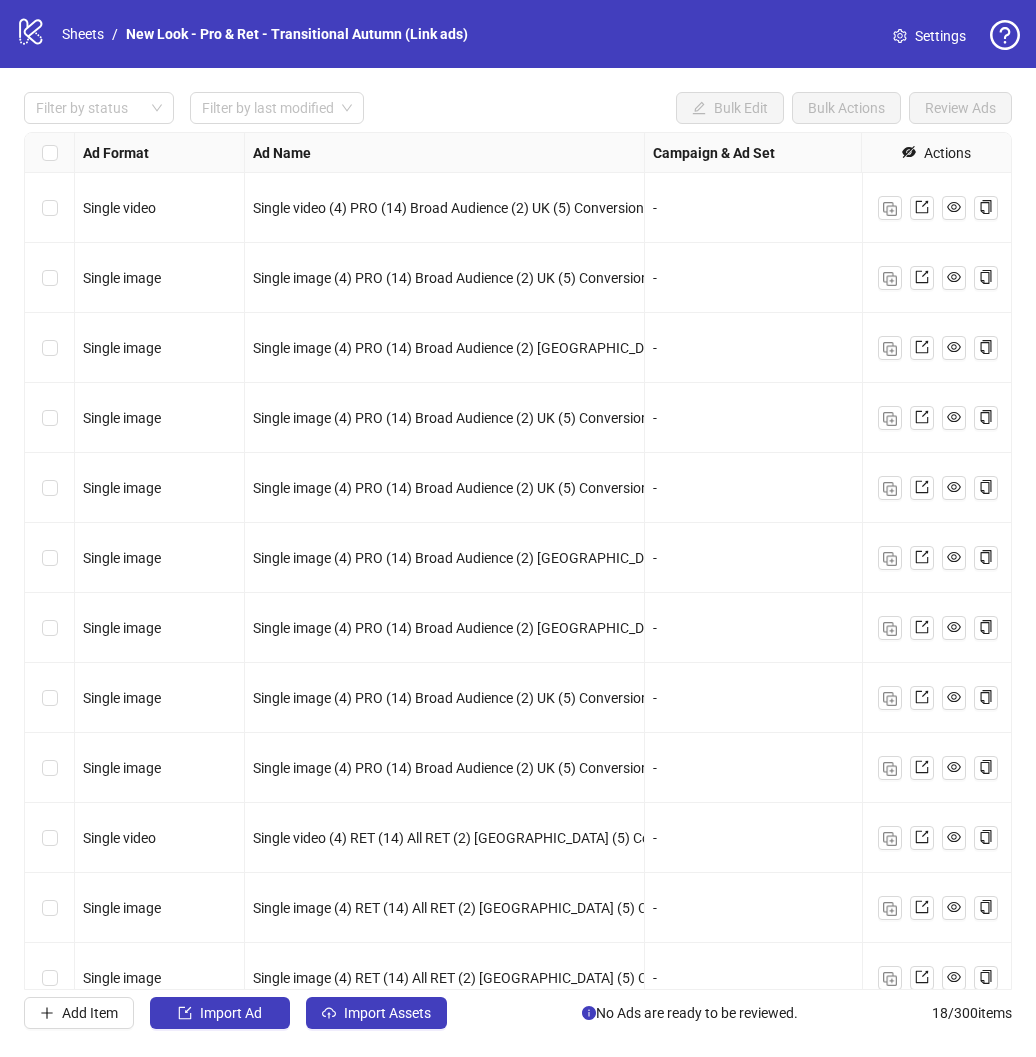 scroll, scrollTop: 0, scrollLeft: 0, axis: both 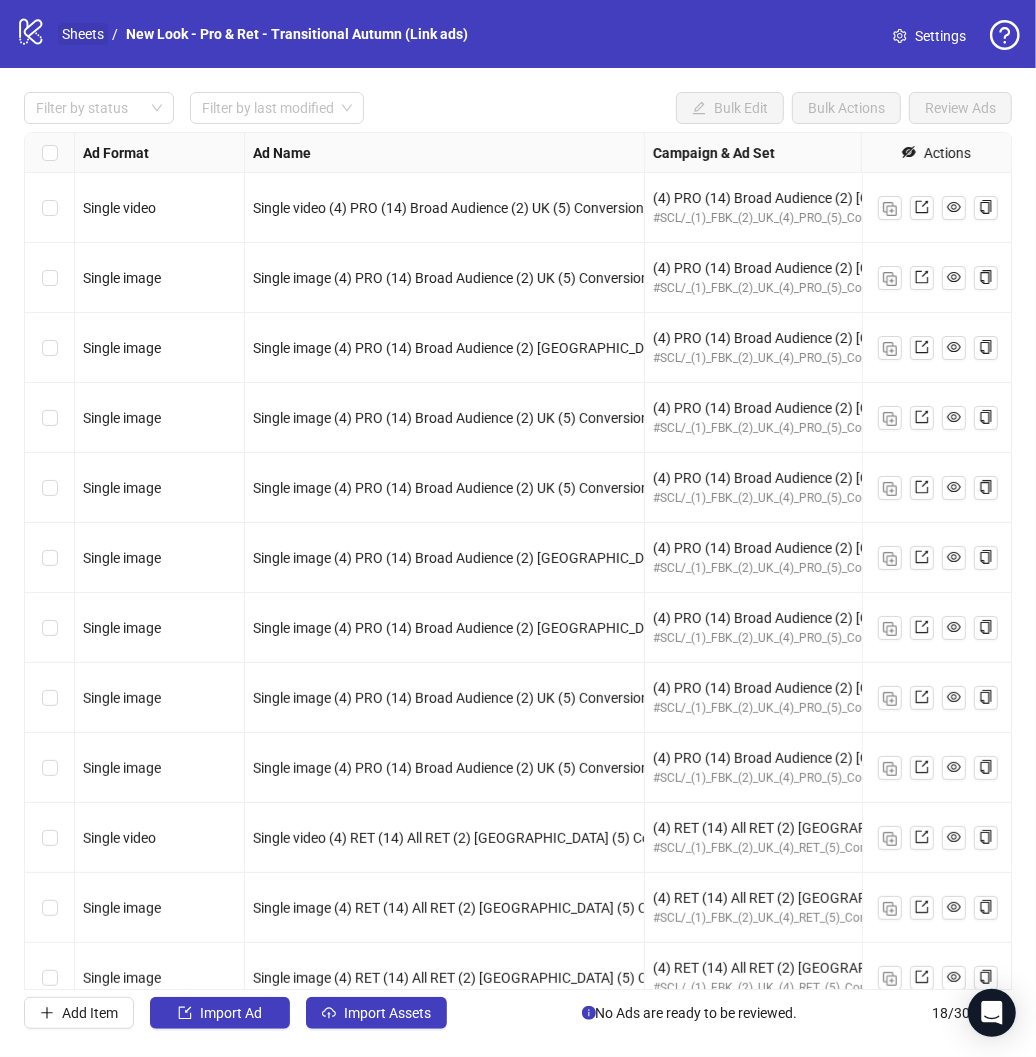 click on "Sheets" at bounding box center [83, 34] 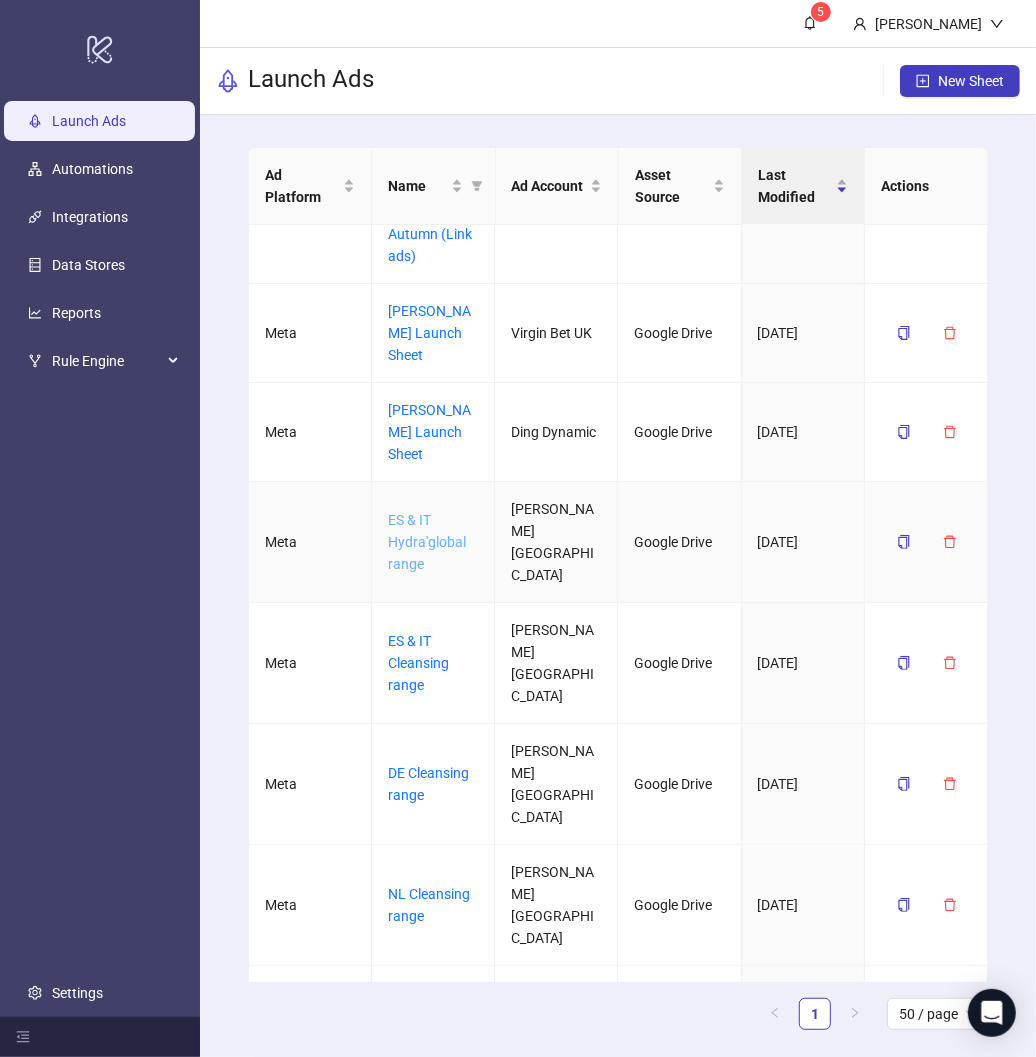 scroll, scrollTop: 240, scrollLeft: 0, axis: vertical 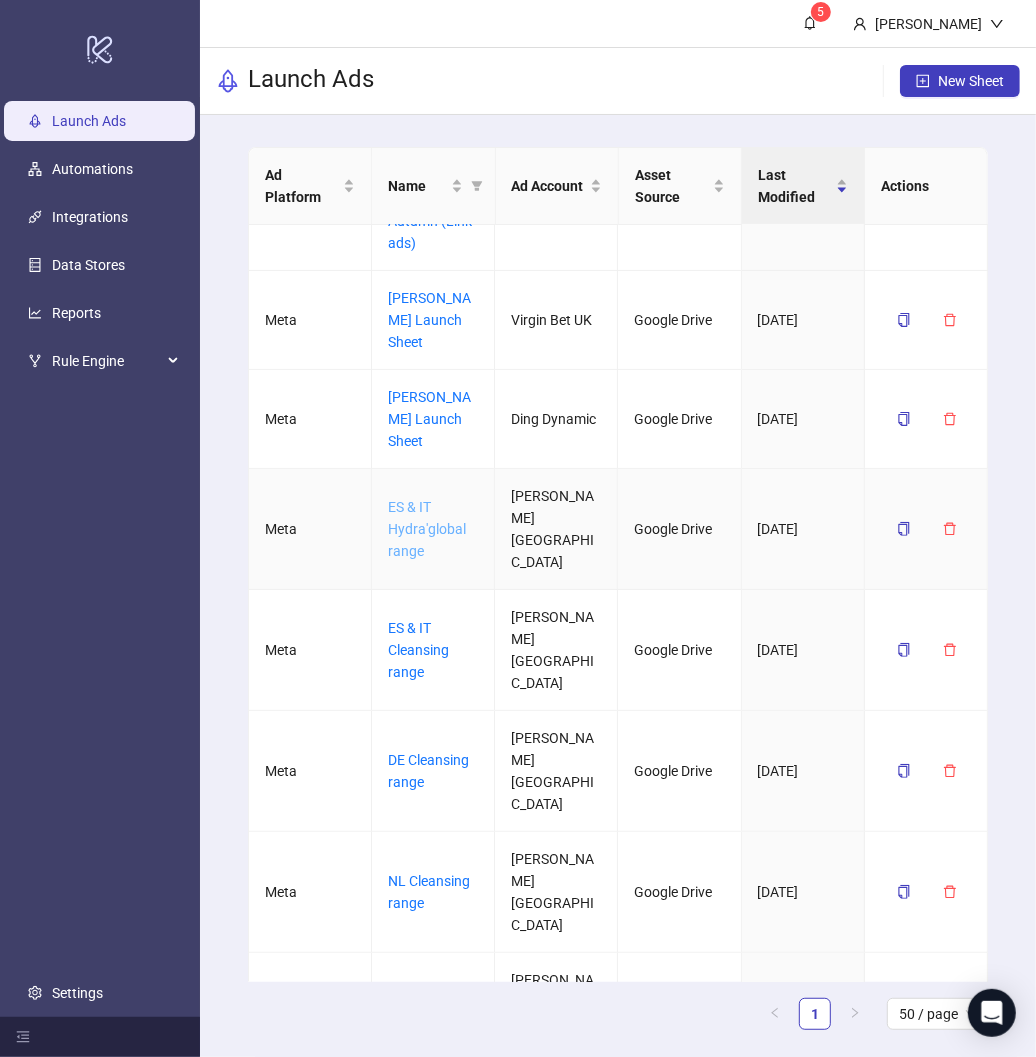 click on "ES & IT Hydra'global range" at bounding box center [427, 529] 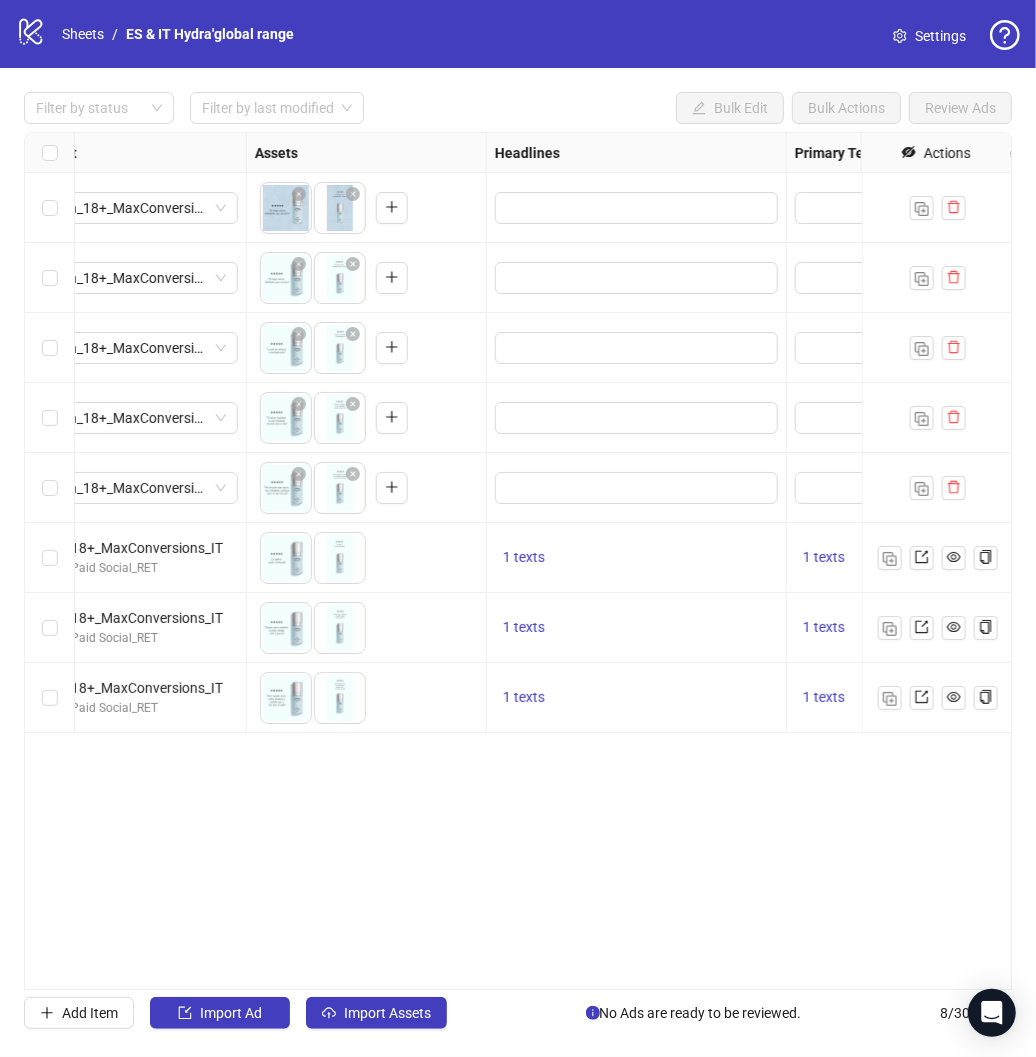 scroll, scrollTop: 0, scrollLeft: 0, axis: both 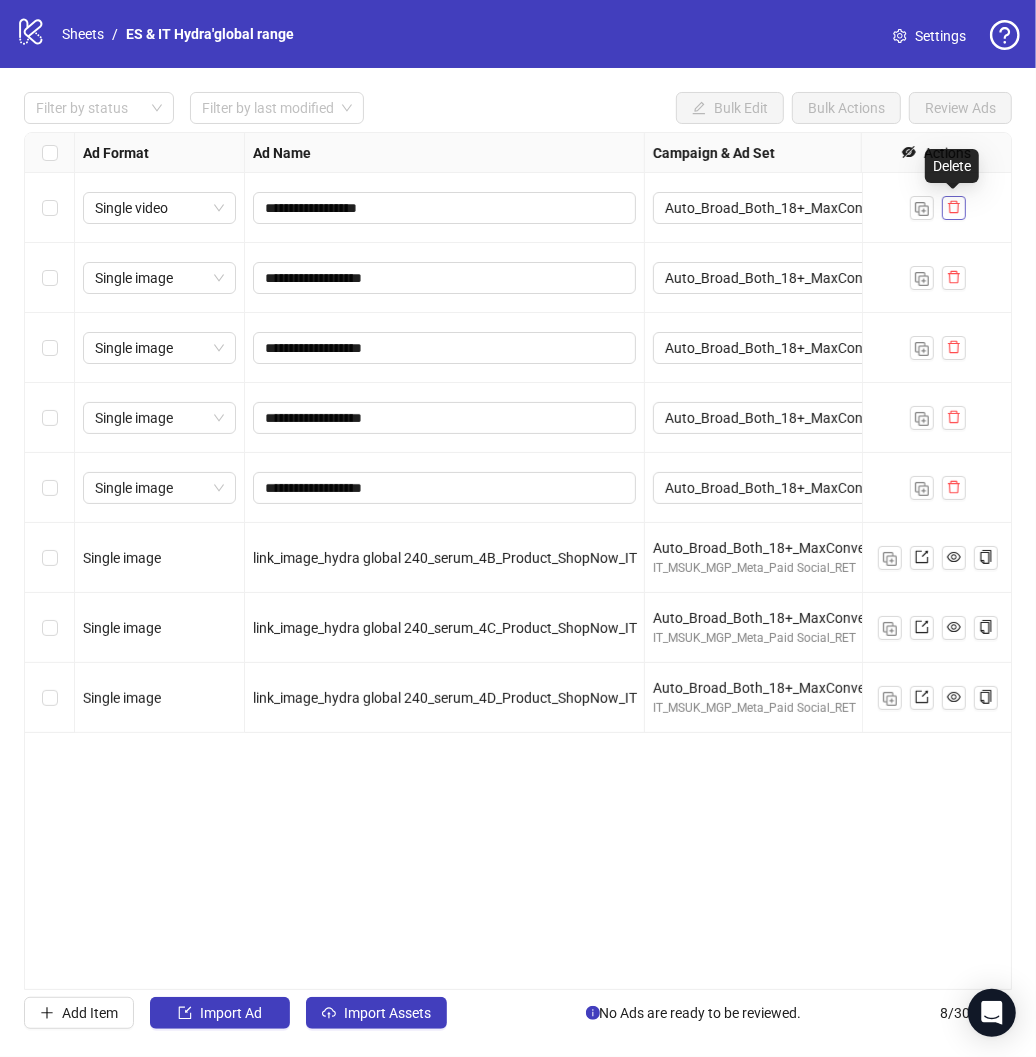 click 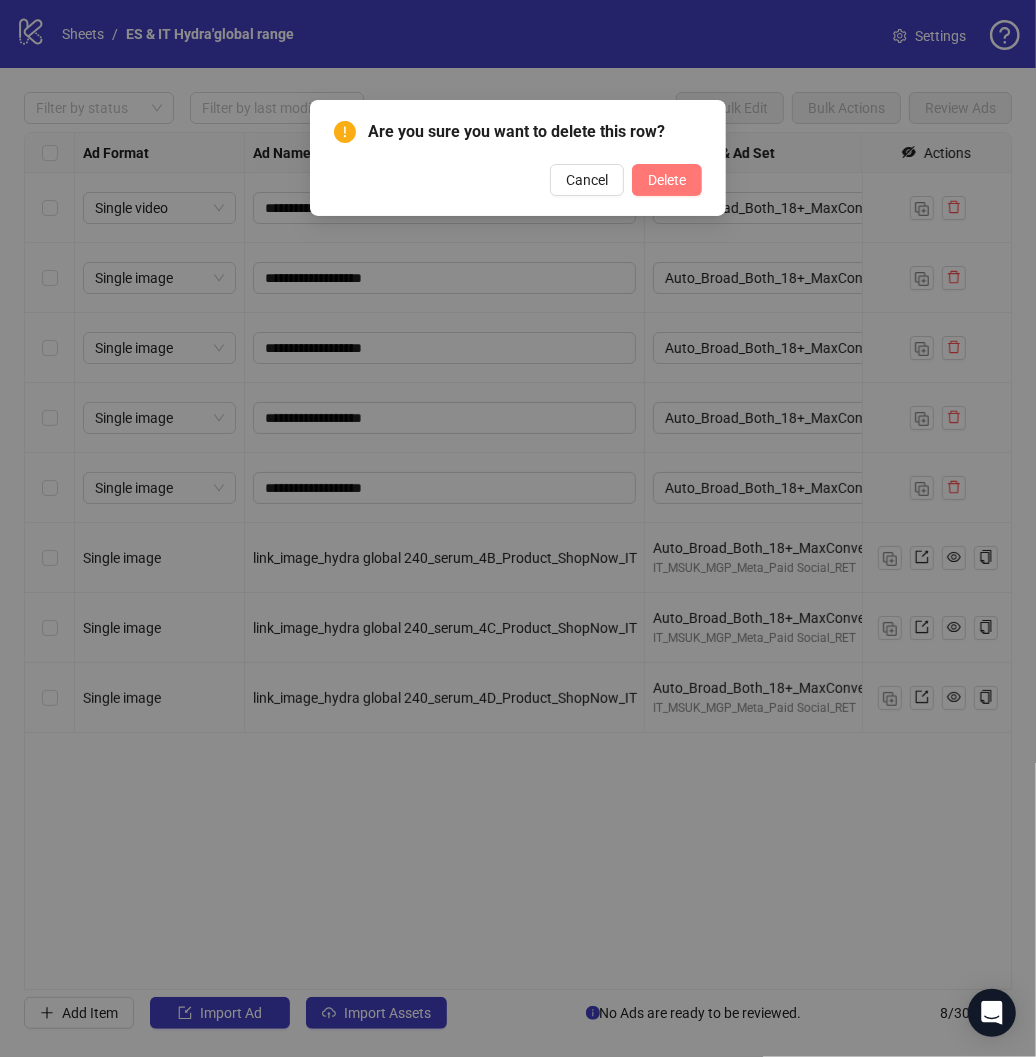 click on "Delete" at bounding box center (667, 180) 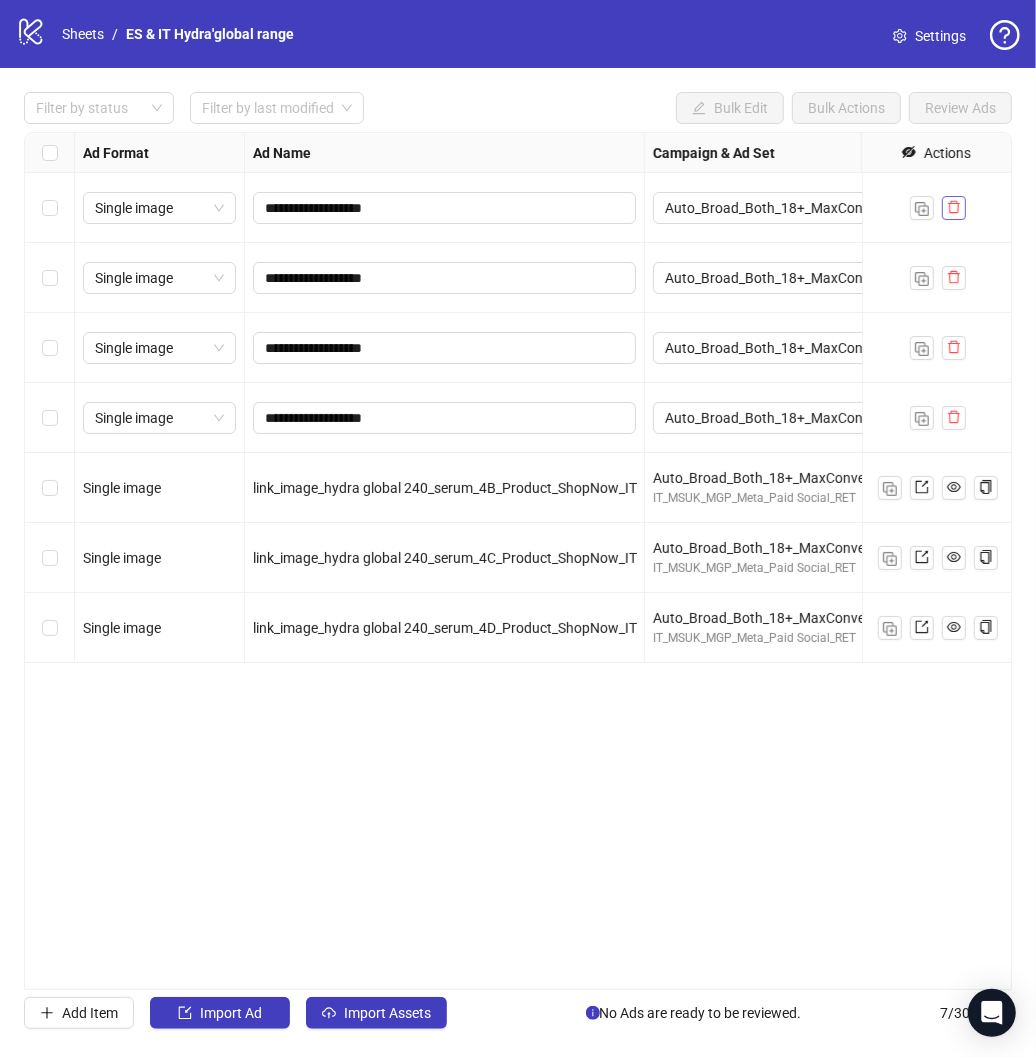 click 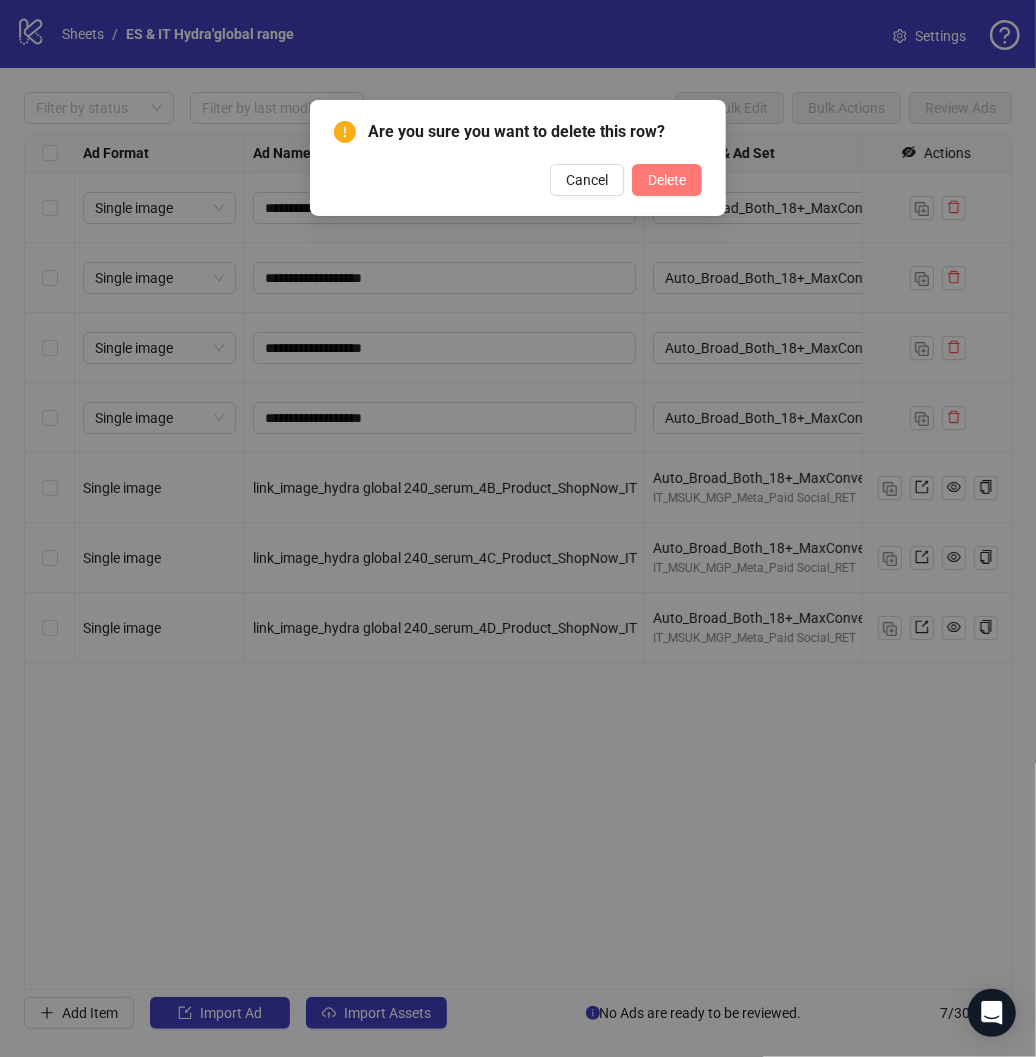 click on "Delete" at bounding box center [667, 180] 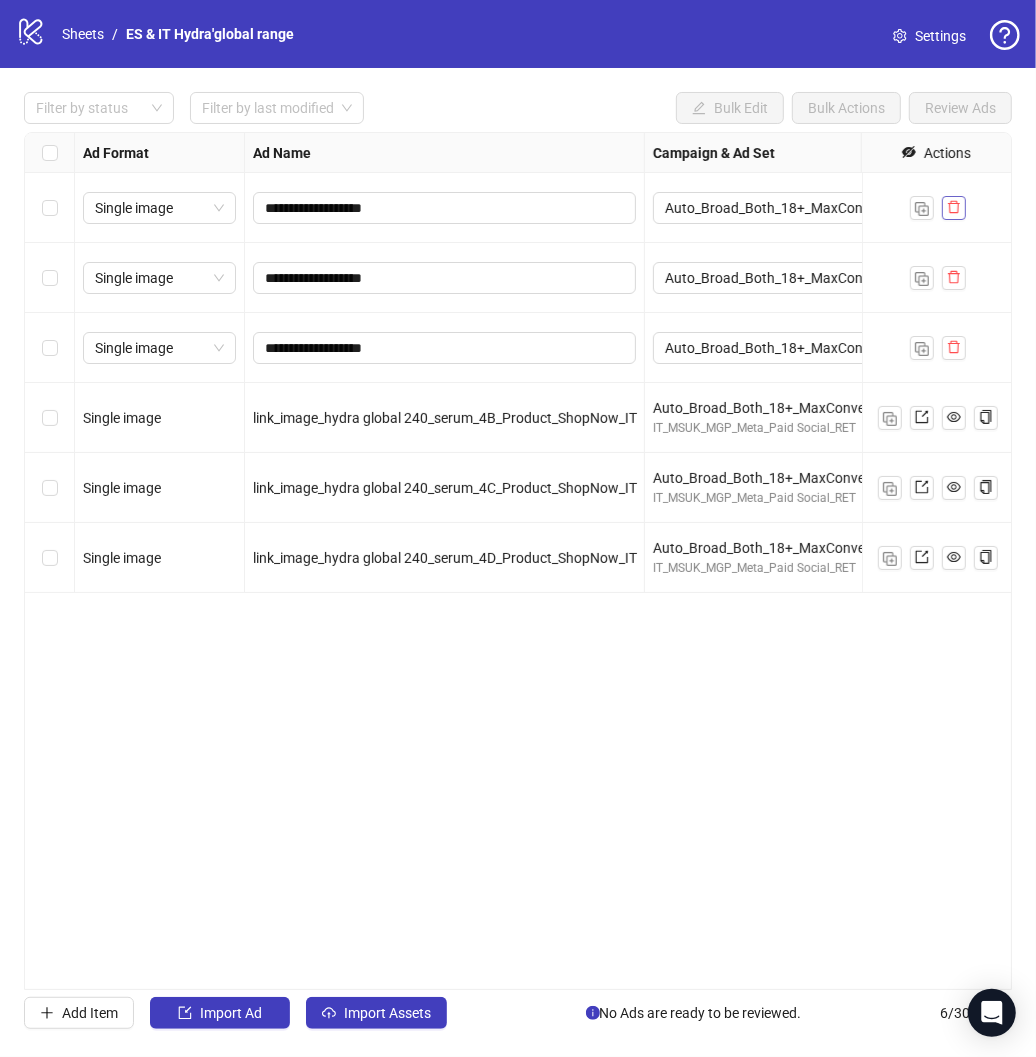 click at bounding box center (954, 208) 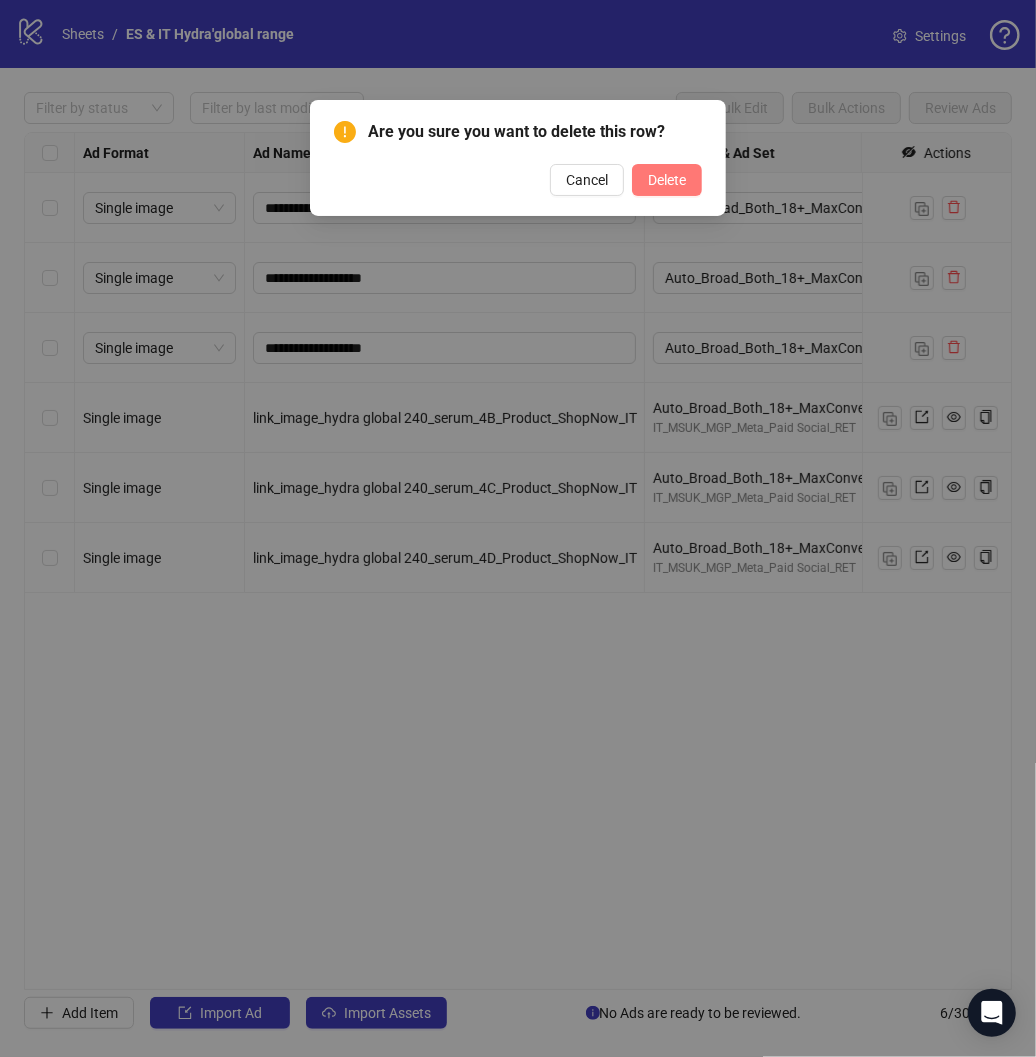 click on "Delete" at bounding box center [667, 180] 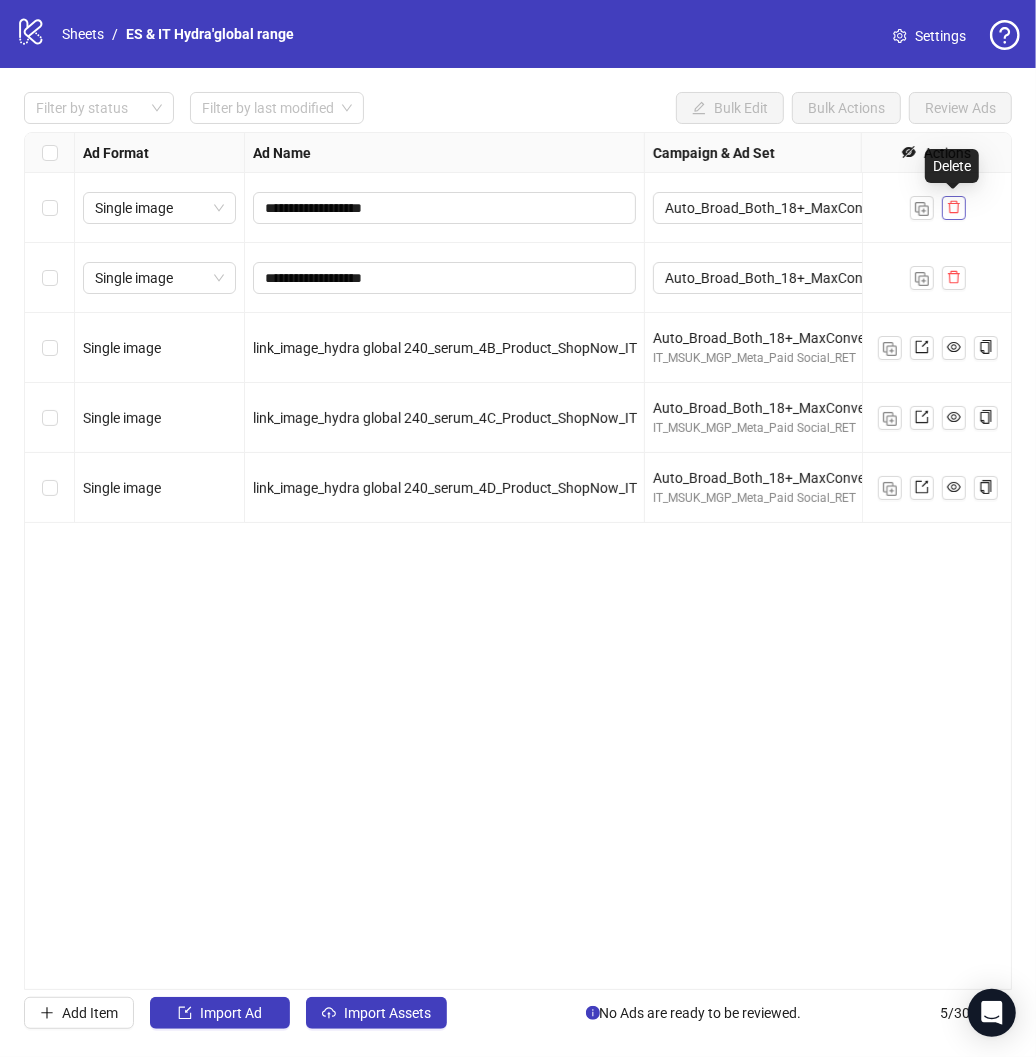 click 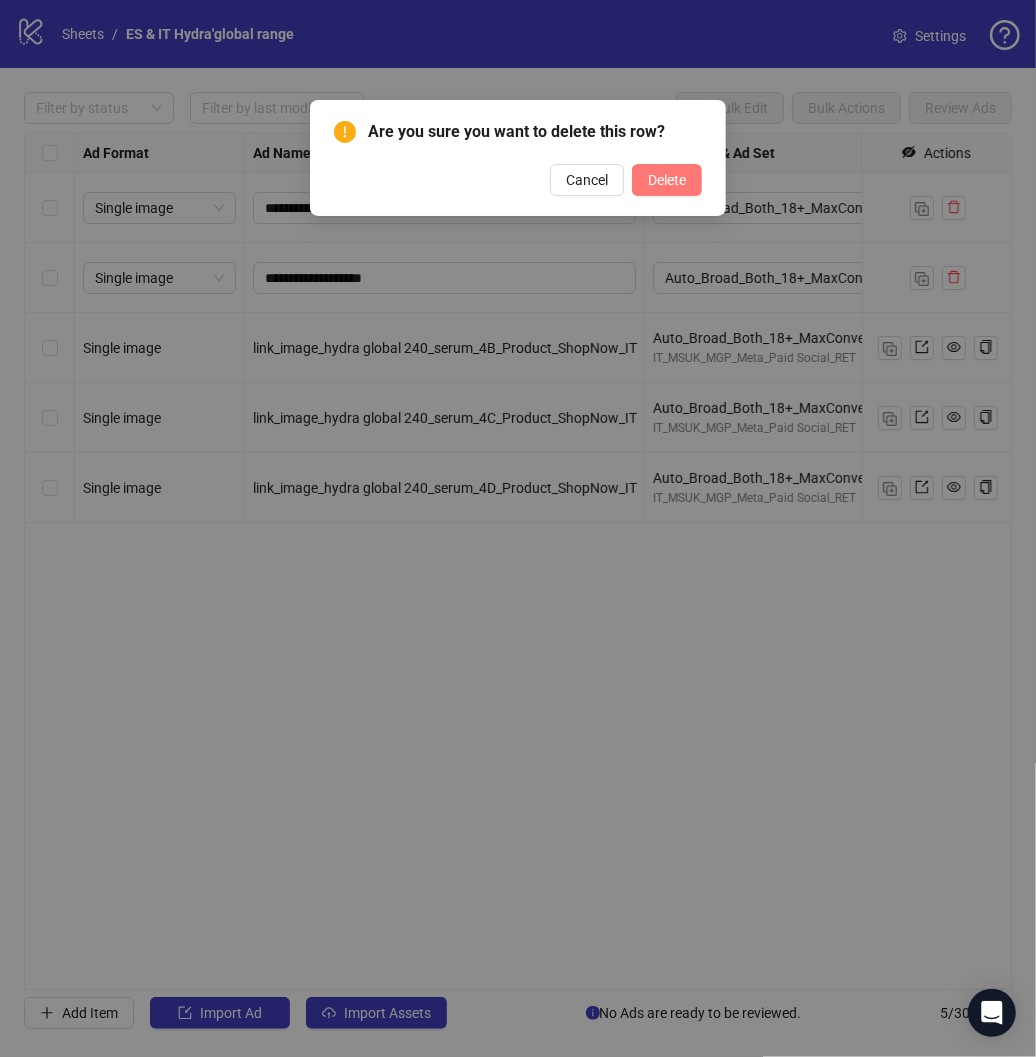 click on "Delete" at bounding box center (667, 180) 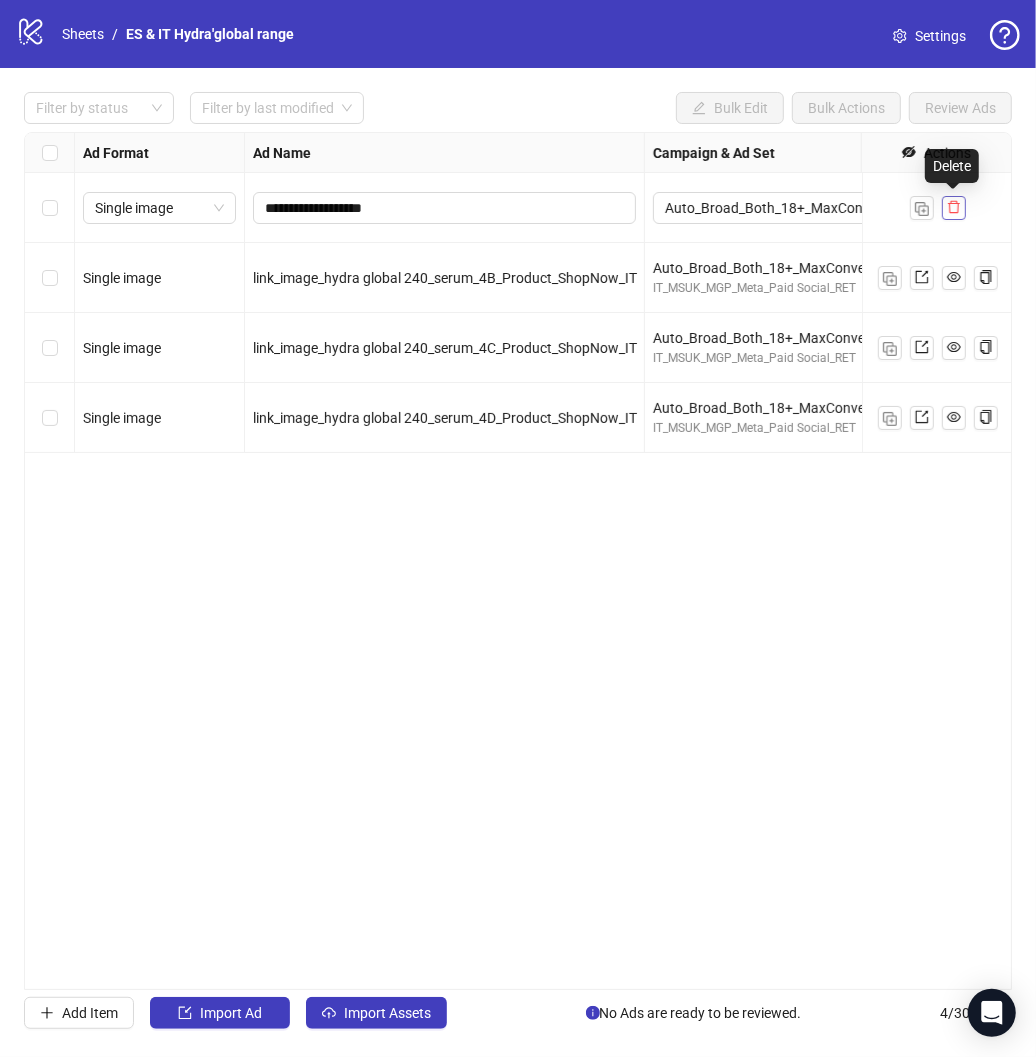 click at bounding box center [954, 207] 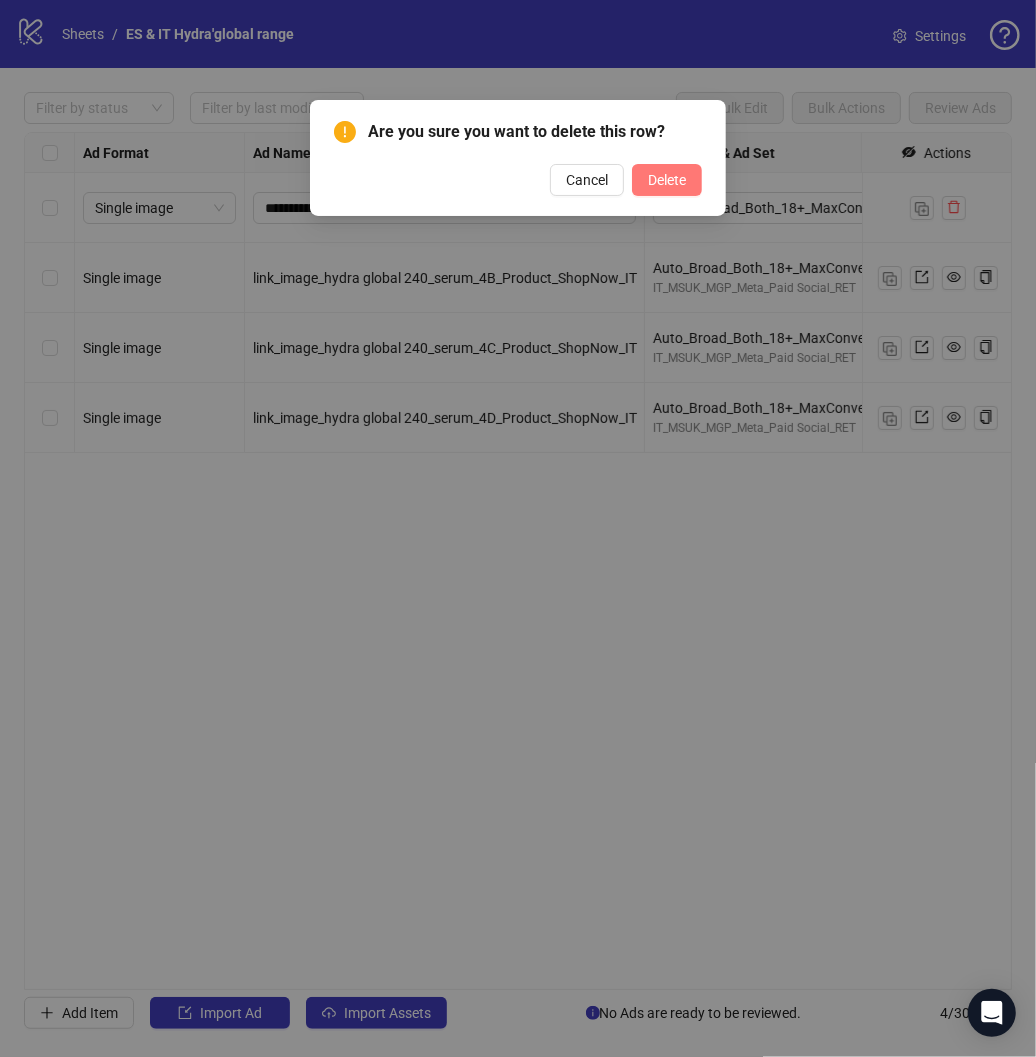 click on "Delete" at bounding box center [667, 180] 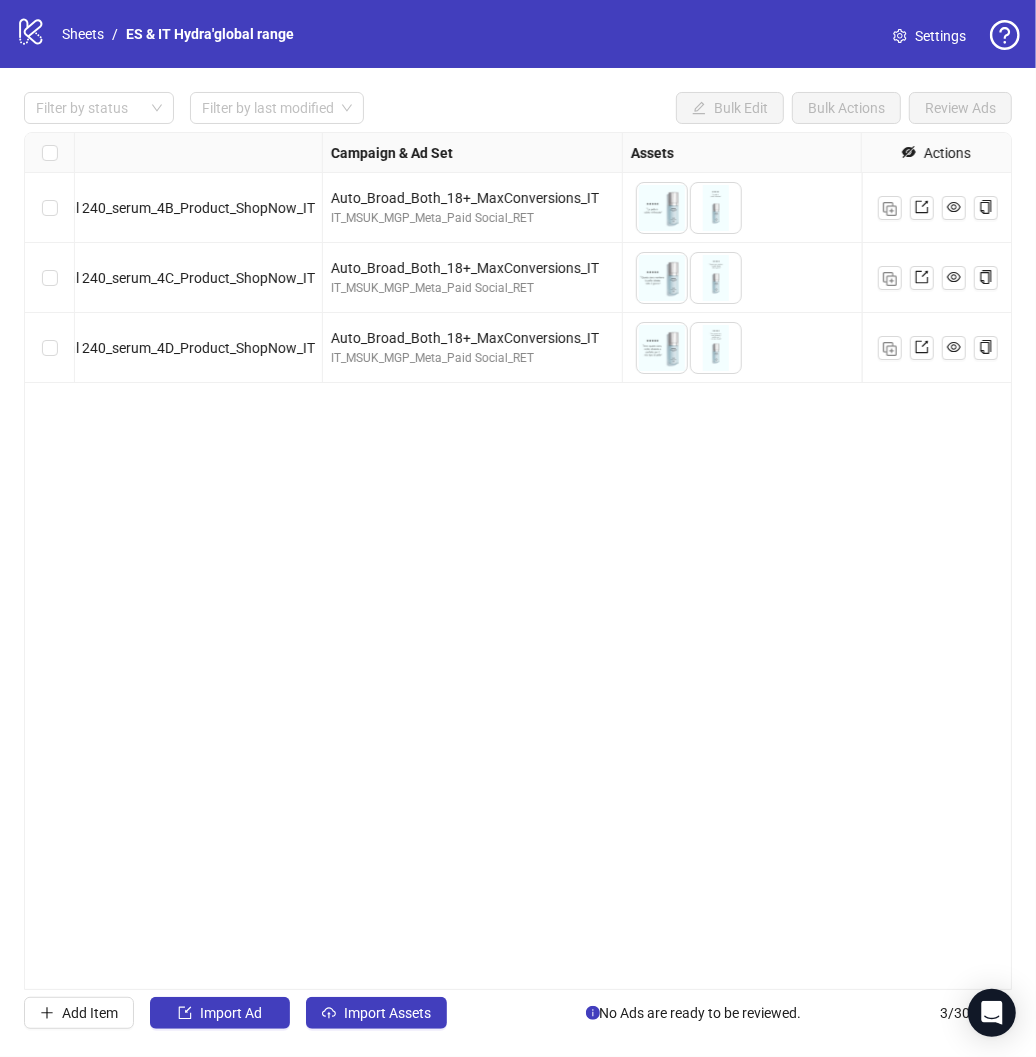 scroll, scrollTop: 0, scrollLeft: 0, axis: both 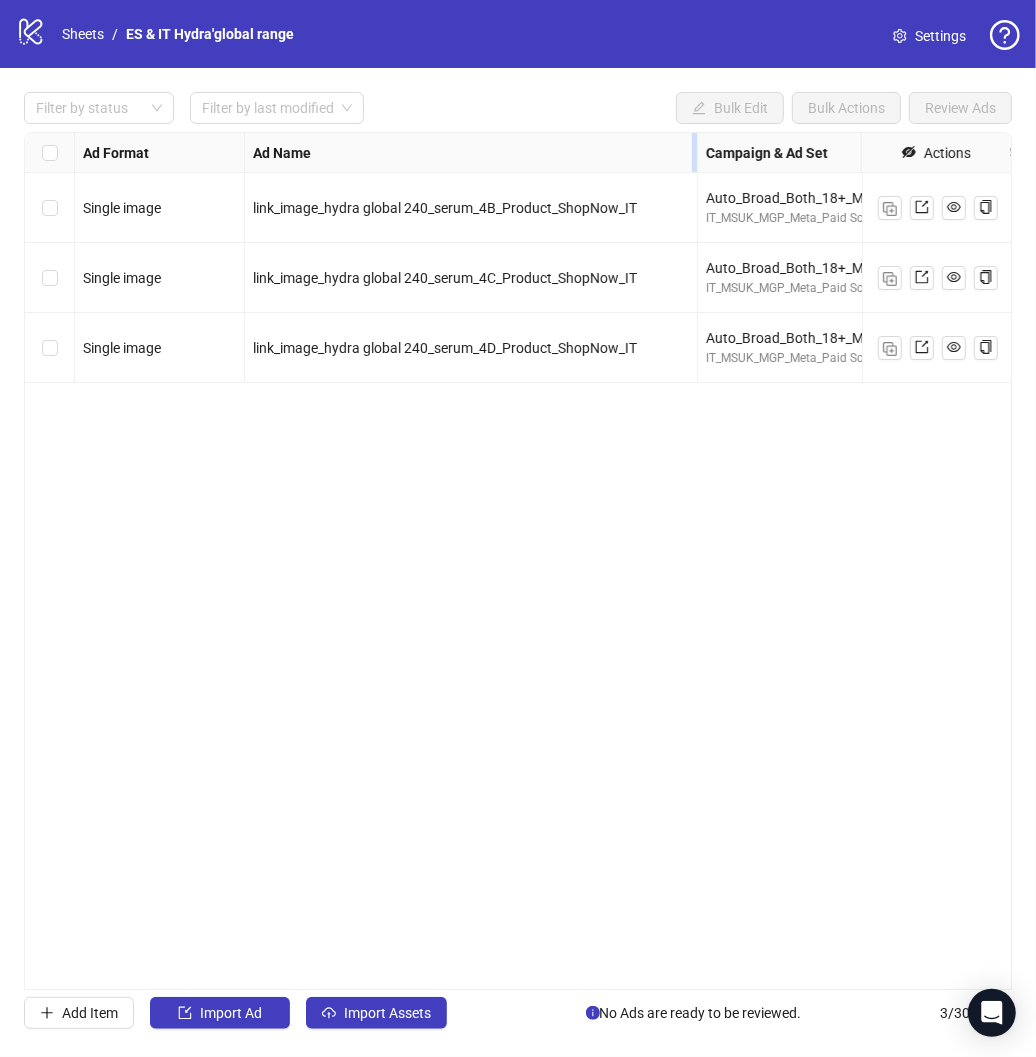 drag, startPoint x: 642, startPoint y: 153, endPoint x: 693, endPoint y: 162, distance: 51.78803 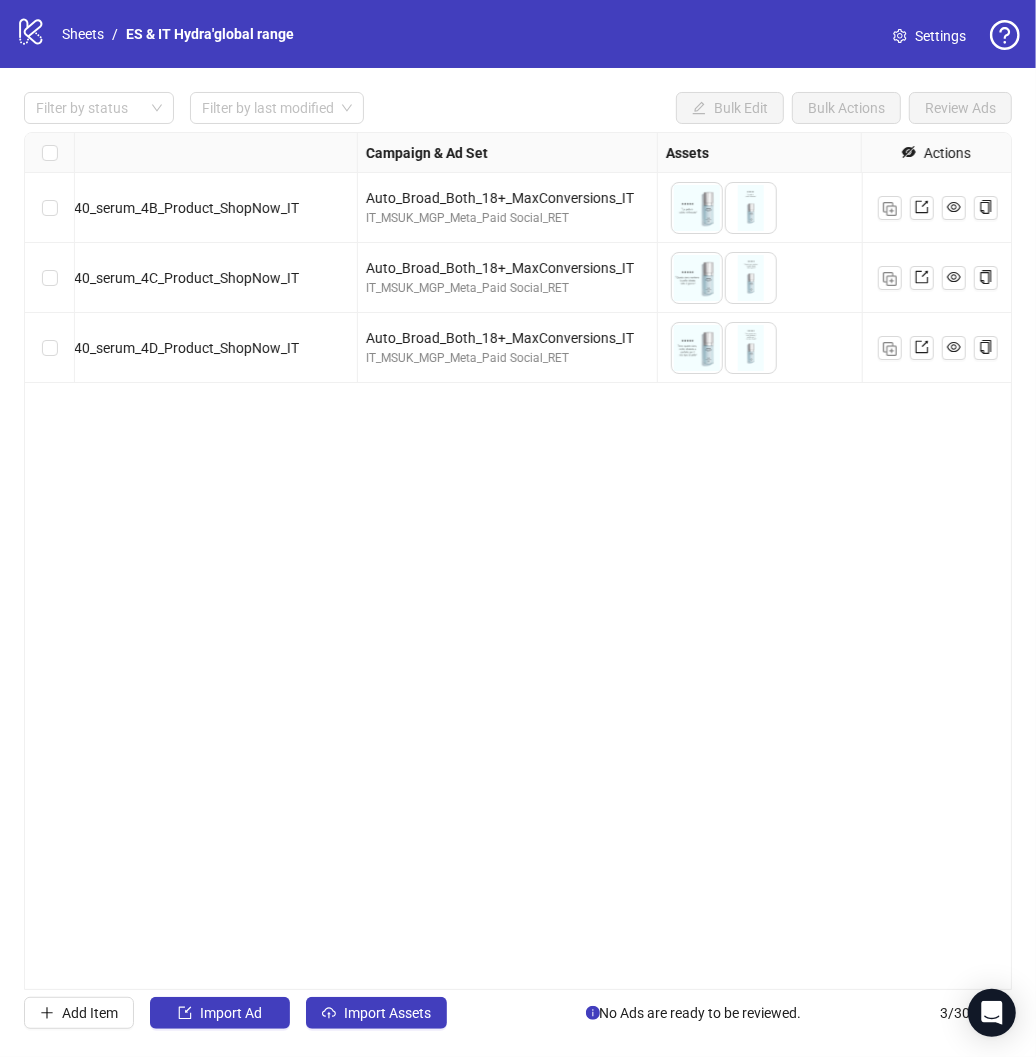 scroll, scrollTop: 0, scrollLeft: 0, axis: both 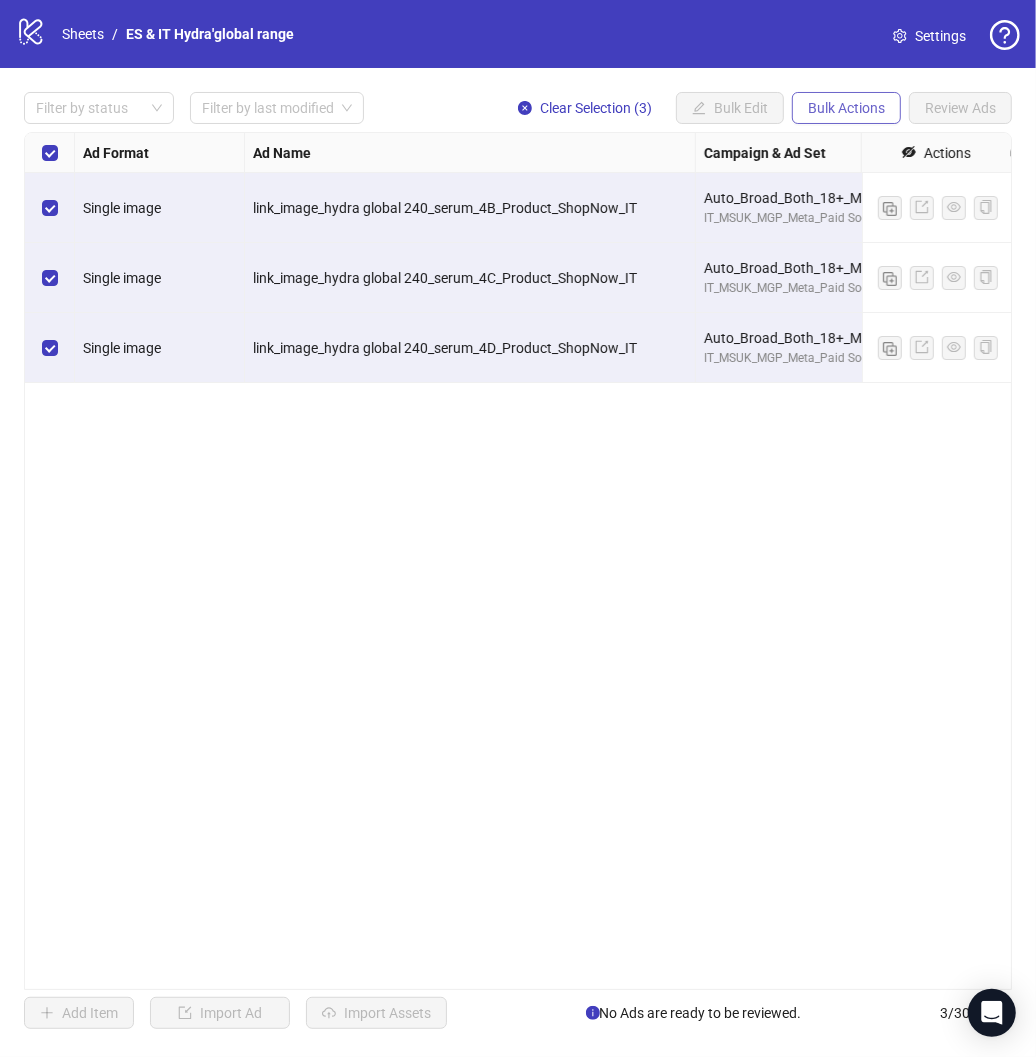click on "Bulk Actions" at bounding box center (846, 108) 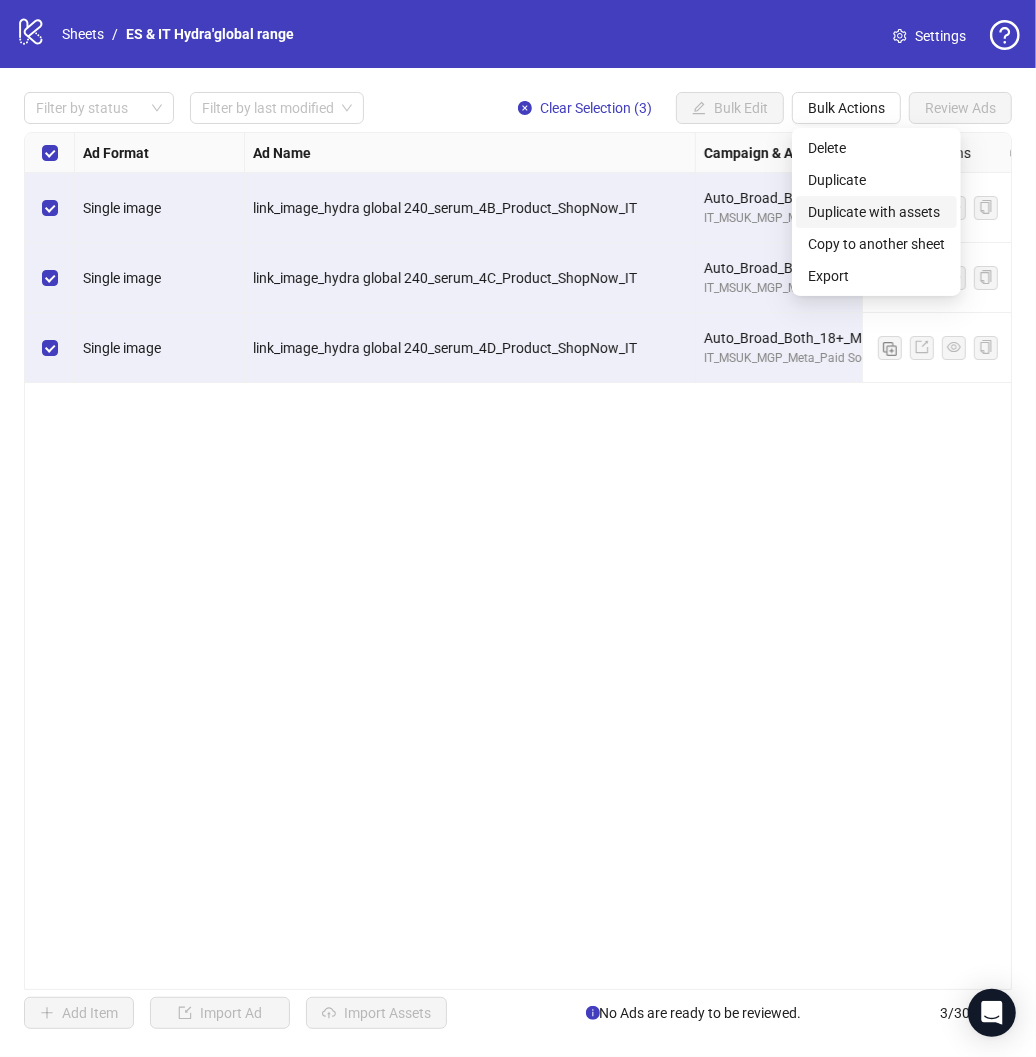 click on "Duplicate with assets" at bounding box center (876, 212) 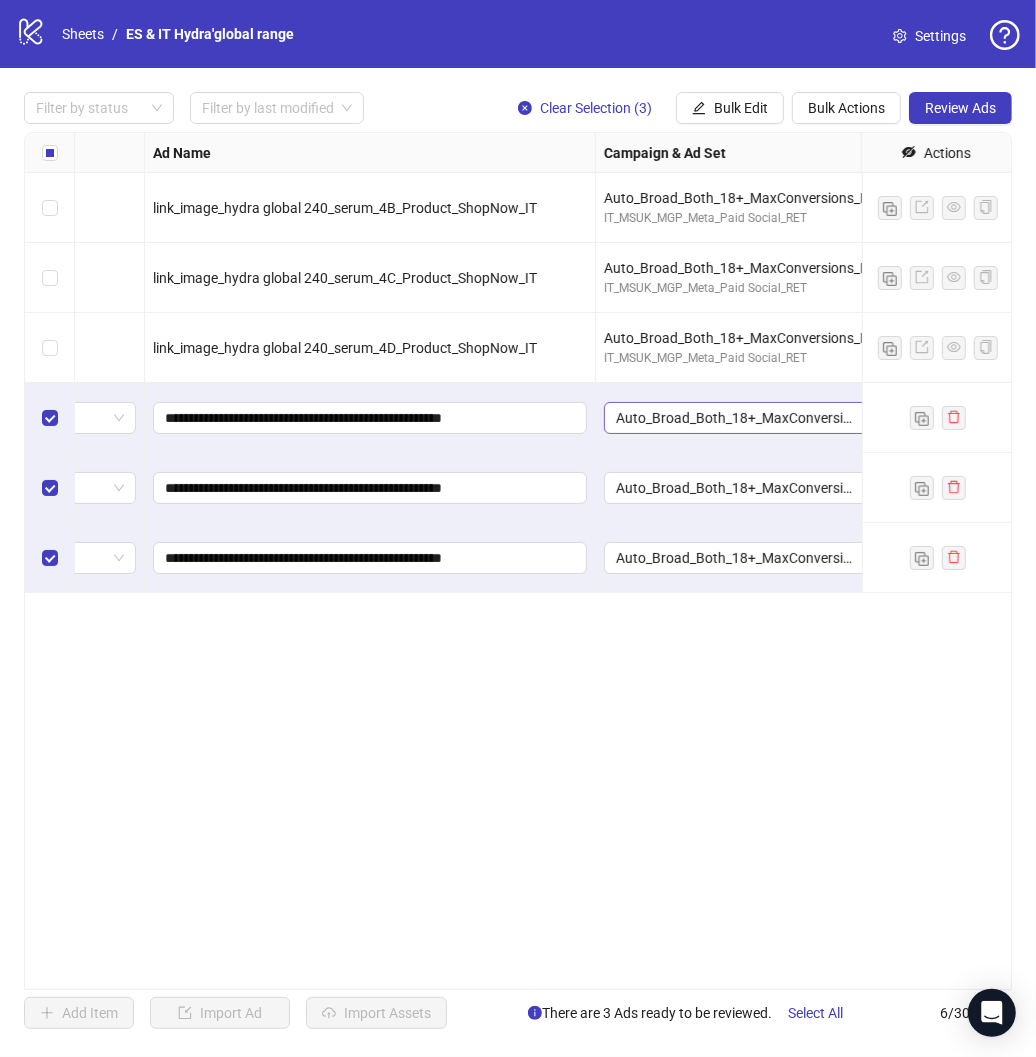 scroll, scrollTop: 0, scrollLeft: 56, axis: horizontal 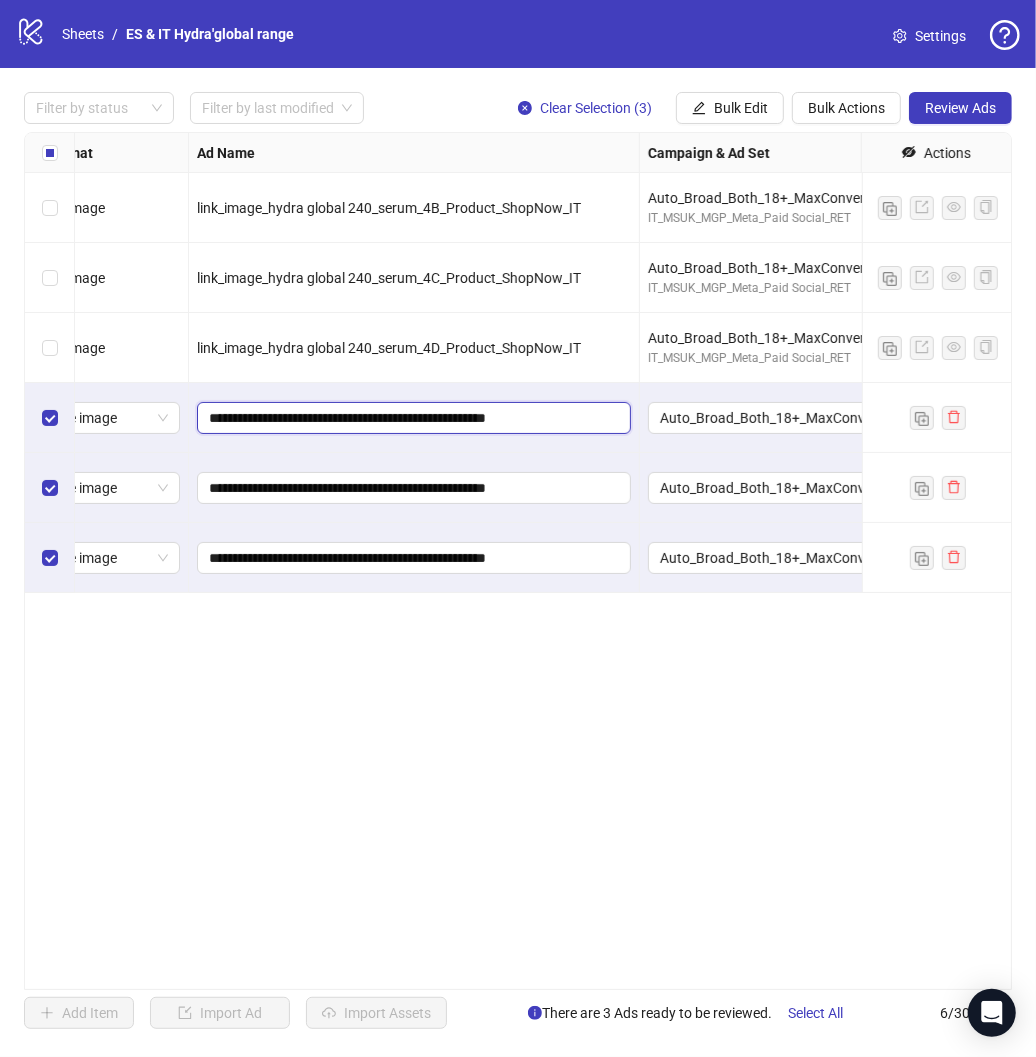 drag, startPoint x: 572, startPoint y: 417, endPoint x: 514, endPoint y: 420, distance: 58.077534 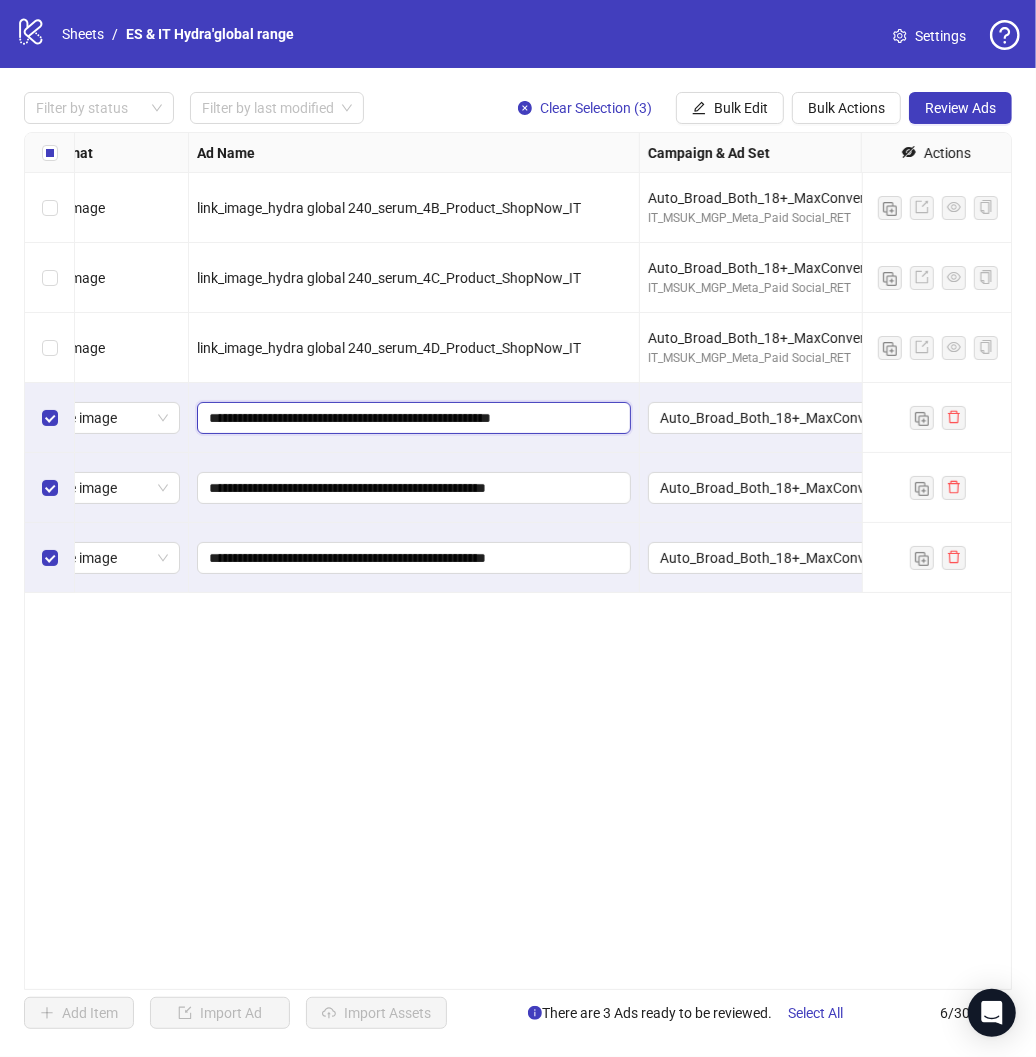 type on "**********" 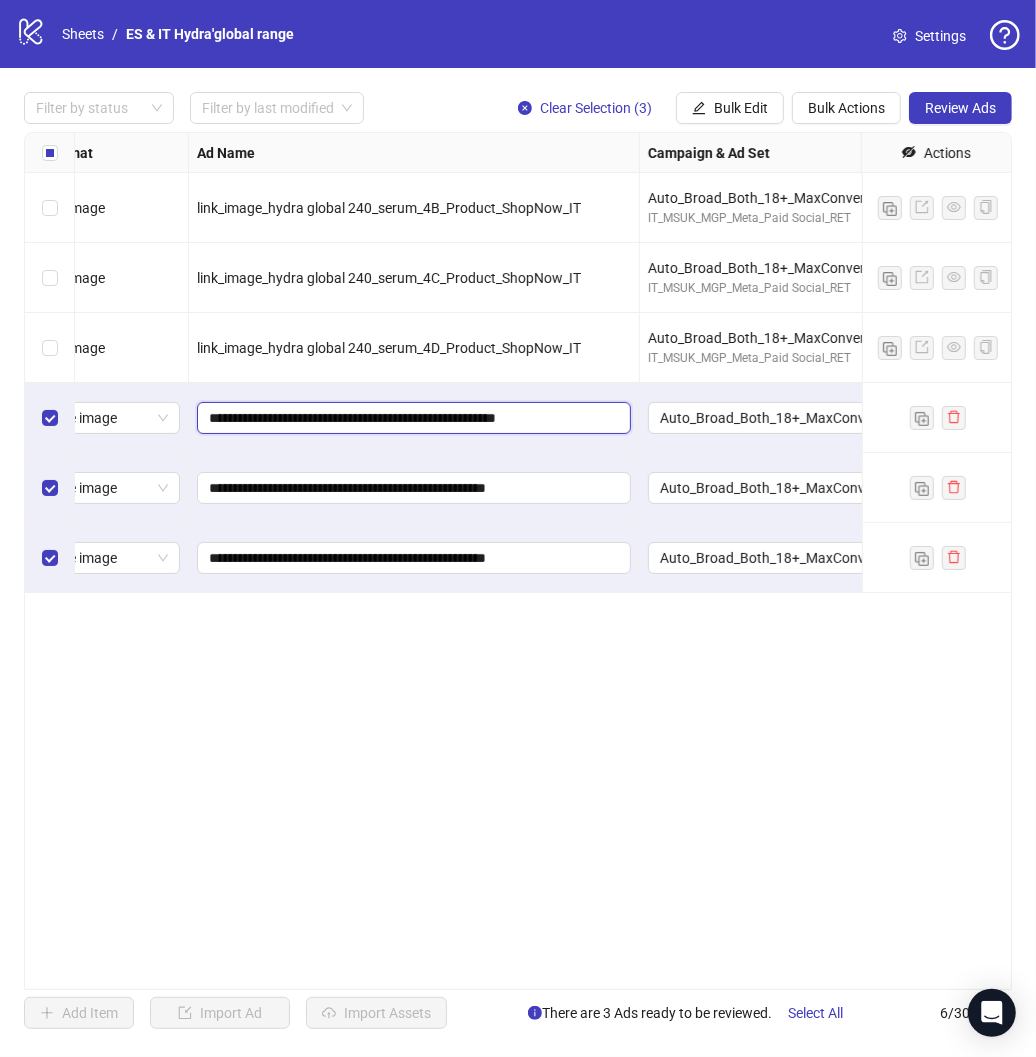 drag, startPoint x: 578, startPoint y: 421, endPoint x: 514, endPoint y: 423, distance: 64.03124 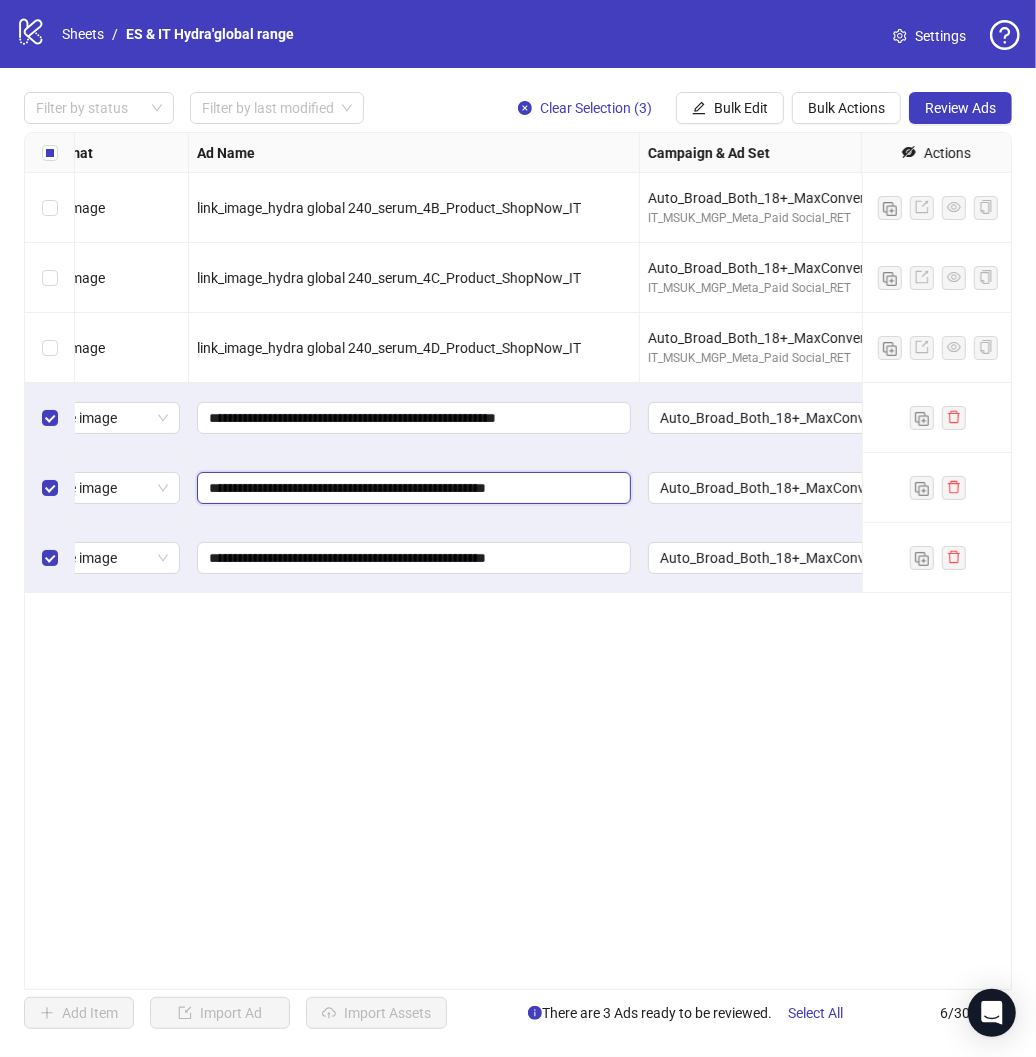 drag, startPoint x: 572, startPoint y: 488, endPoint x: 518, endPoint y: 490, distance: 54.037025 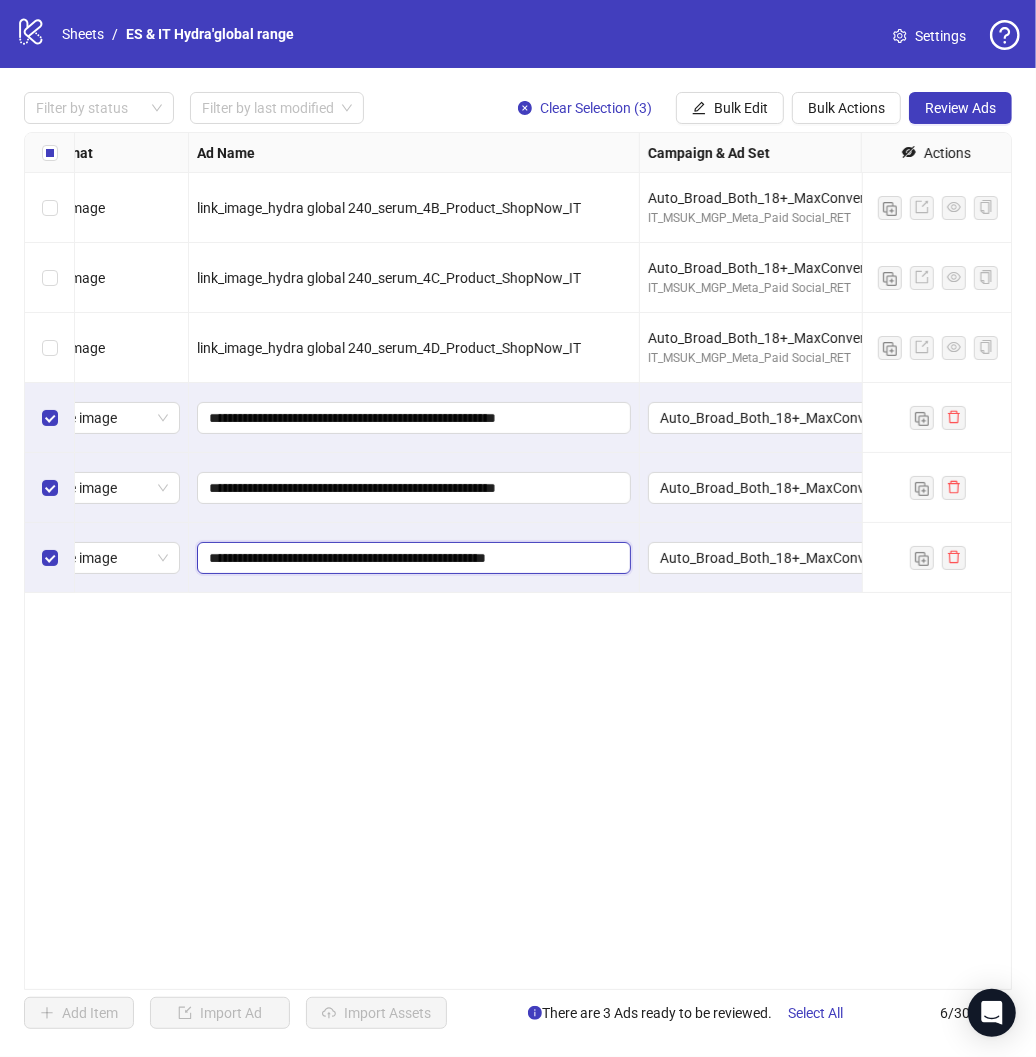 drag, startPoint x: 575, startPoint y: 558, endPoint x: 514, endPoint y: 558, distance: 61 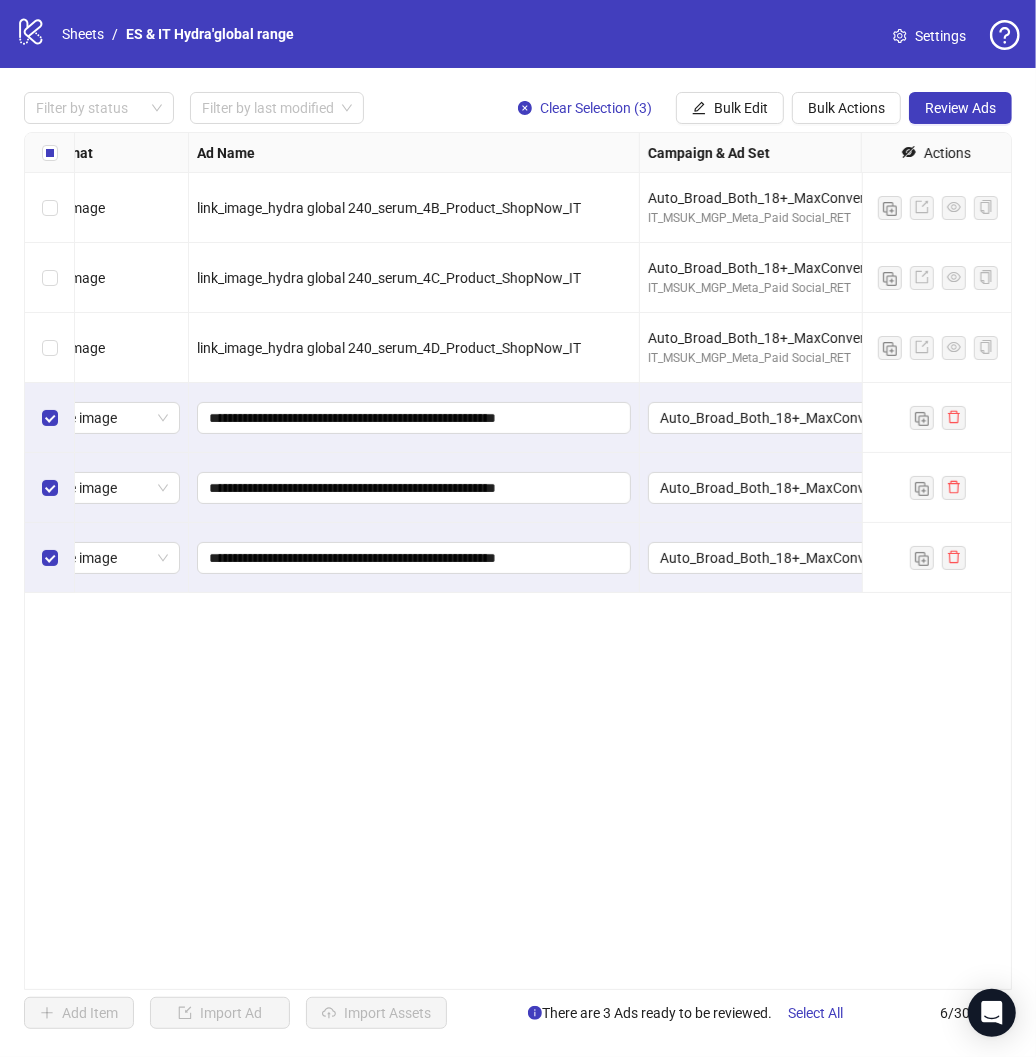 click on "Ad Format Ad Name Campaign & Ad Set Assets Headlines Primary Texts Descriptions Destination URL App Product Page ID Display URL Leadgen Form Product Set ID Call to Action Actions Single image link_image_hydra global 240_serum_4B_Product_ShopNow_IT Auto_Broad_Both_18+_MaxConversions_IT IT_MSUK_MGP_Meta_Paid Social_RET
To pick up a draggable item, press the space bar.
While dragging, use the arrow keys to move the item.
Press space again to drop the item in its new position, or press escape to cancel.
1 texts Single image link_image_hydra global 240_serum_4C_Product_ShopNow_IT Auto_Broad_Both_18+_MaxConversions_IT IT_MSUK_MGP_Meta_Paid Social_RET
To pick up a draggable item, press the space bar.
While dragging, use the arrow keys to move the item.
Press space again to drop the item in its new position, or press escape to cancel.
1 texts Single image link_image_hydra global 240_serum_4D_Product_ShopNow_IT Auto_Broad_Both_18+_MaxConversions_IT IT_MSUK_MGP_Meta_Paid Social_RET" at bounding box center (518, 561) 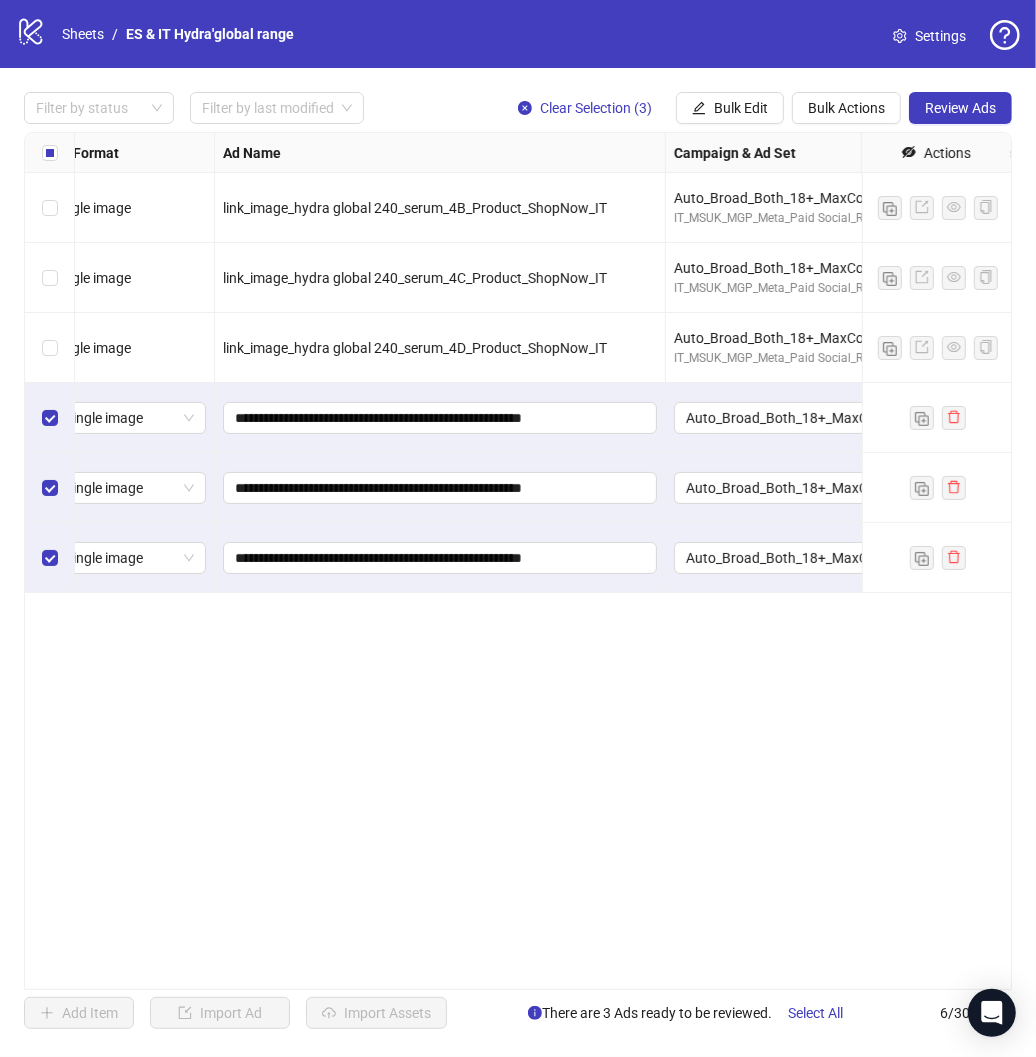 scroll, scrollTop: 0, scrollLeft: 0, axis: both 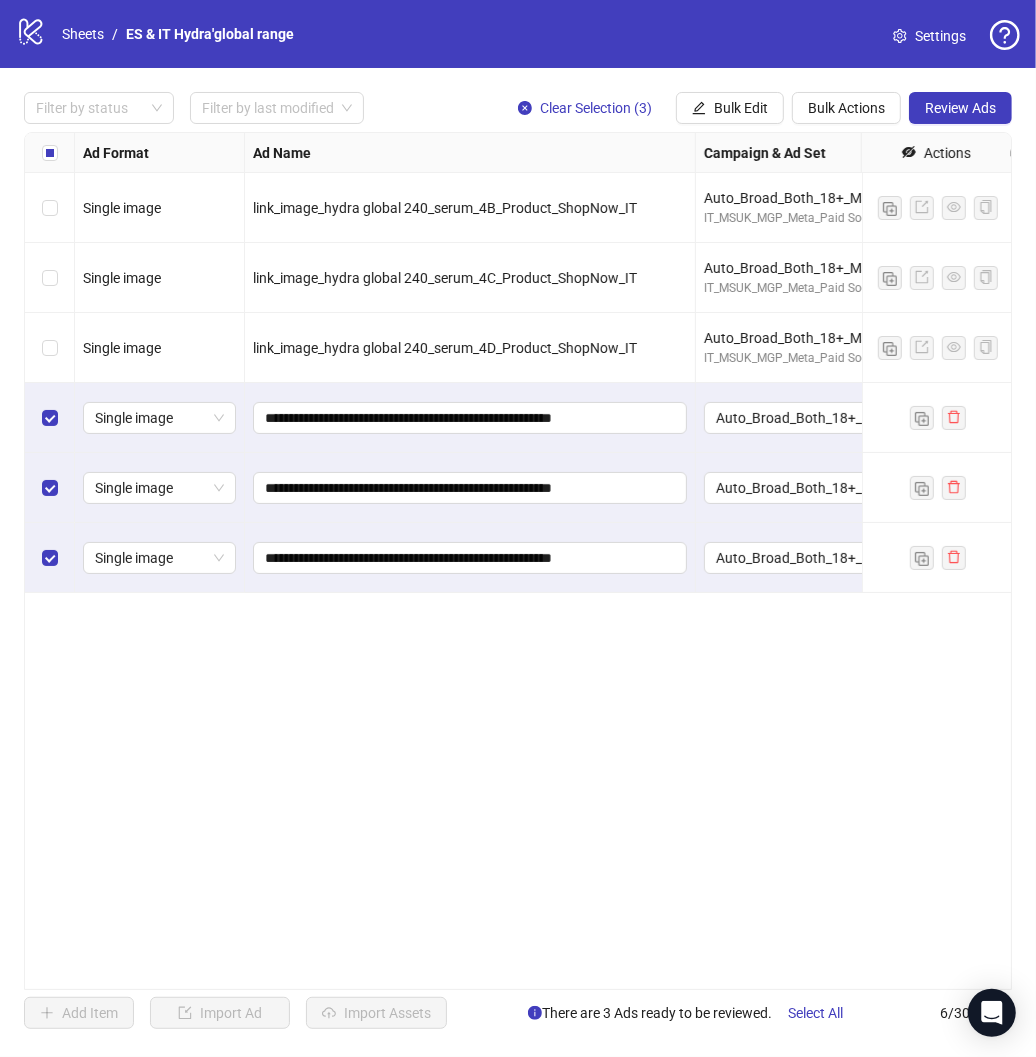 click on "Ad Format Ad Name Campaign & Ad Set Assets Headlines Primary Texts Descriptions Destination URL App Product Page ID Display URL Leadgen Form Product Set ID Call to Action Actions Single image link_image_hydra global 240_serum_4B_Product_ShopNow_IT Auto_Broad_Both_18+_MaxConversions_IT IT_MSUK_MGP_Meta_Paid Social_RET
To pick up a draggable item, press the space bar.
While dragging, use the arrow keys to move the item.
Press space again to drop the item in its new position, or press escape to cancel.
1 texts Single image link_image_hydra global 240_serum_4C_Product_ShopNow_IT Auto_Broad_Both_18+_MaxConversions_IT IT_MSUK_MGP_Meta_Paid Social_RET
To pick up a draggable item, press the space bar.
While dragging, use the arrow keys to move the item.
Press space again to drop the item in its new position, or press escape to cancel.
1 texts Single image link_image_hydra global 240_serum_4D_Product_ShopNow_IT Auto_Broad_Both_18+_MaxConversions_IT IT_MSUK_MGP_Meta_Paid Social_RET" at bounding box center [518, 561] 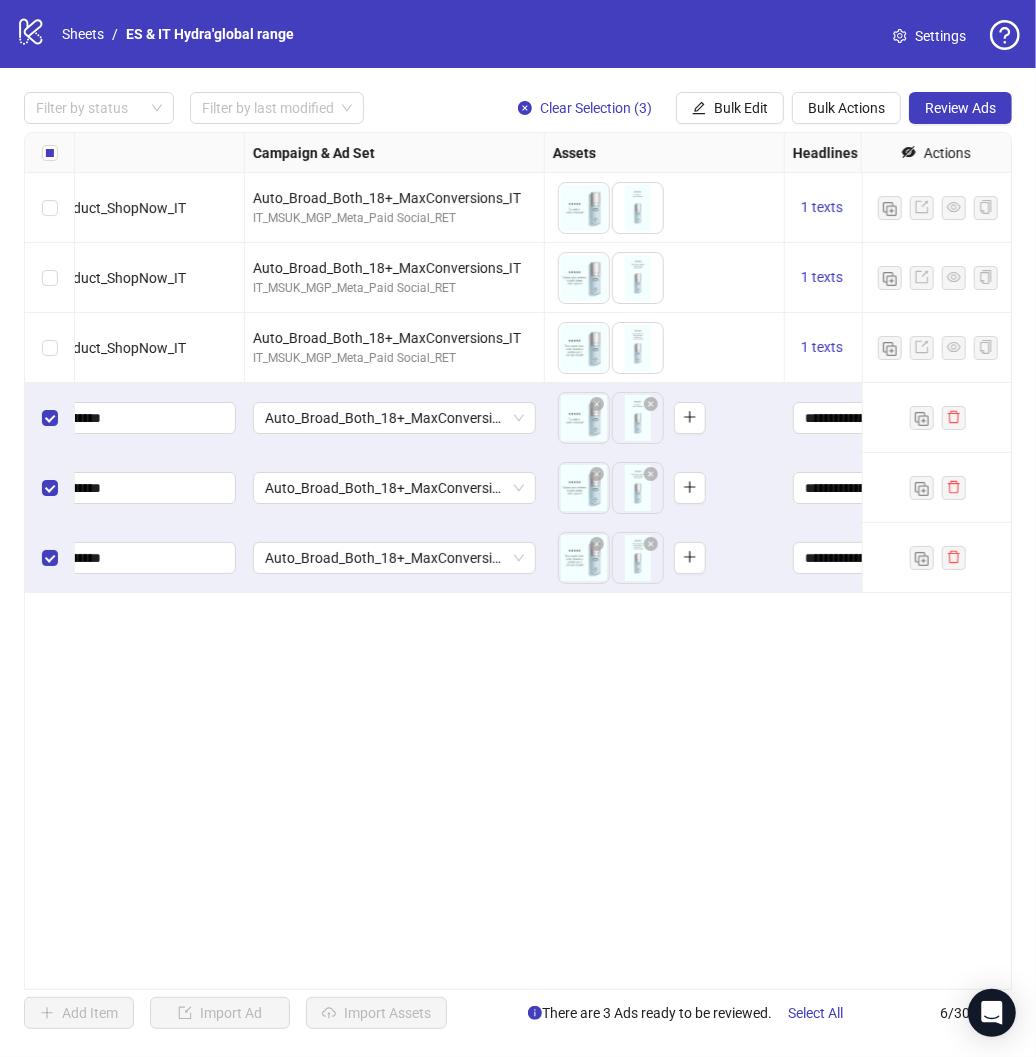 scroll, scrollTop: 0, scrollLeft: 155, axis: horizontal 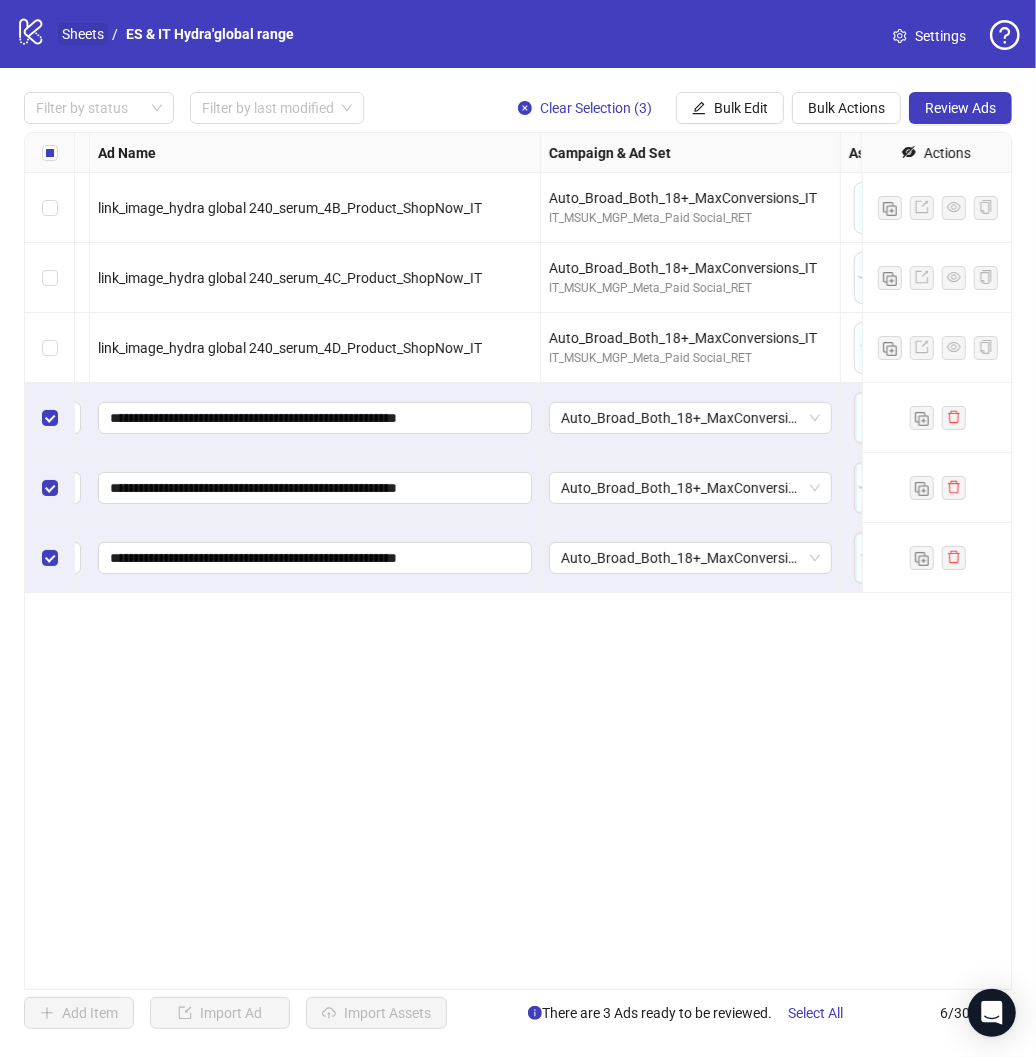 click on "Sheets" at bounding box center (83, 34) 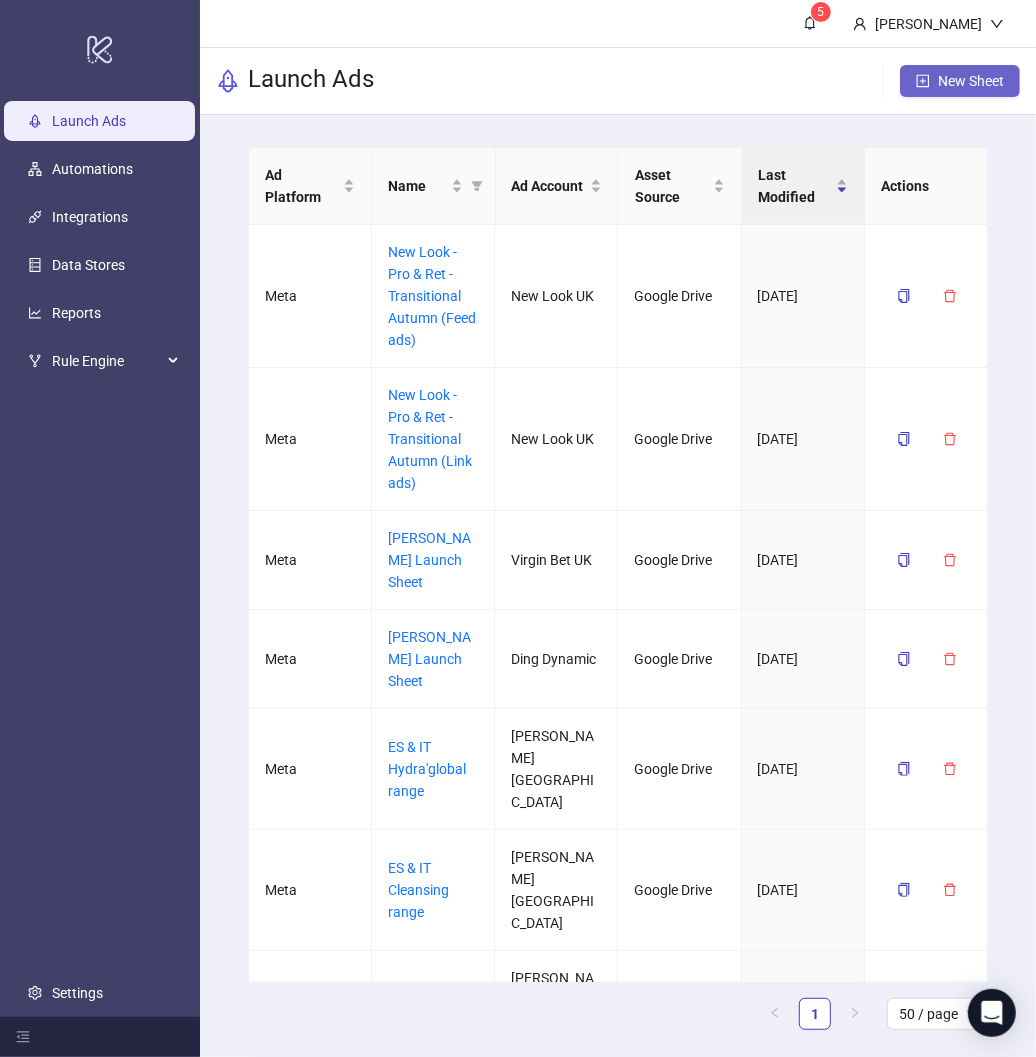 click on "New Sheet" at bounding box center [971, 81] 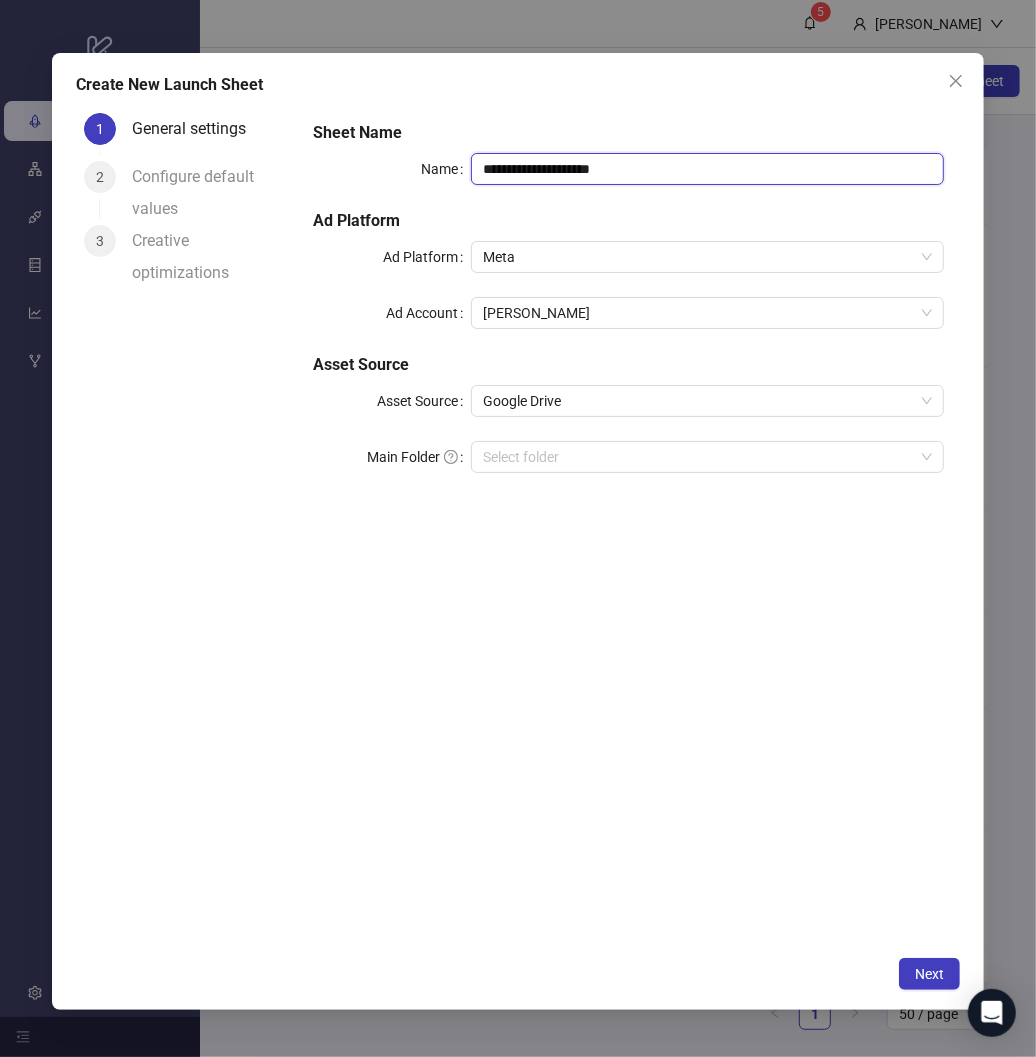 click on "**********" at bounding box center [707, 169] 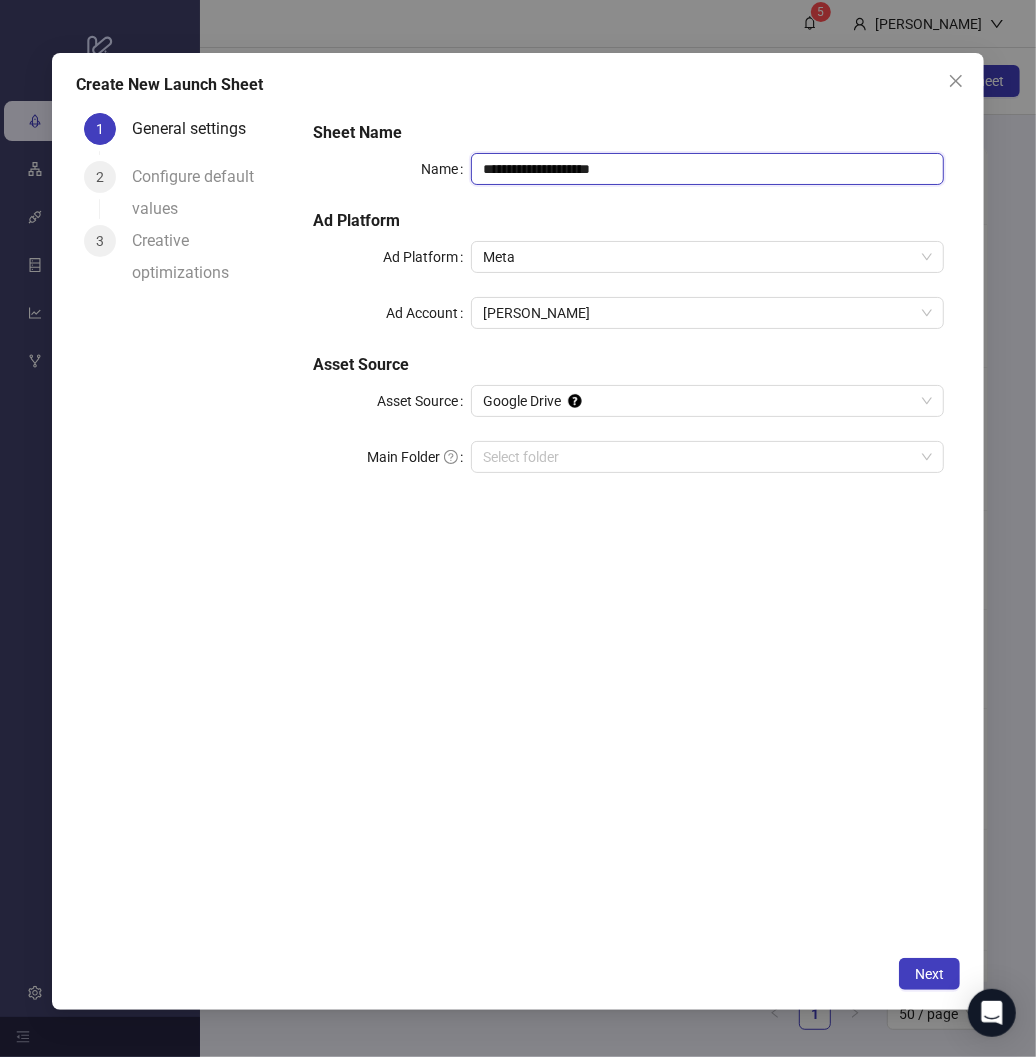 click on "**********" at bounding box center (707, 169) 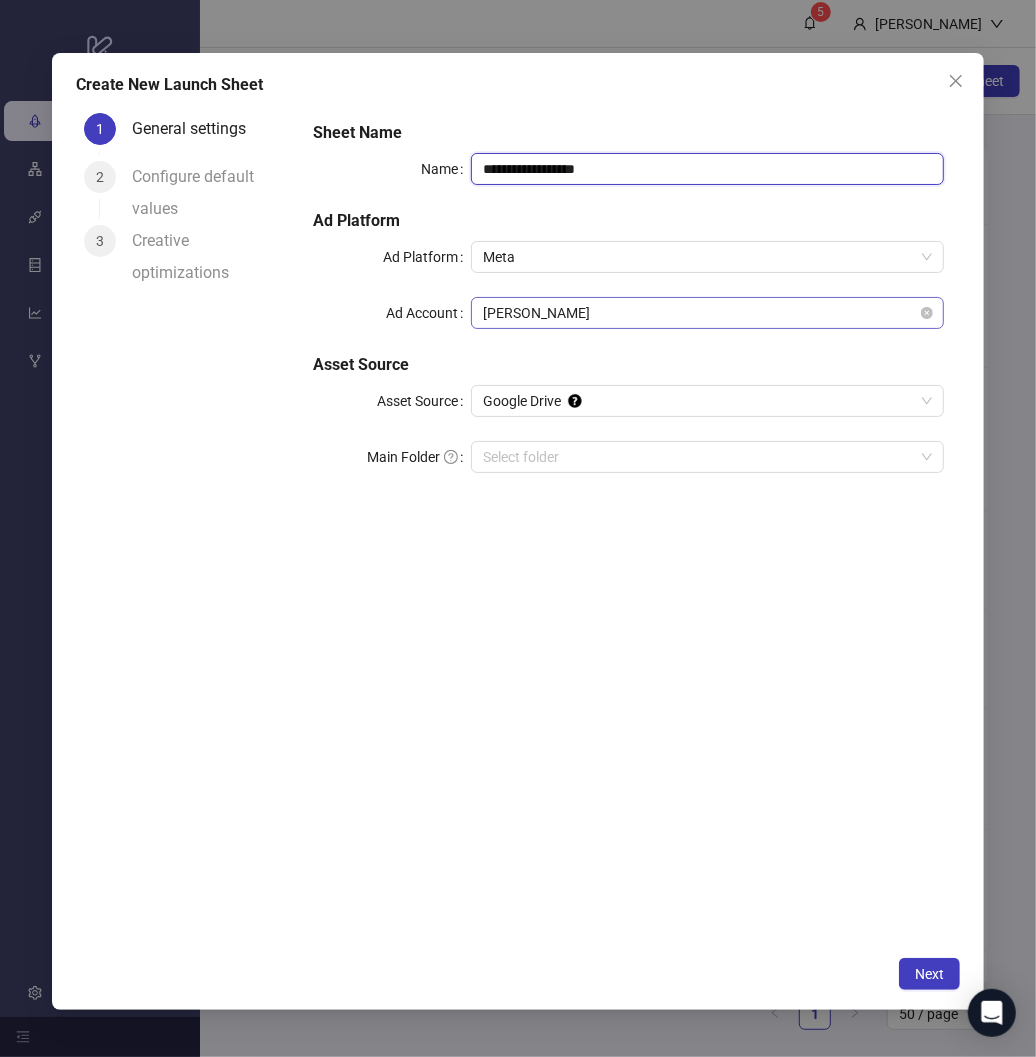 click on "Mel Reid" at bounding box center [707, 313] 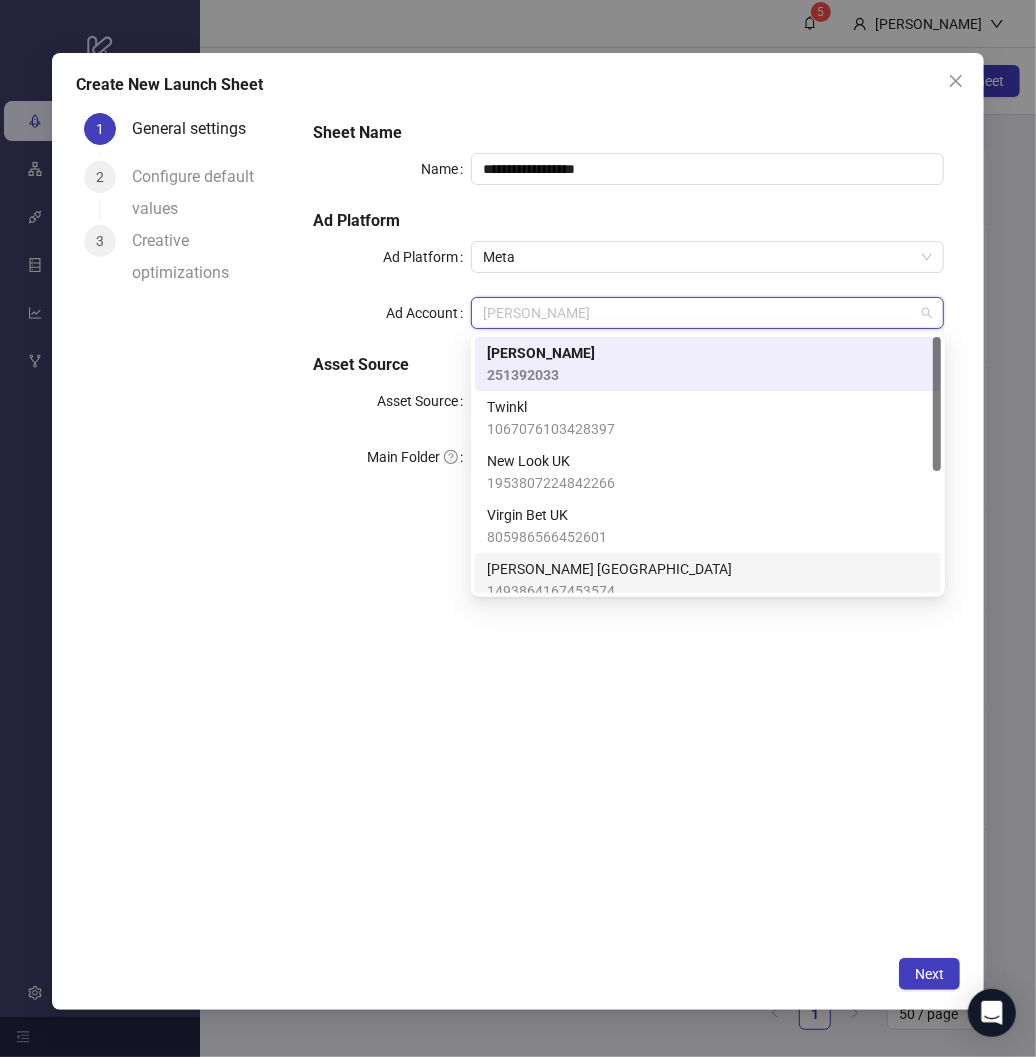 click on "1493864167453574" at bounding box center [609, 591] 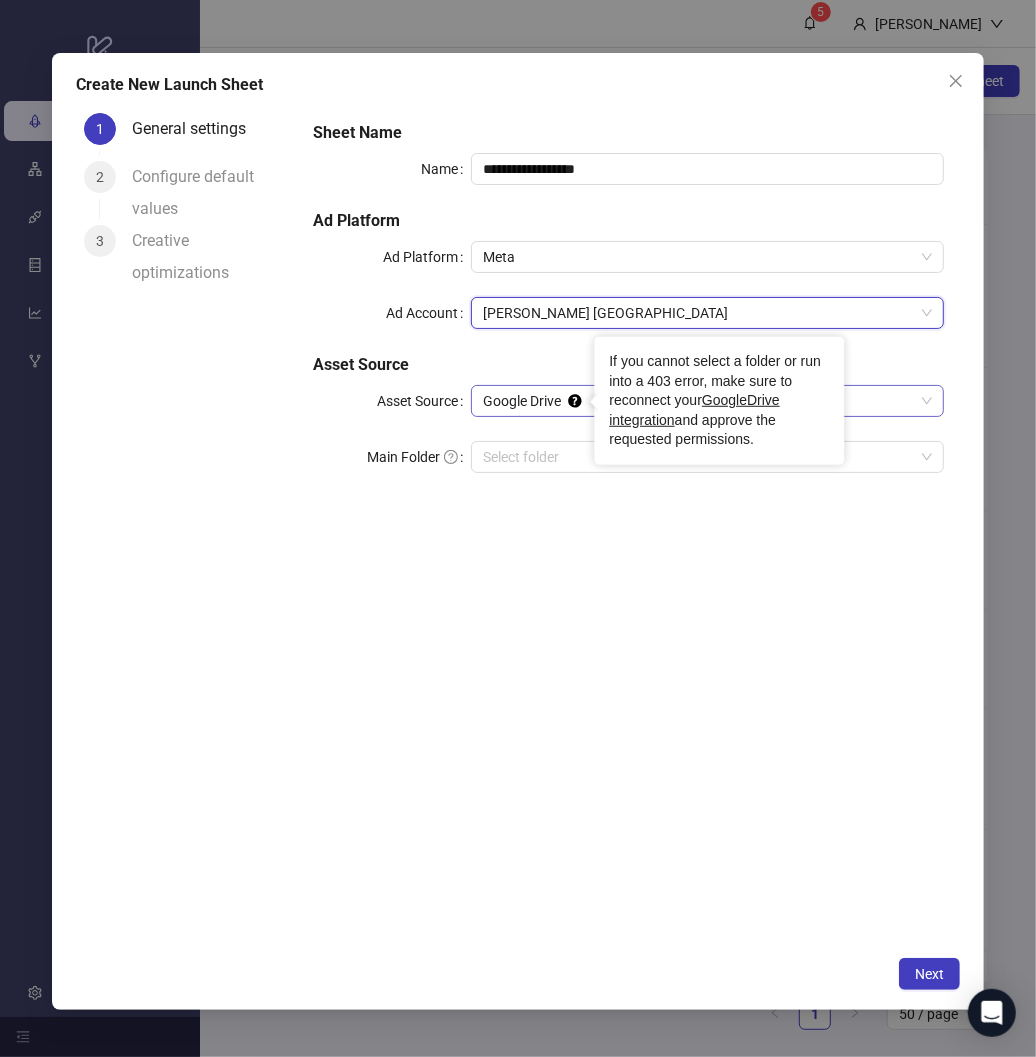 click 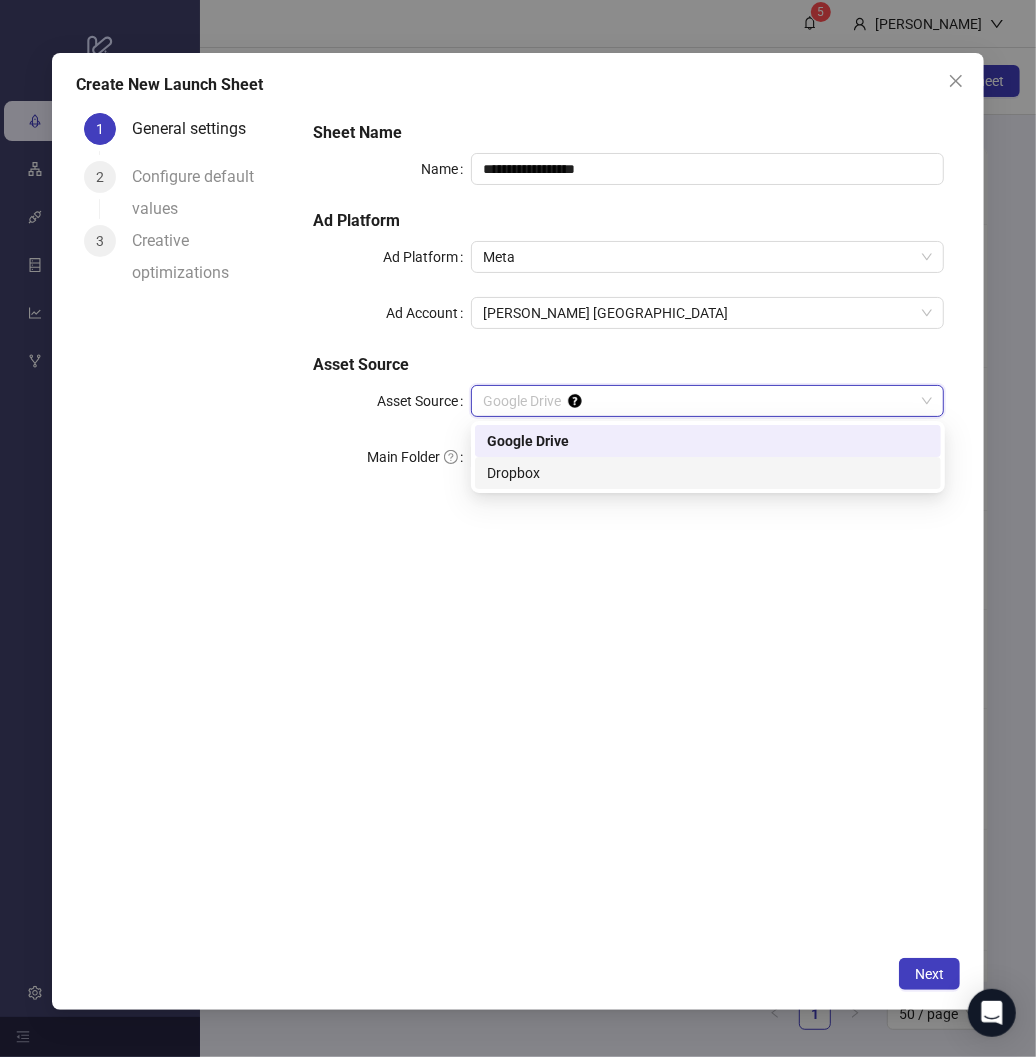 click on "**********" at bounding box center (628, 525) 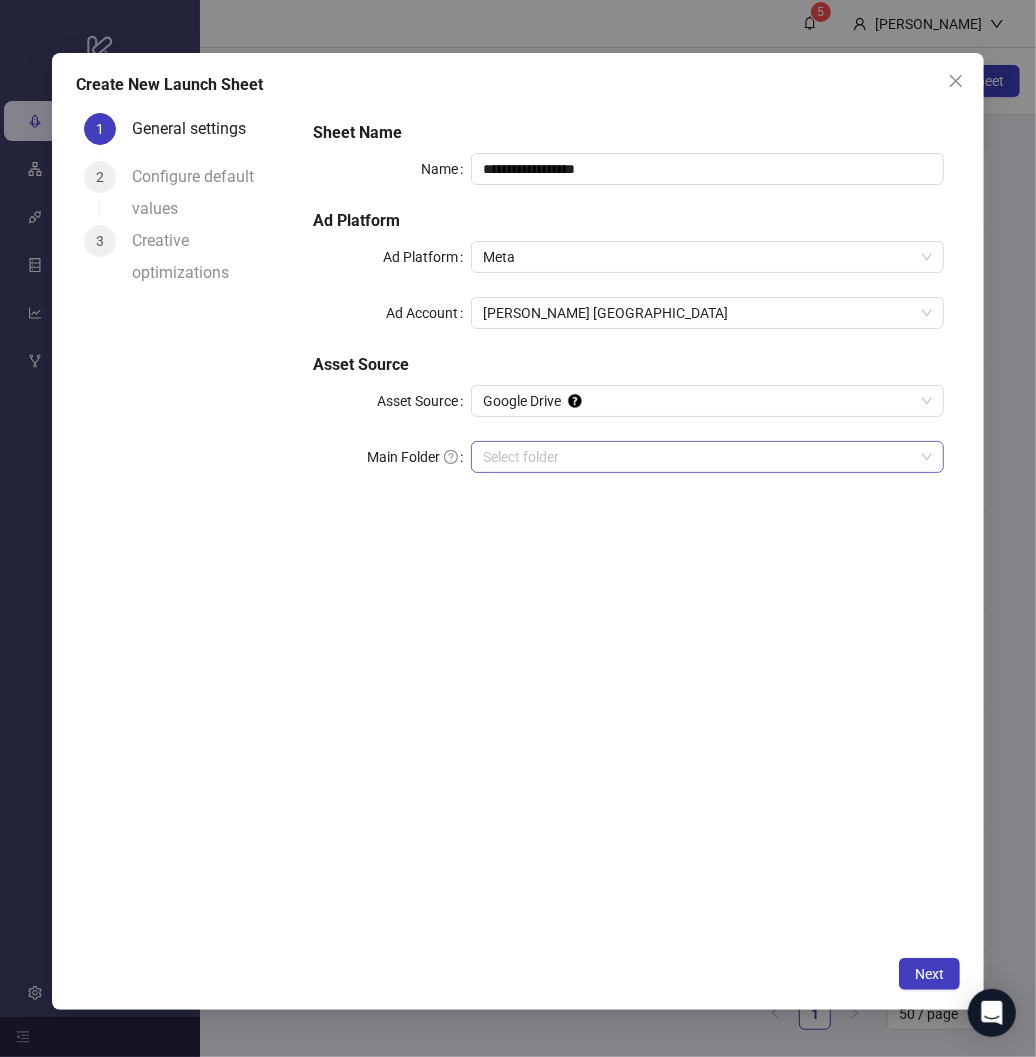 click on "Main Folder" at bounding box center (698, 457) 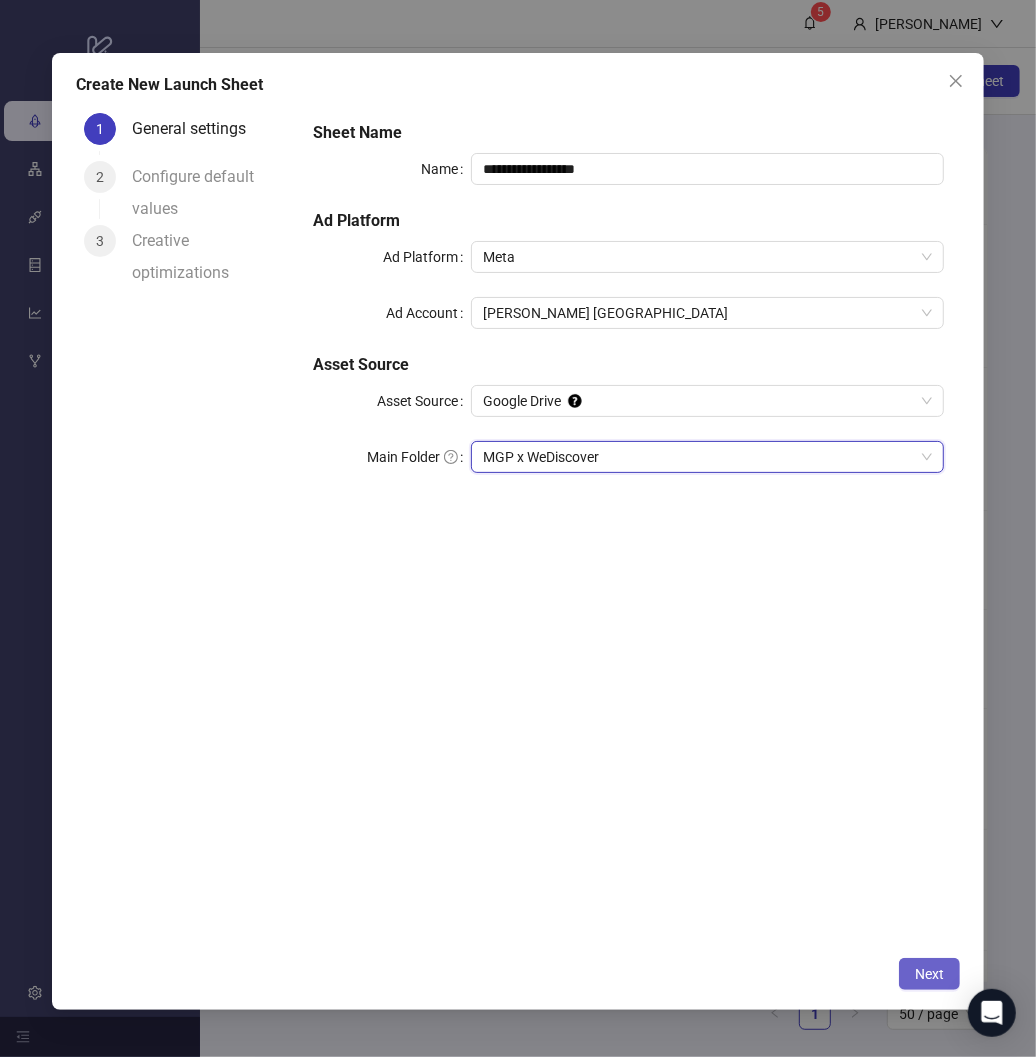 click on "Next" at bounding box center (929, 974) 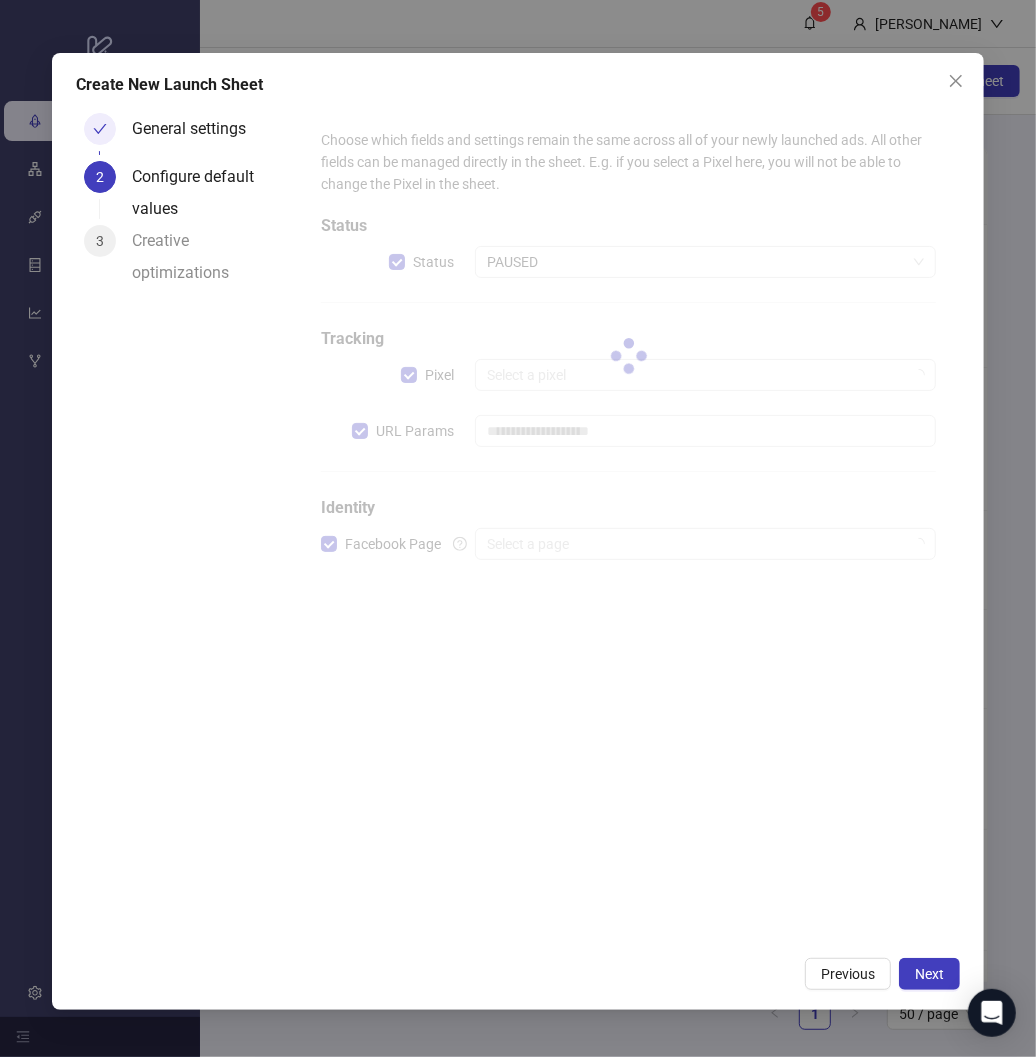 type on "**********" 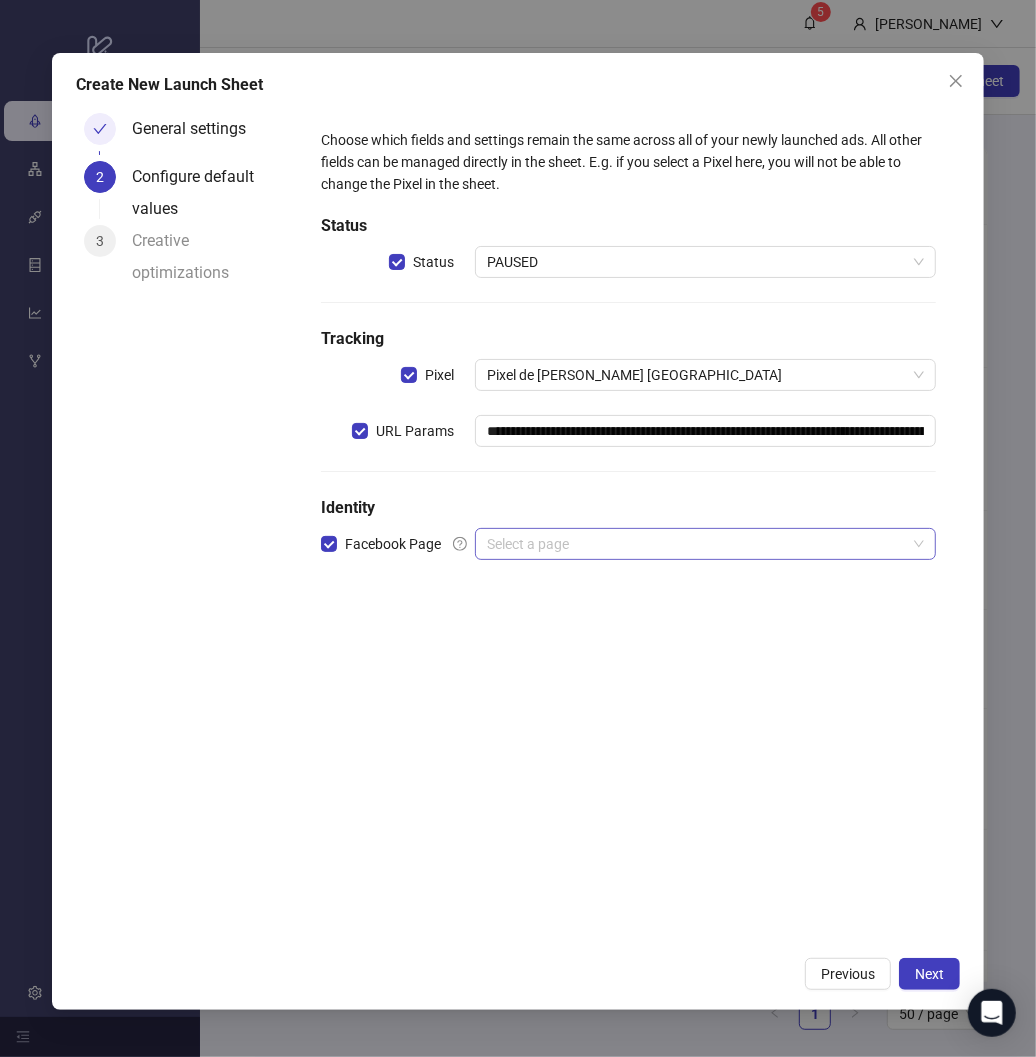 click at bounding box center (696, 544) 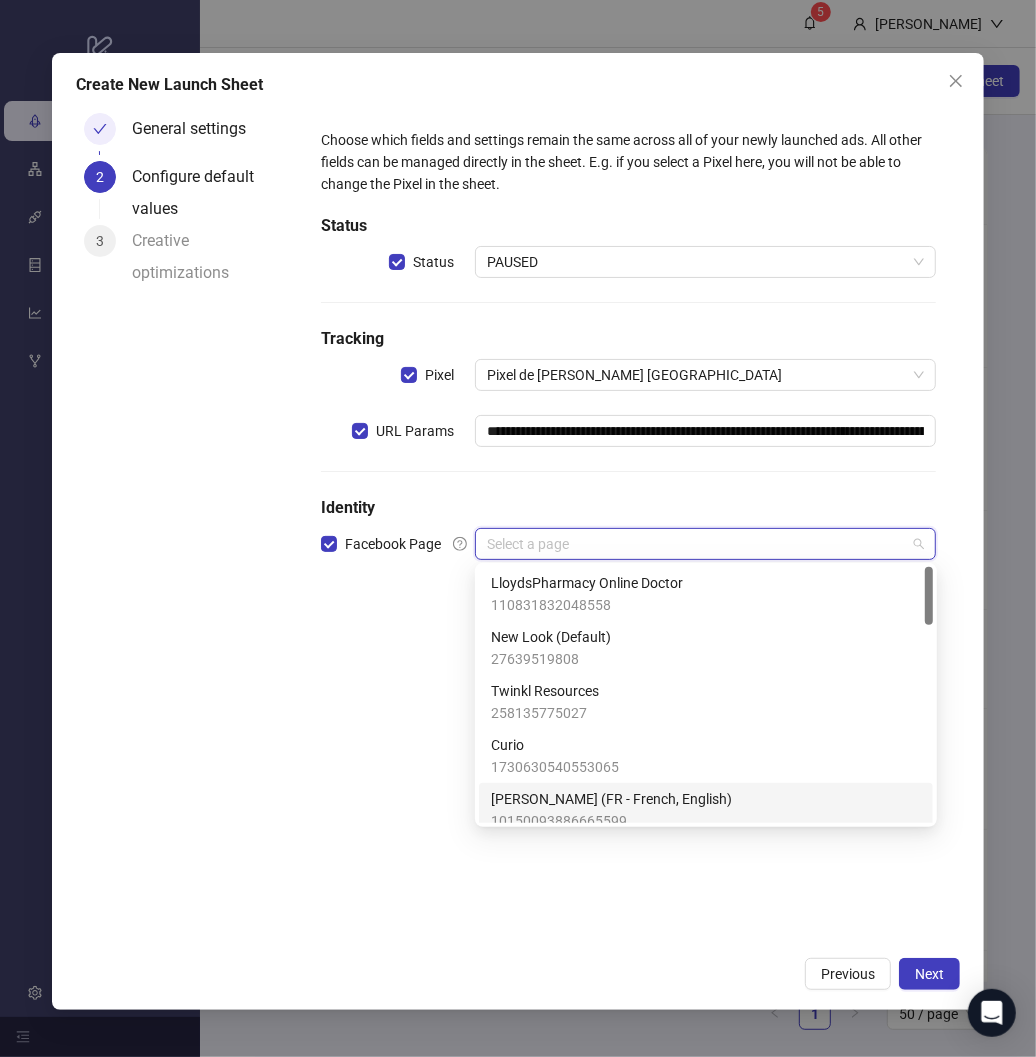 click on "10150093886665599" at bounding box center (611, 821) 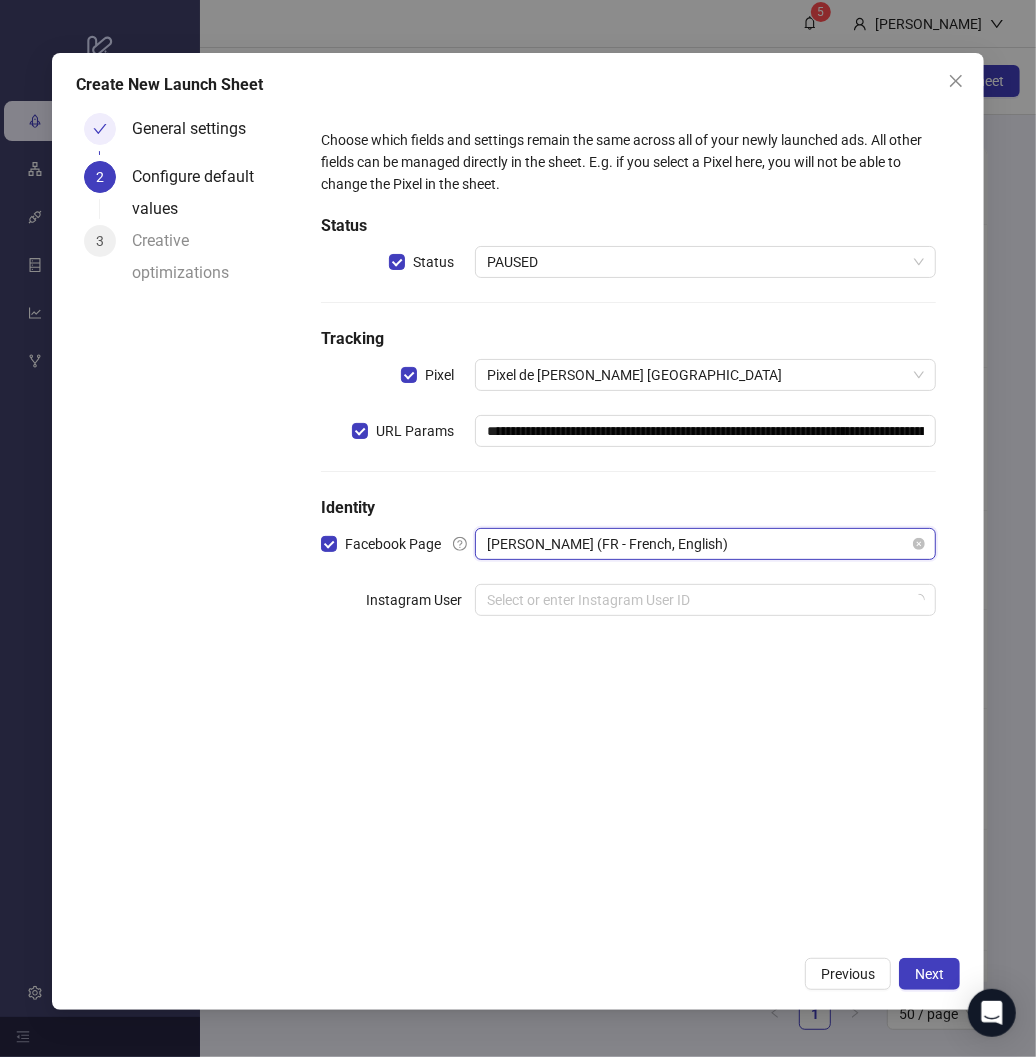 click on "[PERSON_NAME] (FR - French, English)" at bounding box center [705, 544] 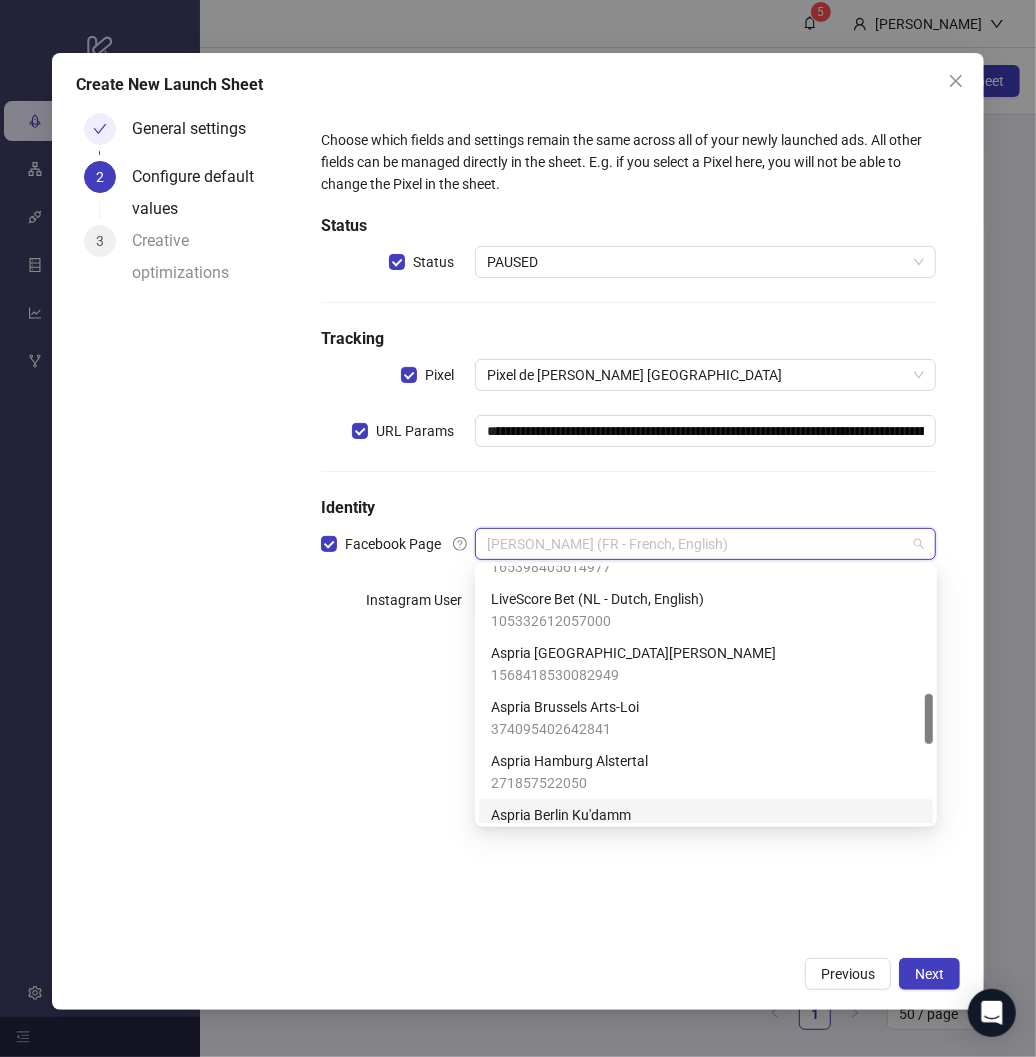 scroll, scrollTop: 640, scrollLeft: 0, axis: vertical 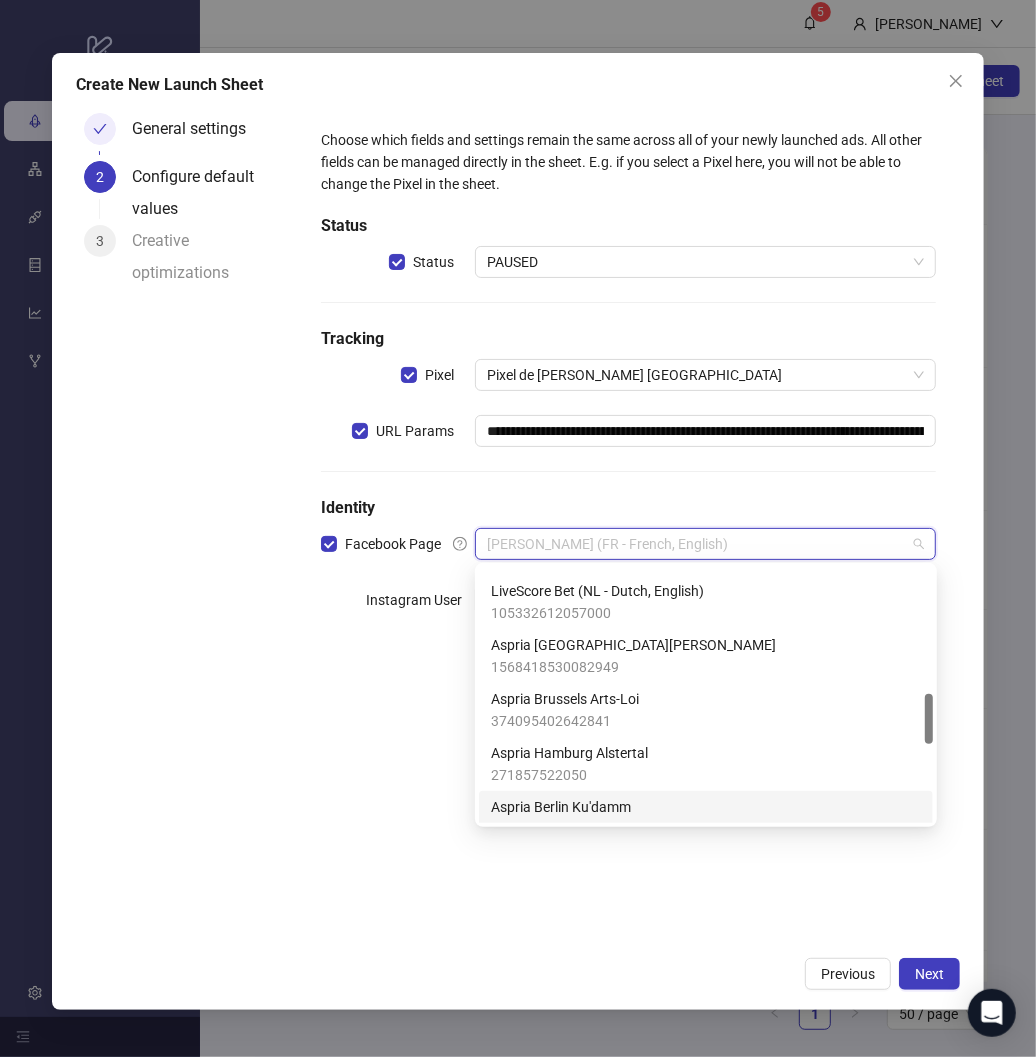 click on "**********" at bounding box center [628, 525] 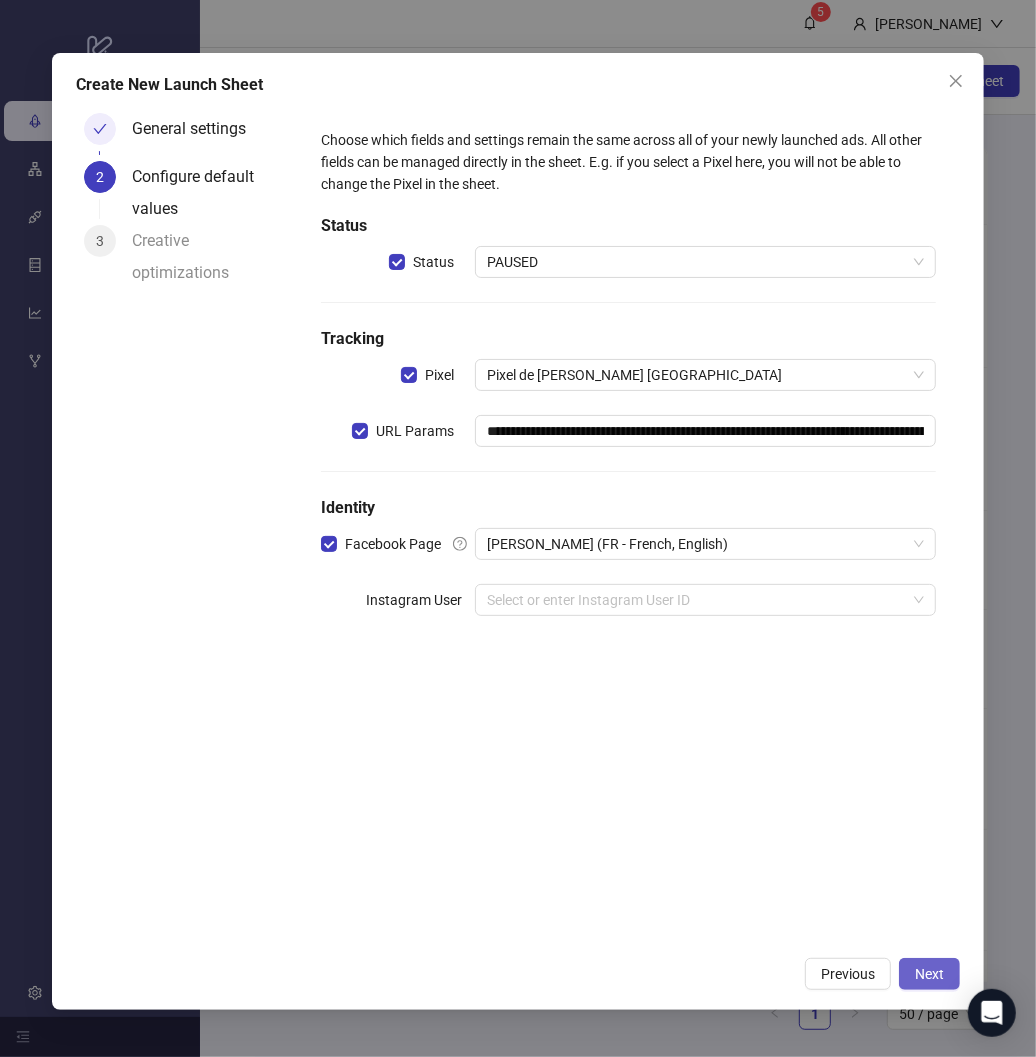 click on "Next" at bounding box center (929, 974) 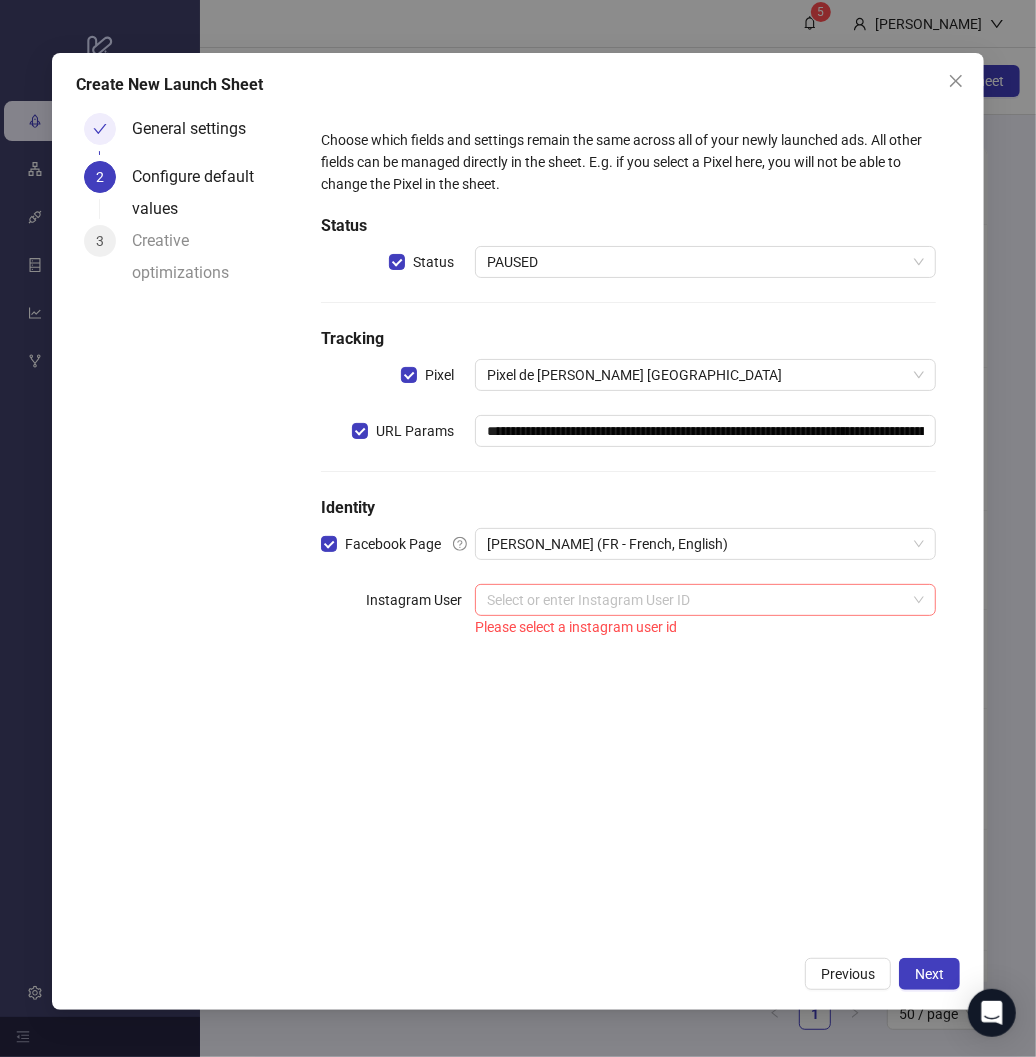 click at bounding box center [696, 600] 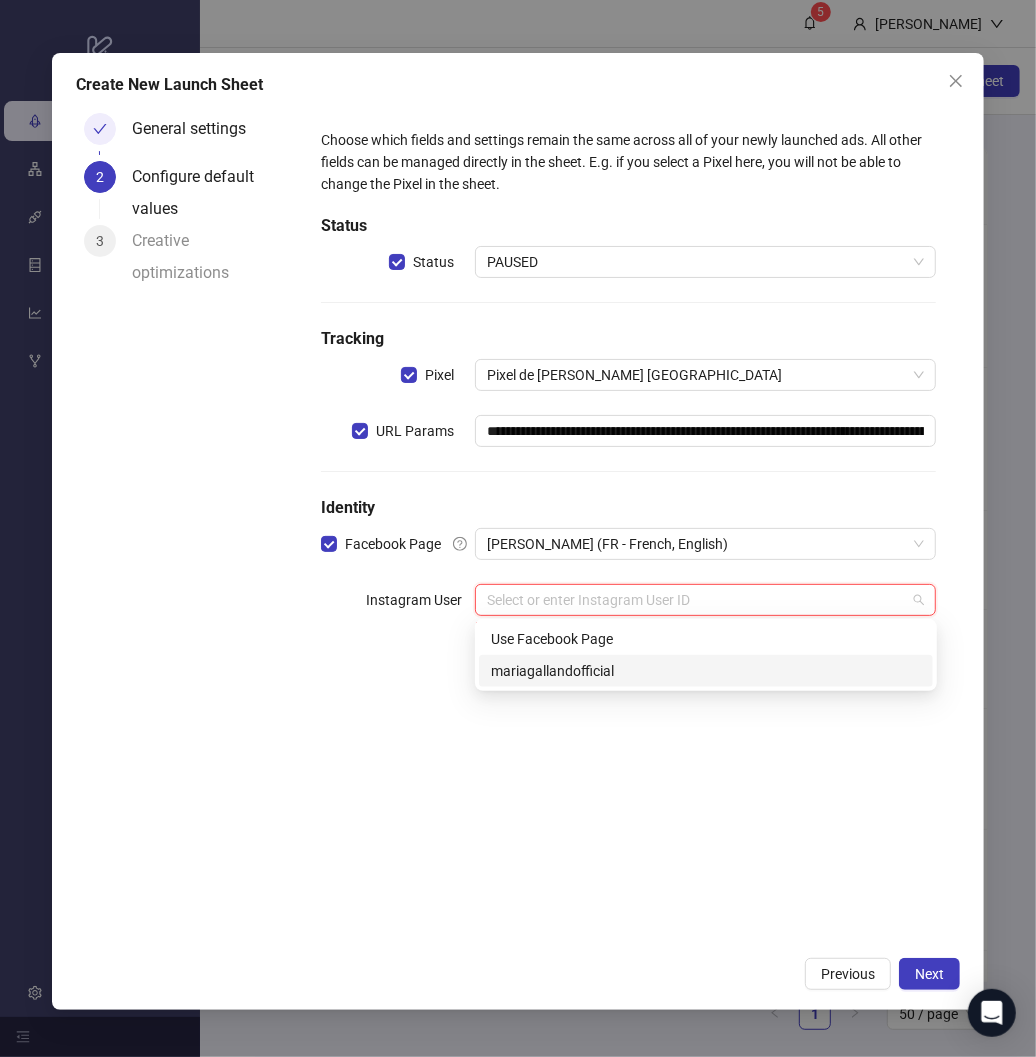 click on "mariagallandofficial" at bounding box center (706, 671) 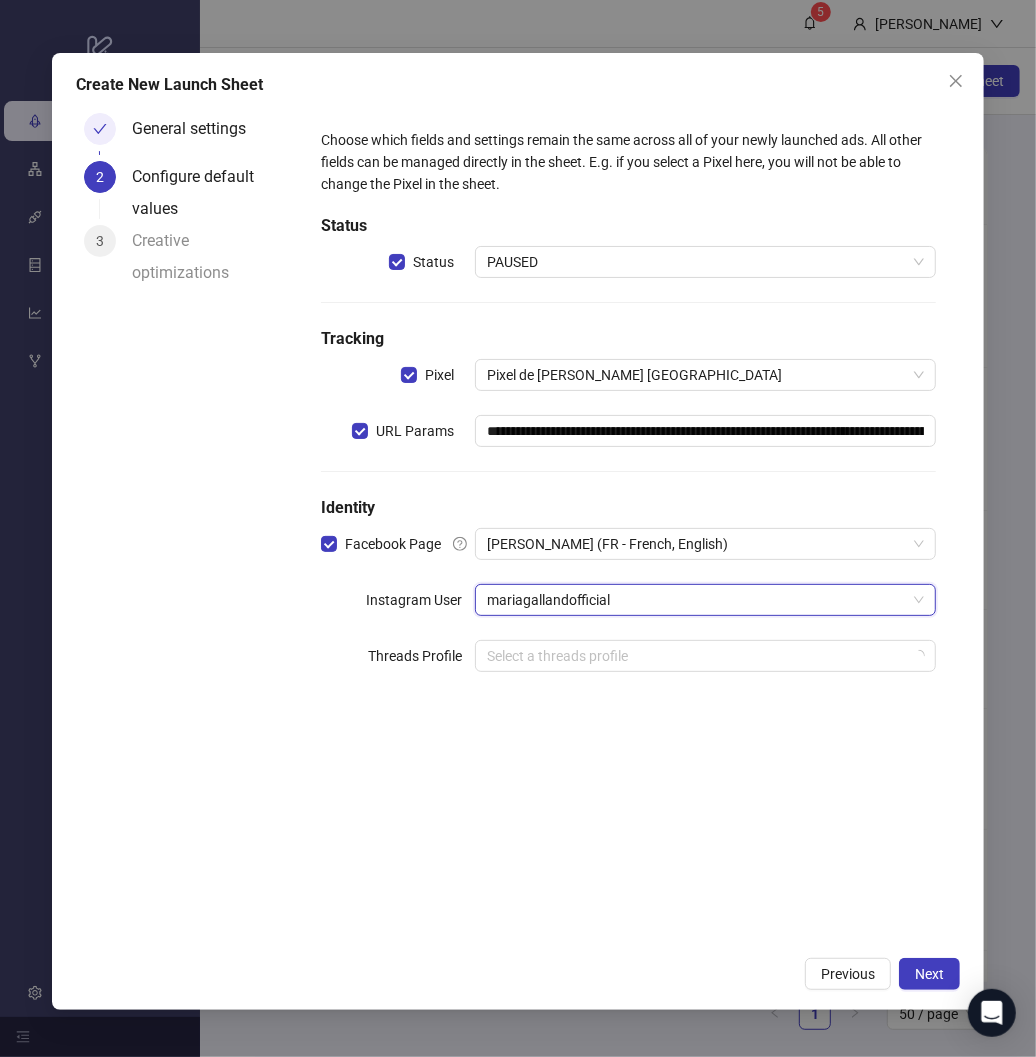click on "**********" at bounding box center (628, 525) 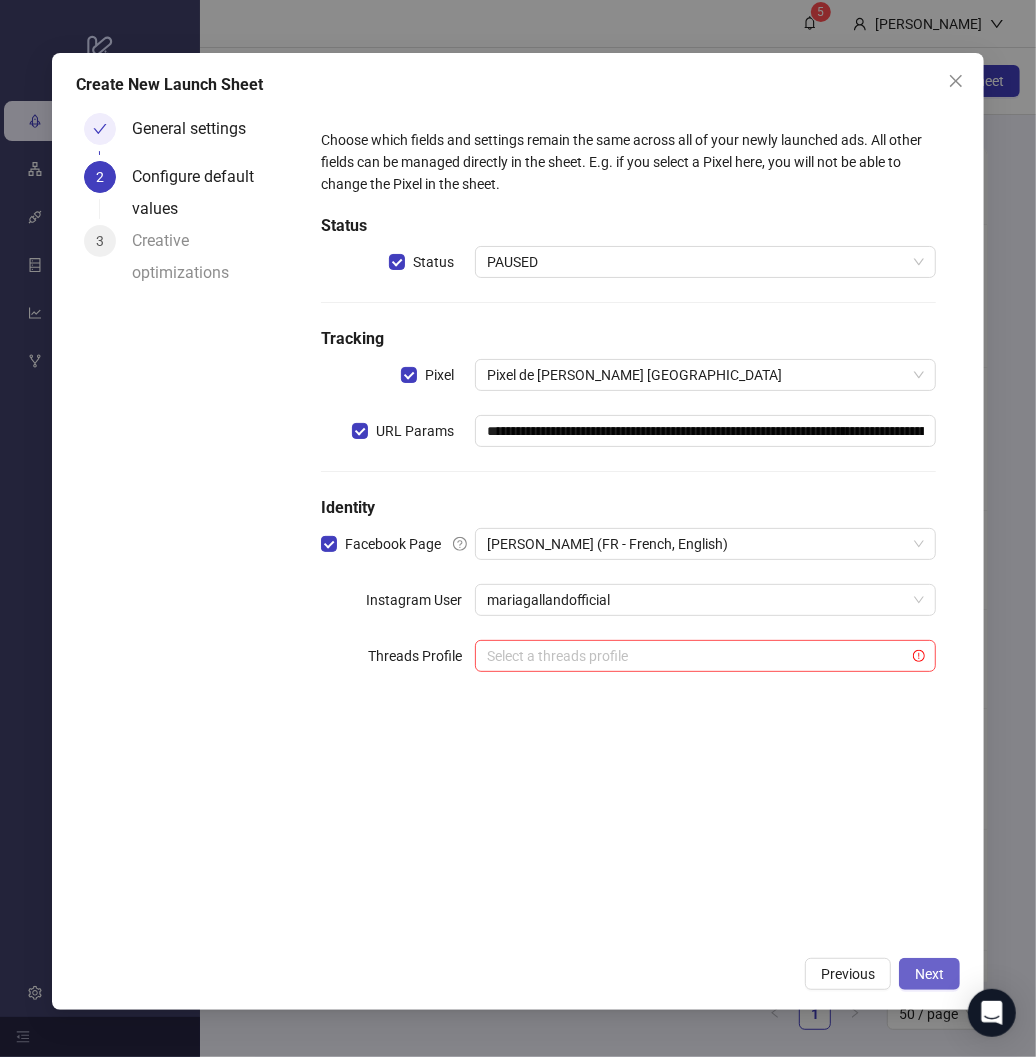 click on "Next" at bounding box center (929, 974) 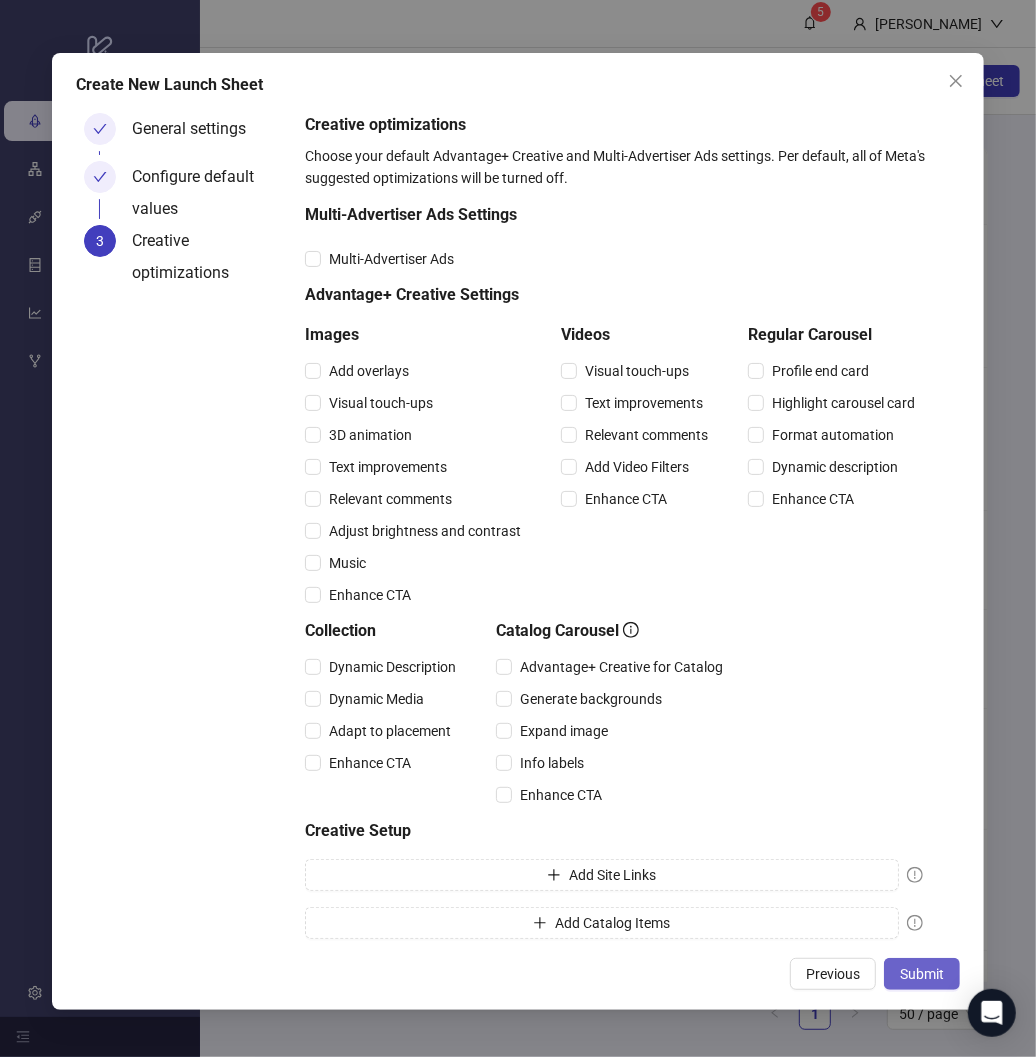 click on "Submit" at bounding box center [922, 974] 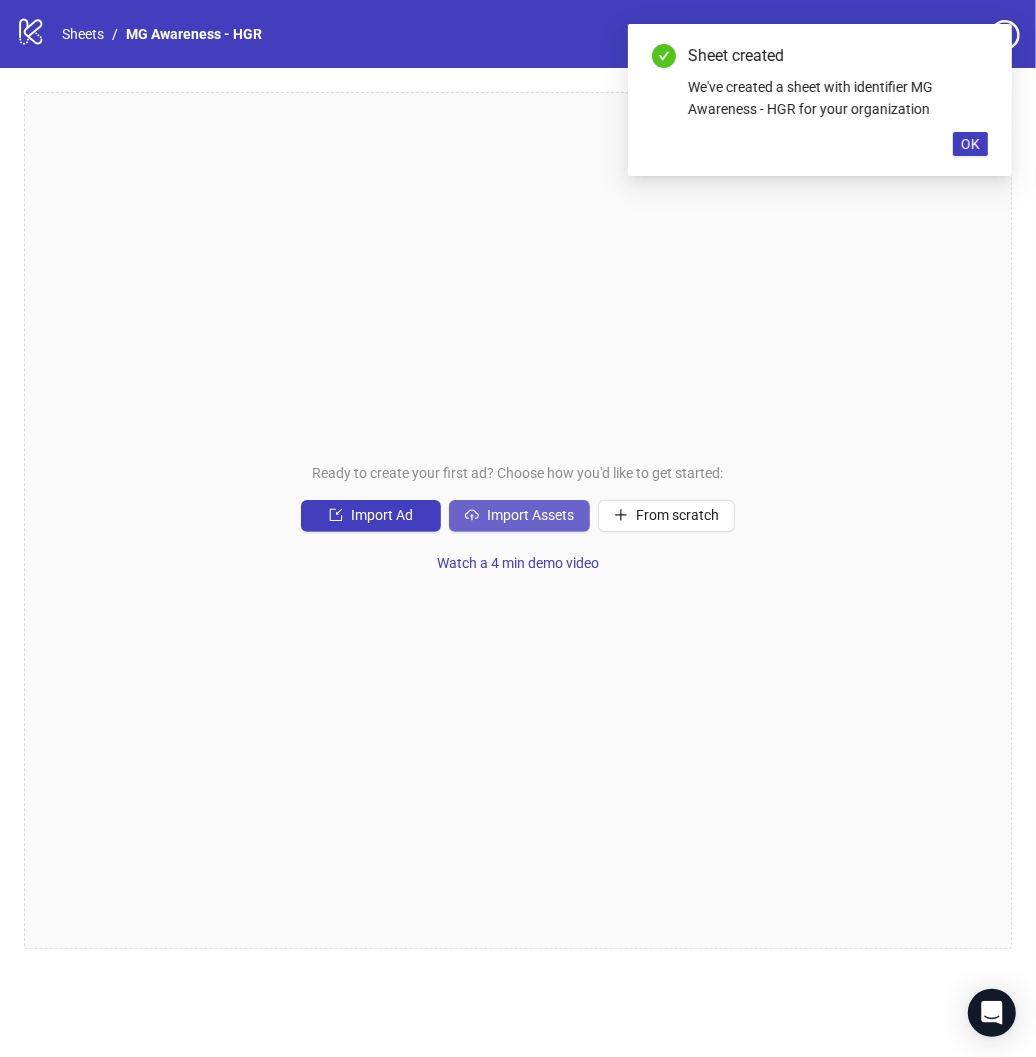 click on "Import Assets" at bounding box center (530, 515) 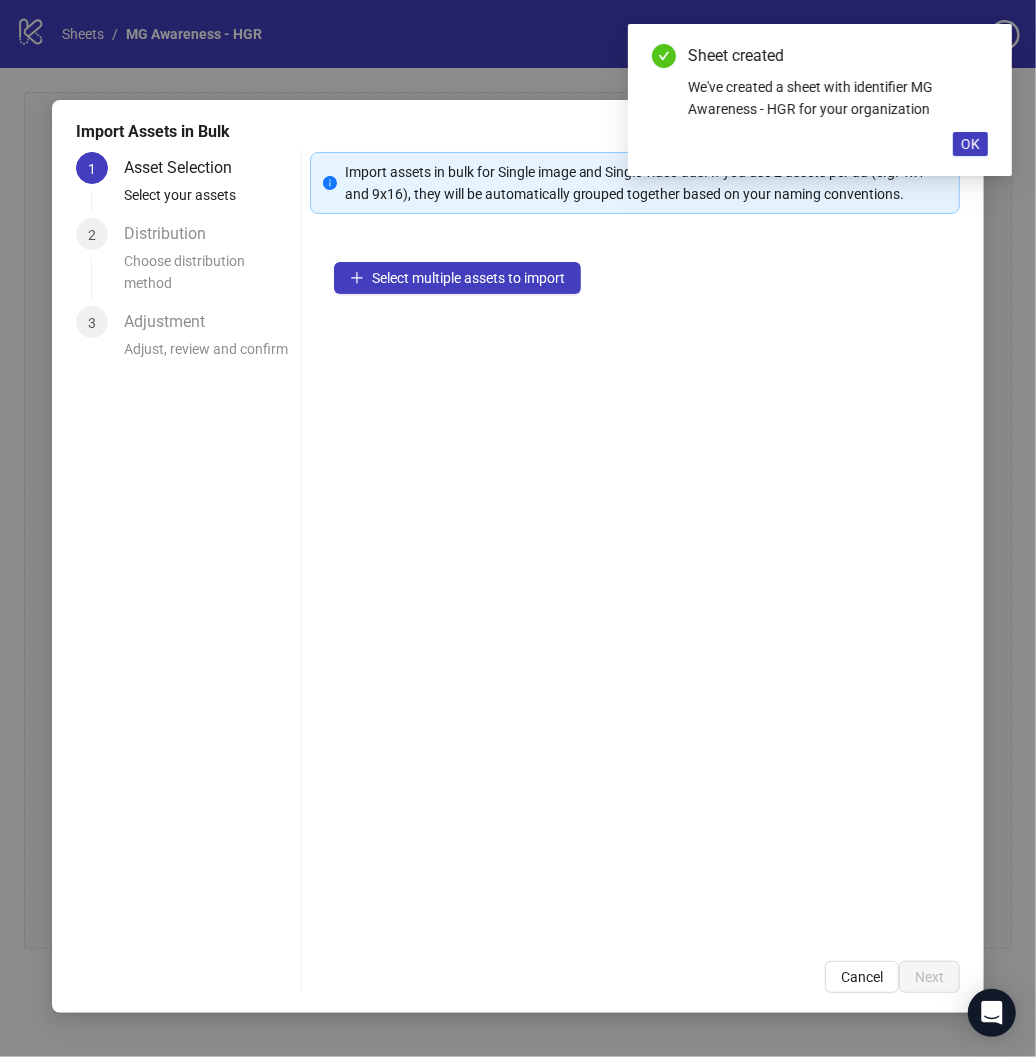 click on "Select multiple assets to import" at bounding box center (635, 587) 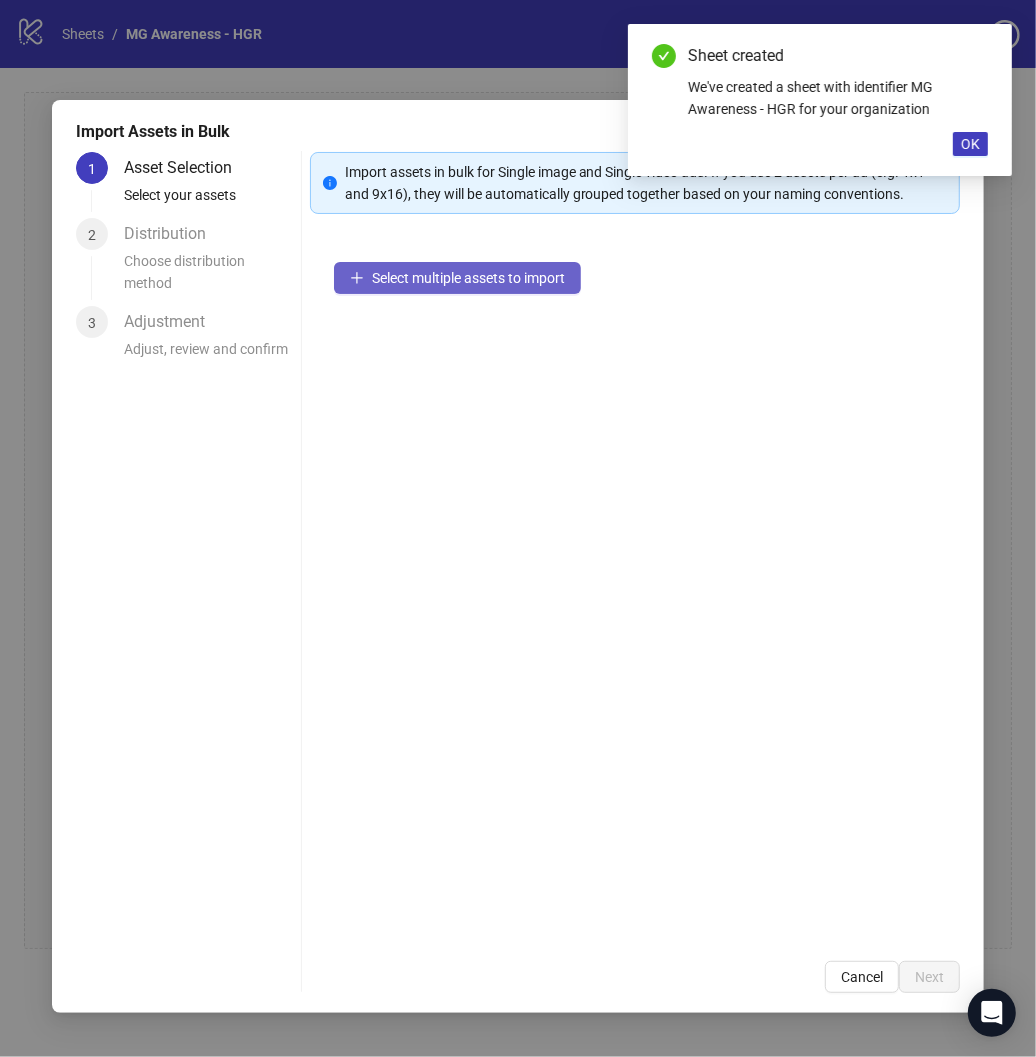 click on "Select multiple assets to import" at bounding box center (468, 278) 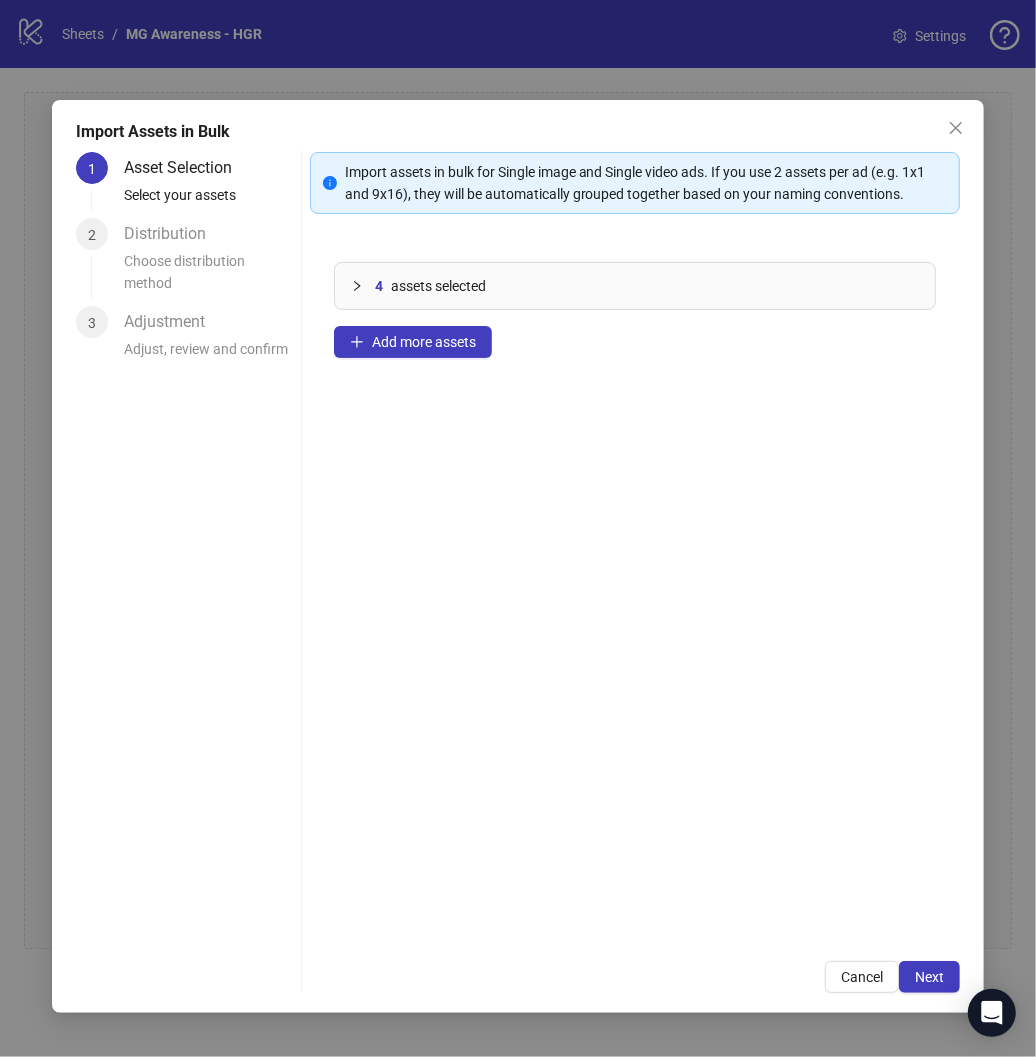 click 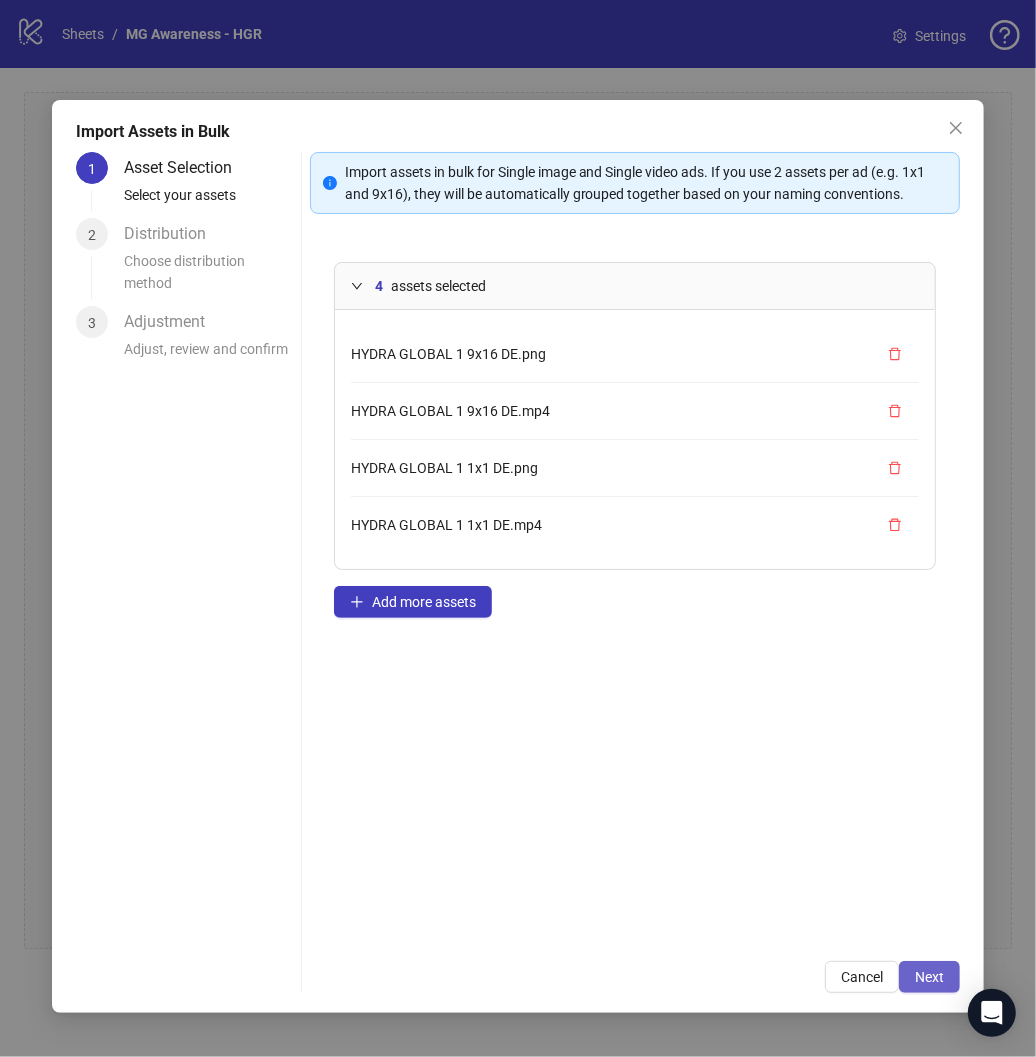 click on "Next" at bounding box center [929, 977] 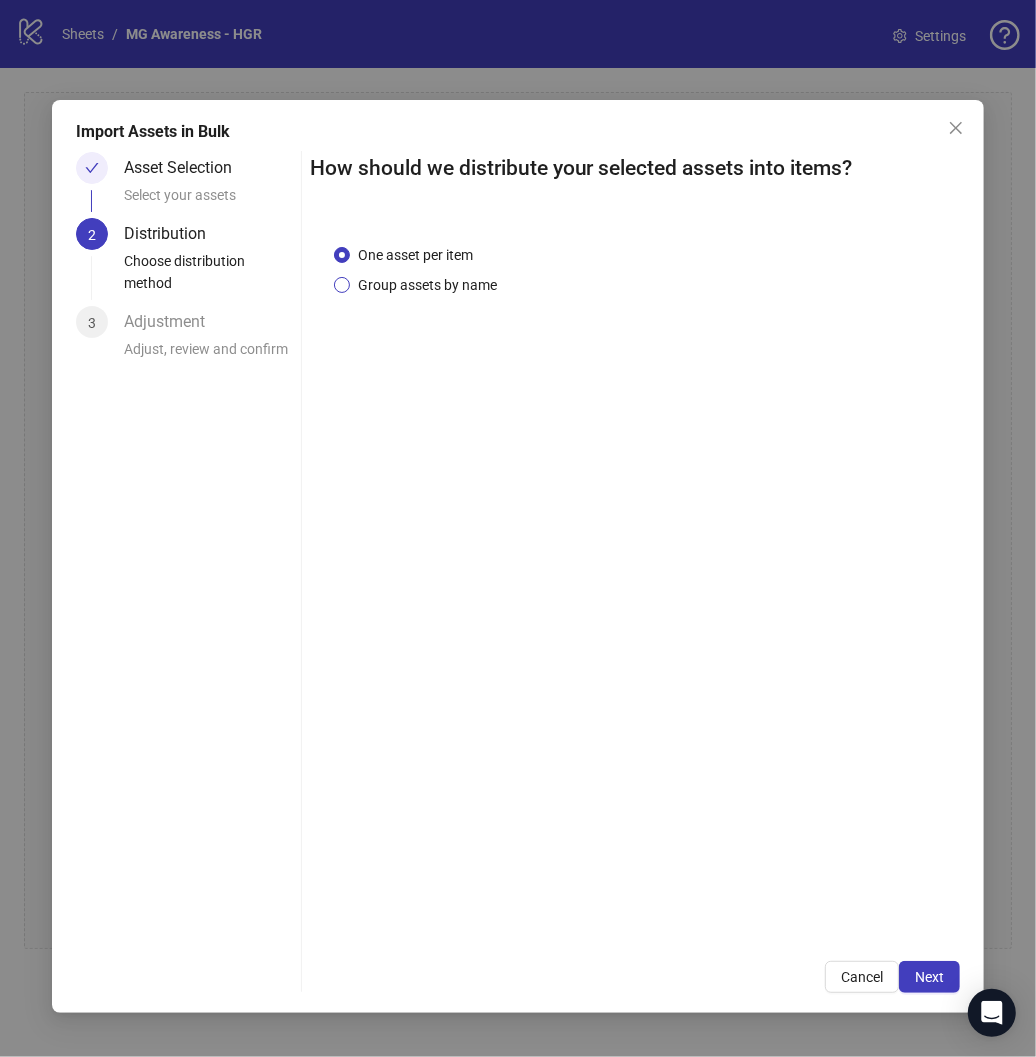 click on "Group assets by name" at bounding box center (427, 285) 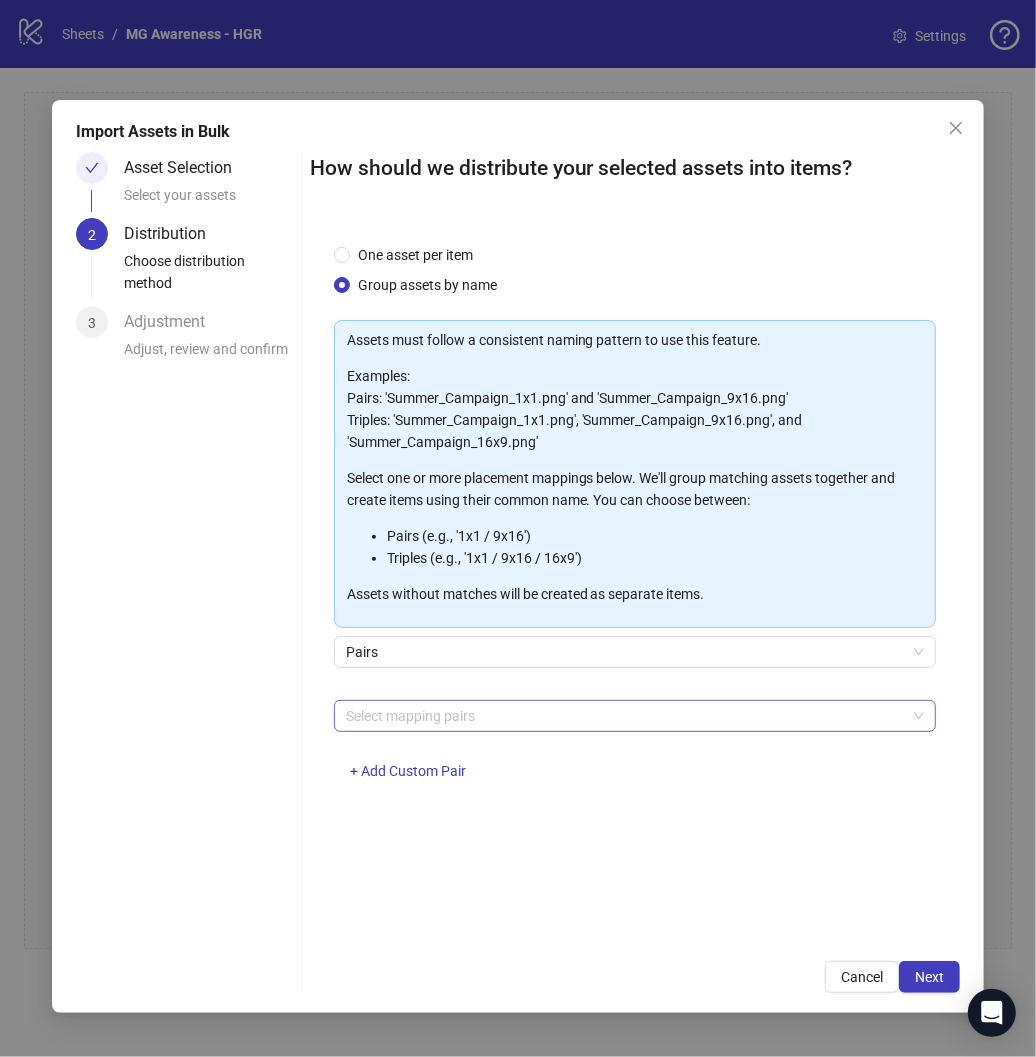 click at bounding box center (625, 716) 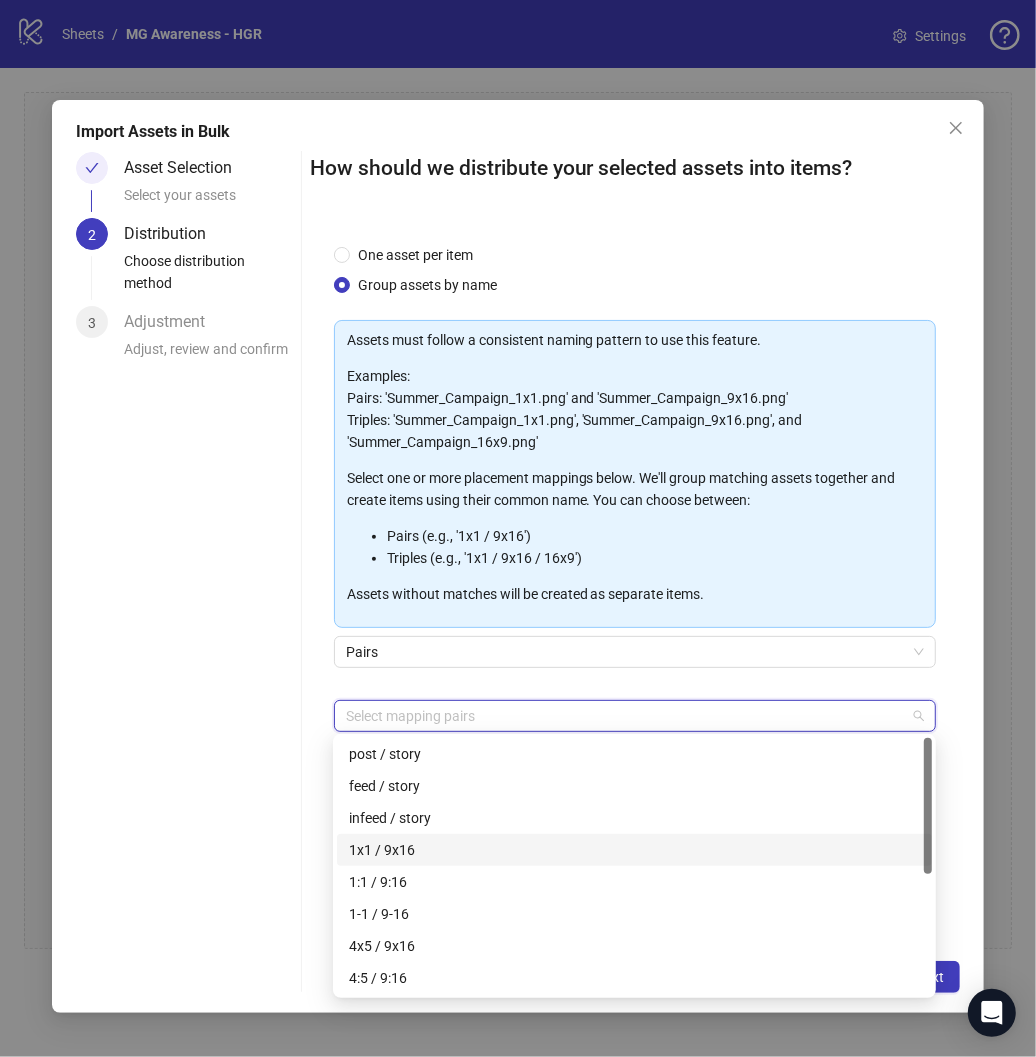 click on "1x1 / 9x16" at bounding box center [634, 850] 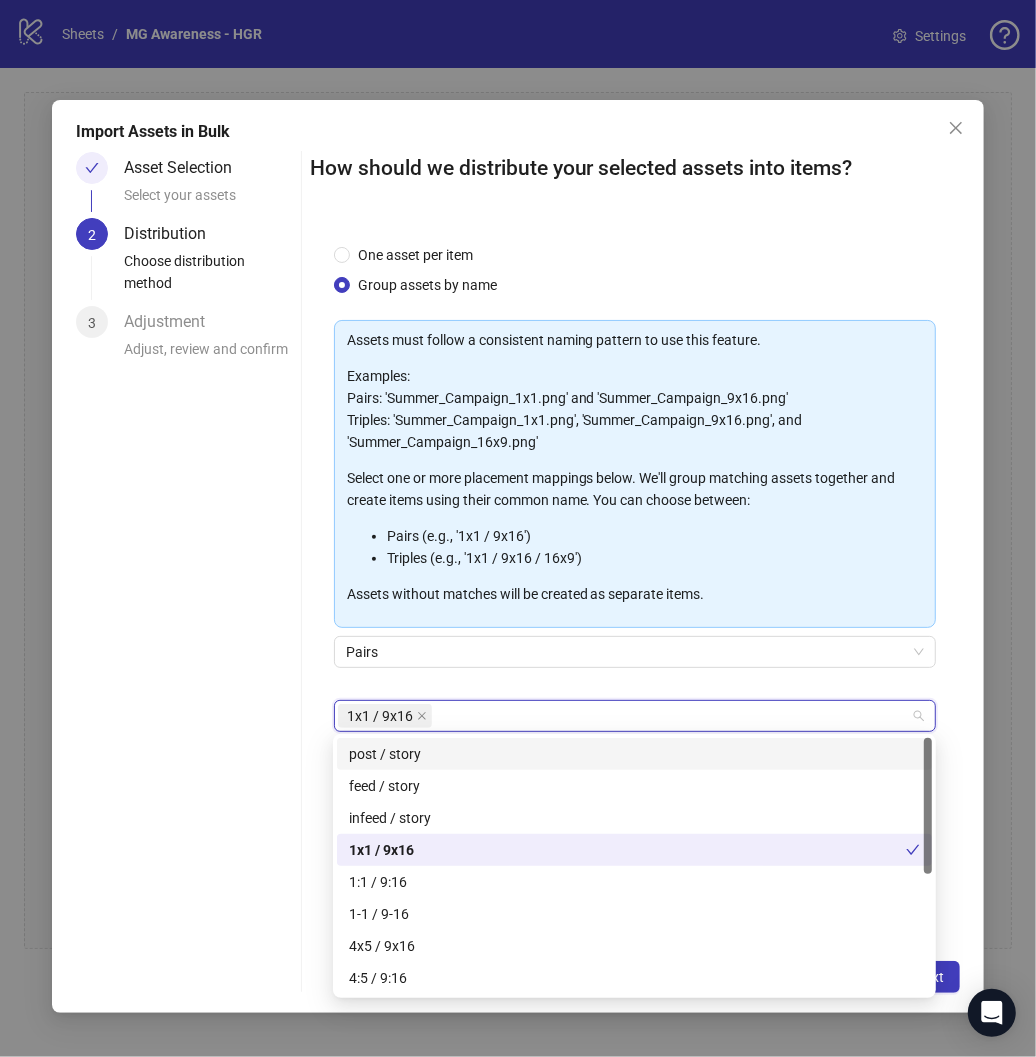 click on "One asset per item Group assets by name Assets must follow a consistent naming pattern to use this feature. Examples: Pairs: 'Summer_Campaign_1x1.png' and 'Summer_Campaign_9x16.png' Triples: 'Summer_Campaign_1x1.png', 'Summer_Campaign_9x16.png', and 'Summer_Campaign_16x9.png' Select one or more placement mappings below. We'll group matching assets together and create items using their common name. You can choose between: Pairs (e.g., '1x1 / 9x16') Triples (e.g., '1x1 / 9x16 / 16x9') Assets without matches will be created as separate items. Pairs 1x1 / 9x16   + Add Custom Pair" at bounding box center [635, 579] 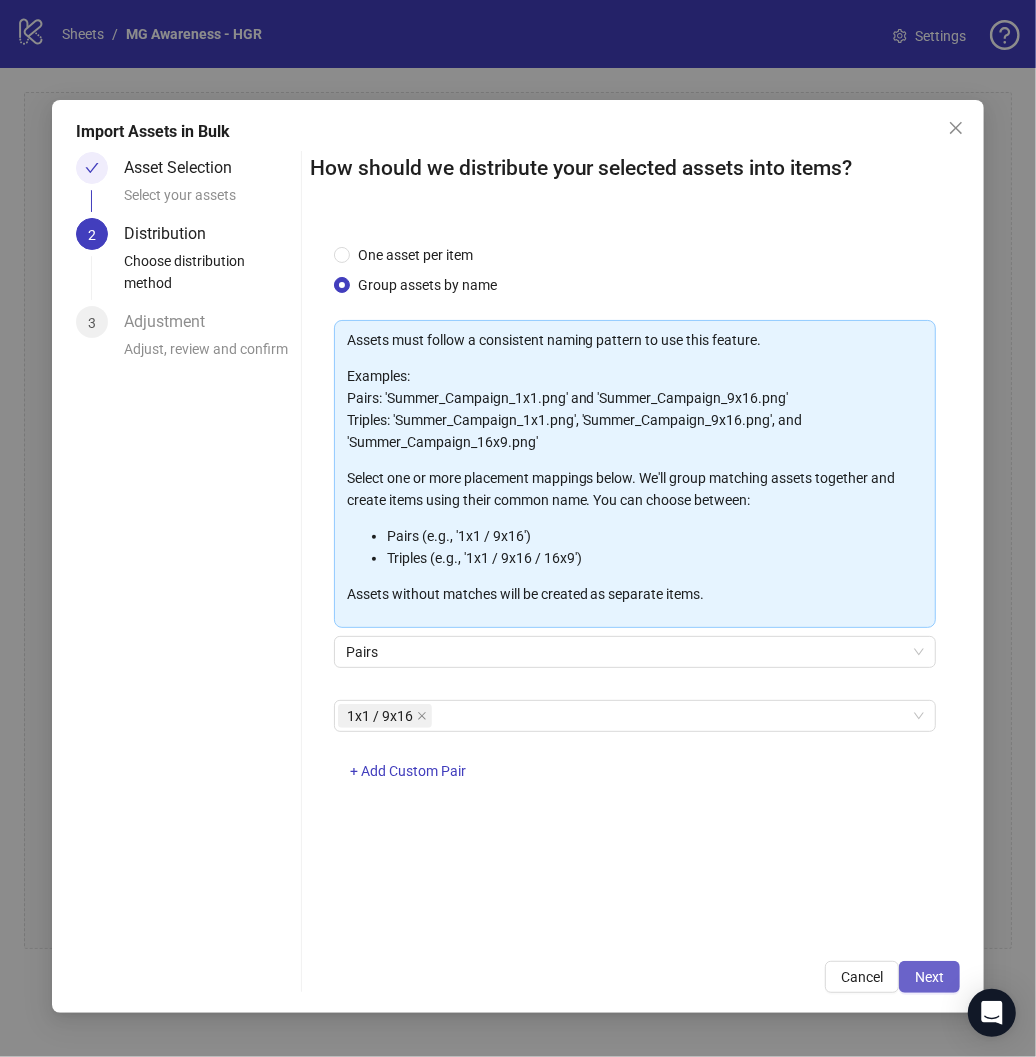 click on "Next" at bounding box center [929, 977] 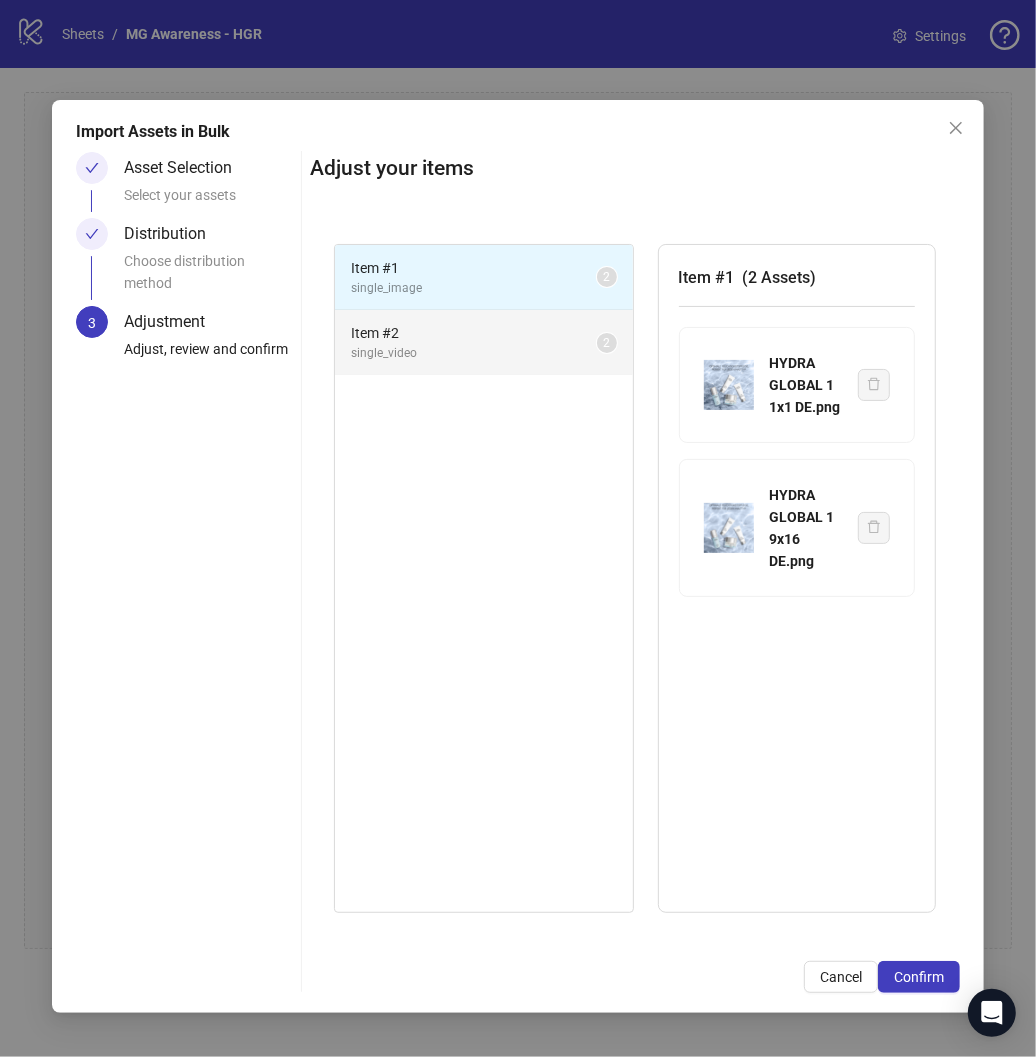 click on "single_video" at bounding box center [474, 353] 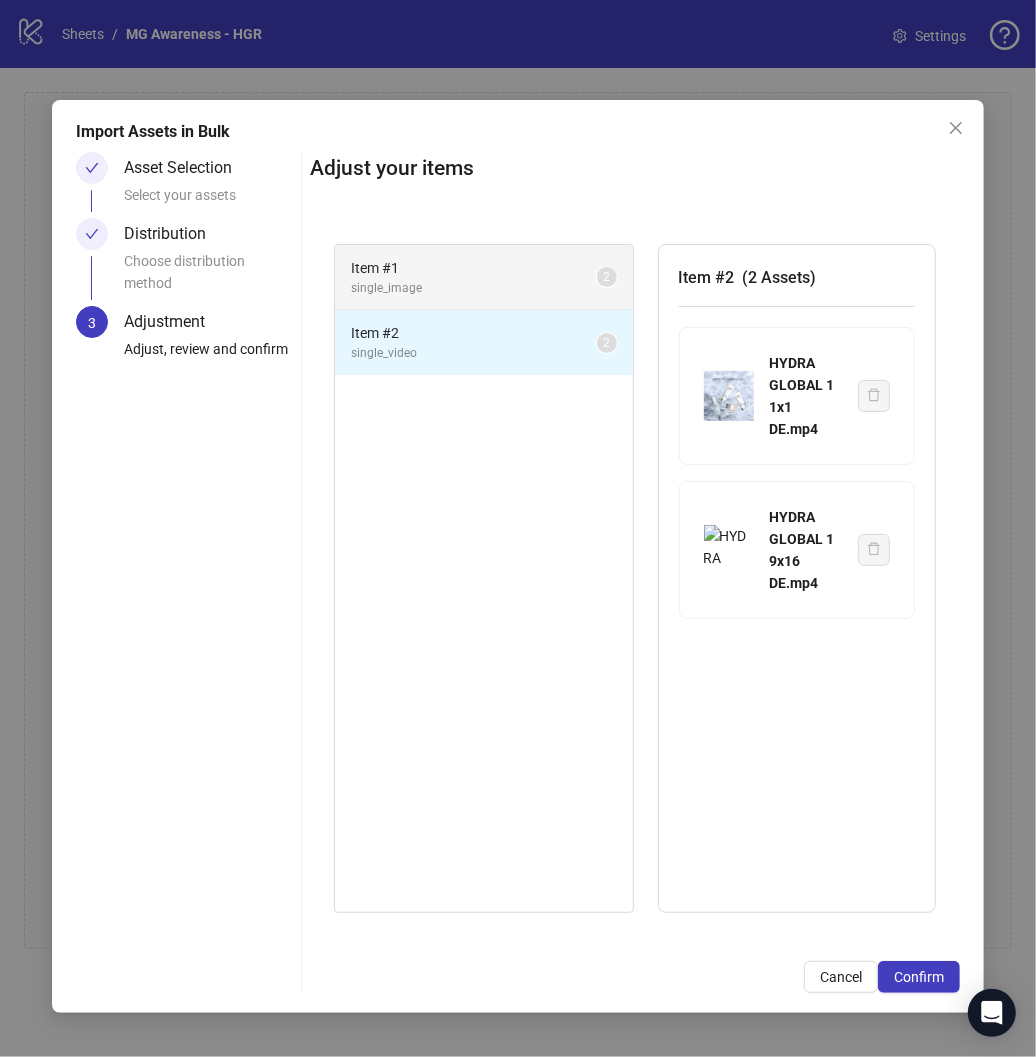 click on "Item # 1" at bounding box center [474, 268] 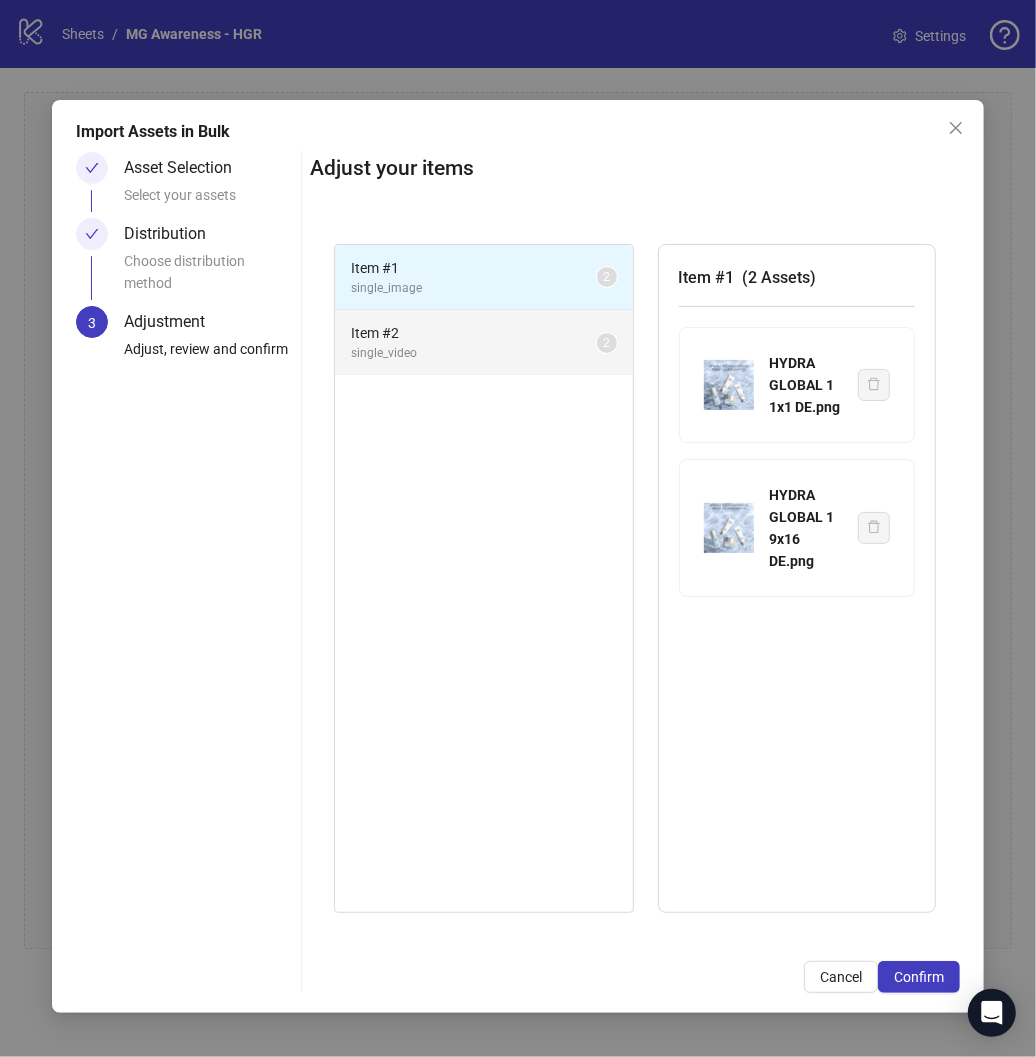 click on "Item # 2" at bounding box center [474, 333] 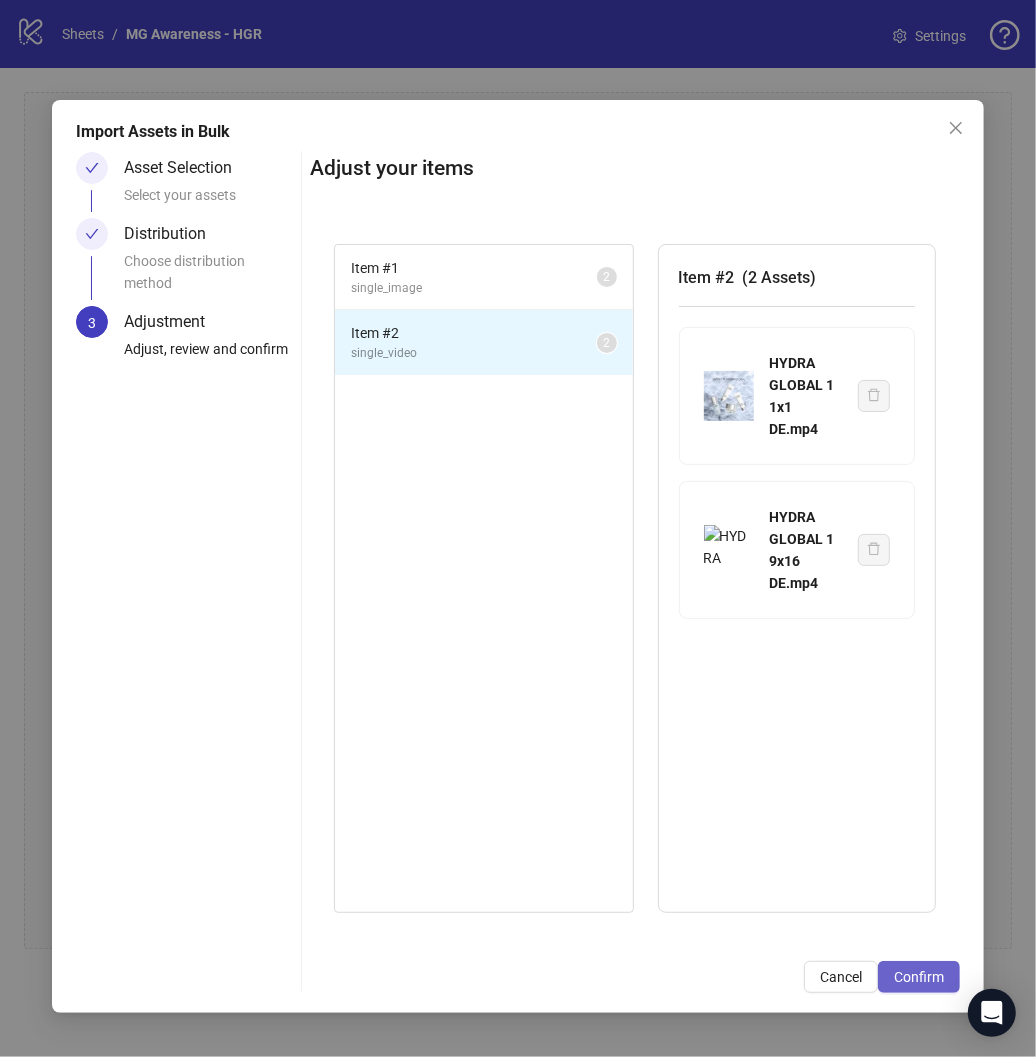 click on "Confirm" at bounding box center (919, 977) 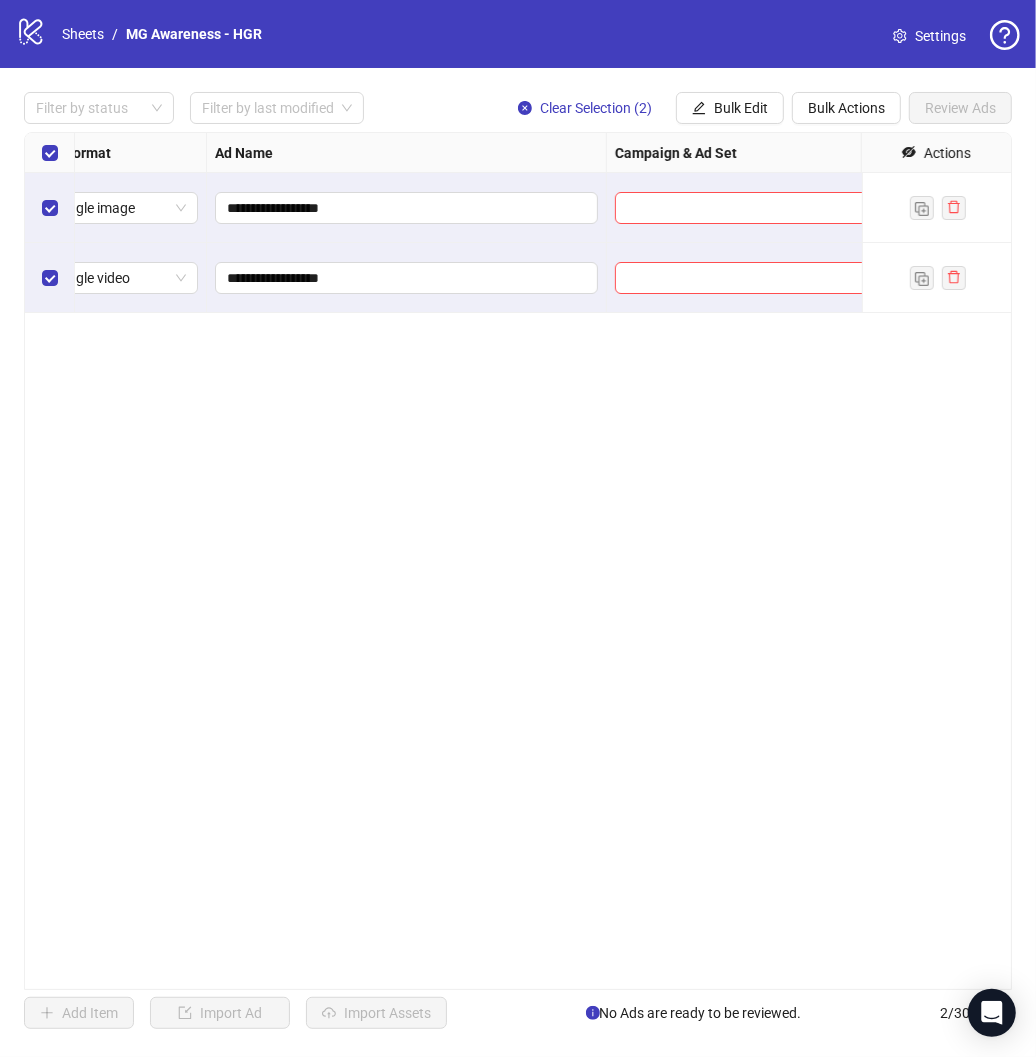 scroll, scrollTop: 0, scrollLeft: 0, axis: both 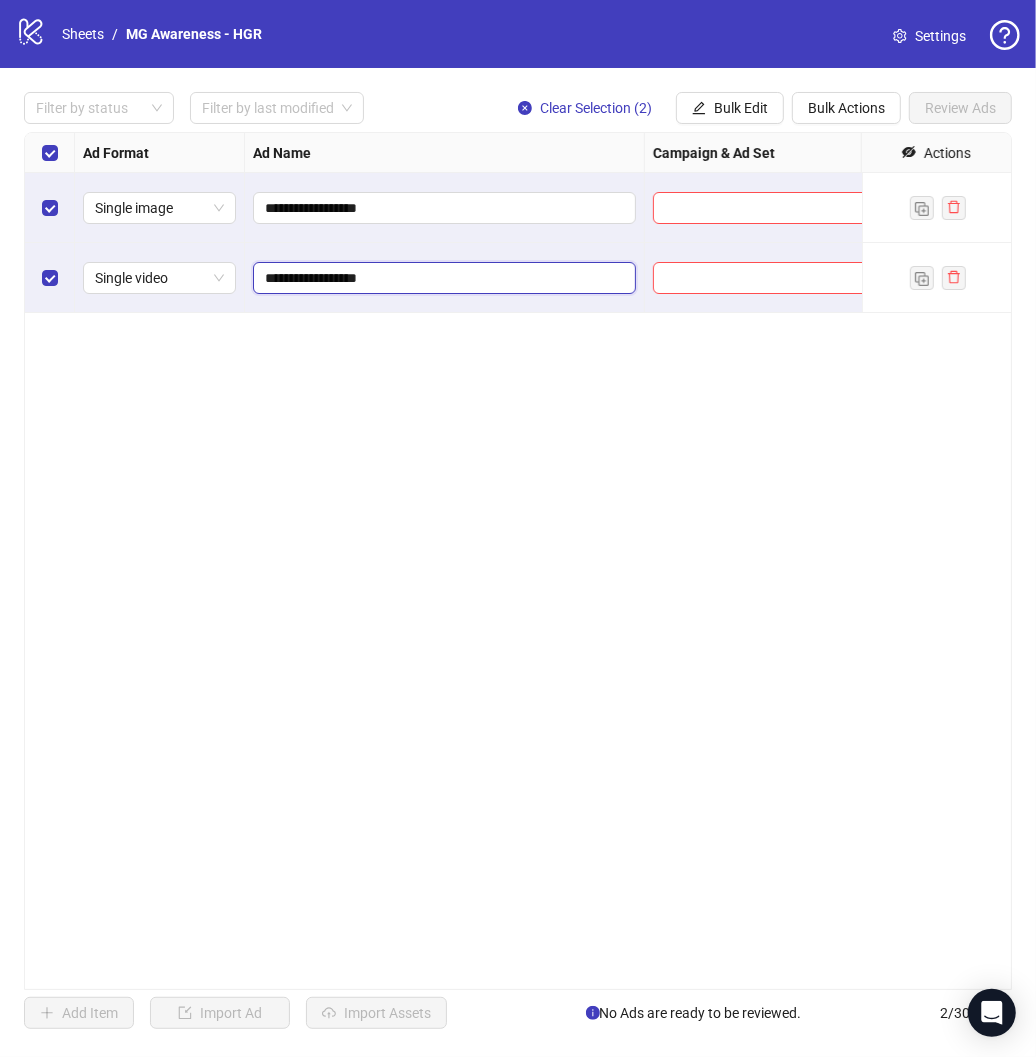 click on "**********" at bounding box center [442, 278] 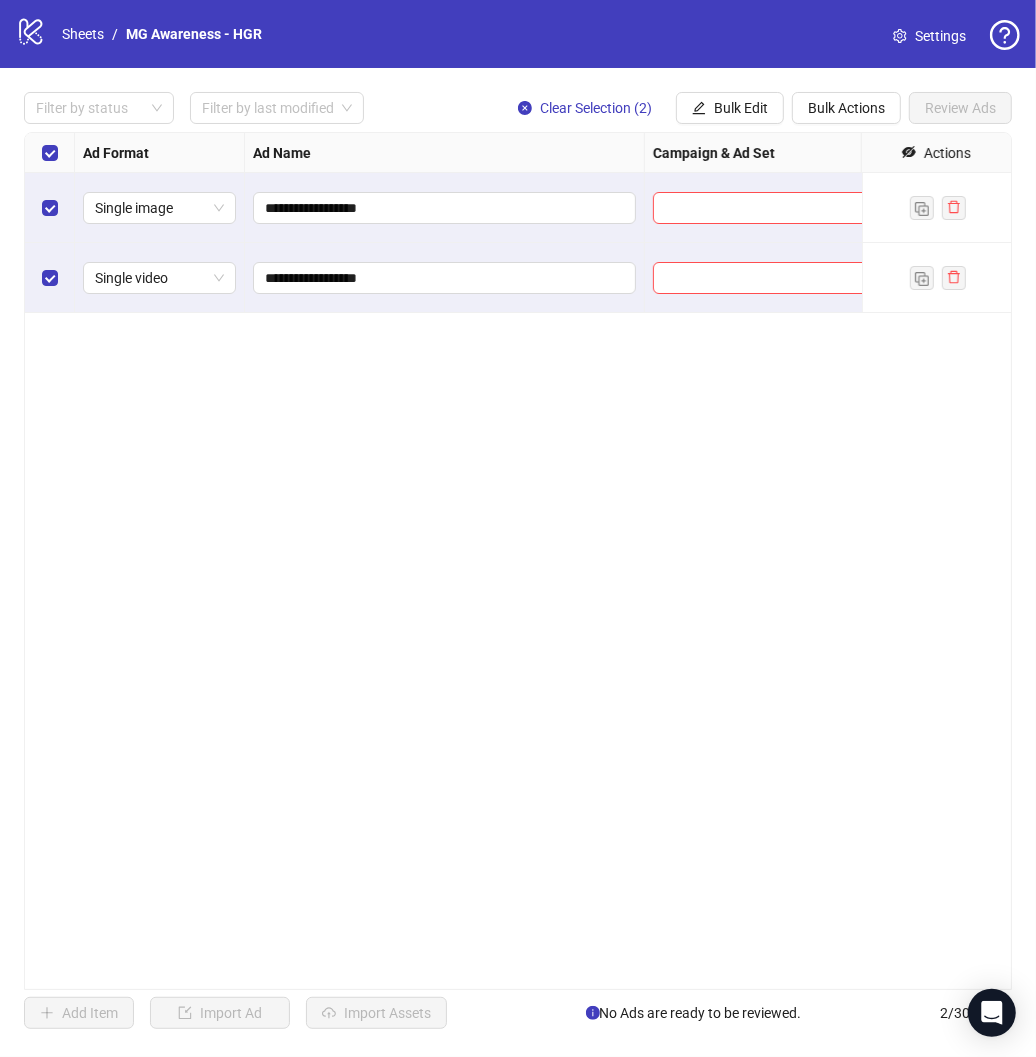click on "**********" at bounding box center [518, 561] 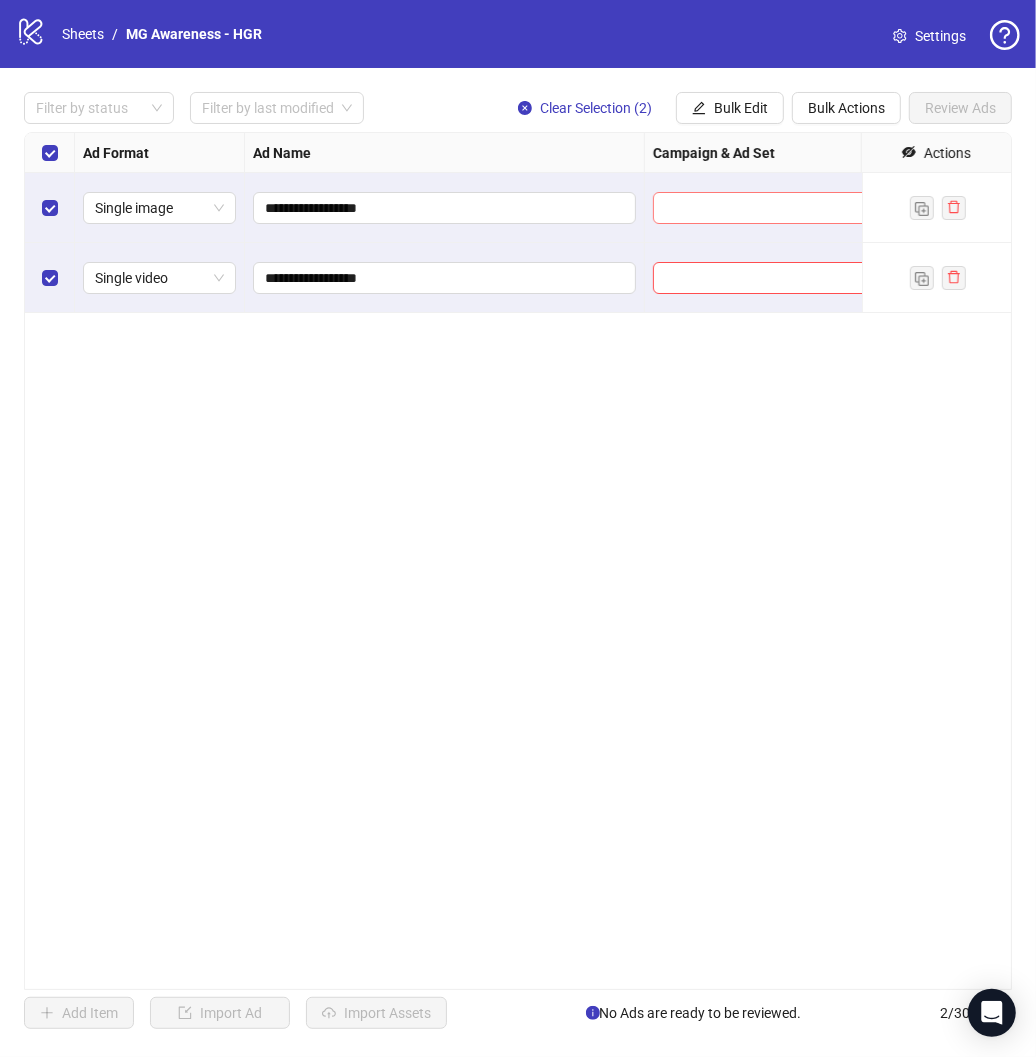 click at bounding box center [785, 208] 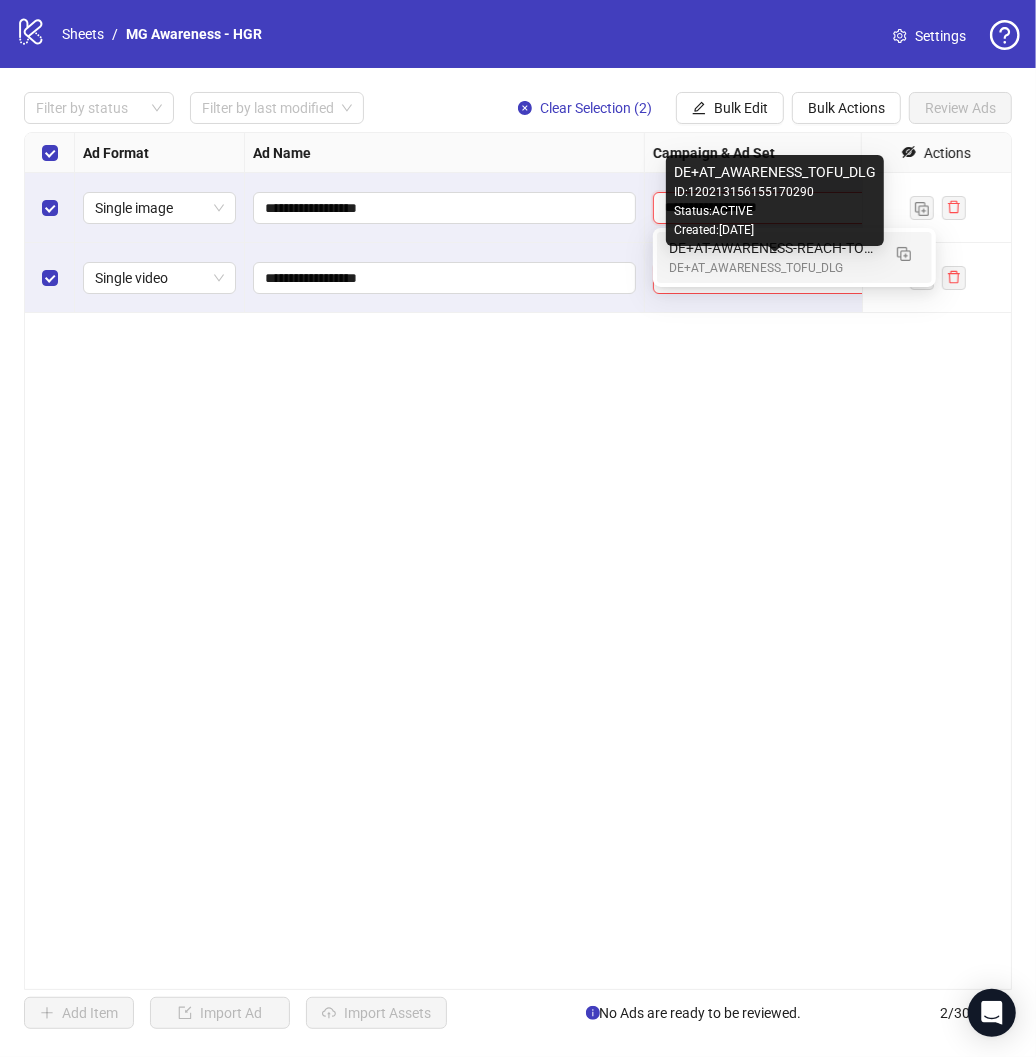 click on "DE+AT_AWARENESS_TOFU_DLG" at bounding box center (774, 268) 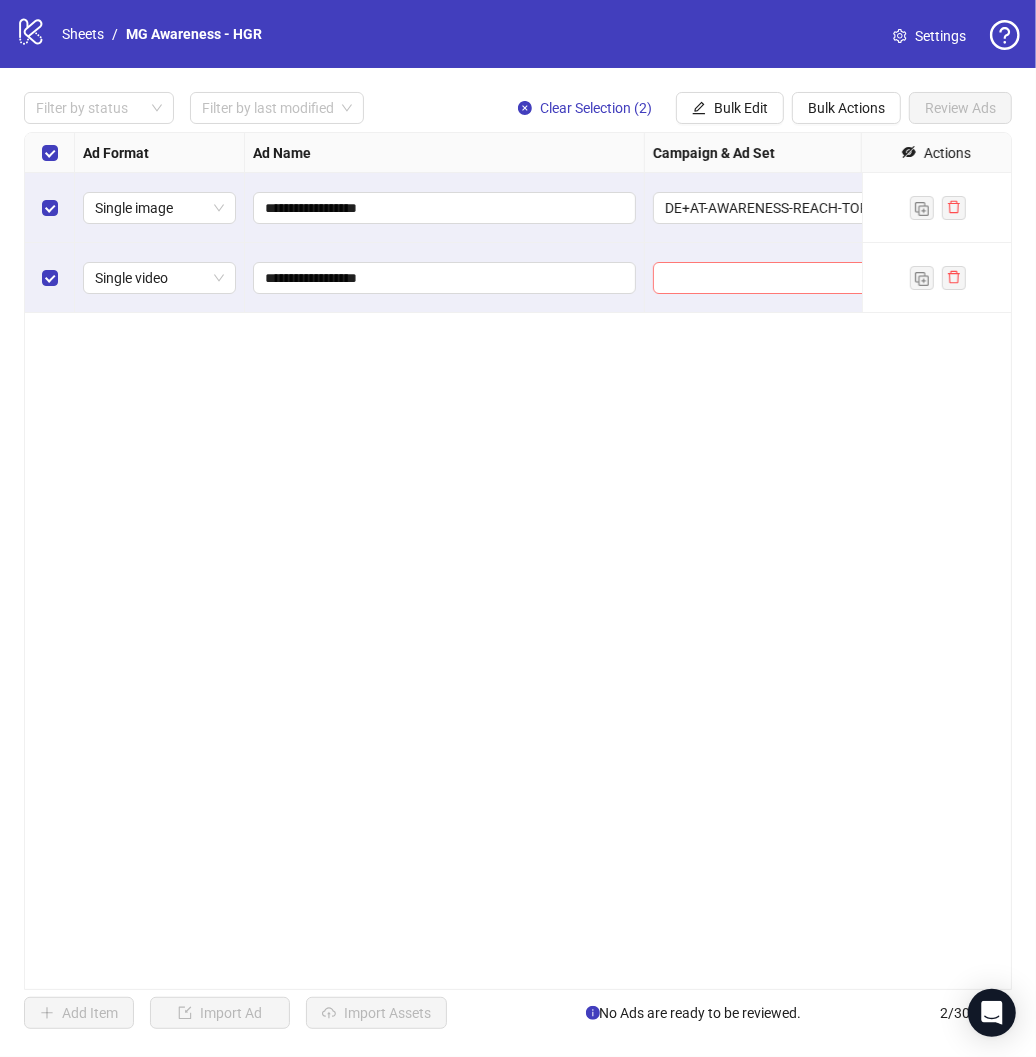 click at bounding box center (785, 278) 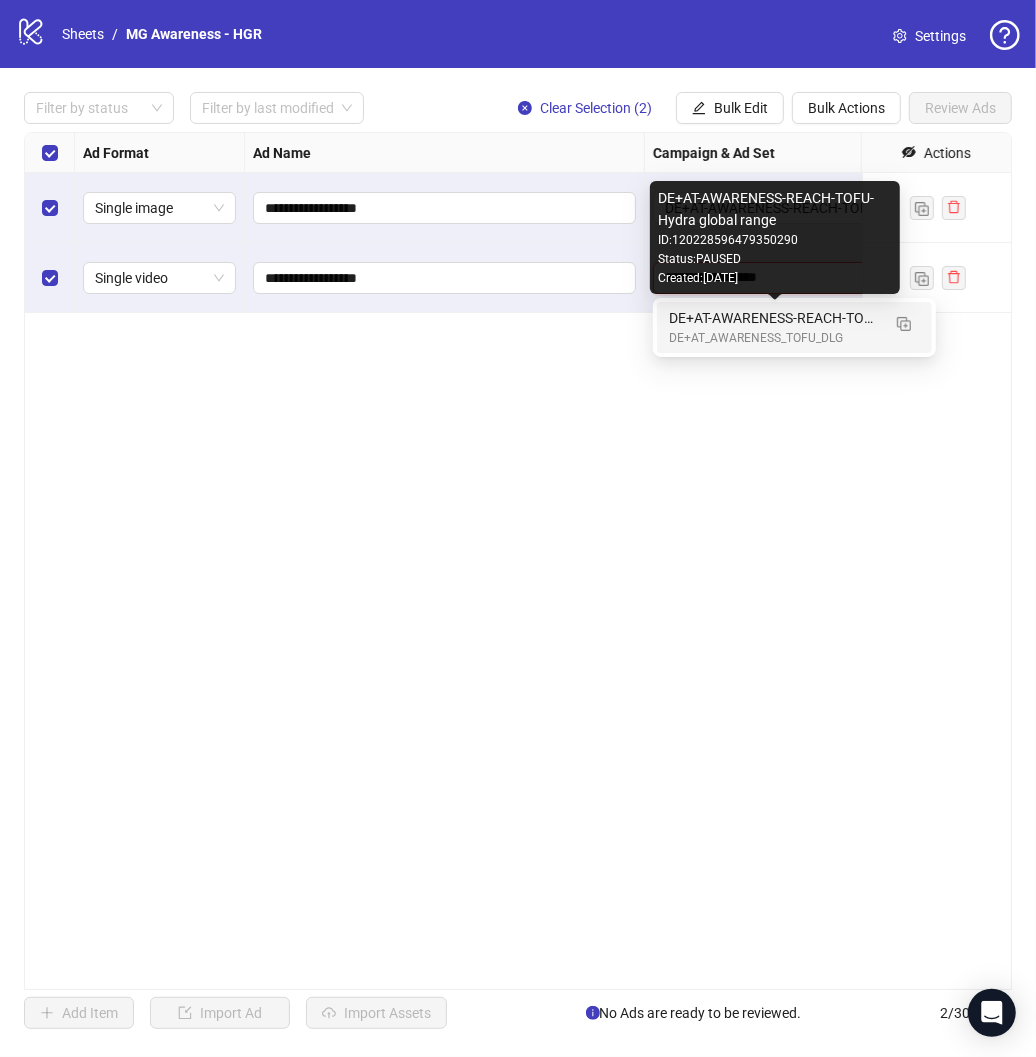 click on "DE+AT-AWARENESS-REACH-TOFU-Hydra global range" at bounding box center [774, 318] 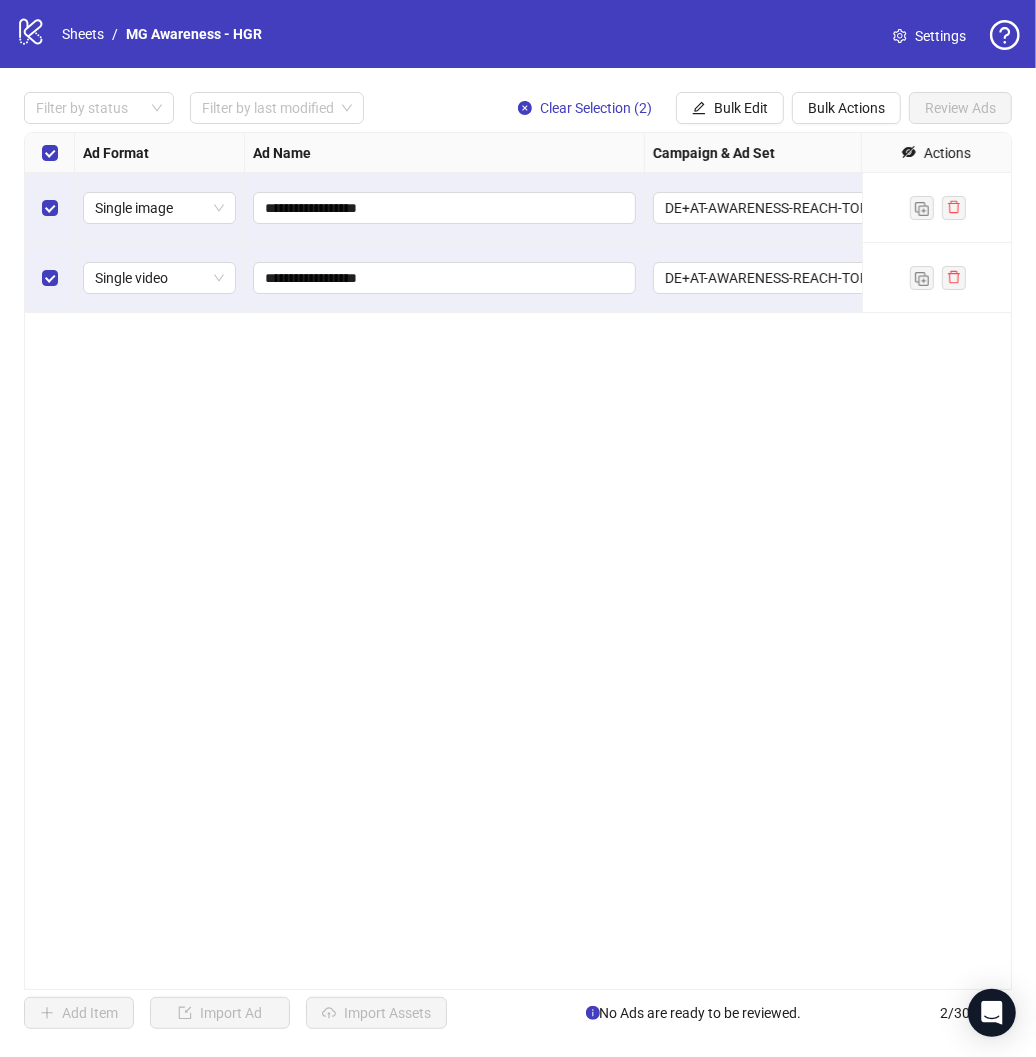 click on "**********" at bounding box center (518, 561) 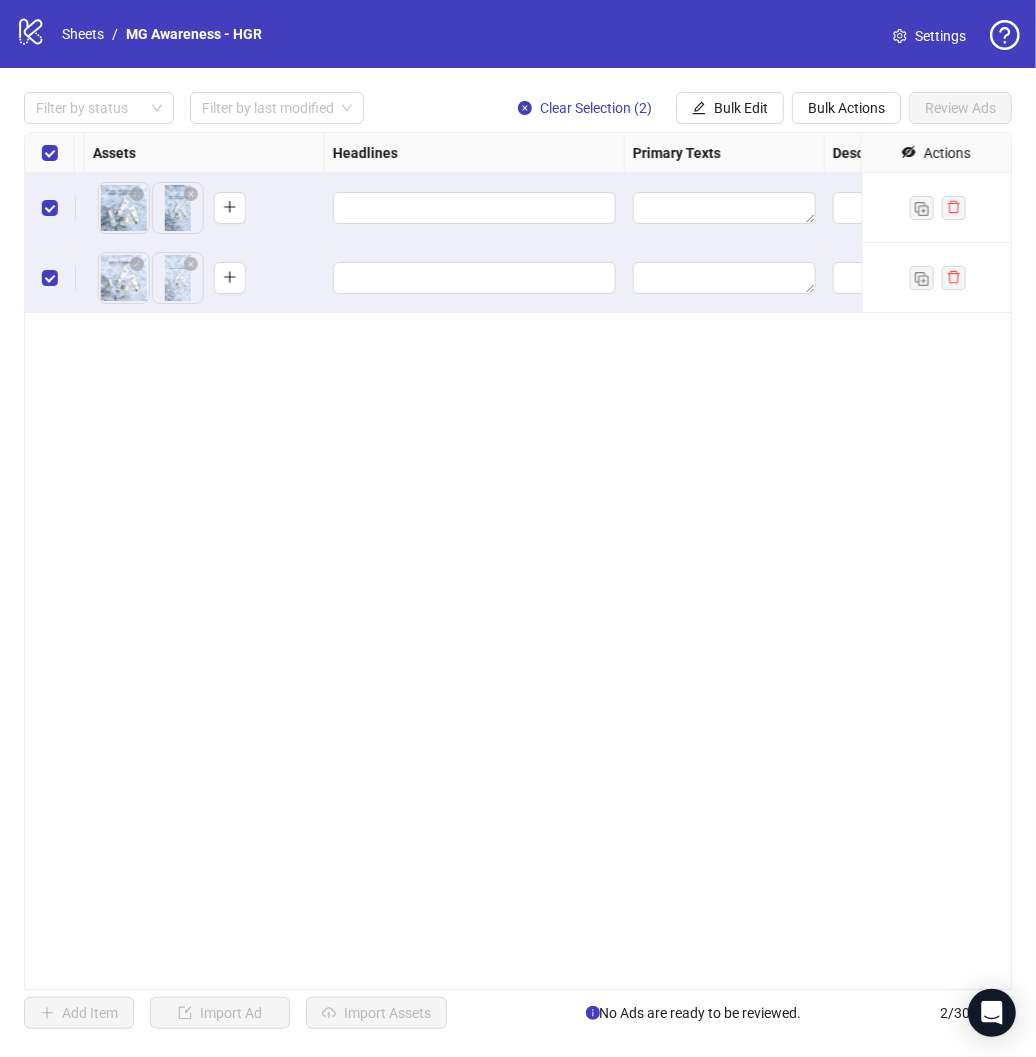 scroll, scrollTop: 0, scrollLeft: 870, axis: horizontal 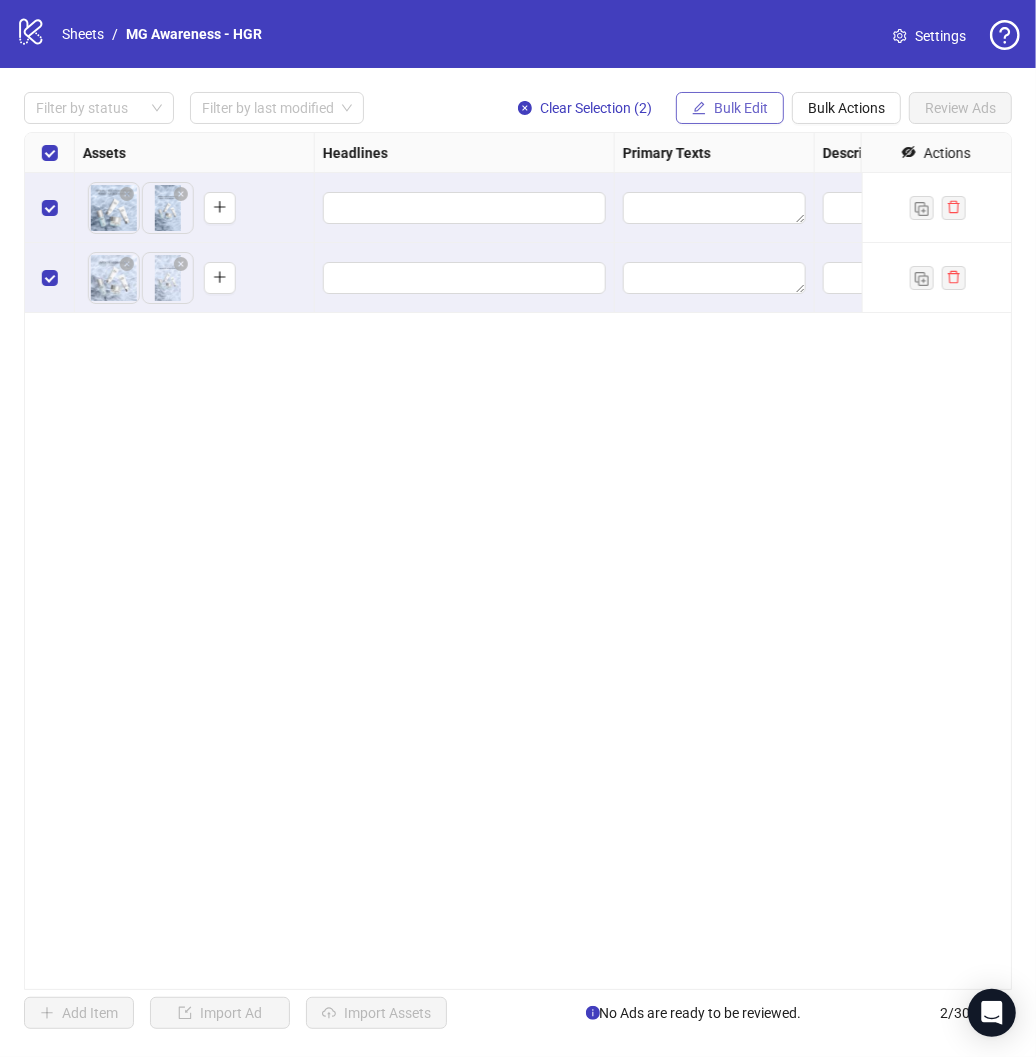 click on "Bulk Edit" at bounding box center [741, 108] 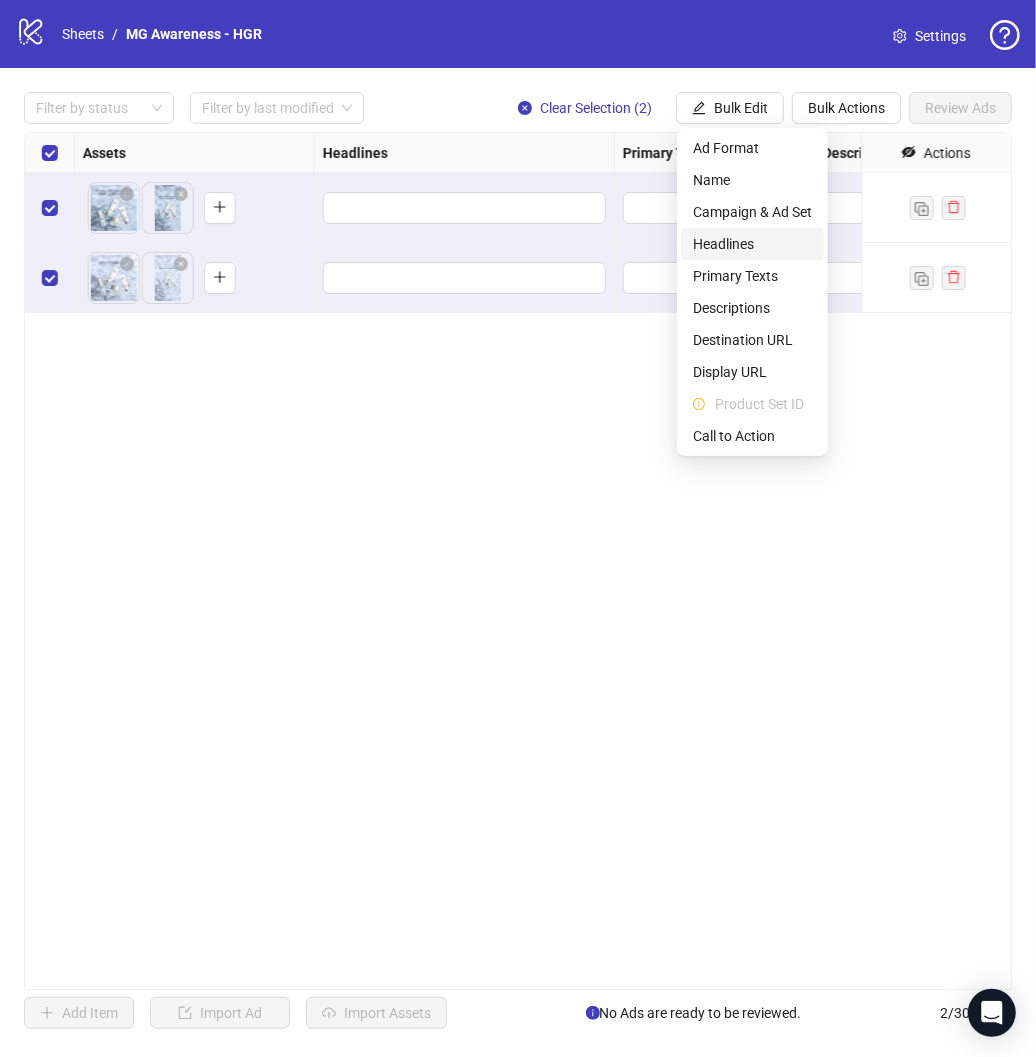 click on "Headlines" at bounding box center (752, 244) 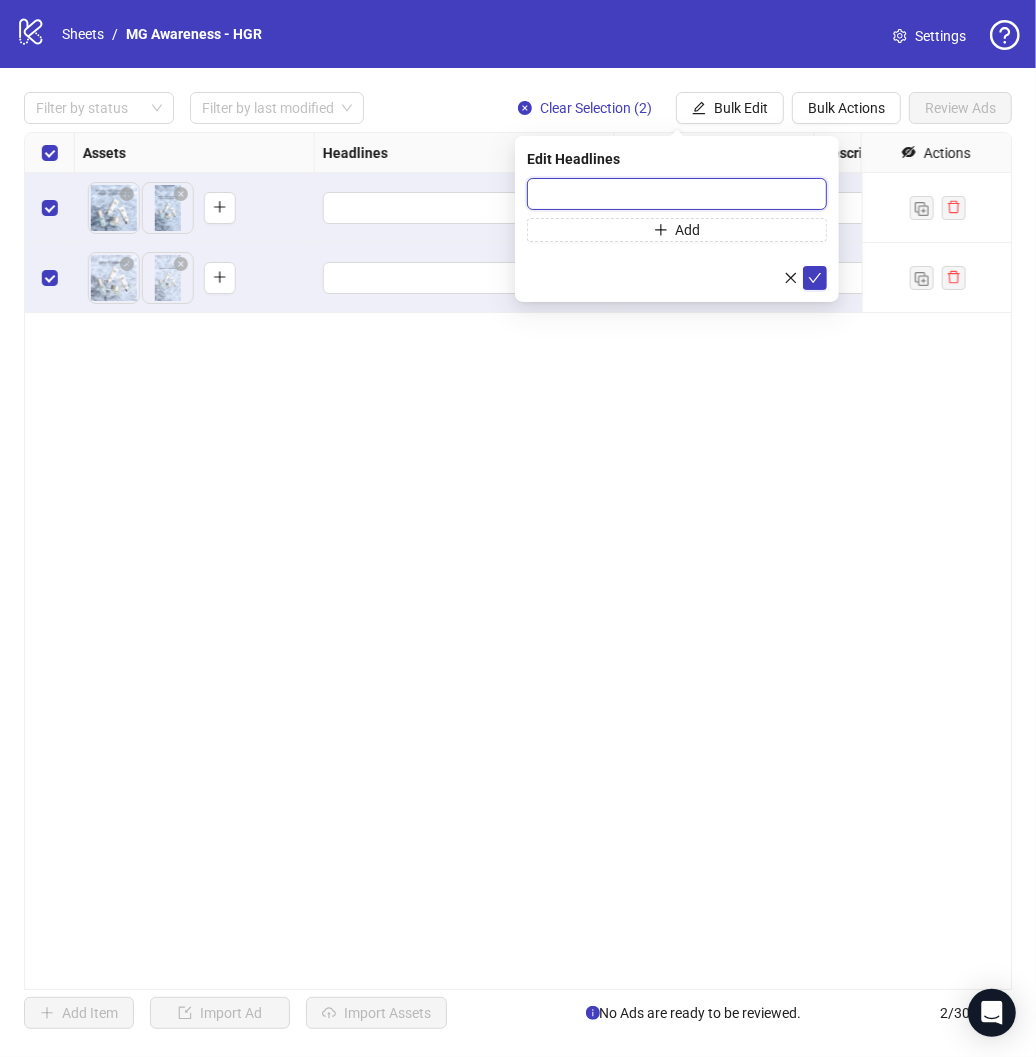 click at bounding box center (677, 194) 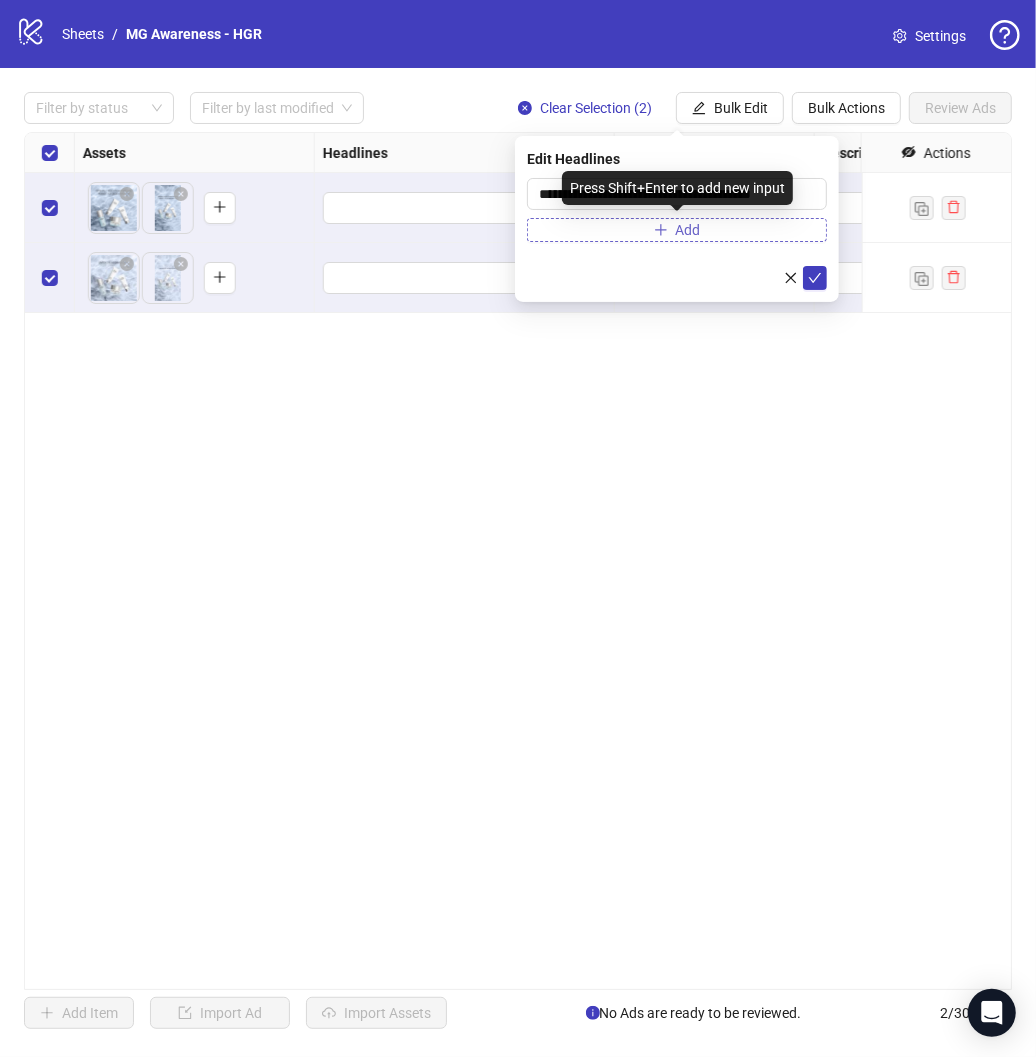 click on "Add" at bounding box center [677, 230] 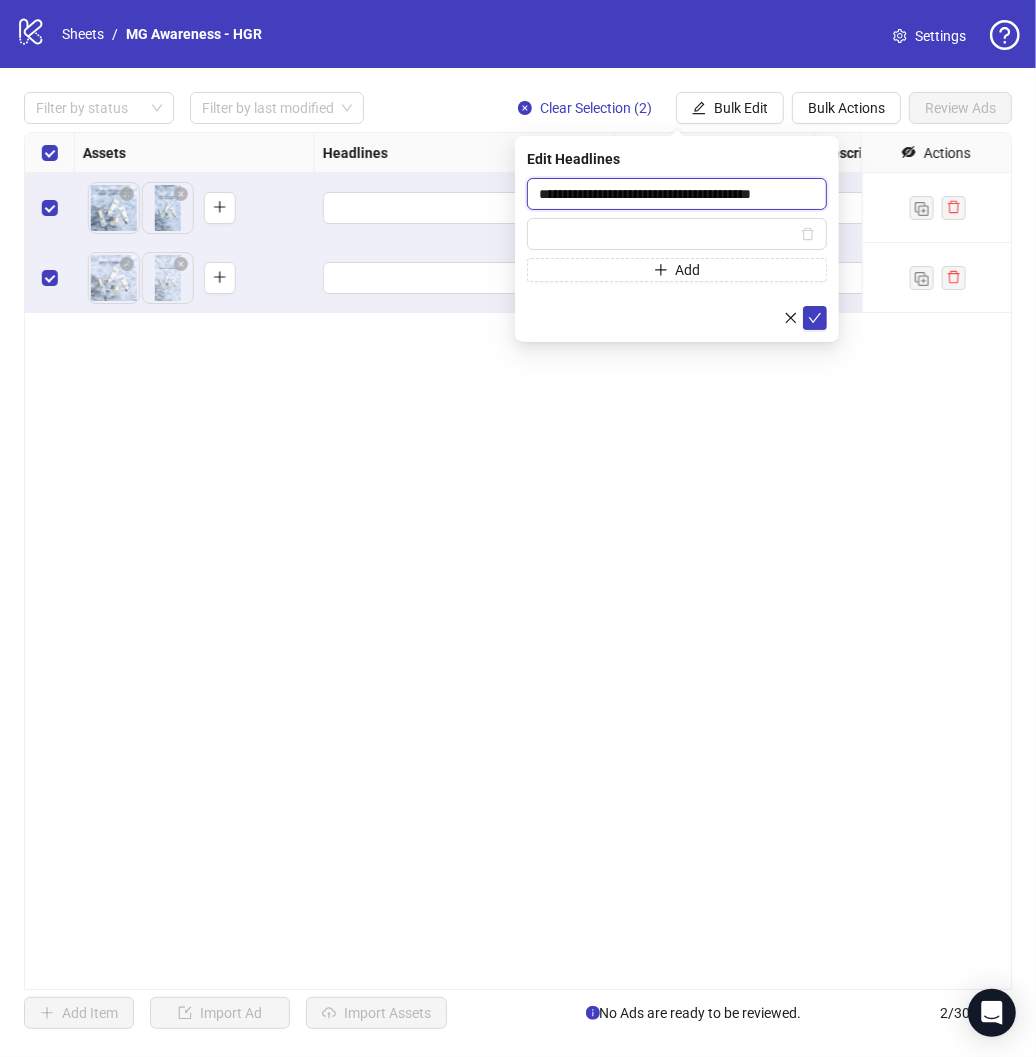 click on "**********" at bounding box center (677, 194) 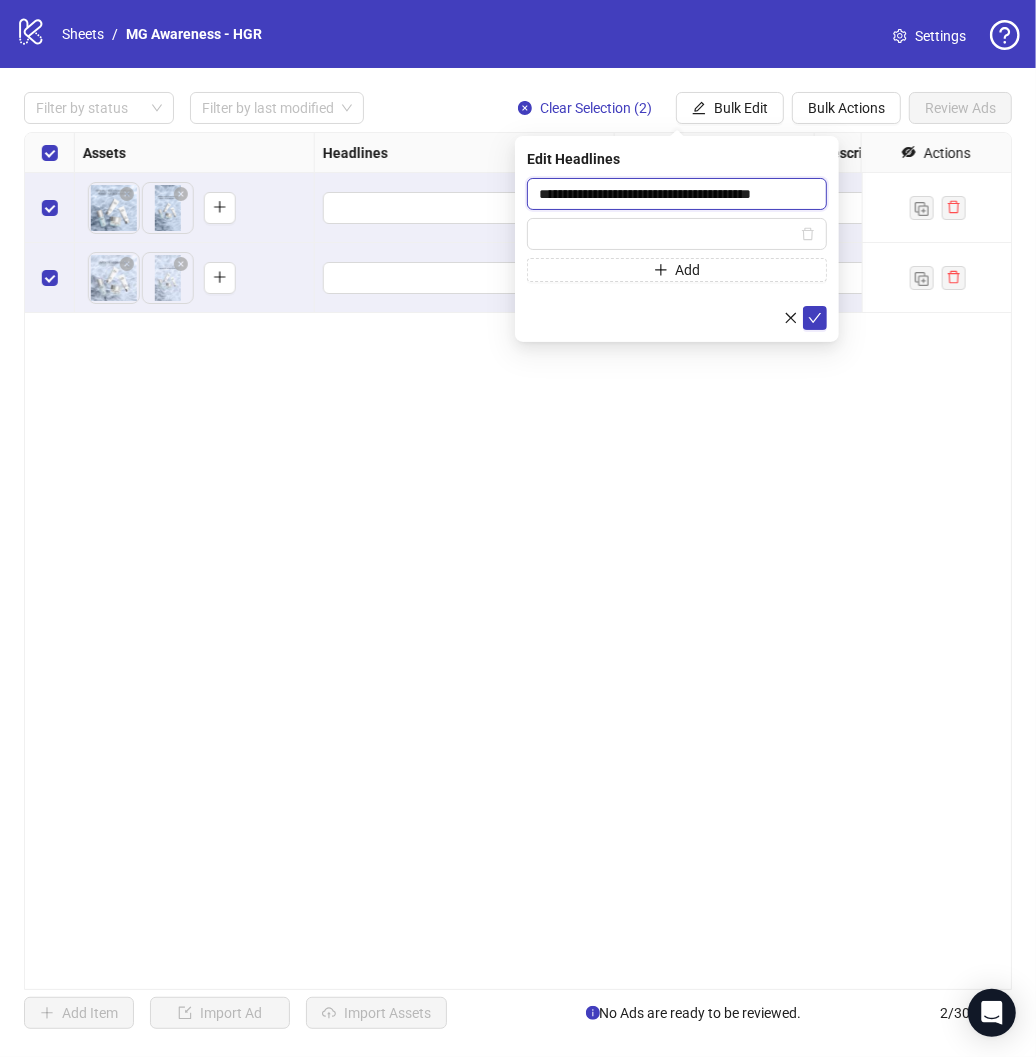 paste 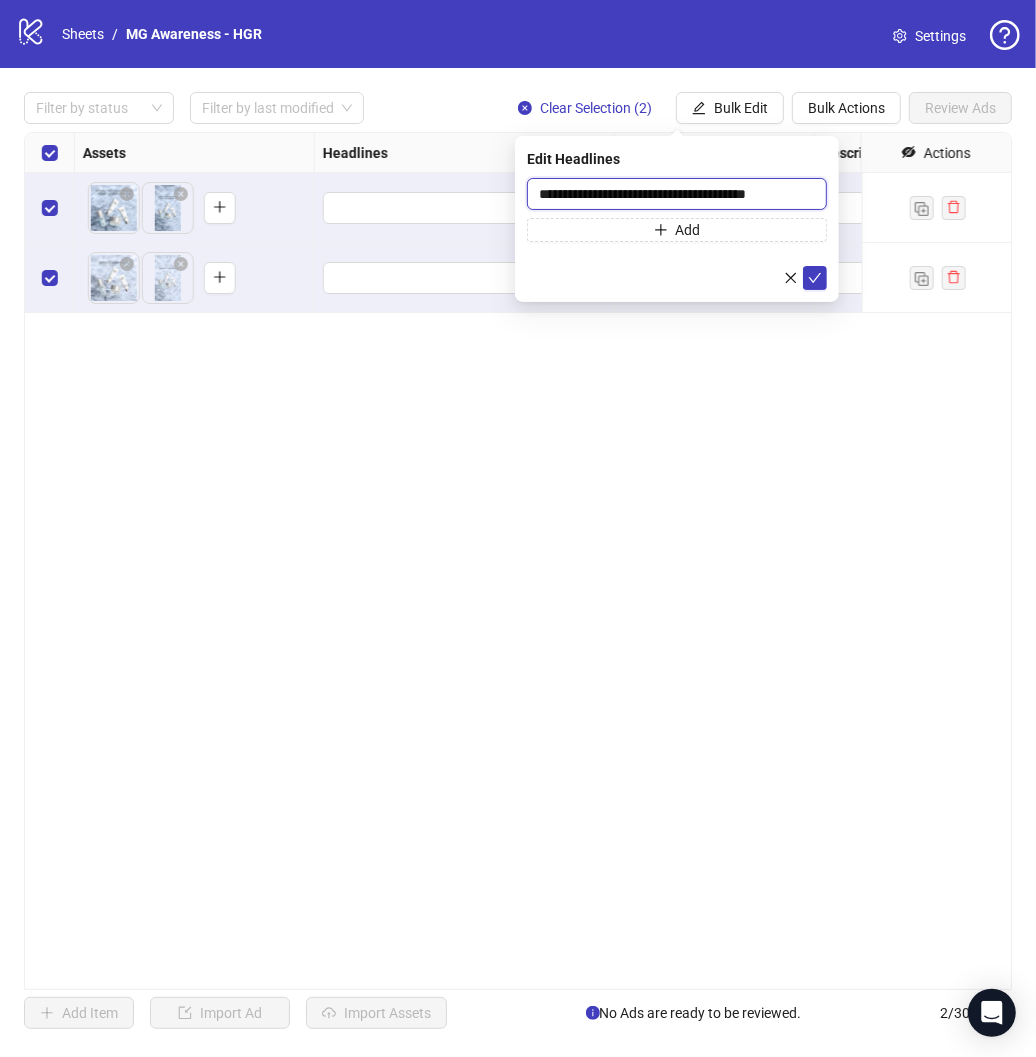 type on "**********" 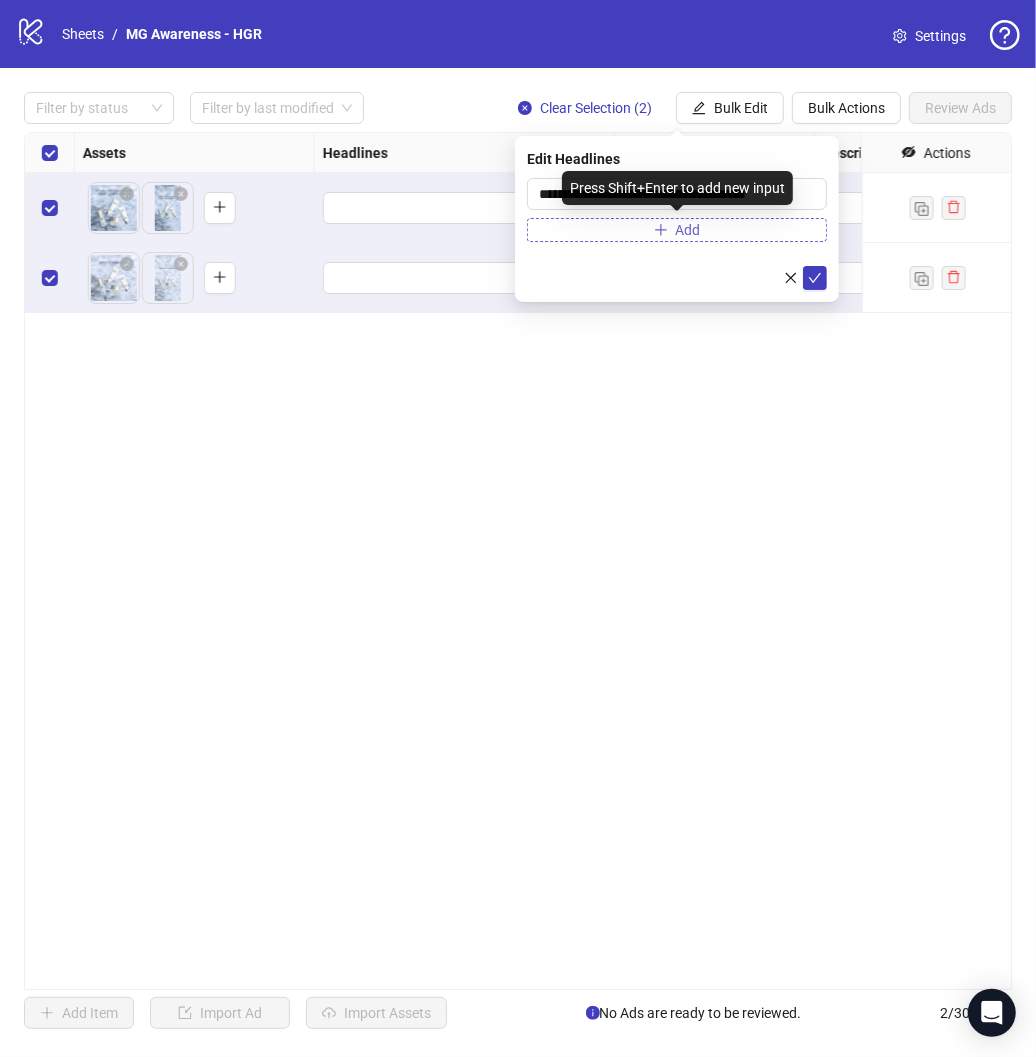 click on "Add" at bounding box center (677, 230) 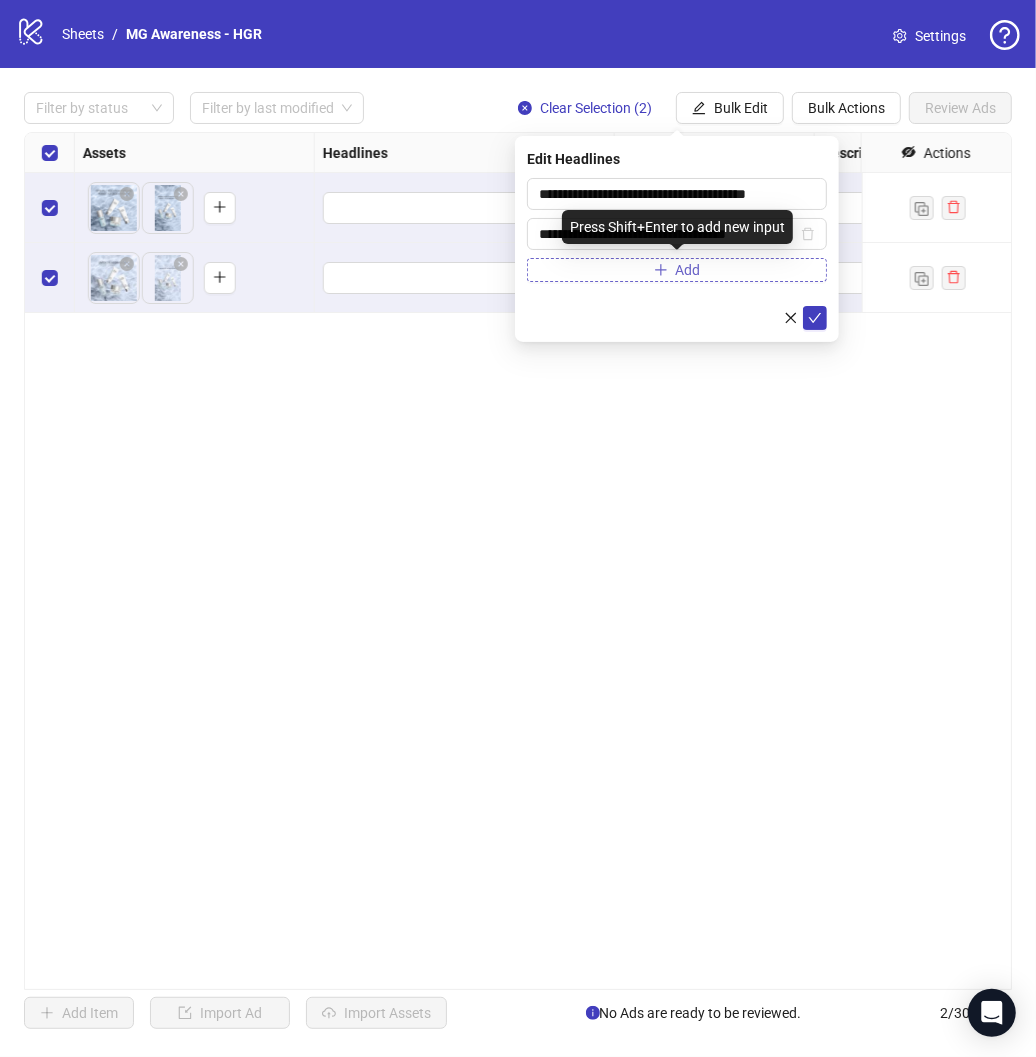 type on "**********" 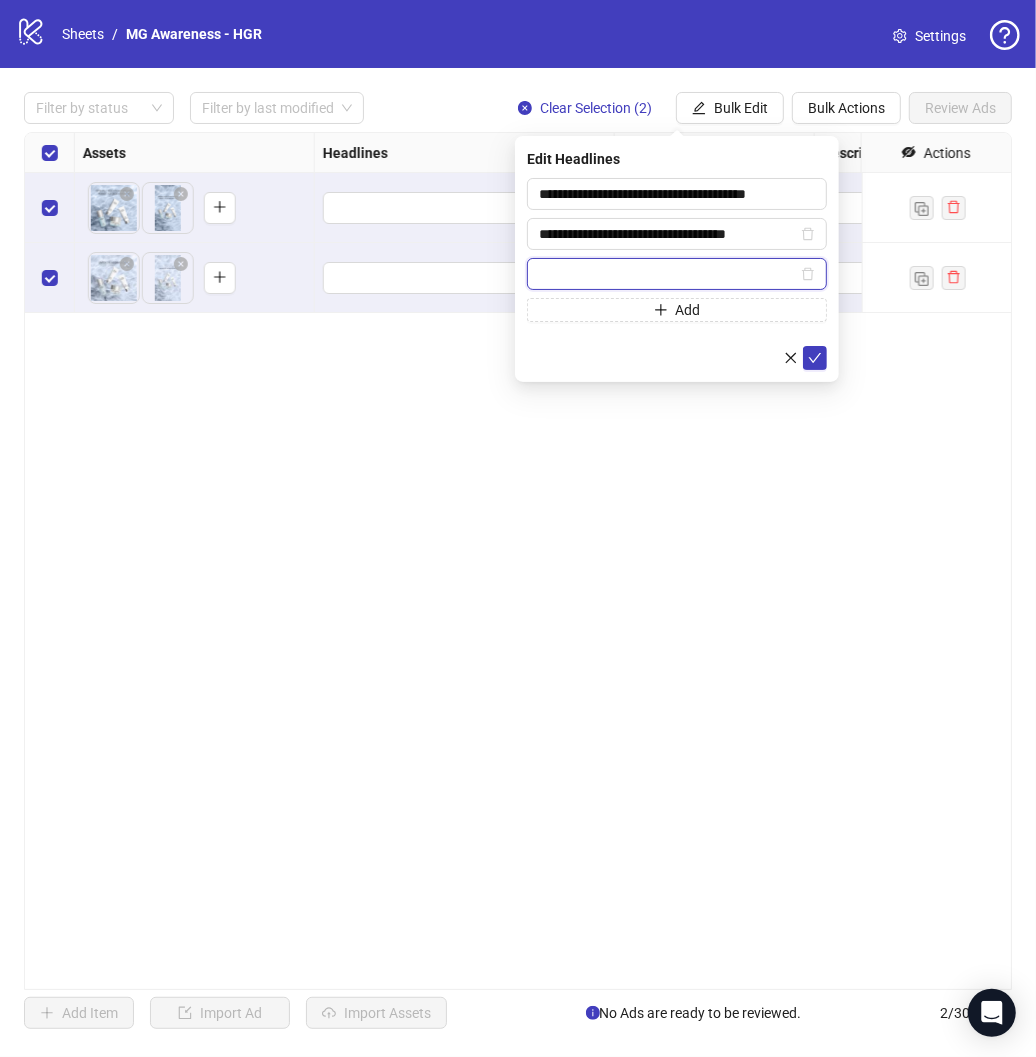 paste on "**********" 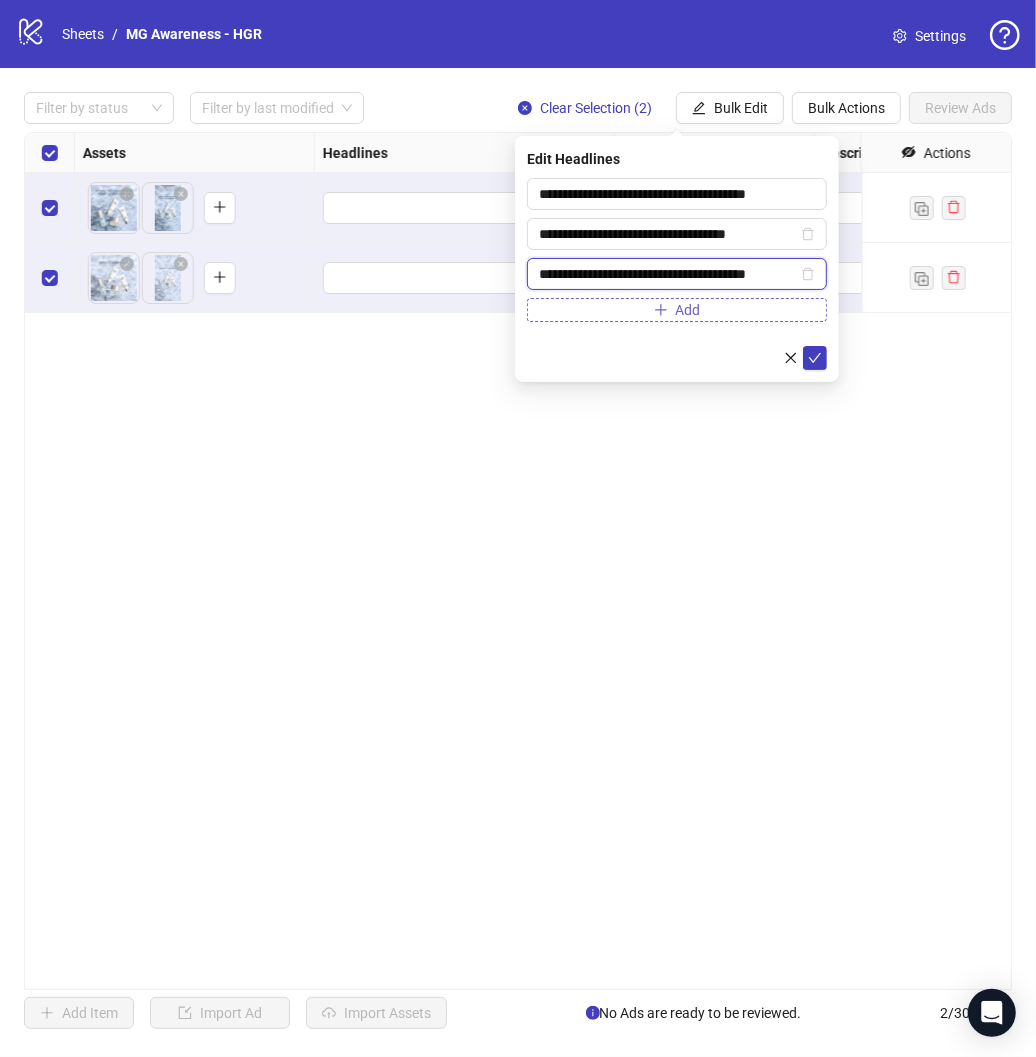 type on "**********" 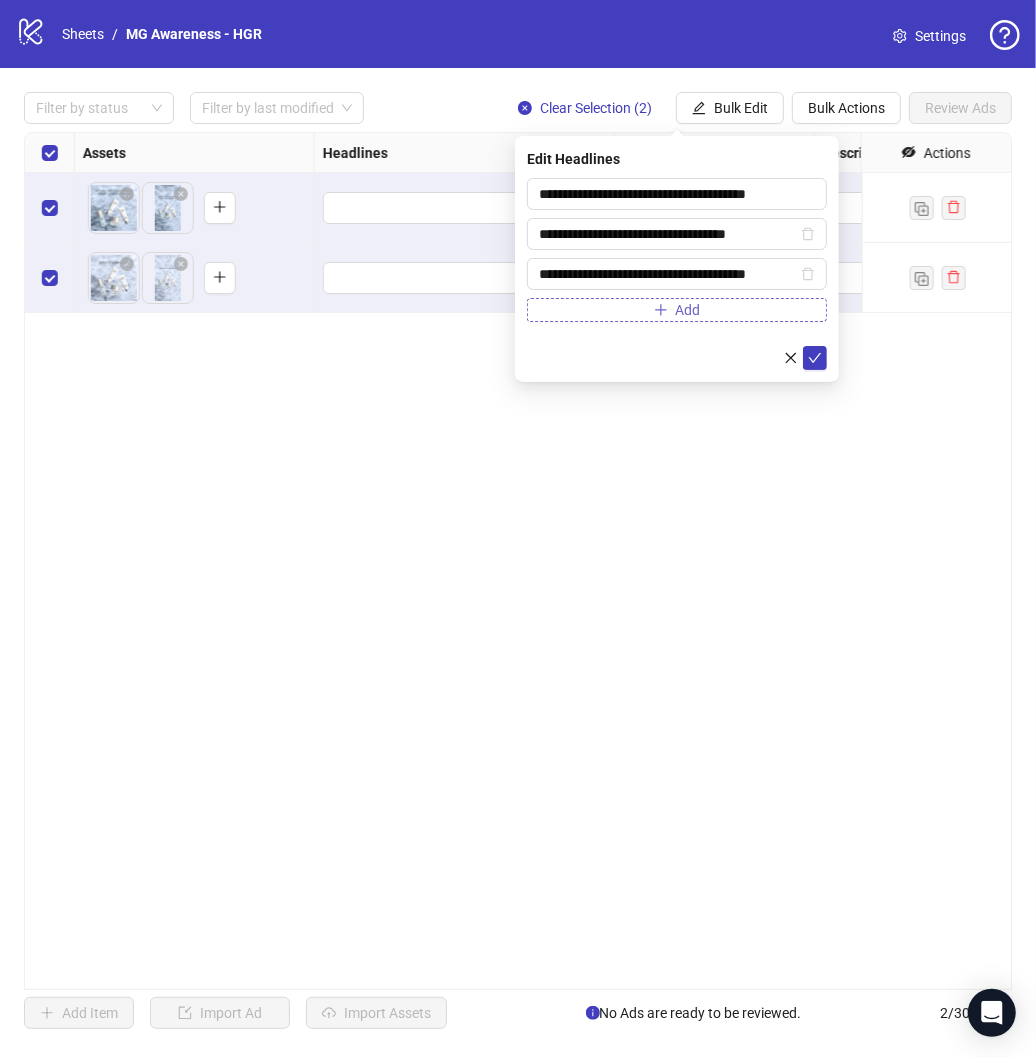 click on "Add" at bounding box center [677, 310] 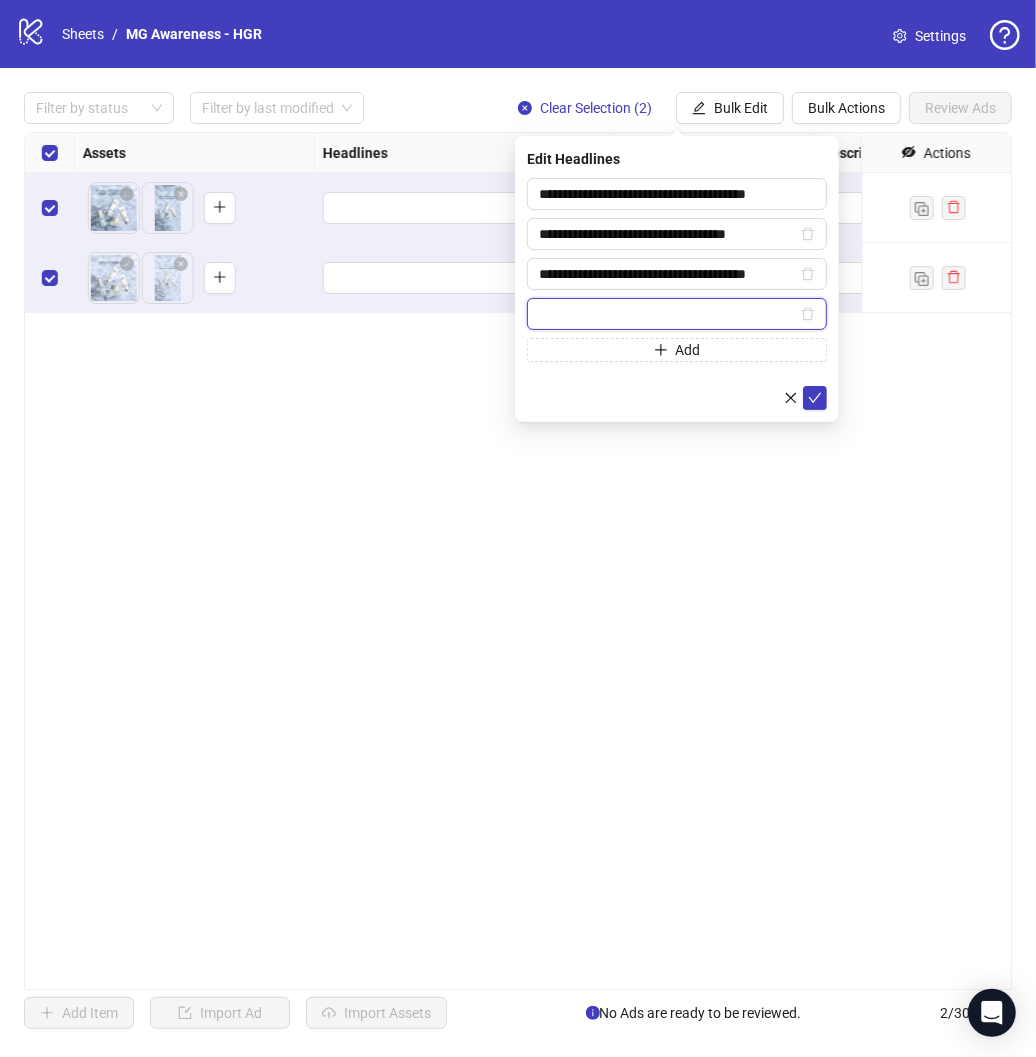 paste on "**********" 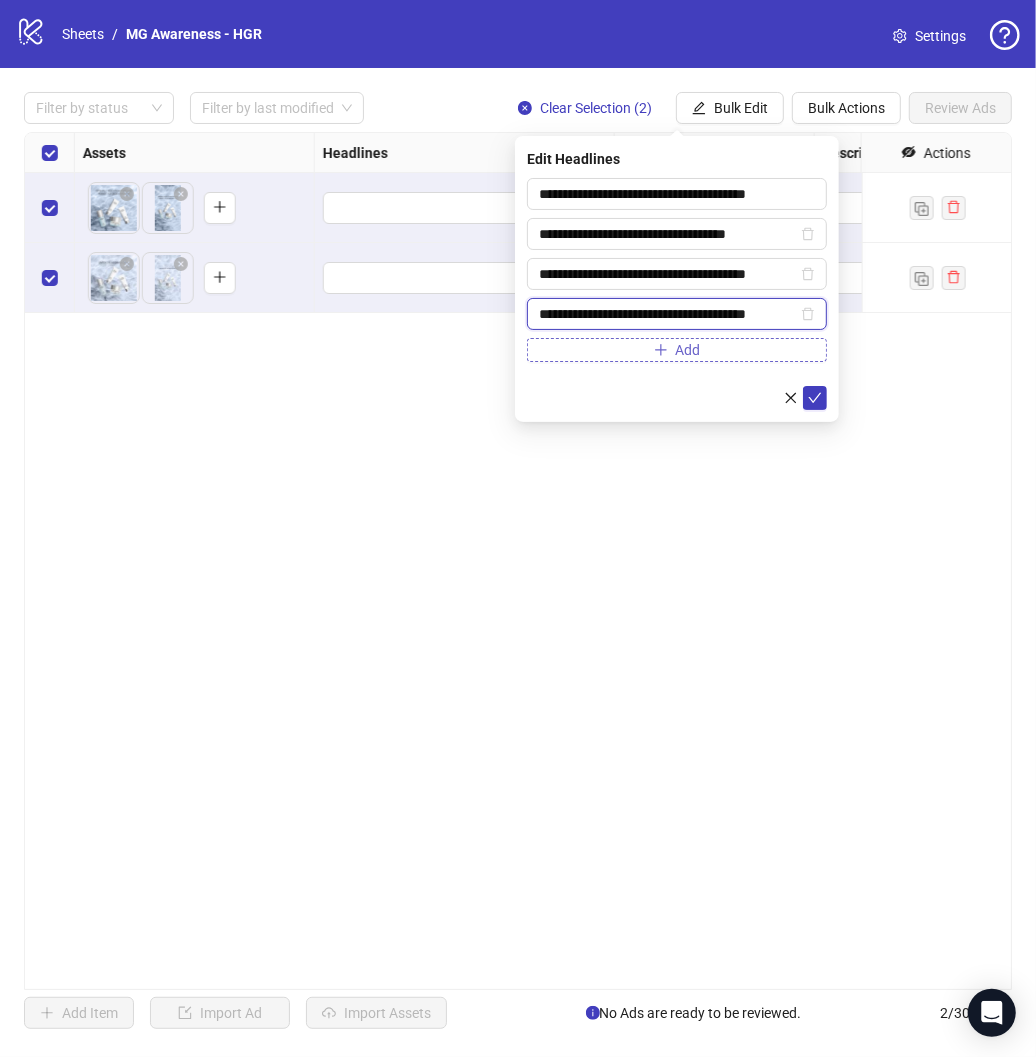 scroll, scrollTop: 0, scrollLeft: 5, axis: horizontal 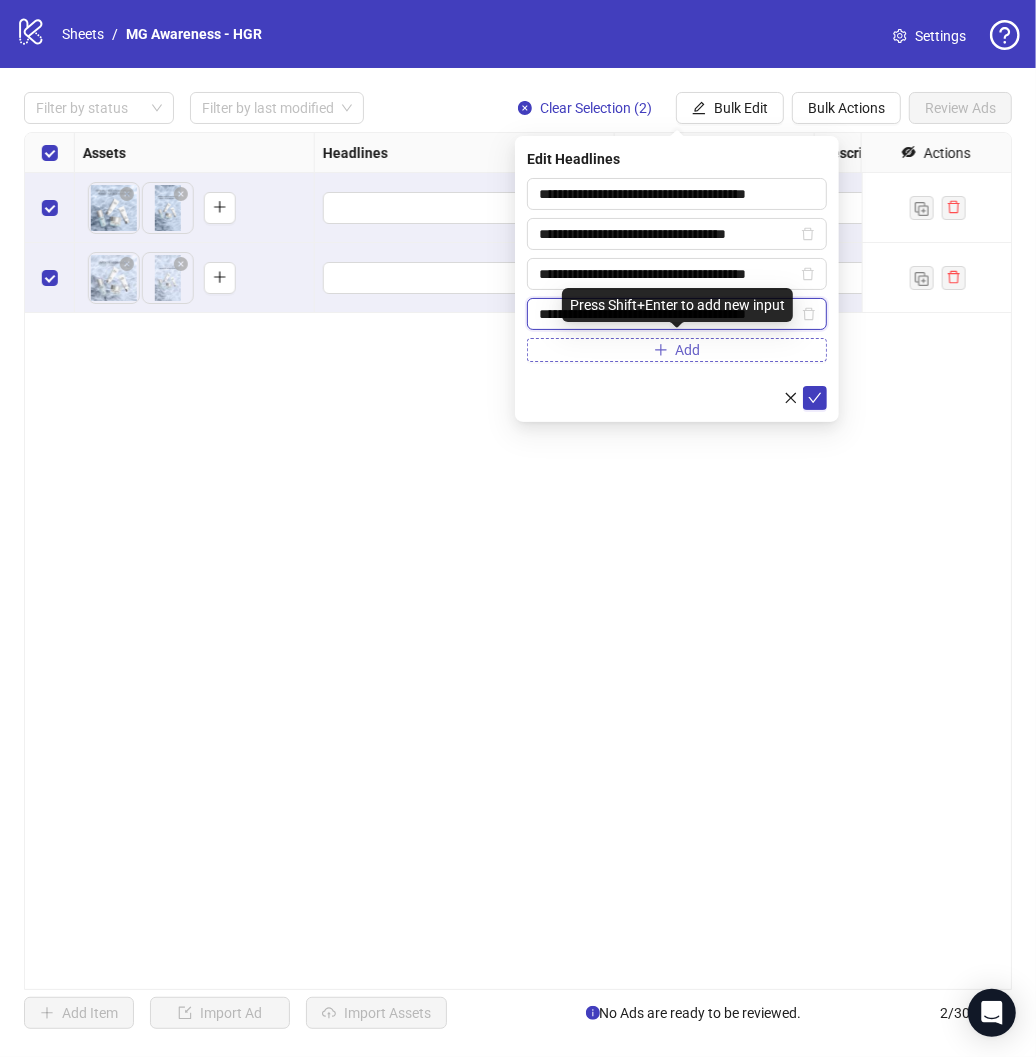 type on "**********" 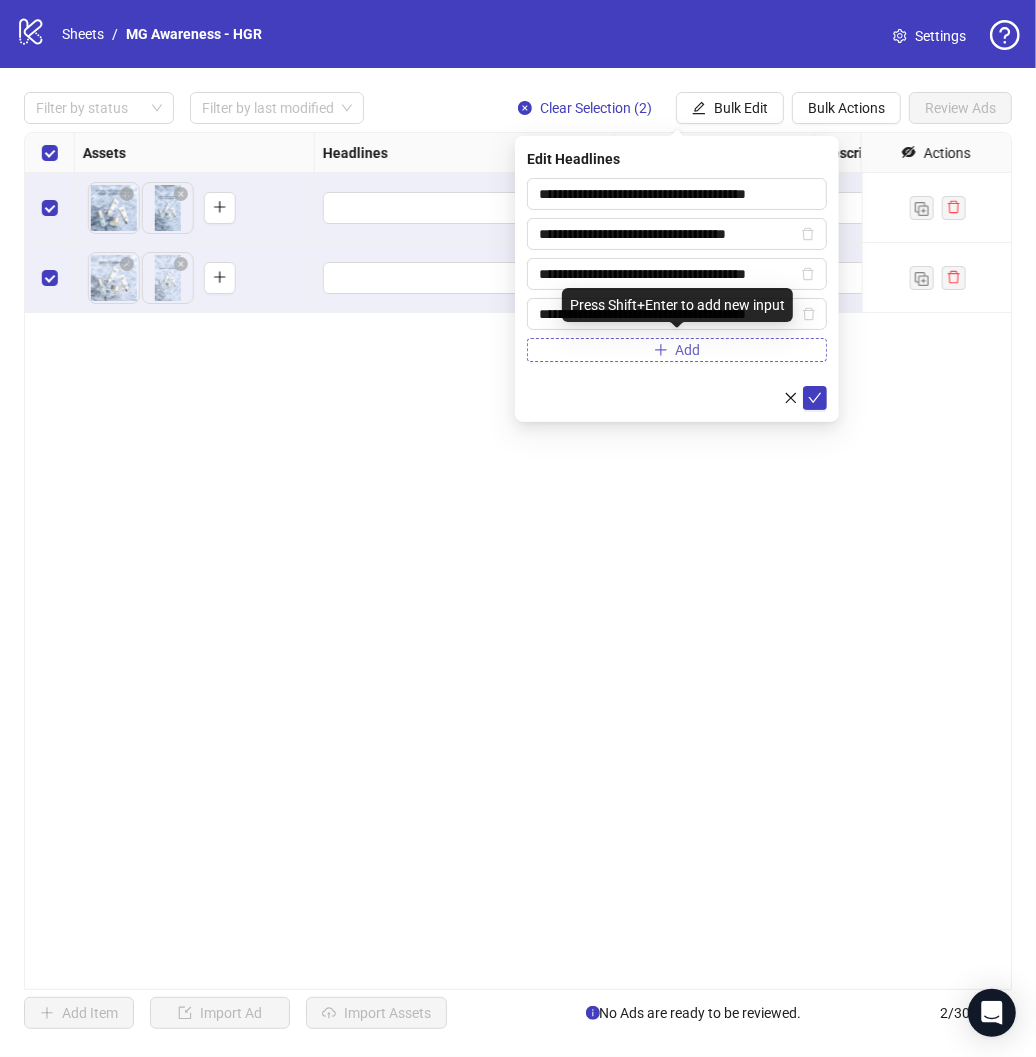 click on "Add" at bounding box center (677, 350) 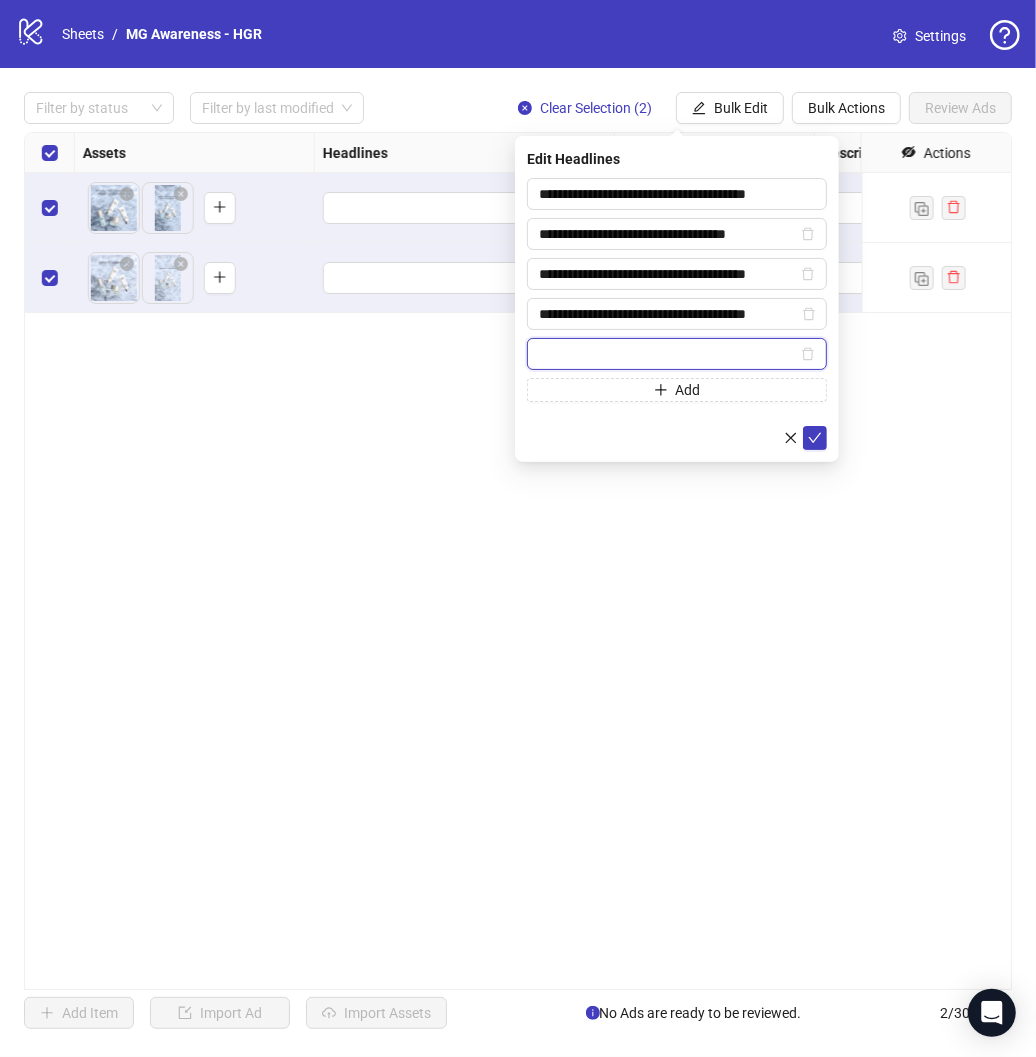 paste on "**********" 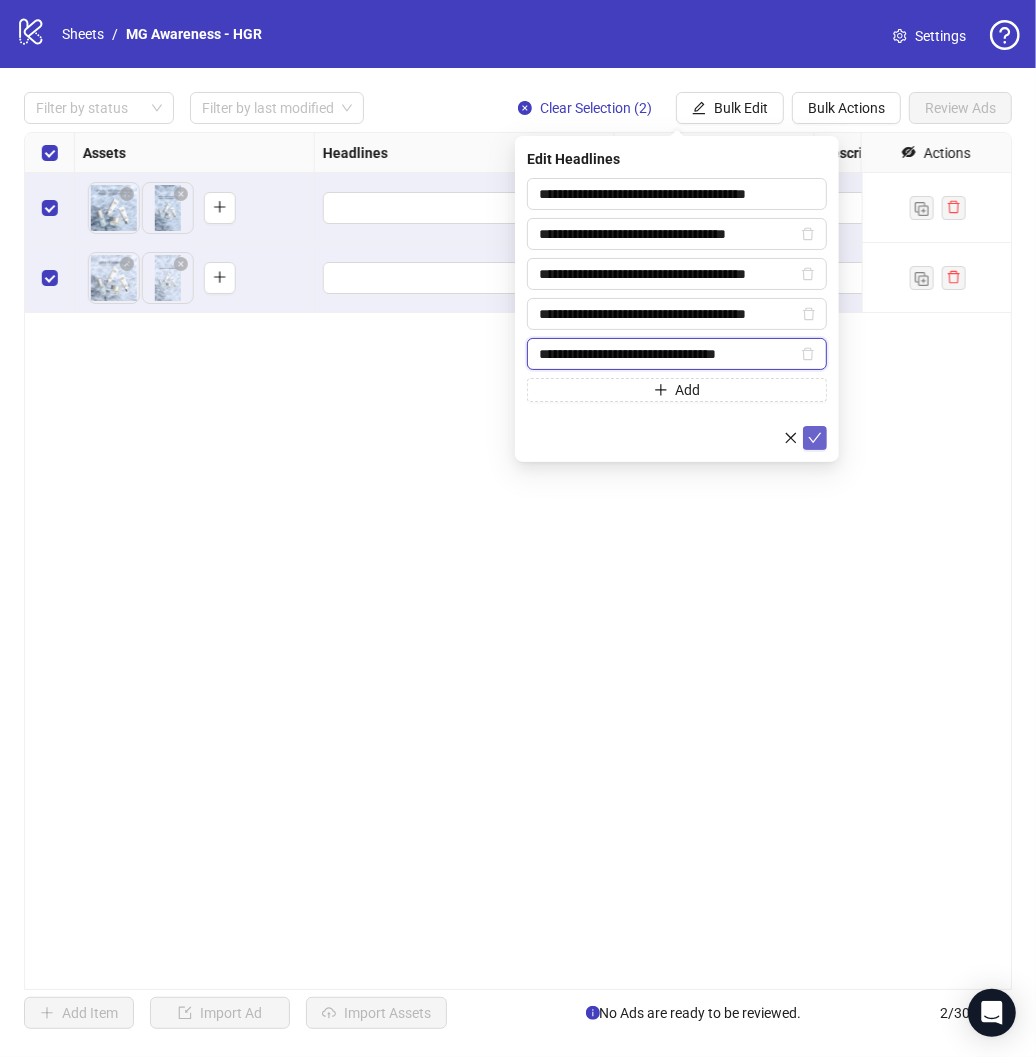 type on "**********" 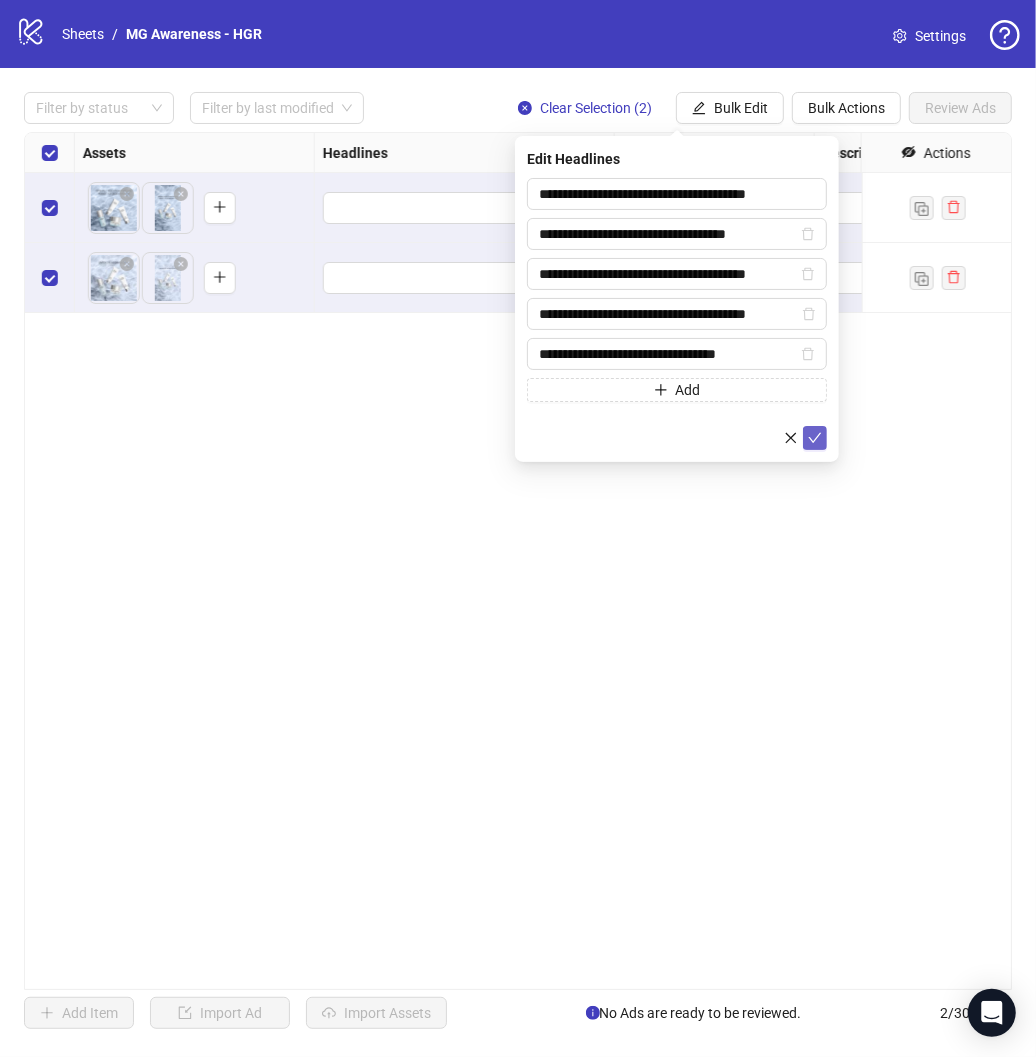 click 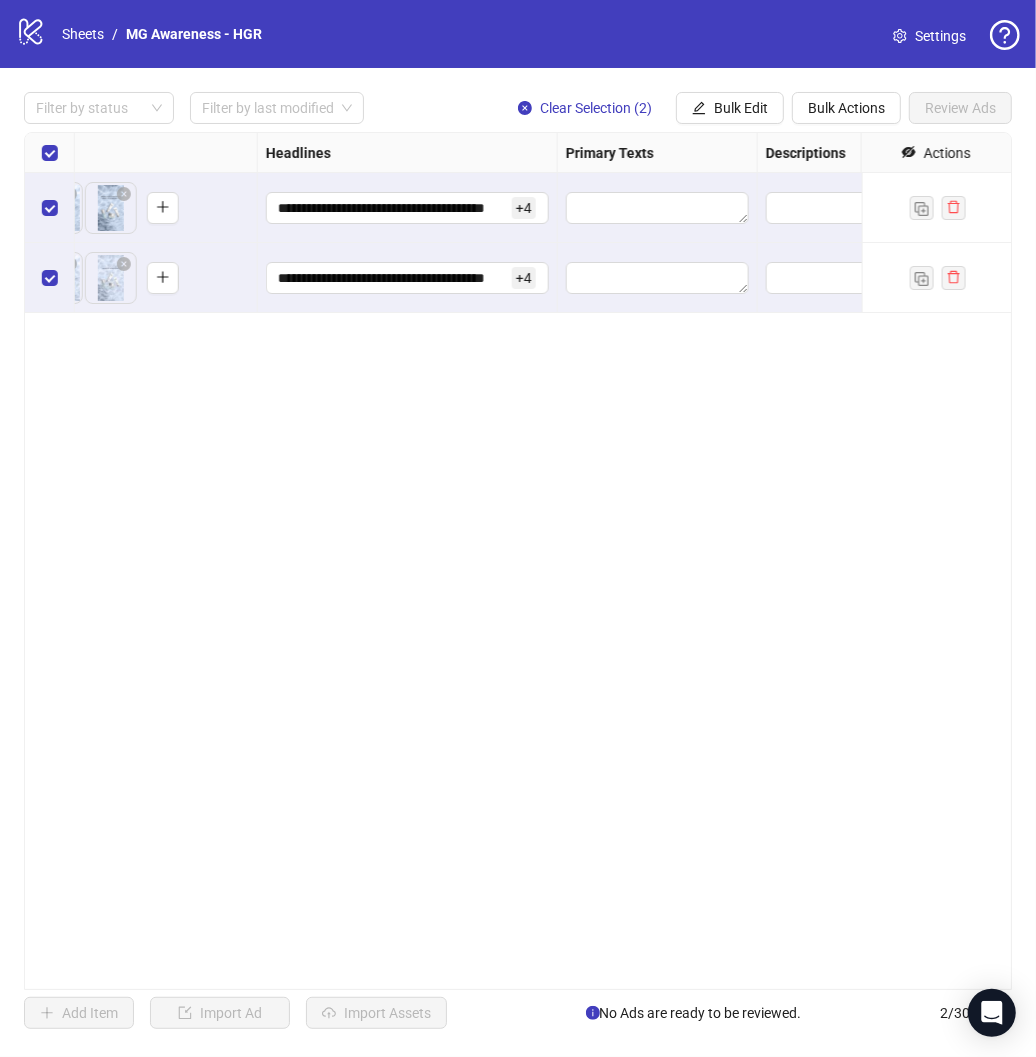 scroll, scrollTop: 0, scrollLeft: 932, axis: horizontal 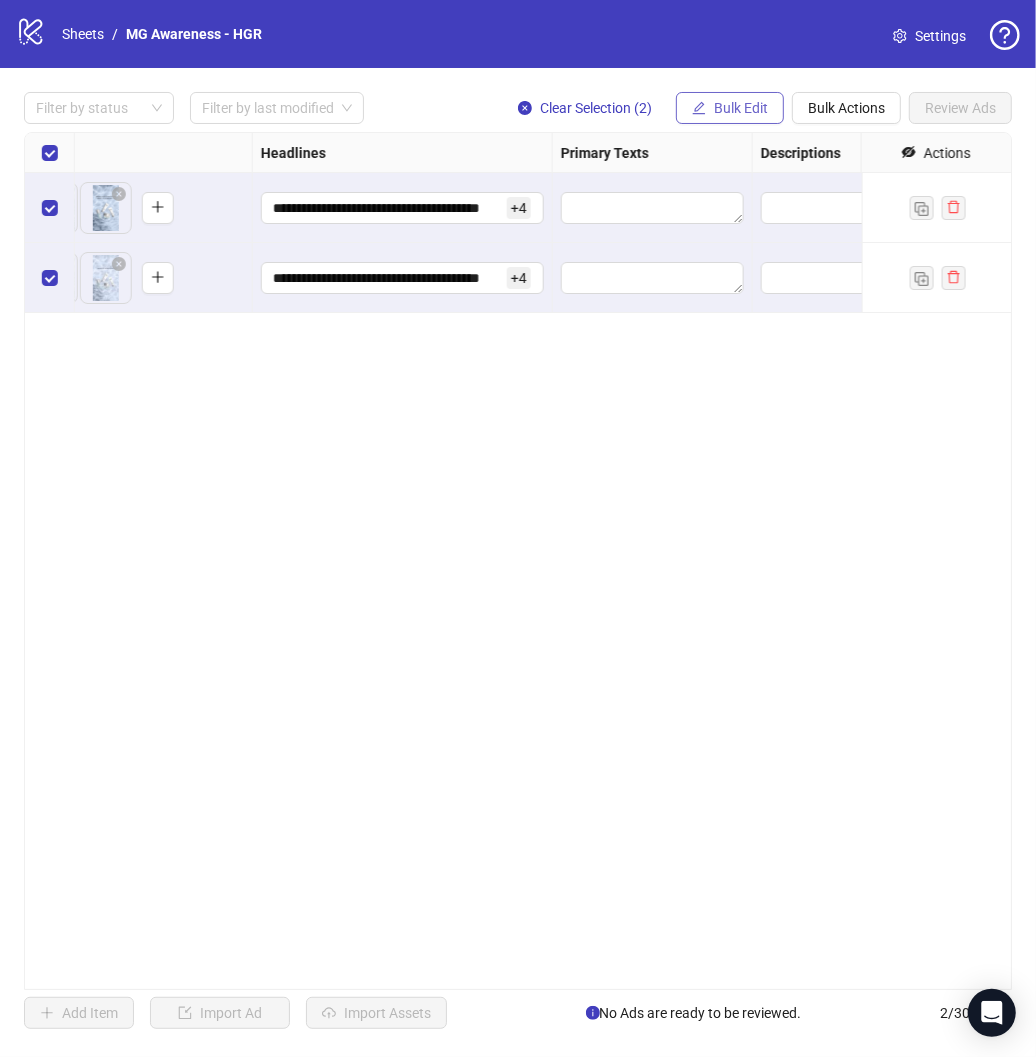click on "Bulk Edit" at bounding box center (741, 108) 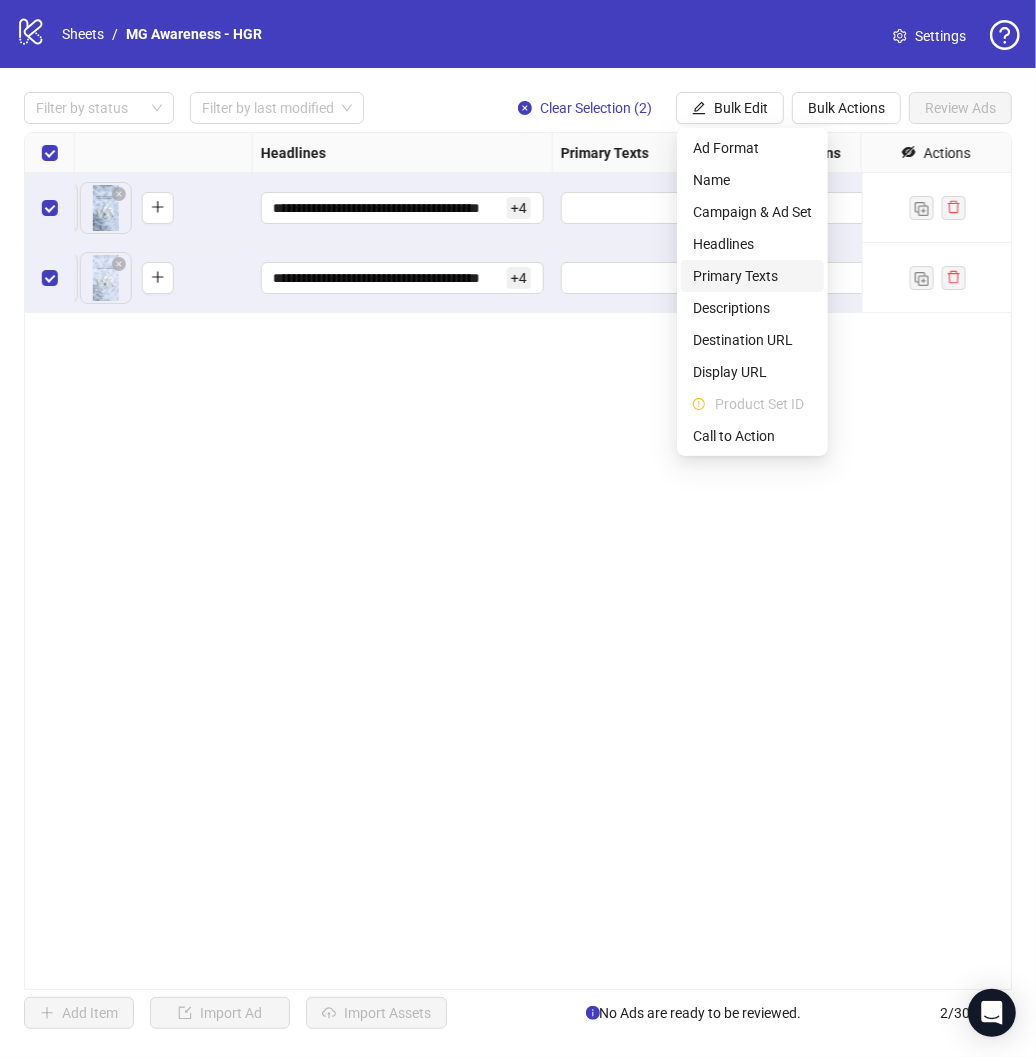 click on "Primary Texts" at bounding box center [752, 276] 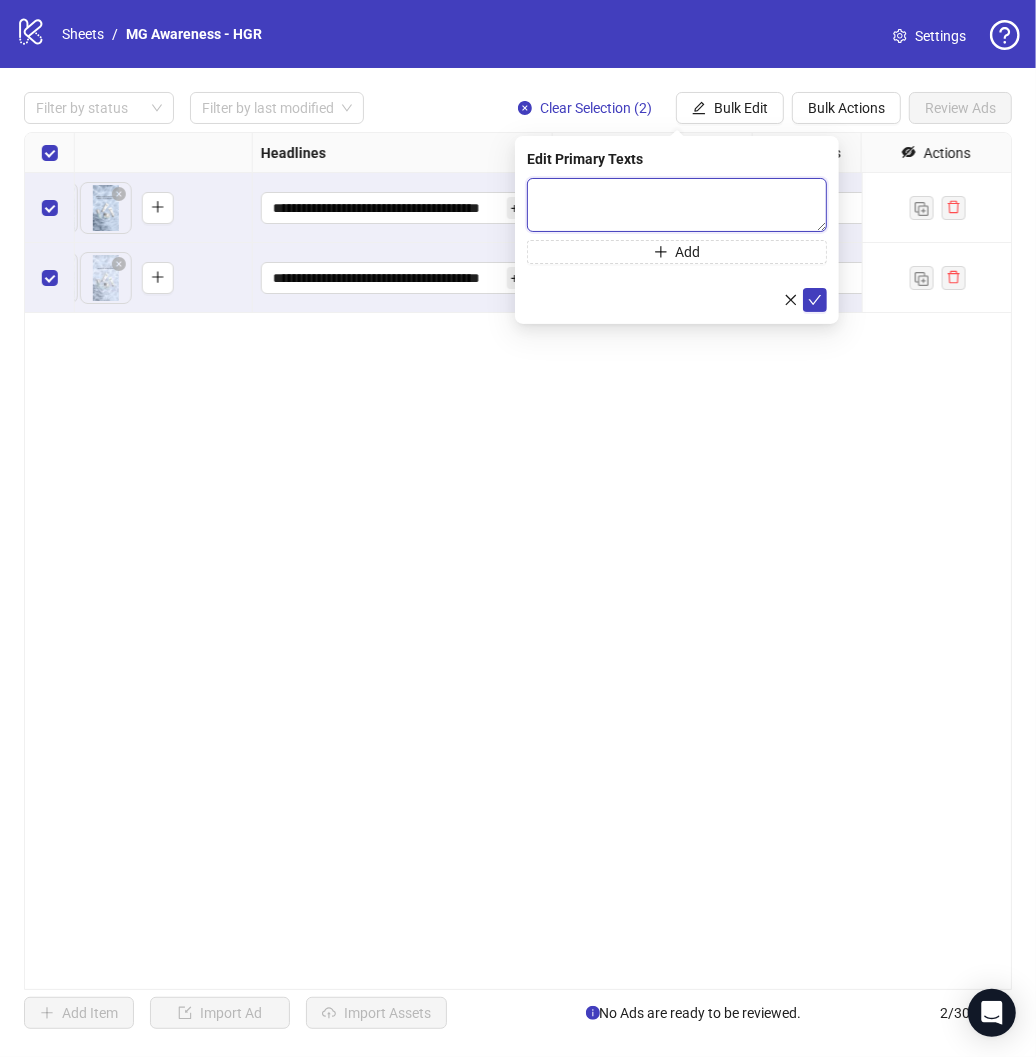 click at bounding box center [677, 205] 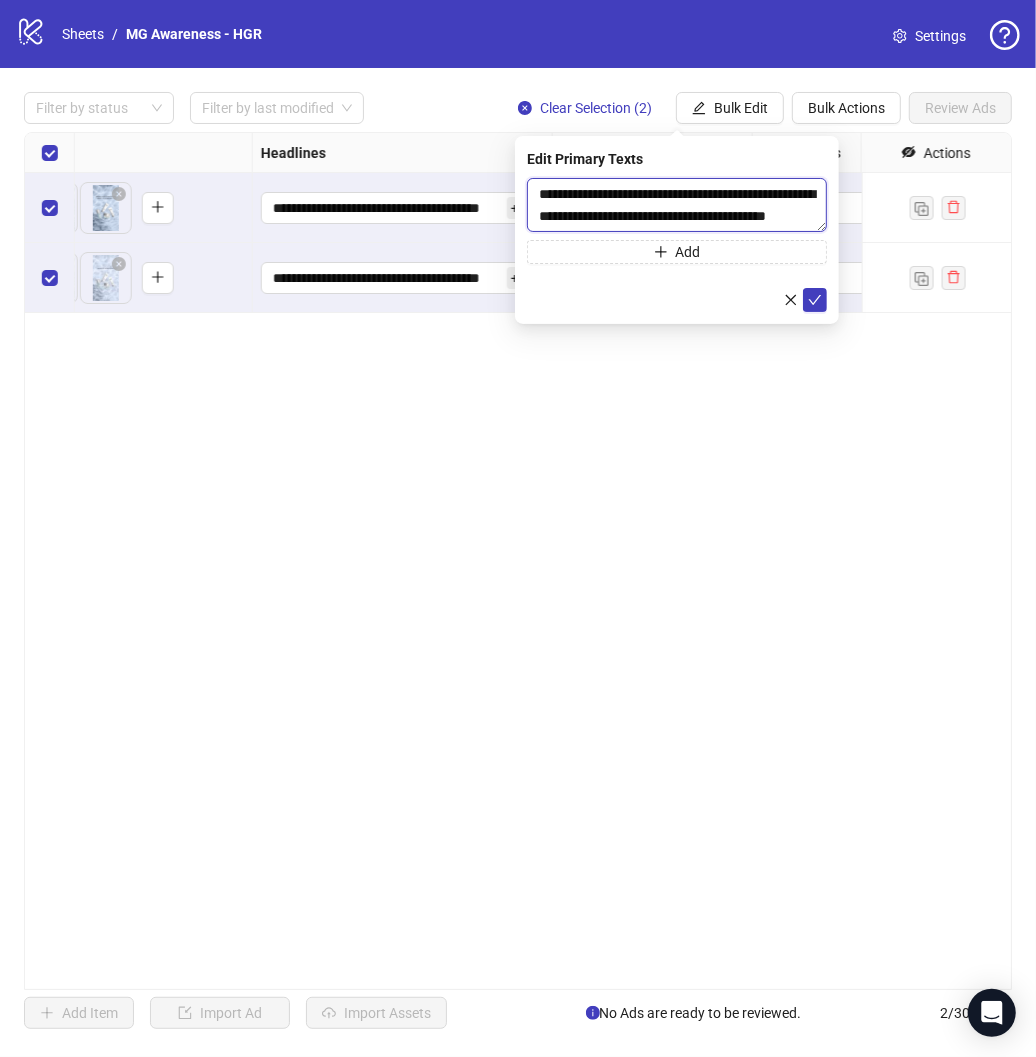 scroll, scrollTop: 15, scrollLeft: 0, axis: vertical 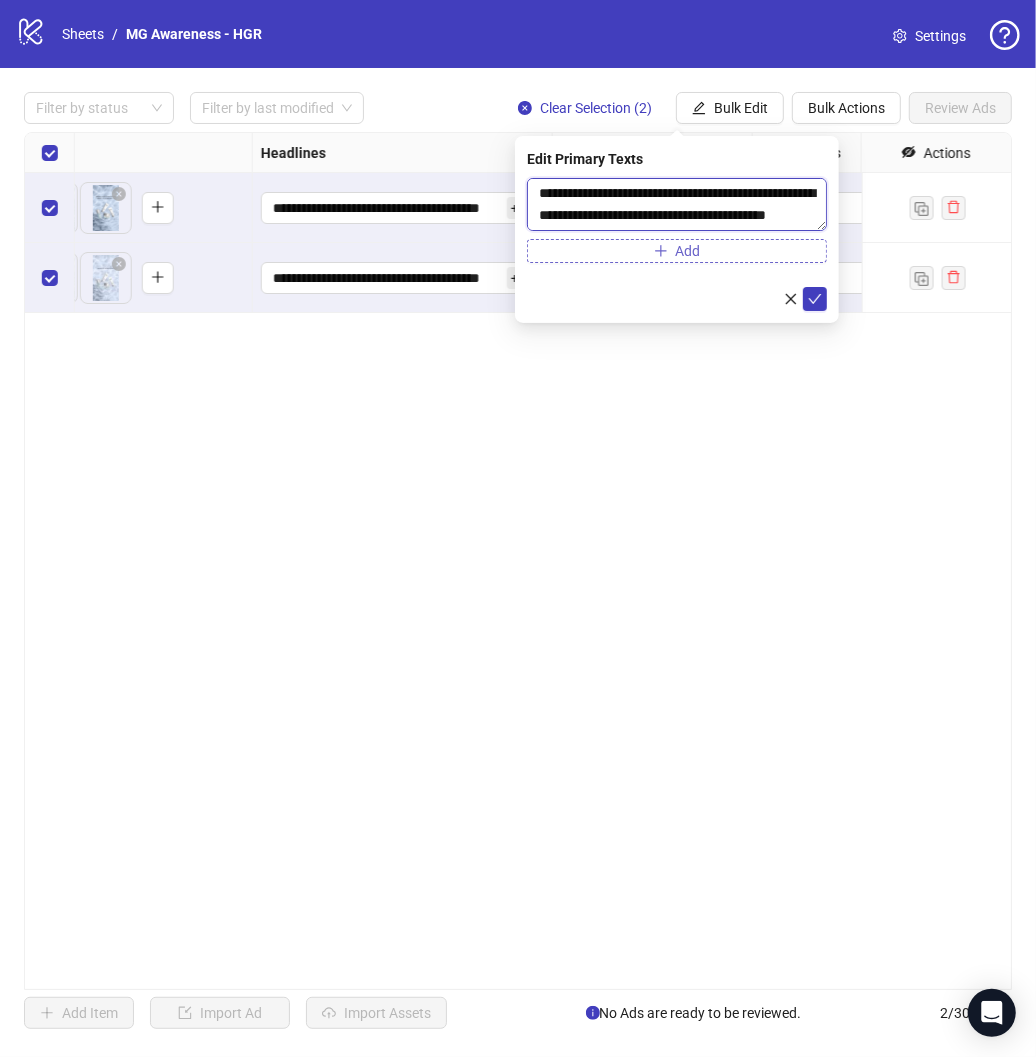 type on "**********" 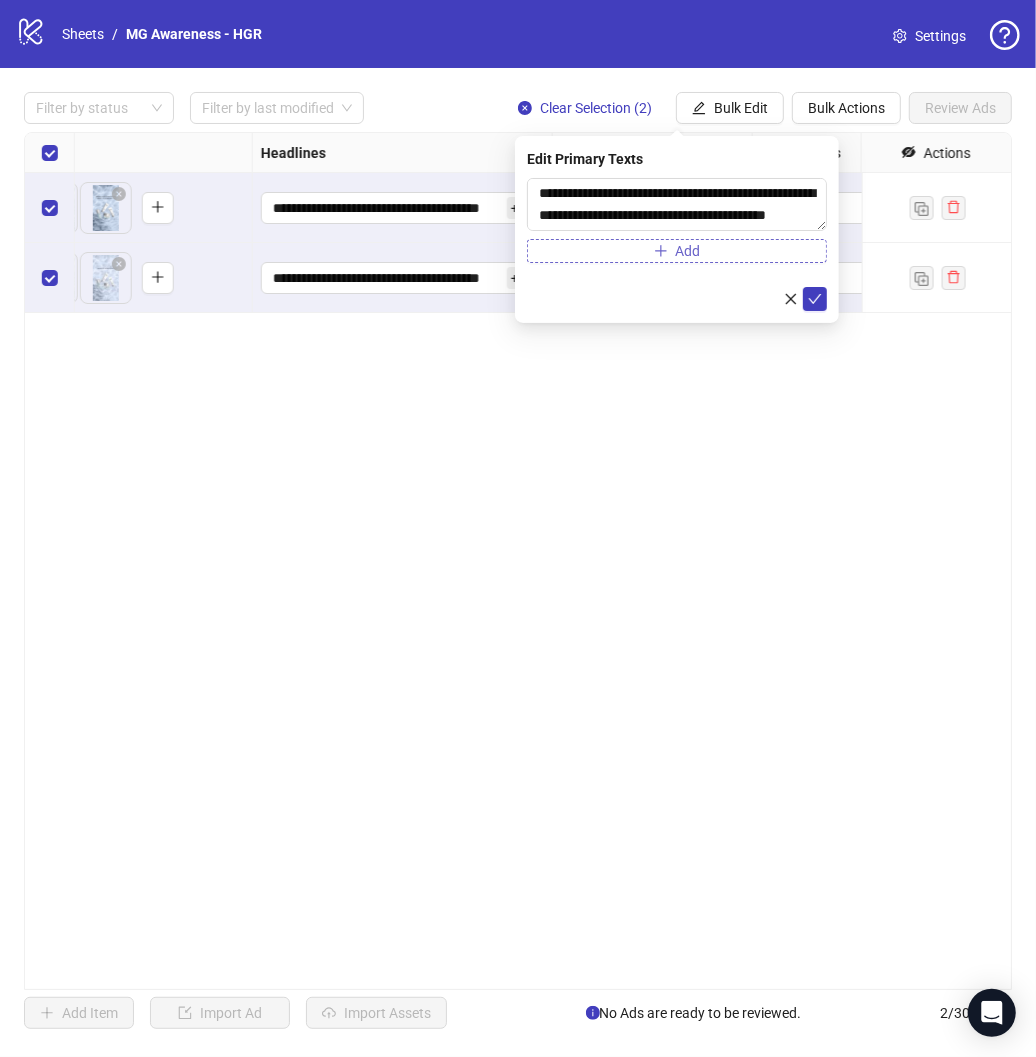 click on "Add" at bounding box center [688, 251] 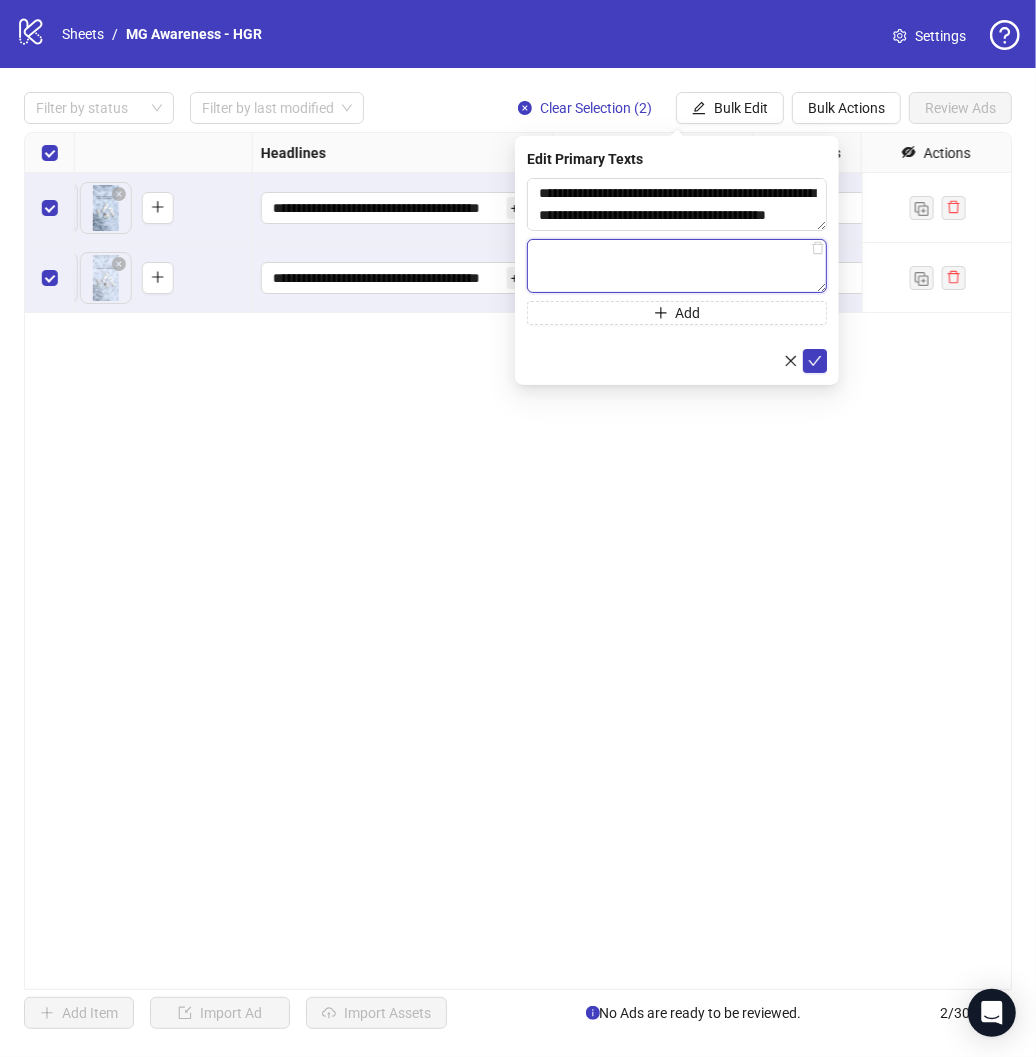 type on "*" 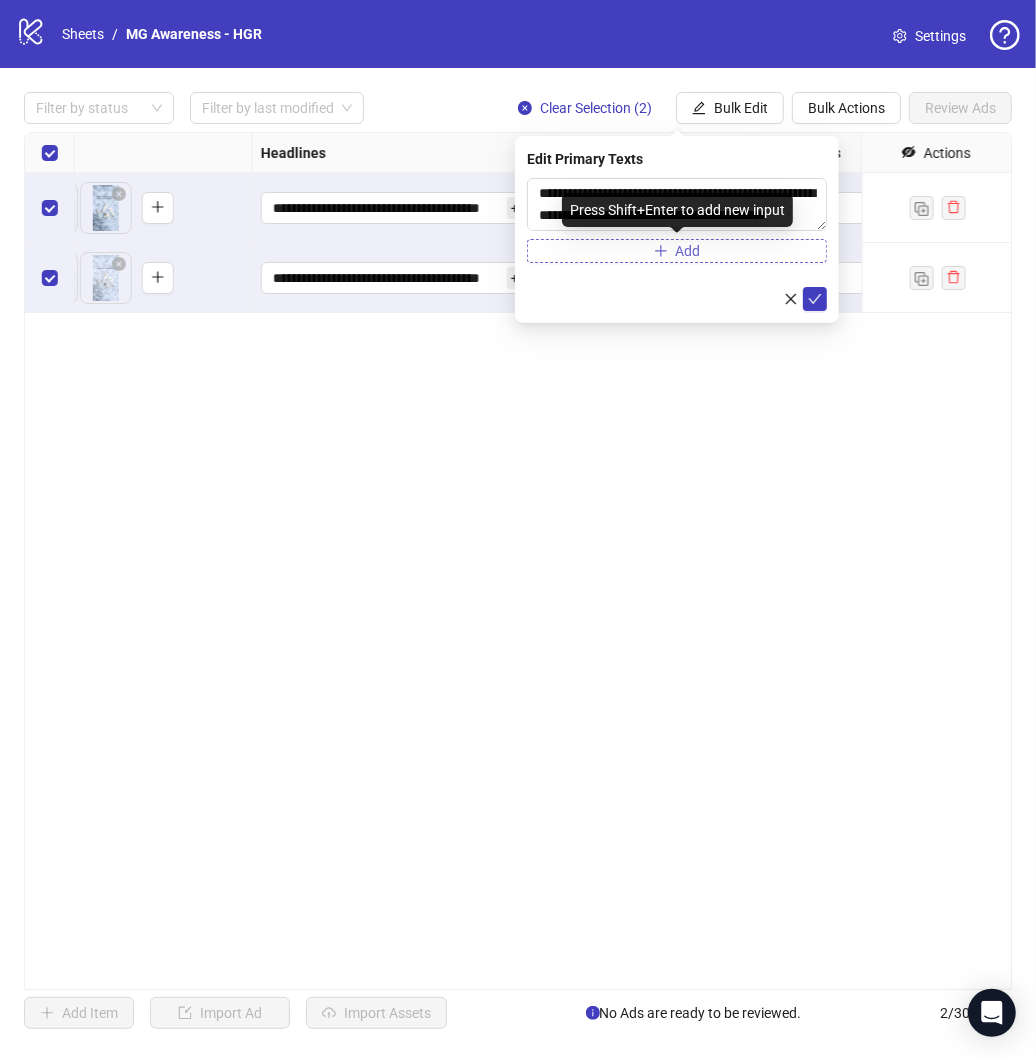 click on "Add" at bounding box center [677, 251] 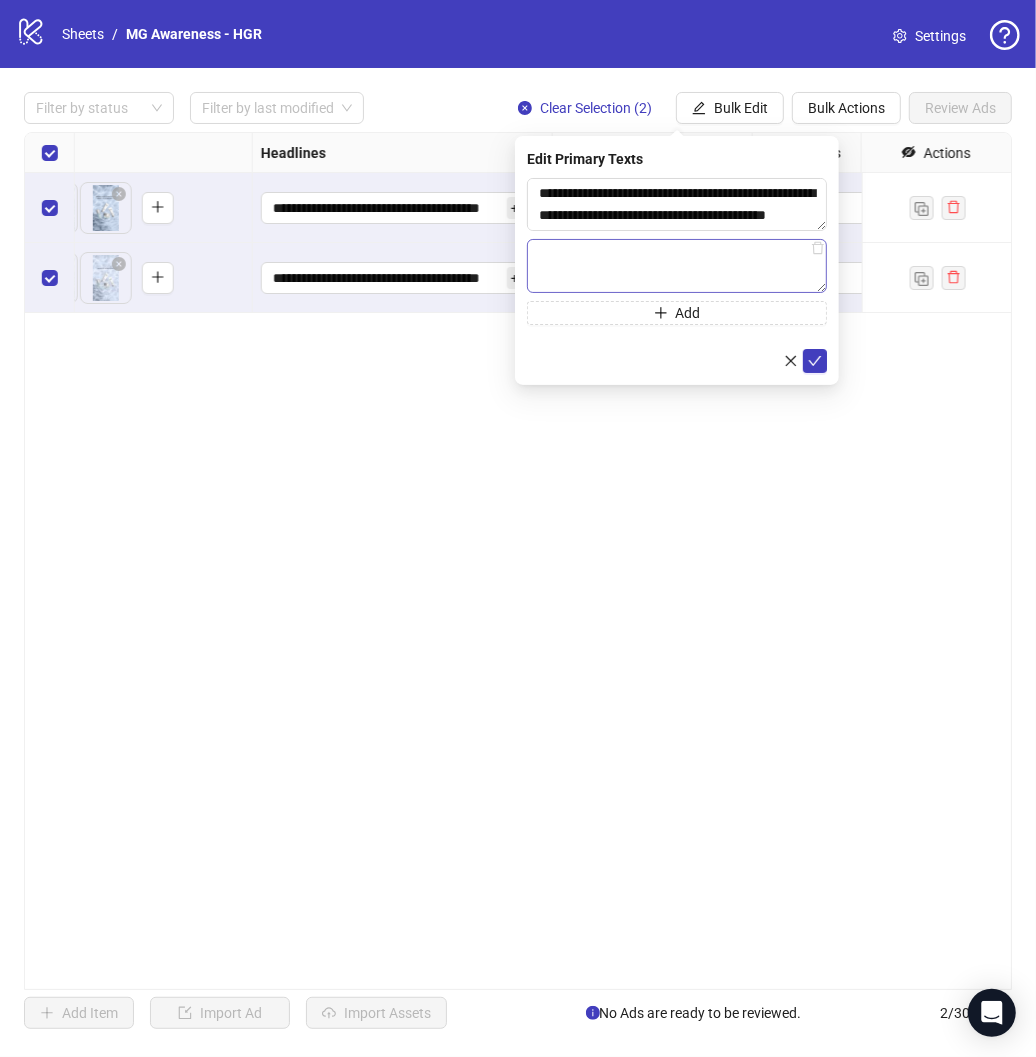 click at bounding box center (677, 266) 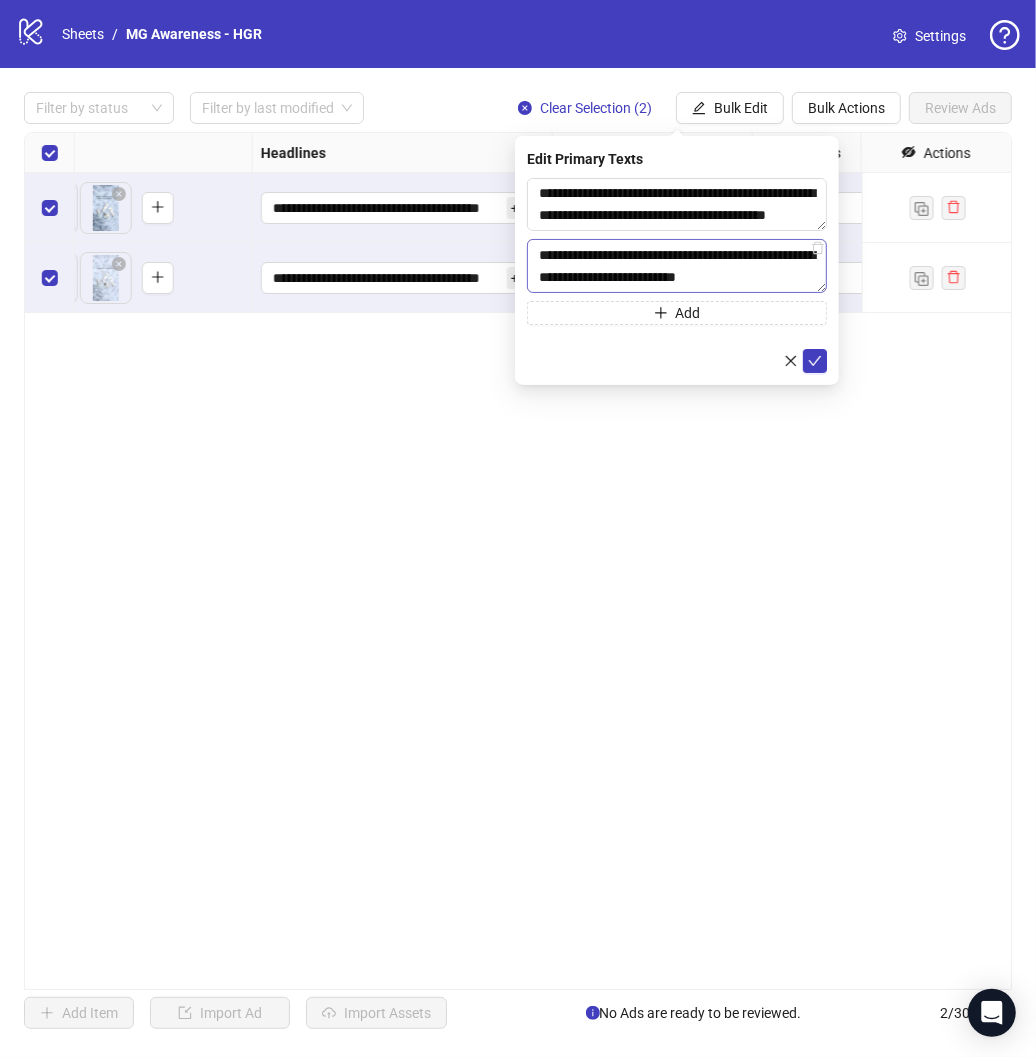 scroll, scrollTop: 15, scrollLeft: 0, axis: vertical 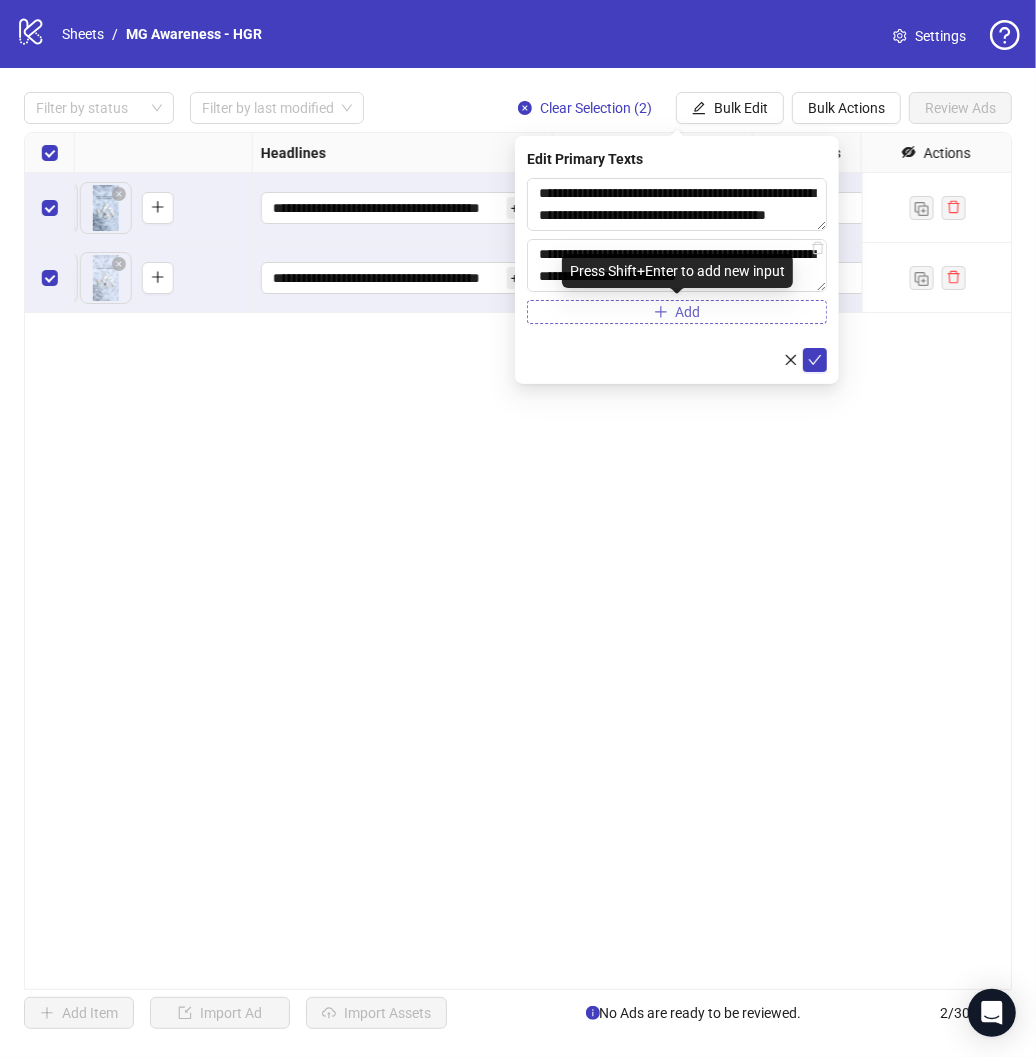 type on "**********" 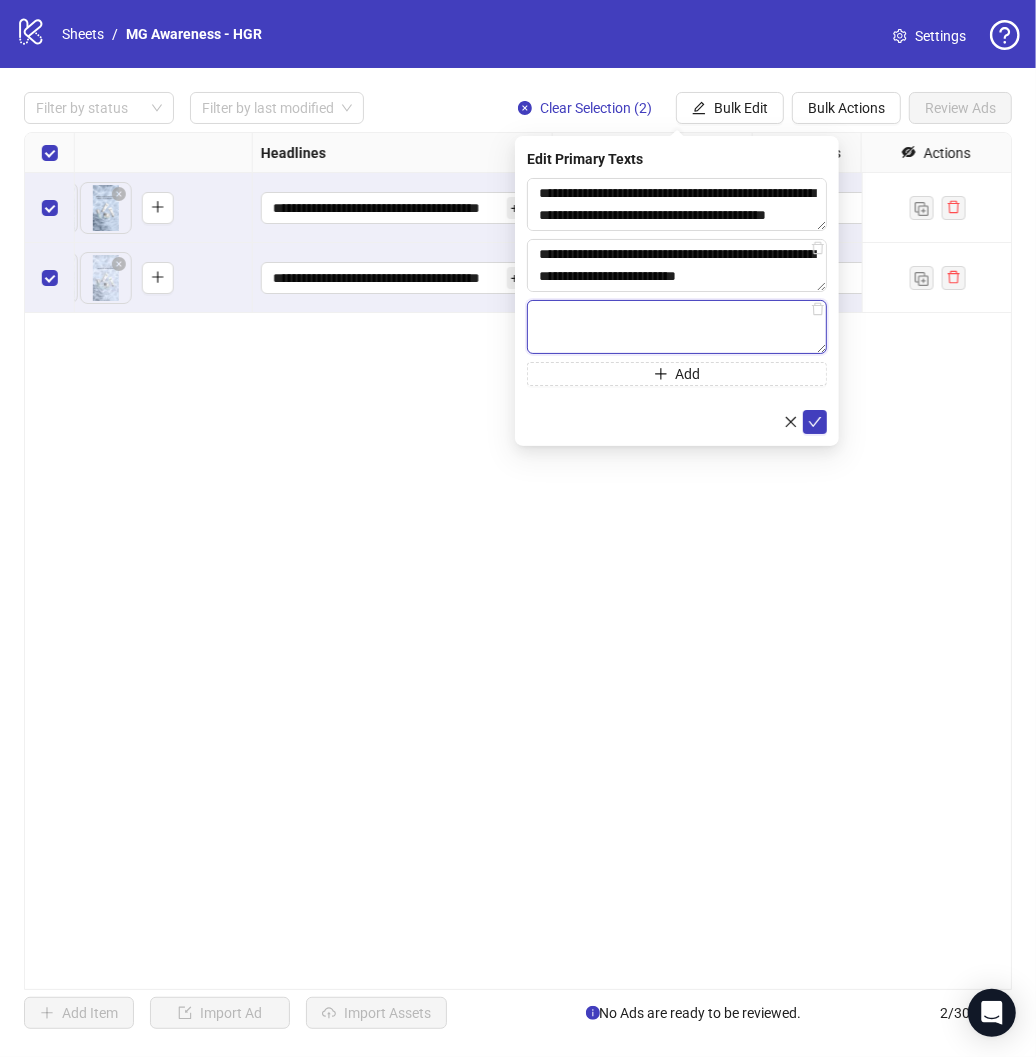 paste on "**********" 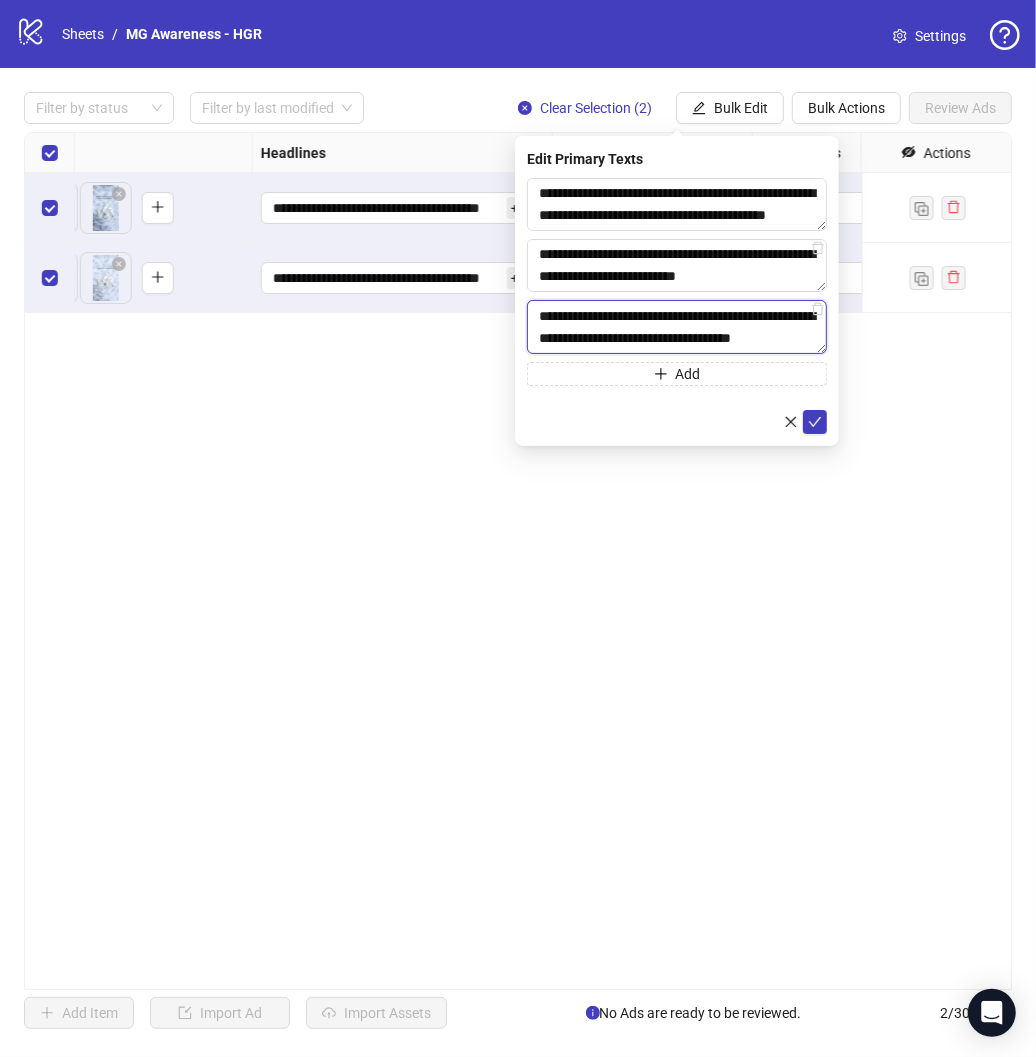 scroll, scrollTop: 15, scrollLeft: 0, axis: vertical 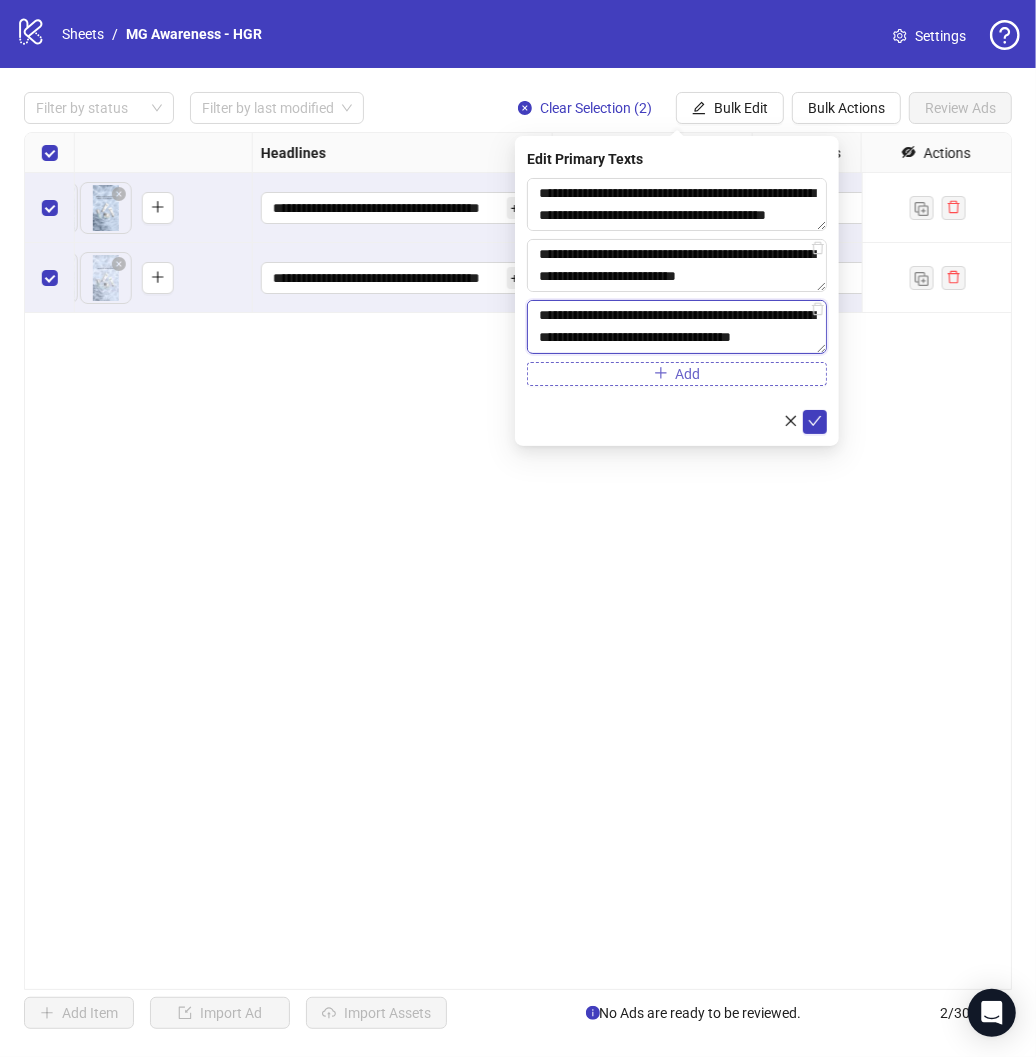 type on "**********" 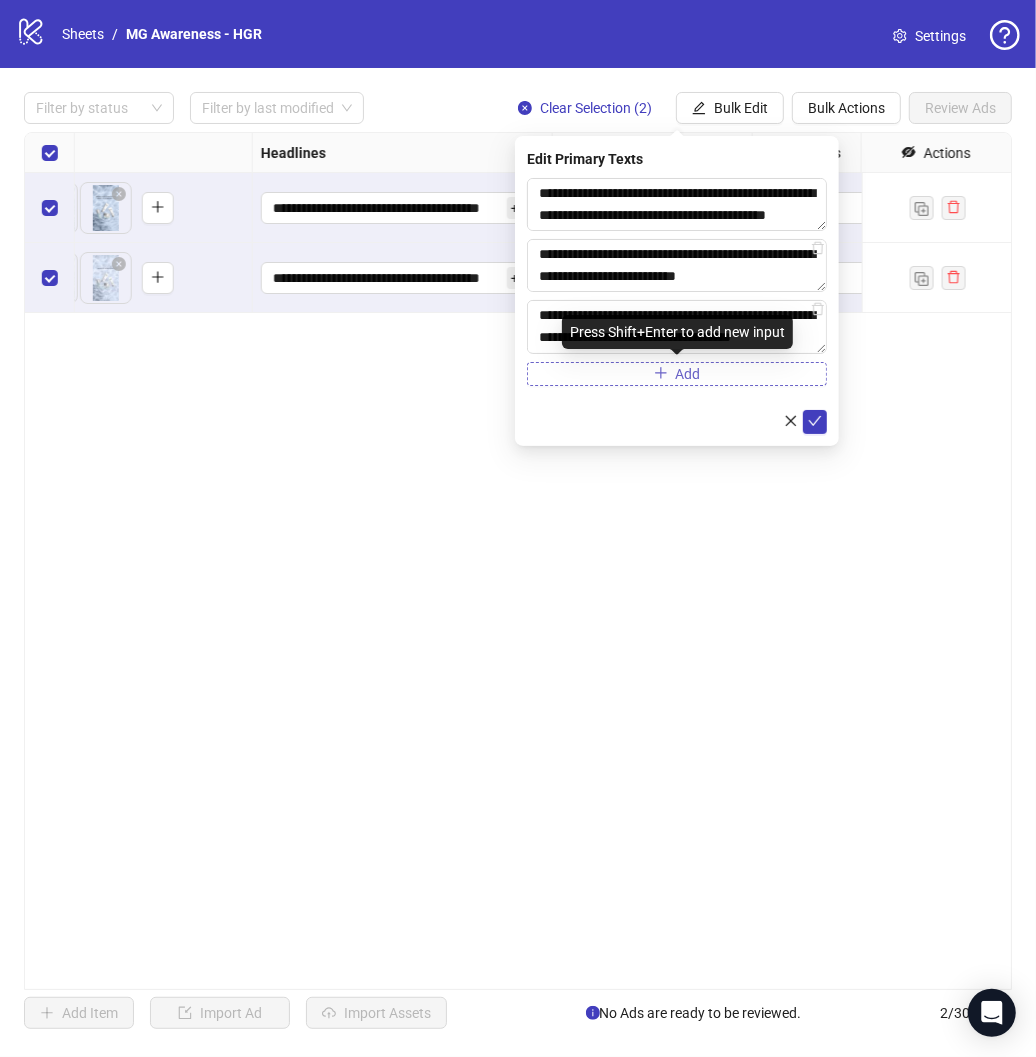 click on "Add" at bounding box center (677, 374) 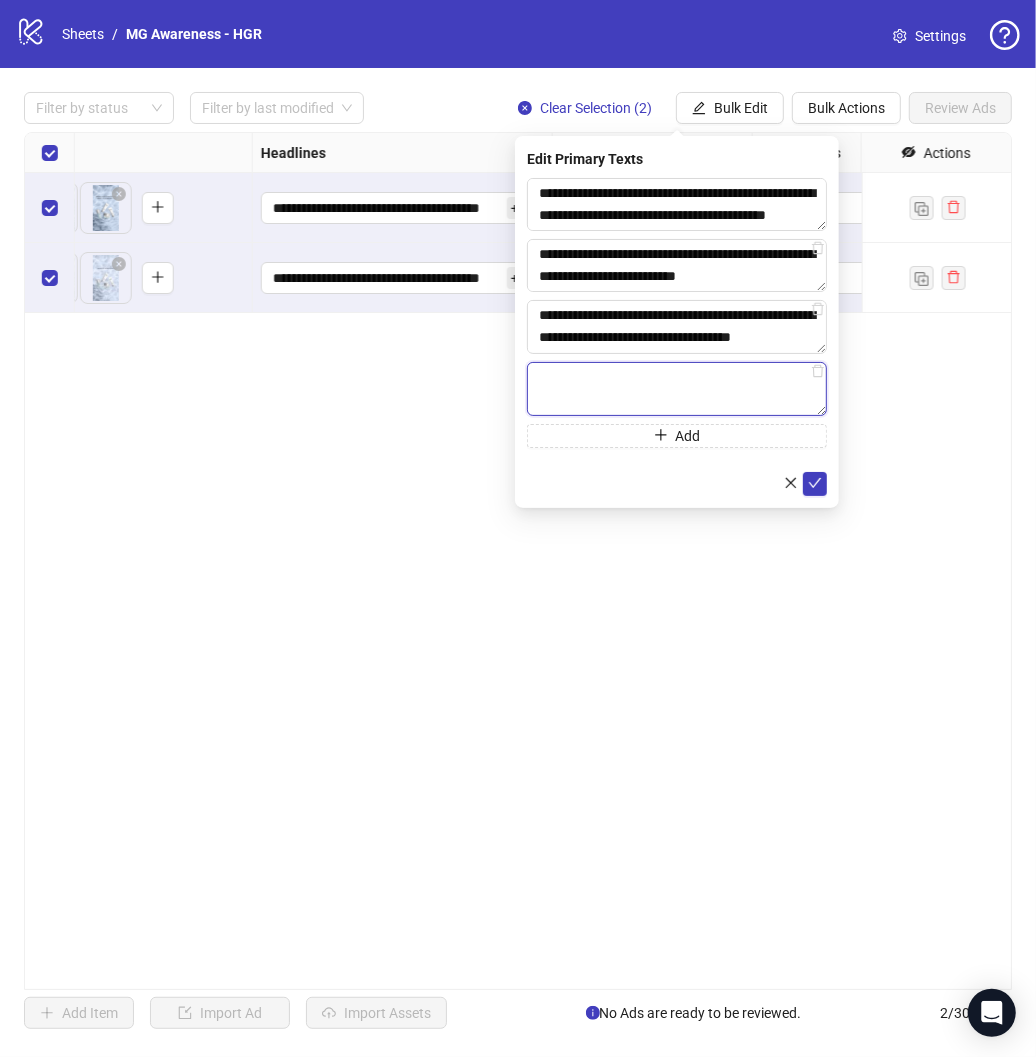 click at bounding box center [677, 389] 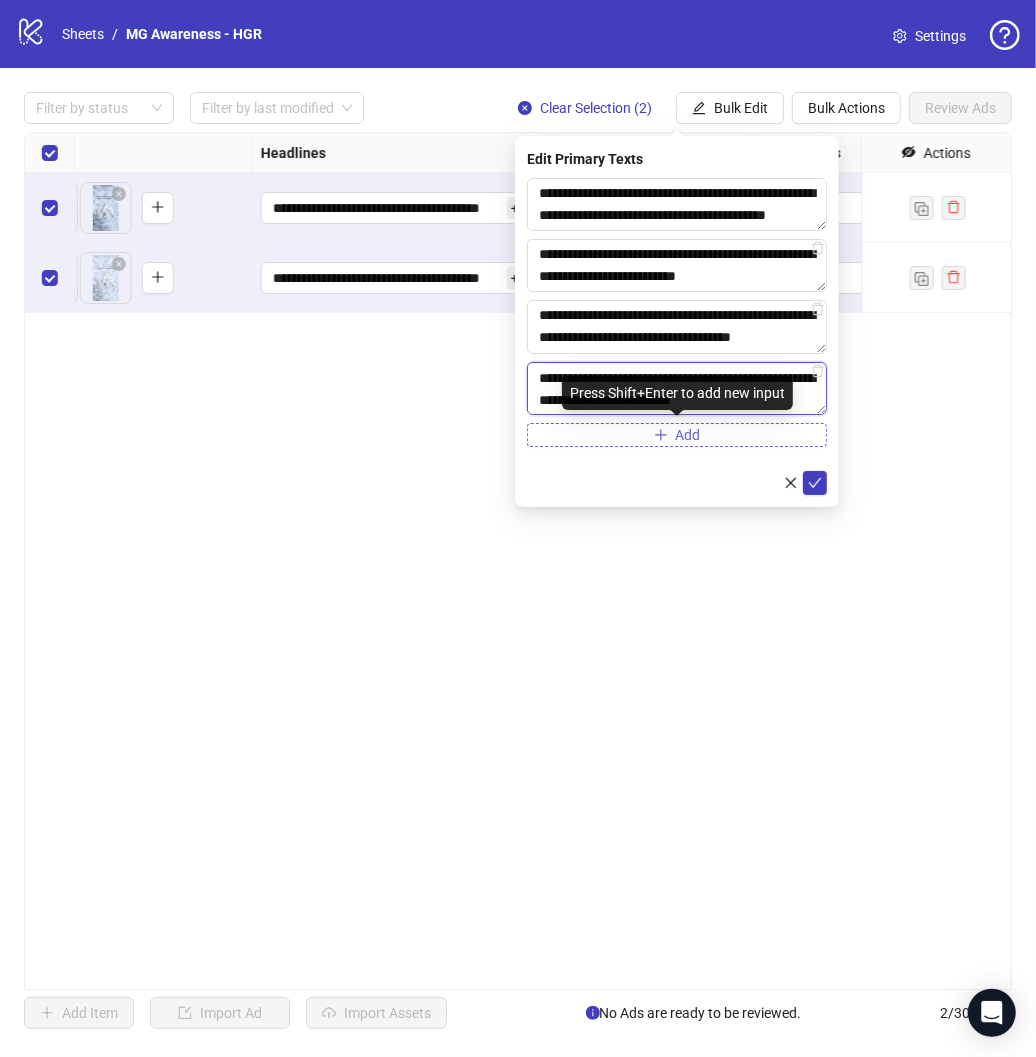 type on "**********" 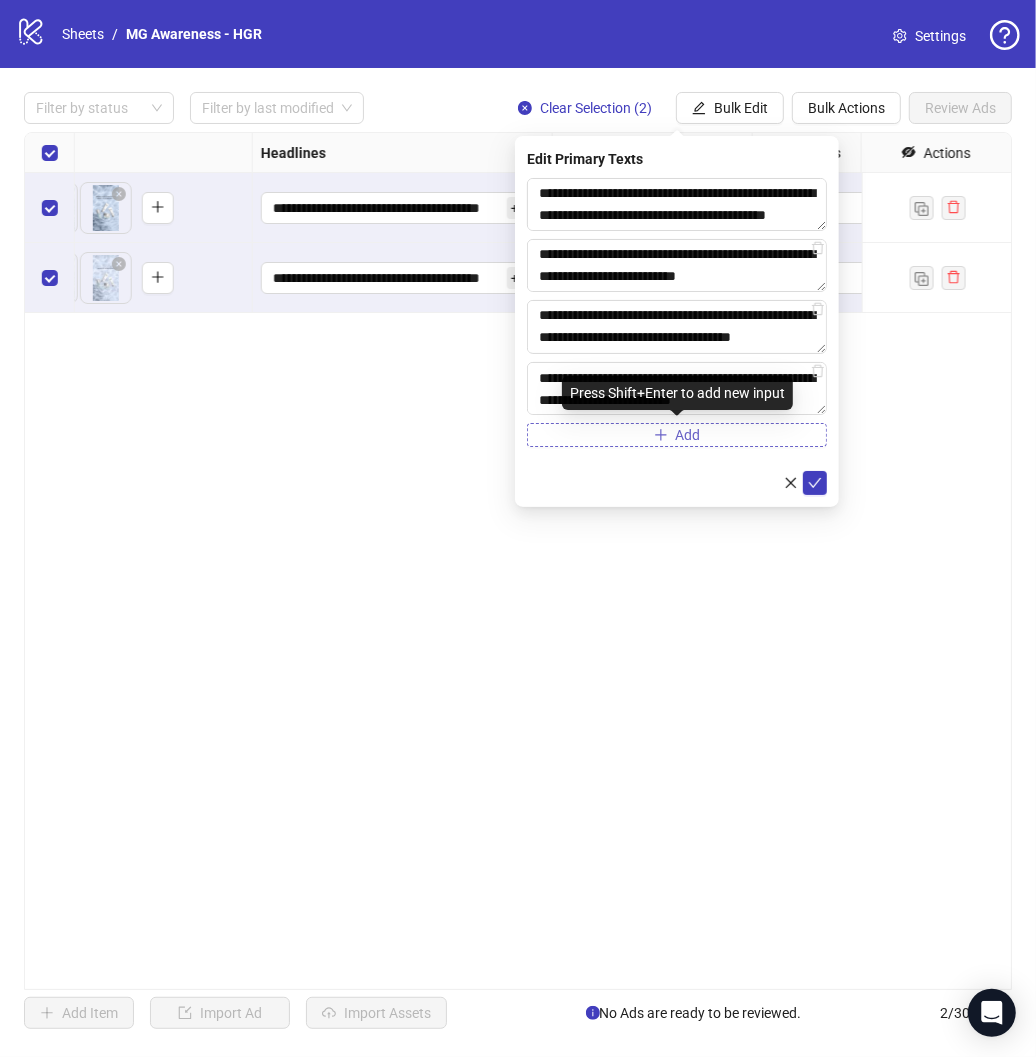 click on "Add" at bounding box center [688, 435] 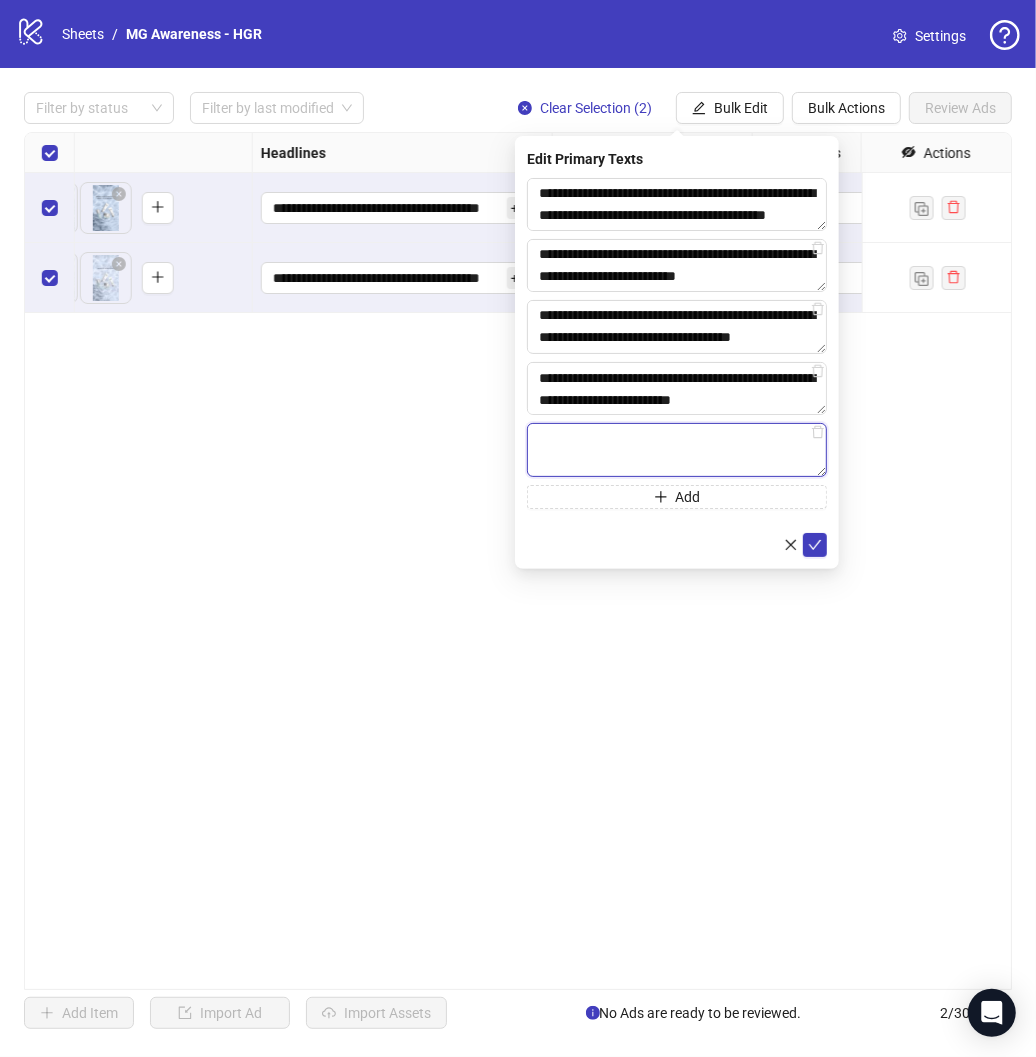 paste on "**********" 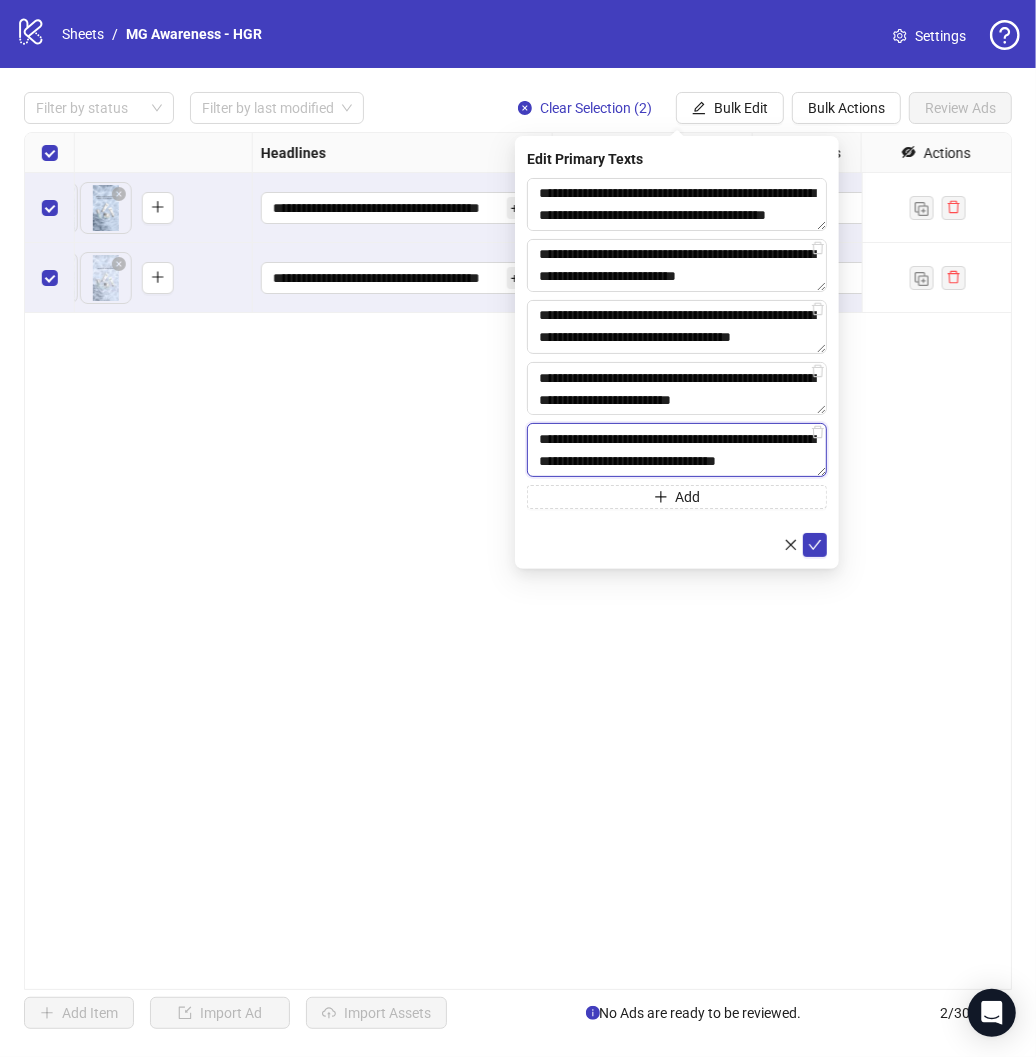 scroll, scrollTop: 15, scrollLeft: 0, axis: vertical 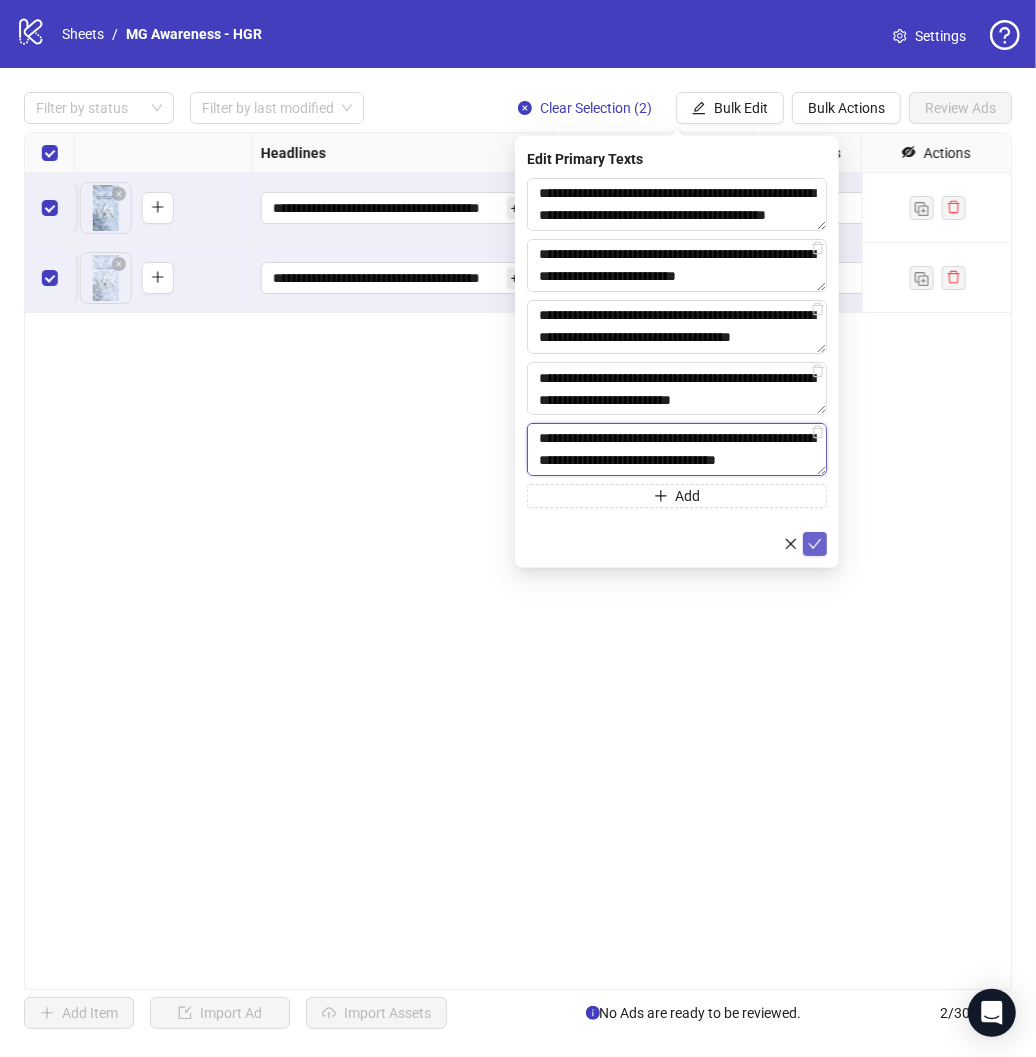 type on "**********" 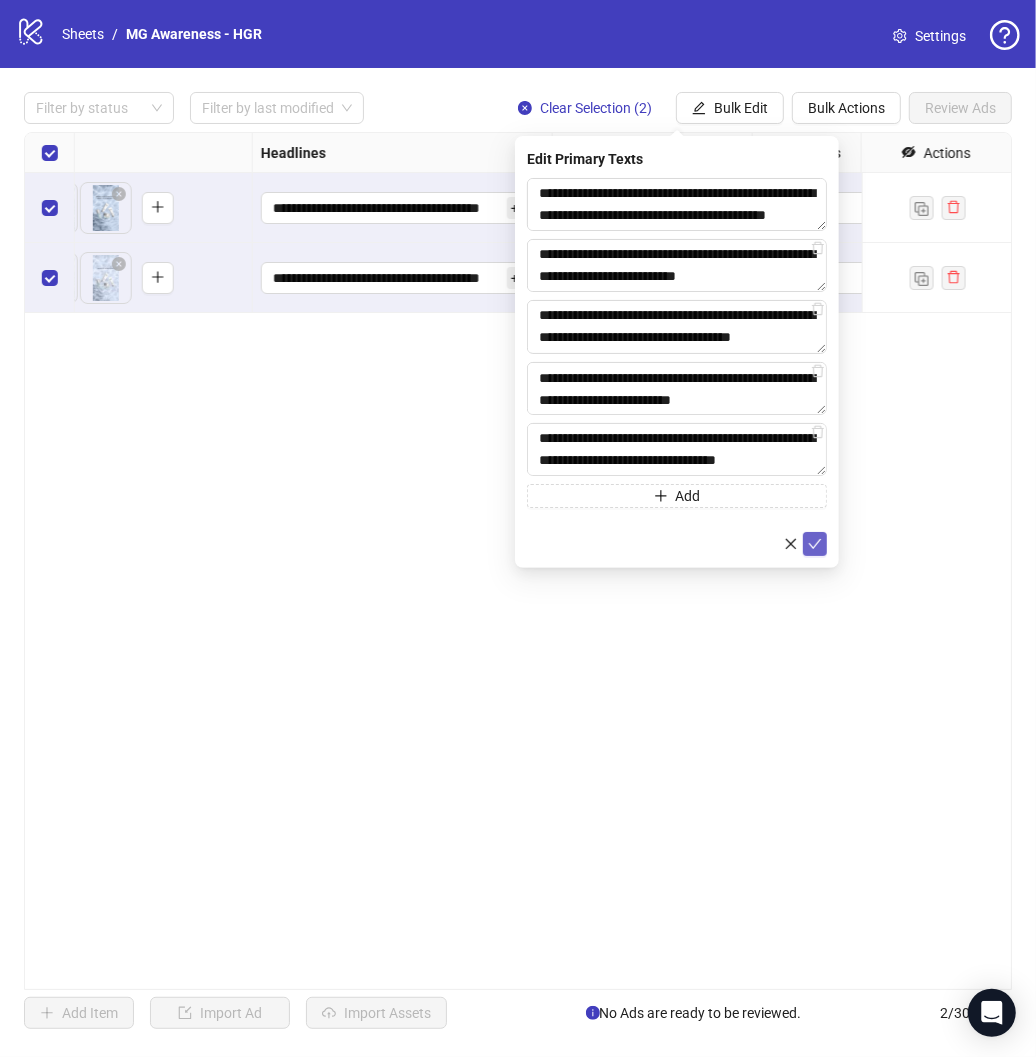 click 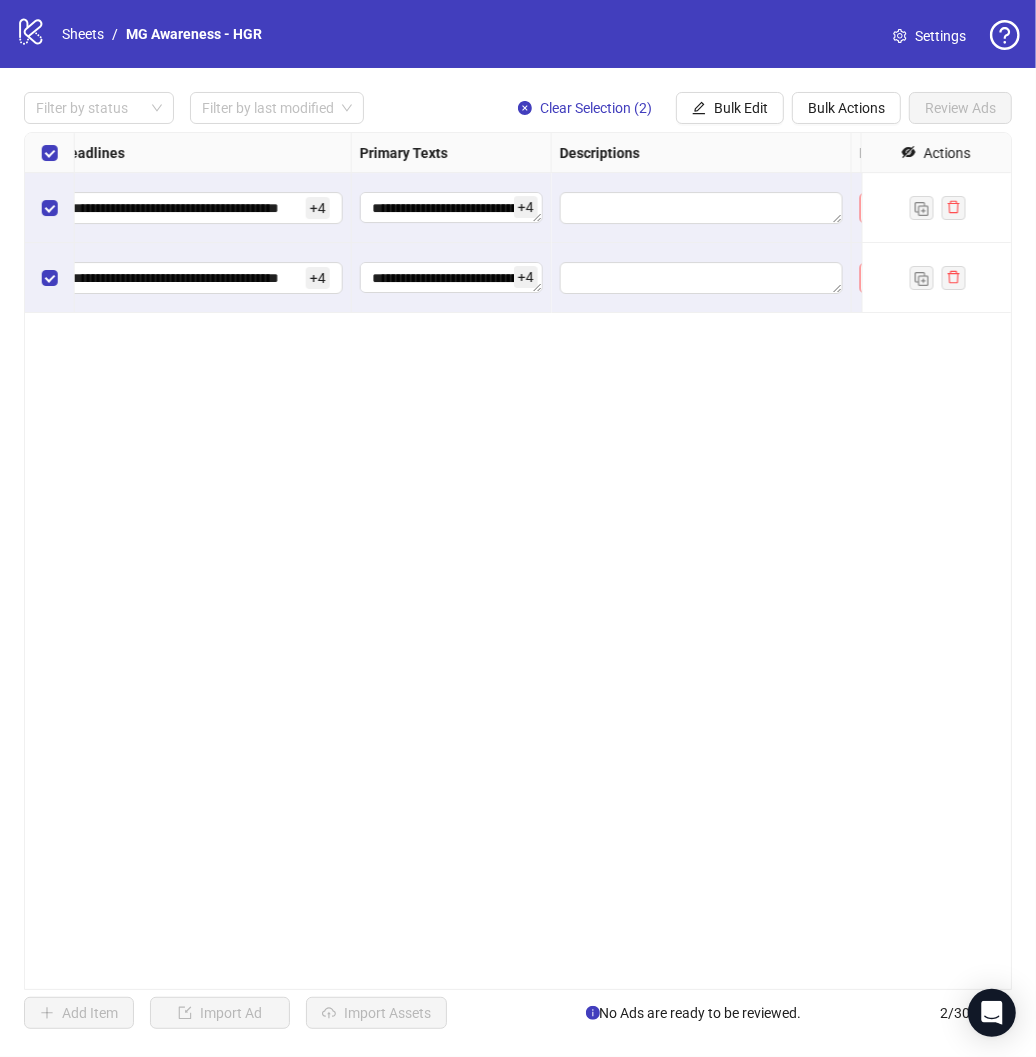 scroll, scrollTop: 0, scrollLeft: 1148, axis: horizontal 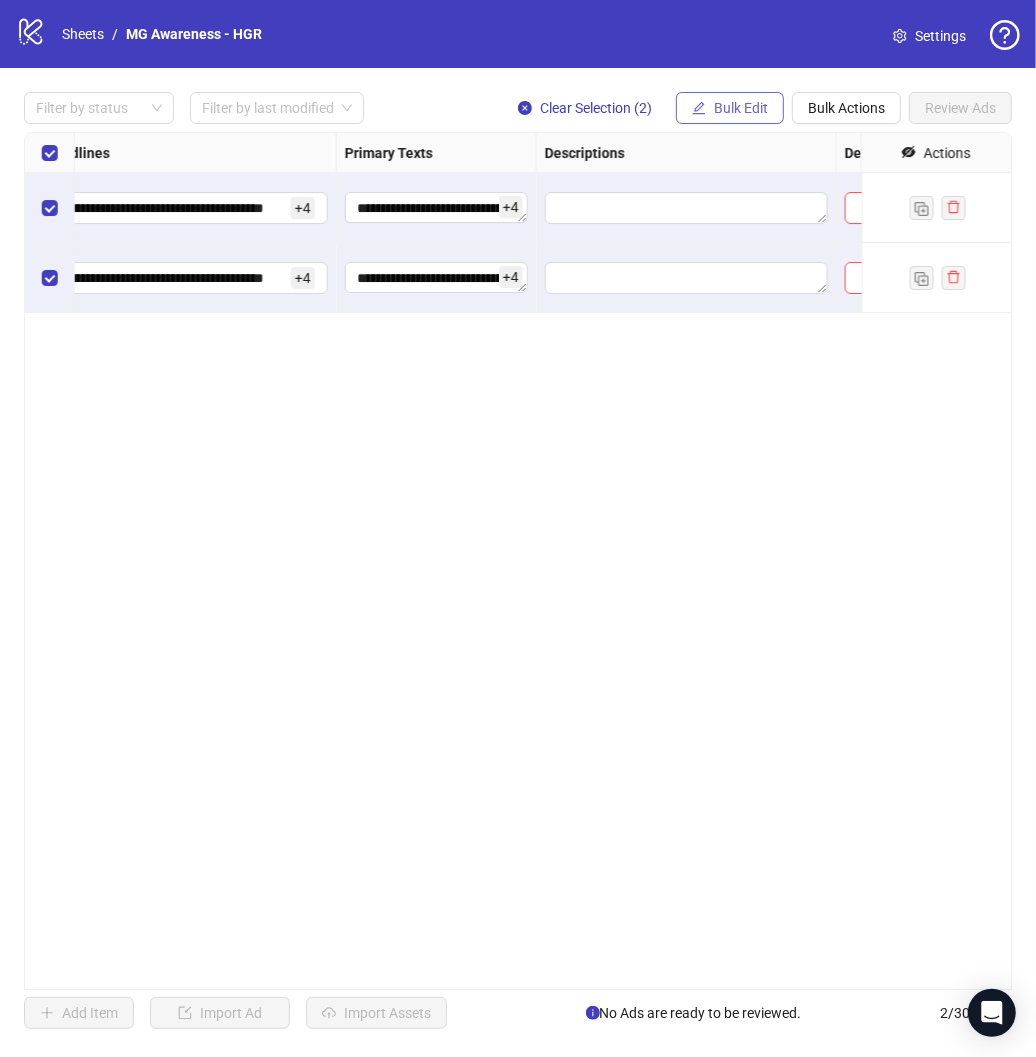 click on "Bulk Edit" at bounding box center [741, 108] 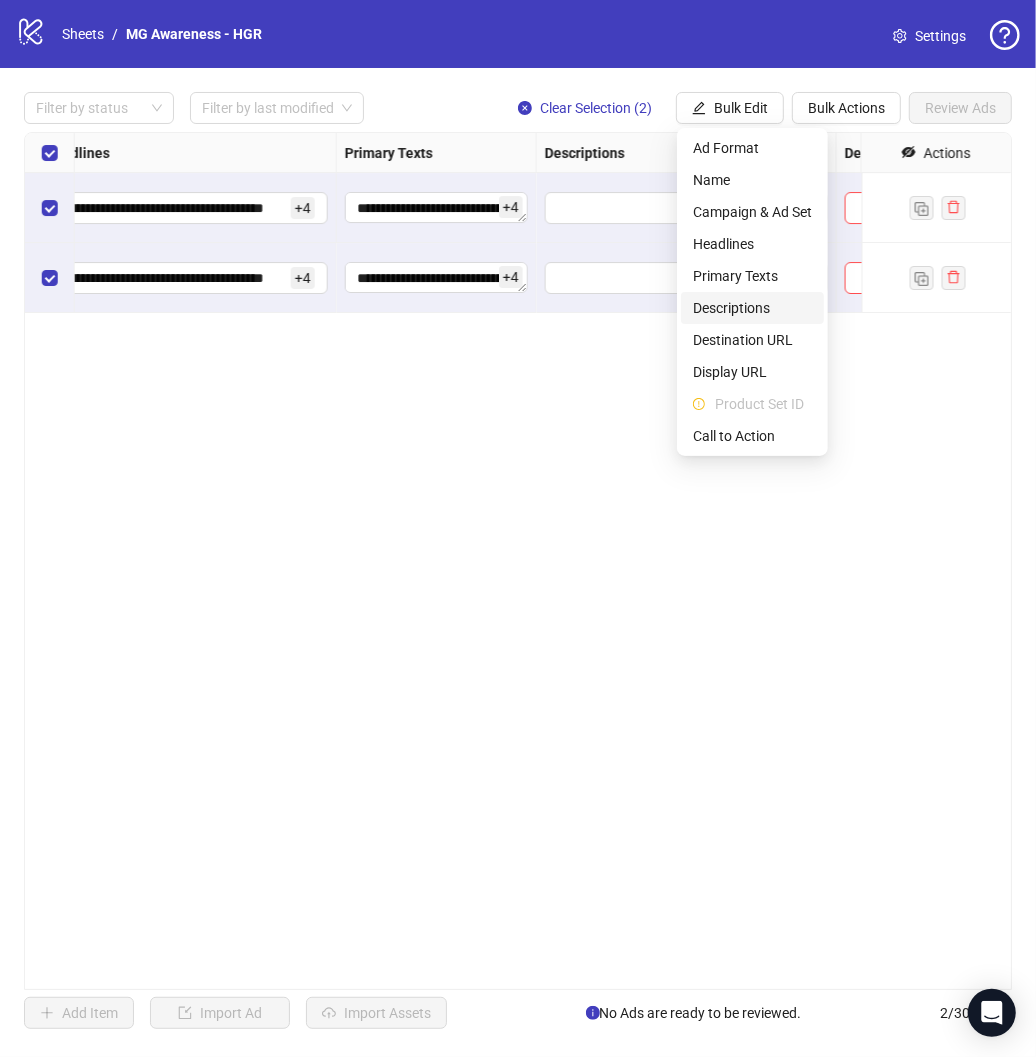 click on "Descriptions" at bounding box center [752, 308] 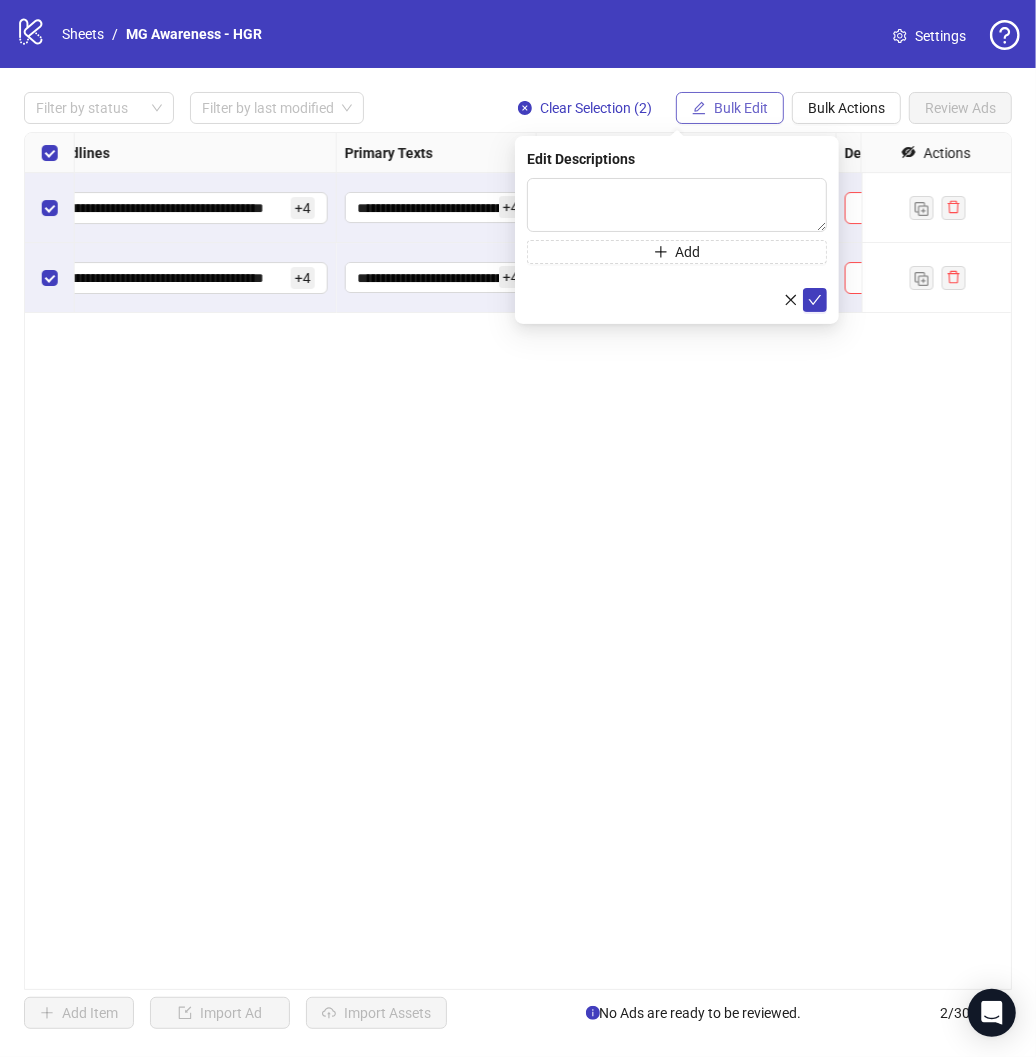 click on "Bulk Edit" at bounding box center [741, 108] 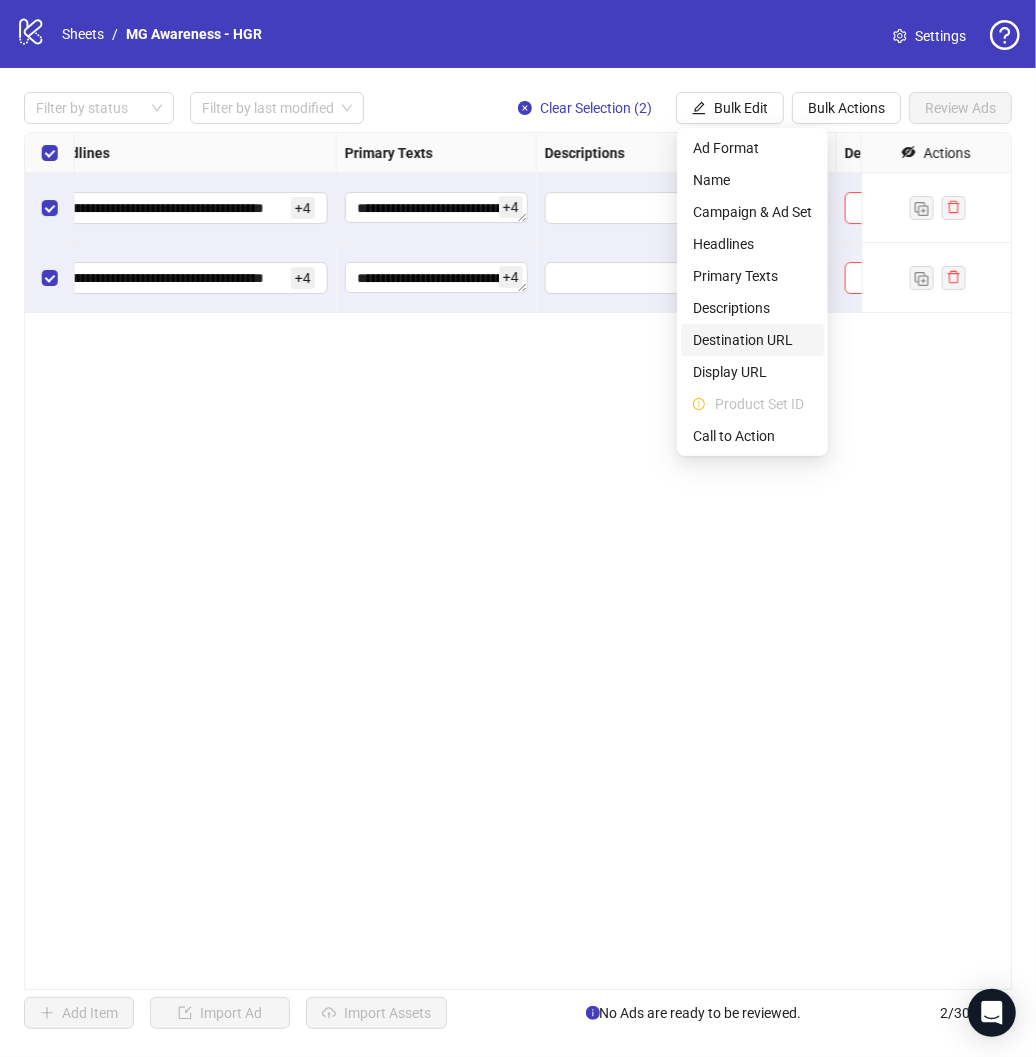 click on "Destination URL" at bounding box center (752, 340) 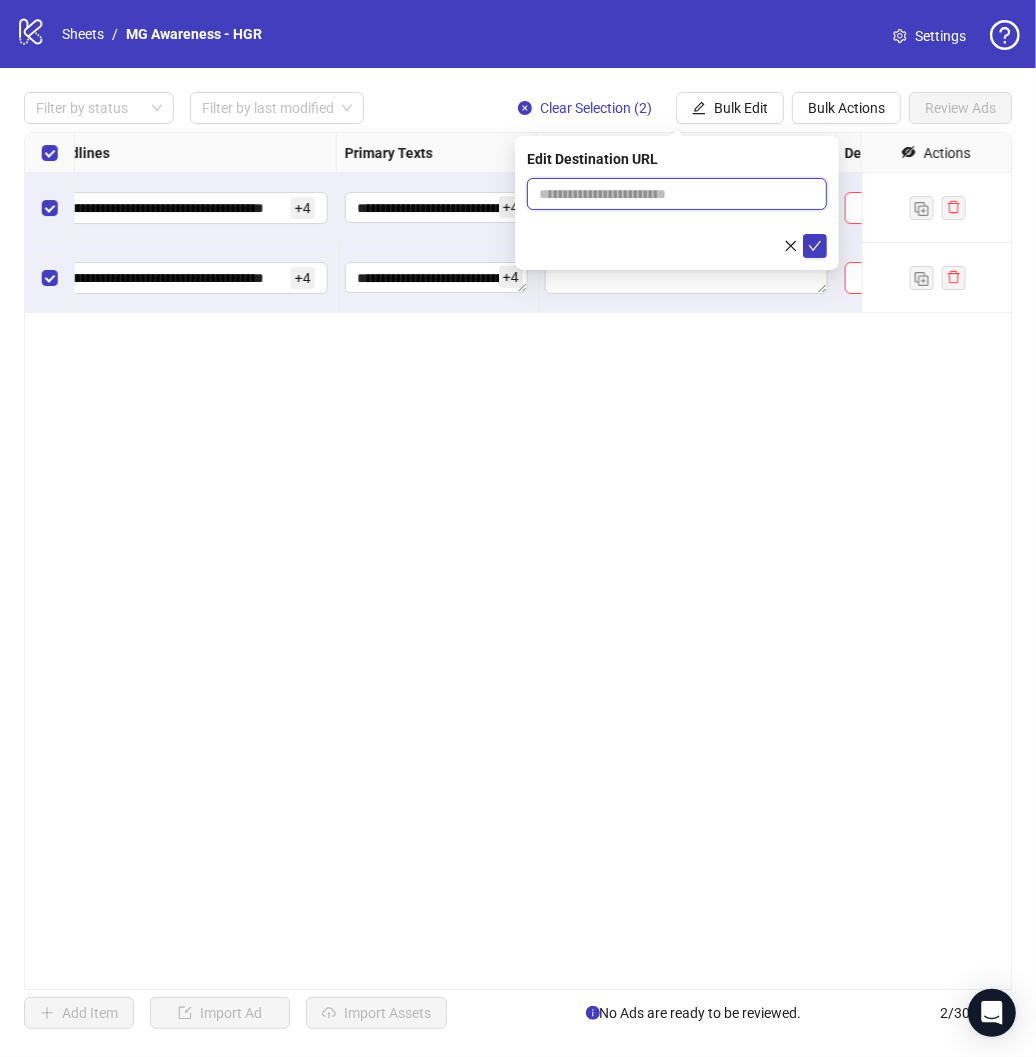 click at bounding box center [669, 194] 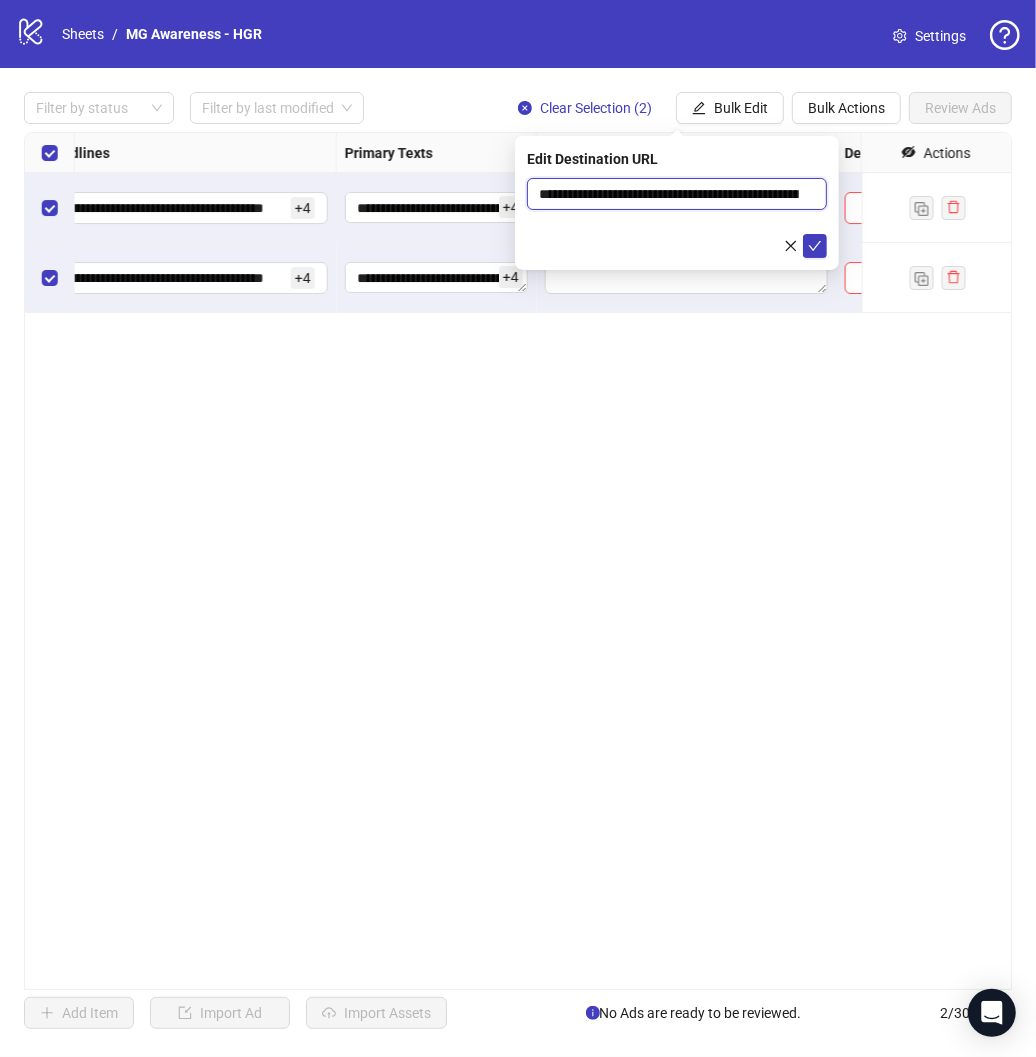 scroll, scrollTop: 0, scrollLeft: 217, axis: horizontal 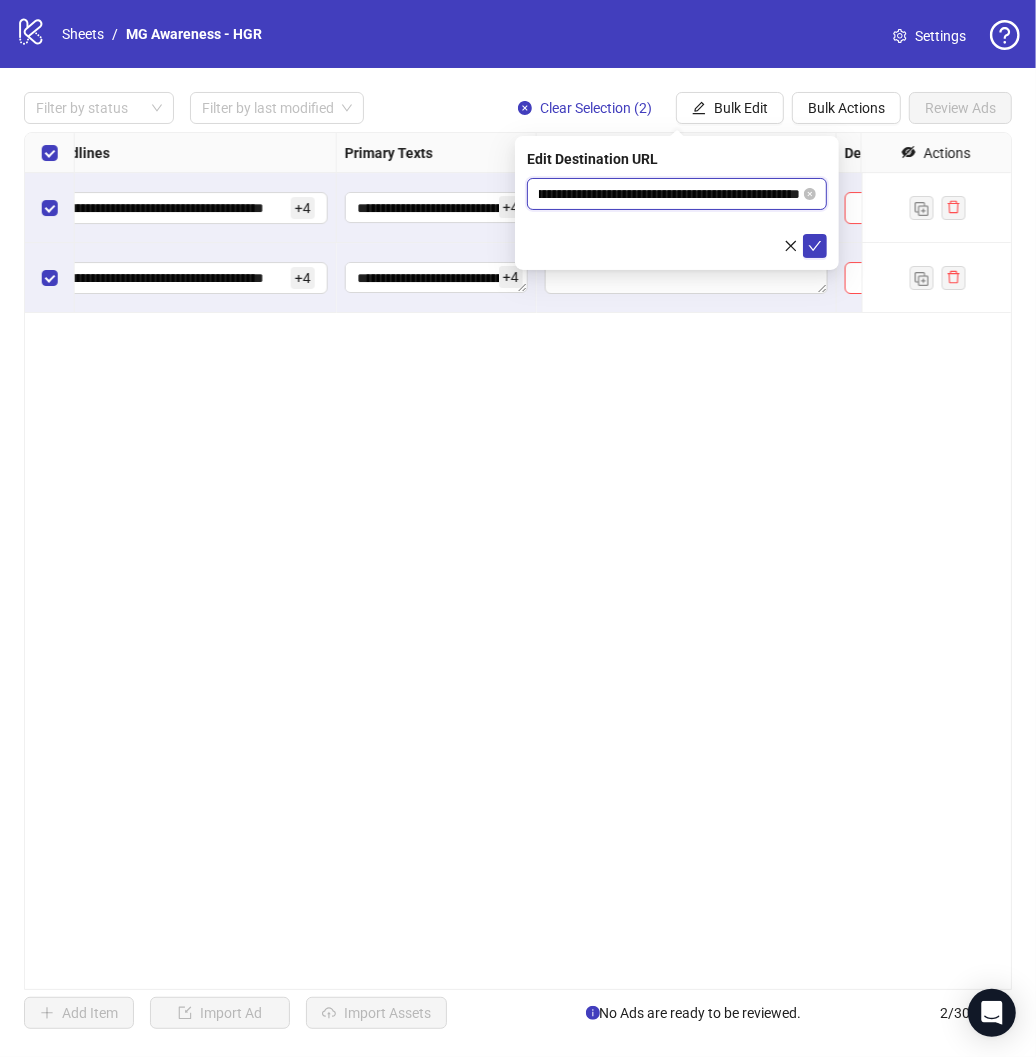 type on "**********" 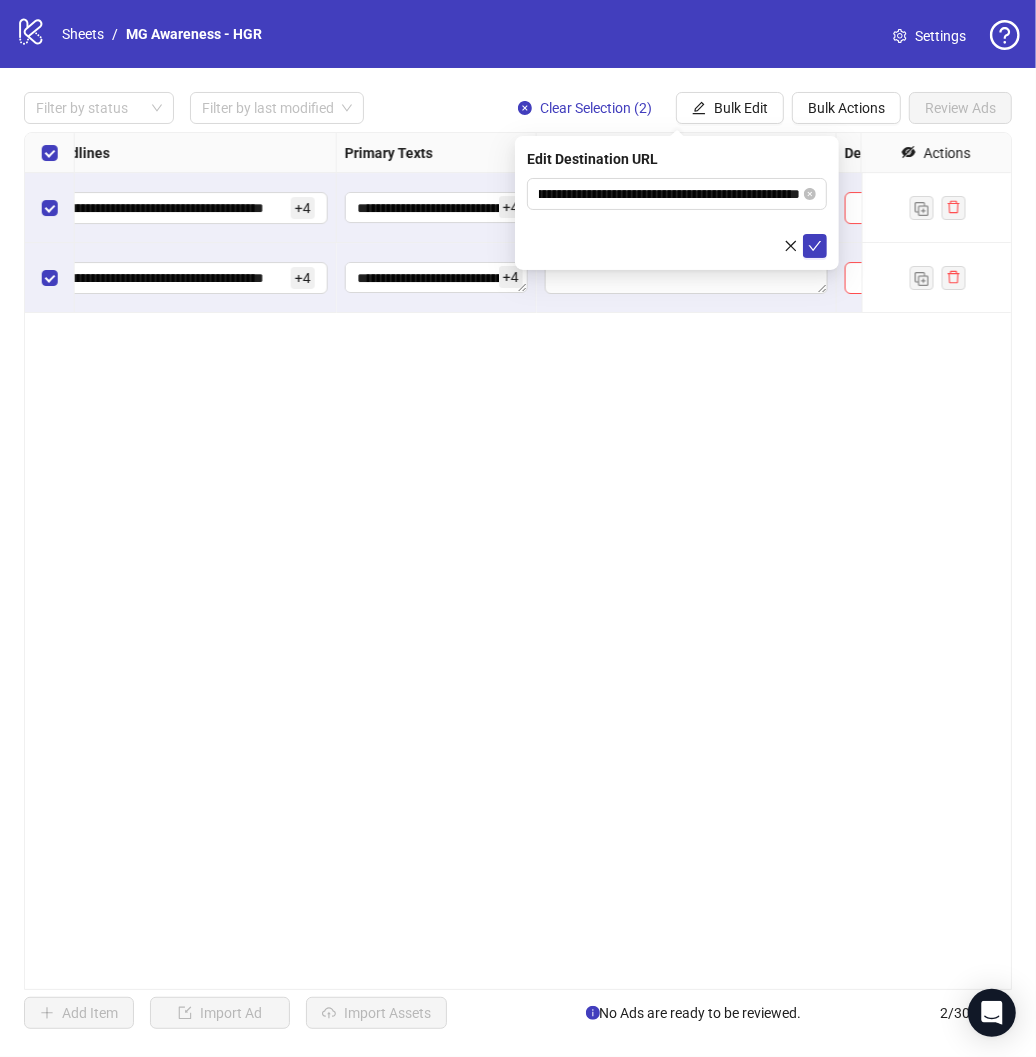click at bounding box center [677, 246] 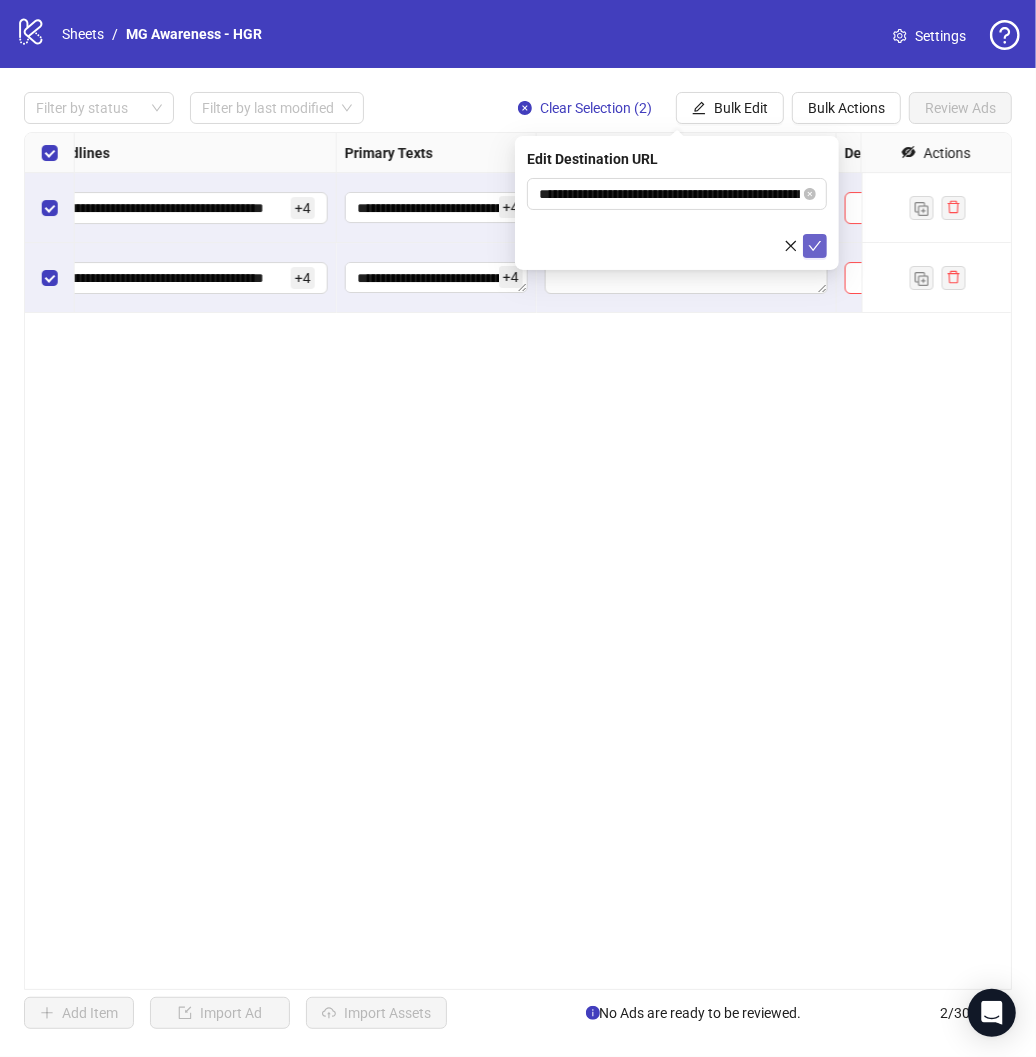 click at bounding box center [815, 246] 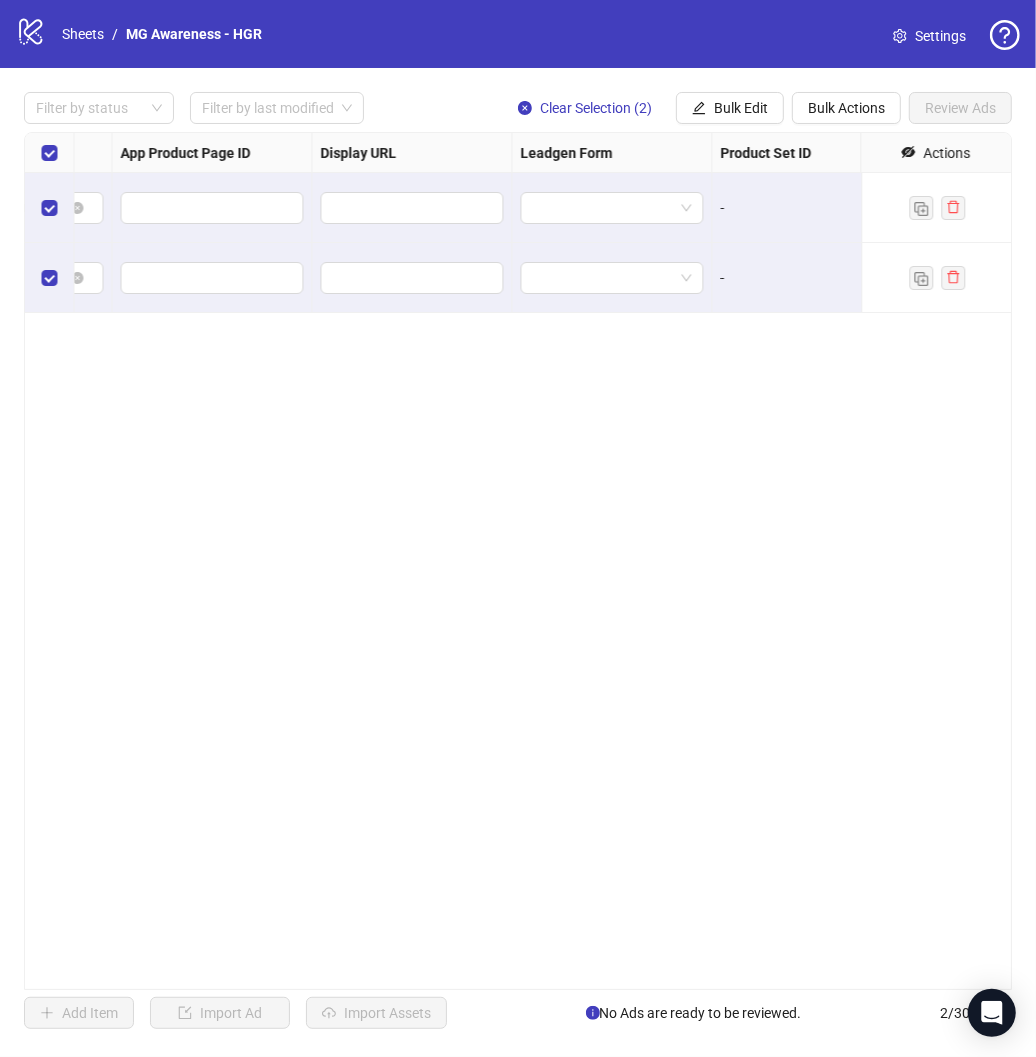 scroll, scrollTop: 0, scrollLeft: 2108, axis: horizontal 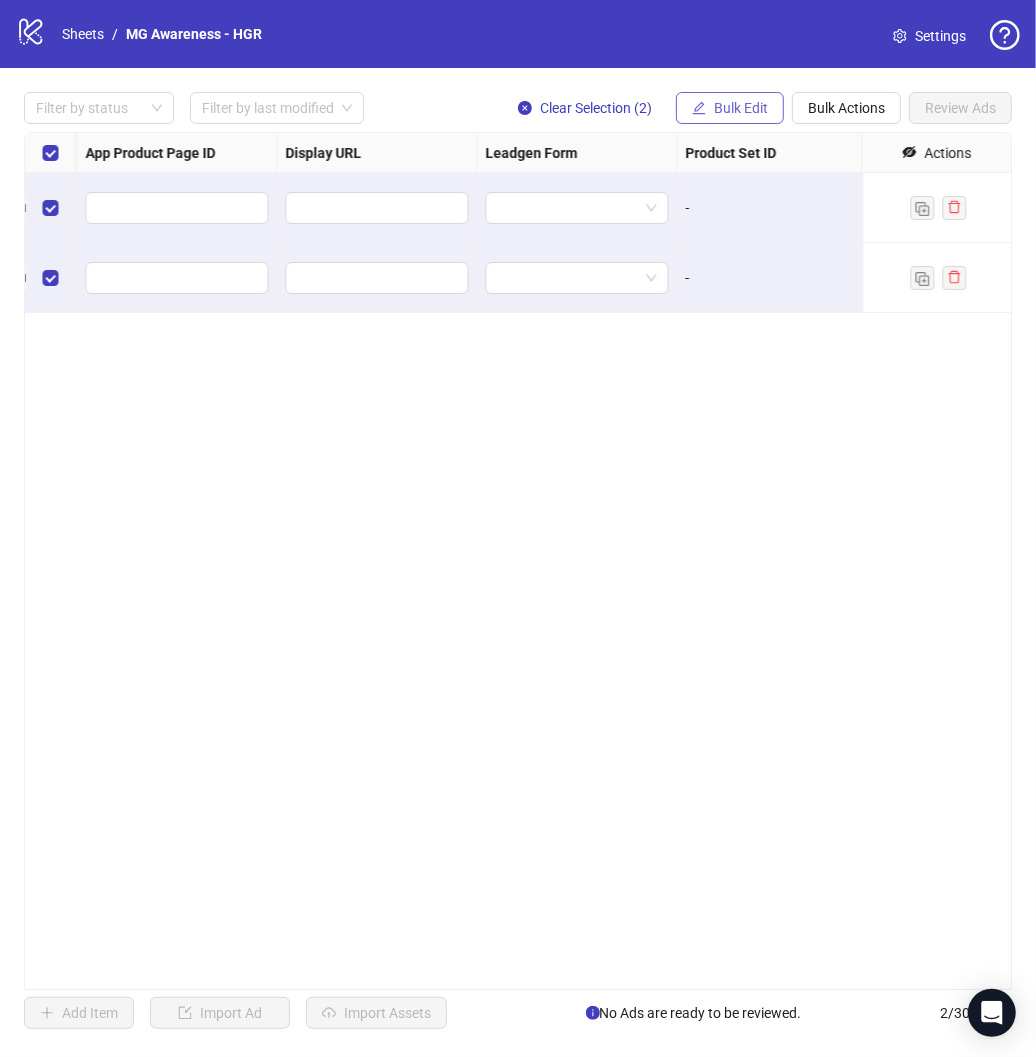 click on "Bulk Edit" at bounding box center [730, 108] 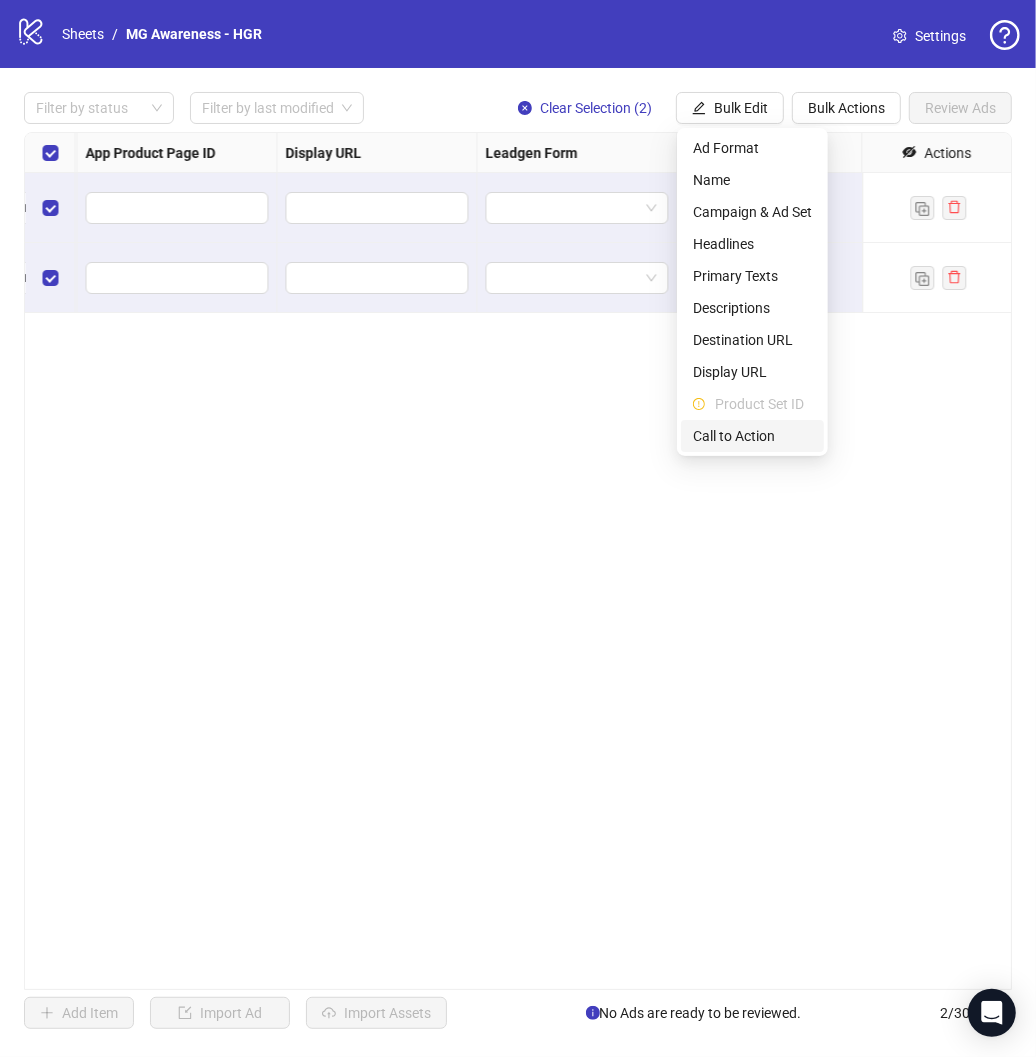 click on "Call to Action" at bounding box center (752, 436) 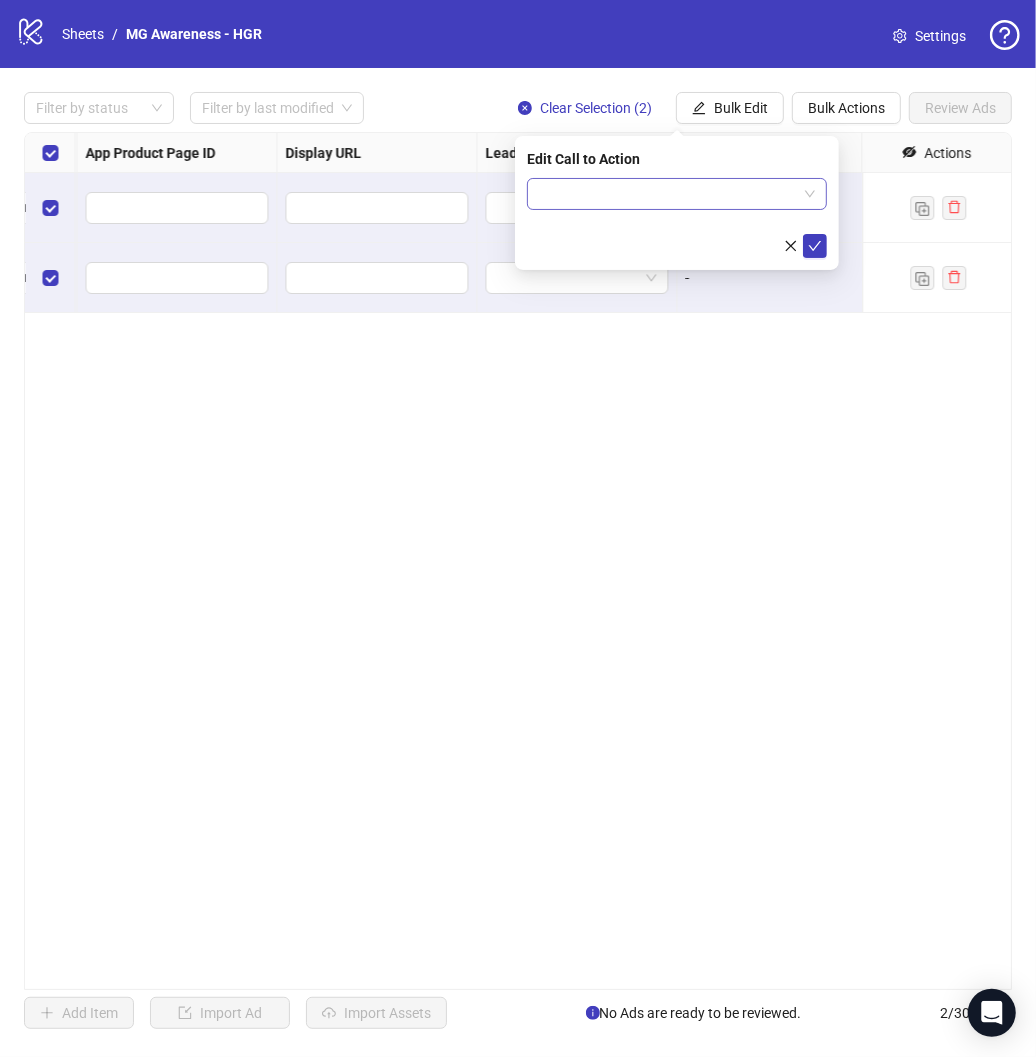 click at bounding box center [668, 194] 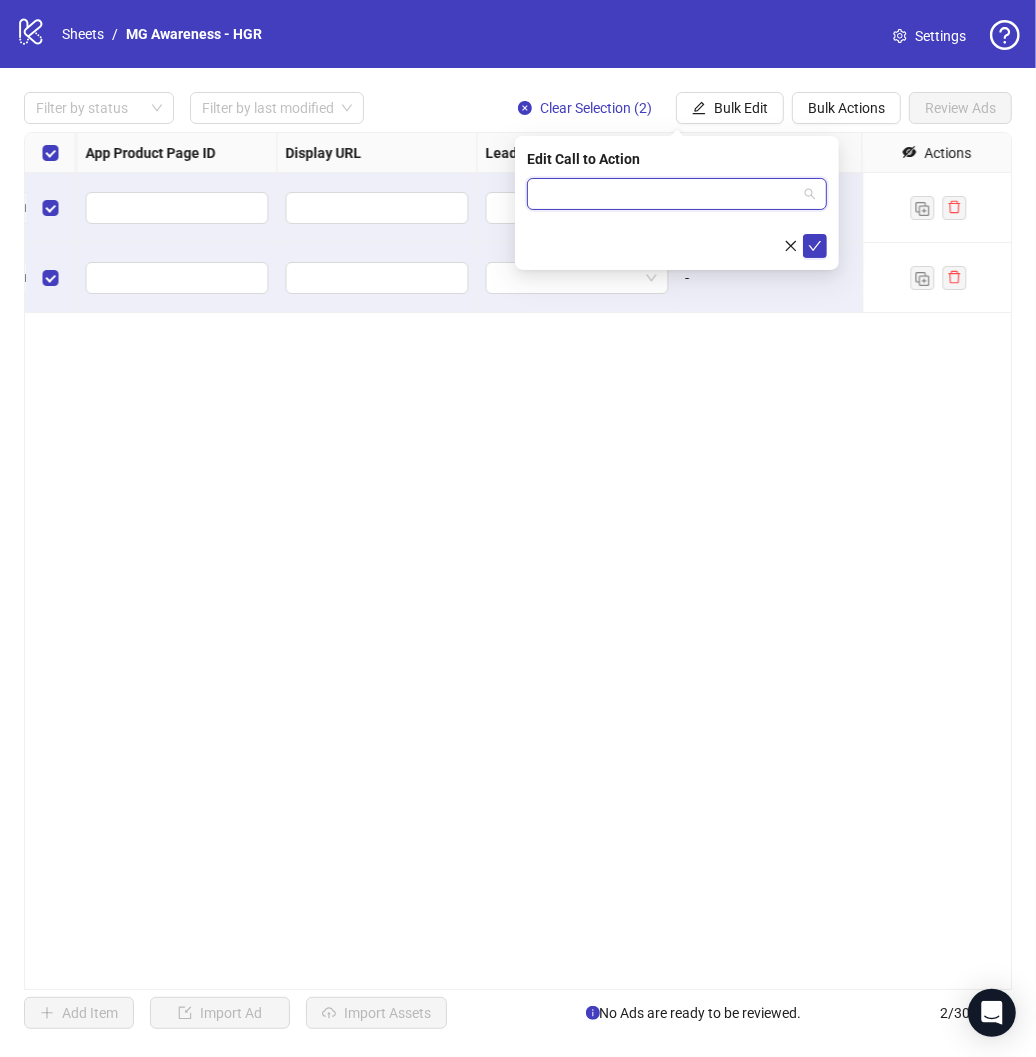 type on "*" 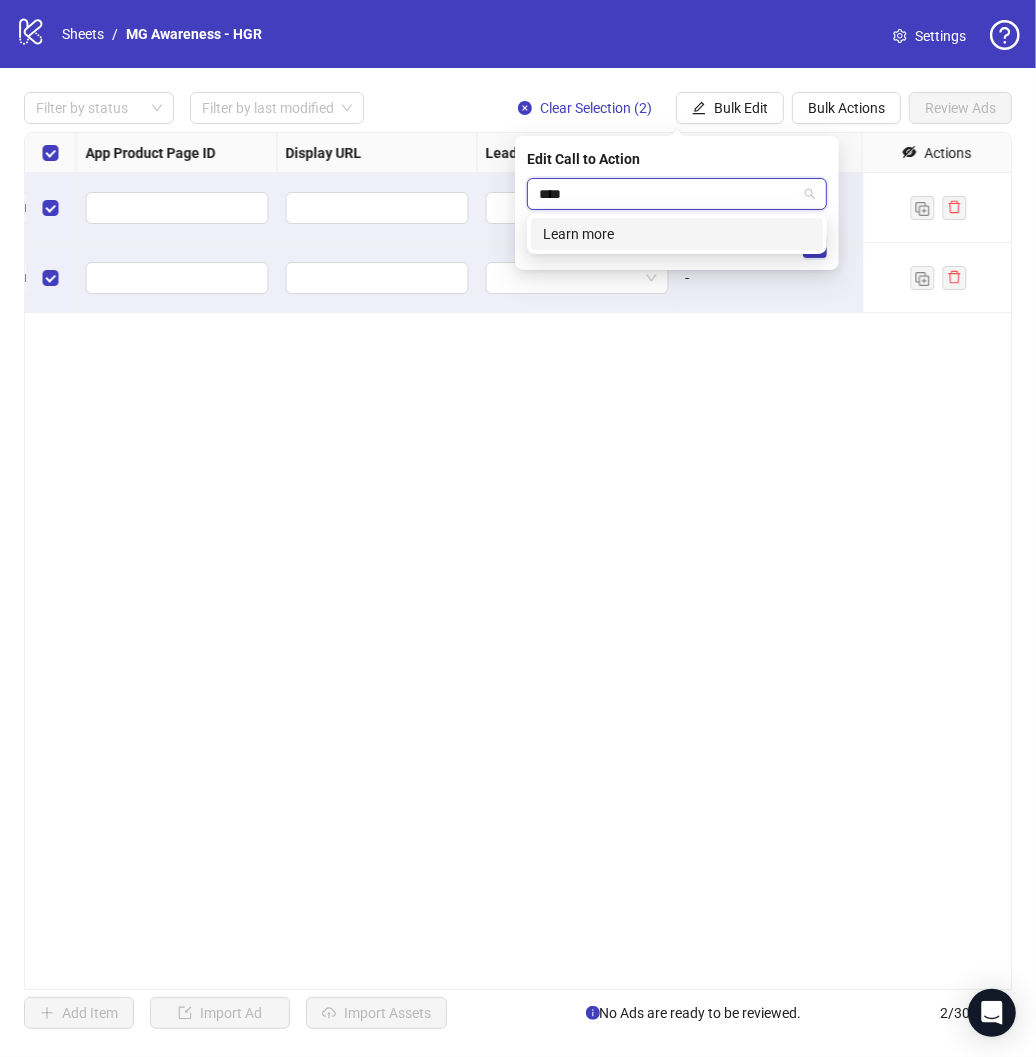 type on "*****" 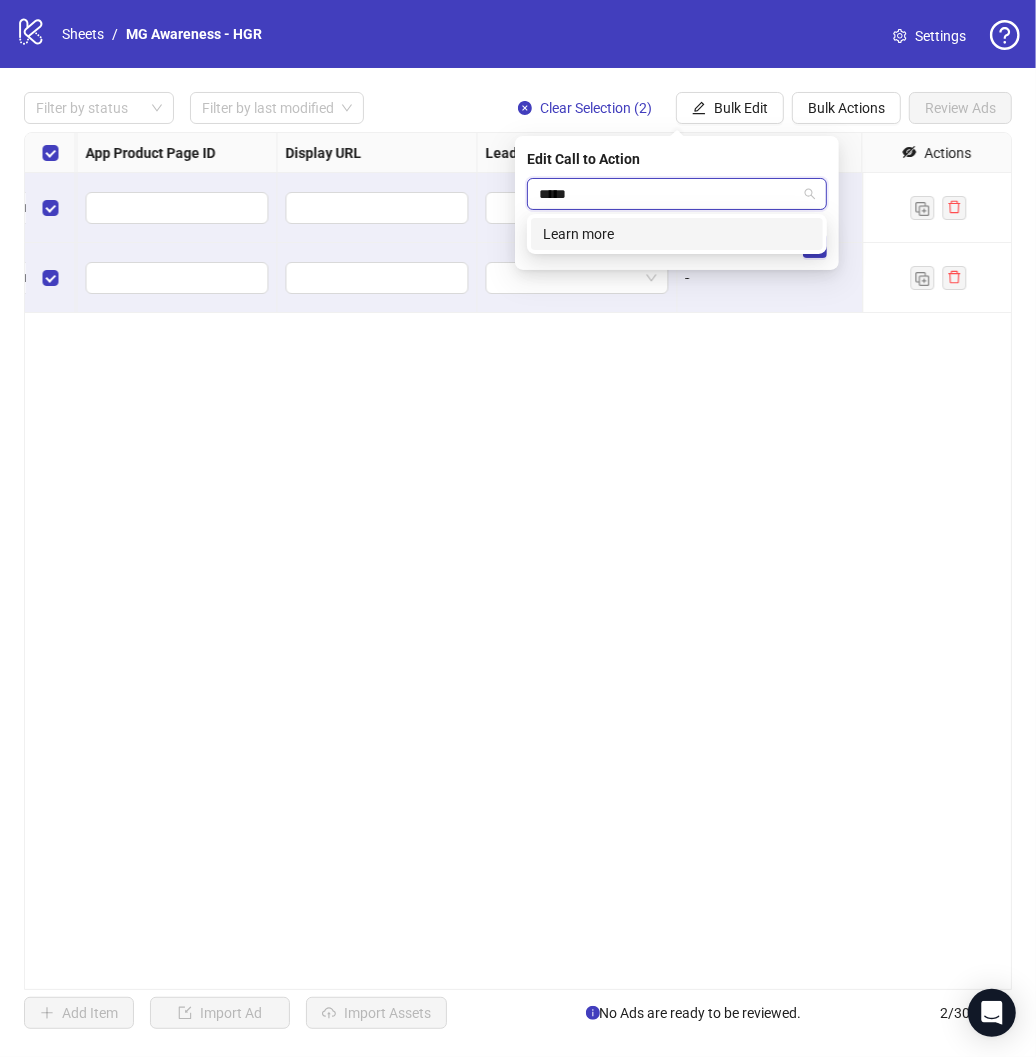 click on "Learn more" at bounding box center [677, 234] 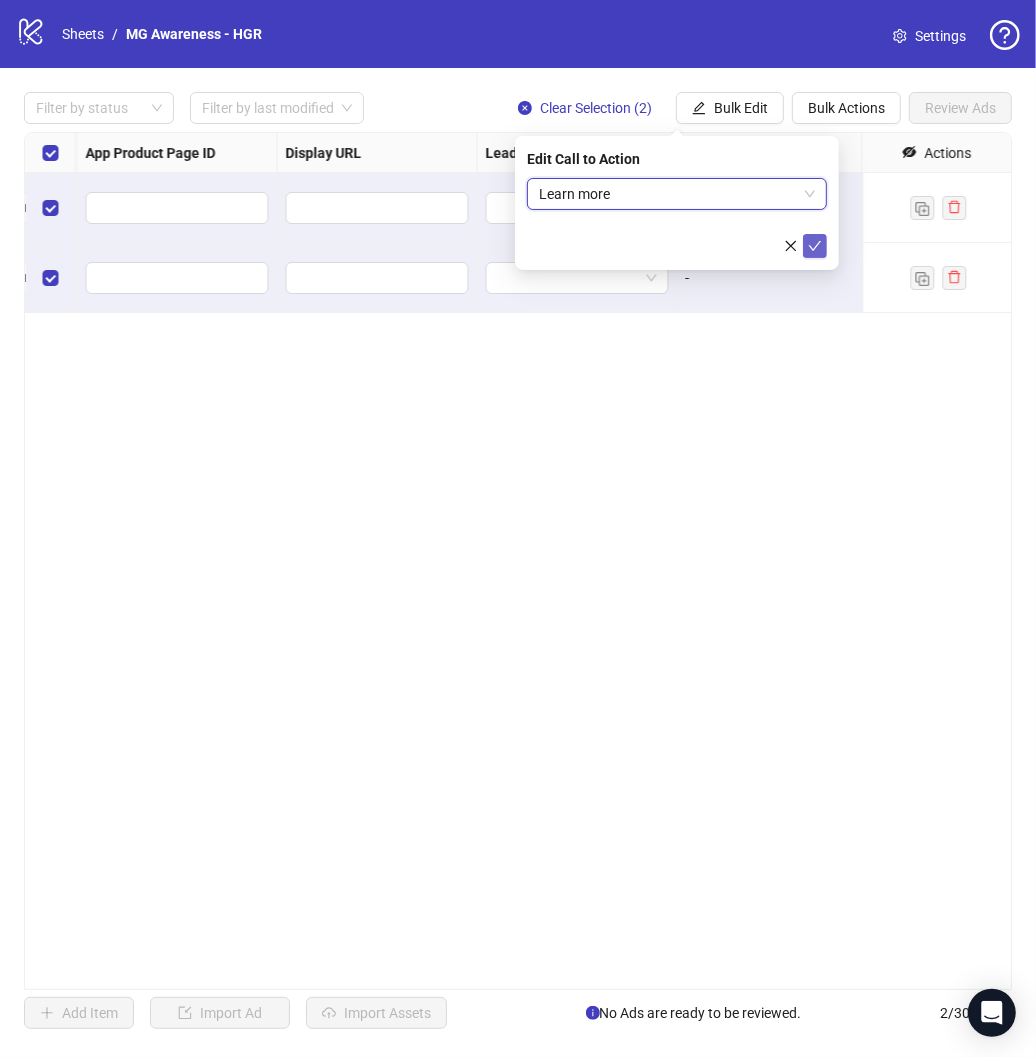 click at bounding box center (815, 246) 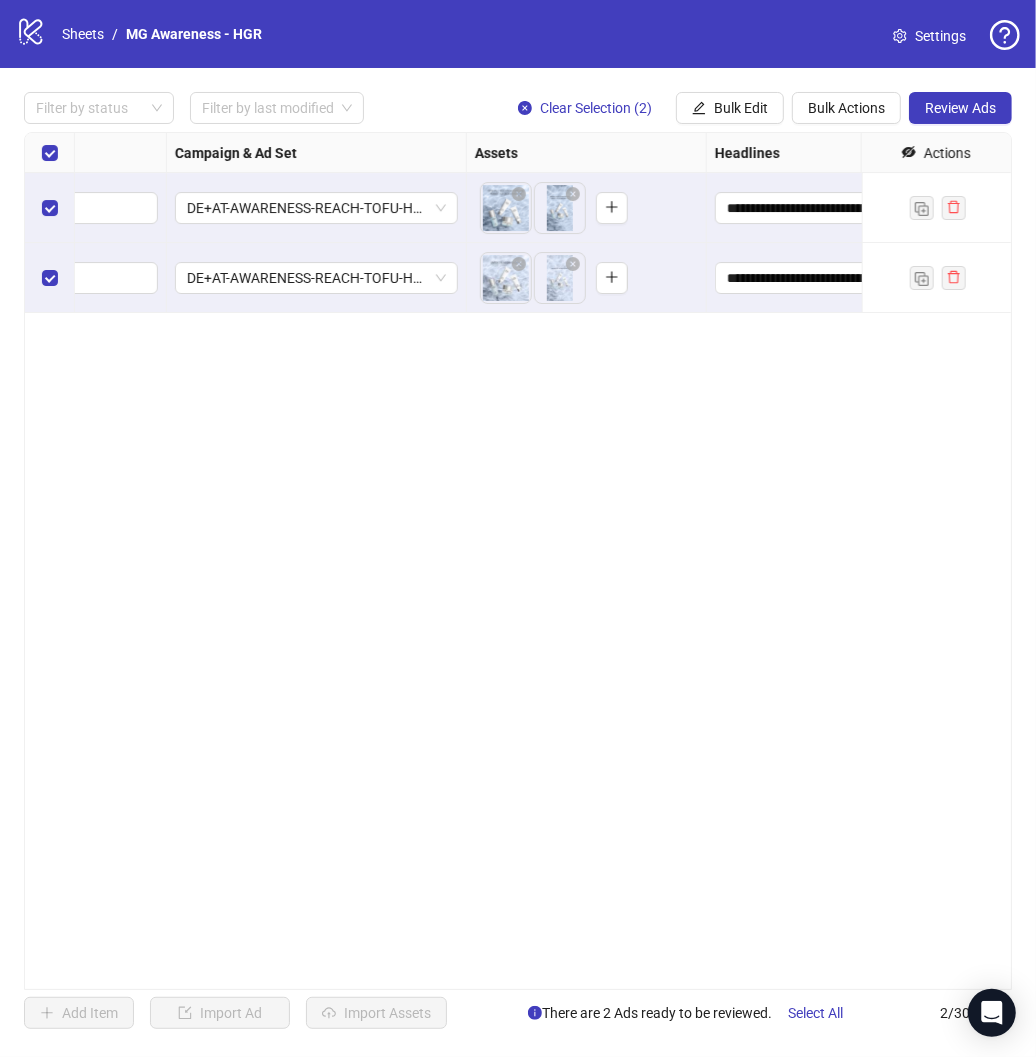 scroll, scrollTop: 0, scrollLeft: 0, axis: both 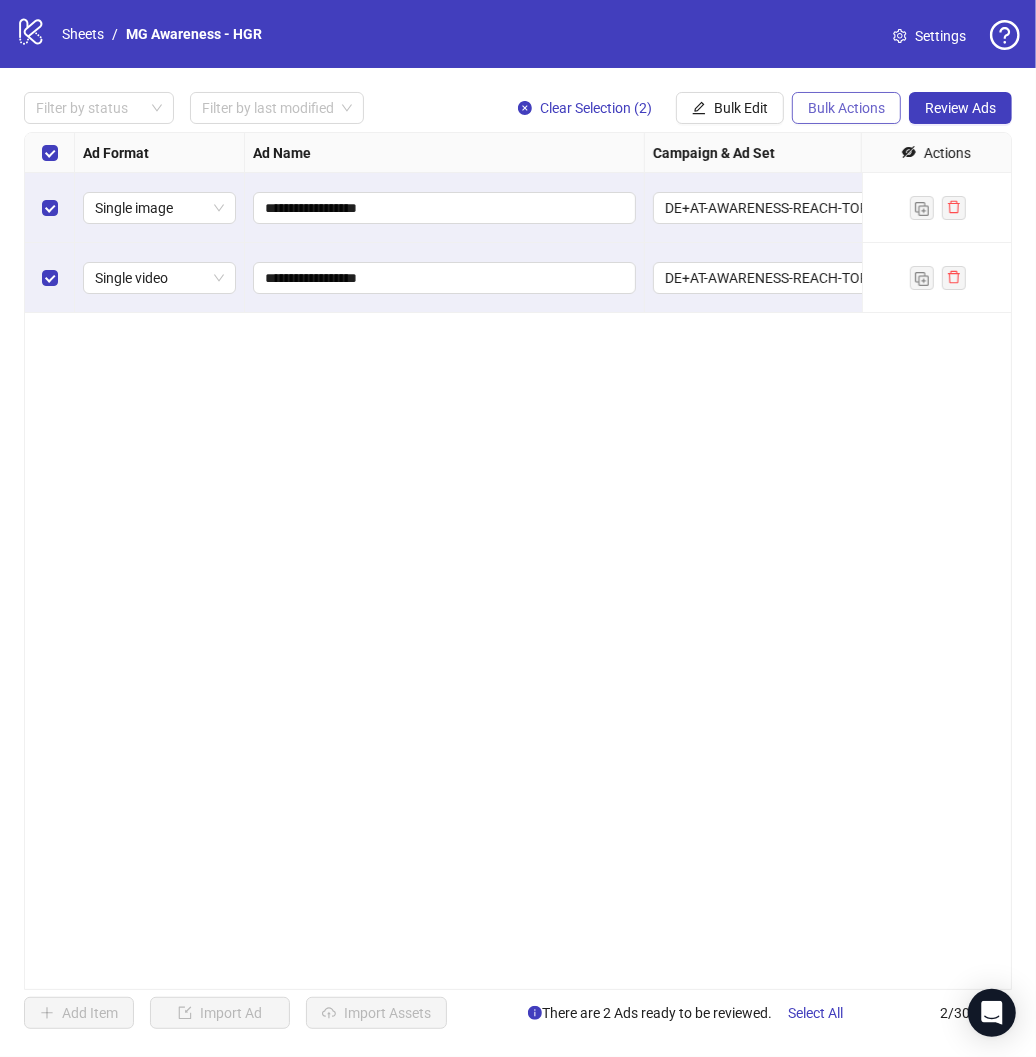 click on "Bulk Actions" at bounding box center (846, 108) 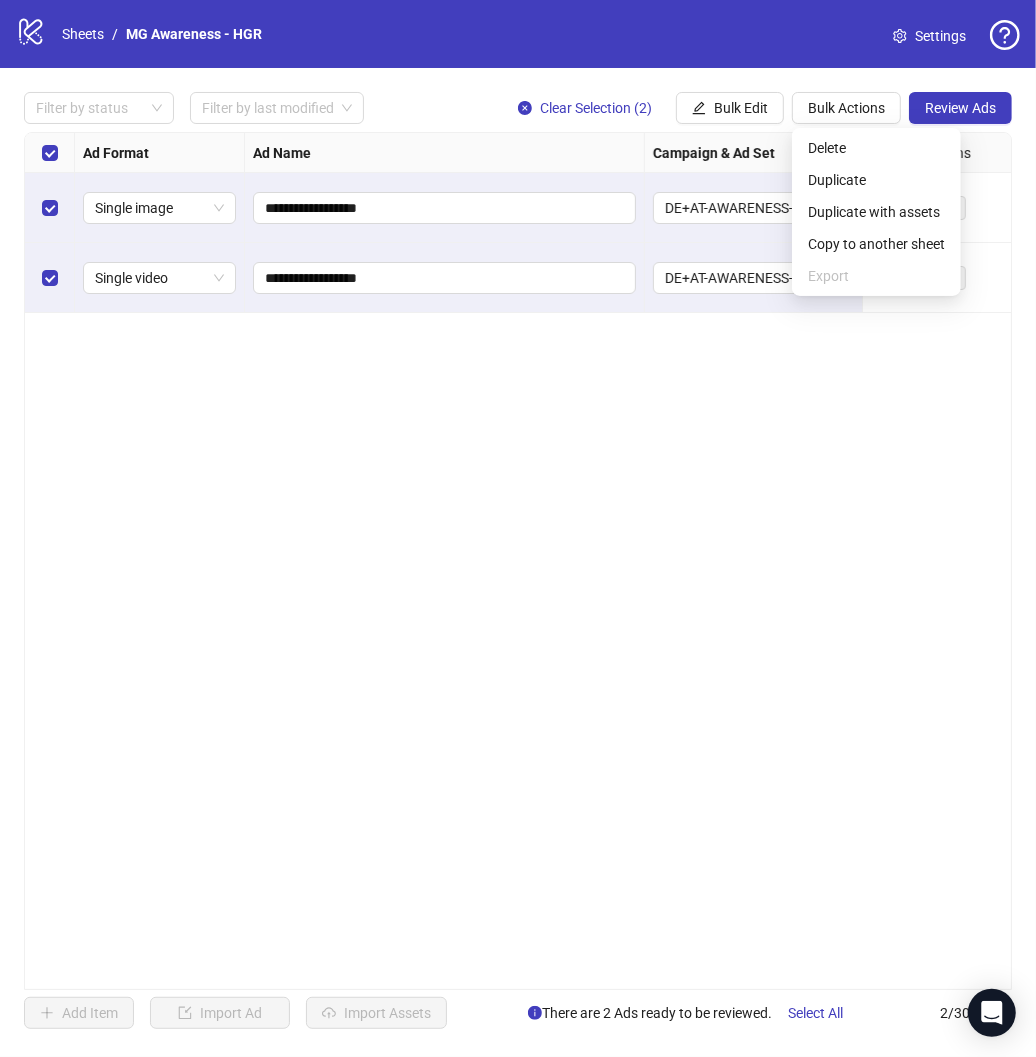 click on "**********" at bounding box center [518, 561] 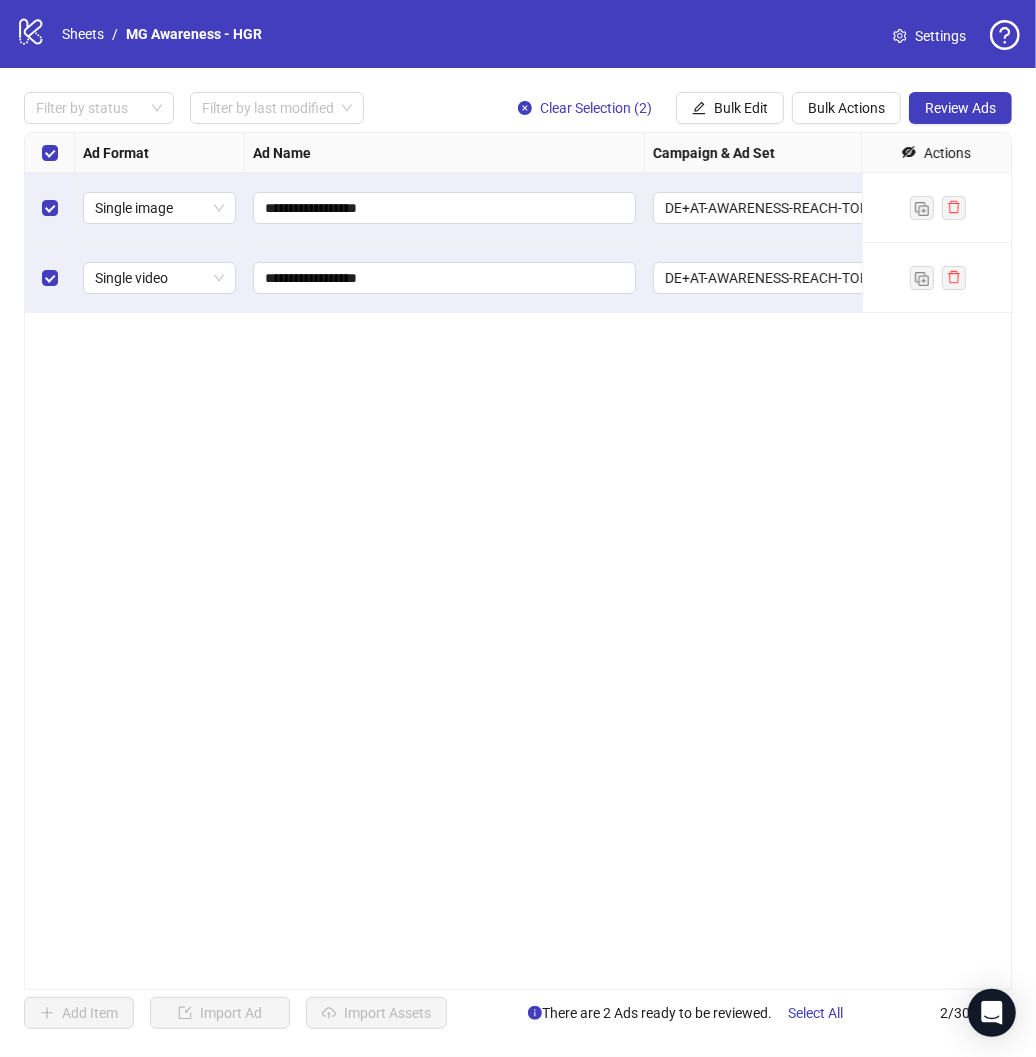 click on "**********" at bounding box center (518, 561) 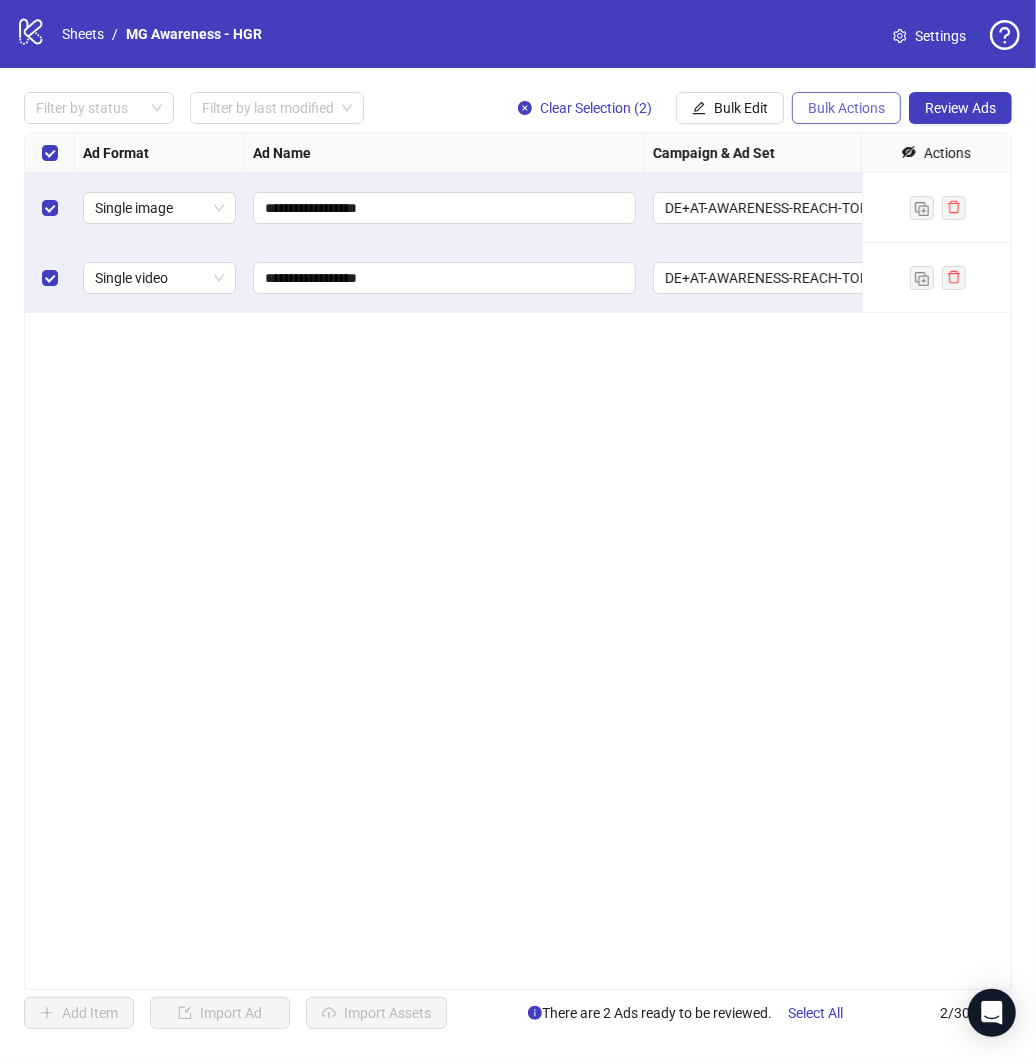 click on "Bulk Actions" at bounding box center (846, 108) 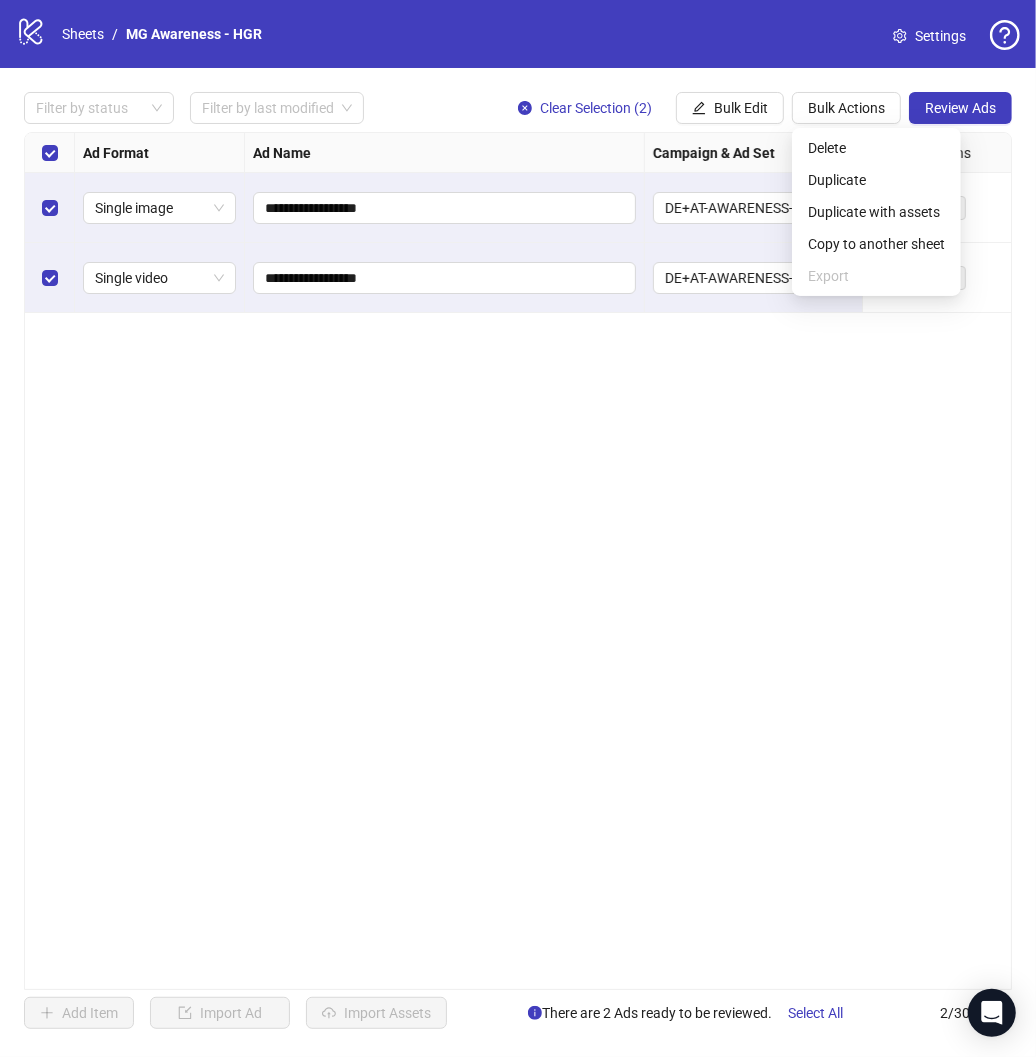 click on "**********" at bounding box center (518, 561) 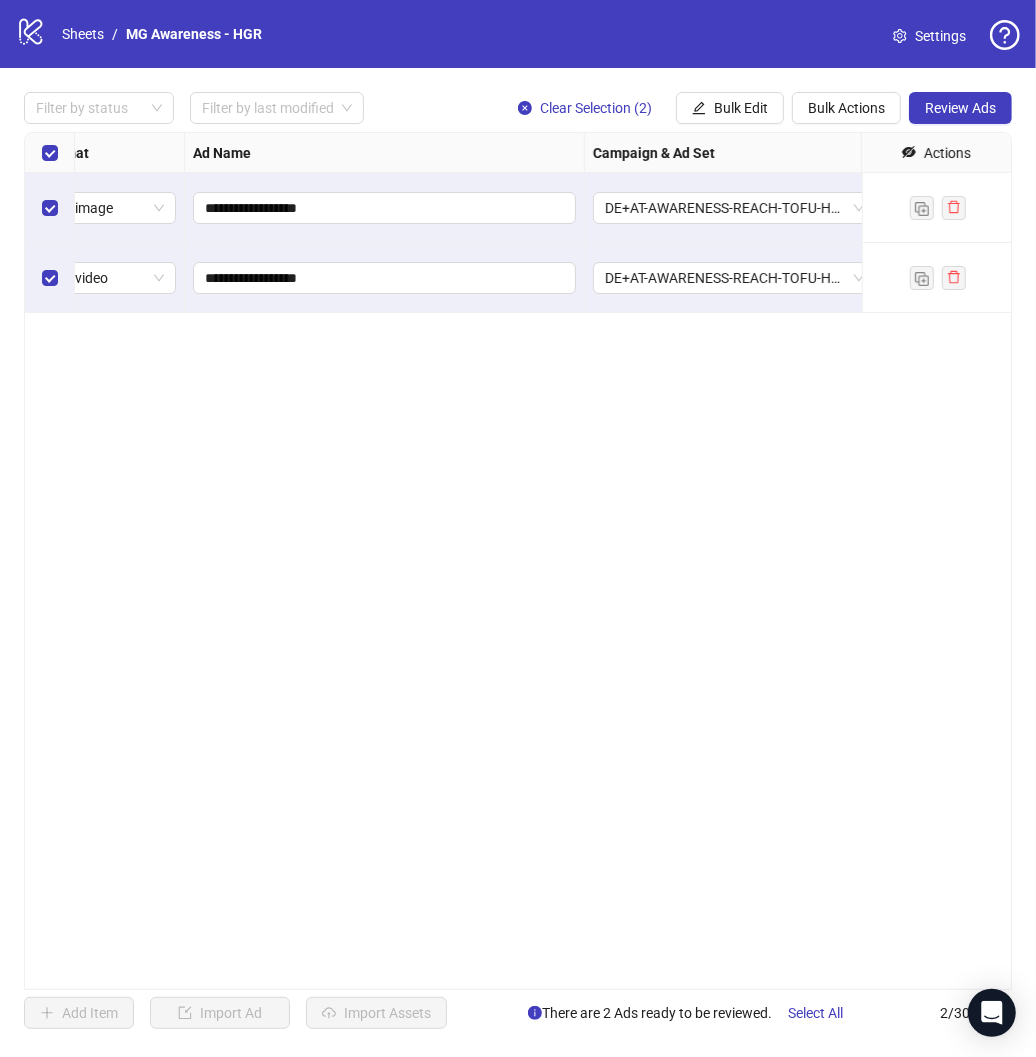 scroll, scrollTop: 0, scrollLeft: 0, axis: both 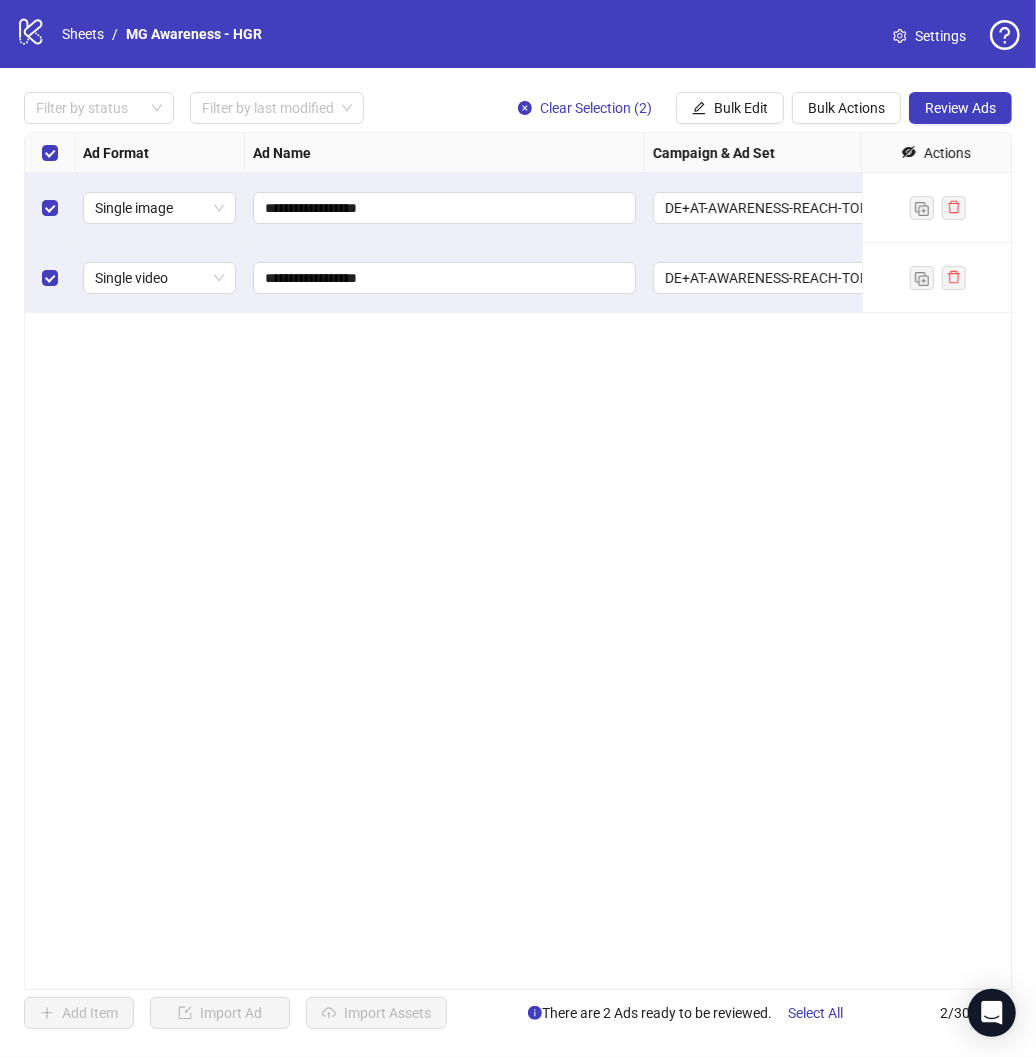 click on "**********" at bounding box center (518, 561) 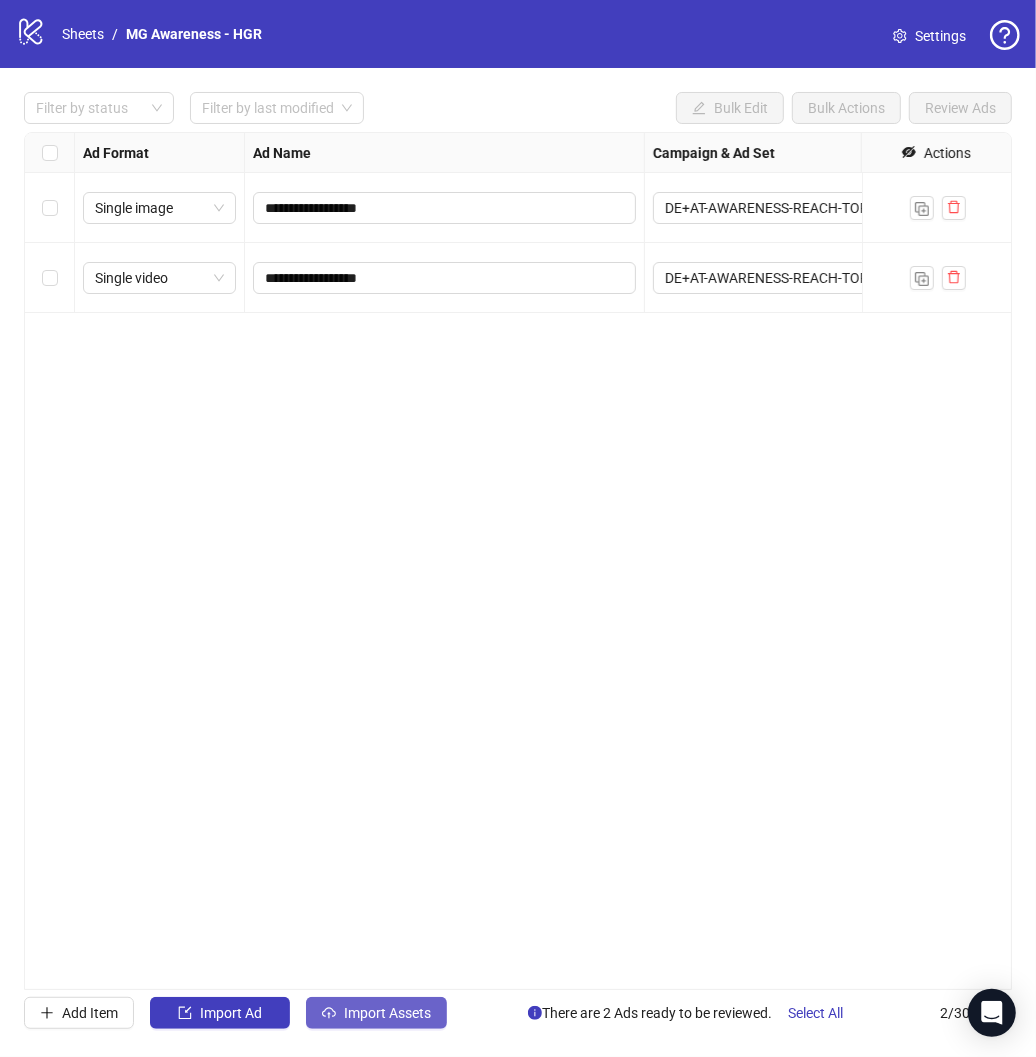 click on "Import Assets" at bounding box center [387, 1013] 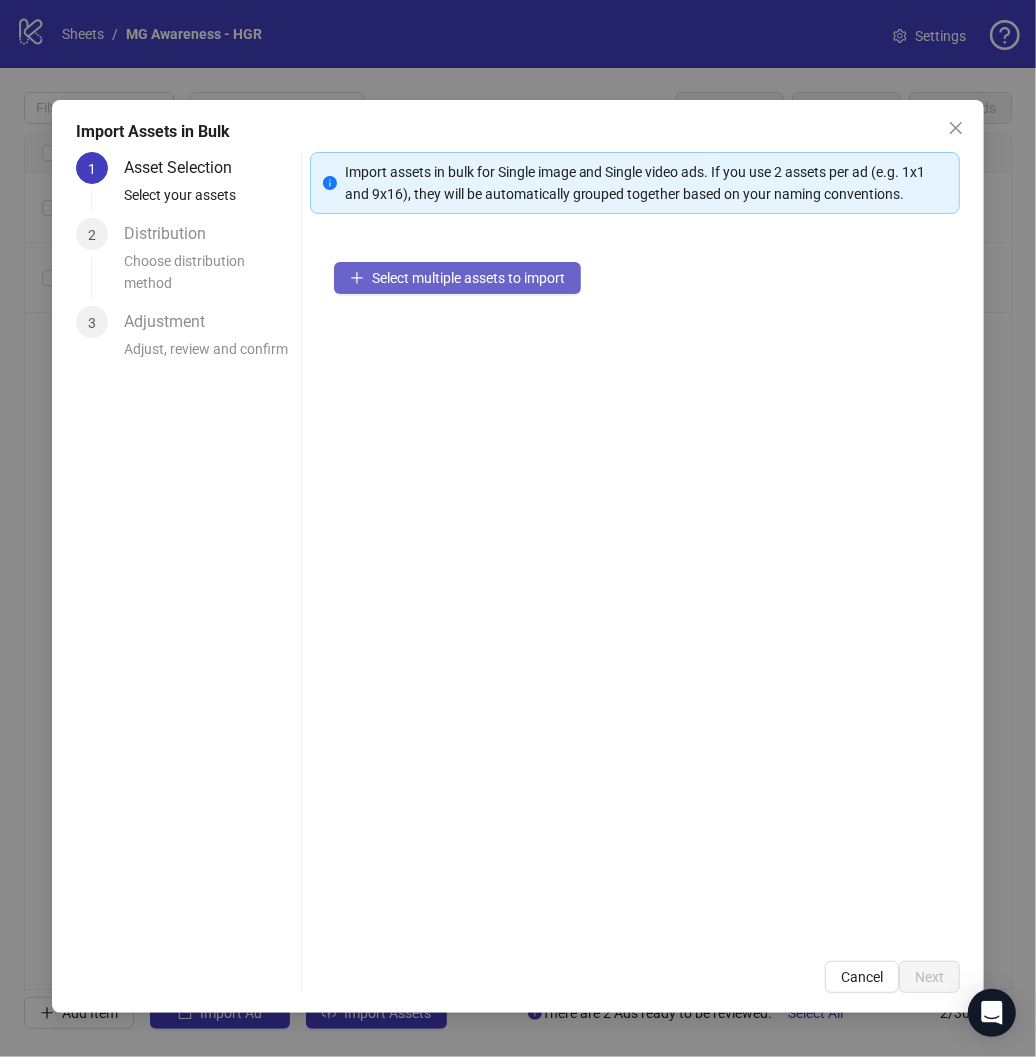 click on "Select multiple assets to import" at bounding box center (468, 278) 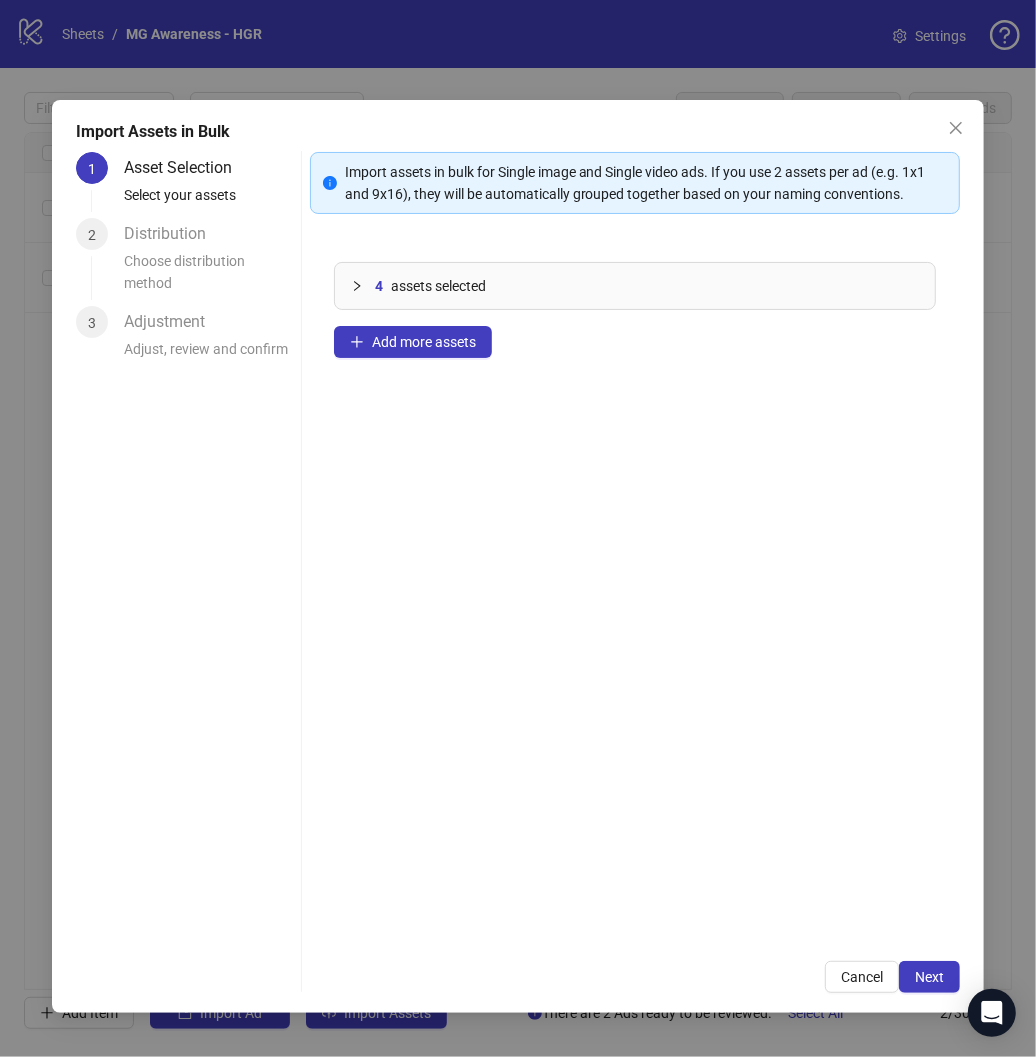 click on "4 assets selected" at bounding box center (635, 286) 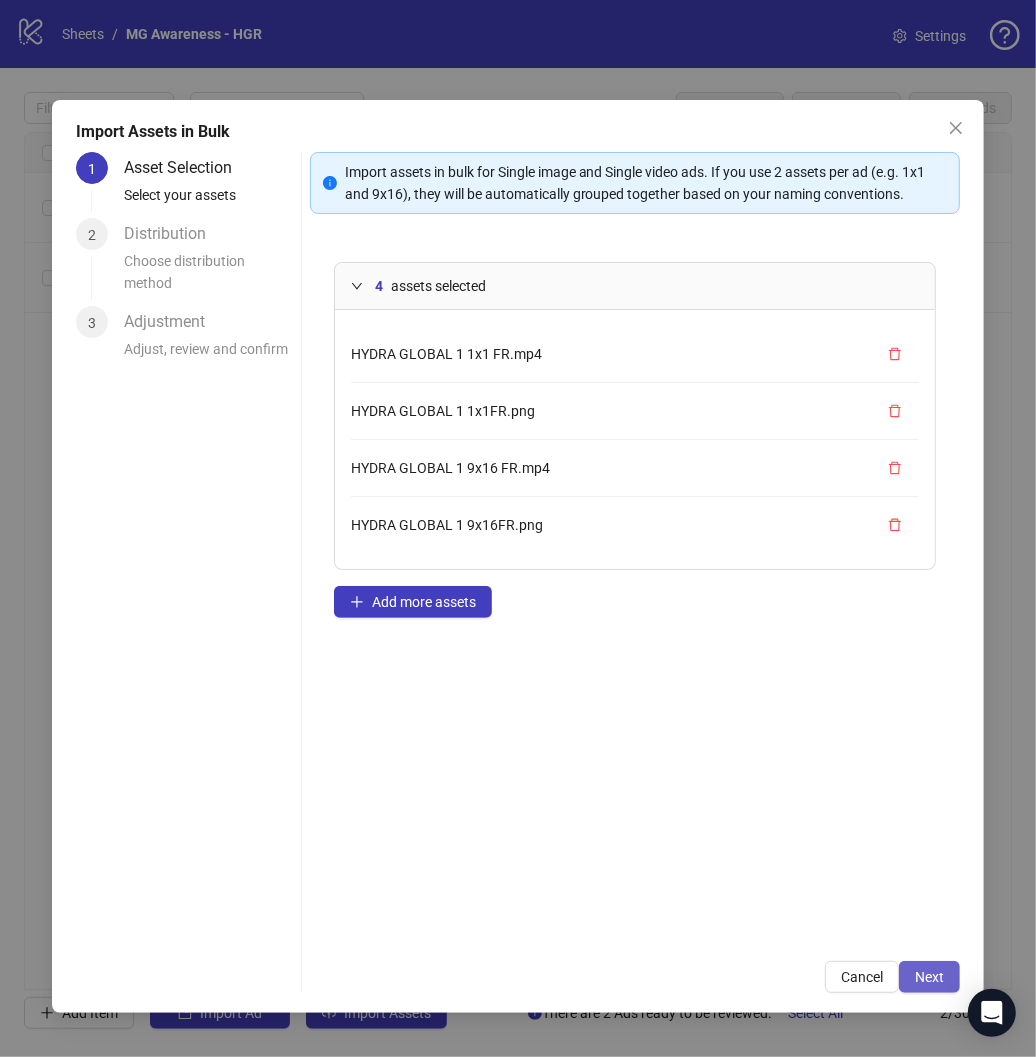 click on "Next" at bounding box center (929, 977) 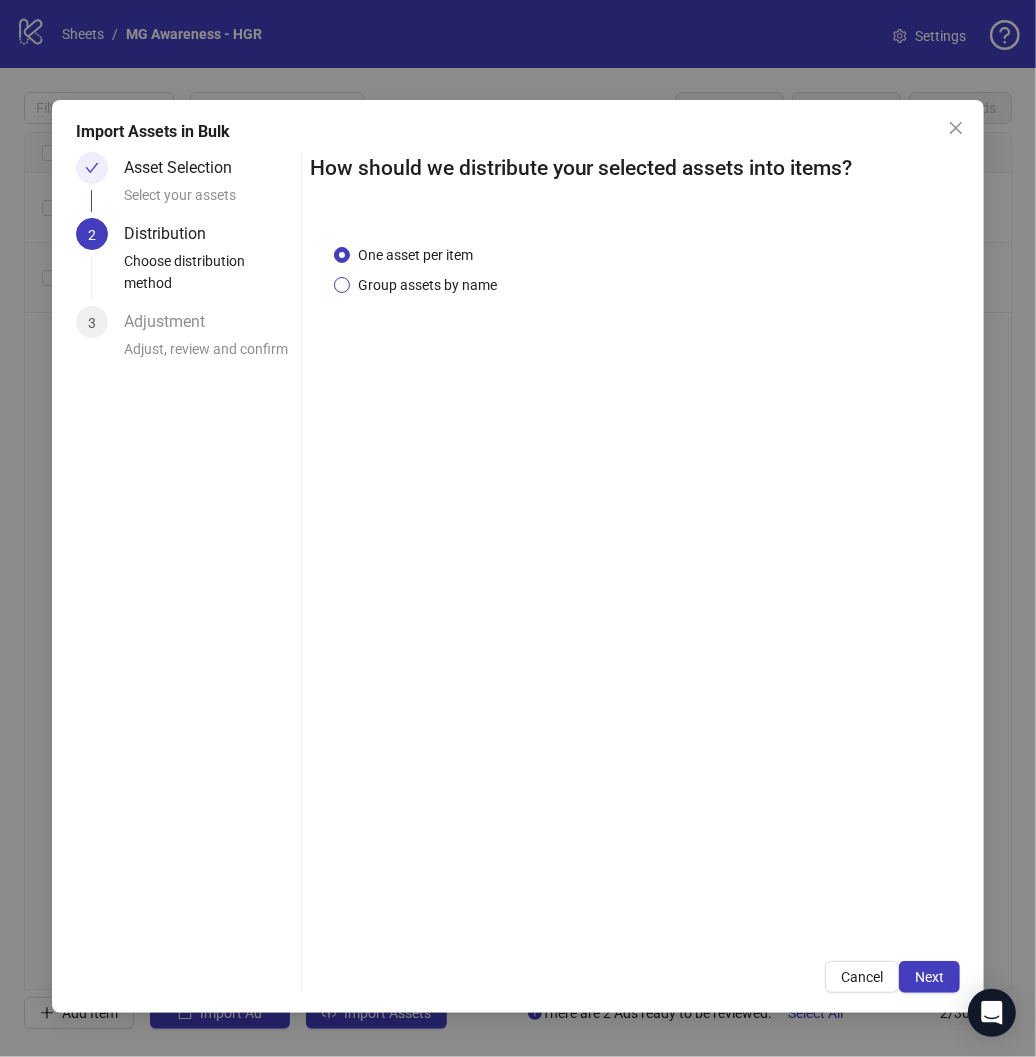 click on "Group assets by name" at bounding box center (427, 285) 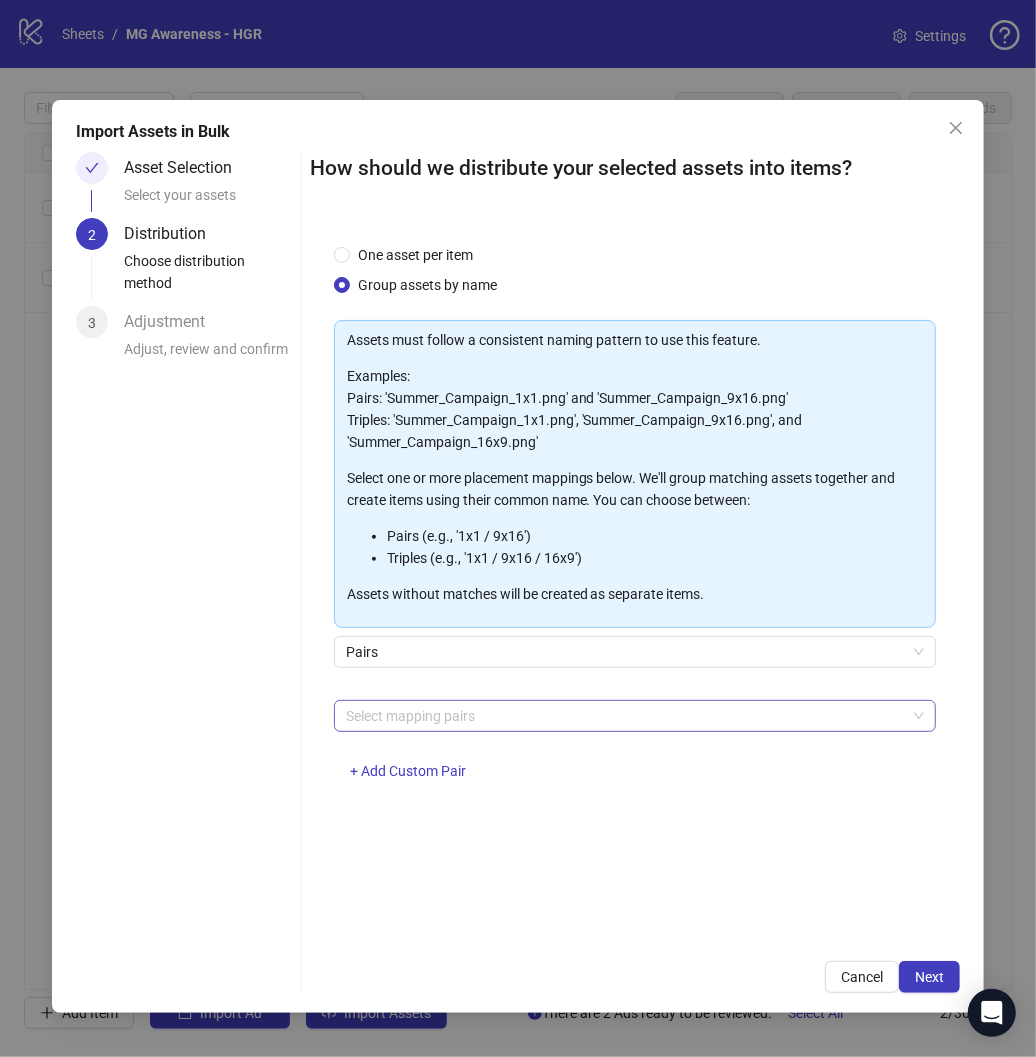 click at bounding box center (625, 716) 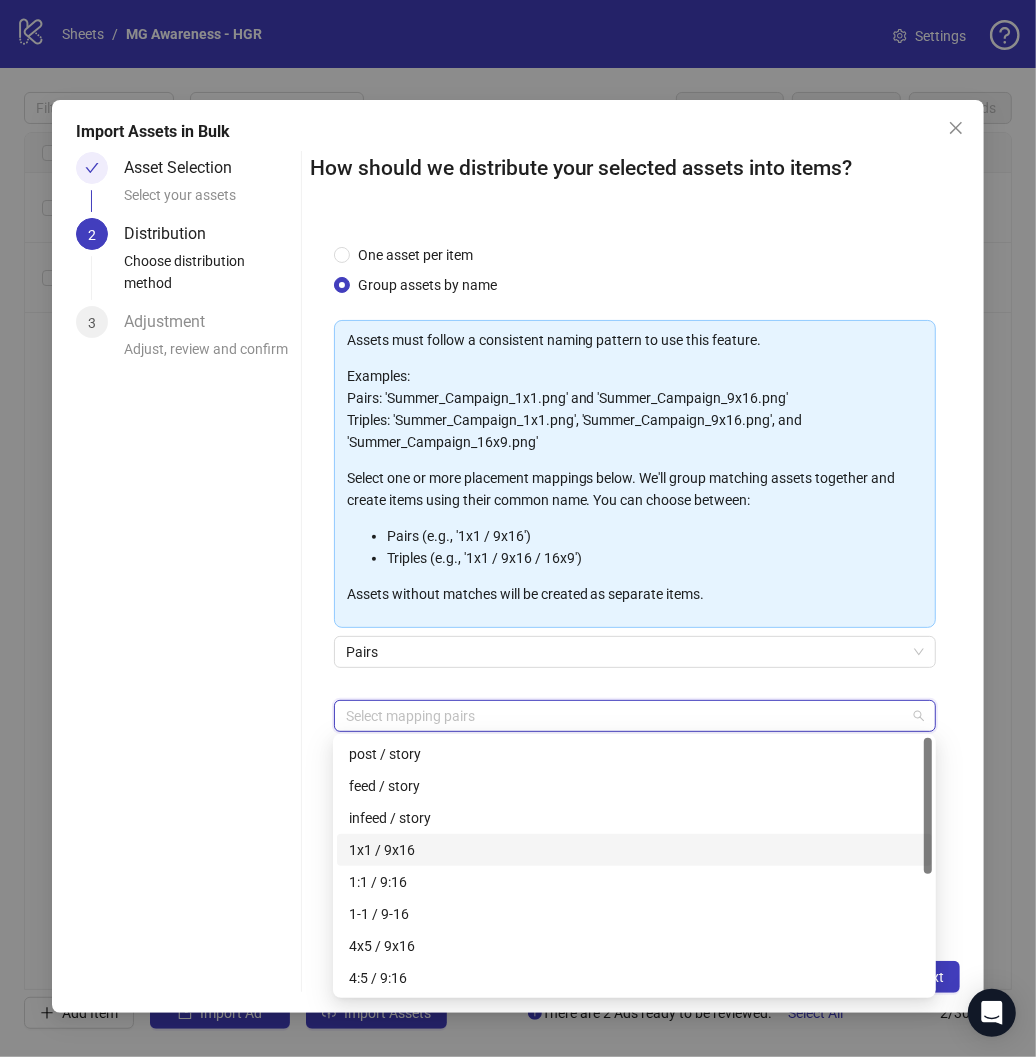 click on "1x1 / 9x16" at bounding box center [634, 850] 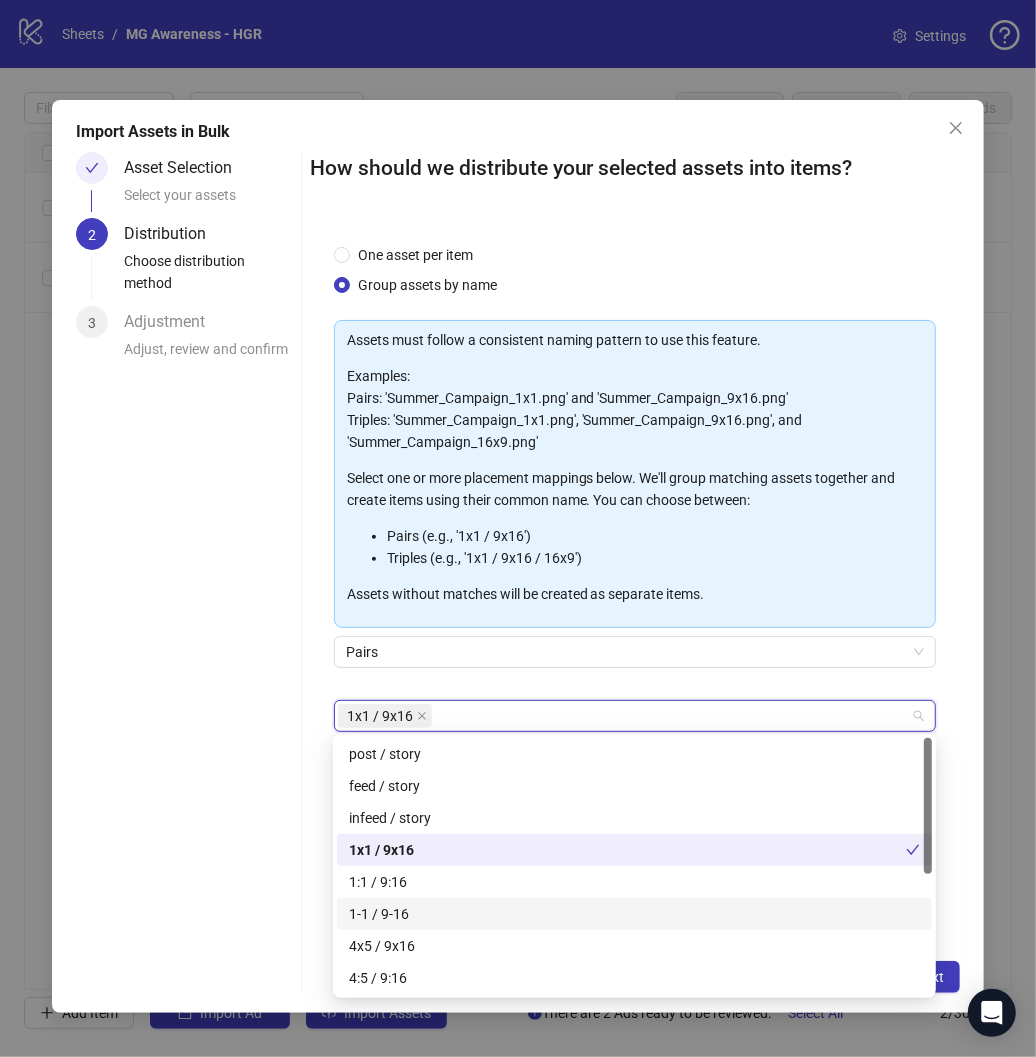 click on "Asset Selection Select your assets 2 Distribution Choose distribution method 3 Adjustment Adjust, review and confirm How should we distribute your selected assets into items? One asset per item Group assets by name Assets must follow a consistent naming pattern to use this feature. Examples: Pairs: 'Summer_Campaign_1x1.png' and 'Summer_Campaign_9x16.png' Triples: 'Summer_Campaign_1x1.png', 'Summer_Campaign_9x16.png', and 'Summer_Campaign_16x9.png' Select one or more placement mappings below. We'll group matching assets together and create items using their common name. You can choose between: Pairs (e.g., '1x1 / 9x16') Triples (e.g., '1x1 / 9x16 / 16x9') Assets without matches will be created as separate items. Pairs 1x1 / 9x16   + Add Custom Pair Cancel Next" at bounding box center [518, 572] 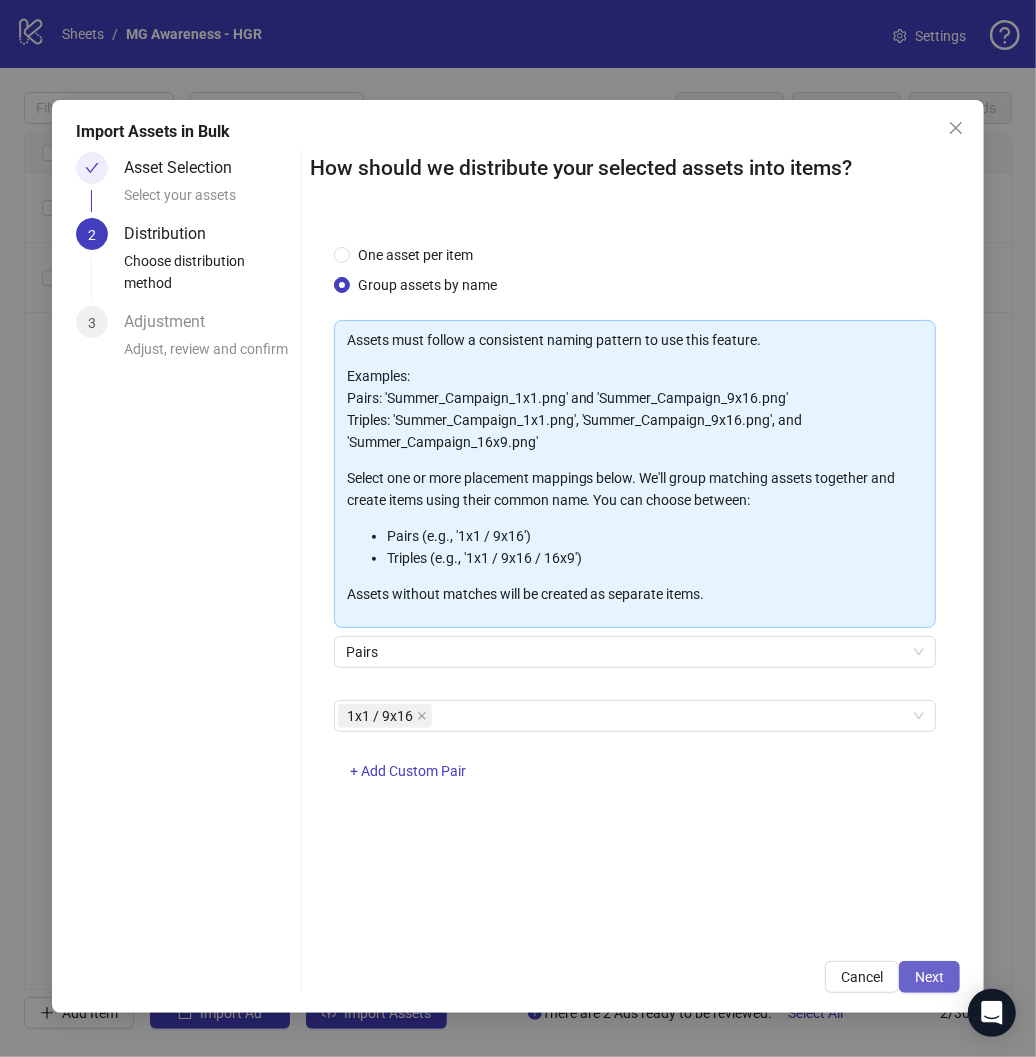 click on "Next" at bounding box center (929, 977) 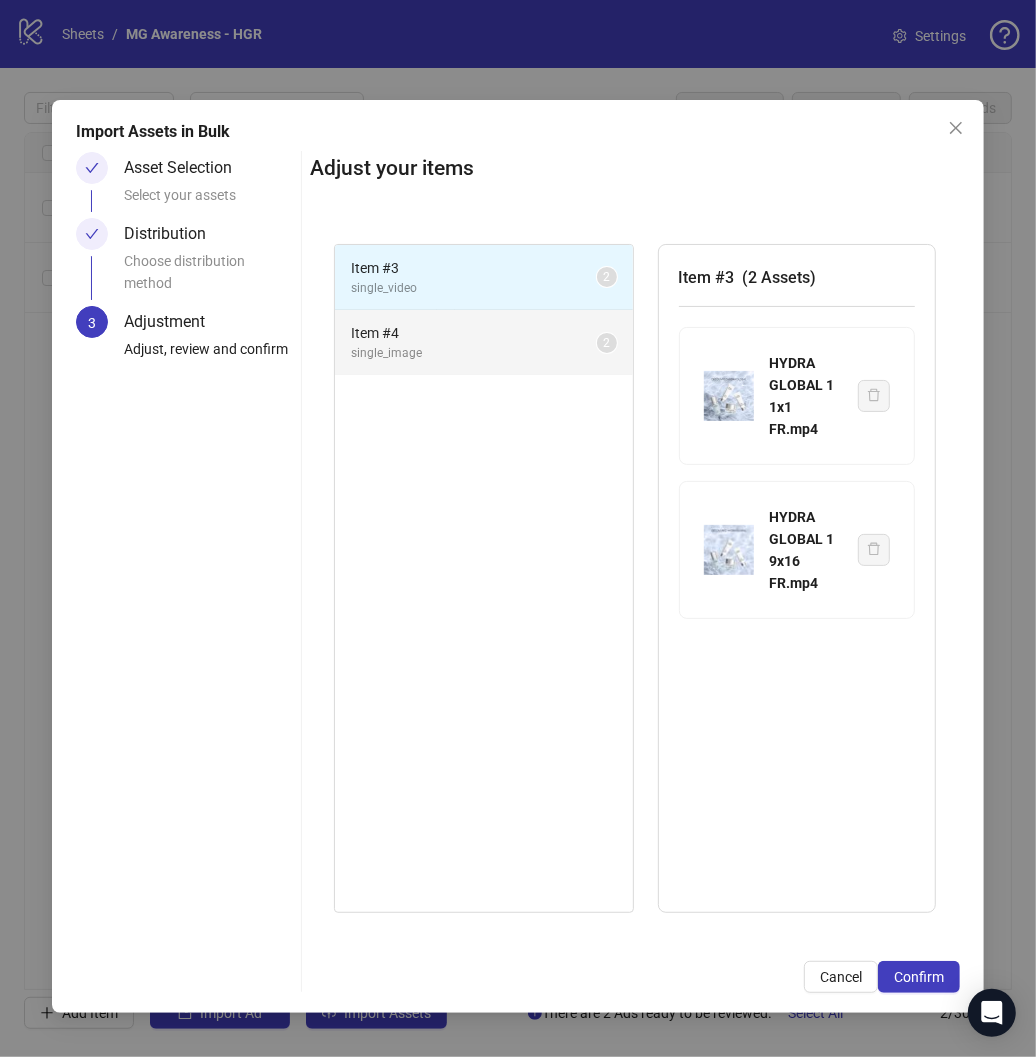click on "Item # 4" at bounding box center (474, 333) 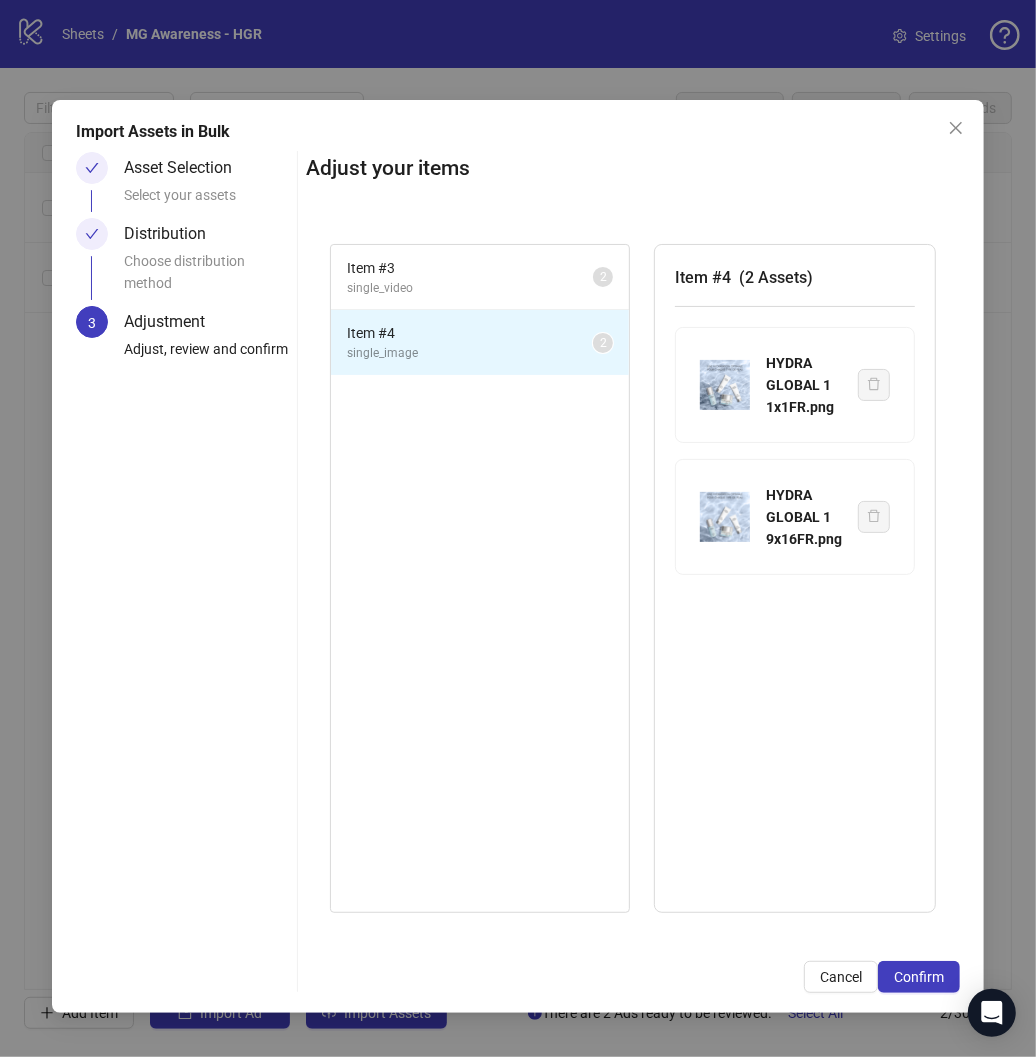 click on "Item # 3 single_video 2 Item # 4 single_image 2 Item # 4 ( 2   Assets ) HYDRA GLOBAL 1 1x1FR.png HYDRA GLOBAL 1 9x16FR.png" at bounding box center (633, 579) 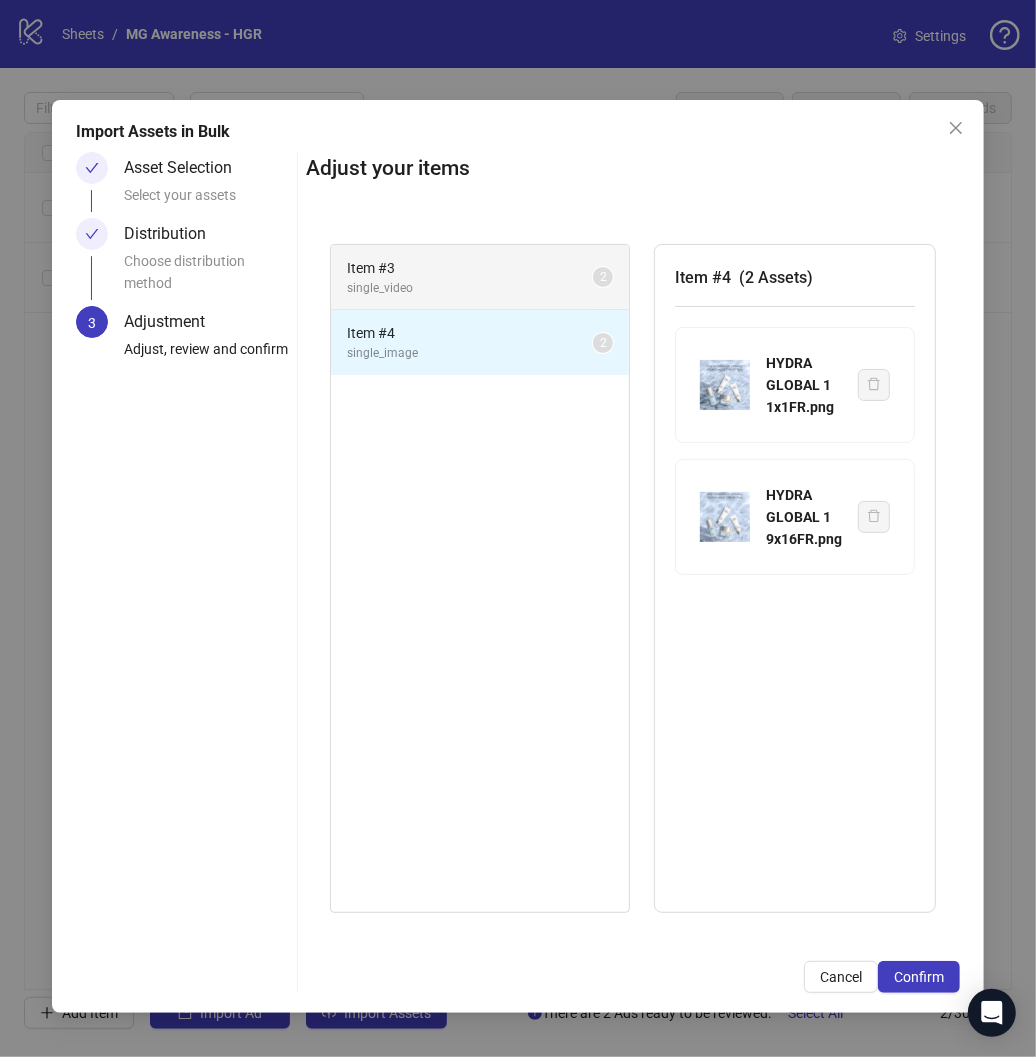 click on "single_video" at bounding box center (470, 288) 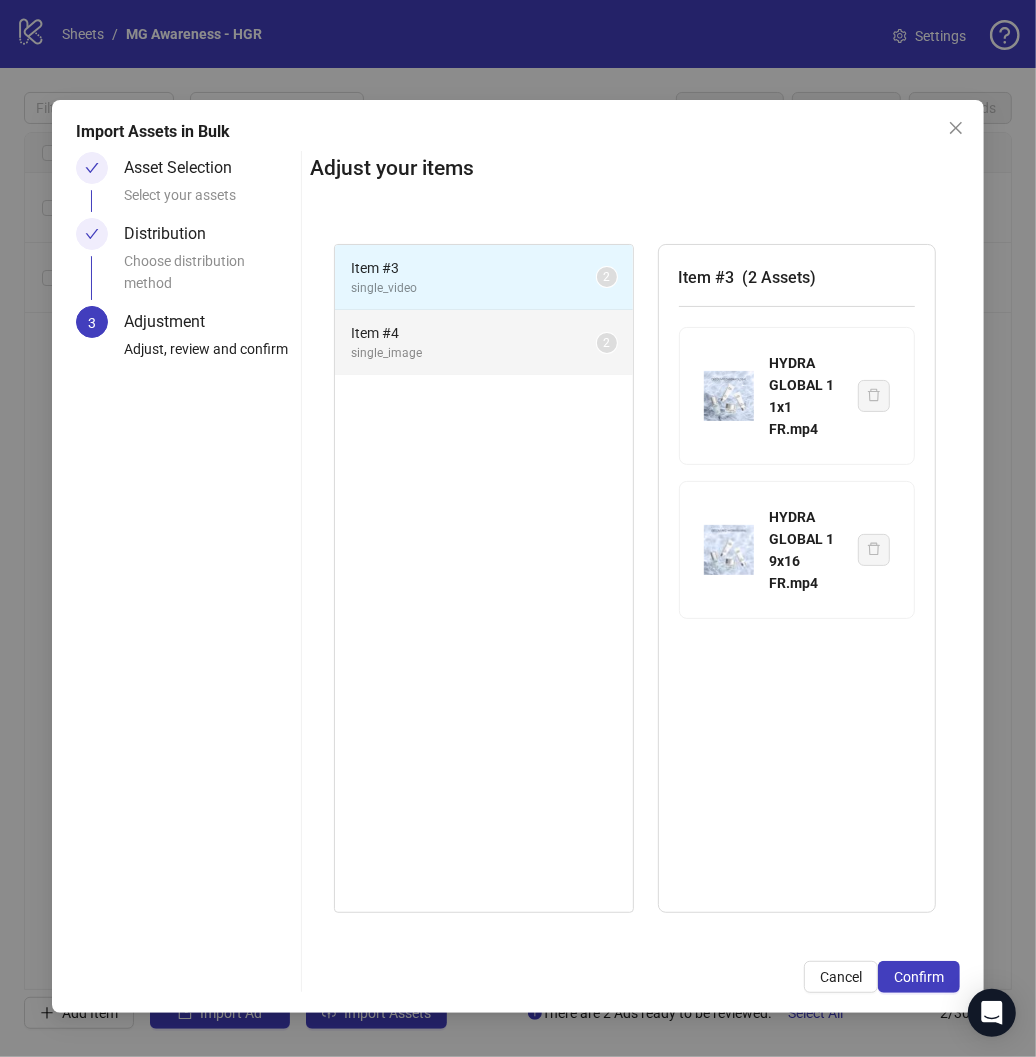click on "single_image" at bounding box center [474, 353] 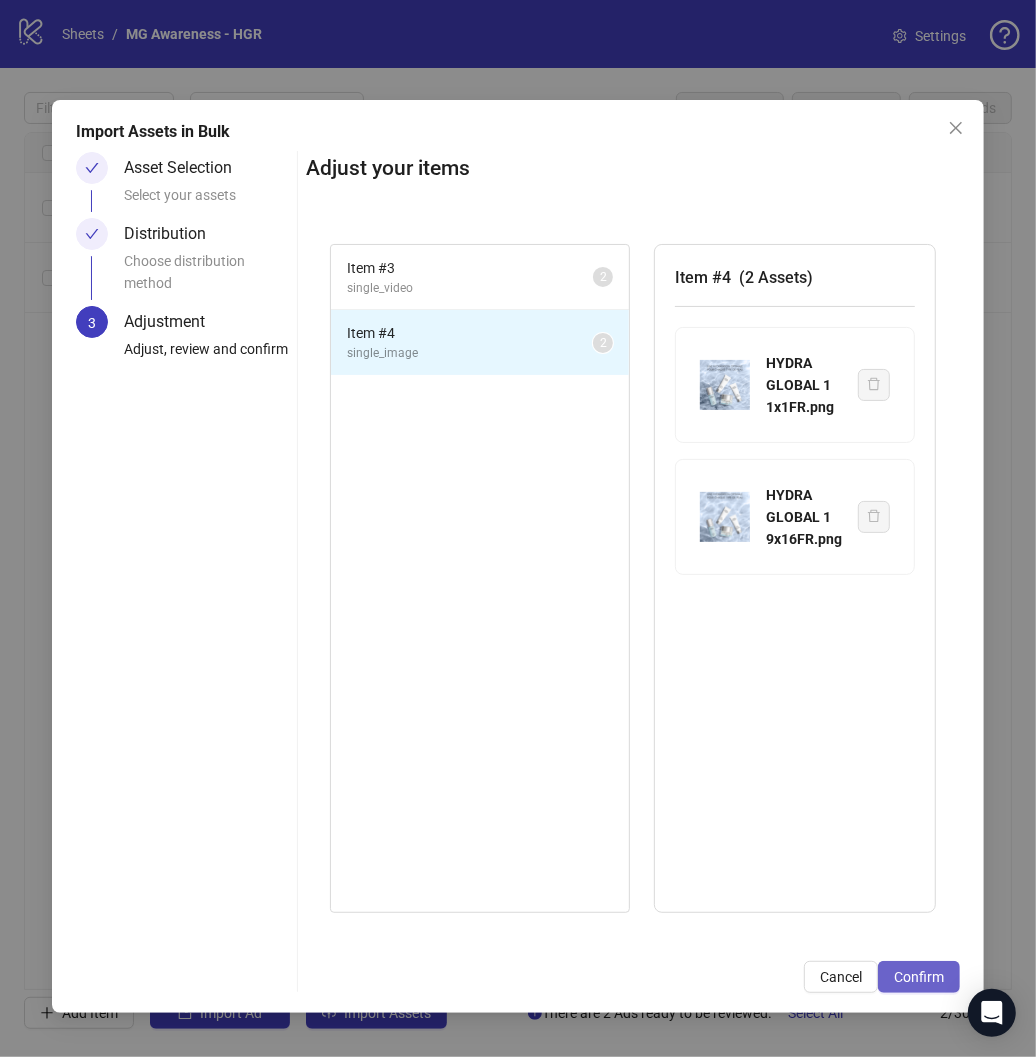 click on "Confirm" at bounding box center [919, 977] 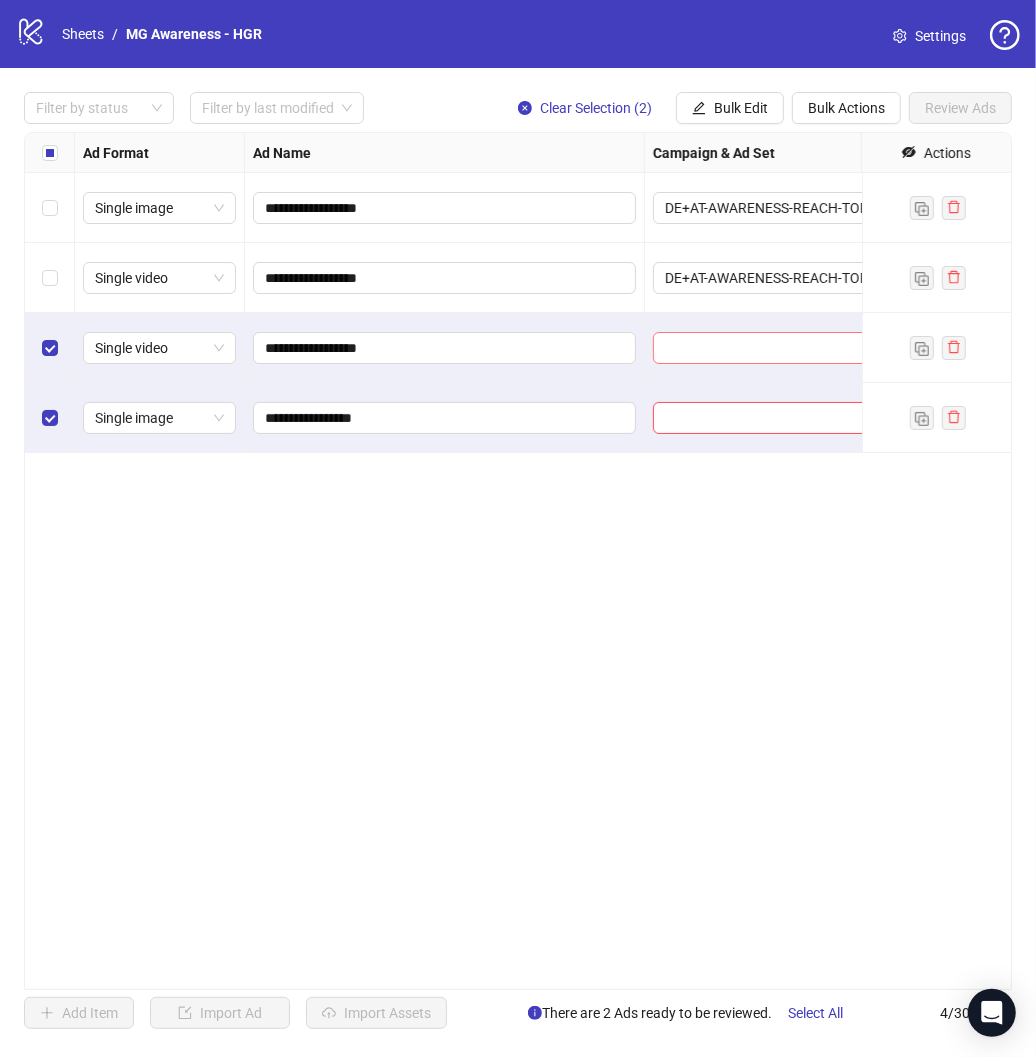 click at bounding box center [785, 348] 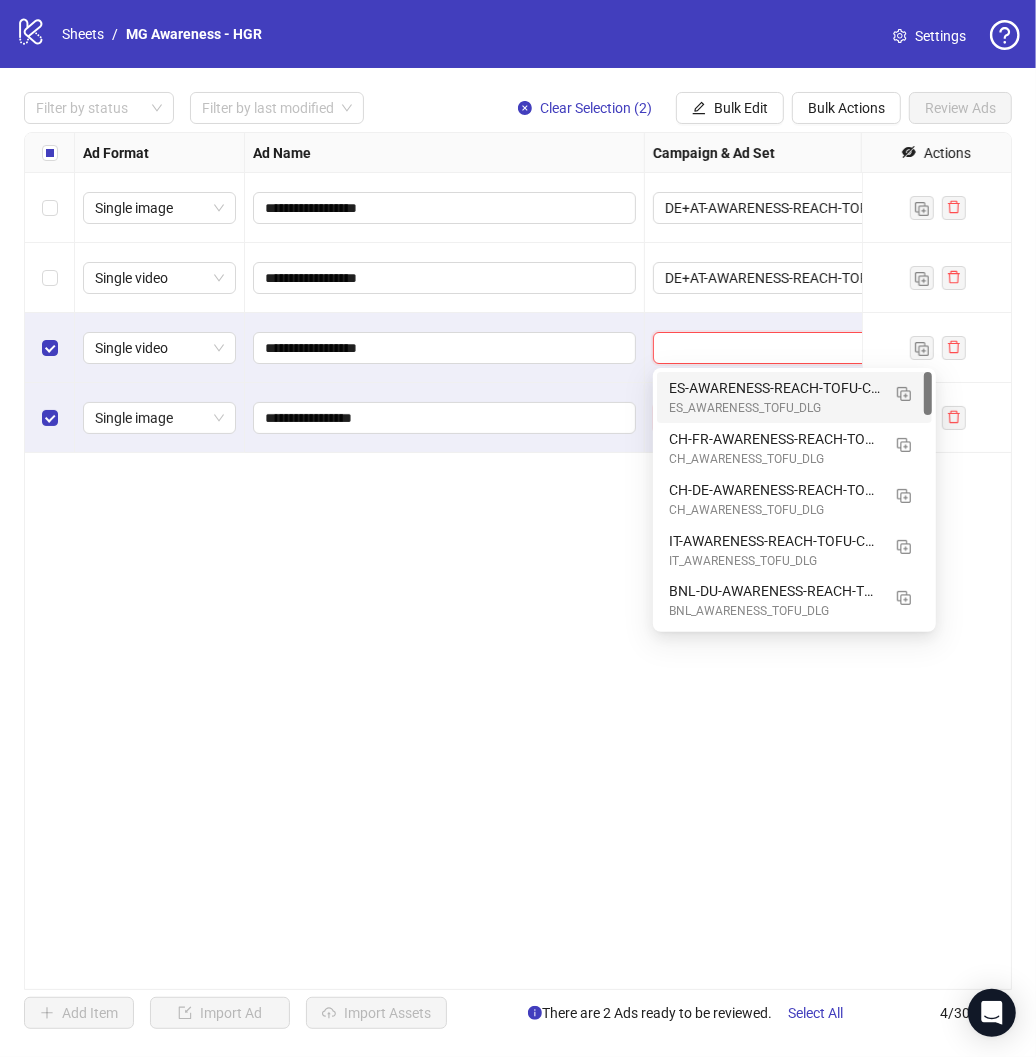 paste on "**********" 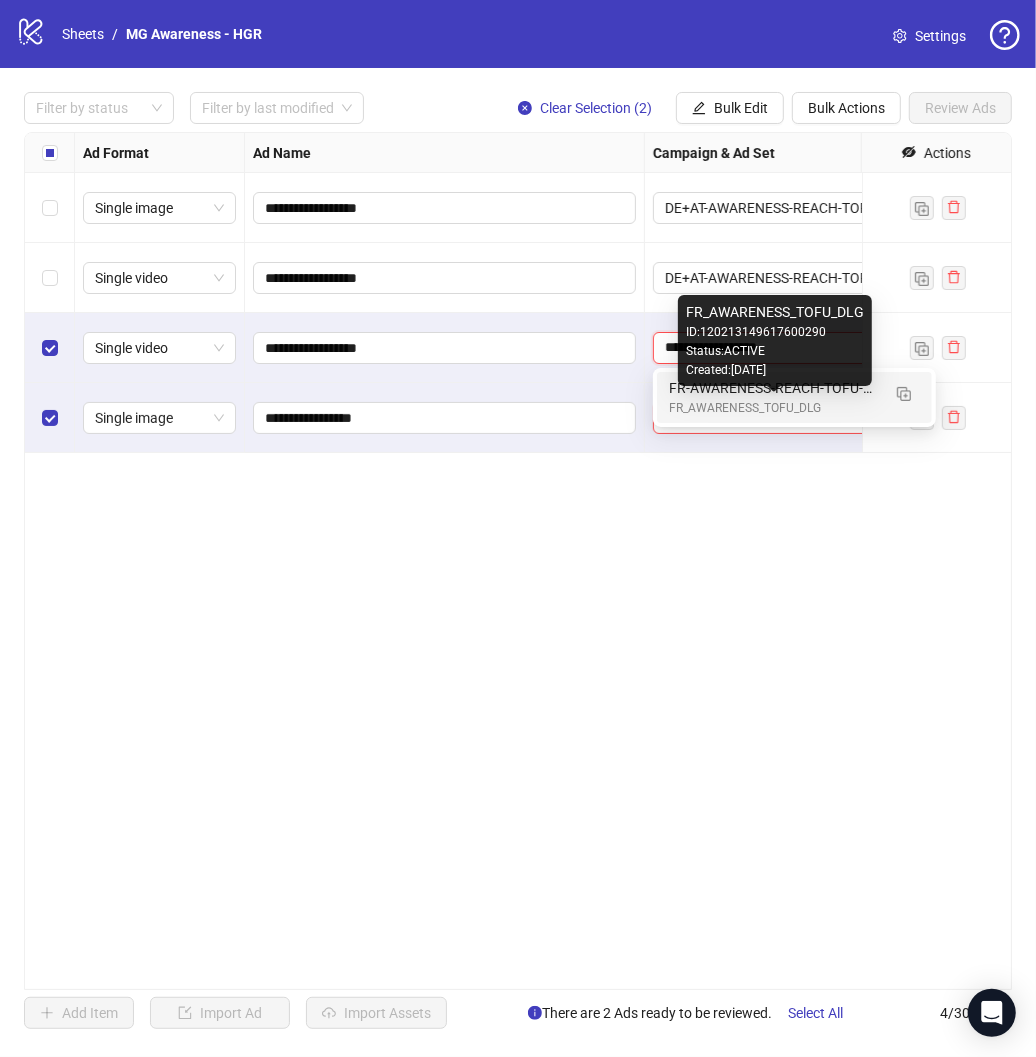 click on "FR_AWARENESS_TOFU_DLG" at bounding box center [774, 408] 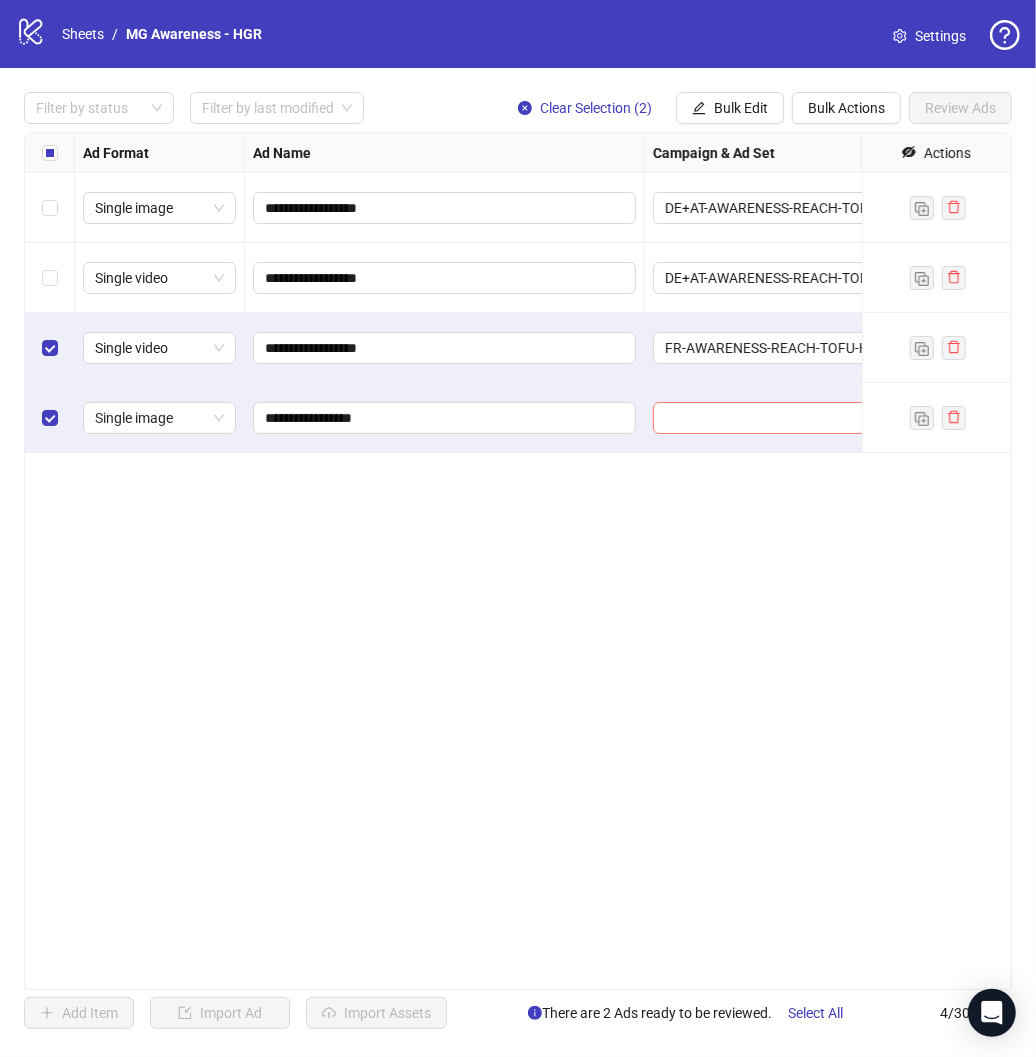 click at bounding box center (785, 418) 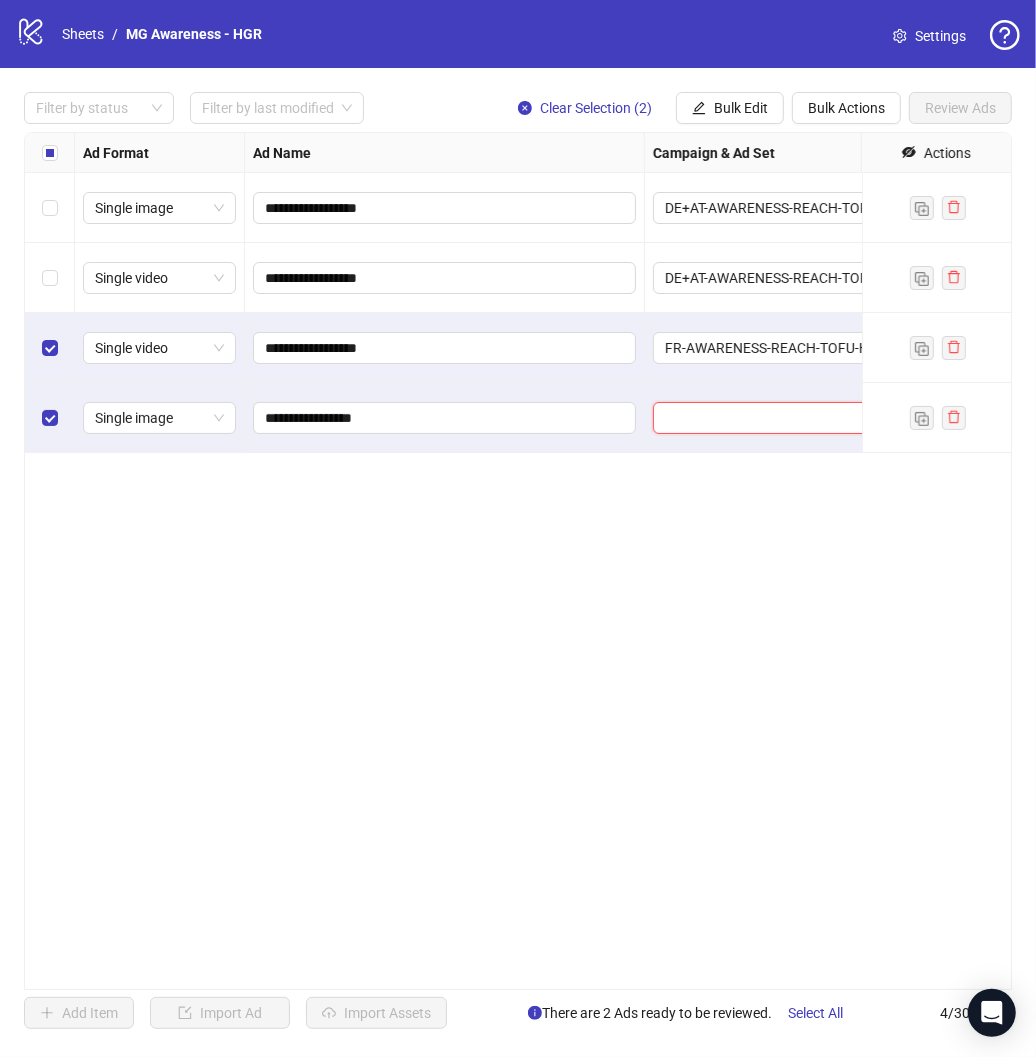 paste on "**********" 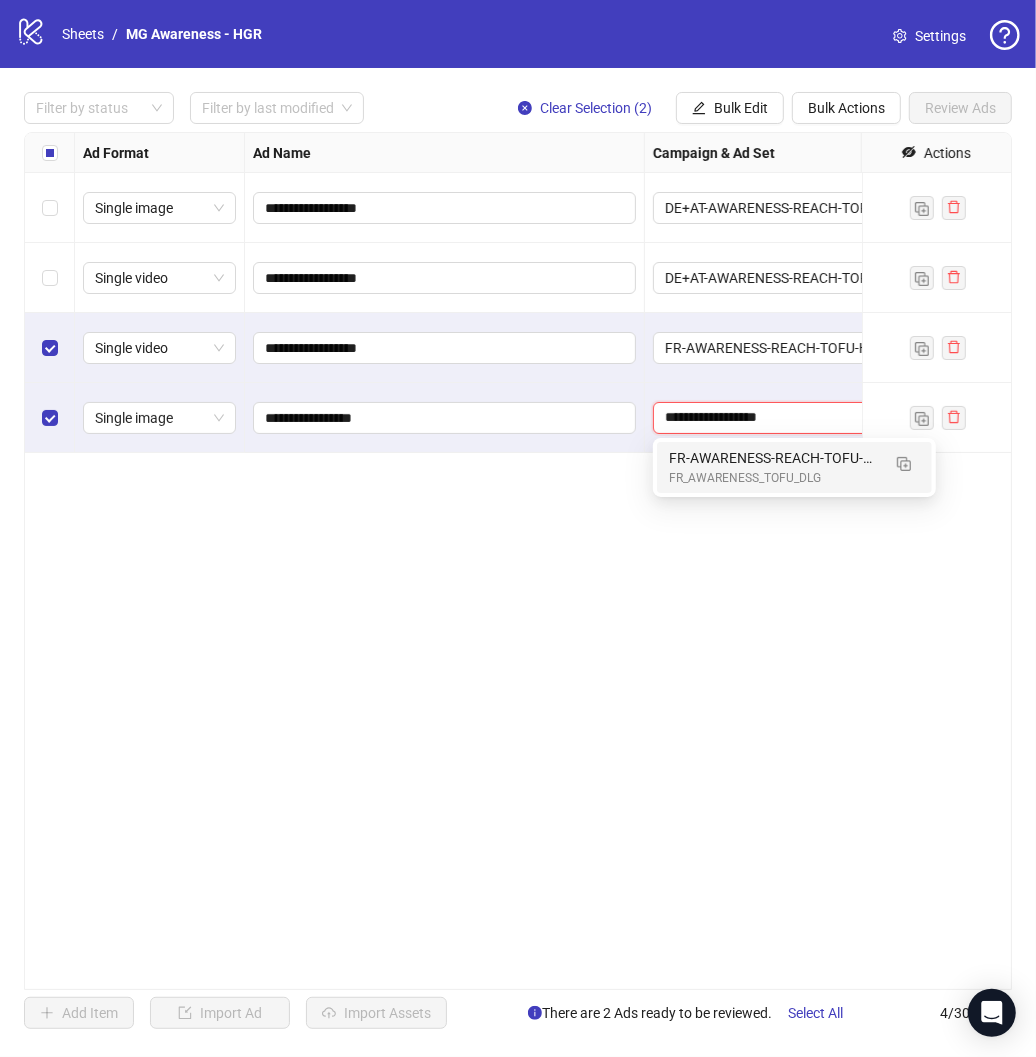 click on "FR_AWARENESS_TOFU_DLG" at bounding box center [774, 478] 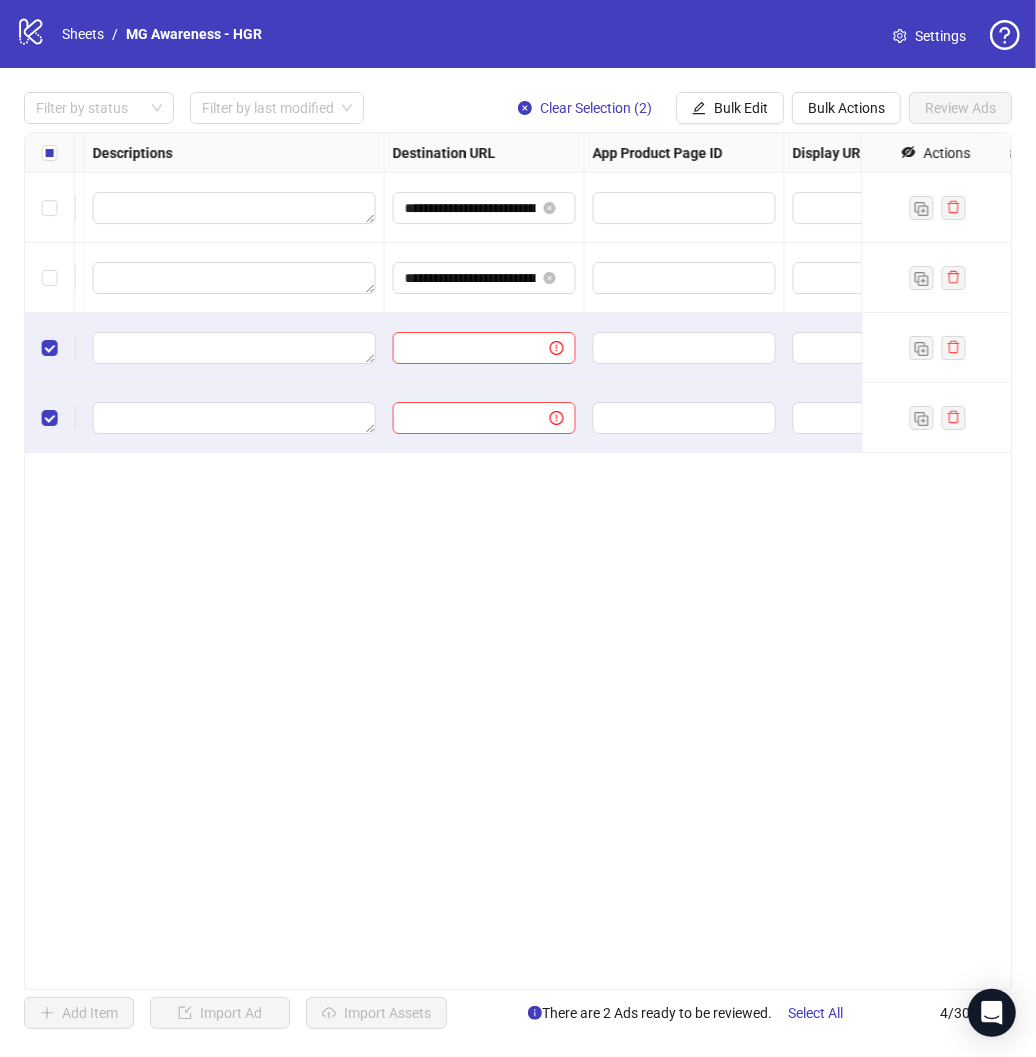 scroll, scrollTop: 0, scrollLeft: 1605, axis: horizontal 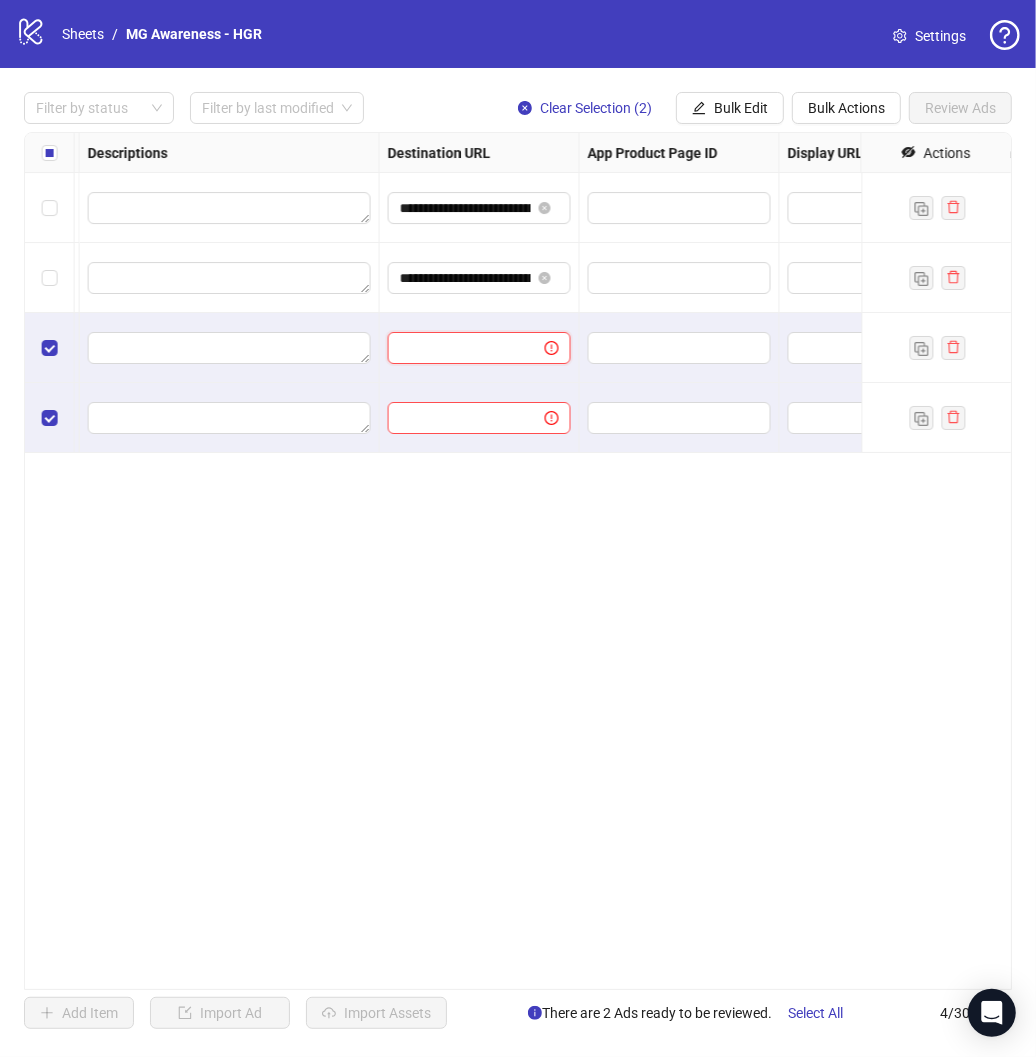 click at bounding box center [458, 348] 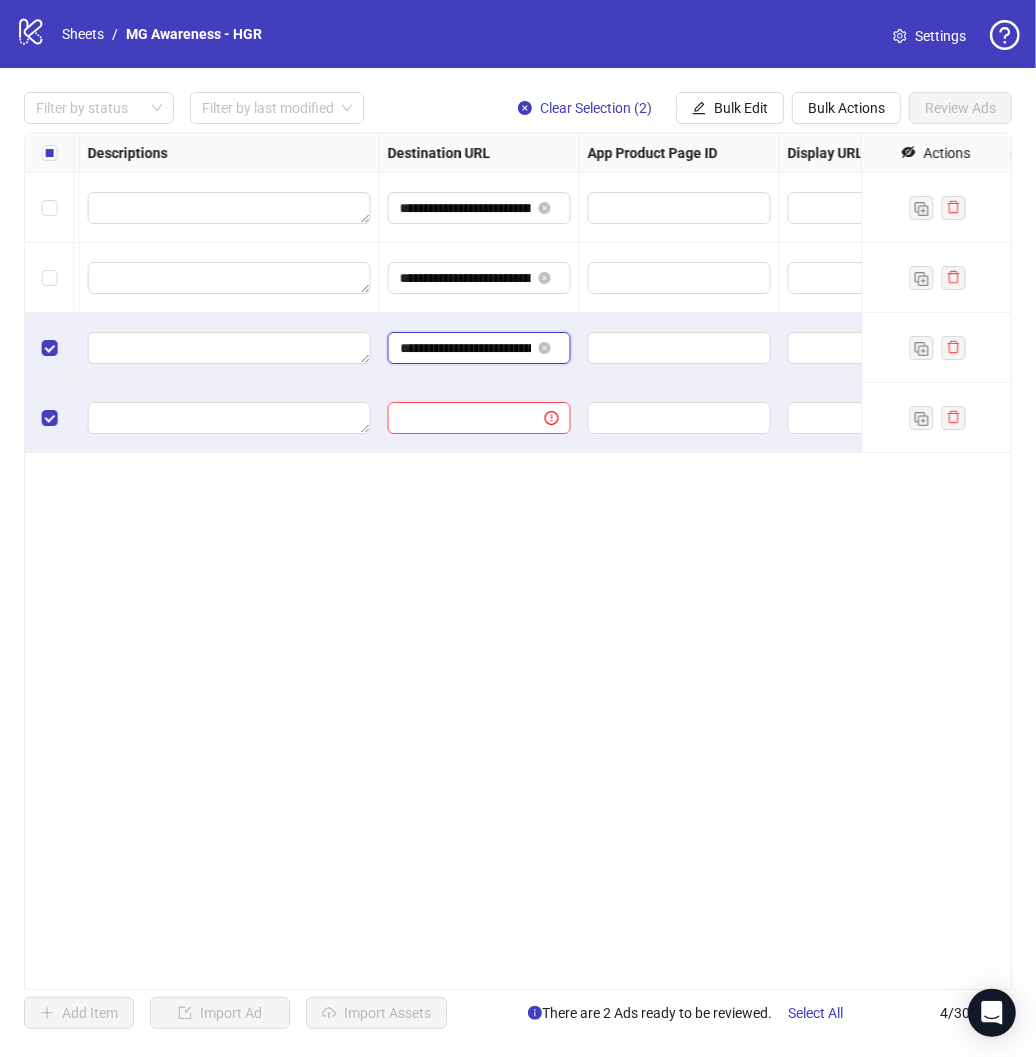 scroll, scrollTop: 0, scrollLeft: 339, axis: horizontal 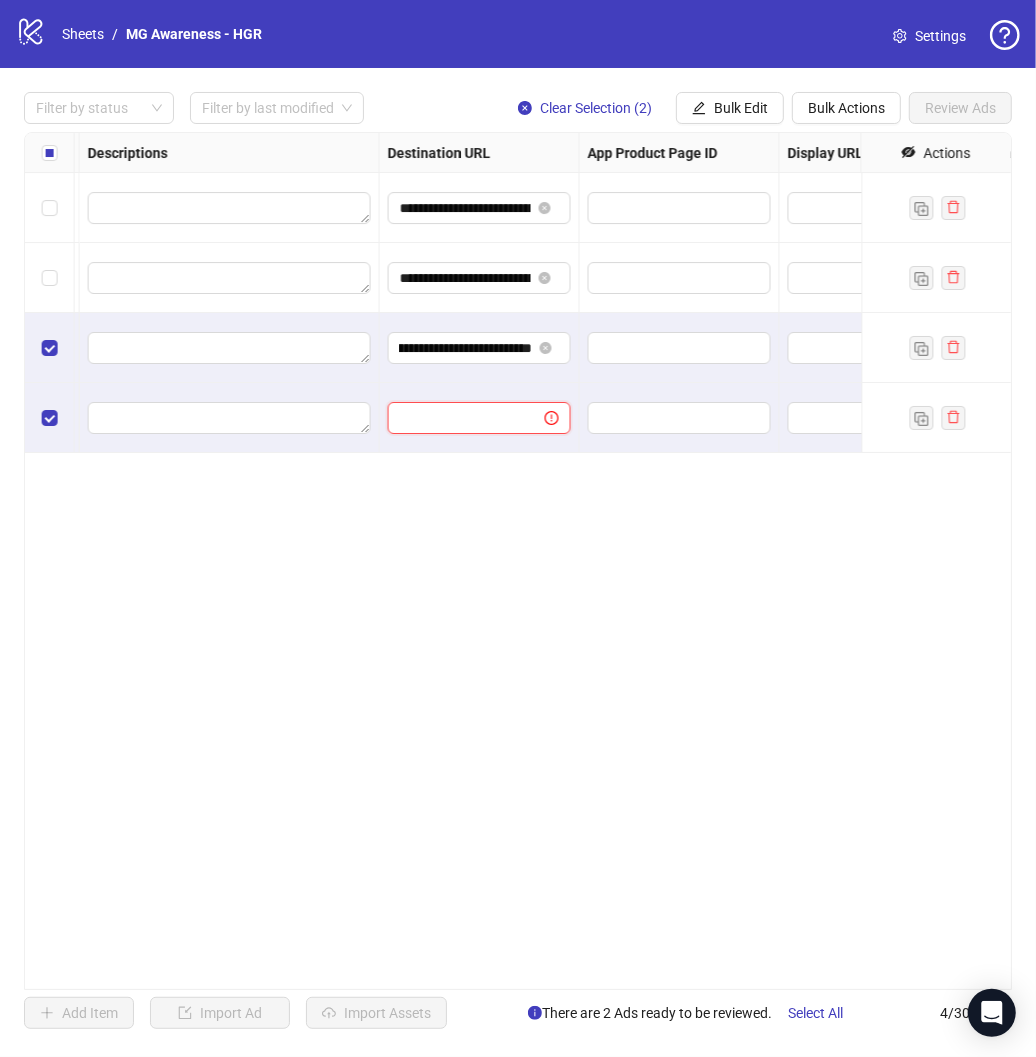 click at bounding box center (458, 418) 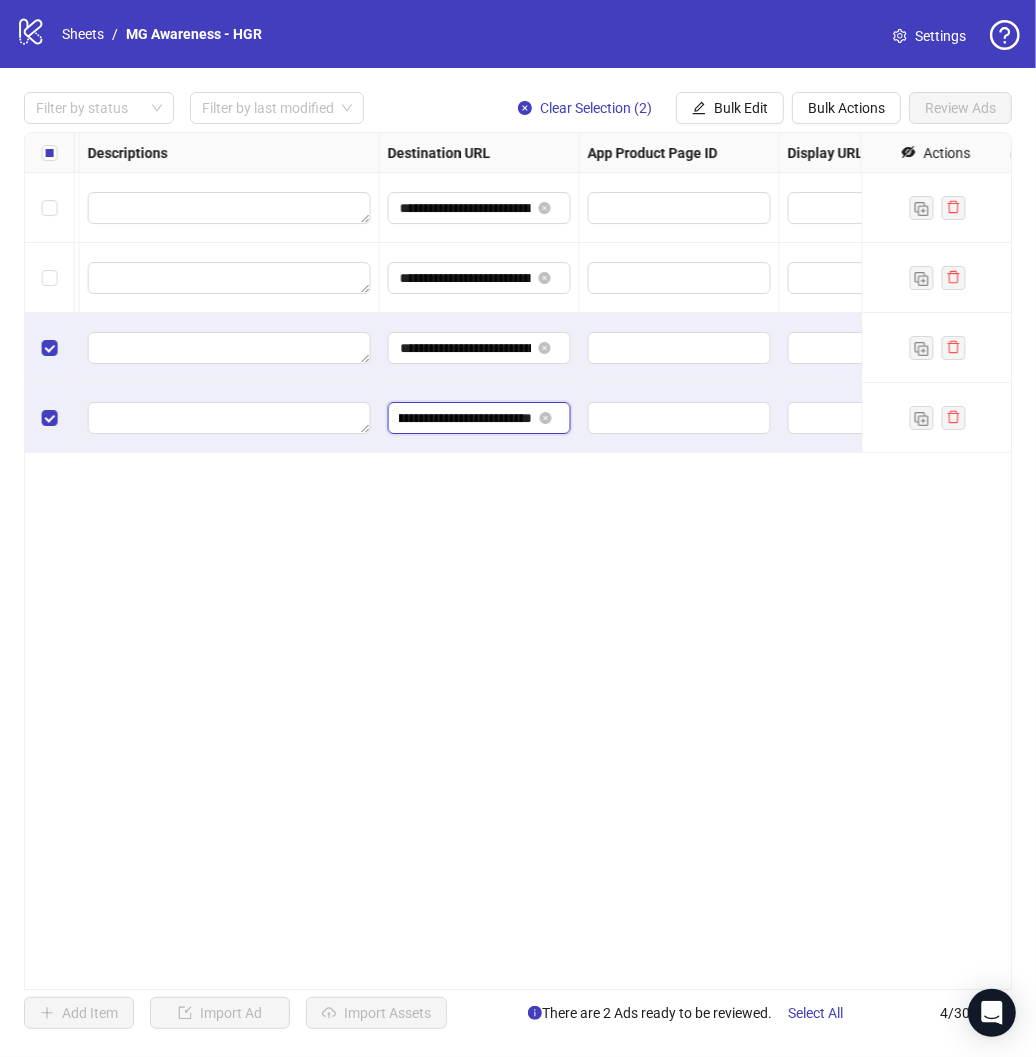 scroll, scrollTop: 0, scrollLeft: 163, axis: horizontal 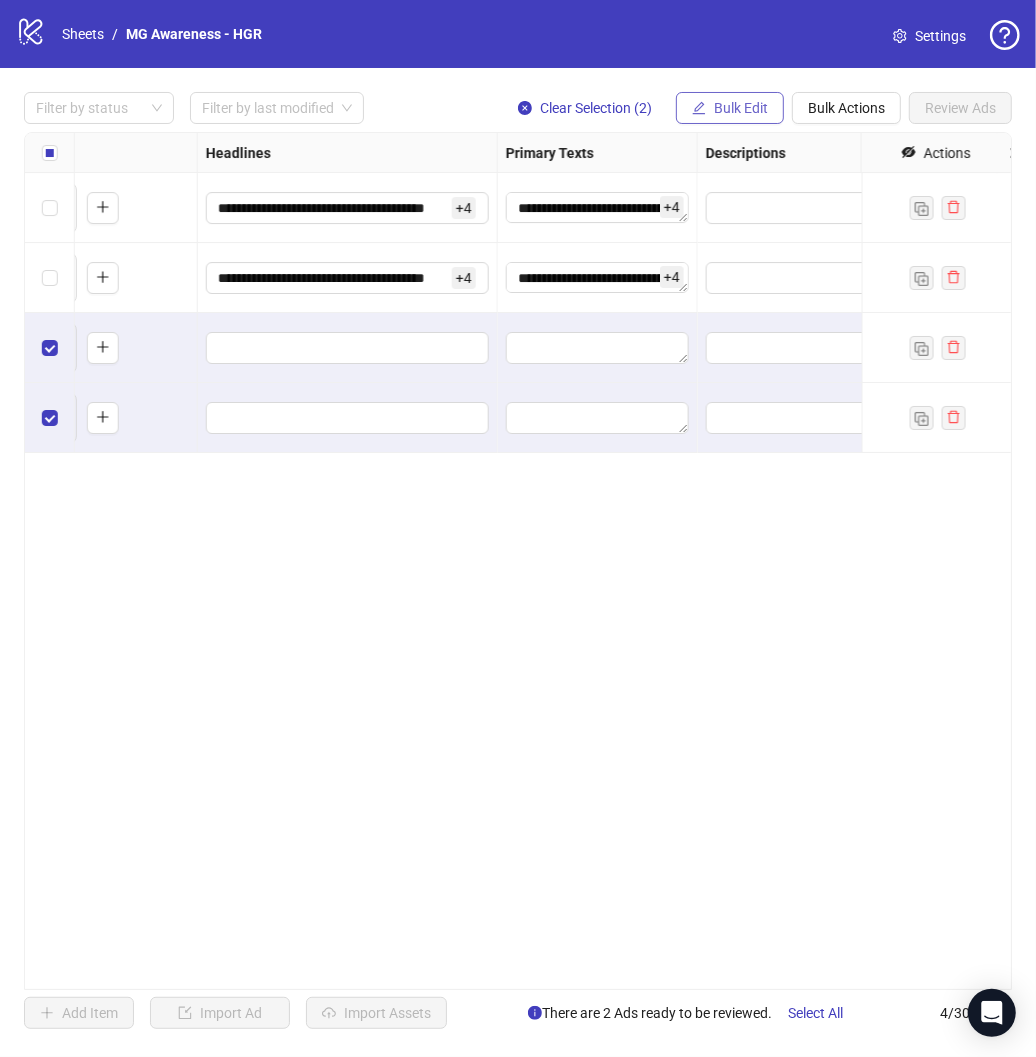 click on "Bulk Edit" at bounding box center [741, 108] 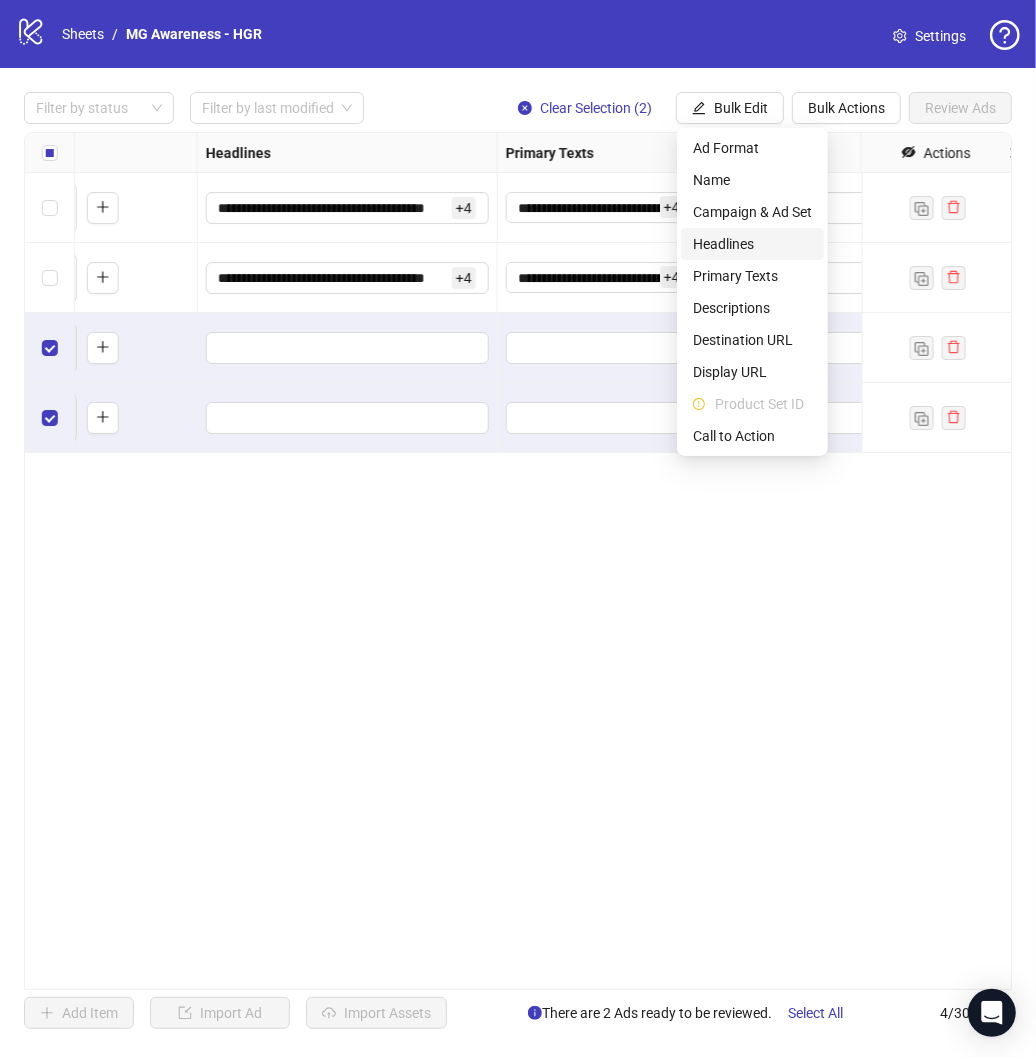 click on "Headlines" at bounding box center [752, 244] 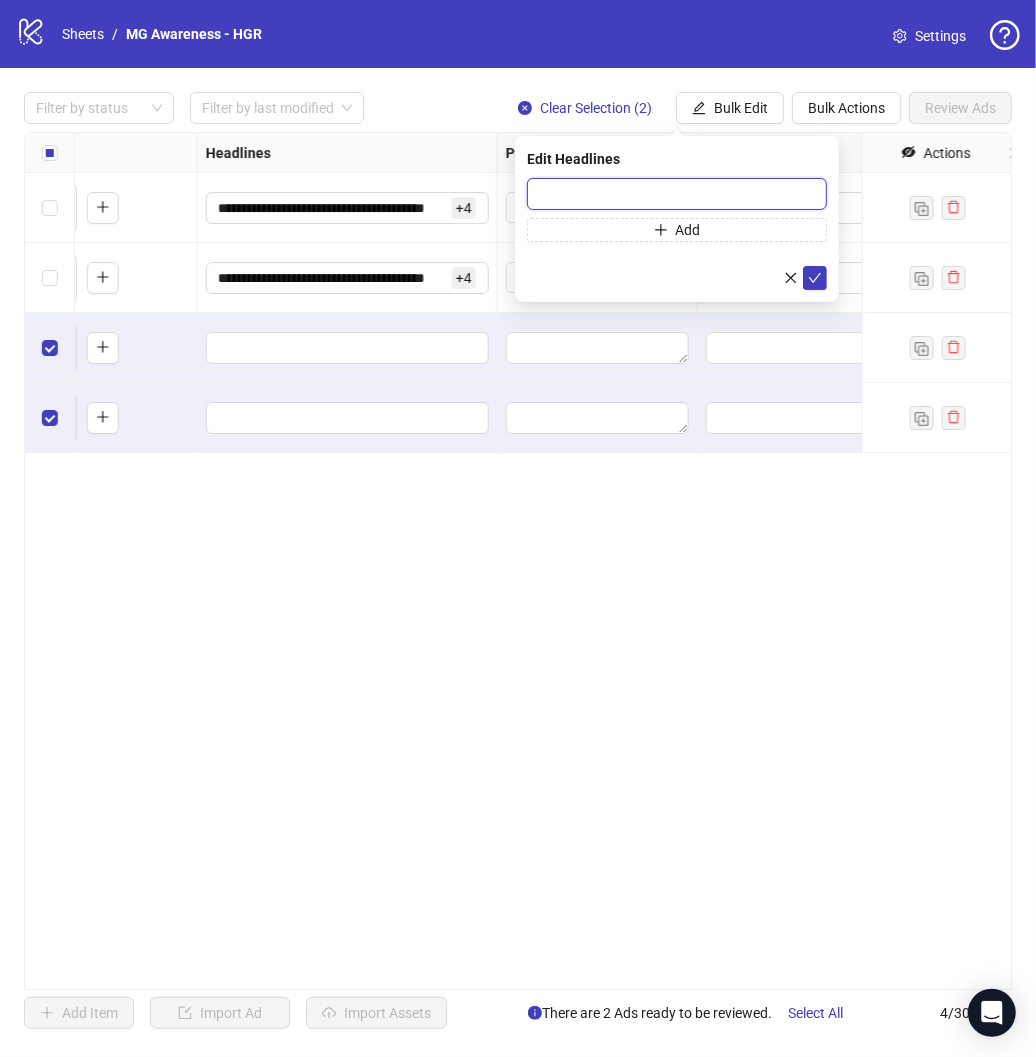 click at bounding box center (677, 194) 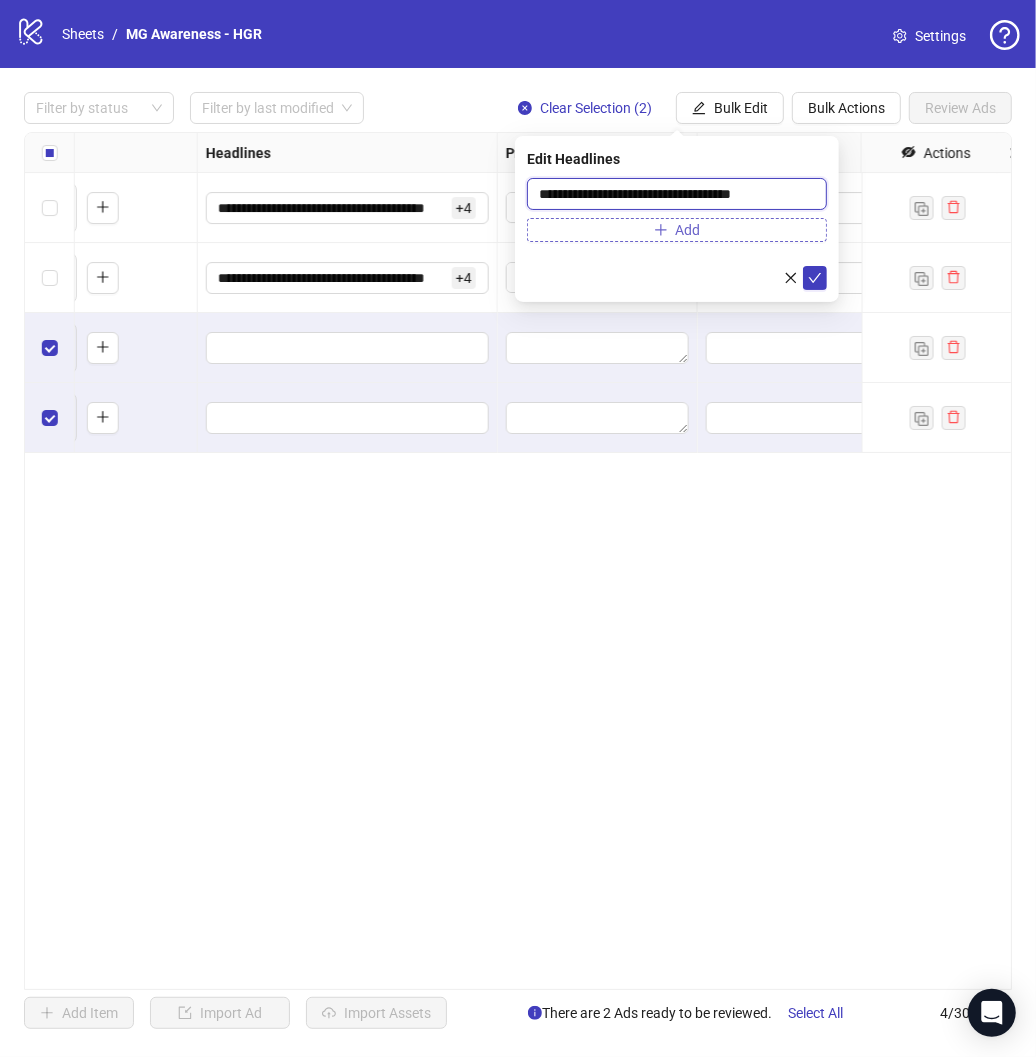 type on "**********" 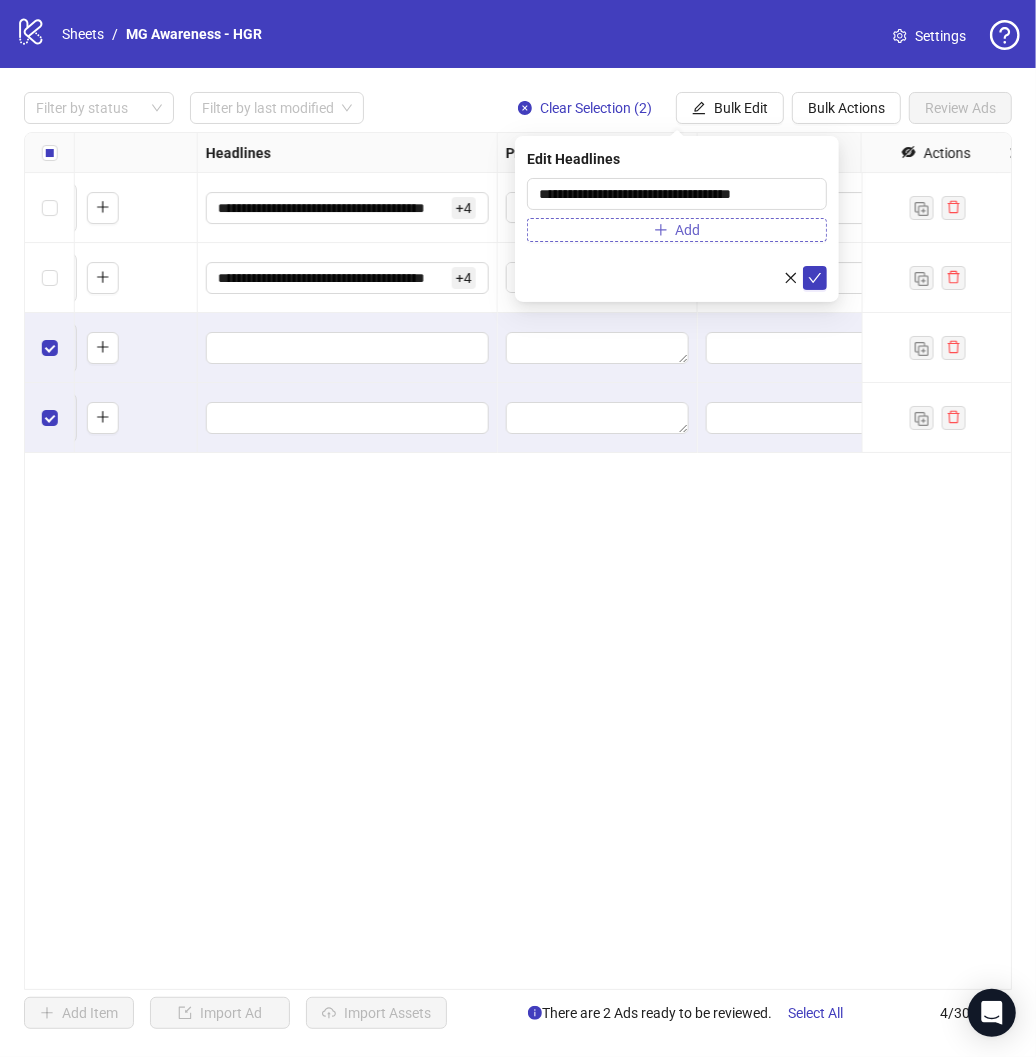 click on "Add" at bounding box center [677, 230] 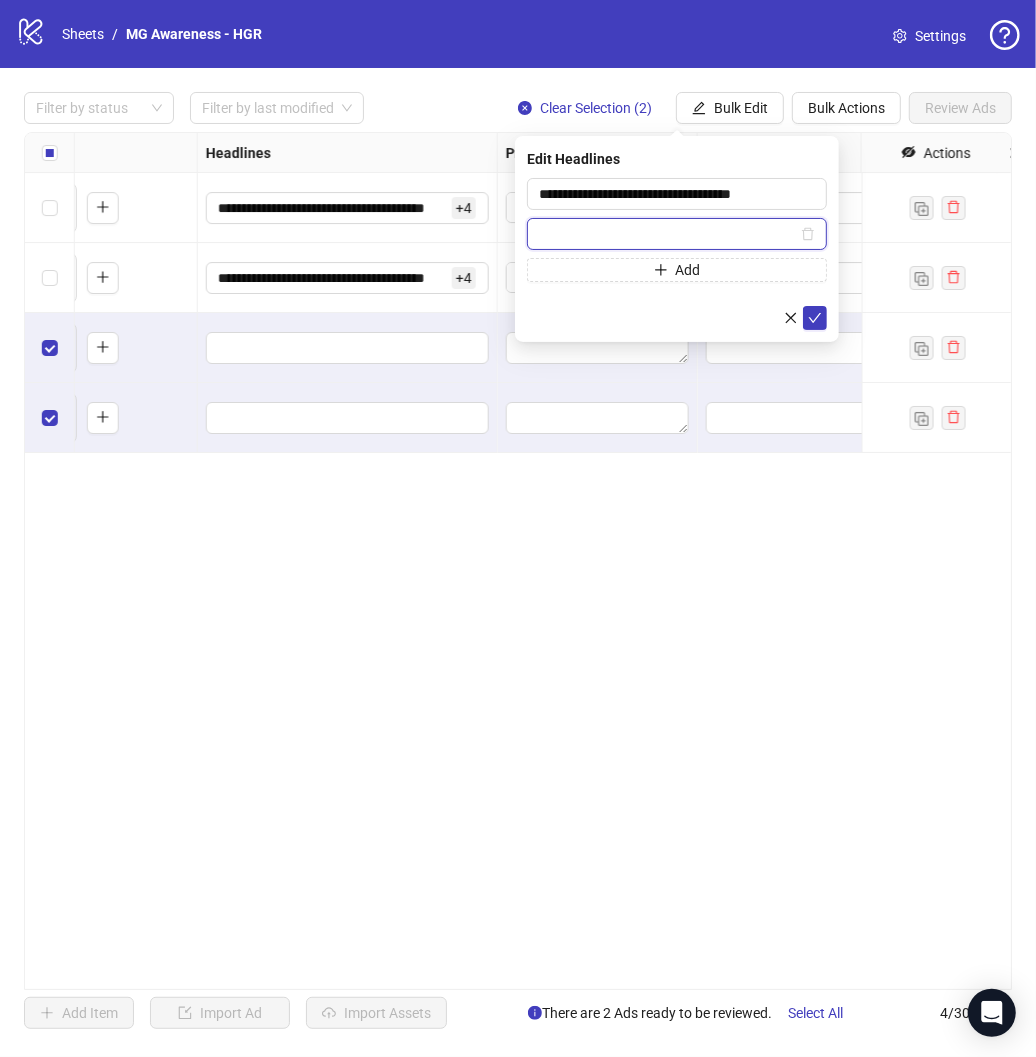 click at bounding box center [668, 234] 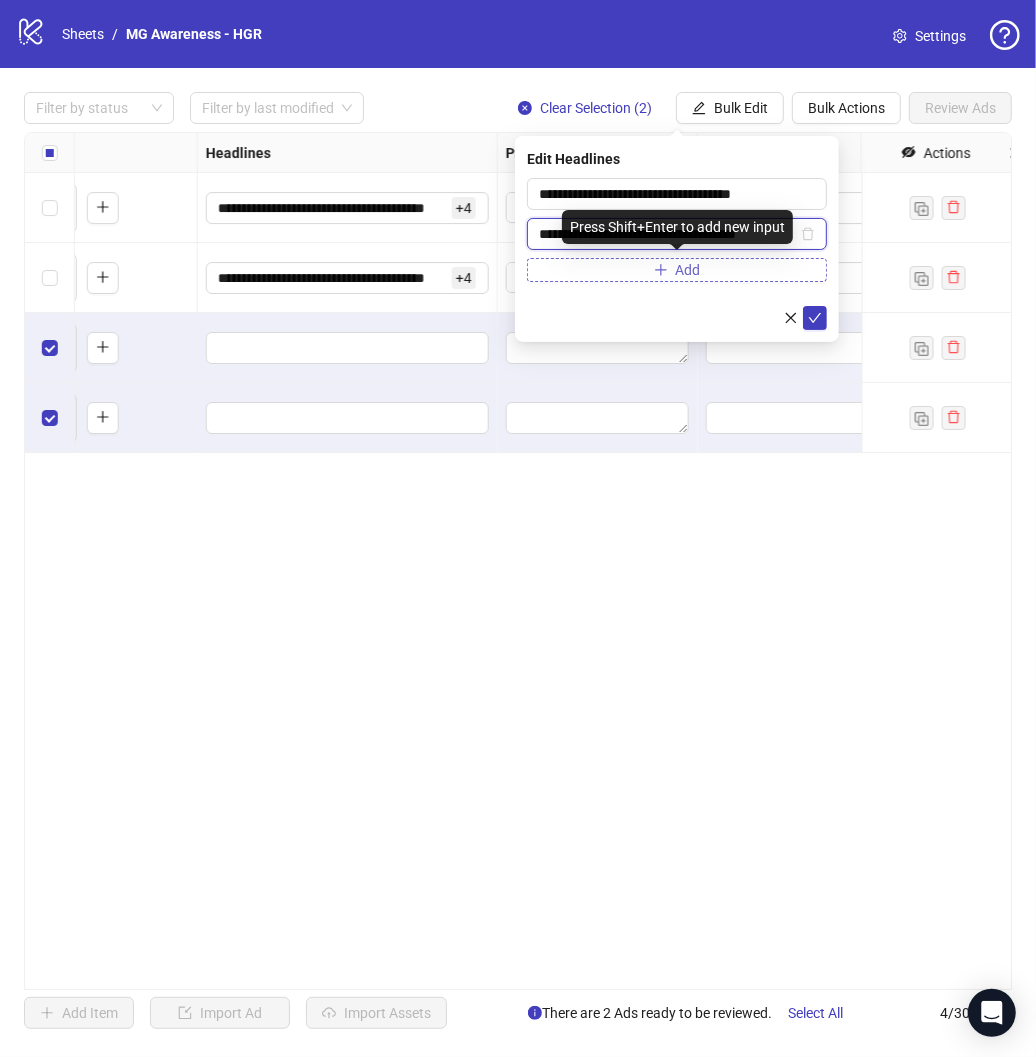 type on "**********" 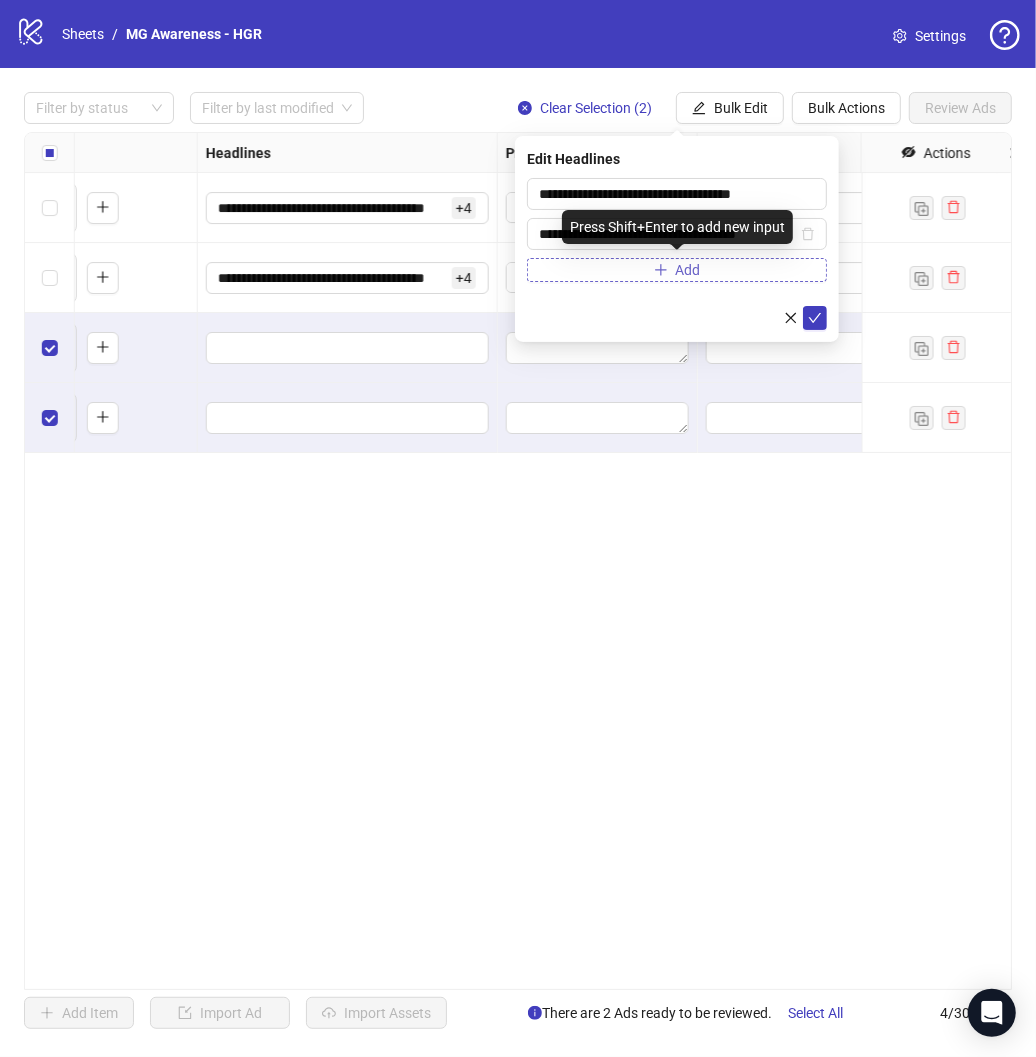 click on "Add" at bounding box center (677, 270) 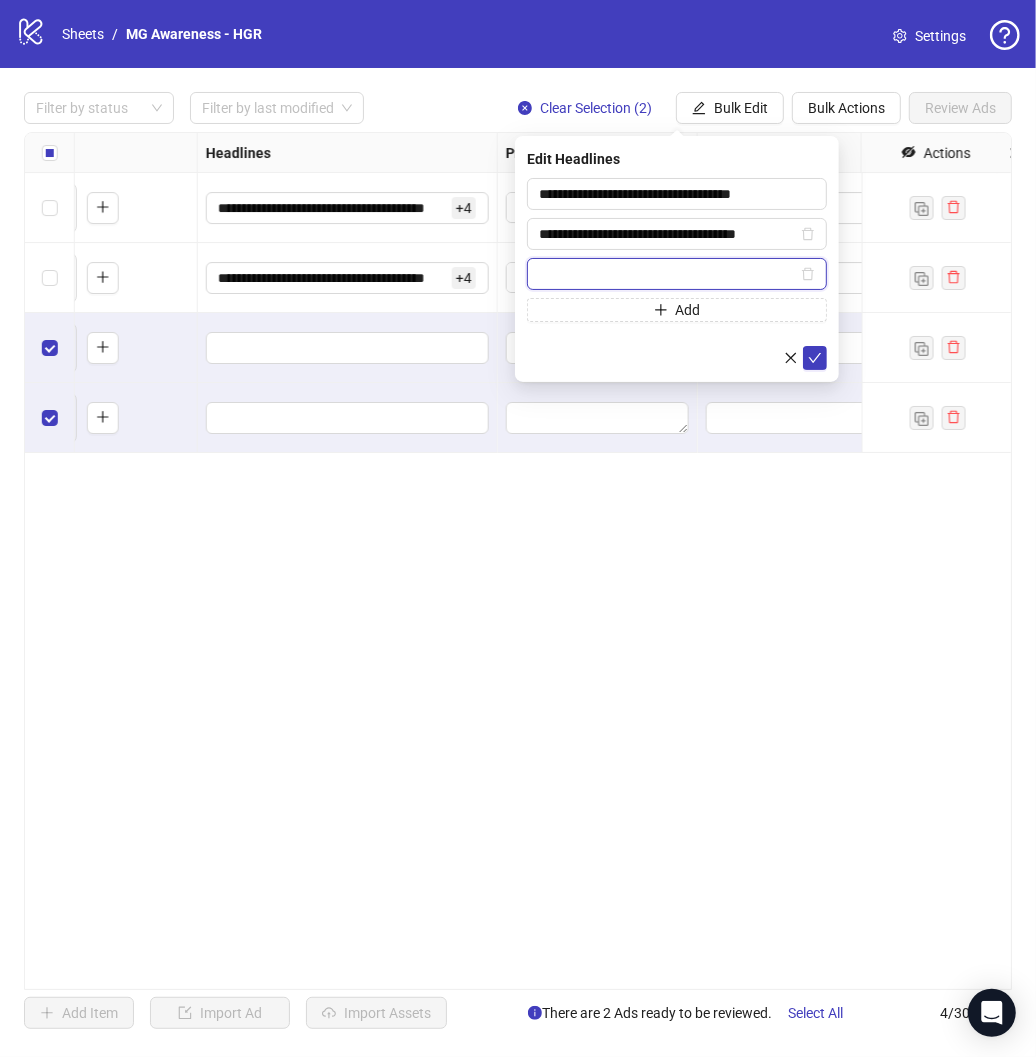 paste on "**********" 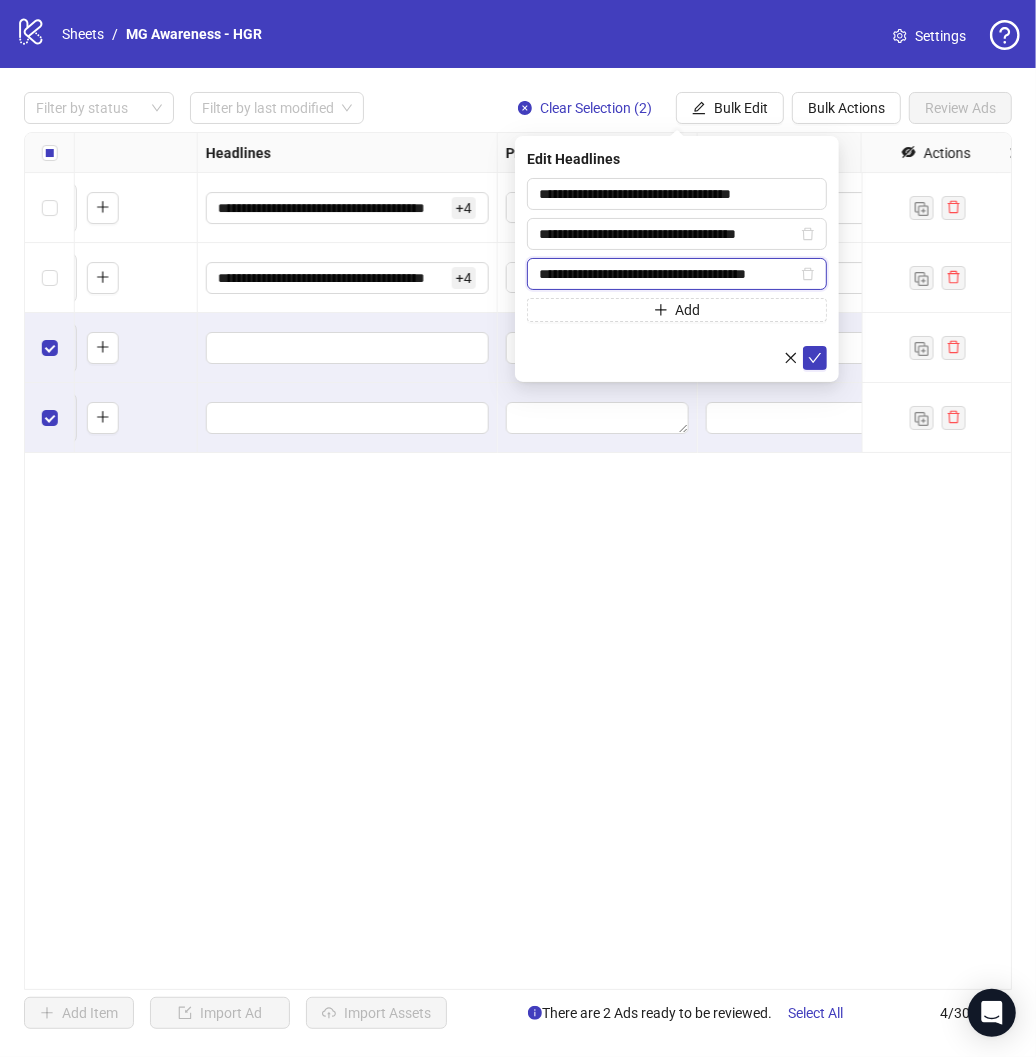 scroll, scrollTop: 0, scrollLeft: 7, axis: horizontal 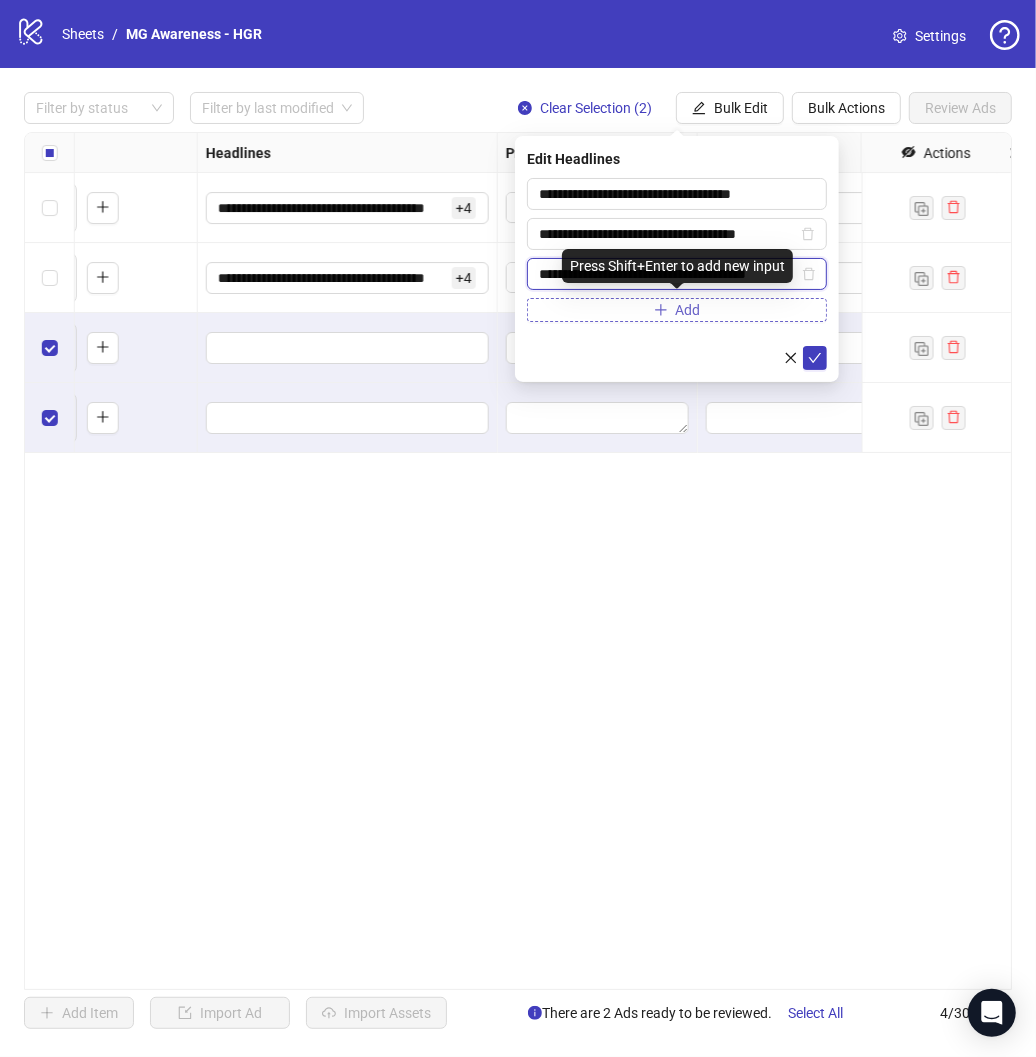 type on "**********" 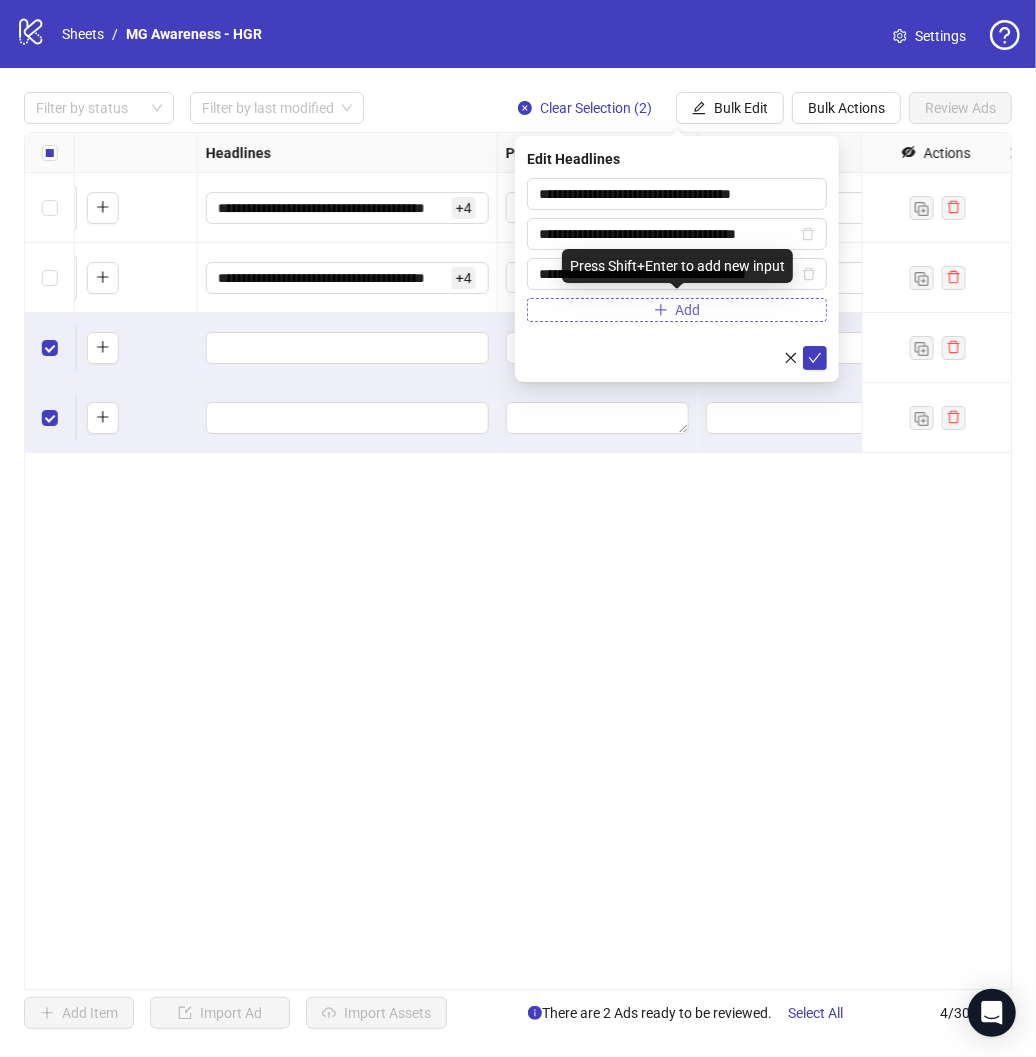 click on "Add" at bounding box center (677, 310) 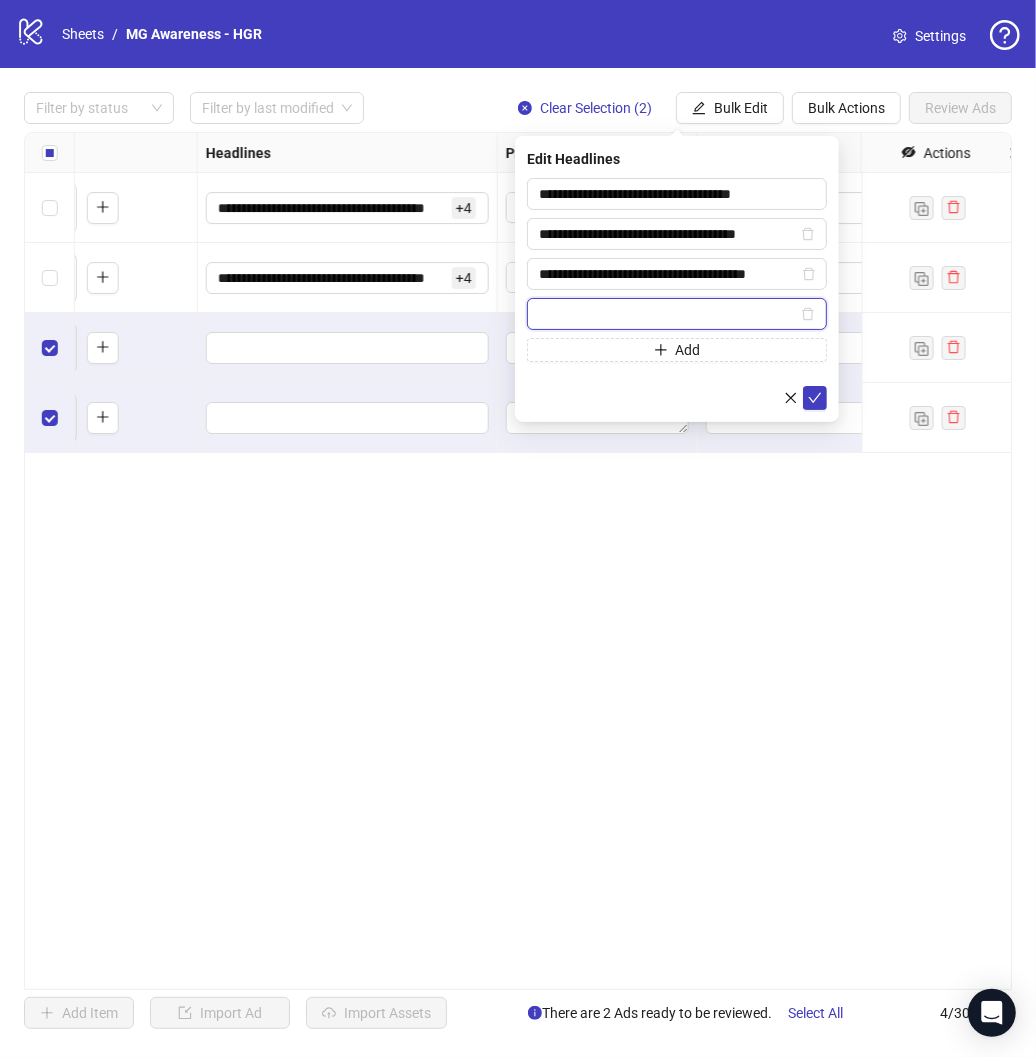 paste on "**********" 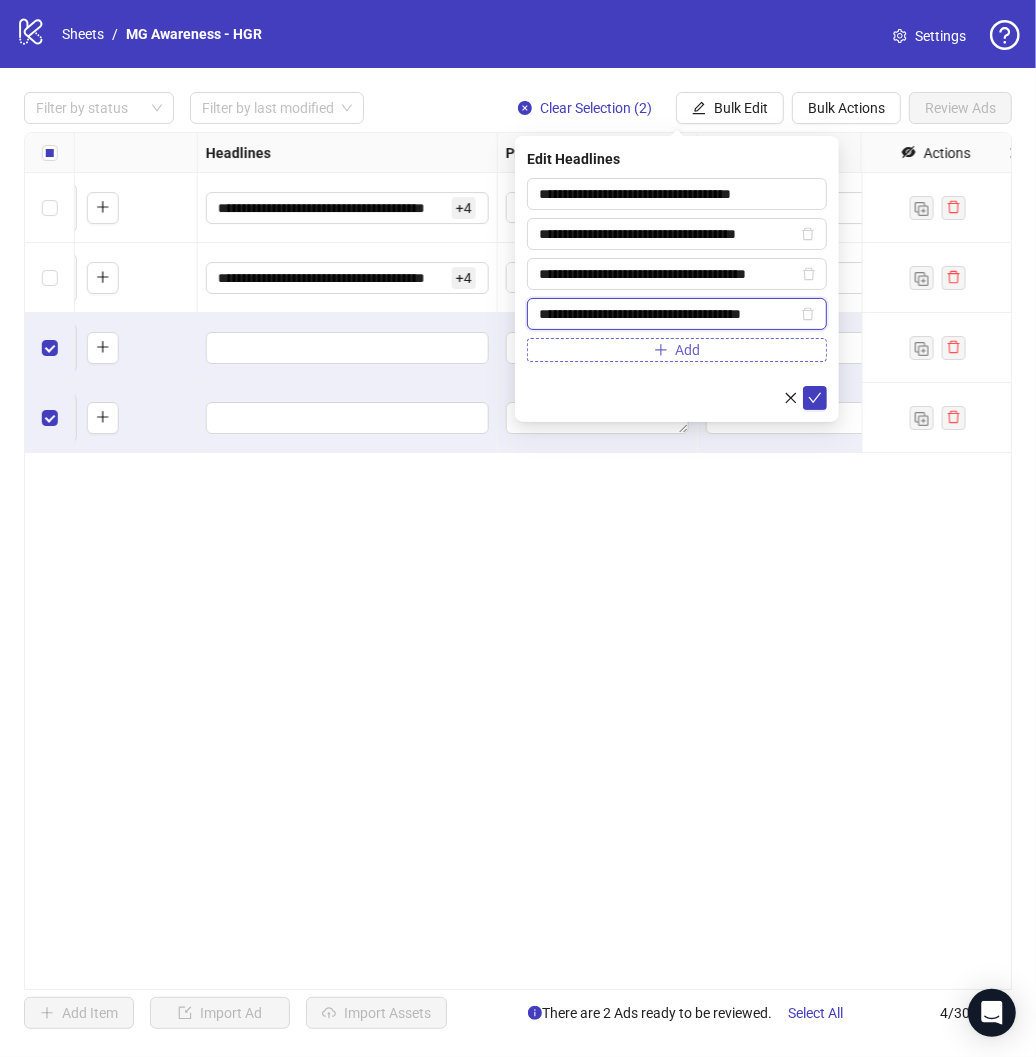 type on "**********" 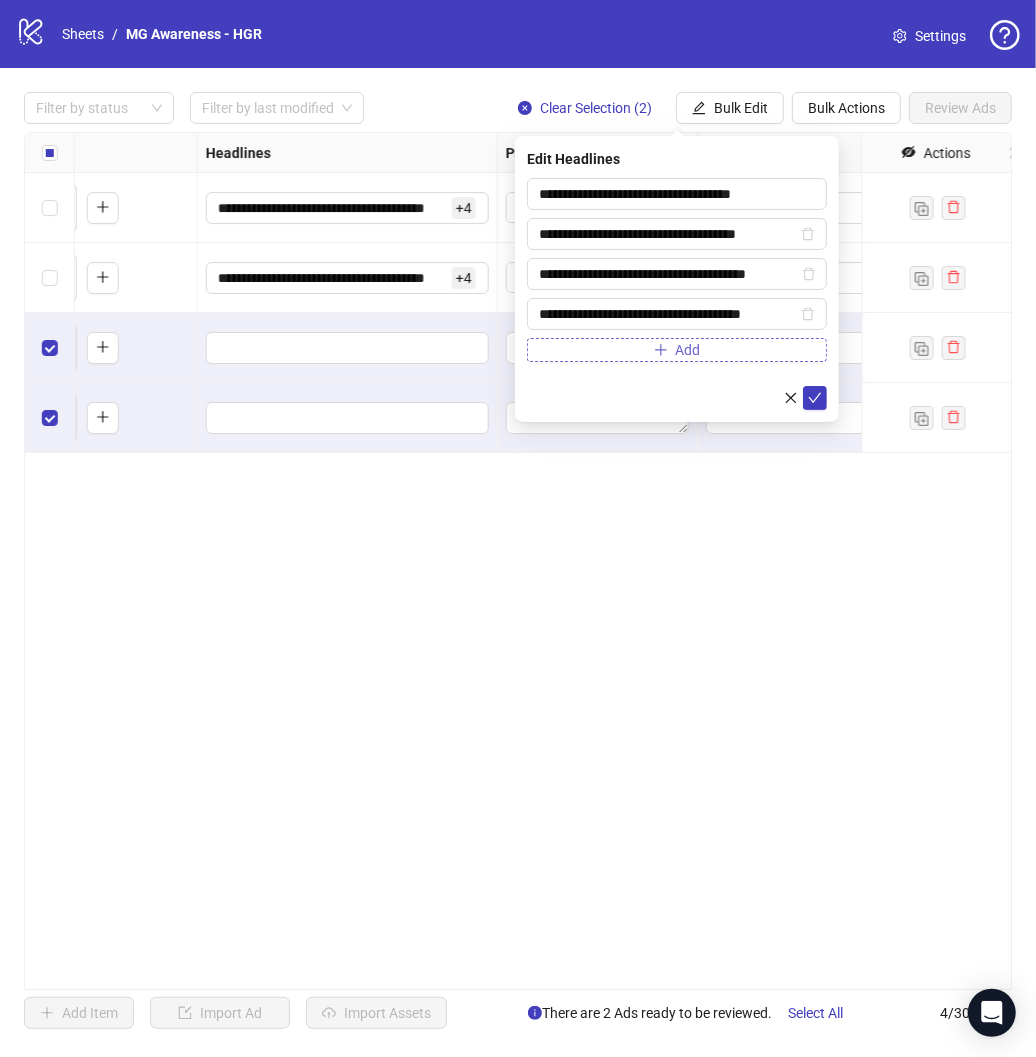 click on "Add" at bounding box center [677, 350] 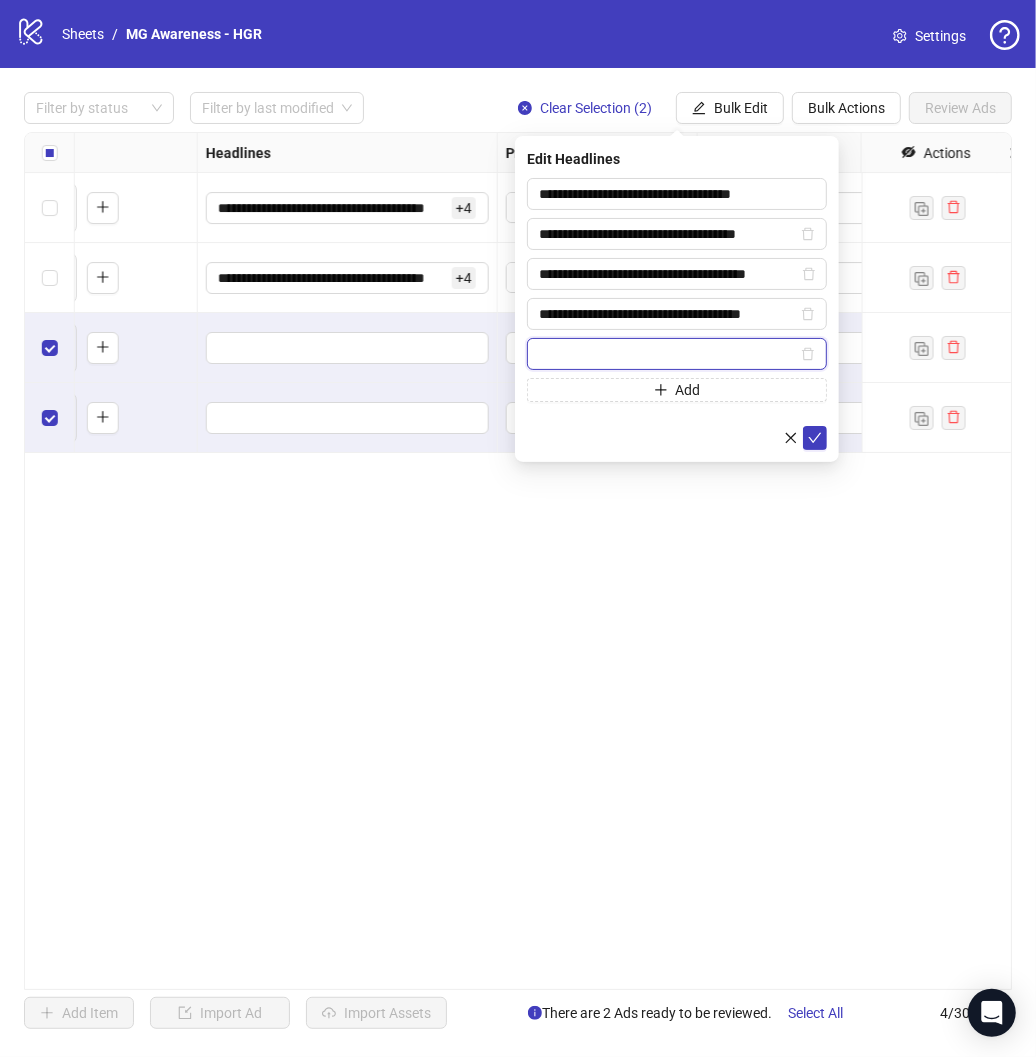 paste on "**********" 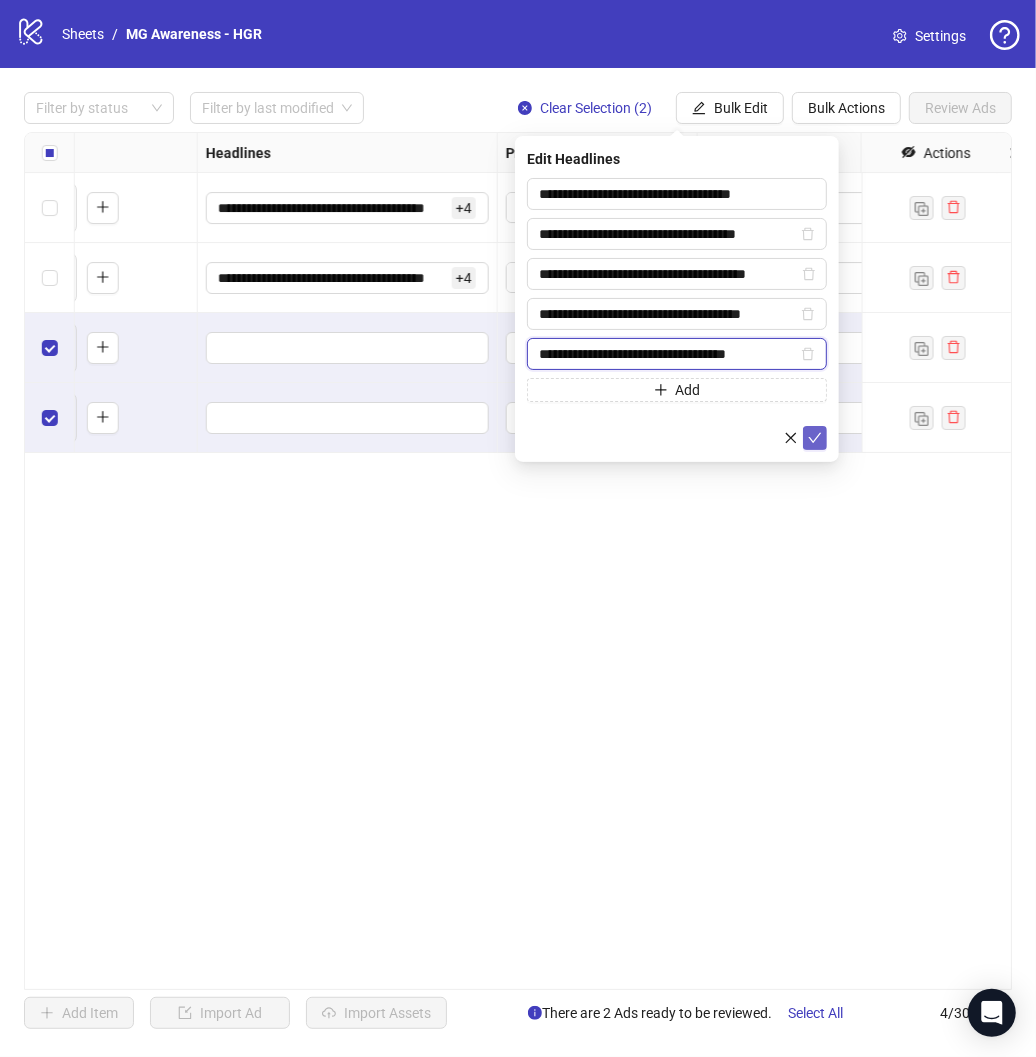 type on "**********" 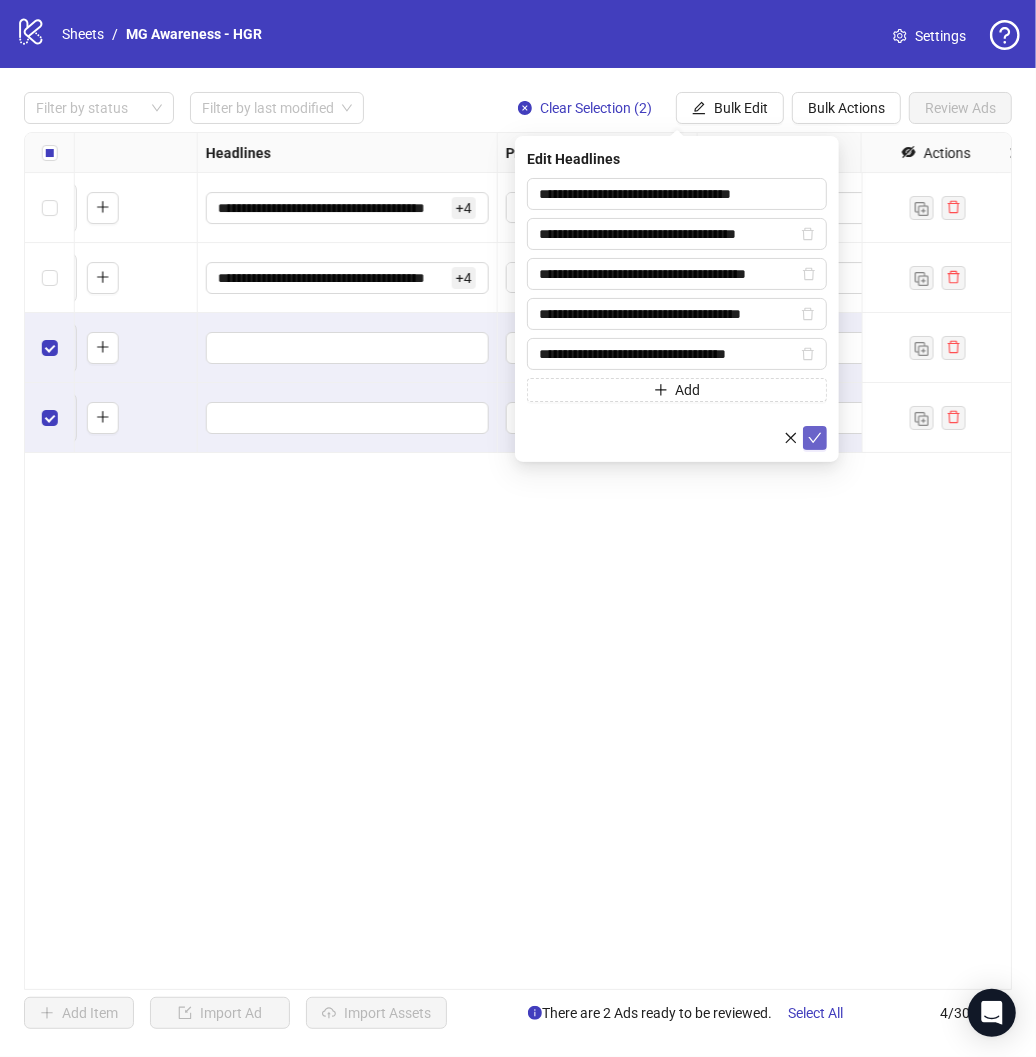 click 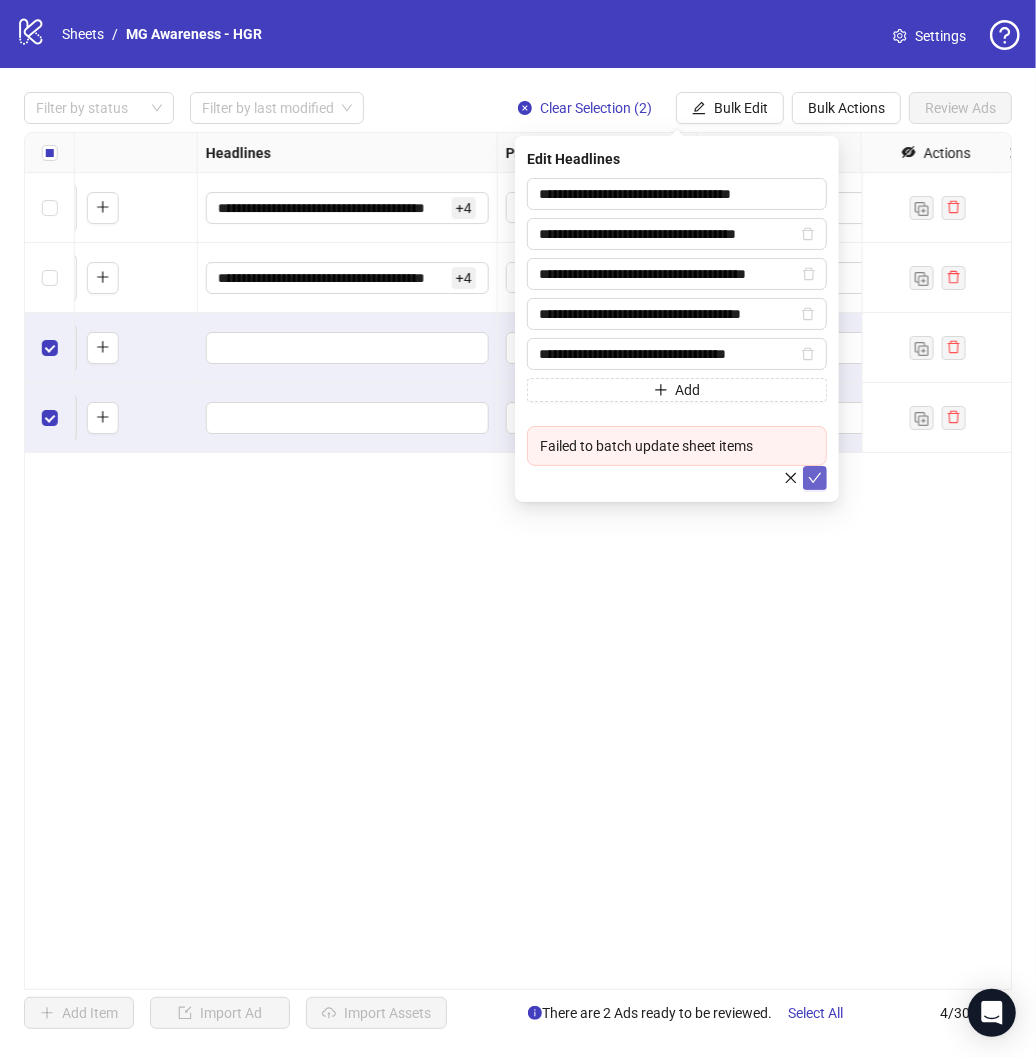 click at bounding box center [815, 478] 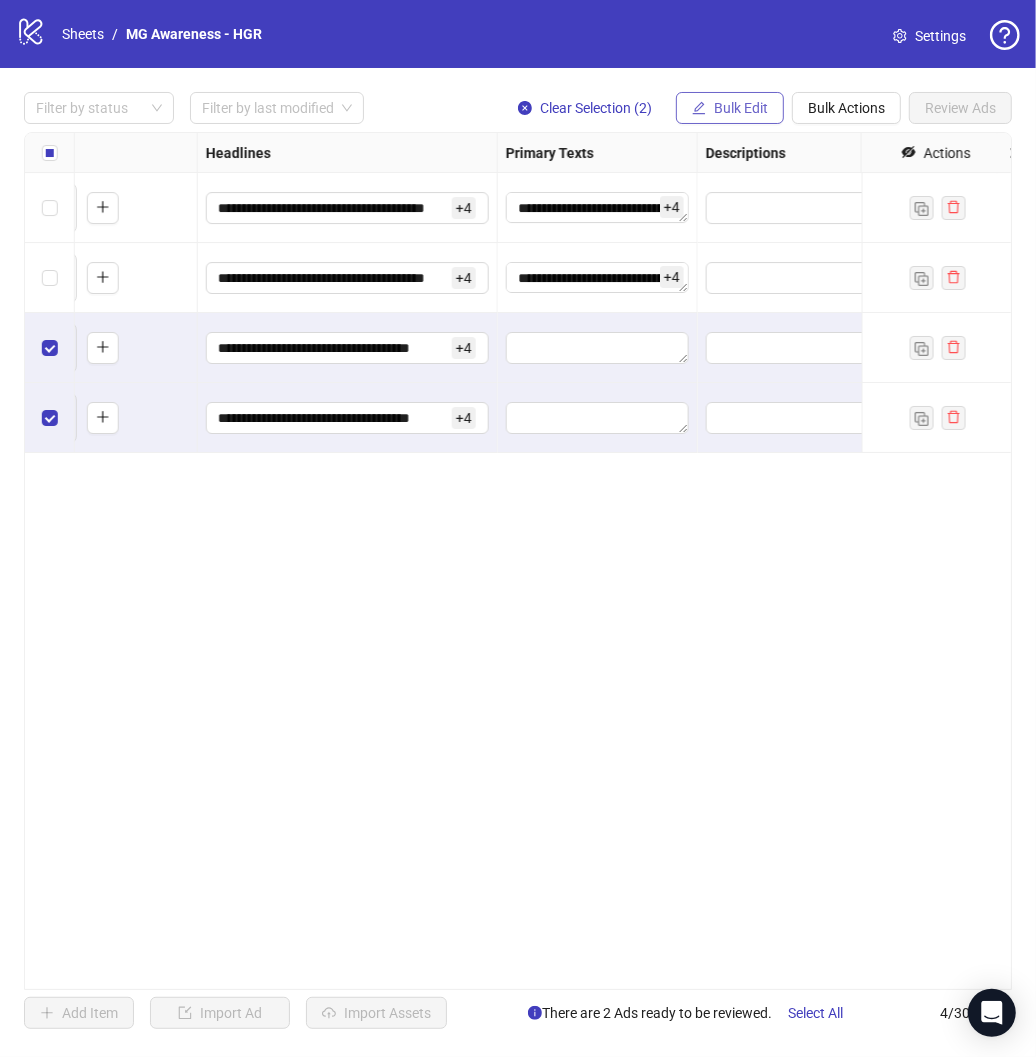 click on "Bulk Edit" at bounding box center [741, 108] 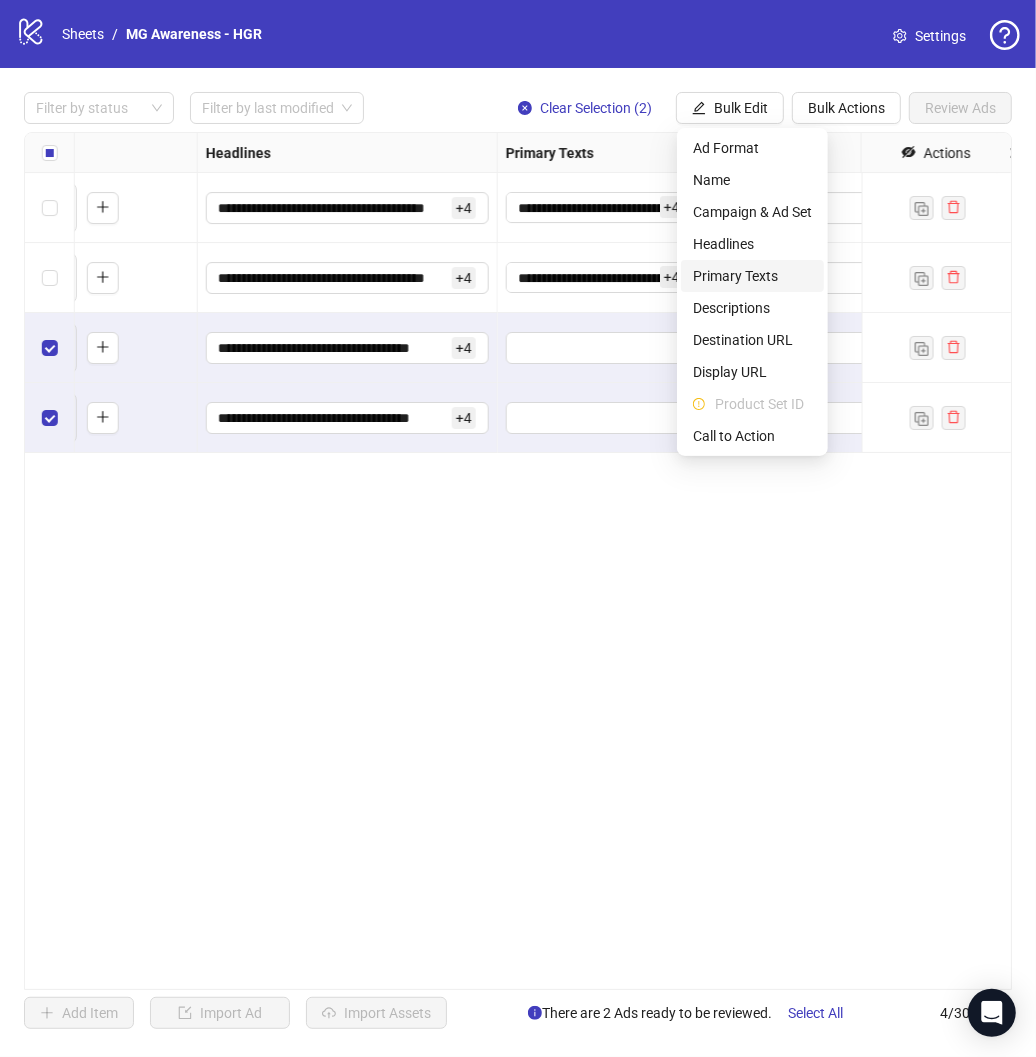 click on "Primary Texts" at bounding box center (752, 276) 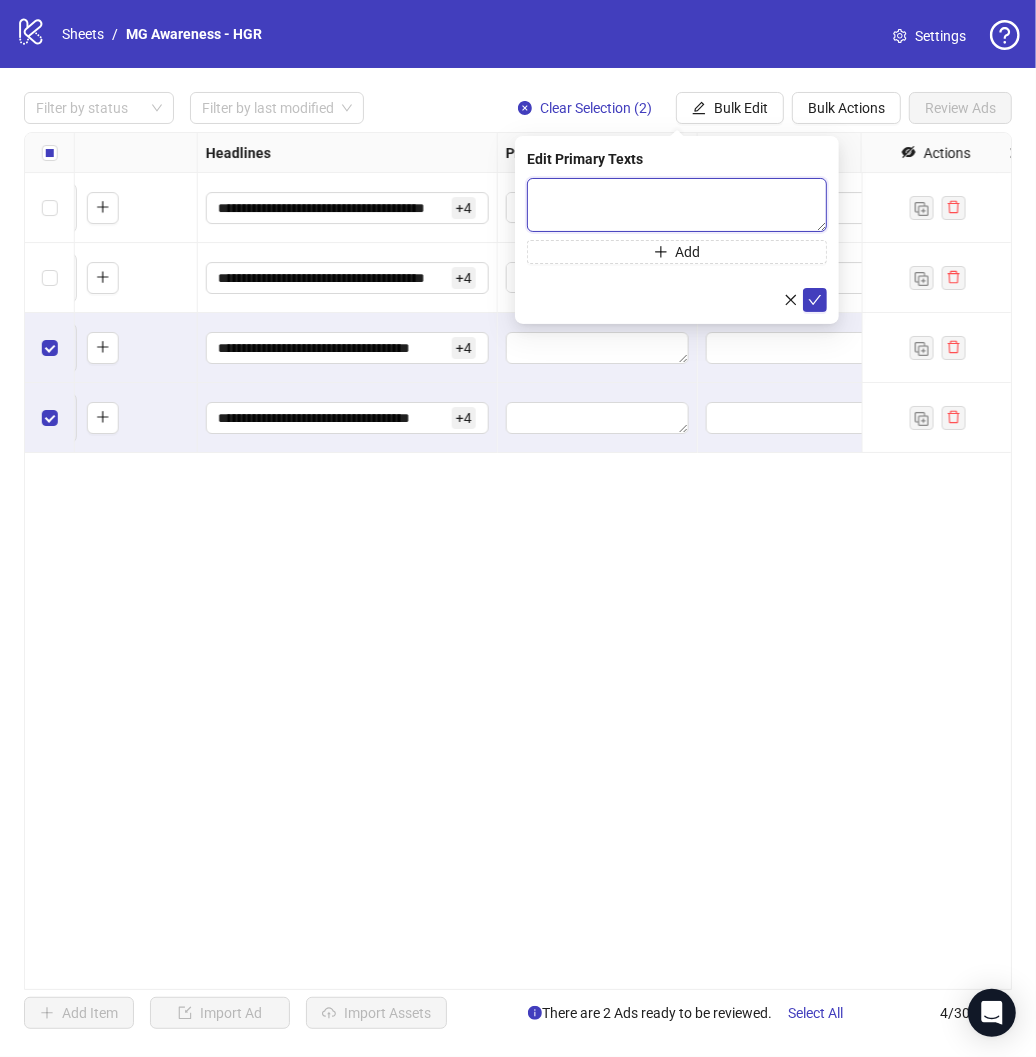click at bounding box center (677, 205) 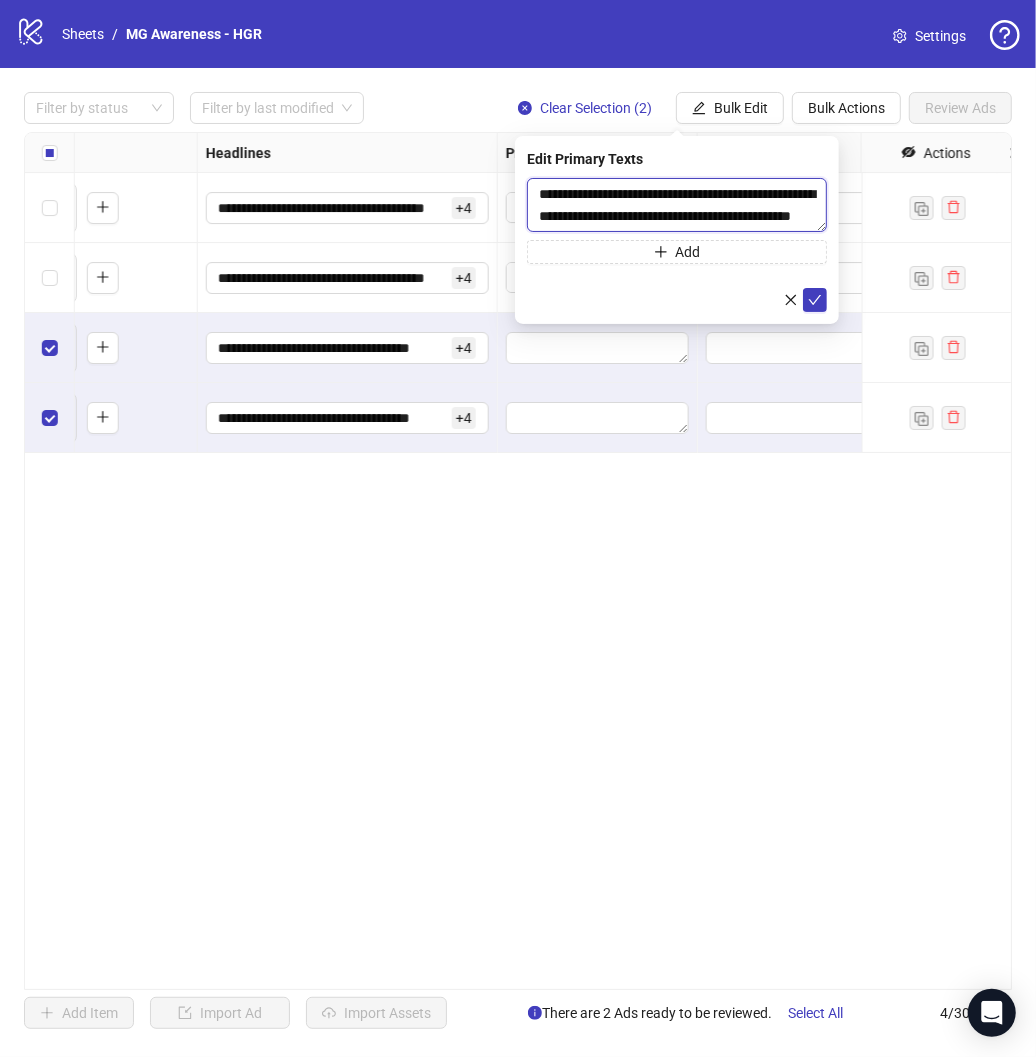 scroll, scrollTop: 15, scrollLeft: 0, axis: vertical 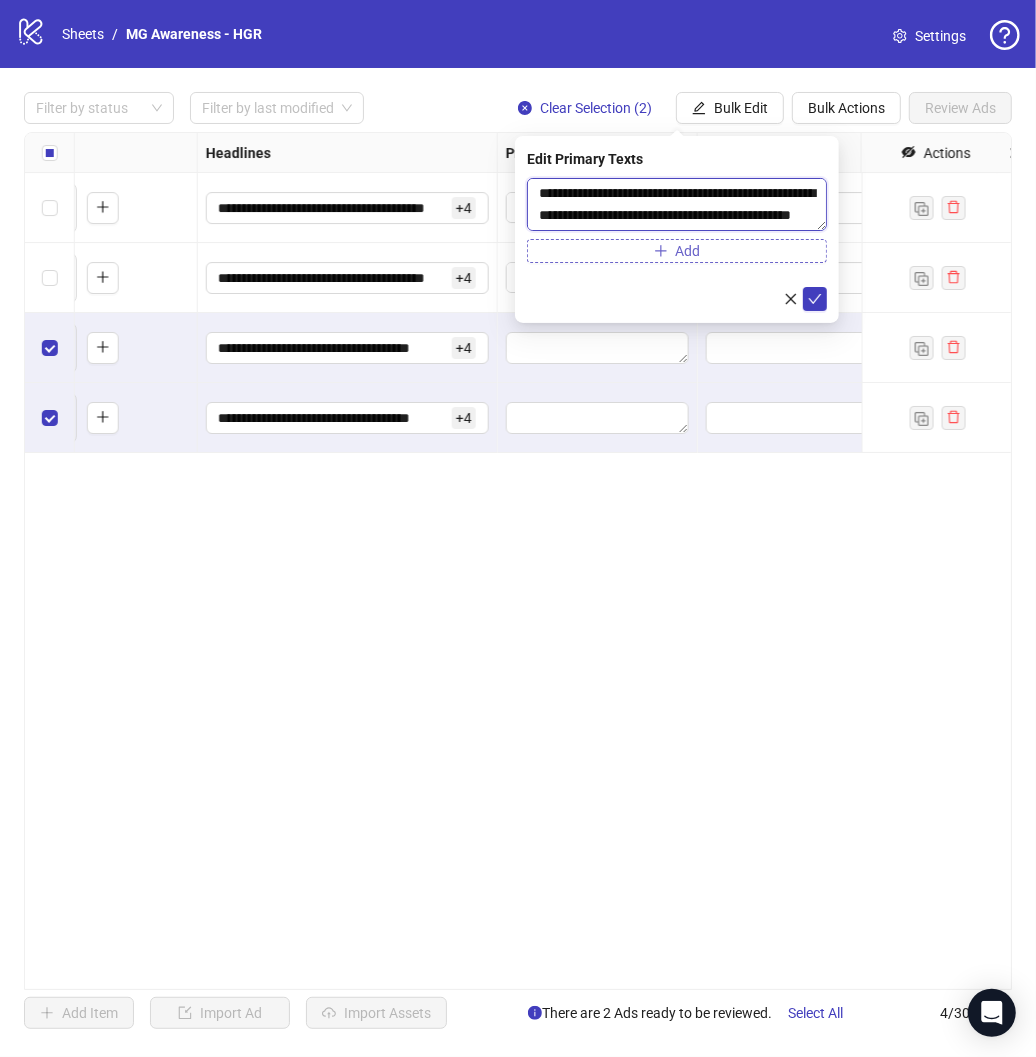 type on "**********" 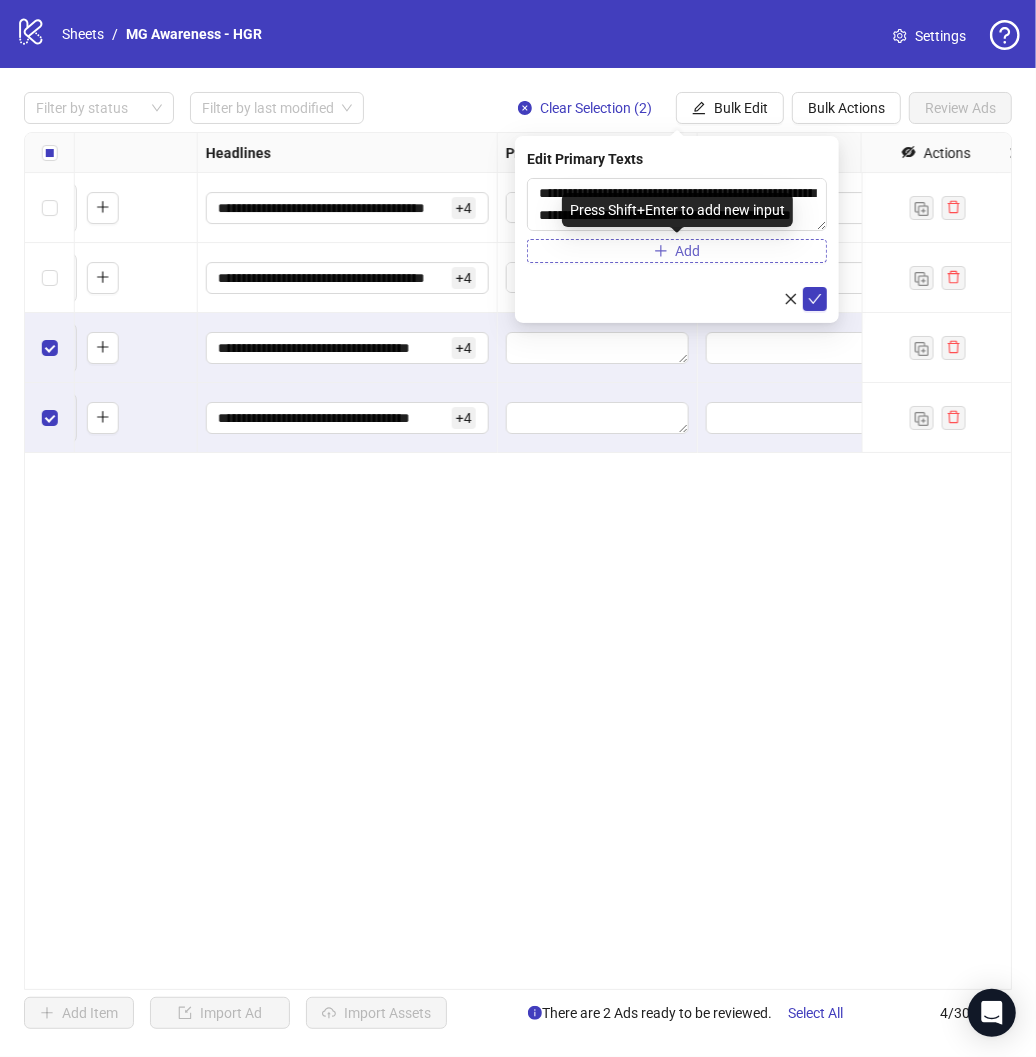 click 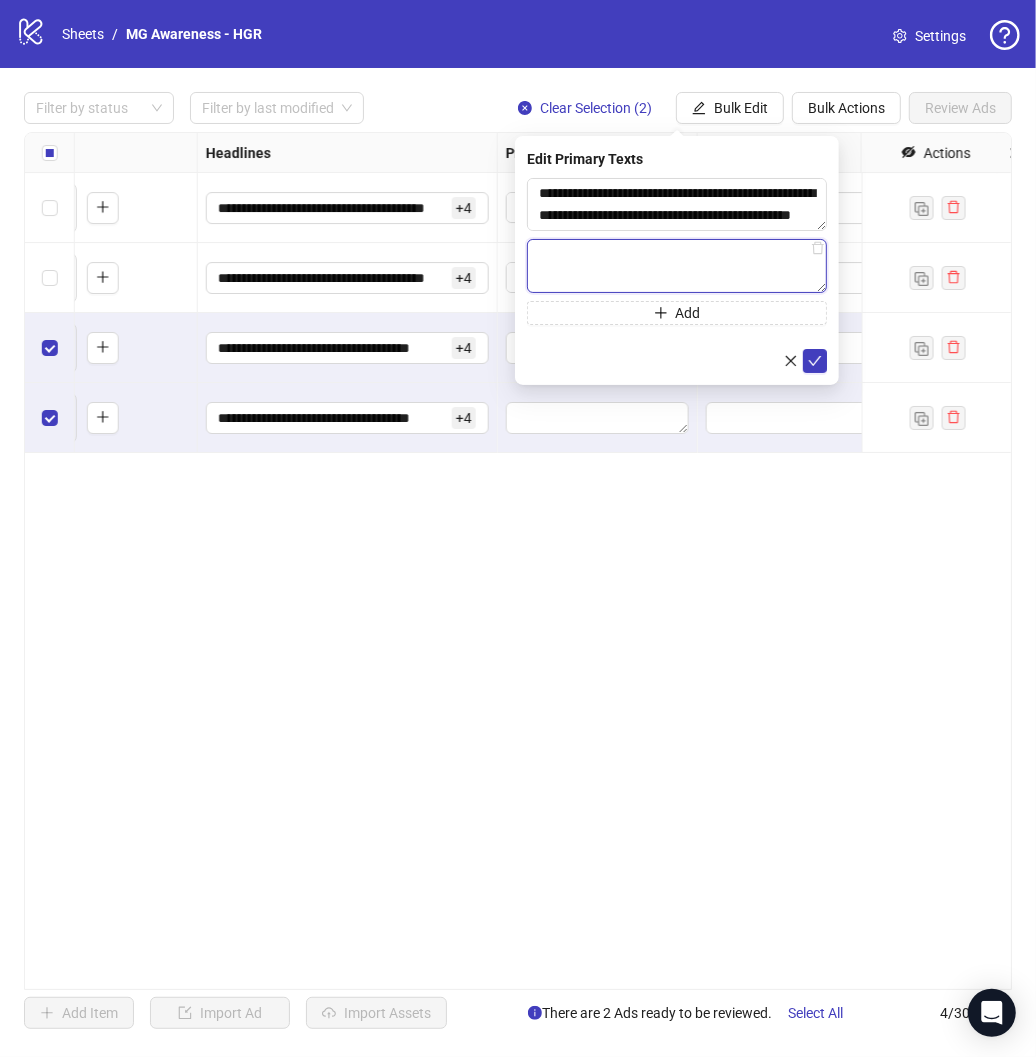 paste on "**********" 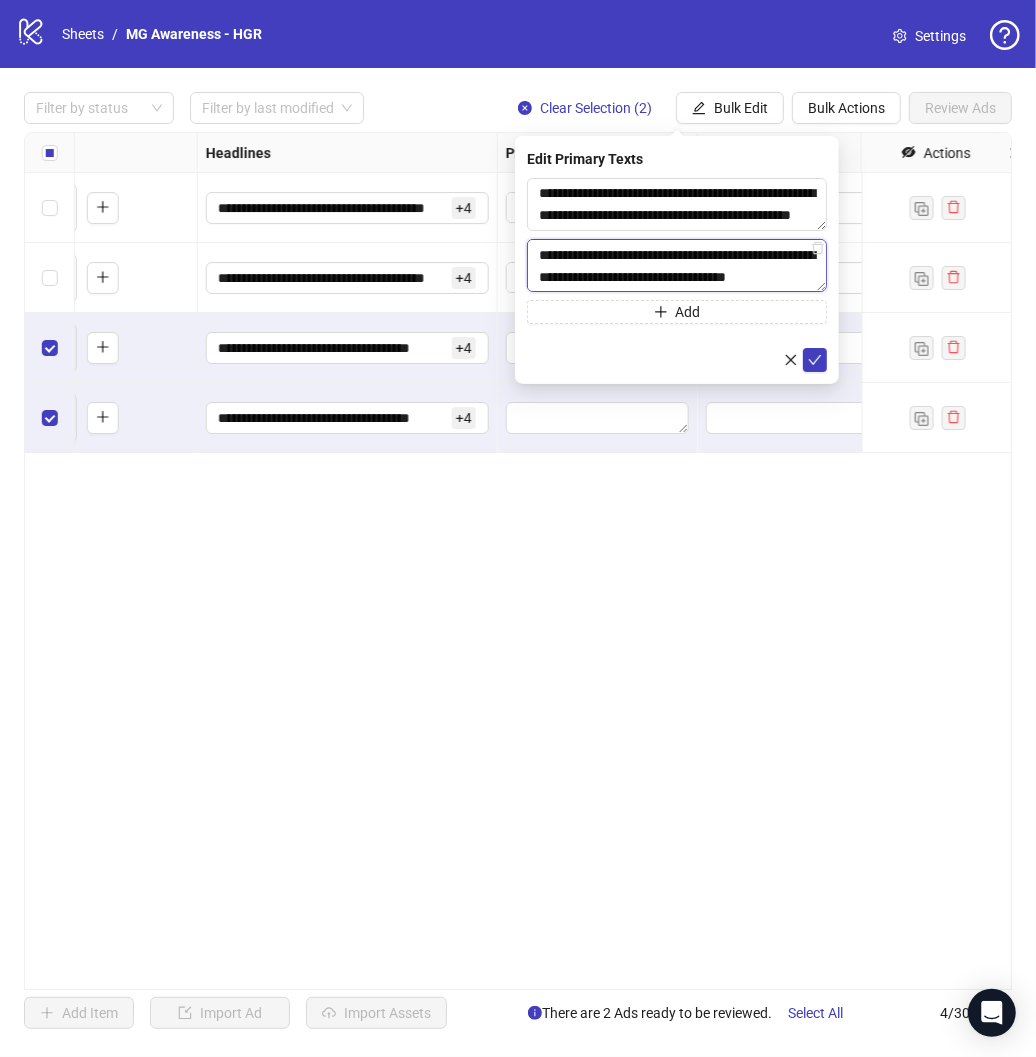 scroll, scrollTop: 15, scrollLeft: 0, axis: vertical 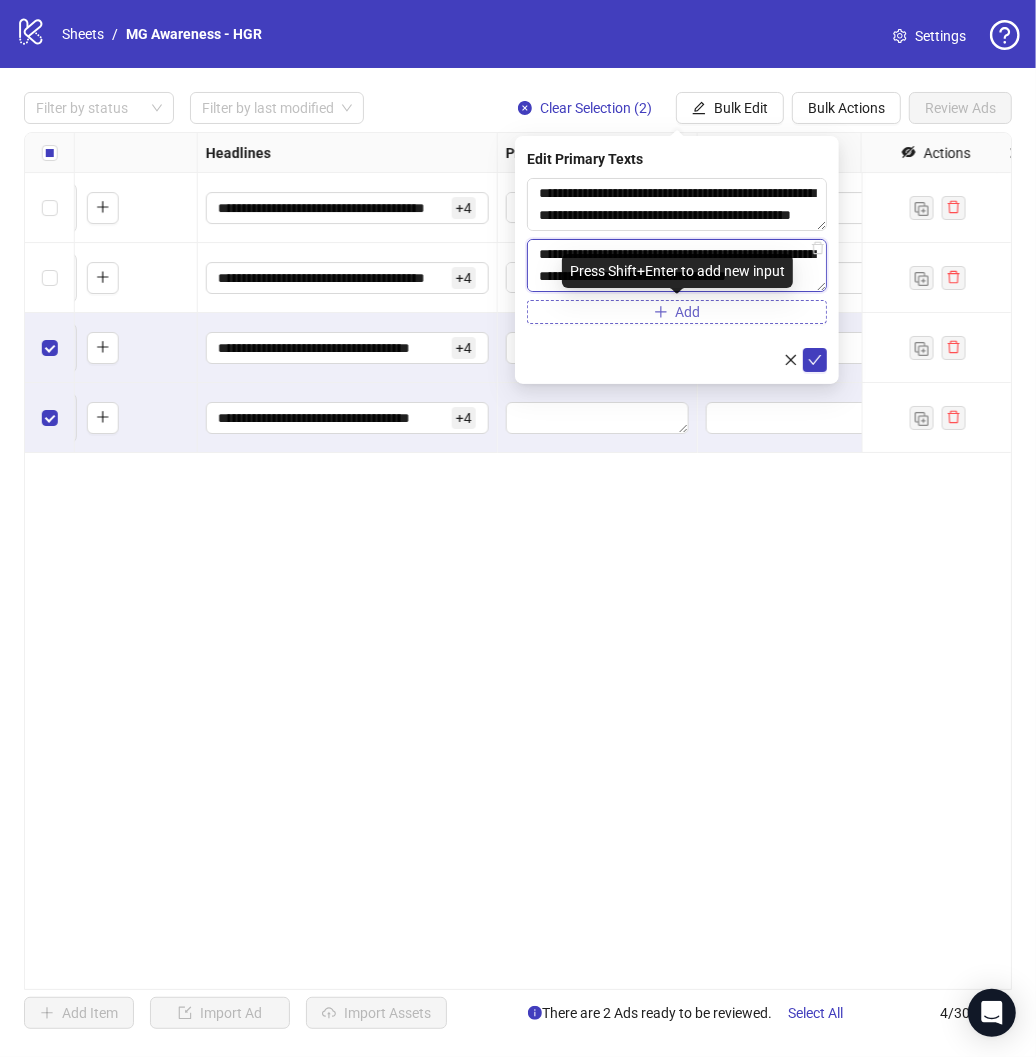 type on "**********" 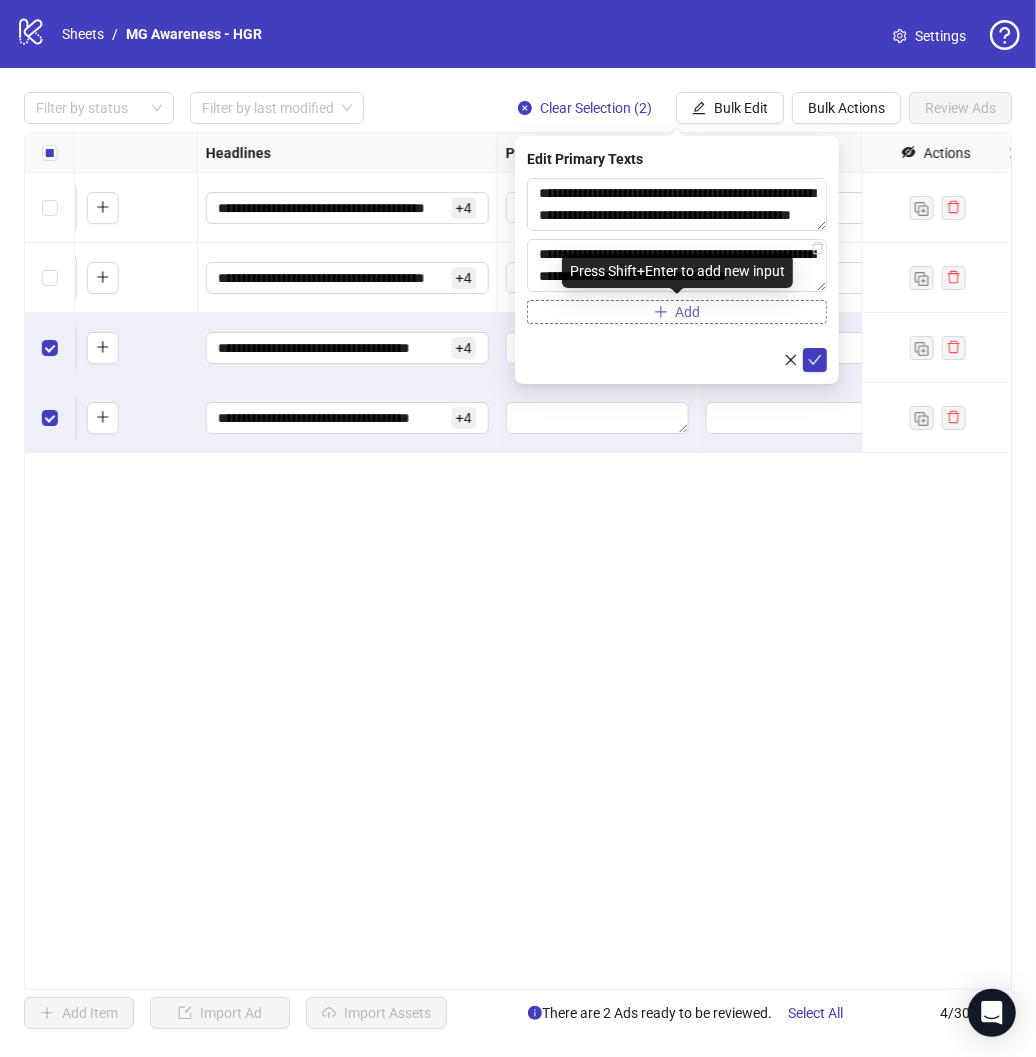 click 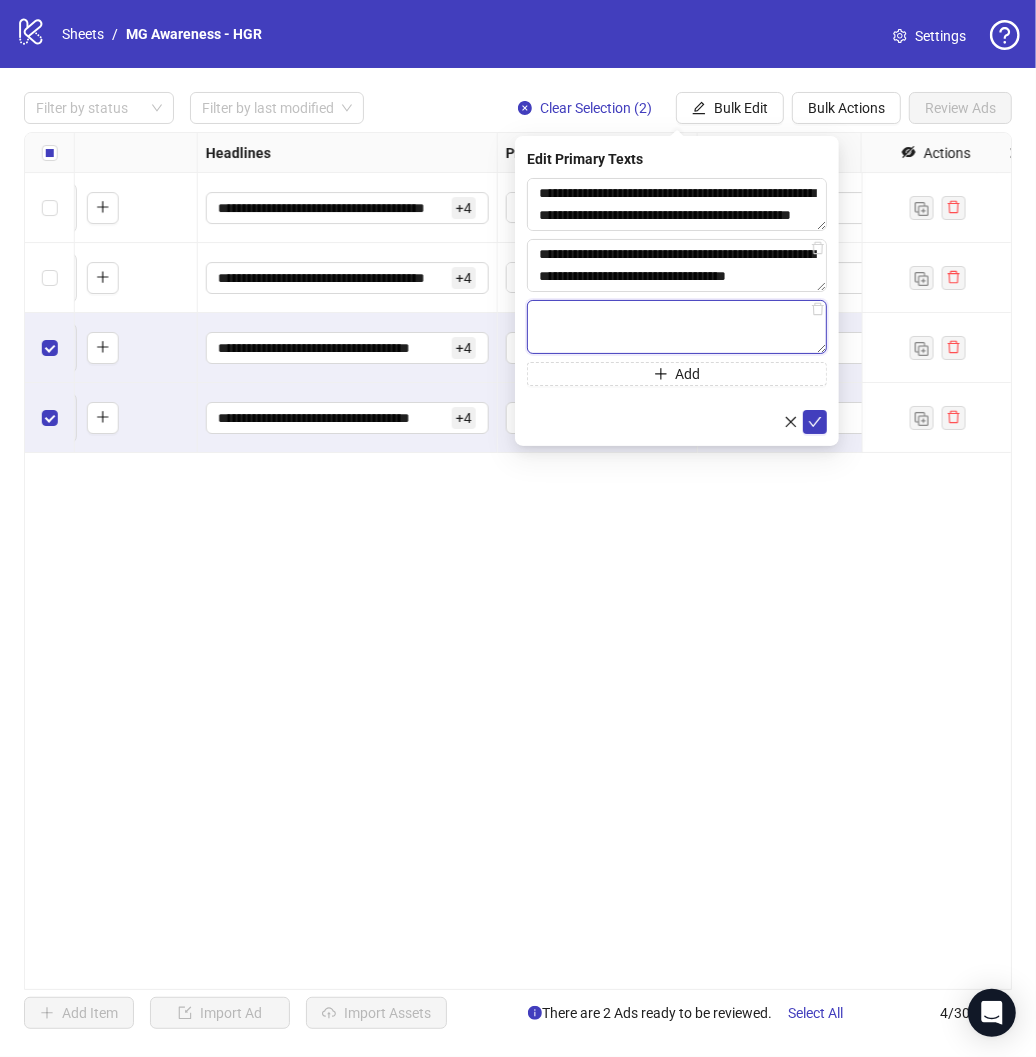 paste on "**********" 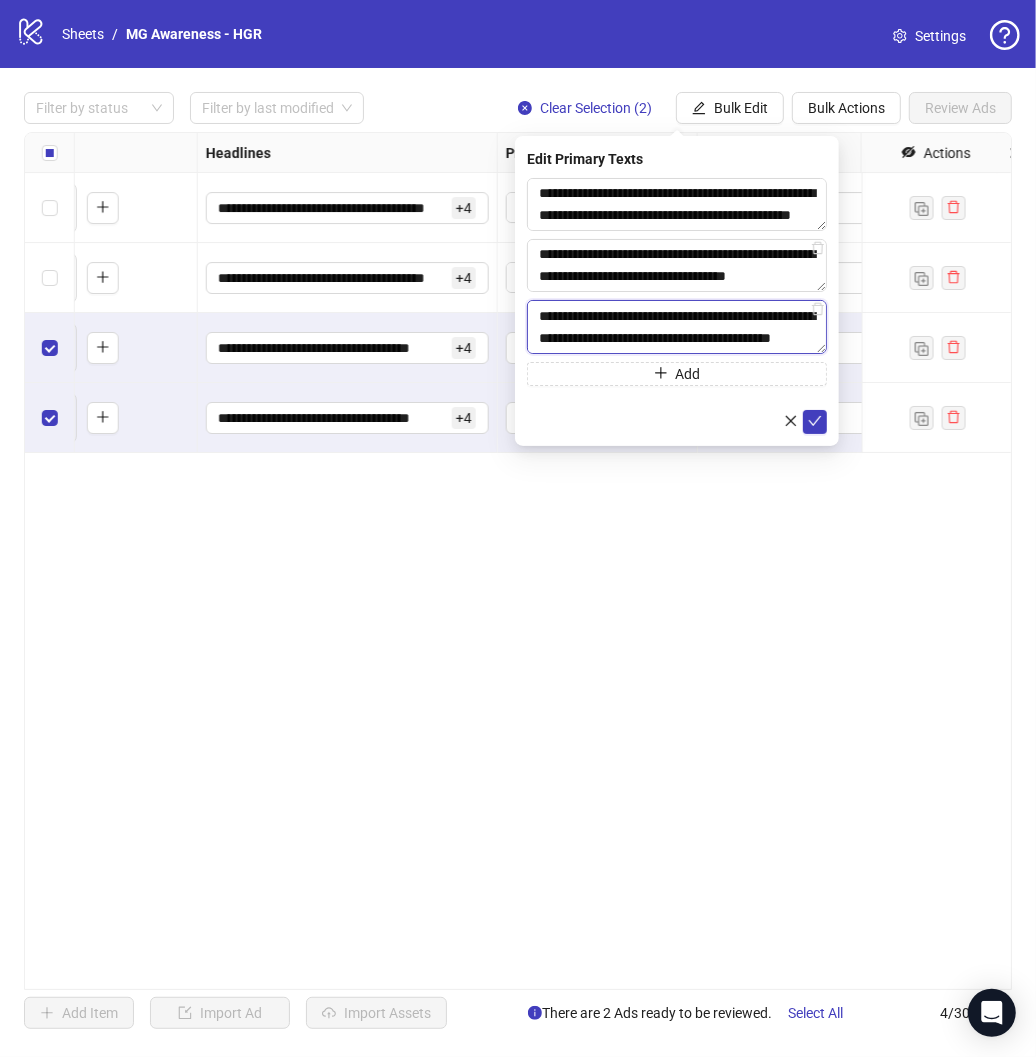 scroll, scrollTop: 15, scrollLeft: 0, axis: vertical 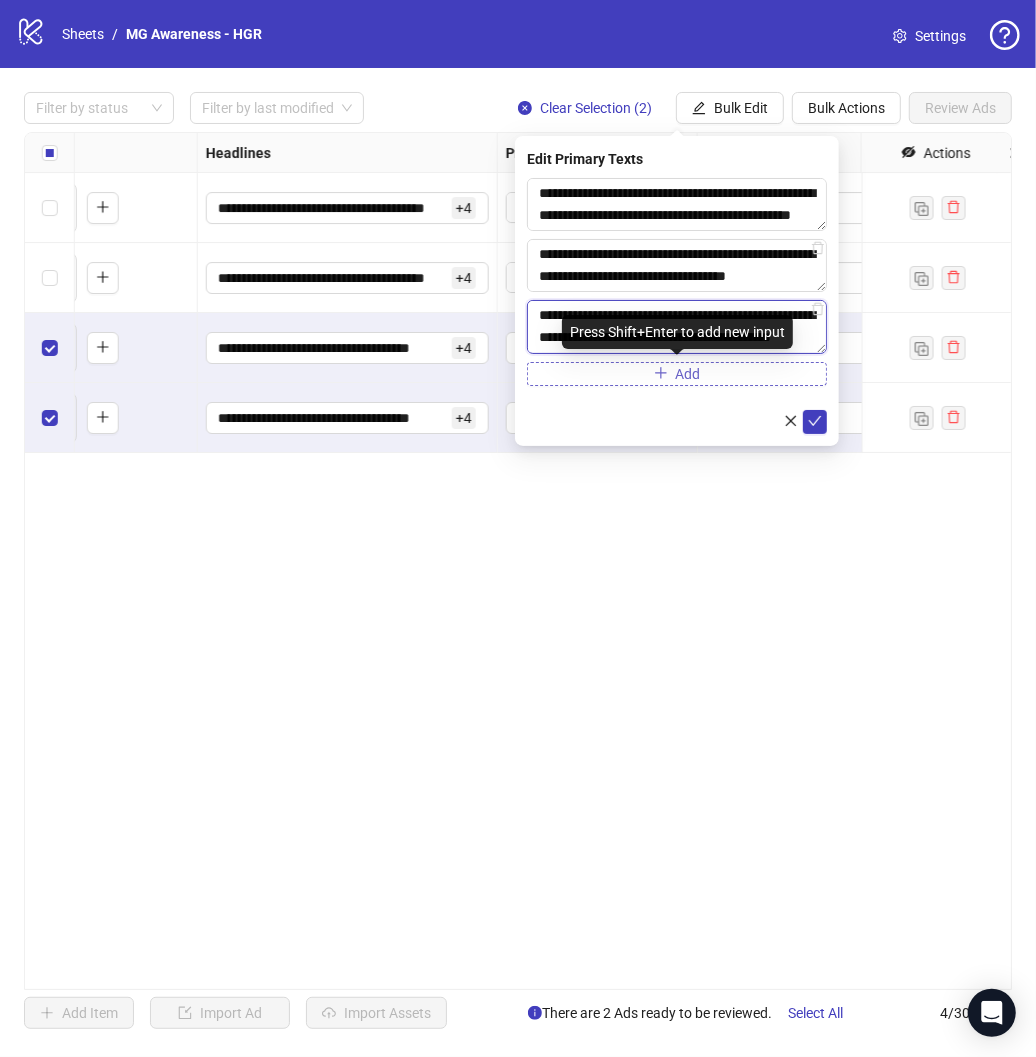 type on "**********" 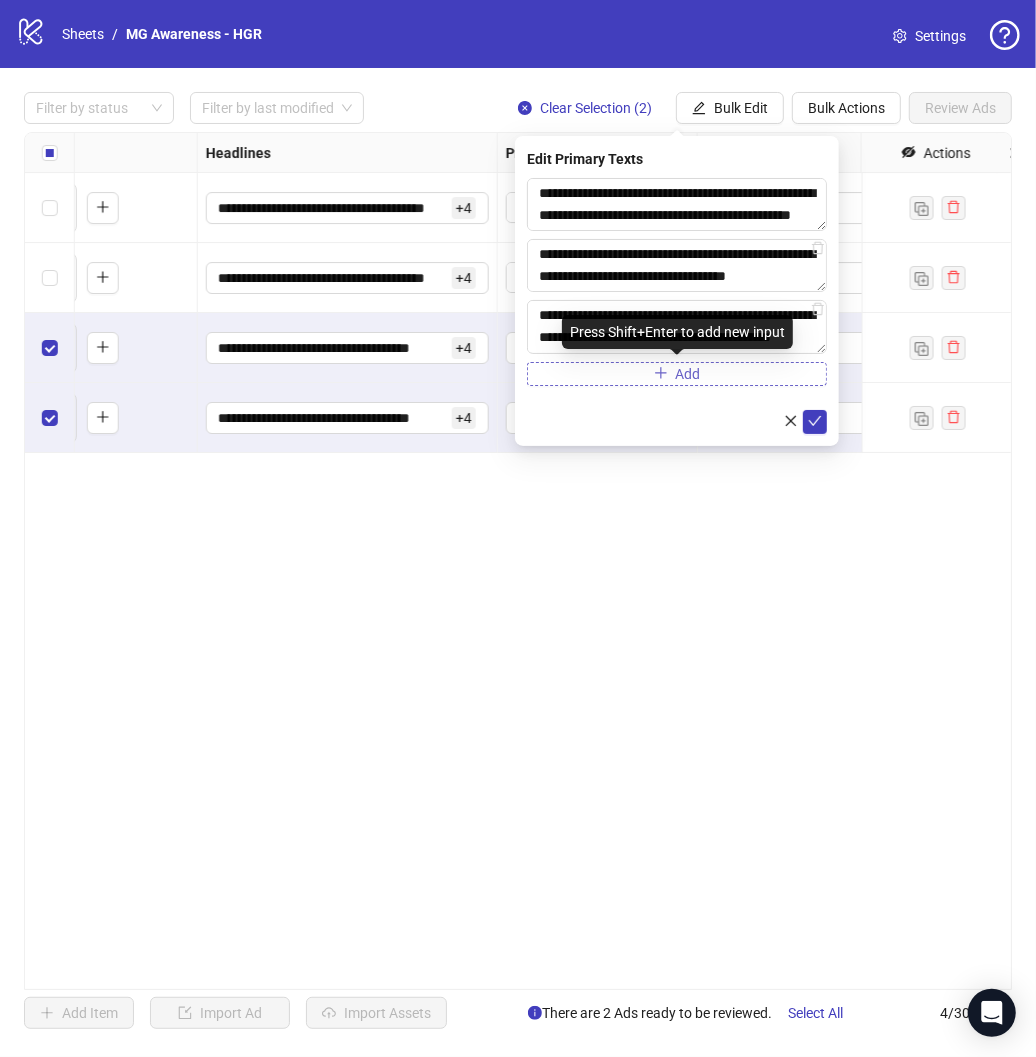 click on "Add" at bounding box center (677, 374) 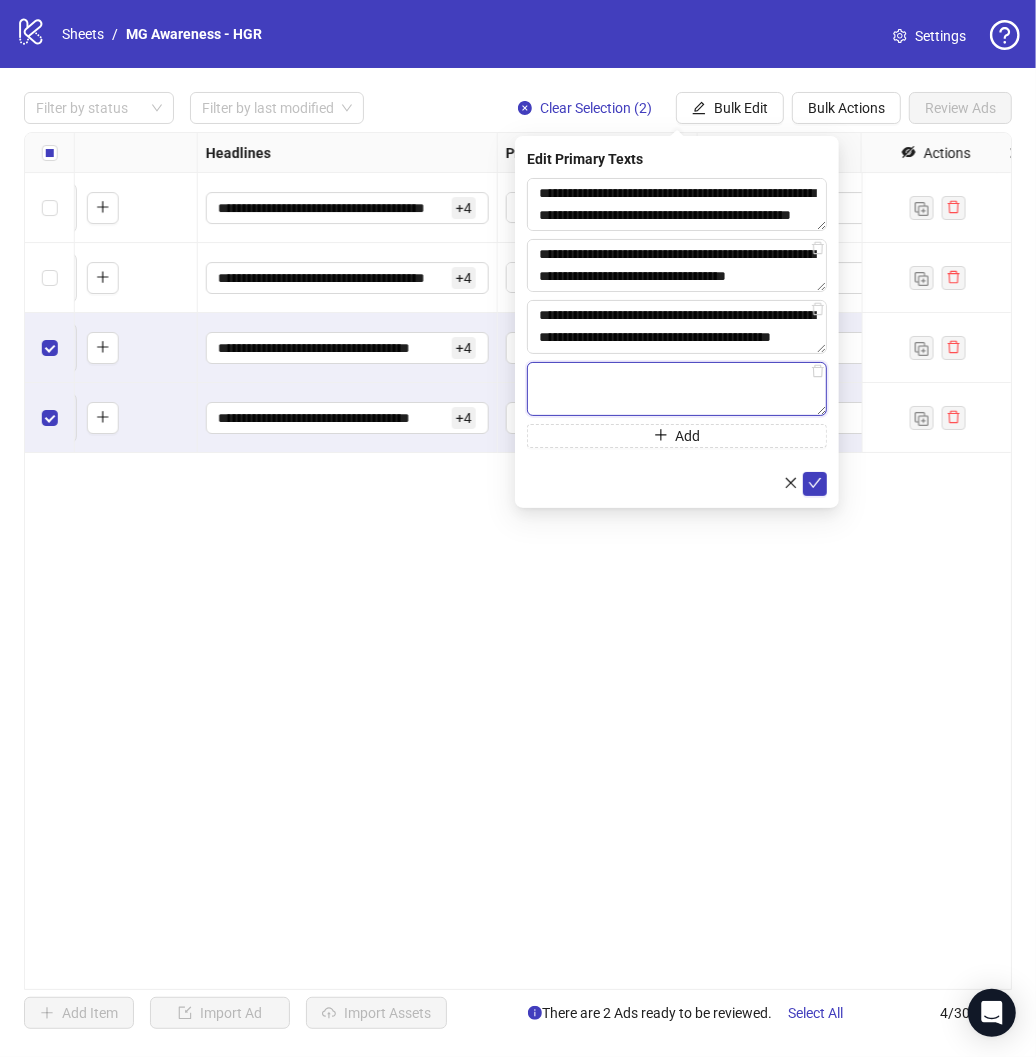 paste on "**********" 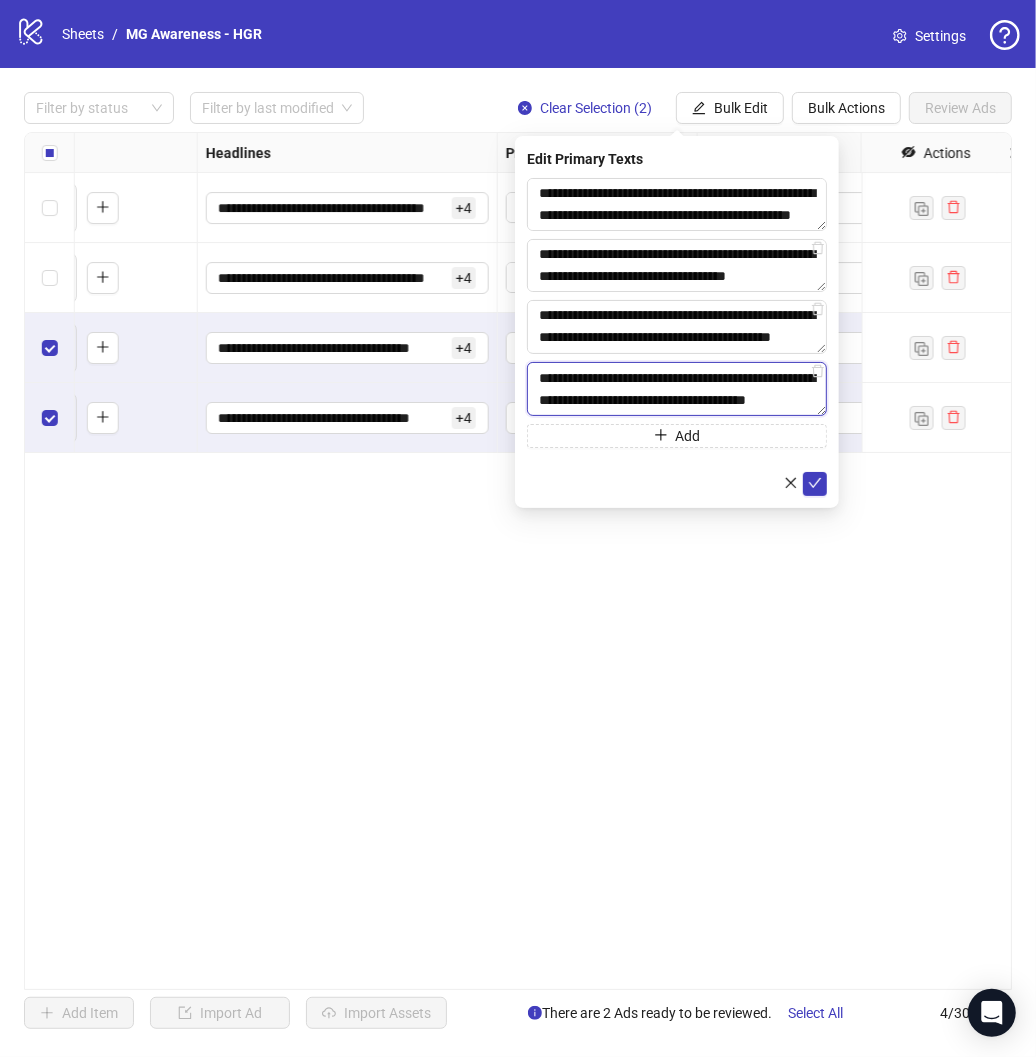 scroll, scrollTop: 15, scrollLeft: 0, axis: vertical 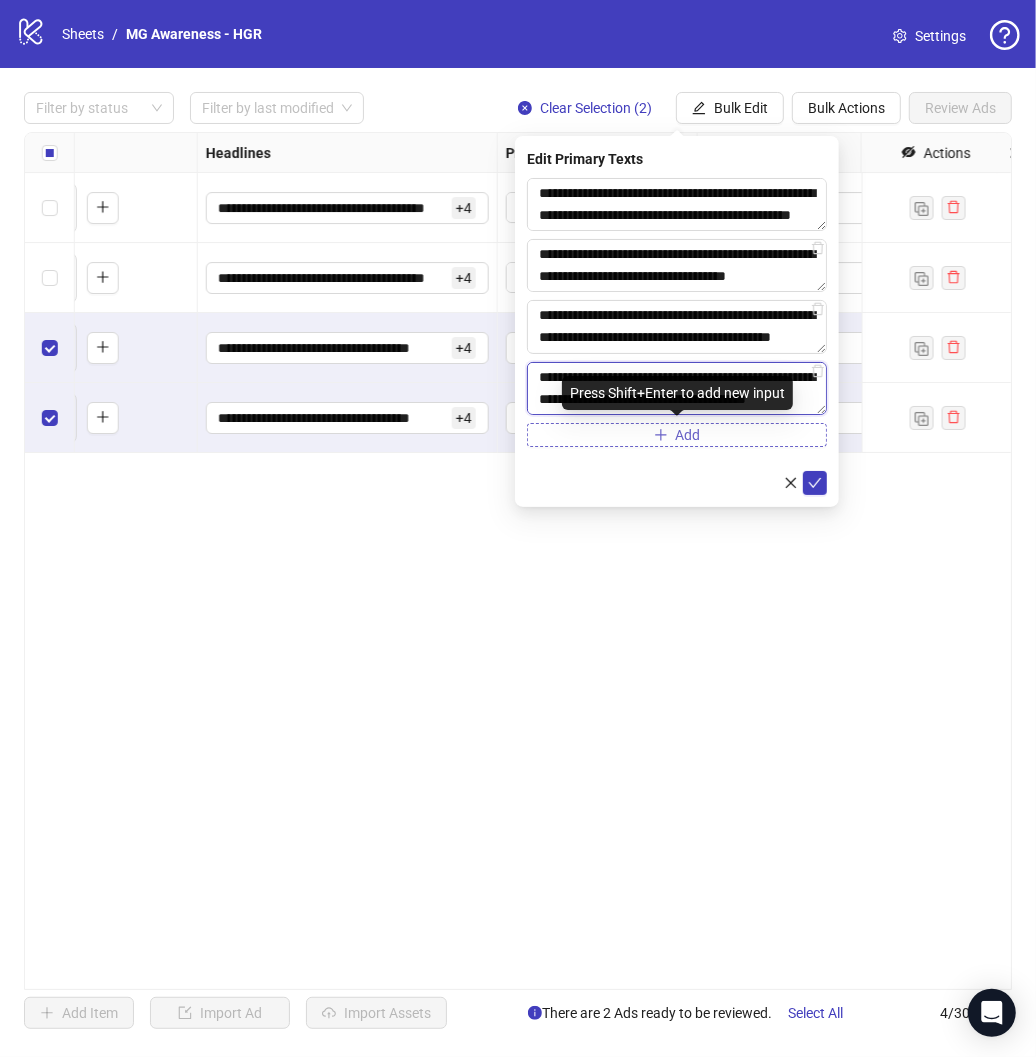 type on "**********" 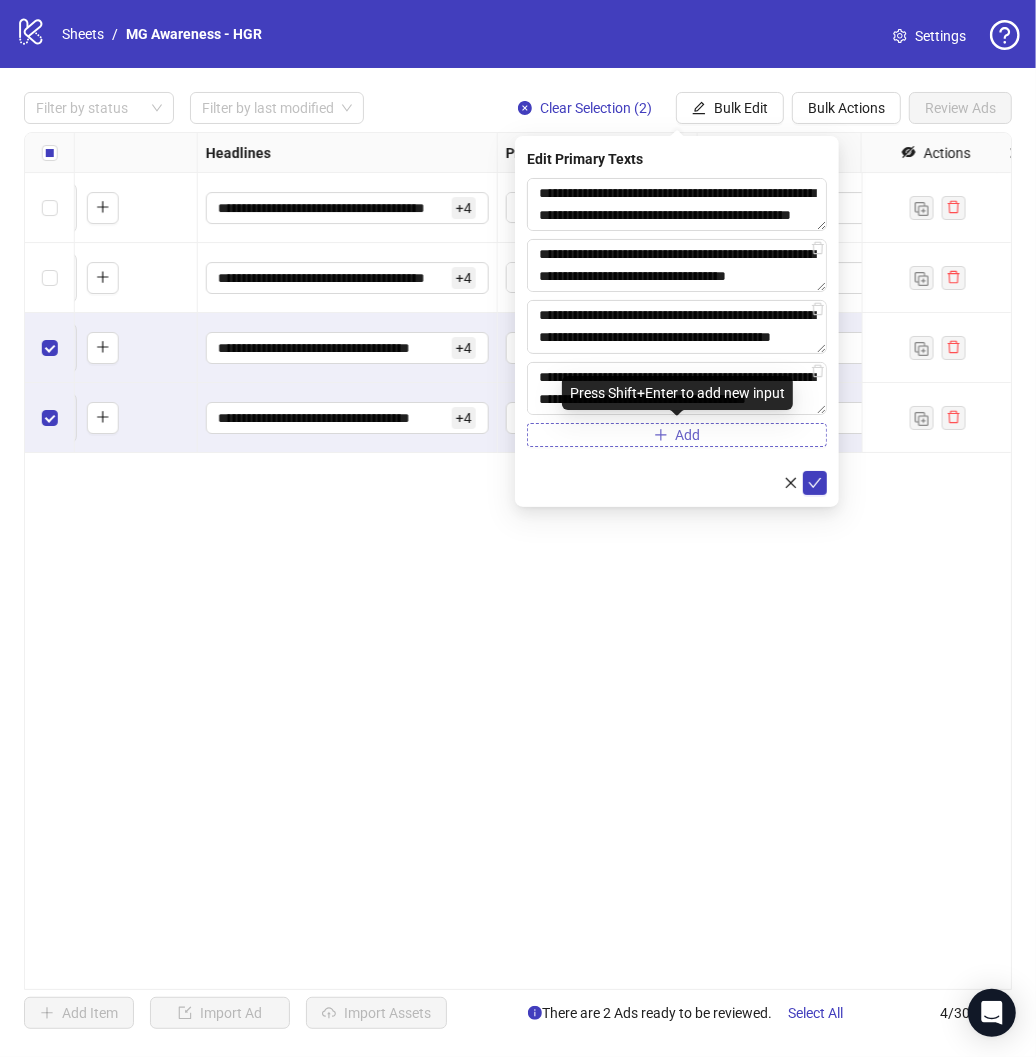 click on "Add" at bounding box center (677, 435) 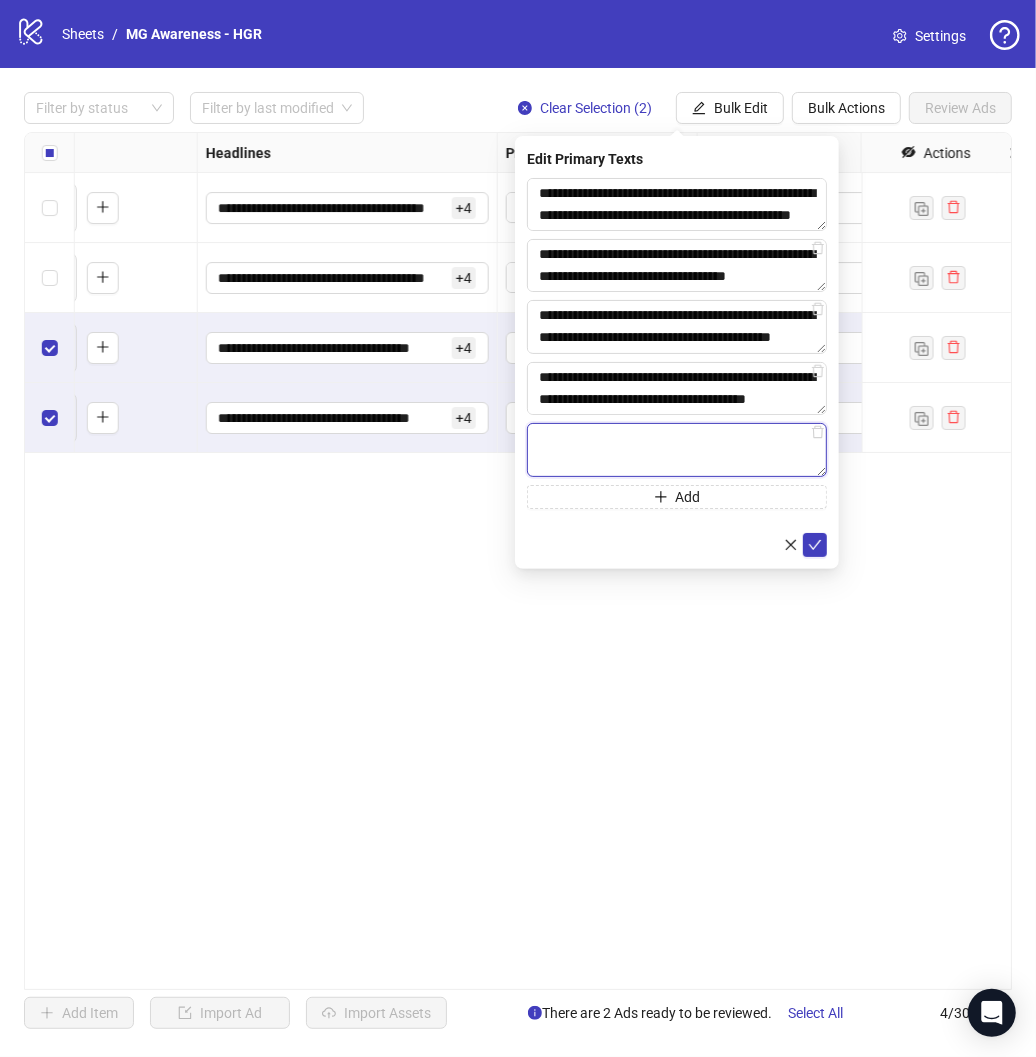 paste on "**********" 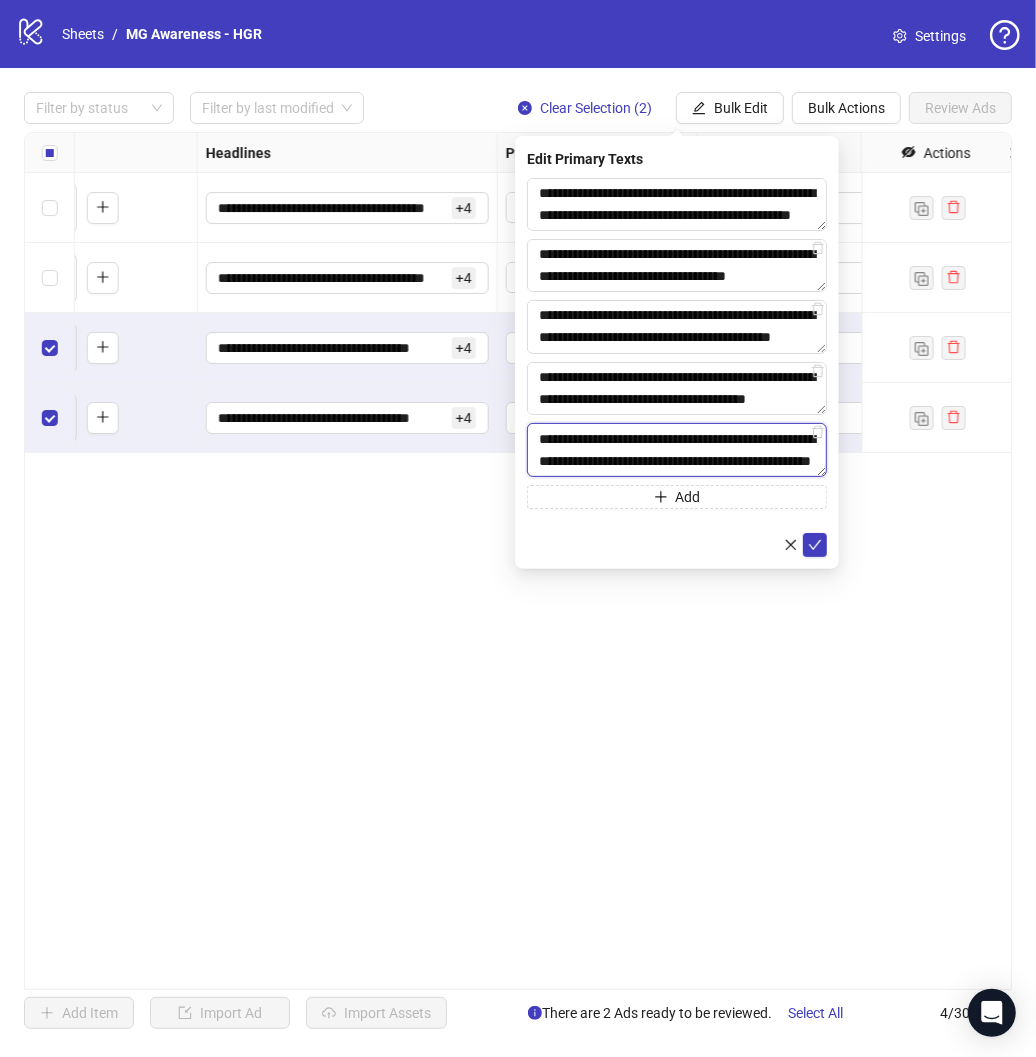 scroll, scrollTop: 15, scrollLeft: 0, axis: vertical 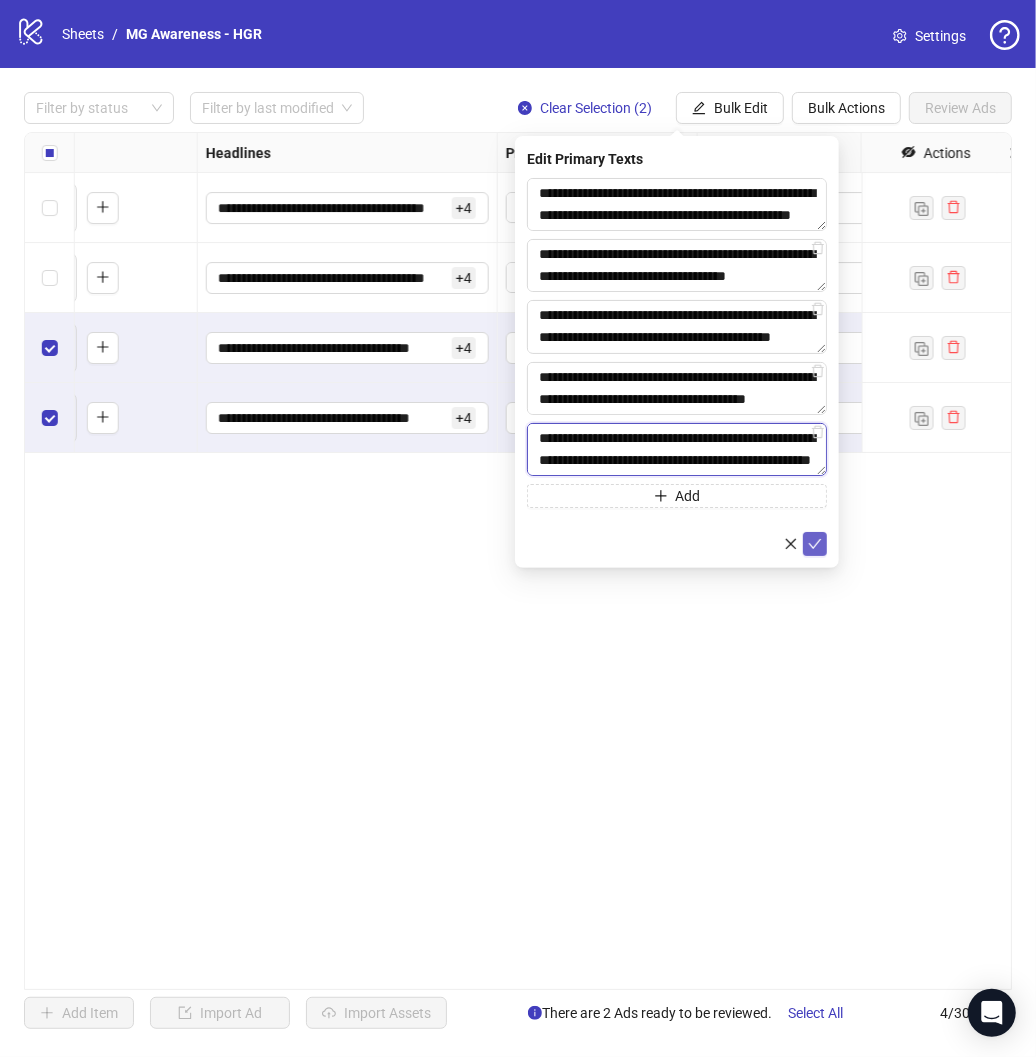 type on "**********" 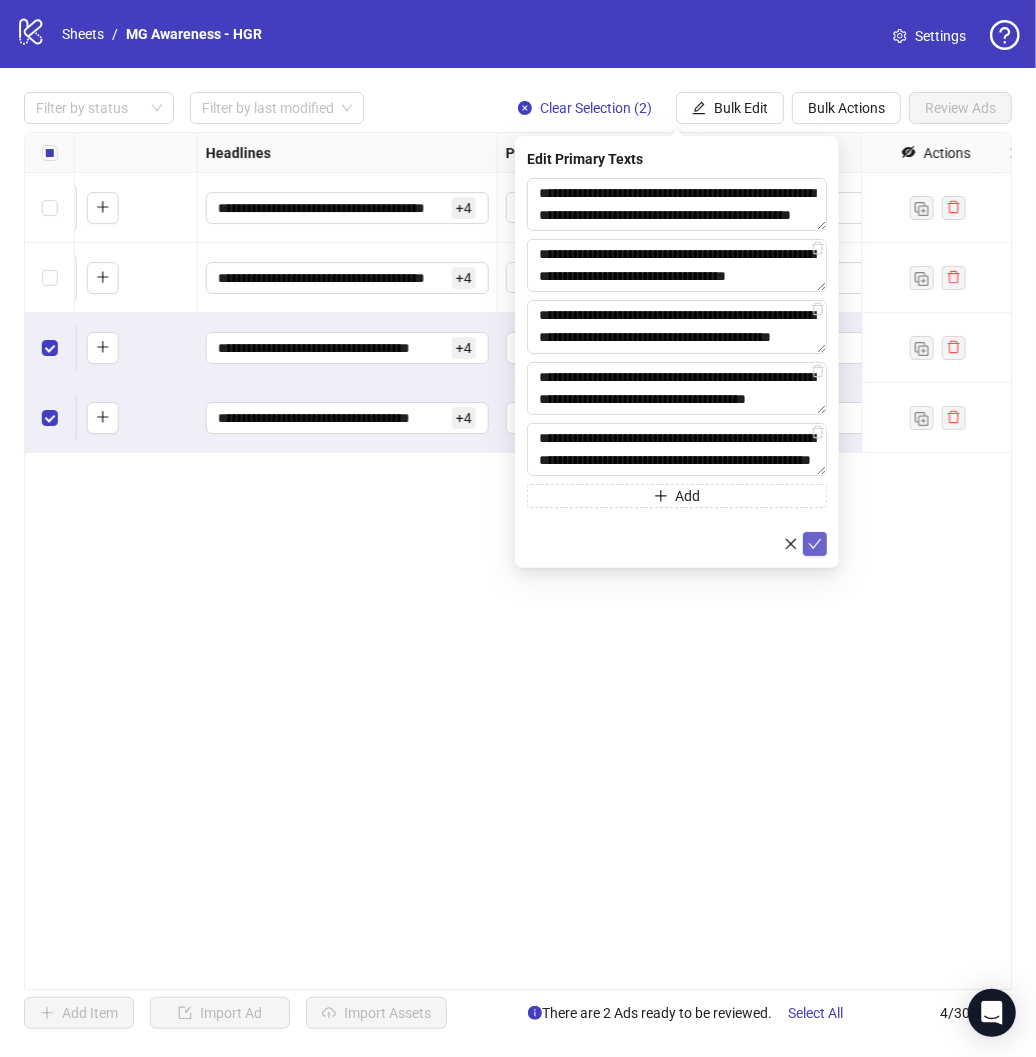 click 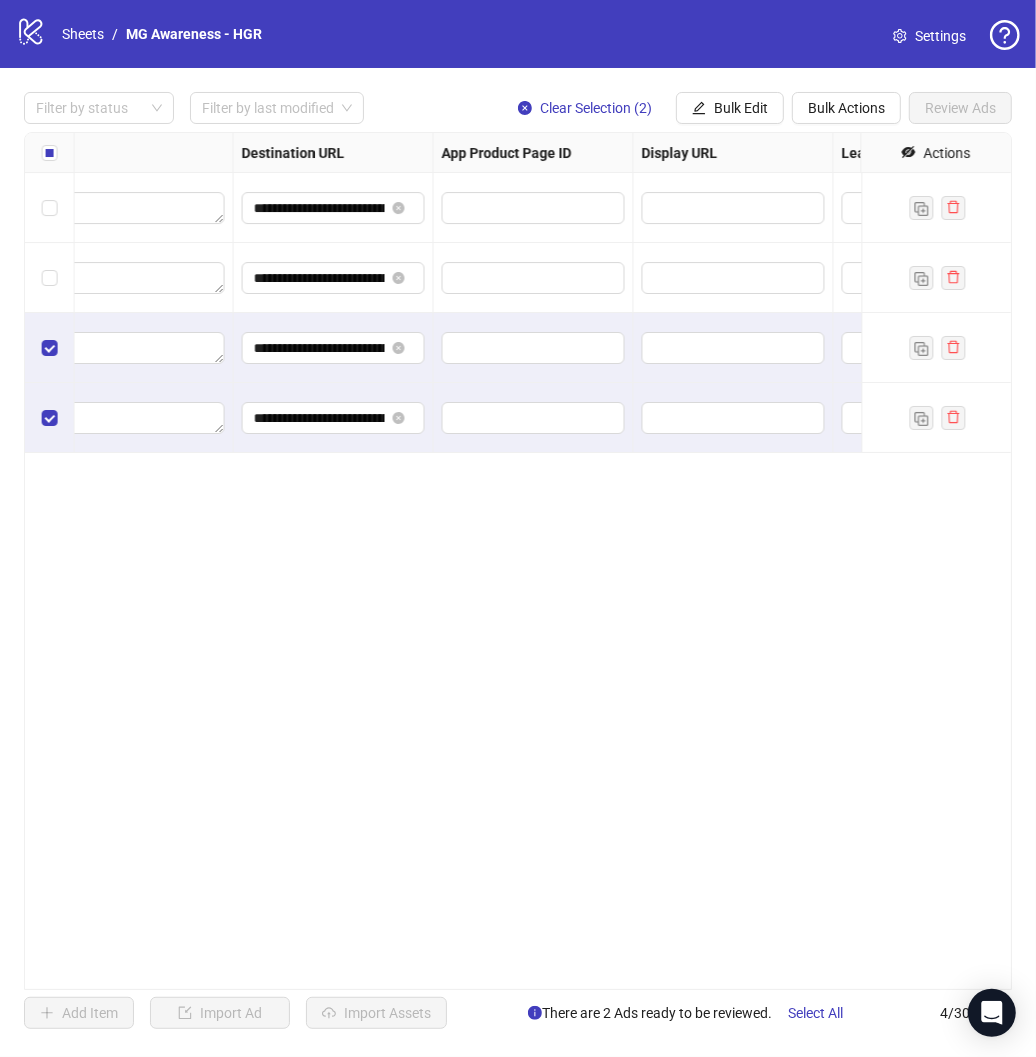 scroll, scrollTop: 0, scrollLeft: 1755, axis: horizontal 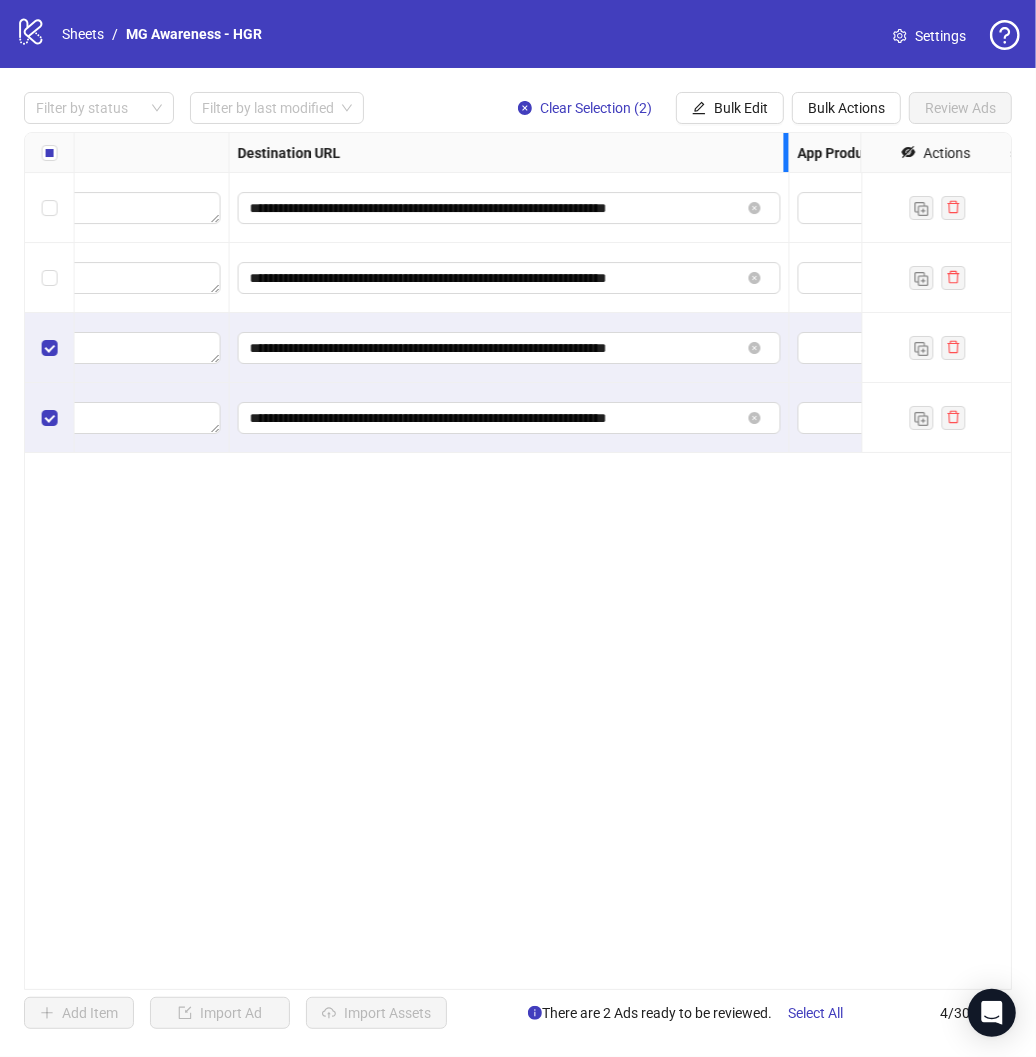drag, startPoint x: 427, startPoint y: 156, endPoint x: 786, endPoint y: 187, distance: 360.33597 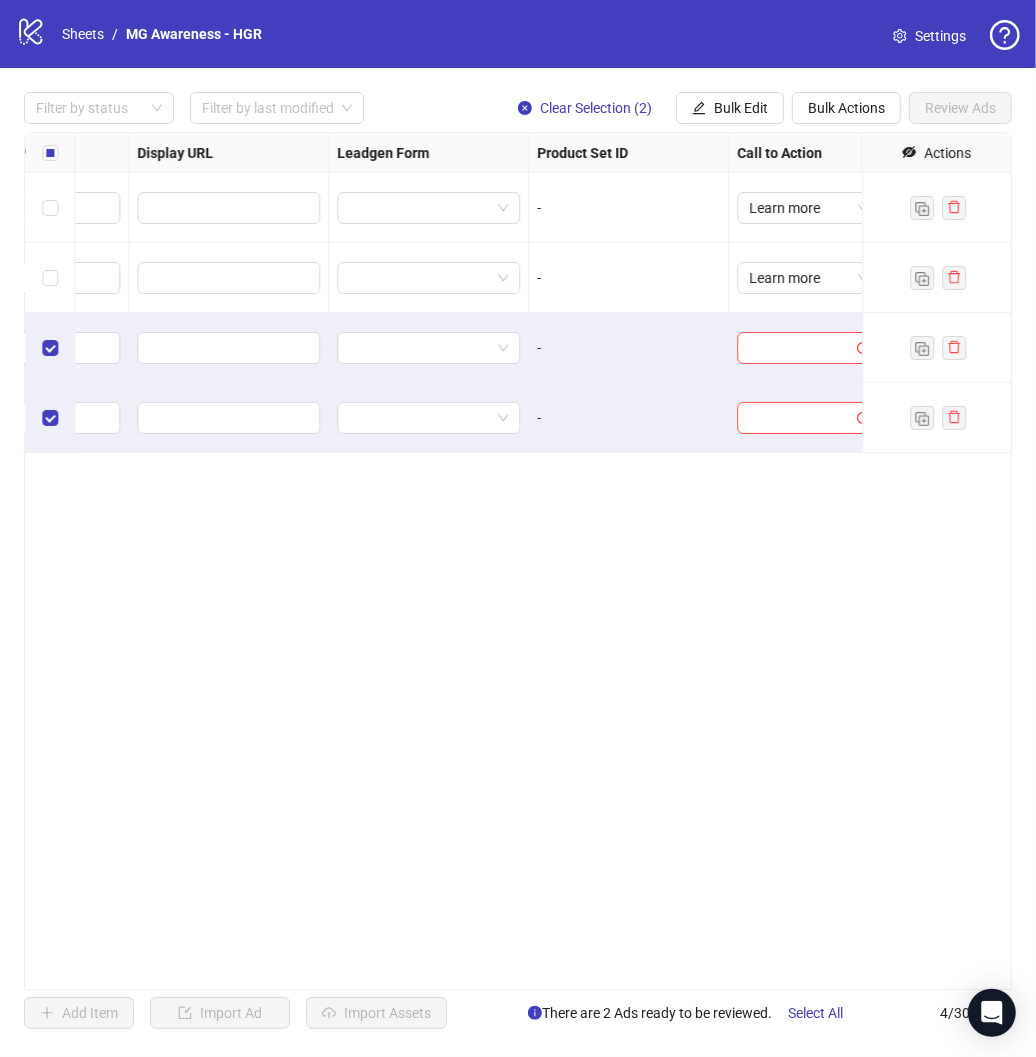 scroll, scrollTop: 0, scrollLeft: 2641, axis: horizontal 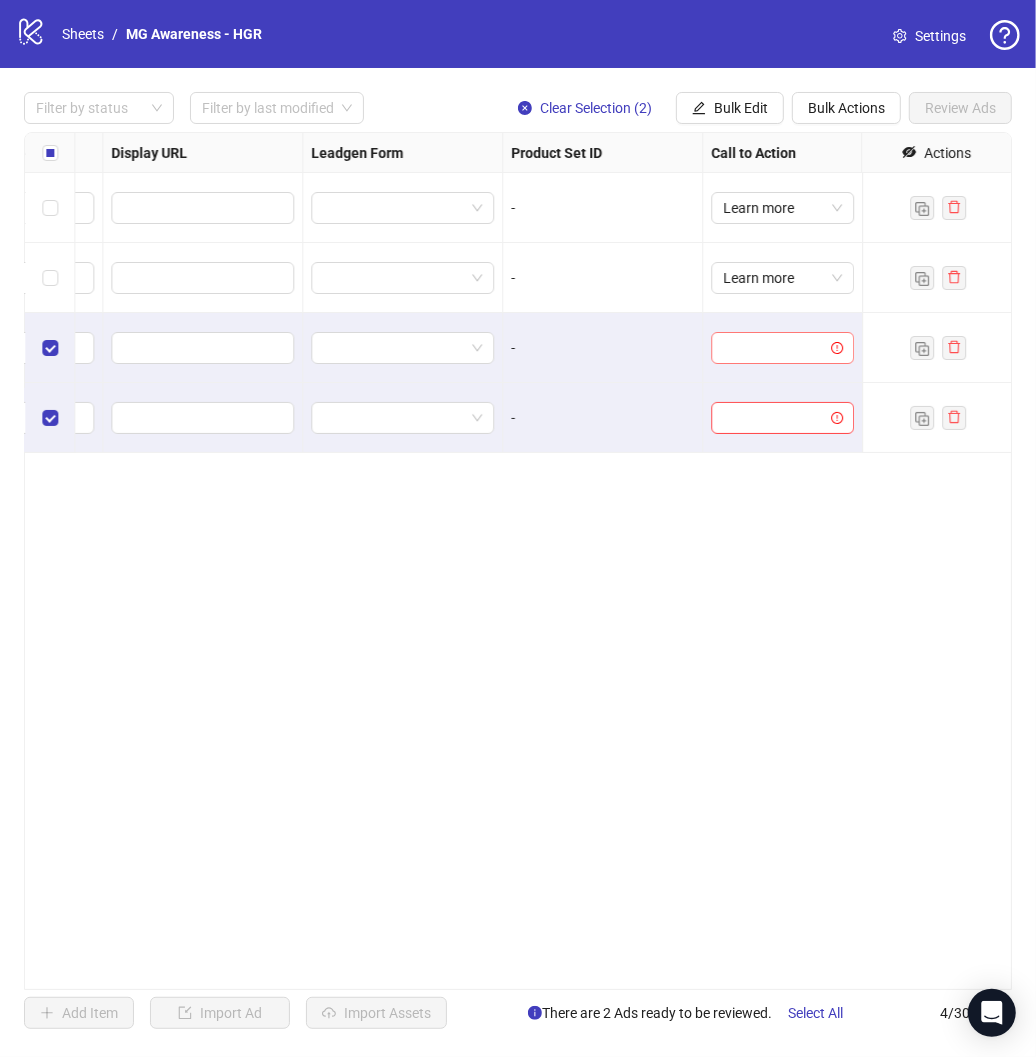 click at bounding box center (773, 348) 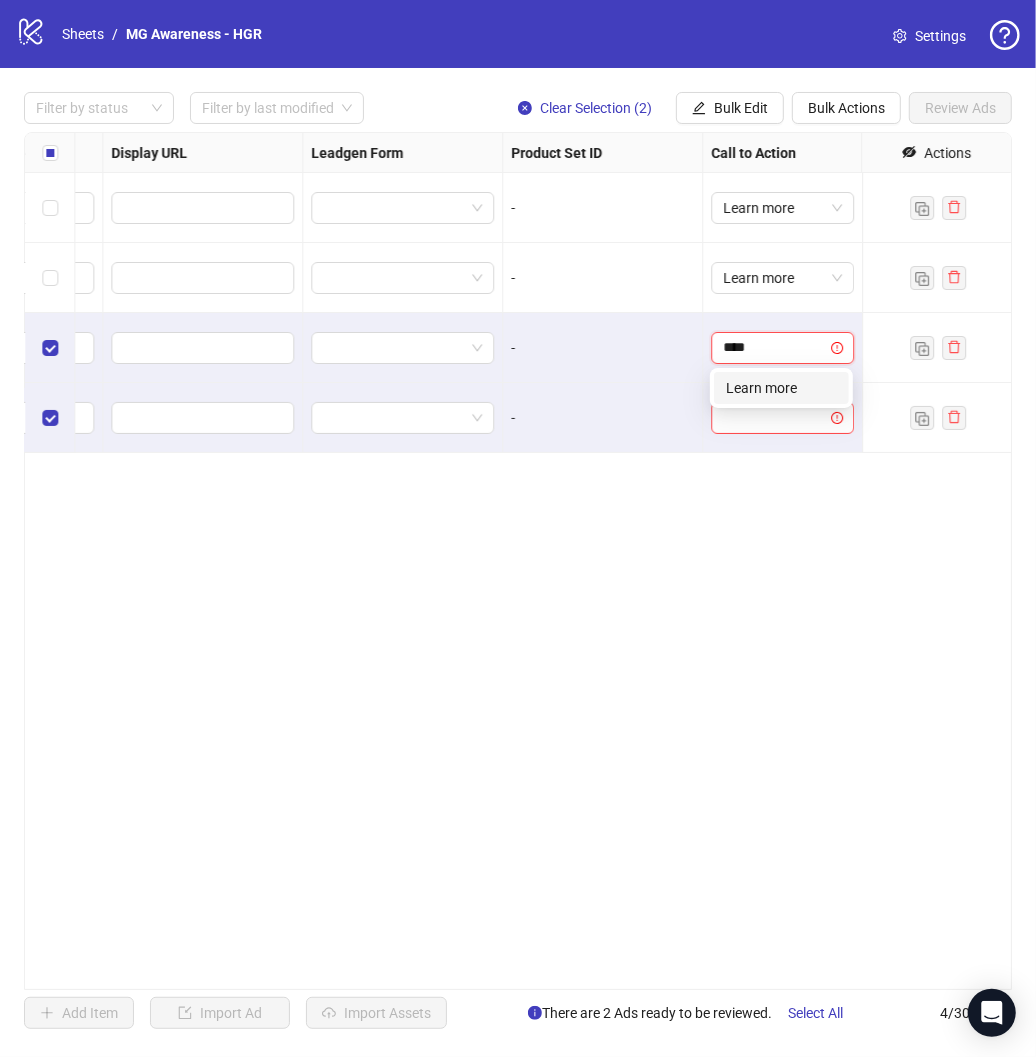 type on "*****" 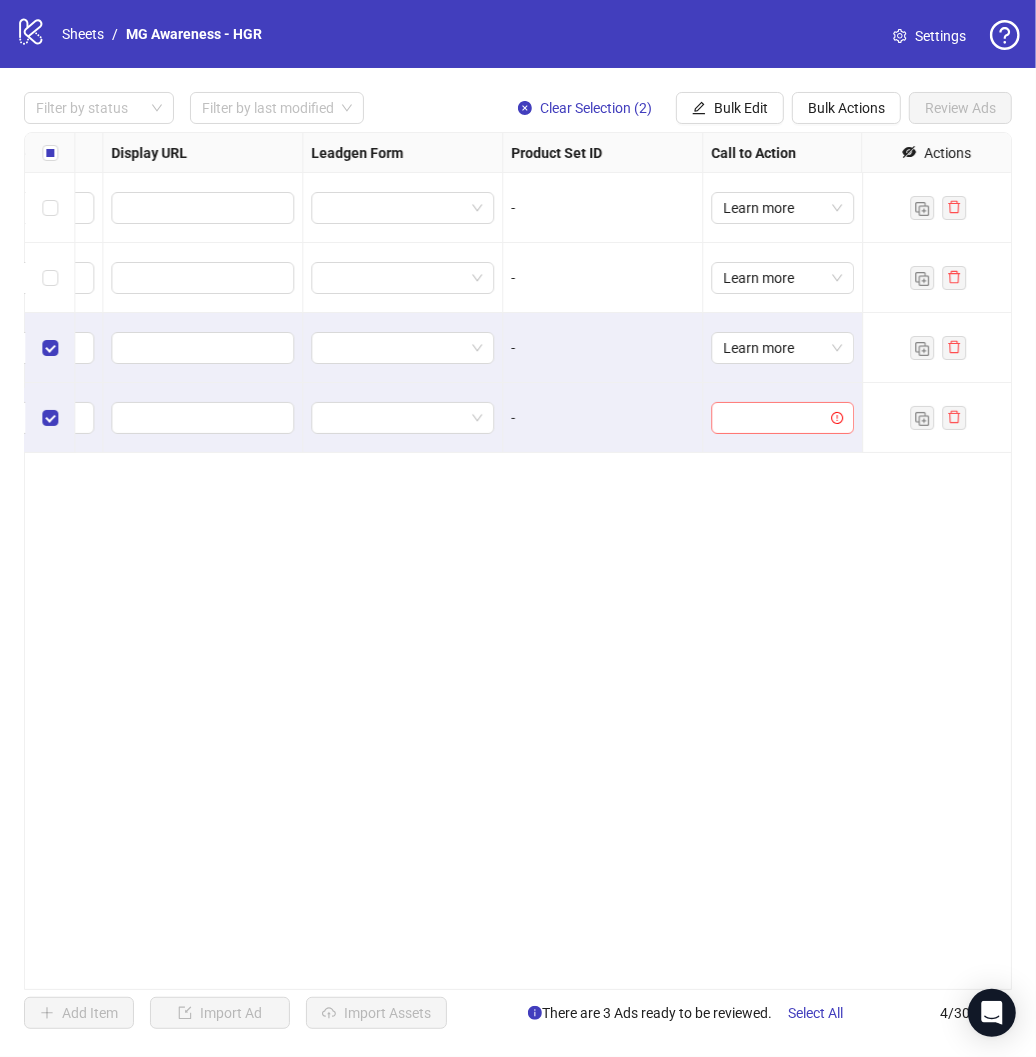 click at bounding box center [773, 418] 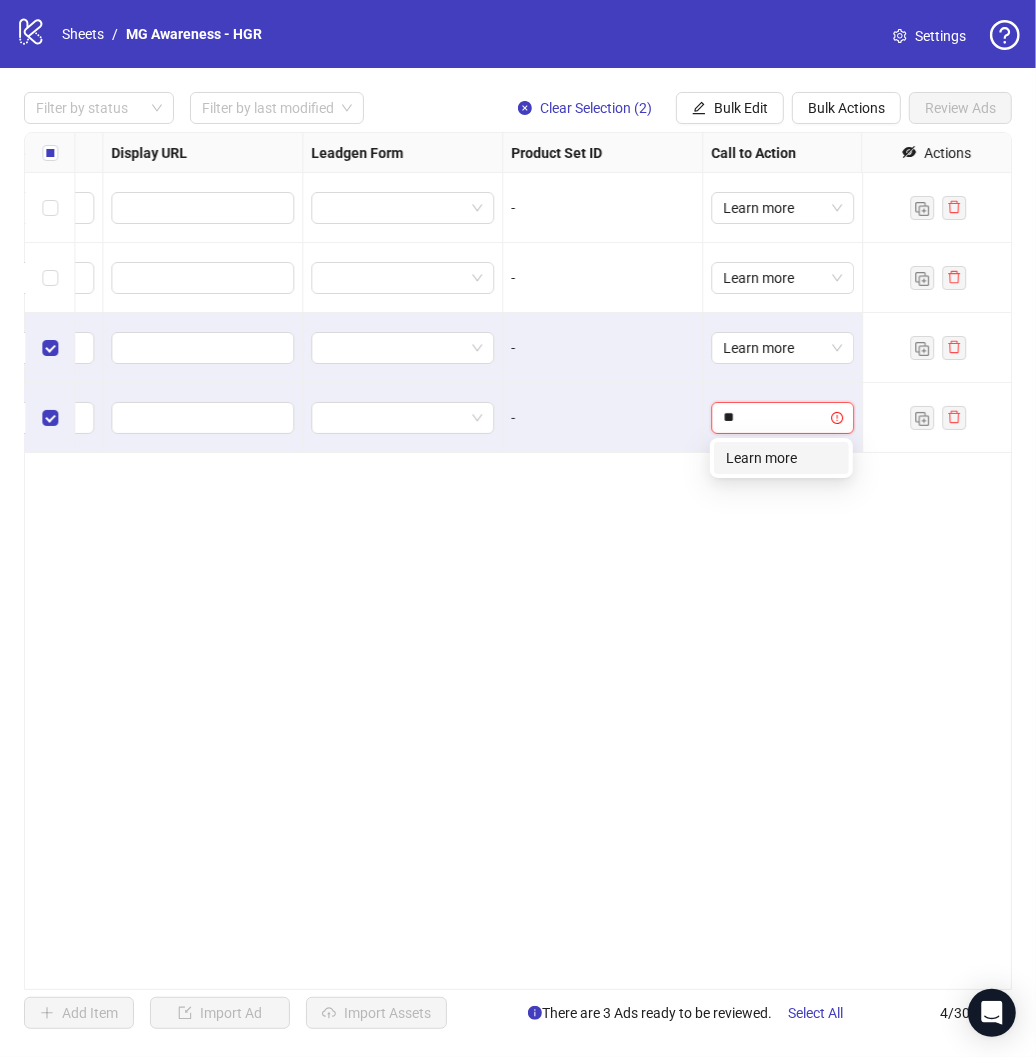 type on "***" 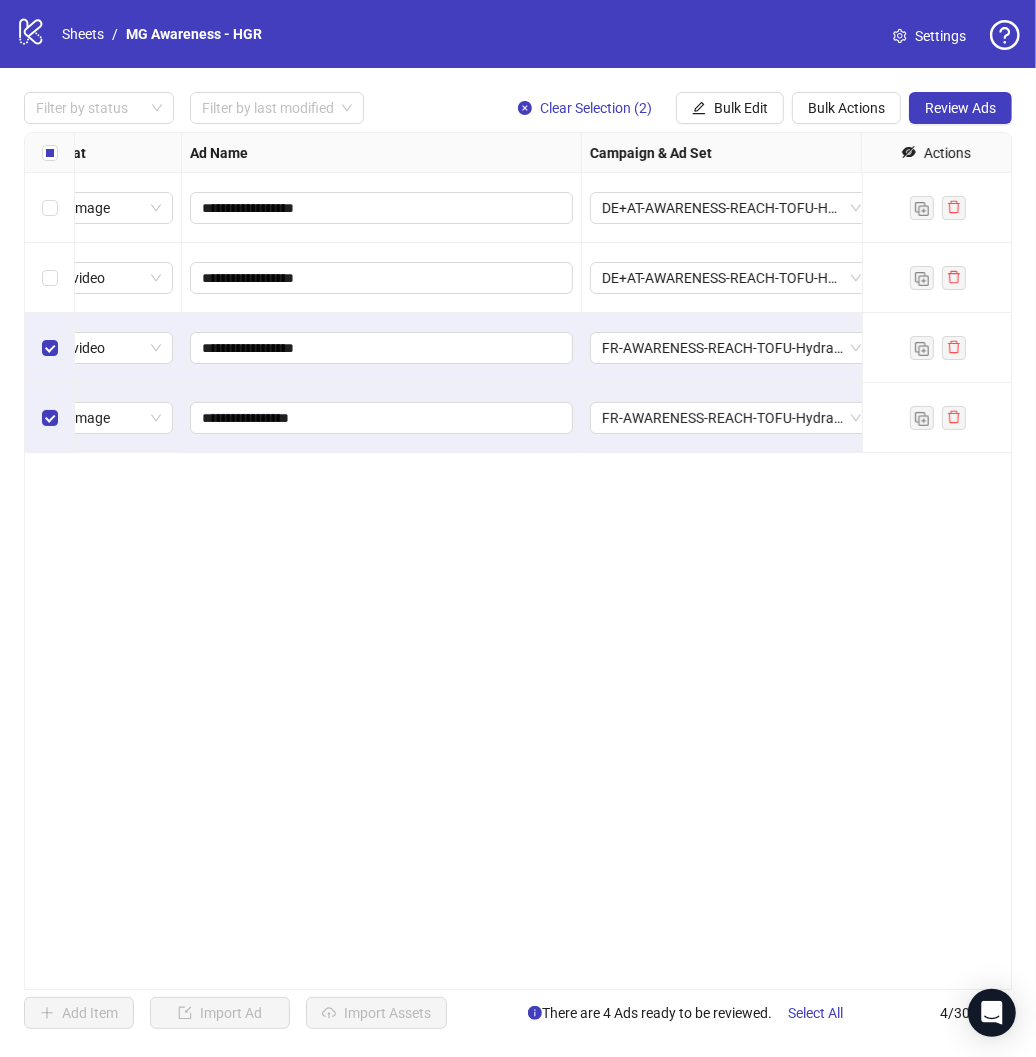 scroll, scrollTop: 0, scrollLeft: 45, axis: horizontal 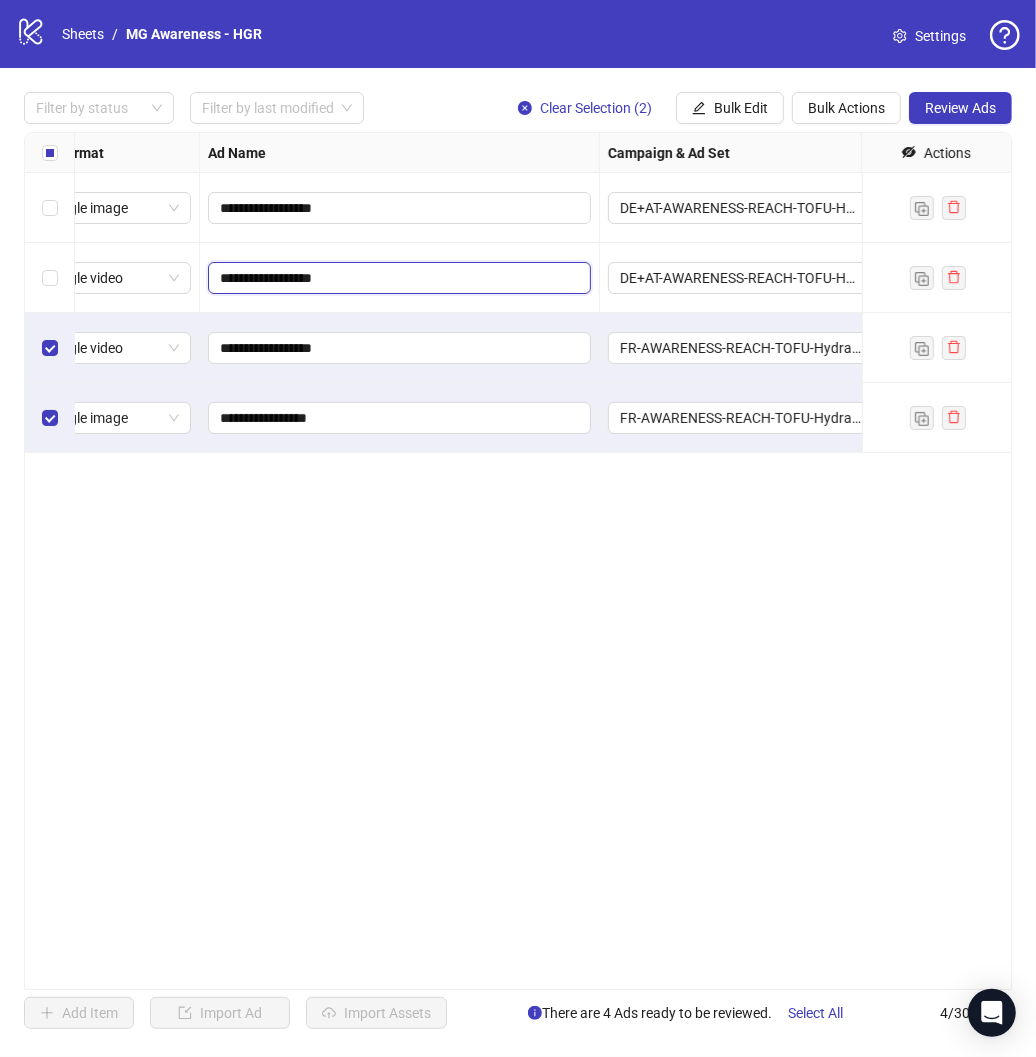 click on "**********" at bounding box center (397, 278) 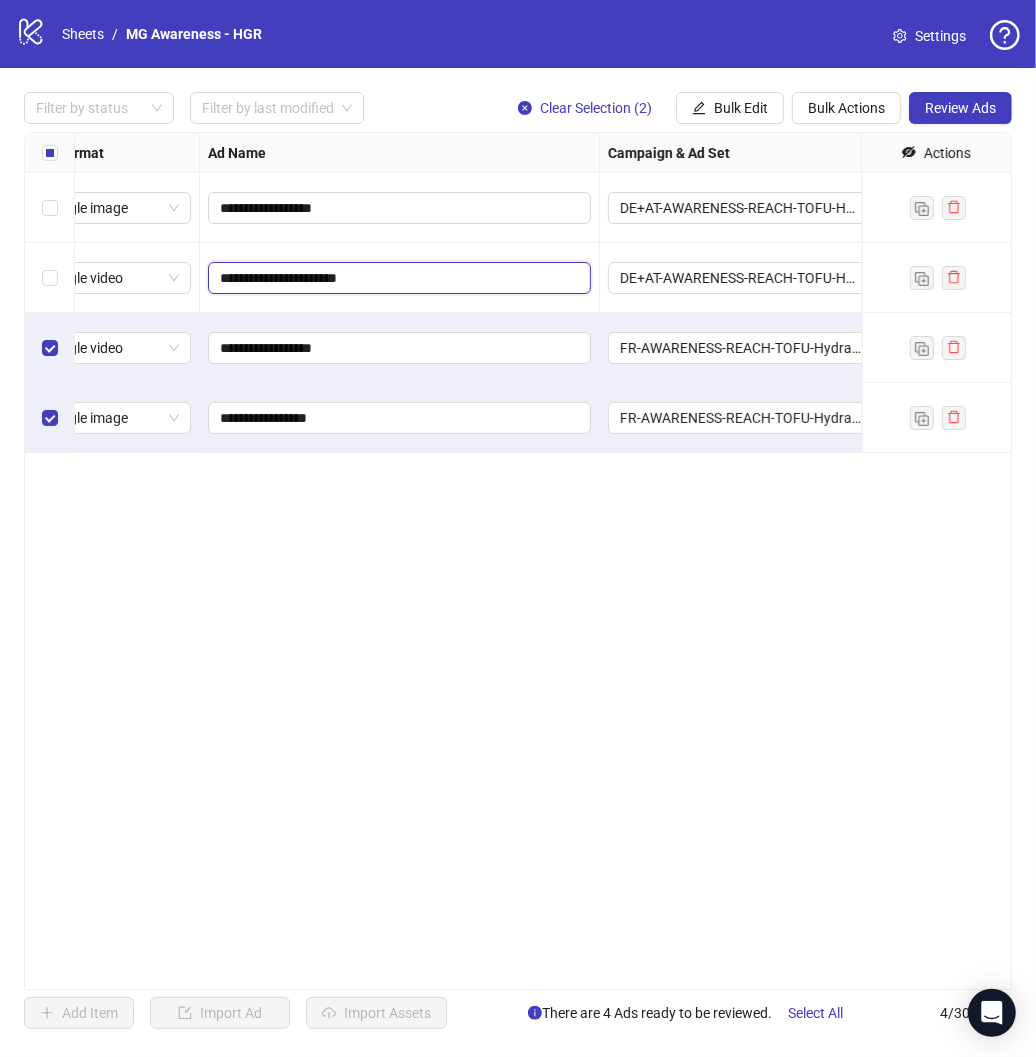 type on "**********" 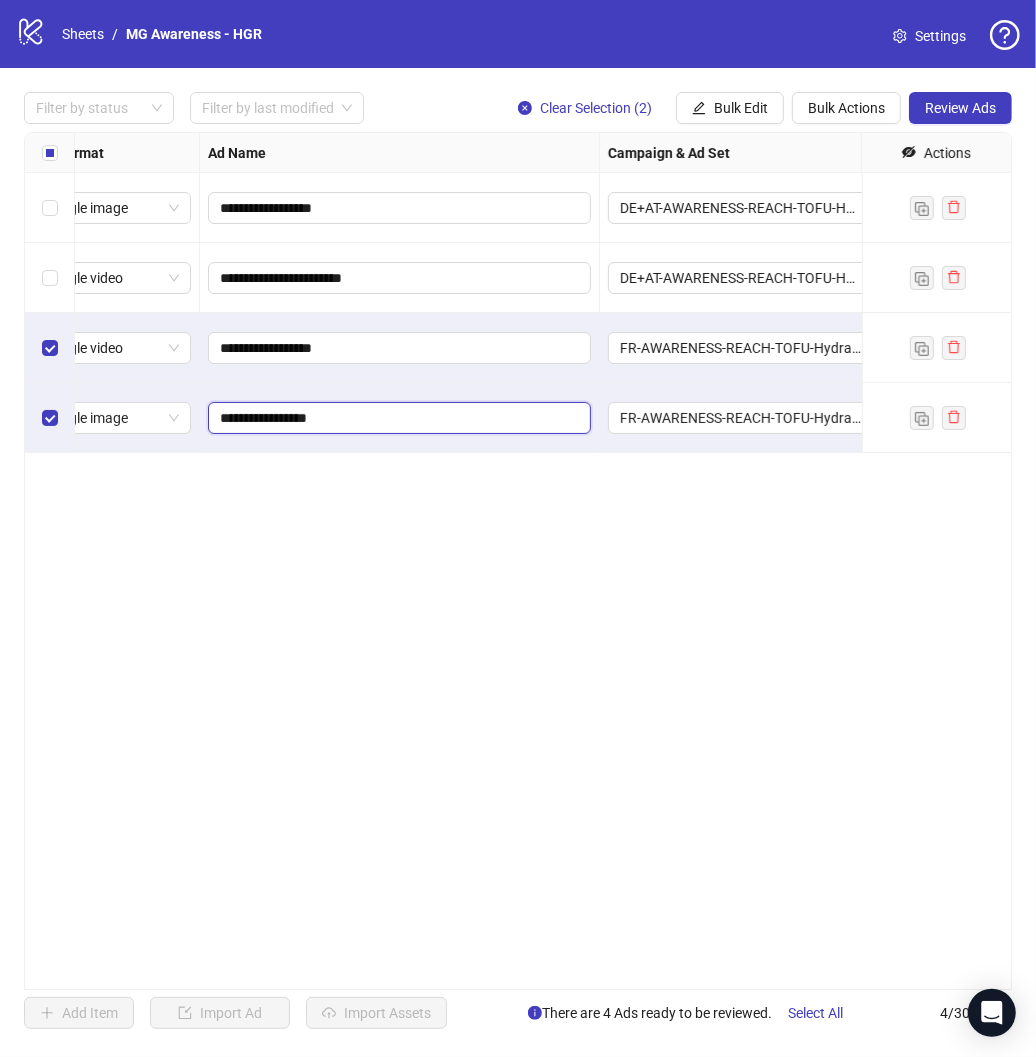 click on "**********" at bounding box center (397, 418) 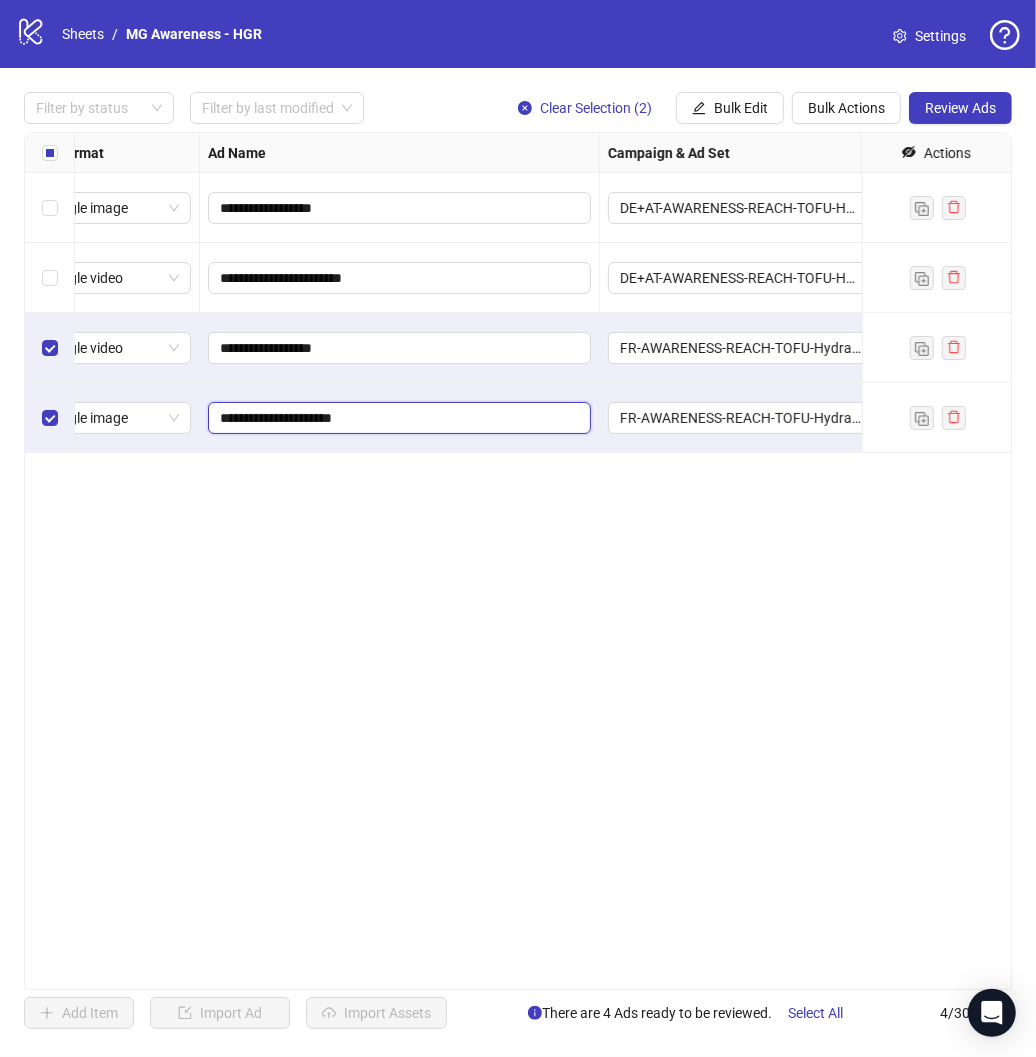 type on "**********" 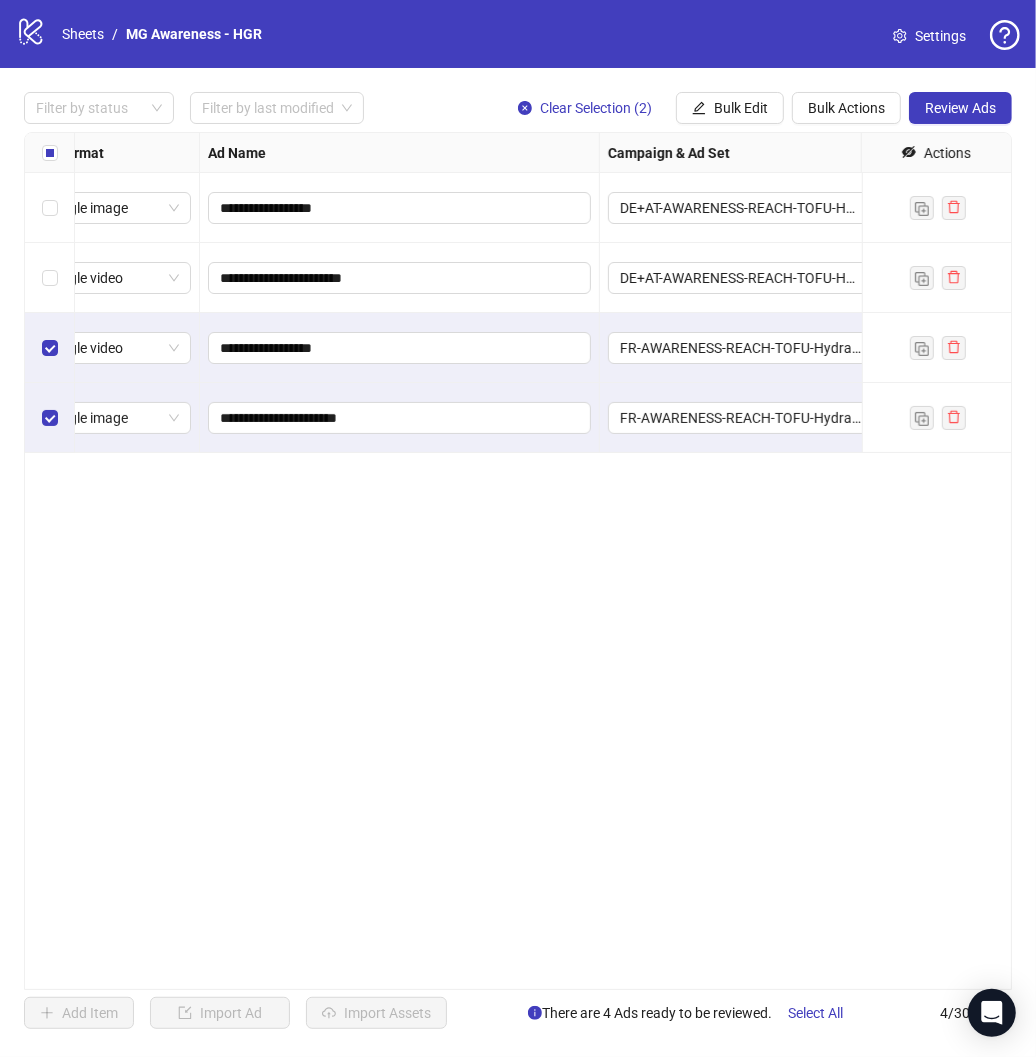 click on "**********" at bounding box center (518, 561) 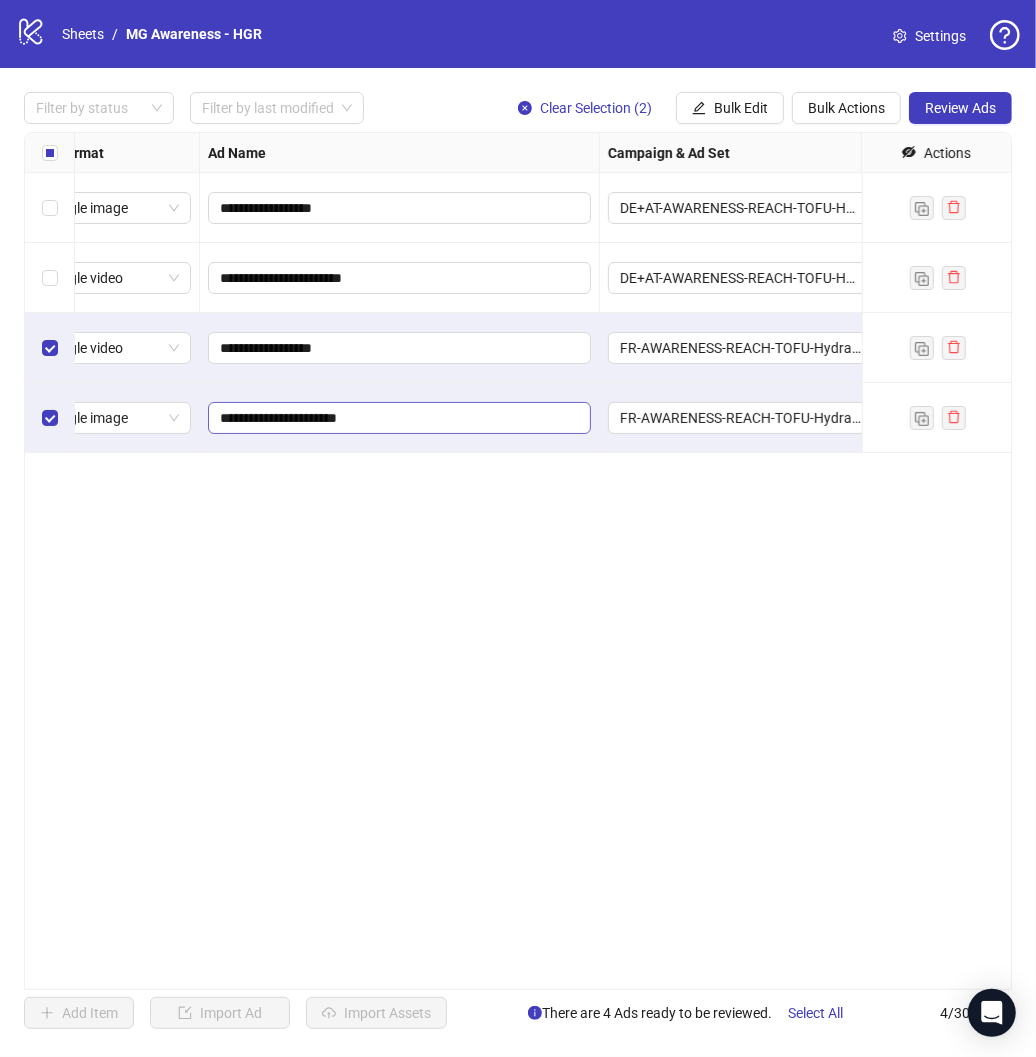 scroll, scrollTop: 0, scrollLeft: 0, axis: both 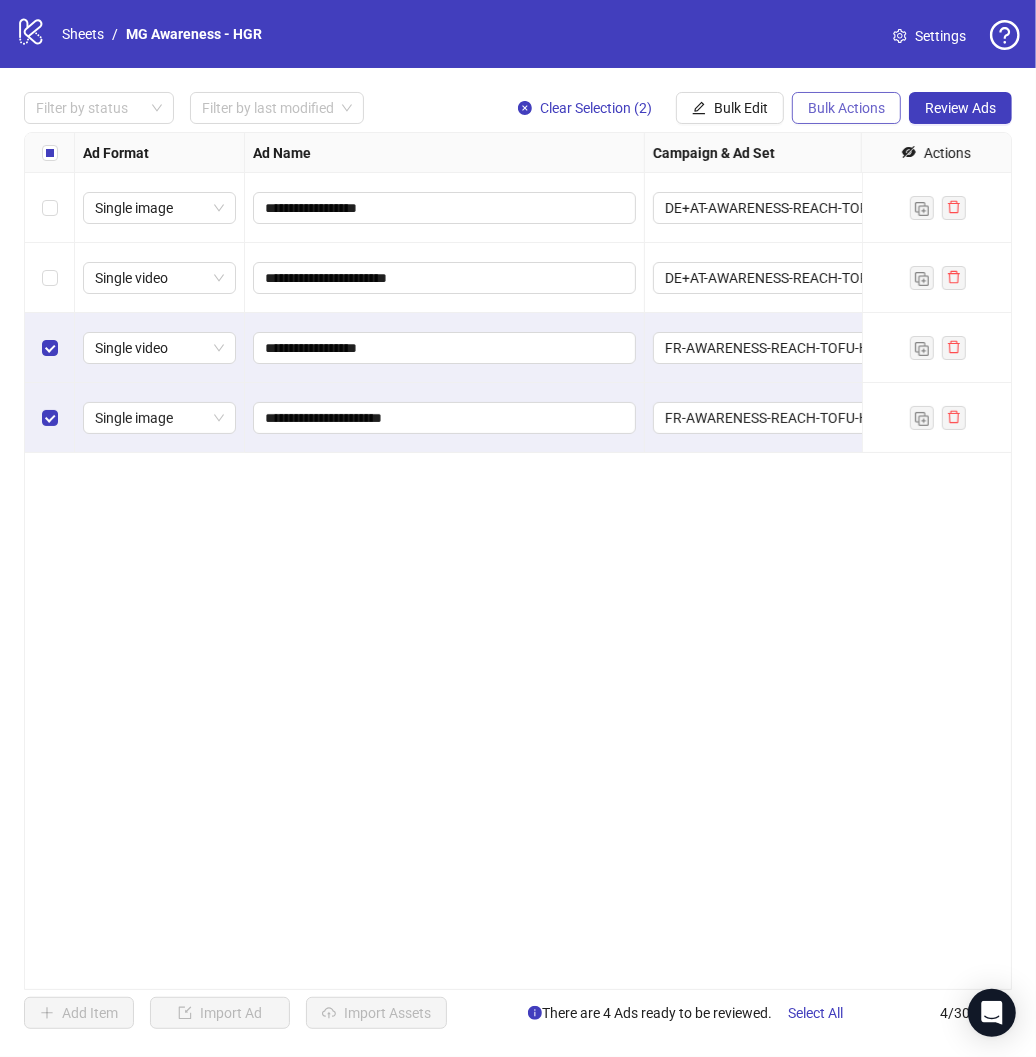 click on "Bulk Actions" at bounding box center (846, 108) 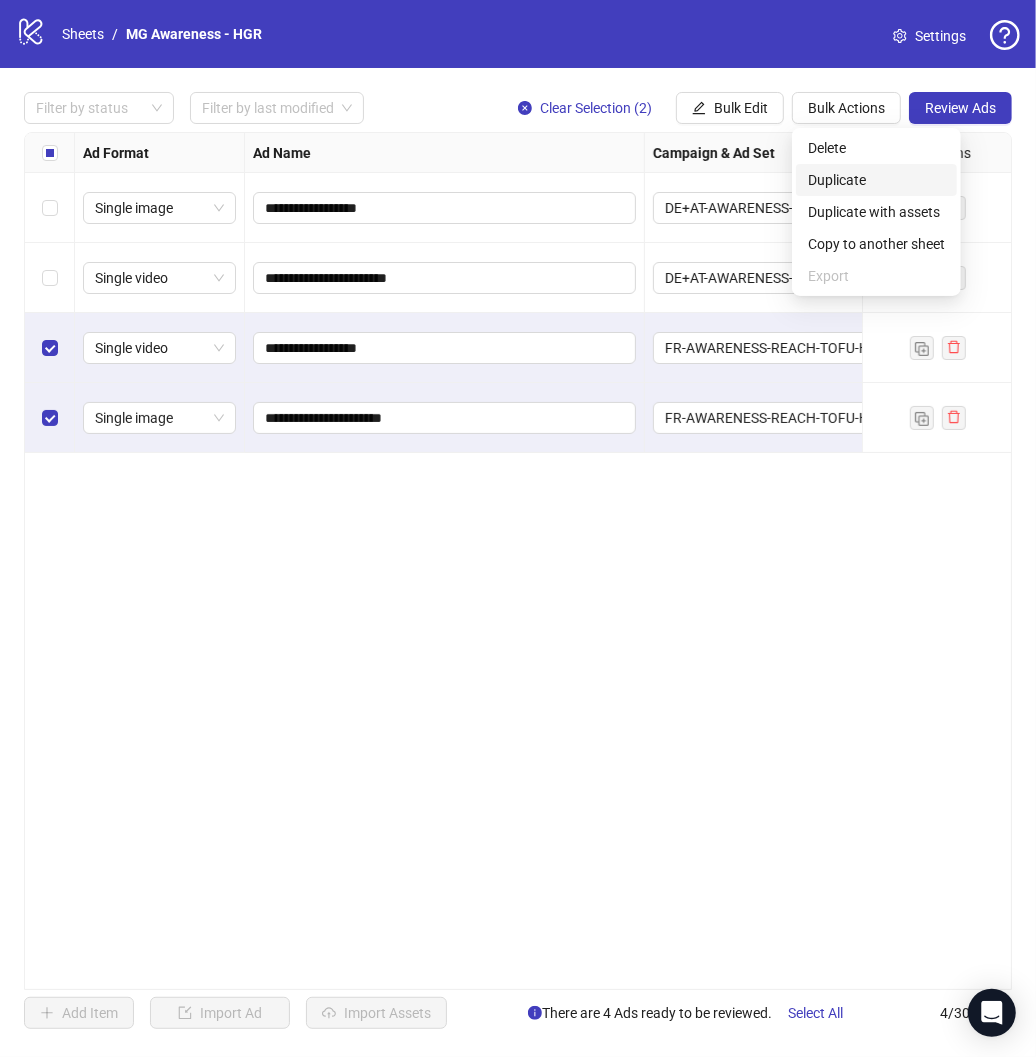 click on "Duplicate" at bounding box center (876, 180) 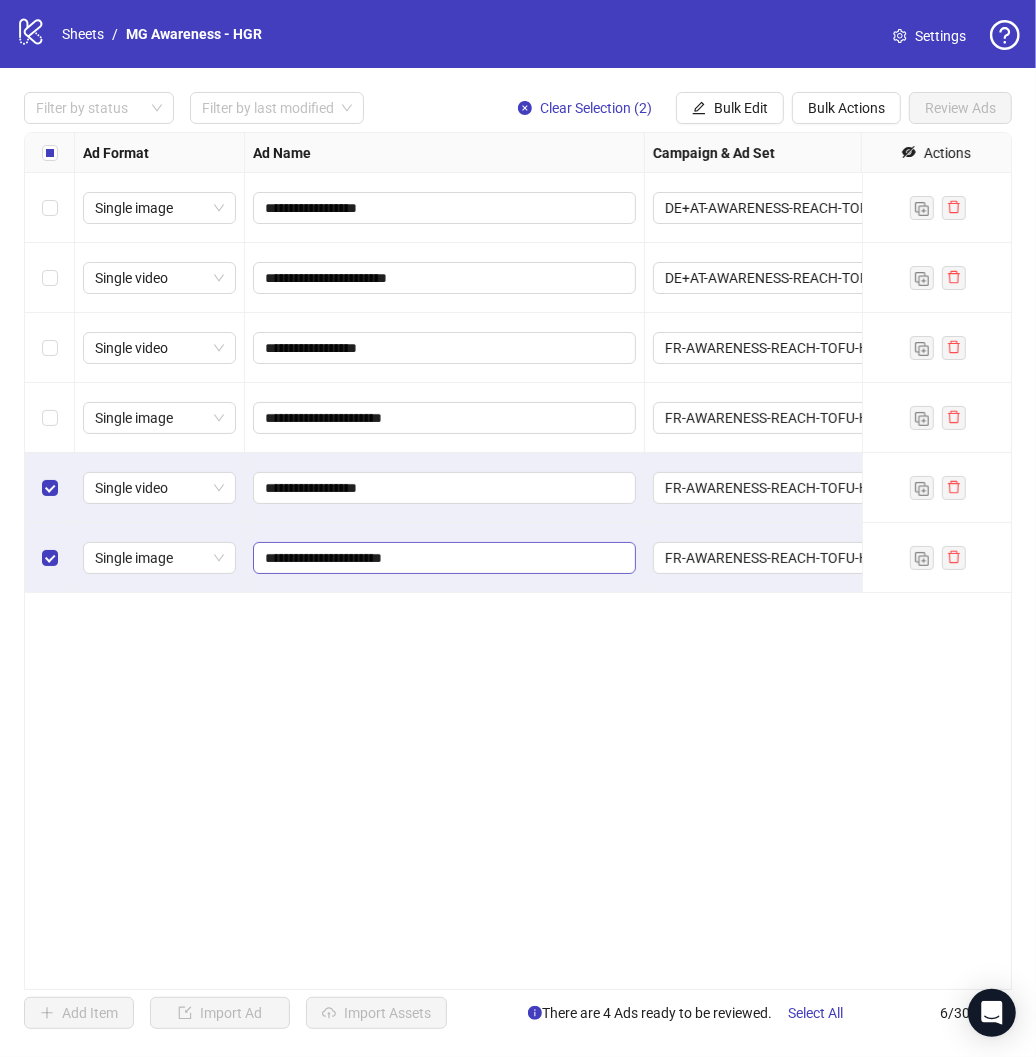 scroll, scrollTop: 0, scrollLeft: 37, axis: horizontal 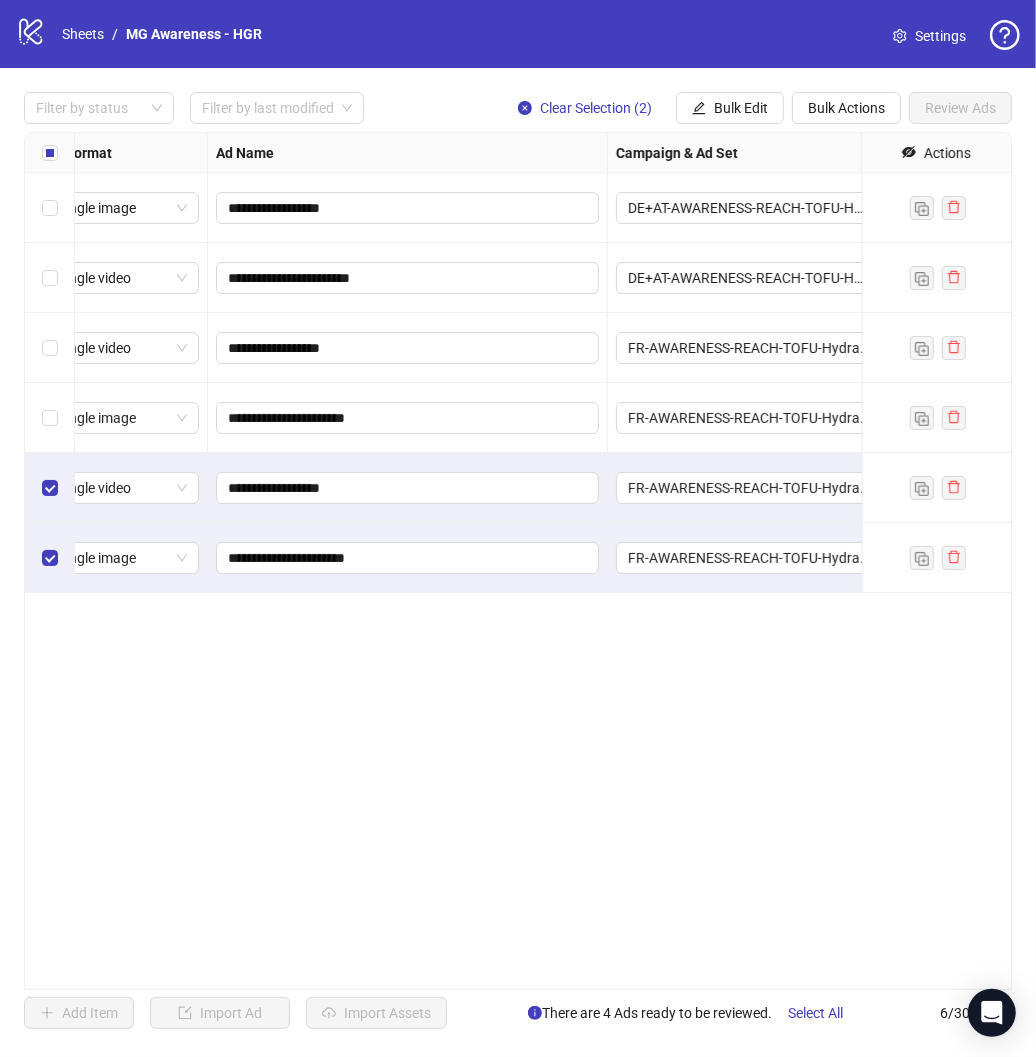 click at bounding box center [50, 488] 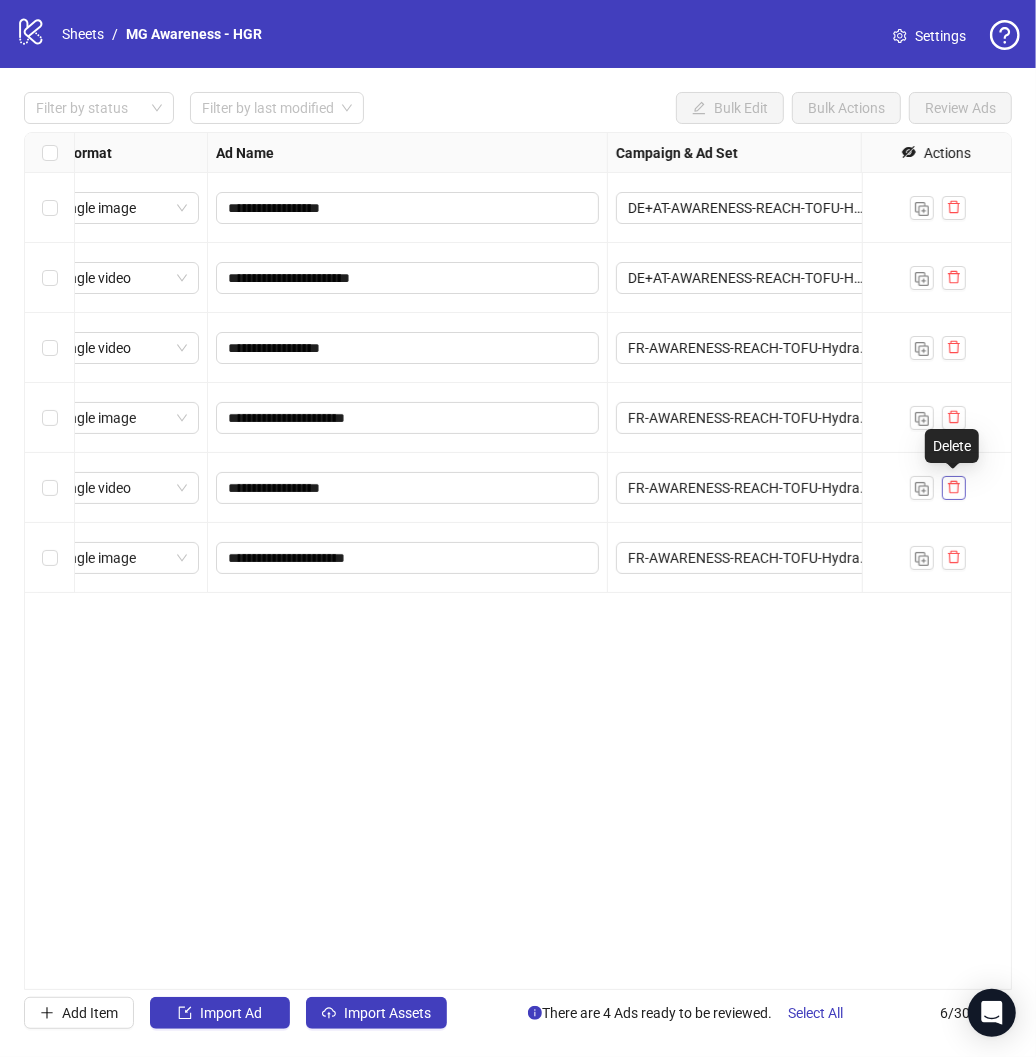click 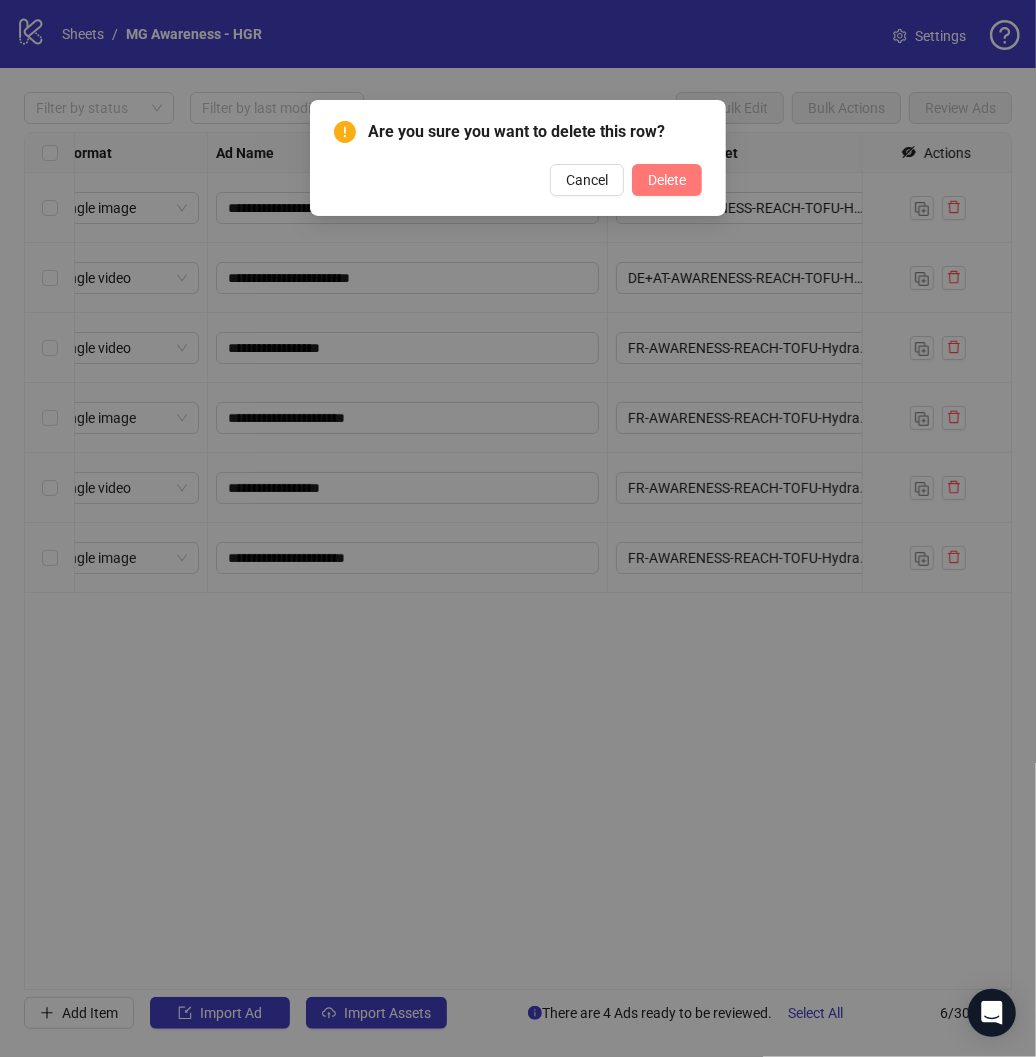 click on "Delete" at bounding box center (667, 180) 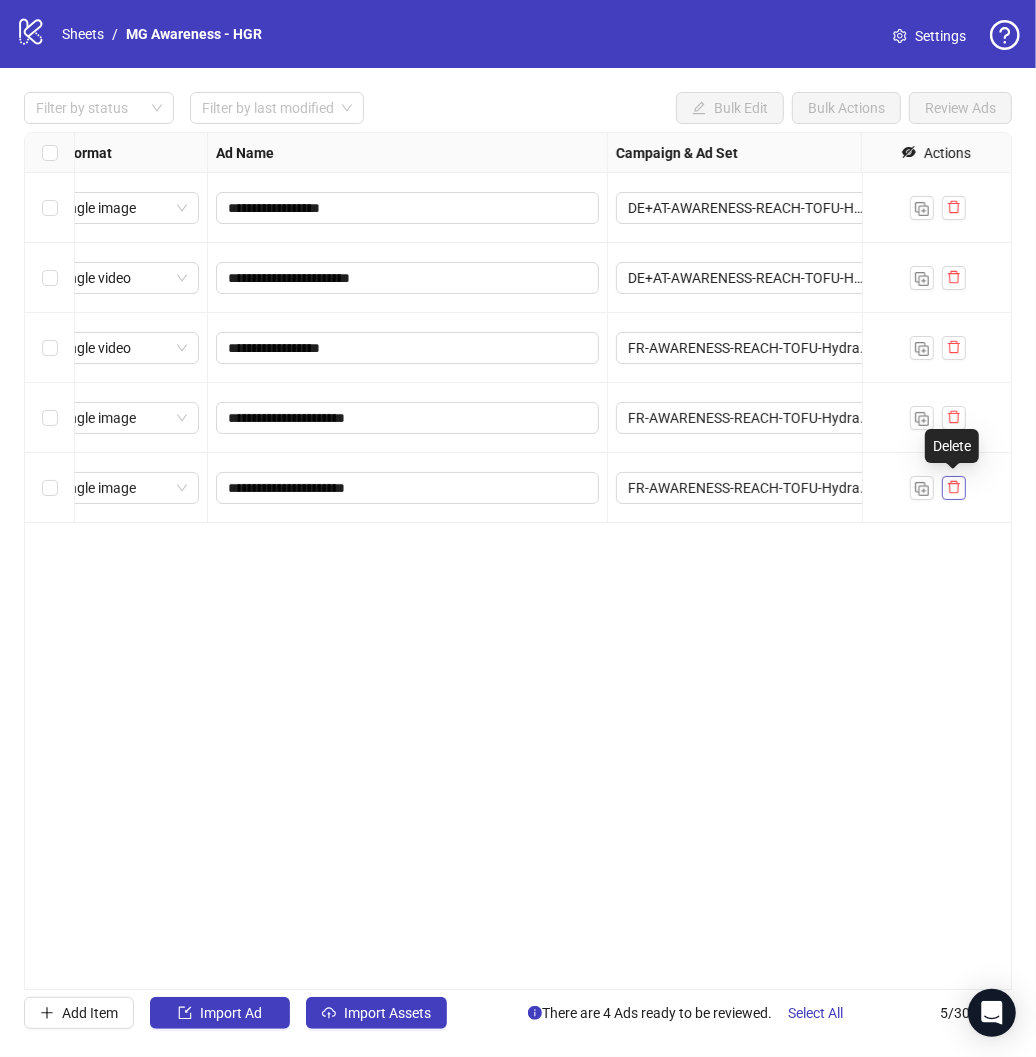 click 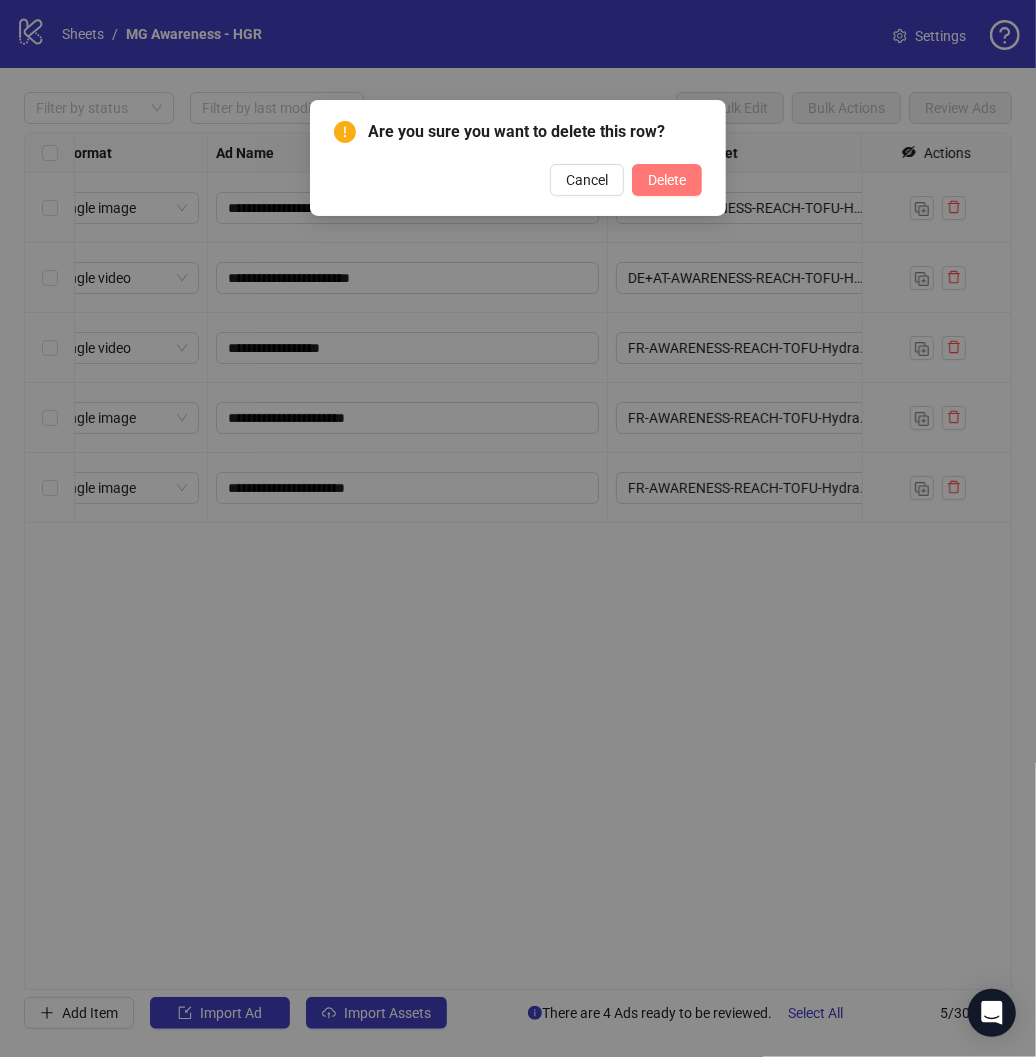 click on "Delete" at bounding box center [667, 180] 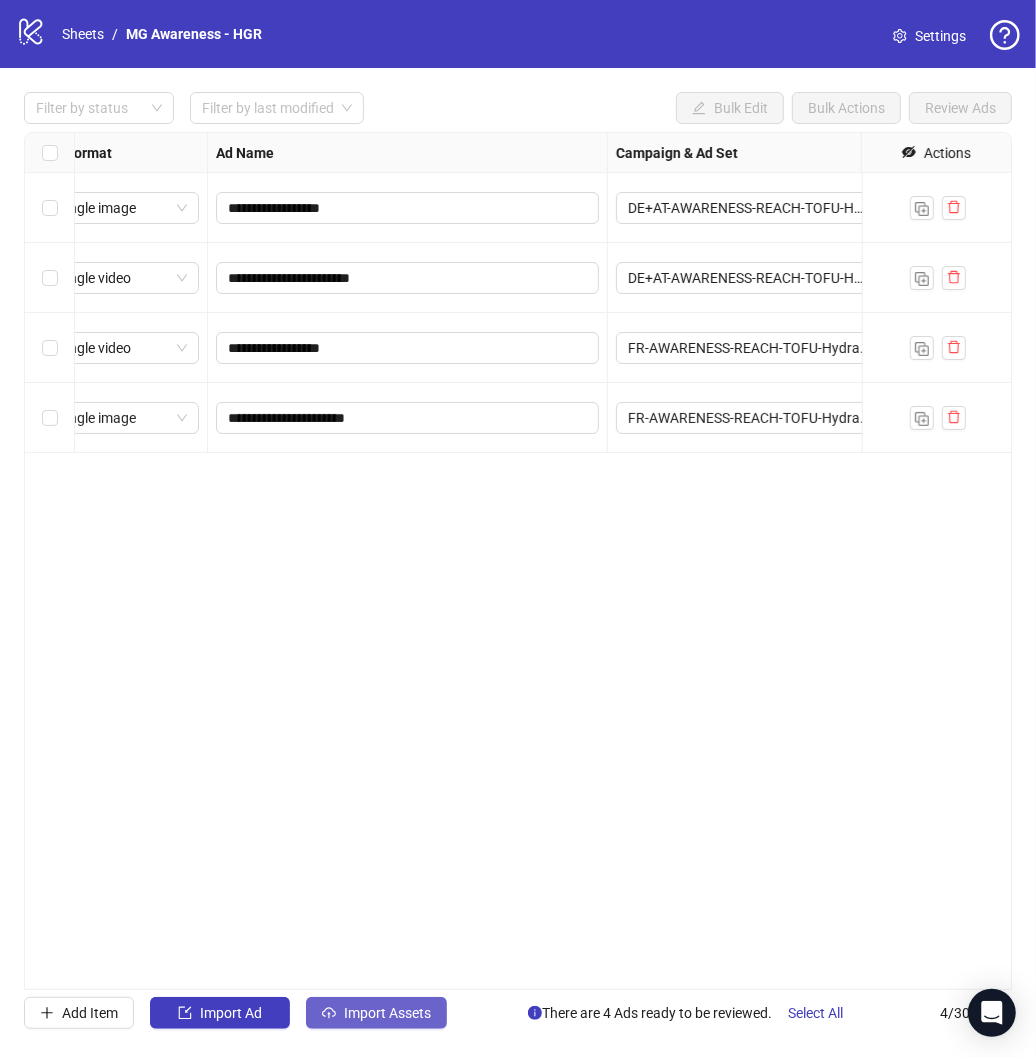 click on "Import Assets" at bounding box center (387, 1013) 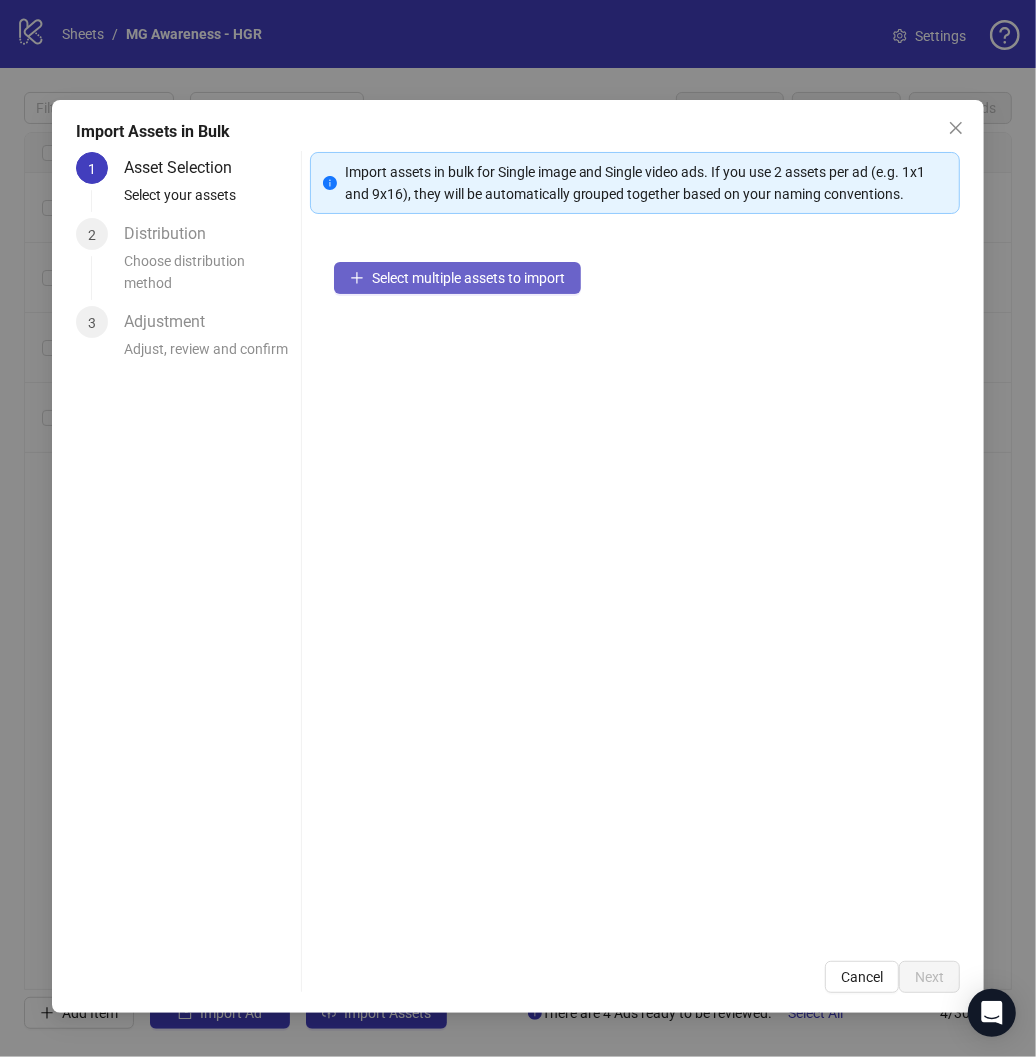 click on "Select multiple assets to import" at bounding box center [468, 278] 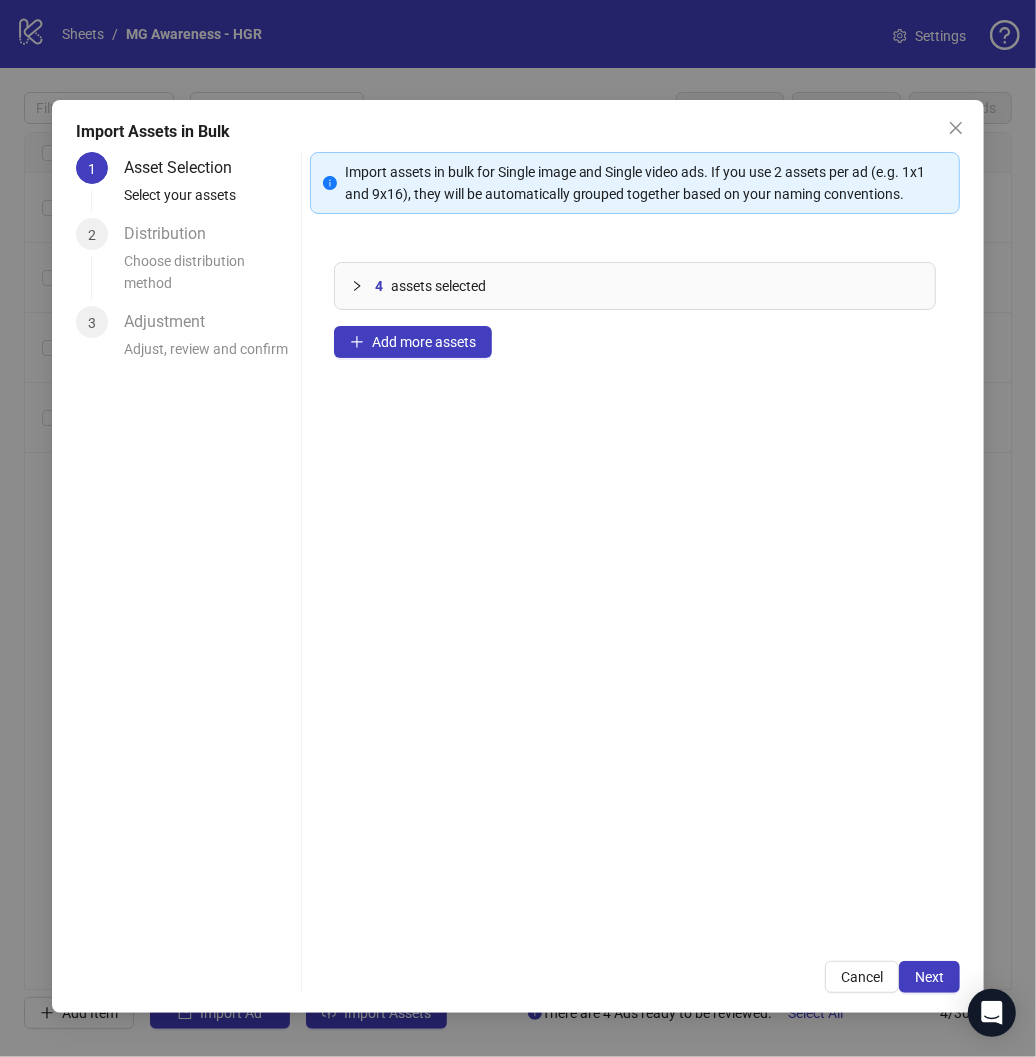 click 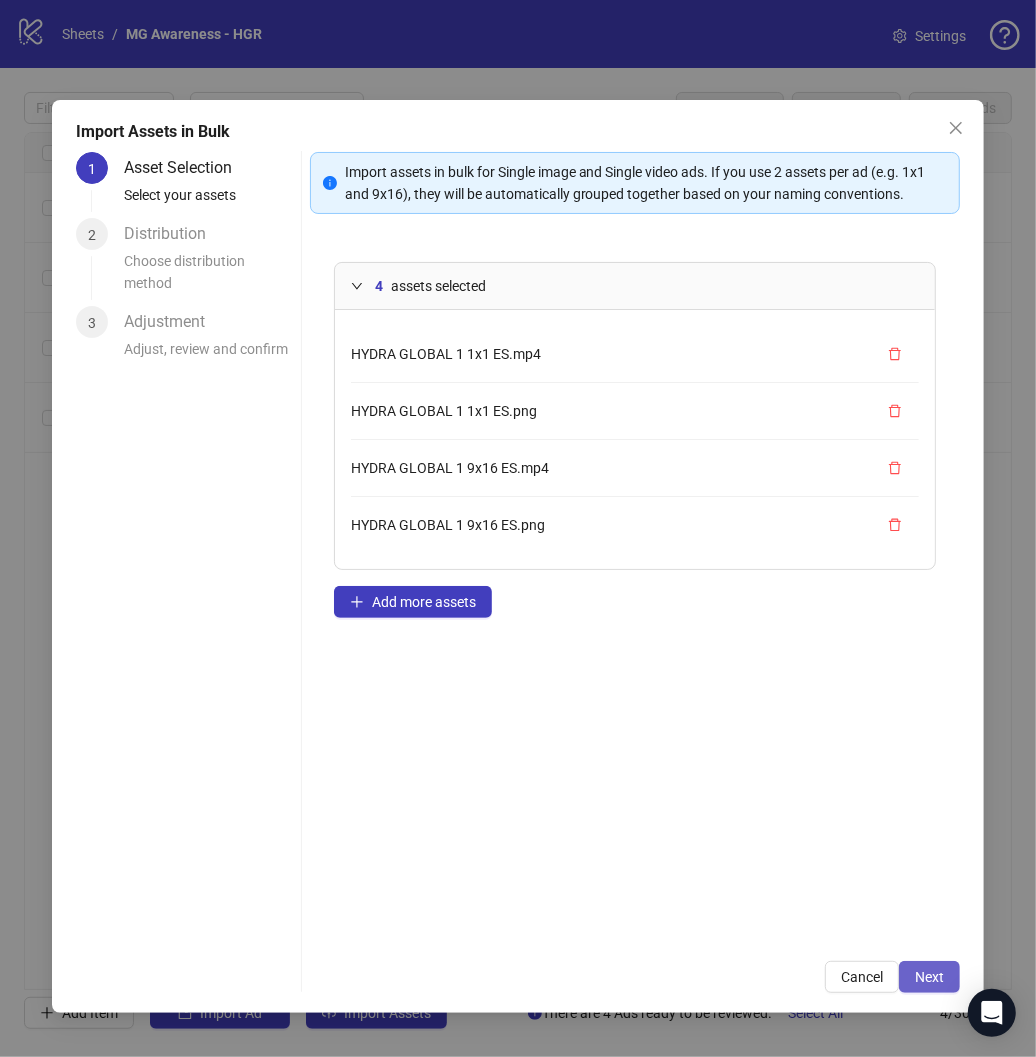 click on "Next" at bounding box center [929, 977] 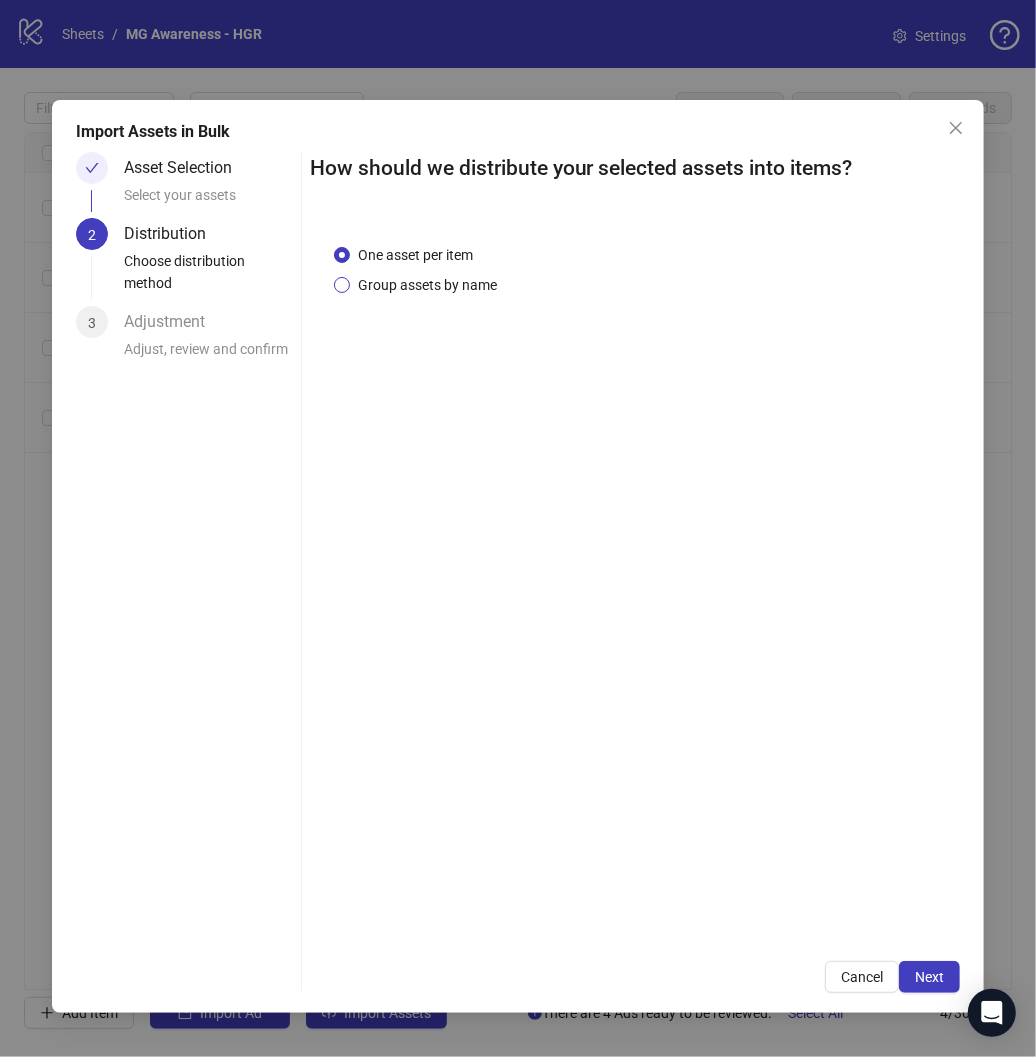 click on "Group assets by name" at bounding box center (427, 285) 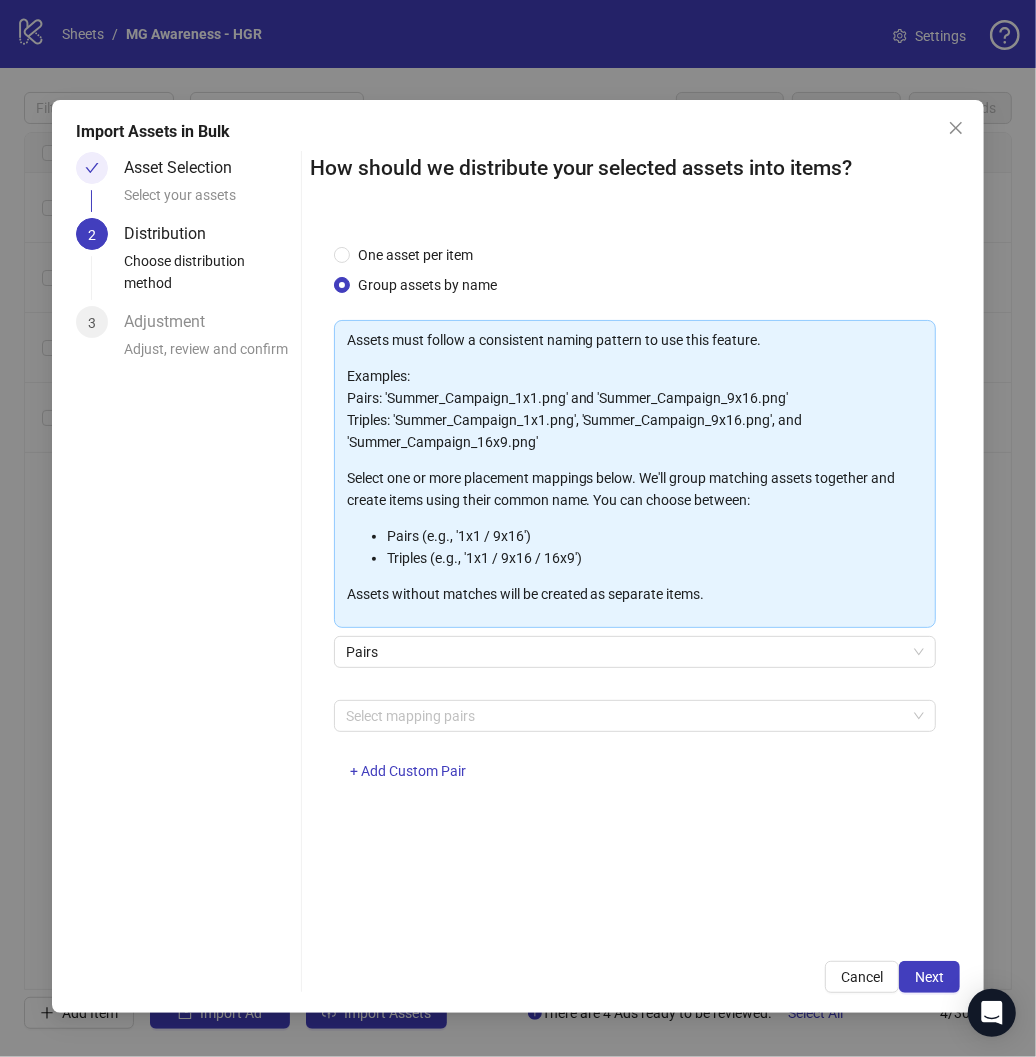 click on "Select mapping pairs + Add Custom Pair" at bounding box center [635, 752] 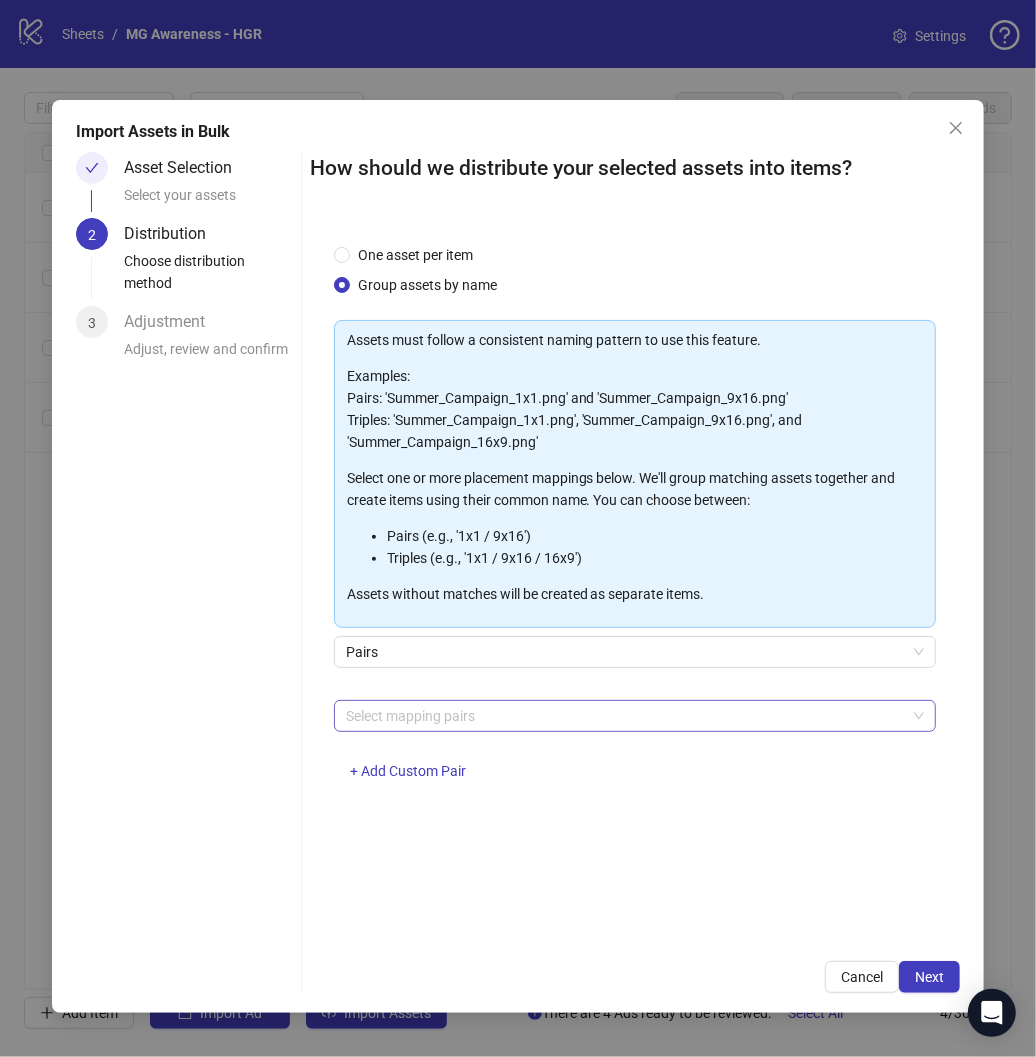click at bounding box center (625, 716) 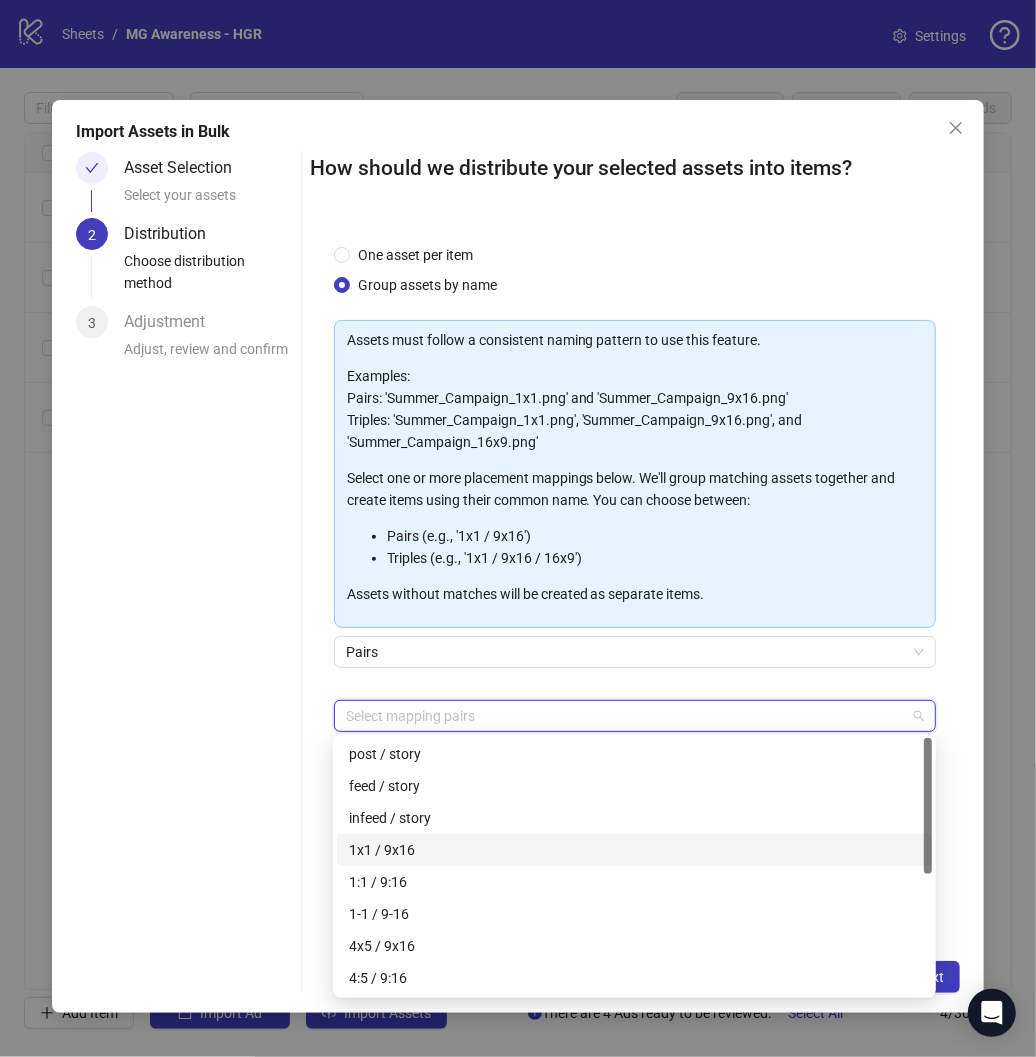 click on "1x1 / 9x16" at bounding box center [634, 850] 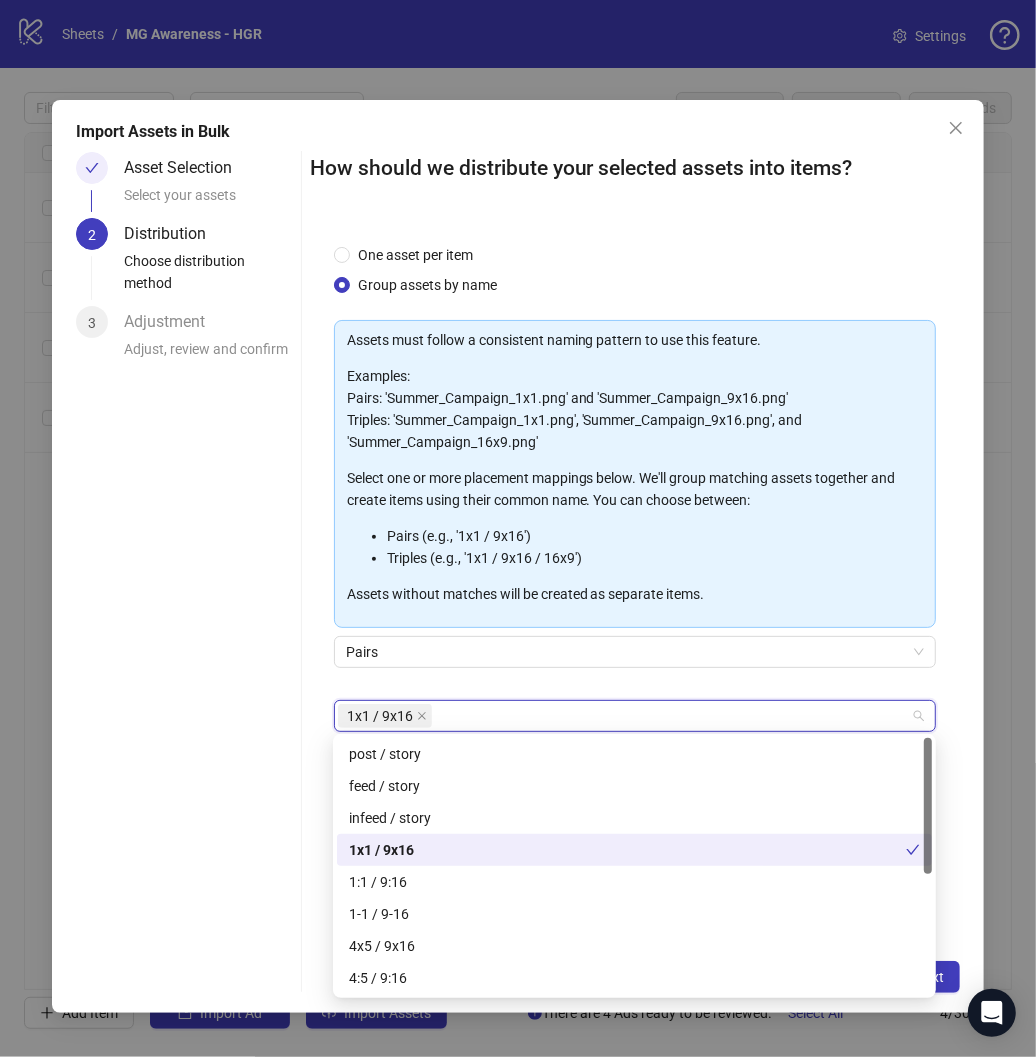 click on "Asset Selection Select your assets 2 Distribution Choose distribution method 3 Adjustment Adjust, review and confirm" at bounding box center (184, 572) 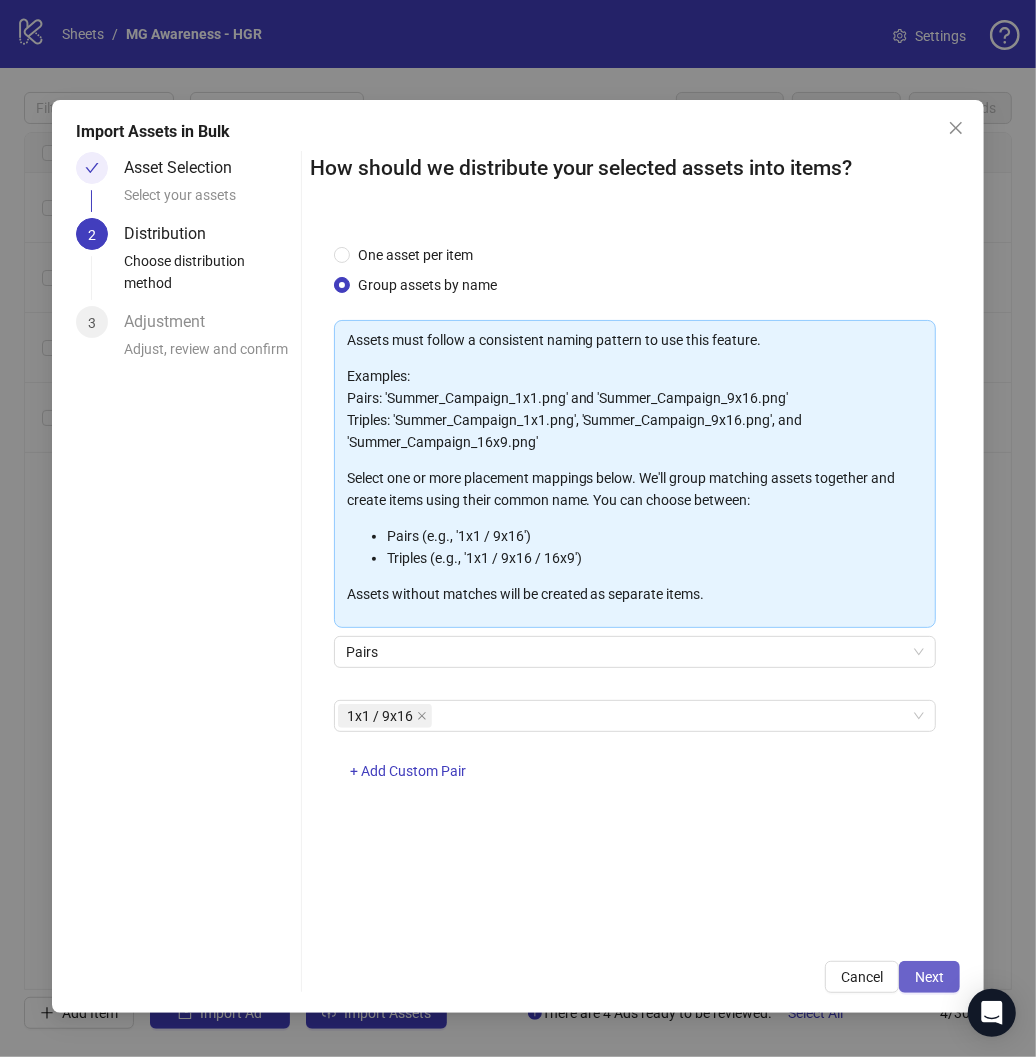 click on "Next" at bounding box center (929, 977) 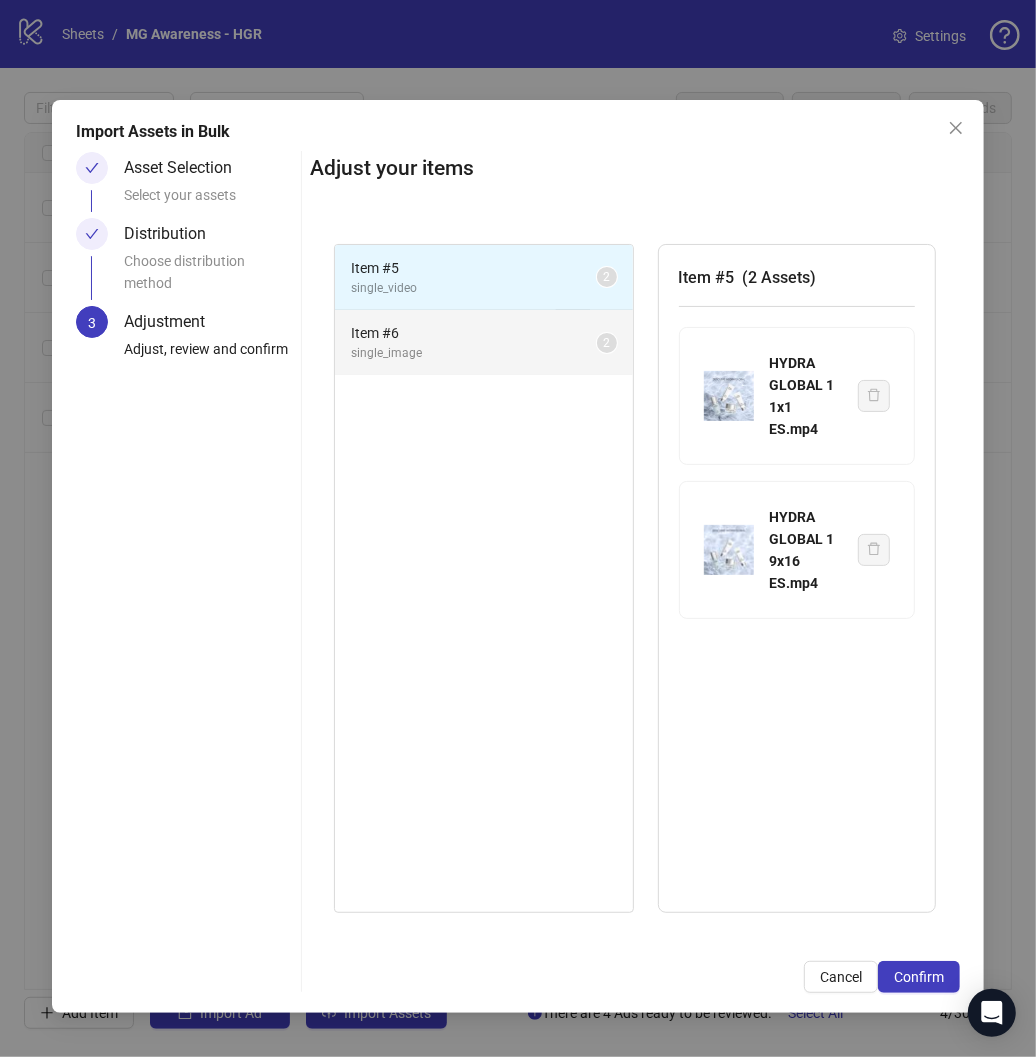 click on "Item # 6" at bounding box center (474, 333) 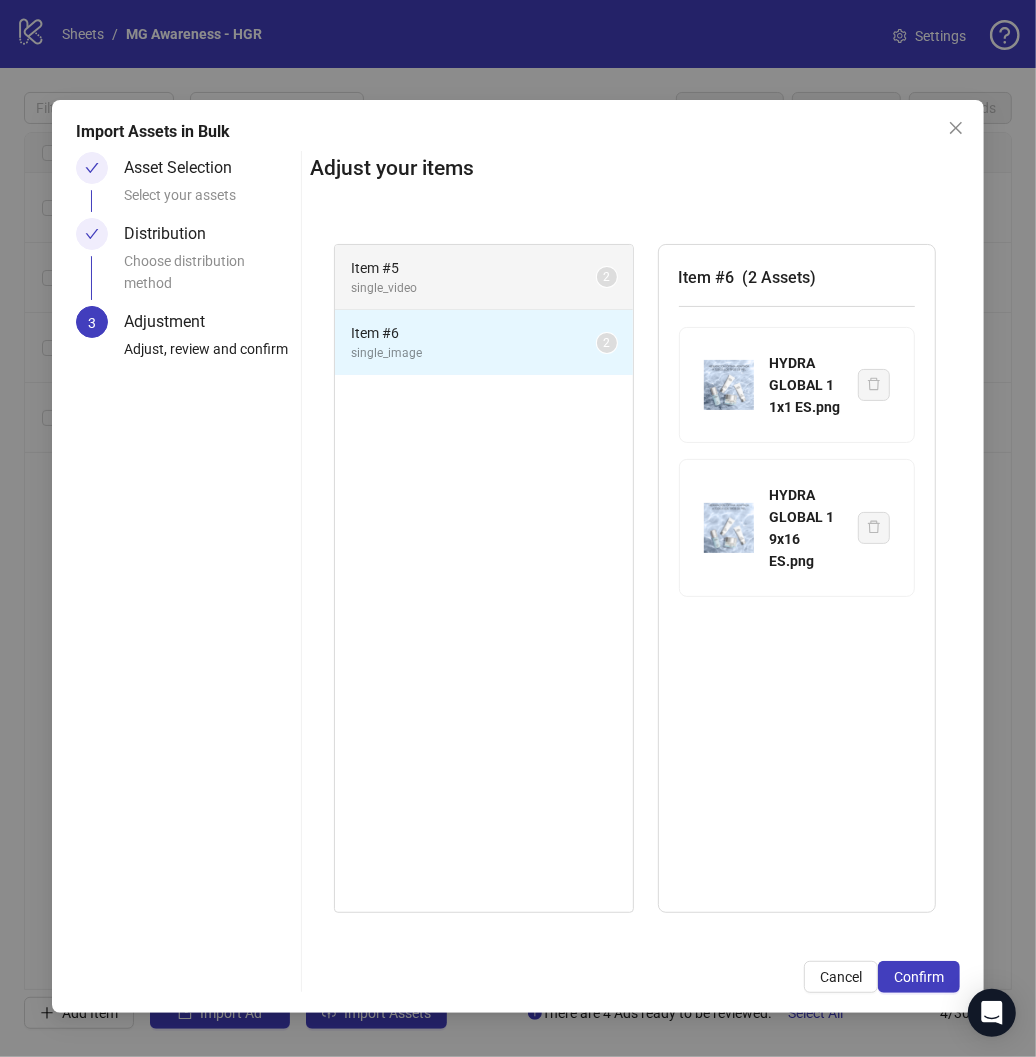 click on "Item # 5" at bounding box center (474, 268) 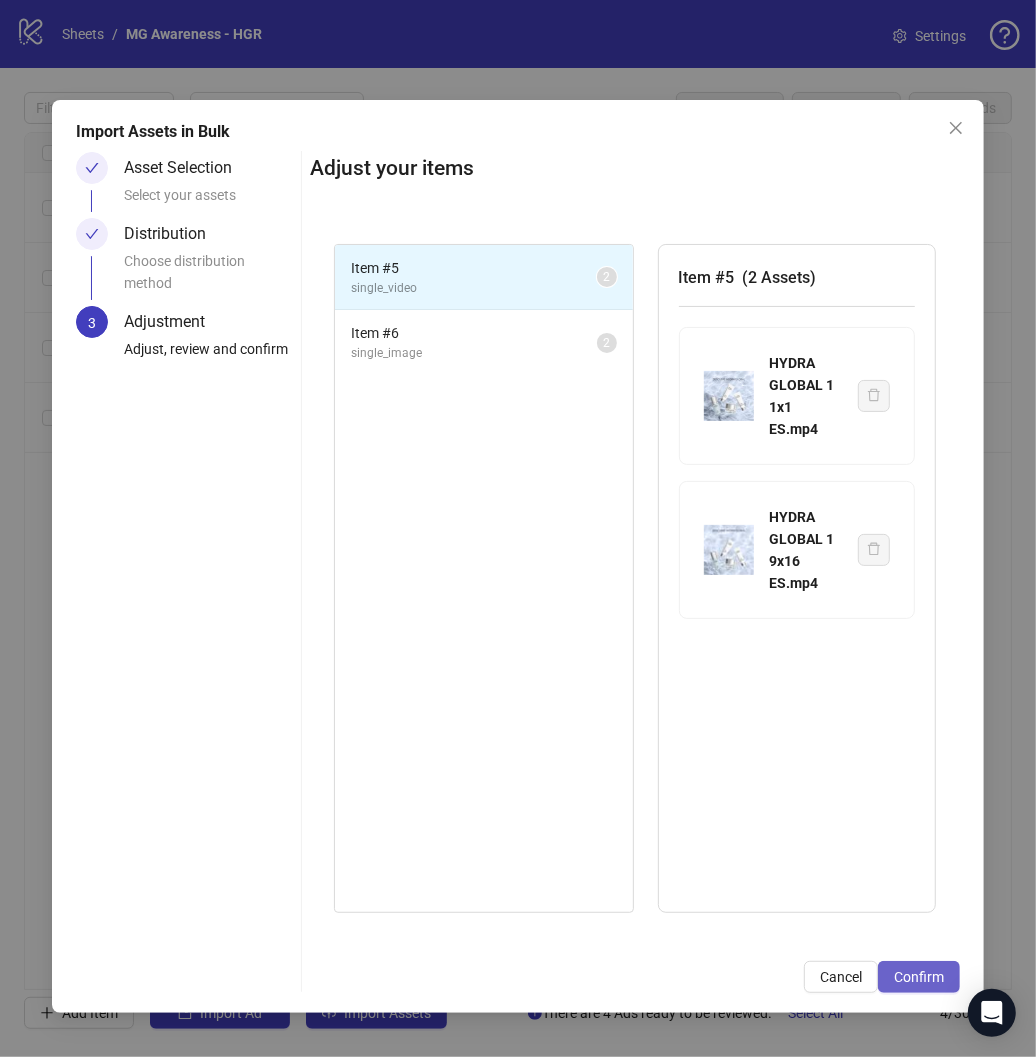 click on "Confirm" at bounding box center [919, 977] 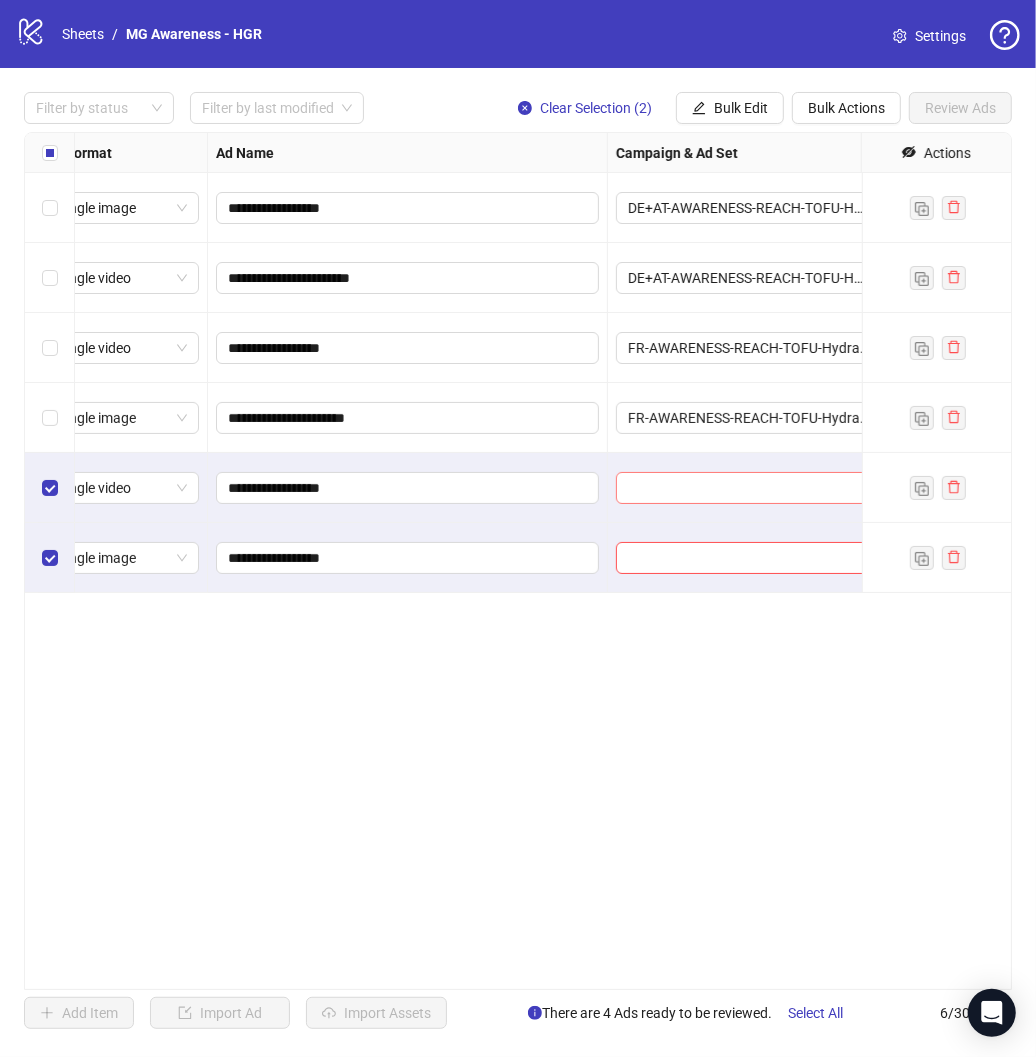 click at bounding box center (748, 488) 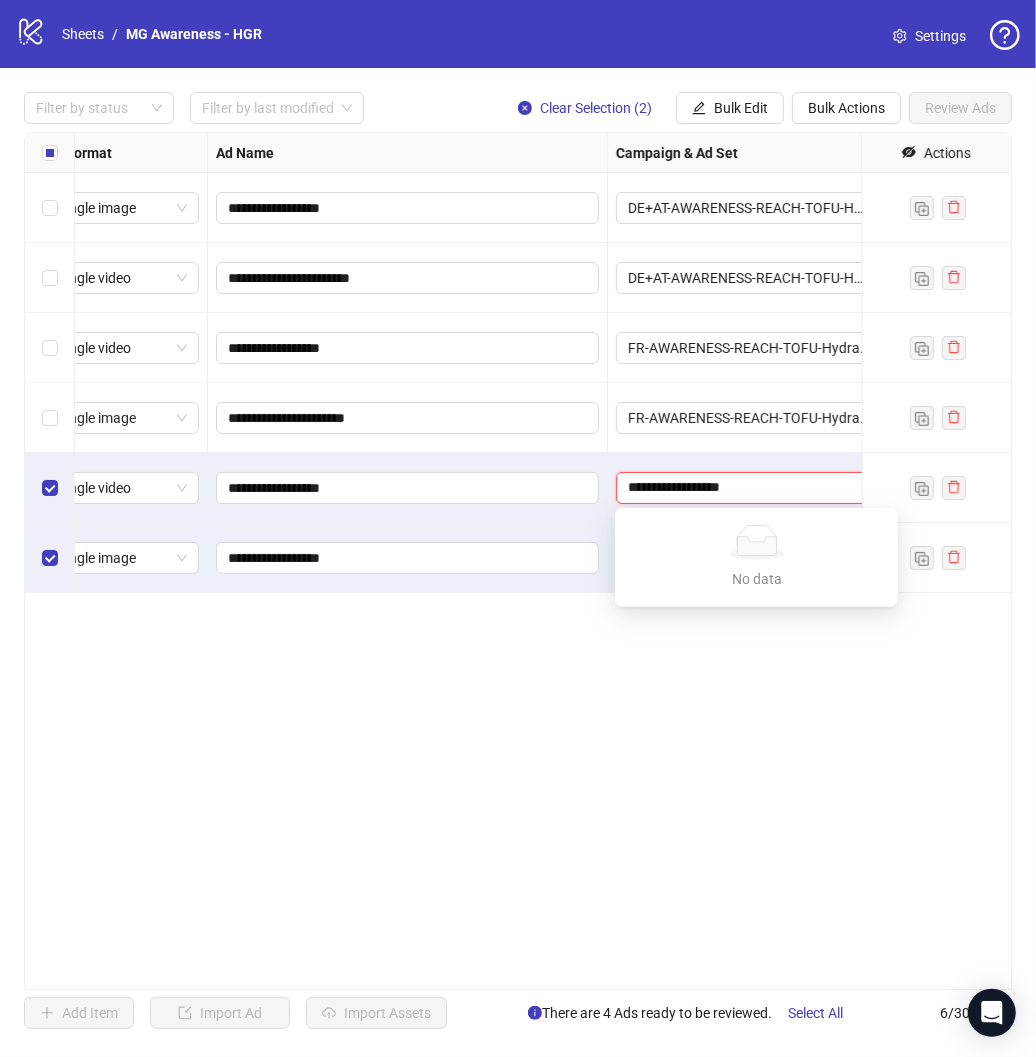 type on "**********" 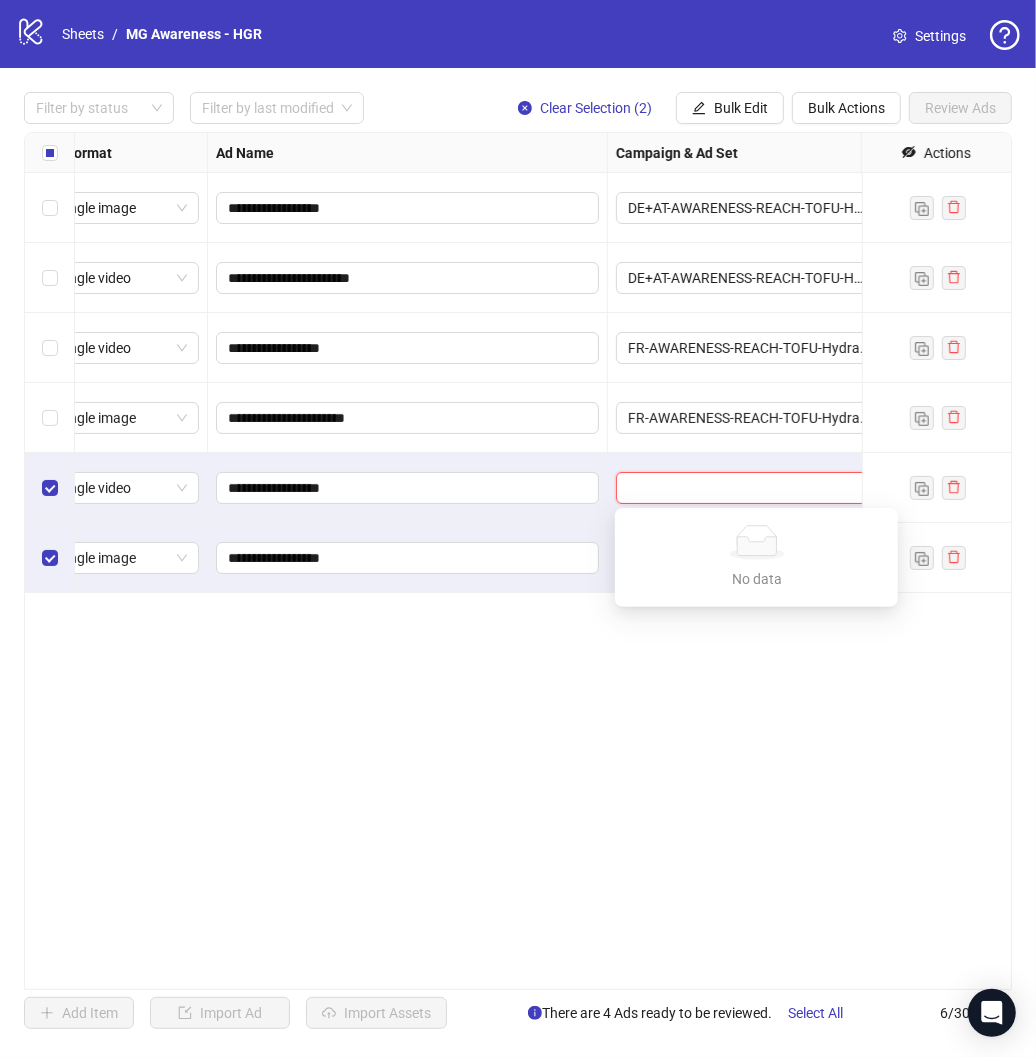 click on "**********" at bounding box center (518, 561) 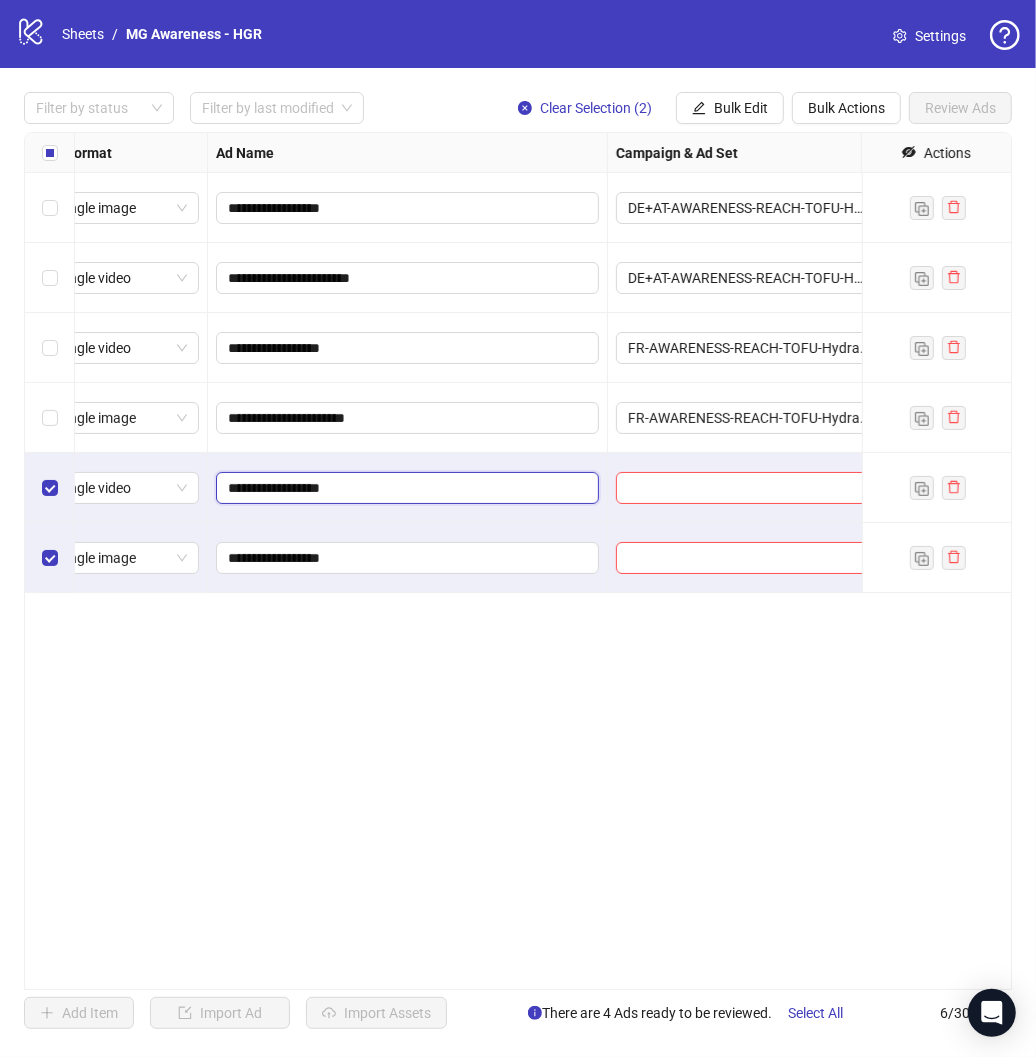 click on "**********" at bounding box center [405, 488] 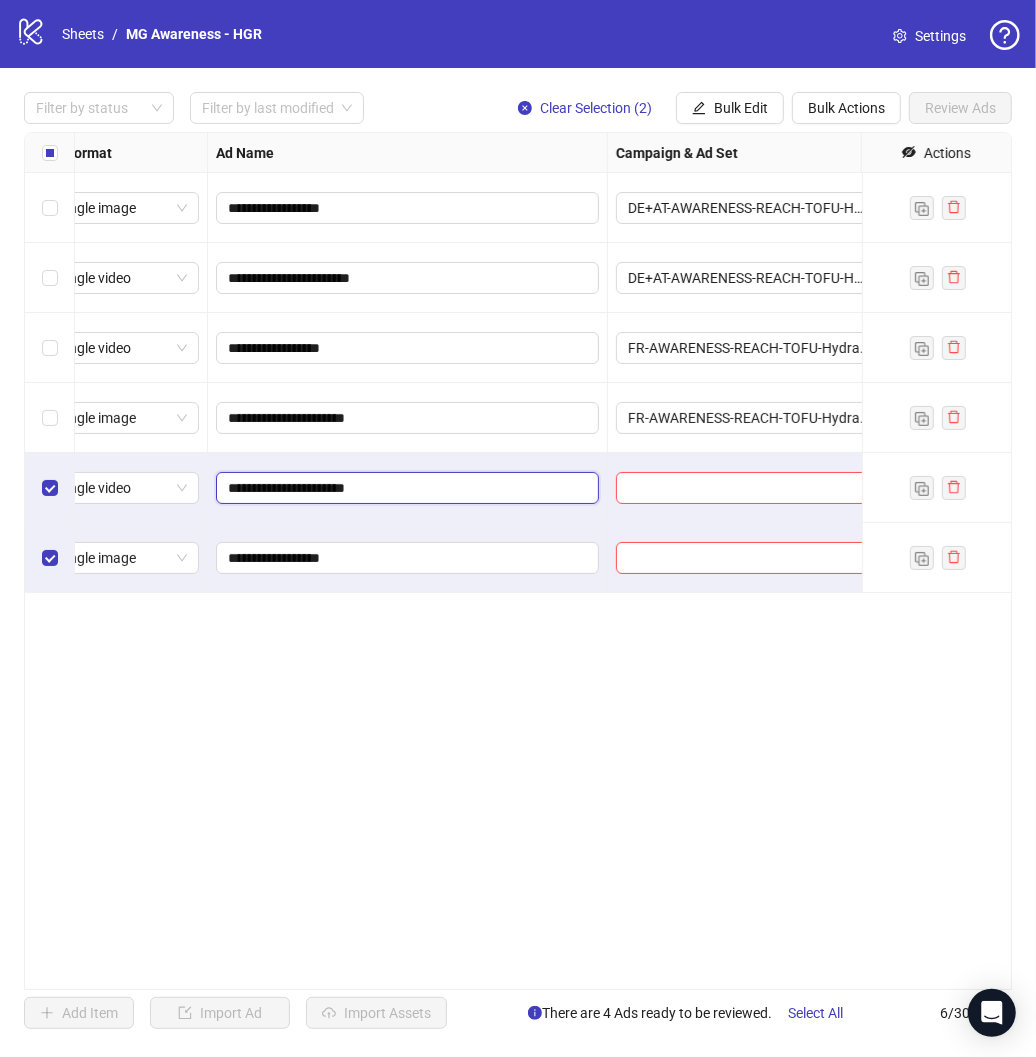type on "**********" 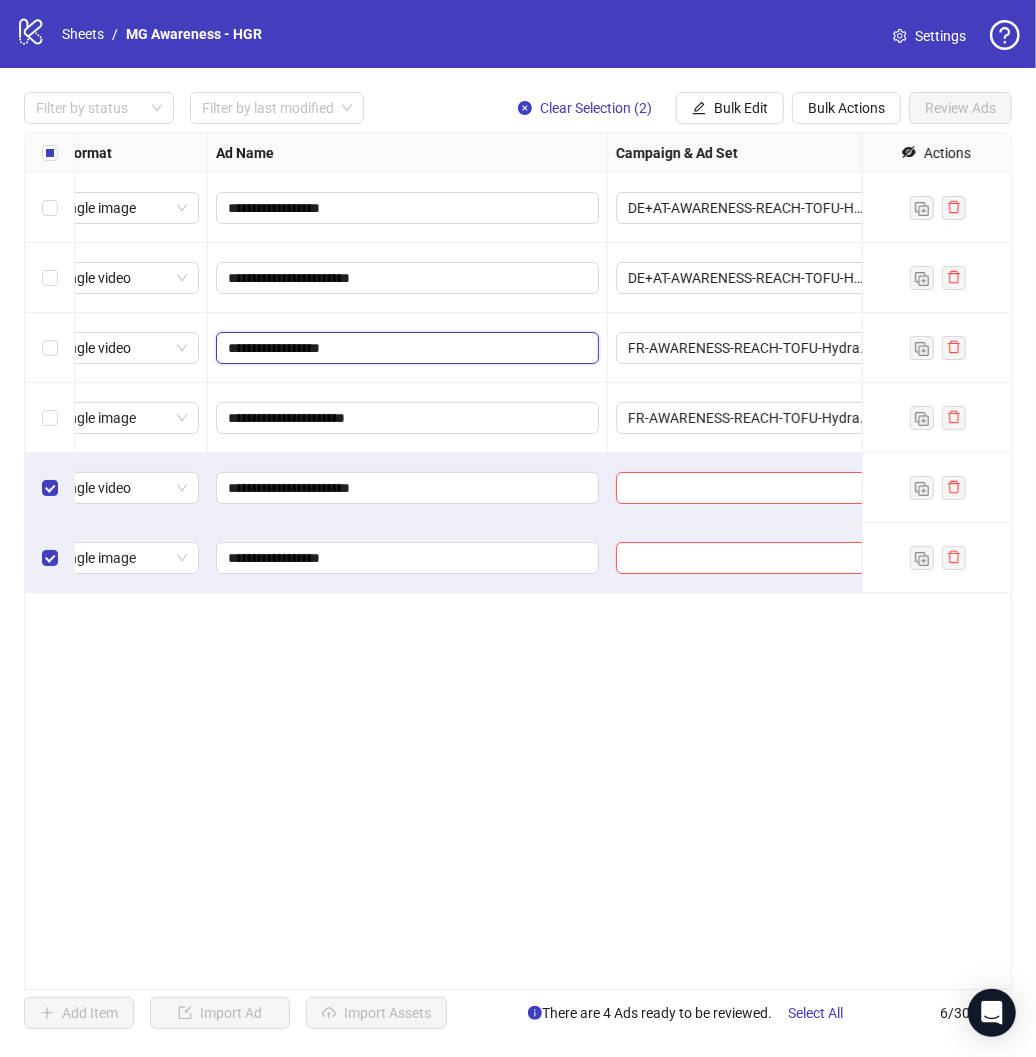 click on "**********" at bounding box center [405, 348] 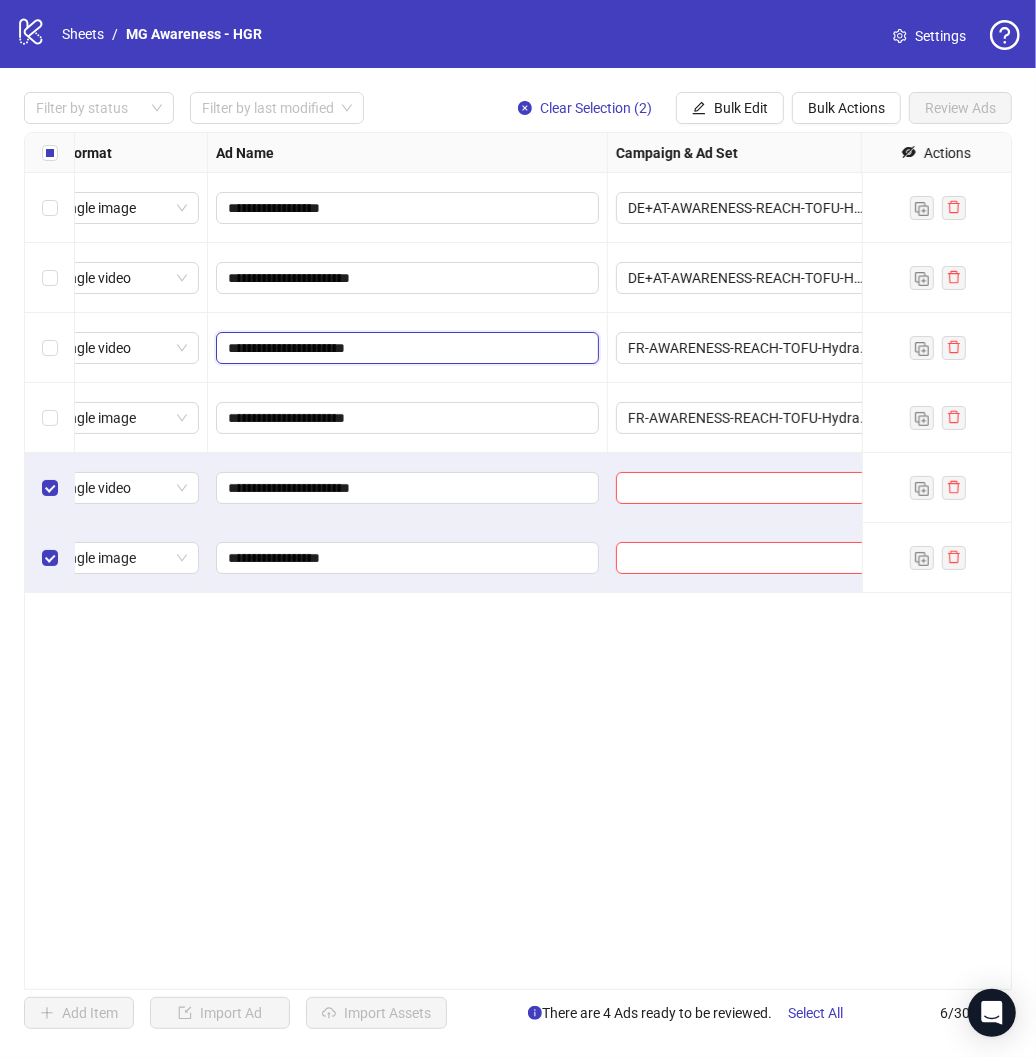 type on "**********" 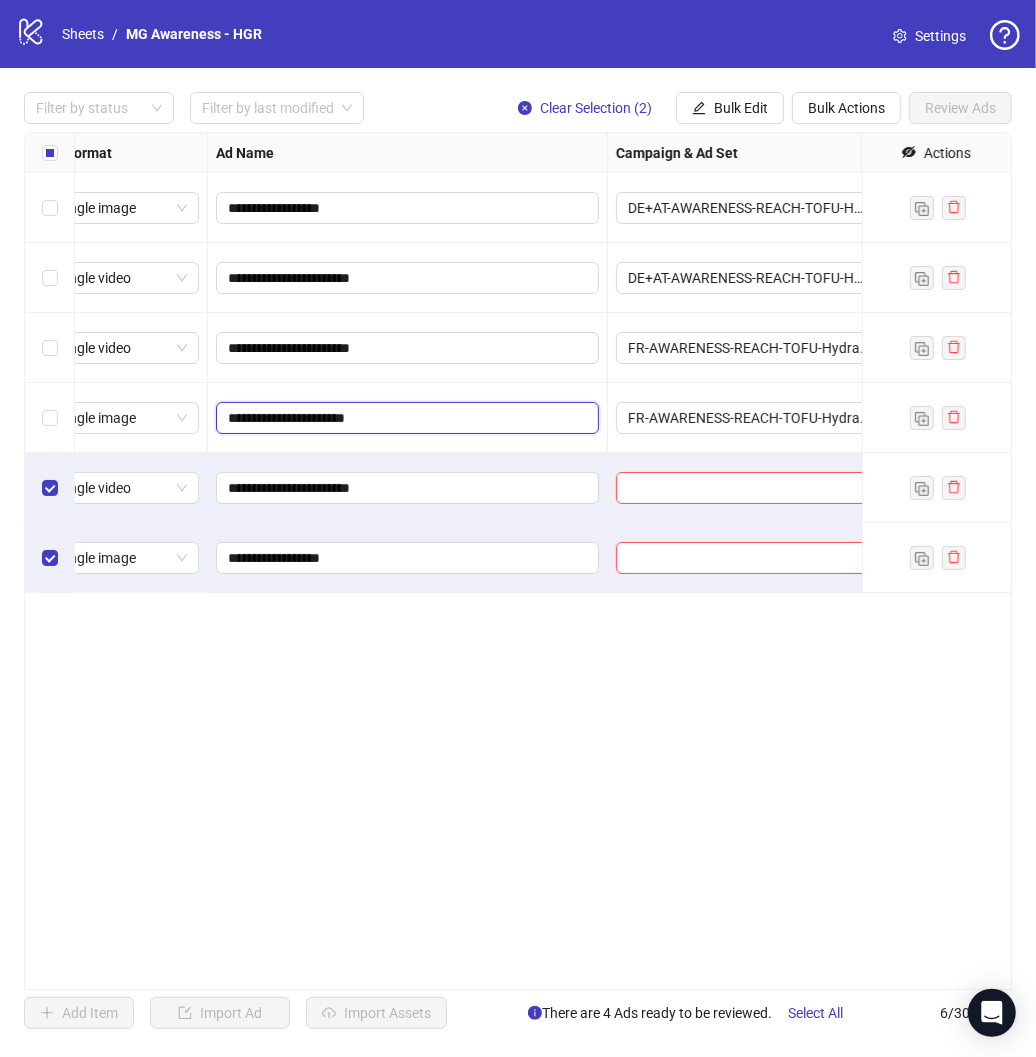 click on "**********" at bounding box center (405, 418) 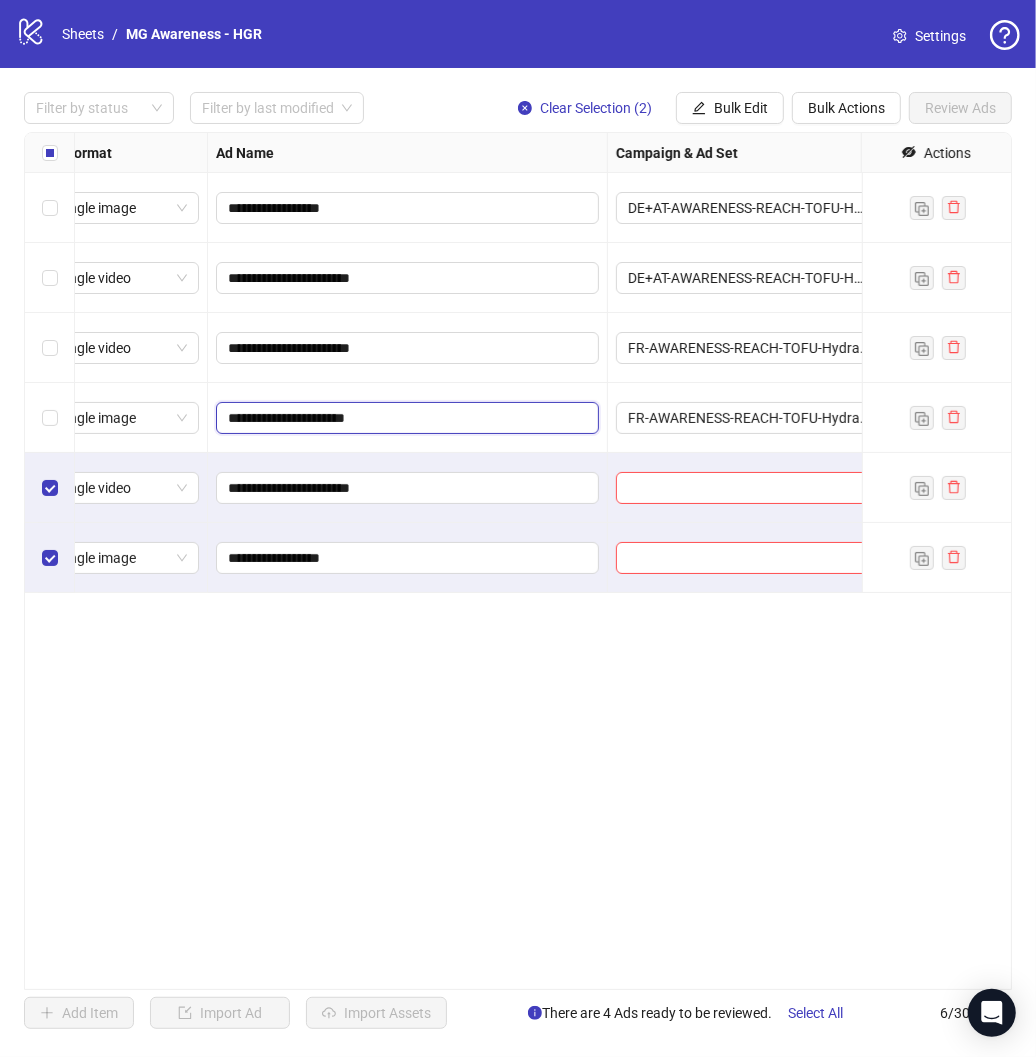 type on "**********" 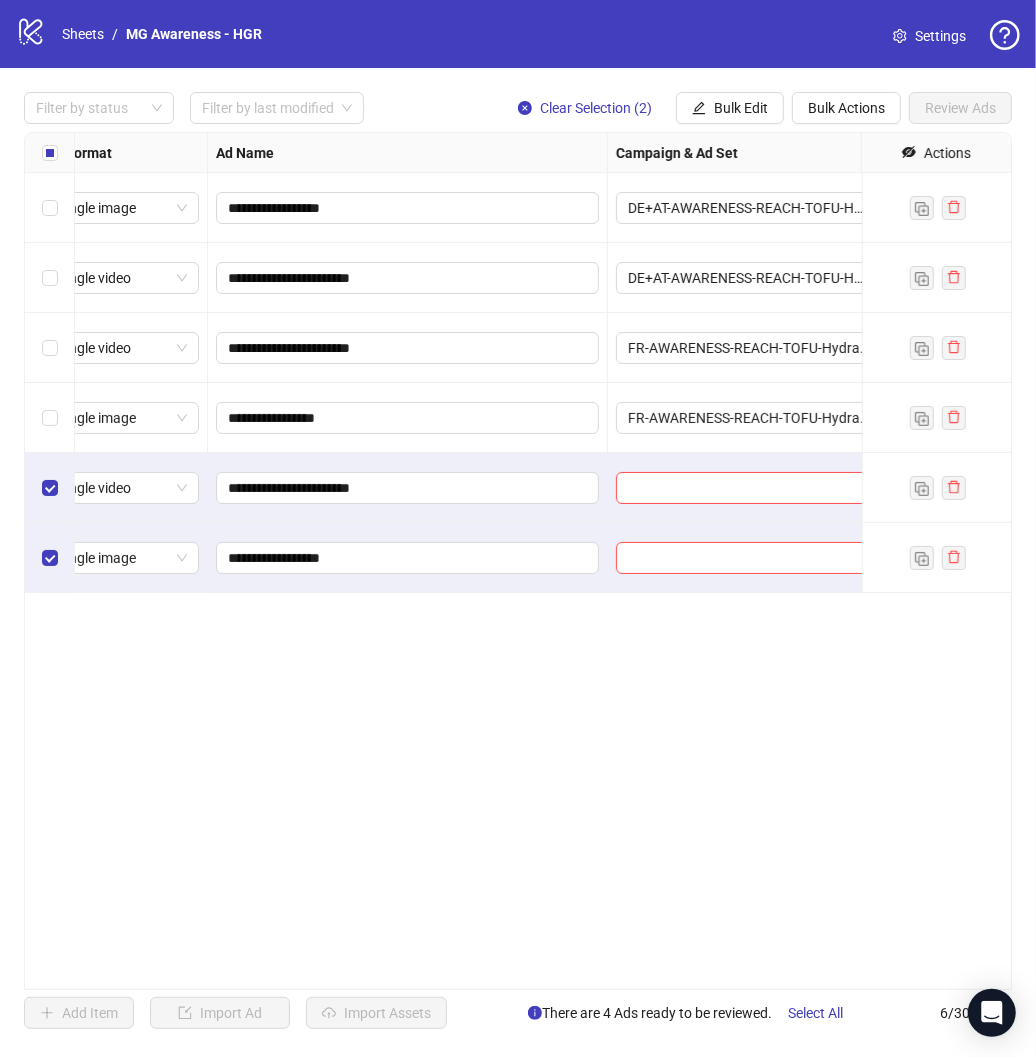 click on "**********" at bounding box center (518, 561) 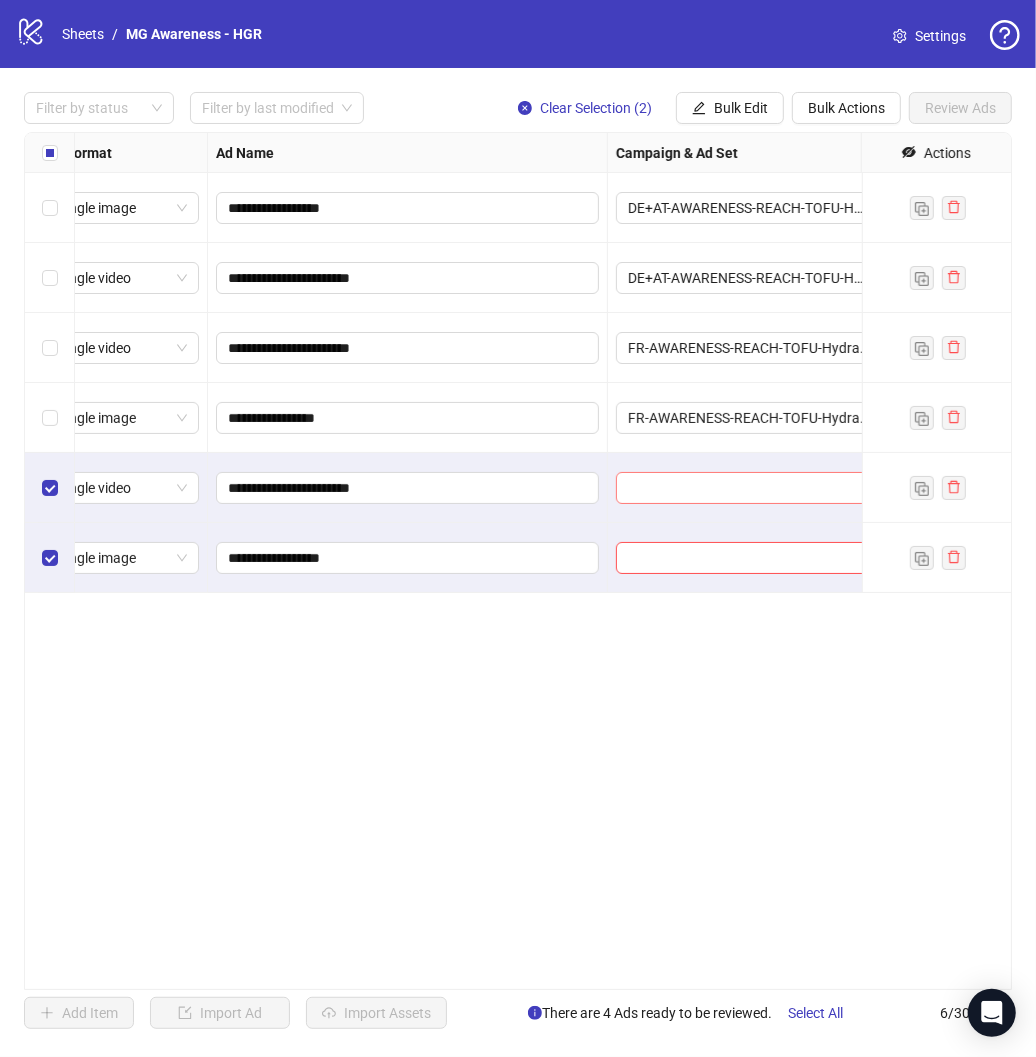 click at bounding box center [748, 488] 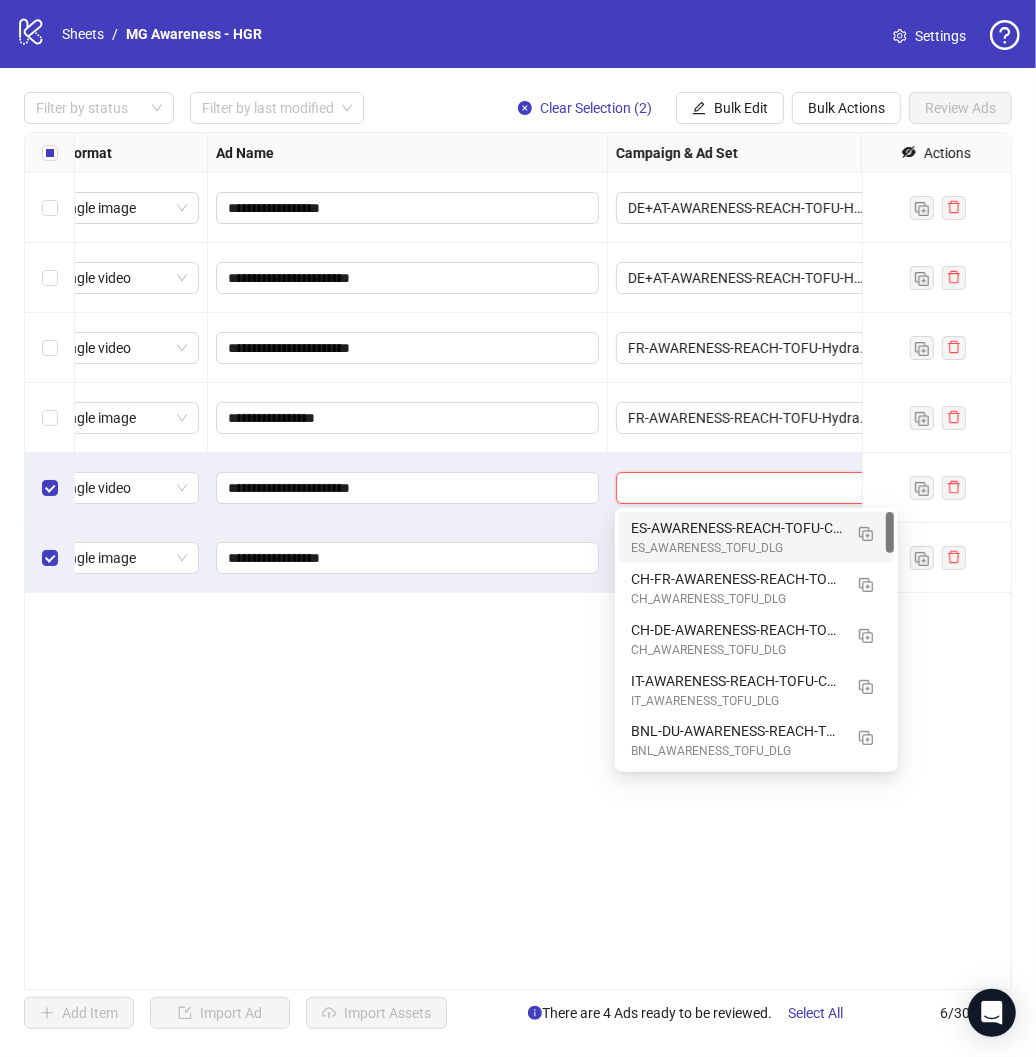 paste on "**********" 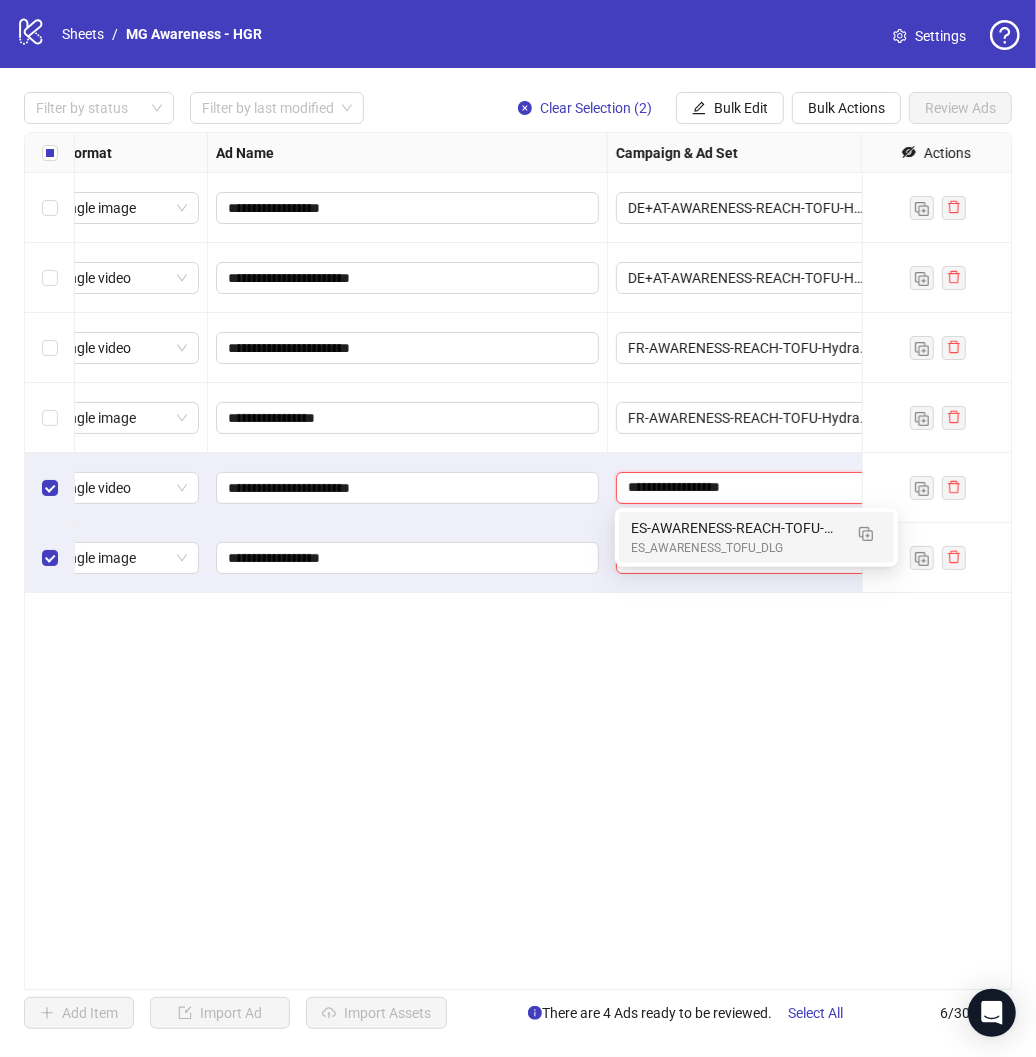click on "ES-AWARENESS-REACH-TOFU-Hydra global range" at bounding box center [736, 528] 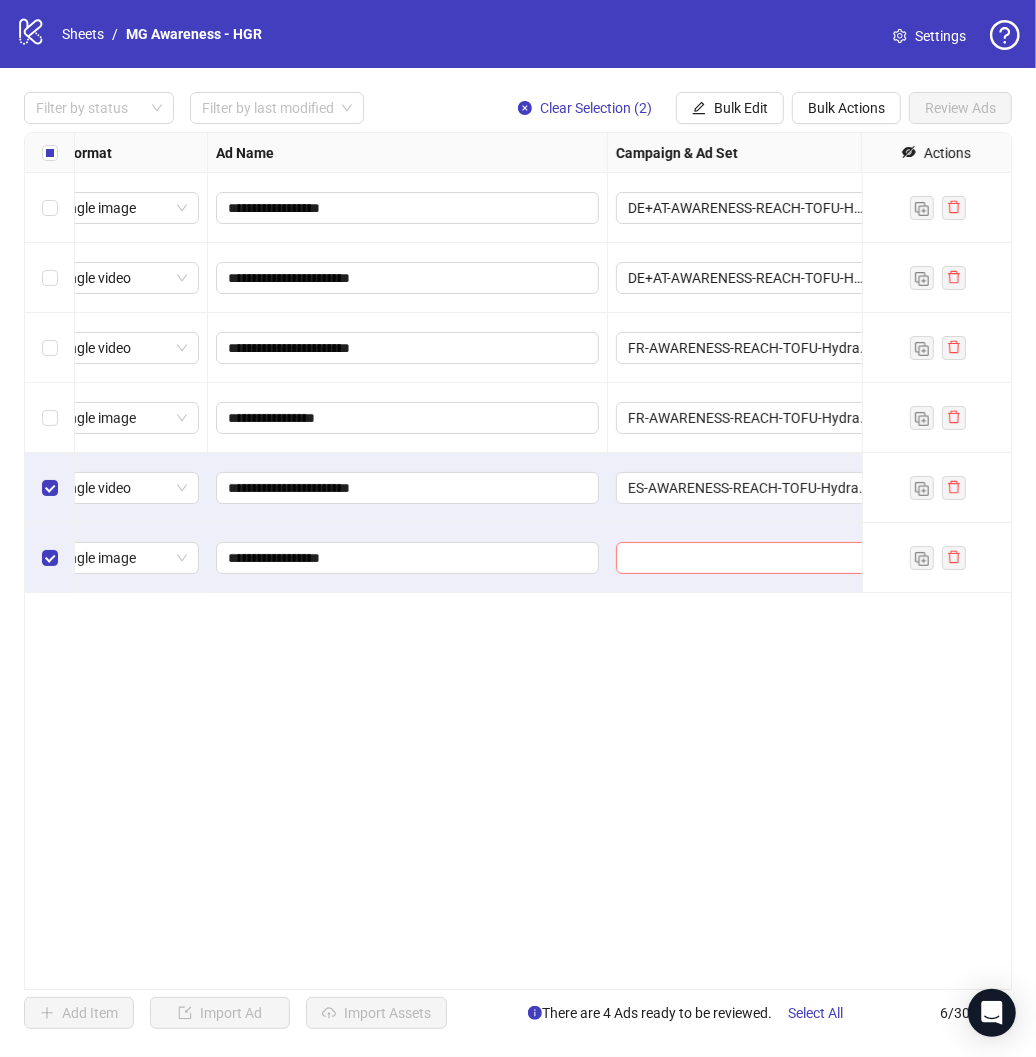 click at bounding box center [748, 558] 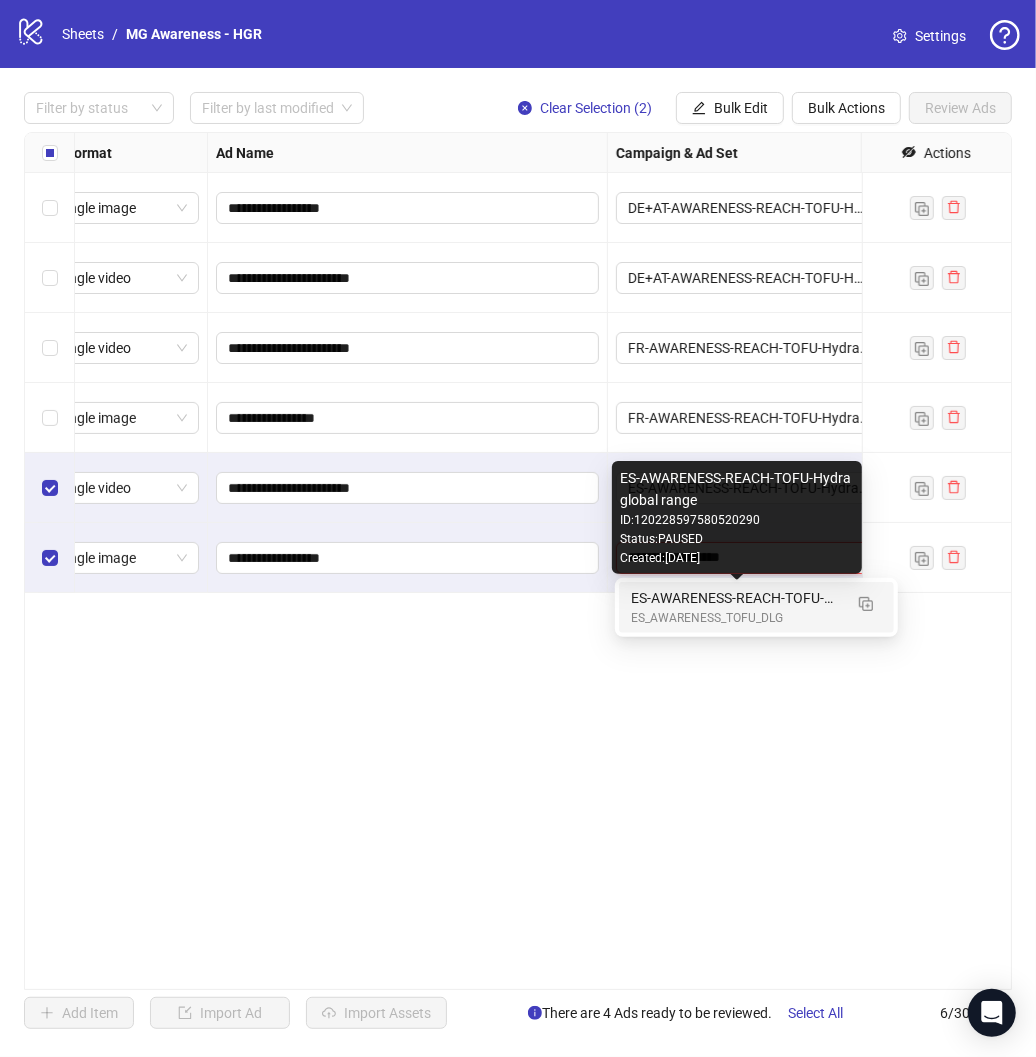 click on "ES-AWARENESS-REACH-TOFU-Hydra global range" at bounding box center [736, 598] 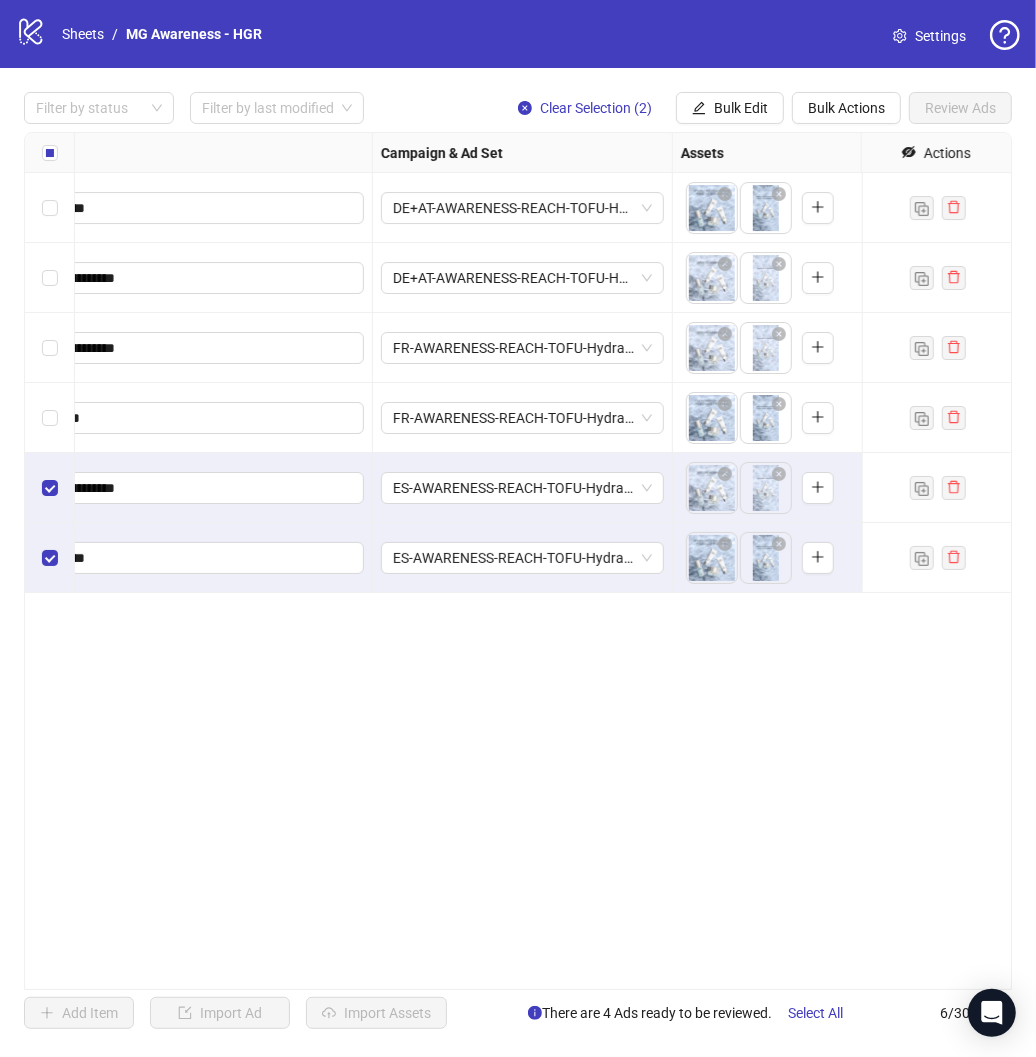 scroll, scrollTop: 0, scrollLeft: 337, axis: horizontal 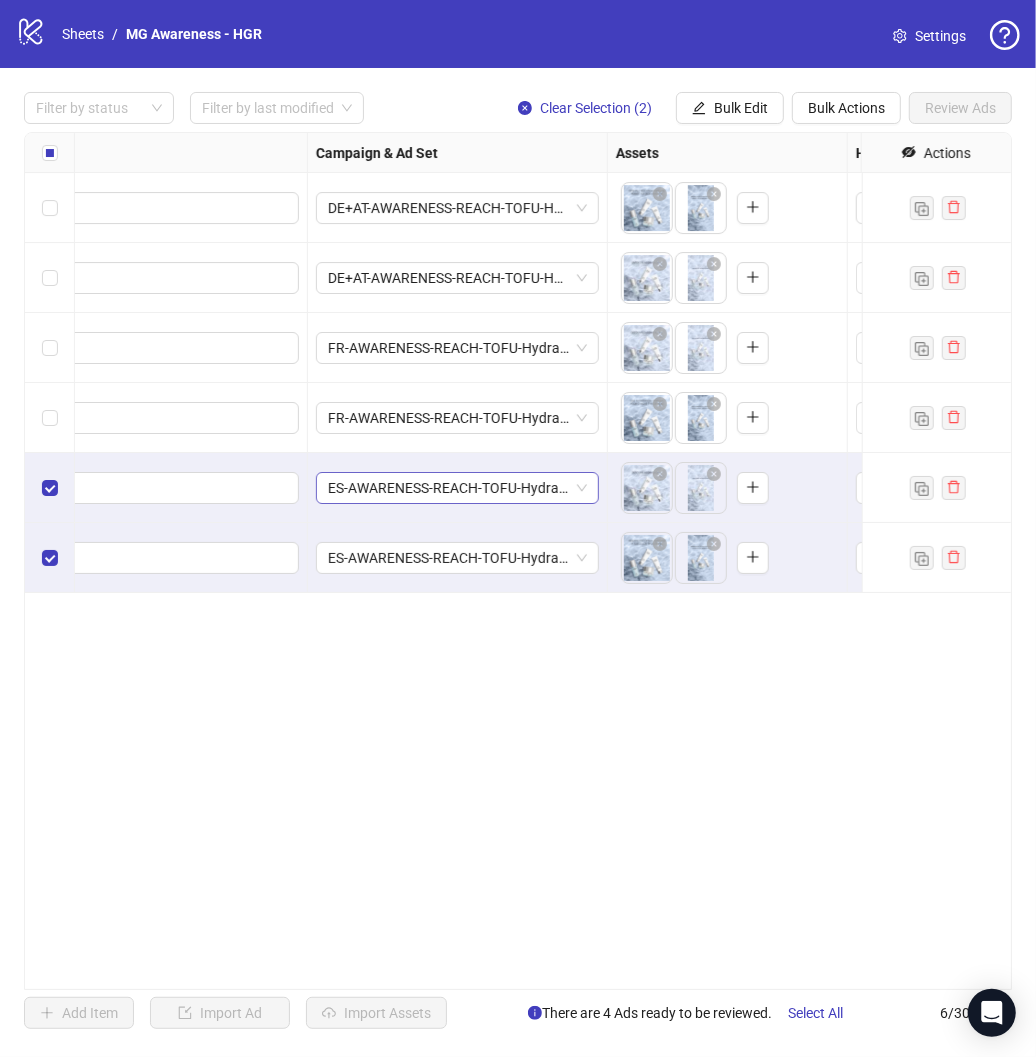 click on "ES-AWARENESS-REACH-TOFU-Hydra global range" at bounding box center (457, 488) 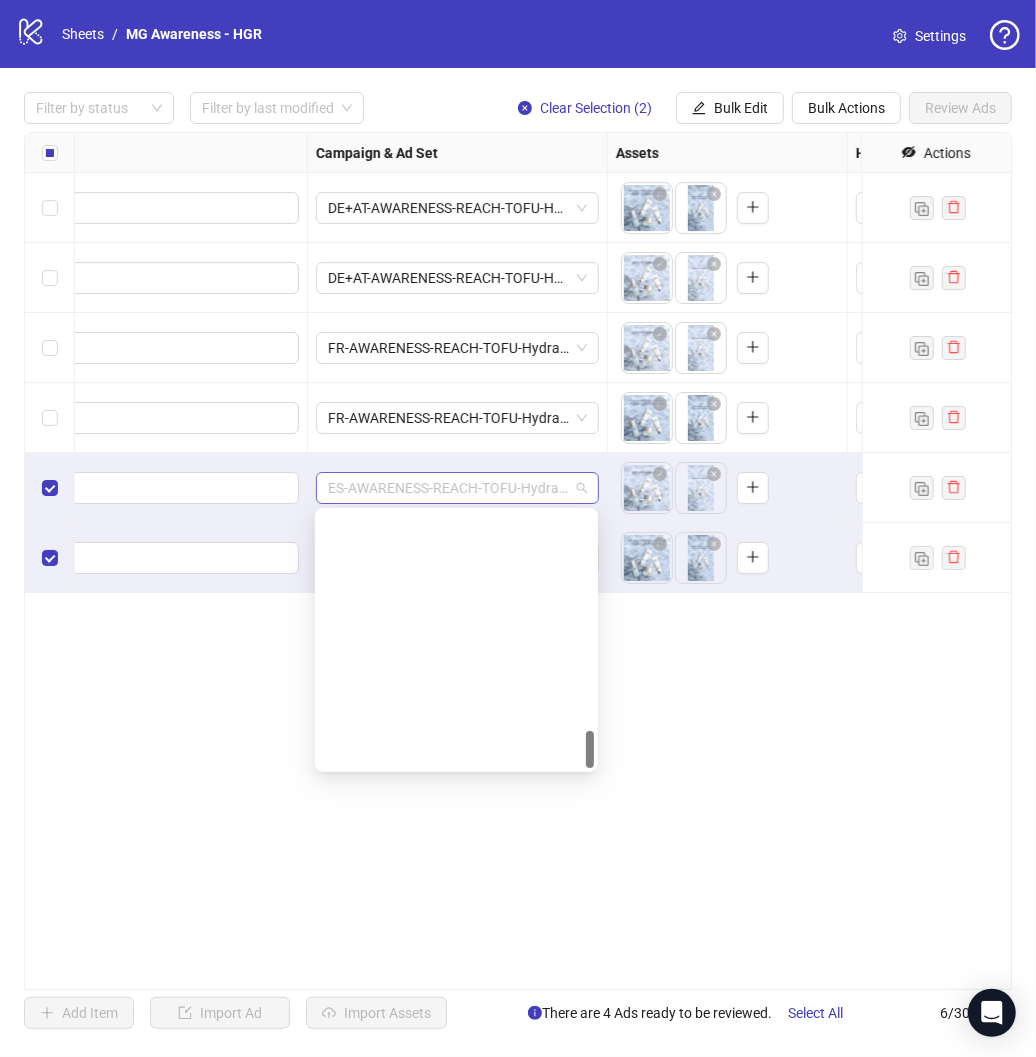 scroll, scrollTop: 1480, scrollLeft: 0, axis: vertical 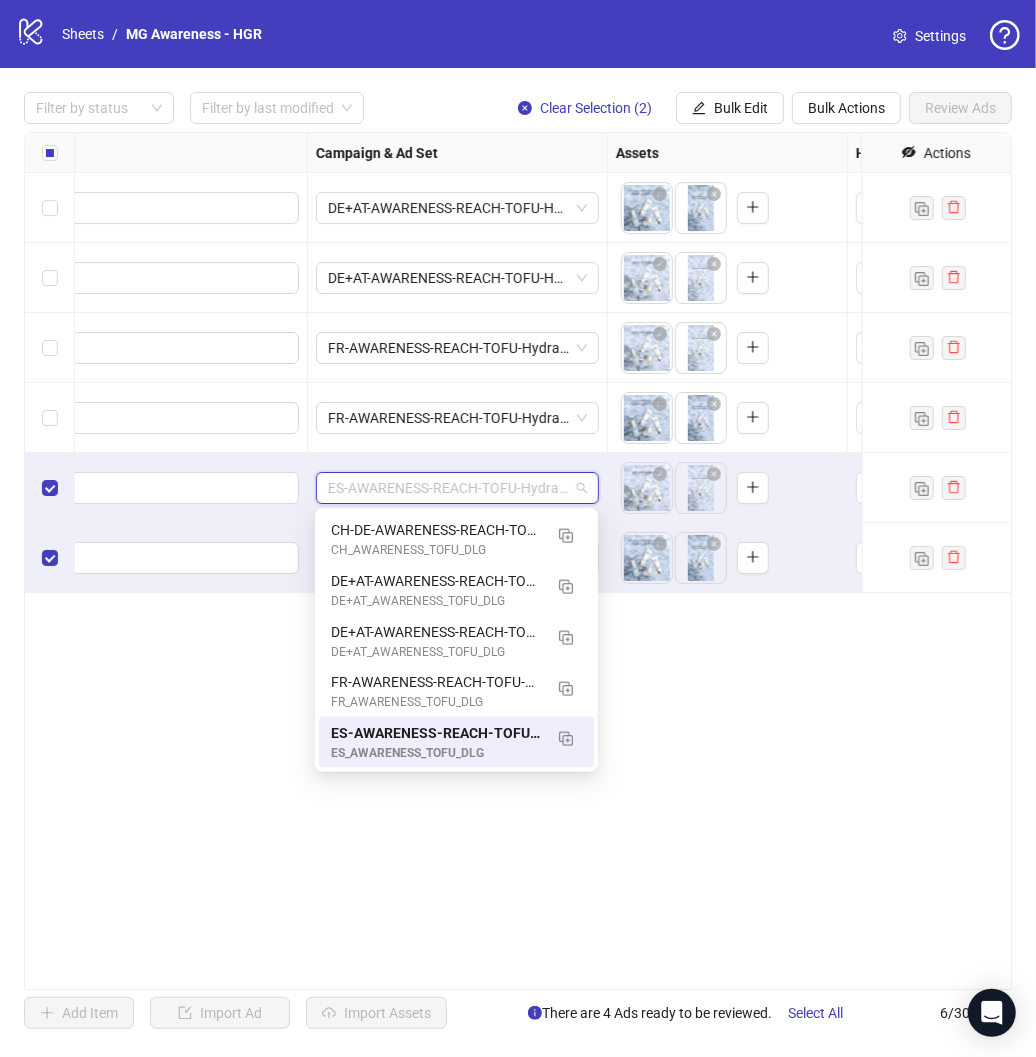 click on "**********" at bounding box center [518, 561] 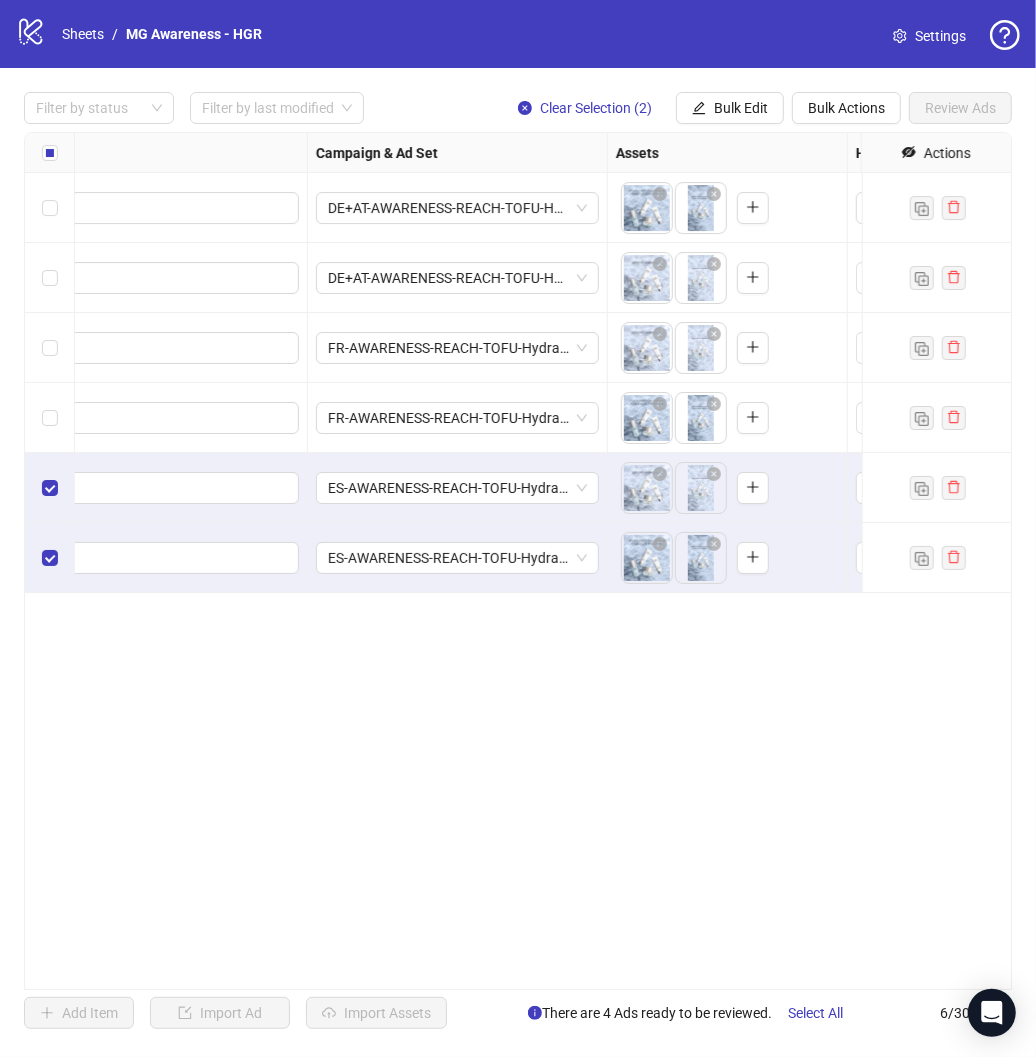 click on "**********" at bounding box center [518, 561] 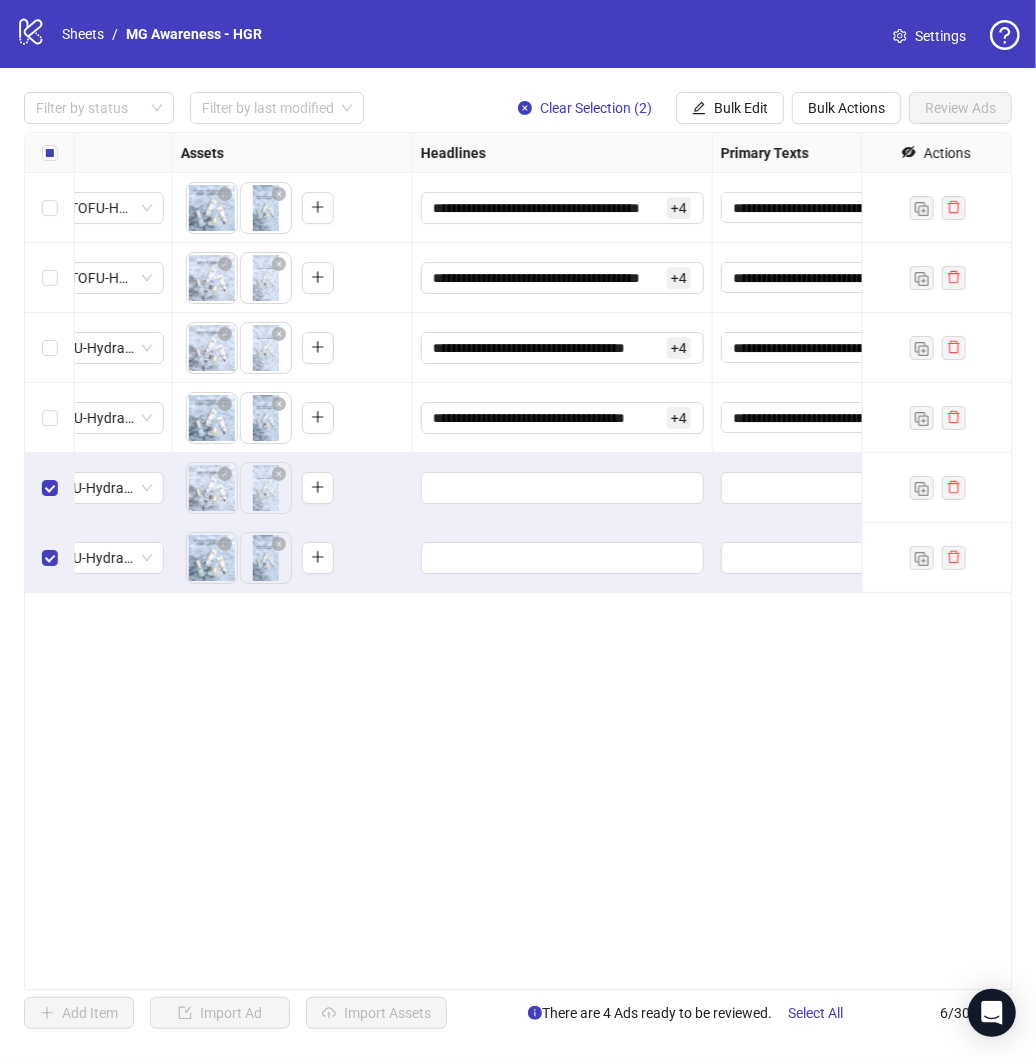 scroll, scrollTop: 0, scrollLeft: 847, axis: horizontal 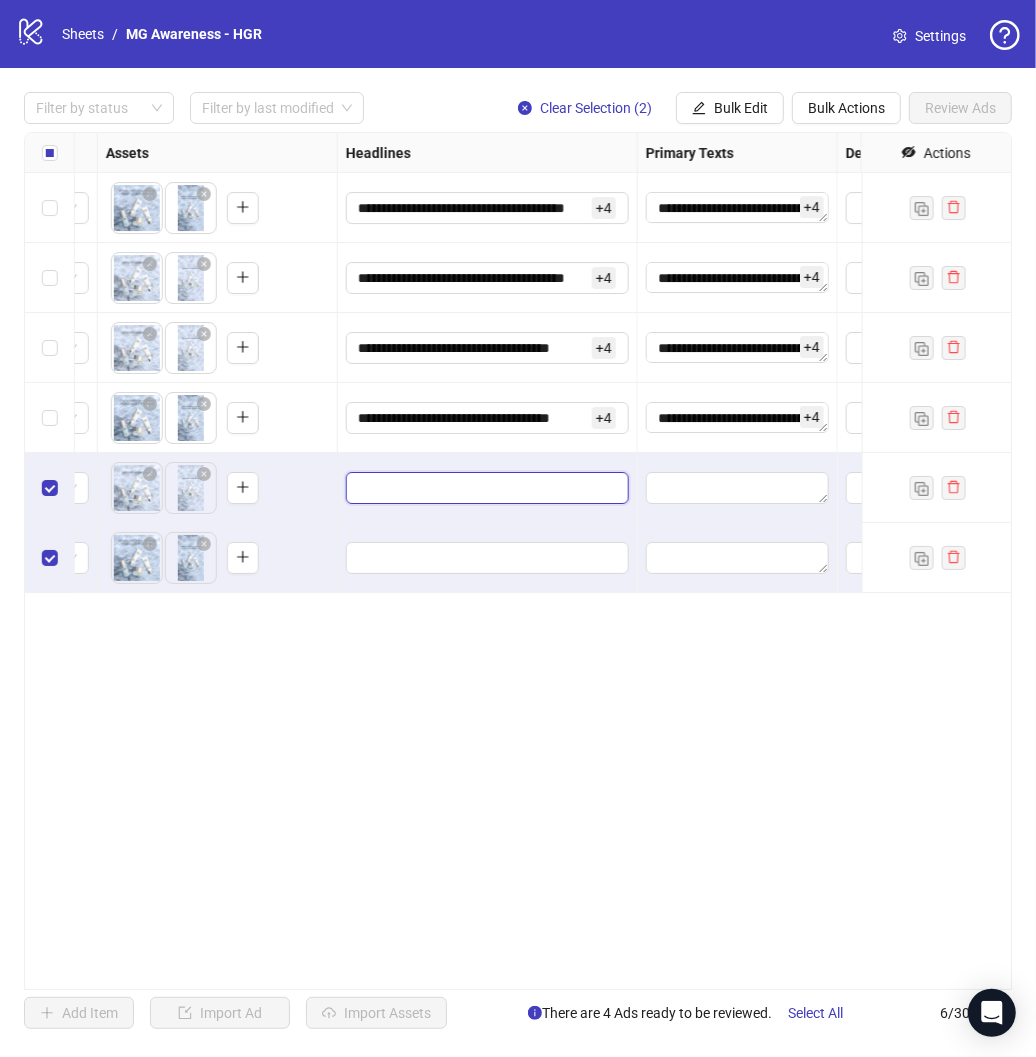 click at bounding box center [485, 488] 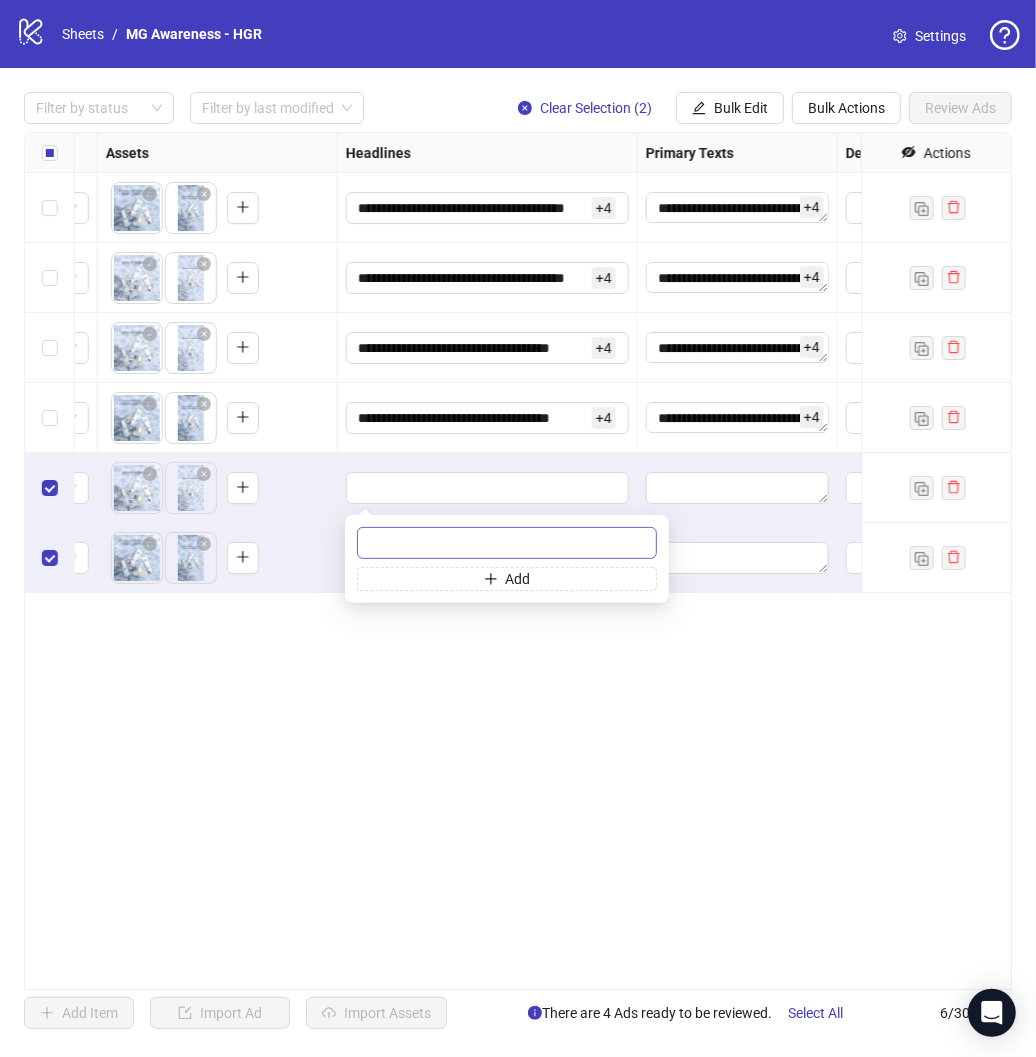 click at bounding box center [507, 543] 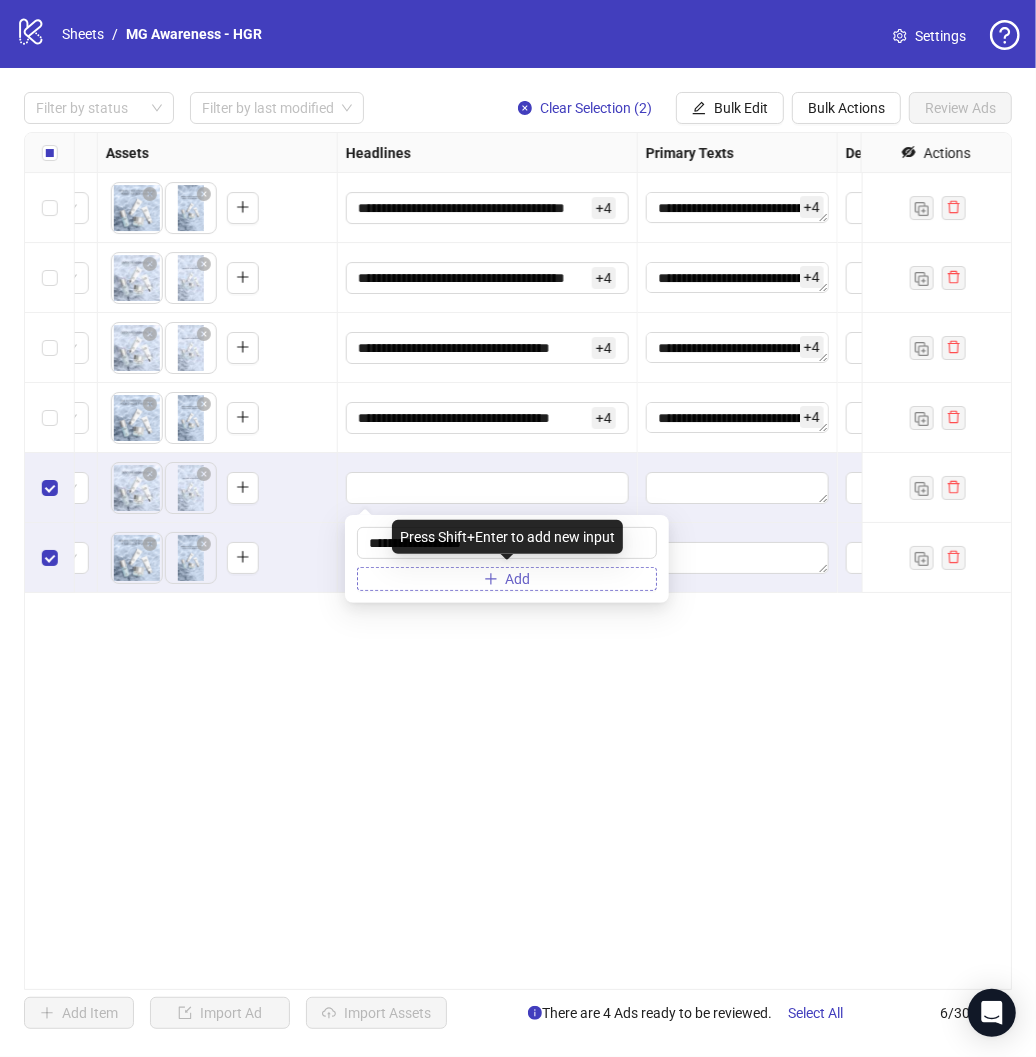 type 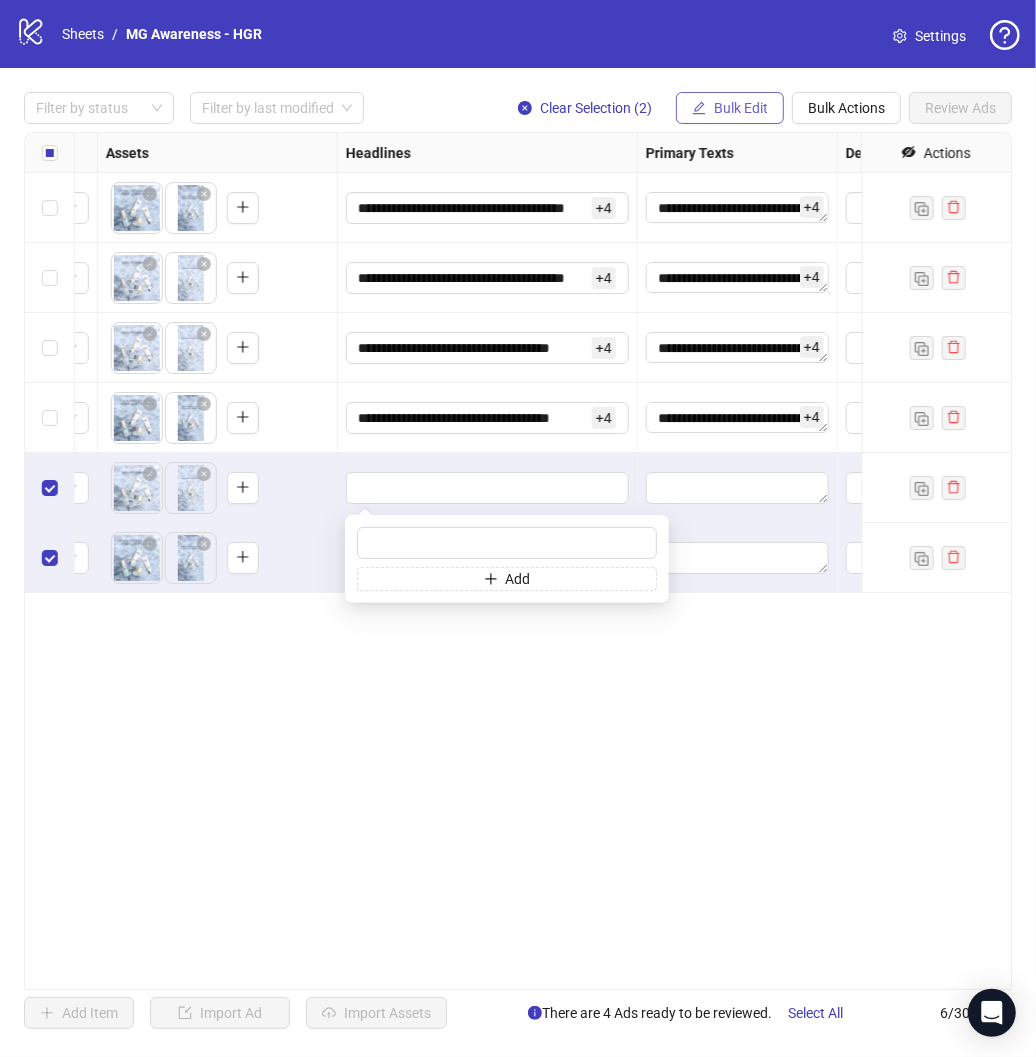 click on "Bulk Edit" at bounding box center [741, 108] 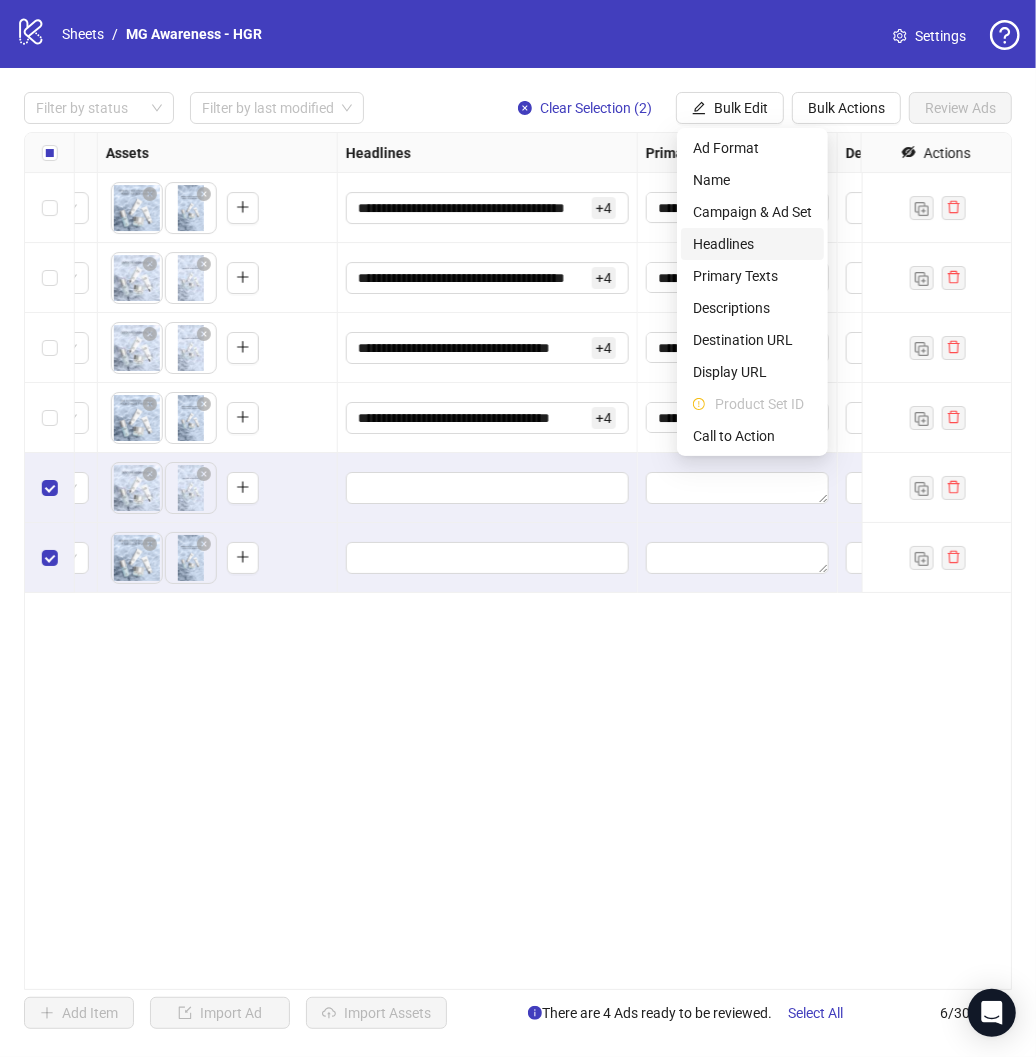 click on "Headlines" at bounding box center [752, 244] 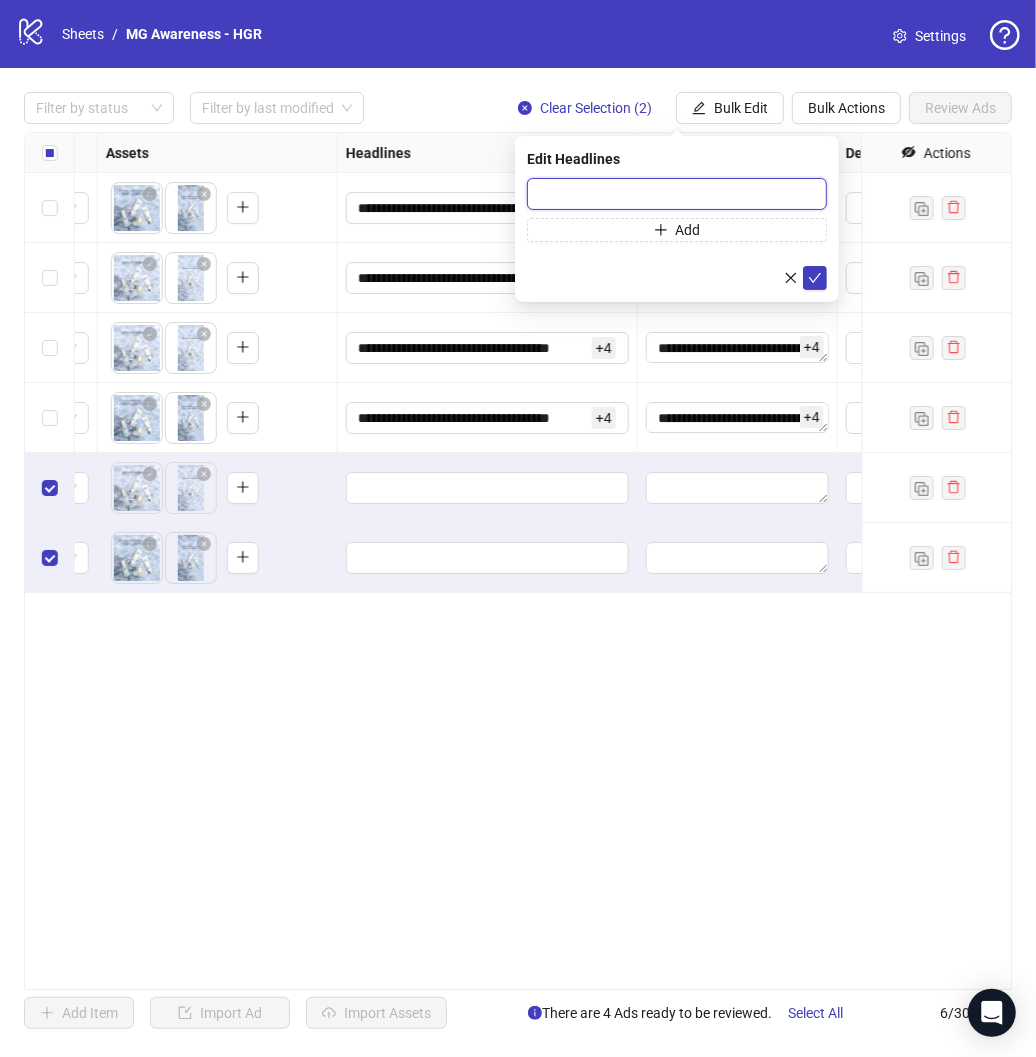 click at bounding box center (677, 194) 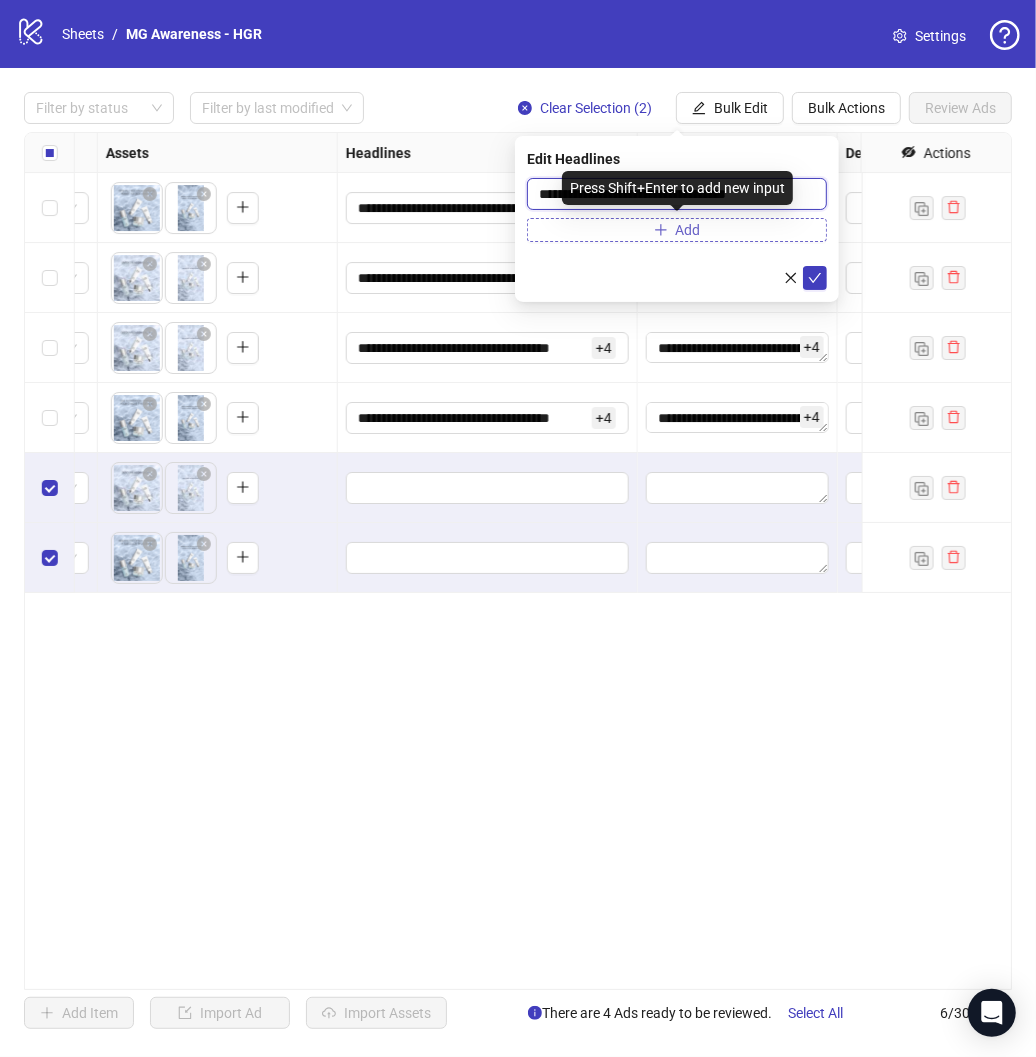 type on "**********" 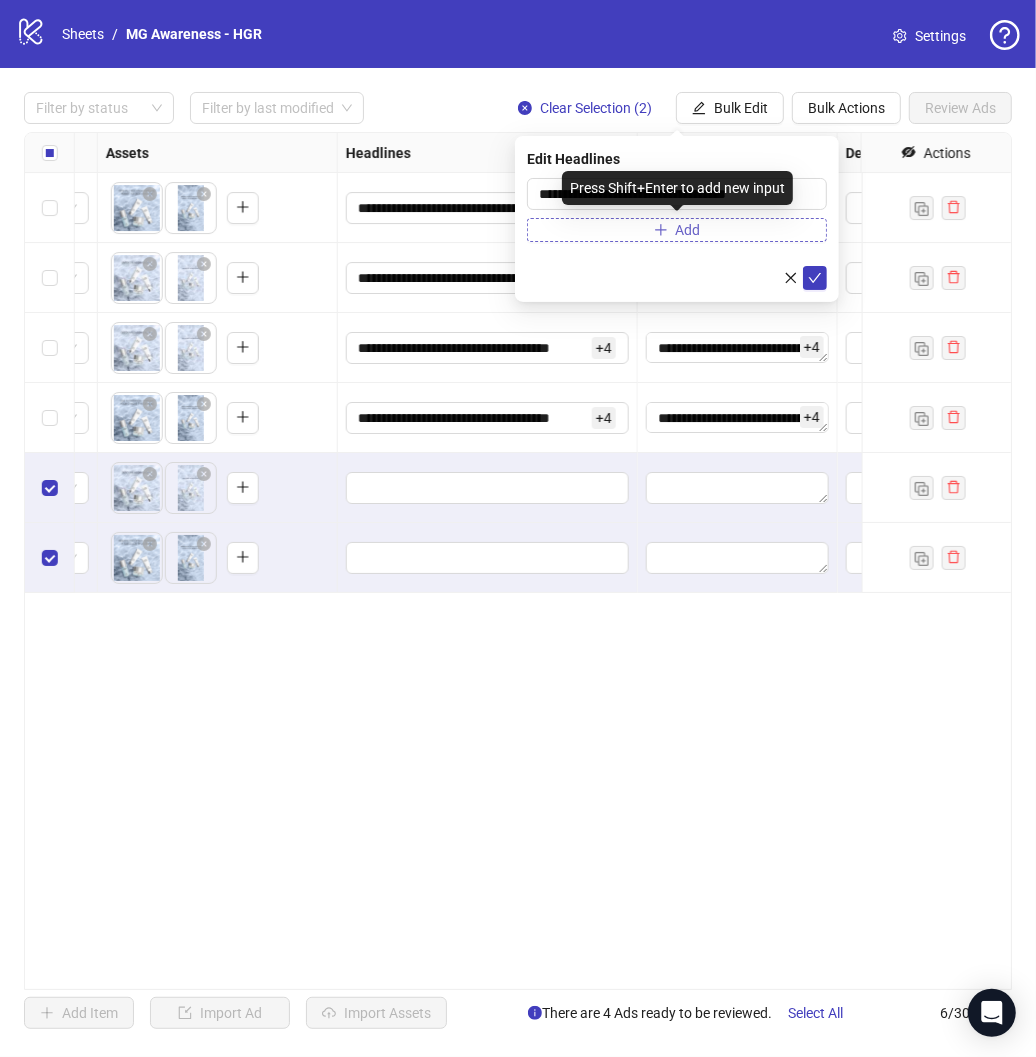 click on "Add" at bounding box center [677, 230] 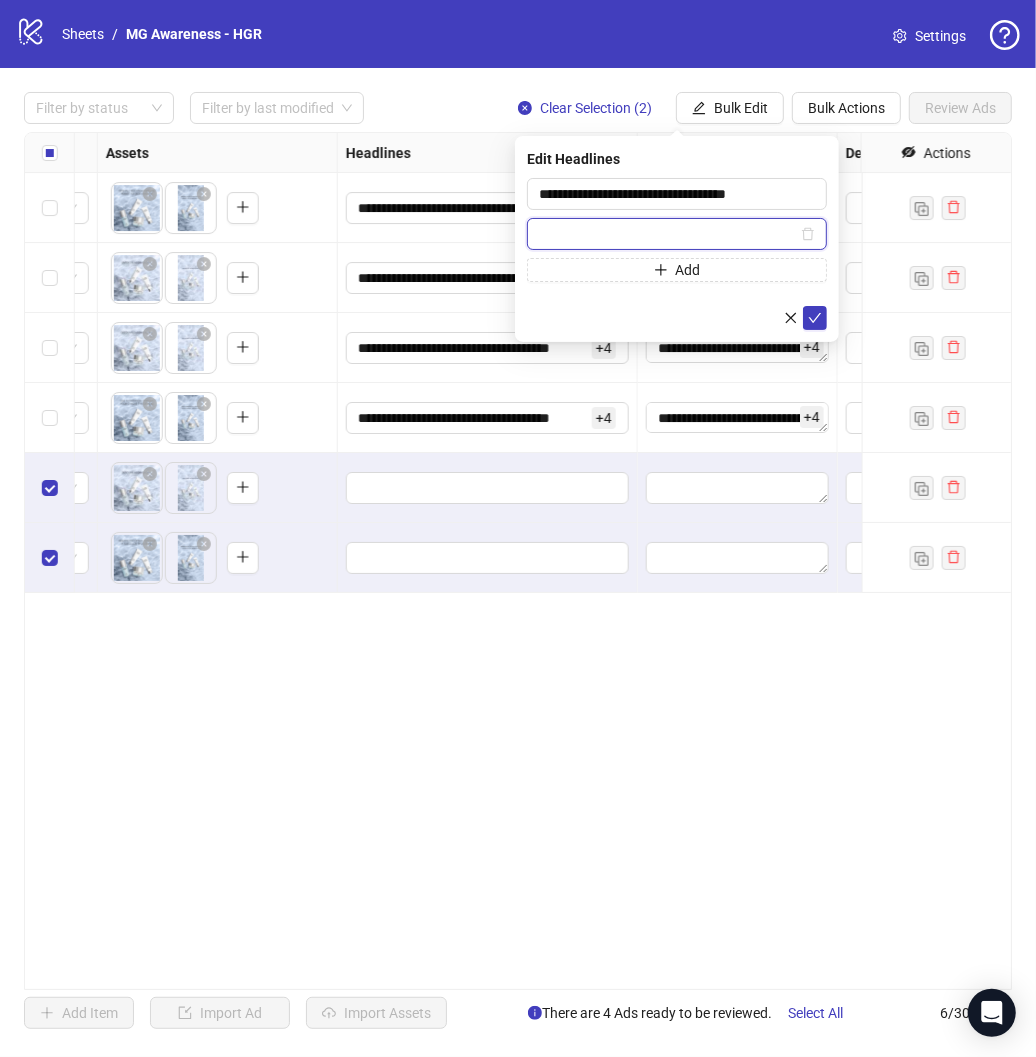 paste on "**********" 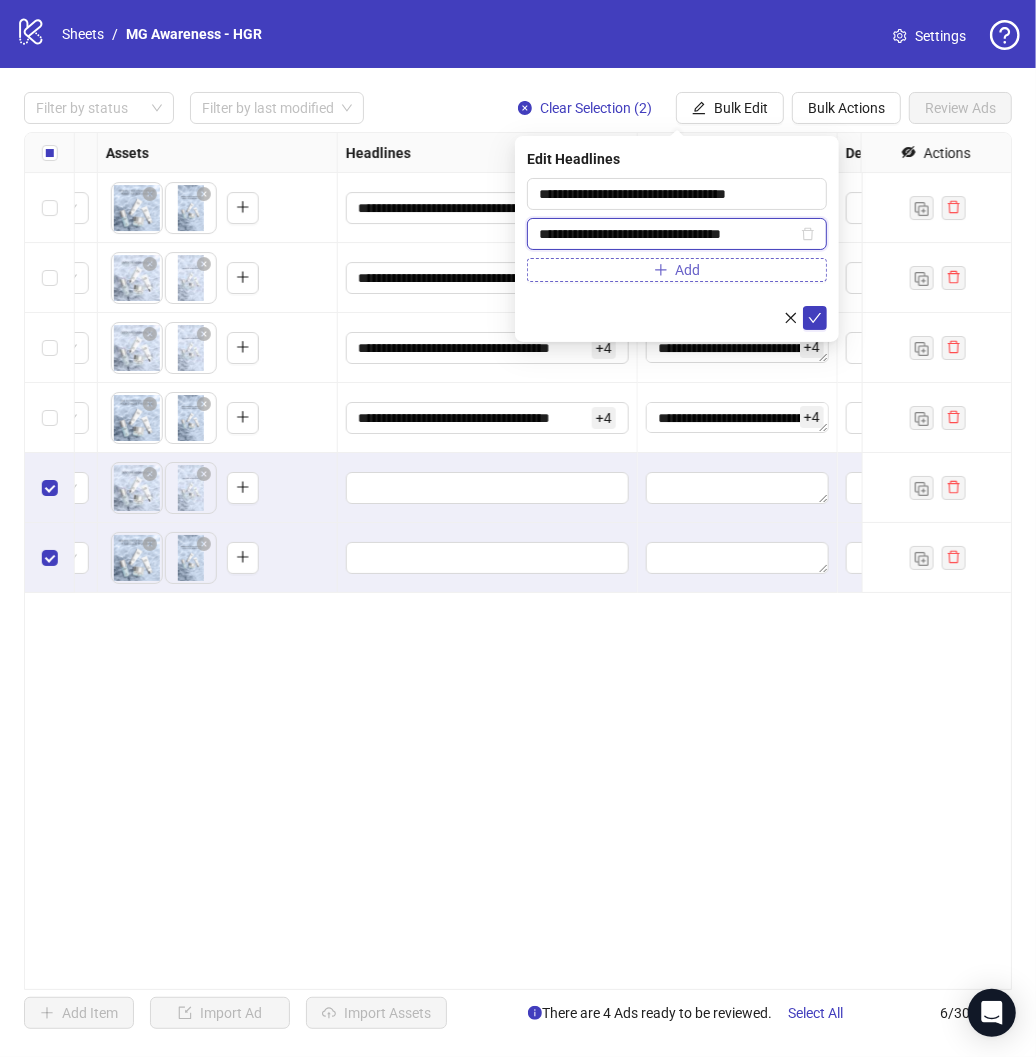 type on "**********" 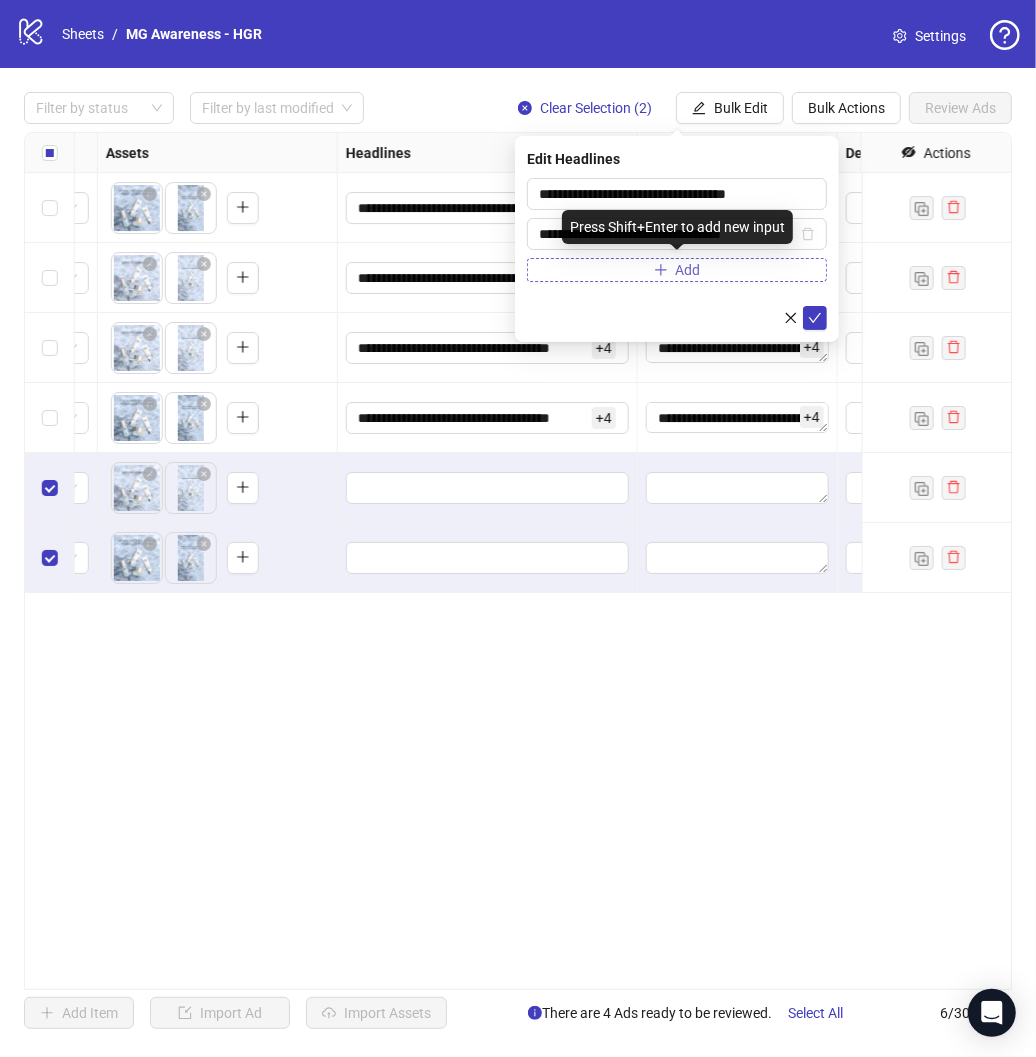 click on "Add" at bounding box center [677, 270] 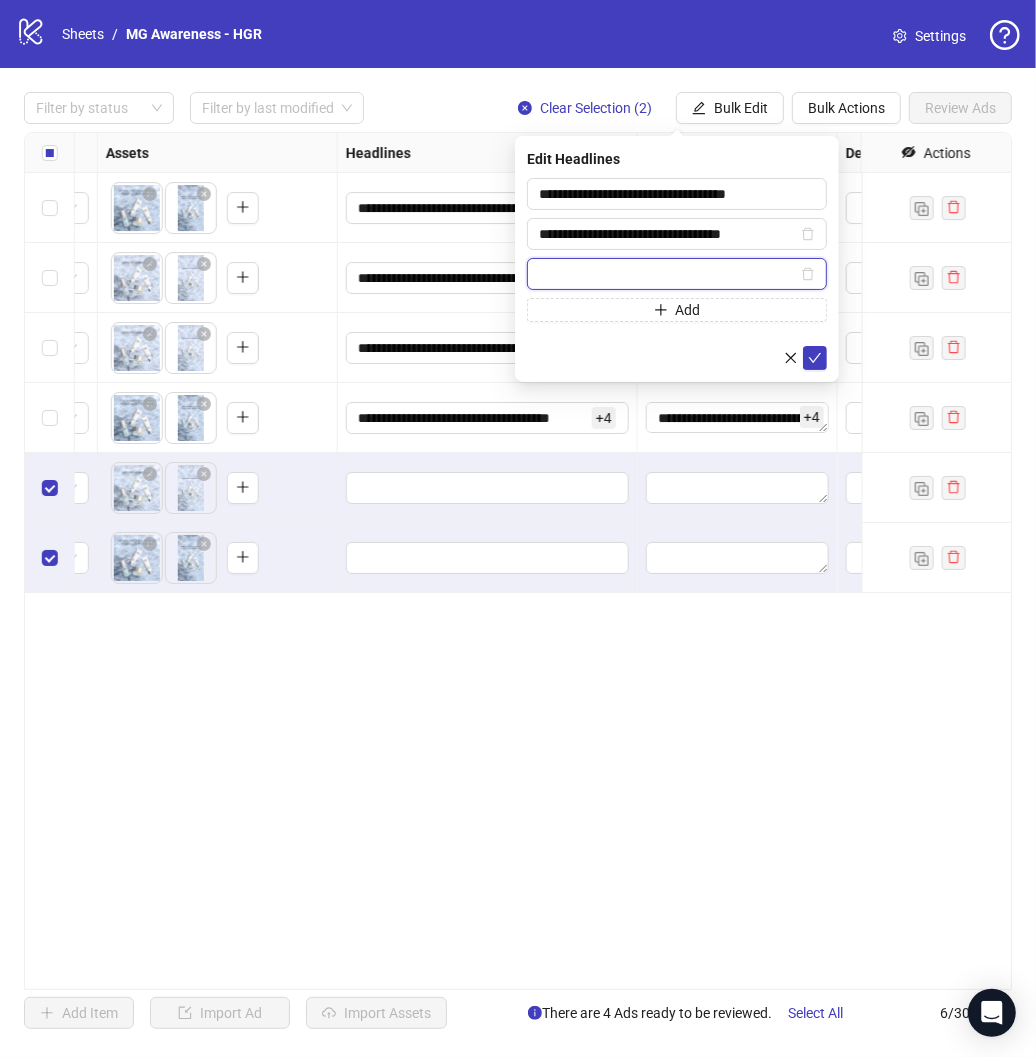 paste on "**********" 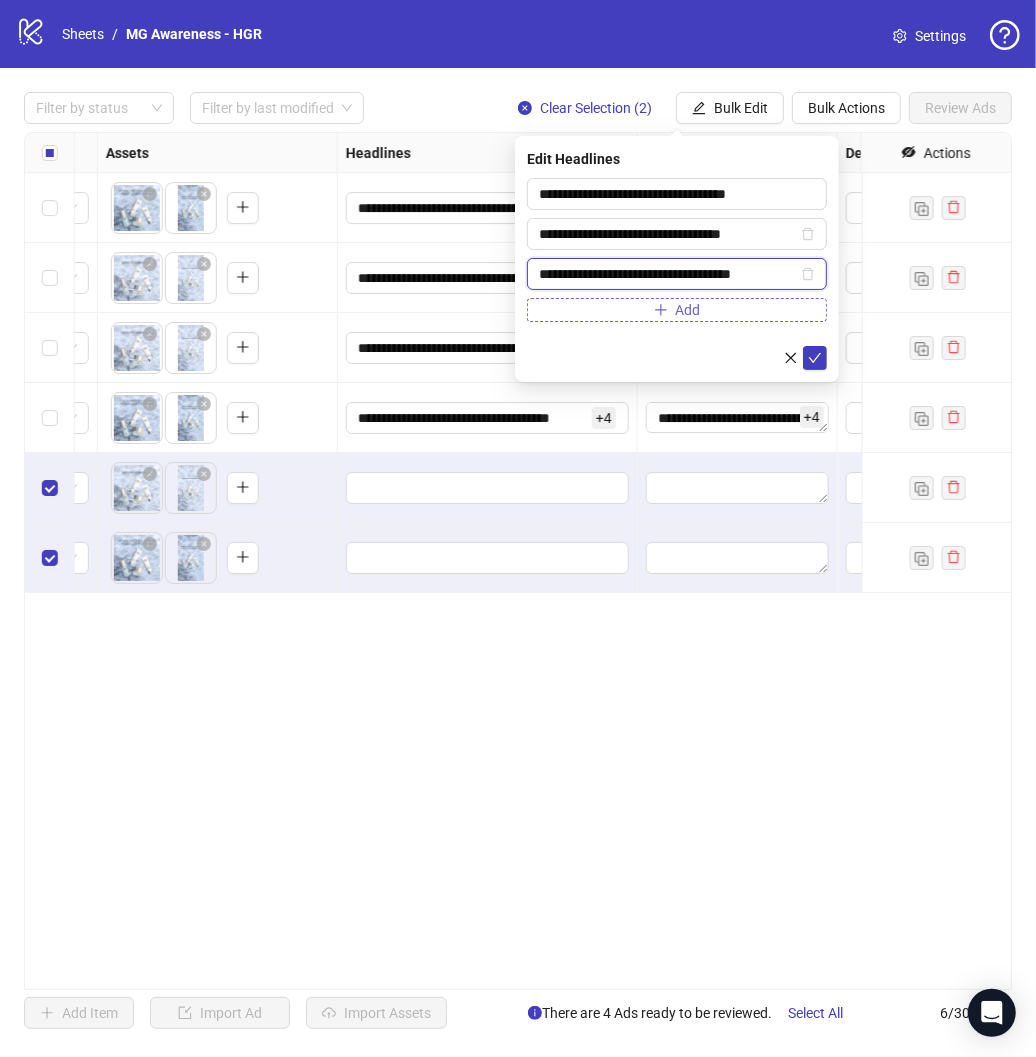 type on "**********" 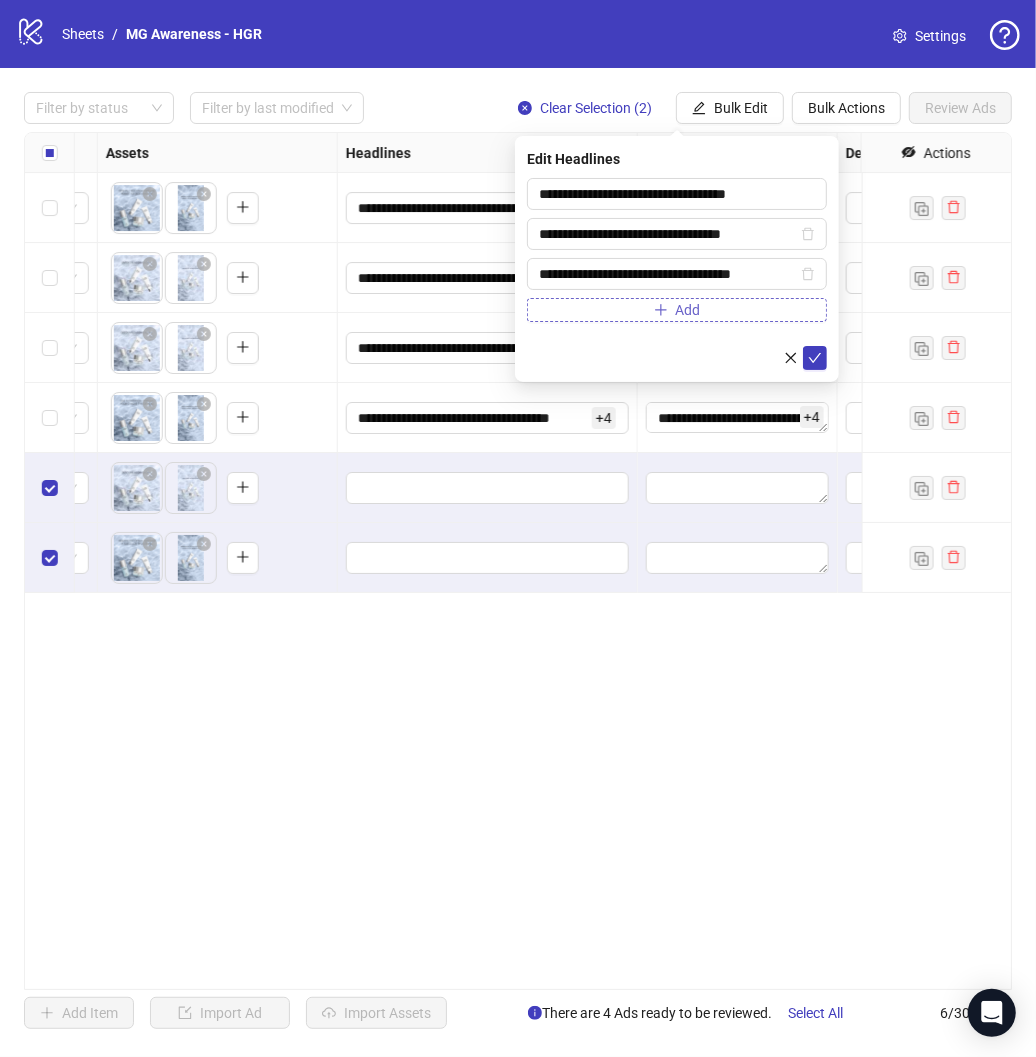 click on "Add" at bounding box center [677, 310] 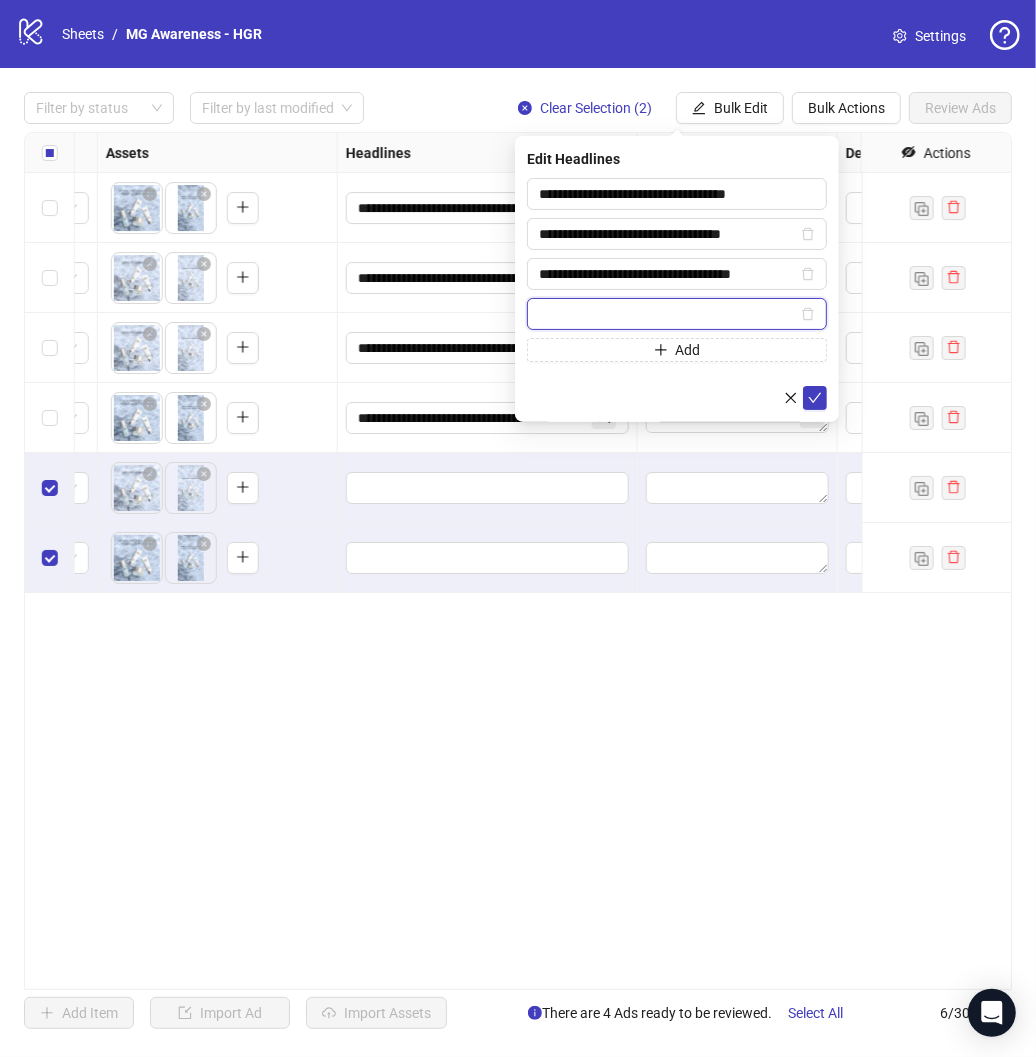 paste on "**********" 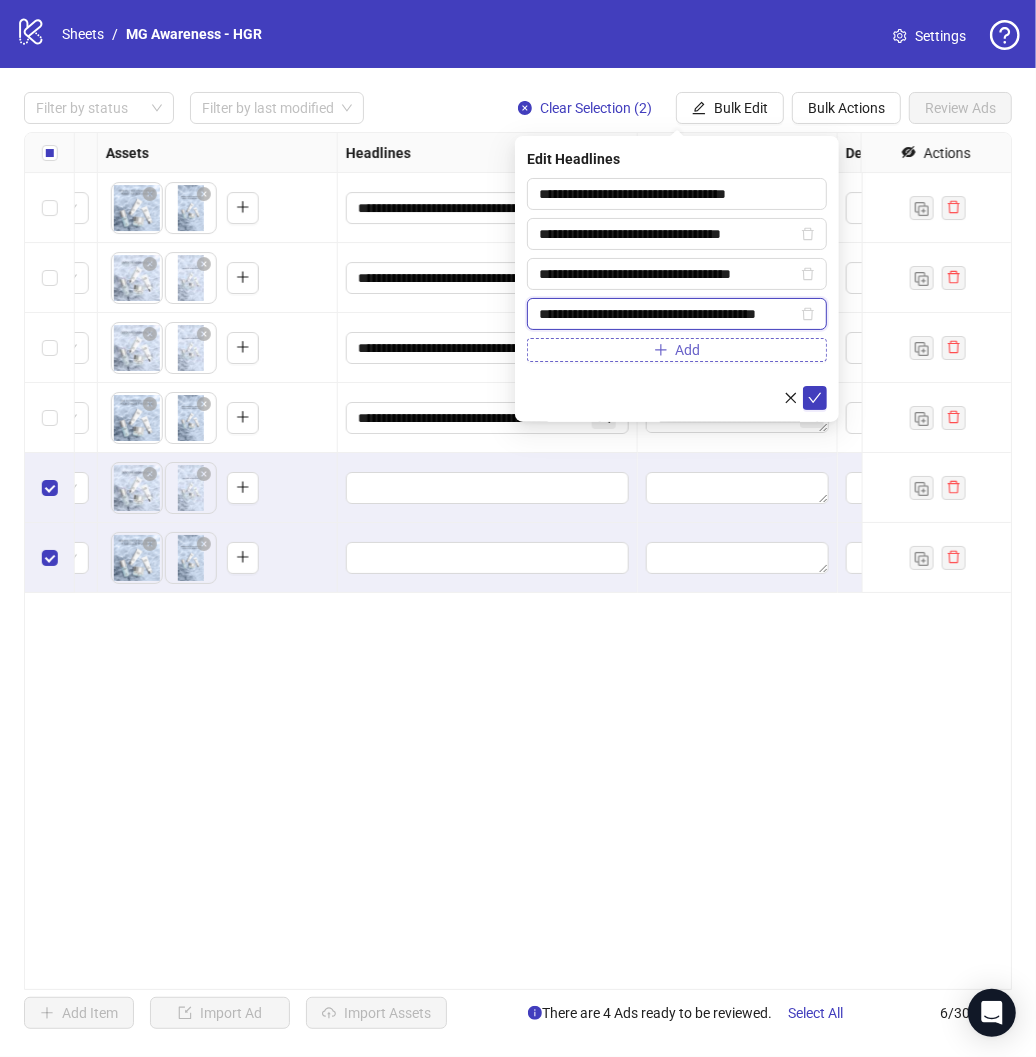 scroll, scrollTop: 0, scrollLeft: 21, axis: horizontal 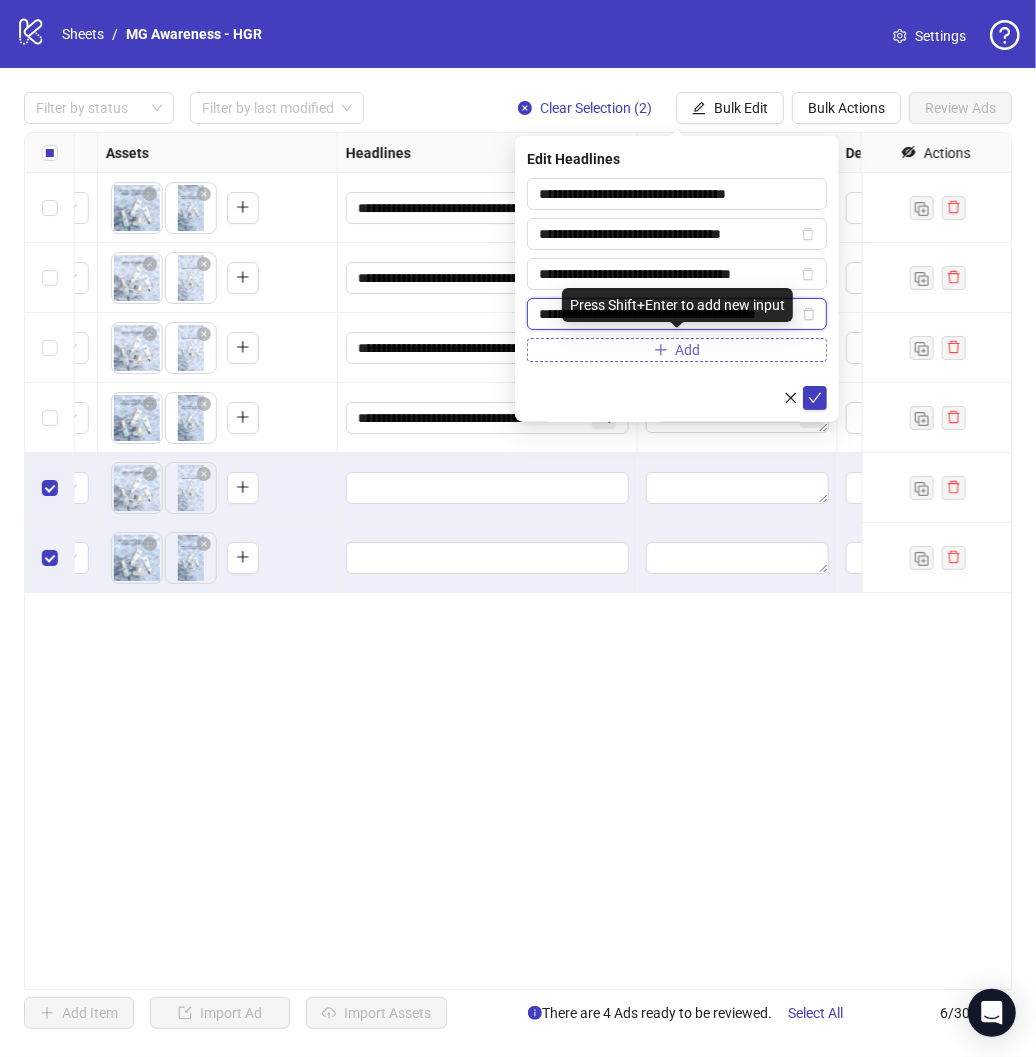 type on "**********" 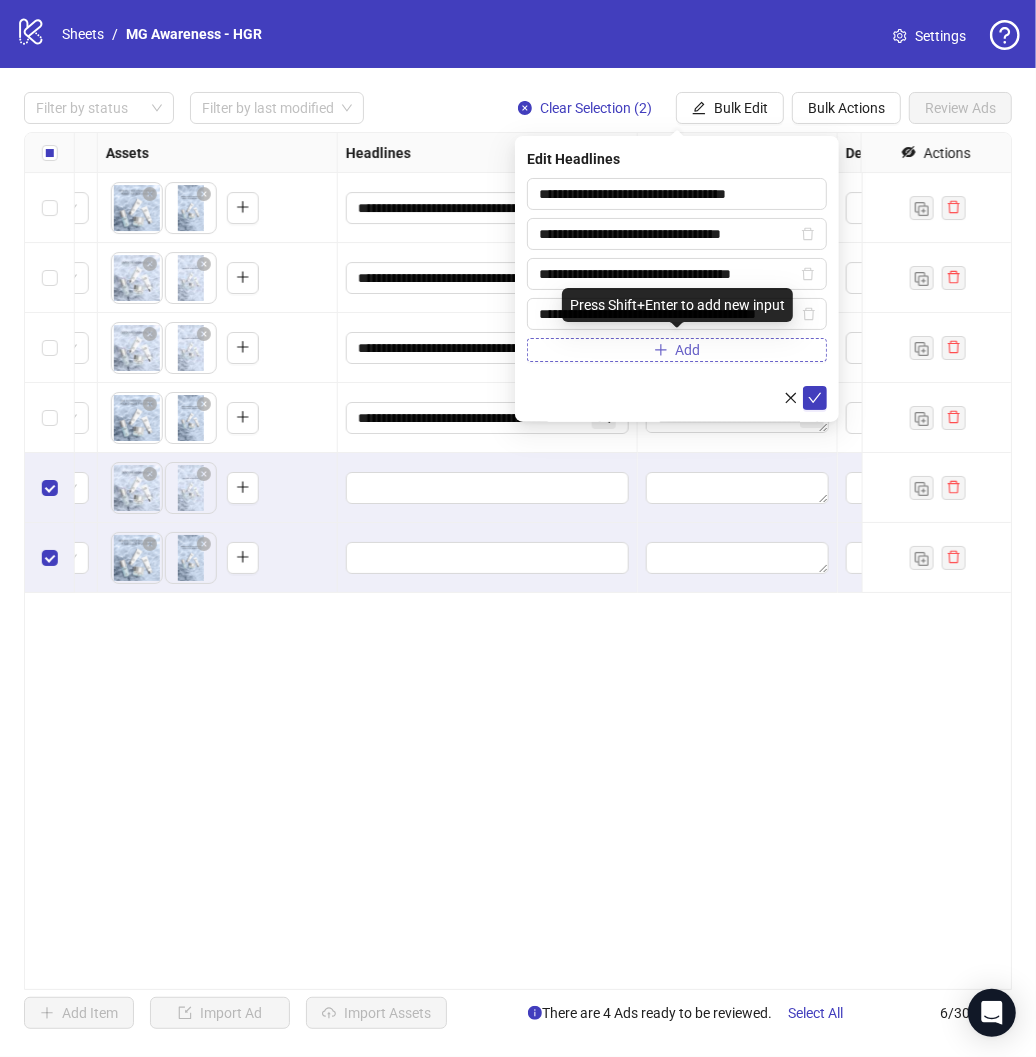 click on "Add" at bounding box center [677, 350] 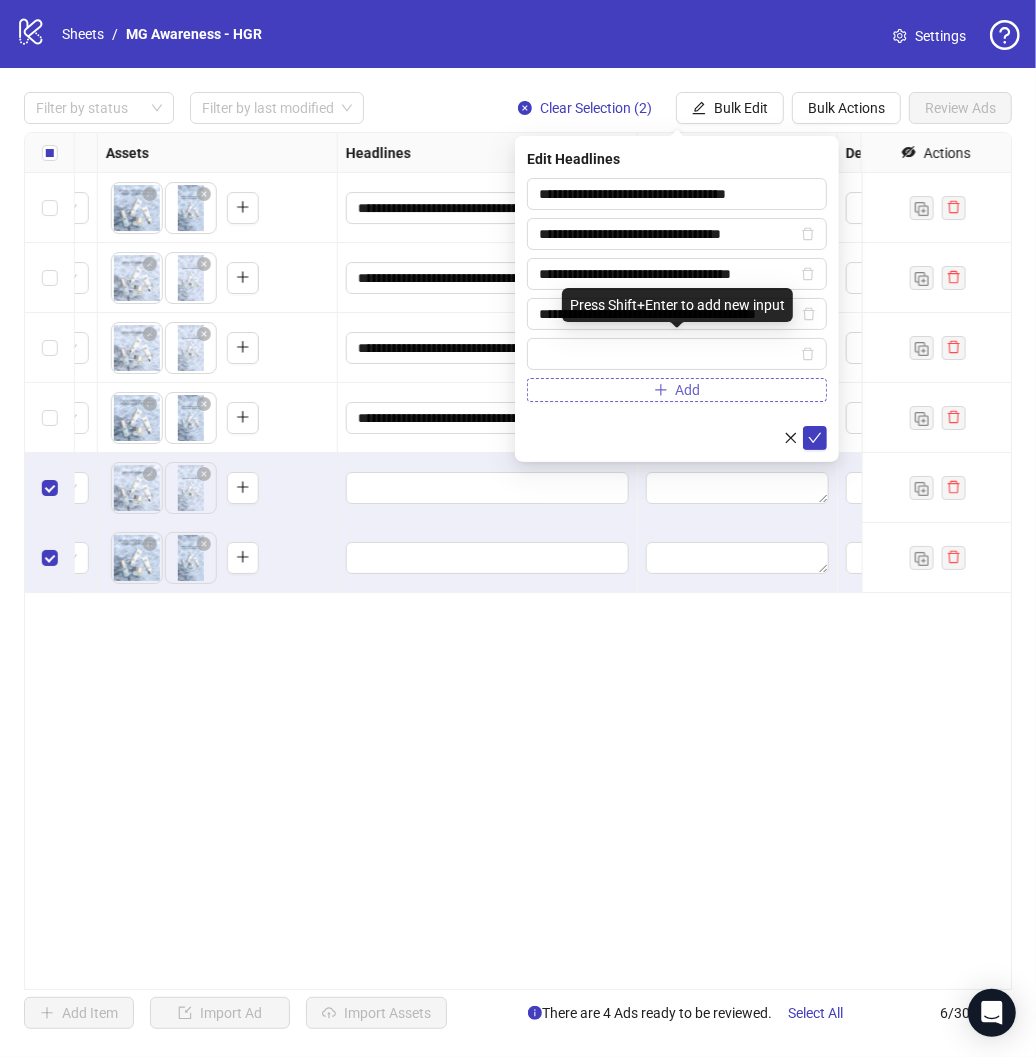 scroll, scrollTop: 0, scrollLeft: 0, axis: both 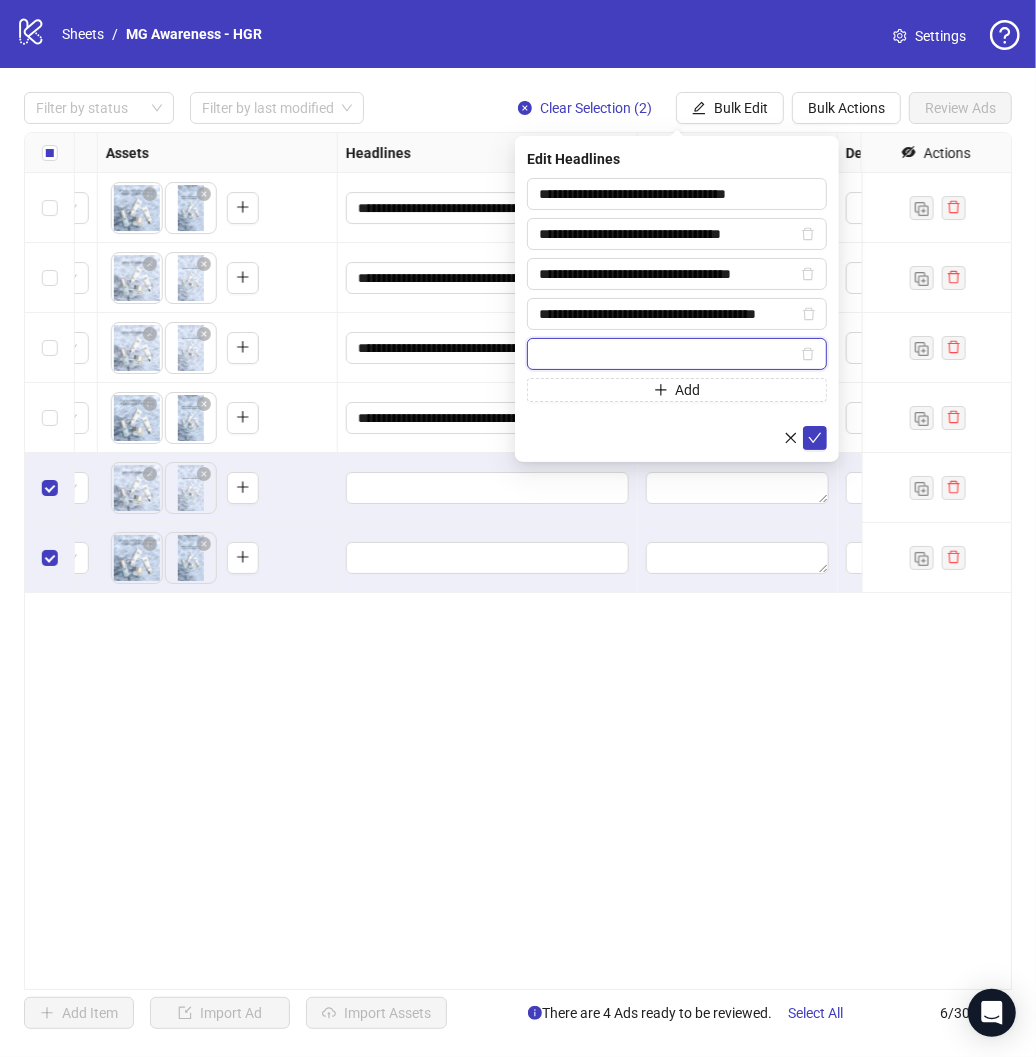 paste on "**********" 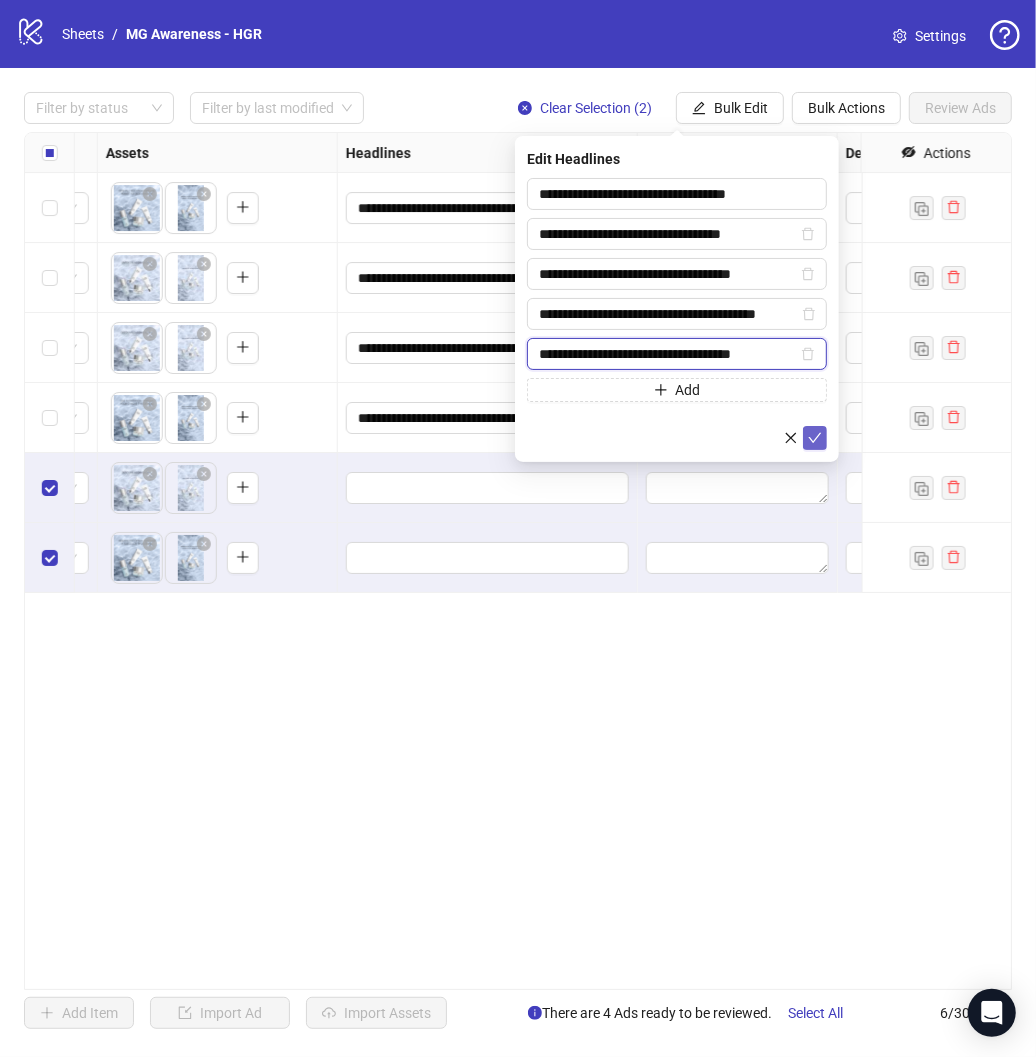 type on "**********" 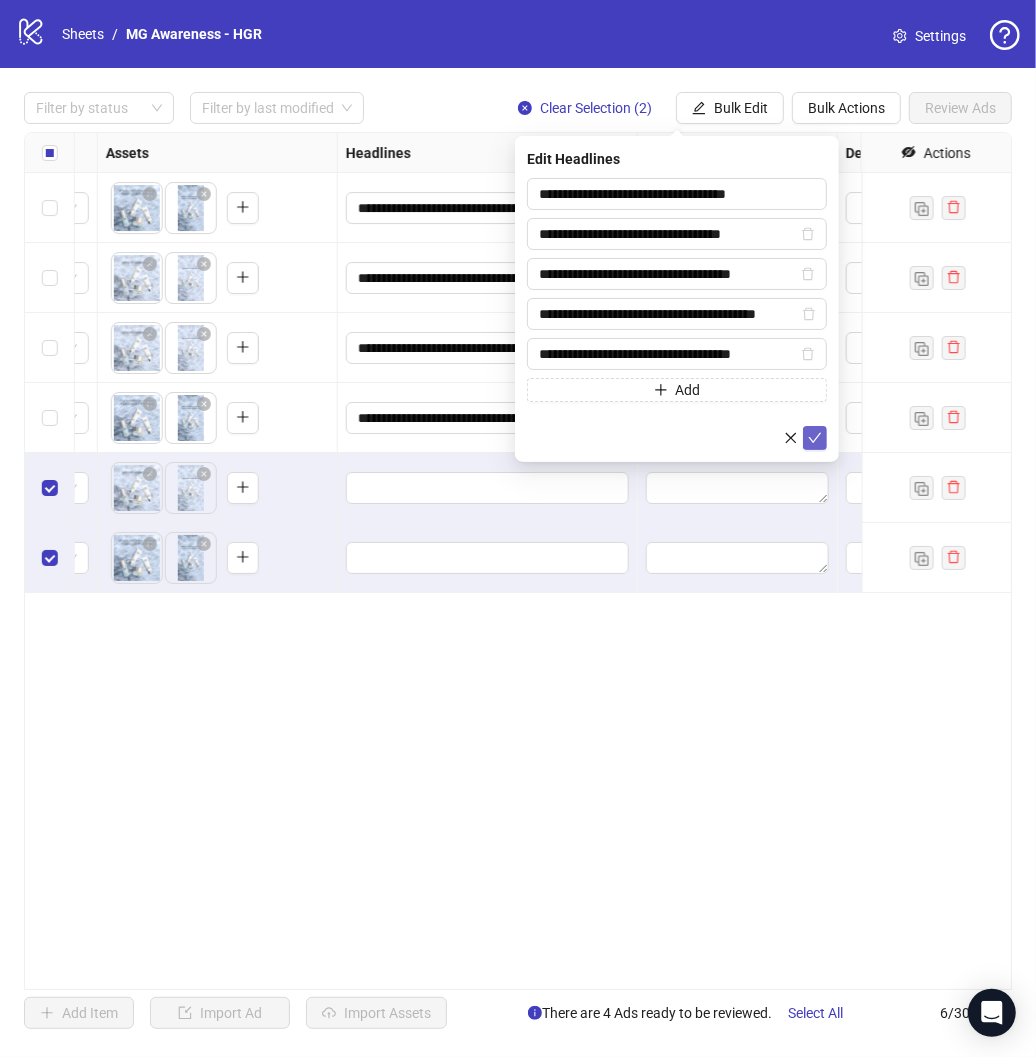 click 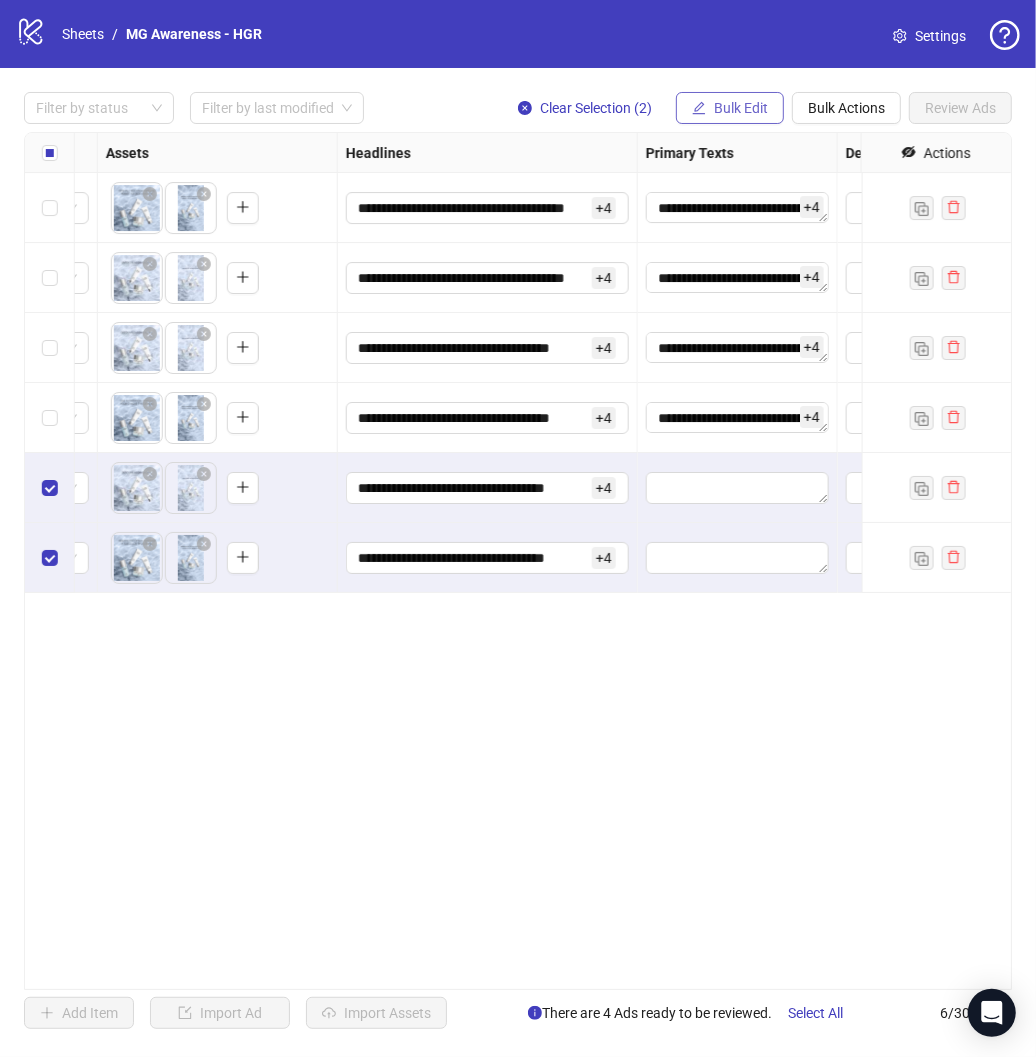 click on "Bulk Edit" at bounding box center (741, 108) 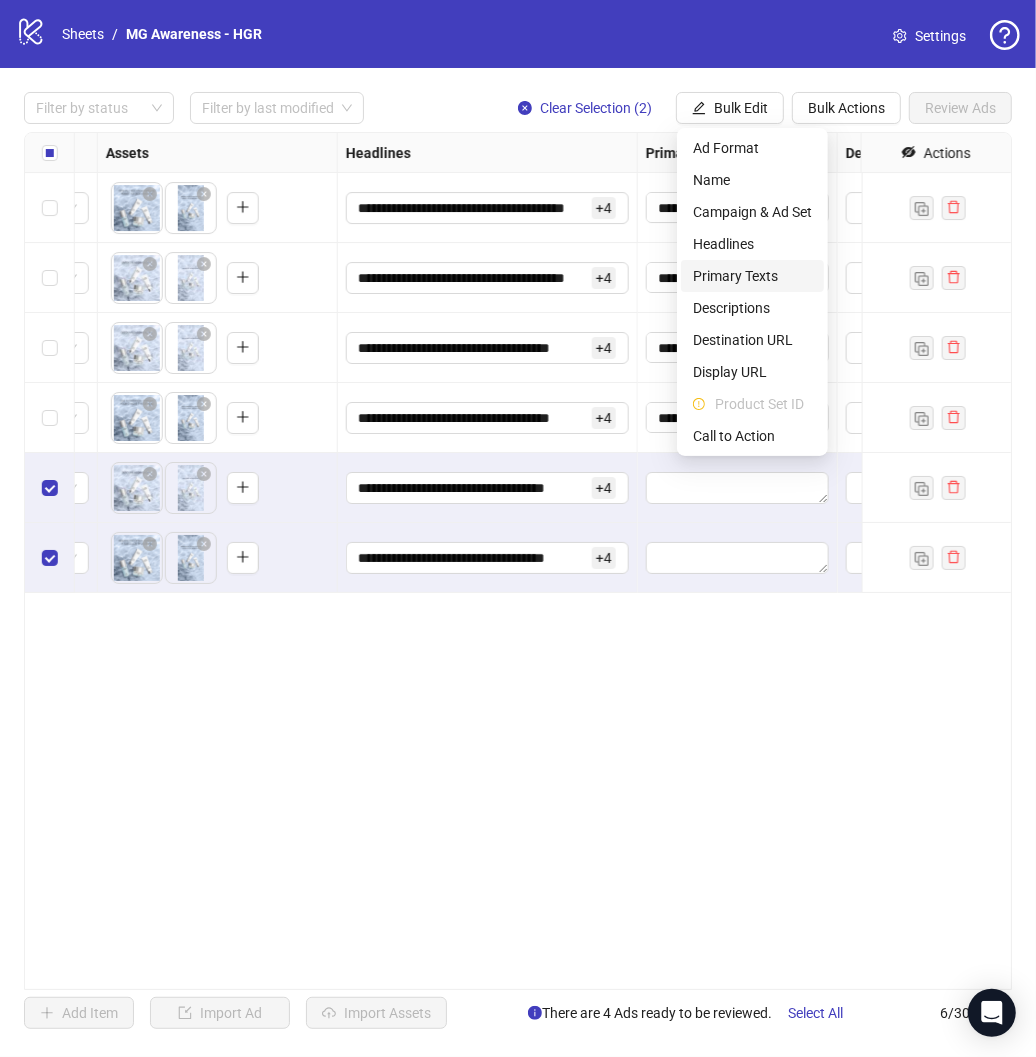 click on "Primary Texts" at bounding box center (752, 276) 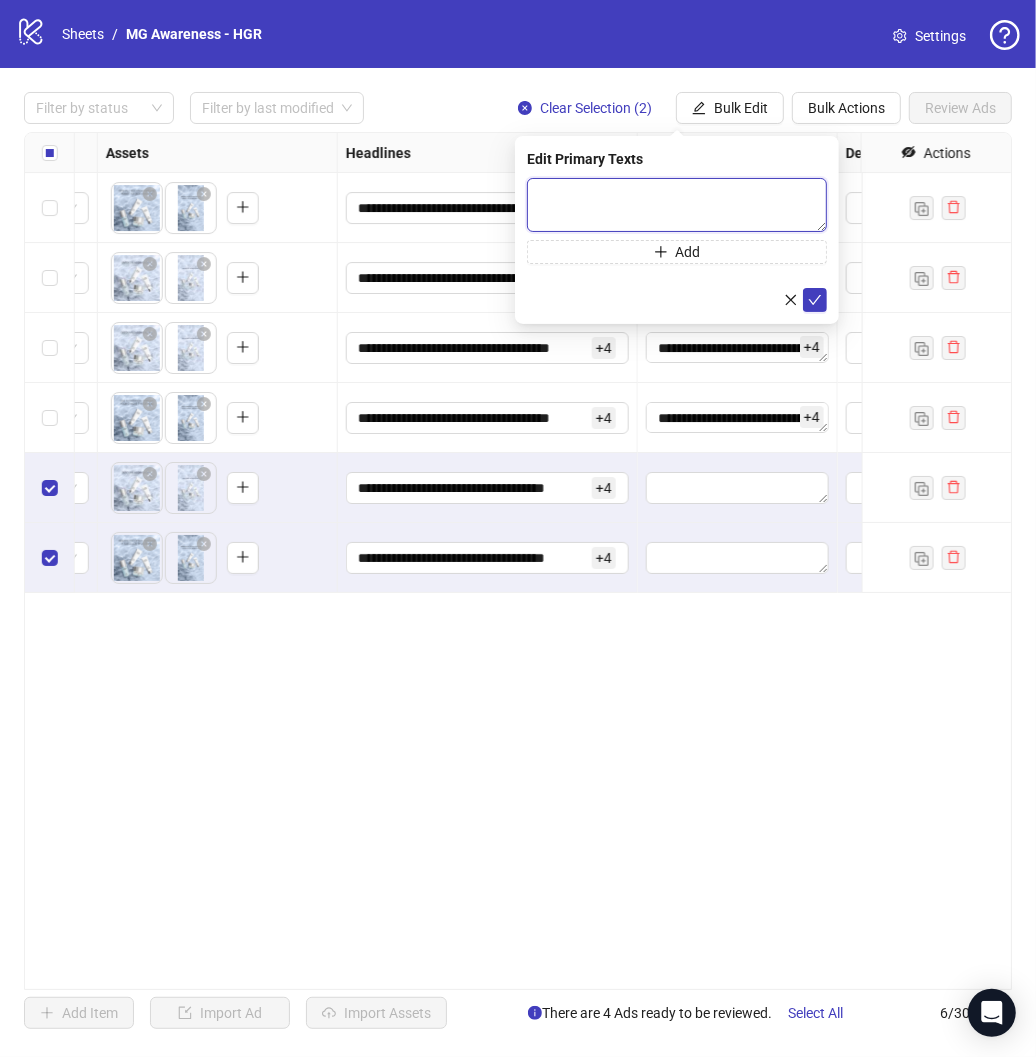 click at bounding box center [677, 205] 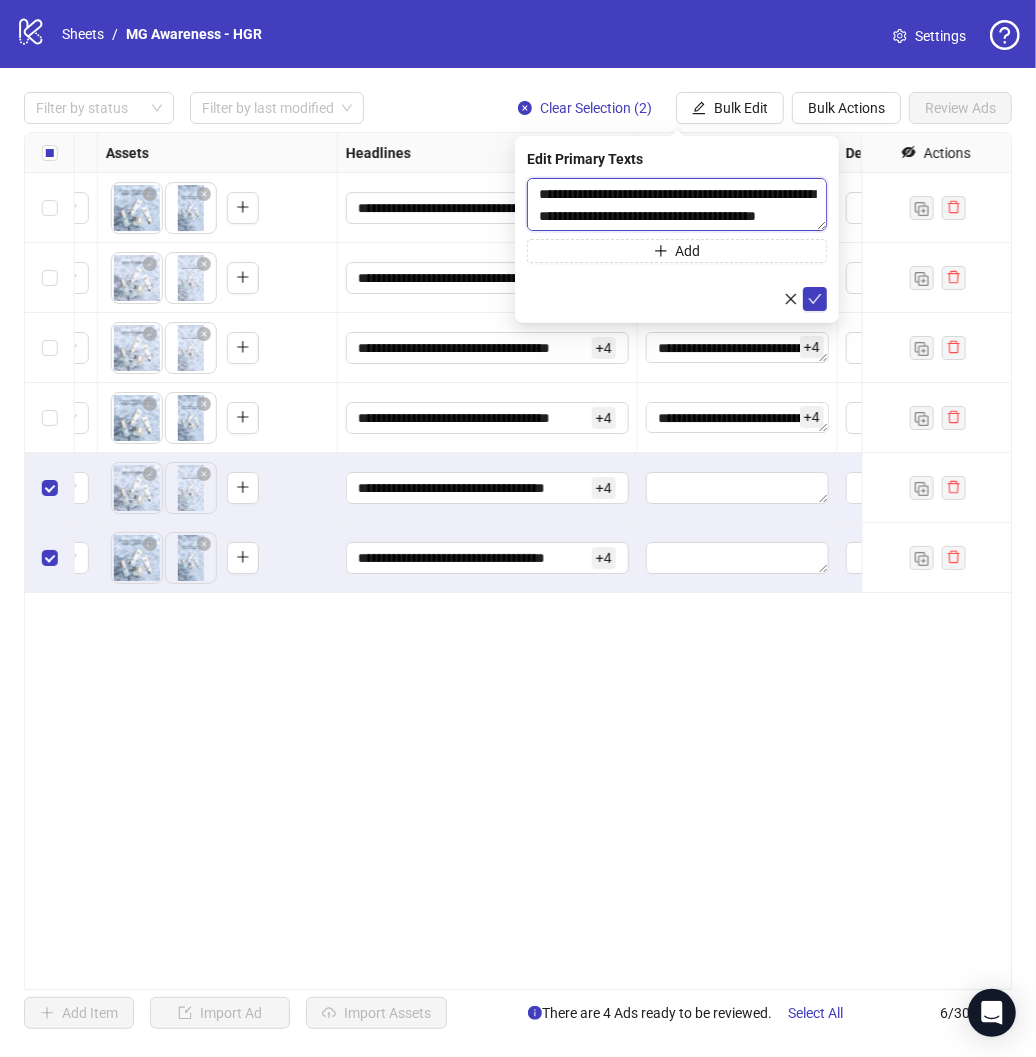 scroll, scrollTop: 15, scrollLeft: 0, axis: vertical 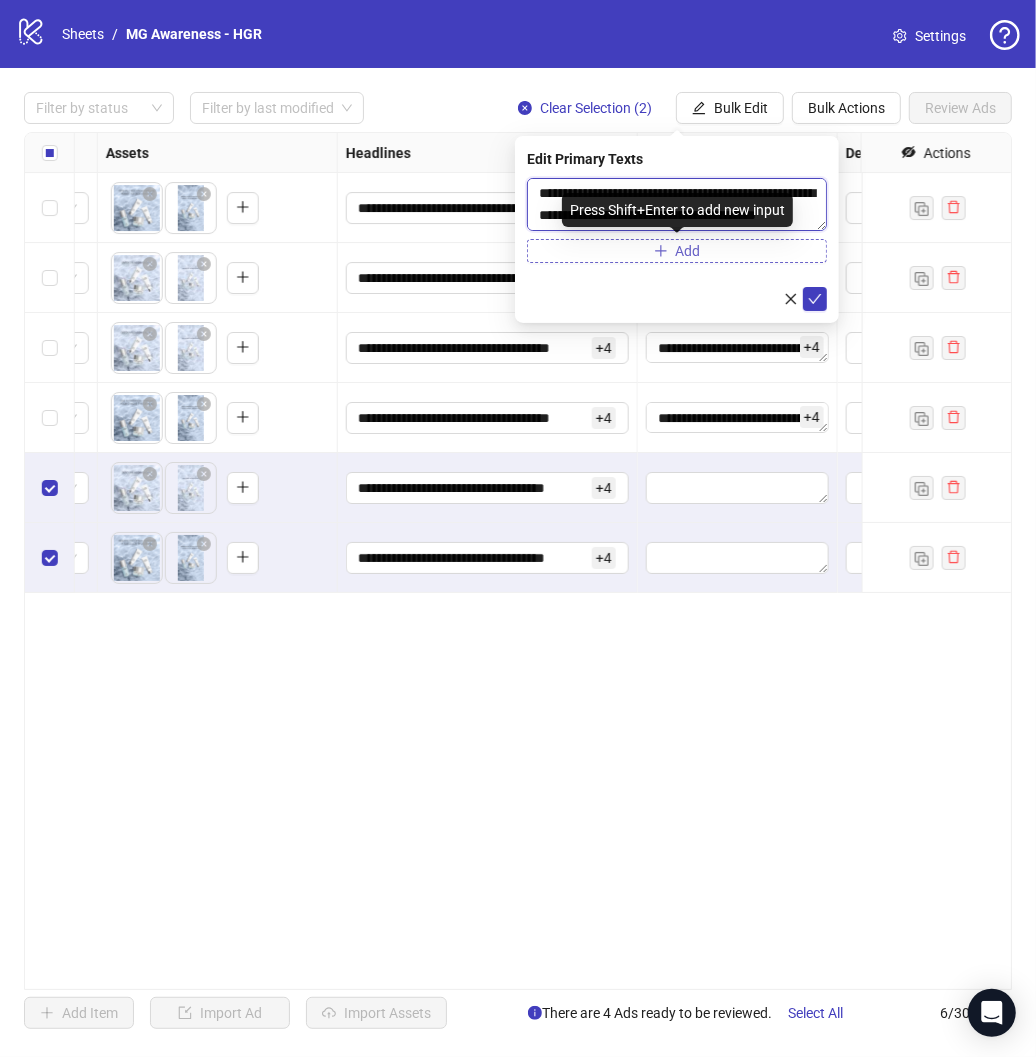 type on "**********" 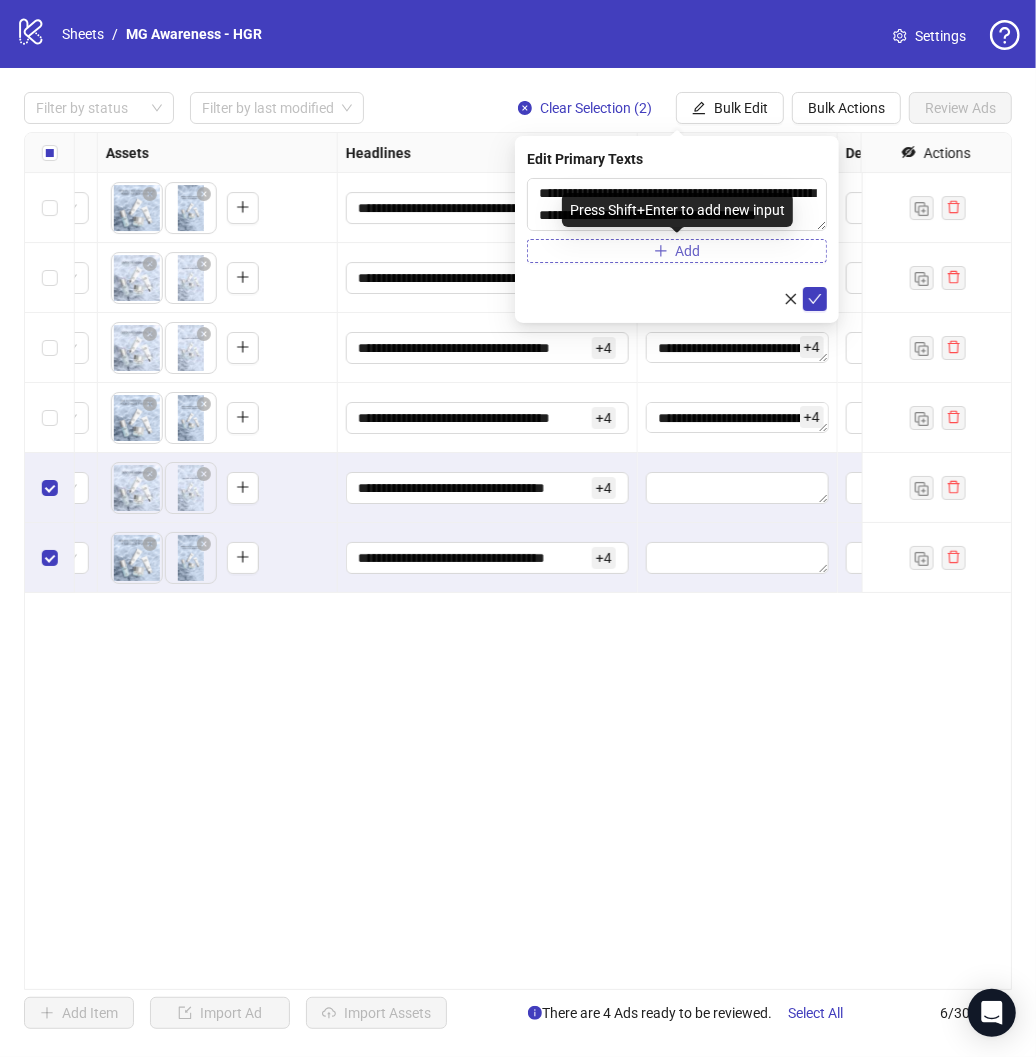 click on "Add" at bounding box center (677, 251) 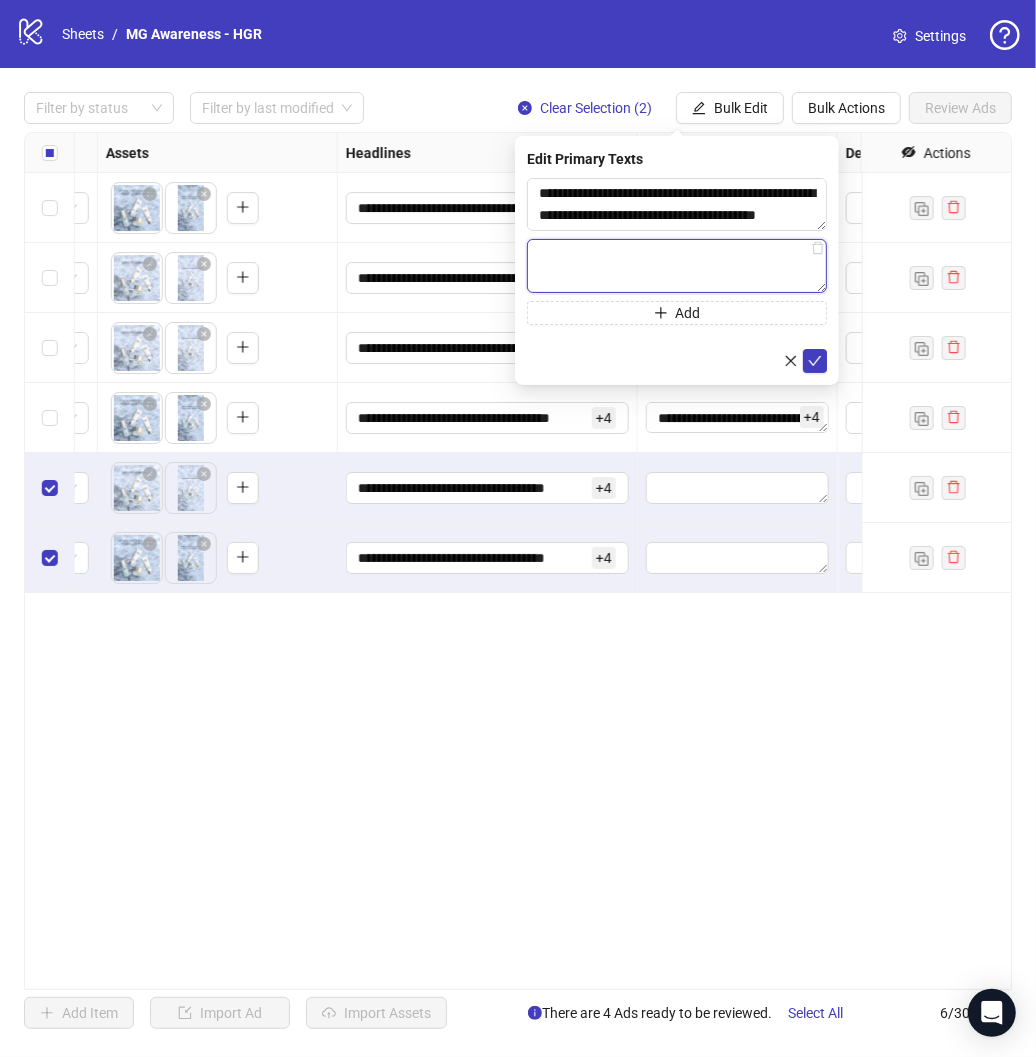 paste on "**********" 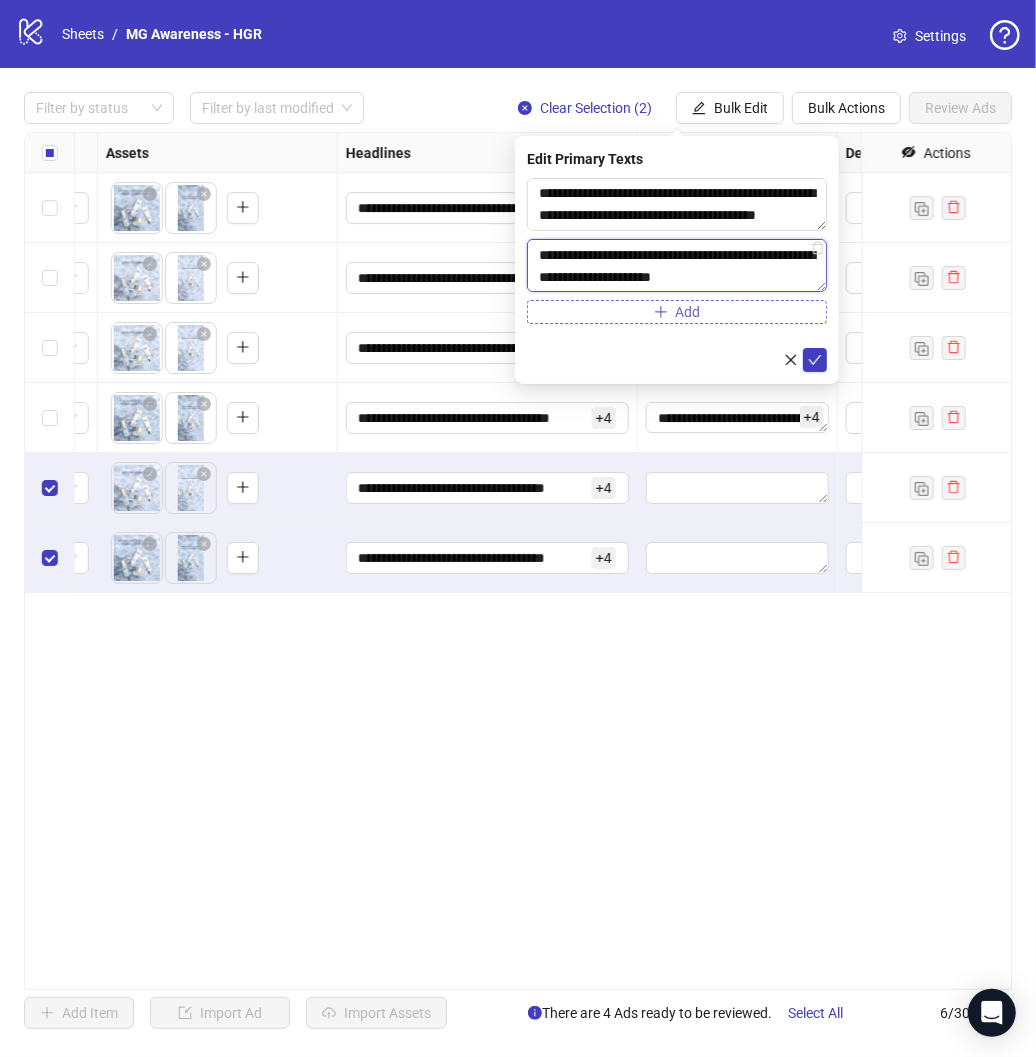 type on "**********" 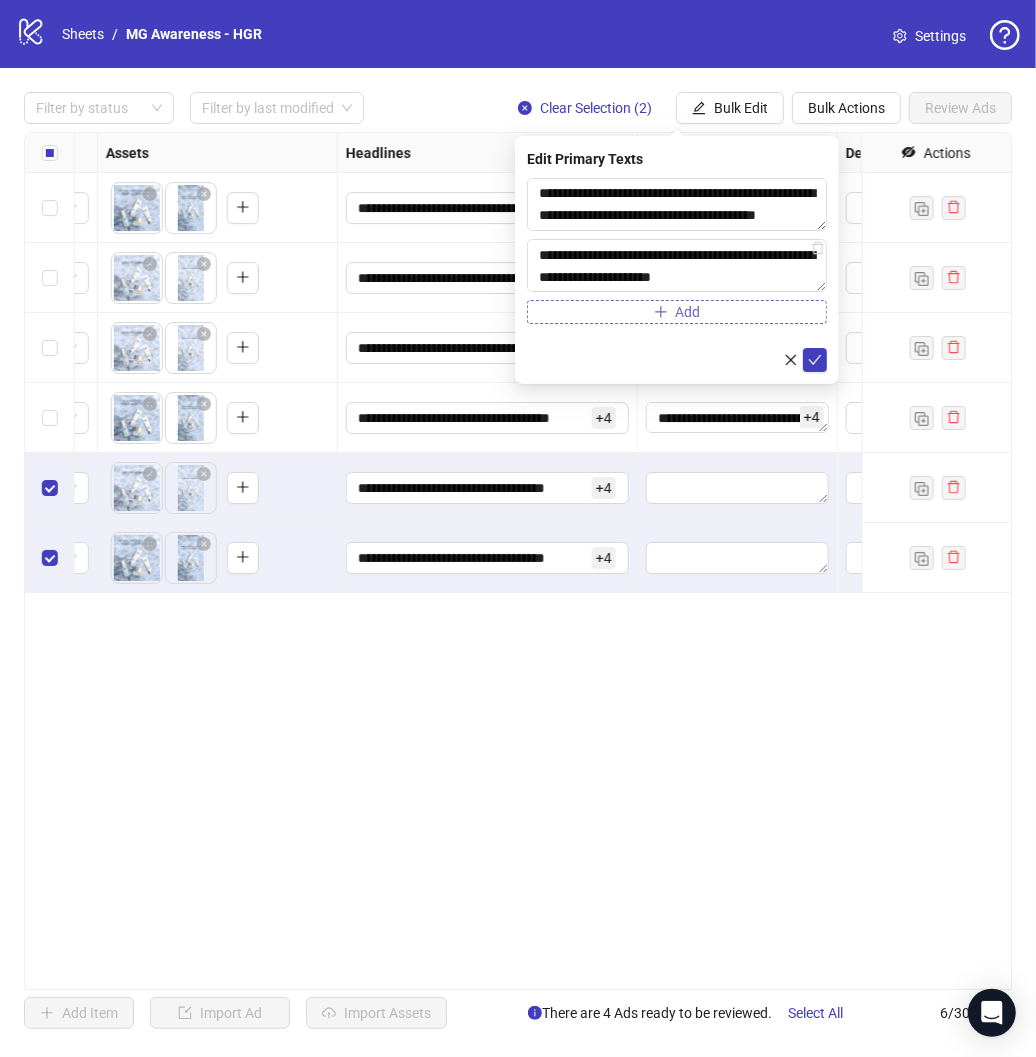 click on "Add" at bounding box center (677, 312) 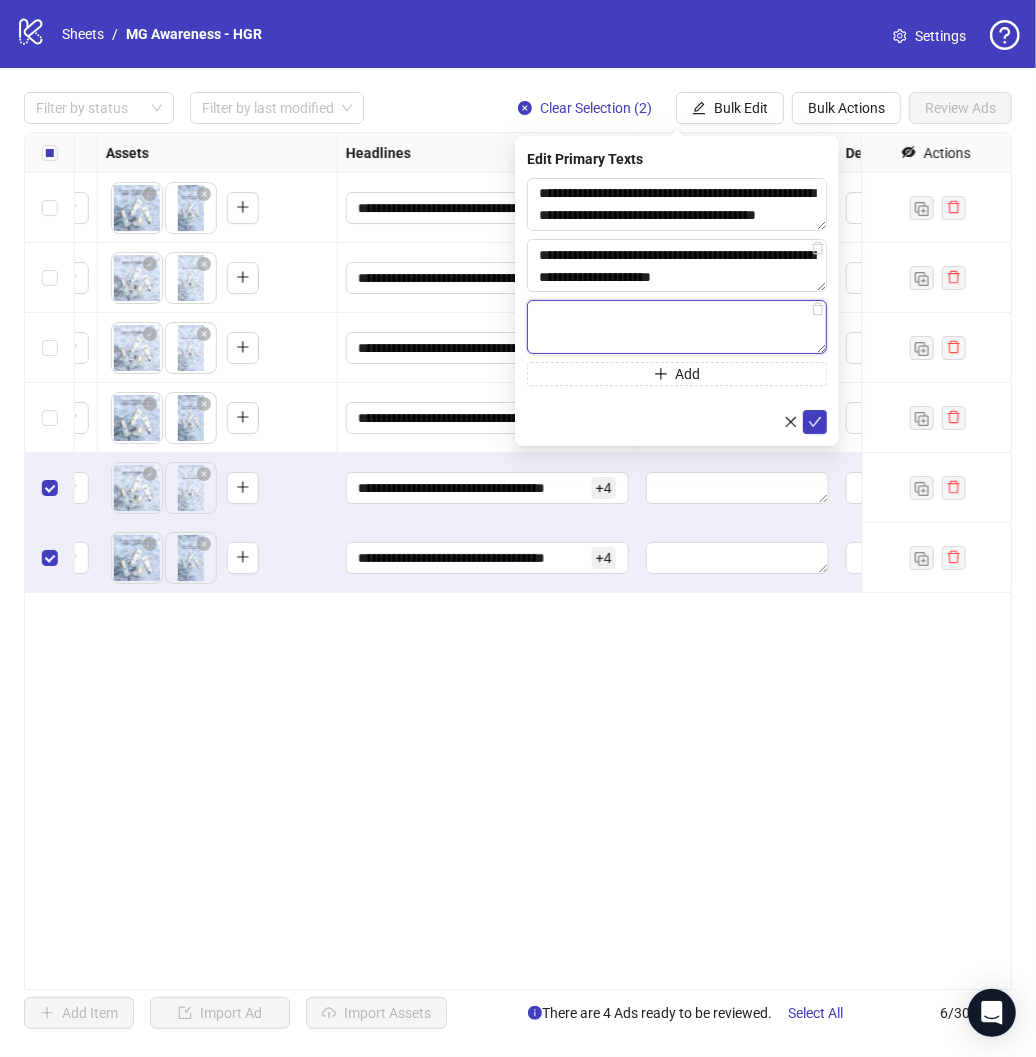 paste on "**********" 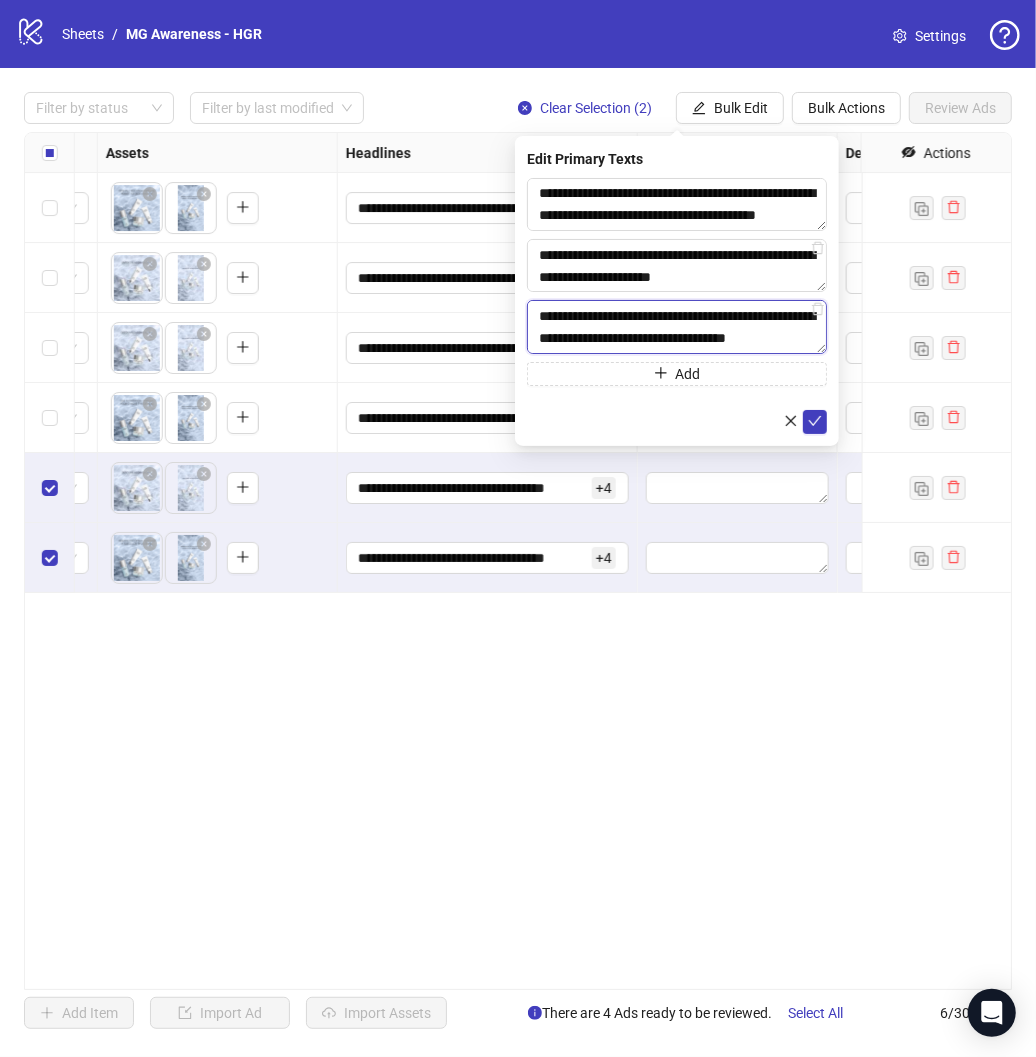 scroll, scrollTop: 15, scrollLeft: 0, axis: vertical 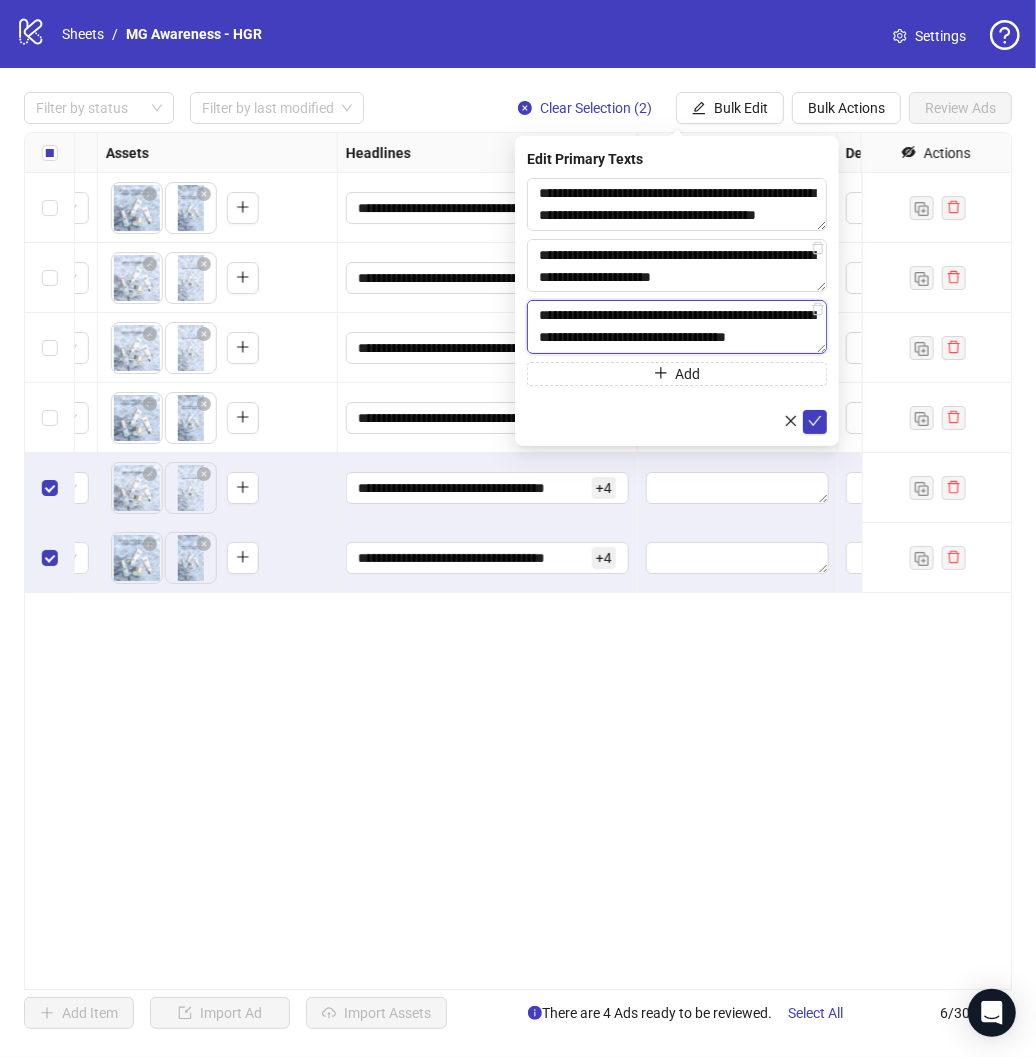 type on "**********" 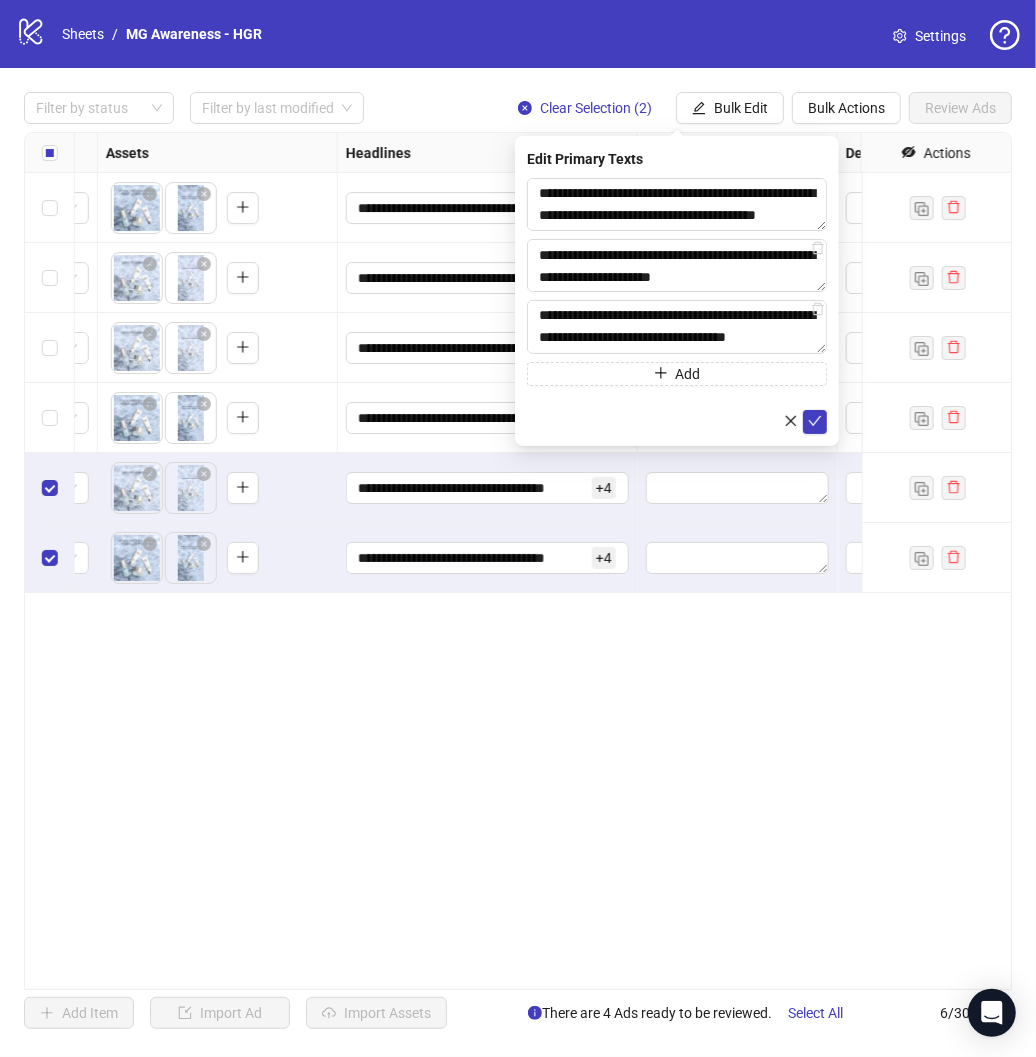 click on "**********" at bounding box center [677, 306] 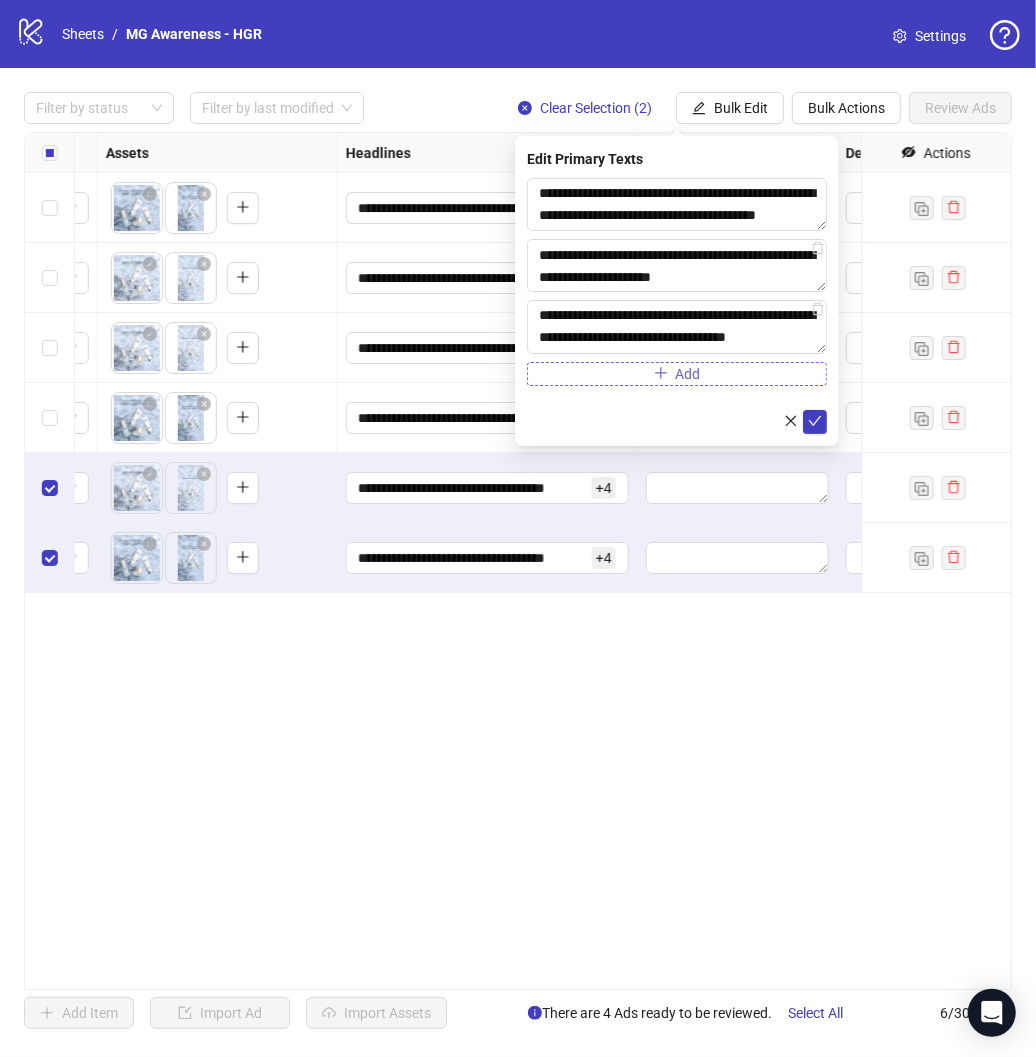 click on "Add" at bounding box center [677, 374] 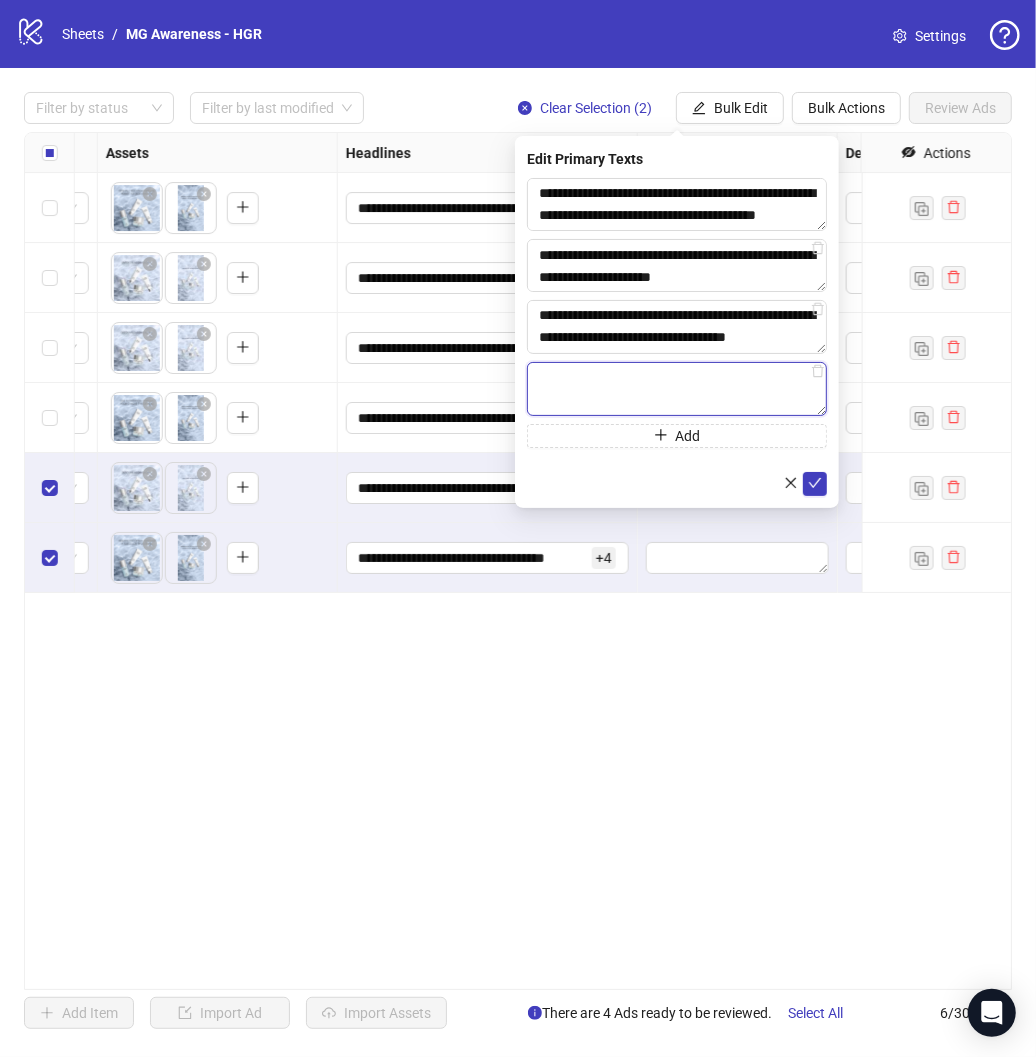 paste on "**********" 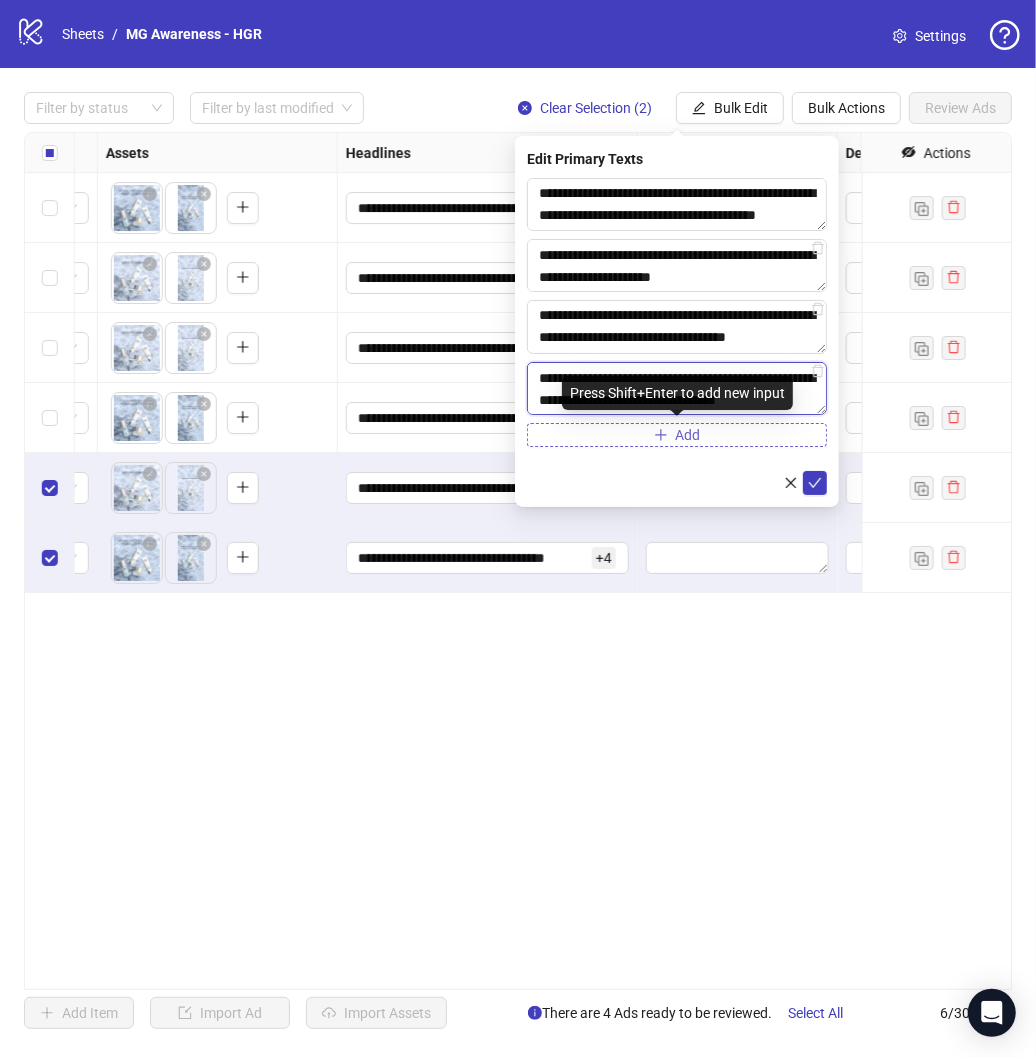 type on "**********" 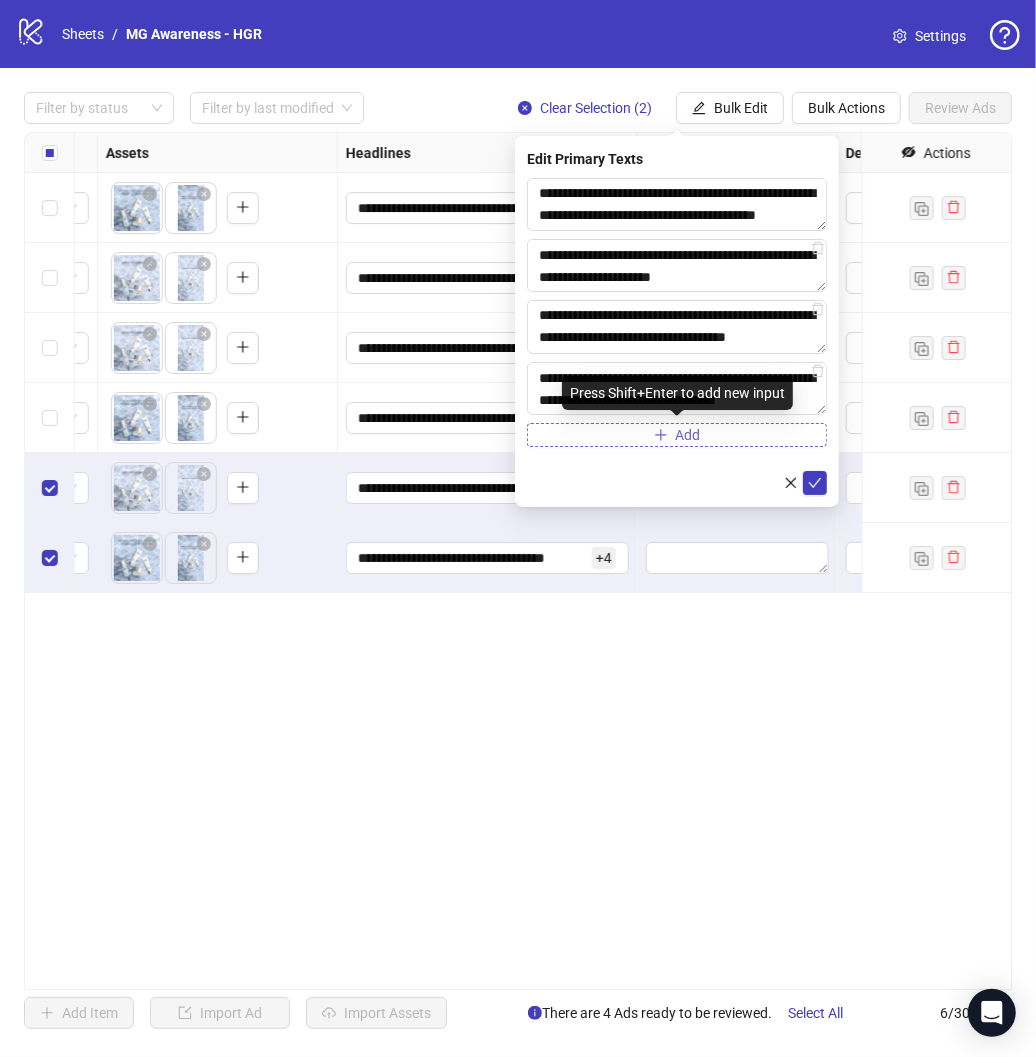 click on "Add" at bounding box center (677, 435) 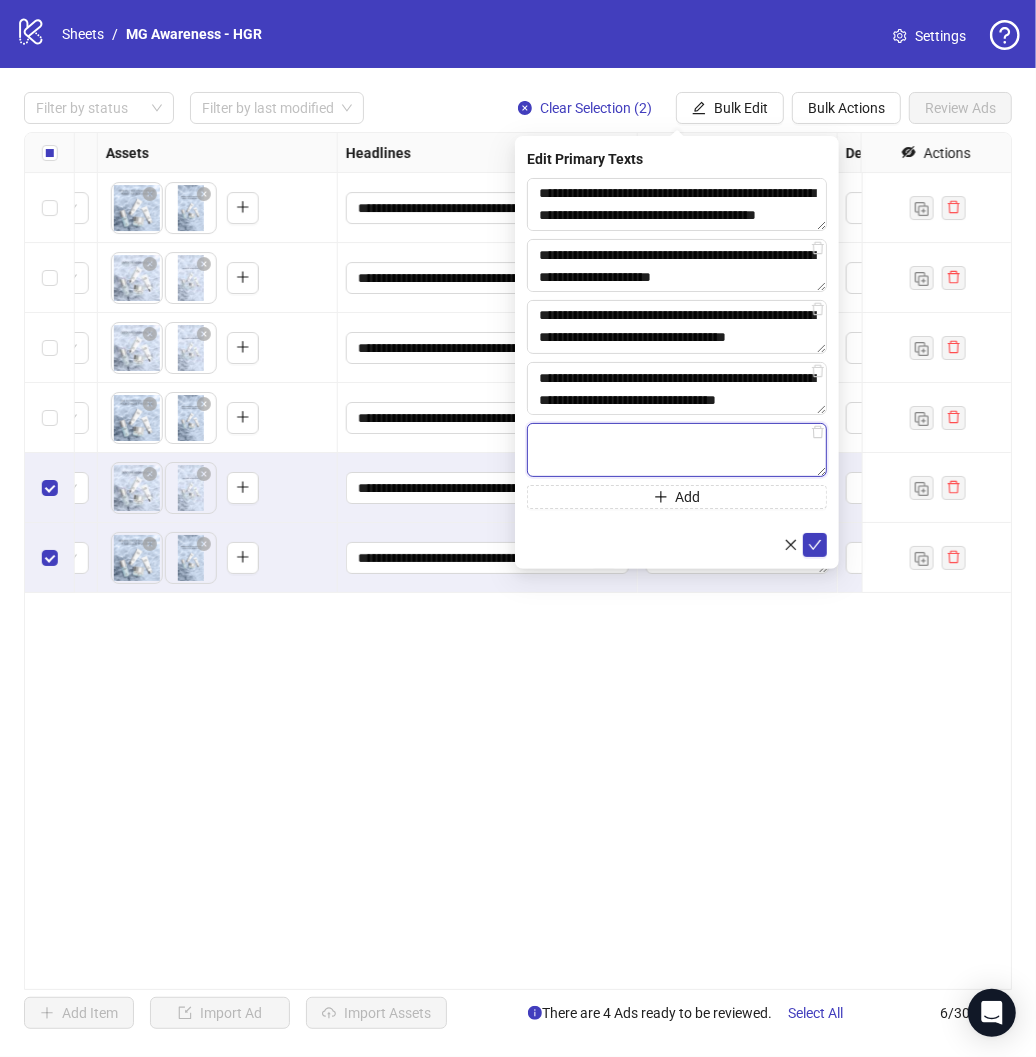 paste on "**********" 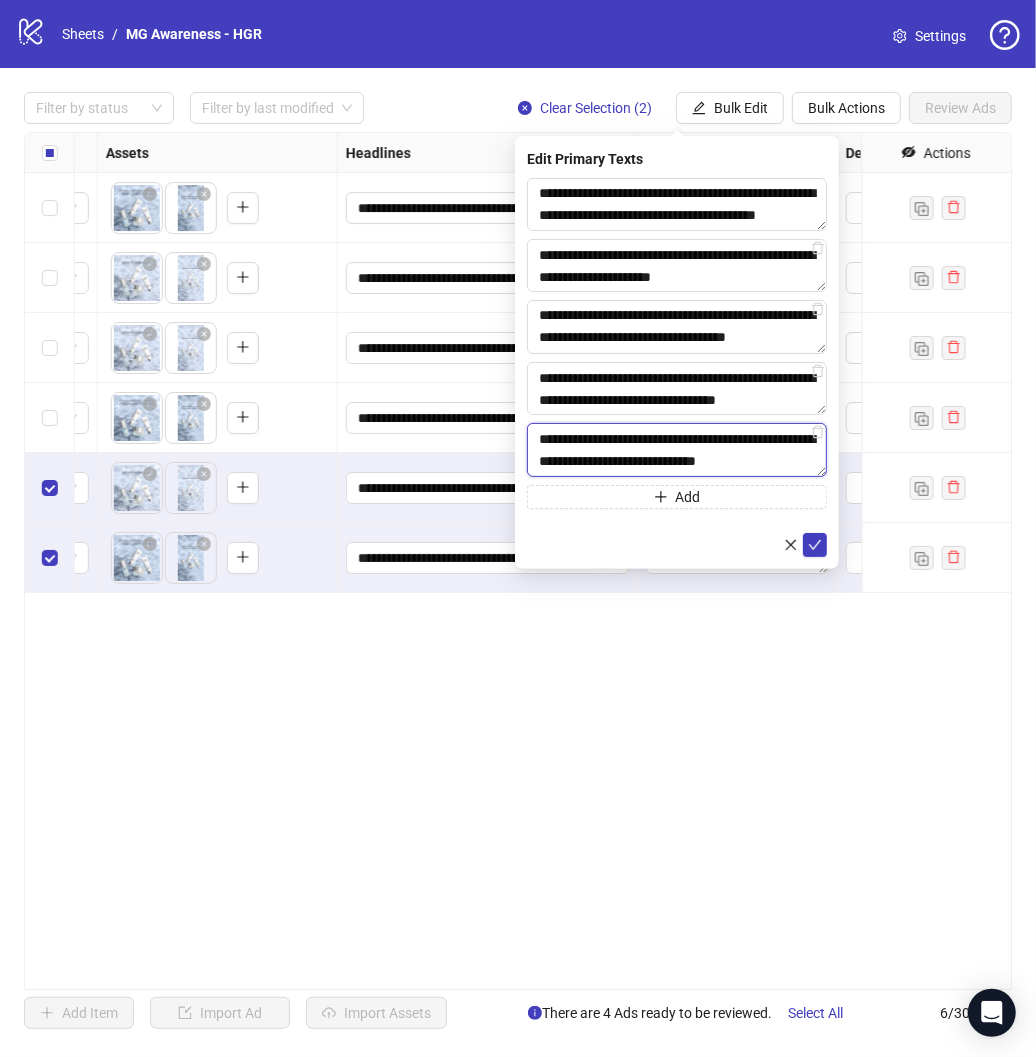 scroll, scrollTop: 15, scrollLeft: 0, axis: vertical 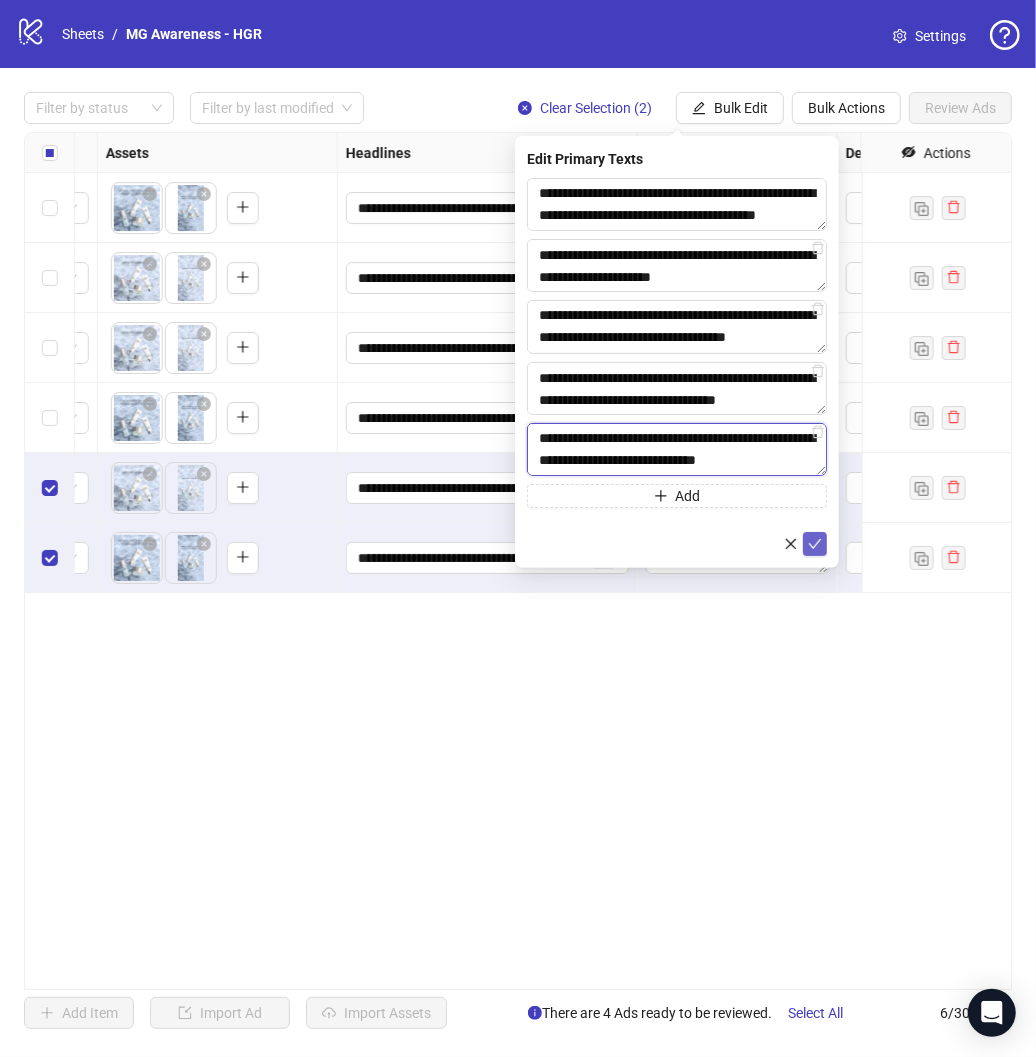 type on "**********" 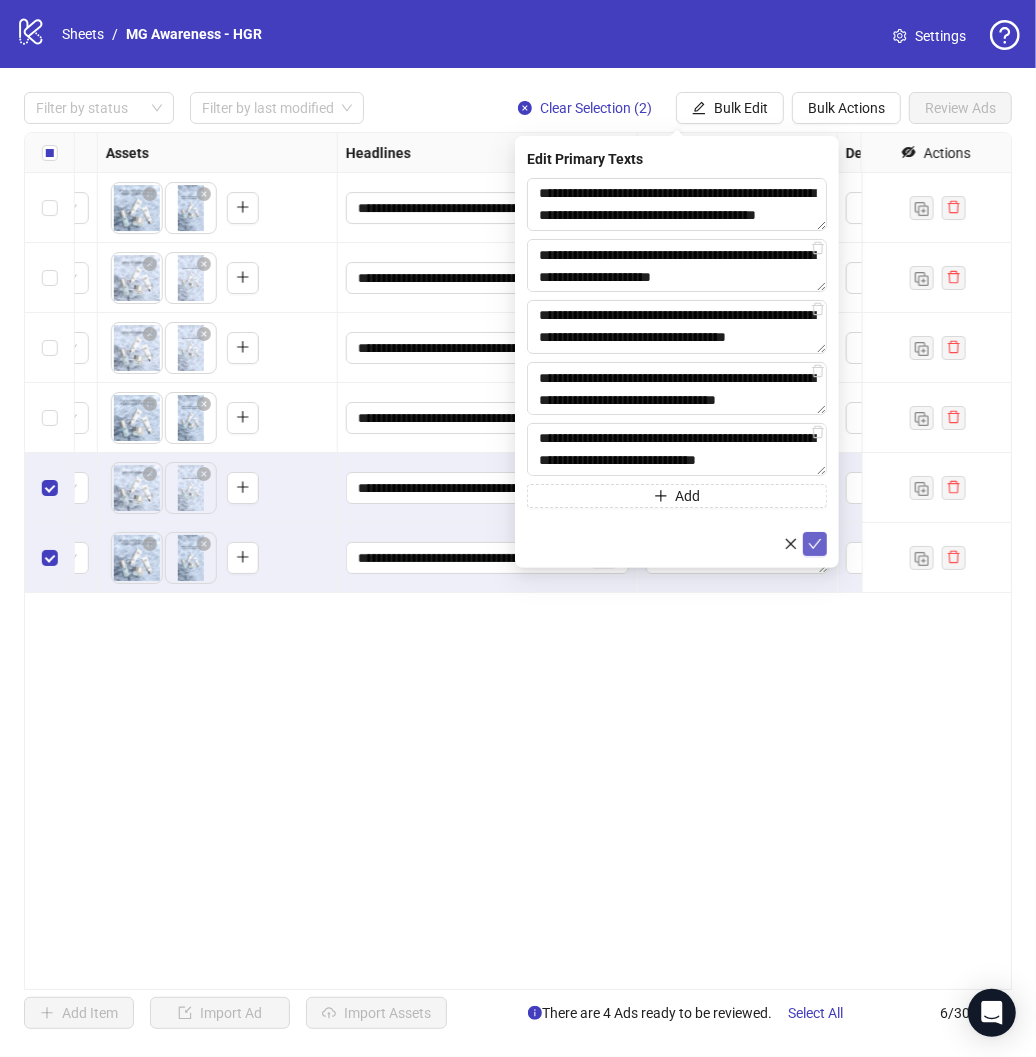 click 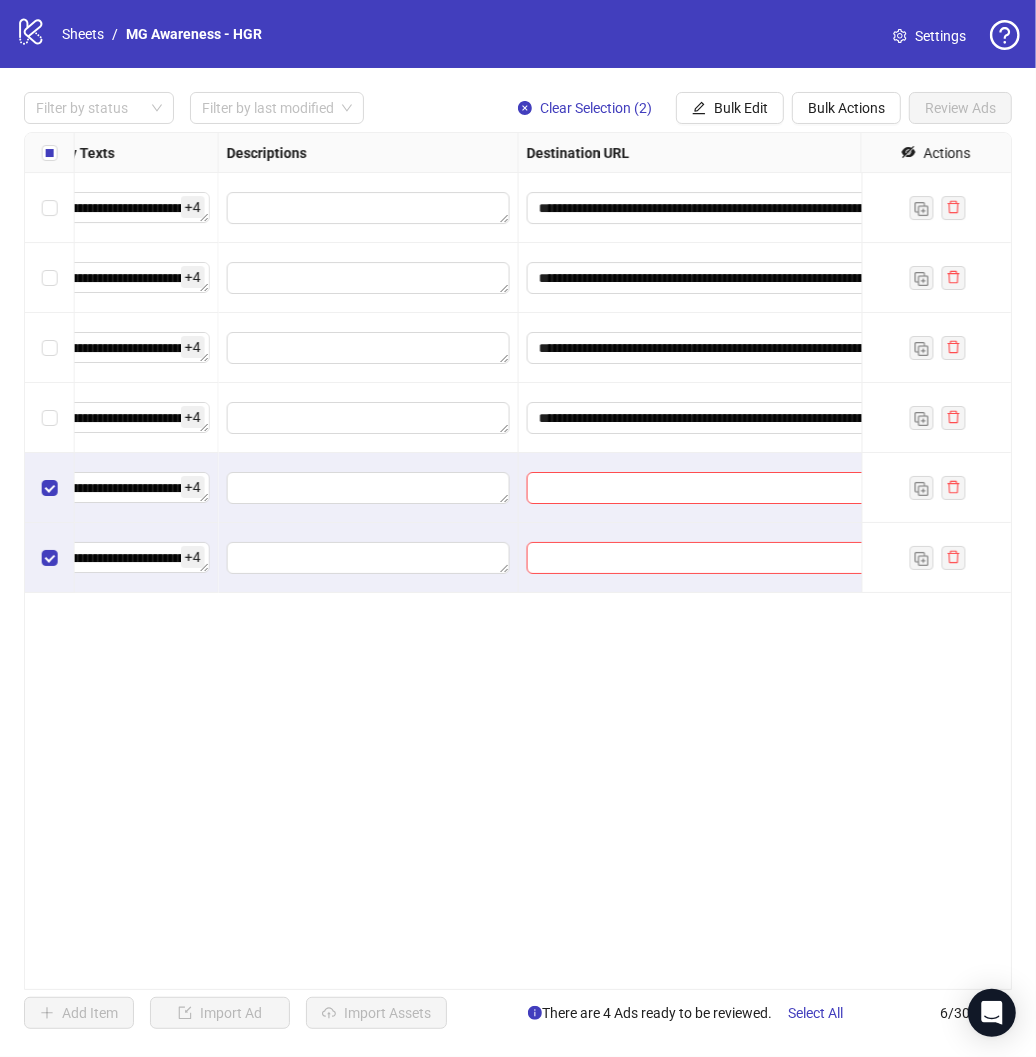 scroll, scrollTop: 0, scrollLeft: 1472, axis: horizontal 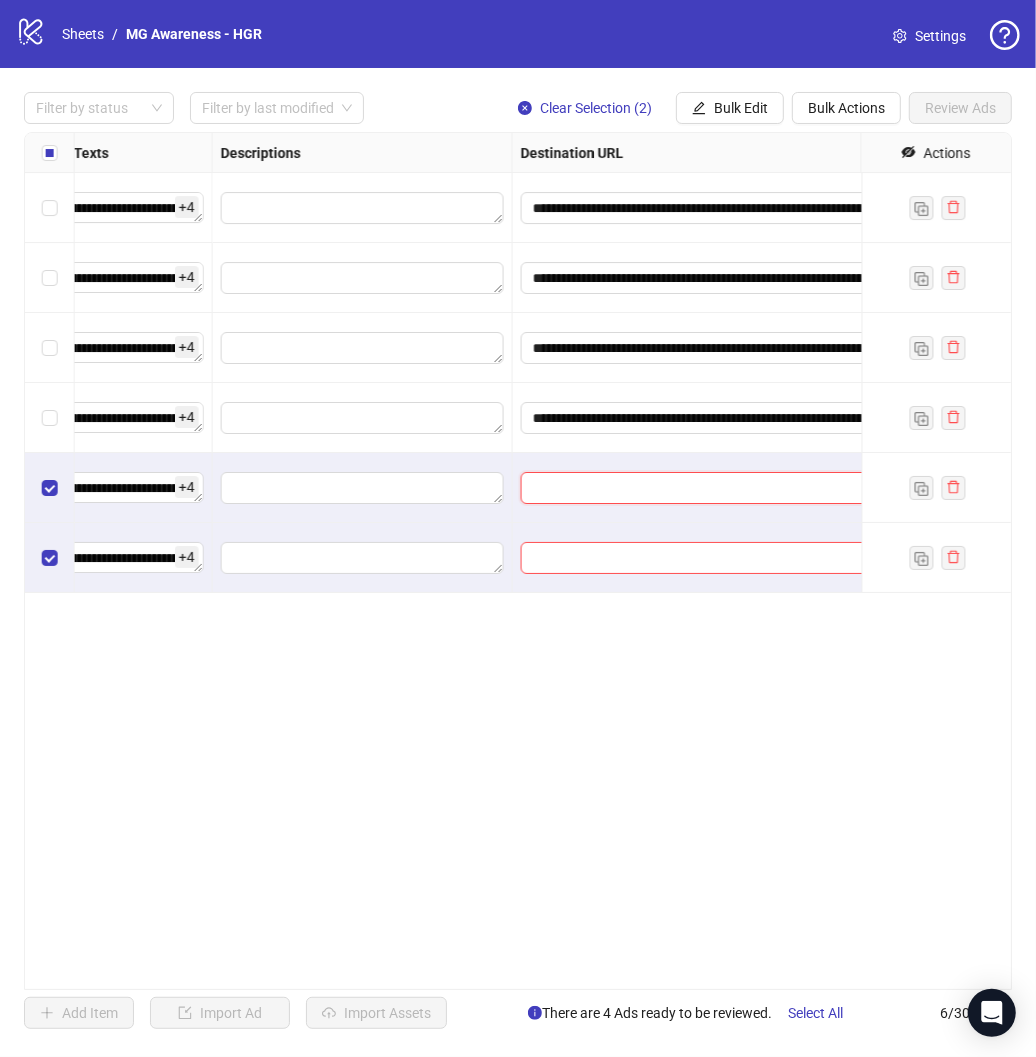 click at bounding box center [771, 488] 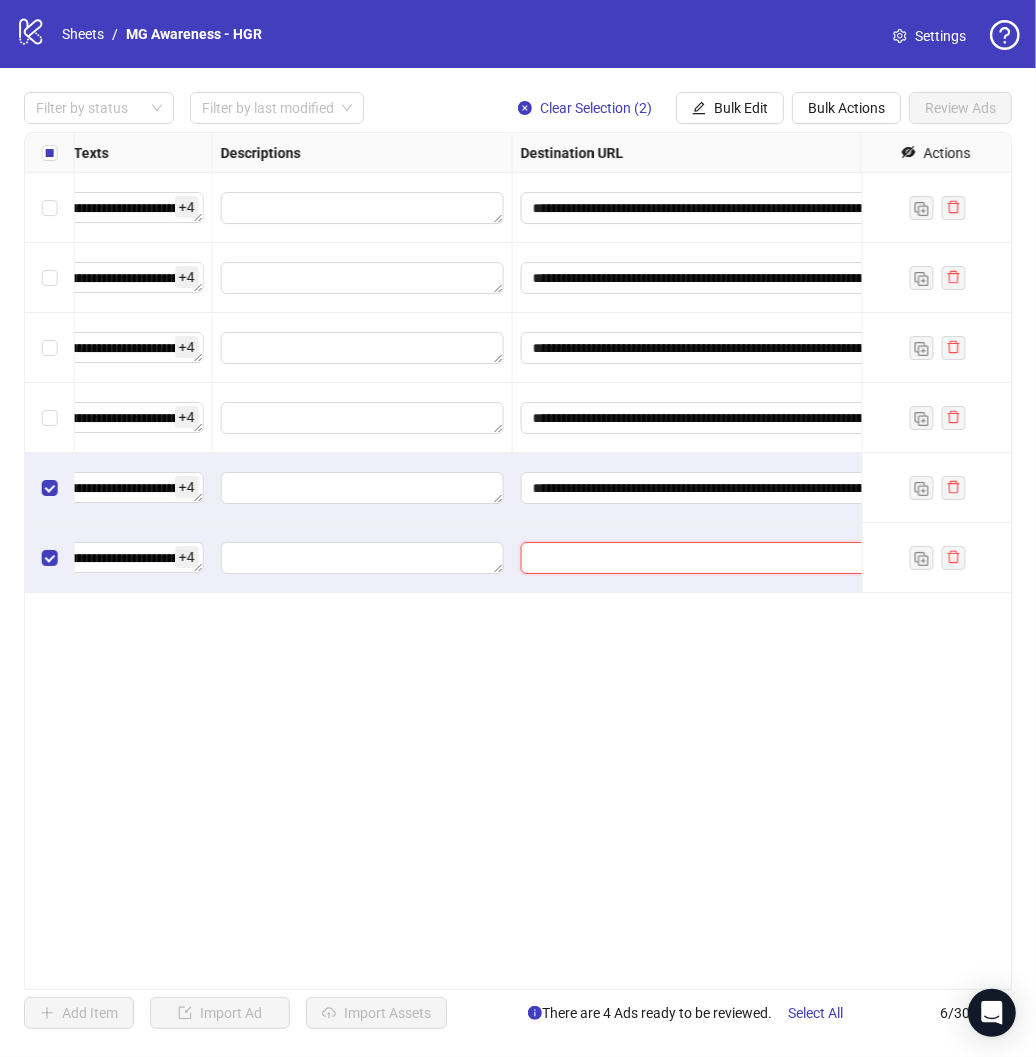 click at bounding box center (771, 558) 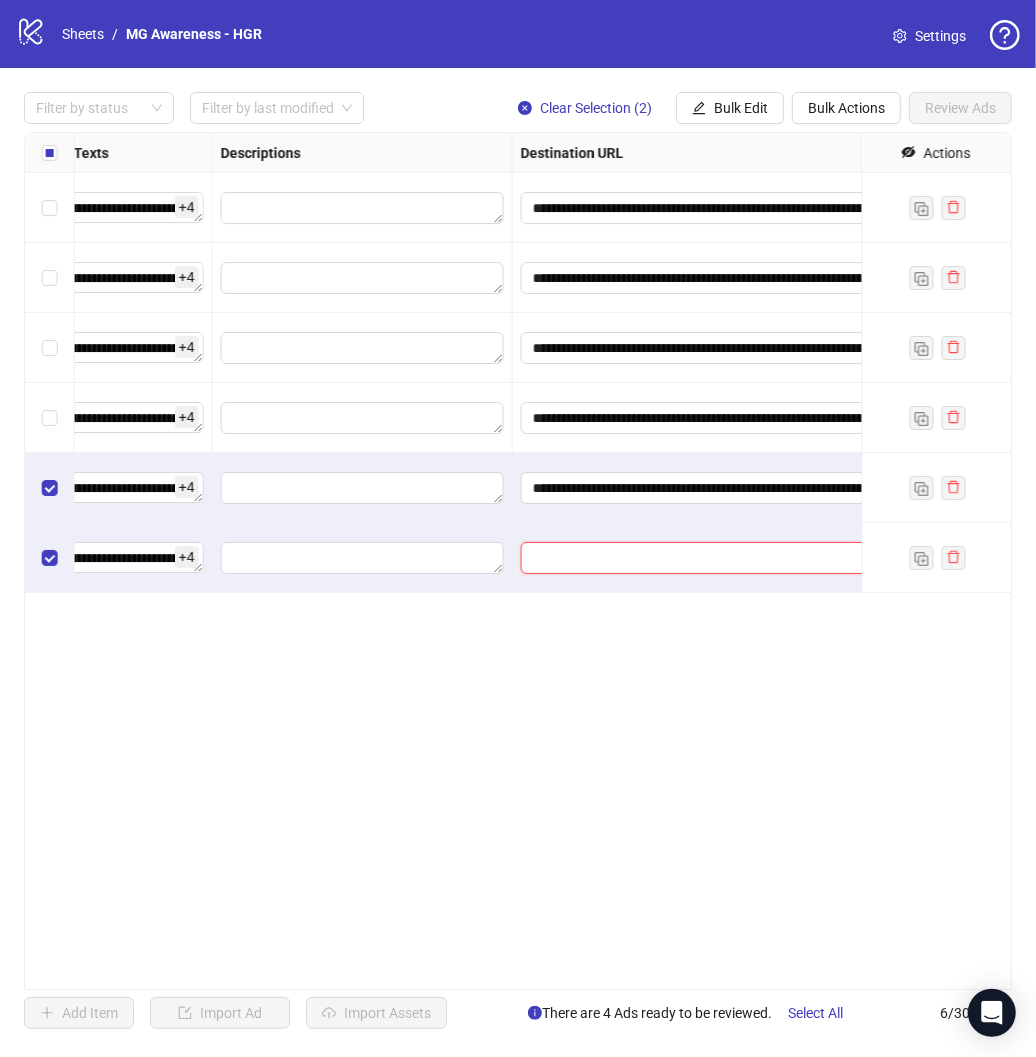 paste on "**********" 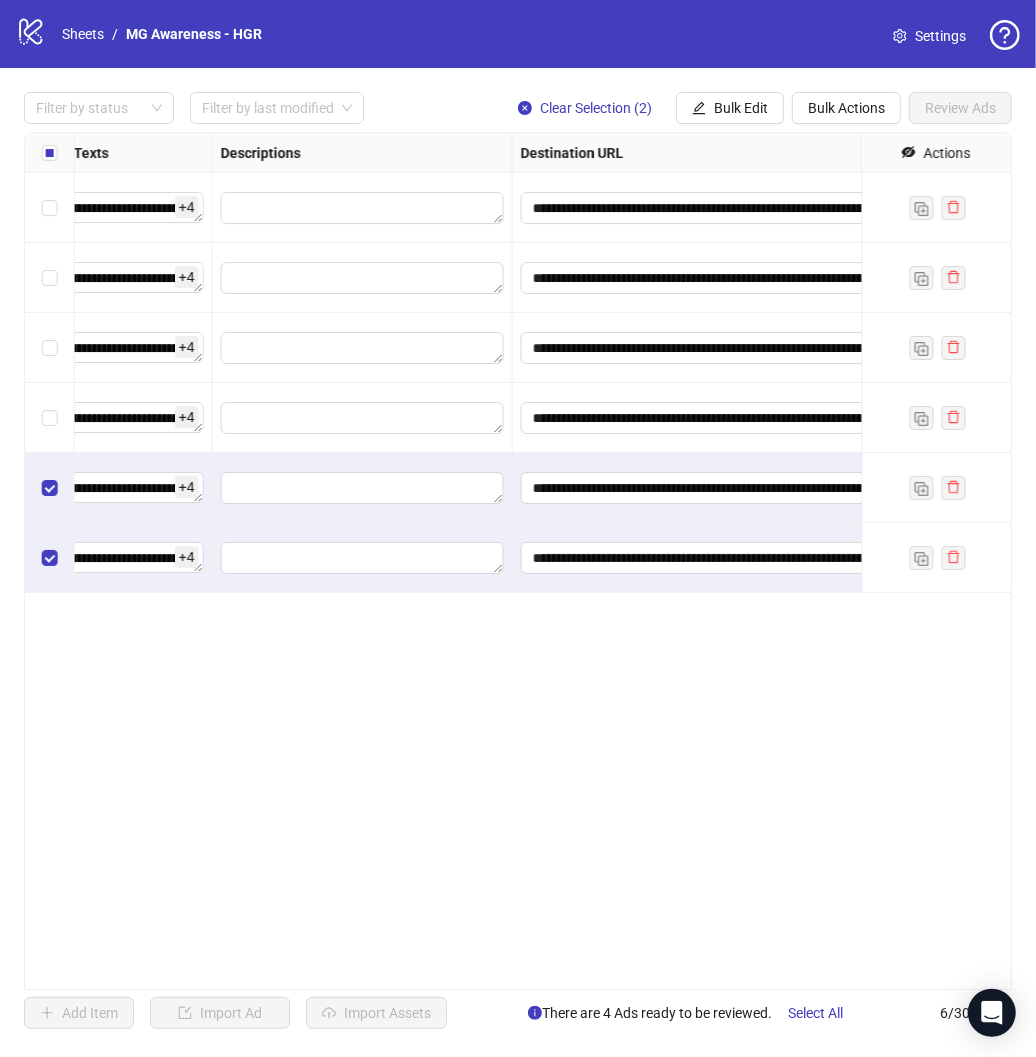 click on "**********" at bounding box center [518, 561] 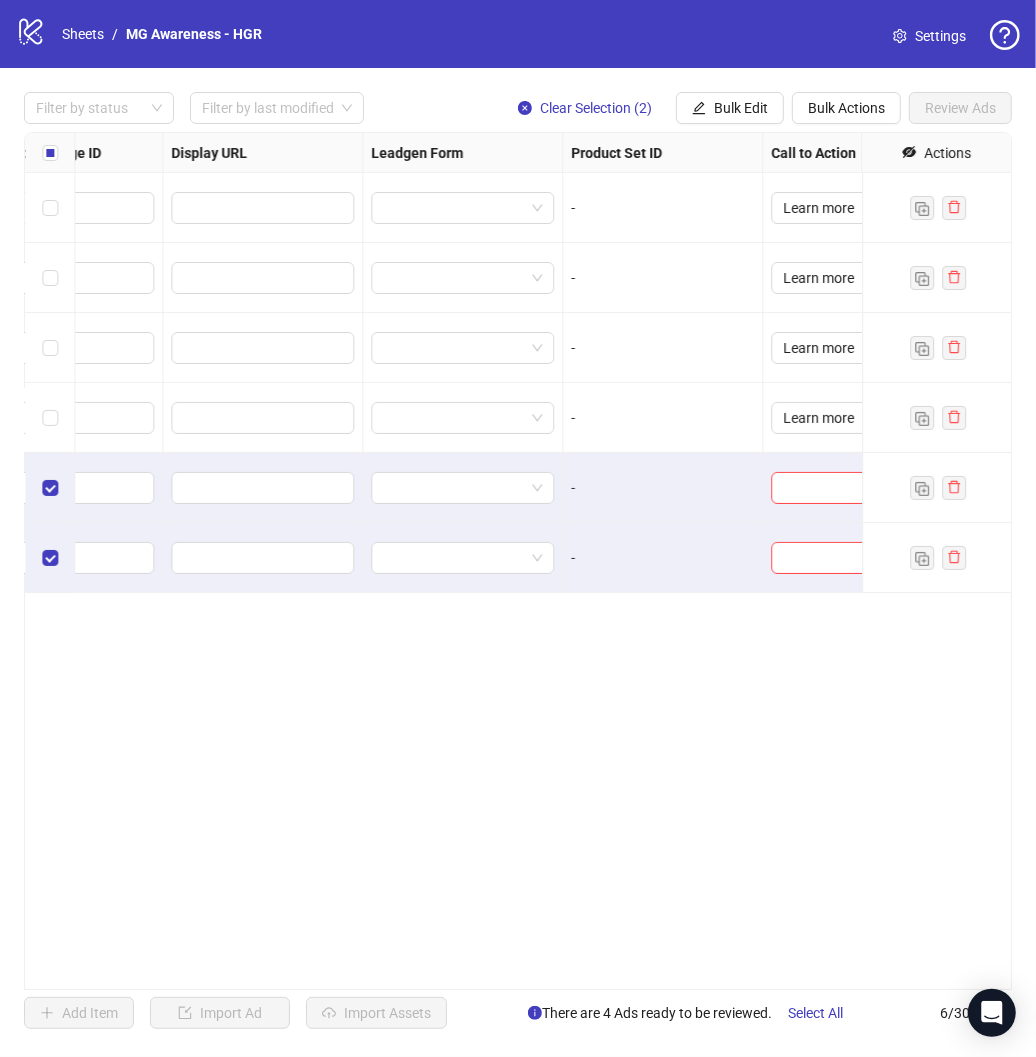 scroll, scrollTop: 0, scrollLeft: 2641, axis: horizontal 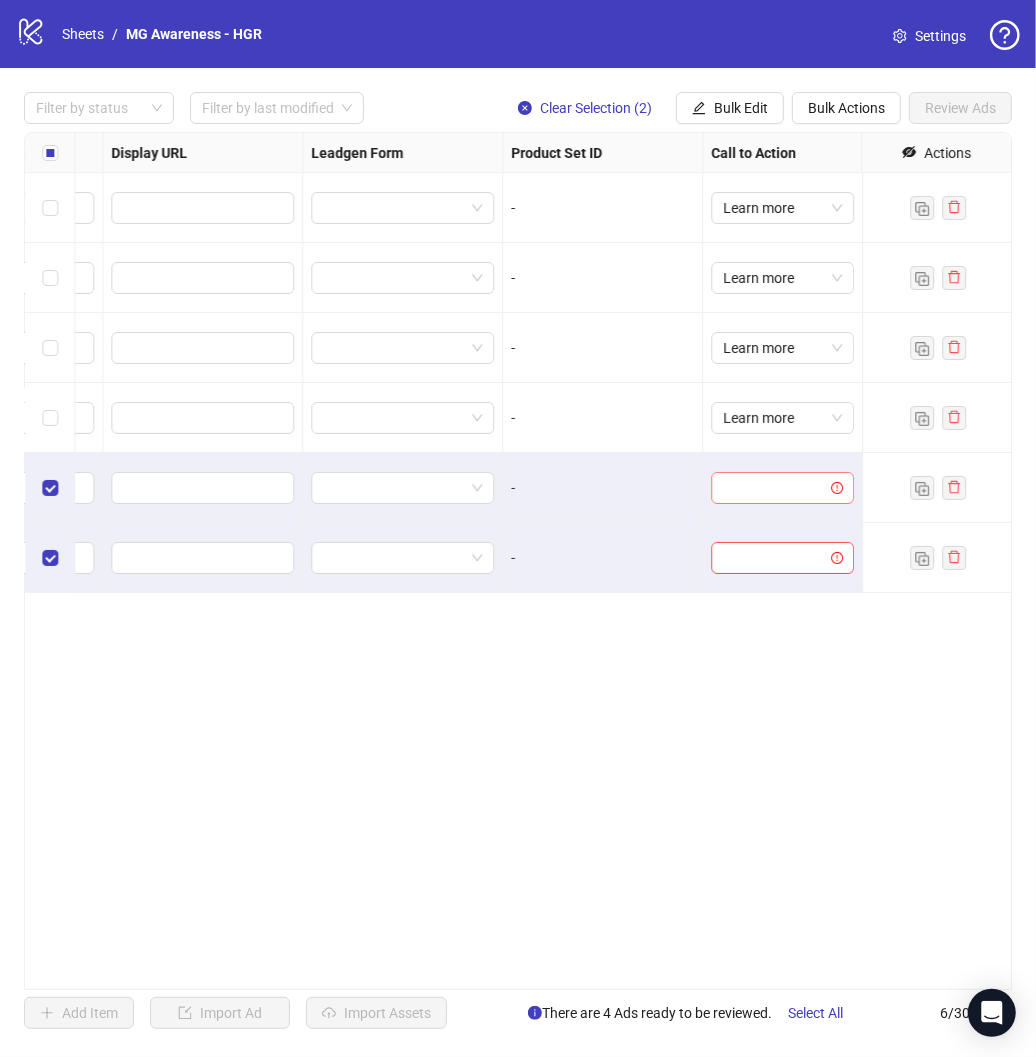 click at bounding box center [773, 488] 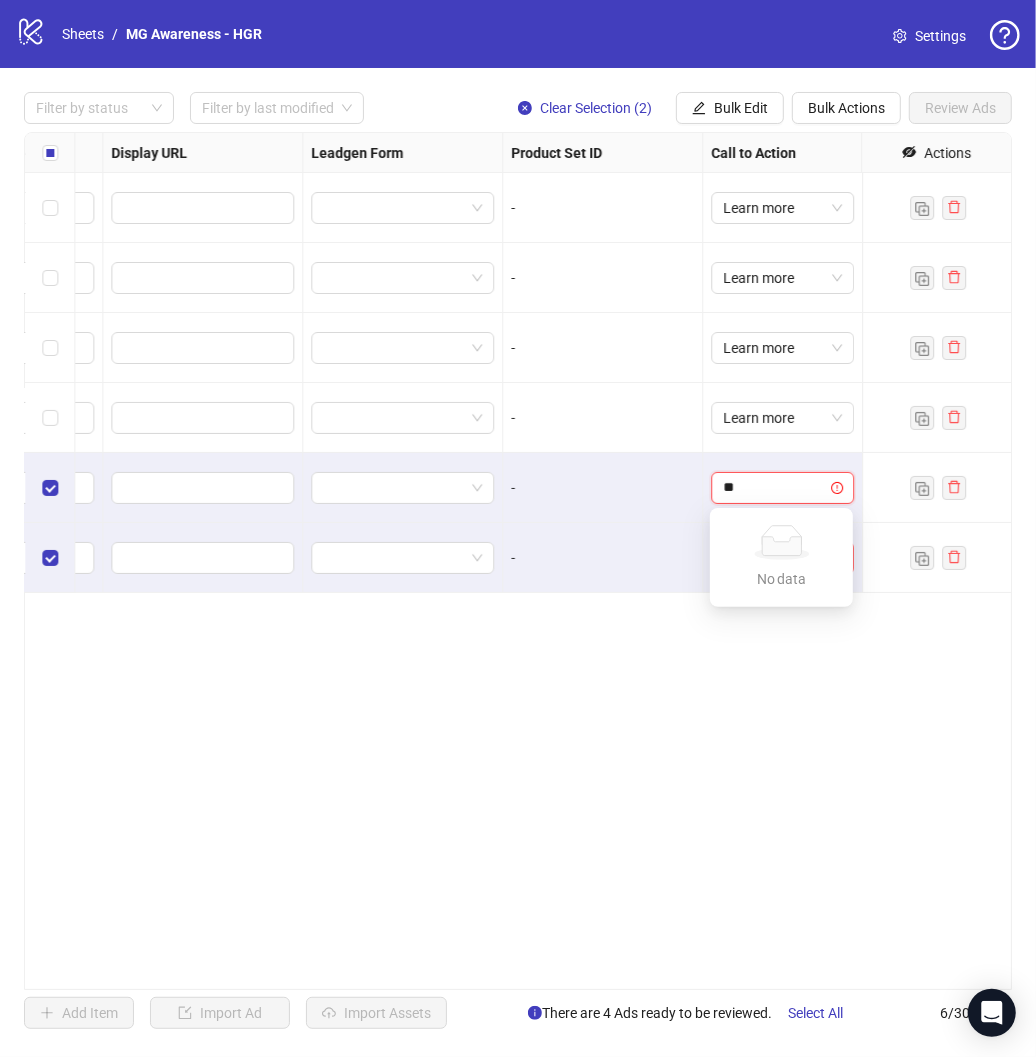 type on "*" 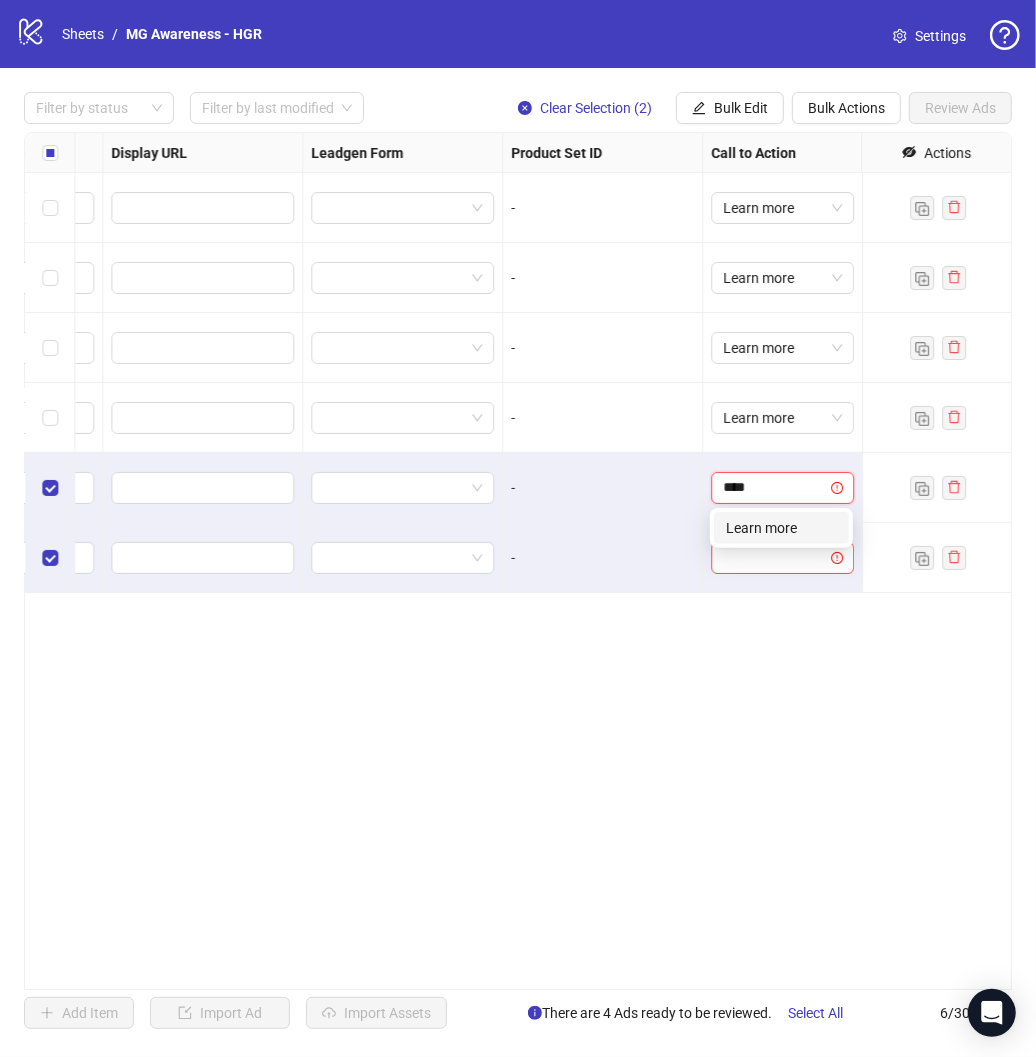 type on "*****" 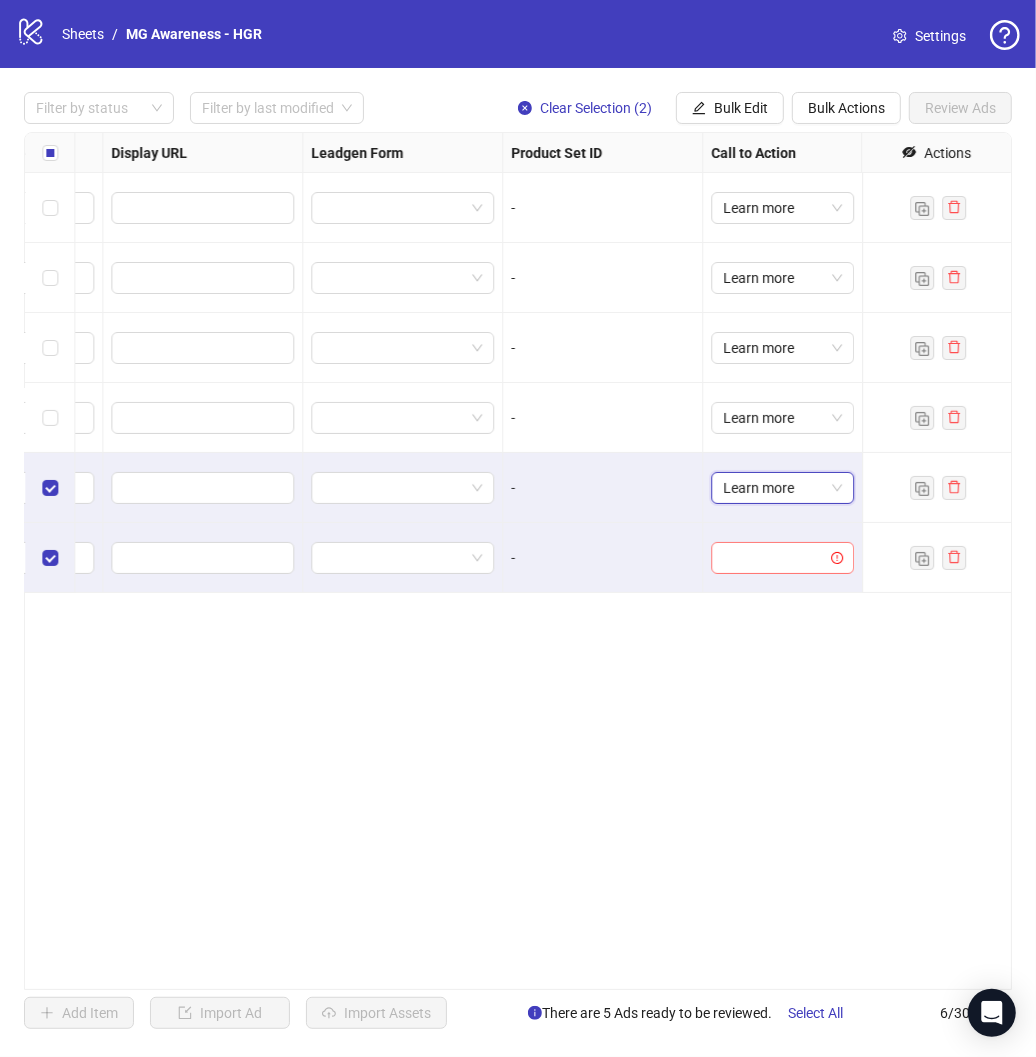 click at bounding box center [773, 558] 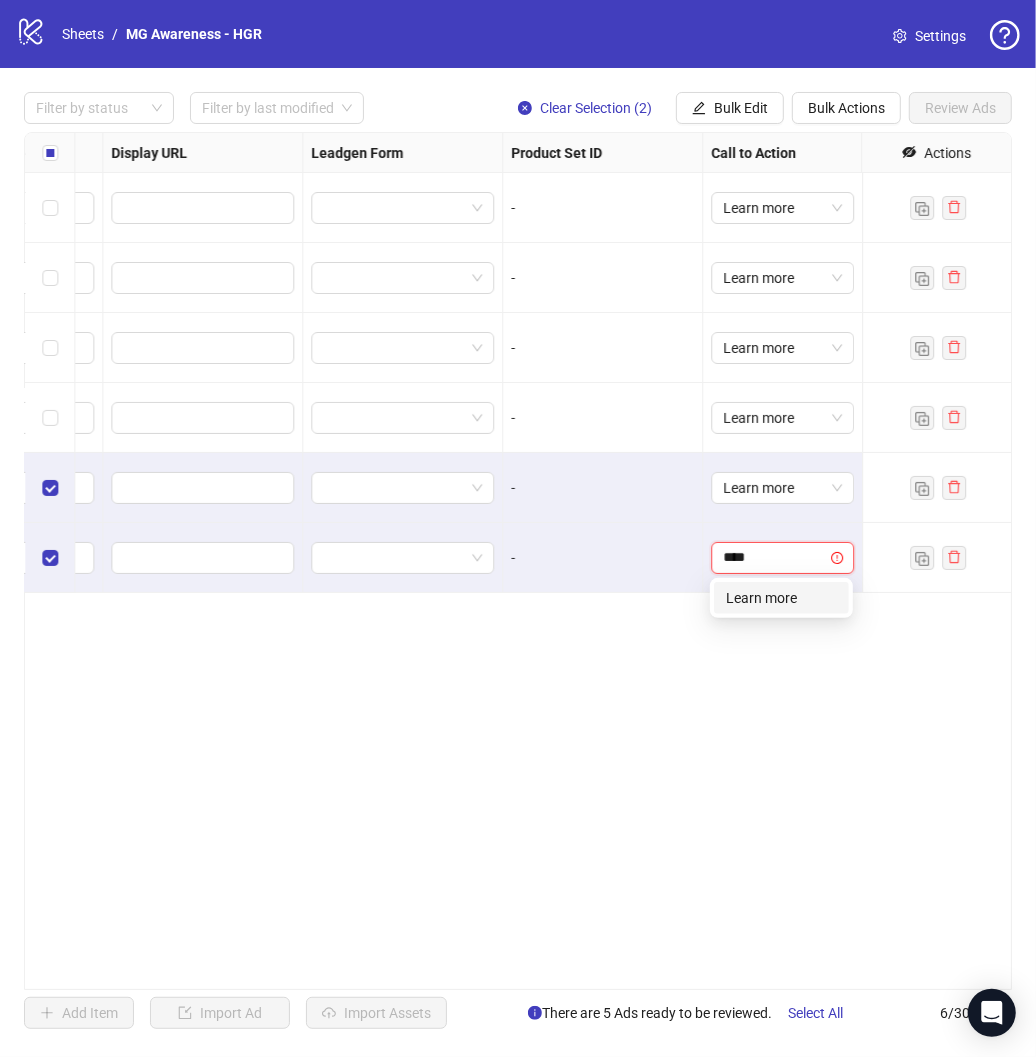 type on "*****" 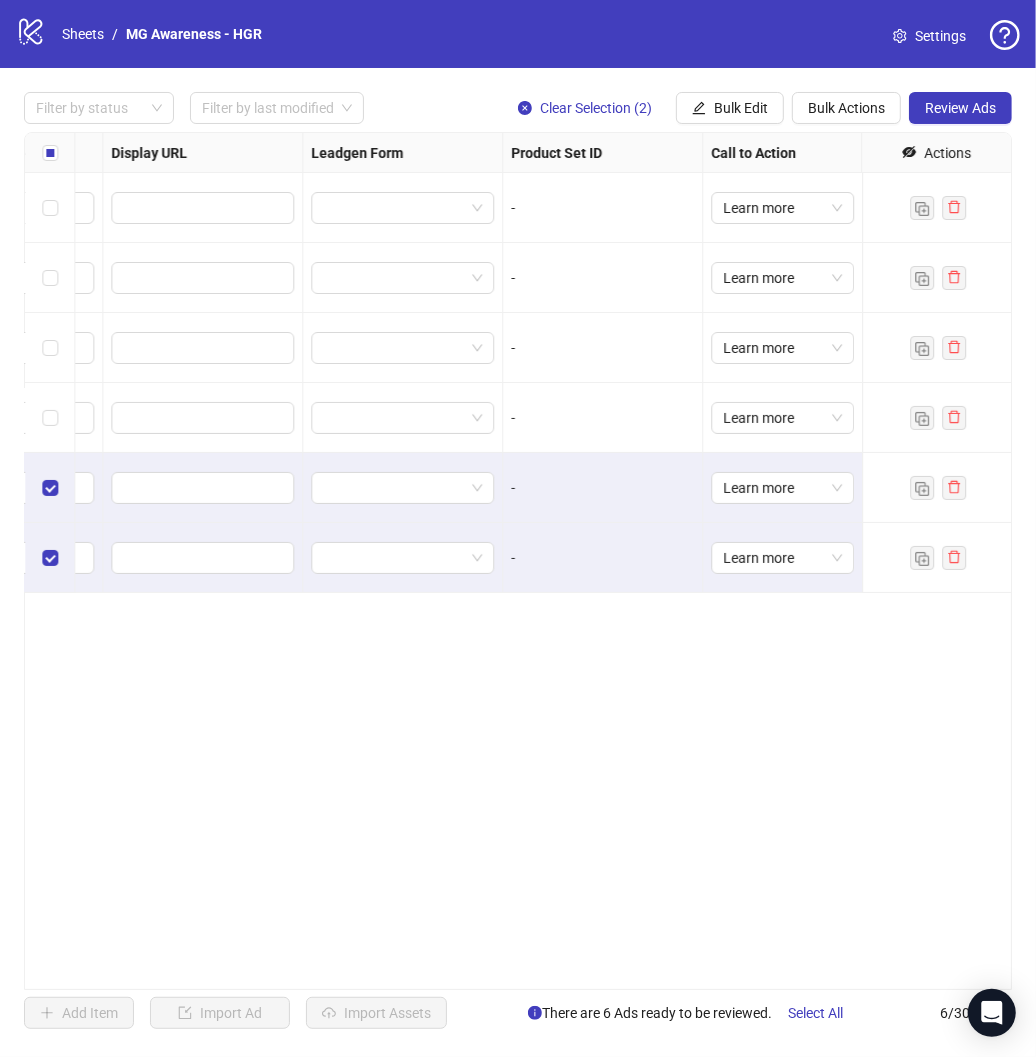 click on "**********" at bounding box center [518, 561] 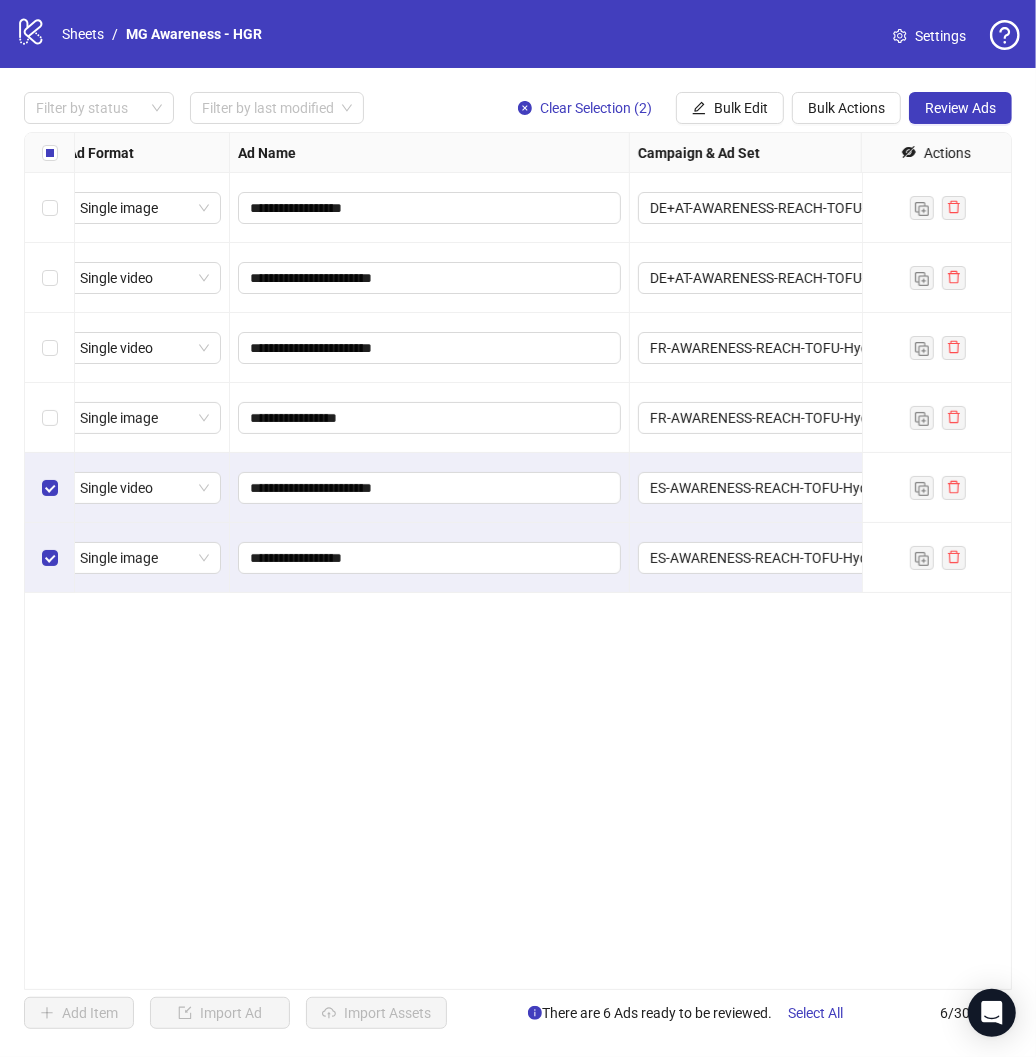 scroll, scrollTop: 0, scrollLeft: 0, axis: both 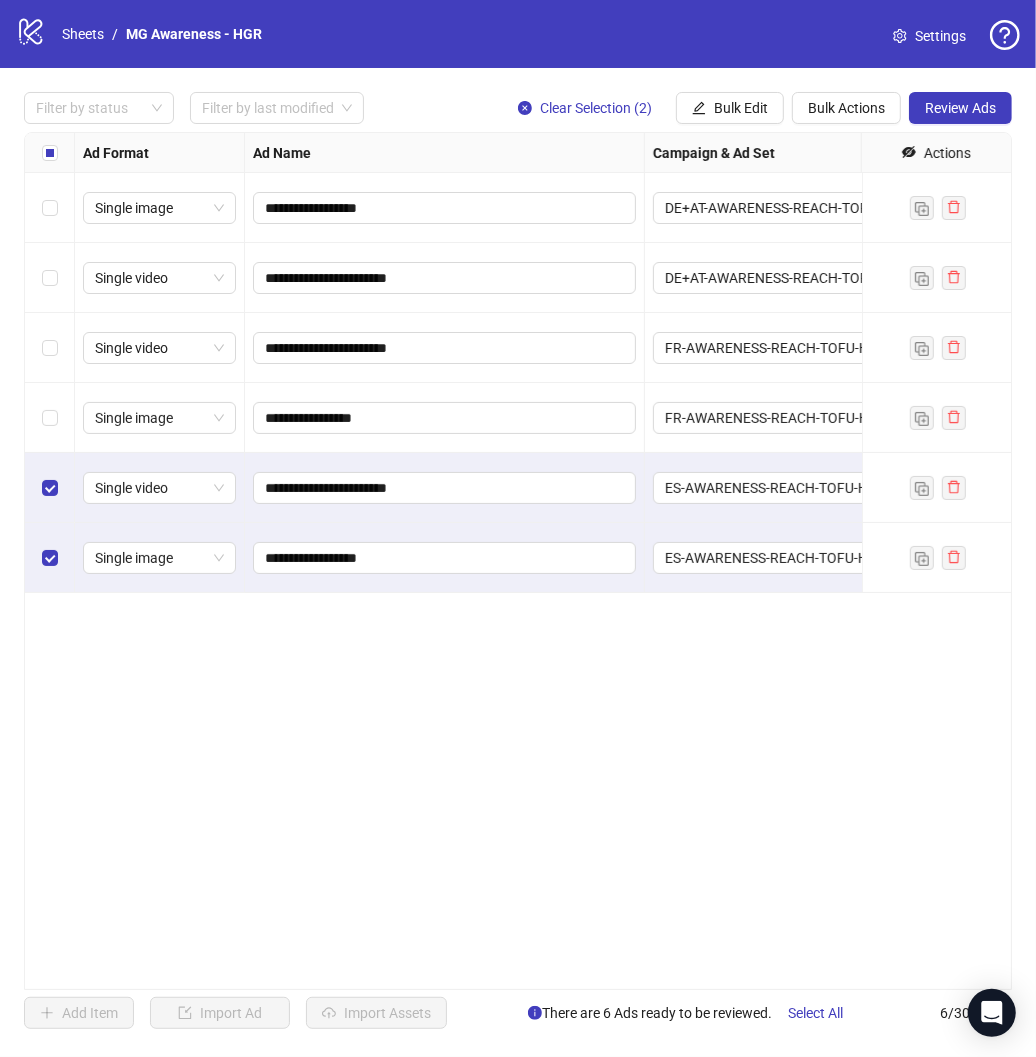 click on "**********" at bounding box center [518, 561] 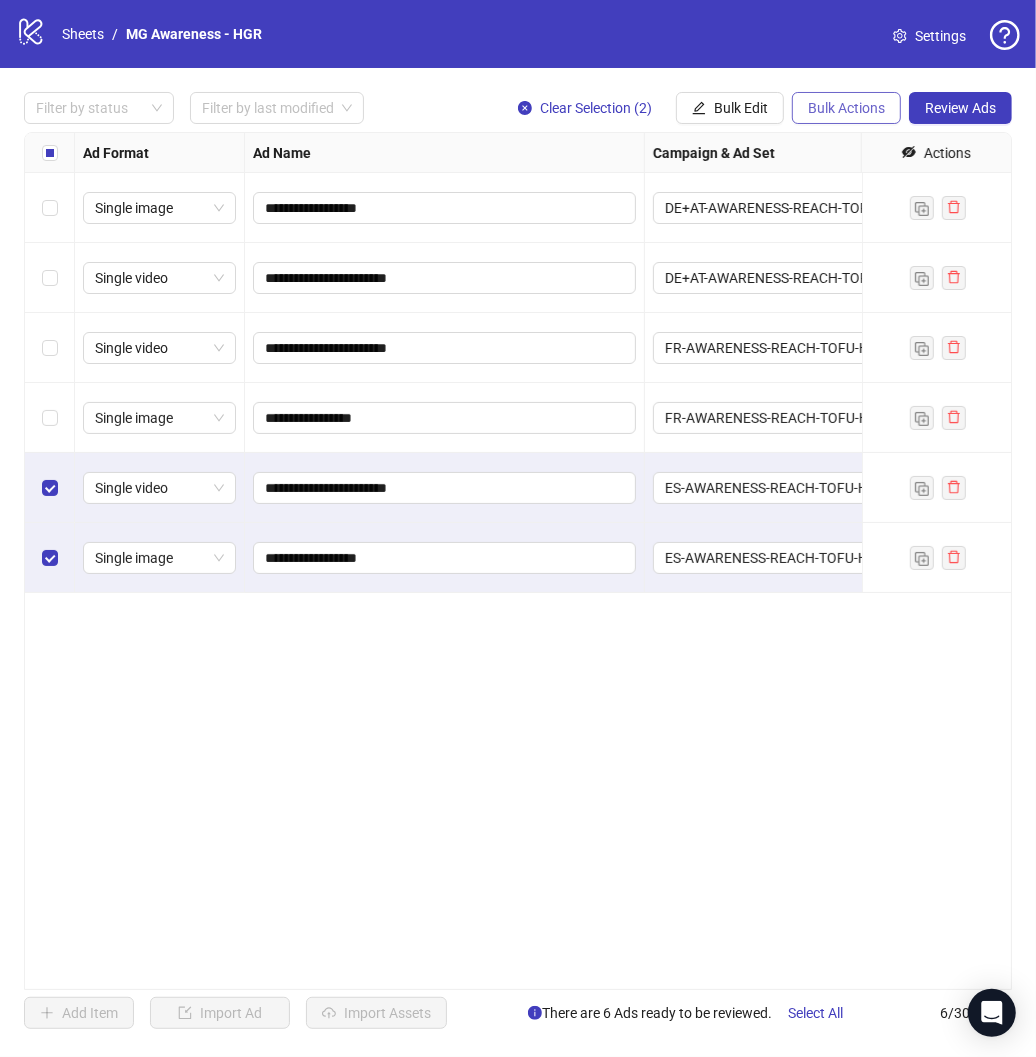 click on "Bulk Actions" at bounding box center (846, 108) 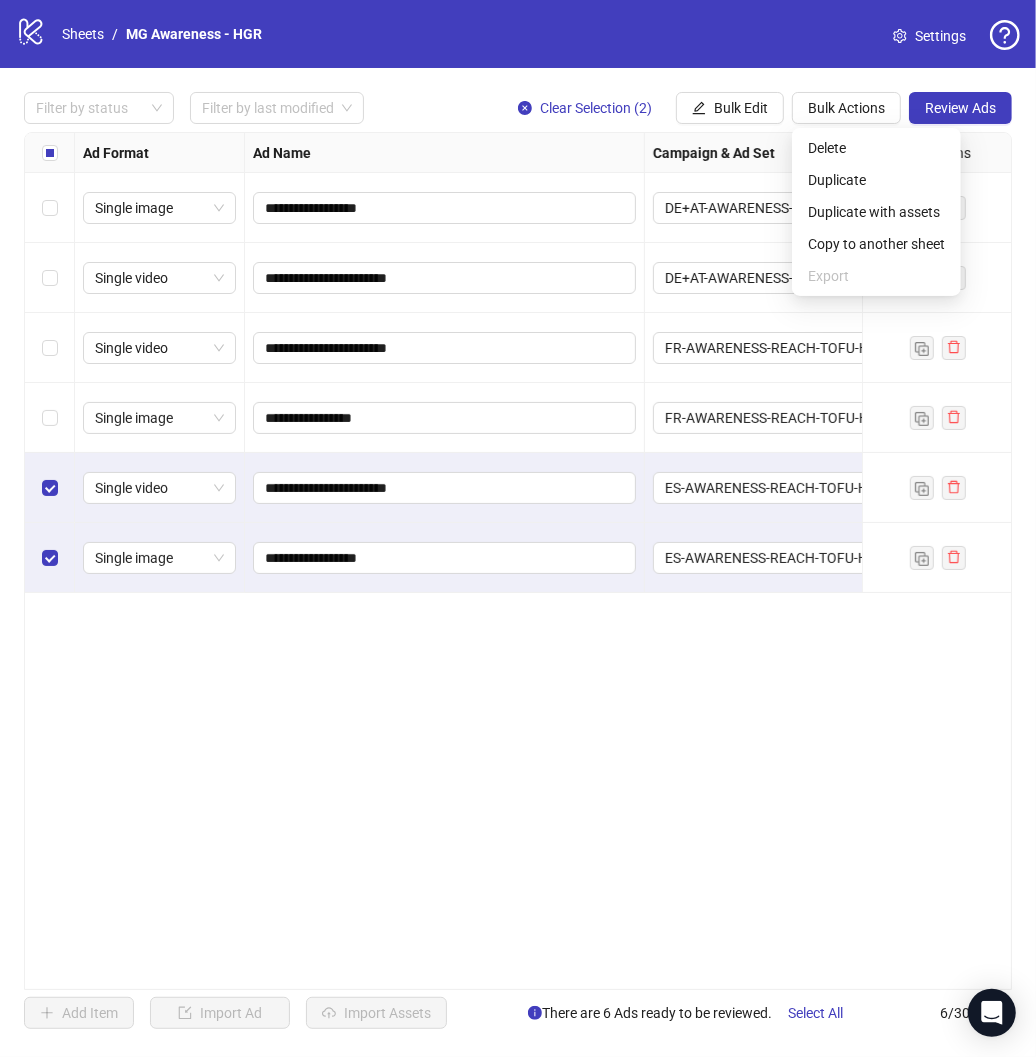 click on "**********" at bounding box center [518, 561] 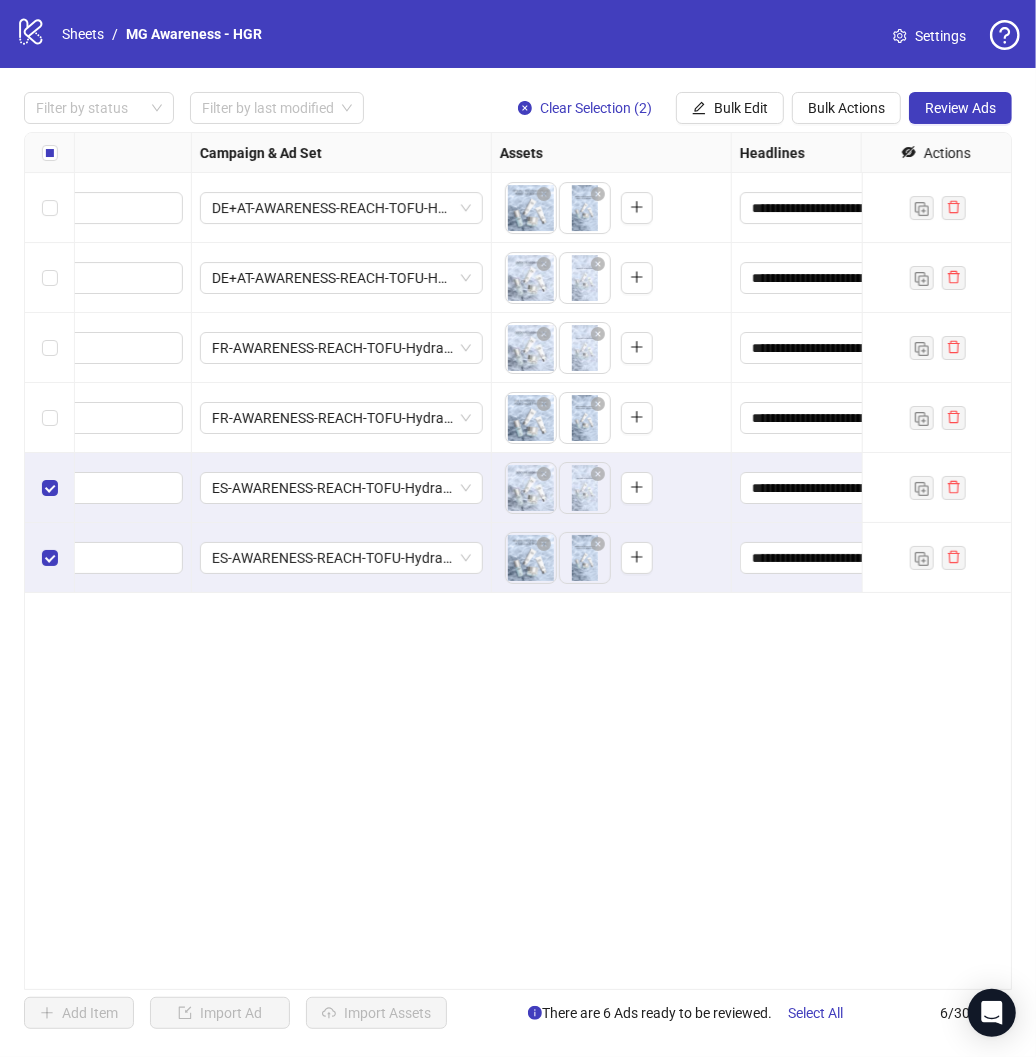 scroll, scrollTop: 0, scrollLeft: 498, axis: horizontal 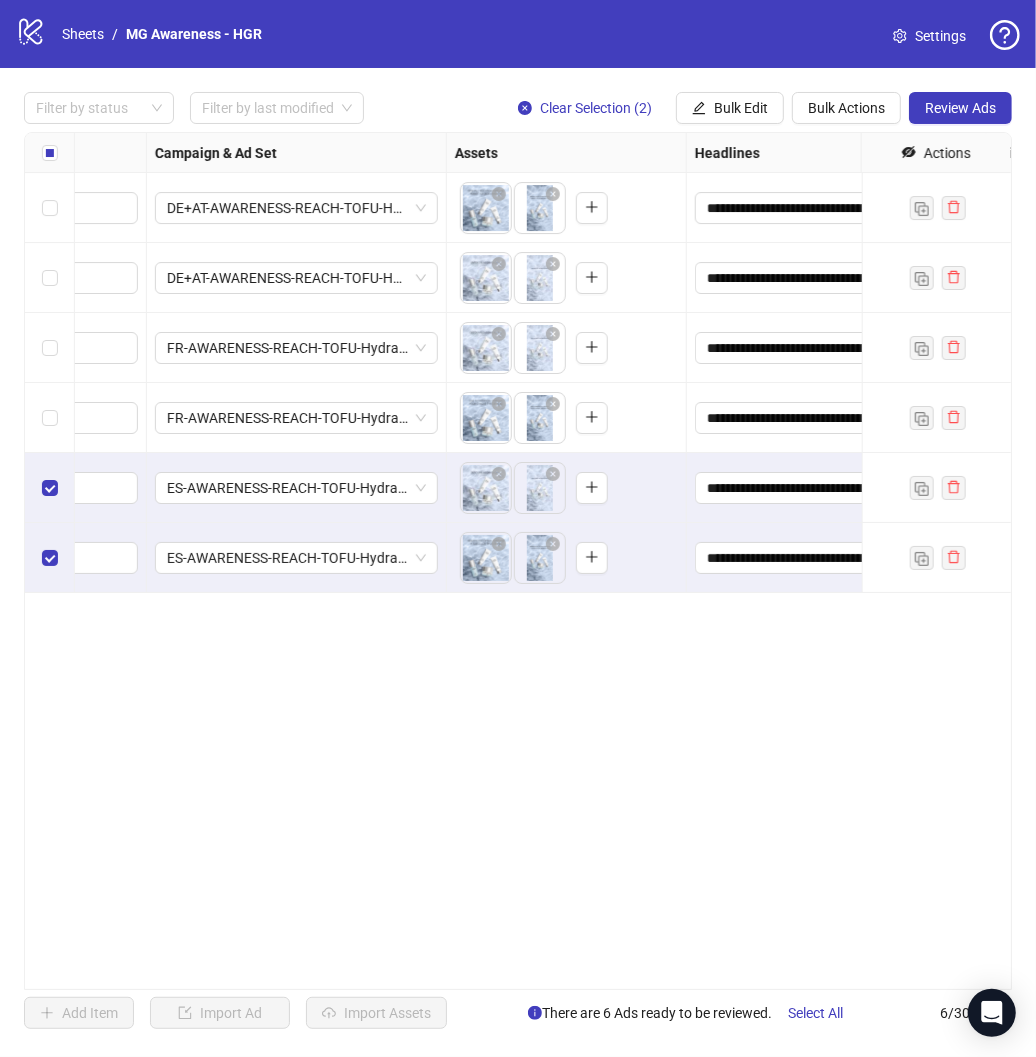 click on "**********" at bounding box center (518, 561) 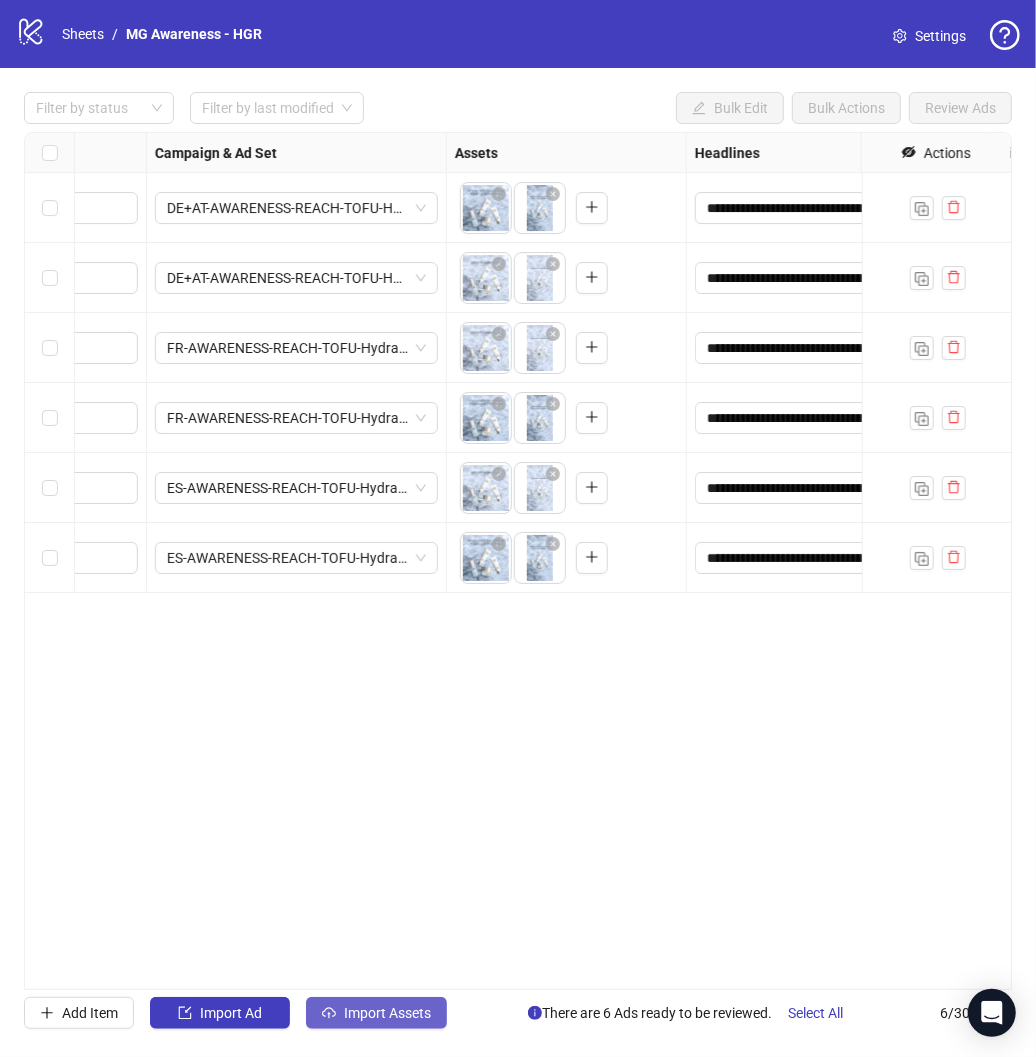 click on "Import Assets" at bounding box center [387, 1013] 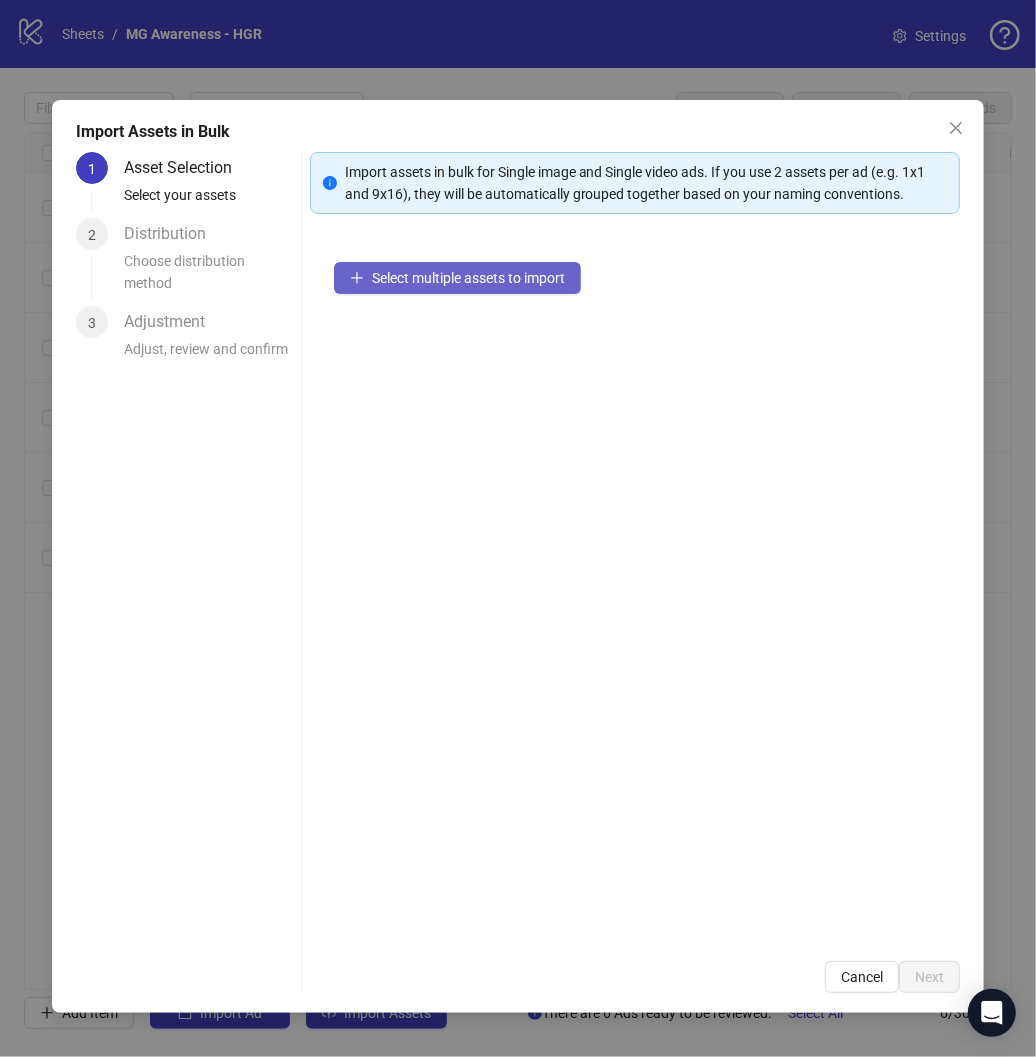 click on "Select multiple assets to import" at bounding box center (468, 278) 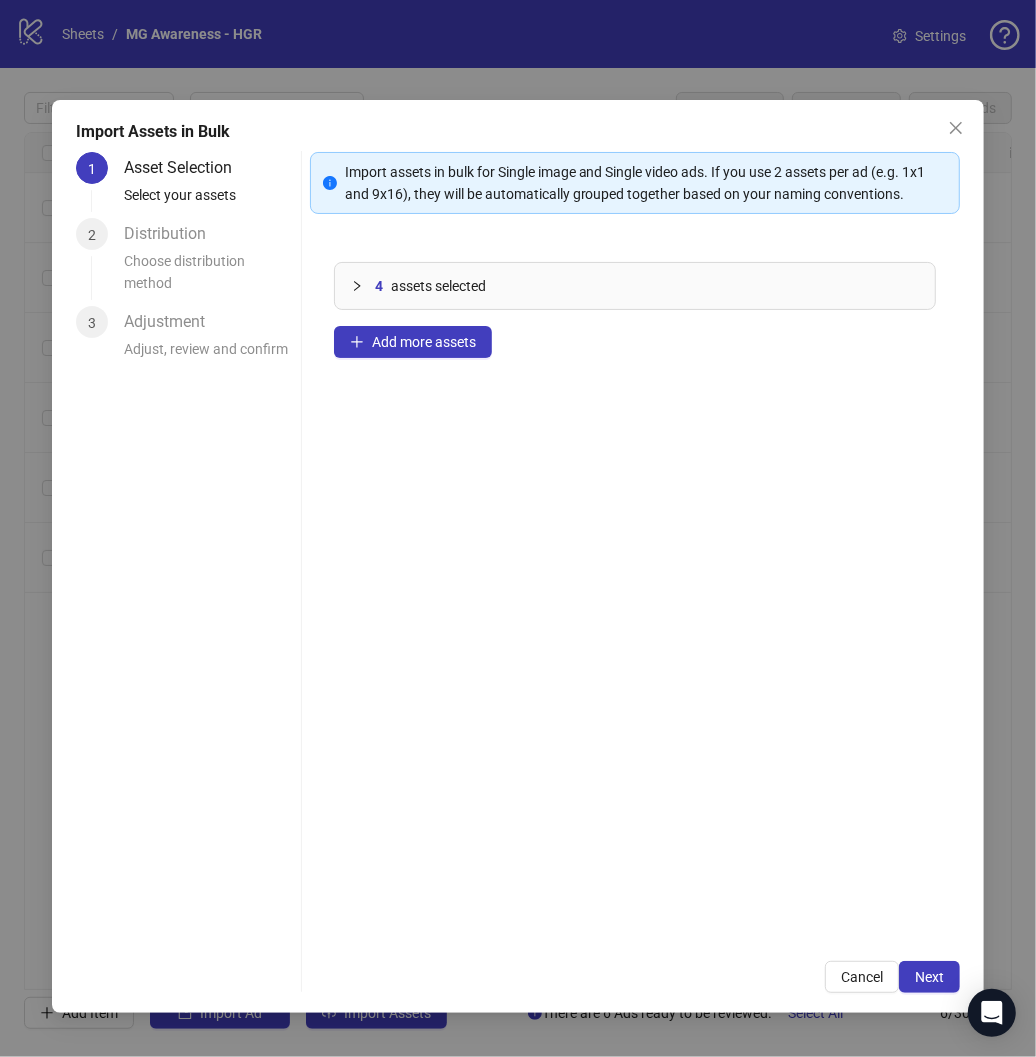 click on "4" at bounding box center [379, 286] 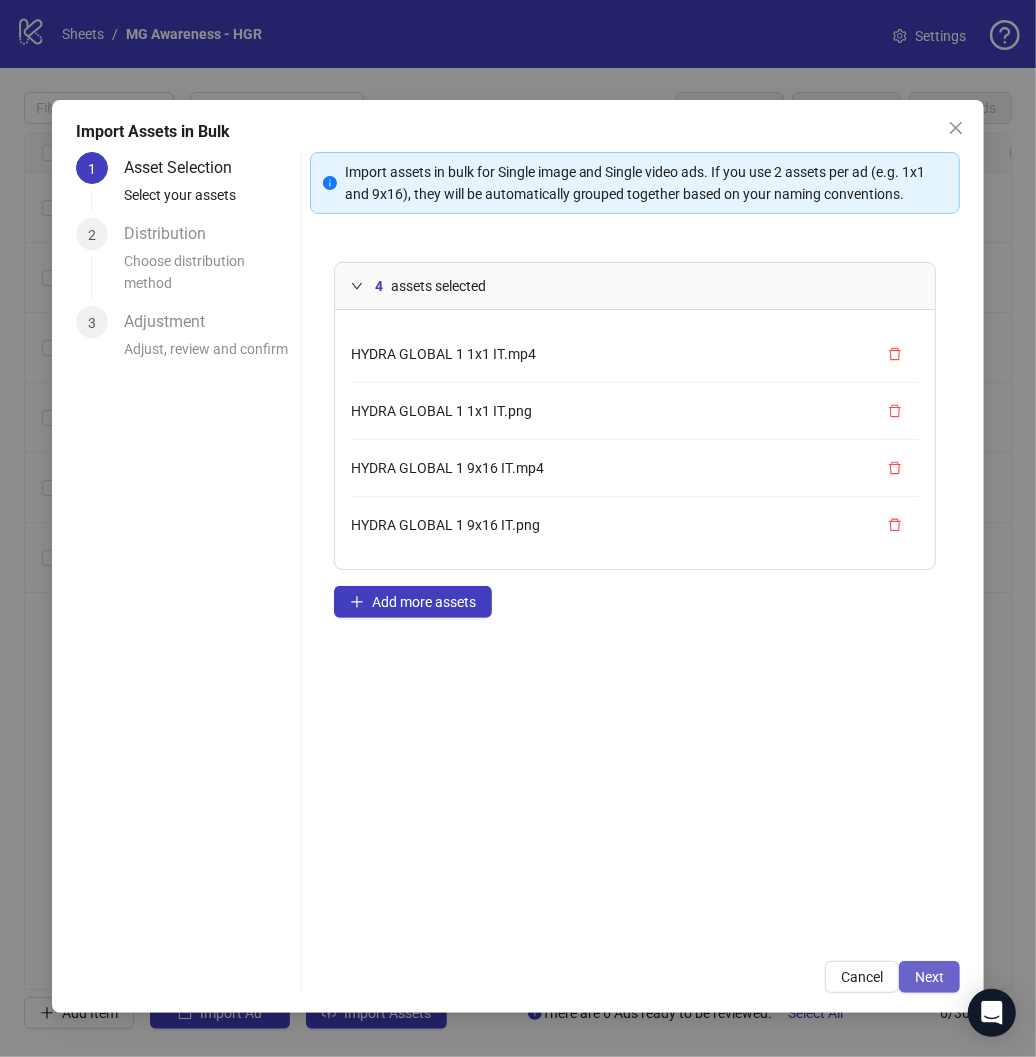 click on "Next" at bounding box center [929, 977] 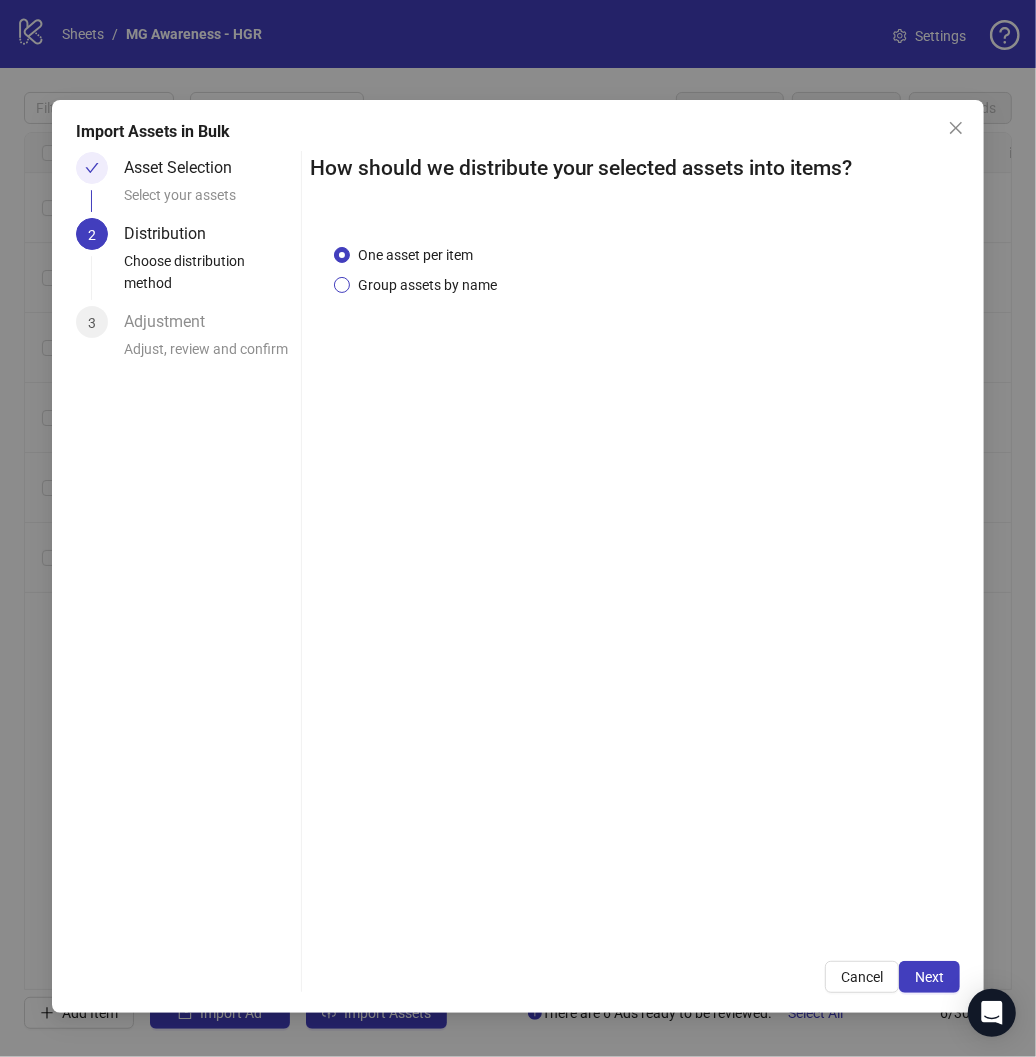 click on "Group assets by name" at bounding box center [427, 285] 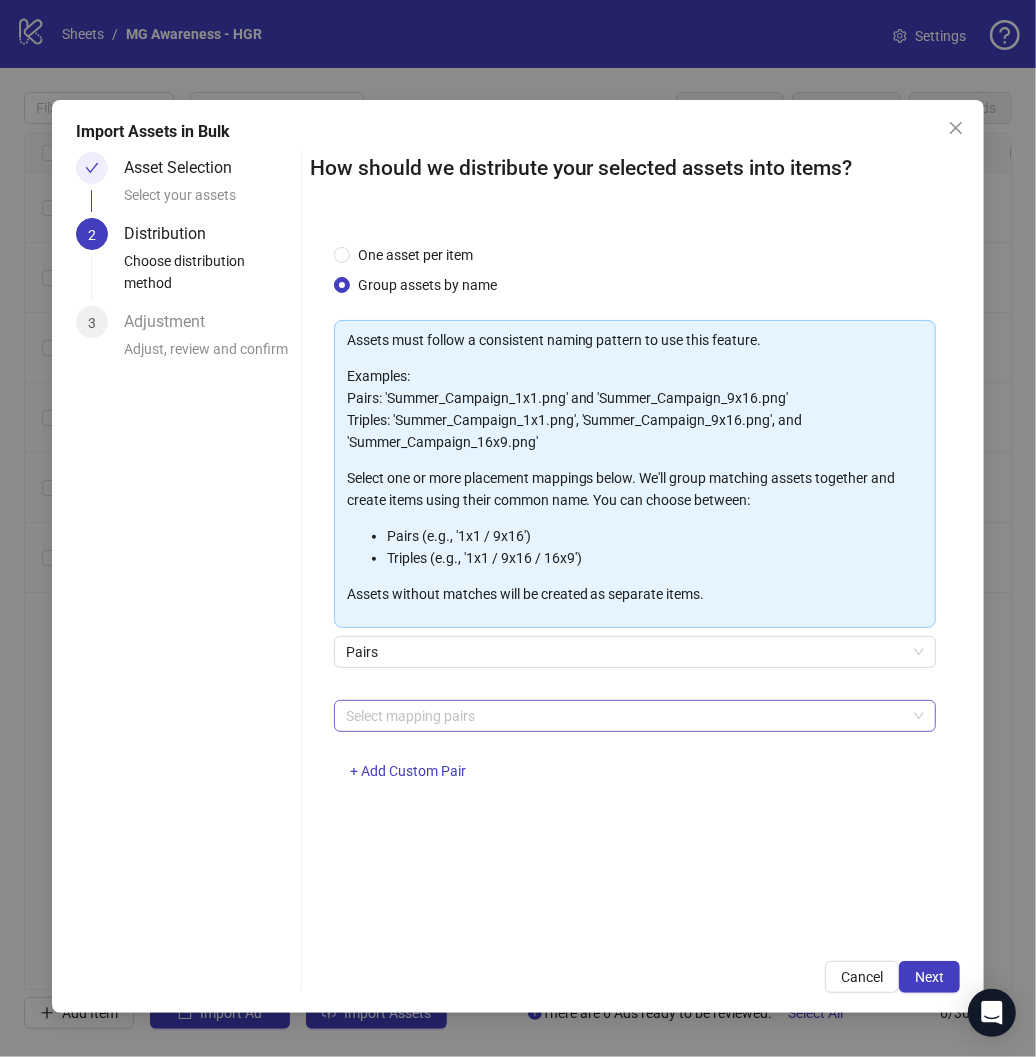 click at bounding box center [625, 716] 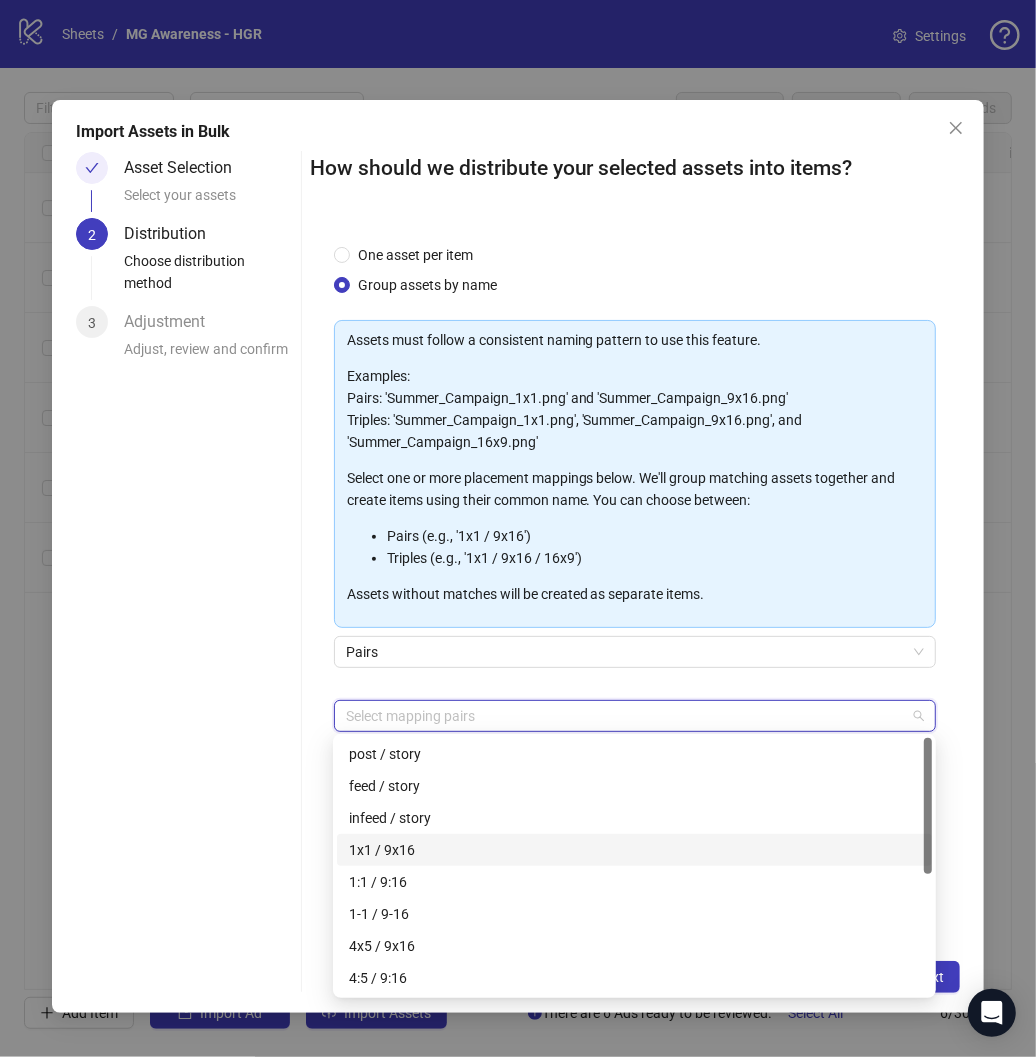 click on "1x1 / 9x16" at bounding box center (634, 850) 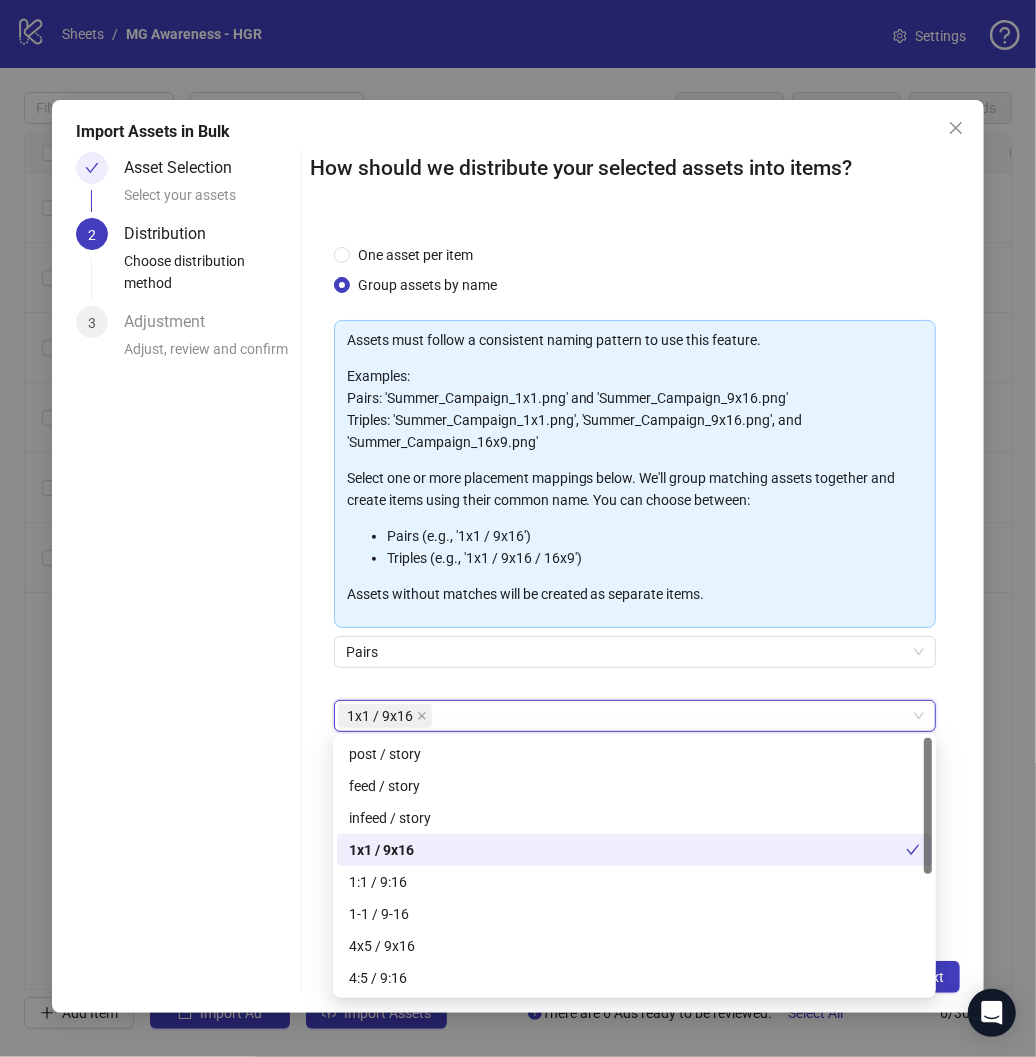 click on "Asset Selection Select your assets 2 Distribution Choose distribution method 3 Adjustment Adjust, review and confirm" at bounding box center [184, 572] 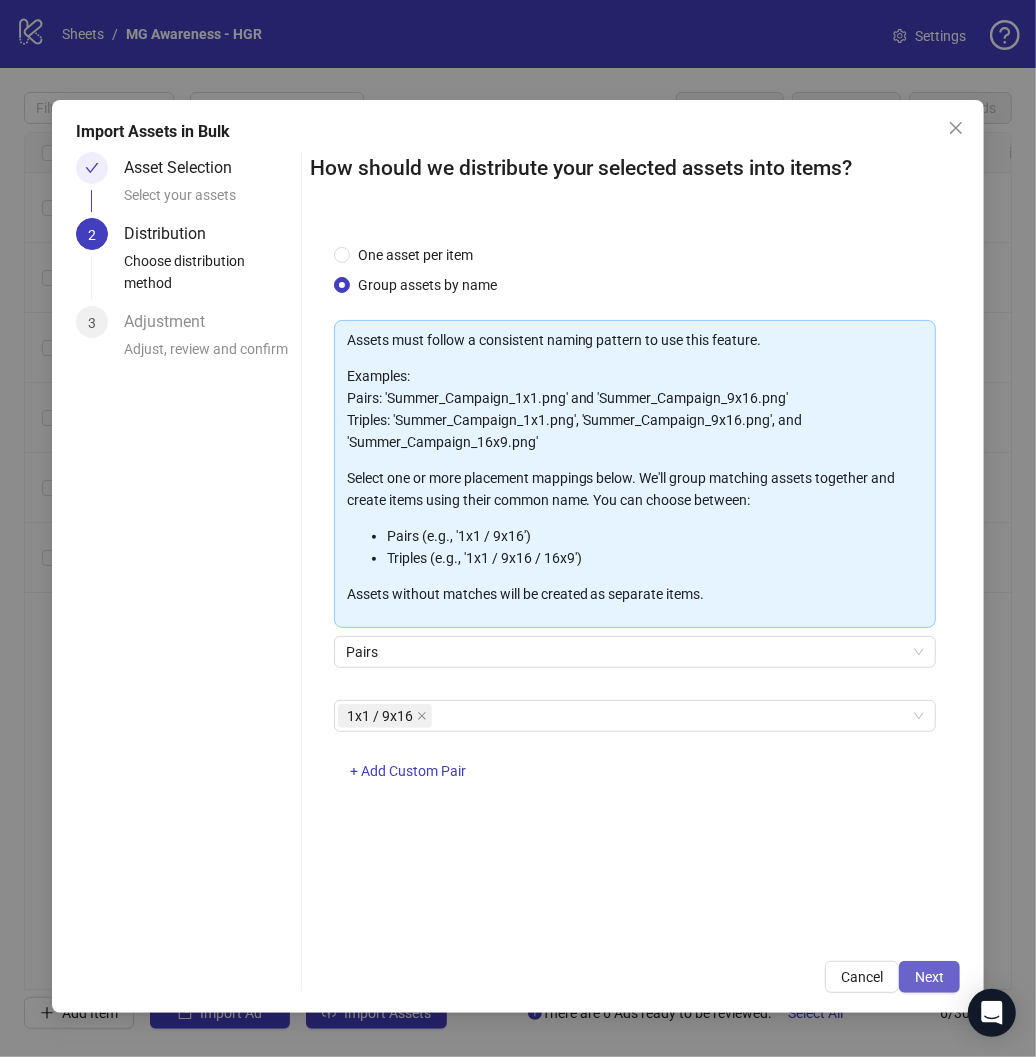 click on "Next" at bounding box center [929, 977] 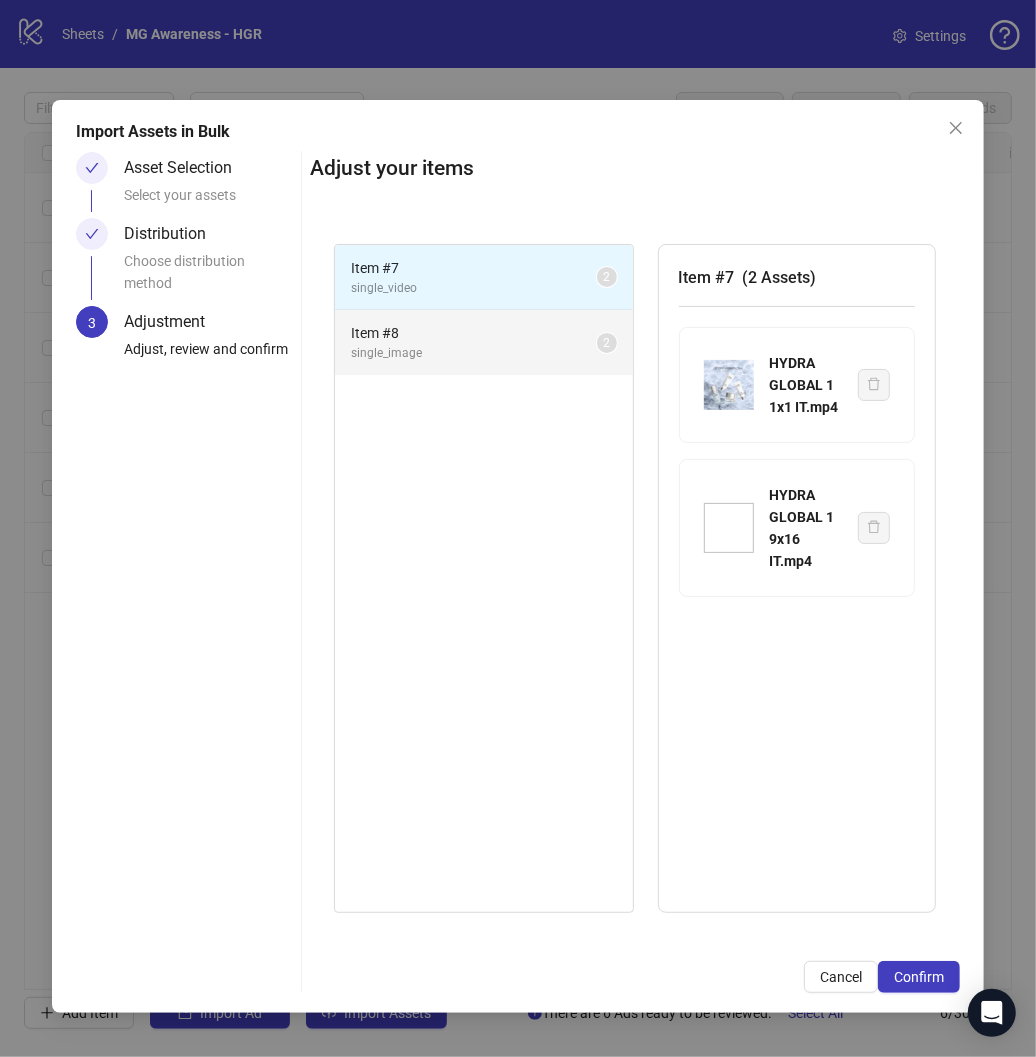 click on "single_image" at bounding box center (474, 353) 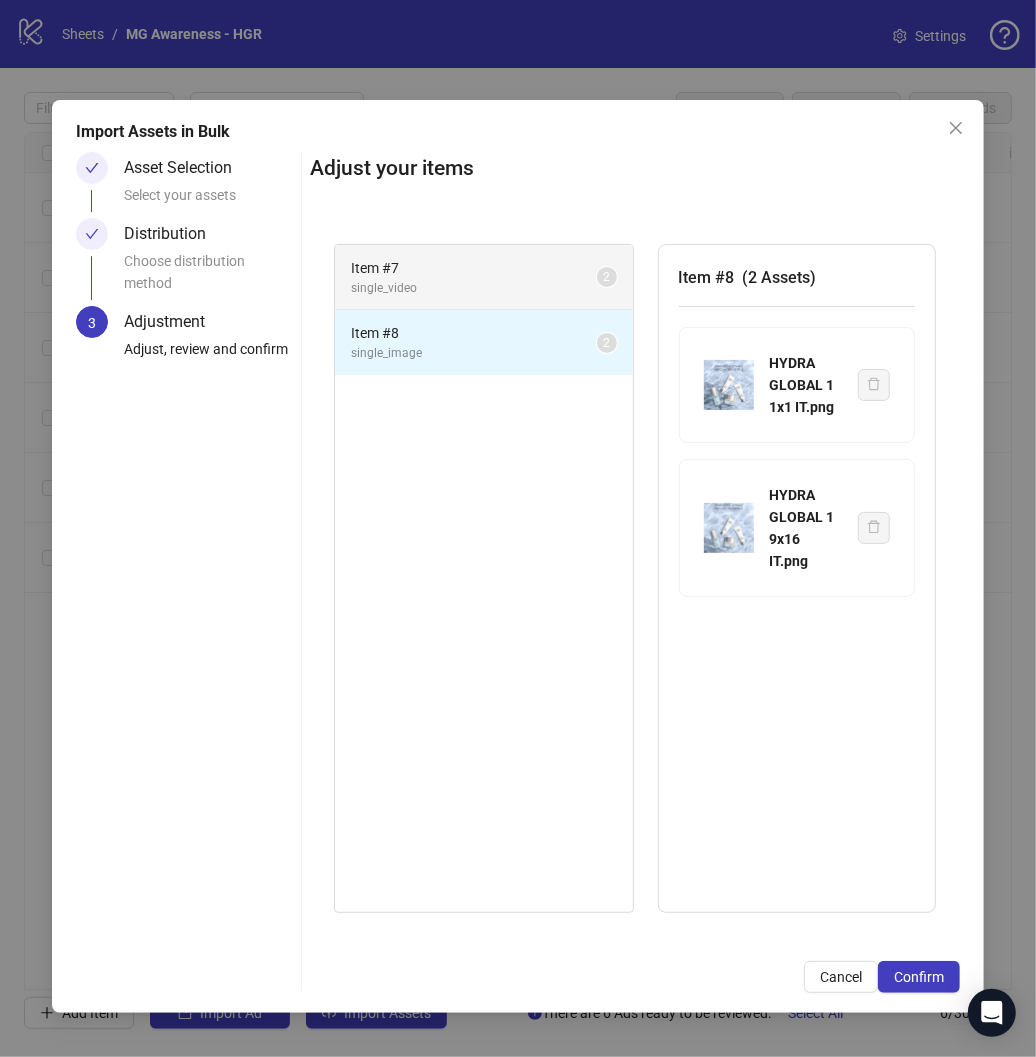 click on "single_video" at bounding box center [474, 288] 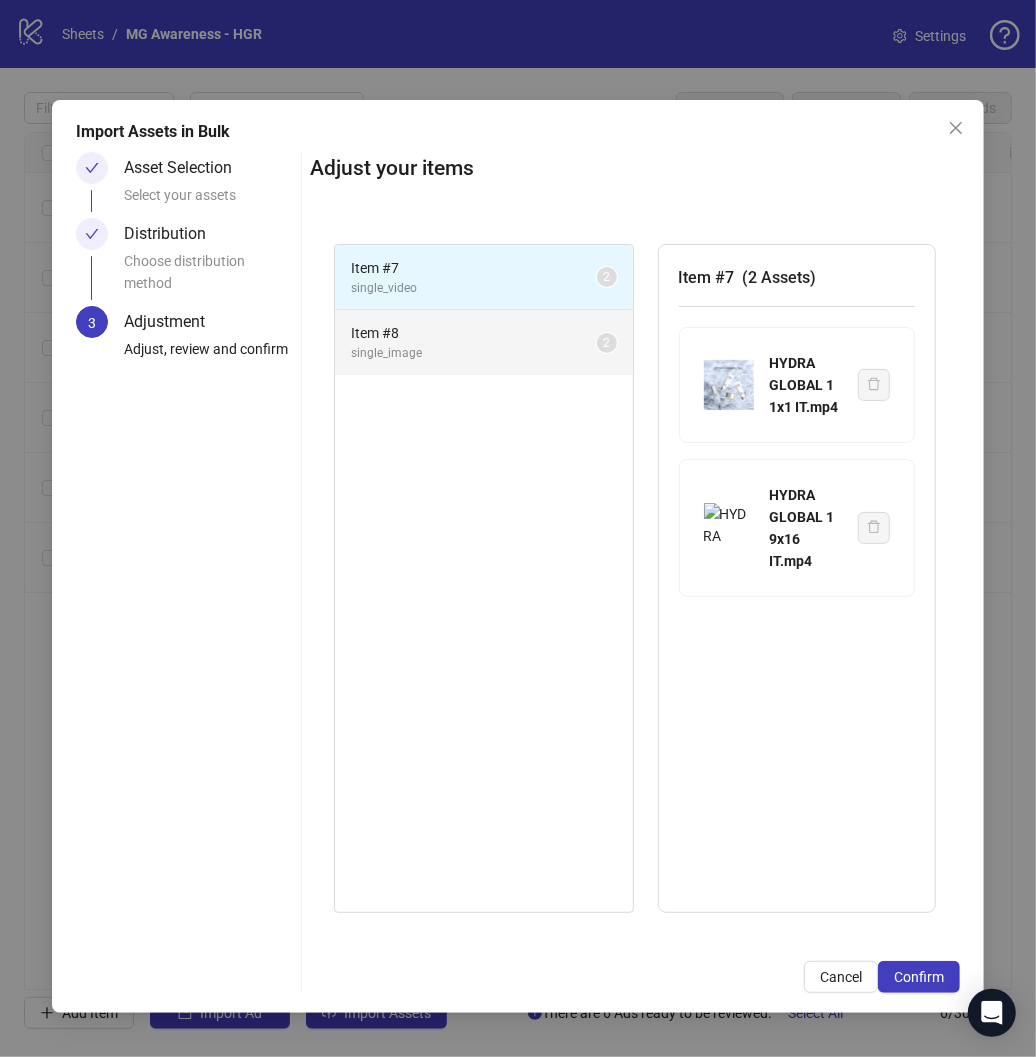 click on "single_image" at bounding box center [474, 353] 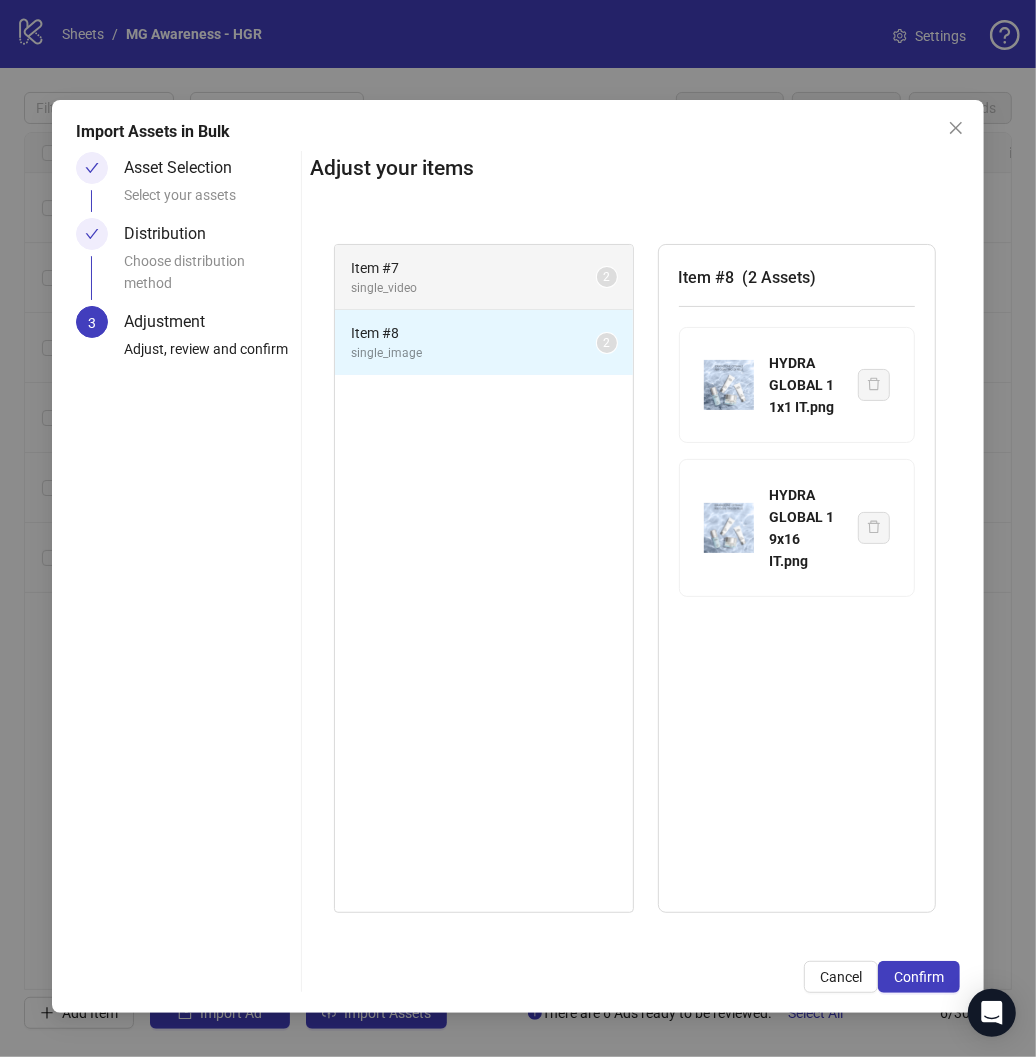 click on "single_video" at bounding box center [474, 288] 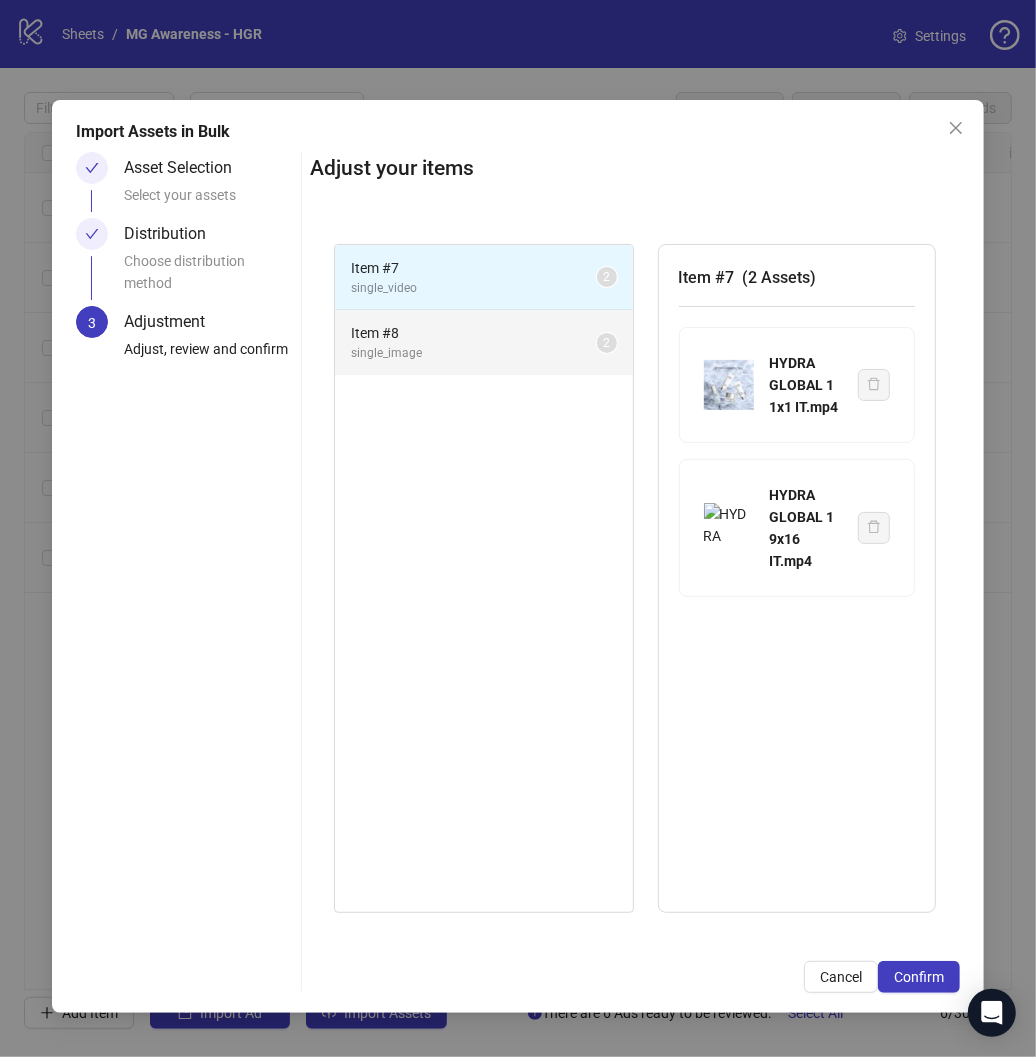 click on "Item # 8" at bounding box center [474, 333] 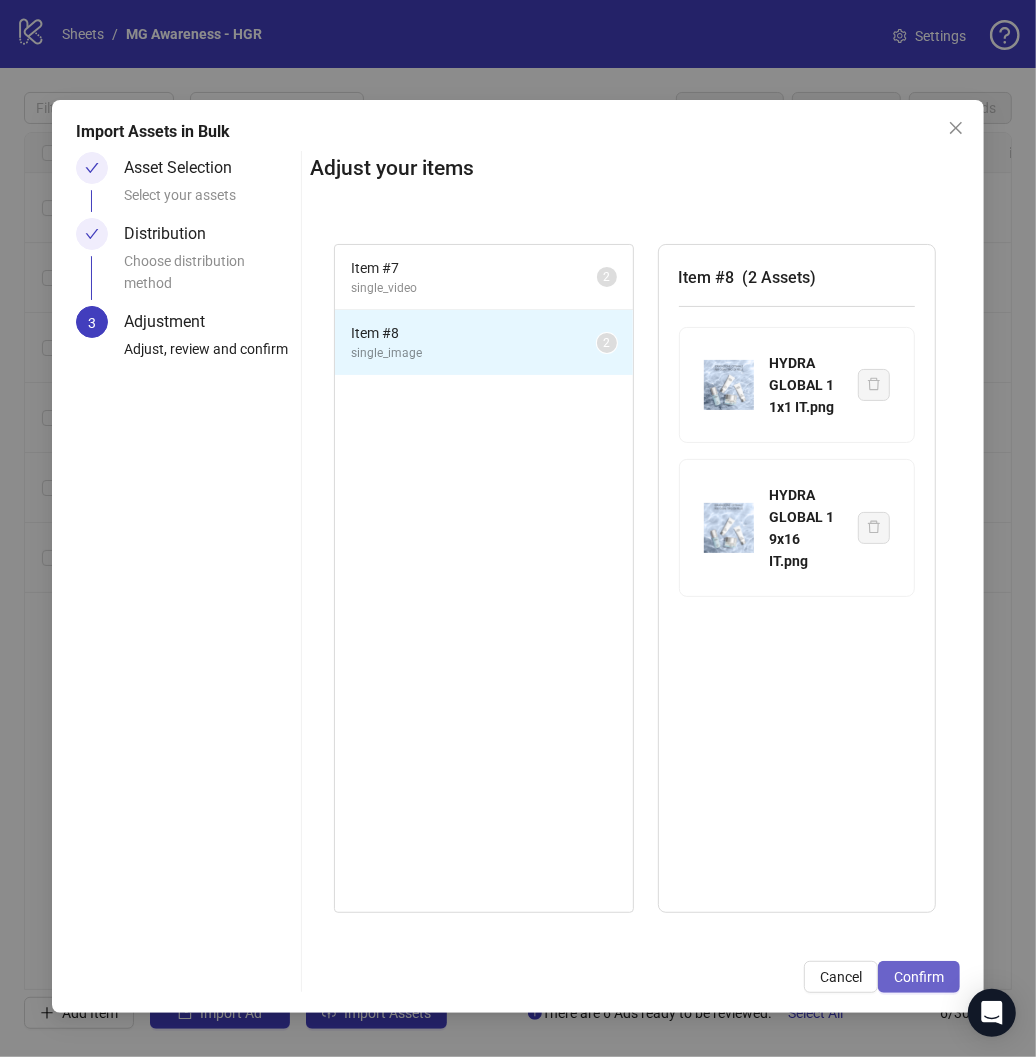 click on "Confirm" at bounding box center [919, 977] 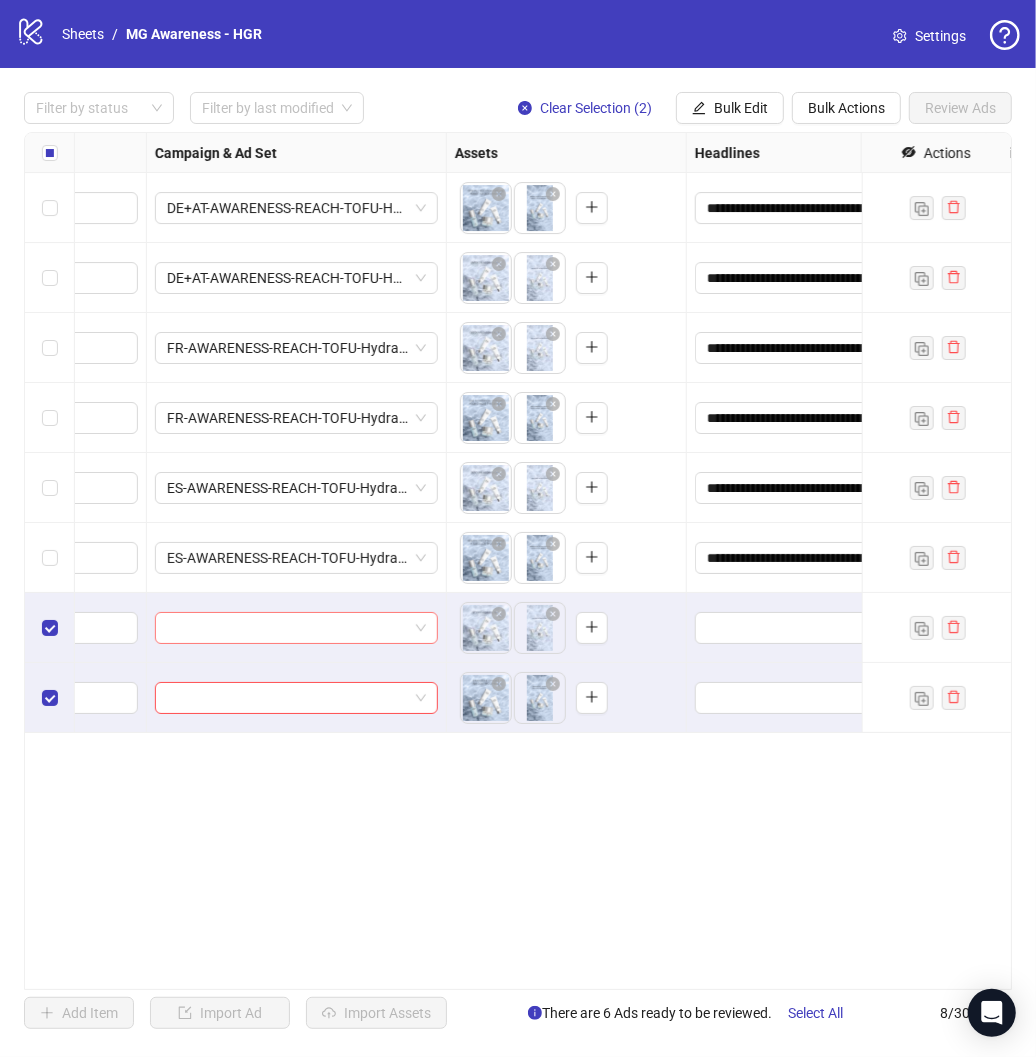 click at bounding box center [287, 628] 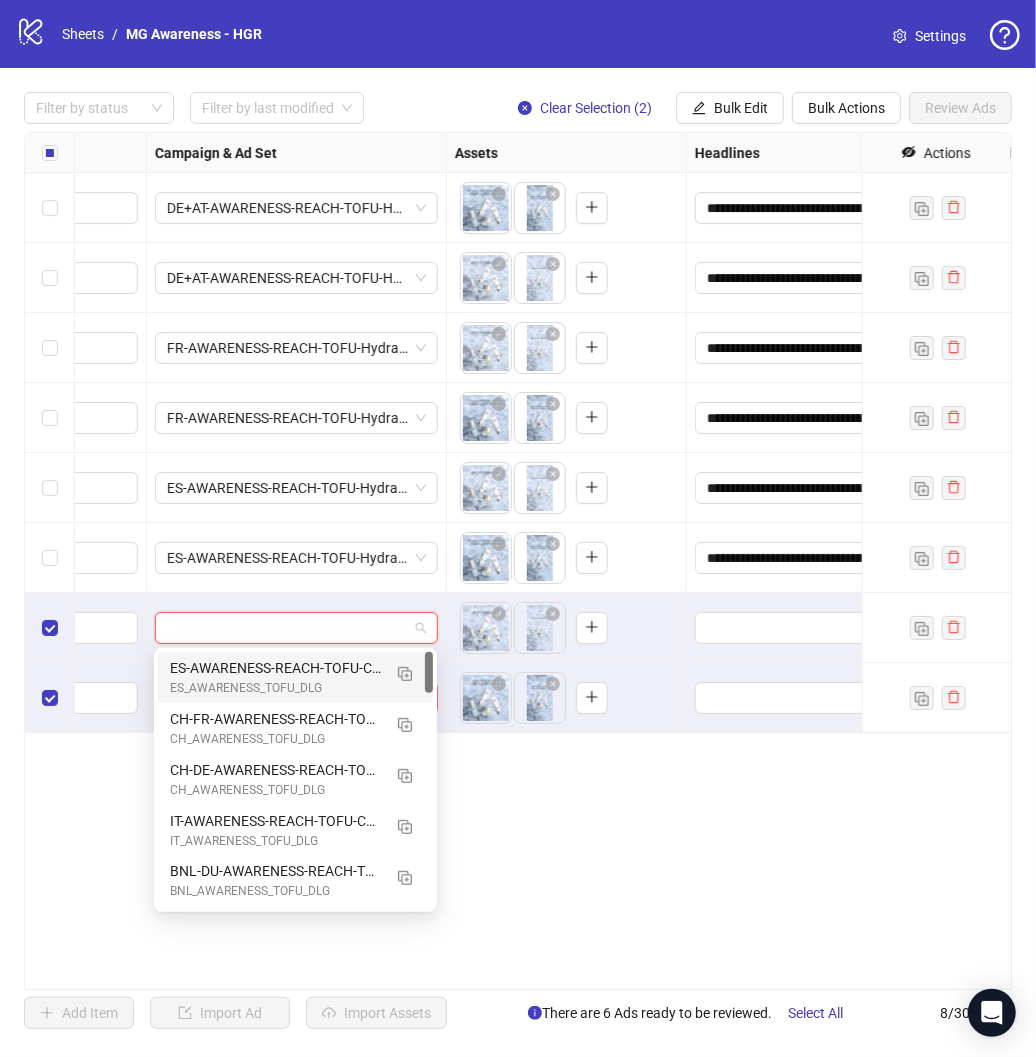 paste on "**********" 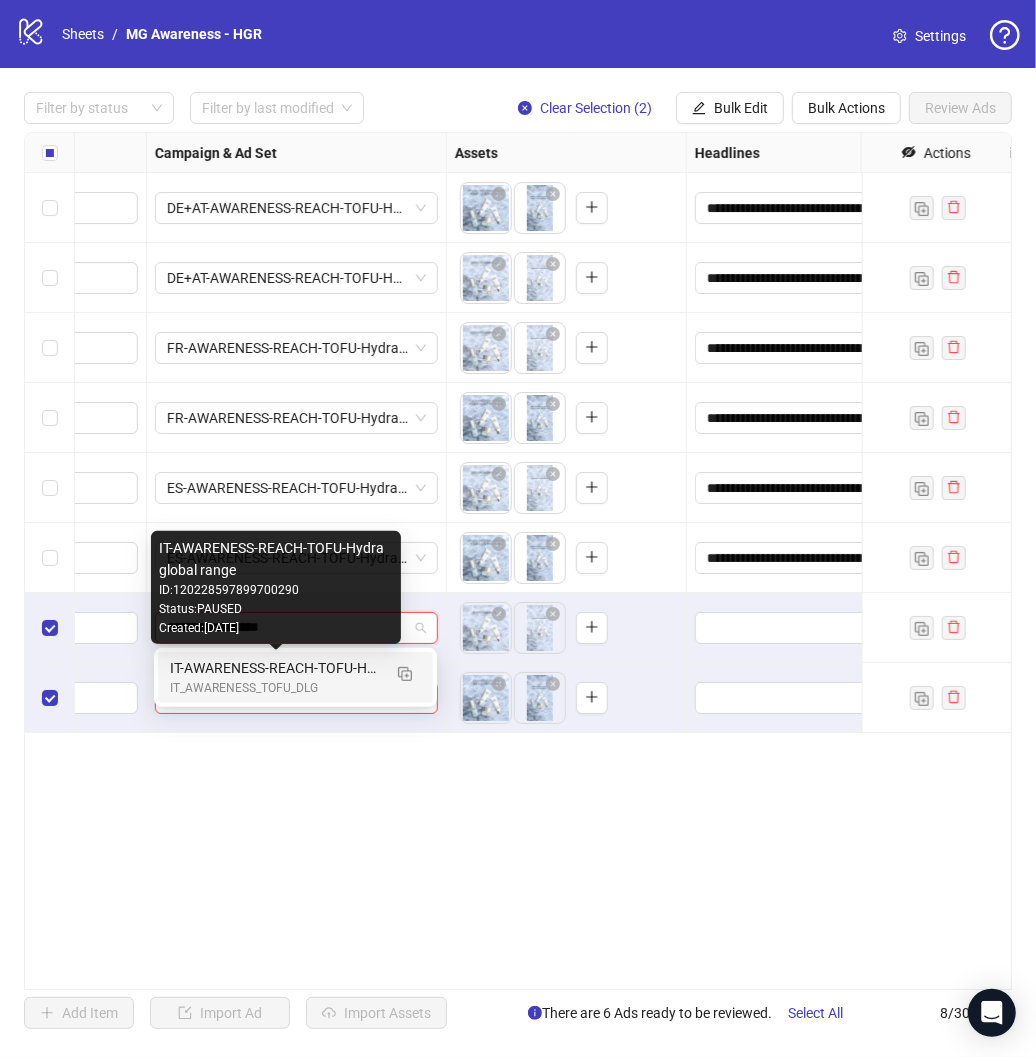 click on "IT-AWARENESS-REACH-TOFU-Hydra global range" at bounding box center [275, 668] 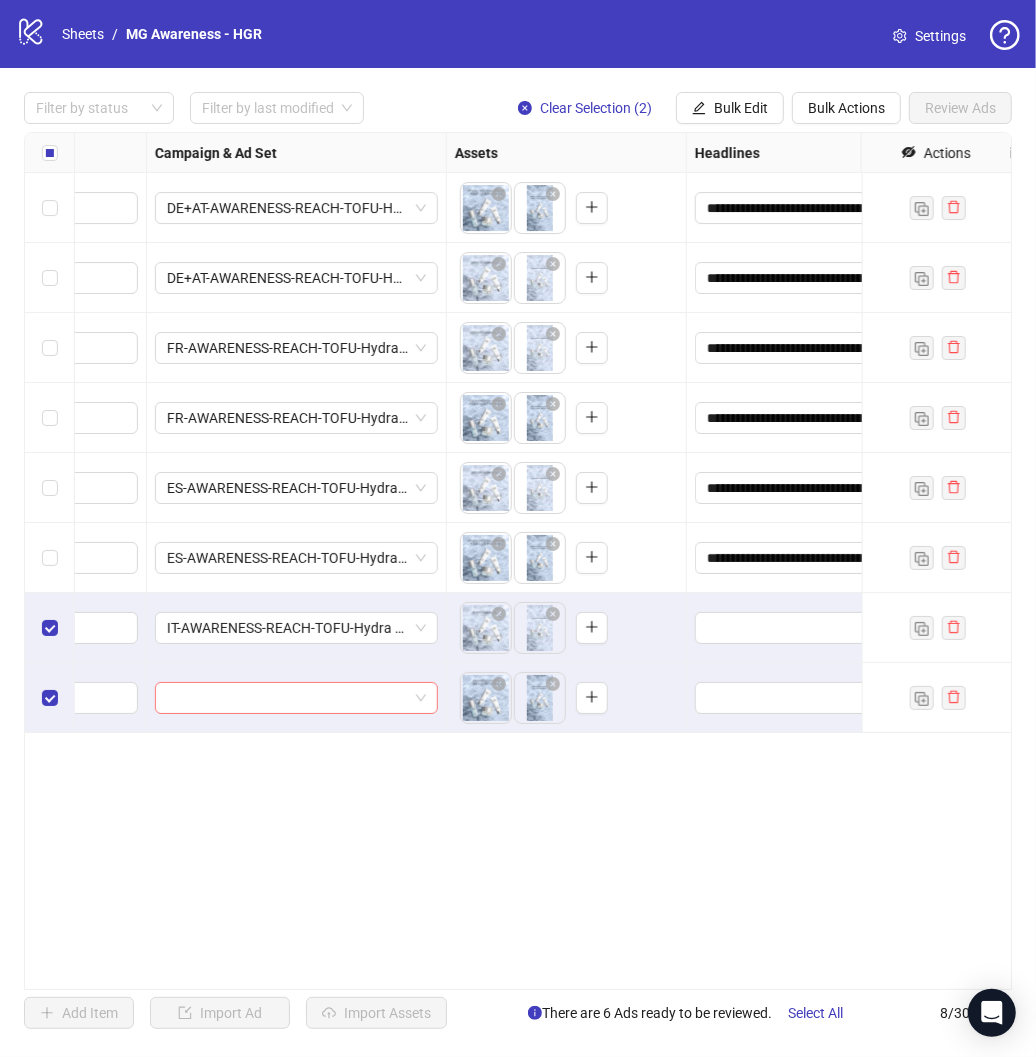 click at bounding box center [287, 698] 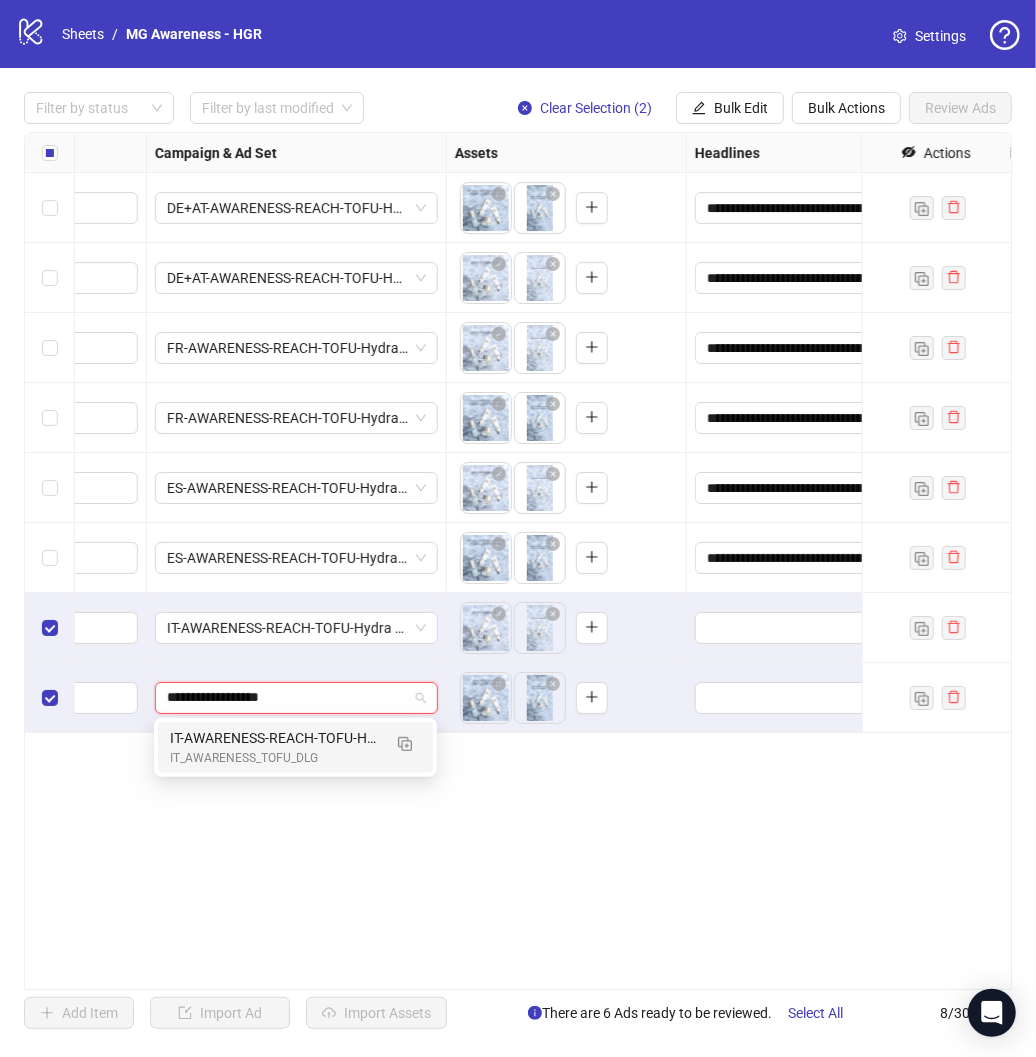 click on "IT_AWARENESS_TOFU_DLG" at bounding box center (275, 758) 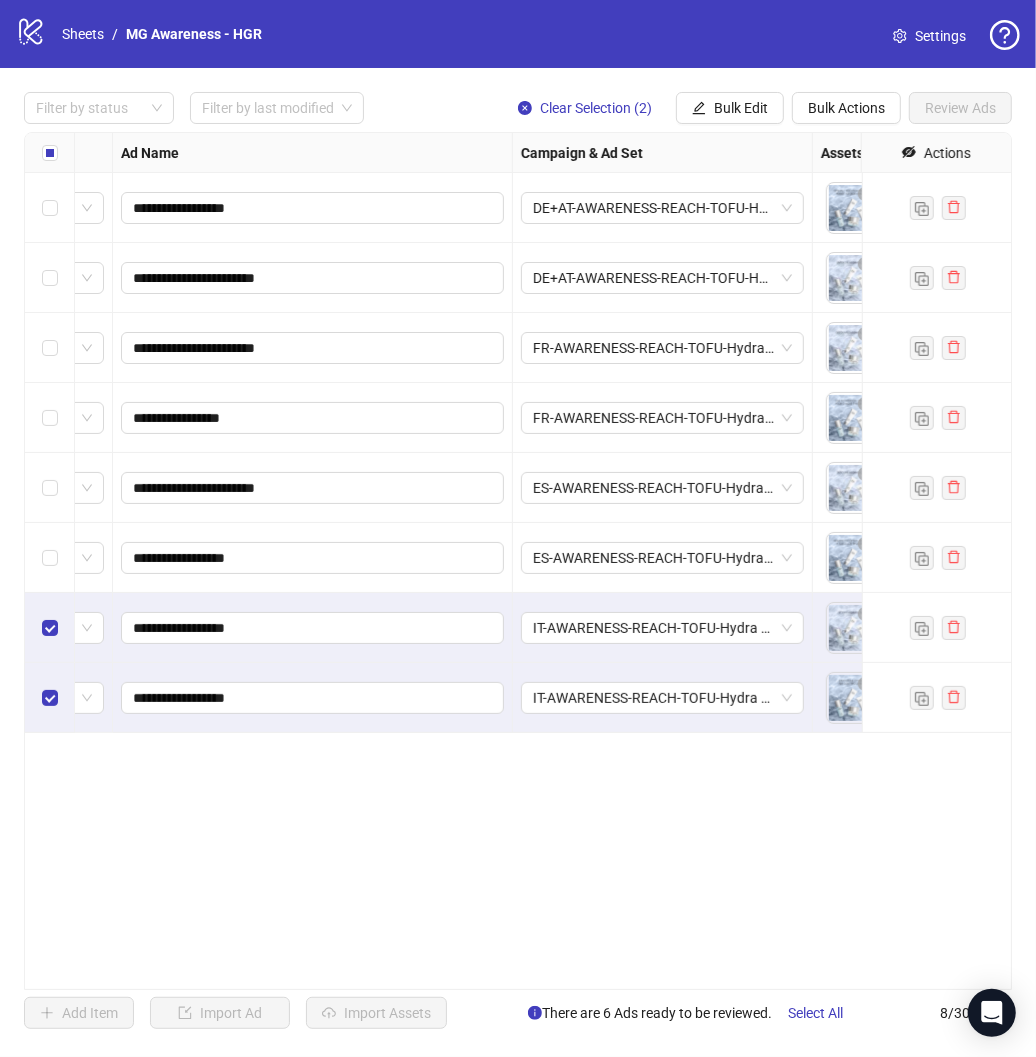 scroll, scrollTop: 0, scrollLeft: 0, axis: both 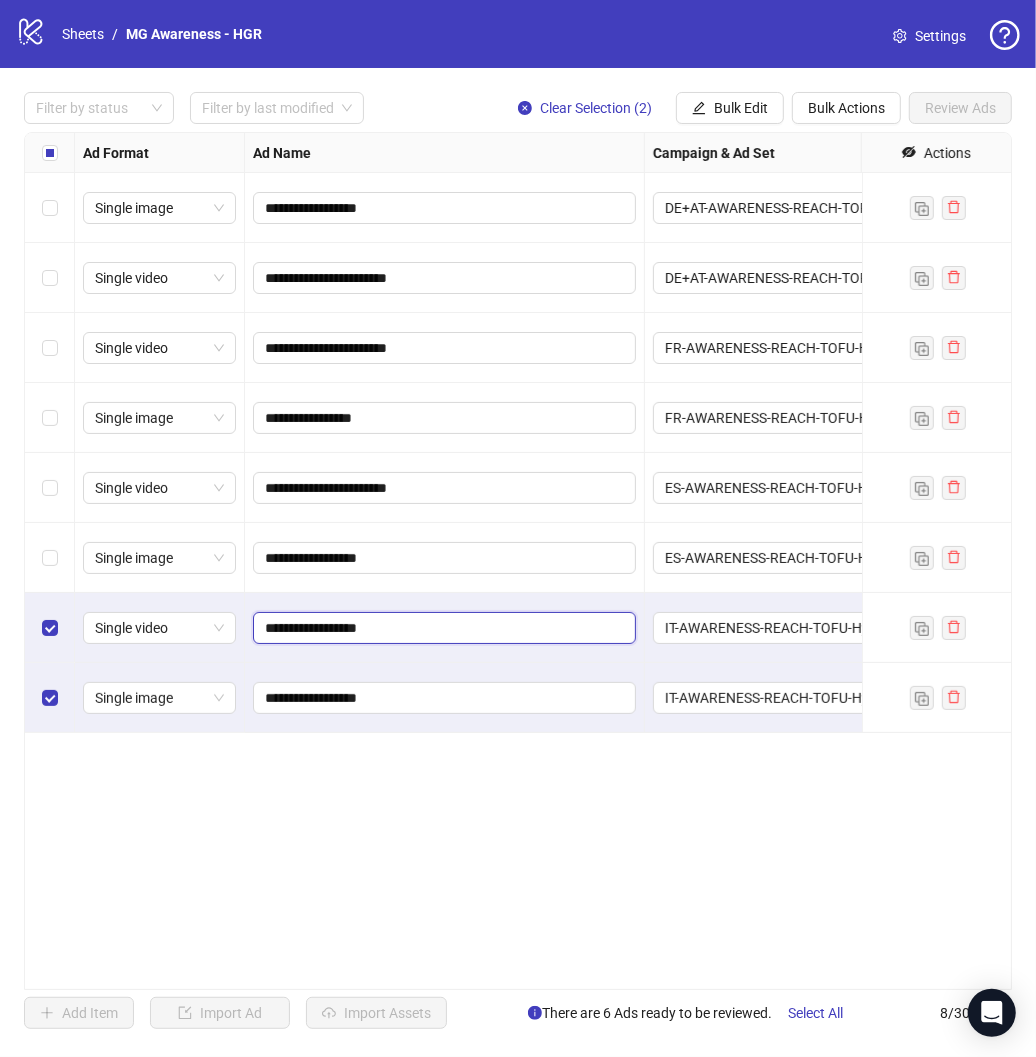 click on "**********" at bounding box center [442, 628] 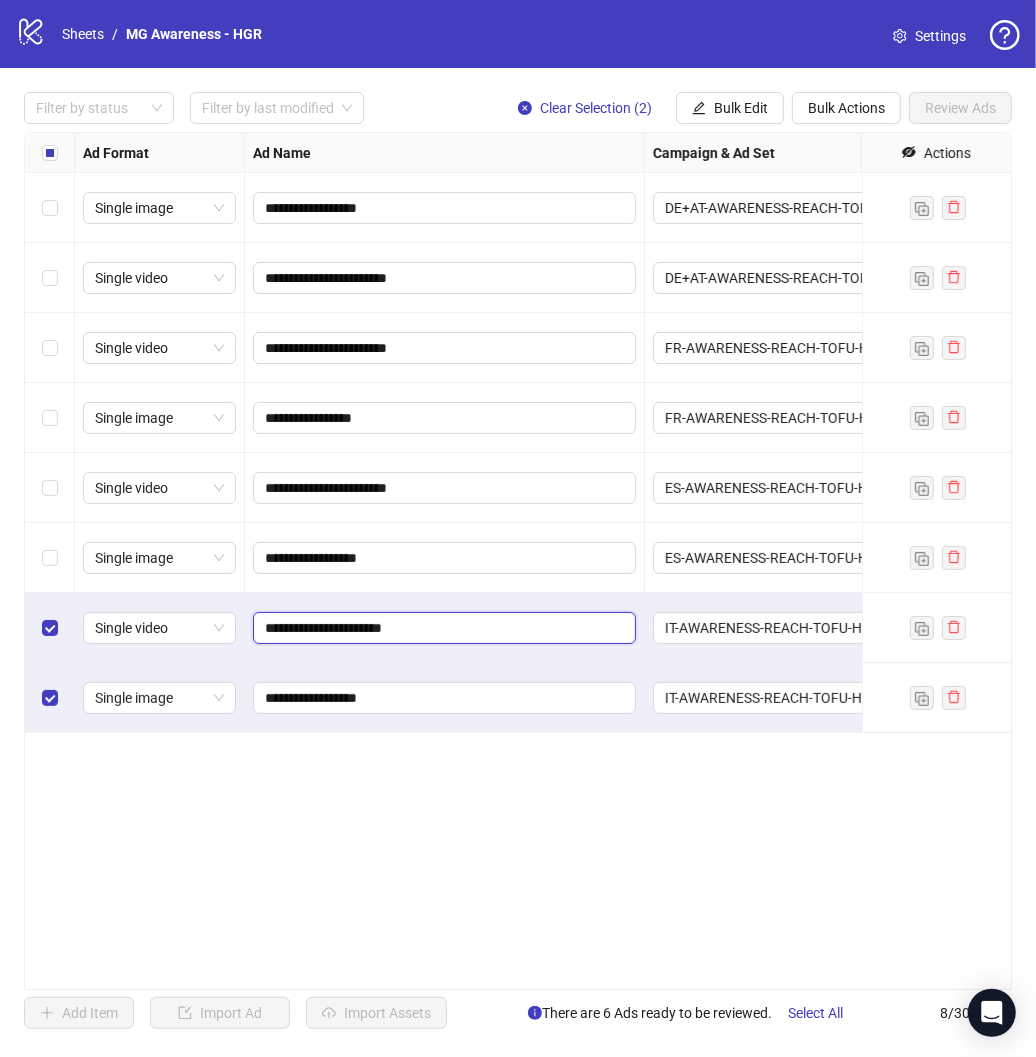 type on "**********" 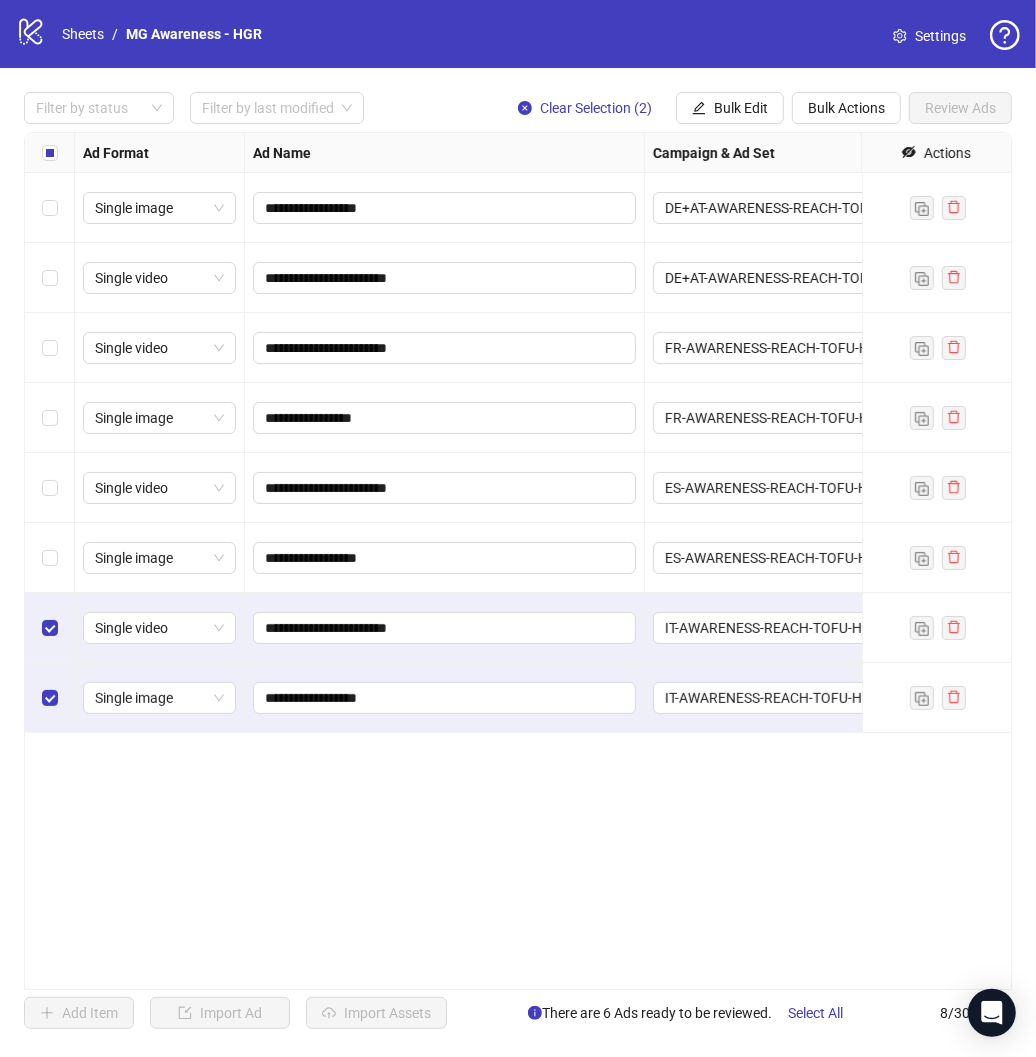 click on "**********" at bounding box center [518, 561] 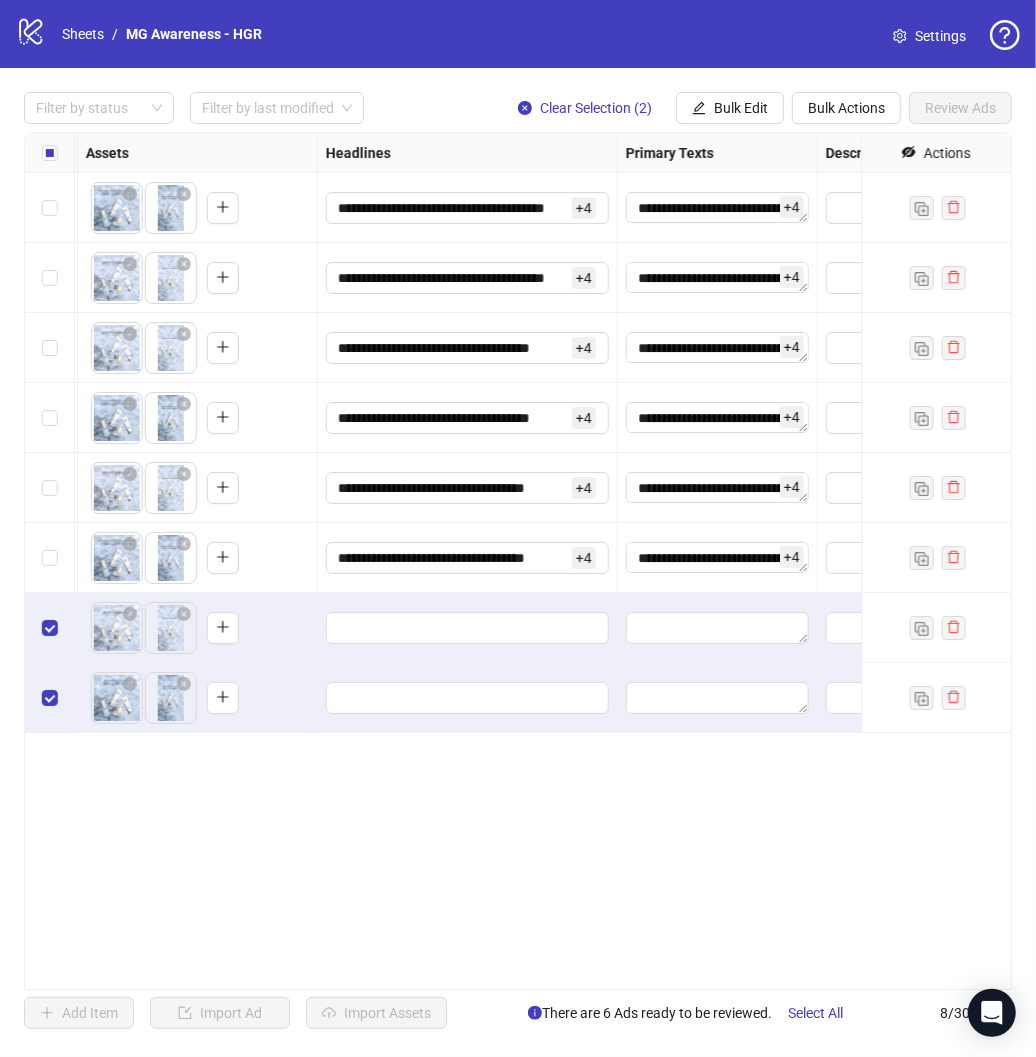 scroll, scrollTop: 0, scrollLeft: 875, axis: horizontal 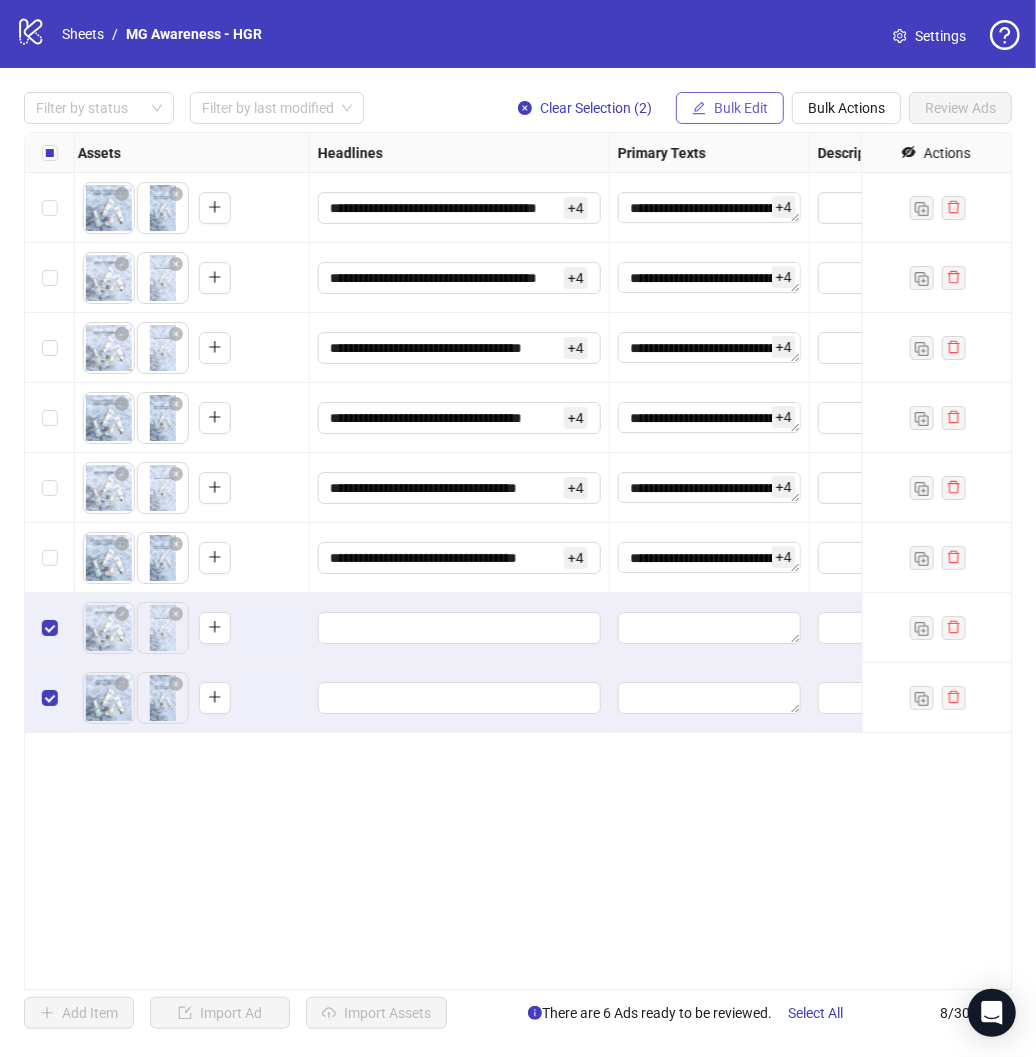 click on "Bulk Edit" at bounding box center [741, 108] 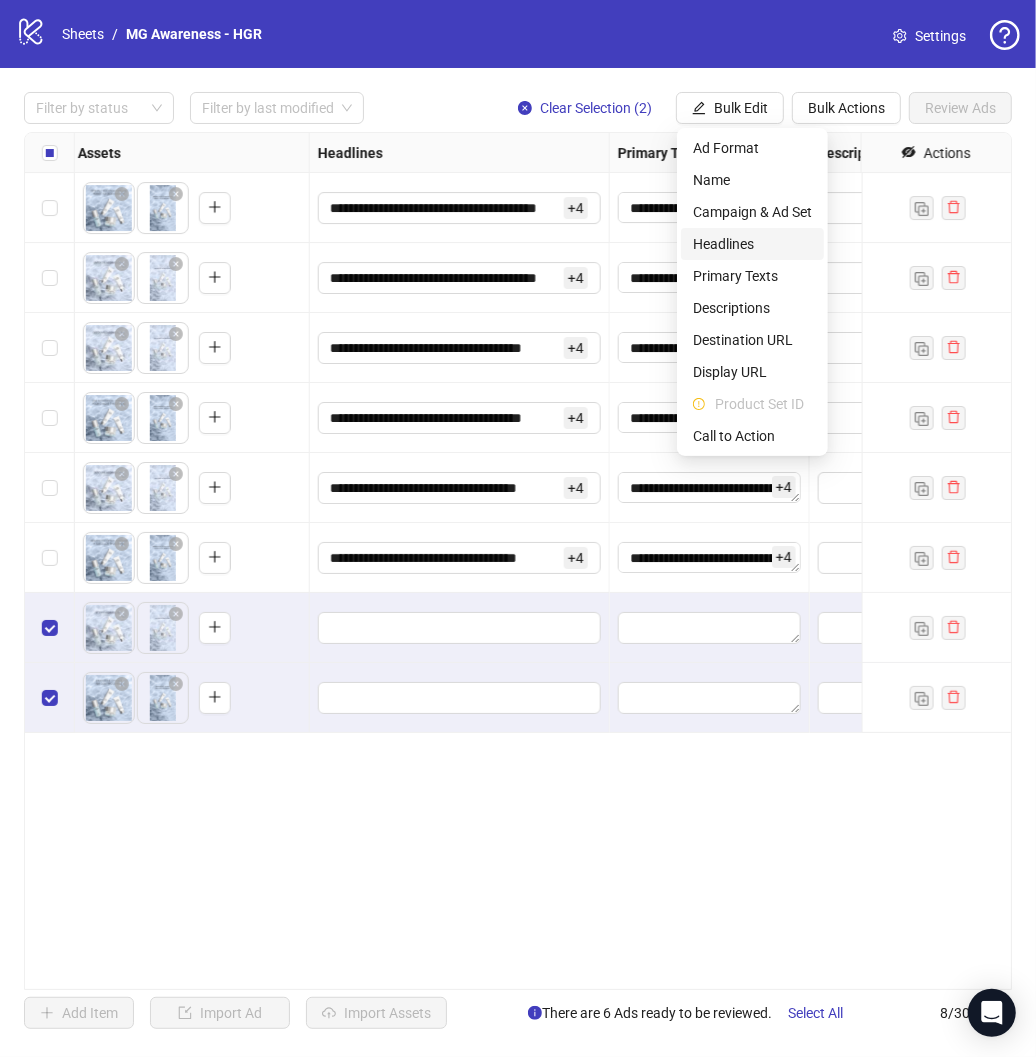 click on "Headlines" at bounding box center [752, 244] 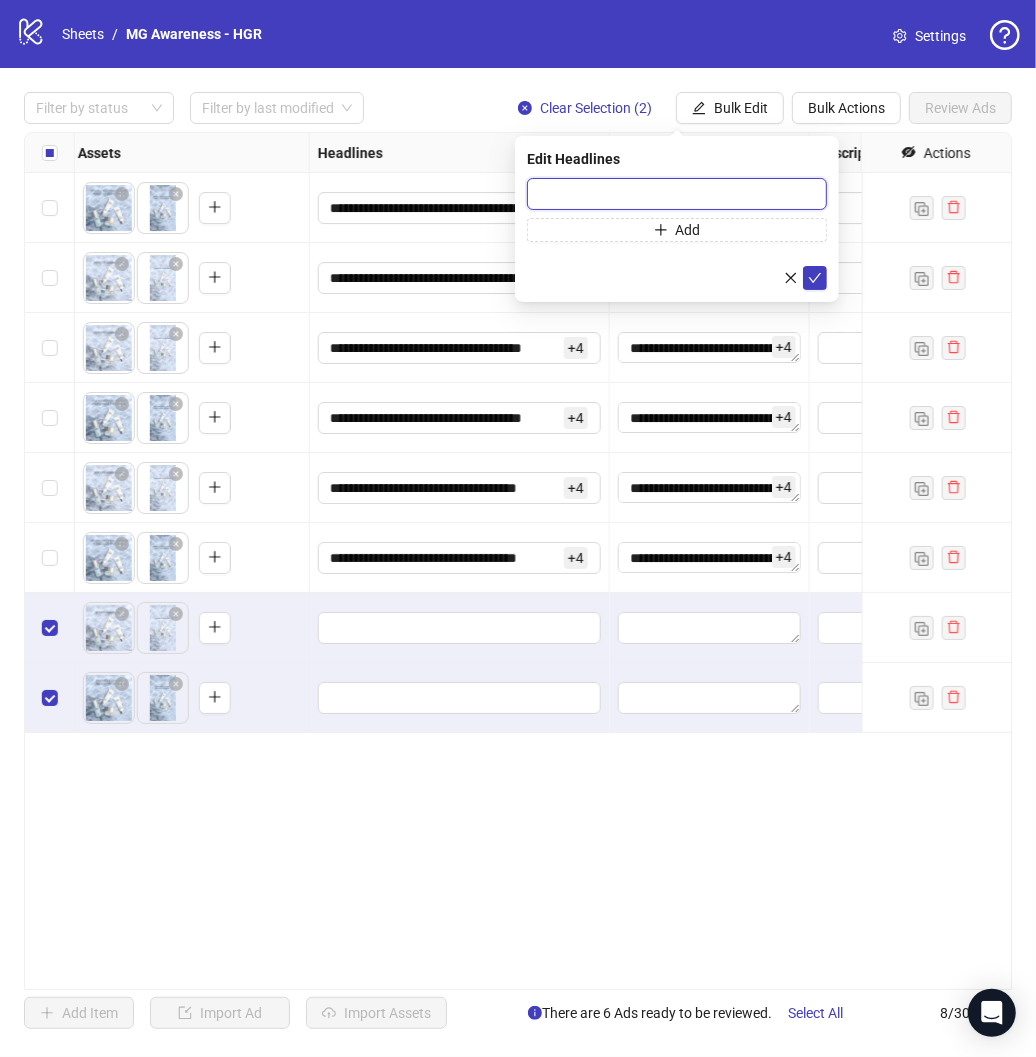 click at bounding box center [677, 194] 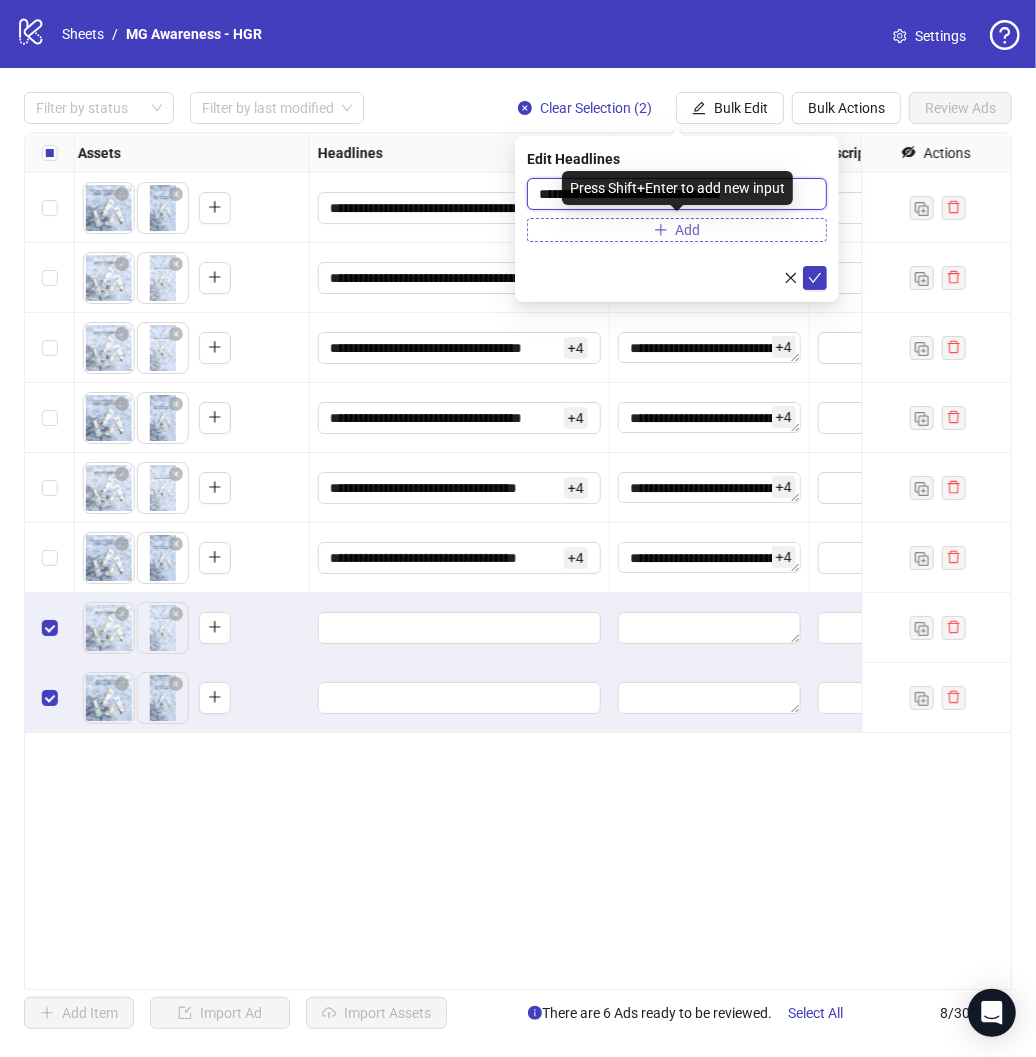 type on "**********" 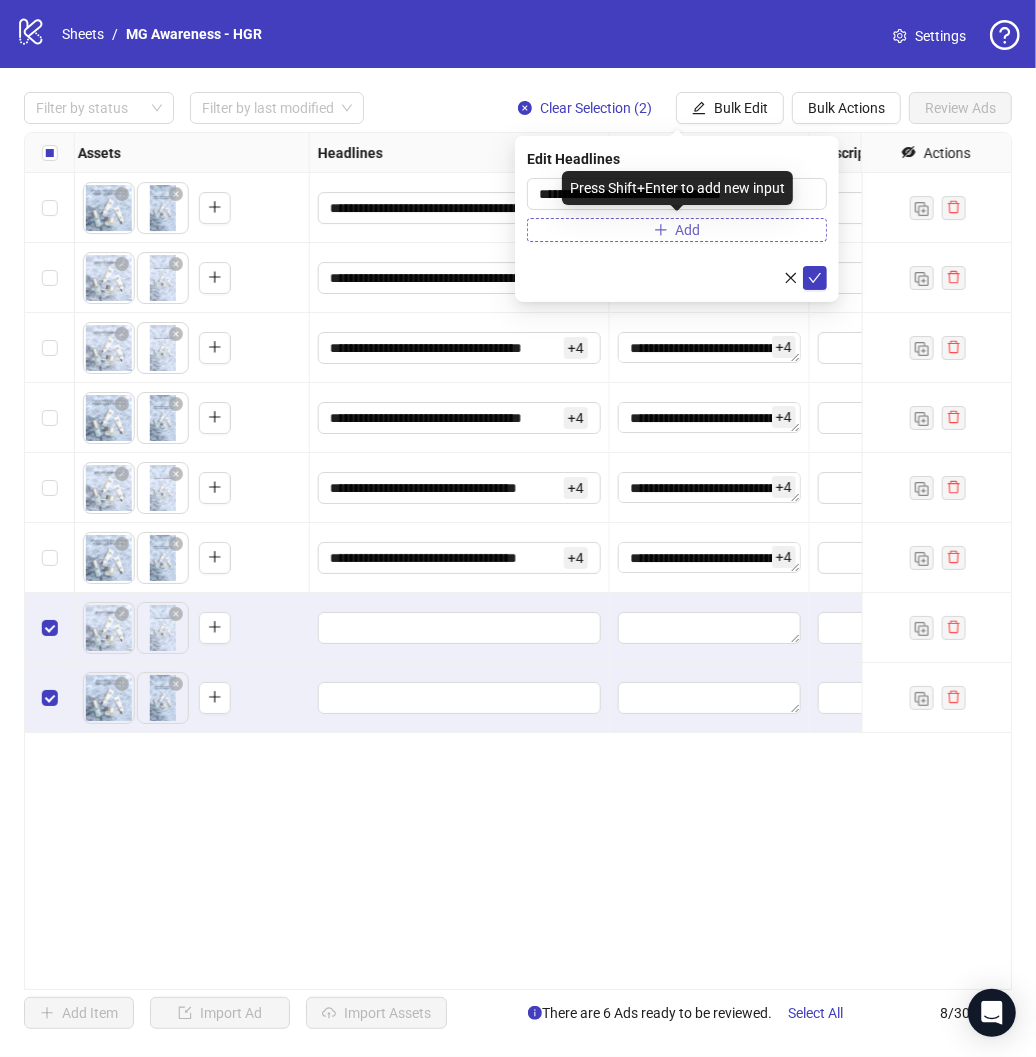 click on "Add" at bounding box center [677, 230] 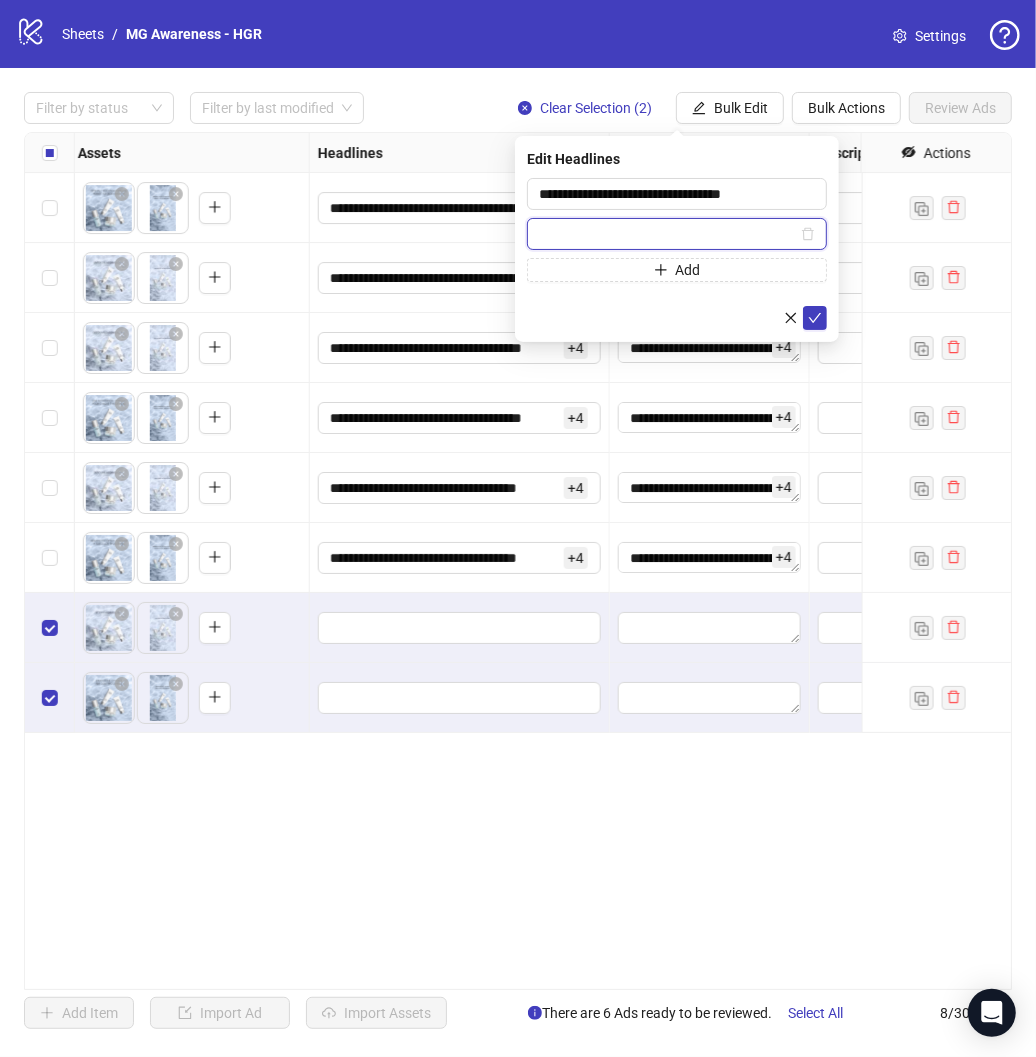 paste on "**********" 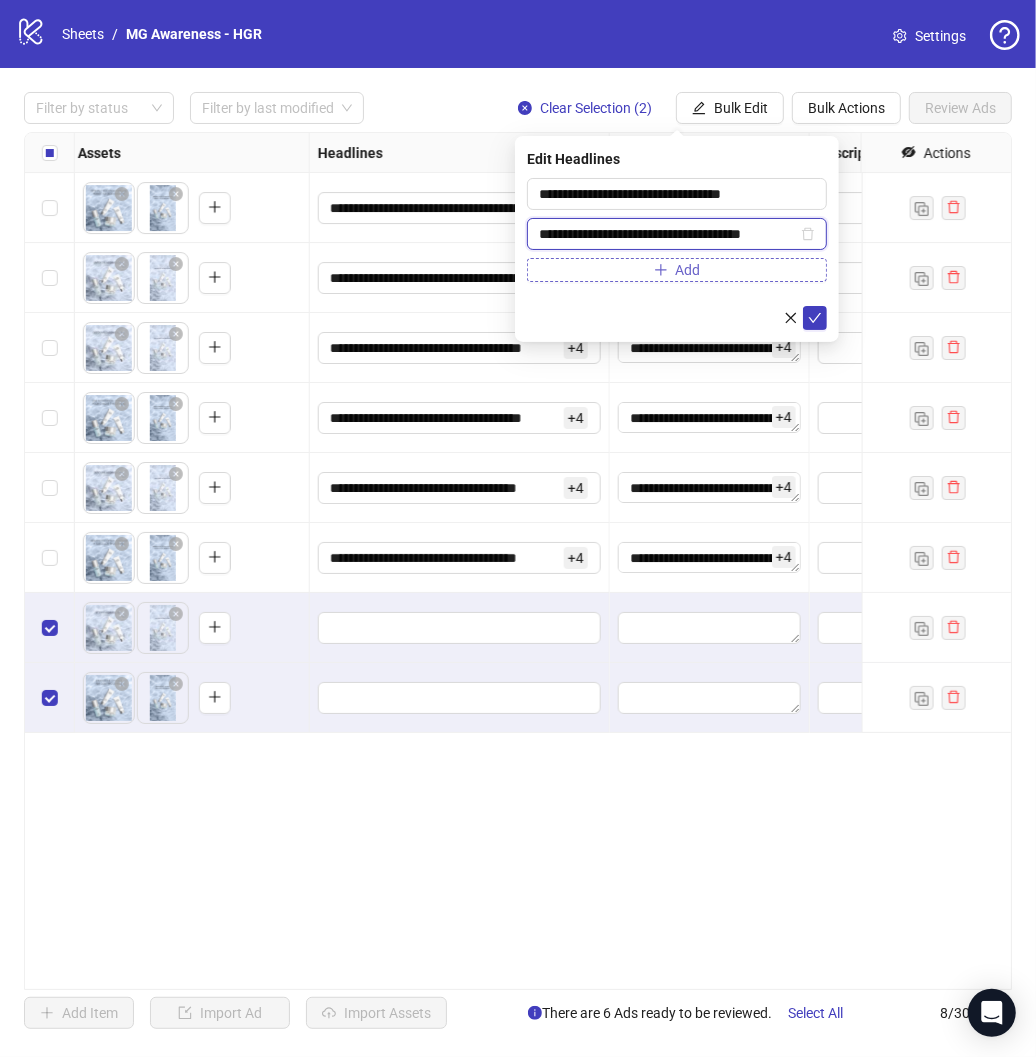 type on "**********" 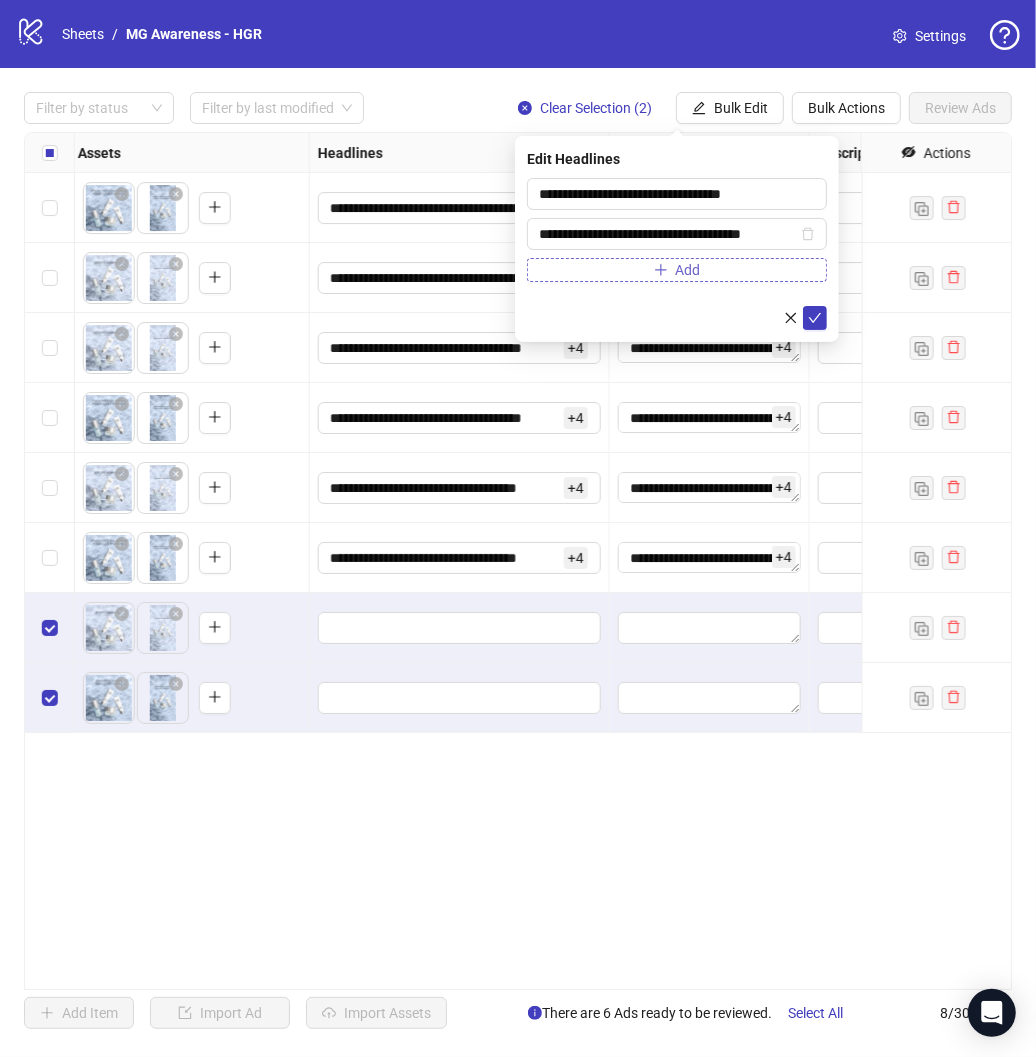click on "Add" at bounding box center [677, 270] 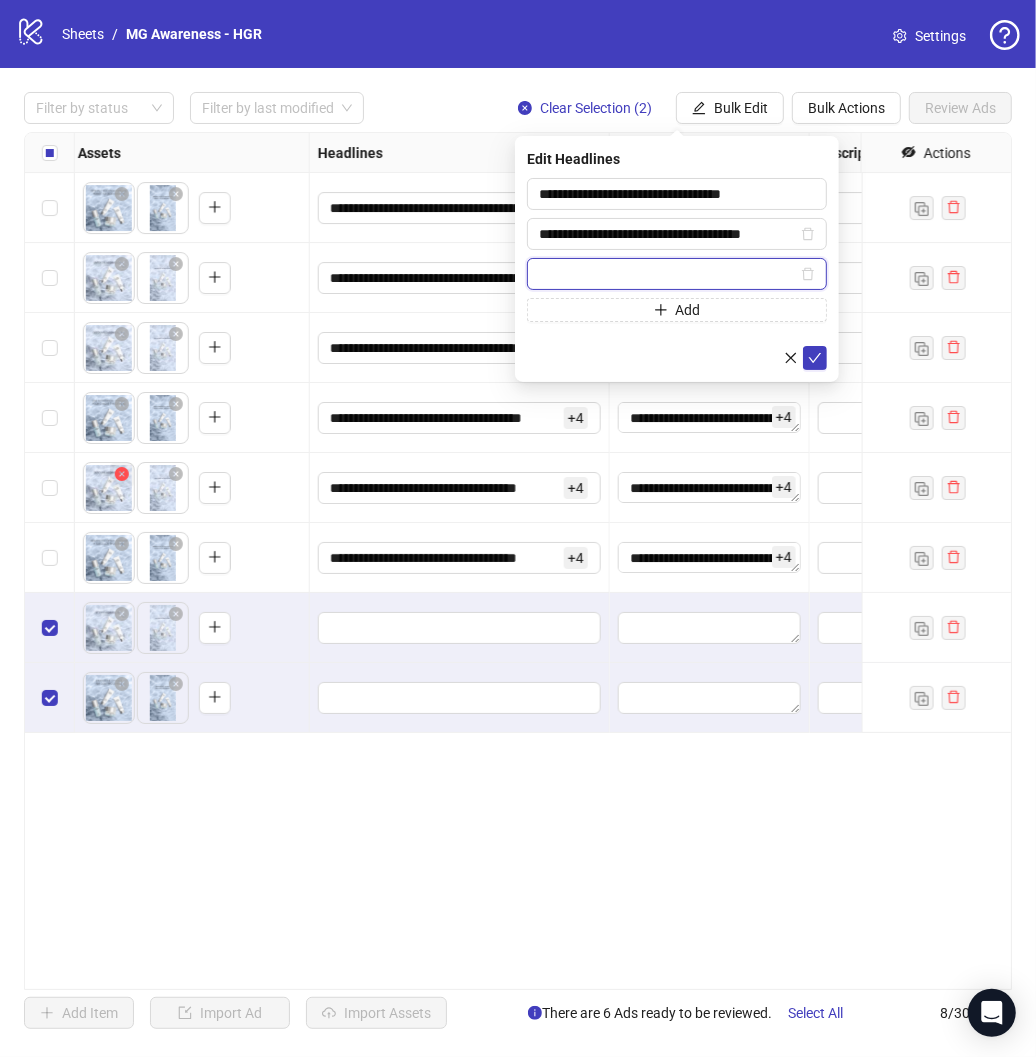 paste on "**********" 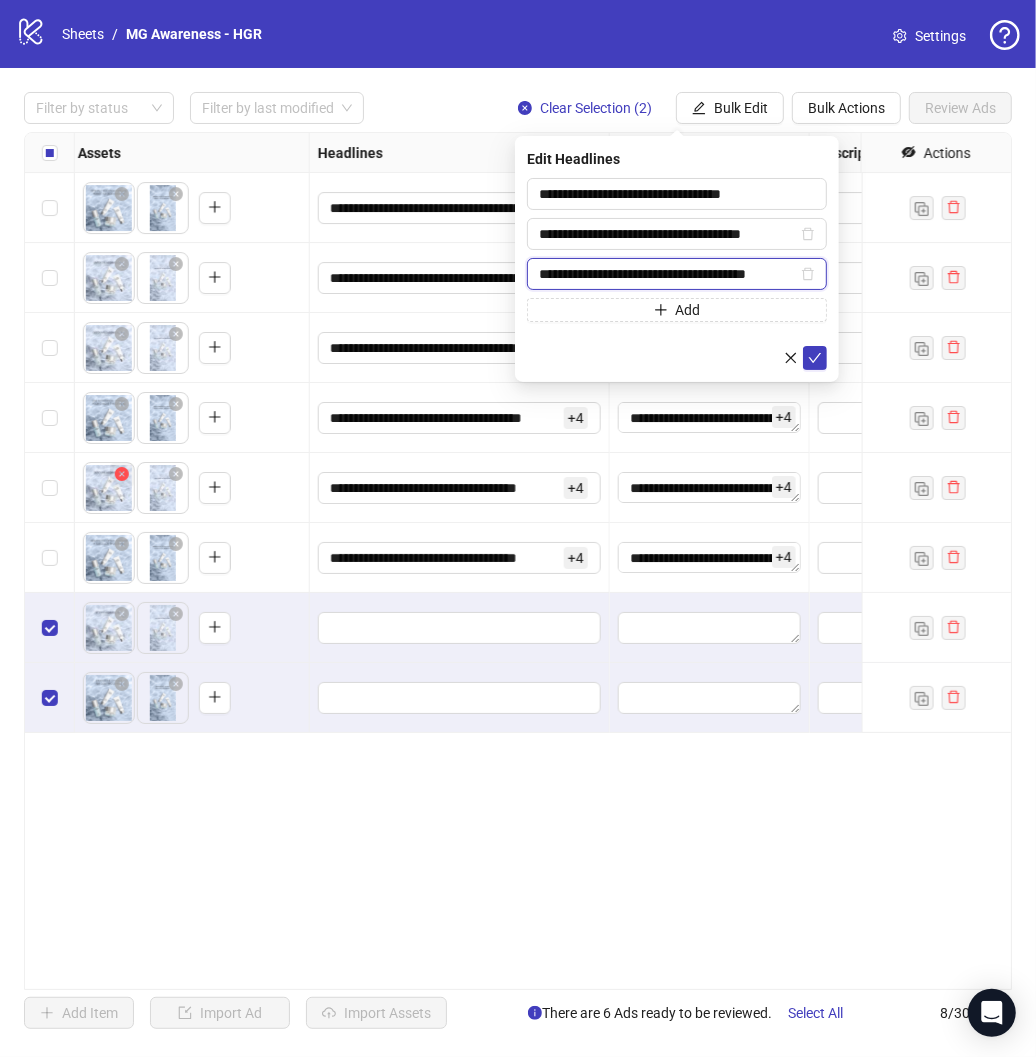 scroll, scrollTop: 0, scrollLeft: 5, axis: horizontal 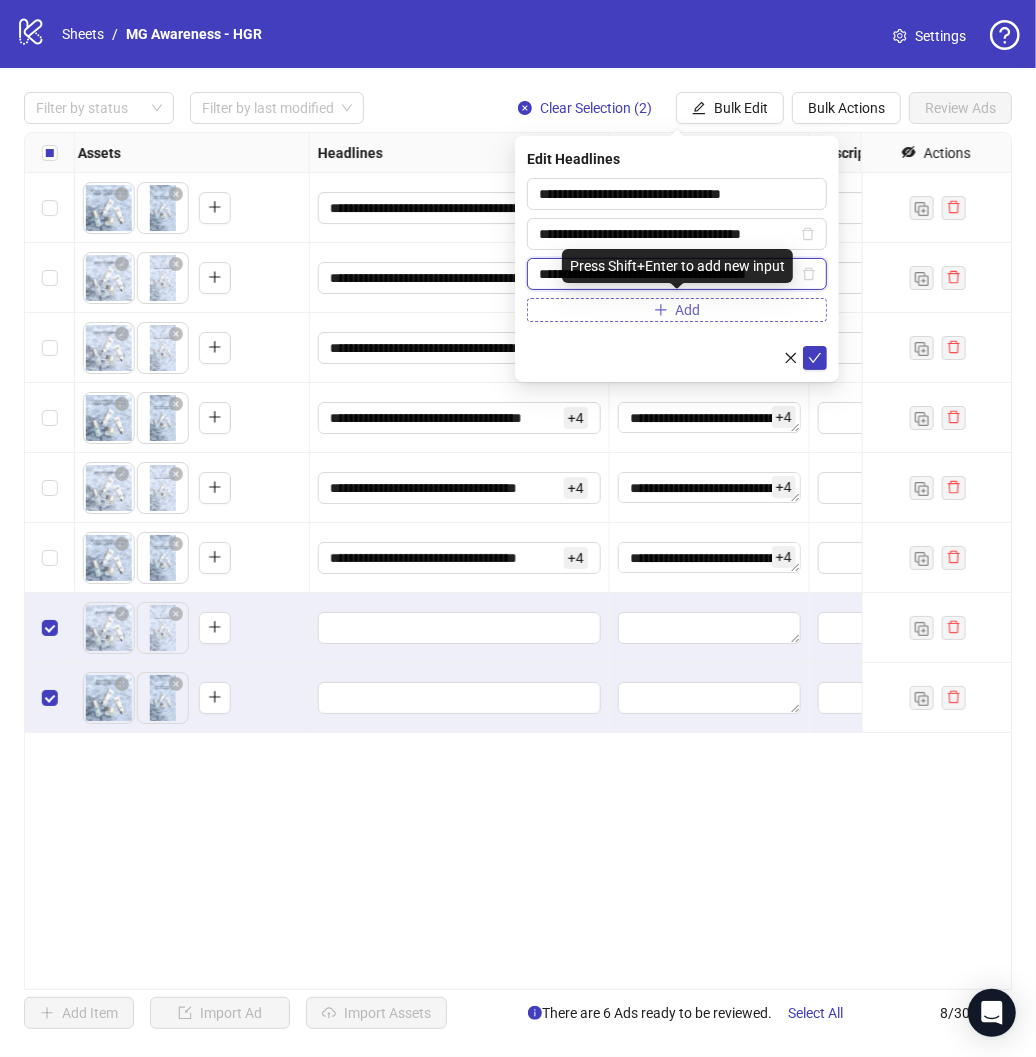 type on "**********" 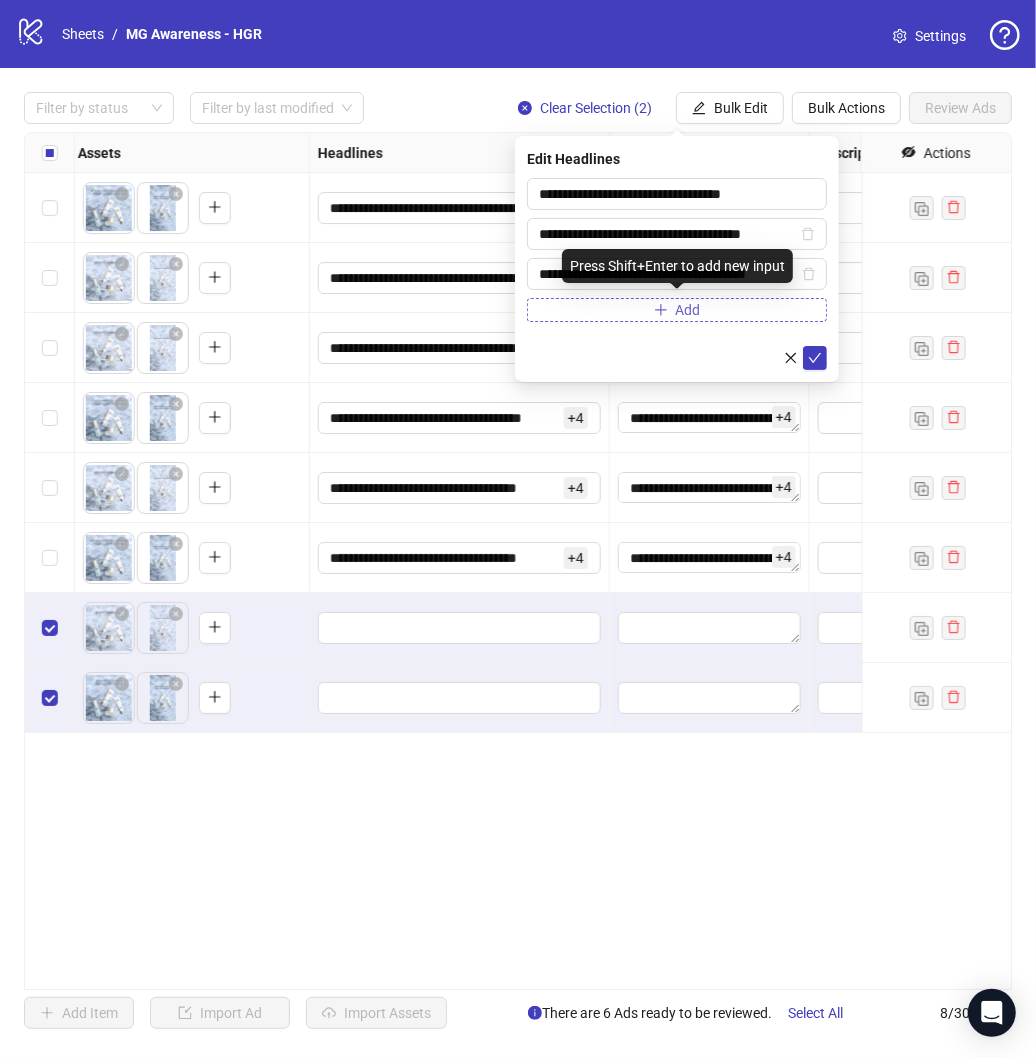 click on "Add" at bounding box center [677, 310] 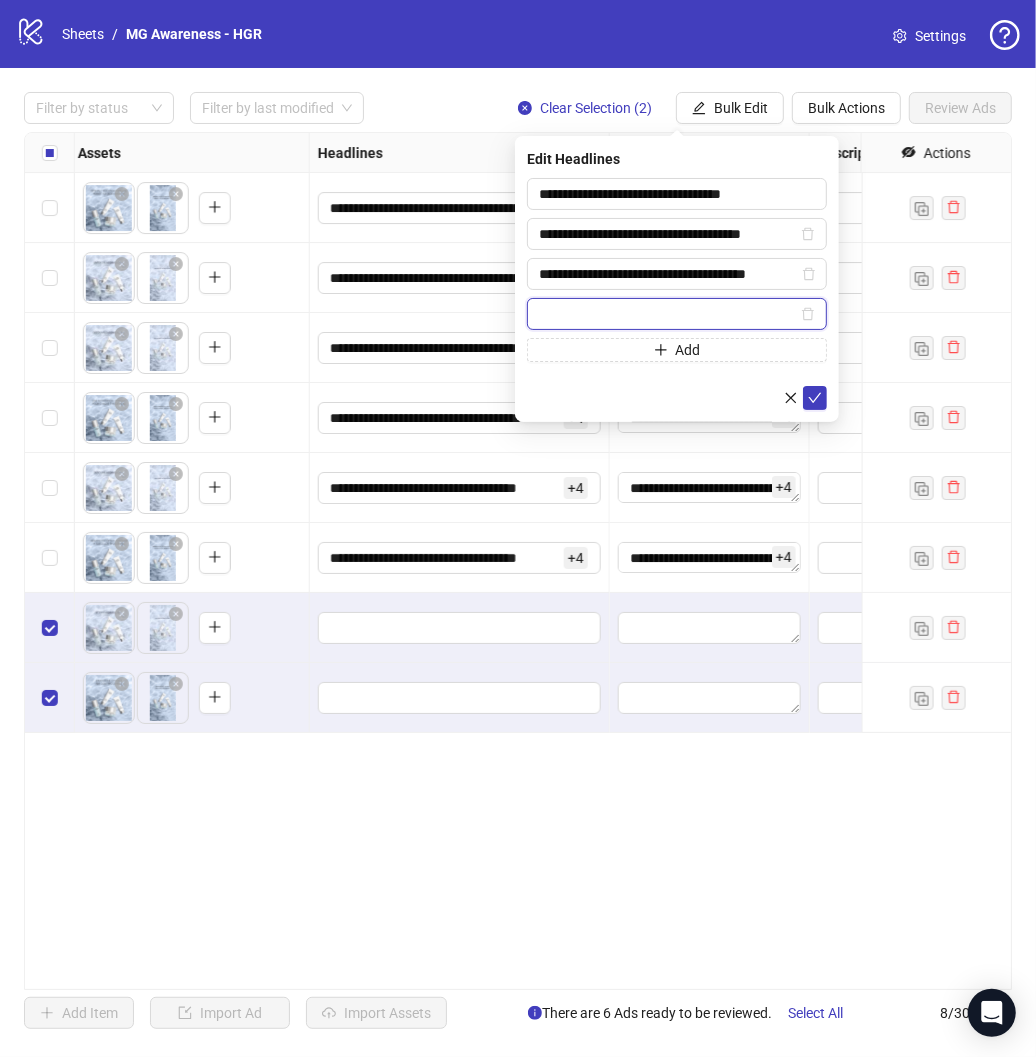 paste on "**********" 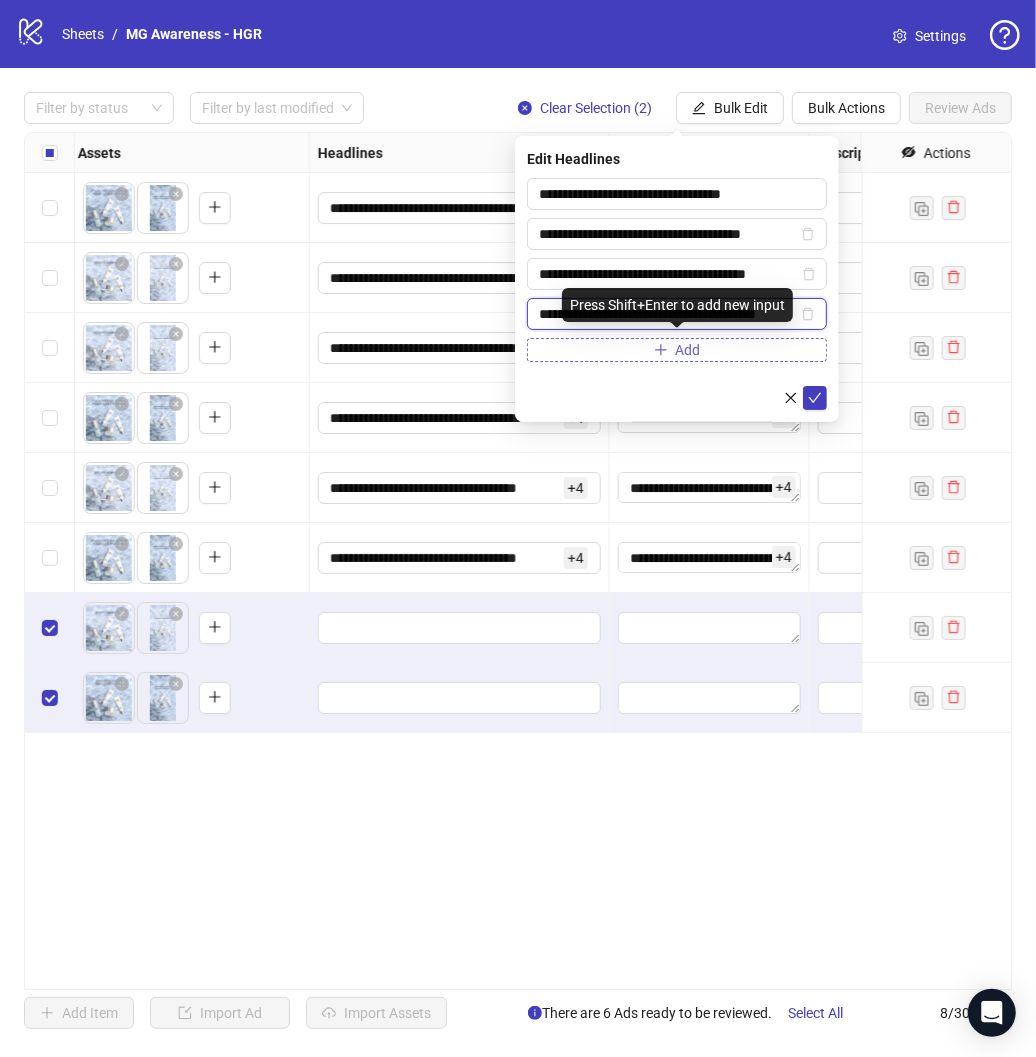 type on "**********" 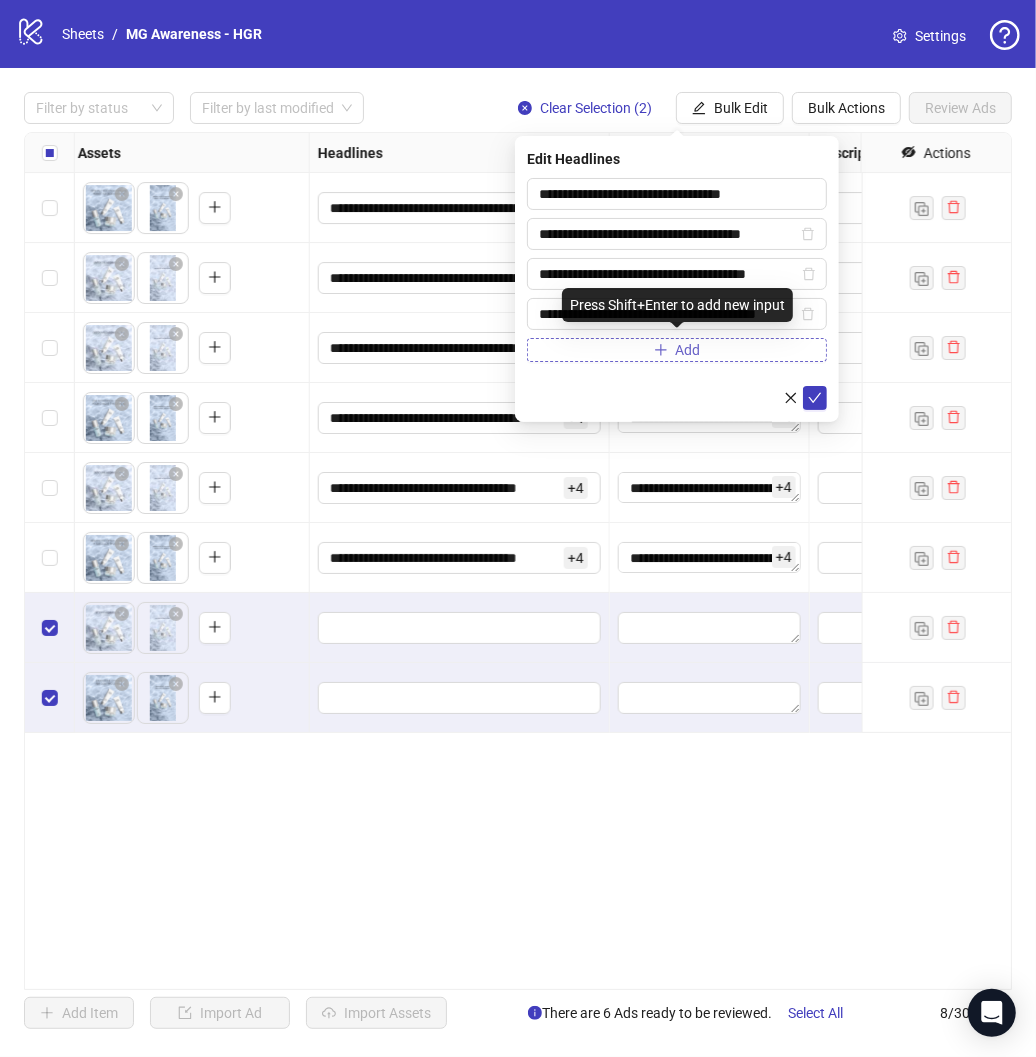 click on "Add" at bounding box center [677, 350] 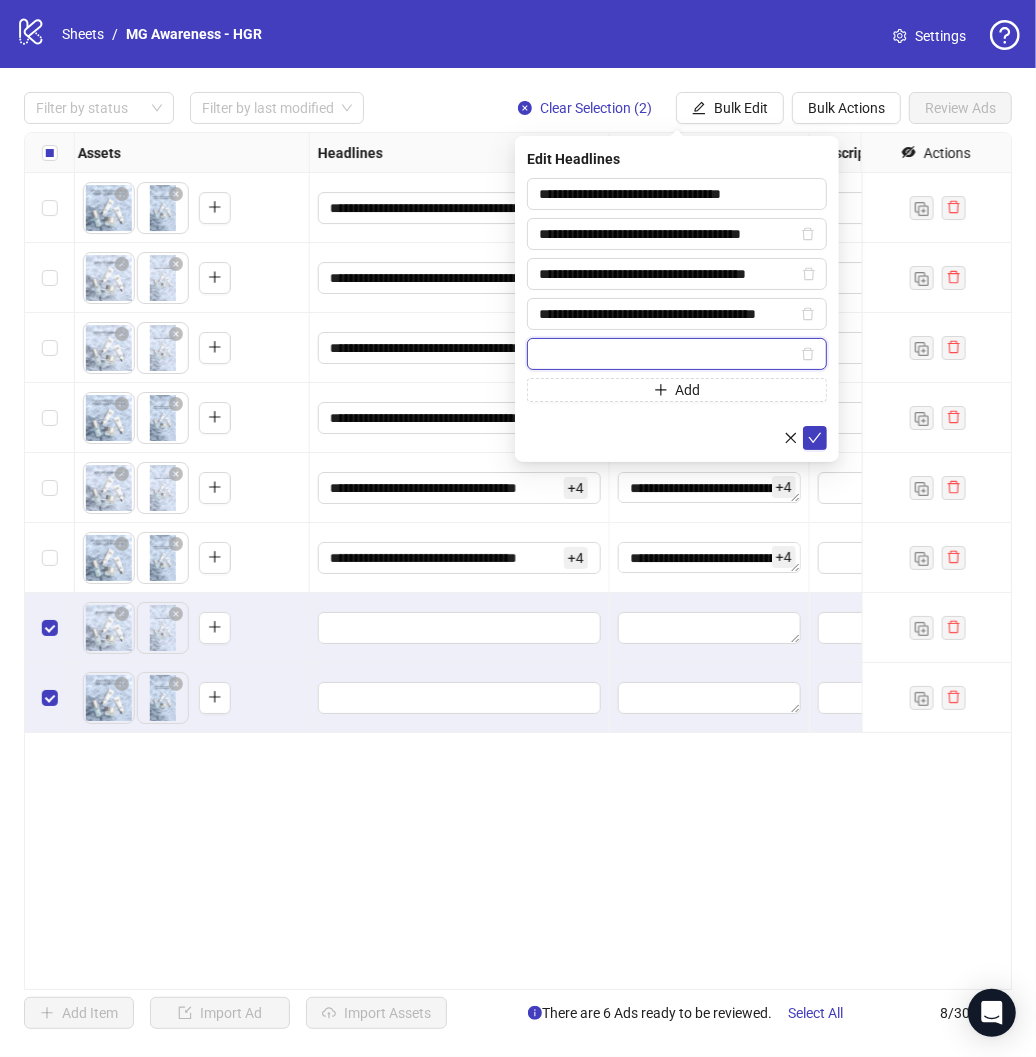 paste on "**********" 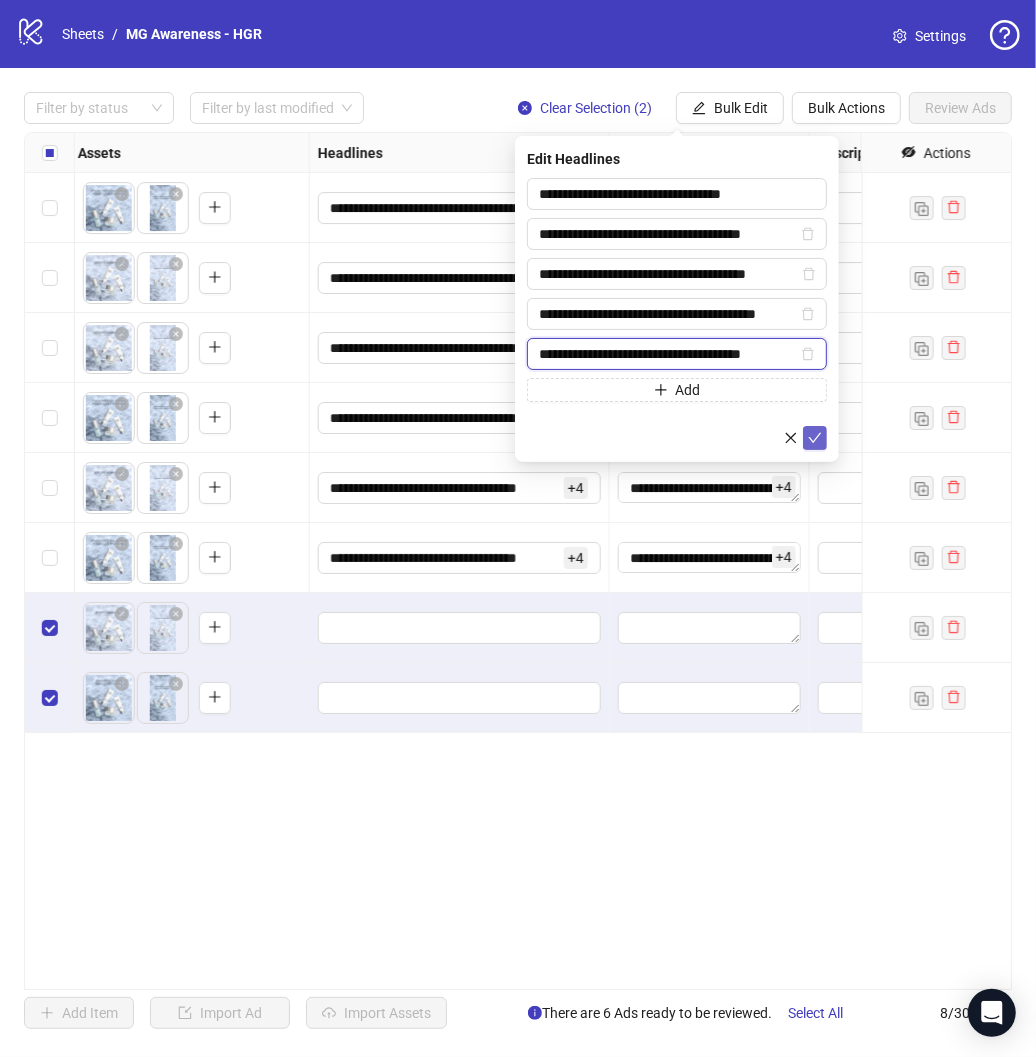 type on "**********" 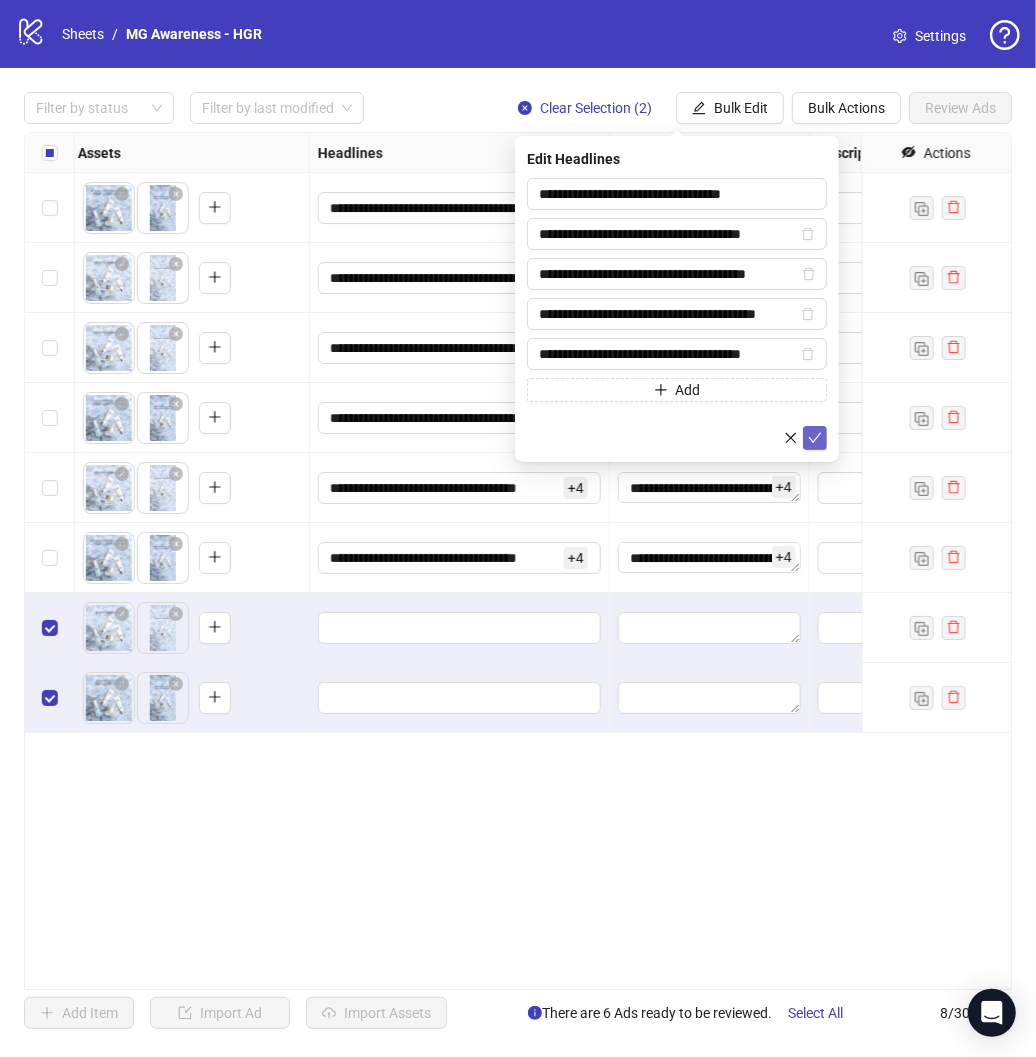 click 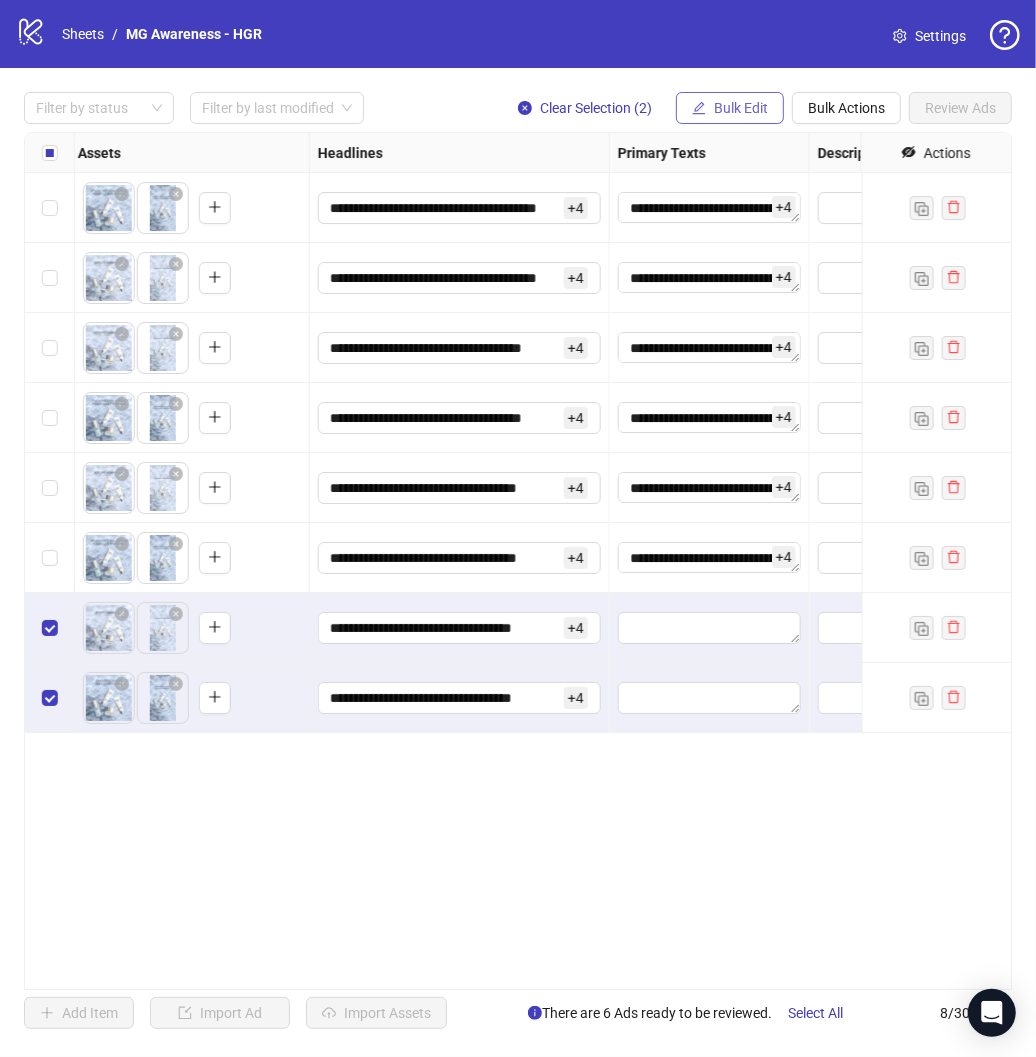 click on "Bulk Edit" at bounding box center (730, 108) 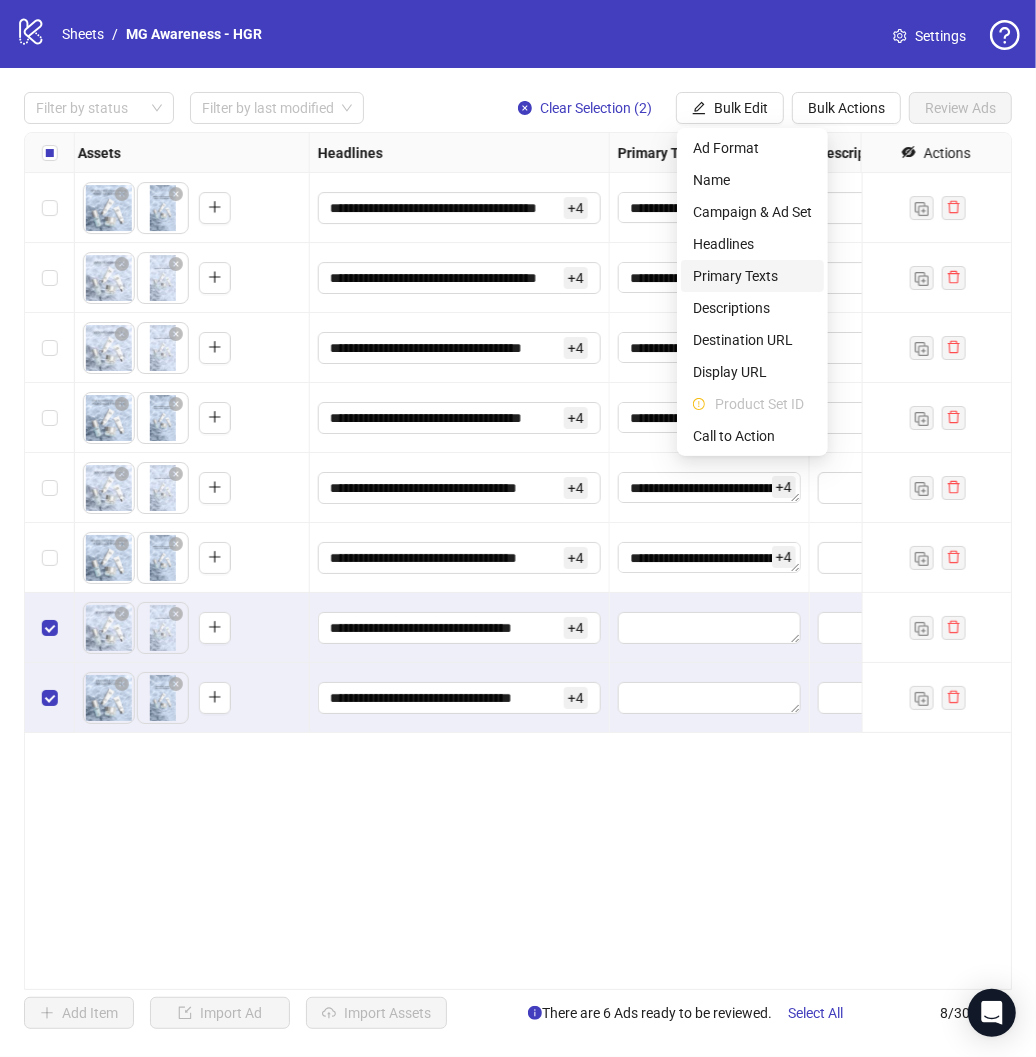 click on "Primary Texts" at bounding box center [752, 276] 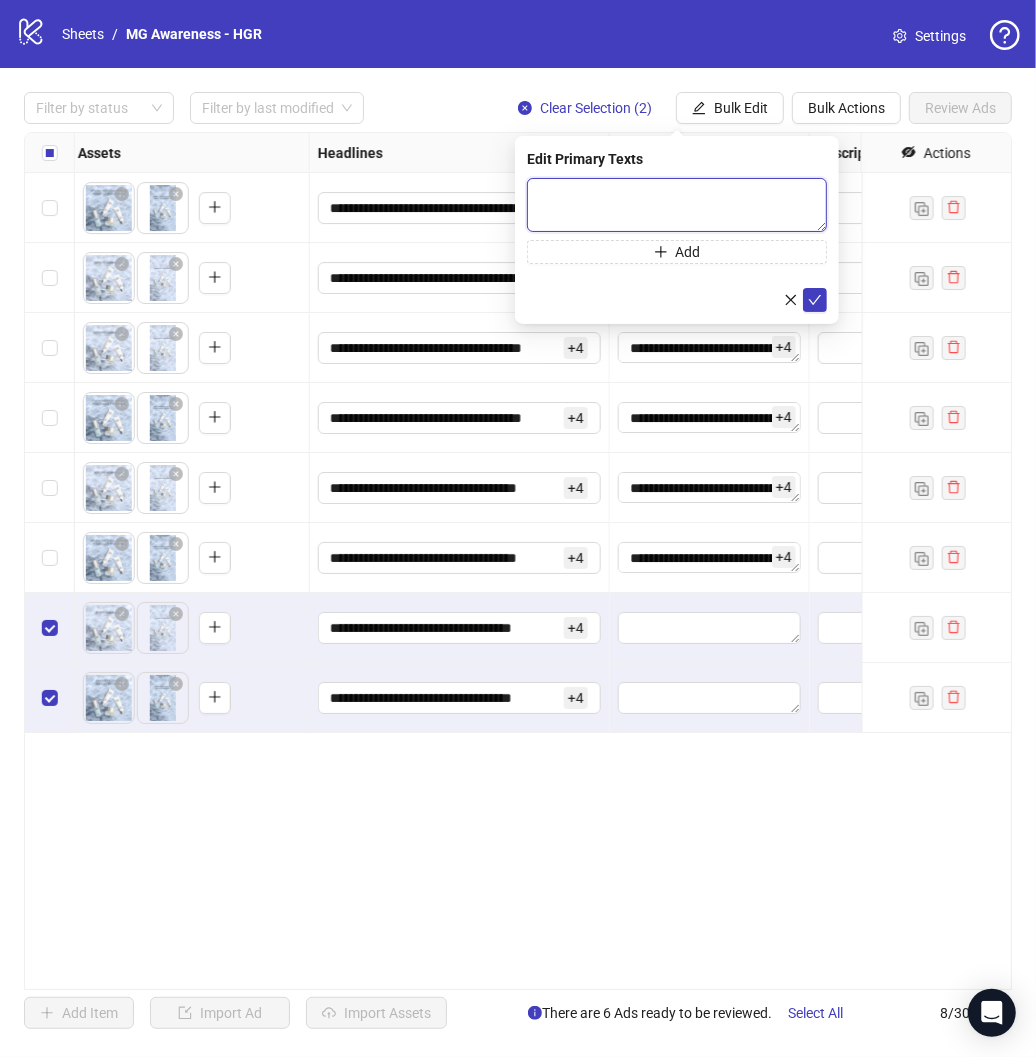 click at bounding box center (677, 205) 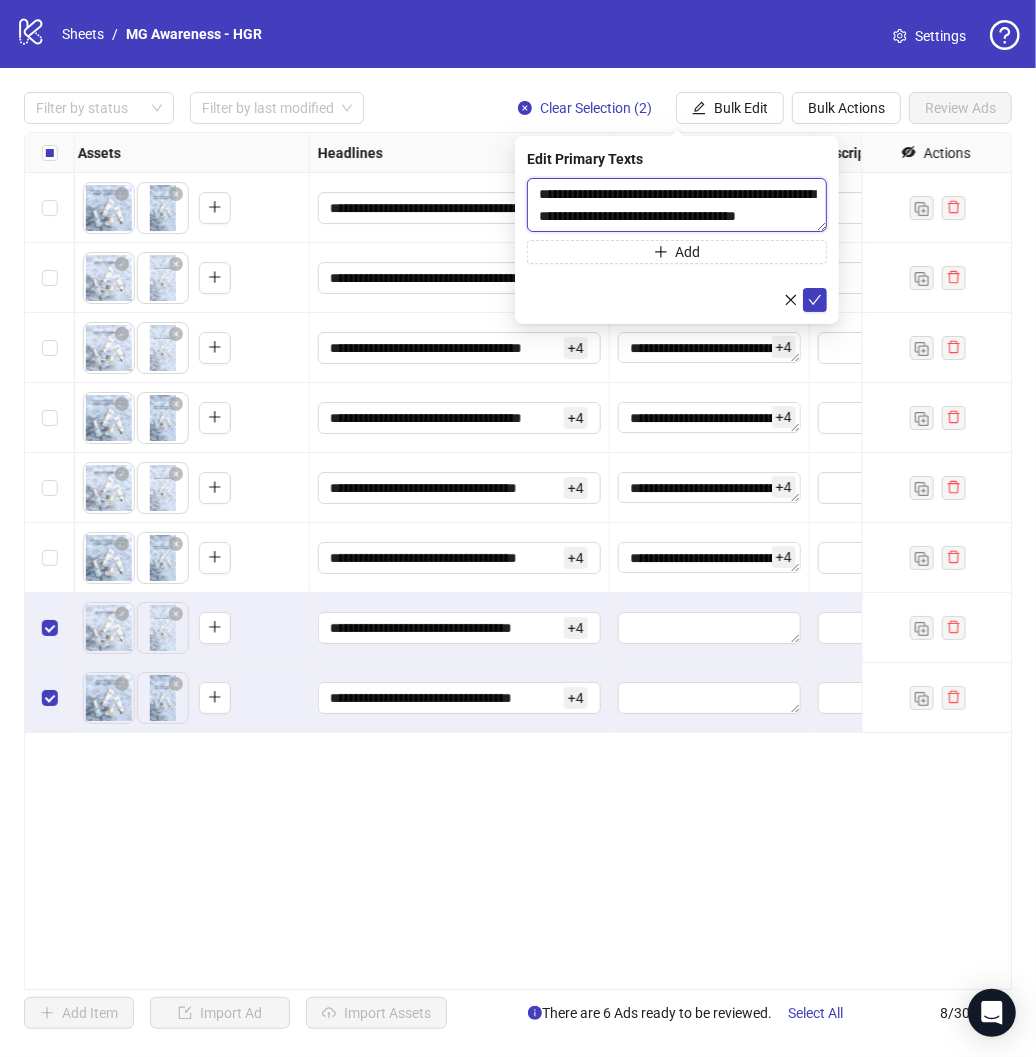 scroll, scrollTop: 15, scrollLeft: 0, axis: vertical 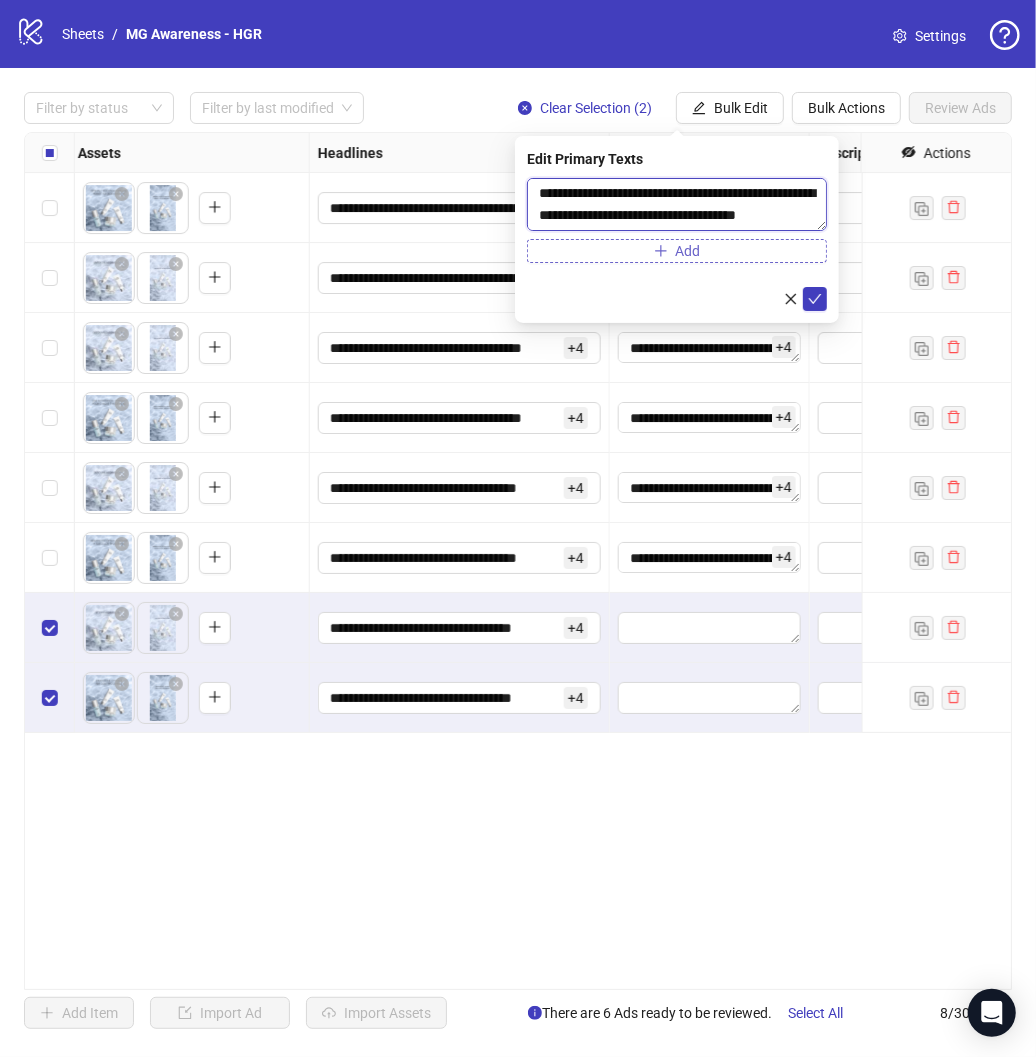type on "**********" 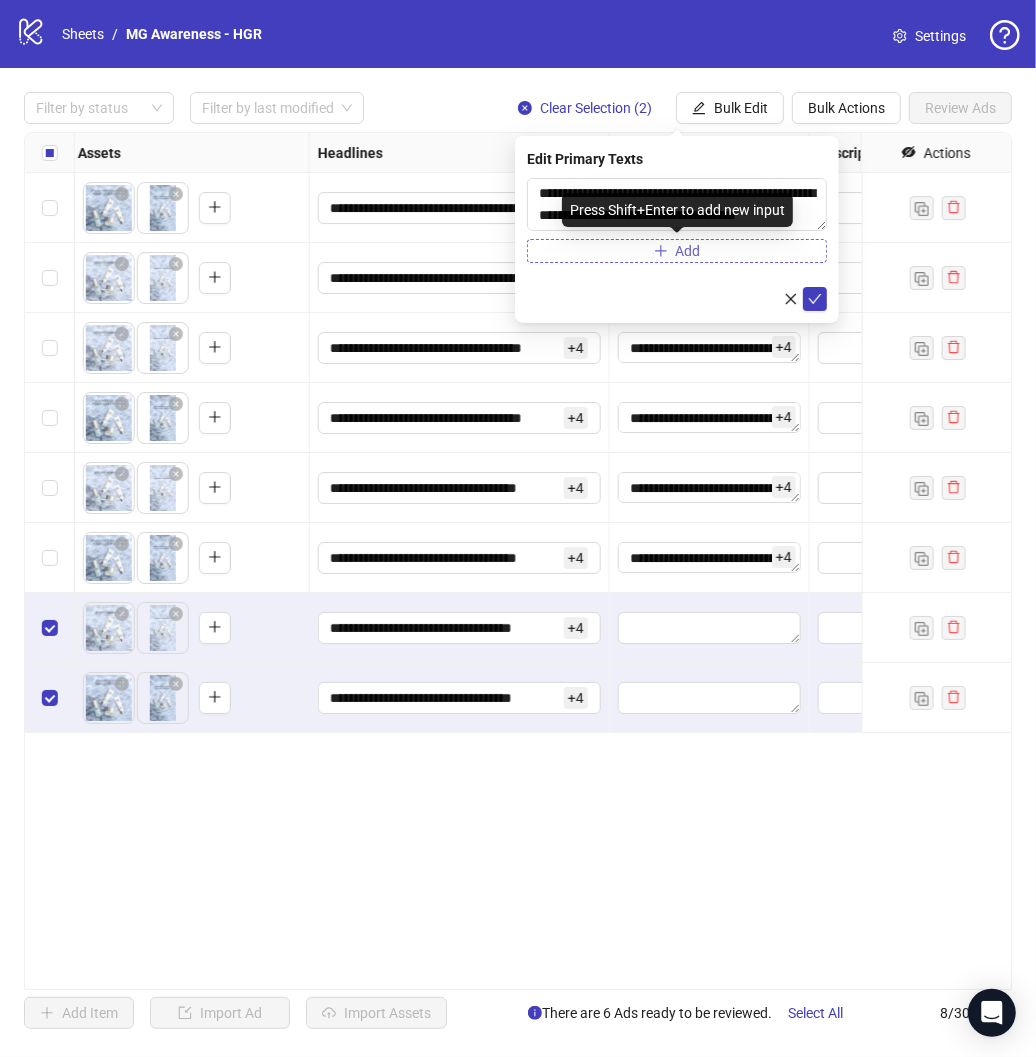 click at bounding box center (661, 251) 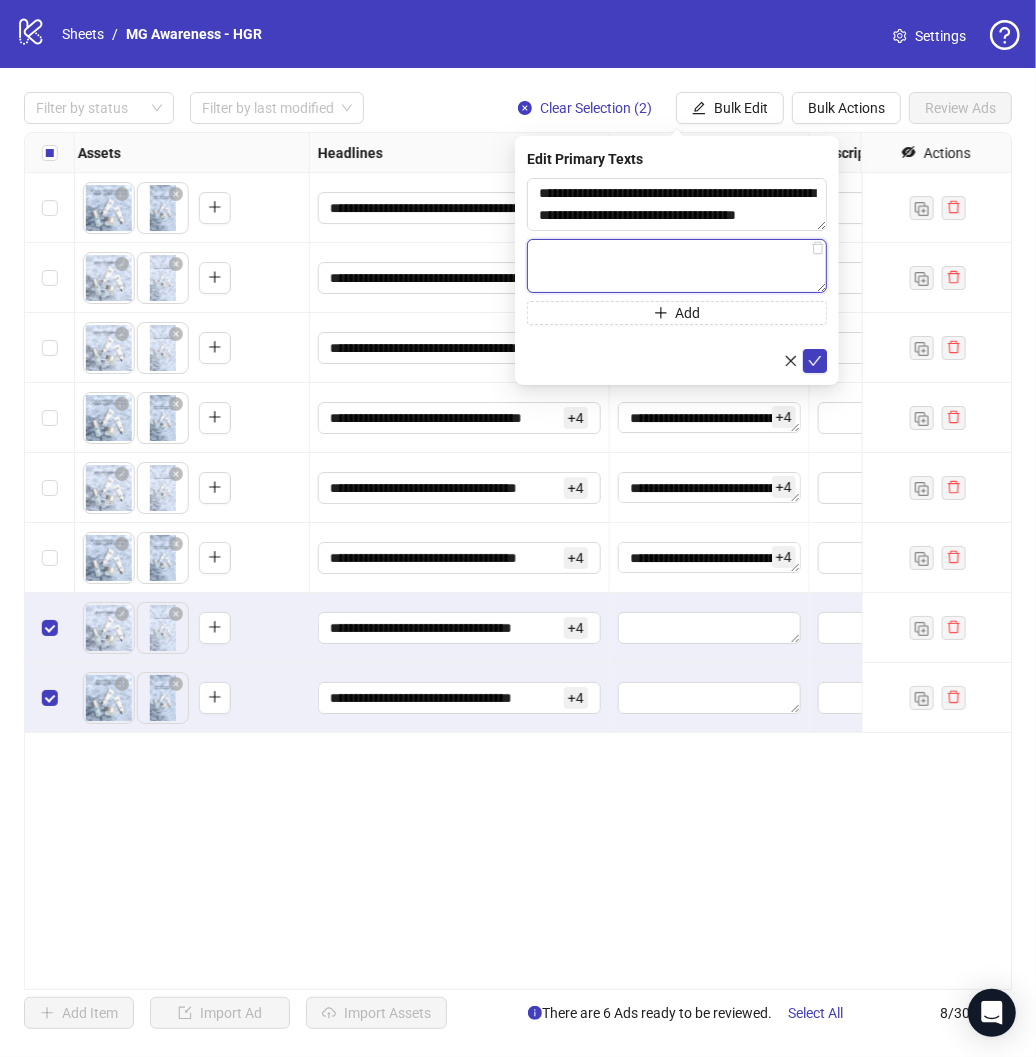 paste on "**********" 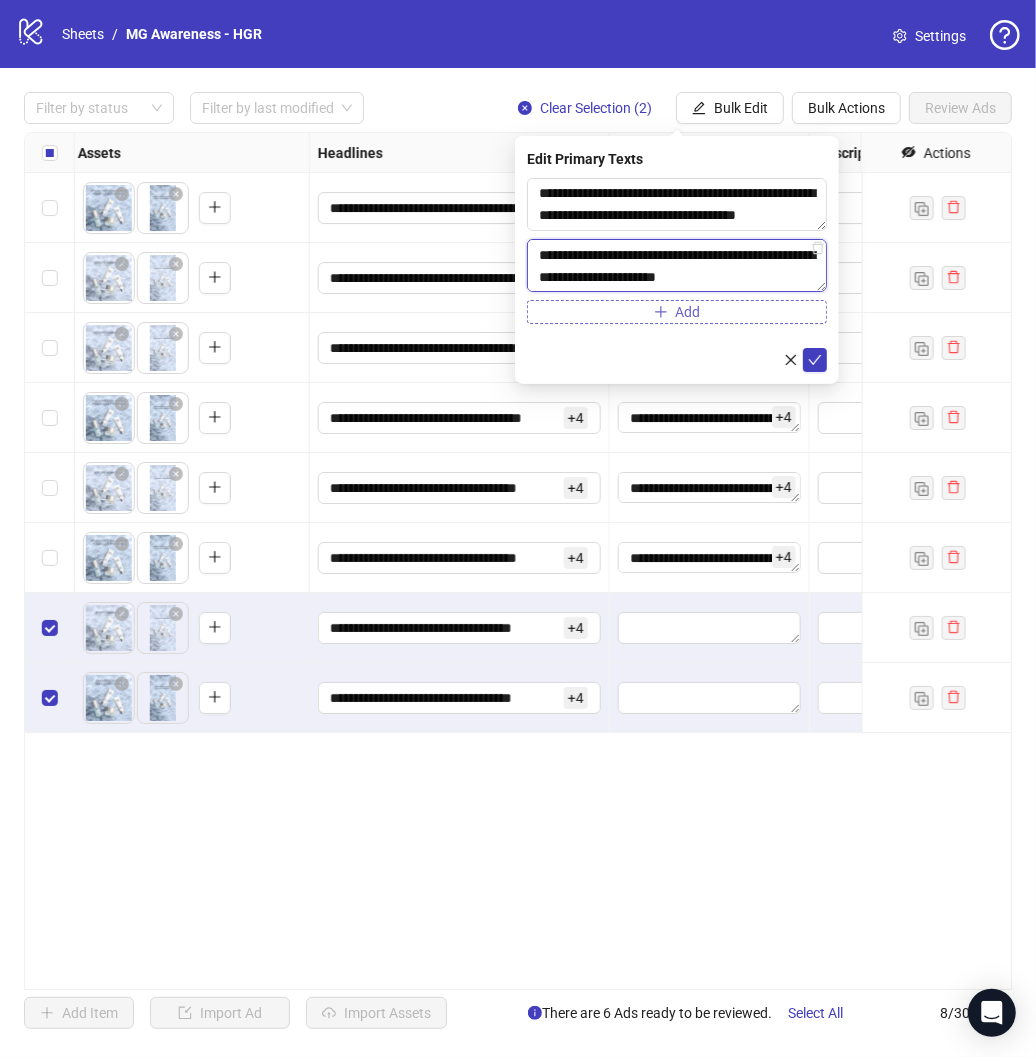type on "**********" 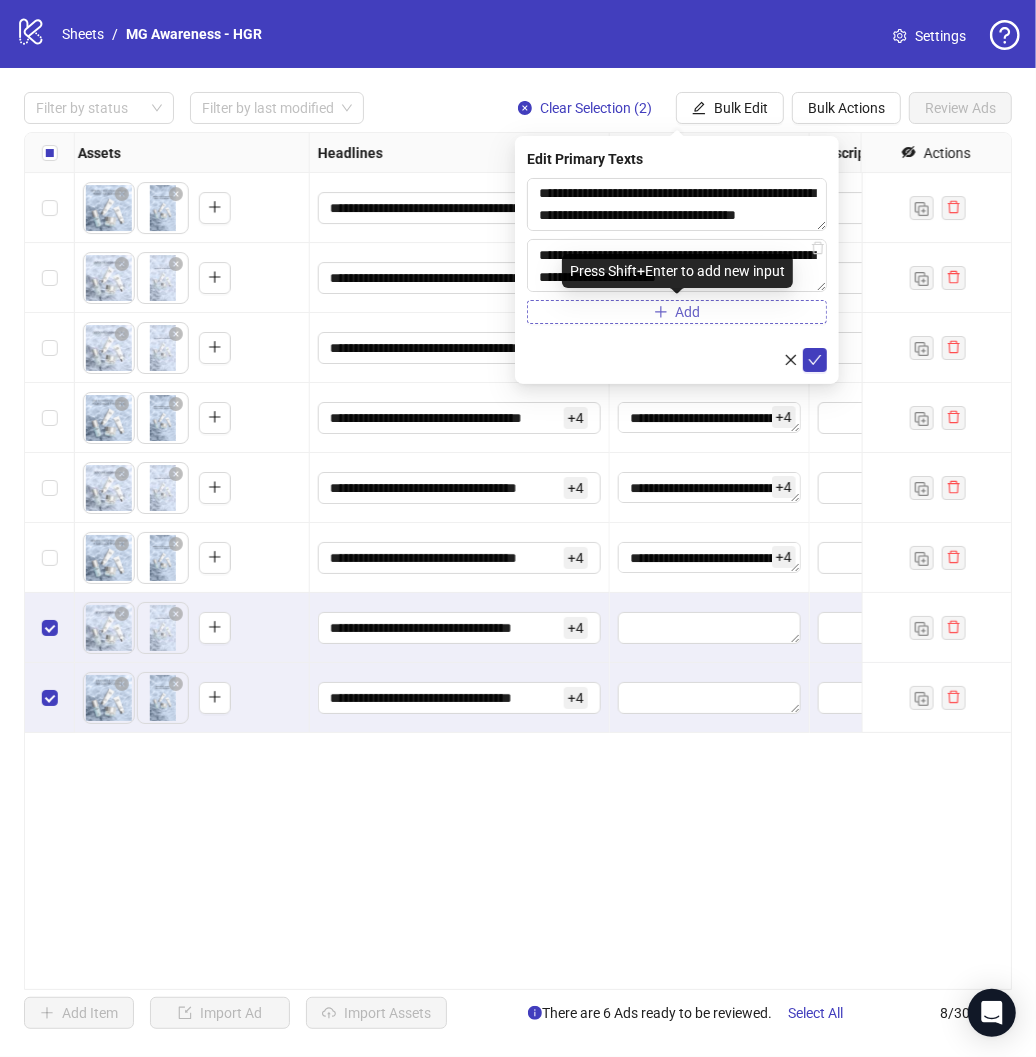 click on "Add" at bounding box center (677, 312) 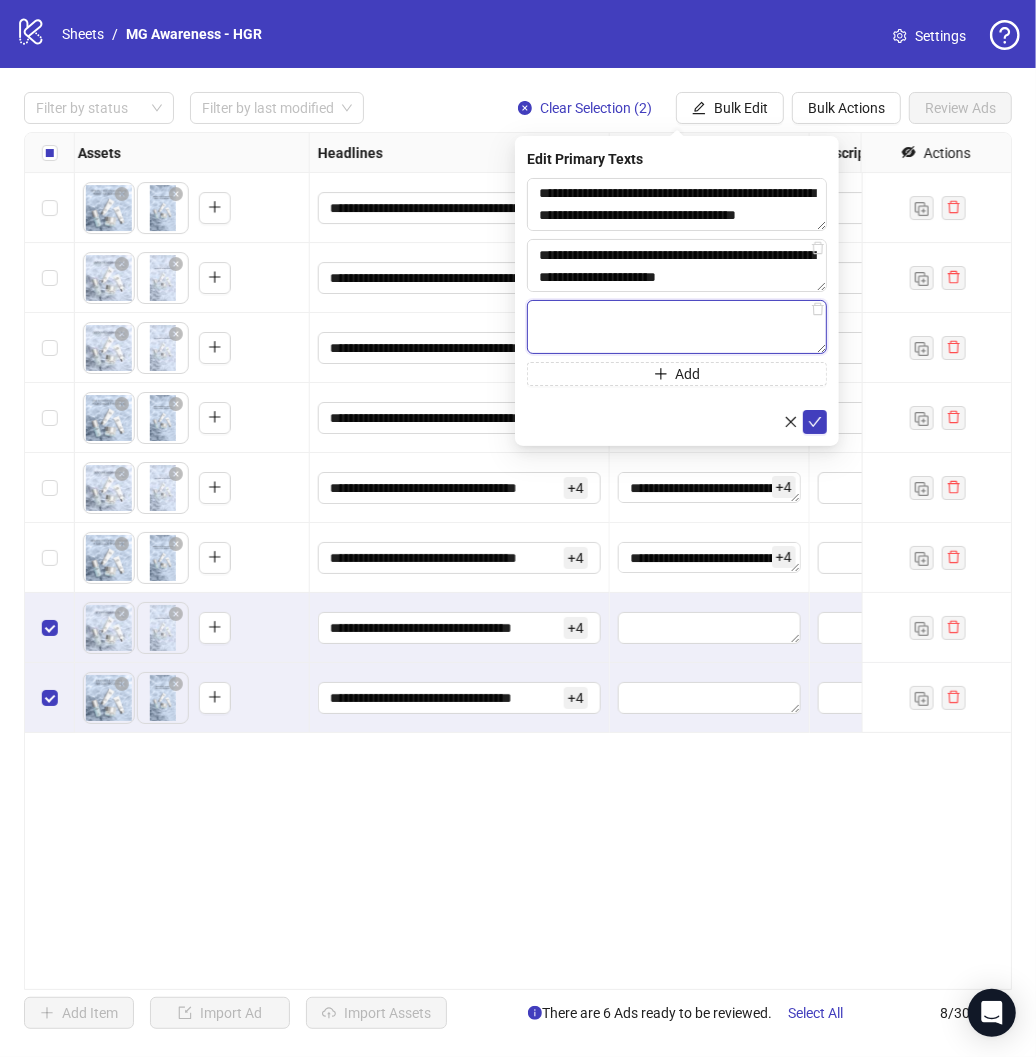 paste on "**********" 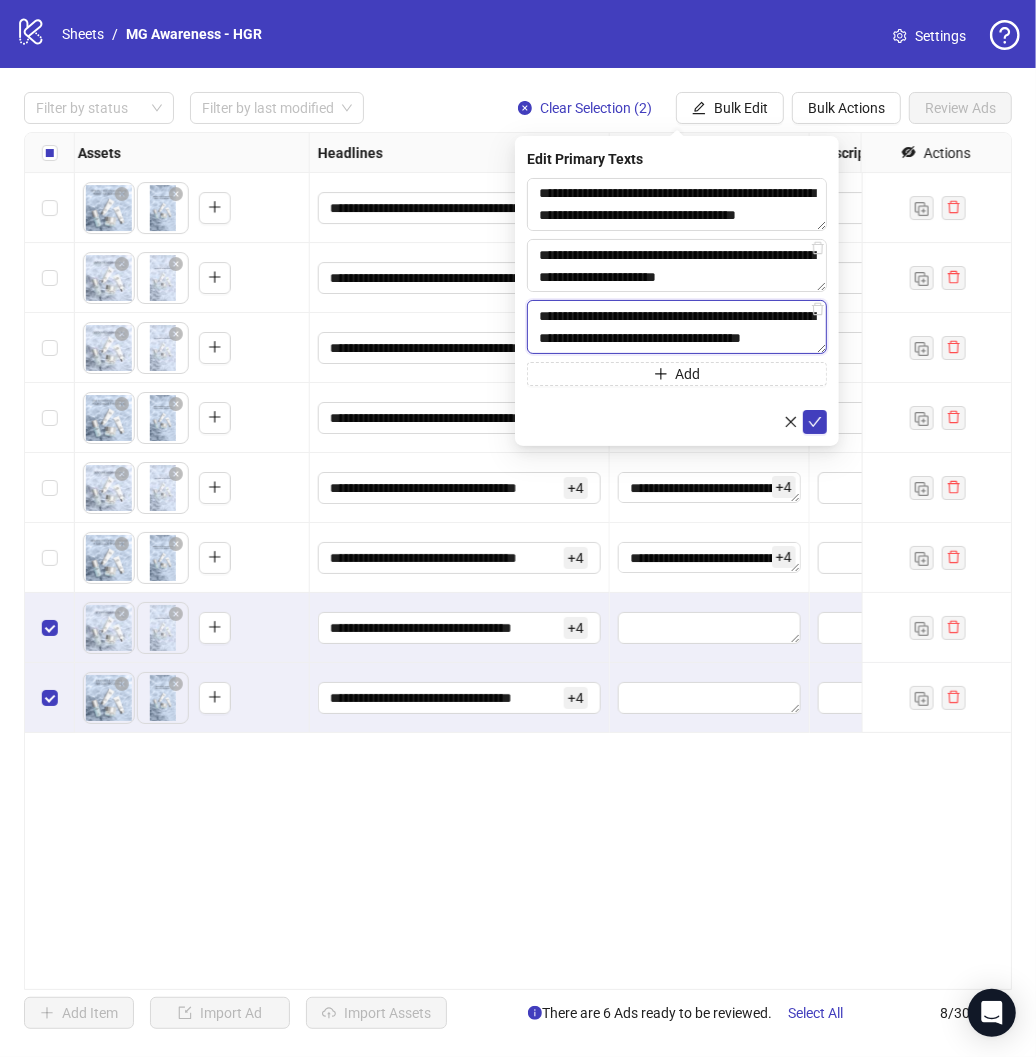 scroll, scrollTop: 15, scrollLeft: 0, axis: vertical 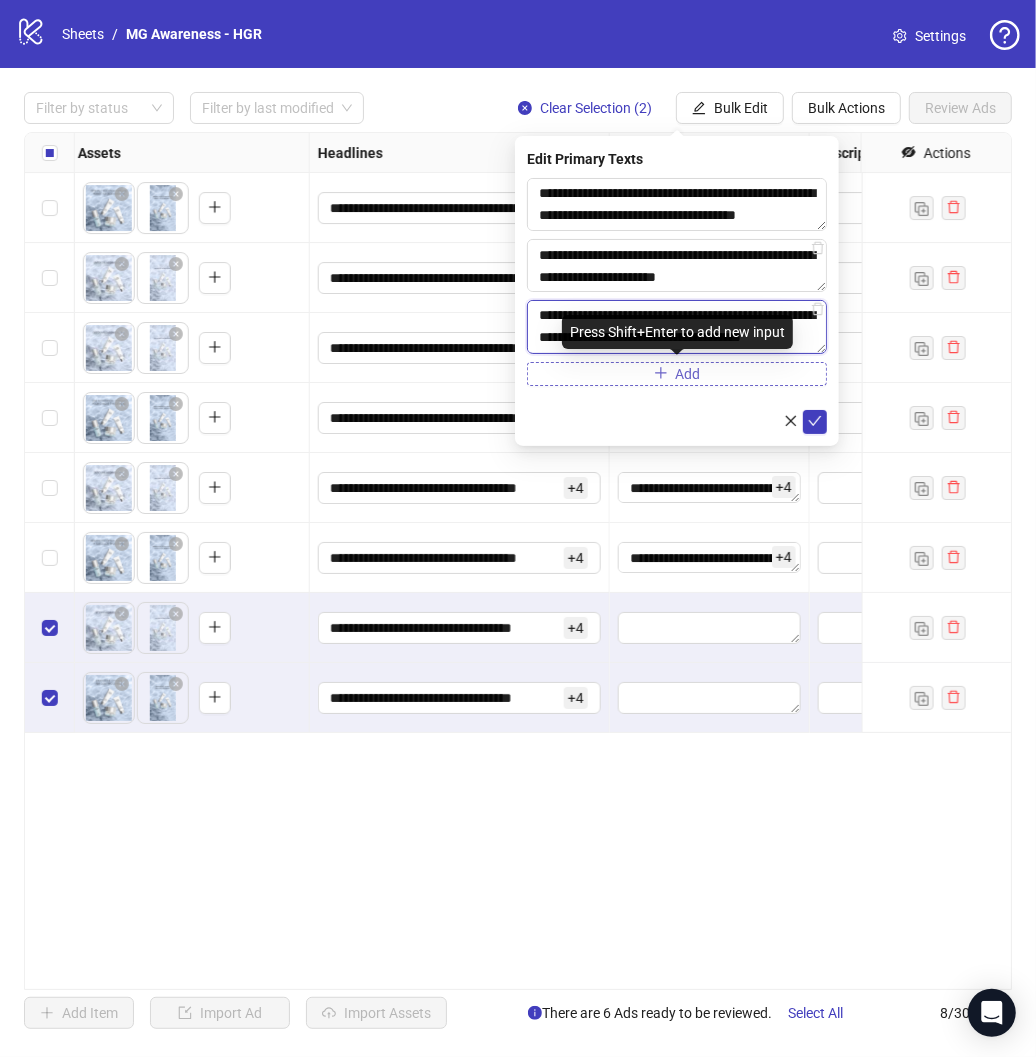 type on "**********" 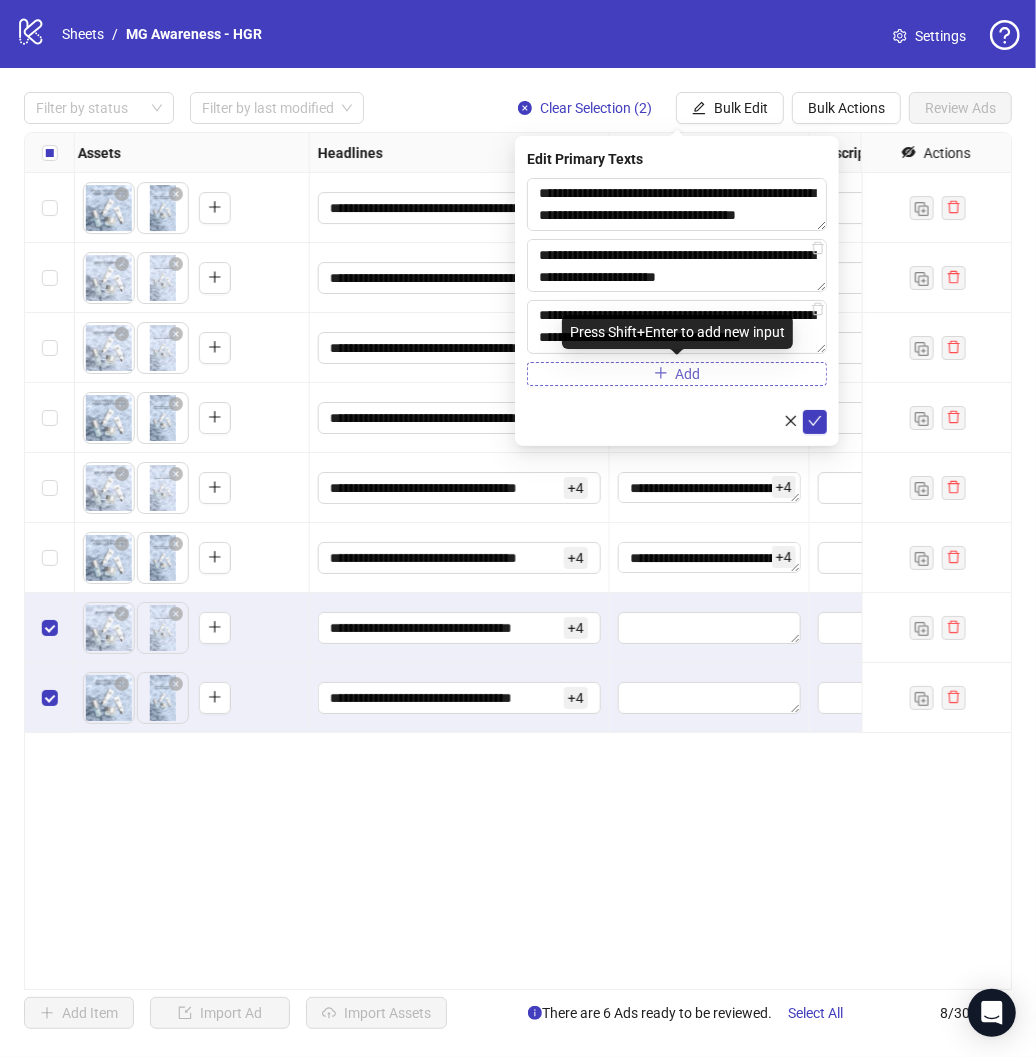 click on "Add" at bounding box center [677, 374] 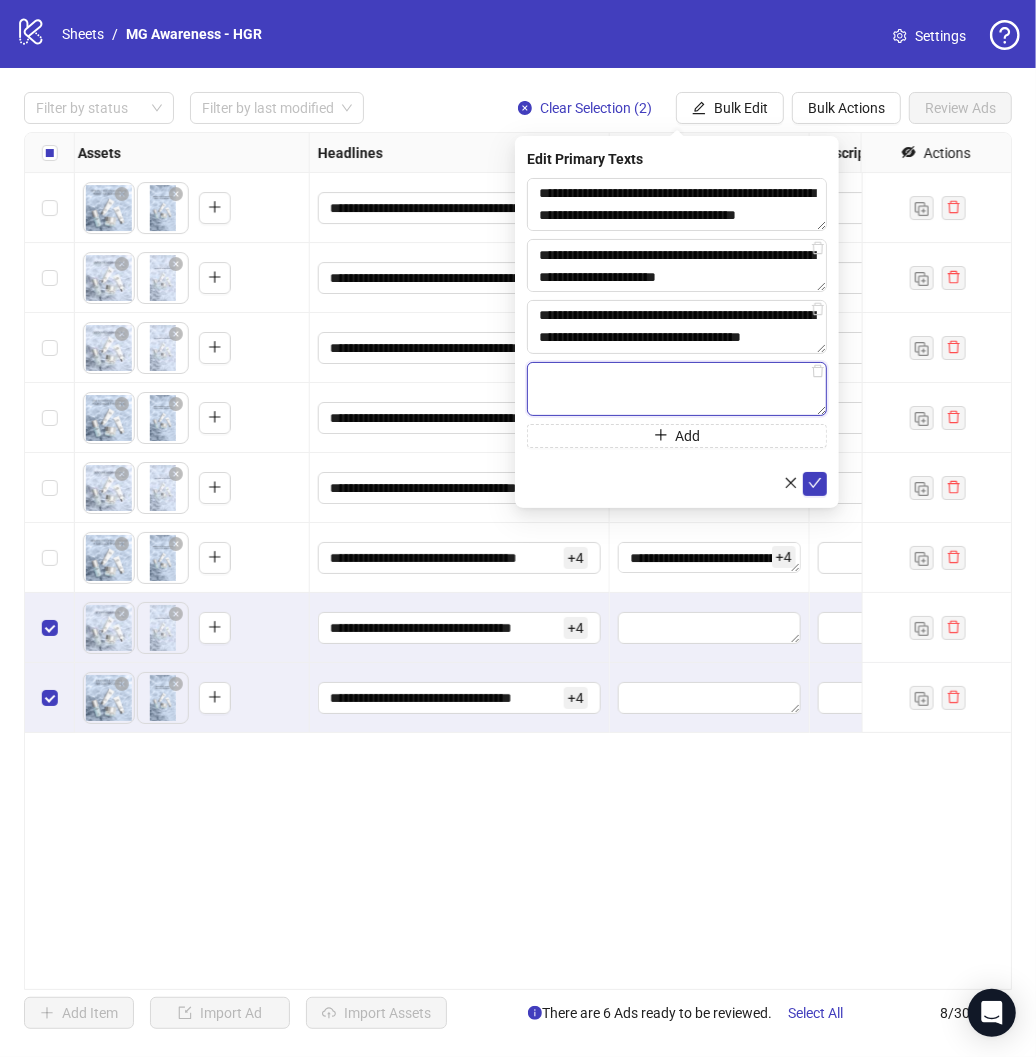 paste on "**********" 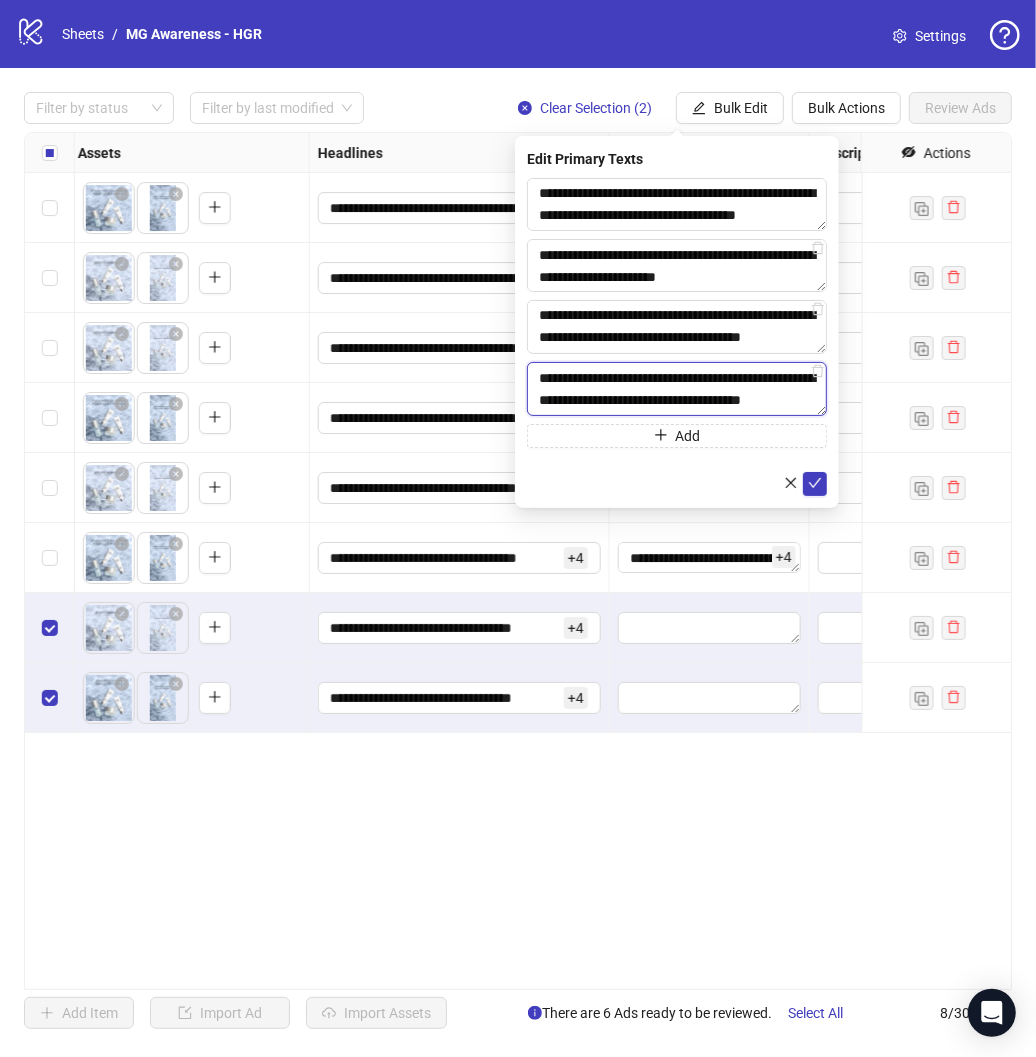 scroll, scrollTop: 15, scrollLeft: 0, axis: vertical 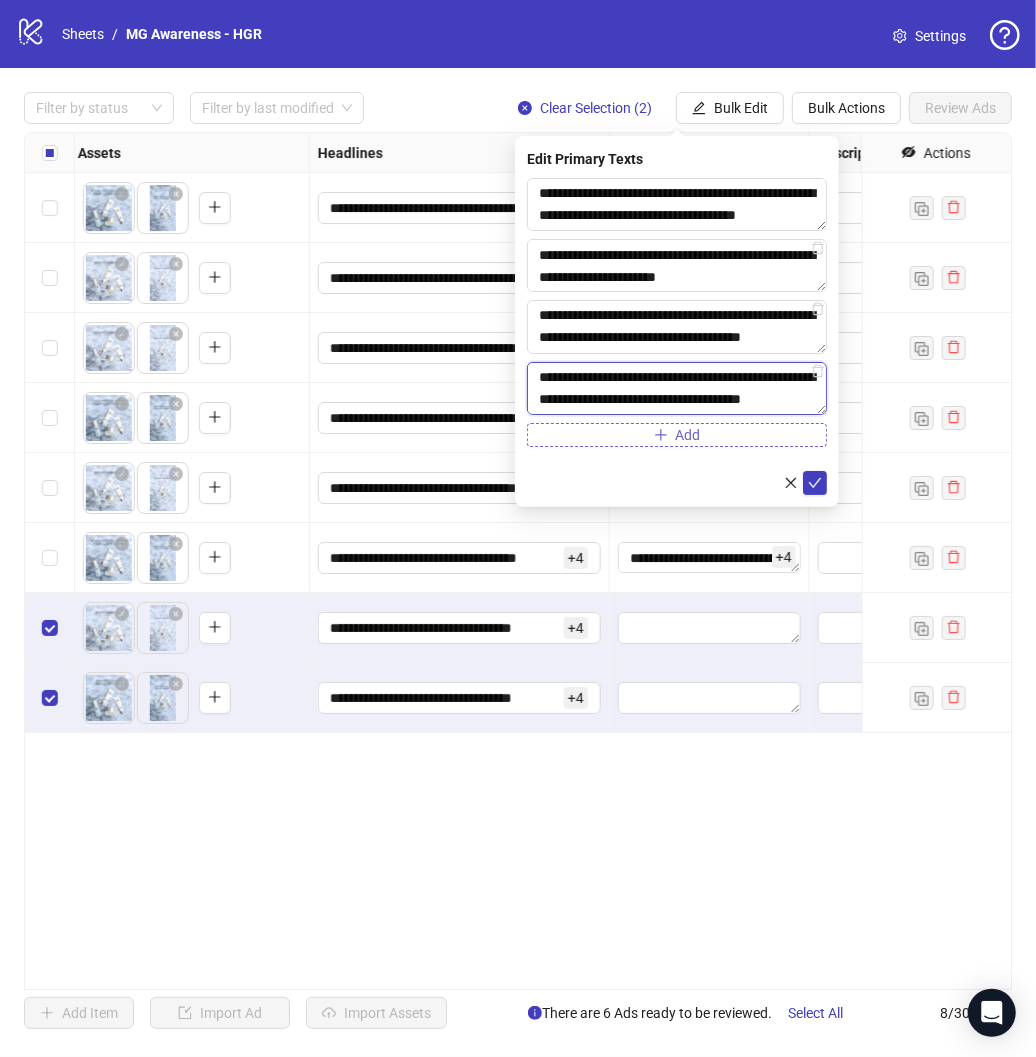 type on "**********" 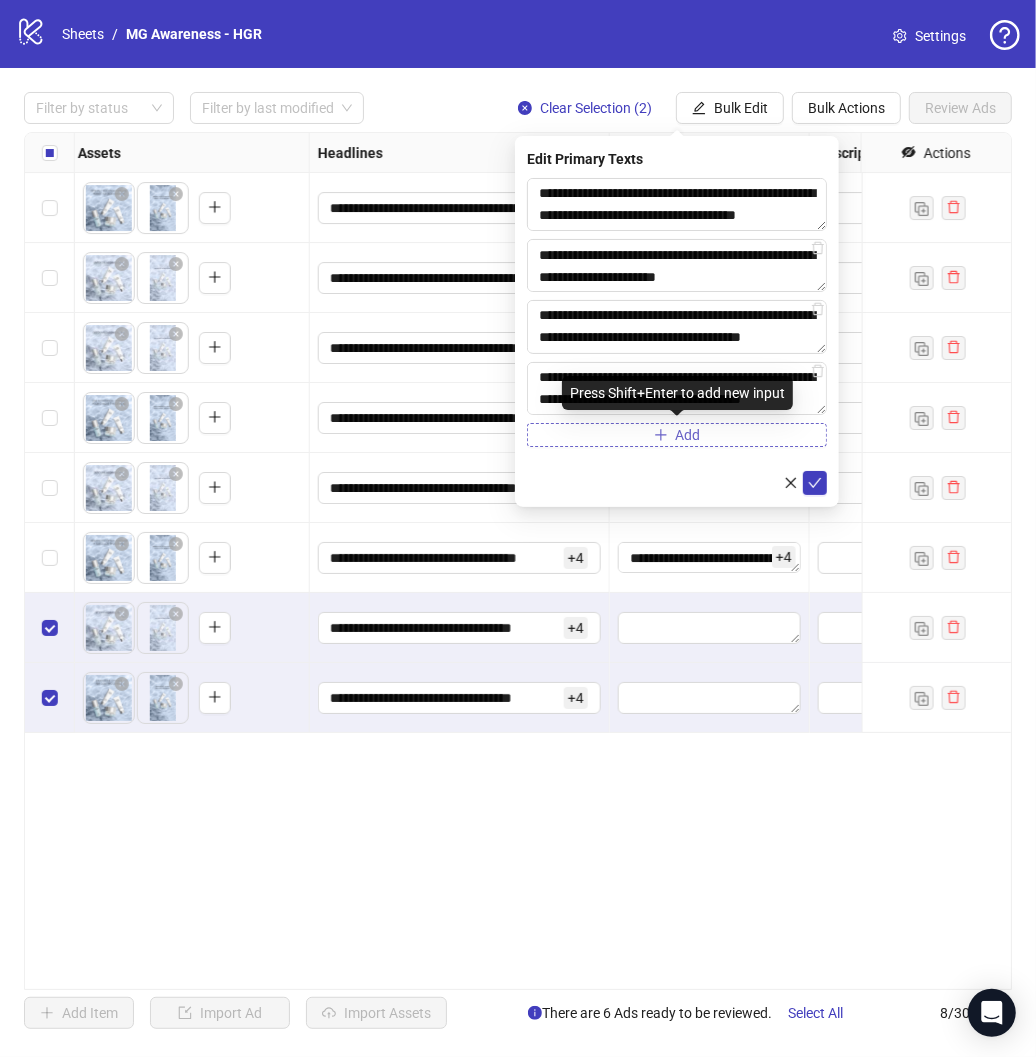 click on "Add" at bounding box center (677, 435) 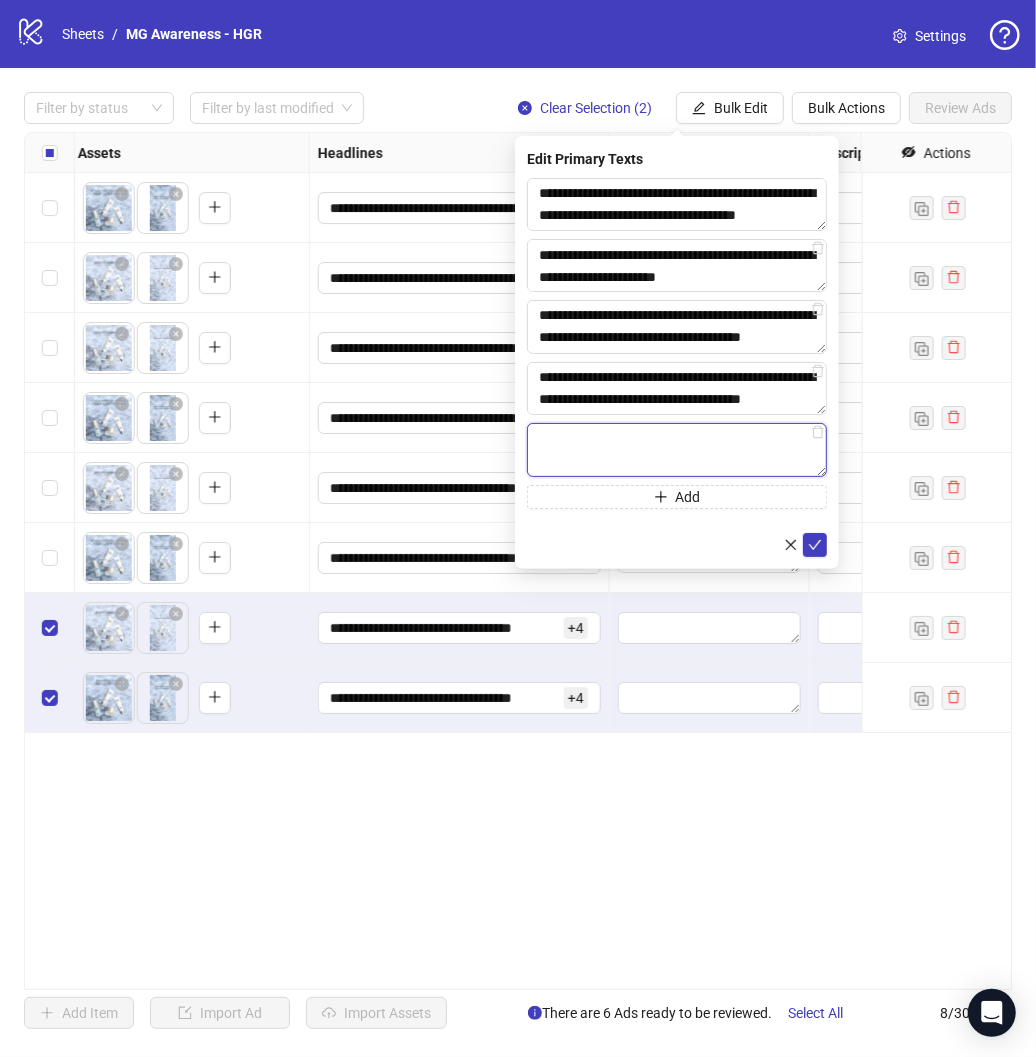 paste on "**********" 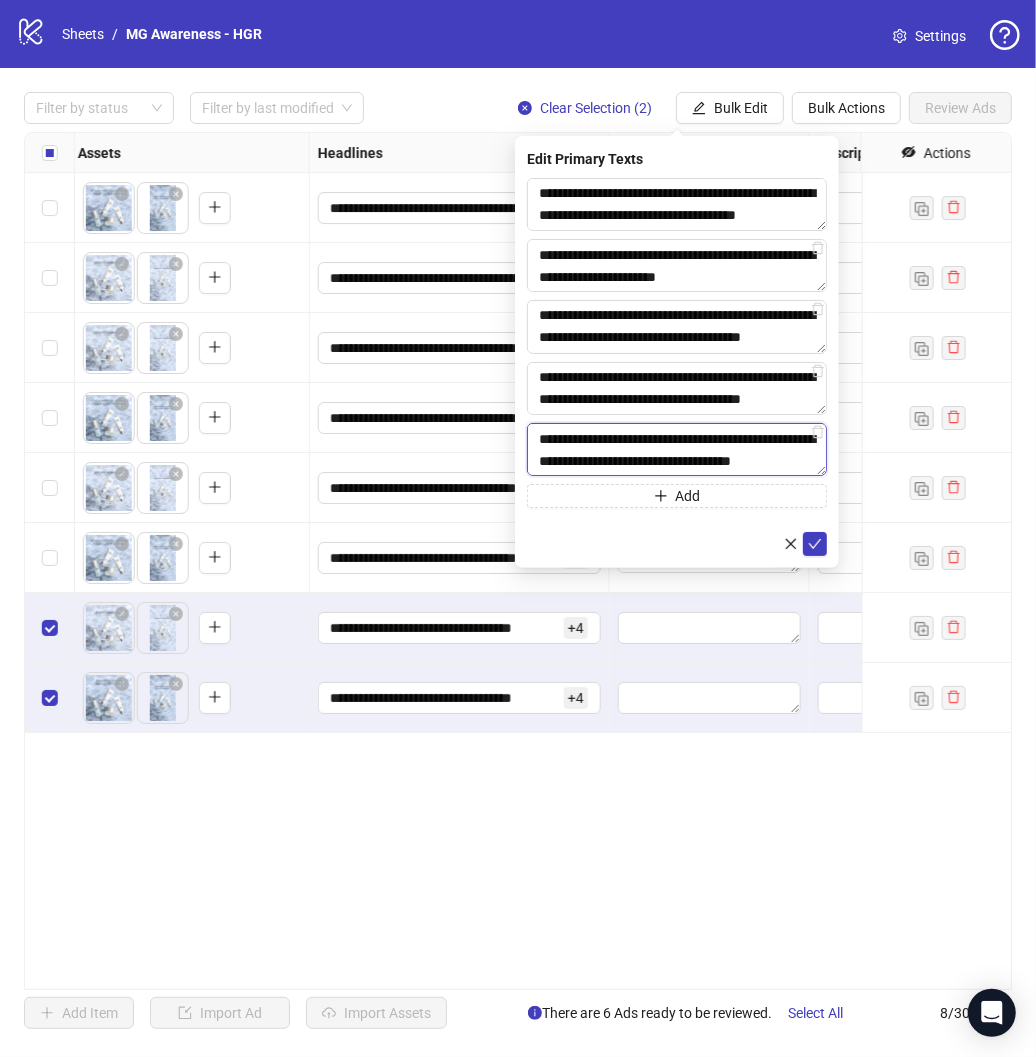 scroll, scrollTop: 15, scrollLeft: 0, axis: vertical 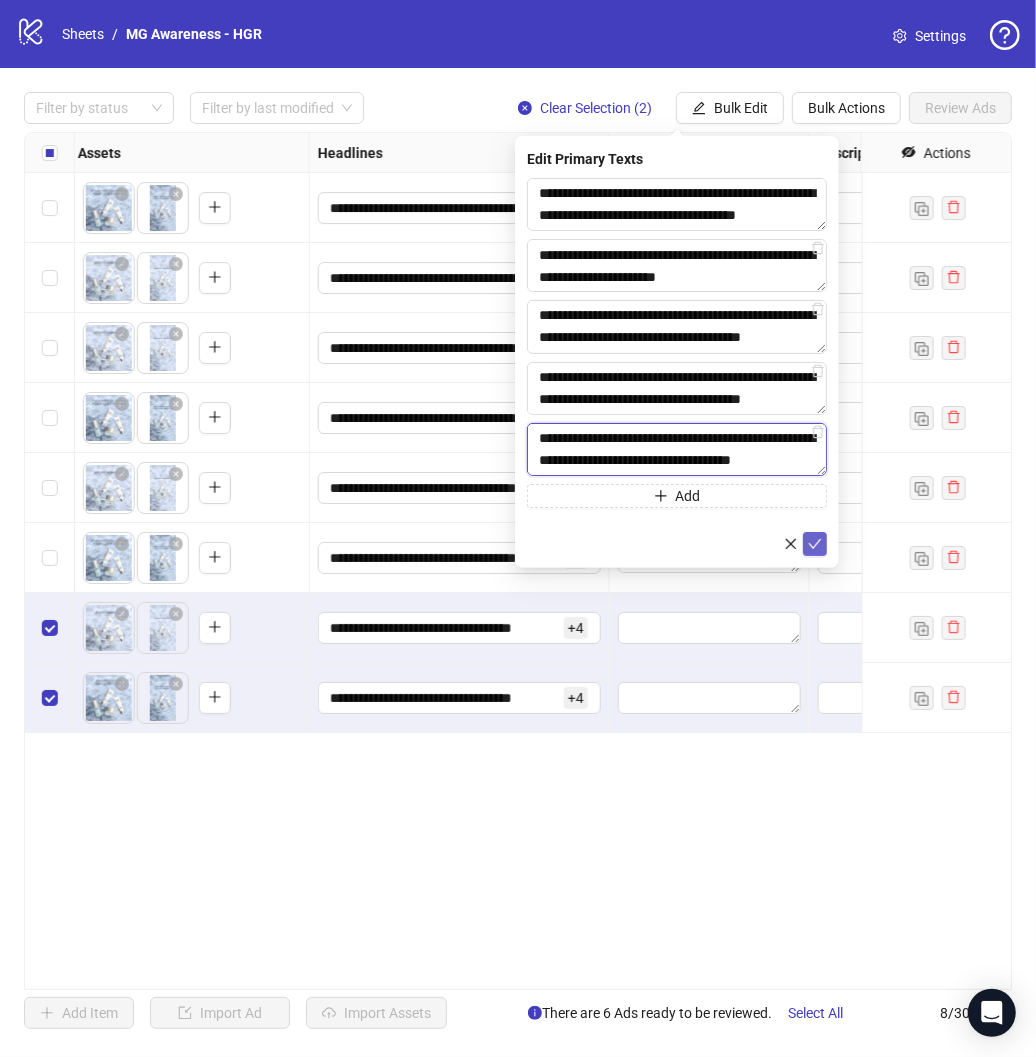 type on "**********" 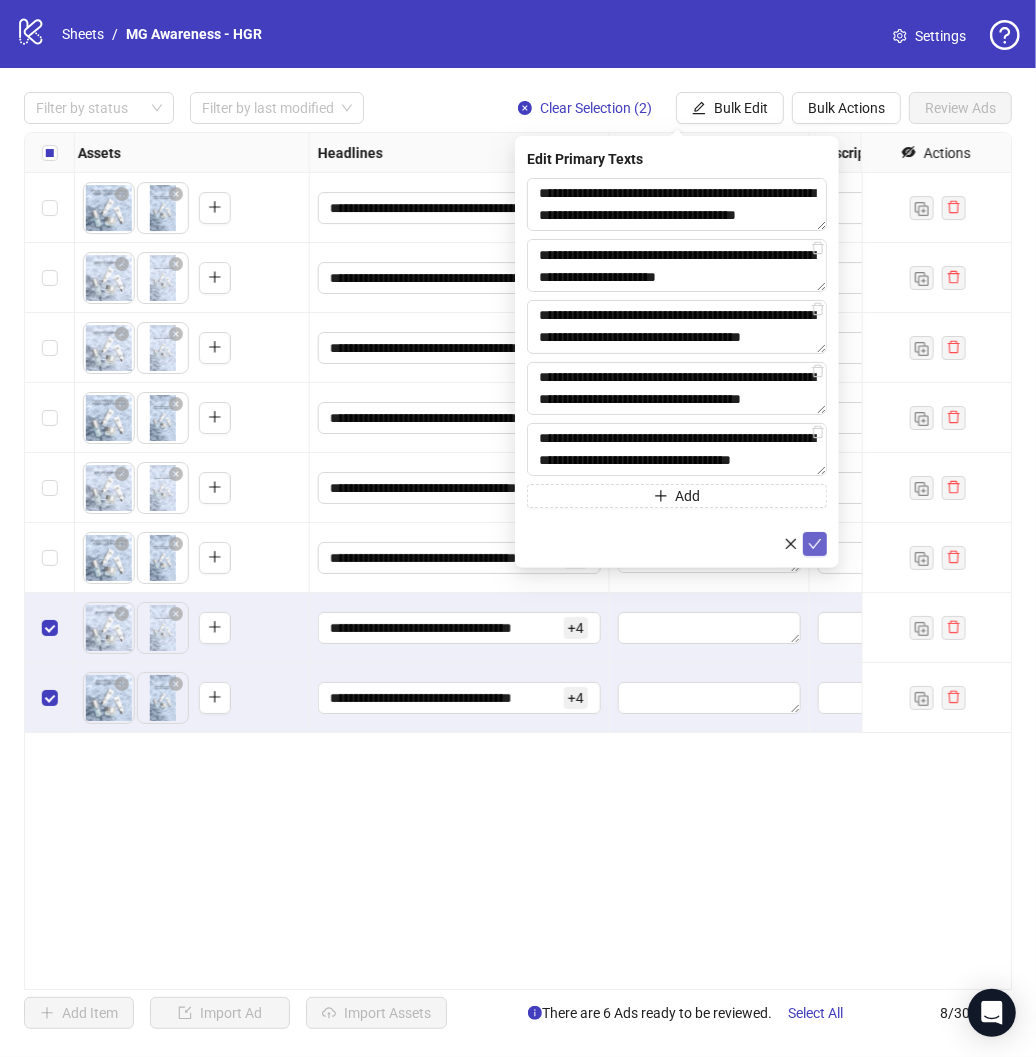 click 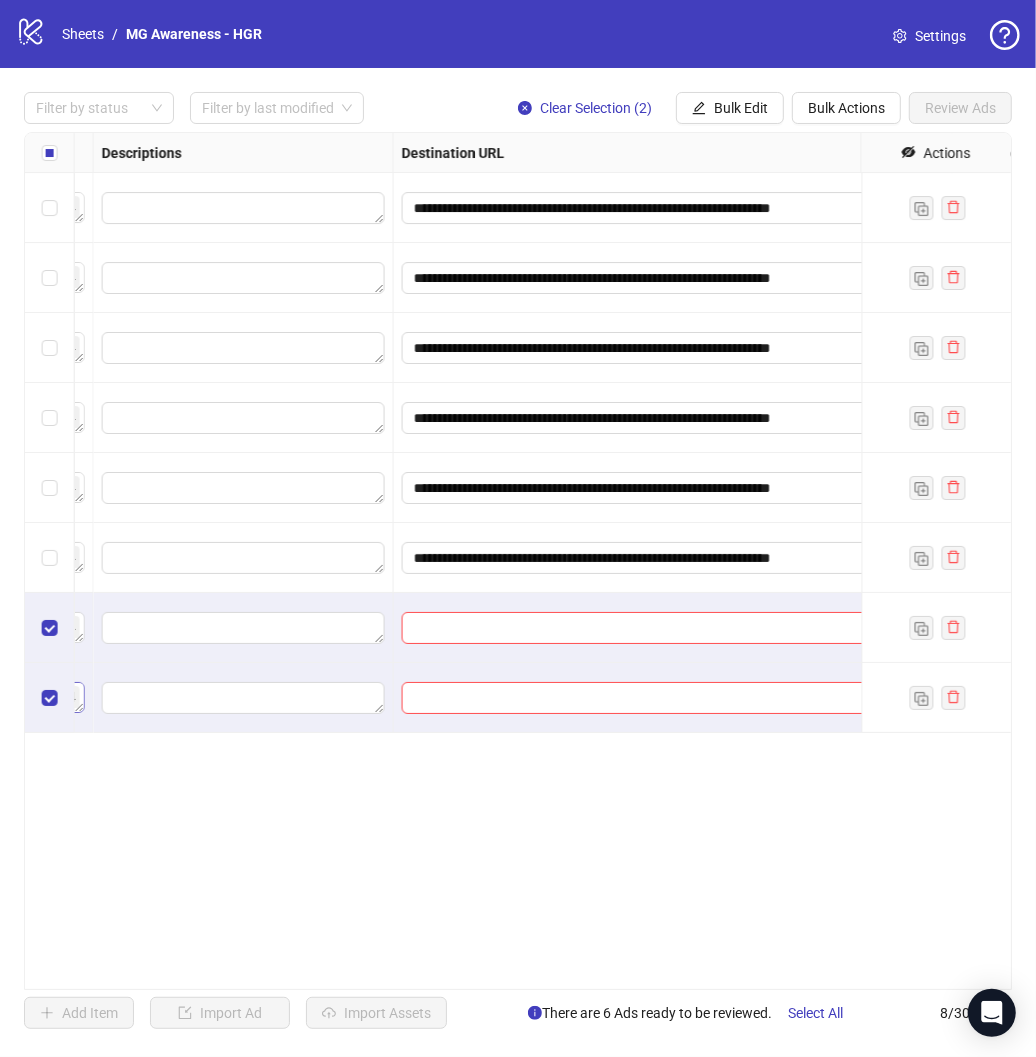 scroll, scrollTop: 0, scrollLeft: 1613, axis: horizontal 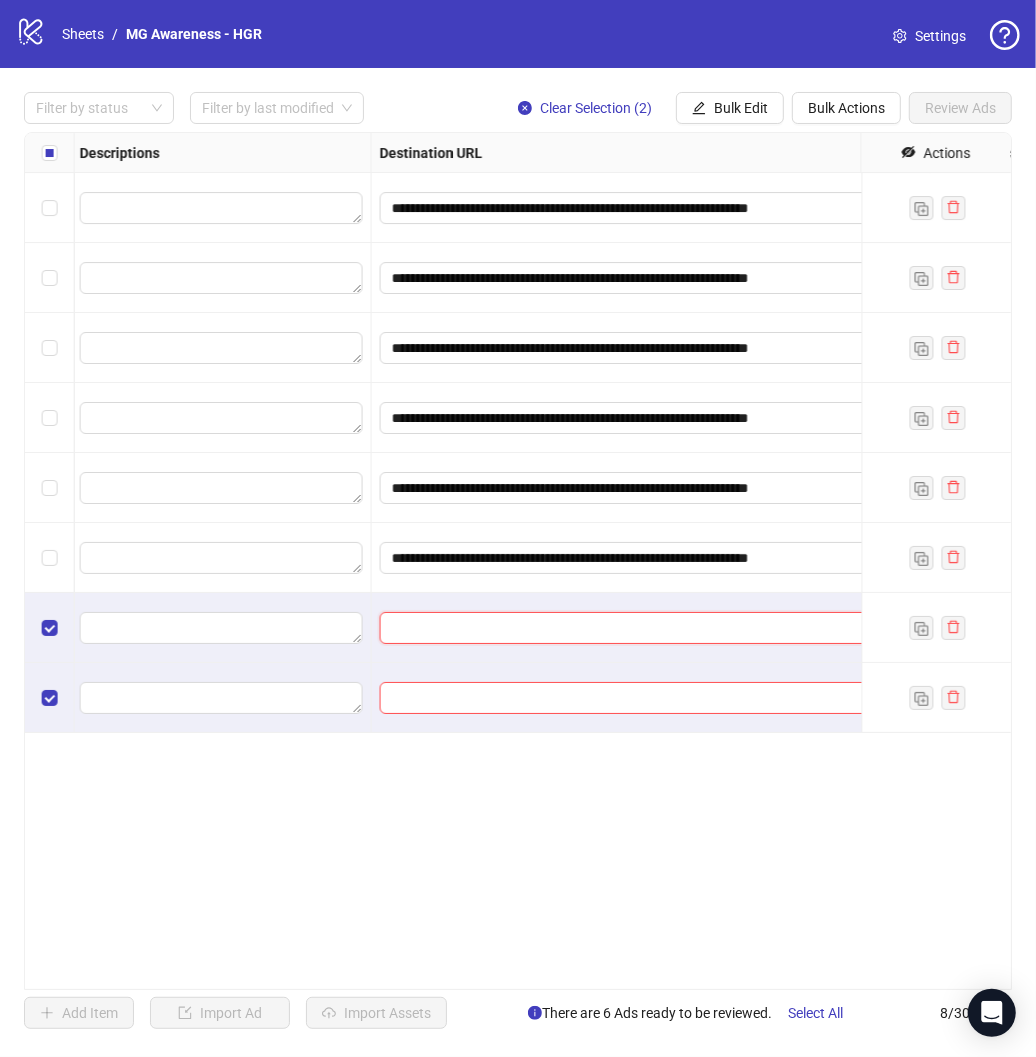 click at bounding box center [630, 628] 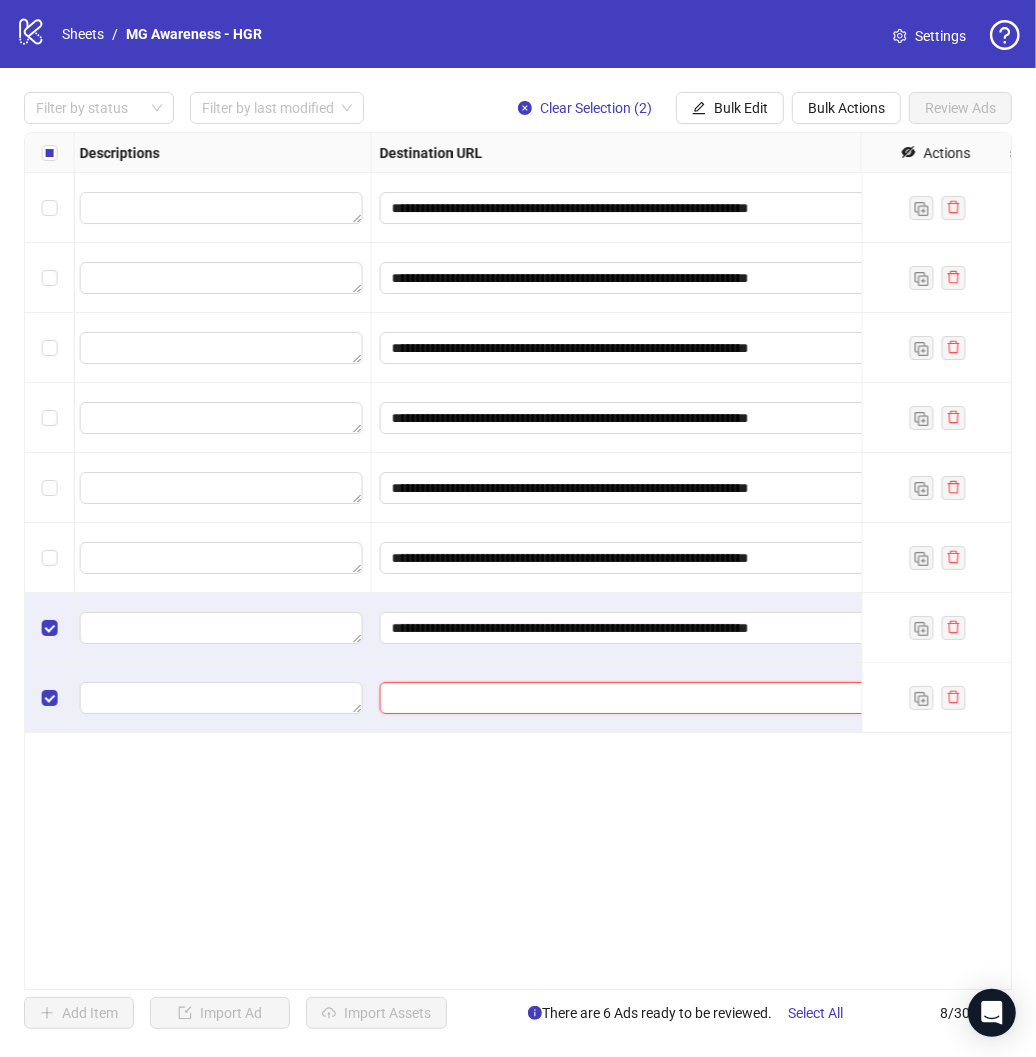 click at bounding box center (630, 698) 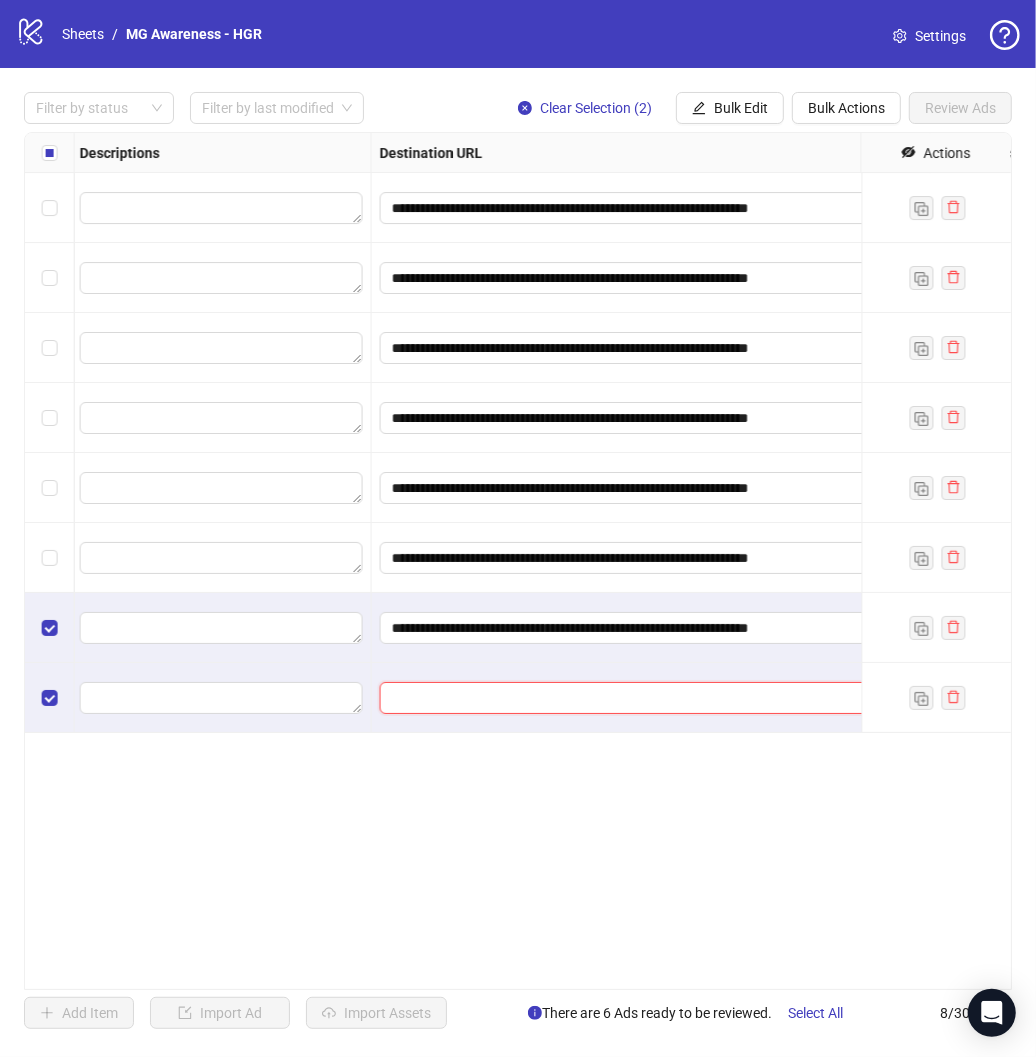 paste on "**********" 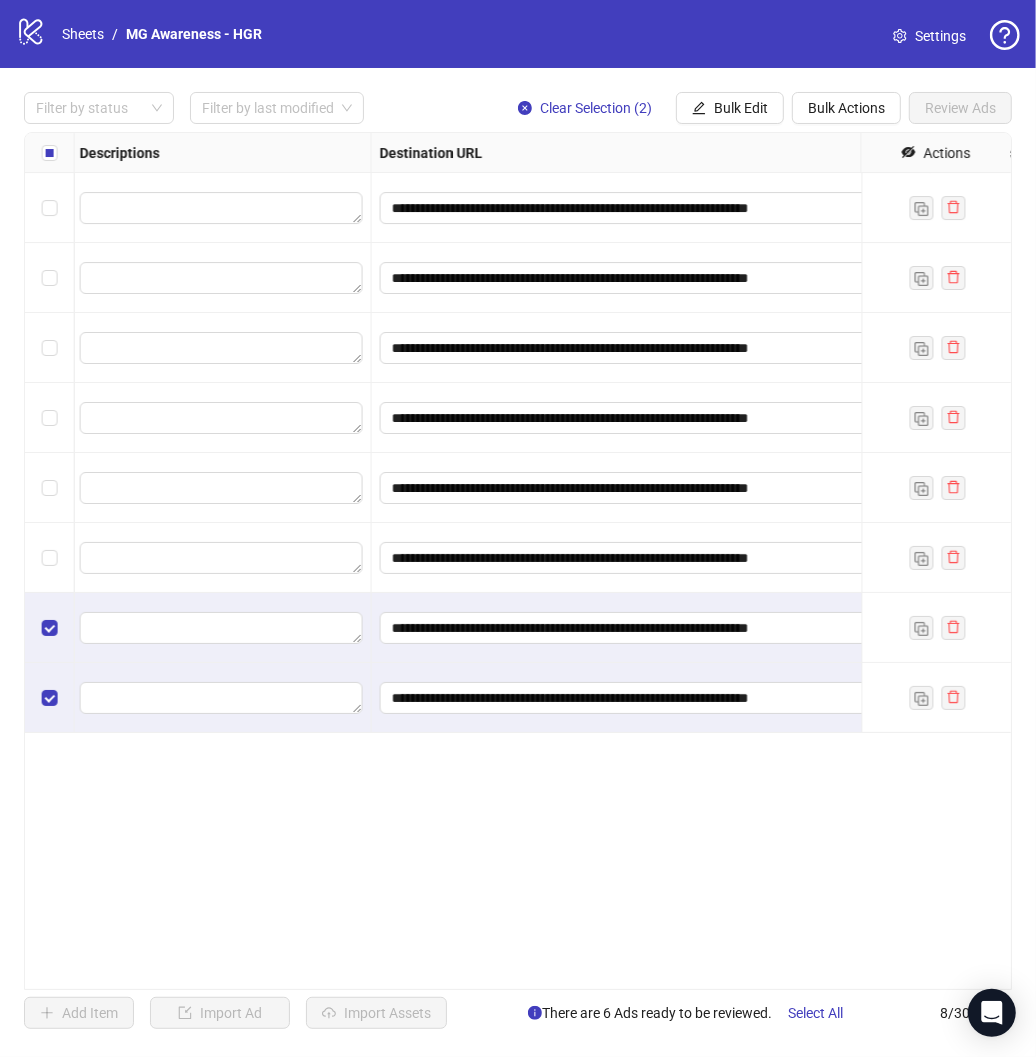 click on "**********" at bounding box center (518, 561) 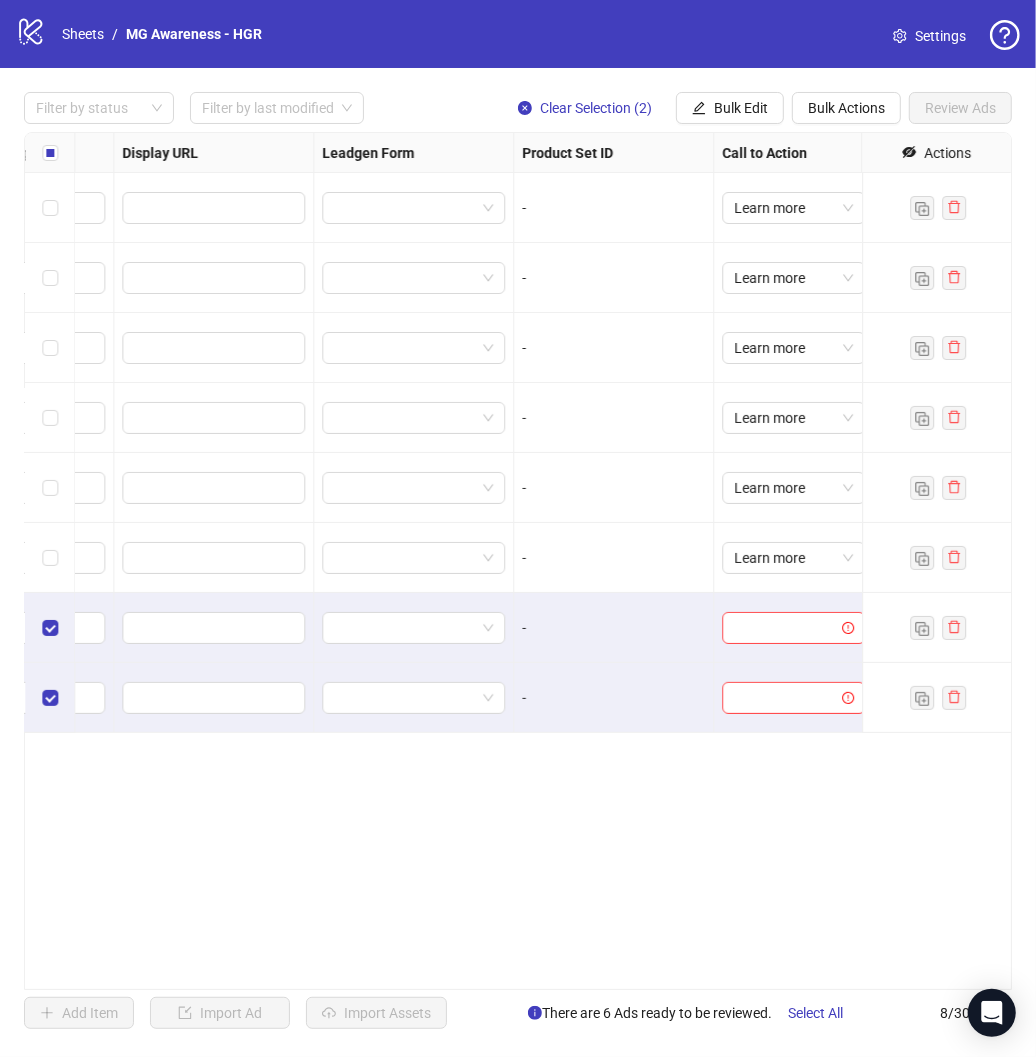 scroll, scrollTop: 0, scrollLeft: 2641, axis: horizontal 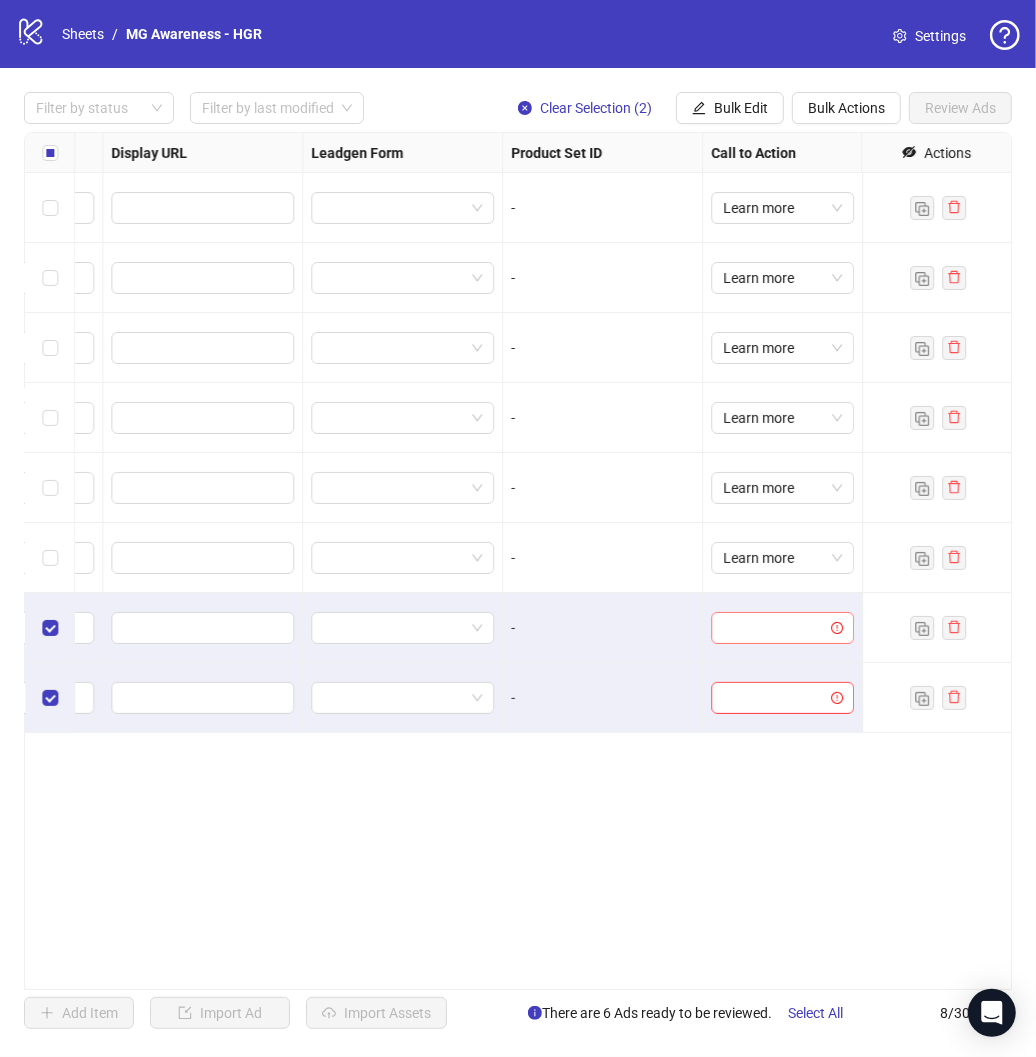 click at bounding box center (773, 628) 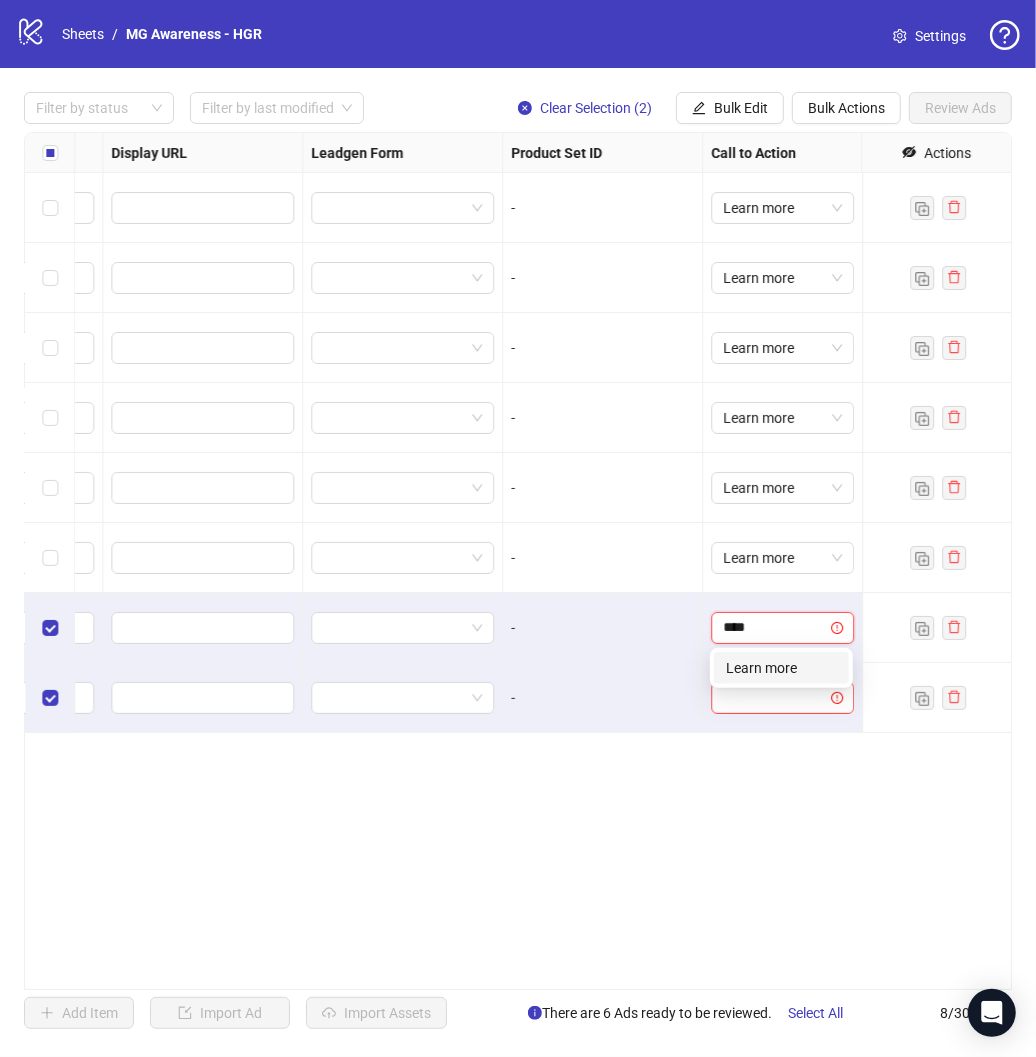 type on "*****" 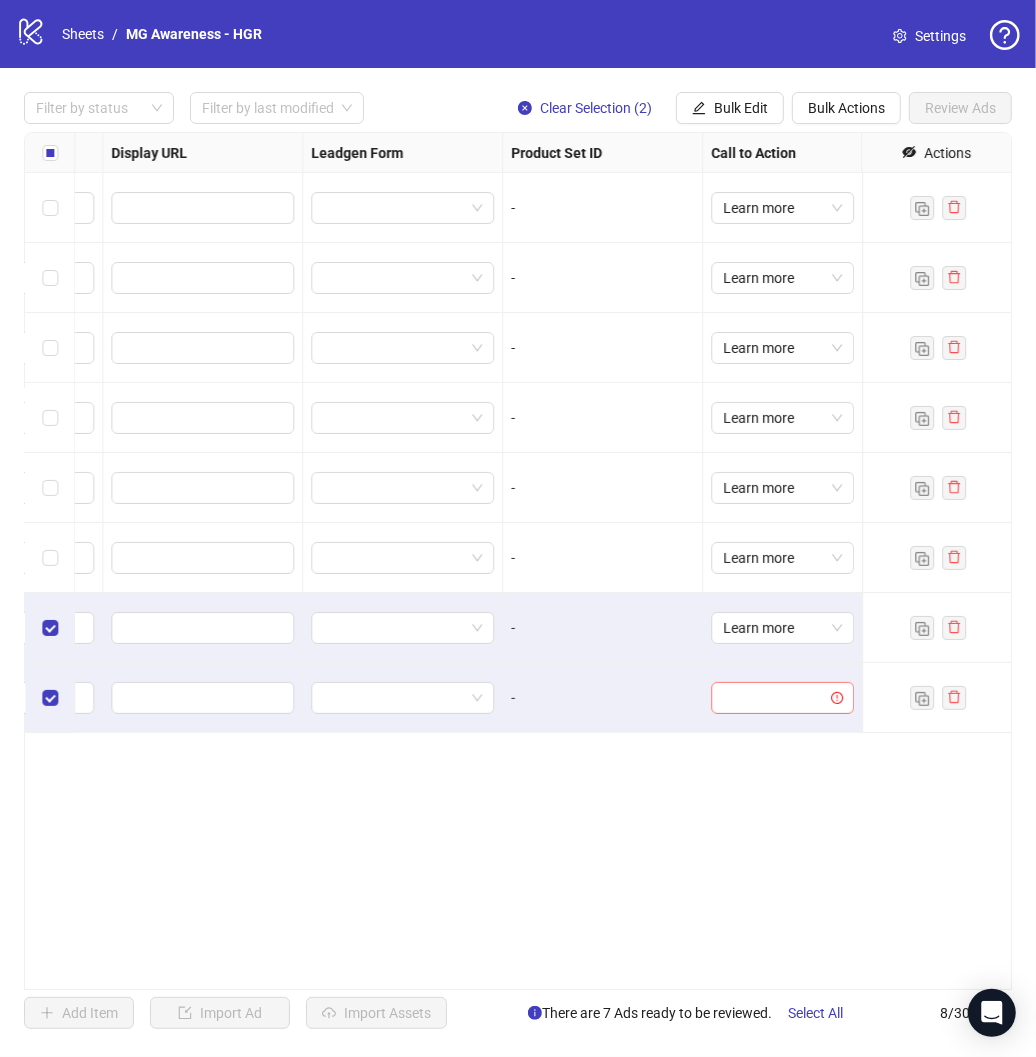 click at bounding box center [773, 698] 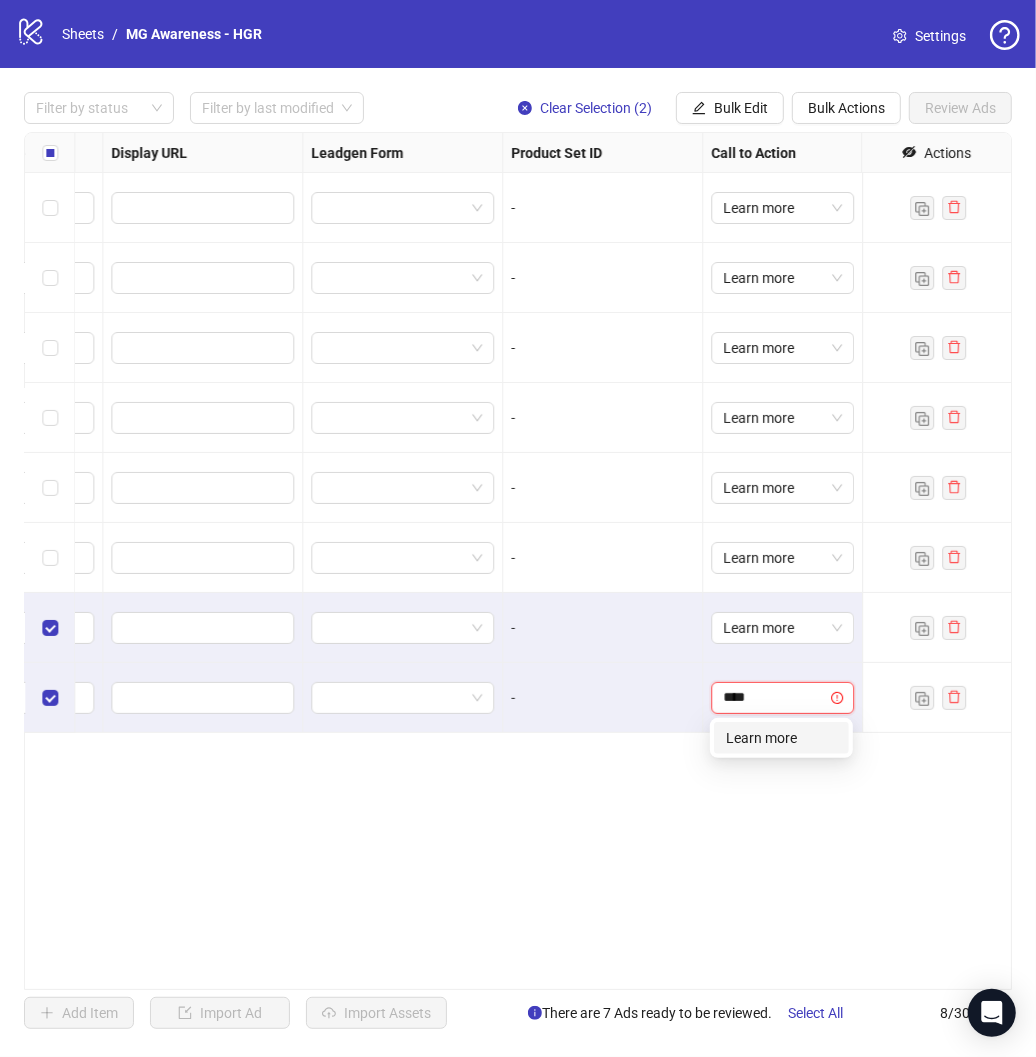 type on "*****" 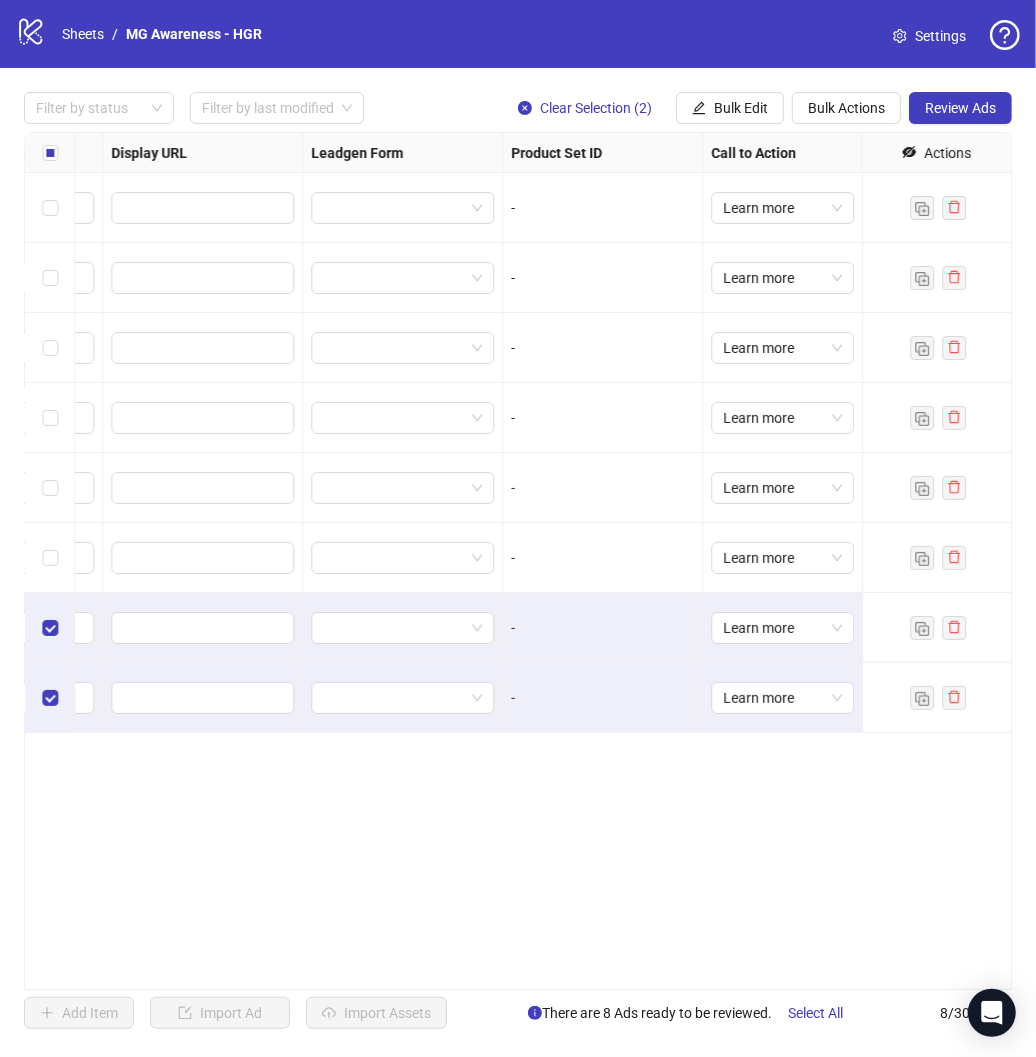 click on "**********" at bounding box center [518, 561] 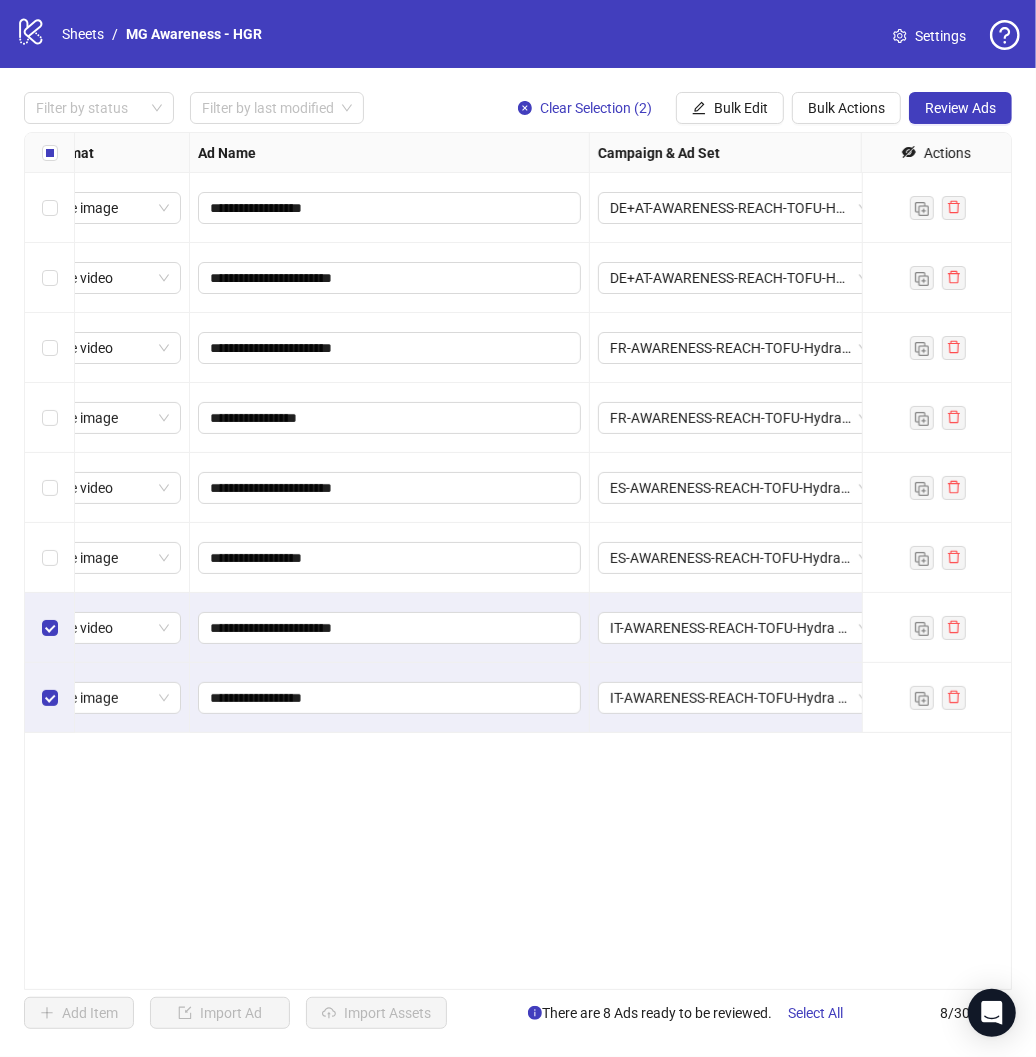 scroll, scrollTop: 0, scrollLeft: 0, axis: both 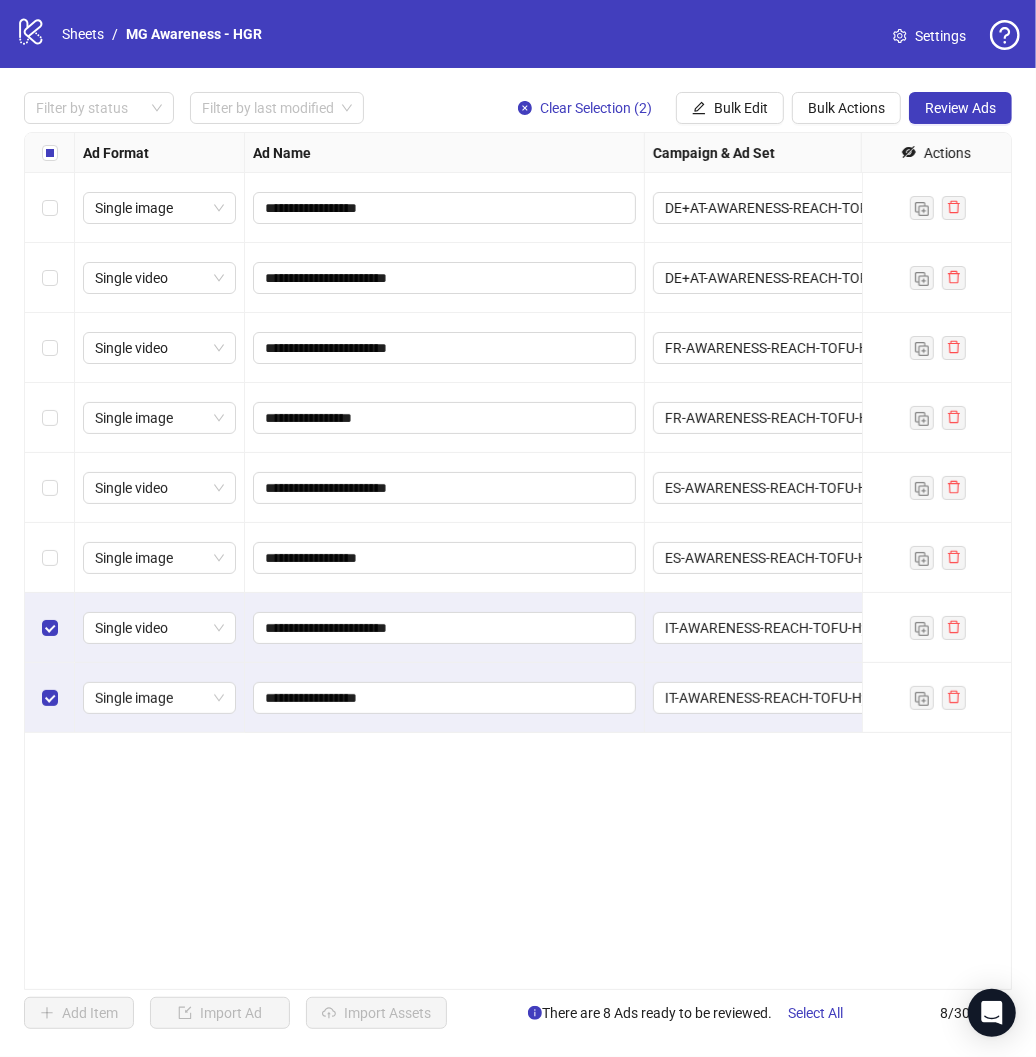 click on "**********" at bounding box center (518, 561) 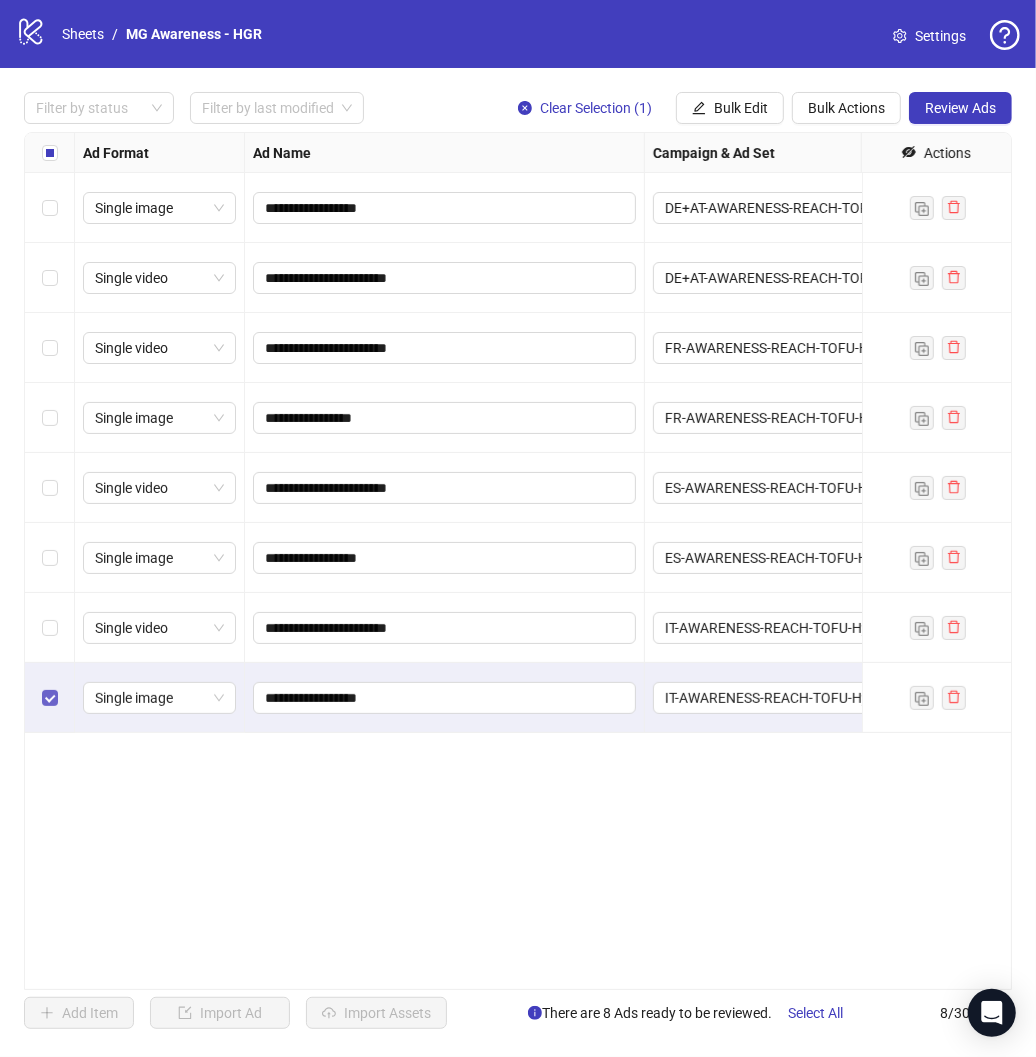 click at bounding box center [50, 698] 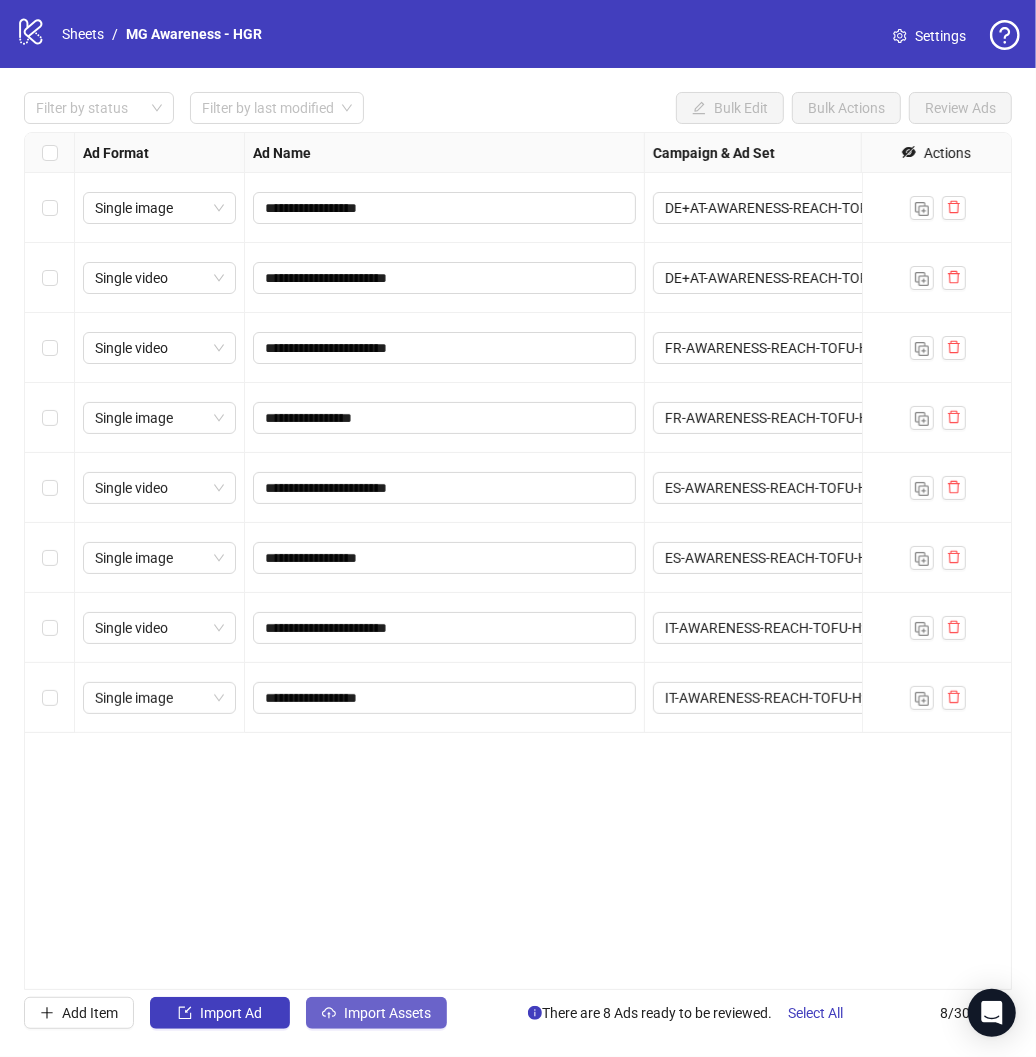 click on "Import Assets" at bounding box center [387, 1013] 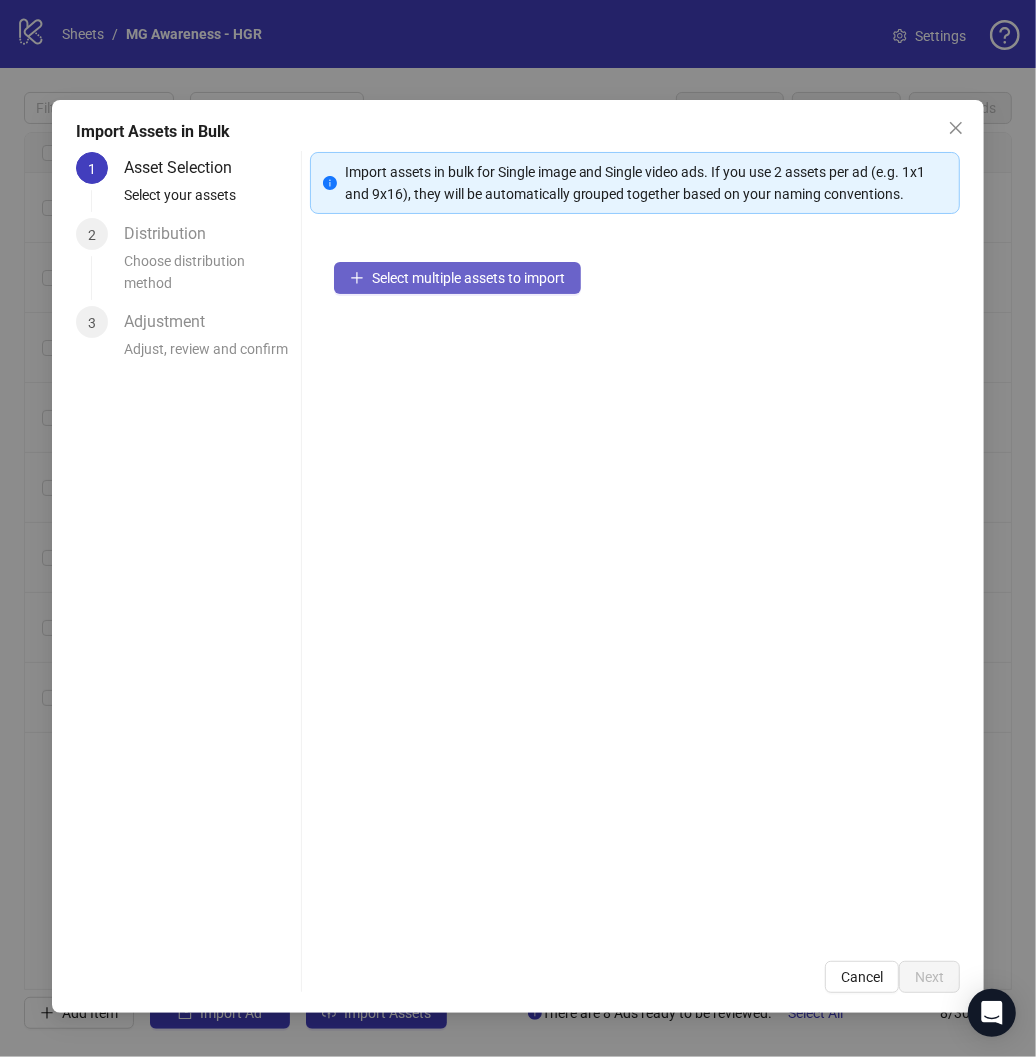 click on "Select multiple assets to import" at bounding box center [457, 278] 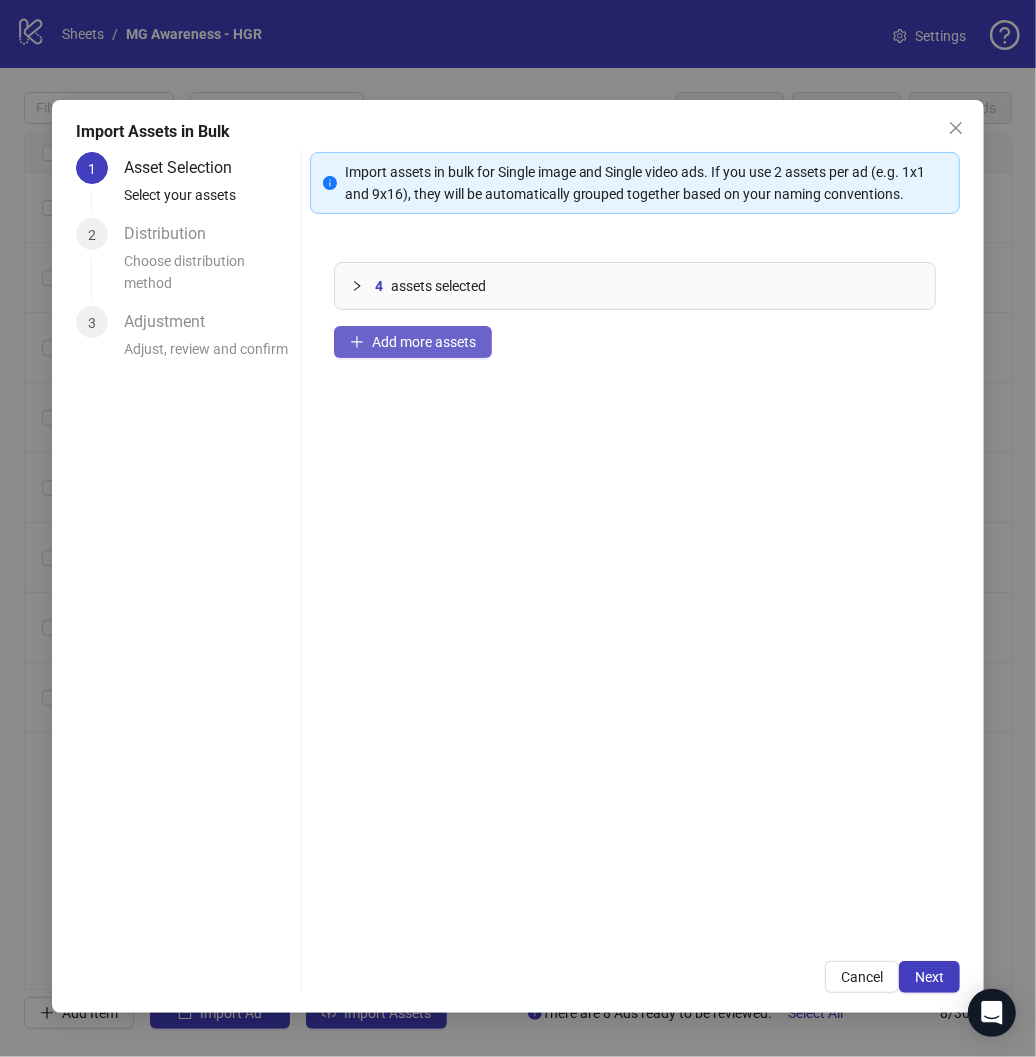 click on "Add more assets" at bounding box center (413, 342) 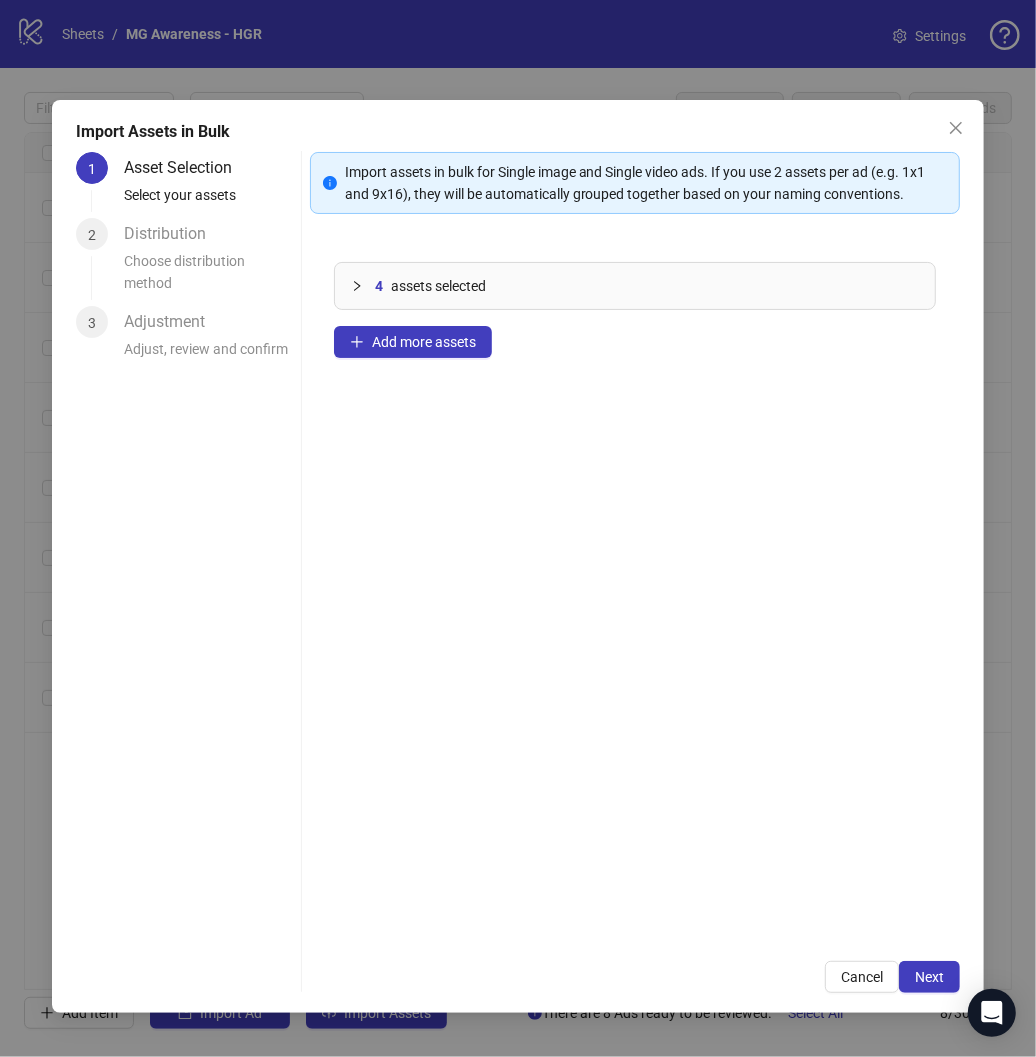 click on "4" at bounding box center (379, 286) 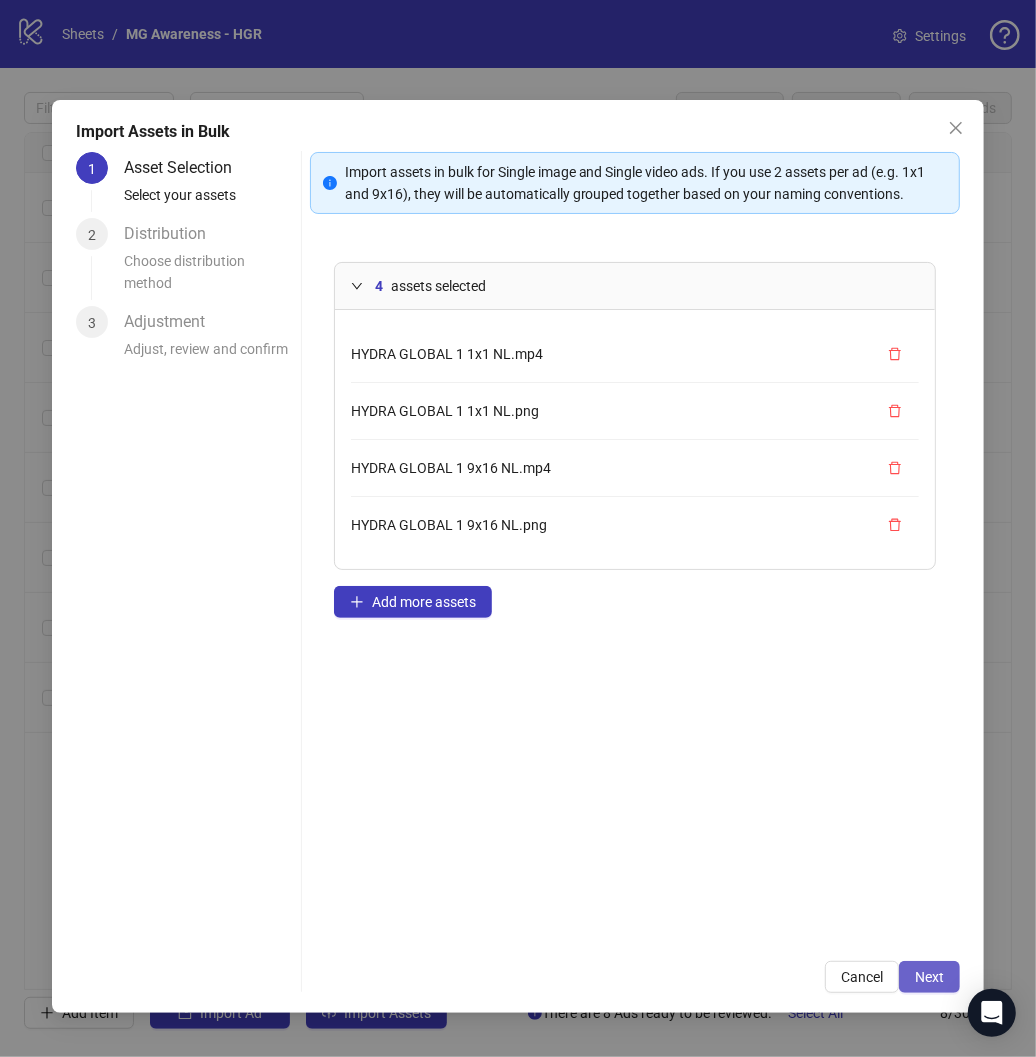 click on "Next" at bounding box center [929, 977] 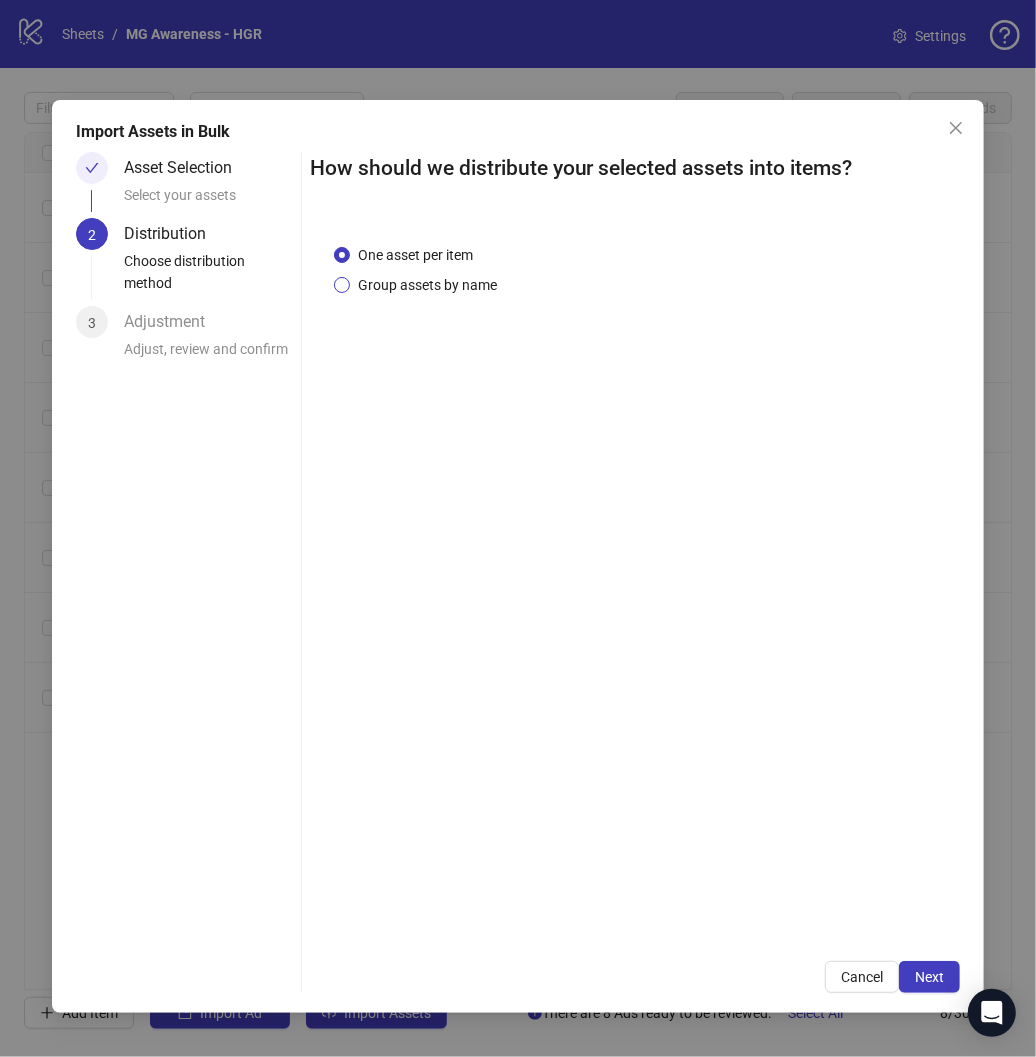 click on "Group assets by name" at bounding box center [427, 285] 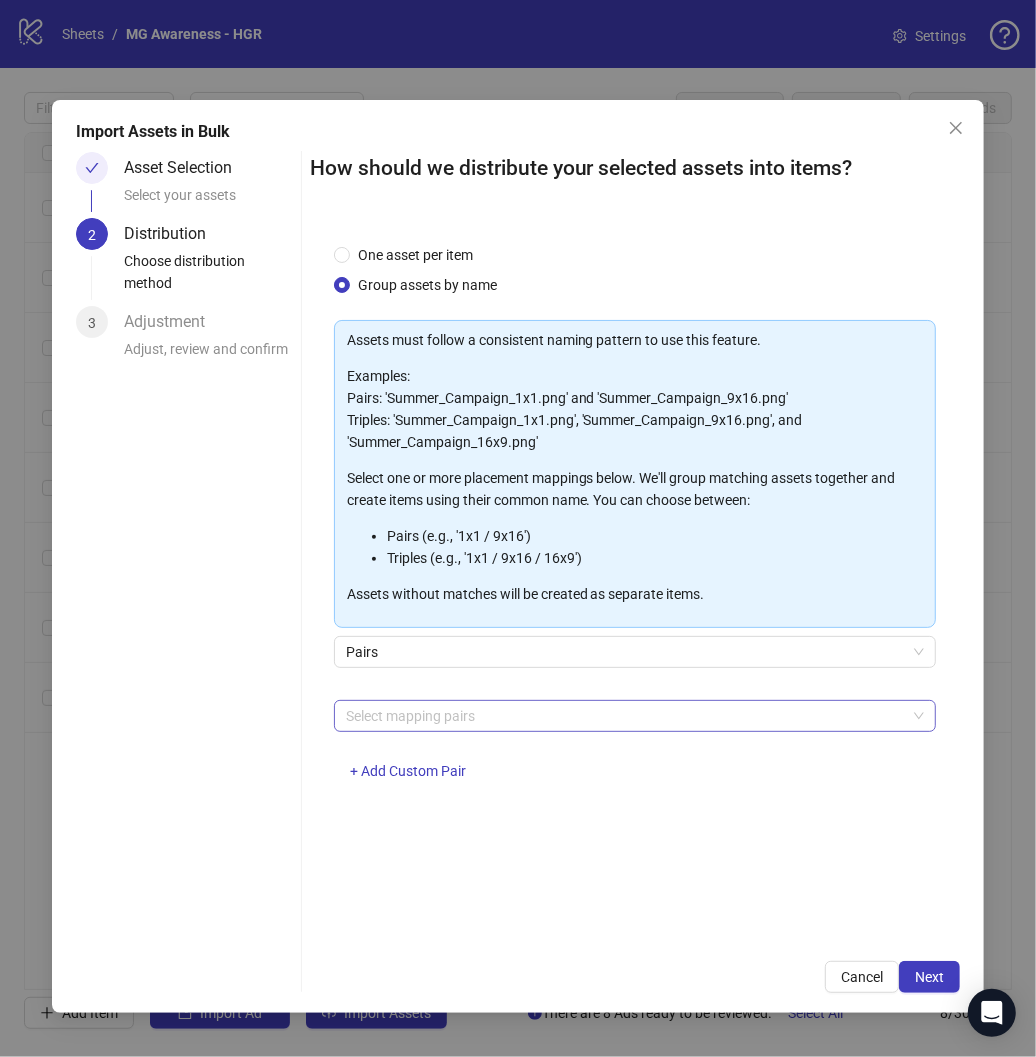 click at bounding box center [625, 716] 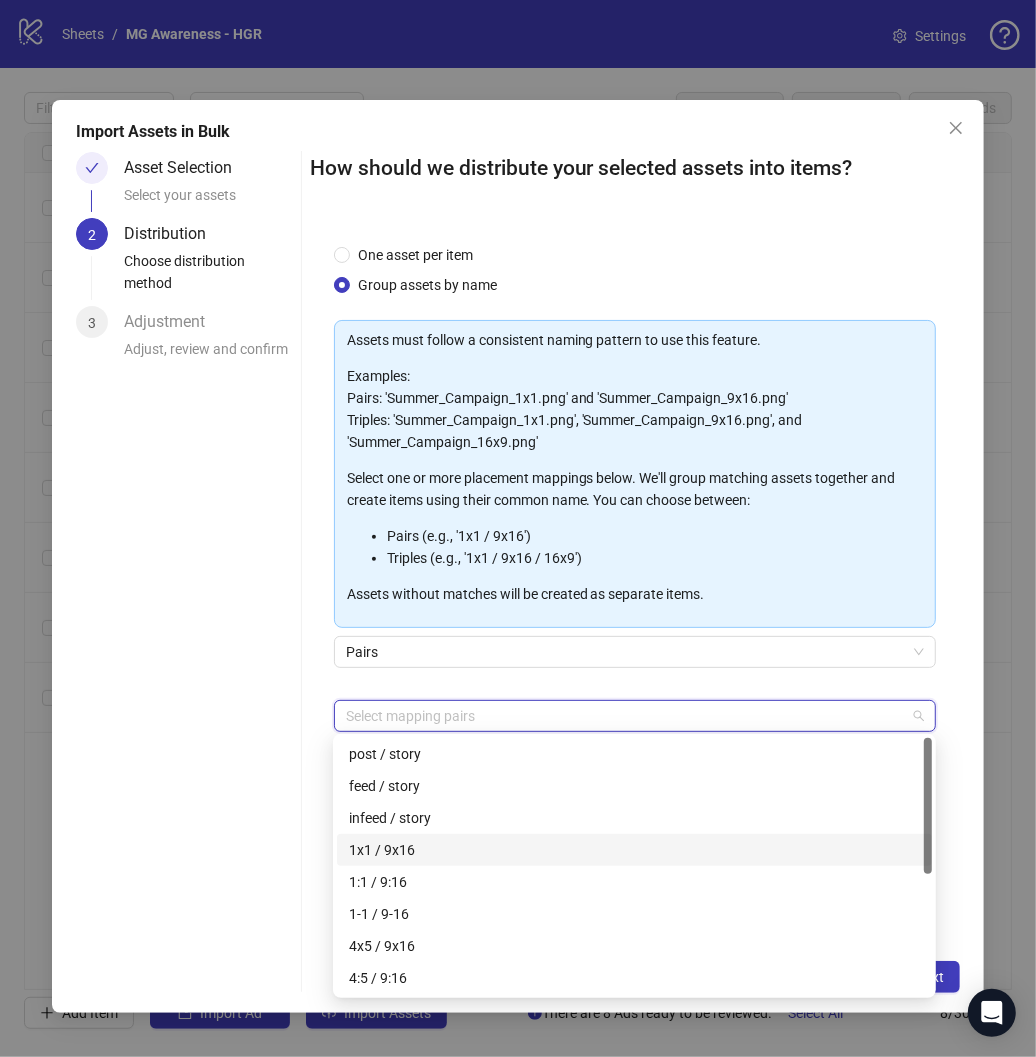click on "1x1 / 9x16" at bounding box center [634, 850] 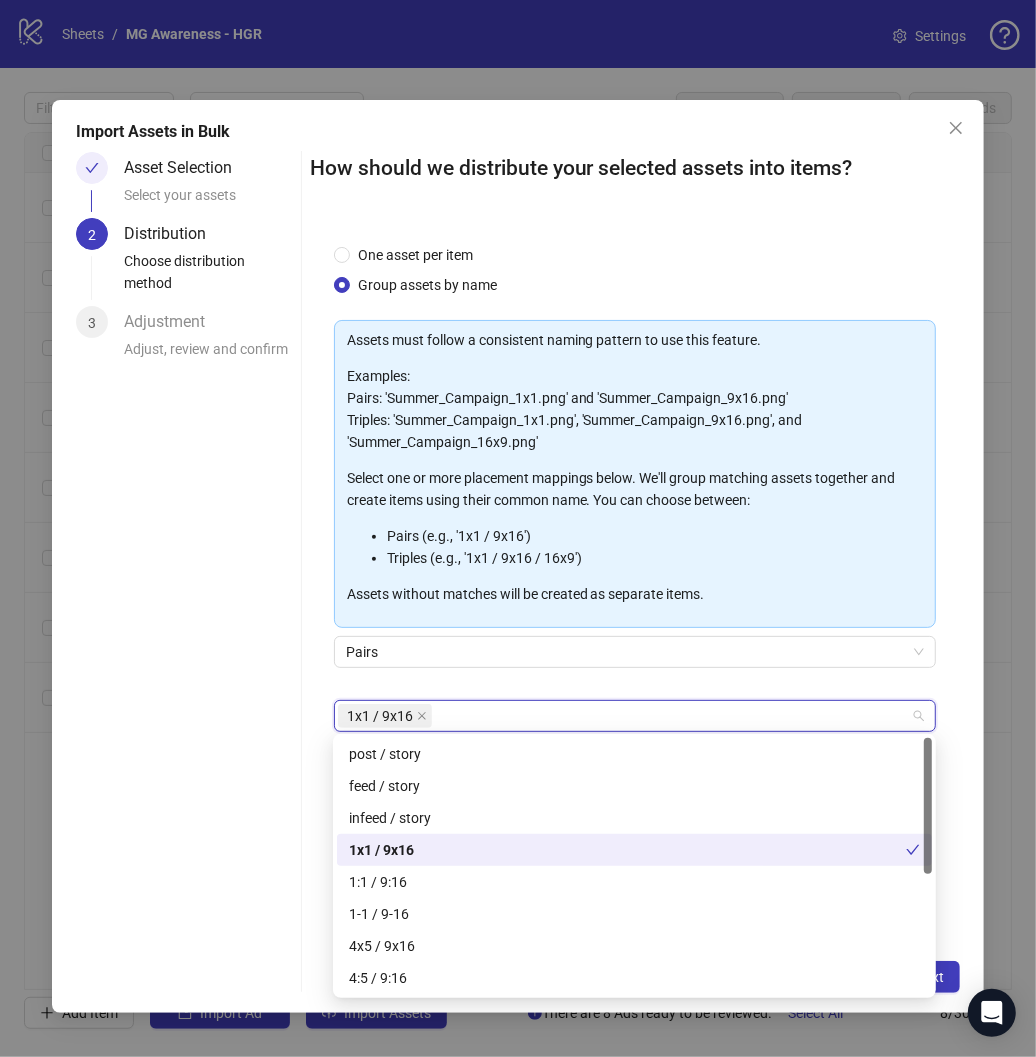 click on "Asset Selection Select your assets 2 Distribution Choose distribution method 3 Adjustment Adjust, review and confirm" at bounding box center [184, 572] 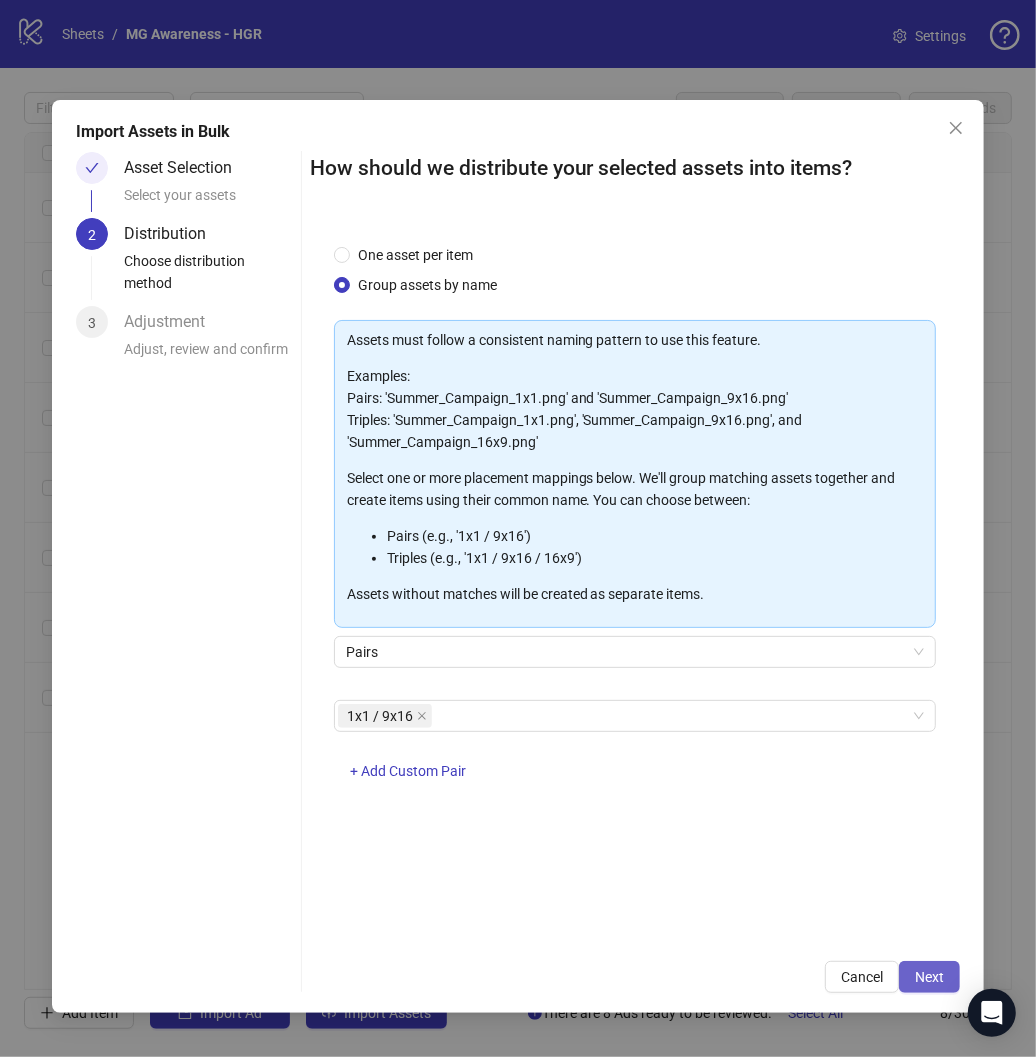 click on "Next" at bounding box center (929, 977) 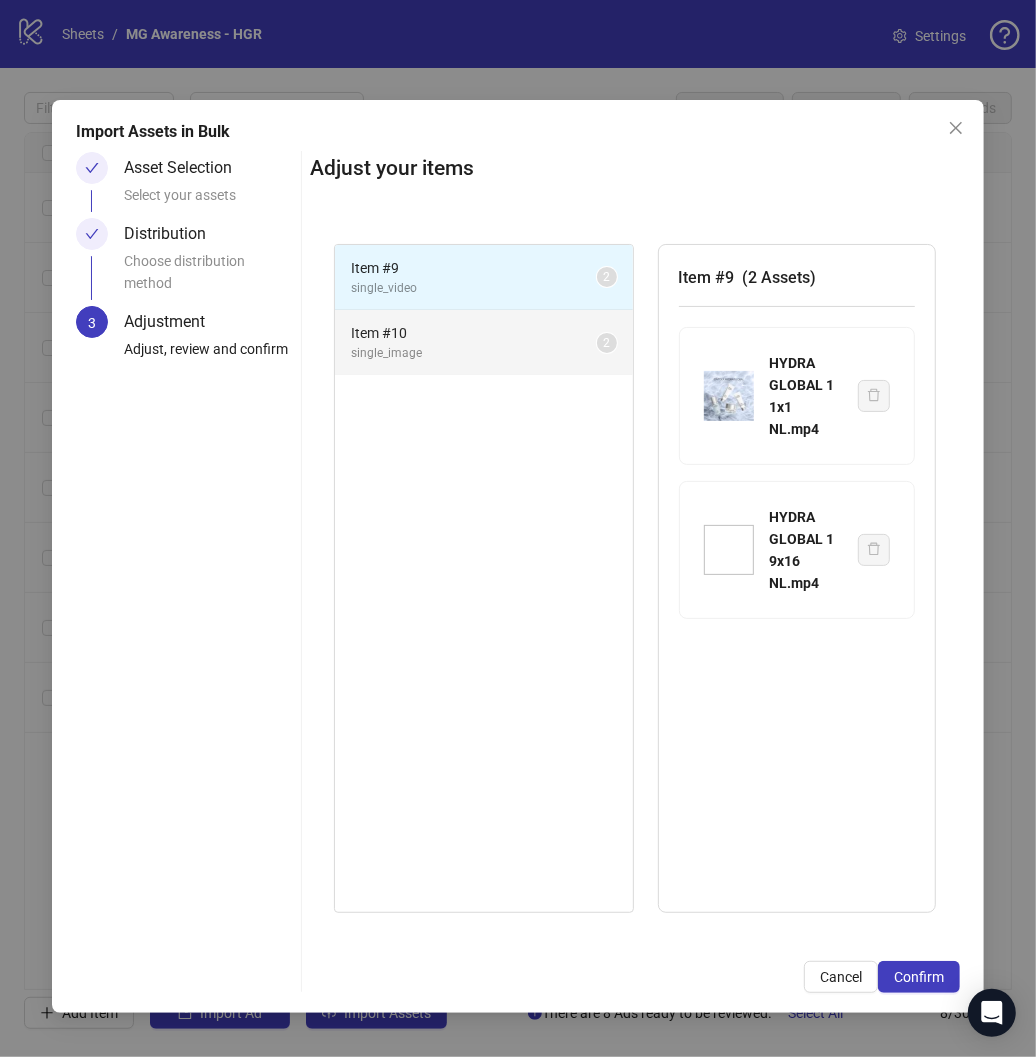 click on "single_image" at bounding box center [474, 353] 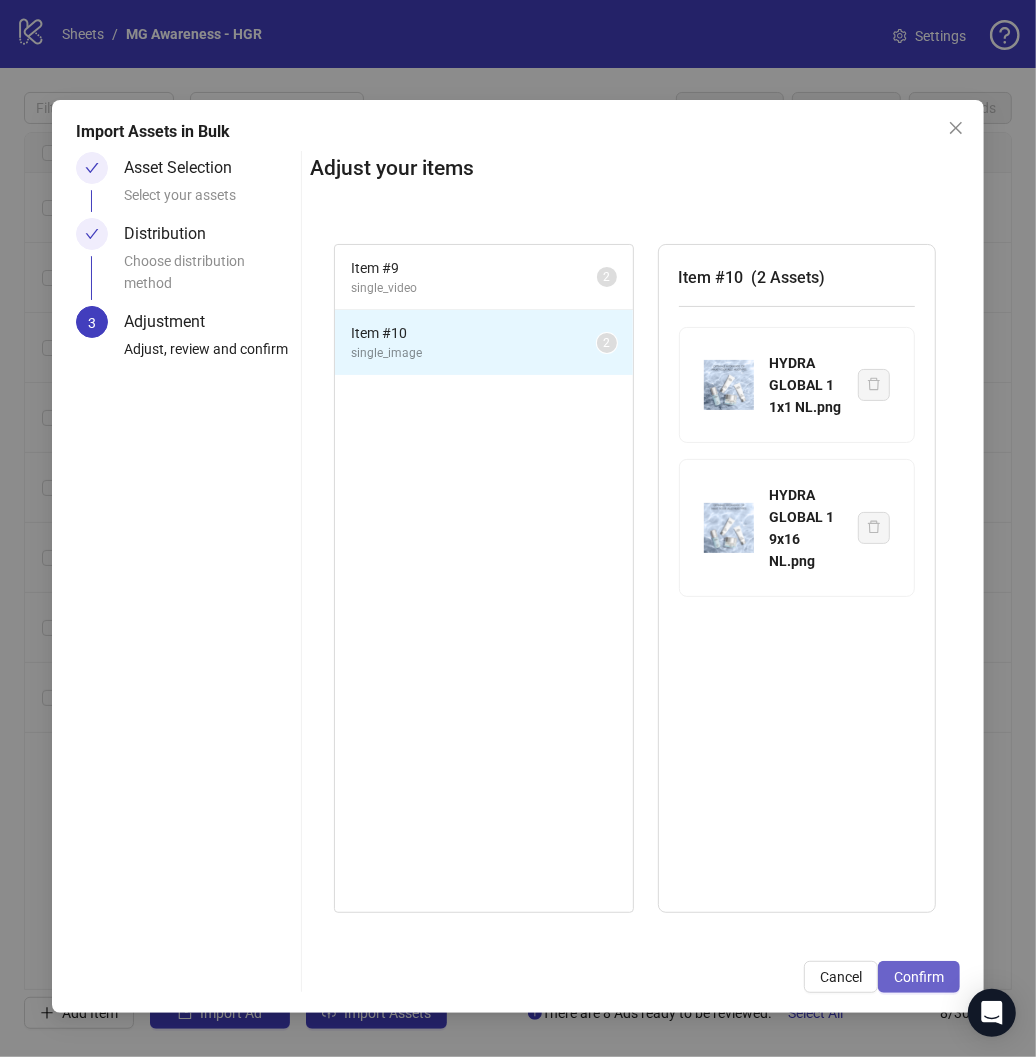 click on "Confirm" at bounding box center (919, 977) 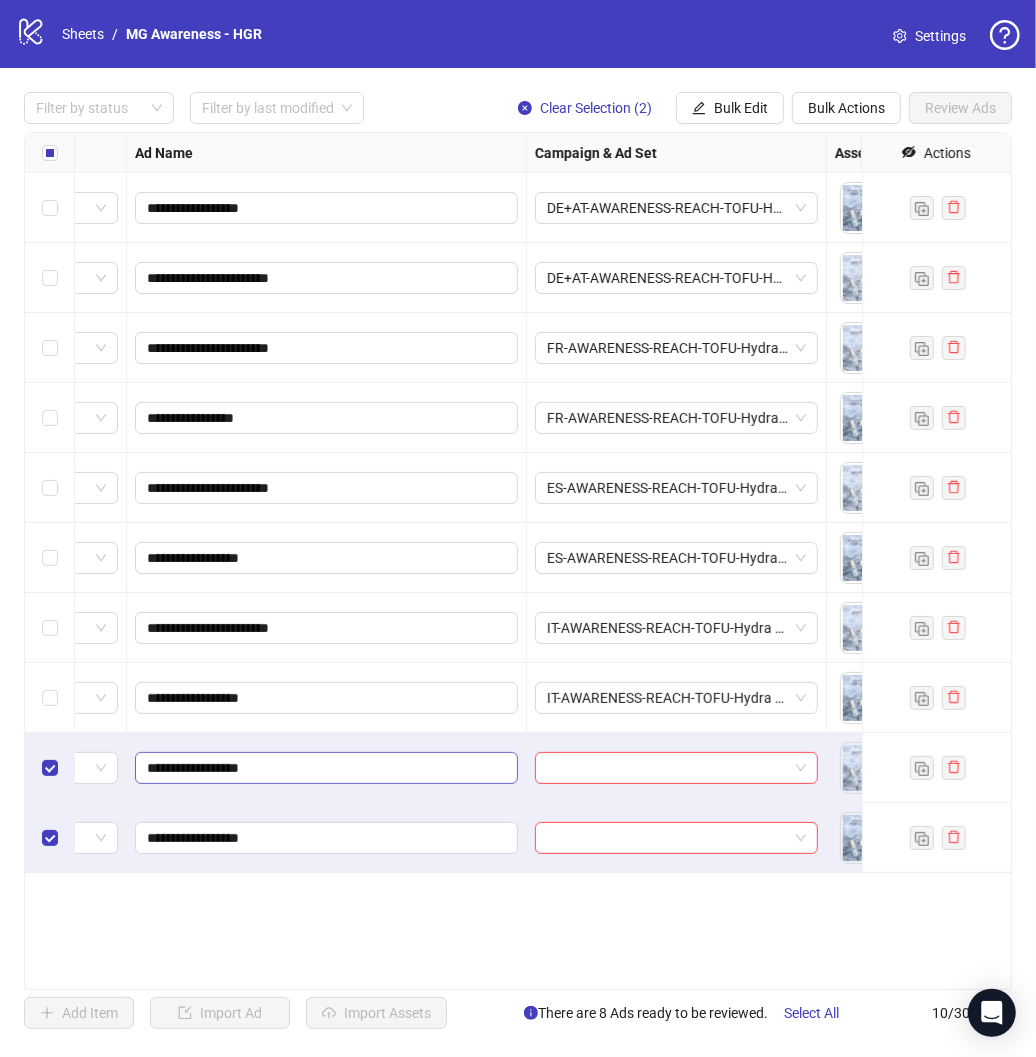 scroll, scrollTop: 0, scrollLeft: 141, axis: horizontal 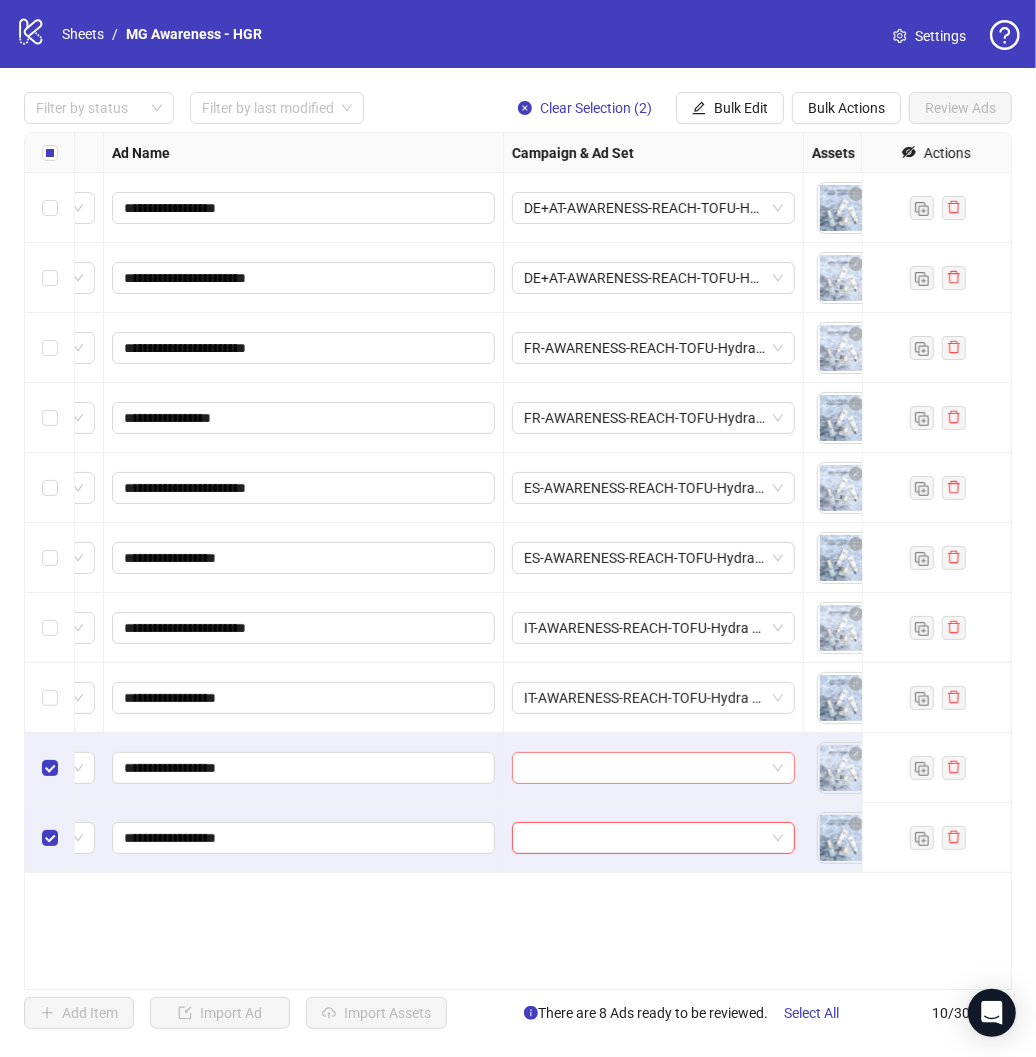 click at bounding box center [644, 768] 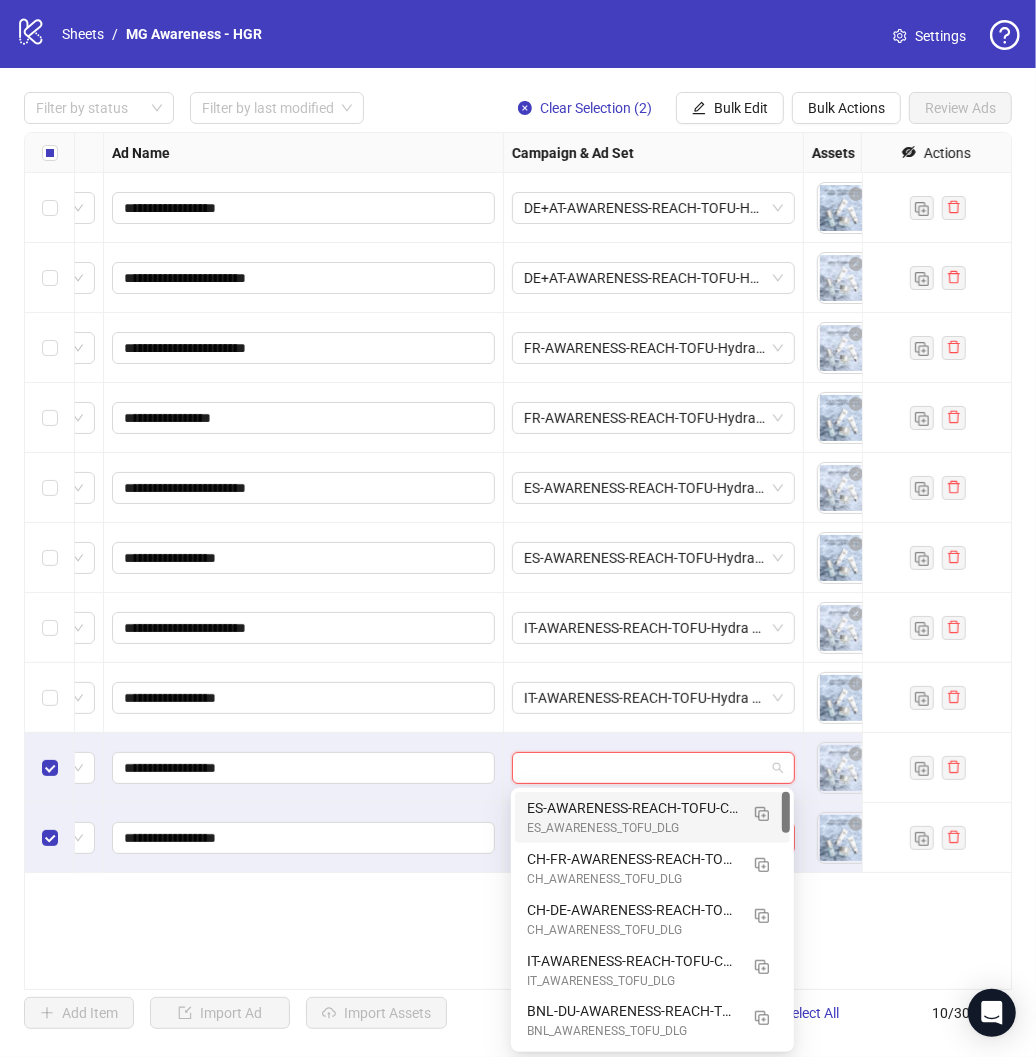 paste on "**********" 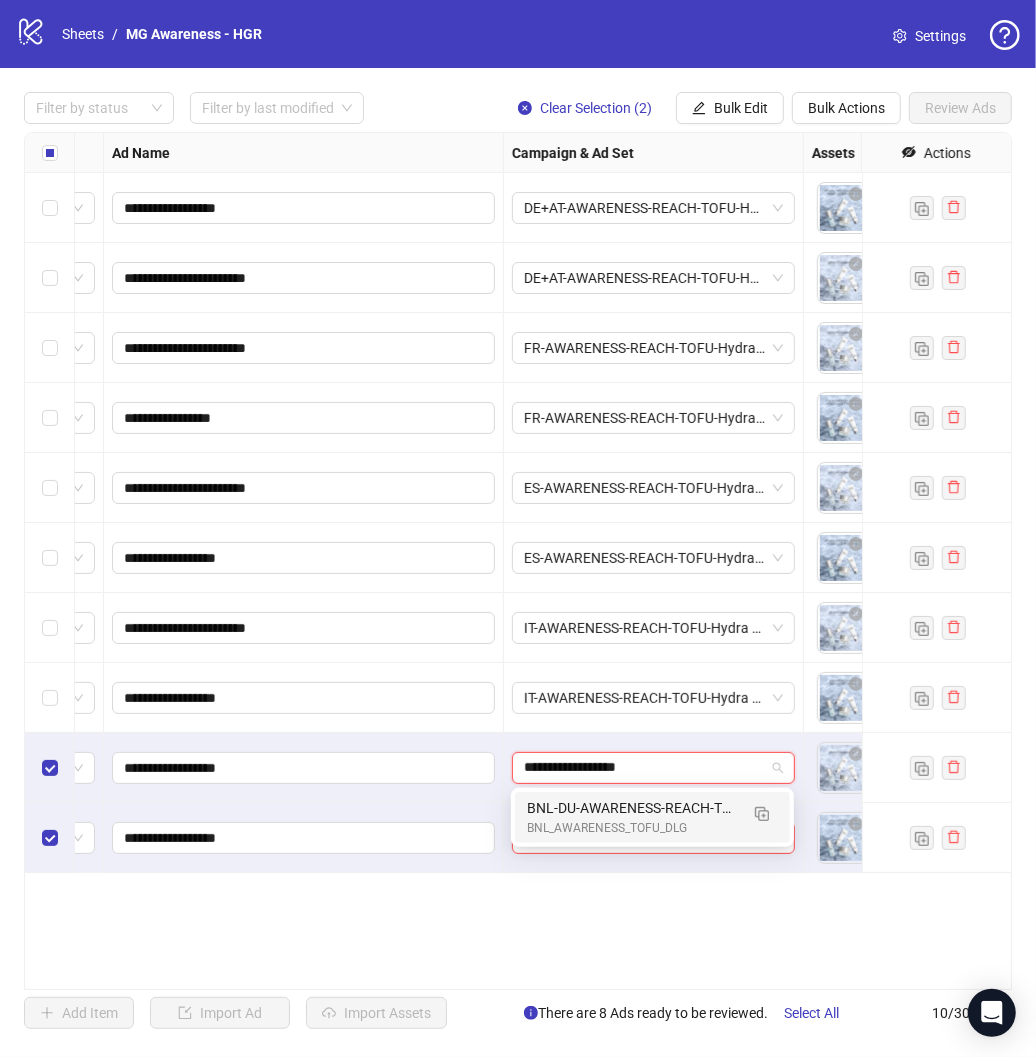 click on "BNL-DU-AWARENESS-REACH-TOFU-CLEANSING68" at bounding box center (632, 808) 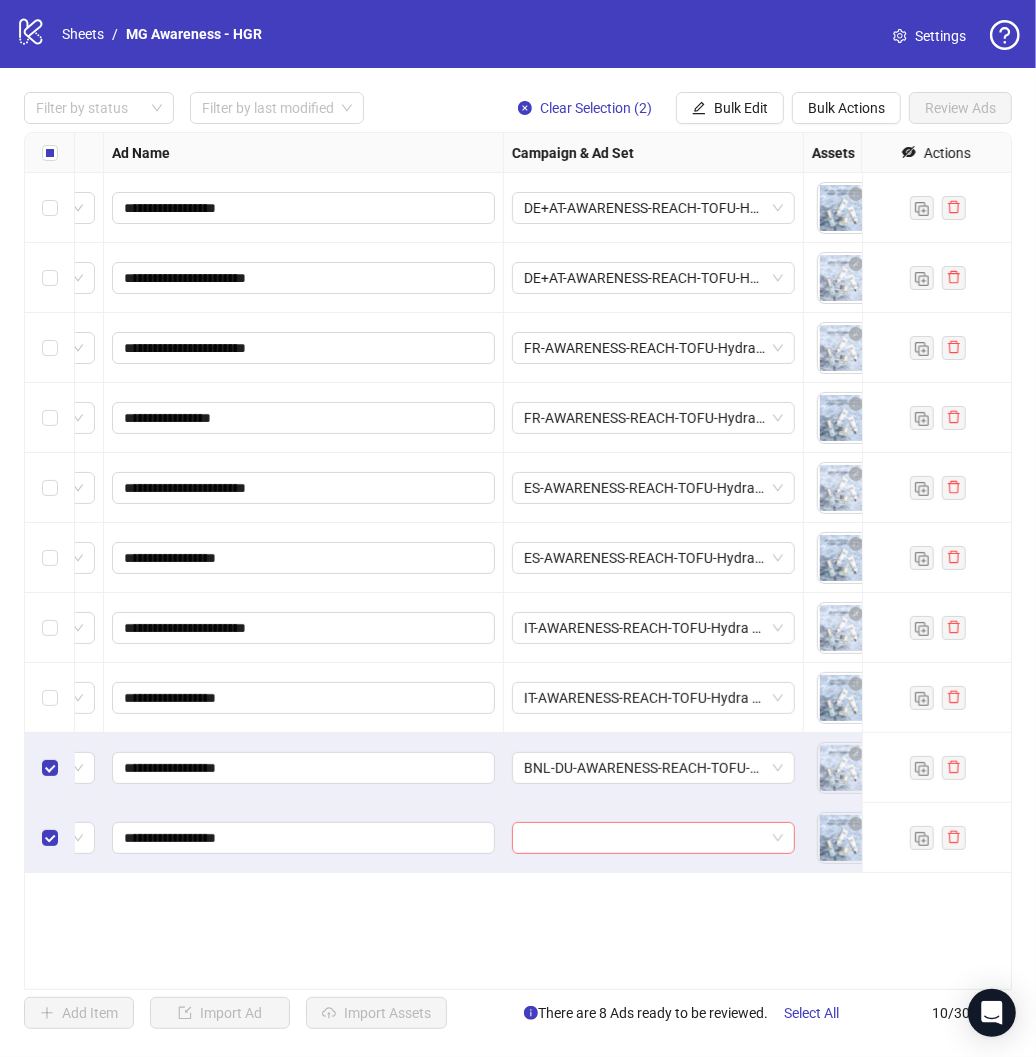 click at bounding box center [644, 838] 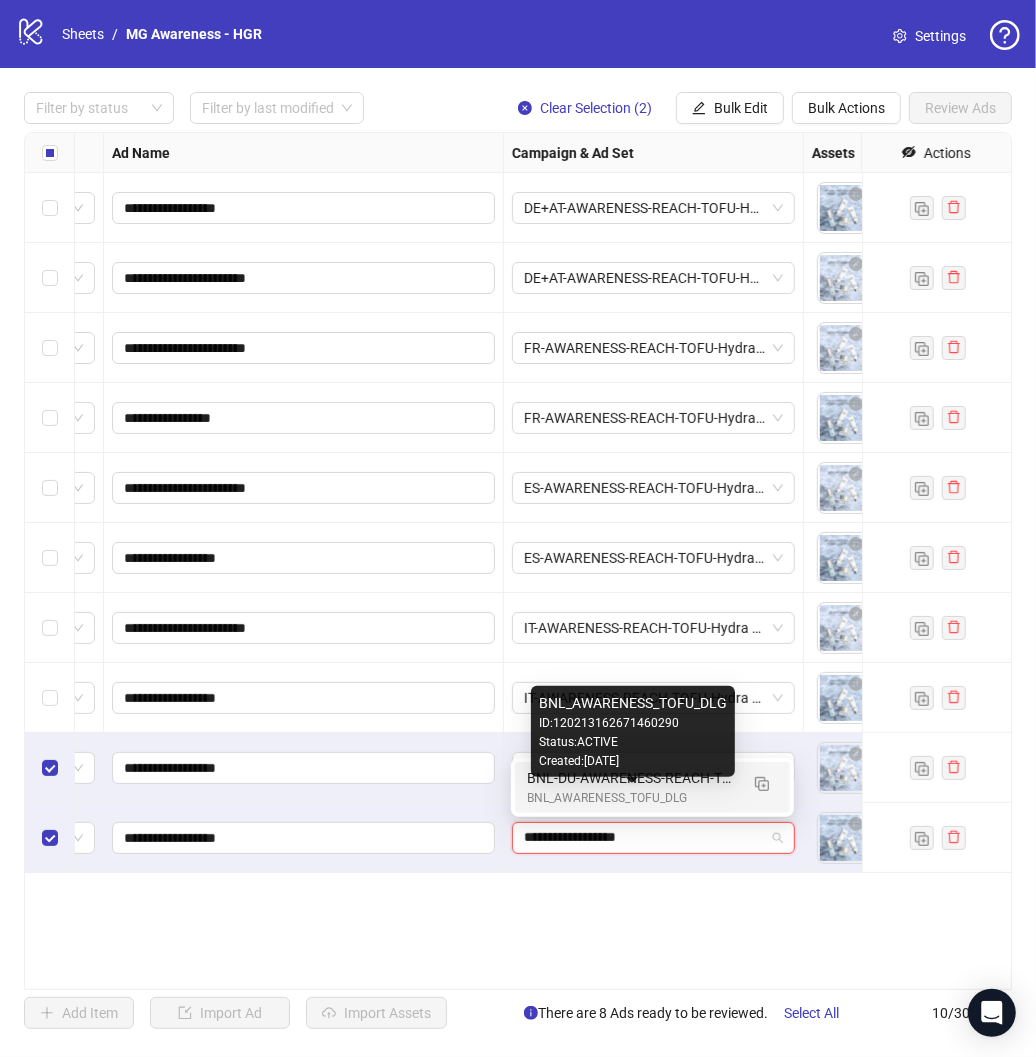 click on "BNL-DU-AWARENESS-REACH-TOFU-CLEANSING68" at bounding box center (632, 778) 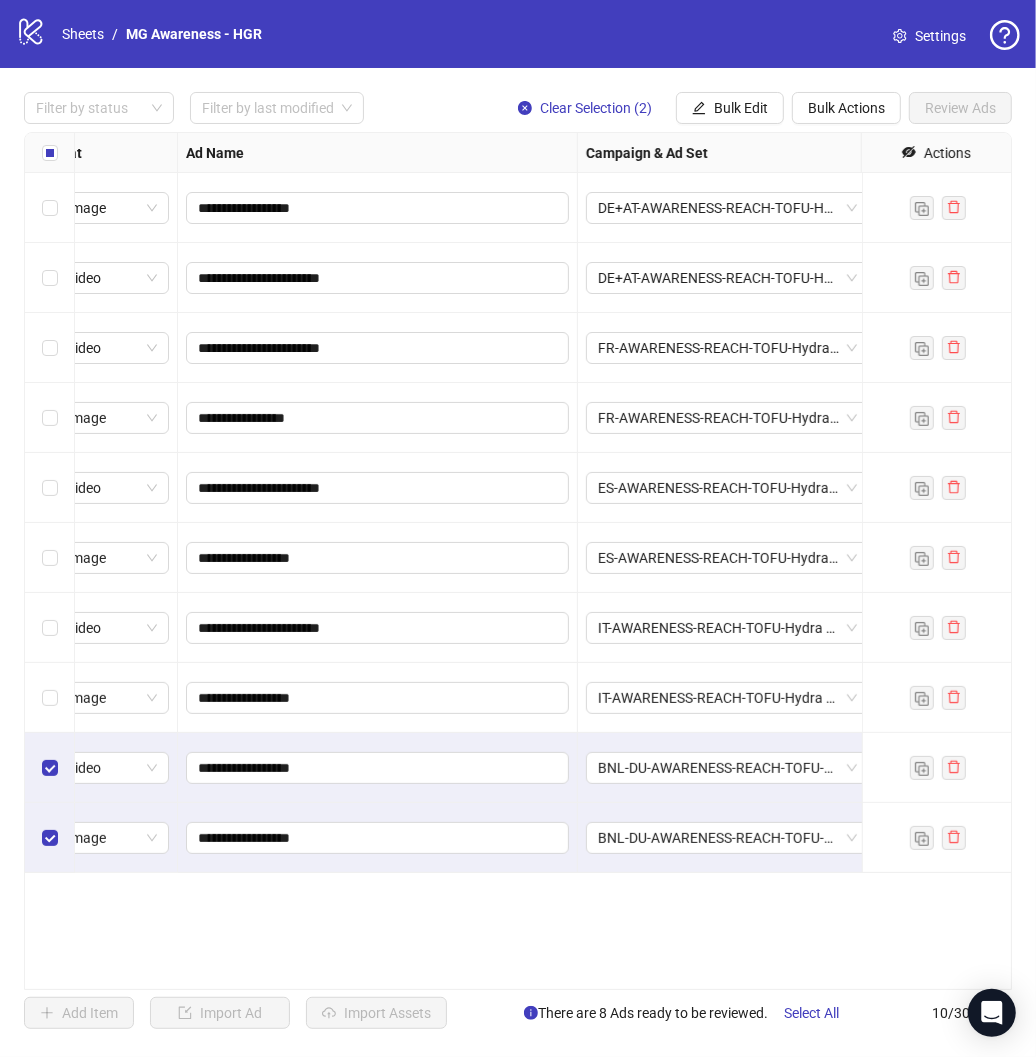 scroll, scrollTop: 0, scrollLeft: 0, axis: both 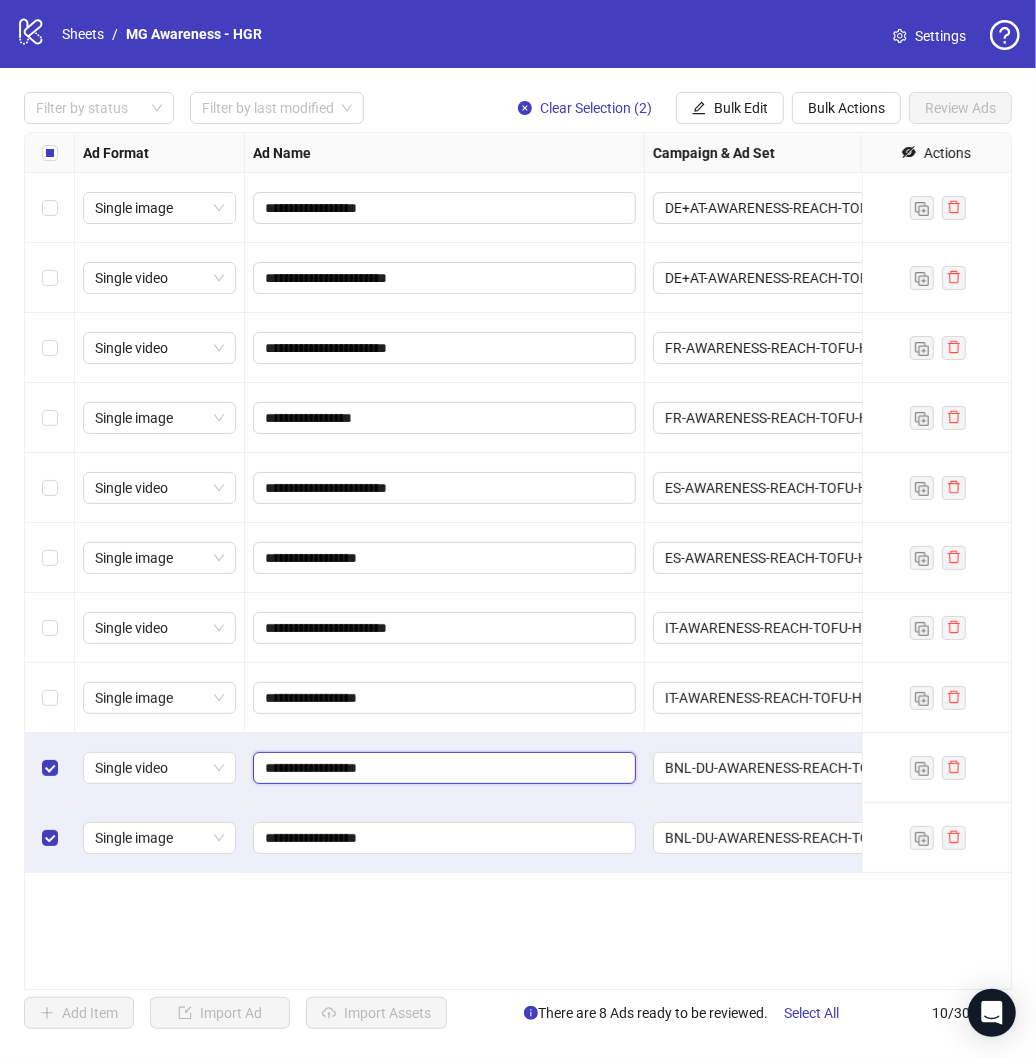 click on "**********" at bounding box center (442, 768) 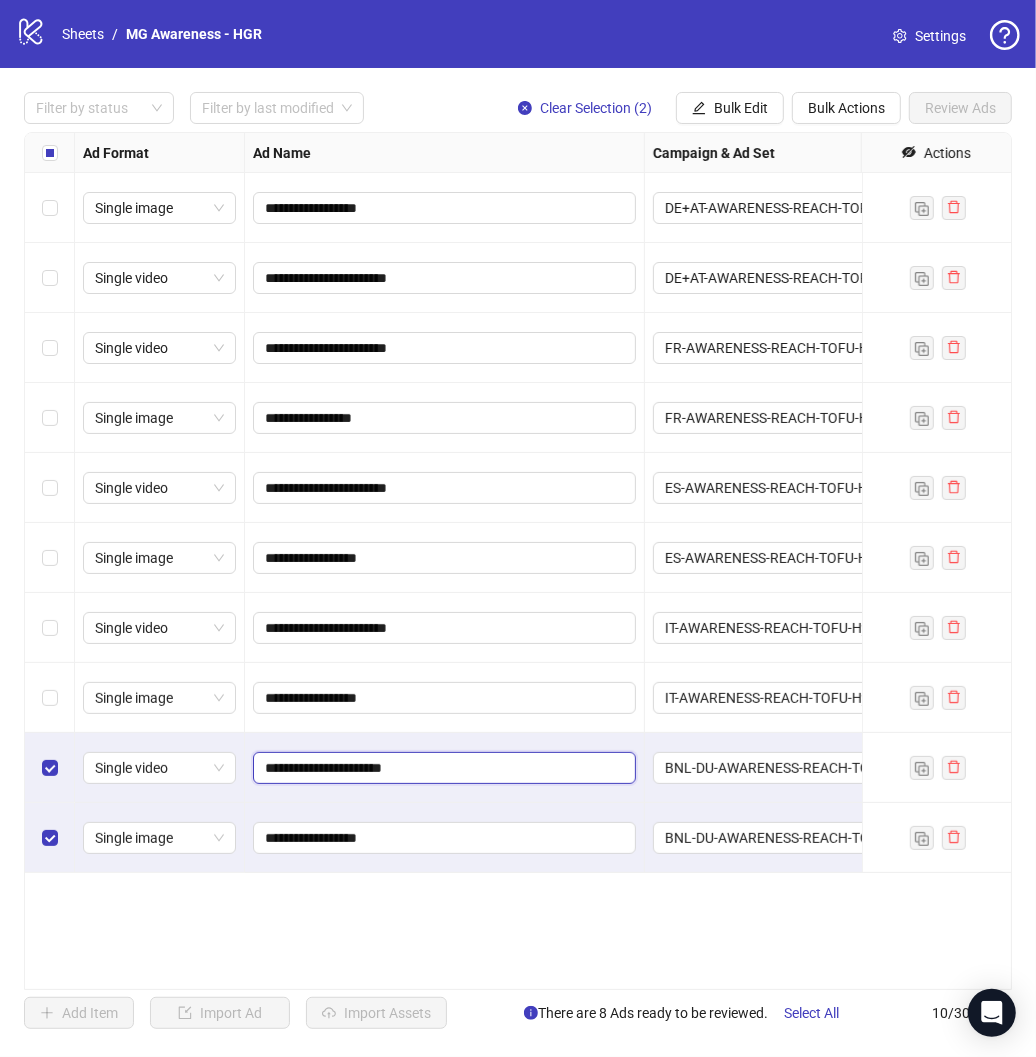 type on "**********" 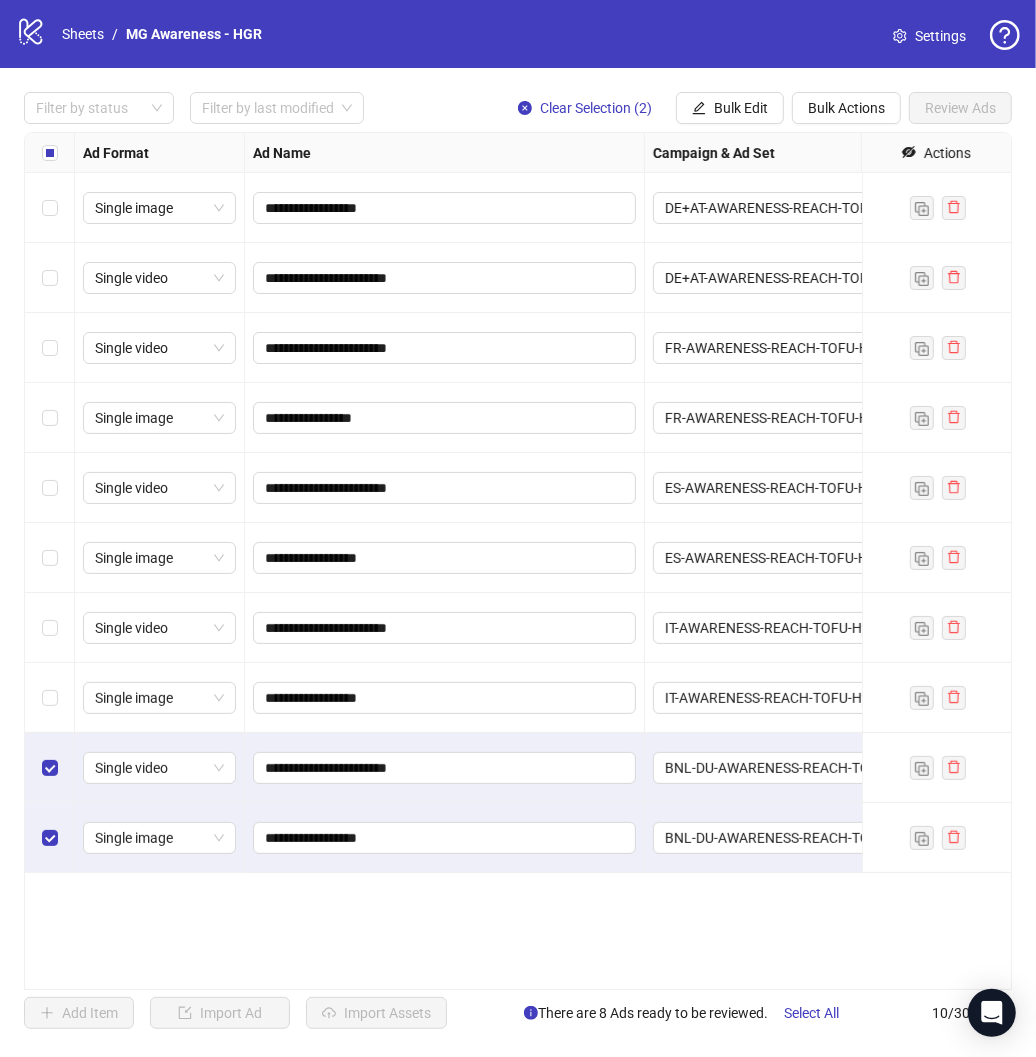 click on "**********" at bounding box center [518, 561] 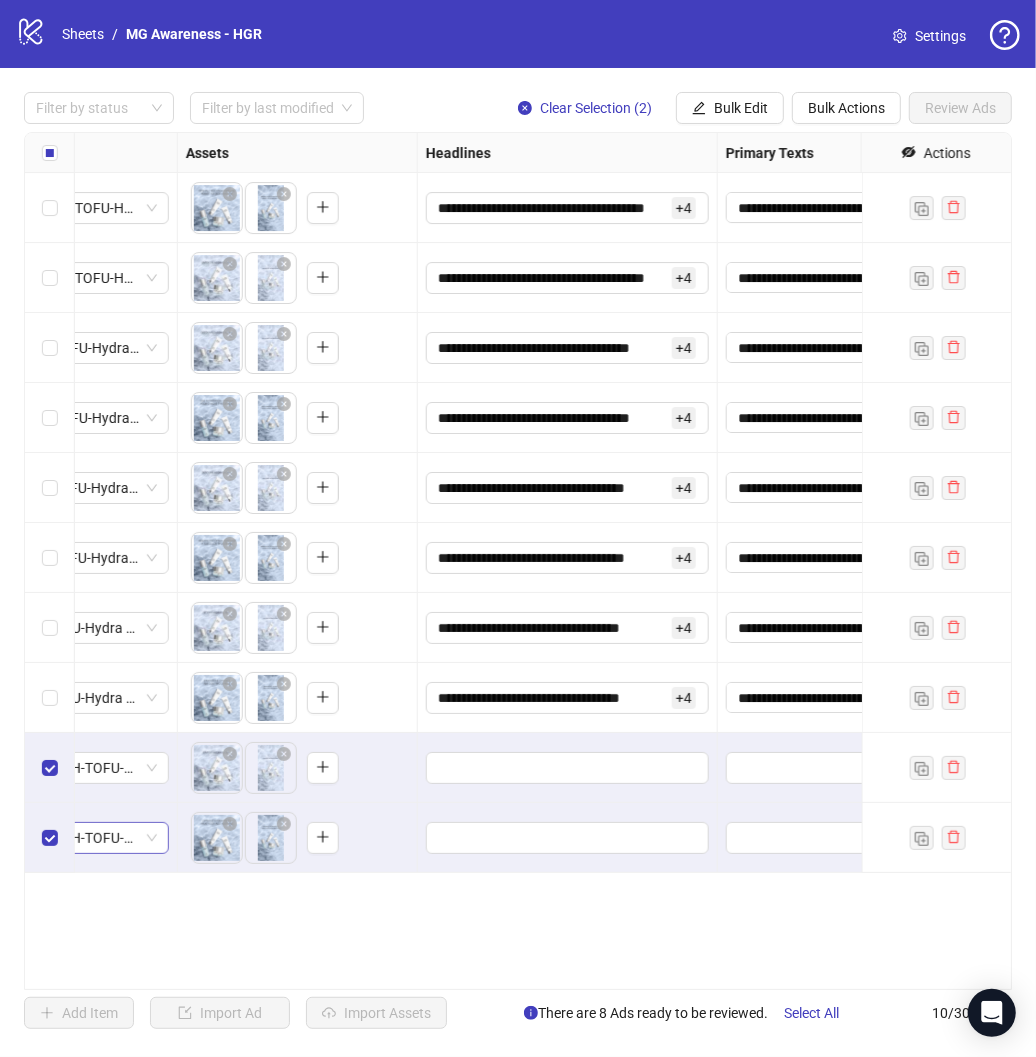 scroll, scrollTop: 0, scrollLeft: 816, axis: horizontal 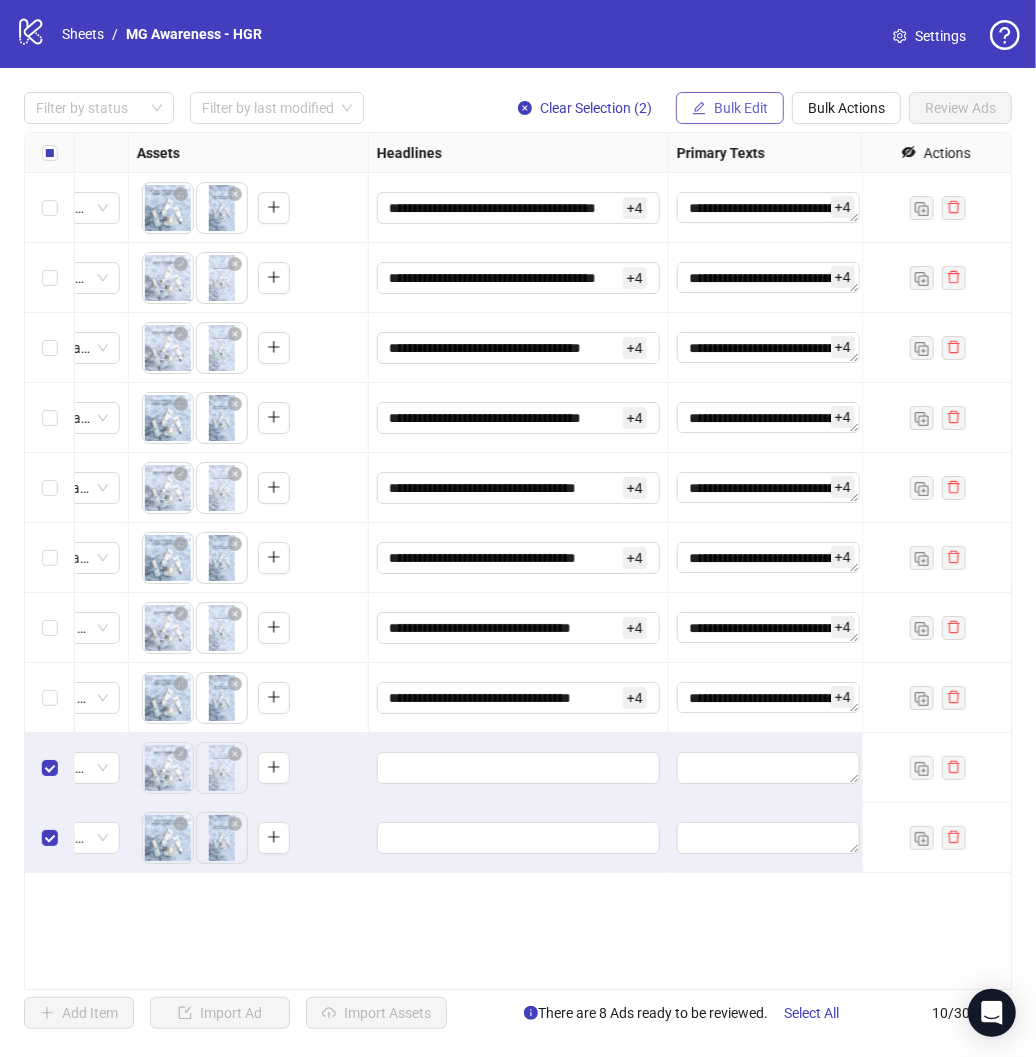 click on "Bulk Edit" at bounding box center [741, 108] 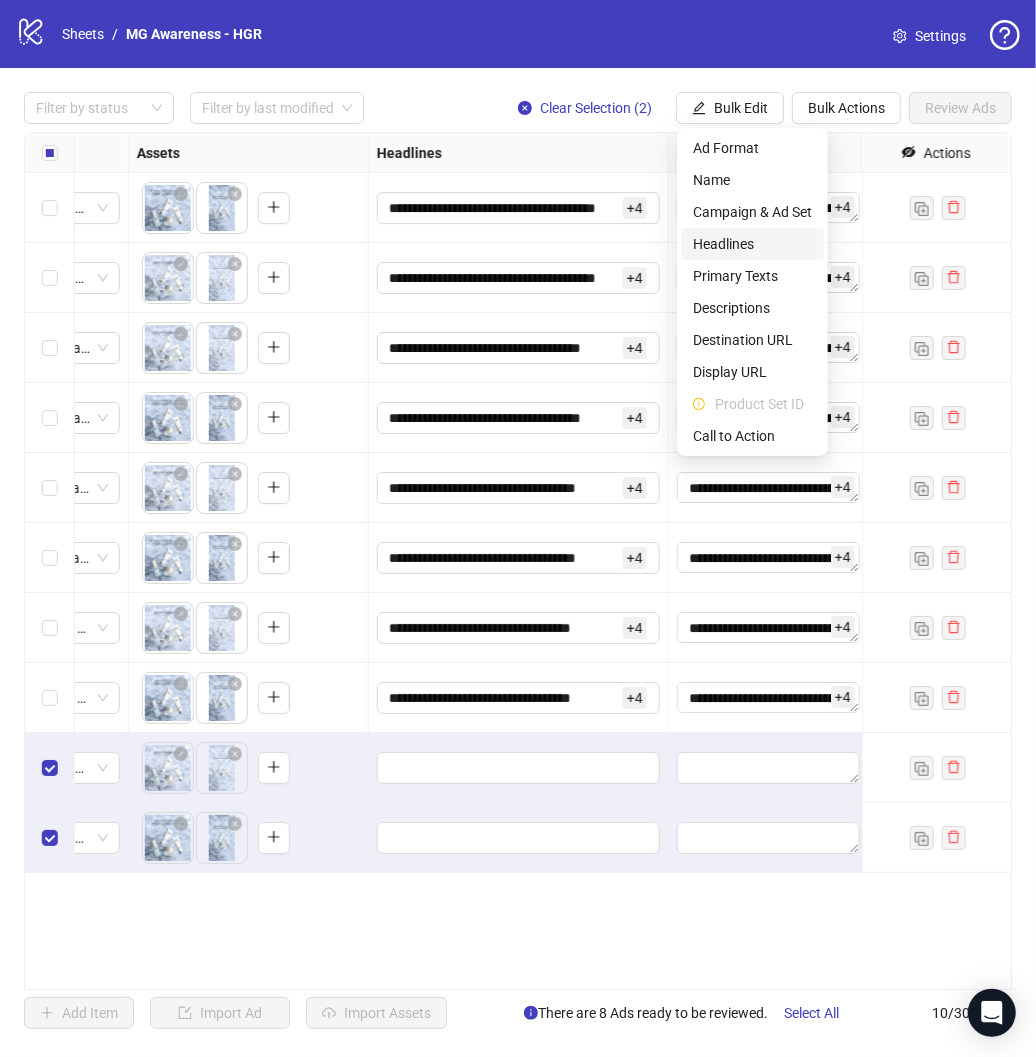 click on "Headlines" at bounding box center (752, 244) 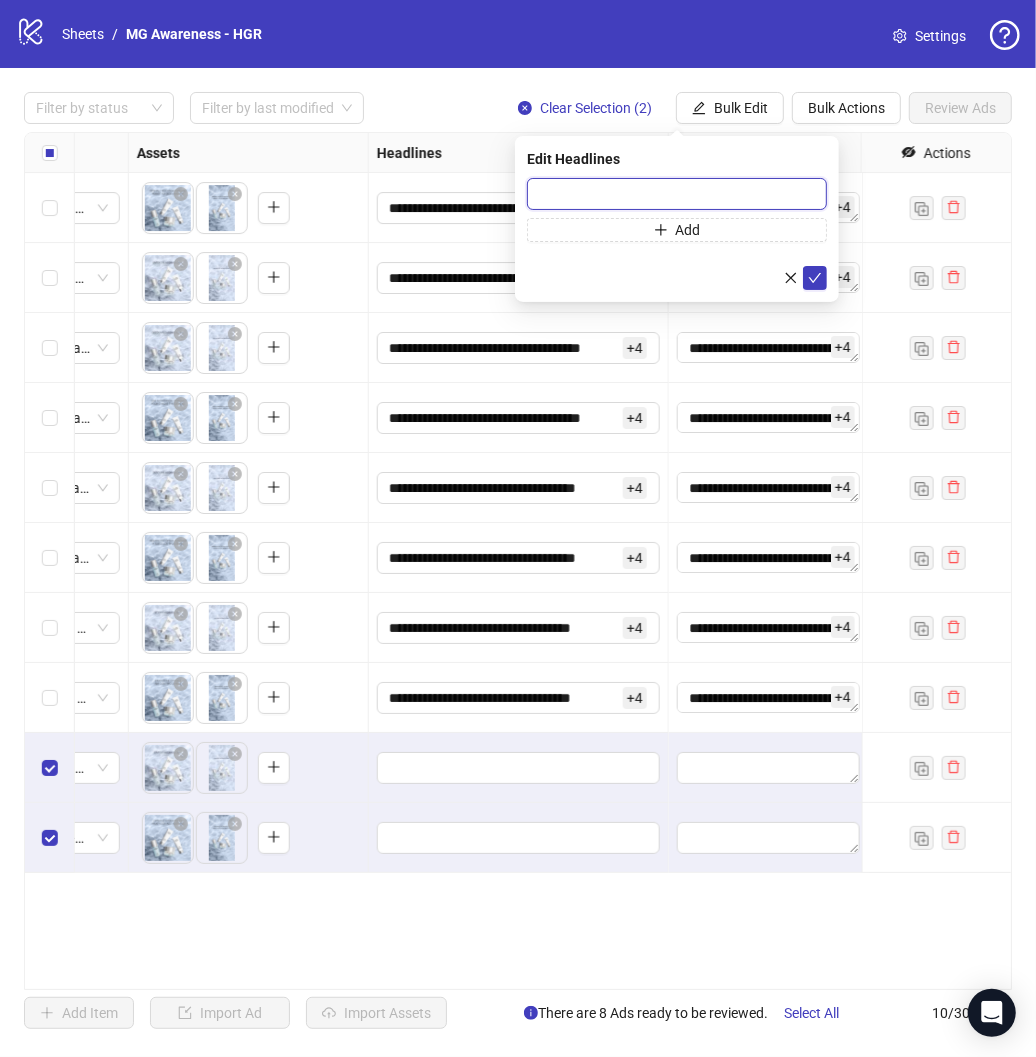 click at bounding box center (677, 194) 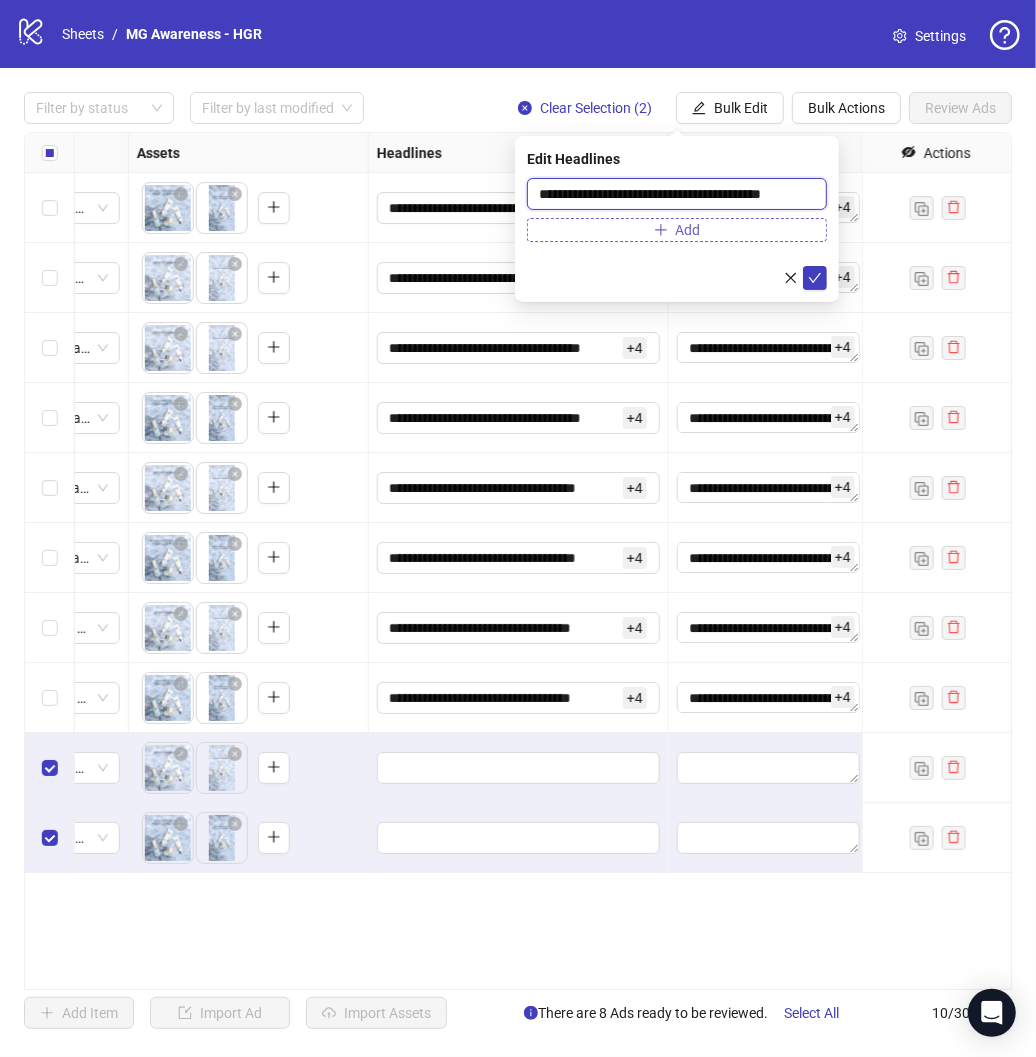 type on "**********" 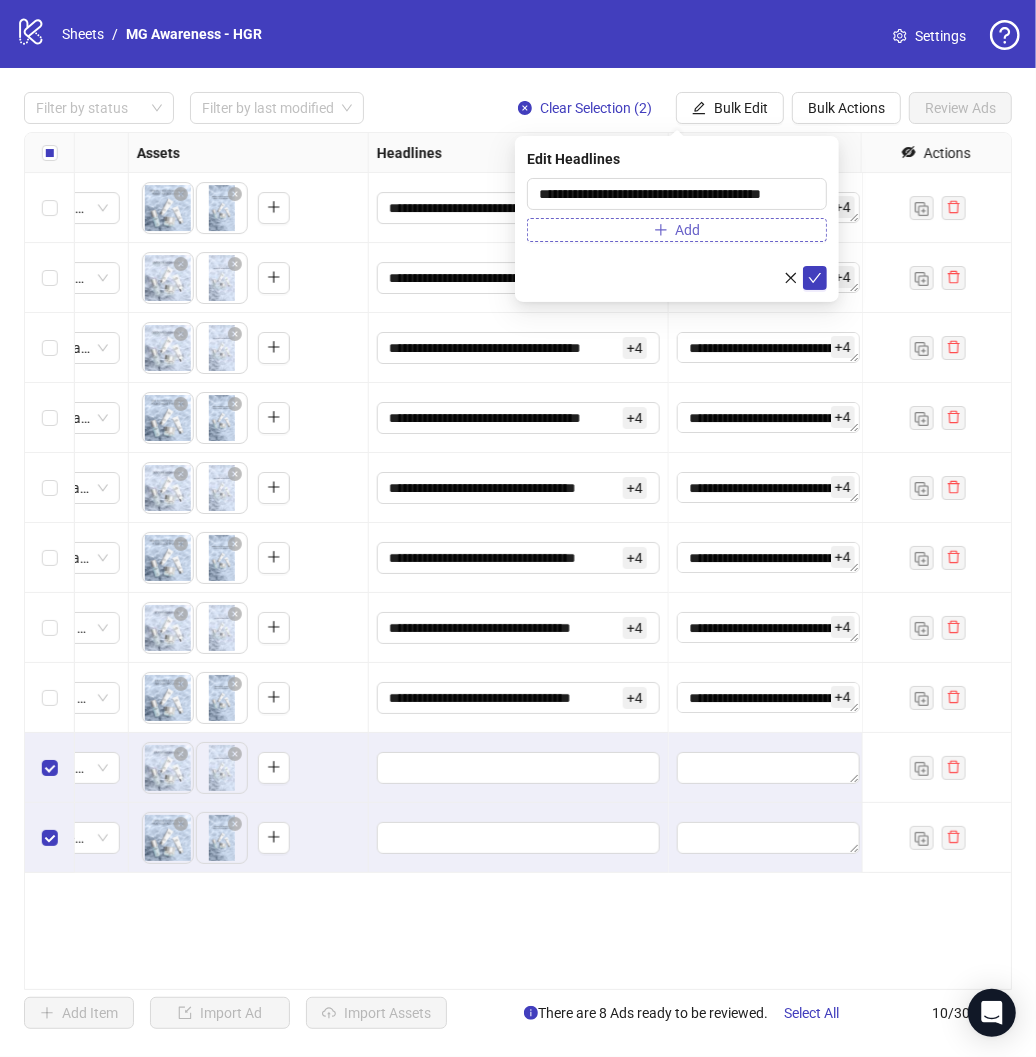 click on "Add" at bounding box center [677, 230] 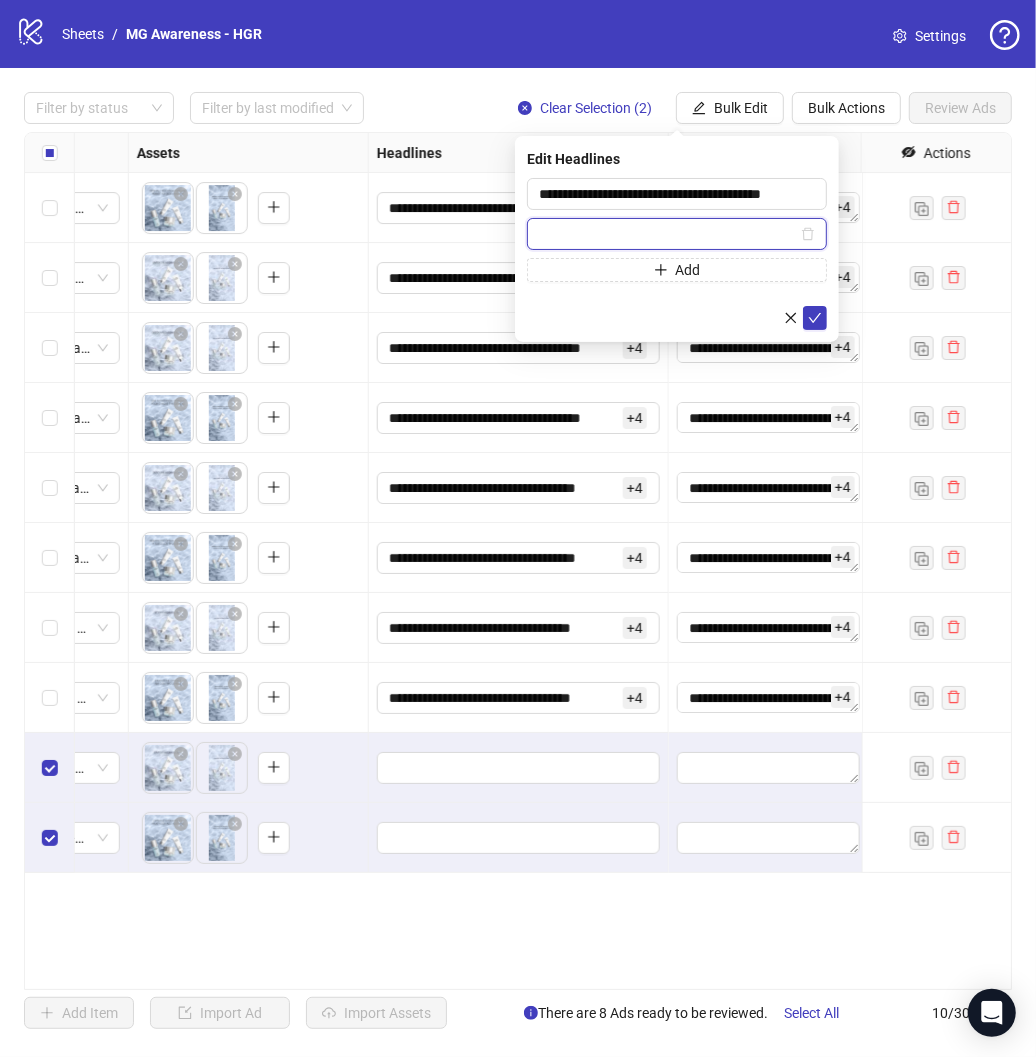 paste on "**********" 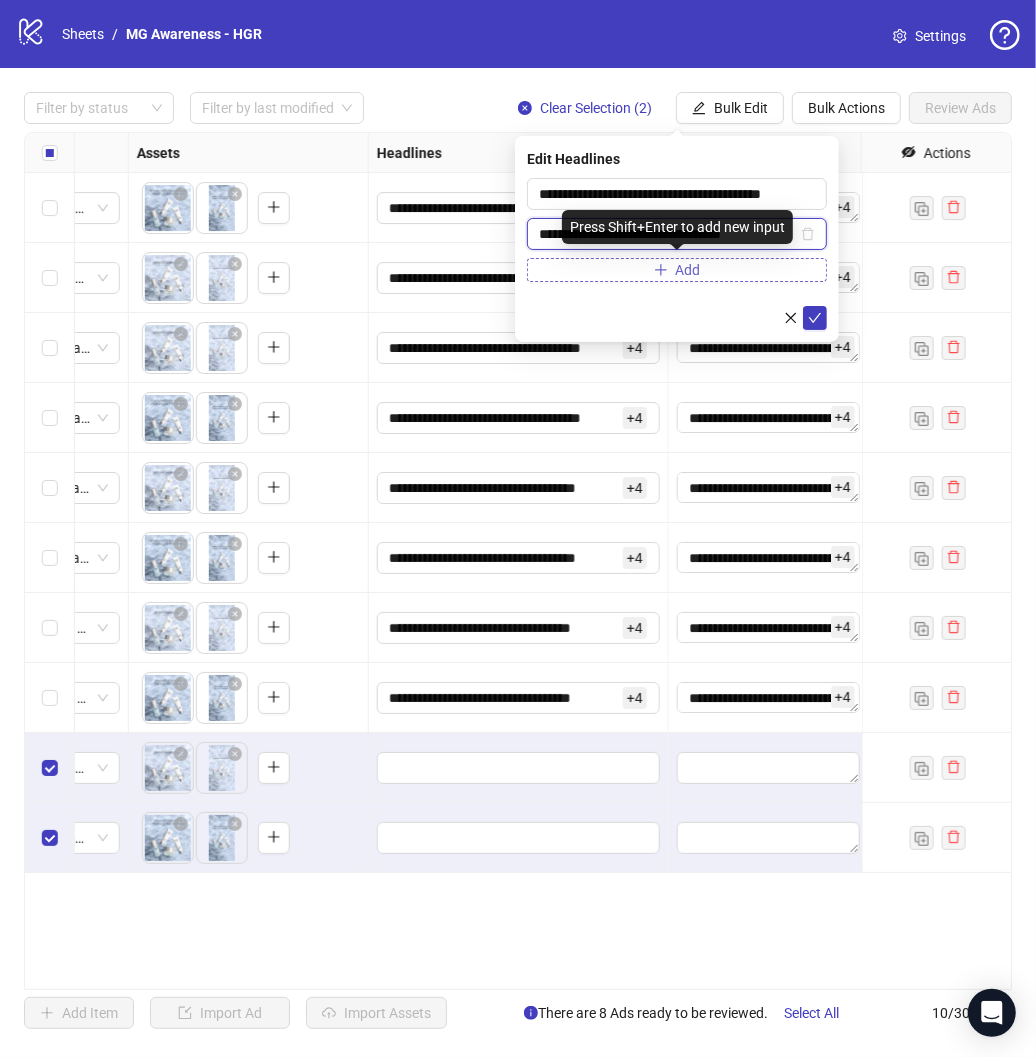 type on "**********" 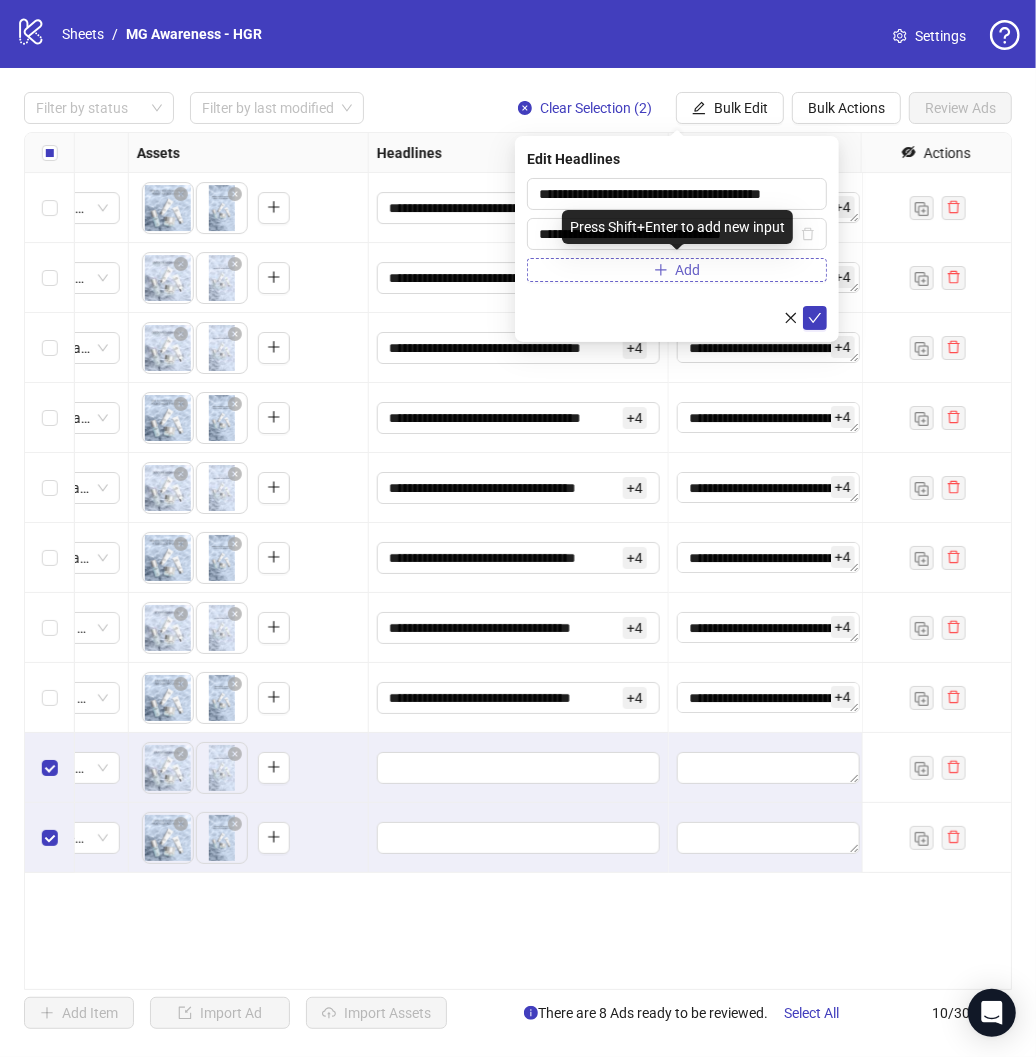 click on "Add" at bounding box center (677, 270) 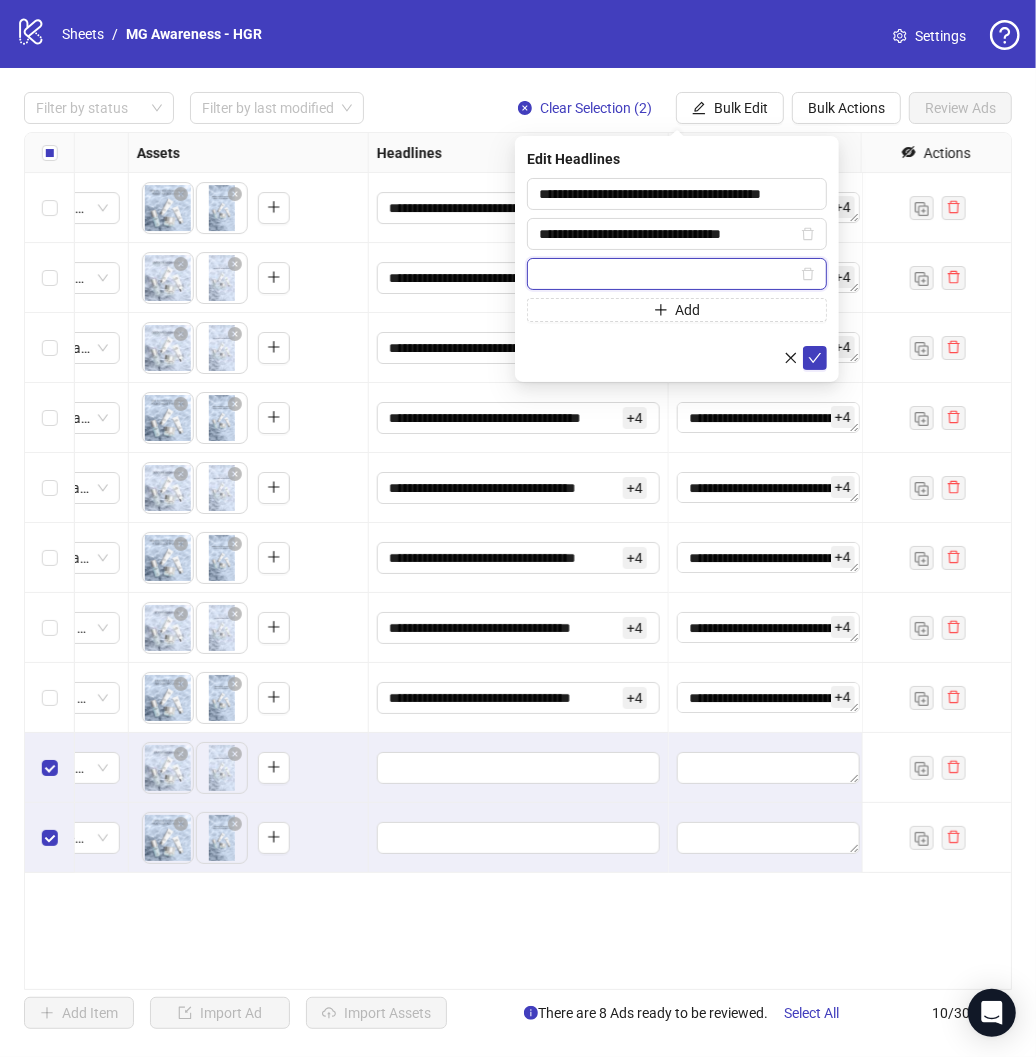 paste on "**********" 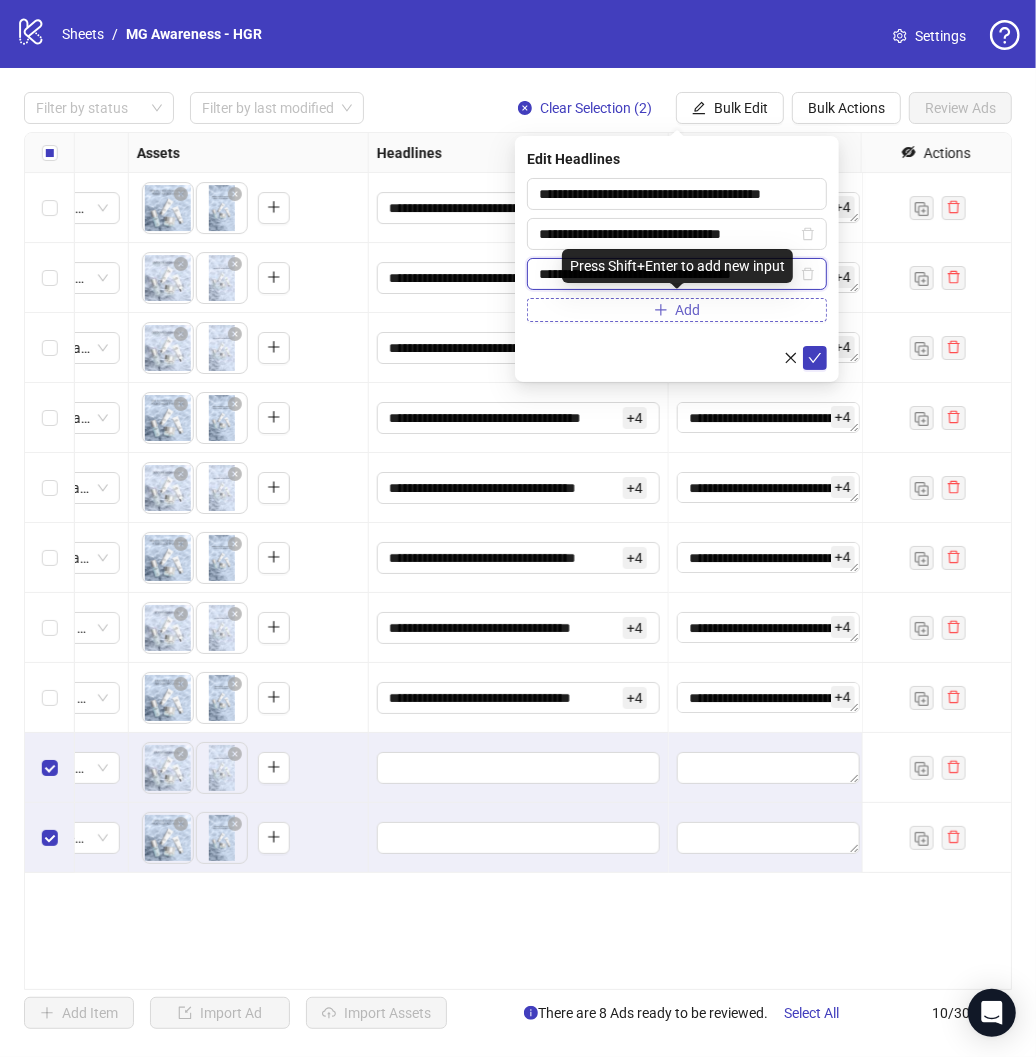 type on "**********" 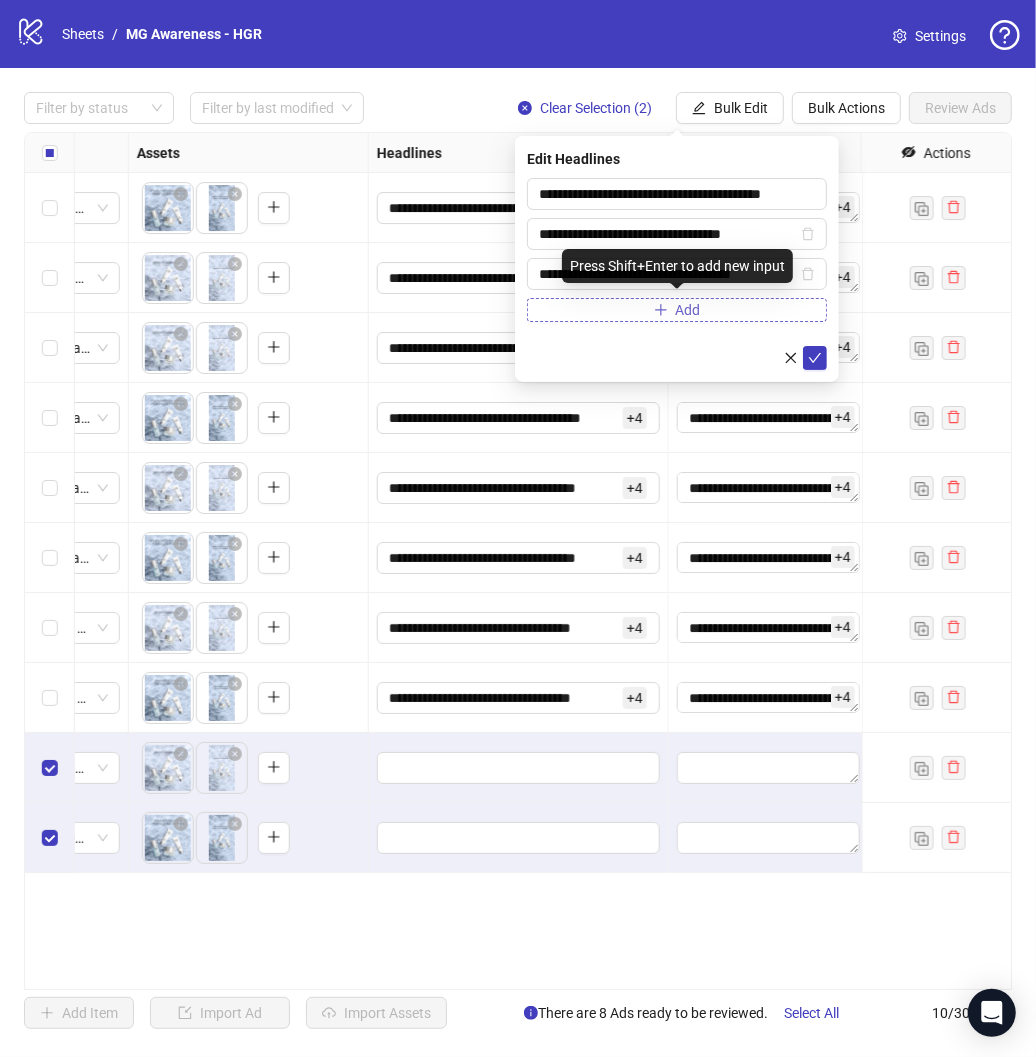 click on "Add" at bounding box center (677, 310) 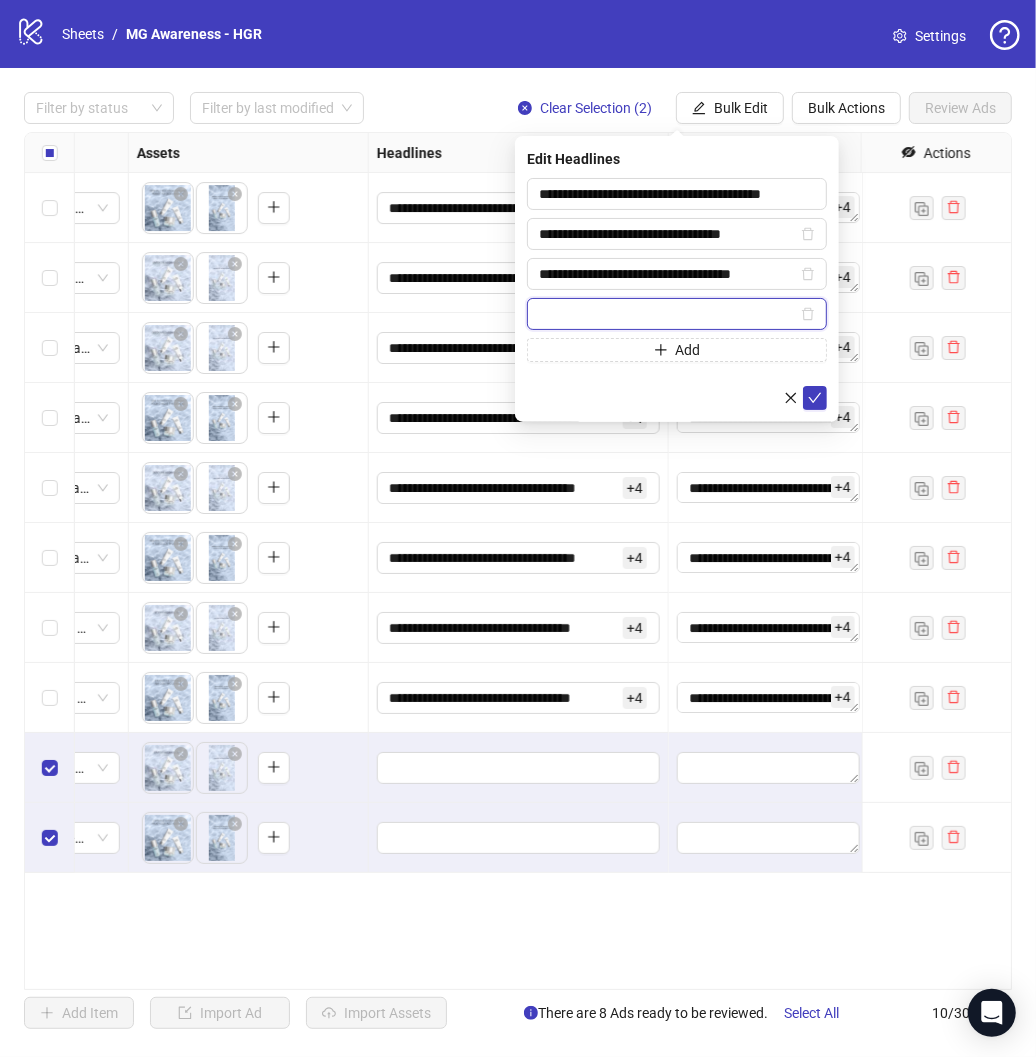 paste on "**********" 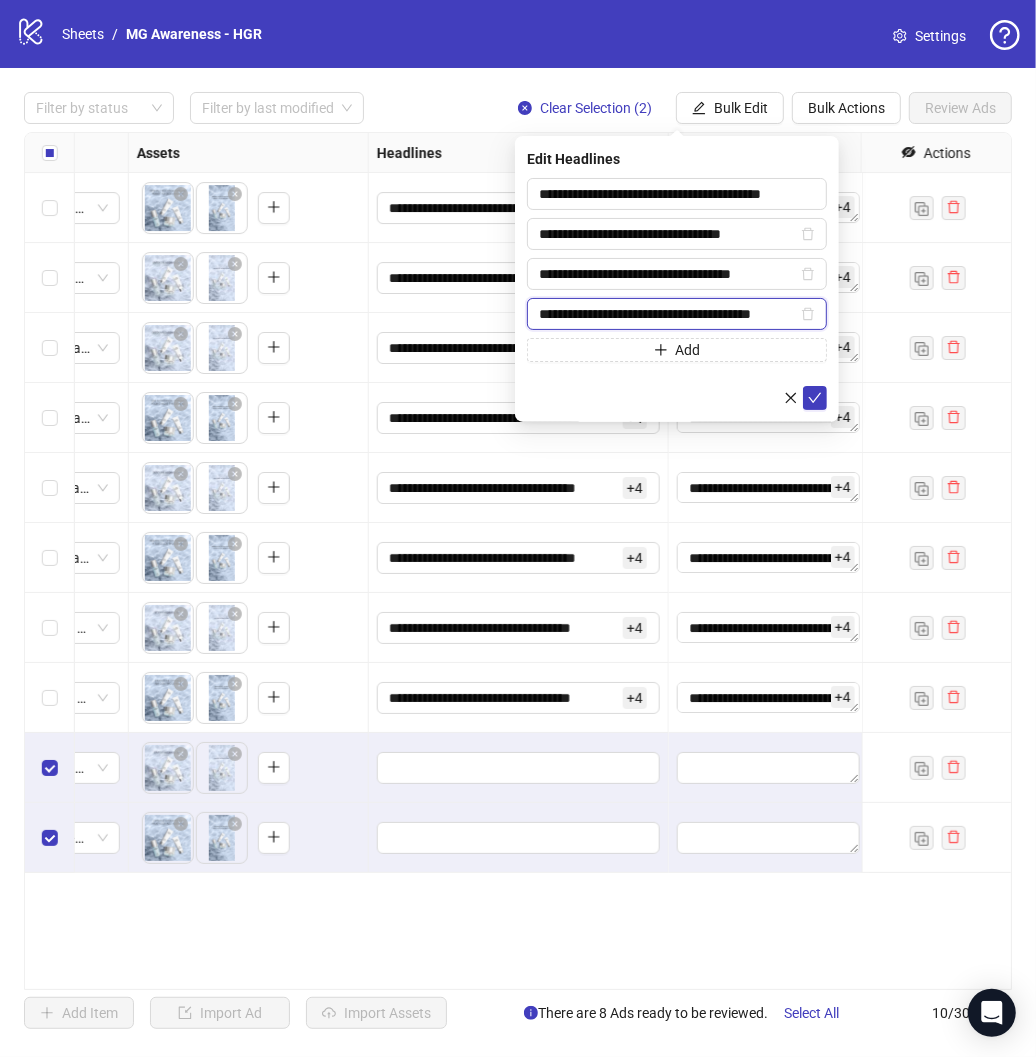 scroll, scrollTop: 0, scrollLeft: 8, axis: horizontal 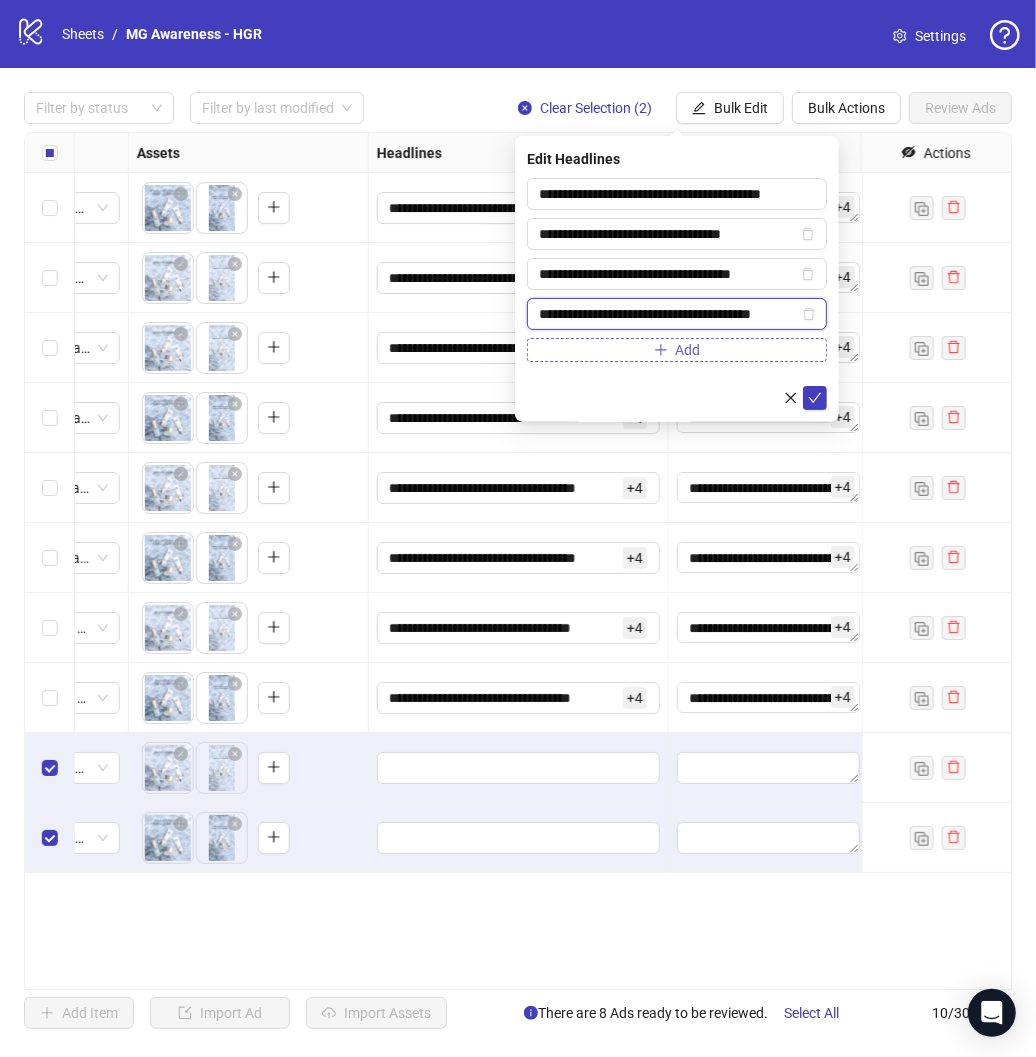 type on "**********" 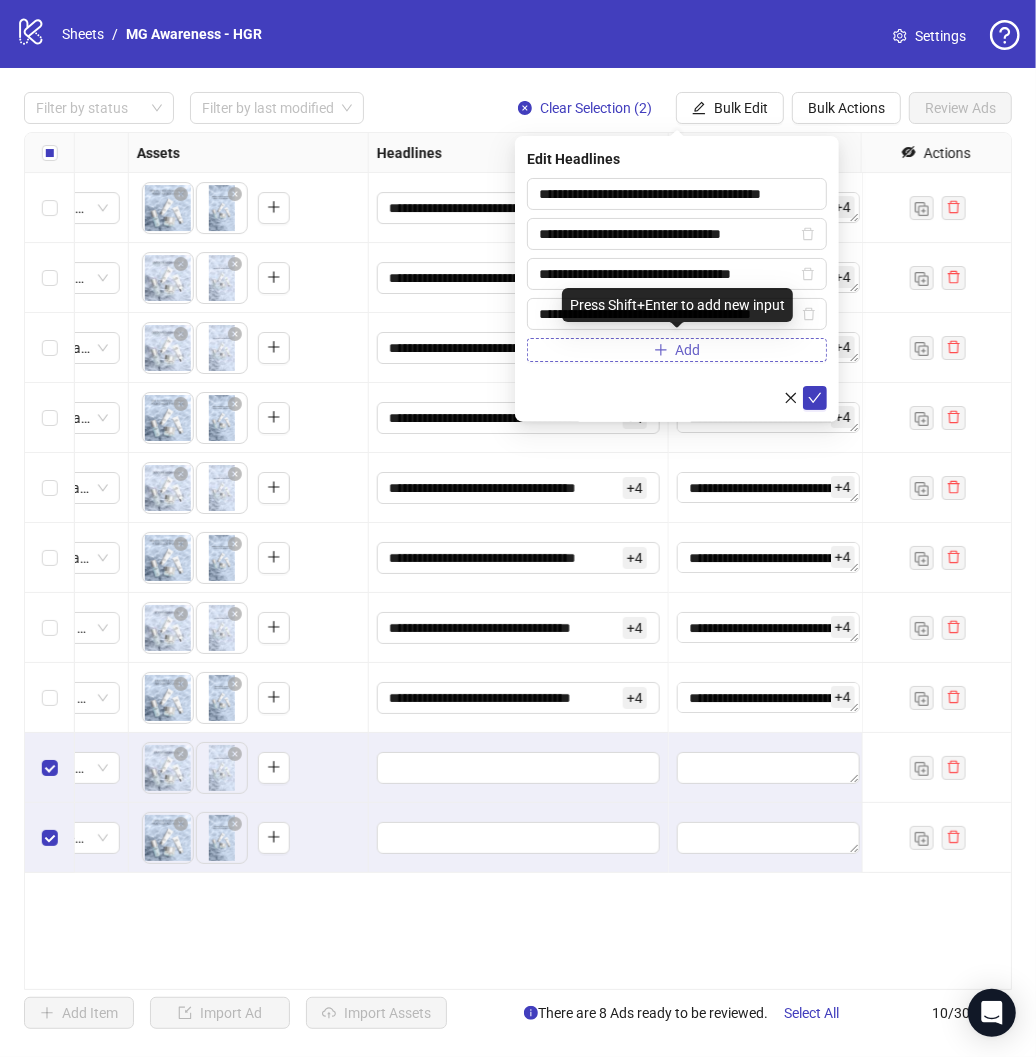 click on "Add" at bounding box center [677, 350] 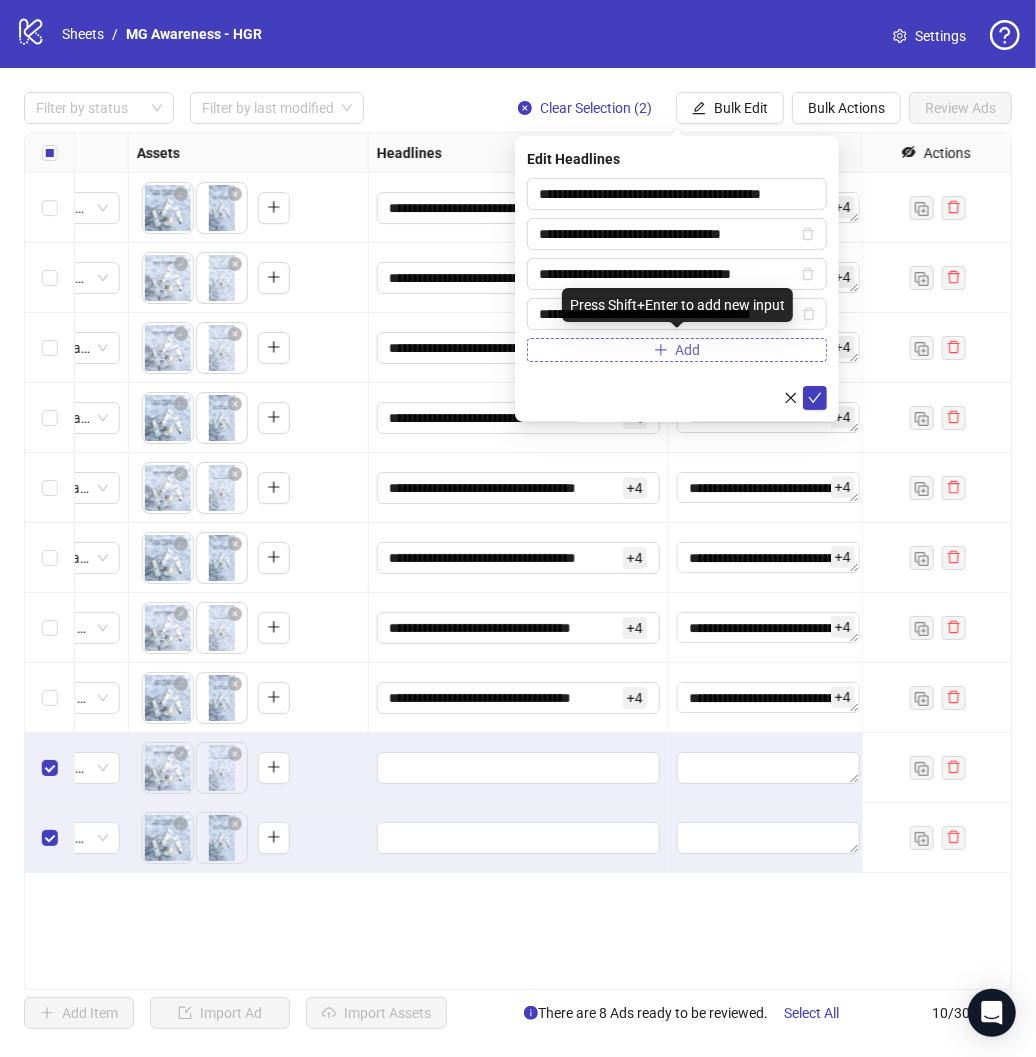 scroll, scrollTop: 0, scrollLeft: 0, axis: both 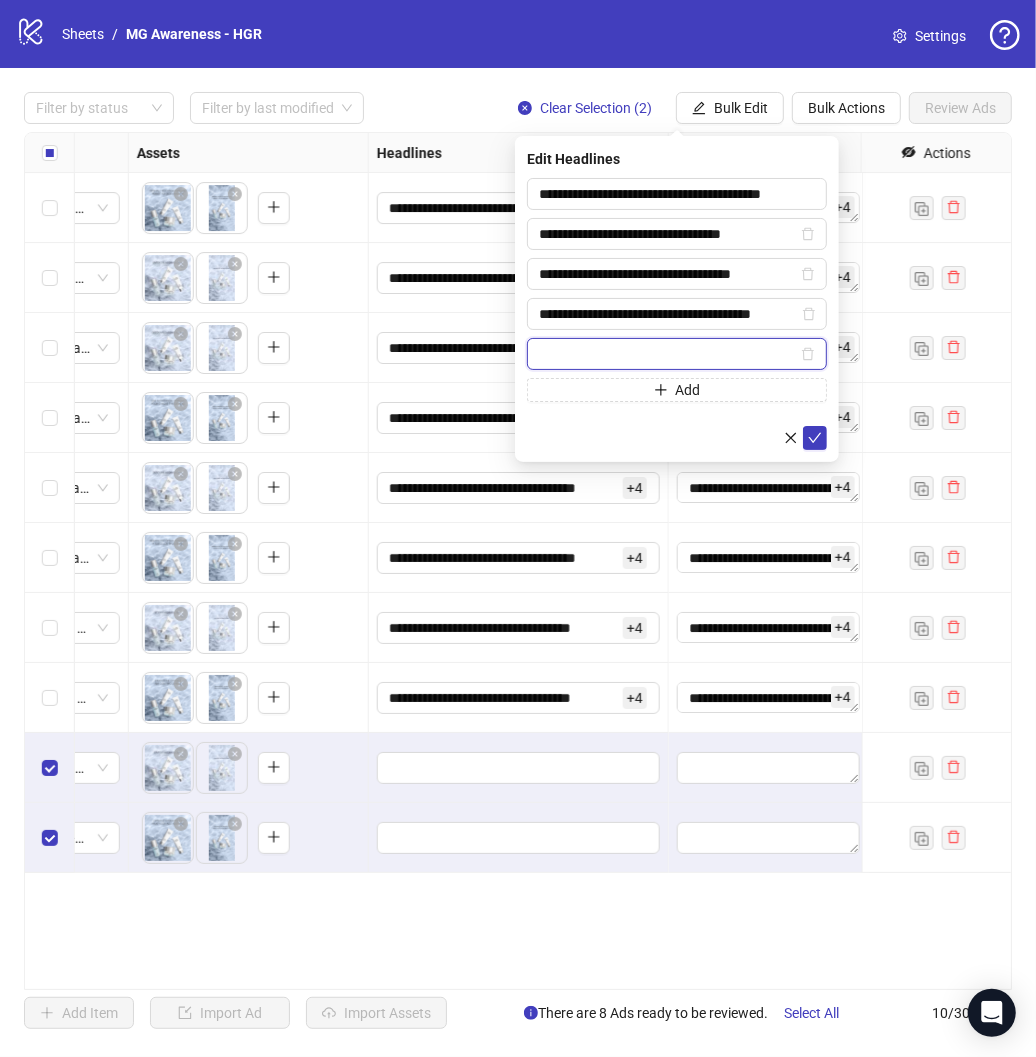 paste on "**********" 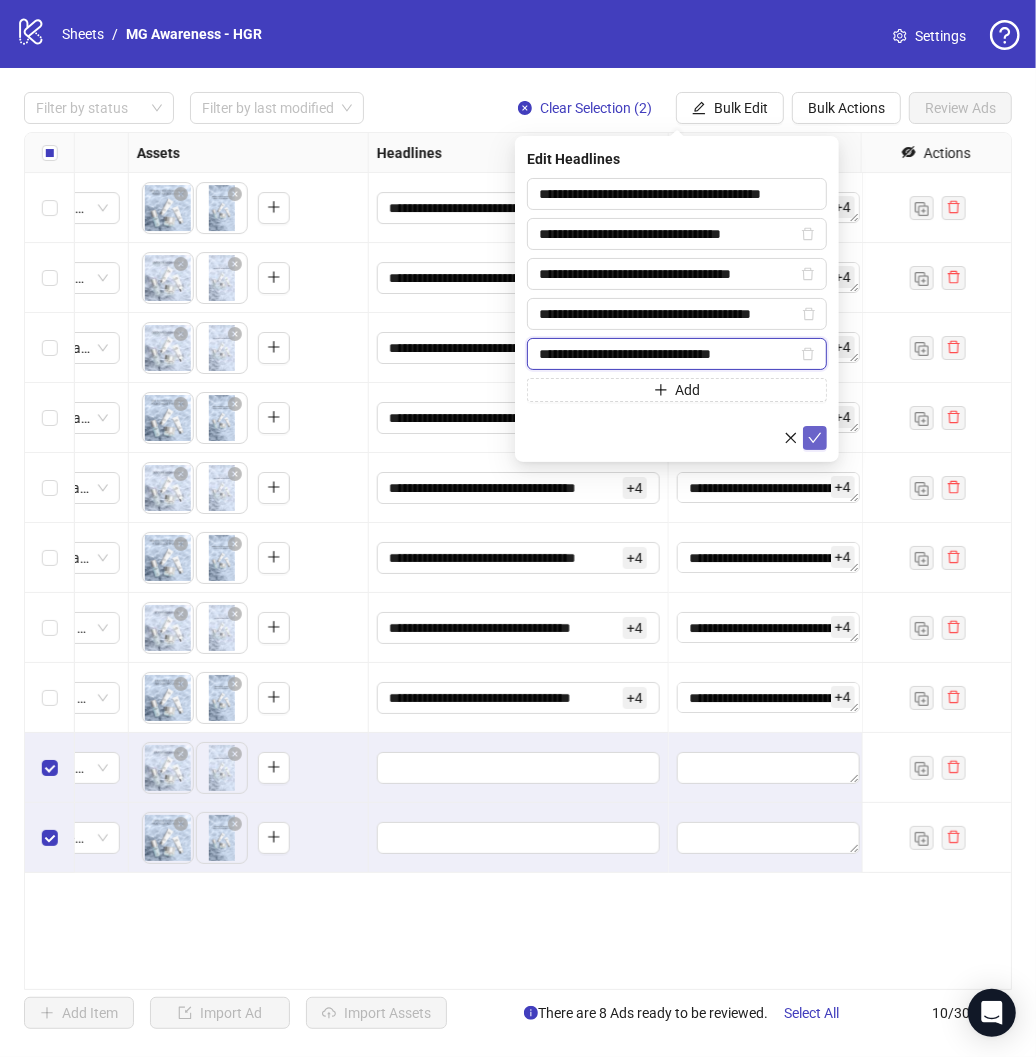 type on "**********" 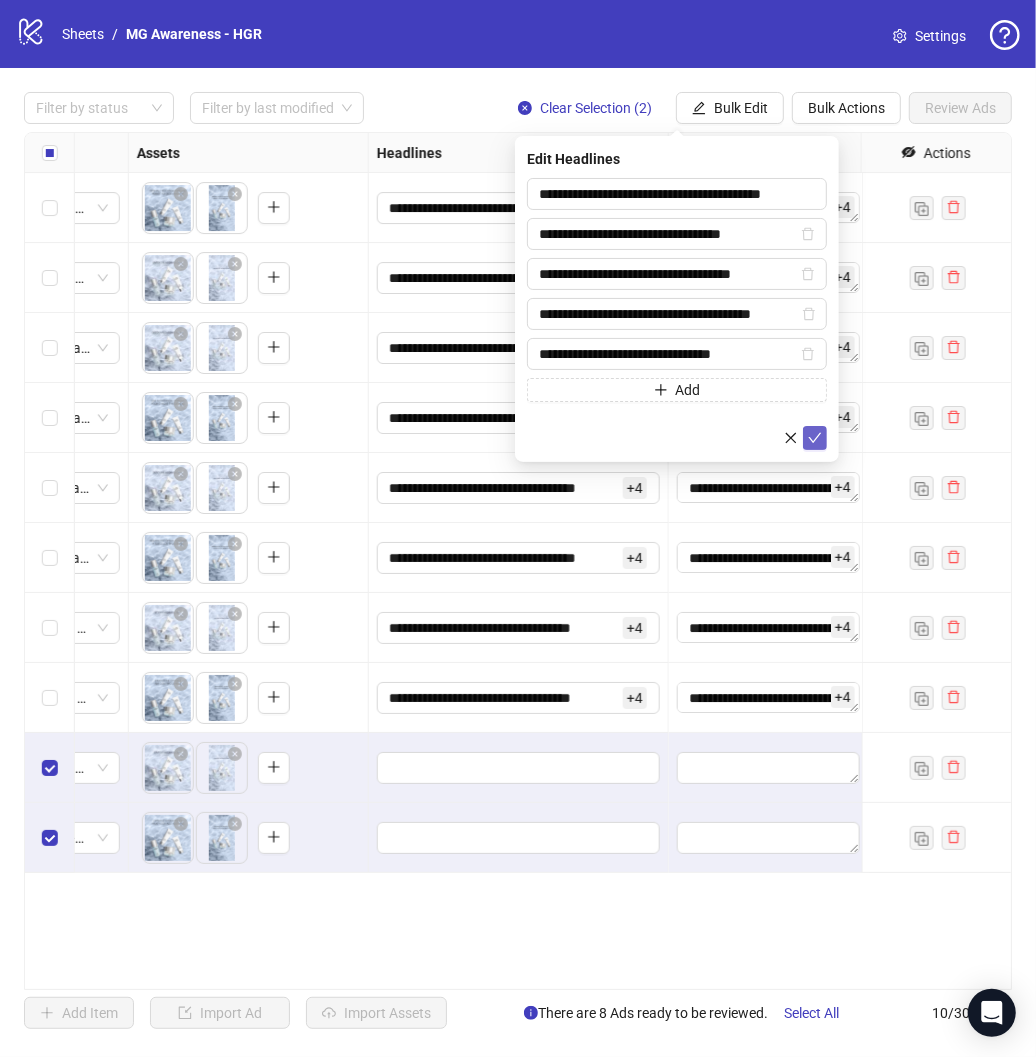 click 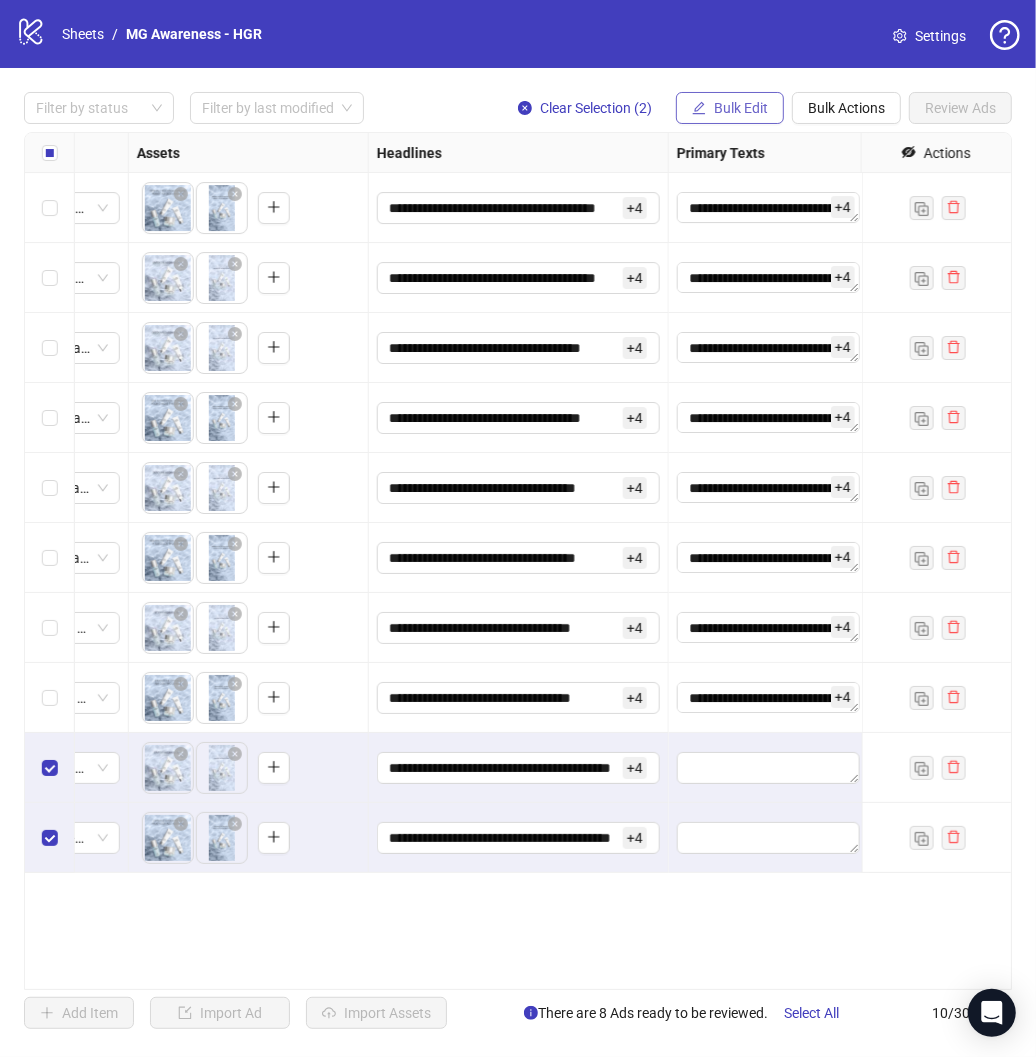 click on "Bulk Edit" at bounding box center [741, 108] 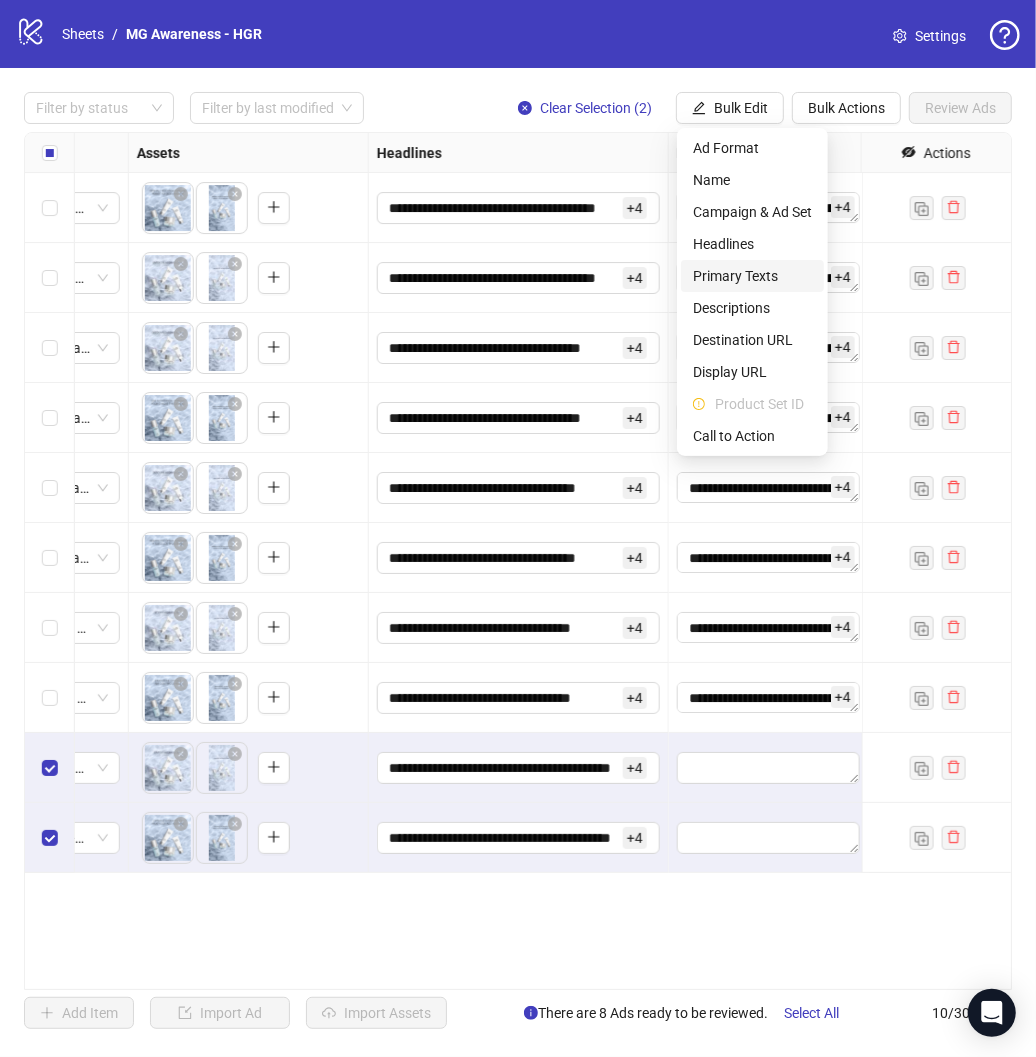 click on "Primary Texts" at bounding box center (752, 276) 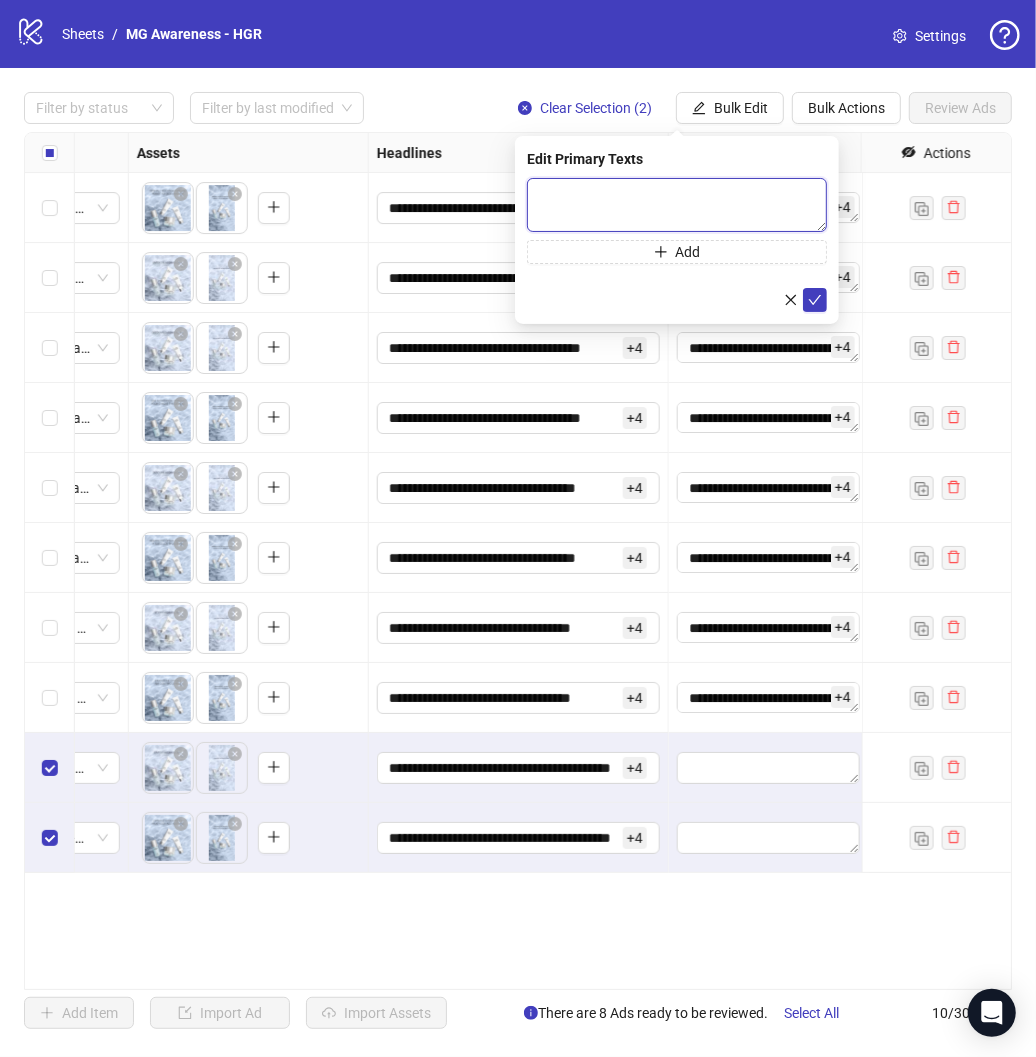 click at bounding box center [677, 205] 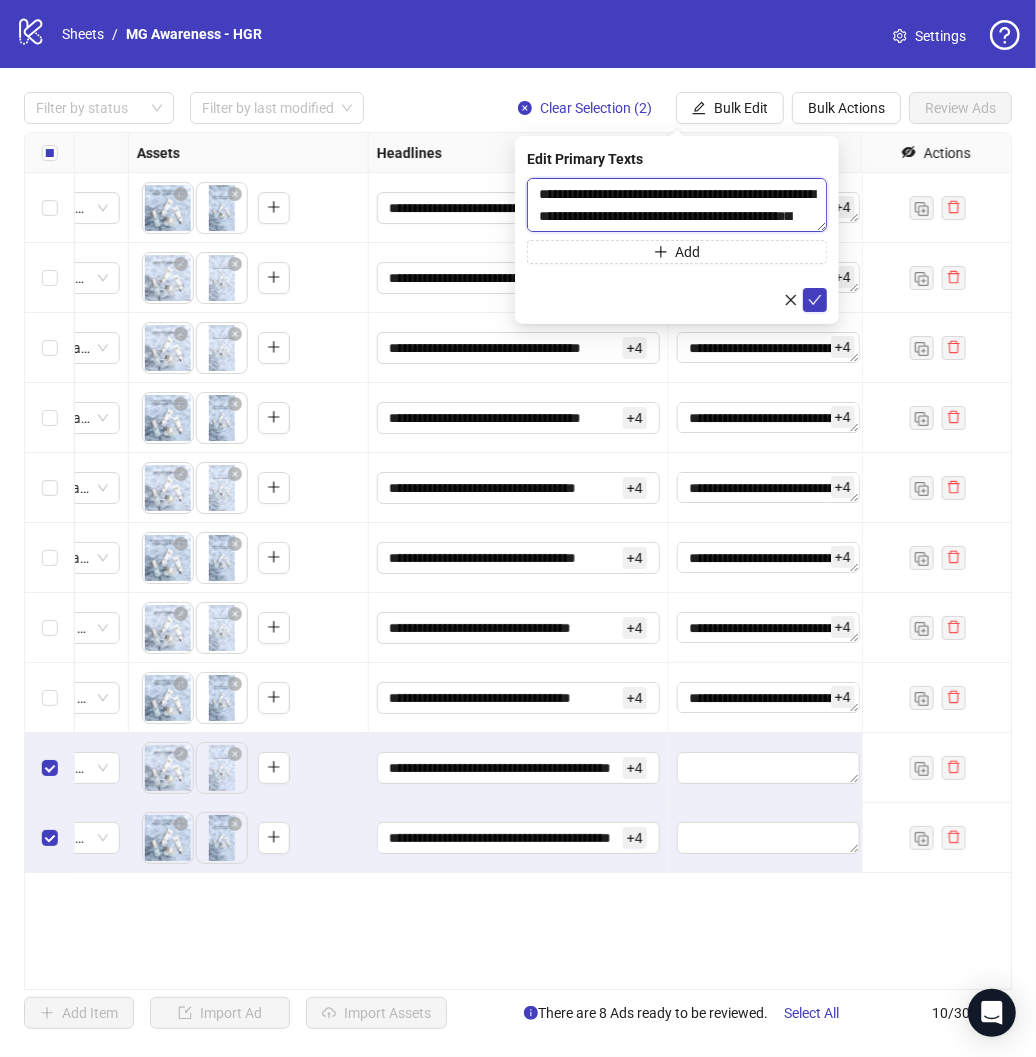 scroll, scrollTop: 15, scrollLeft: 0, axis: vertical 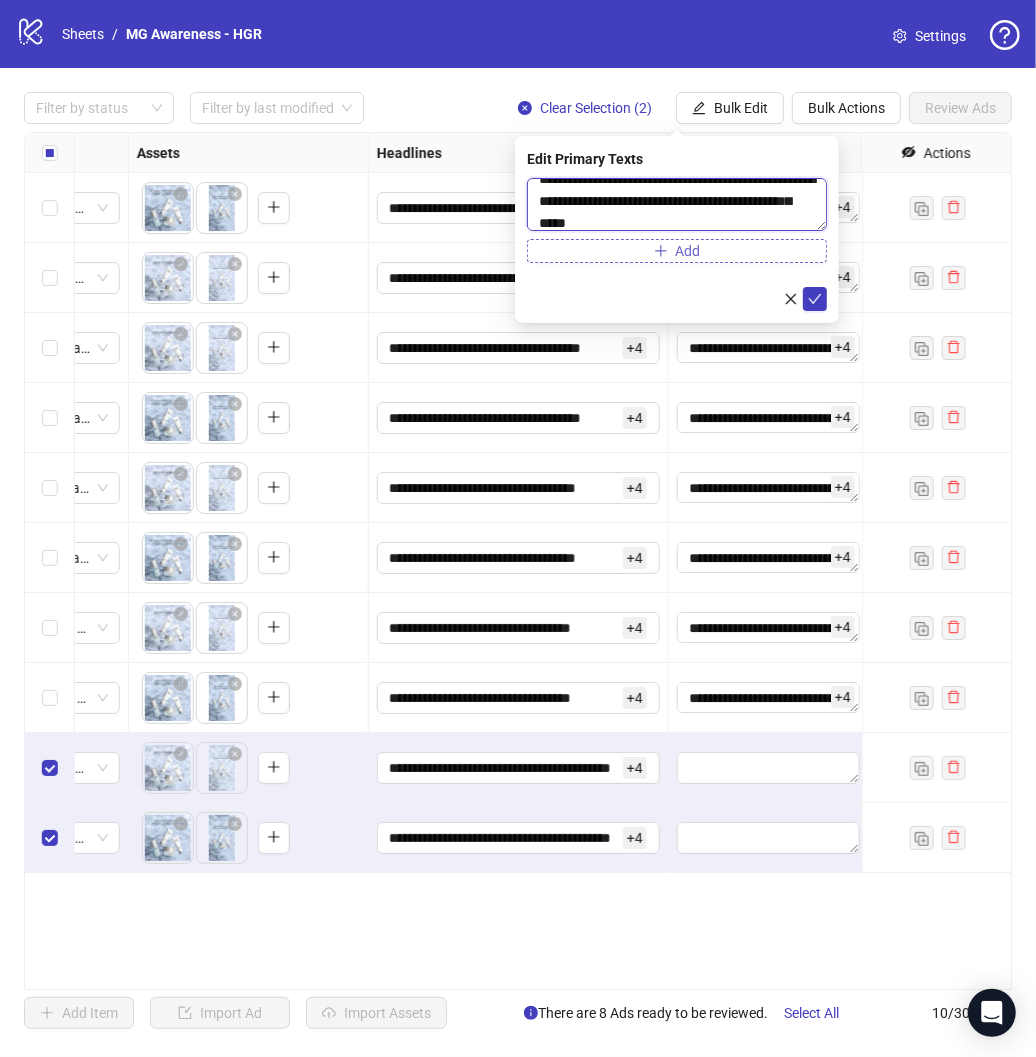 type on "**********" 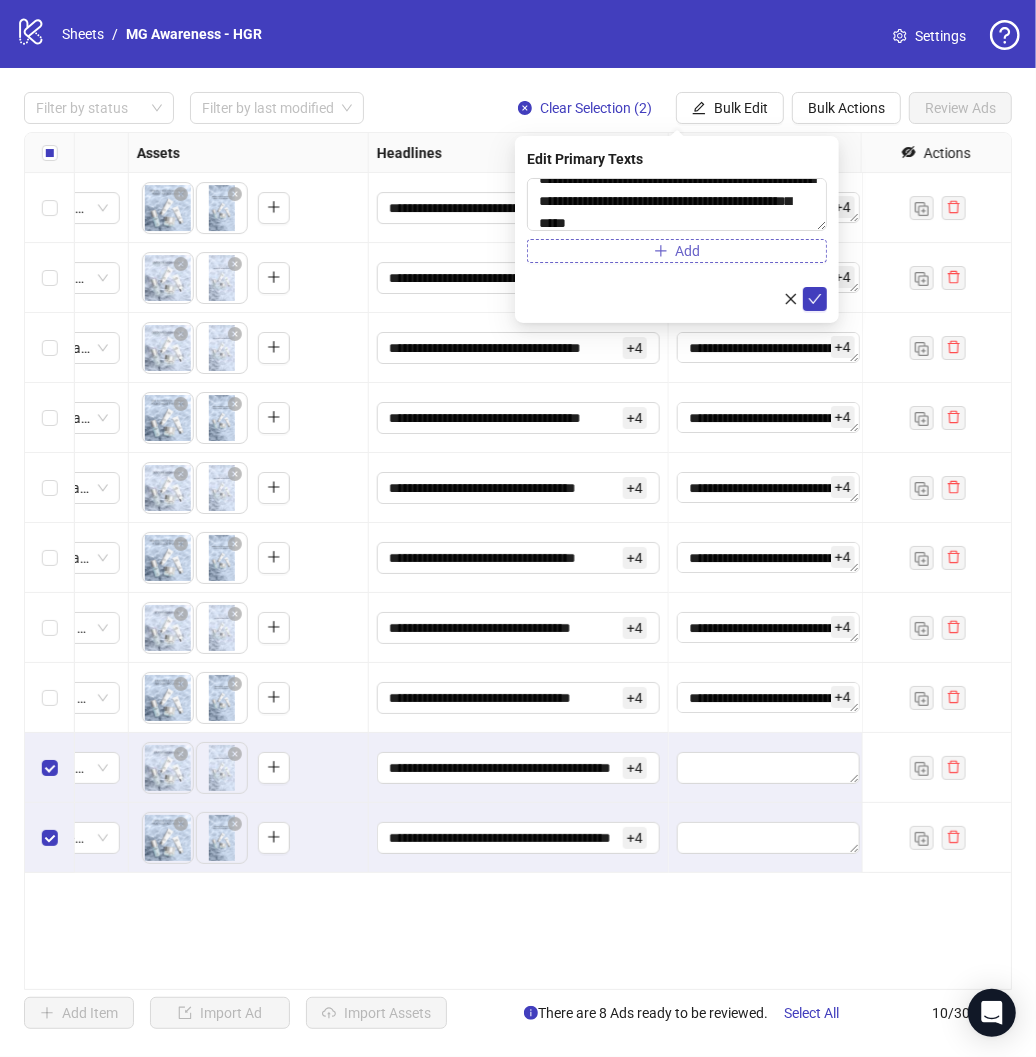 click on "Add" at bounding box center [677, 251] 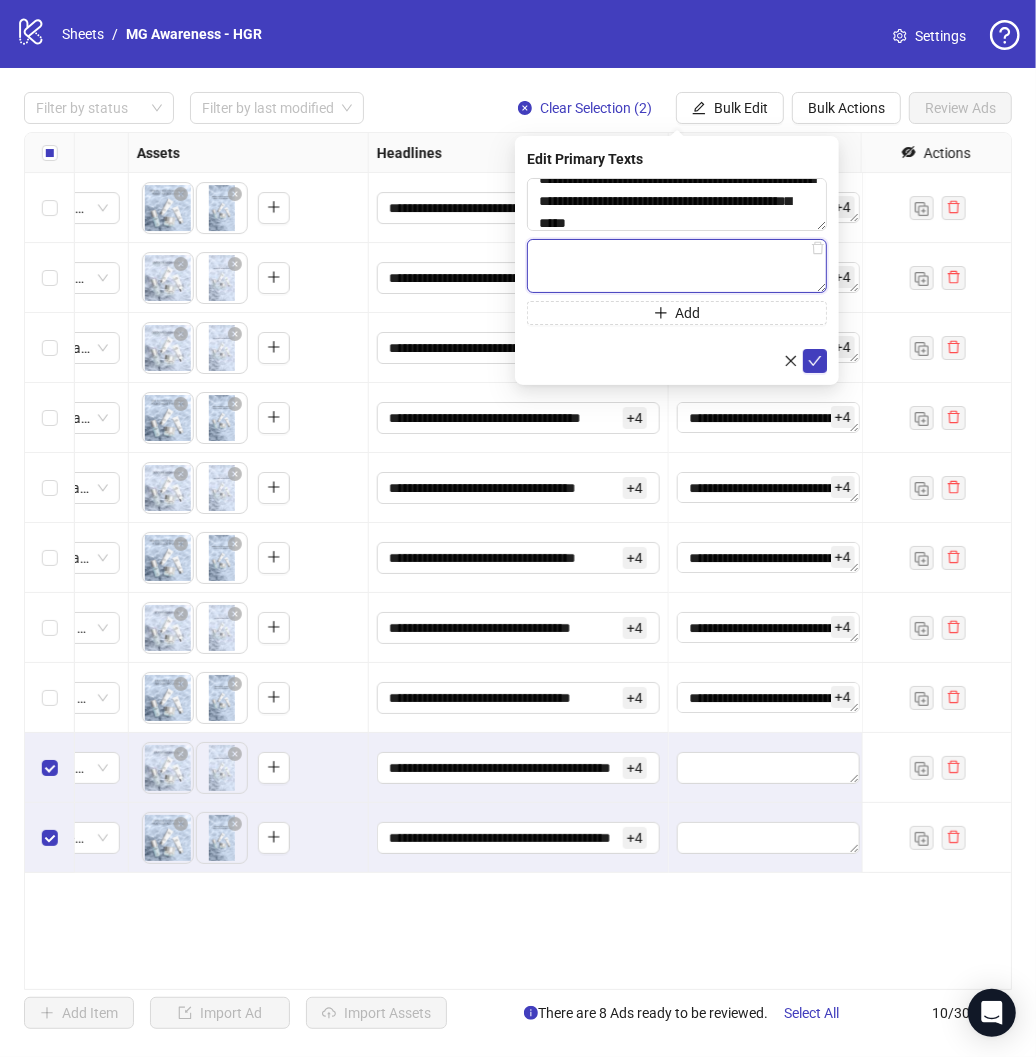 paste on "**********" 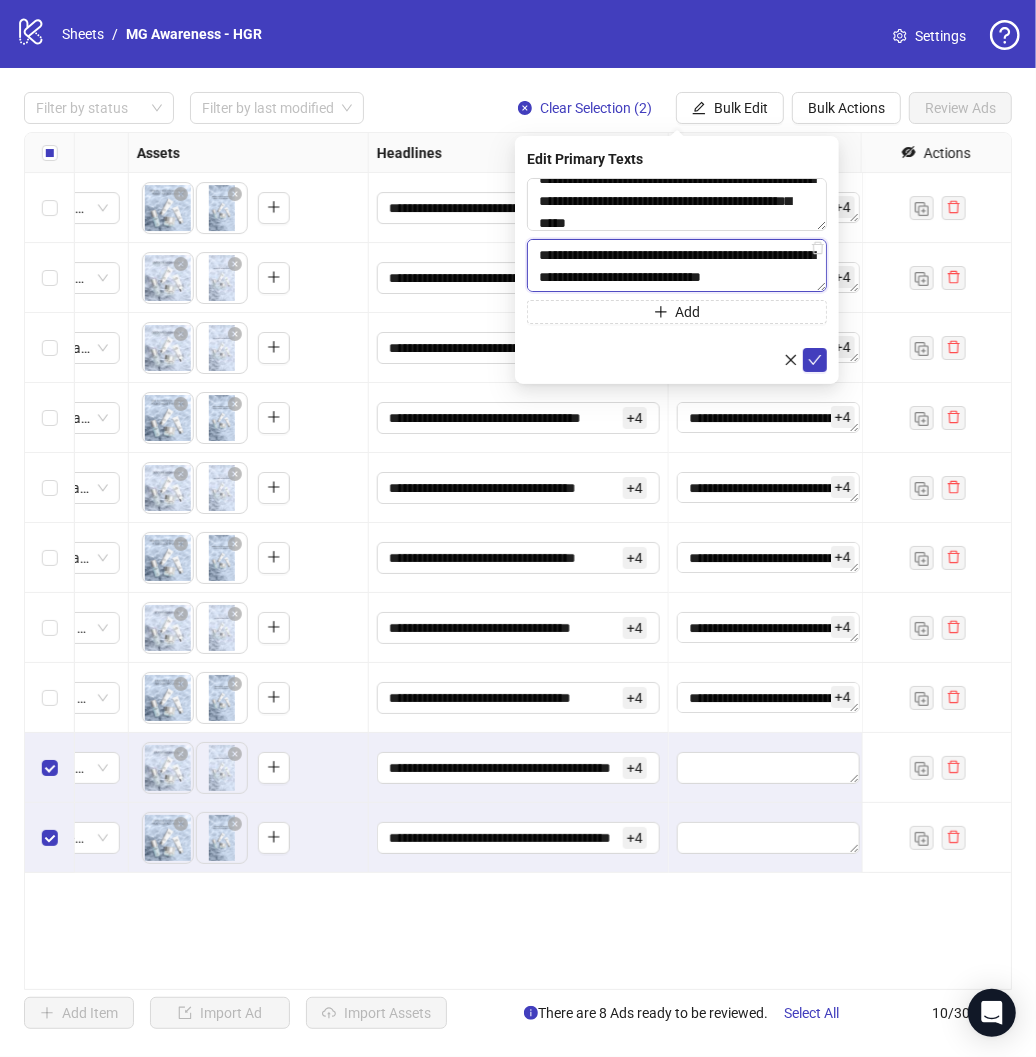 scroll, scrollTop: 15, scrollLeft: 0, axis: vertical 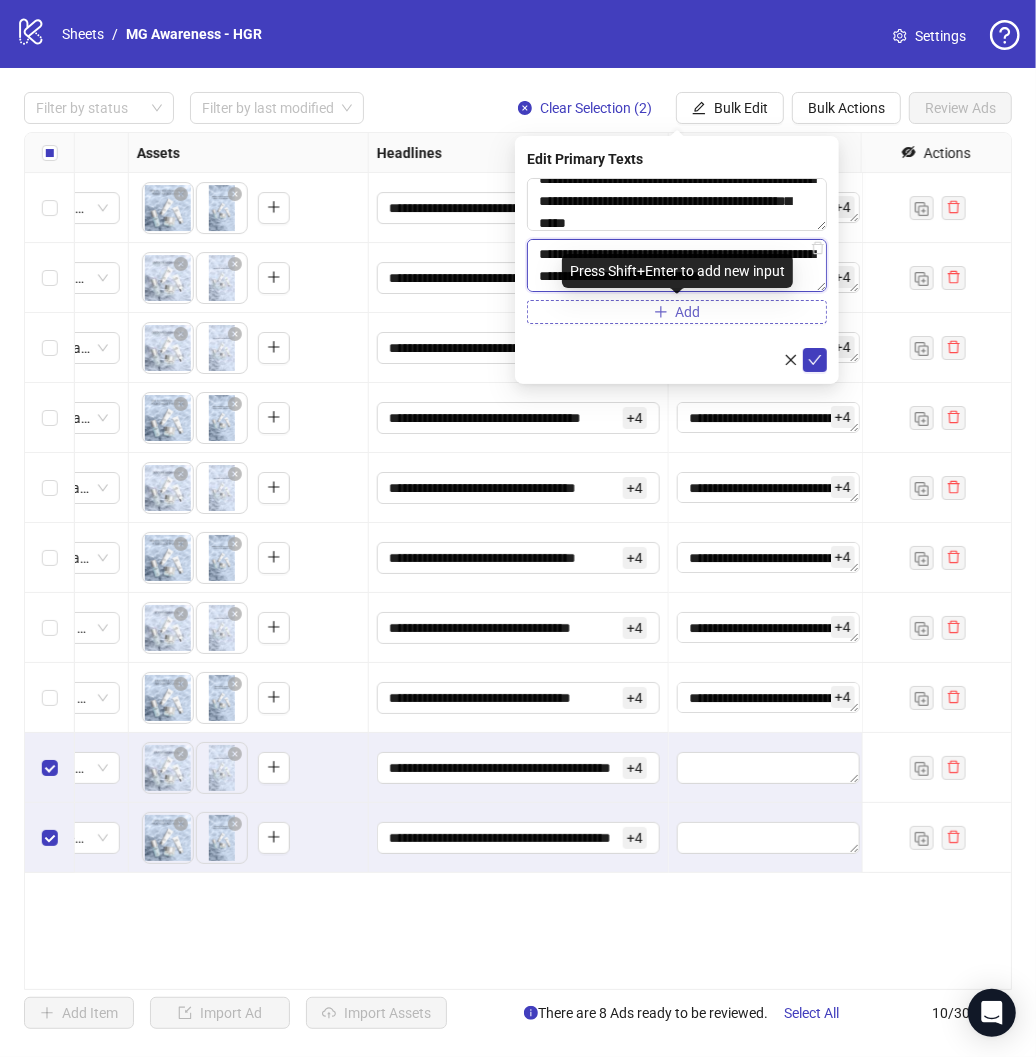 type on "**********" 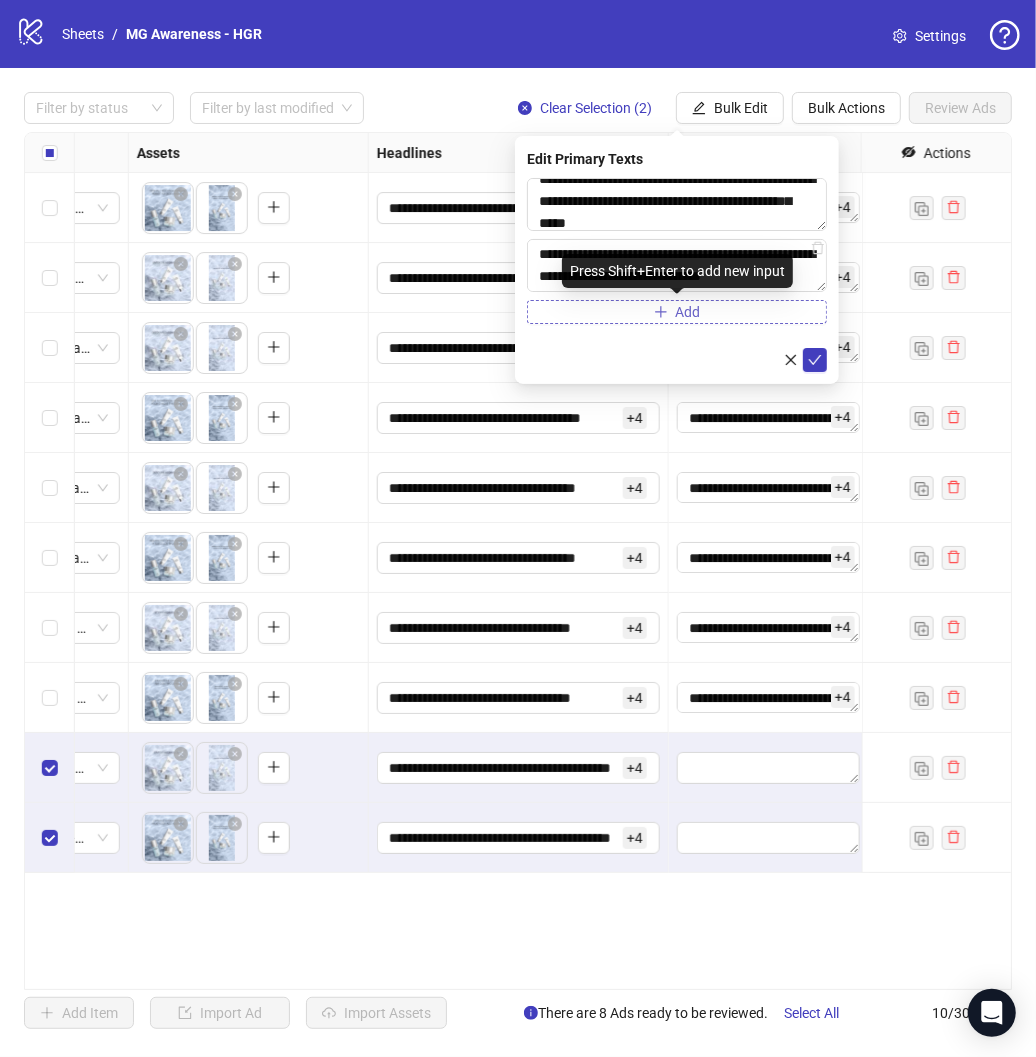 click on "Add" at bounding box center [677, 312] 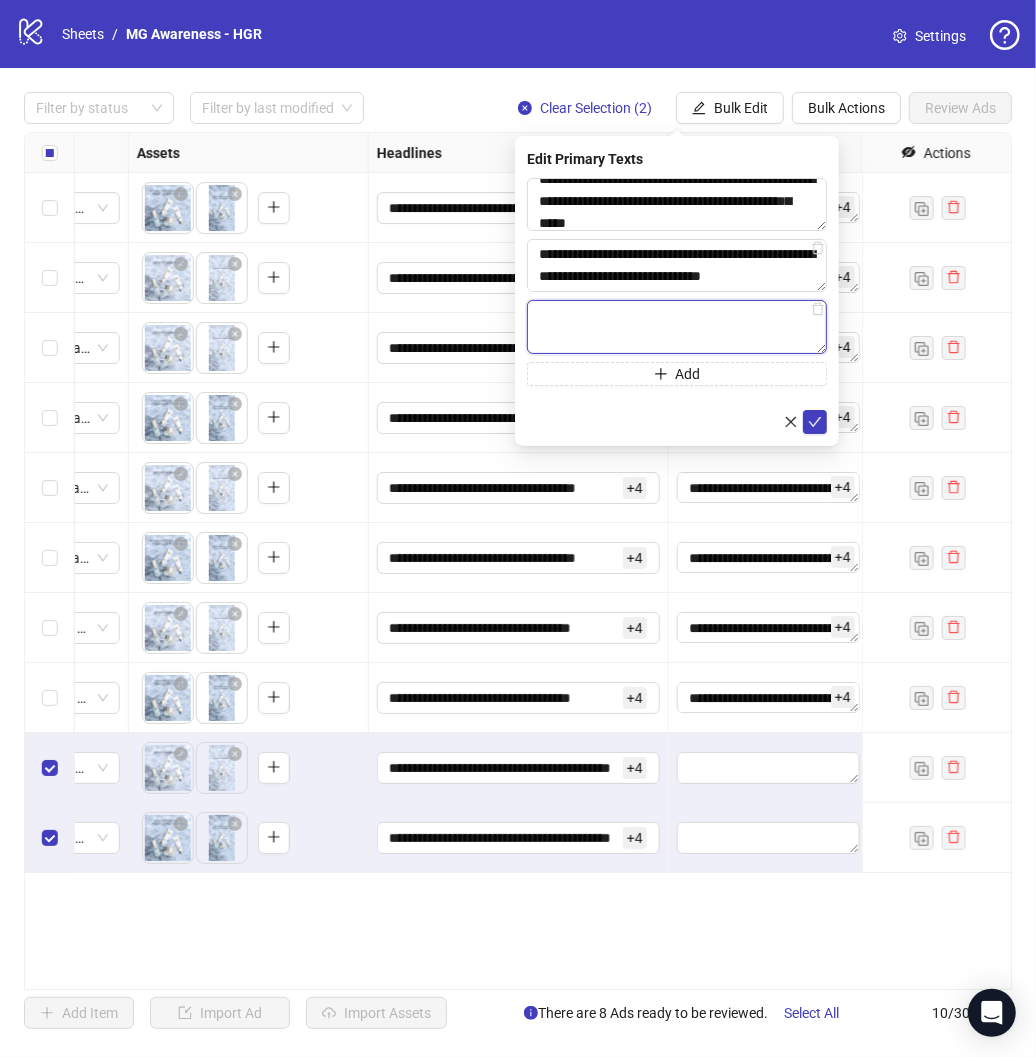 paste on "**********" 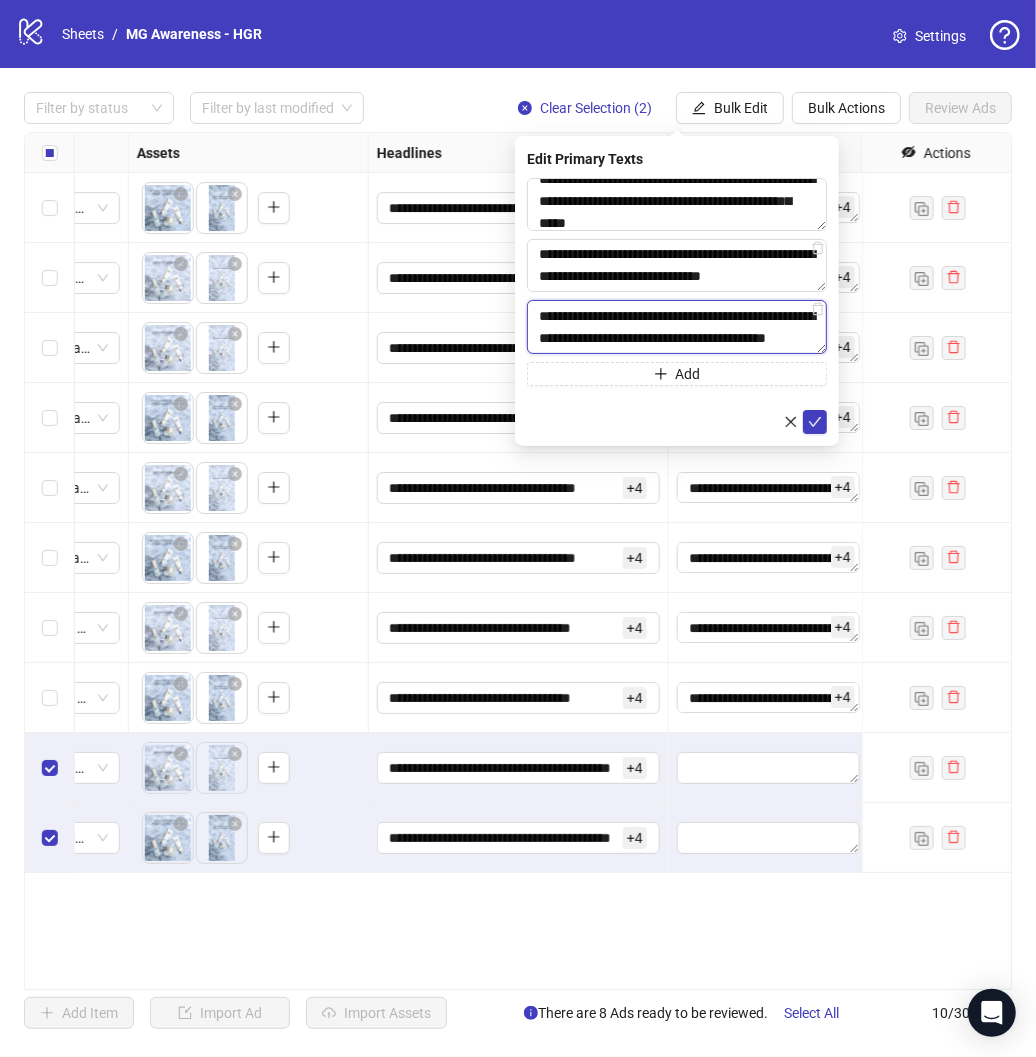 scroll, scrollTop: 15, scrollLeft: 0, axis: vertical 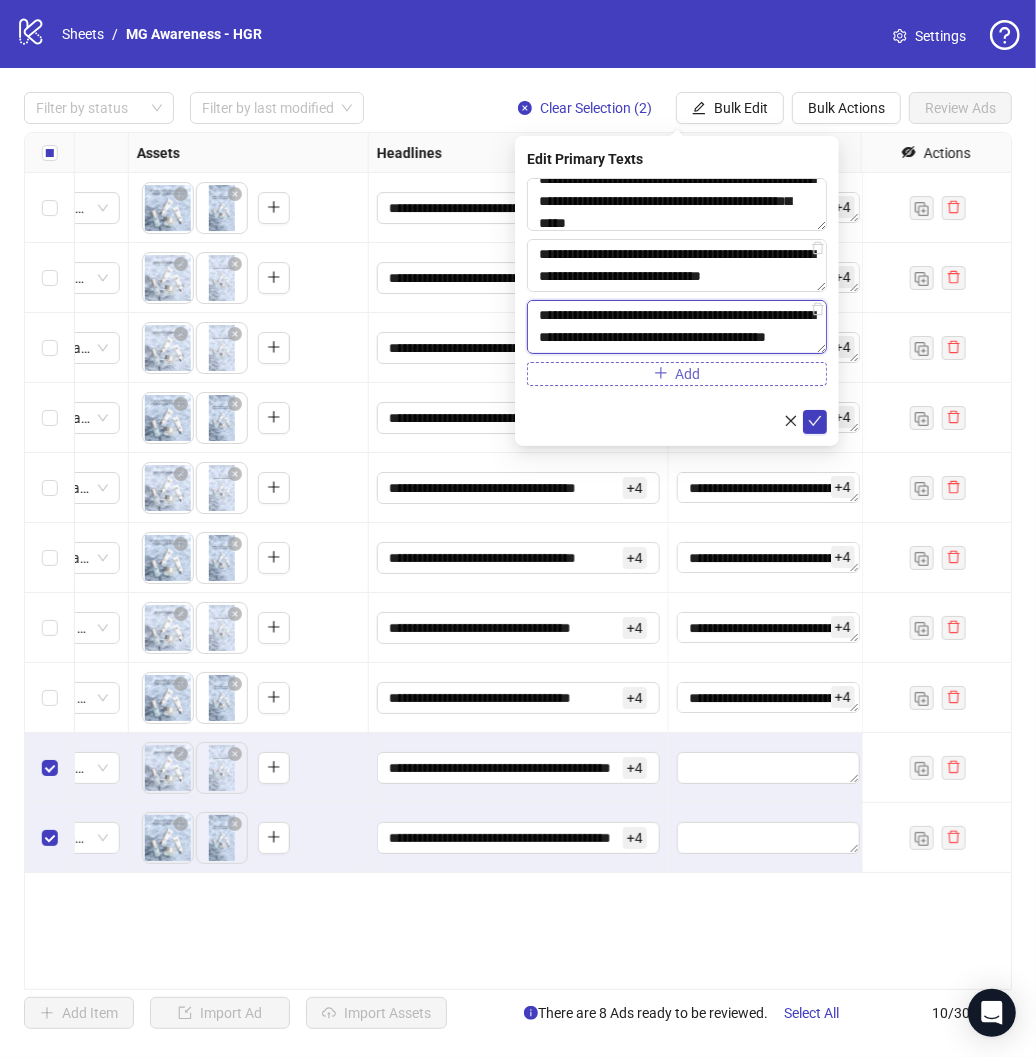 type on "**********" 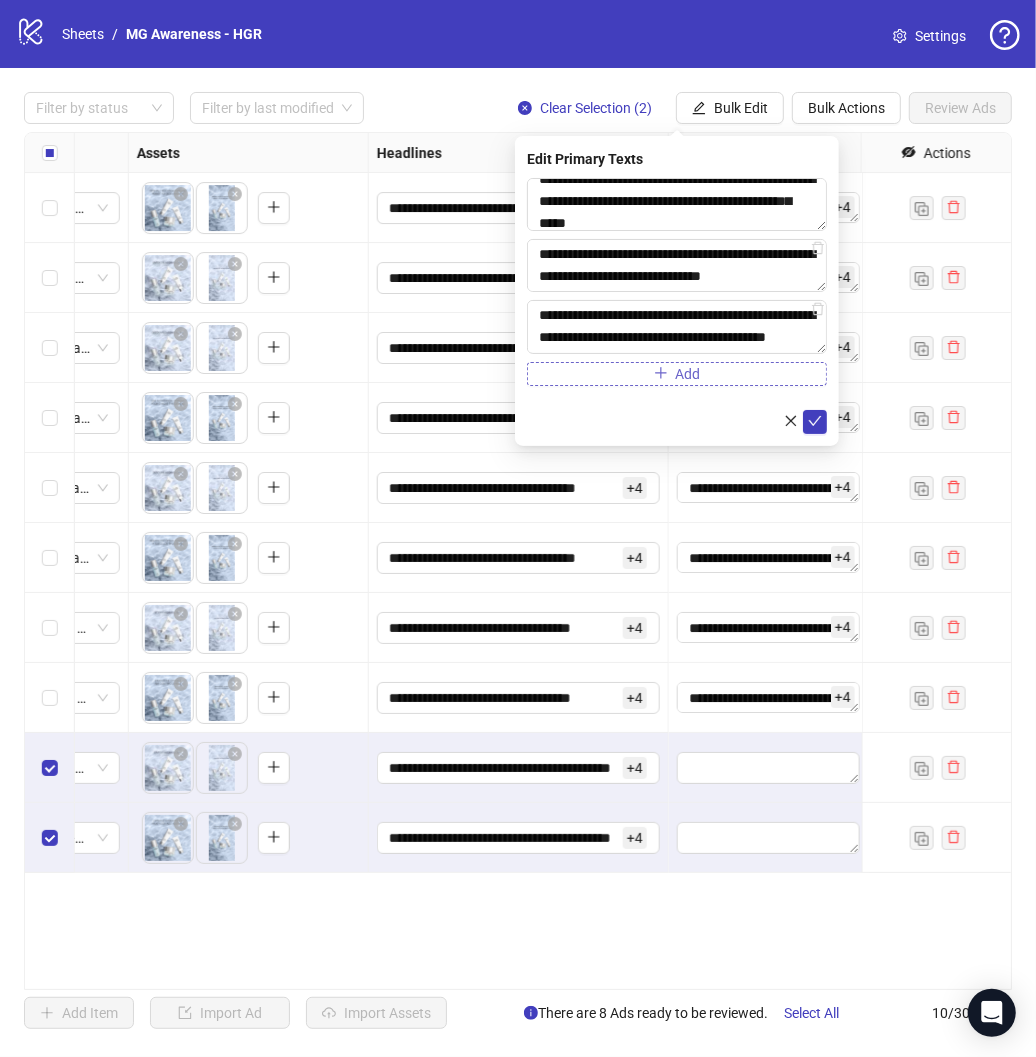 click on "Add" at bounding box center [677, 374] 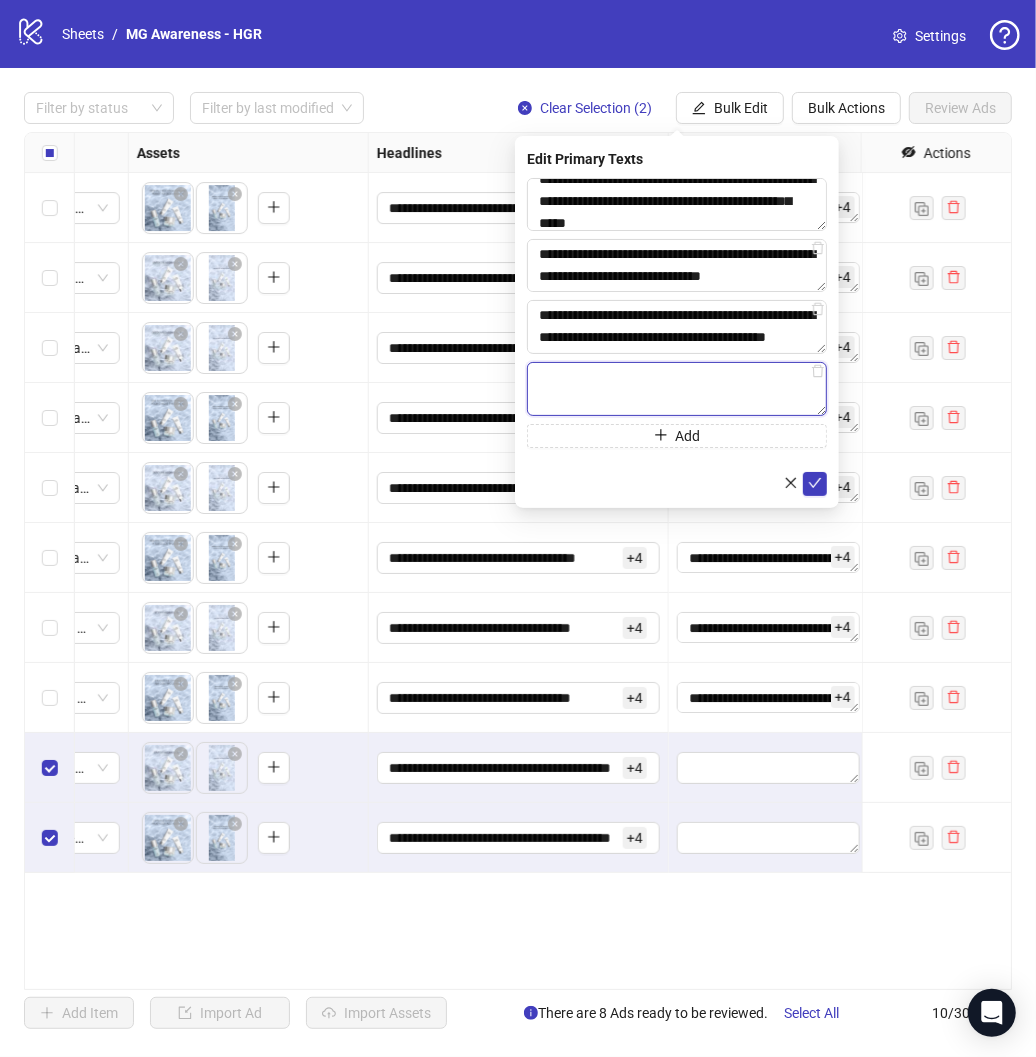 paste on "**********" 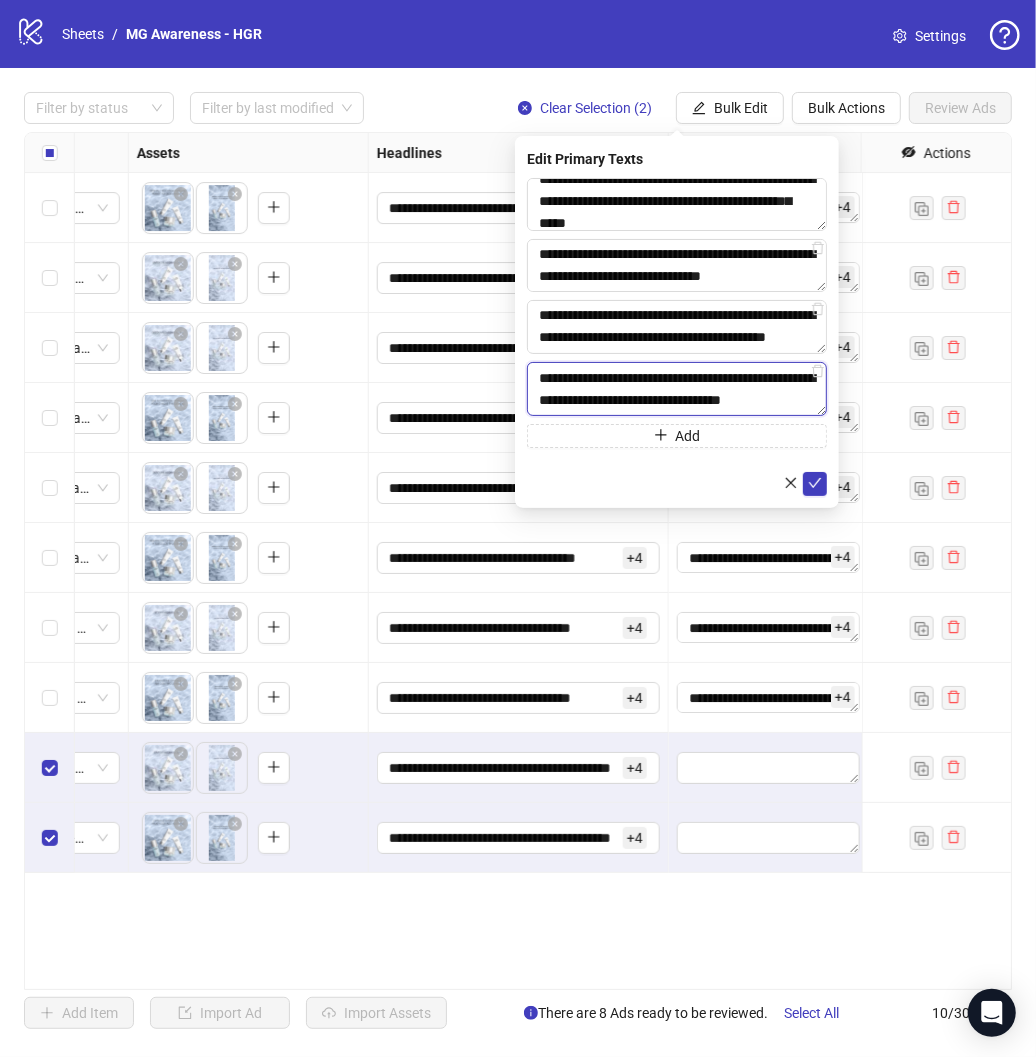 scroll, scrollTop: 15, scrollLeft: 0, axis: vertical 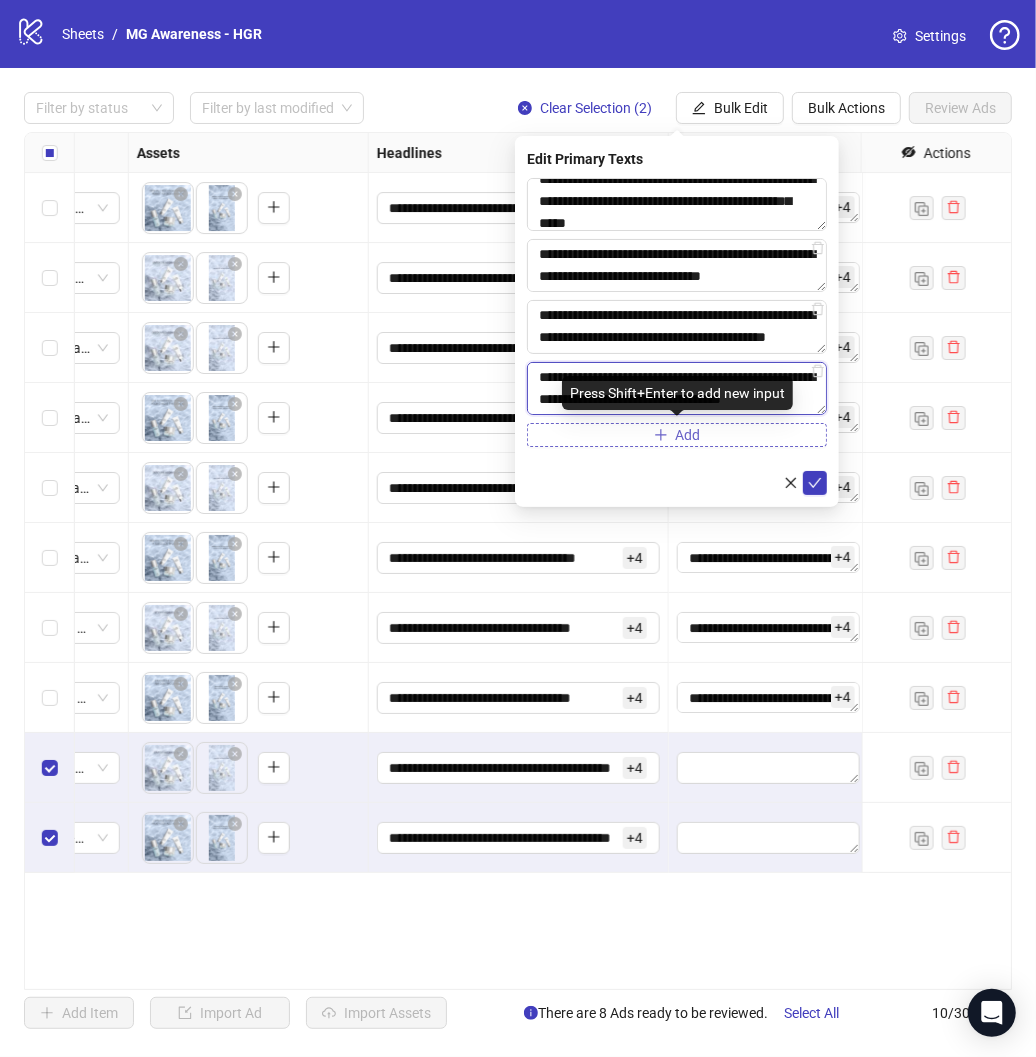 type on "**********" 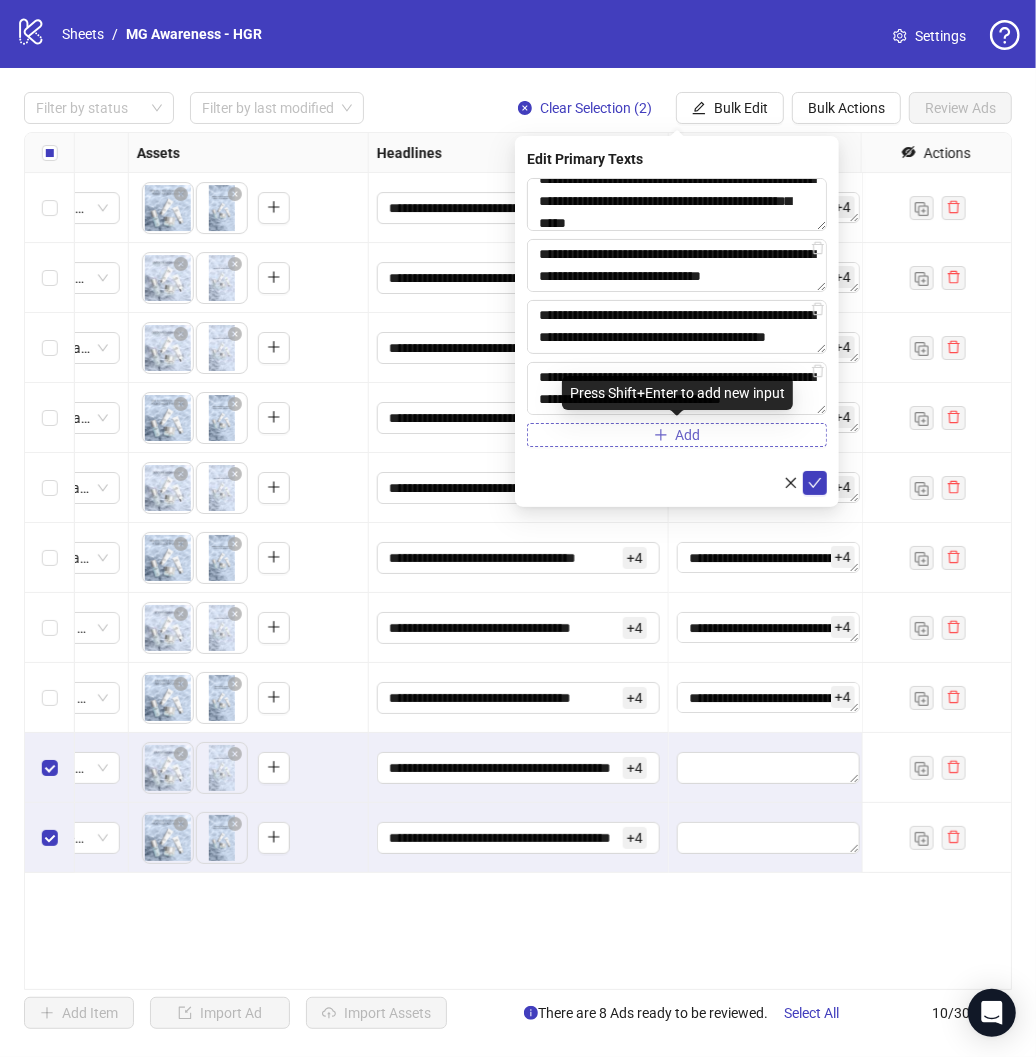 click on "Add" at bounding box center (677, 435) 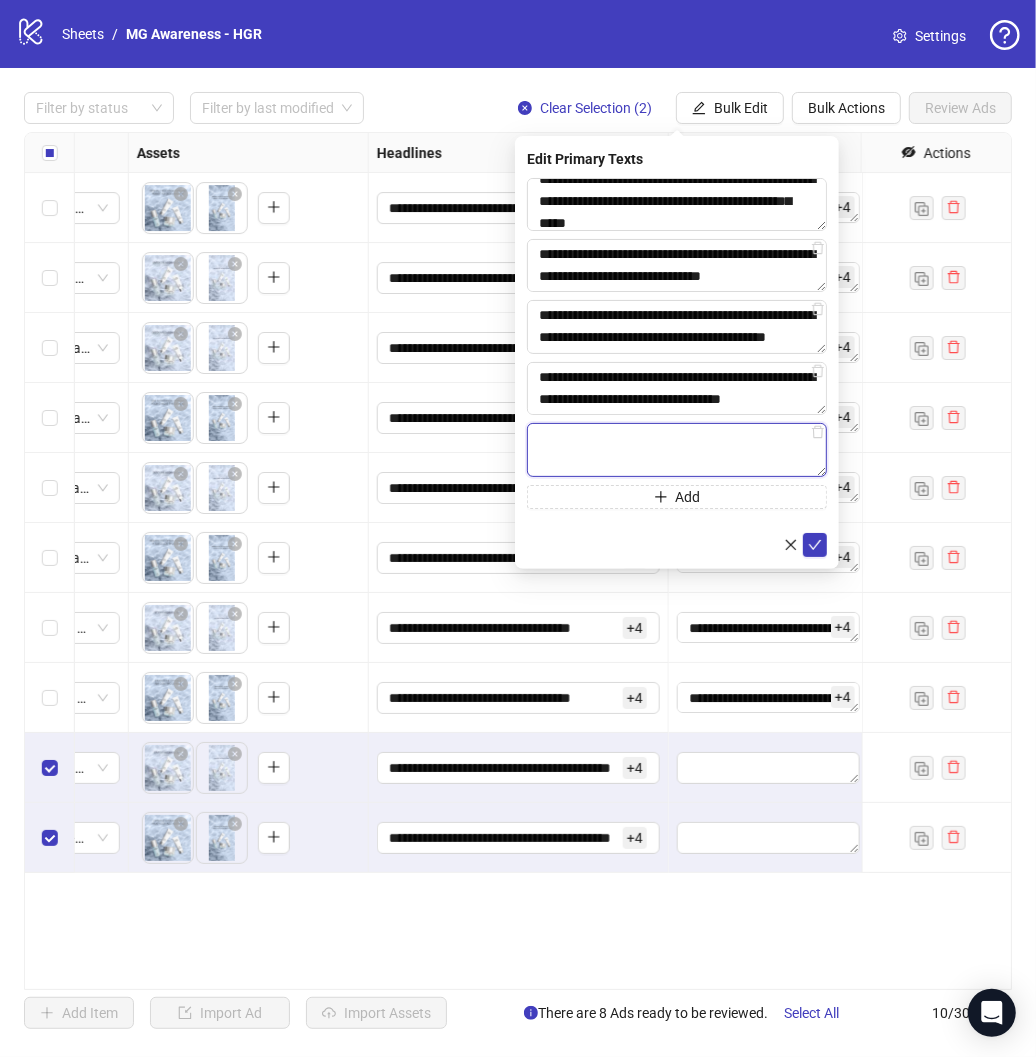 paste on "**********" 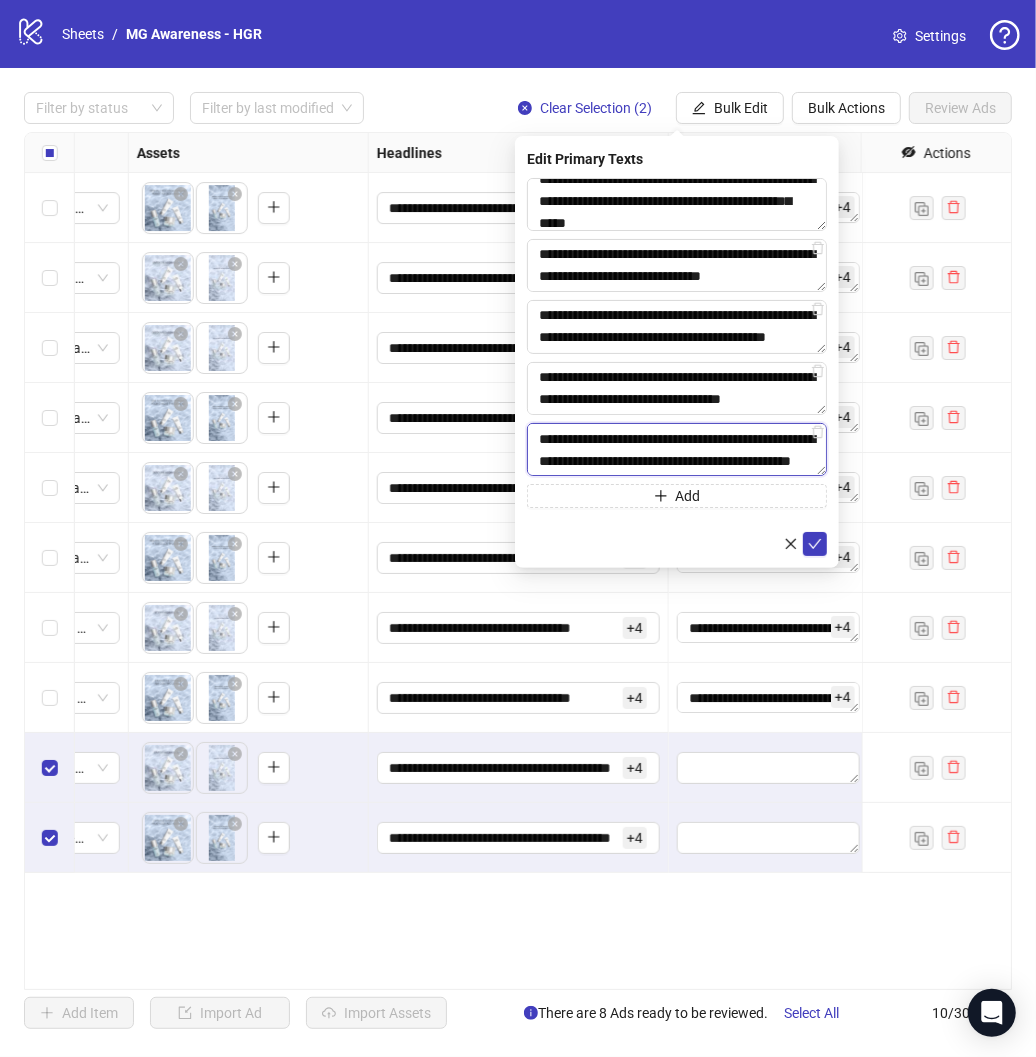 scroll, scrollTop: 15, scrollLeft: 0, axis: vertical 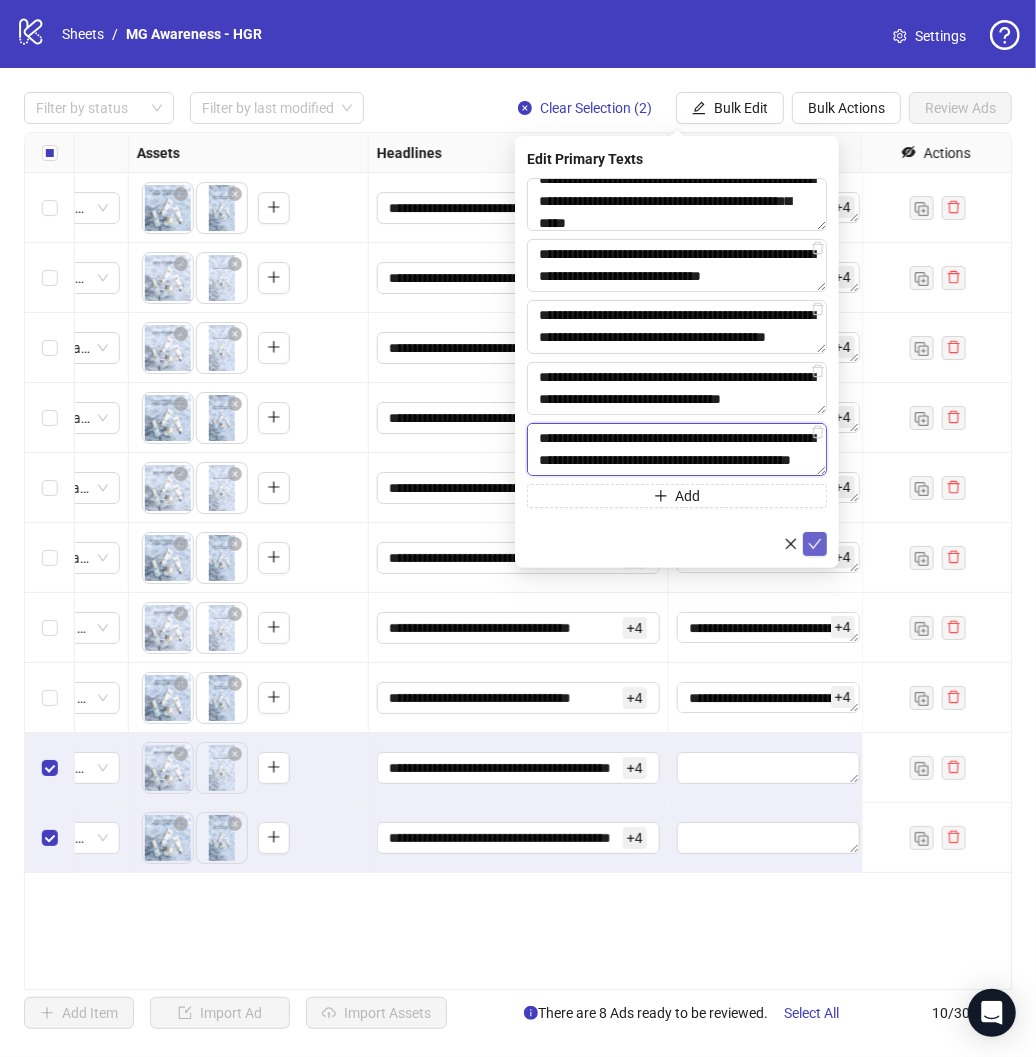 type on "**********" 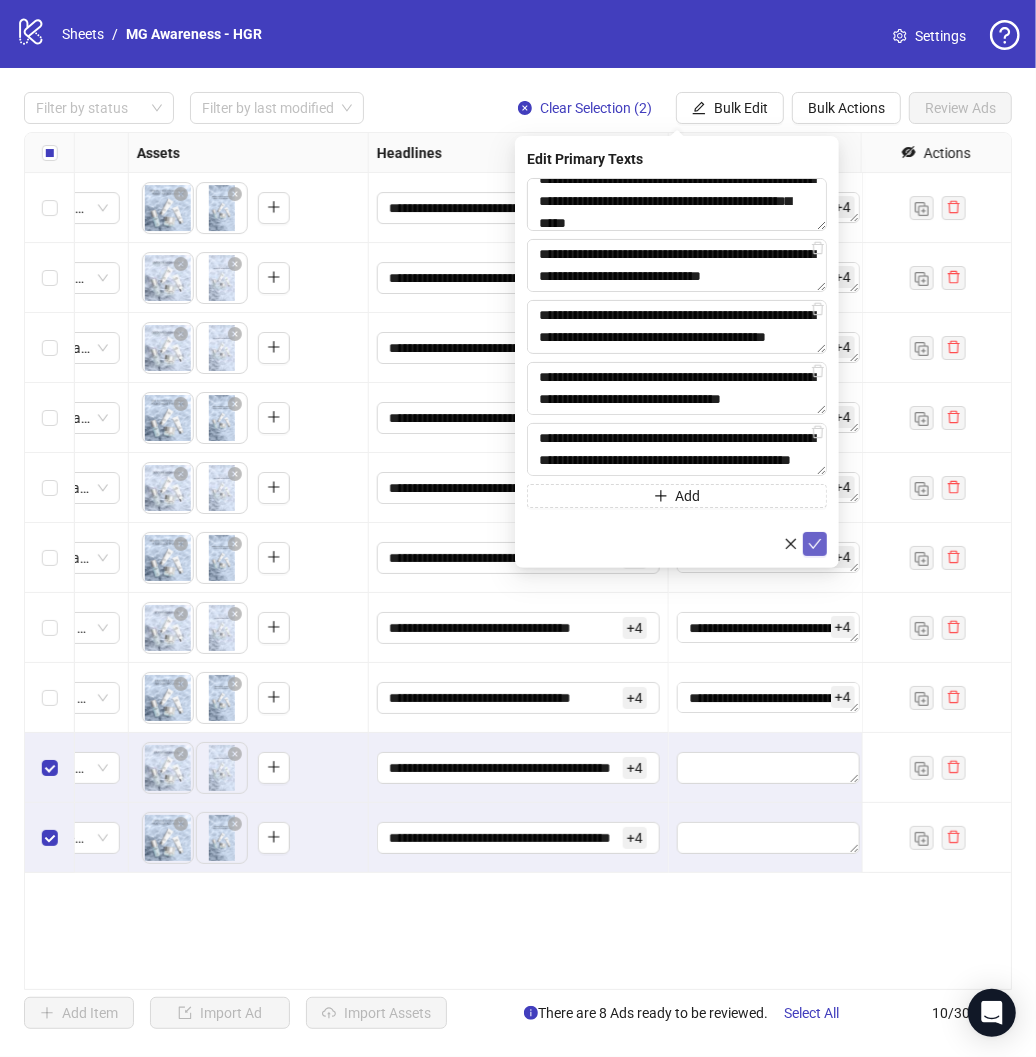 click 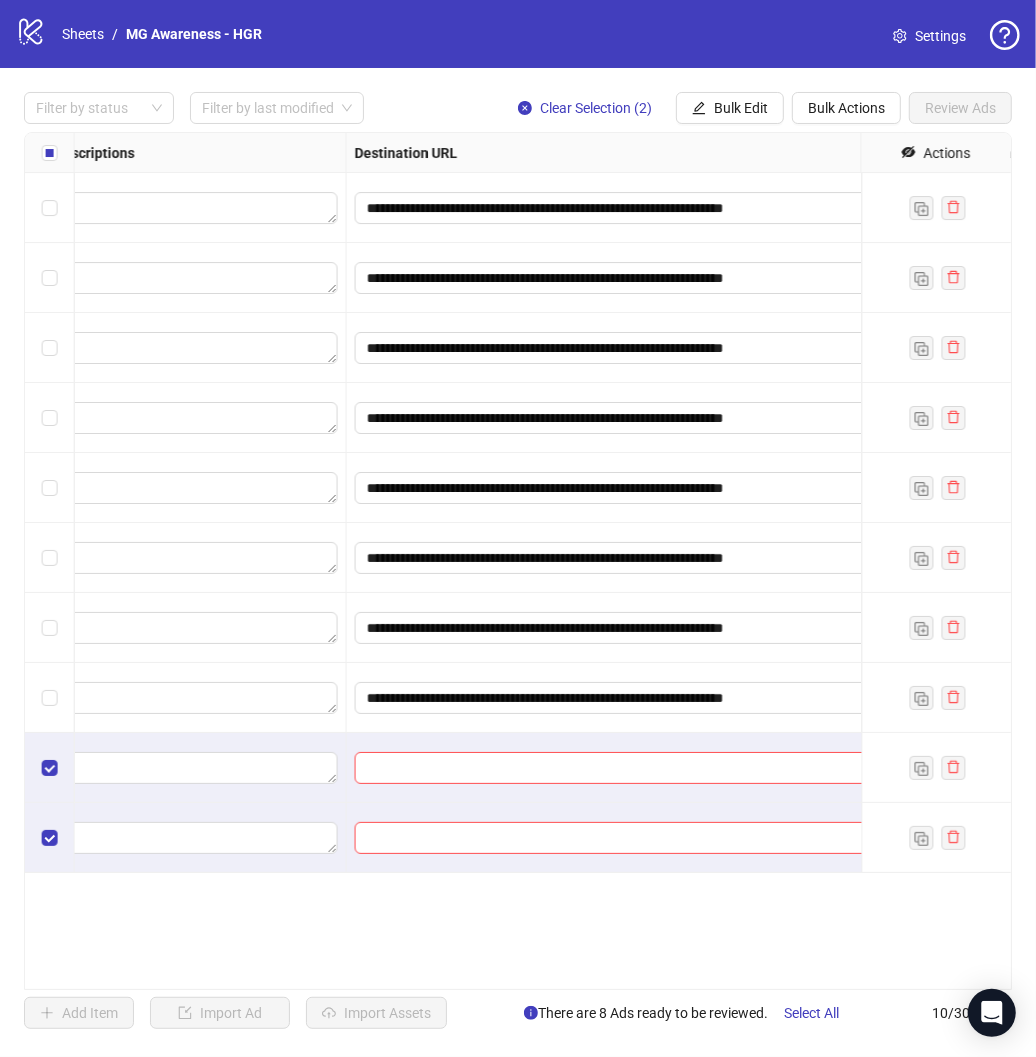 scroll, scrollTop: 0, scrollLeft: 1661, axis: horizontal 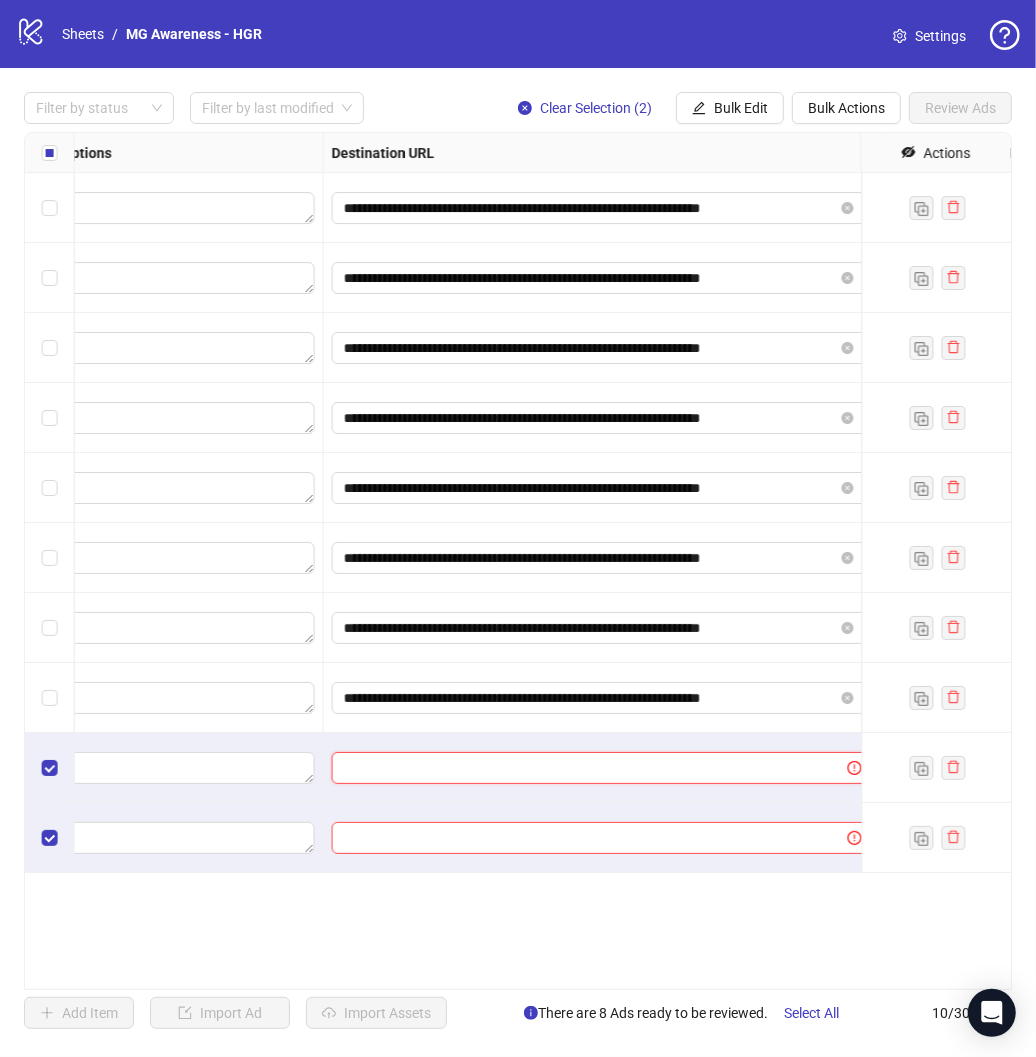 click at bounding box center [582, 768] 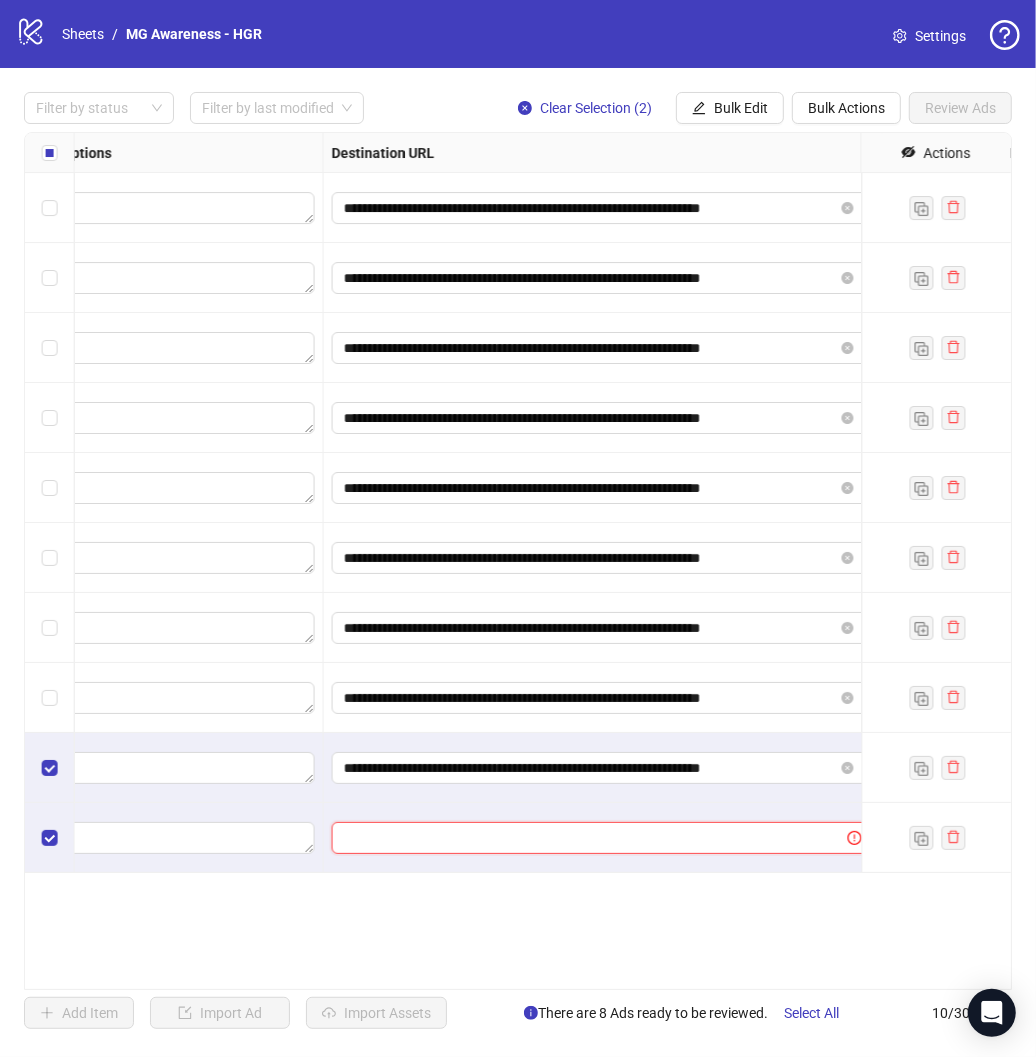 click at bounding box center (582, 838) 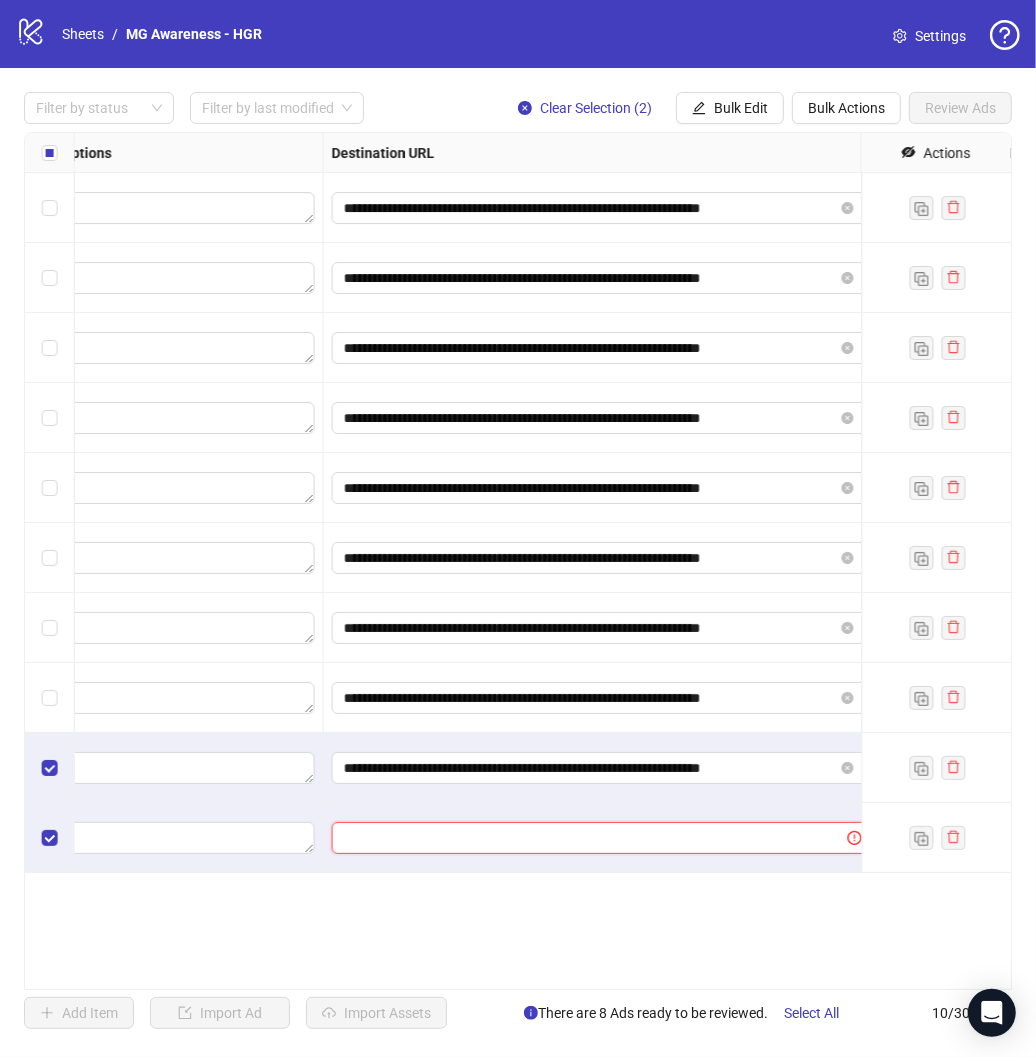 paste on "**********" 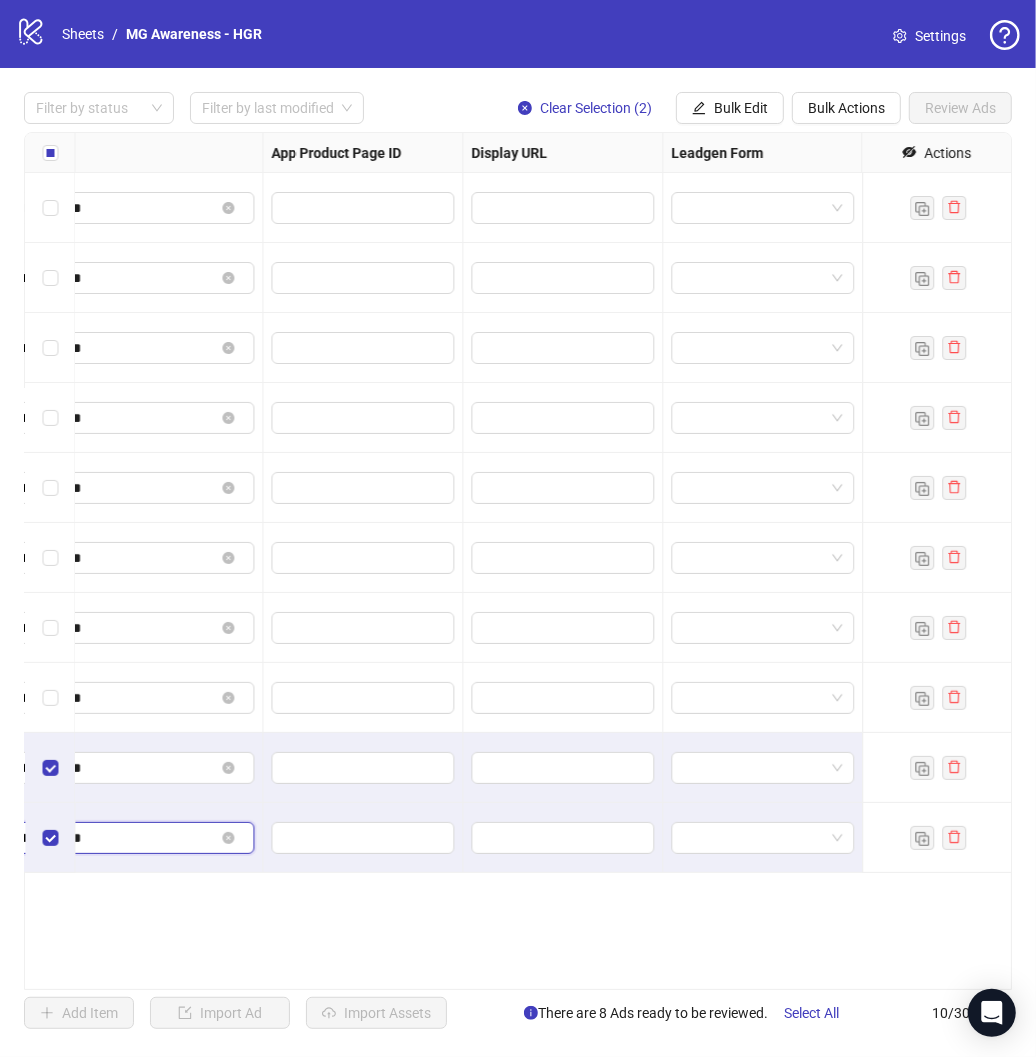 scroll, scrollTop: 0, scrollLeft: 2641, axis: horizontal 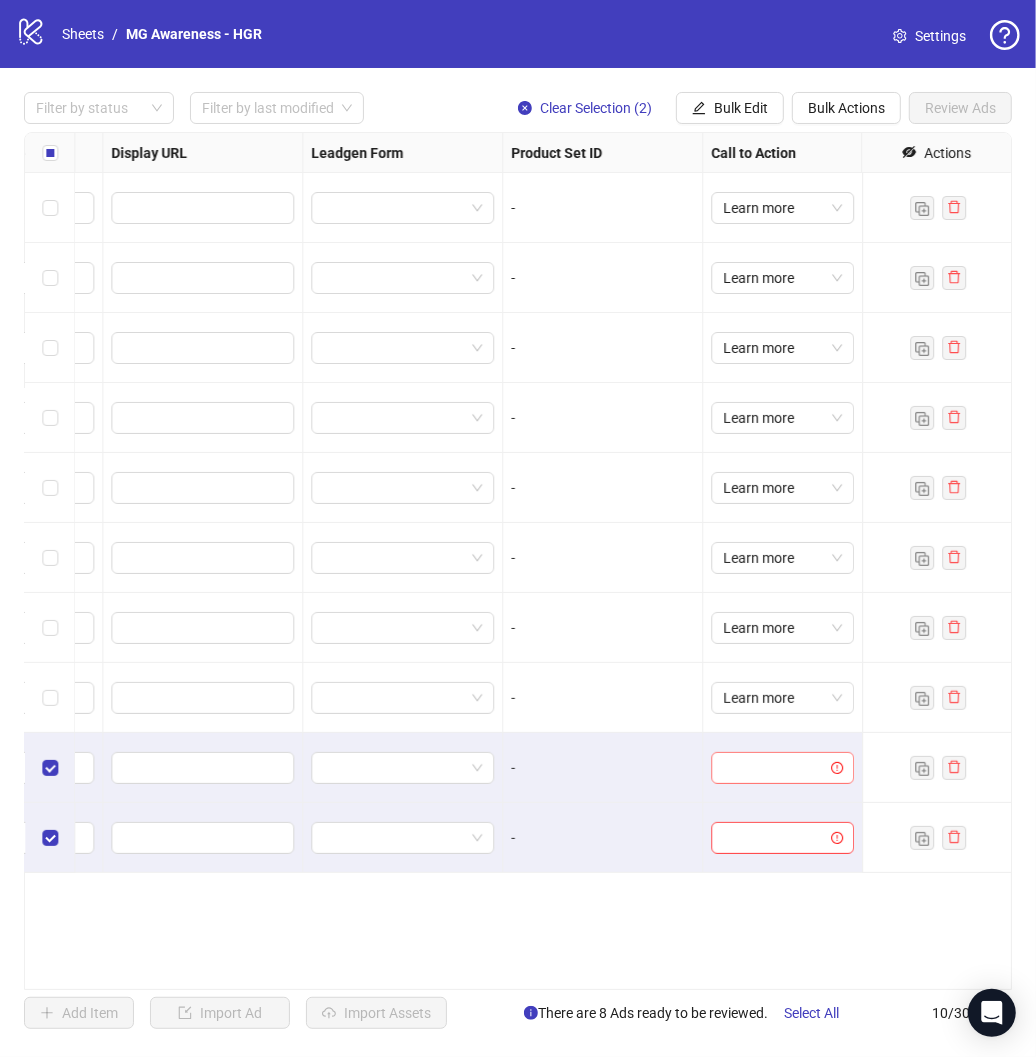 click at bounding box center [773, 768] 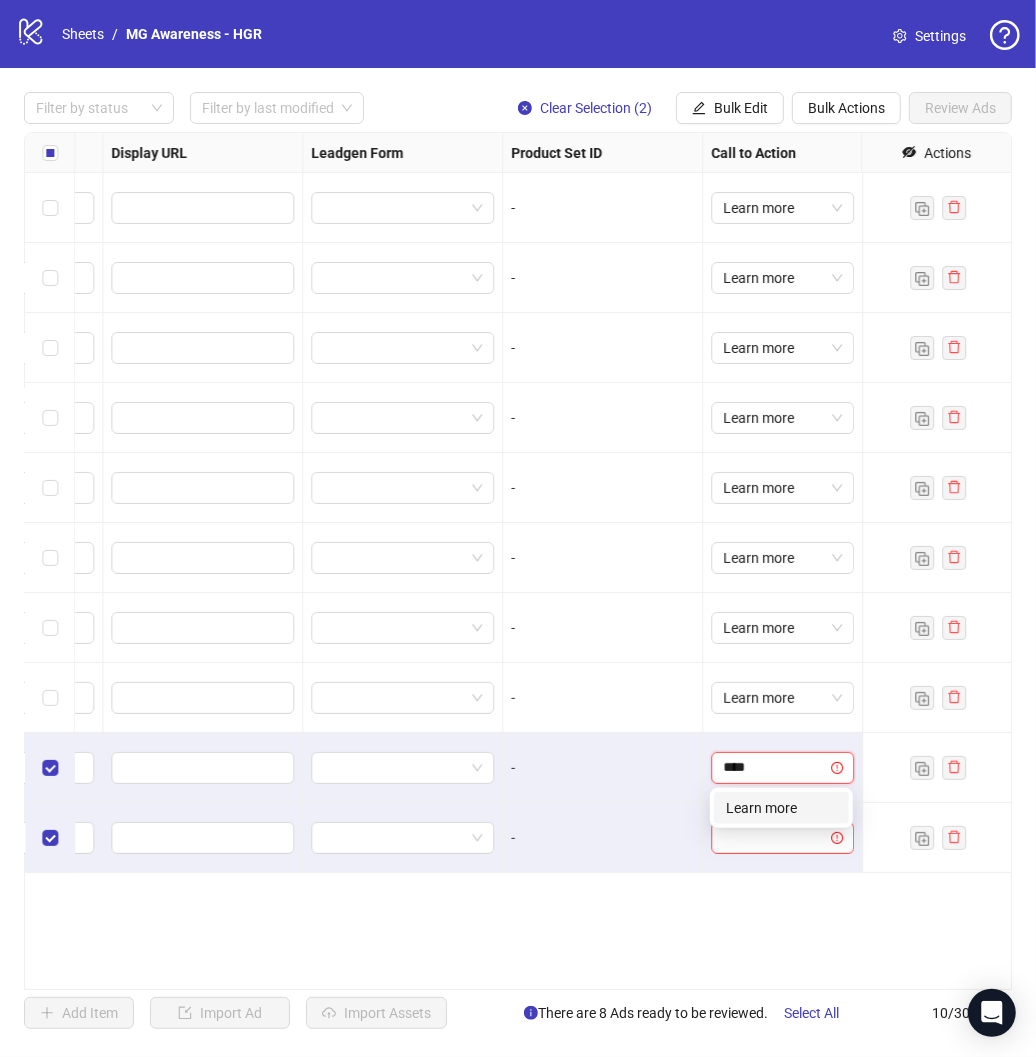 type on "*****" 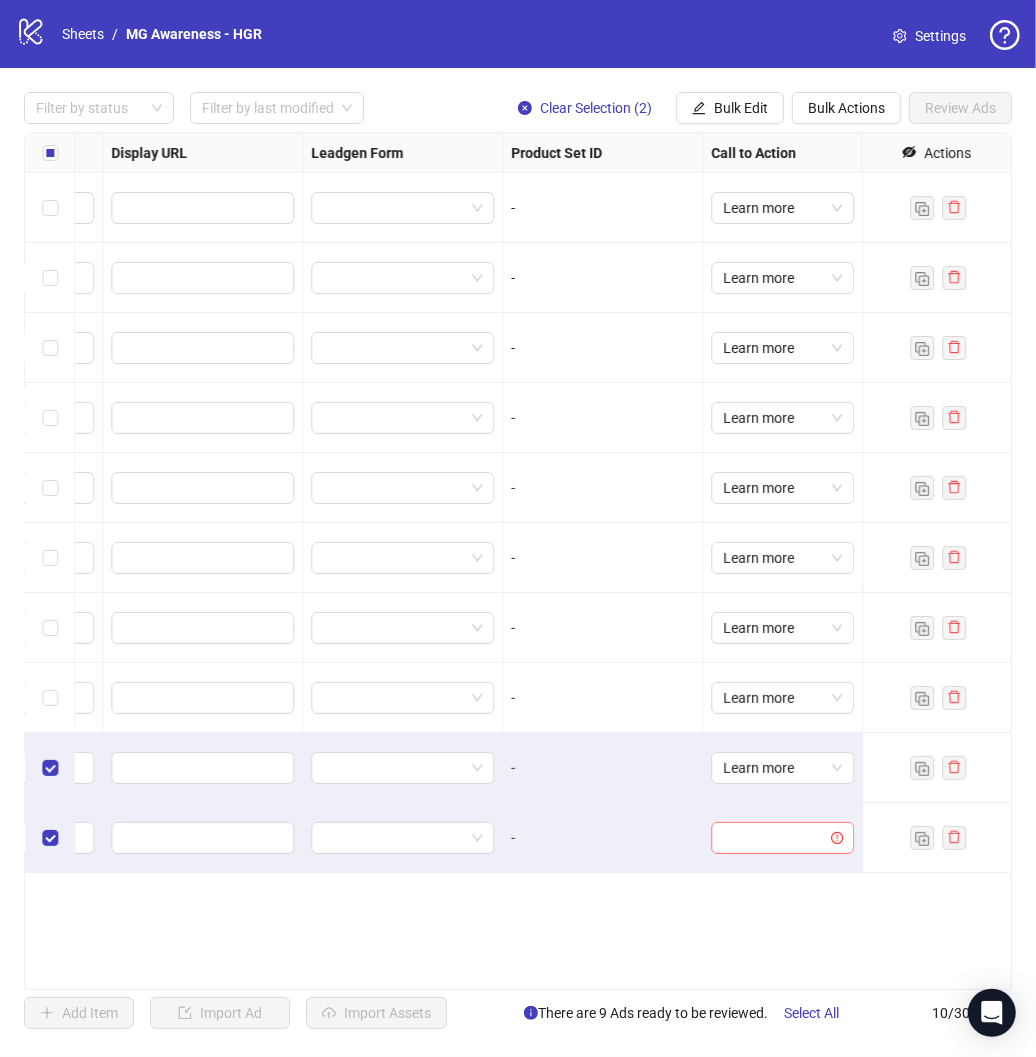 click at bounding box center (773, 838) 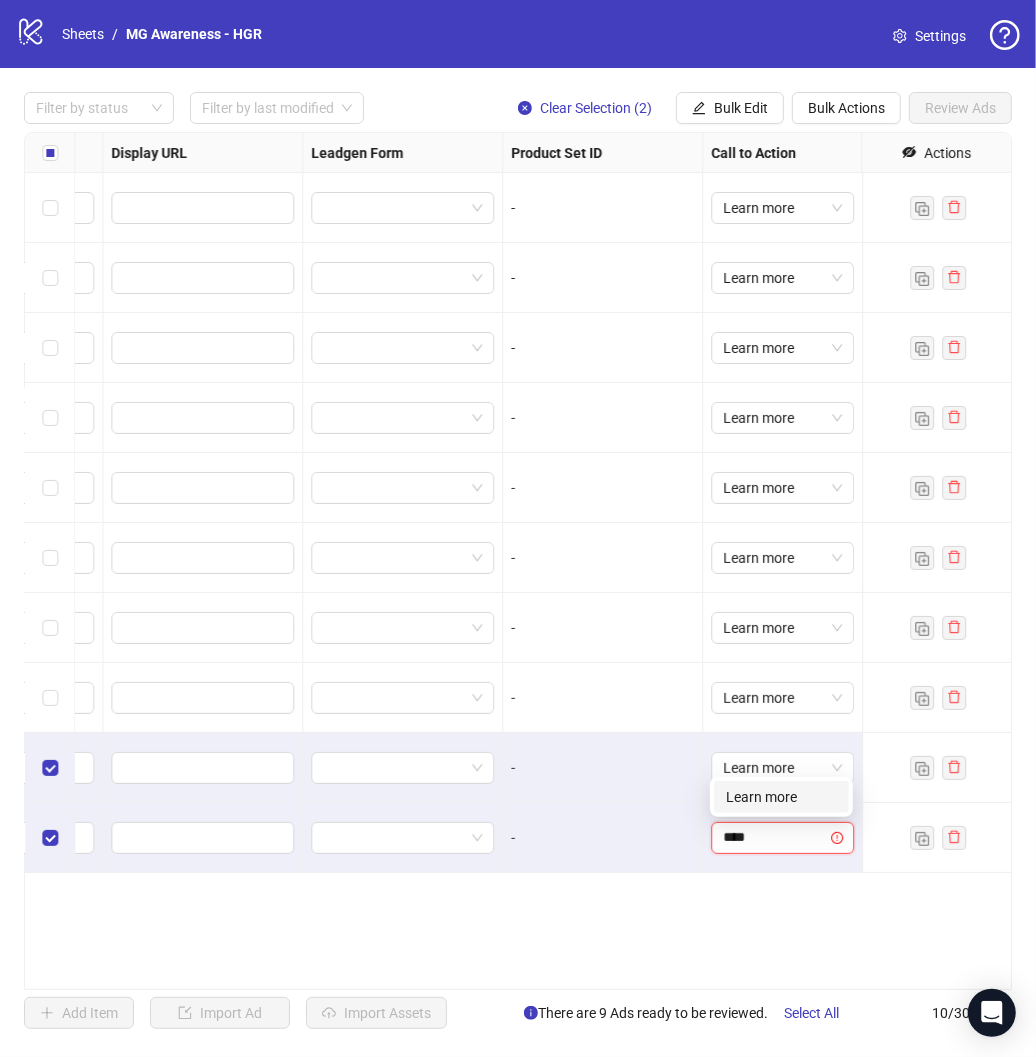 type on "*****" 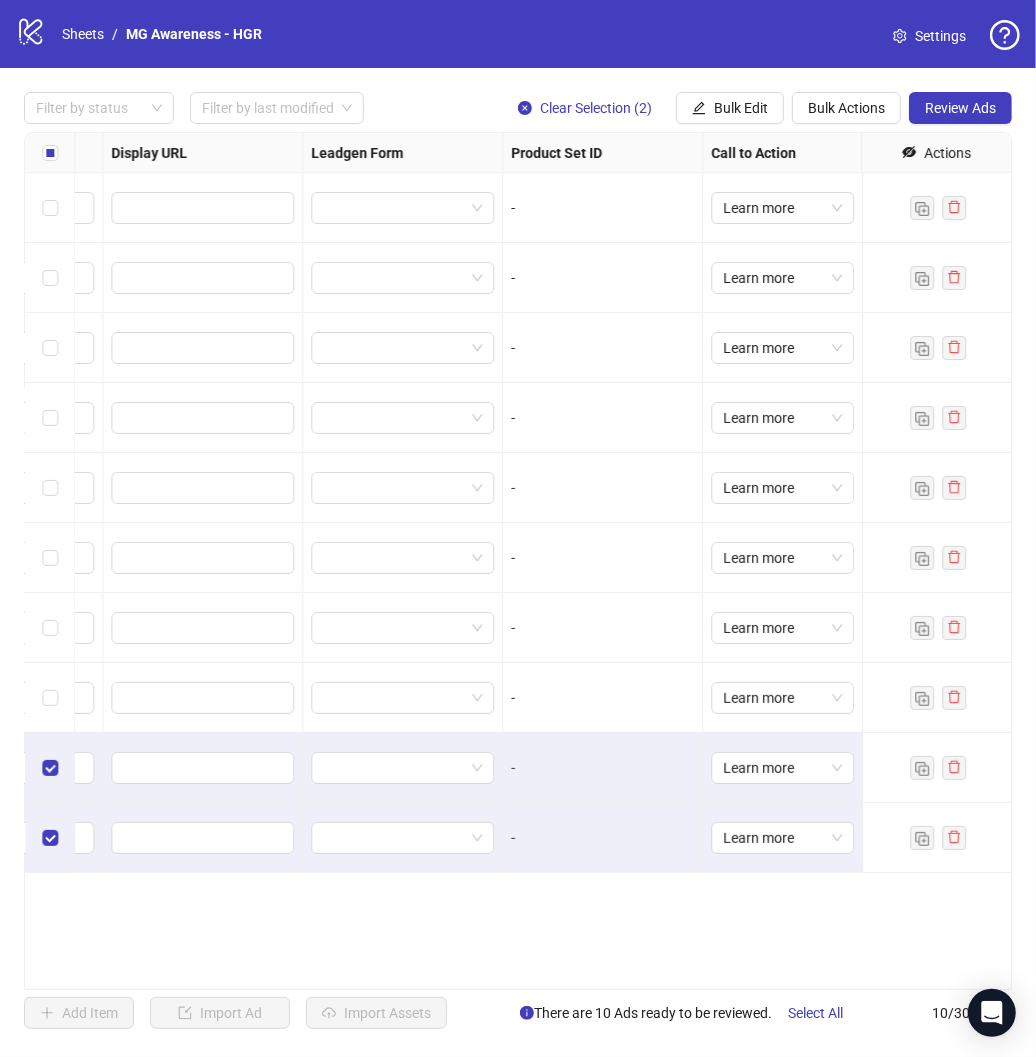 click on "**********" at bounding box center [518, 561] 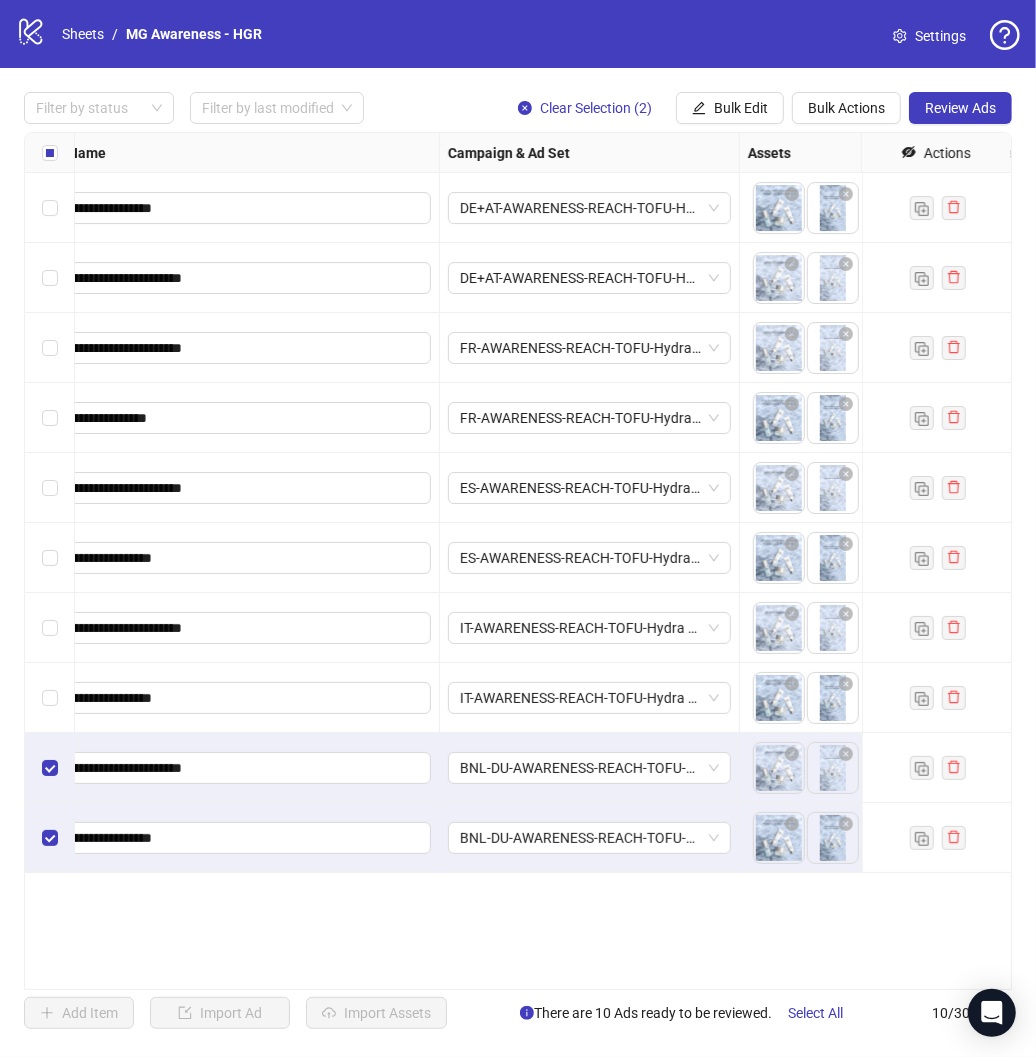 scroll, scrollTop: 0, scrollLeft: 0, axis: both 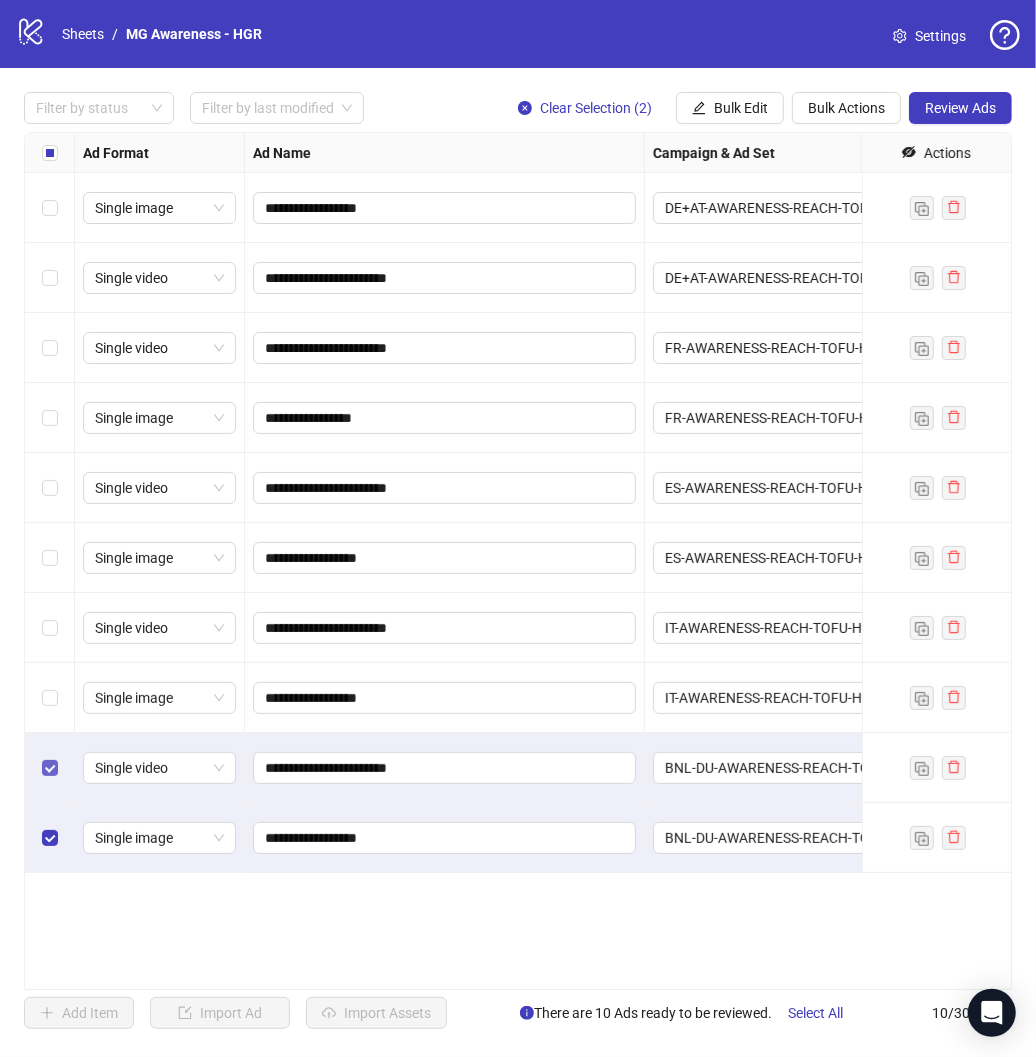 click at bounding box center (50, 768) 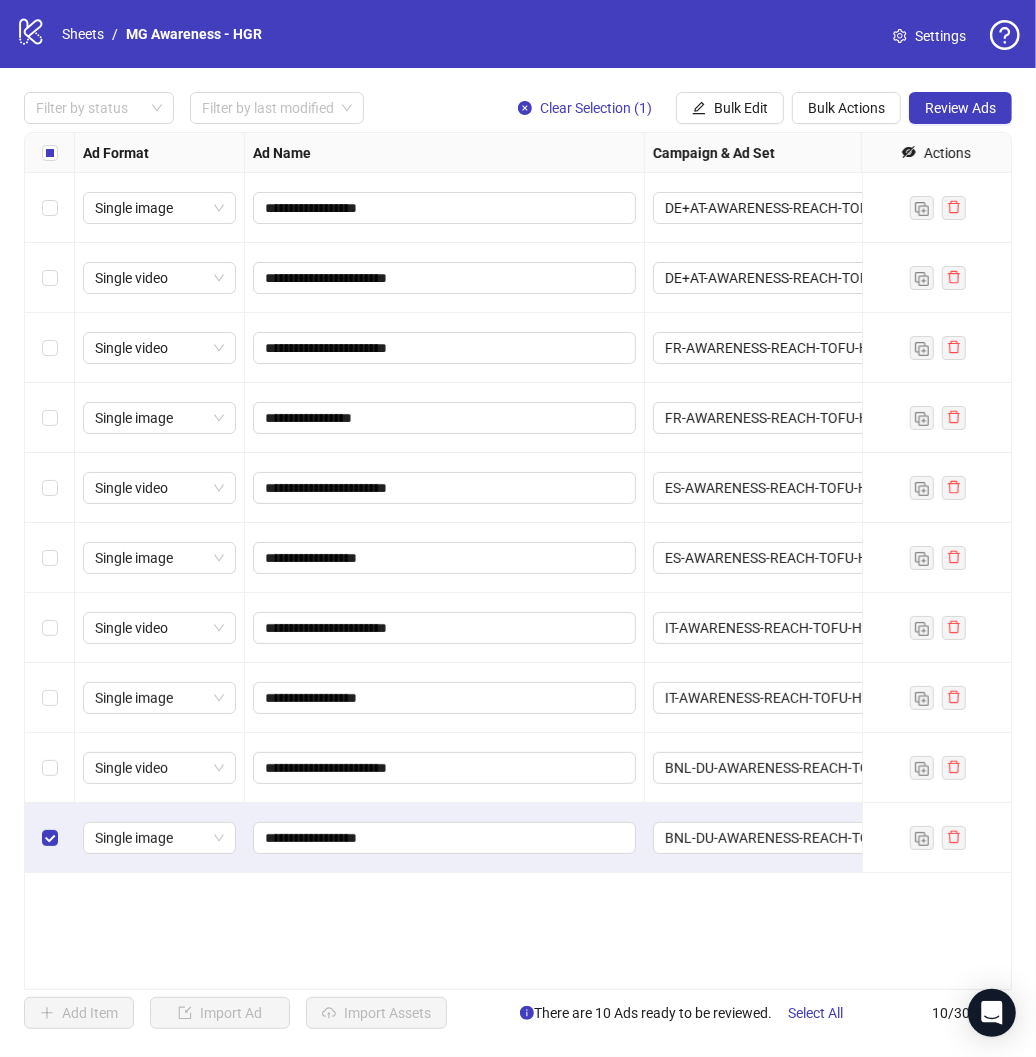 click at bounding box center [50, 838] 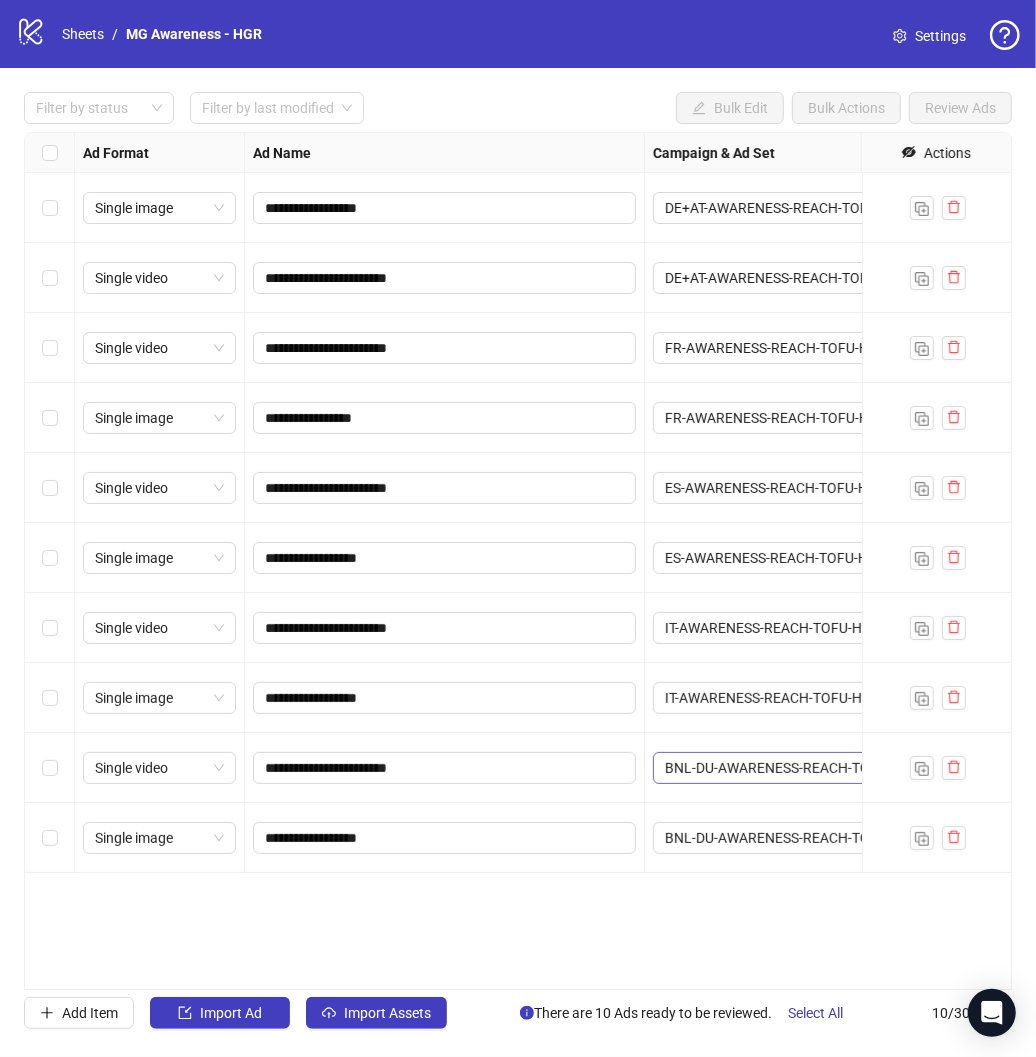 click on "BNL-DU-AWARENESS-REACH-TOFU-CLEANSING68" at bounding box center [794, 768] 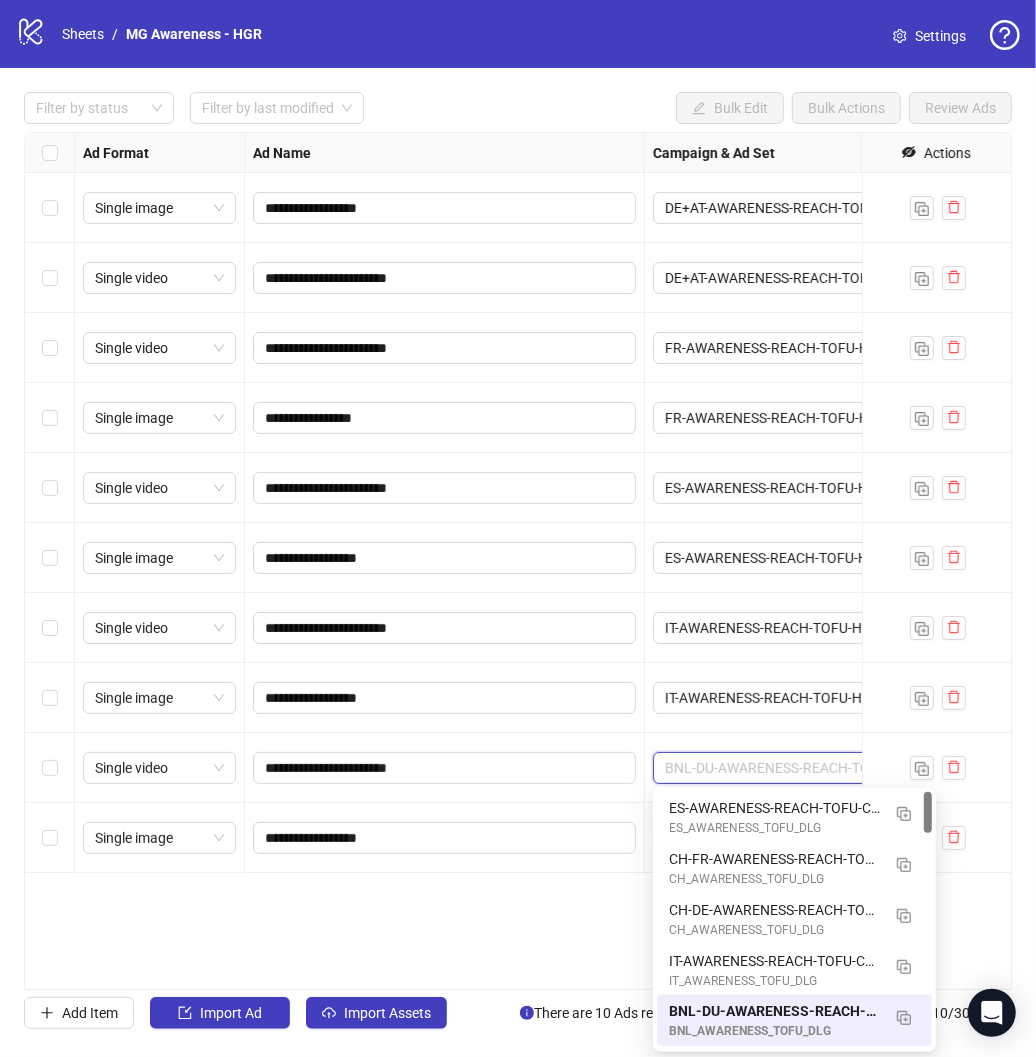 paste on "**********" 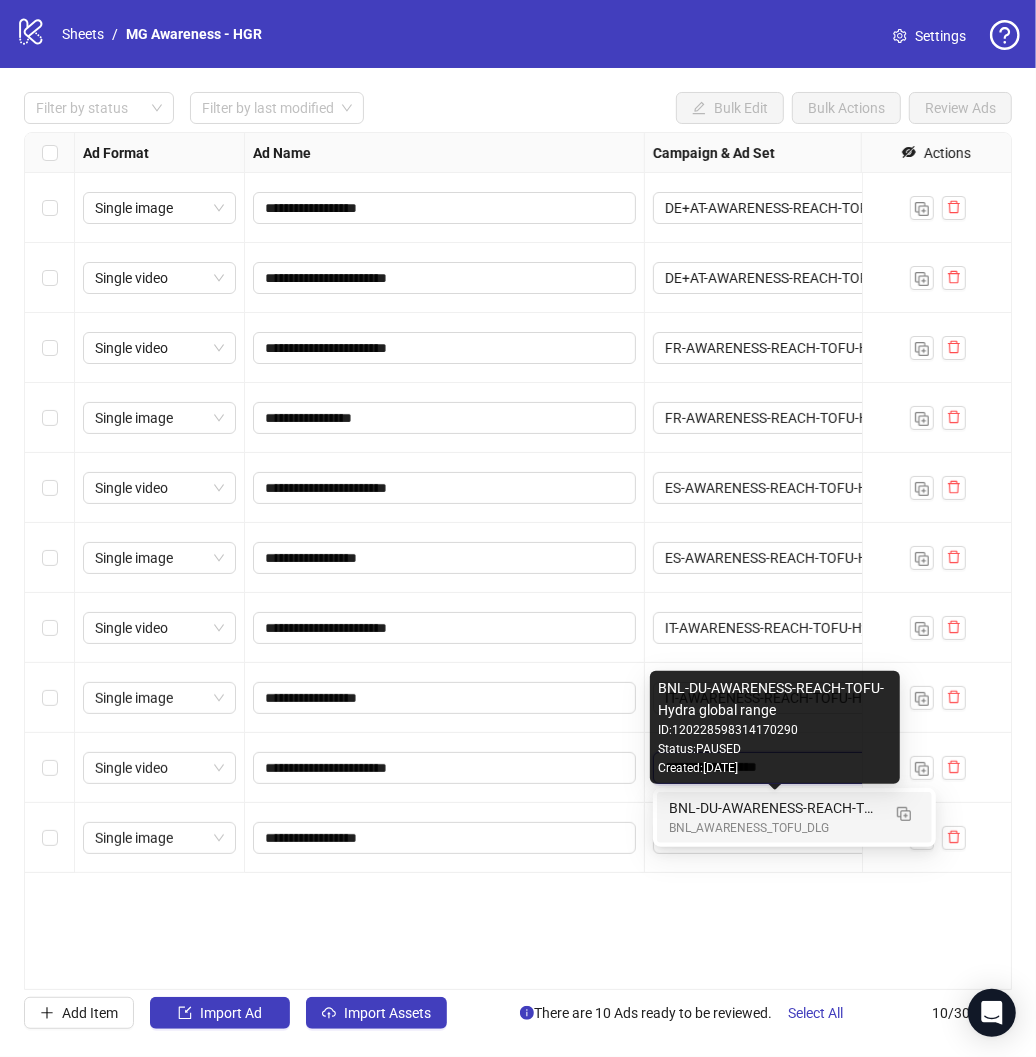 click on "BNL-DU-AWARENESS-REACH-TOFU-Hydra global range" at bounding box center (774, 808) 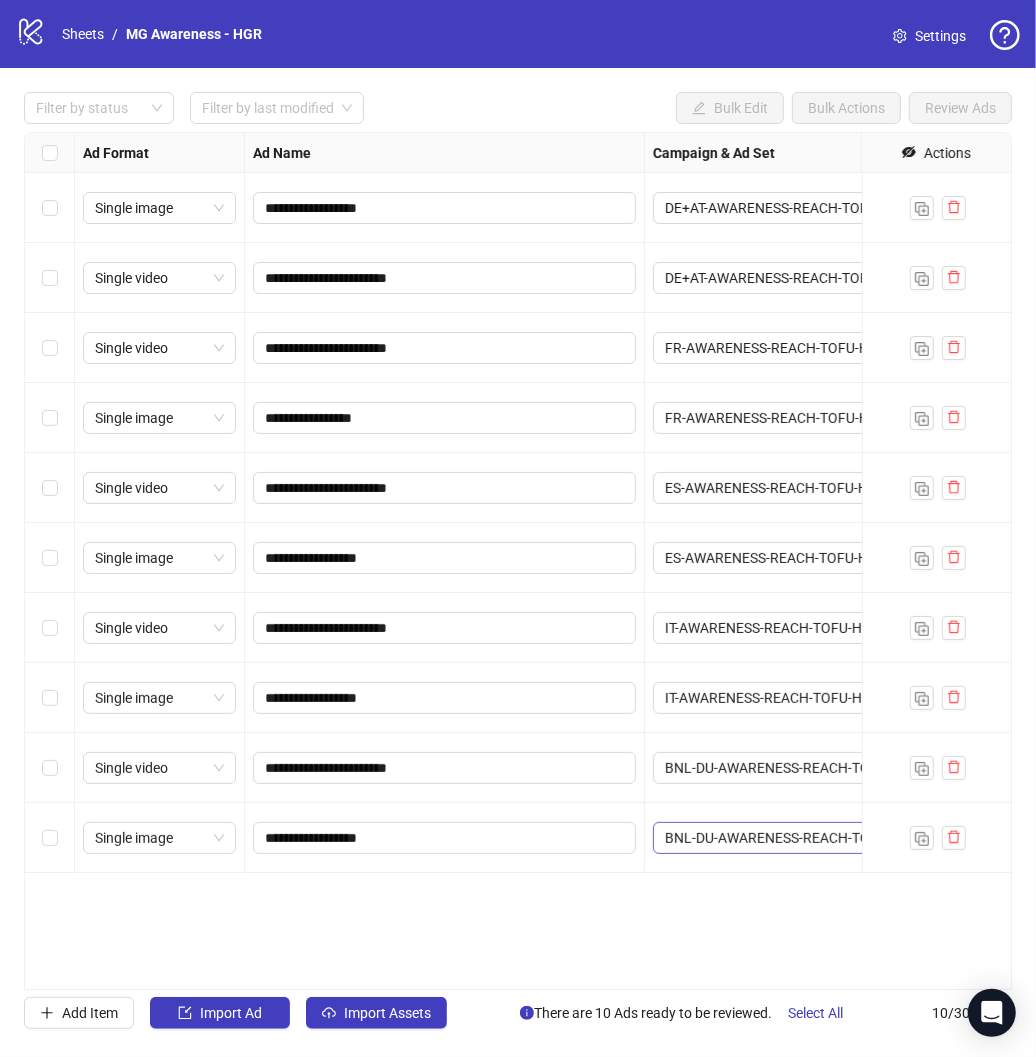click on "BNL-DU-AWARENESS-REACH-TOFU-CLEANSING68" at bounding box center [794, 838] 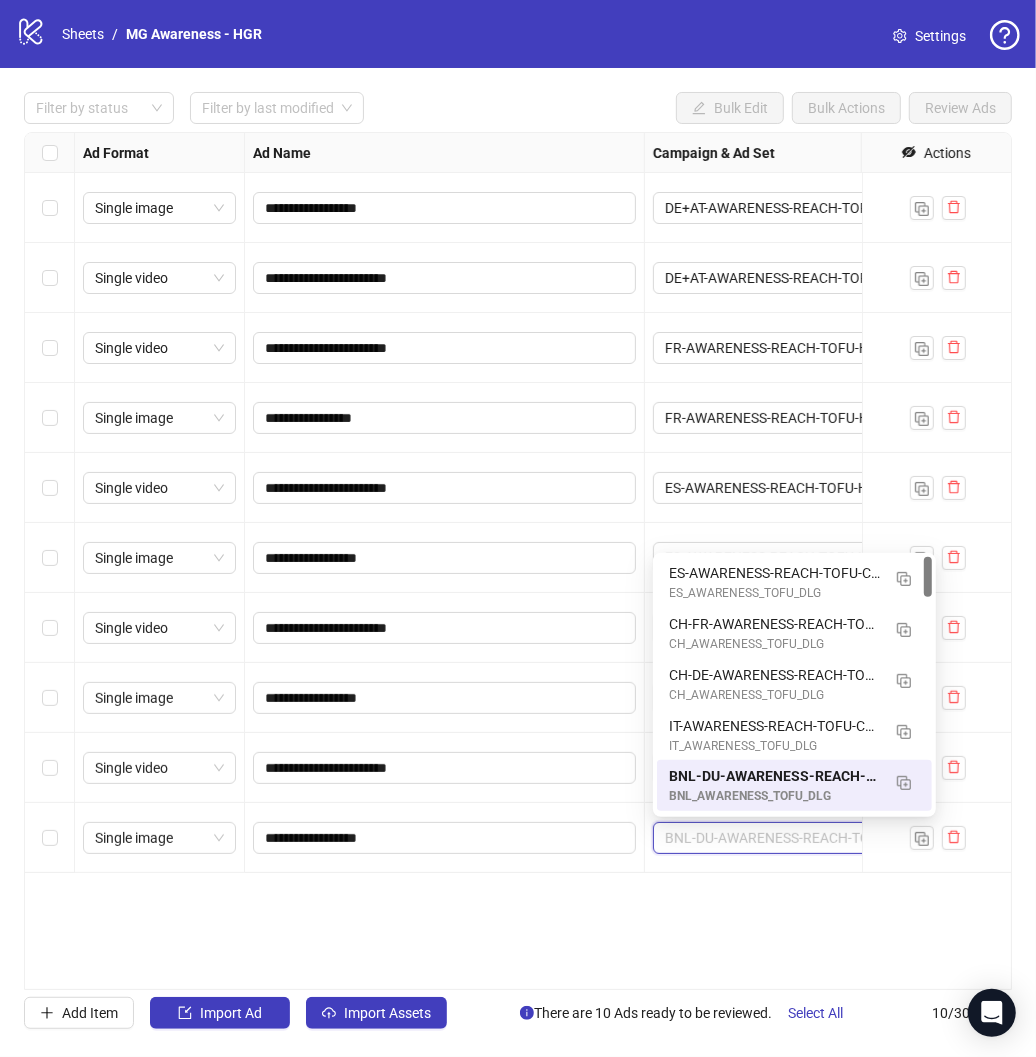 paste on "**********" 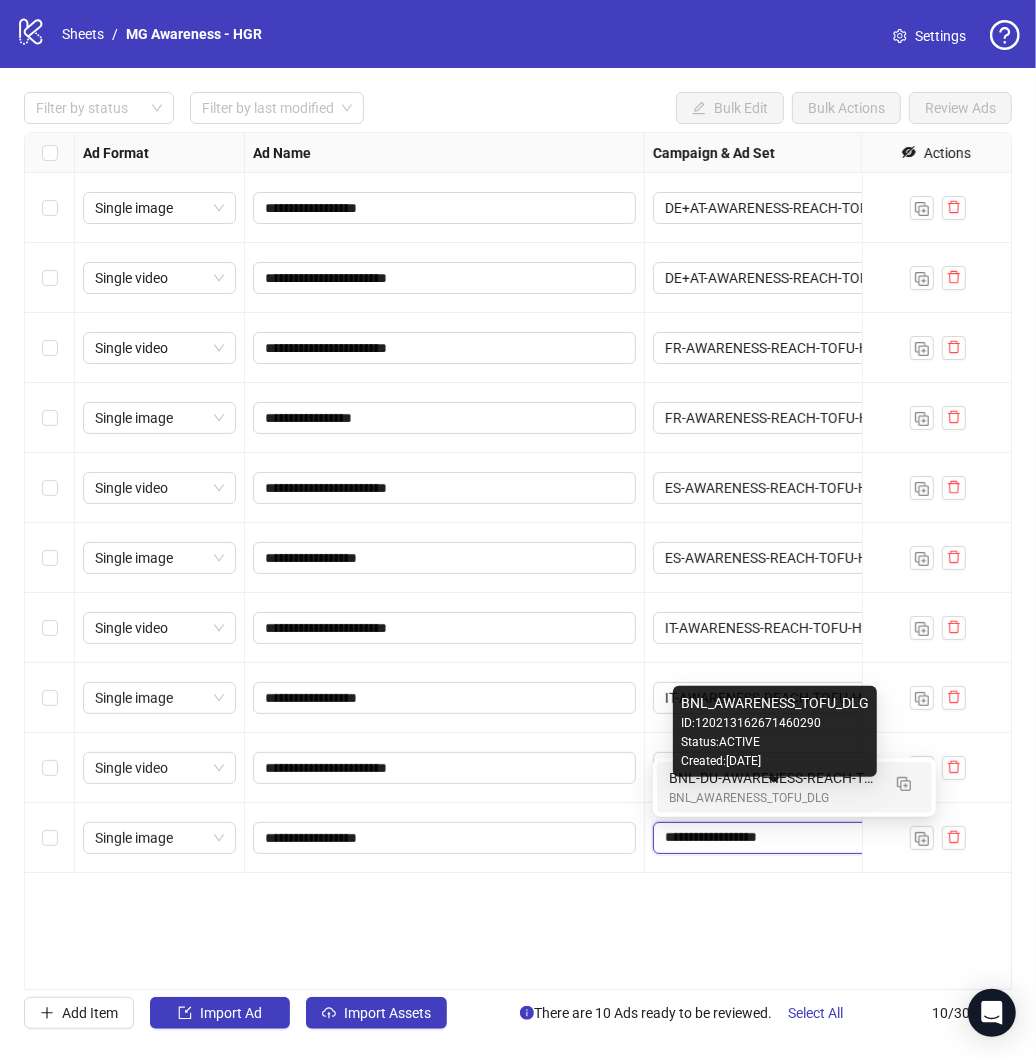 click on "BNL_AWARENESS_TOFU_DLG" at bounding box center [774, 798] 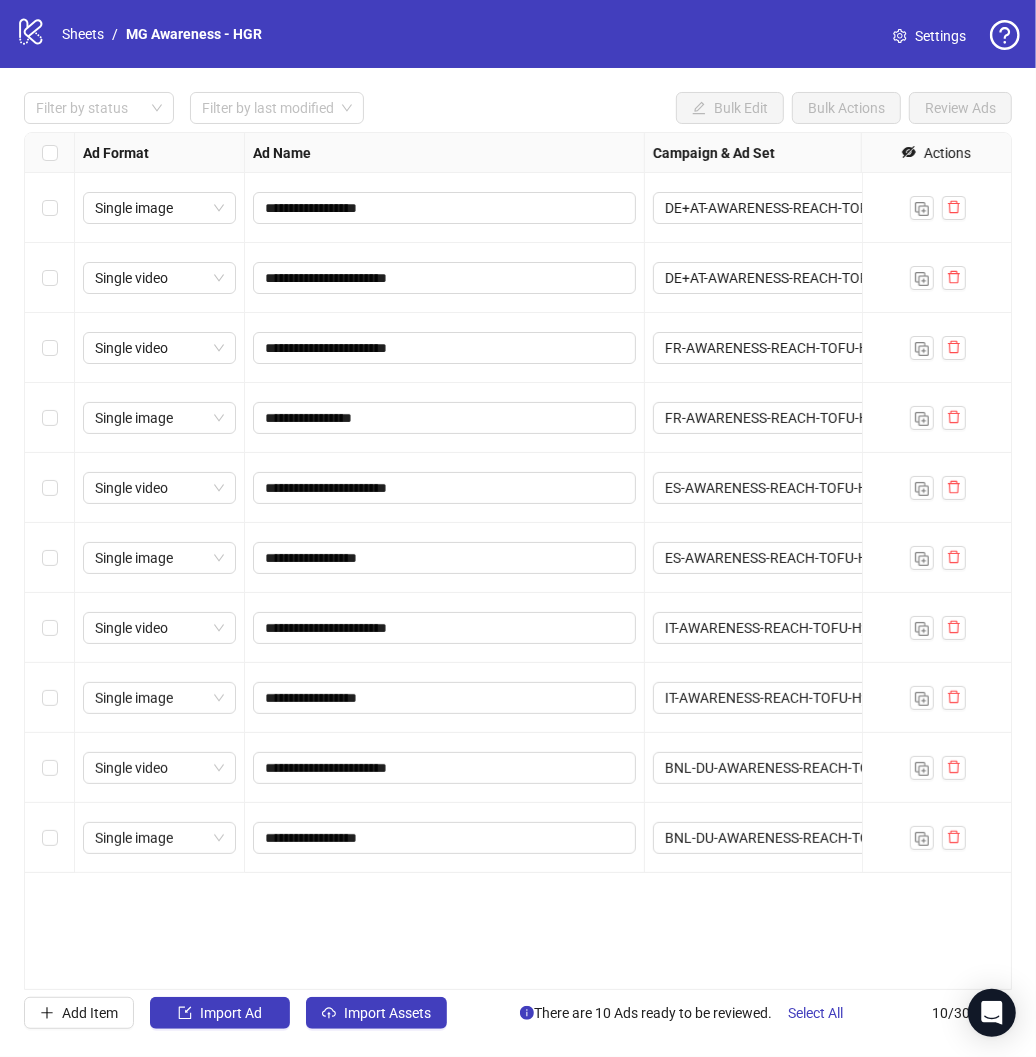 click on "**********" at bounding box center (518, 561) 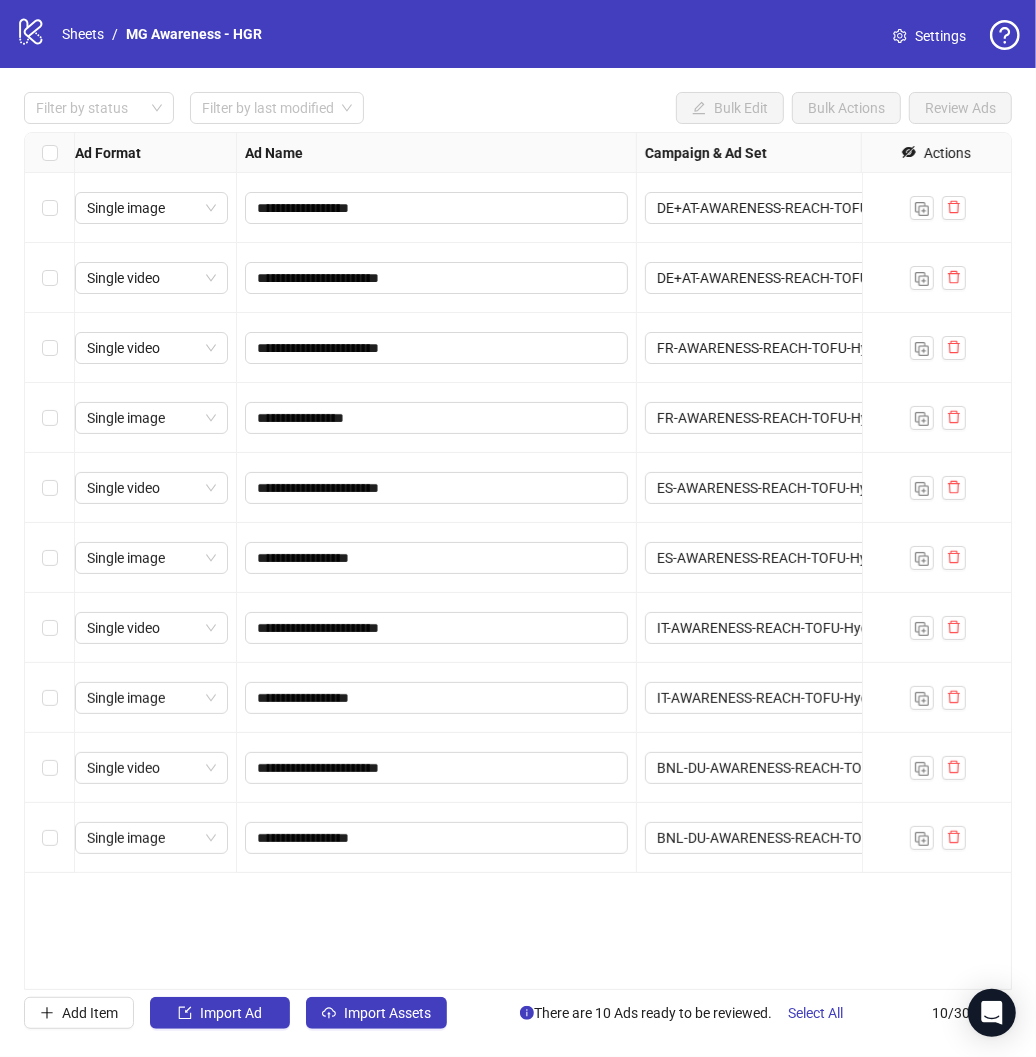 scroll, scrollTop: 0, scrollLeft: 0, axis: both 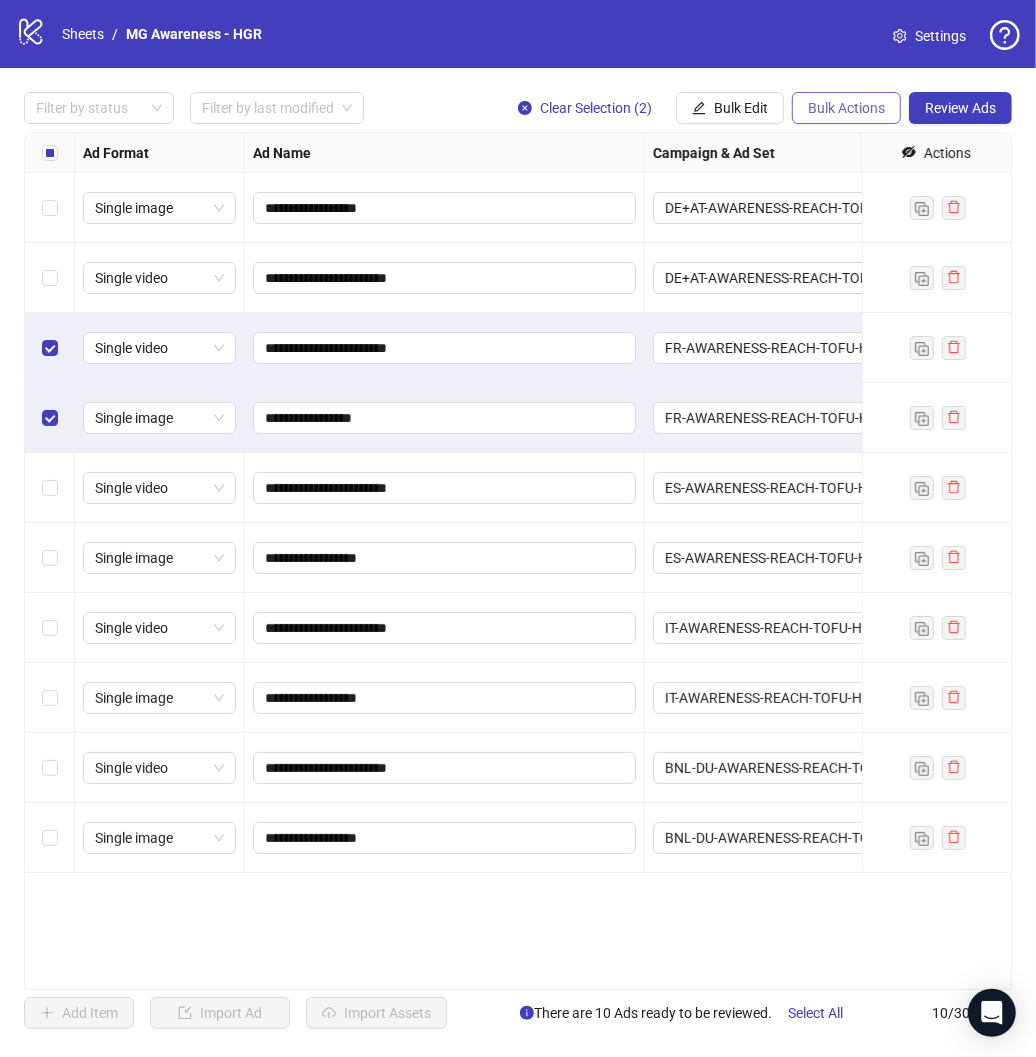 click on "Bulk Actions" at bounding box center [846, 108] 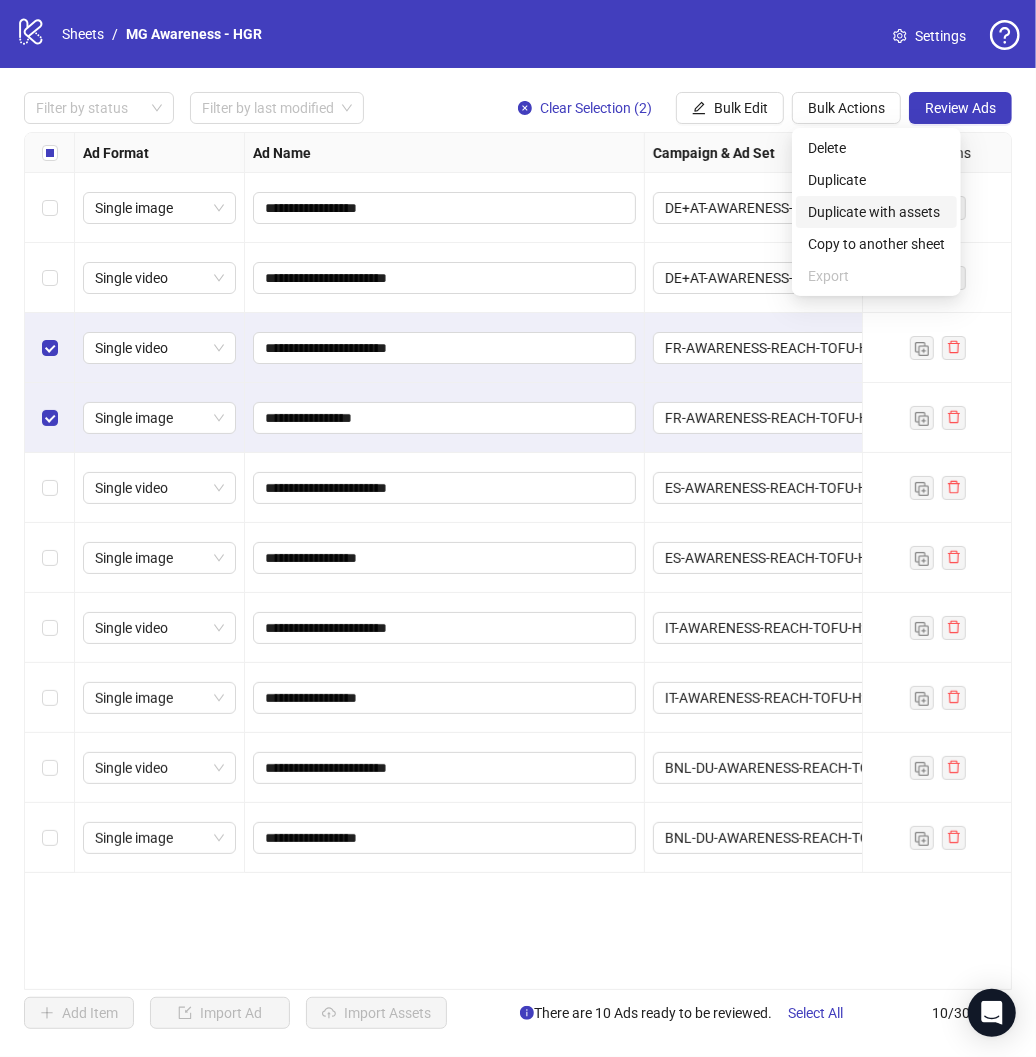 click on "Duplicate with assets" at bounding box center (876, 212) 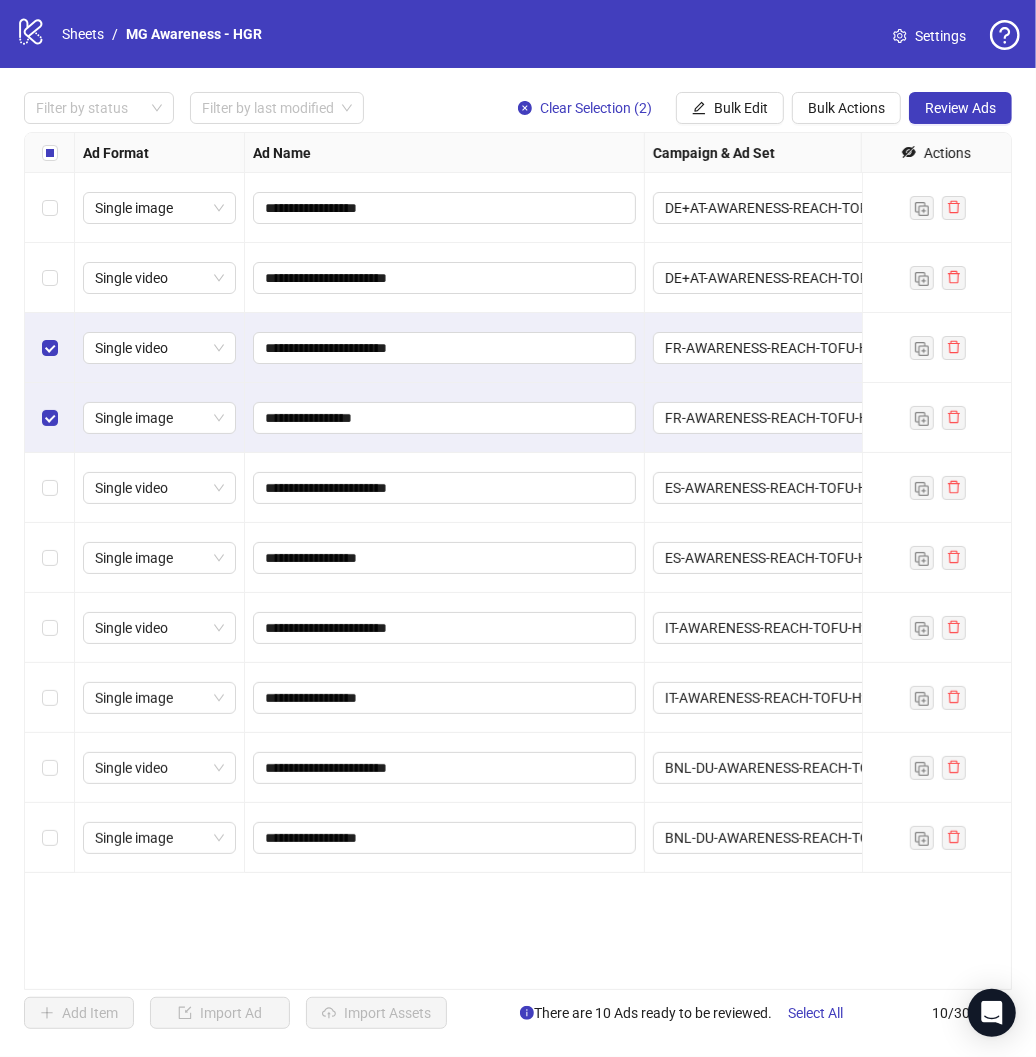 scroll, scrollTop: 23, scrollLeft: 0, axis: vertical 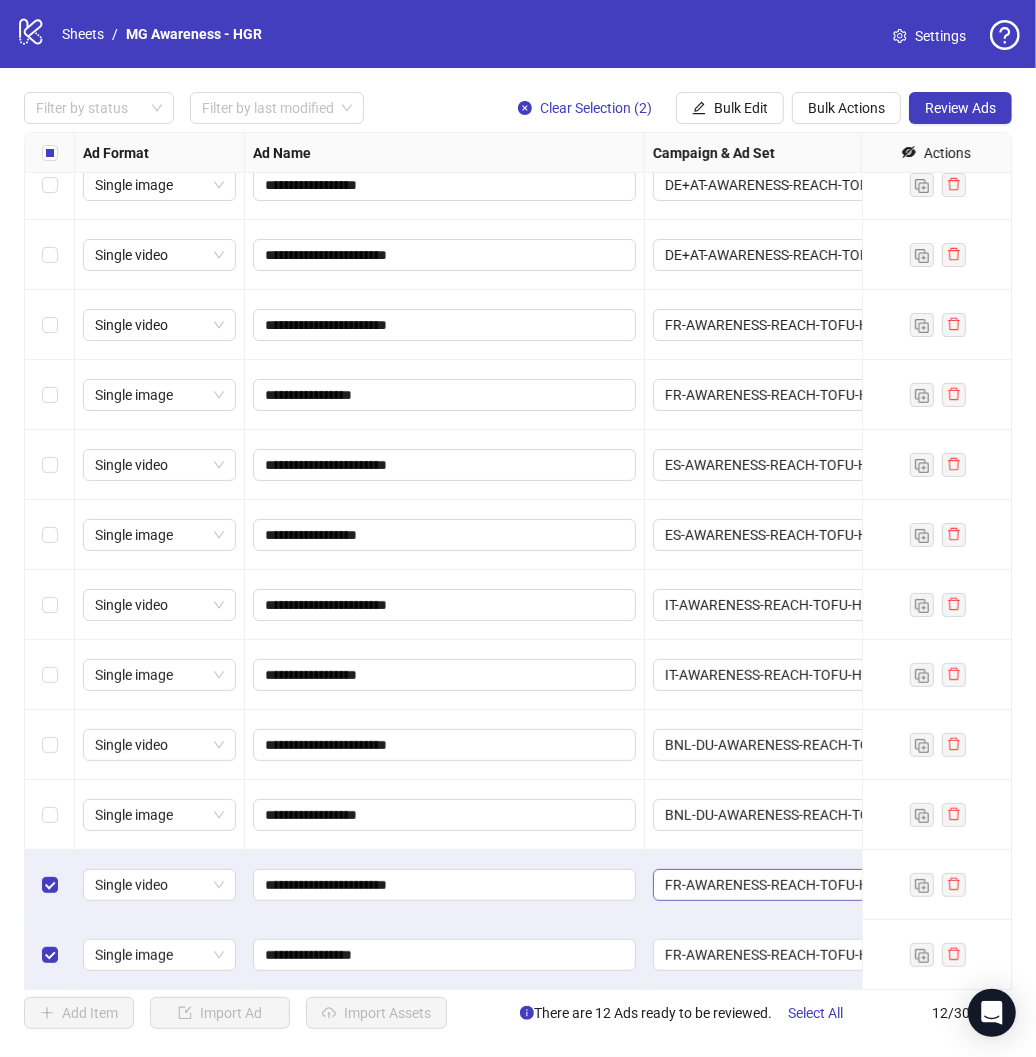 click on "FR-AWARENESS-REACH-TOFU-Hydra global range" at bounding box center [794, 885] 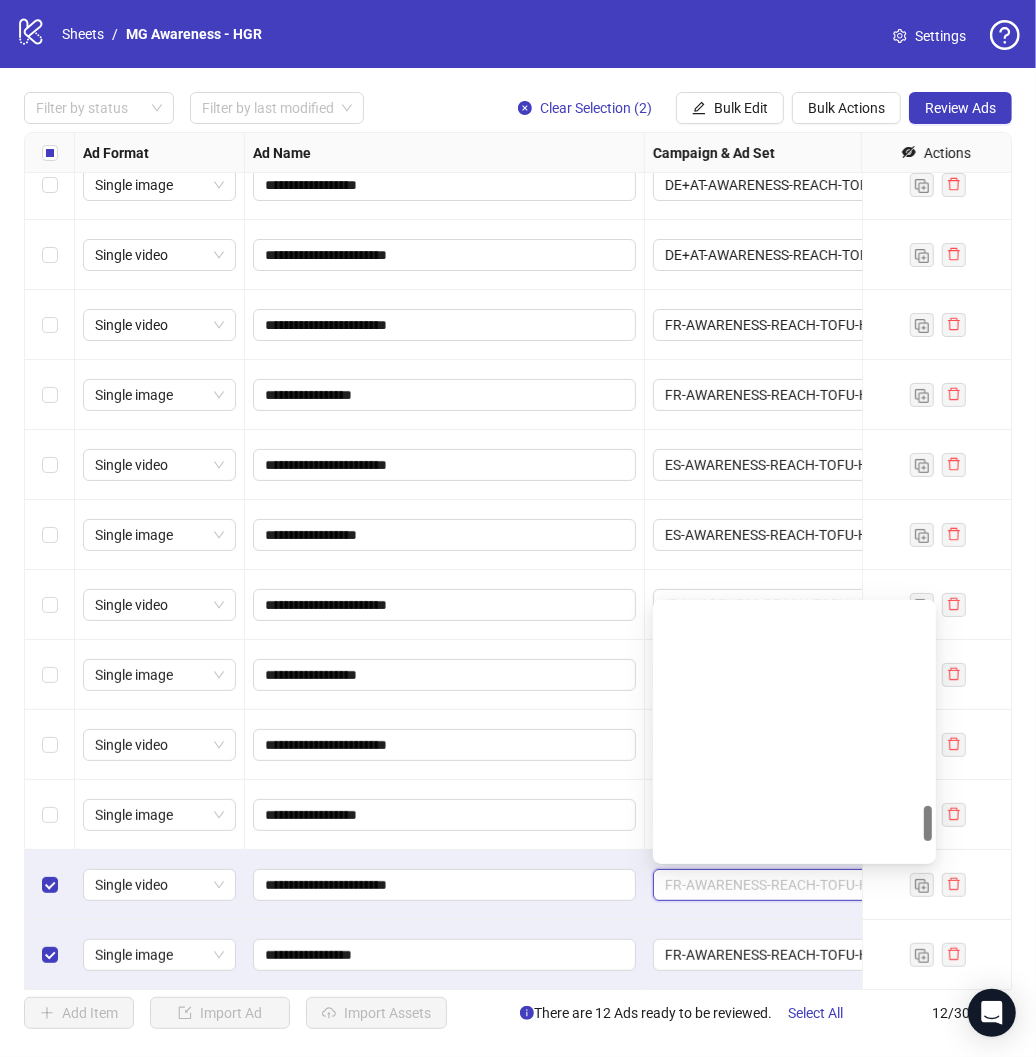 scroll, scrollTop: 1448, scrollLeft: 0, axis: vertical 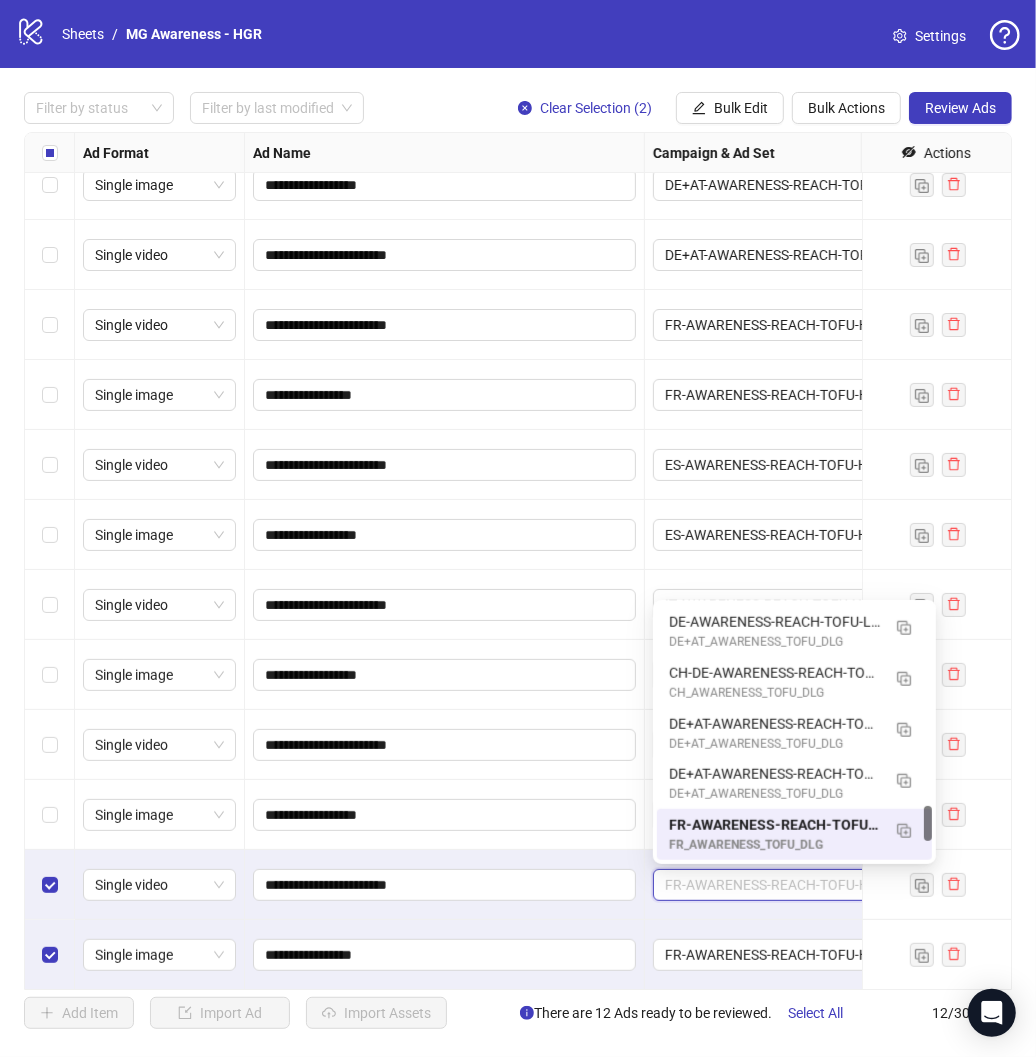 paste on "**********" 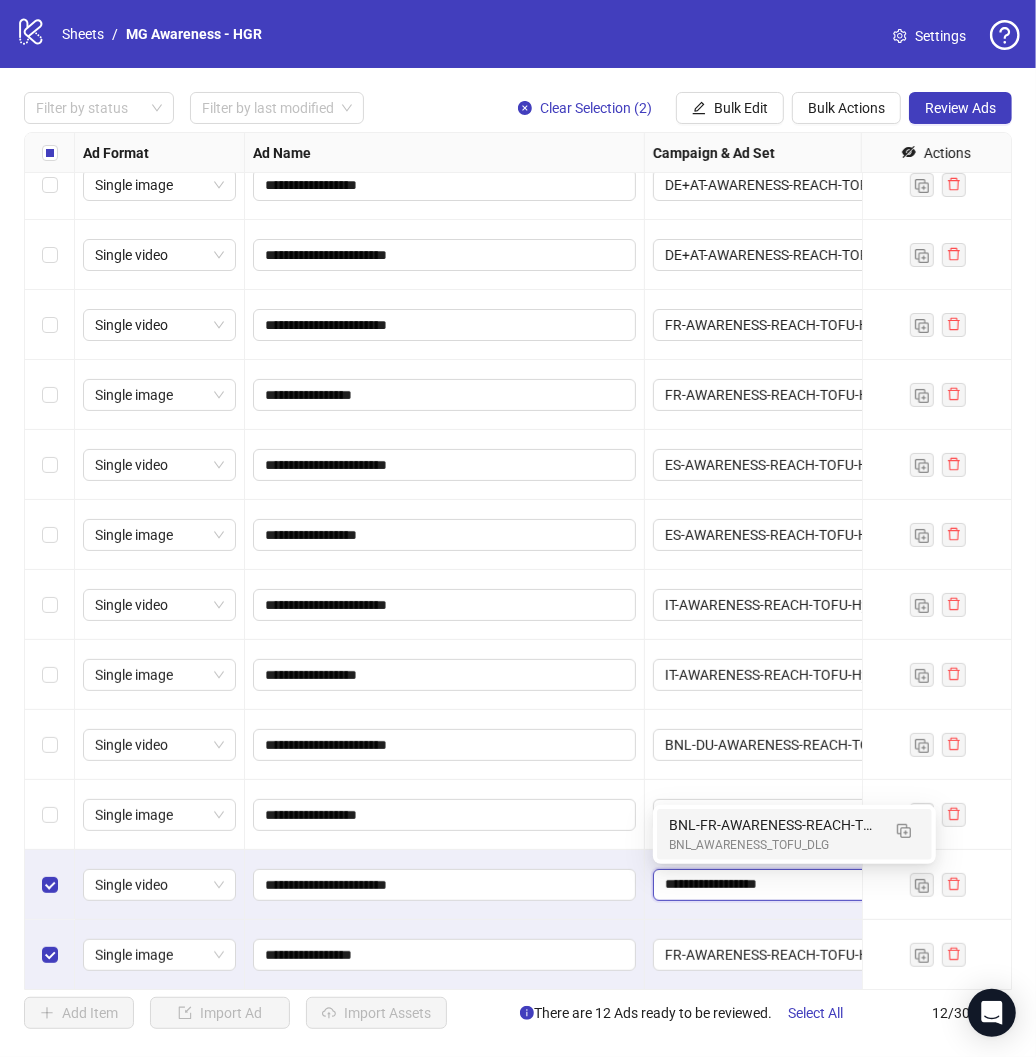 scroll, scrollTop: 0, scrollLeft: 0, axis: both 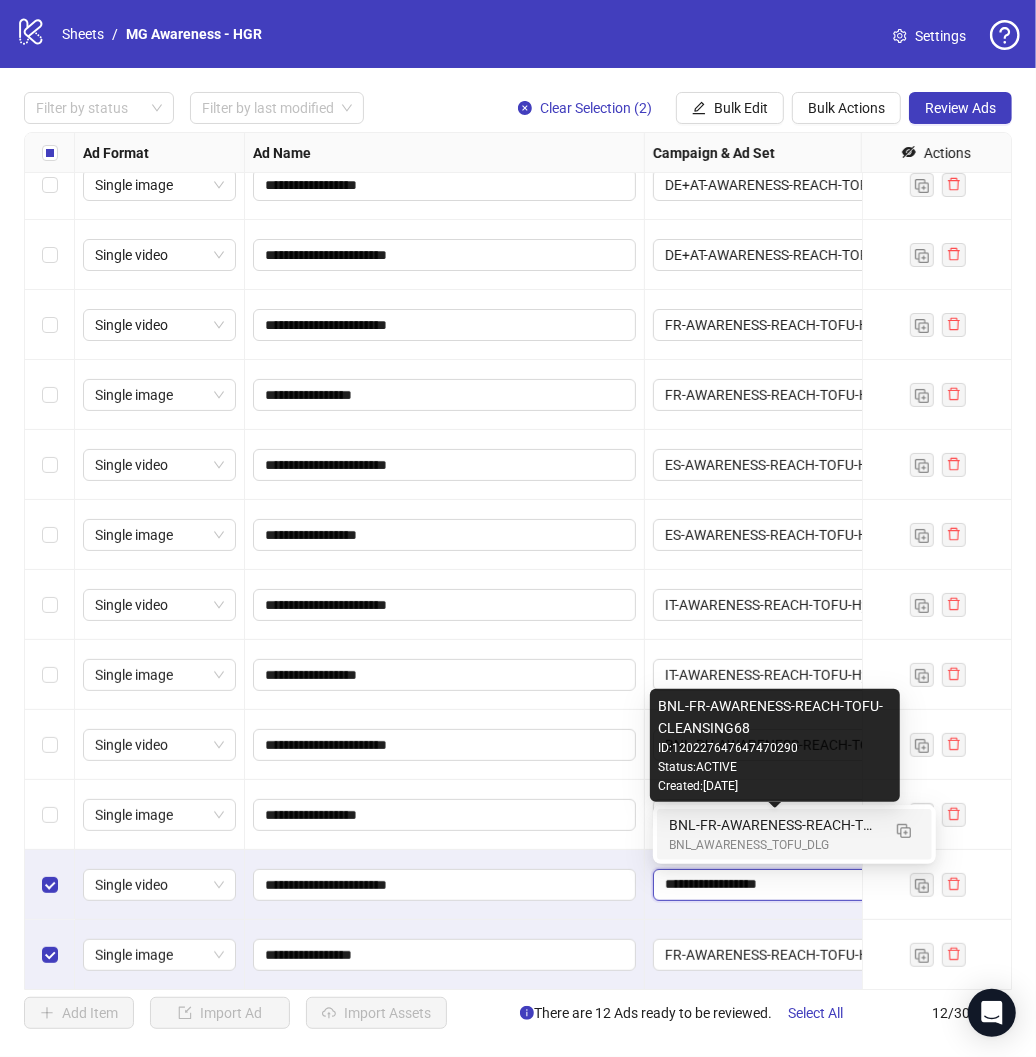 click on "BNL-FR-AWARENESS-REACH-TOFU-CLEANSING68" at bounding box center [774, 825] 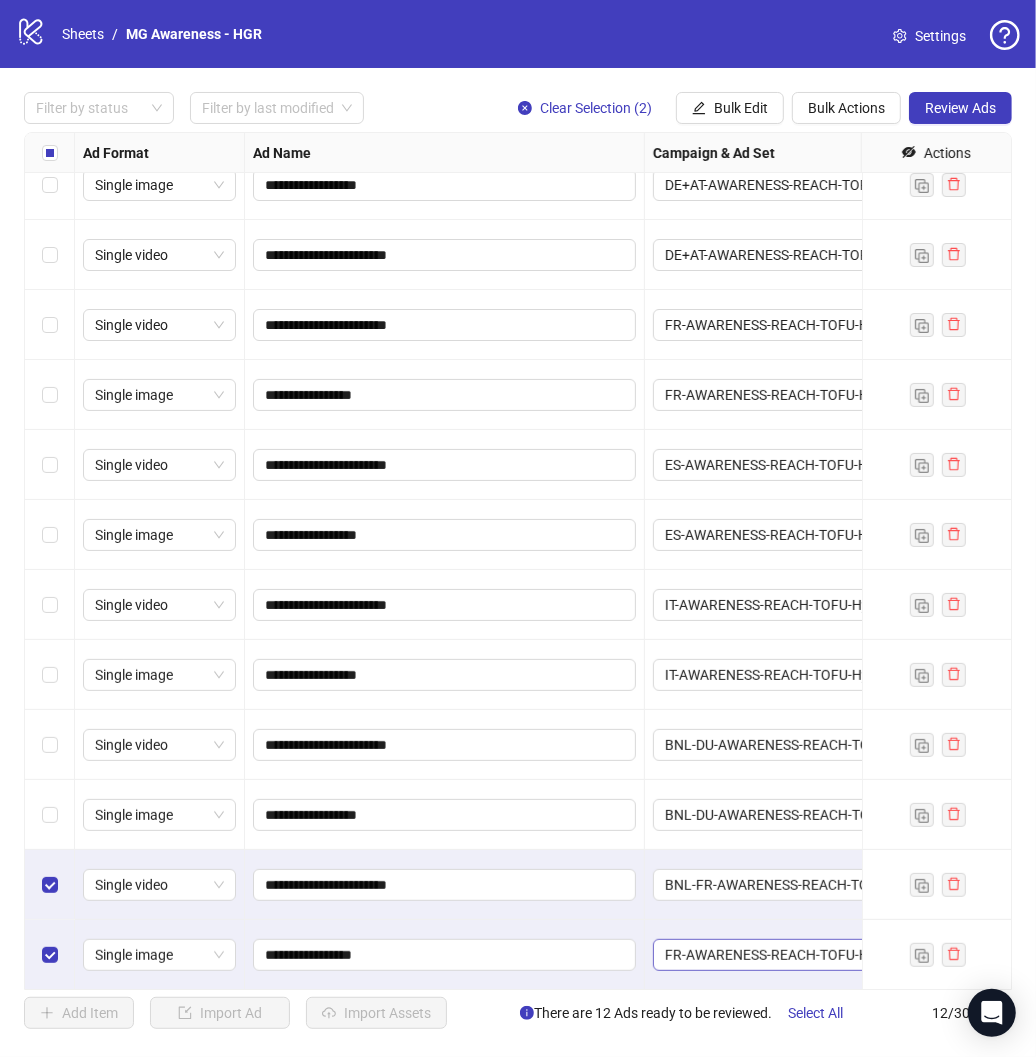 click on "FR-AWARENESS-REACH-TOFU-Hydra global range" at bounding box center (794, 955) 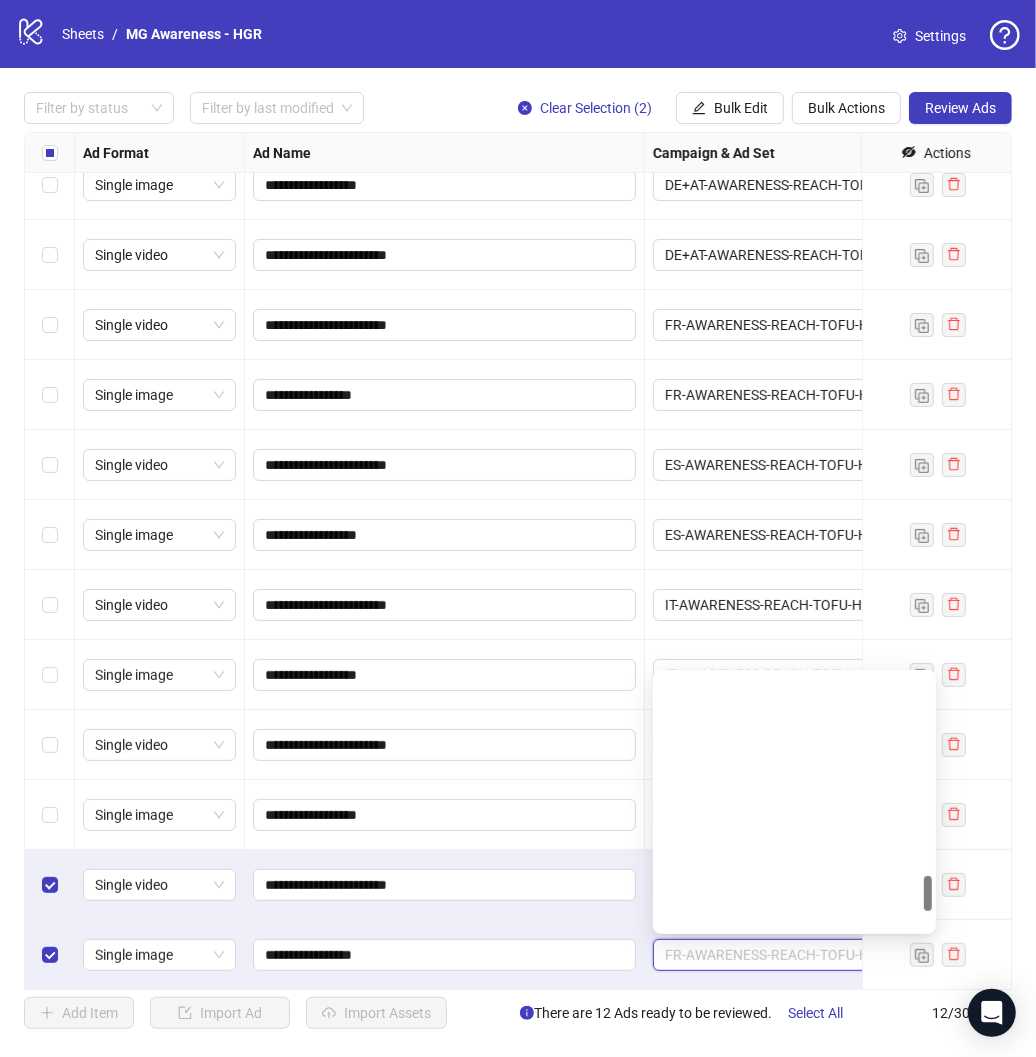 scroll, scrollTop: 1448, scrollLeft: 0, axis: vertical 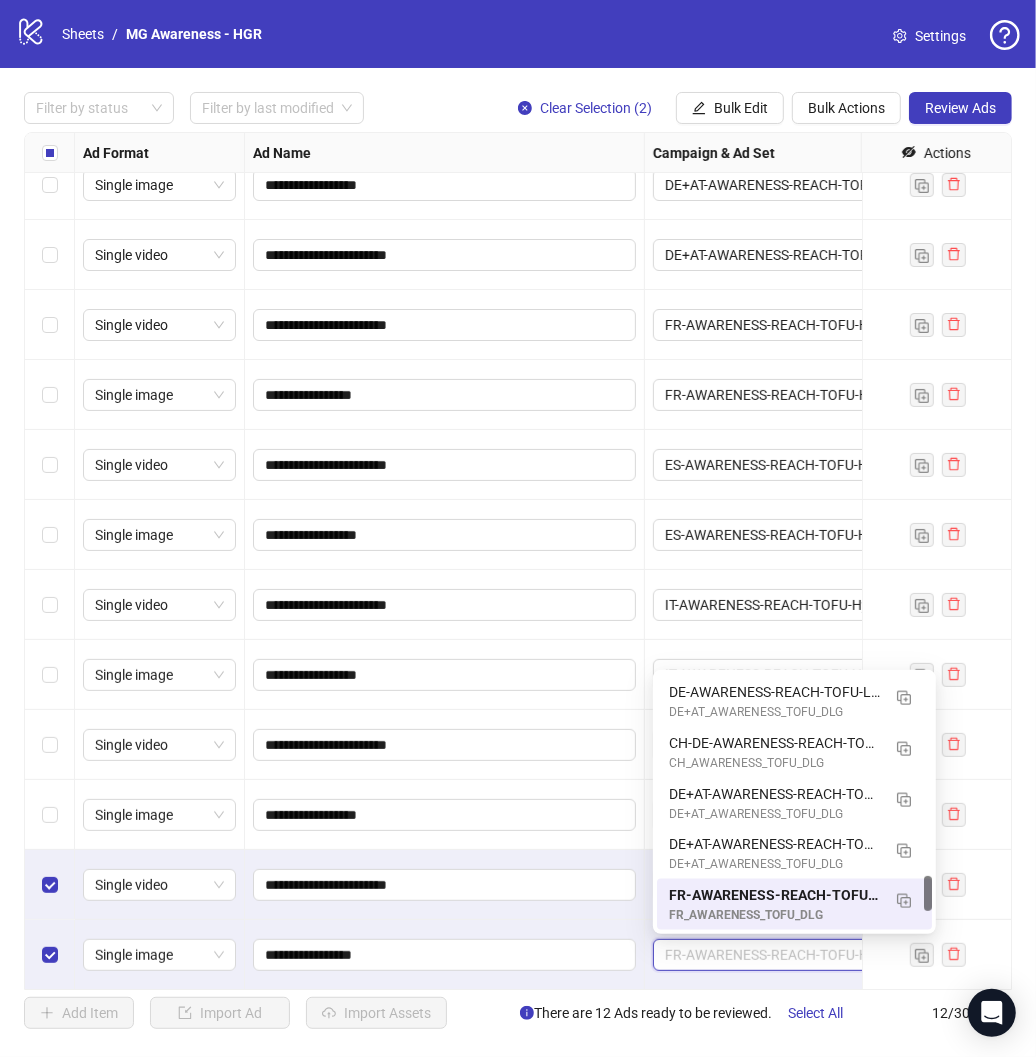 paste on "**********" 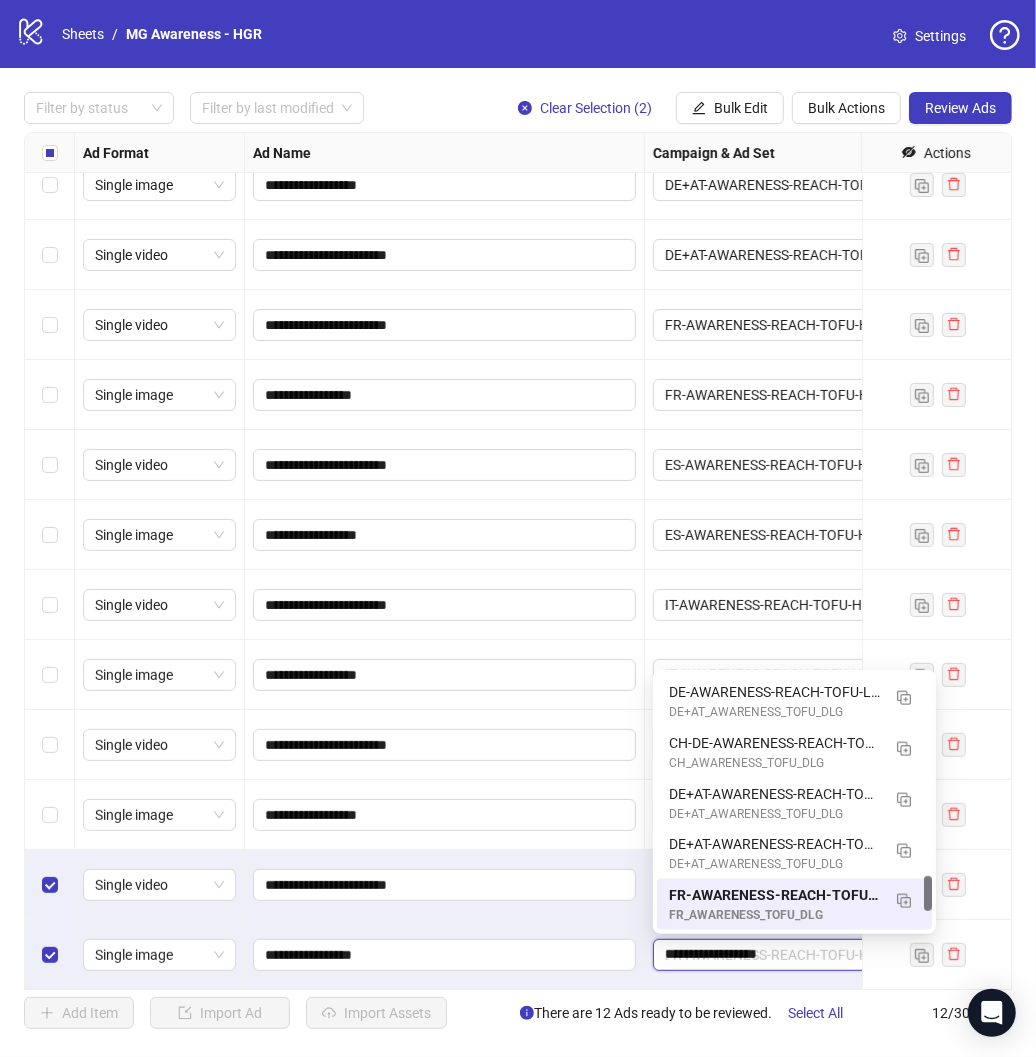 scroll, scrollTop: 0, scrollLeft: 0, axis: both 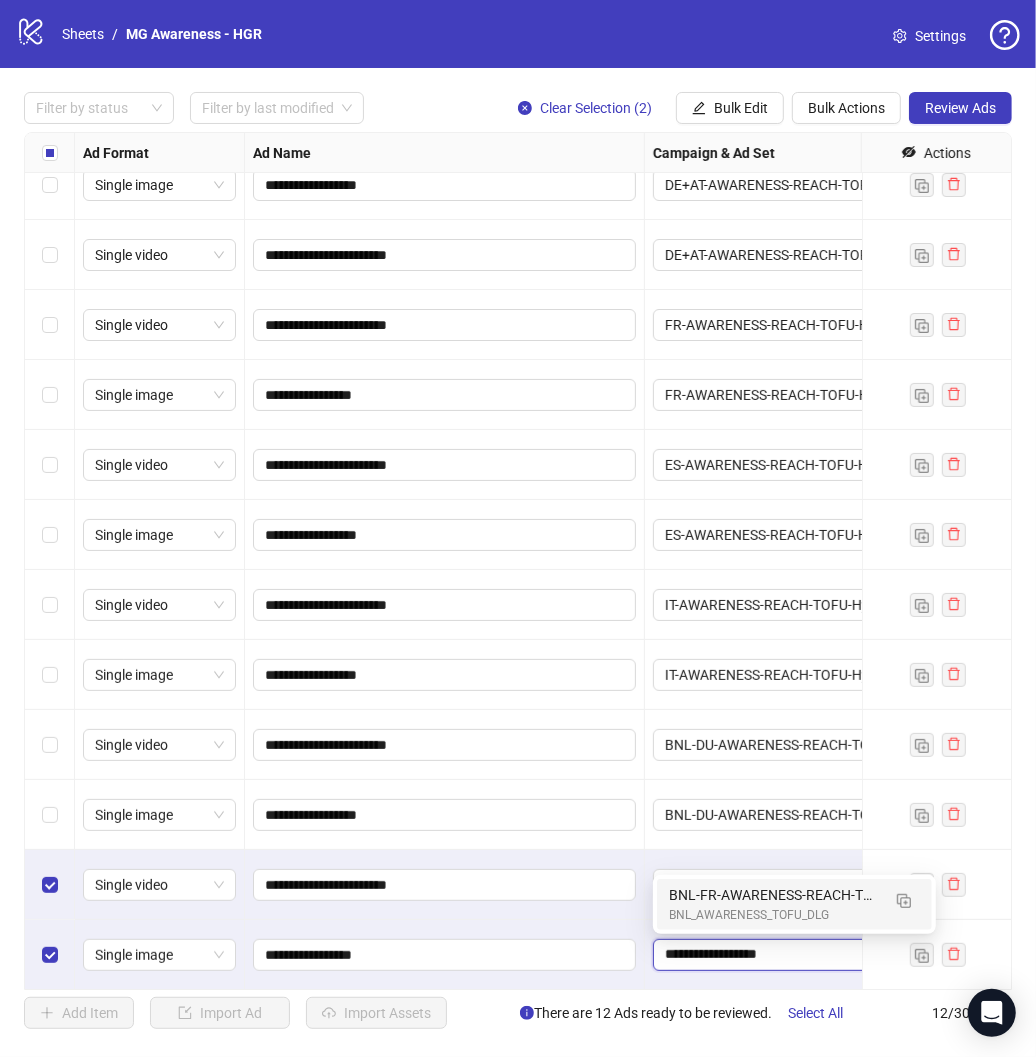 click on "BNL-FR-AWARENESS-REACH-TOFU-CLEANSING68 BNL_AWARENESS_TOFU_DLG" at bounding box center (794, 904) 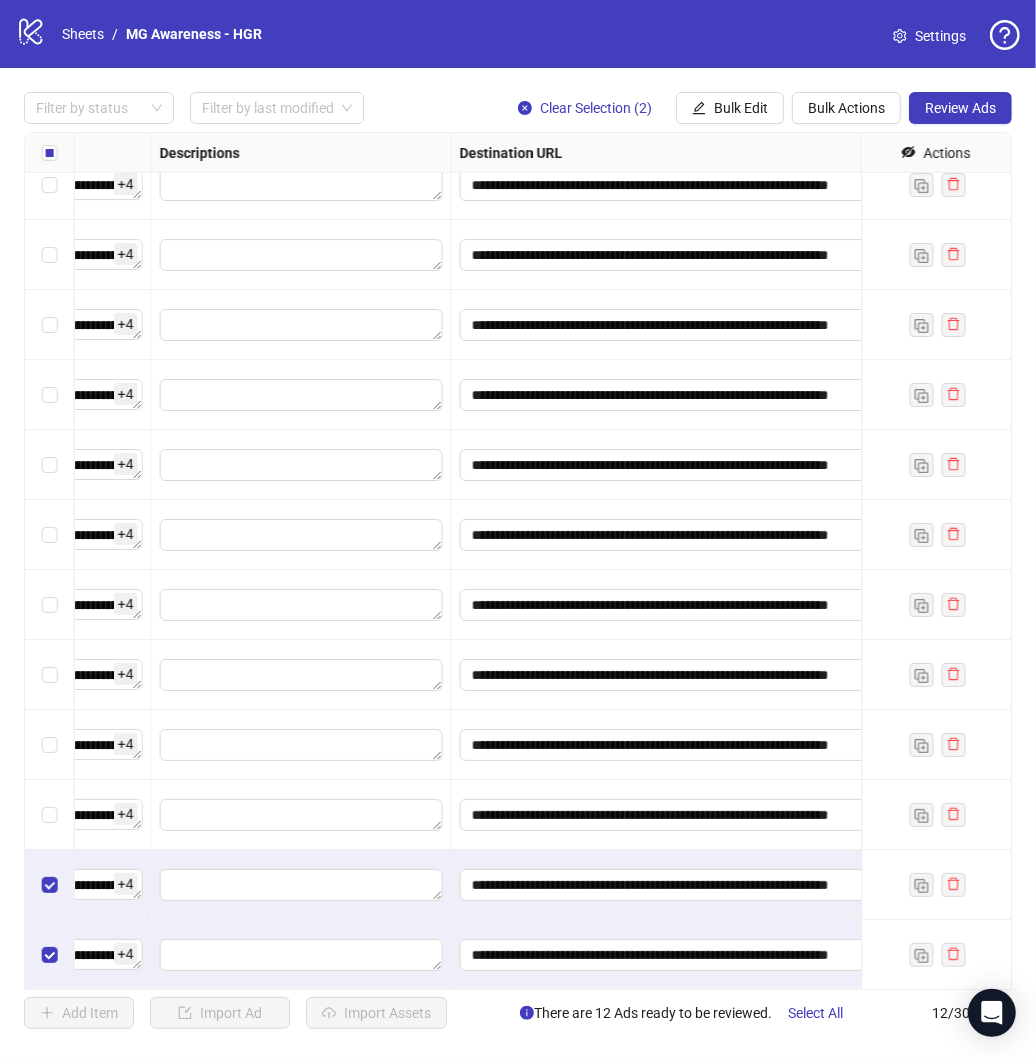 scroll, scrollTop: 23, scrollLeft: 1535, axis: both 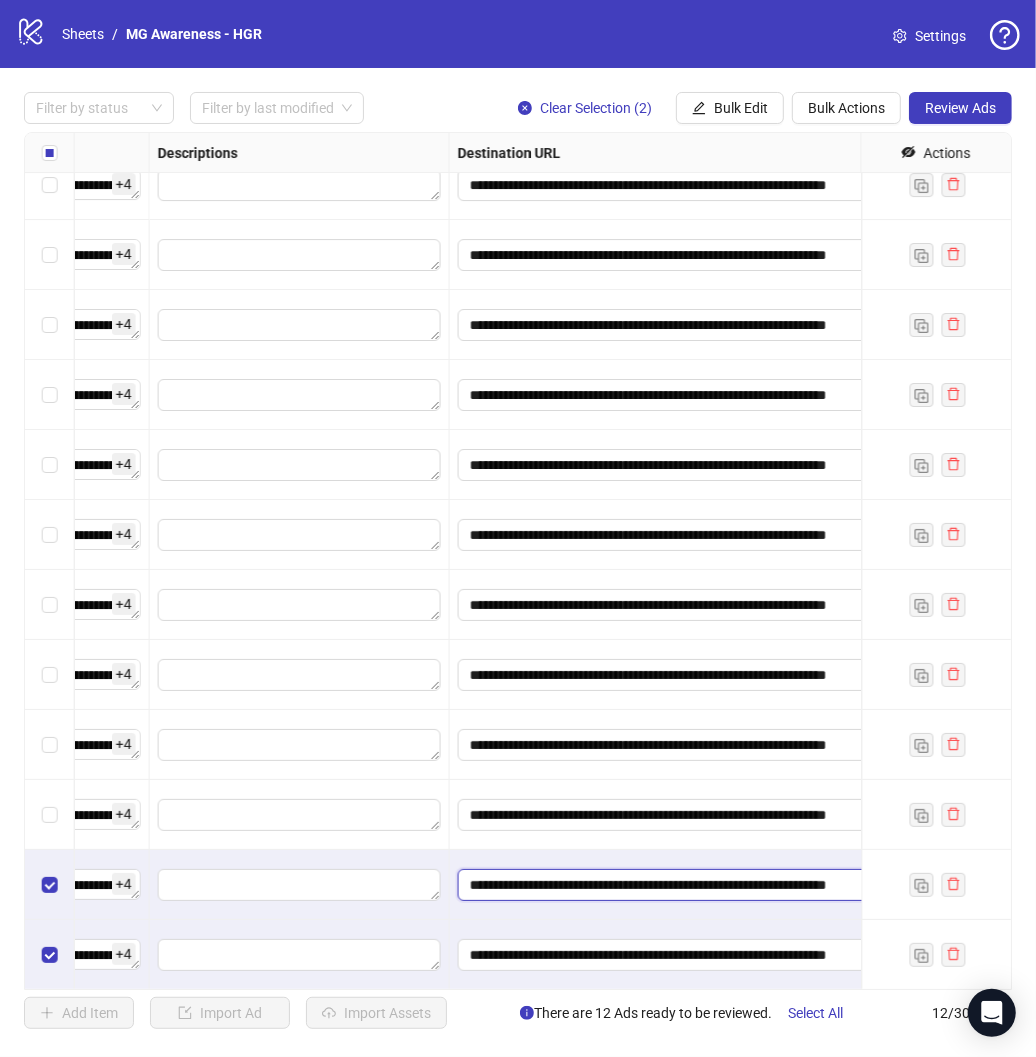 click on "**********" at bounding box center (715, 885) 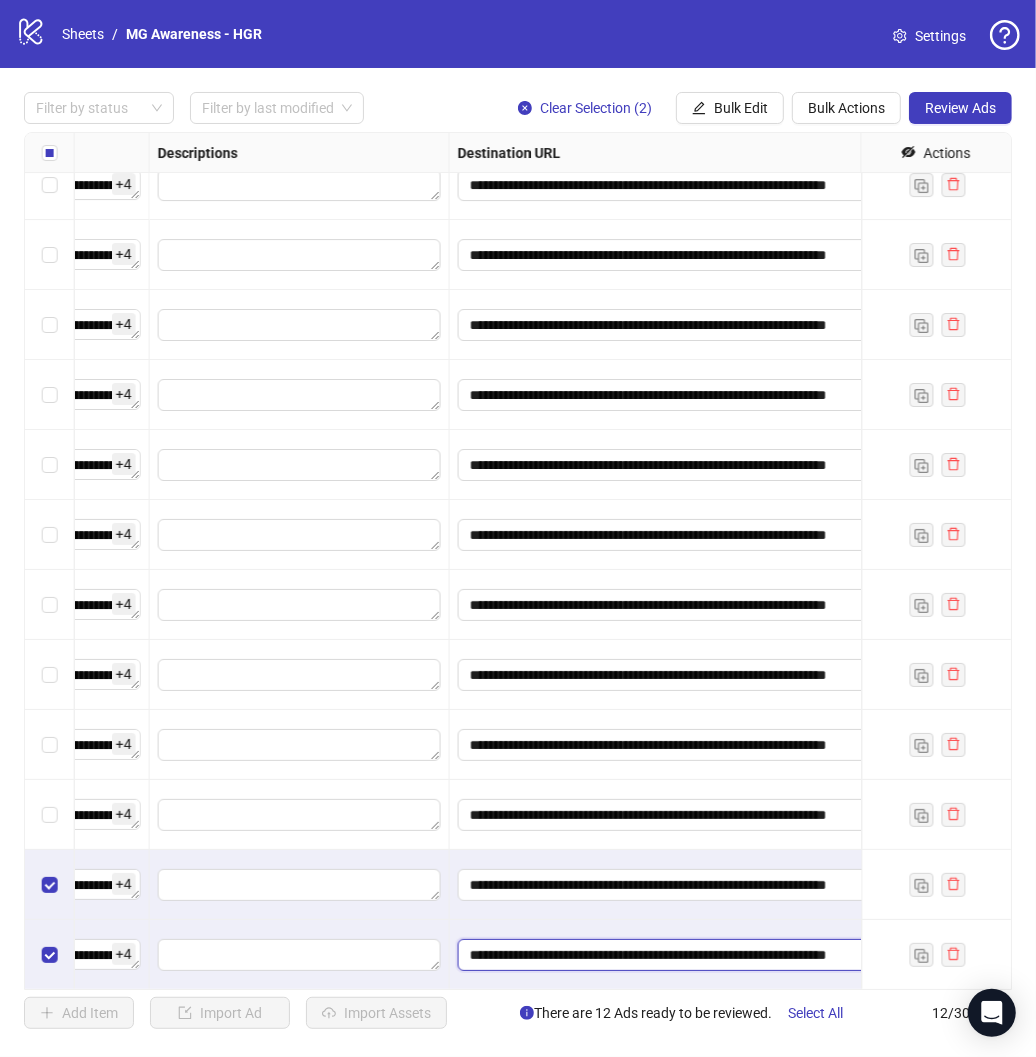click on "**********" at bounding box center [715, 955] 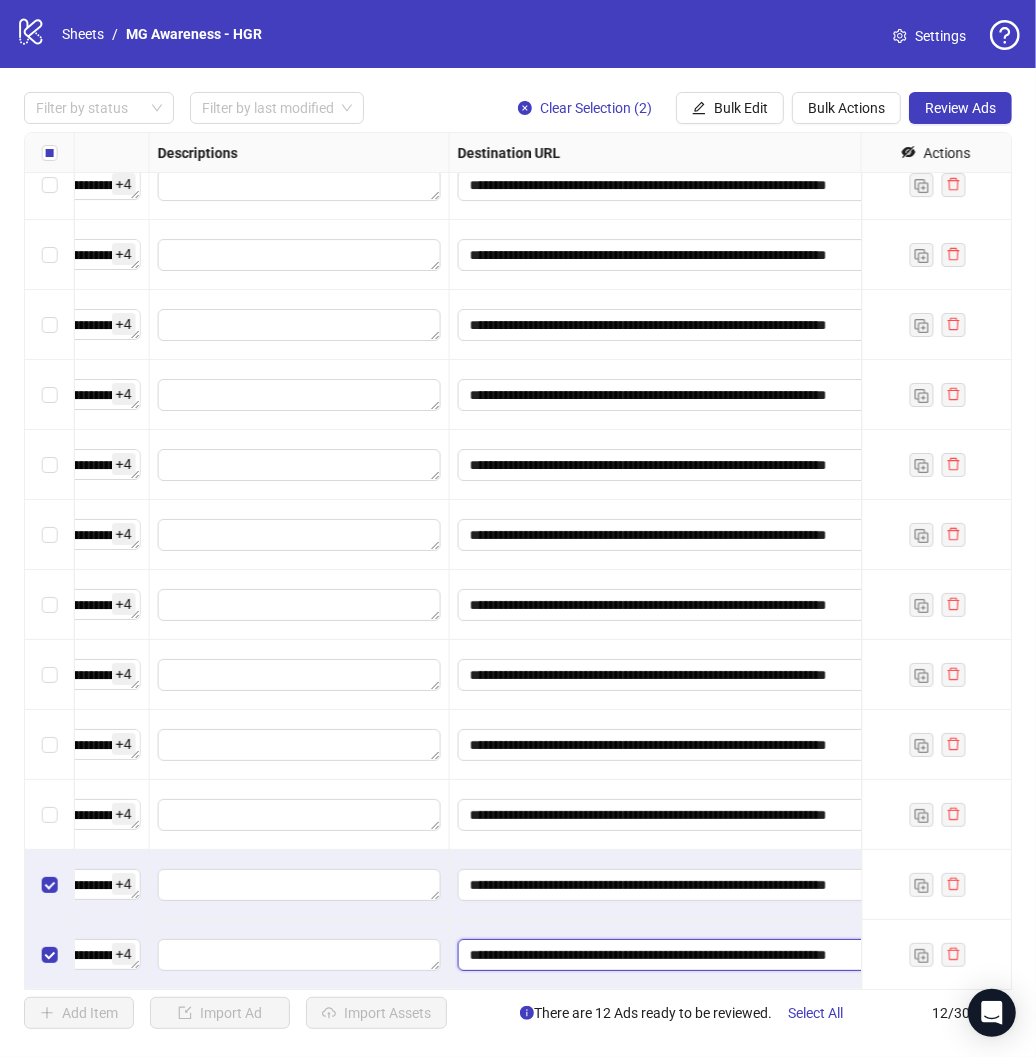 click on "**********" at bounding box center [715, 955] 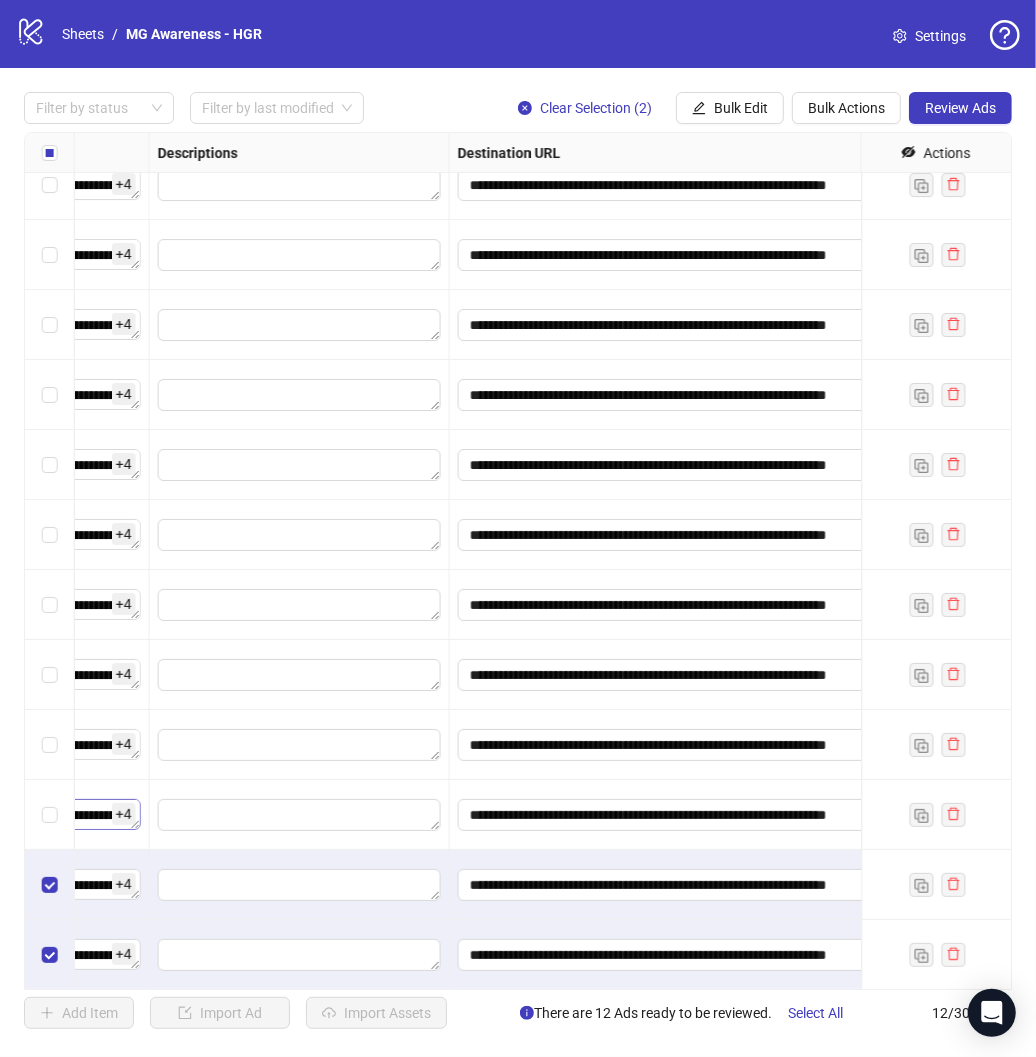 scroll, scrollTop: 87, scrollLeft: 0, axis: vertical 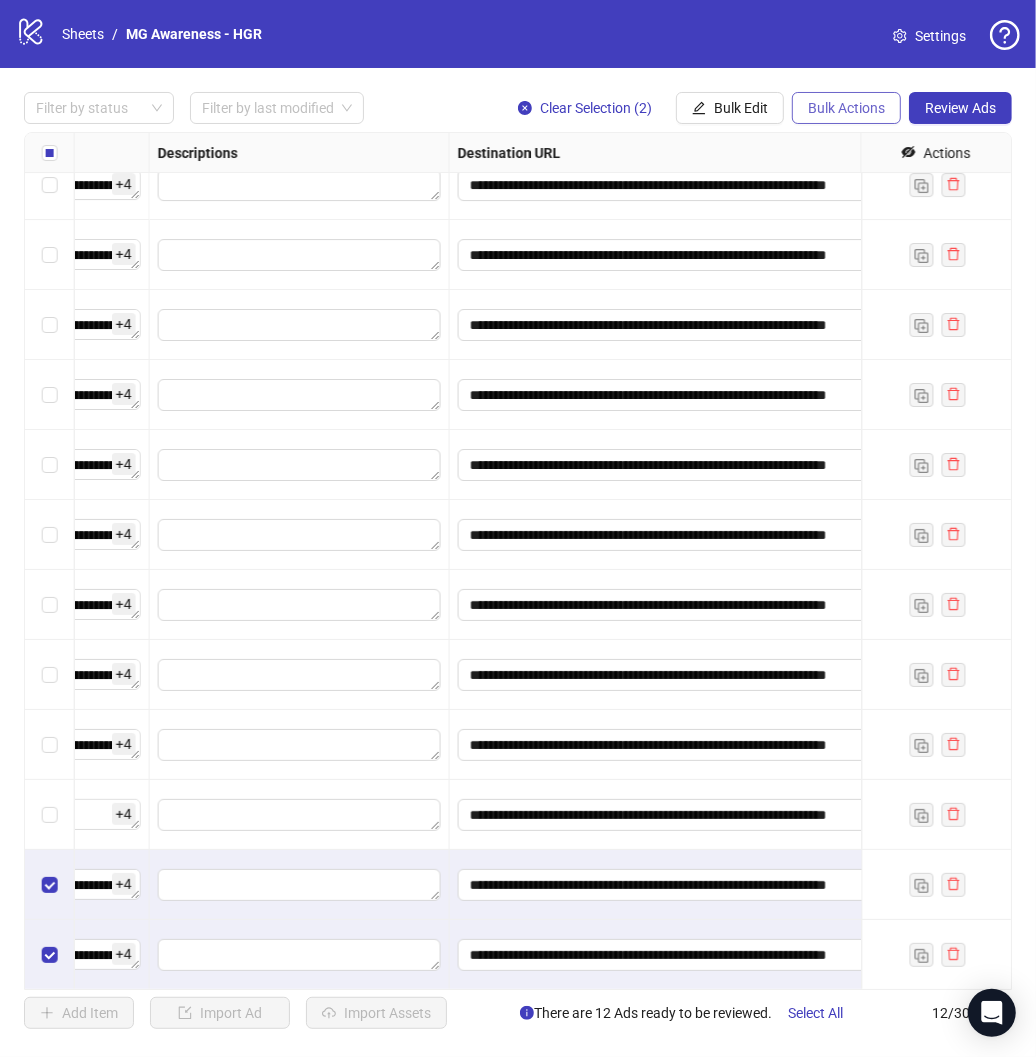 click on "Bulk Actions" at bounding box center [846, 108] 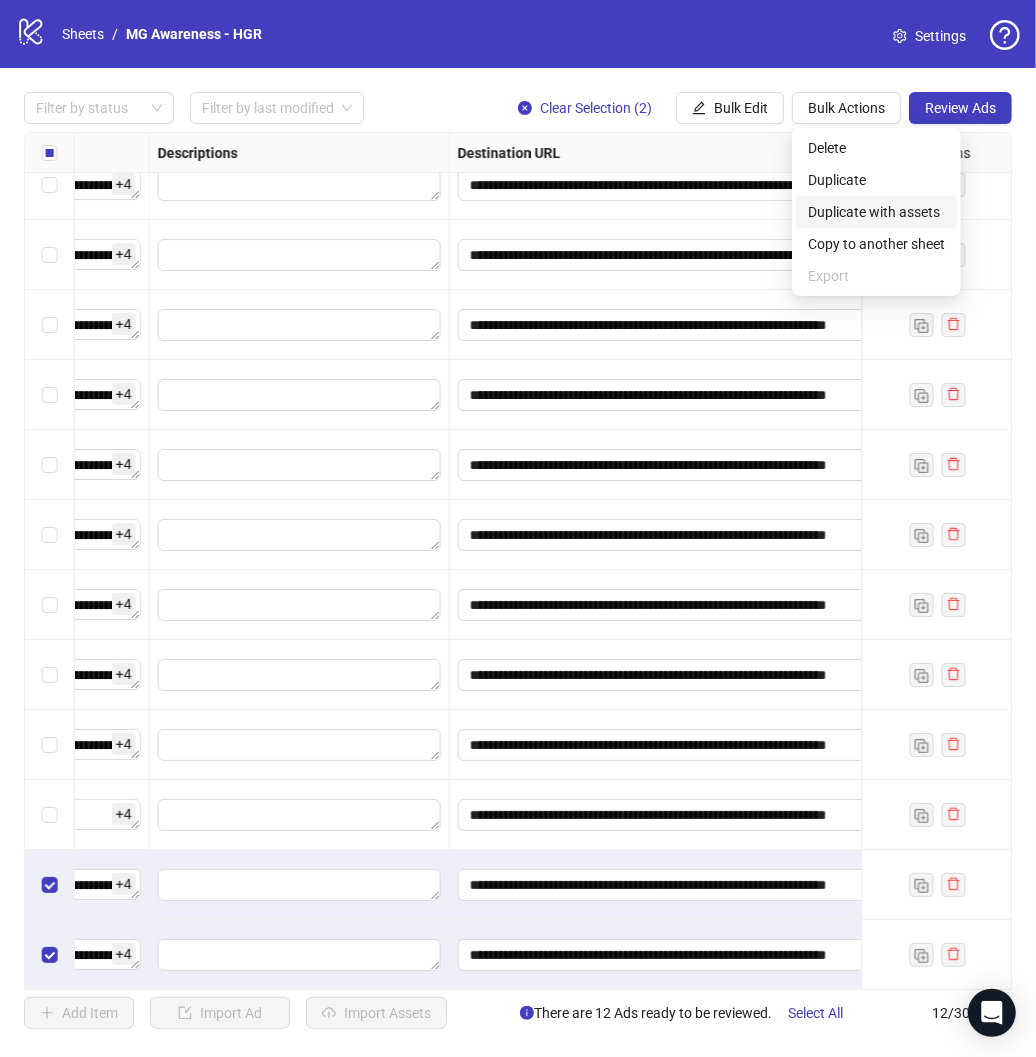 click on "Duplicate with assets" at bounding box center (876, 212) 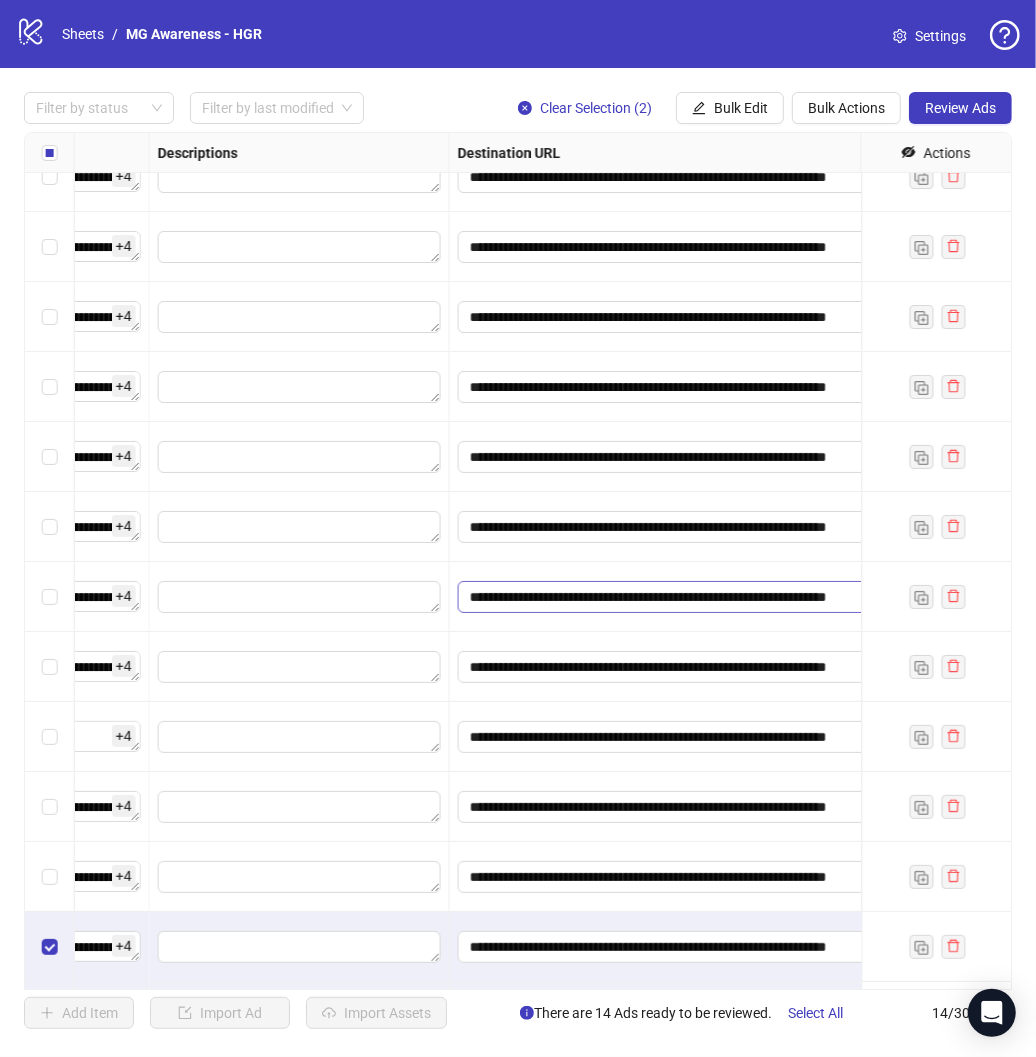 scroll, scrollTop: 163, scrollLeft: 1535, axis: both 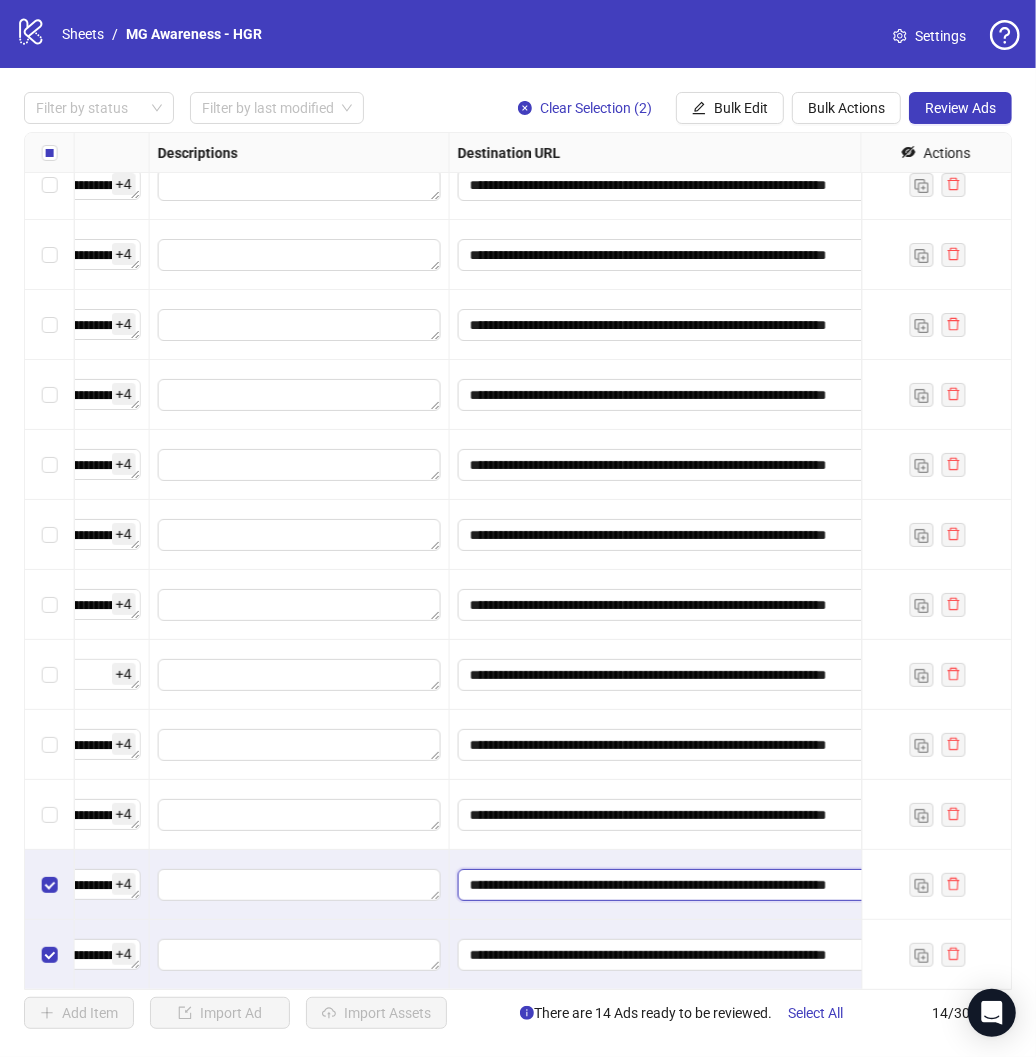 click on "**********" at bounding box center (715, 885) 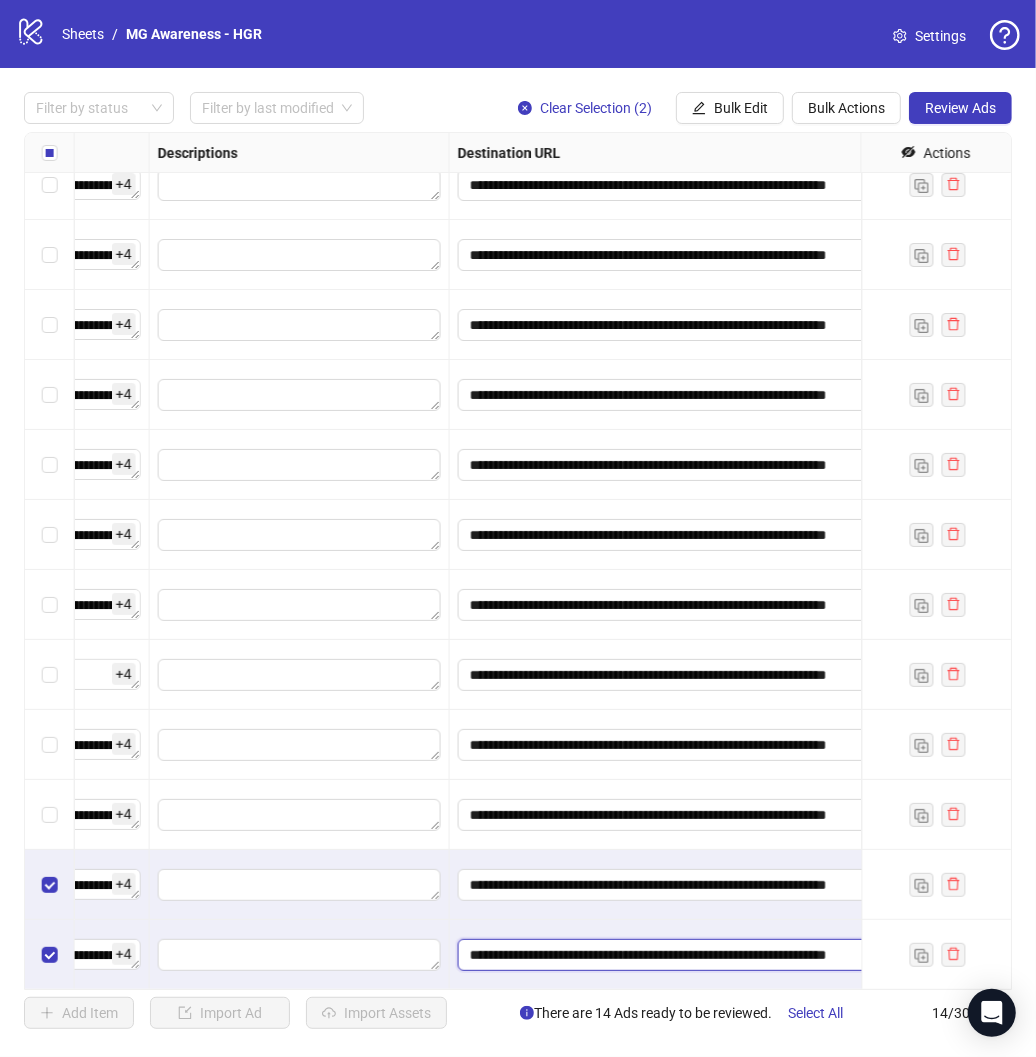 click on "**********" at bounding box center [715, 955] 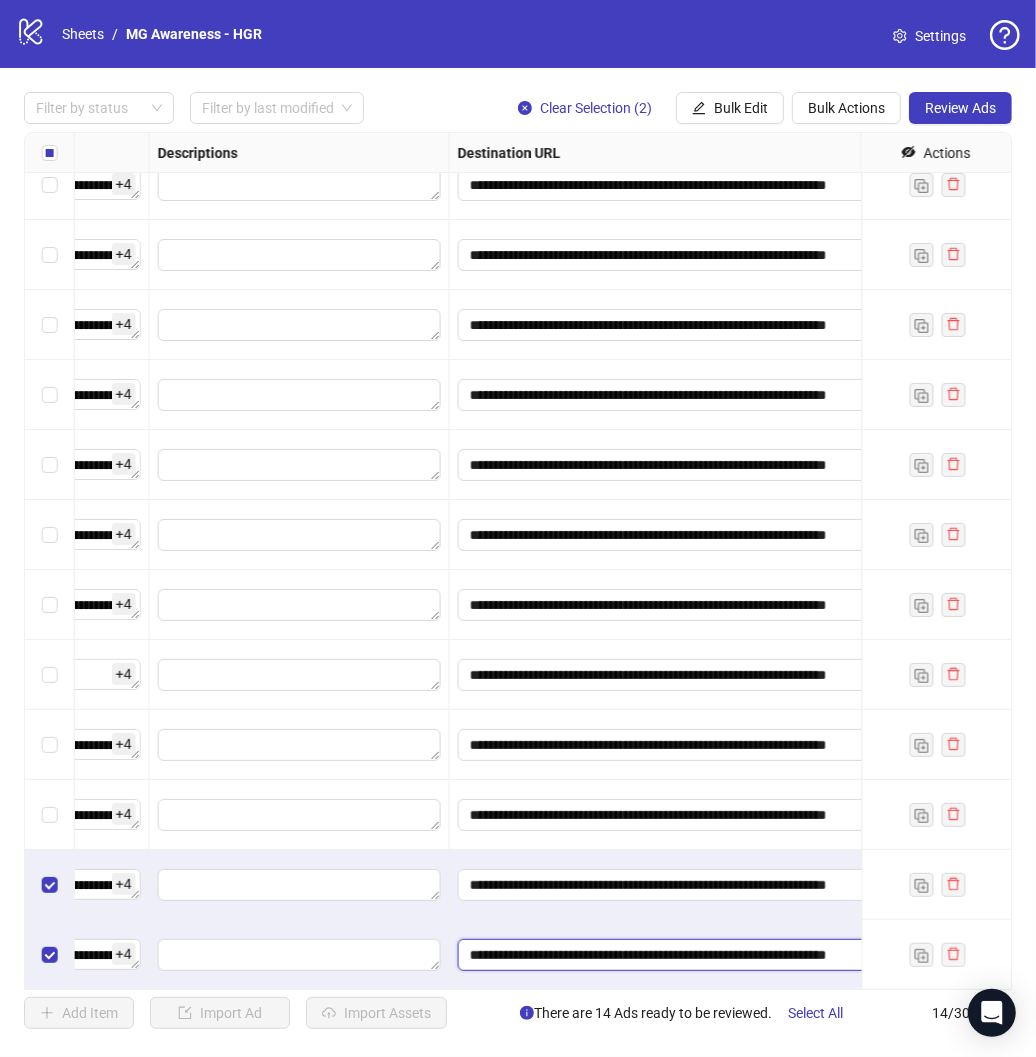click on "**********" at bounding box center (715, 955) 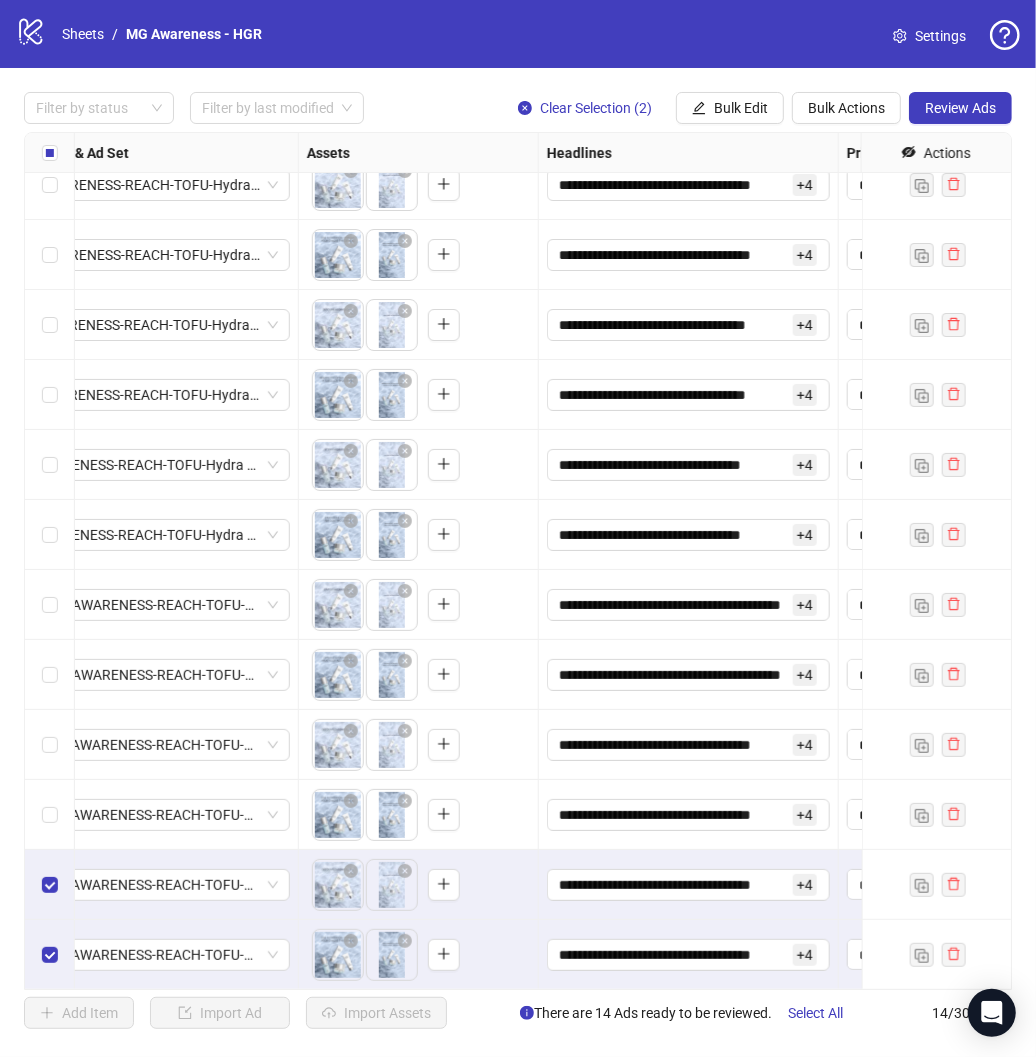 scroll, scrollTop: 163, scrollLeft: 381, axis: both 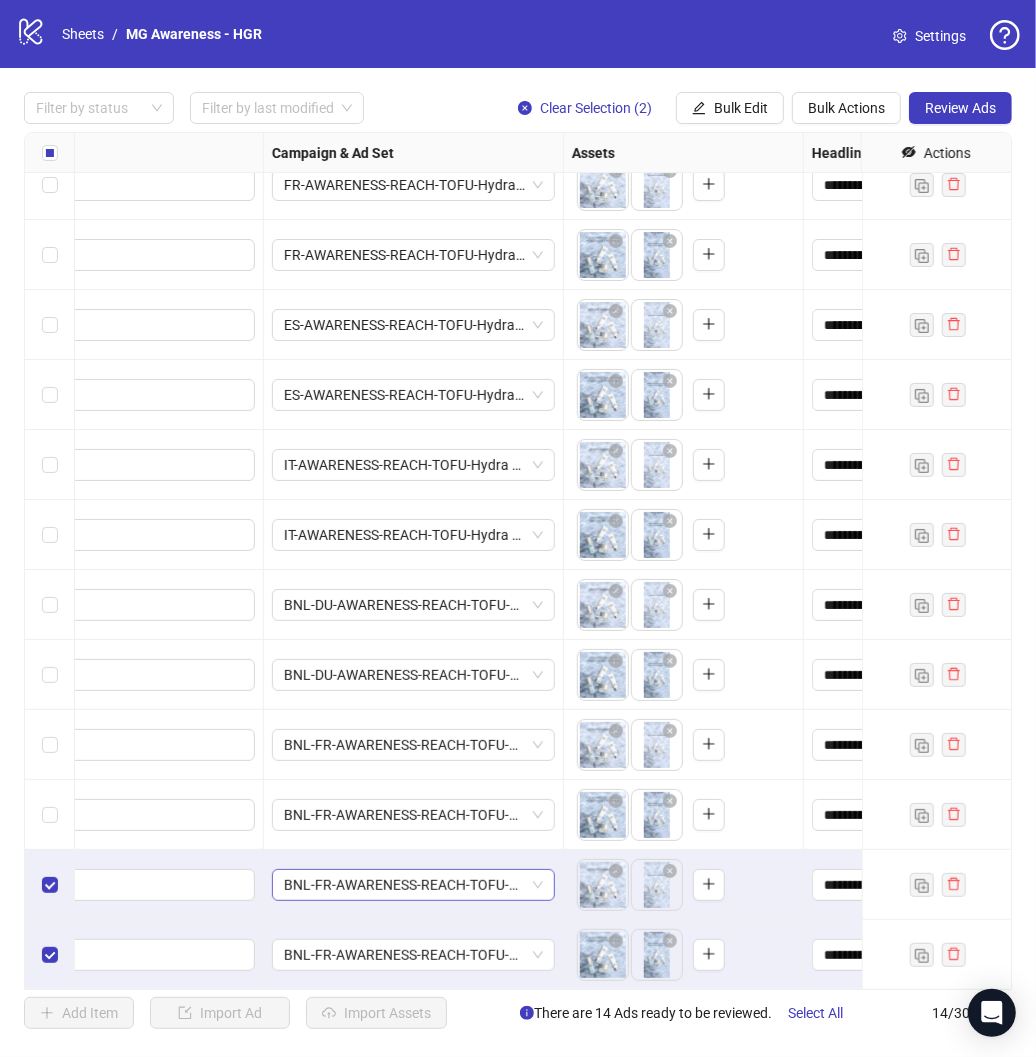 click on "BNL-FR-AWARENESS-REACH-TOFU-CLEANSING68" at bounding box center (413, 885) 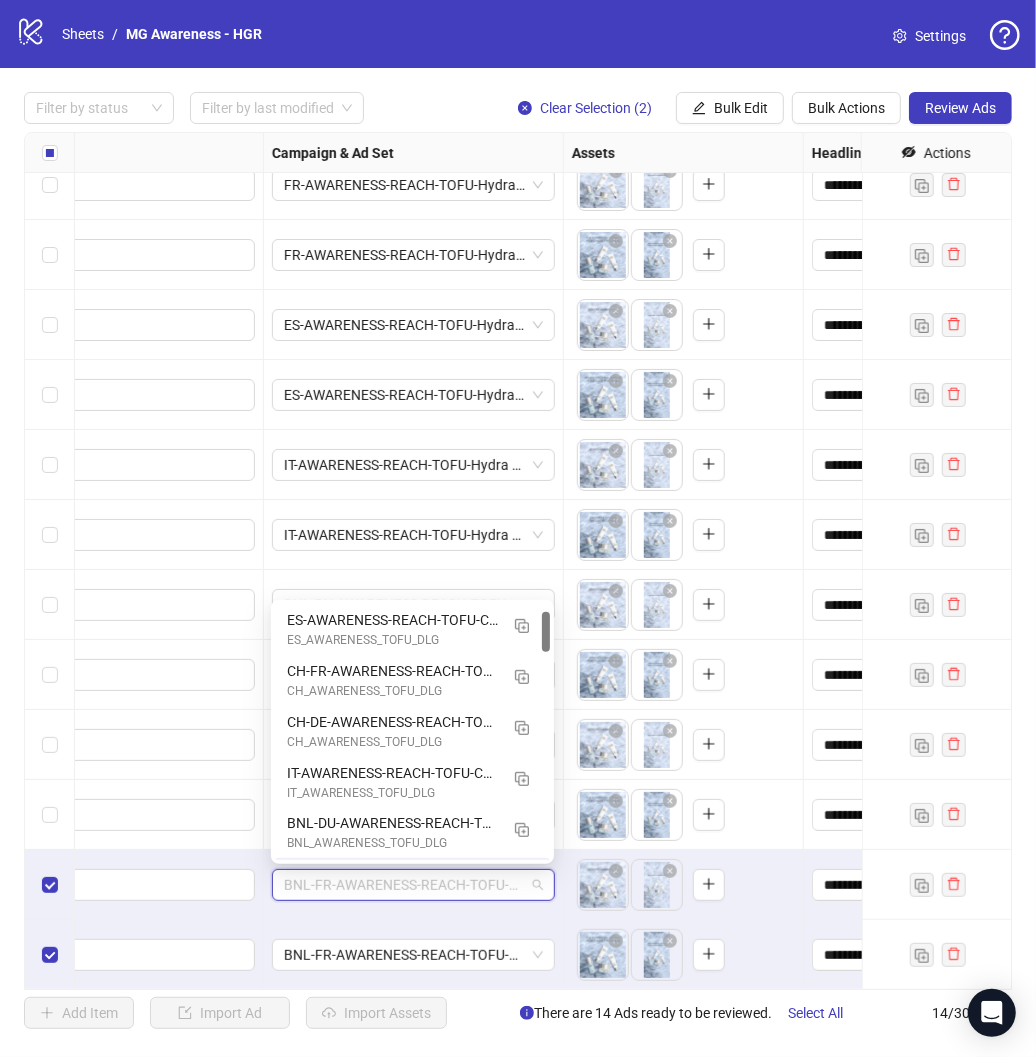 scroll, scrollTop: 50, scrollLeft: 0, axis: vertical 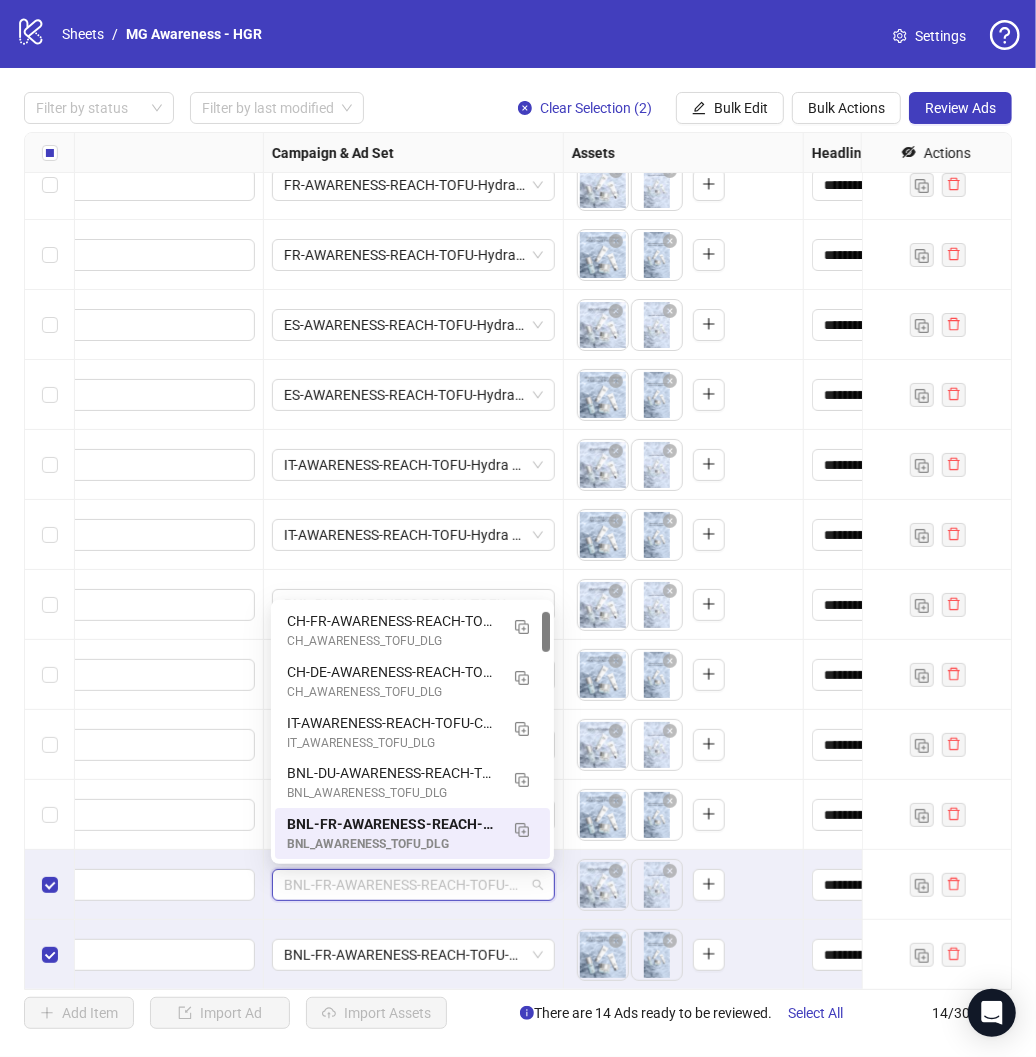paste on "**********" 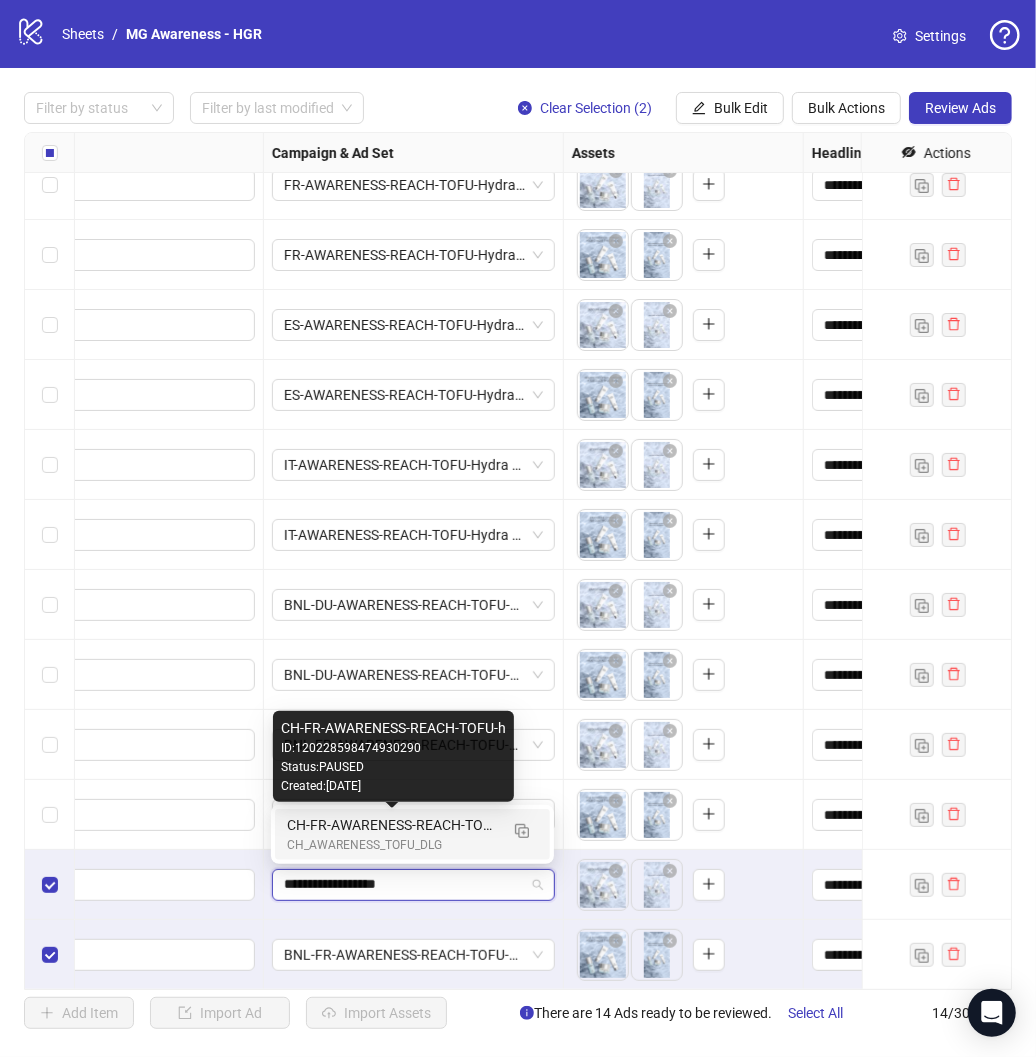 click on "CH-FR-AWARENESS-REACH-TOFU-h" at bounding box center [392, 825] 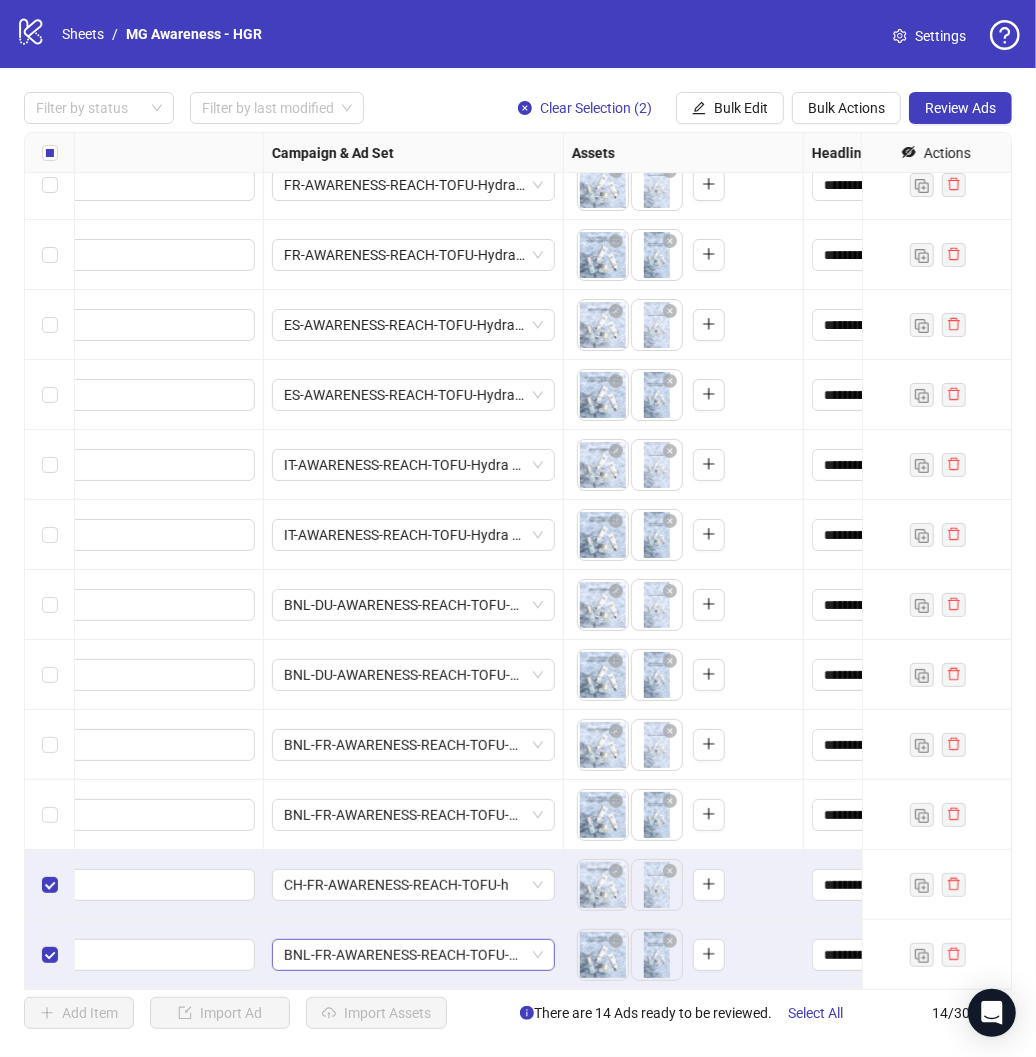 click on "BNL-FR-AWARENESS-REACH-TOFU-CLEANSING68" at bounding box center [413, 955] 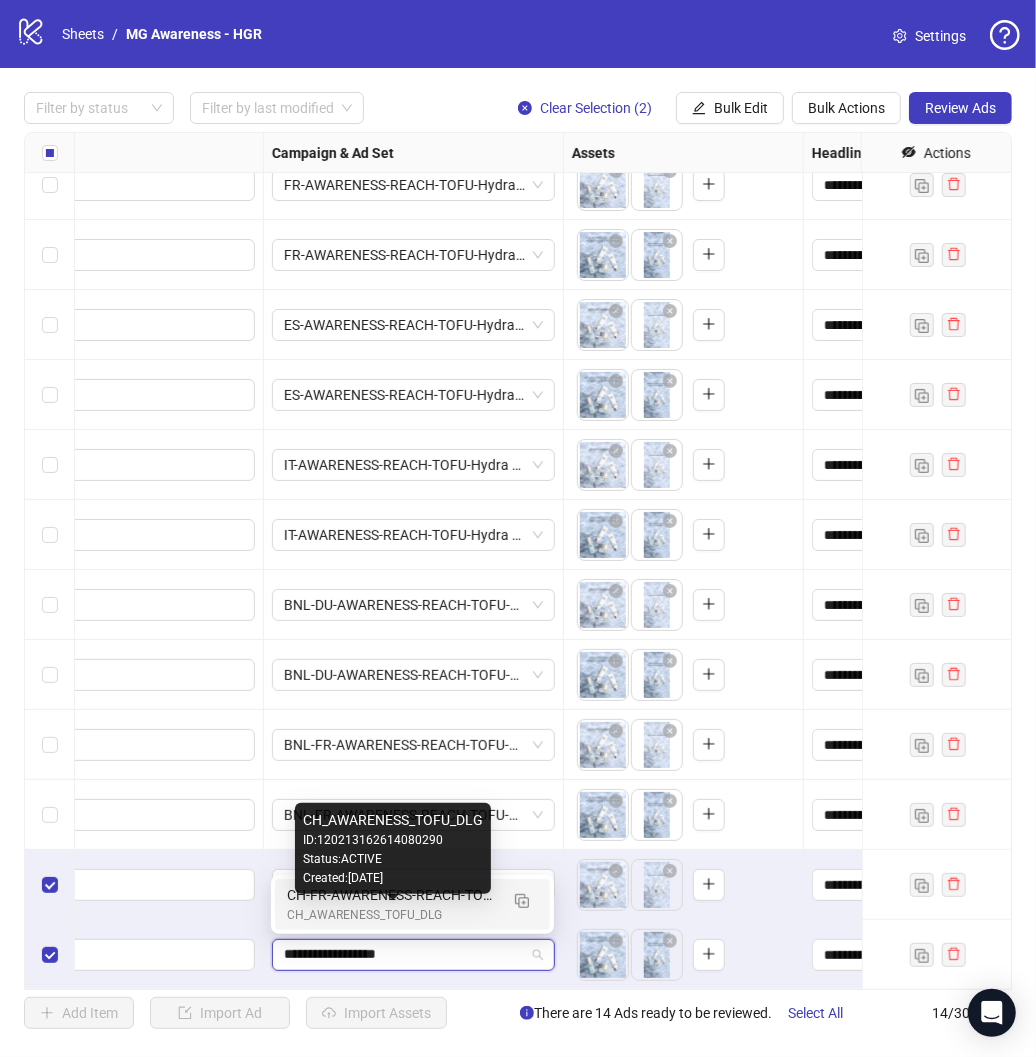 click on "CH_AWARENESS_TOFU_DLG" at bounding box center [392, 915] 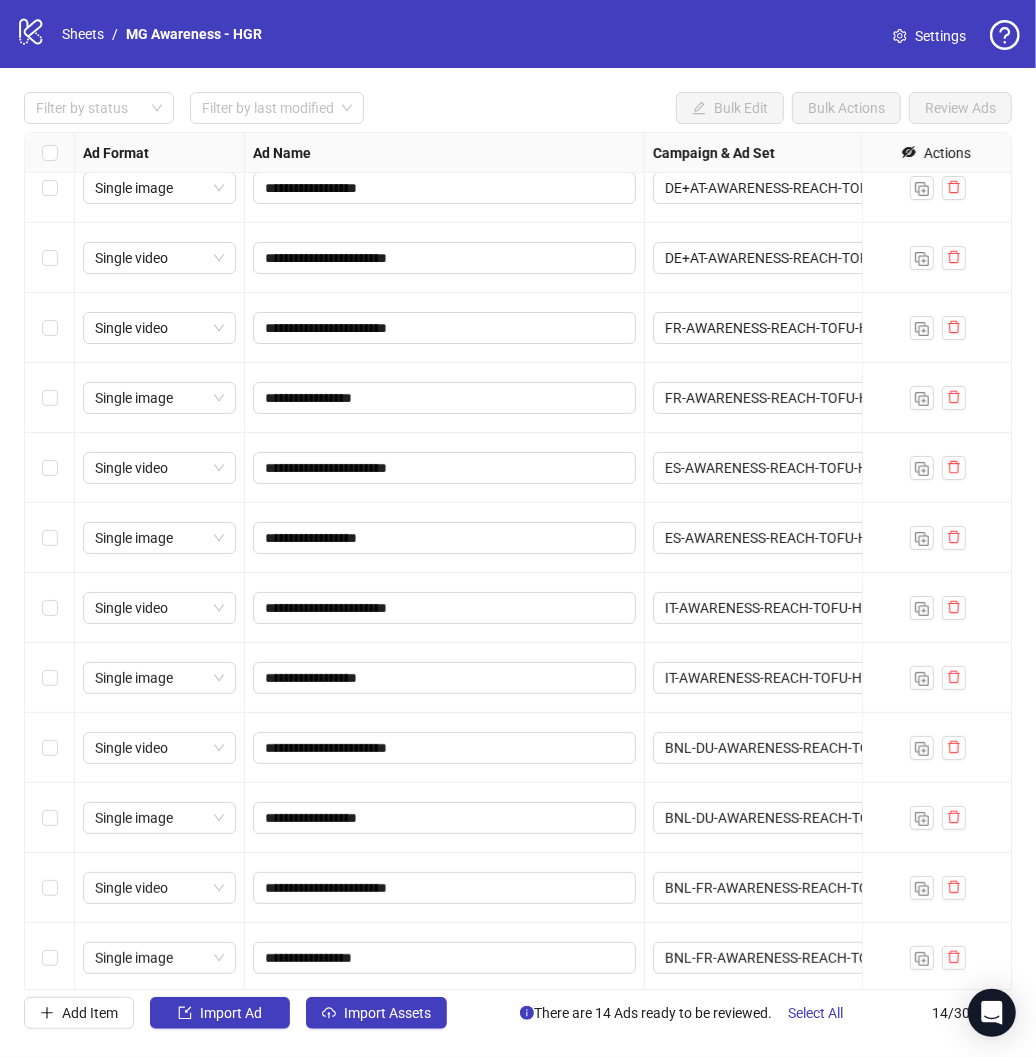 scroll, scrollTop: 0, scrollLeft: 0, axis: both 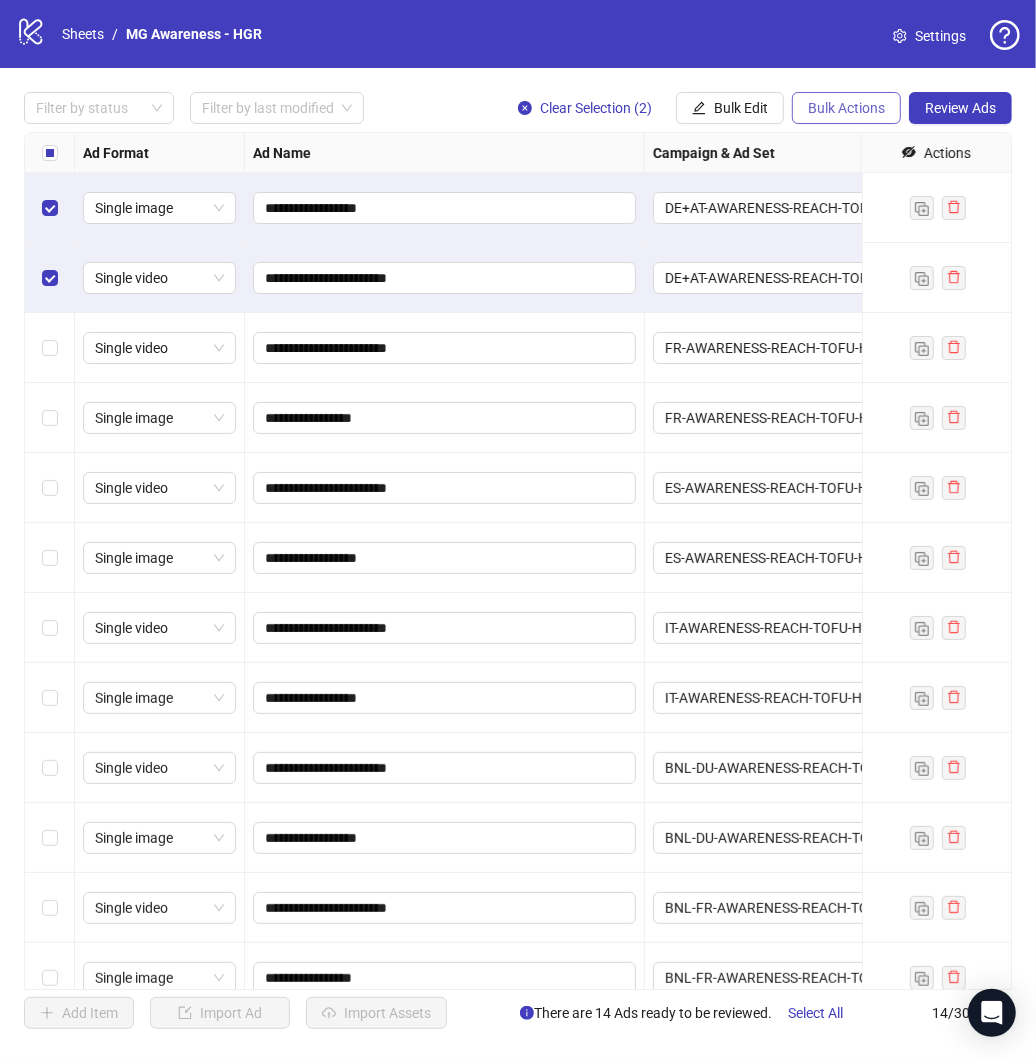 click on "Bulk Actions" at bounding box center (846, 108) 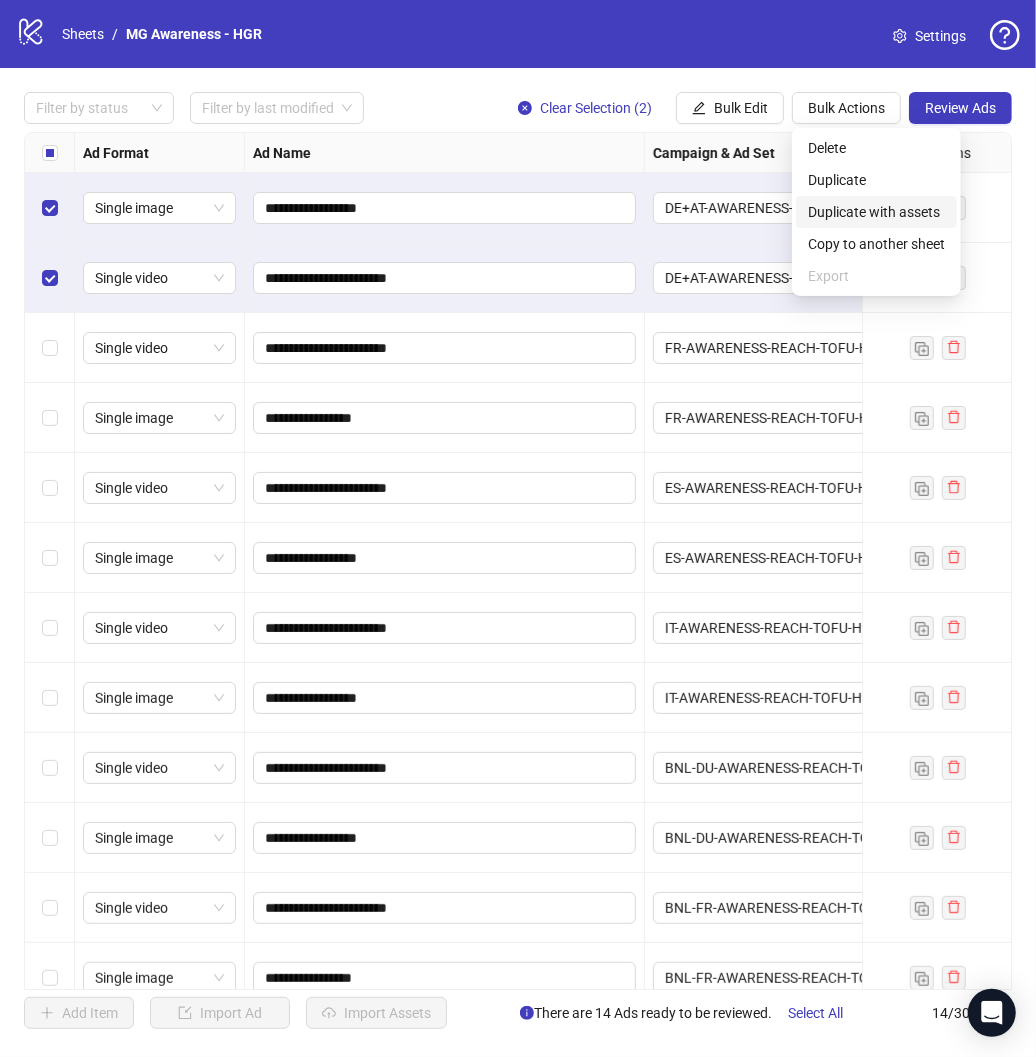 click on "Duplicate with assets" at bounding box center [876, 212] 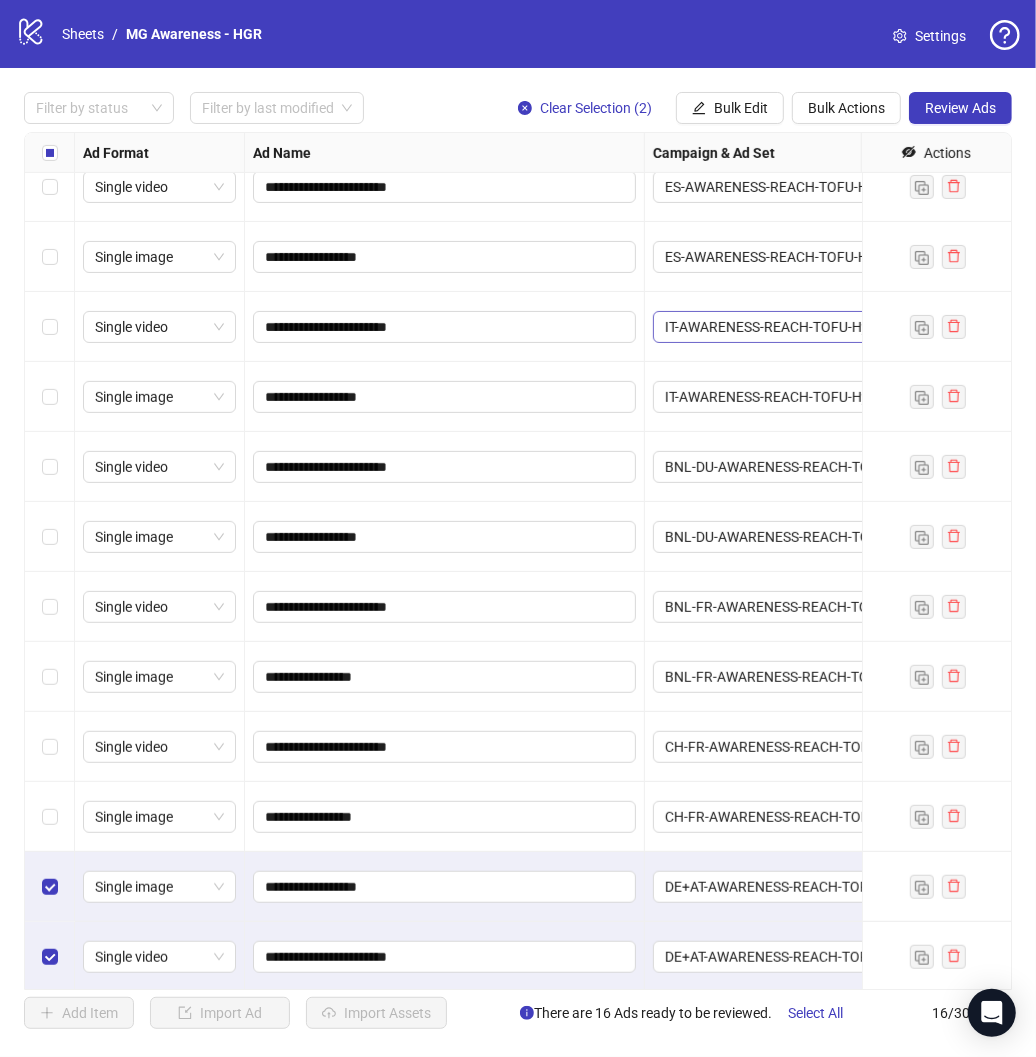 scroll, scrollTop: 303, scrollLeft: 0, axis: vertical 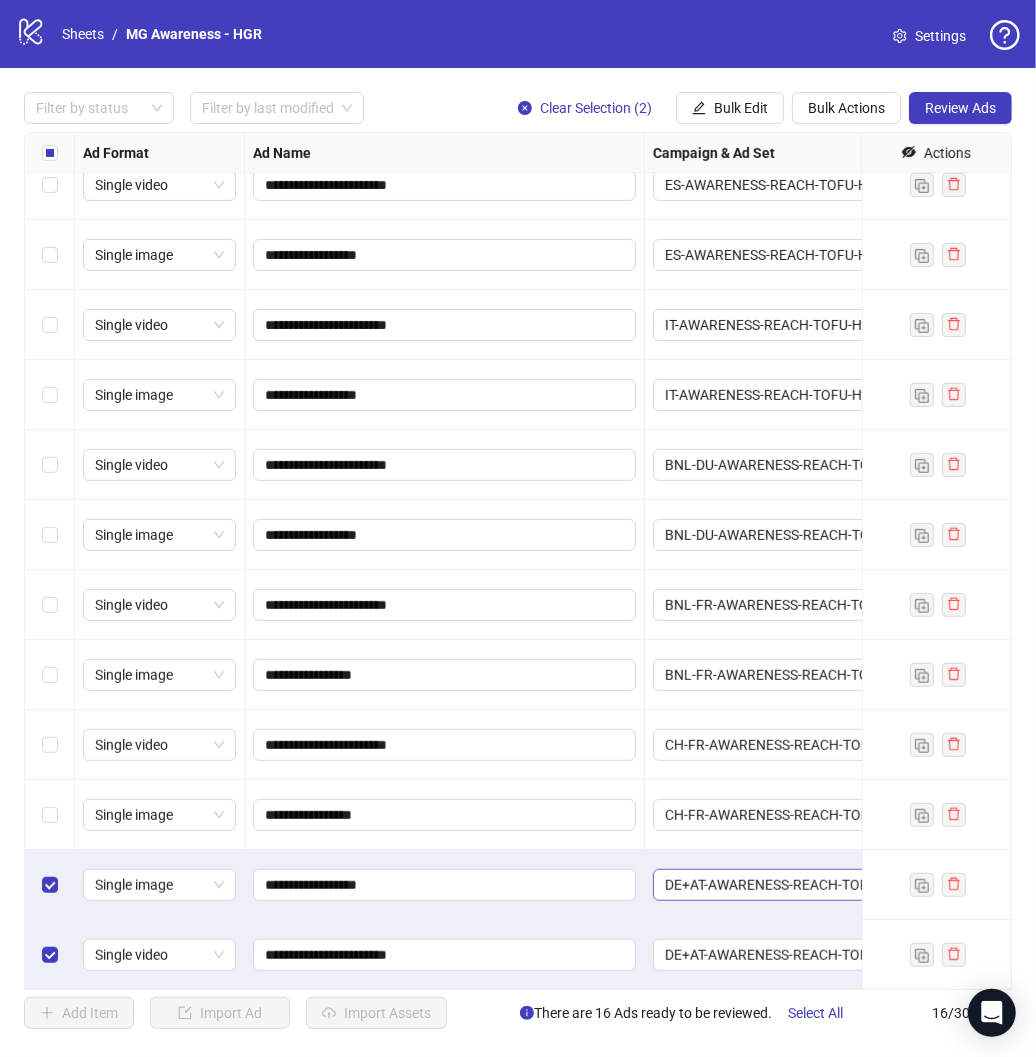 click on "DE+AT-AWARENESS-REACH-TOFU-Hydra global range" at bounding box center [794, 885] 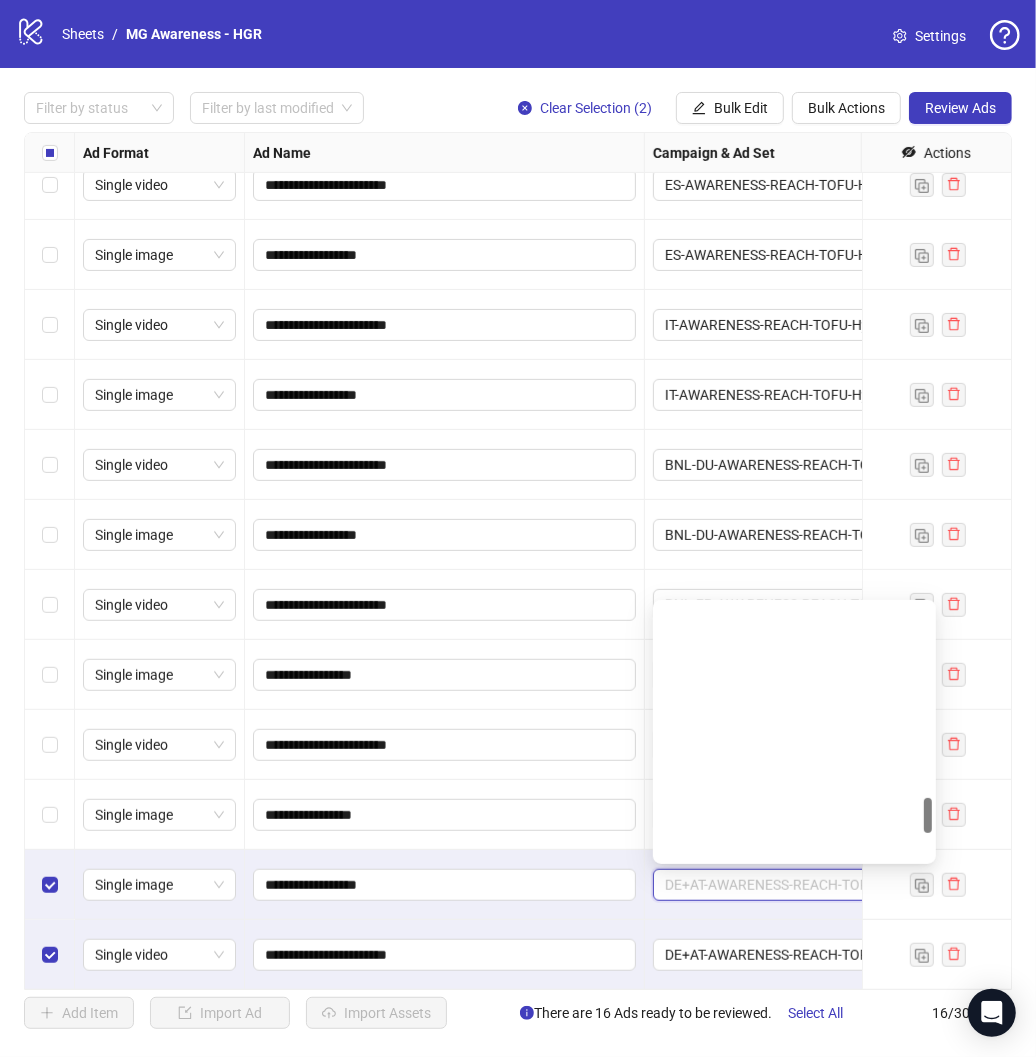 scroll, scrollTop: 1416, scrollLeft: 0, axis: vertical 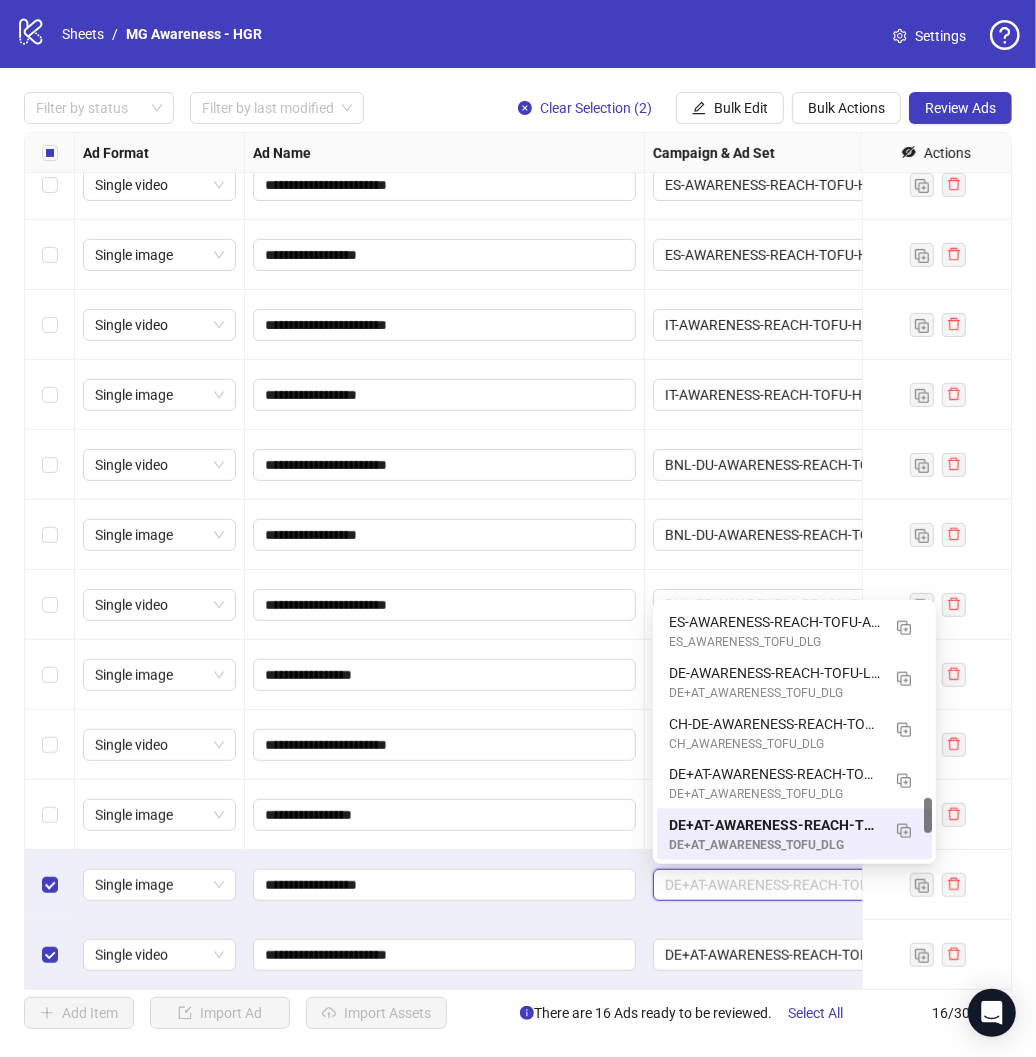 paste on "**********" 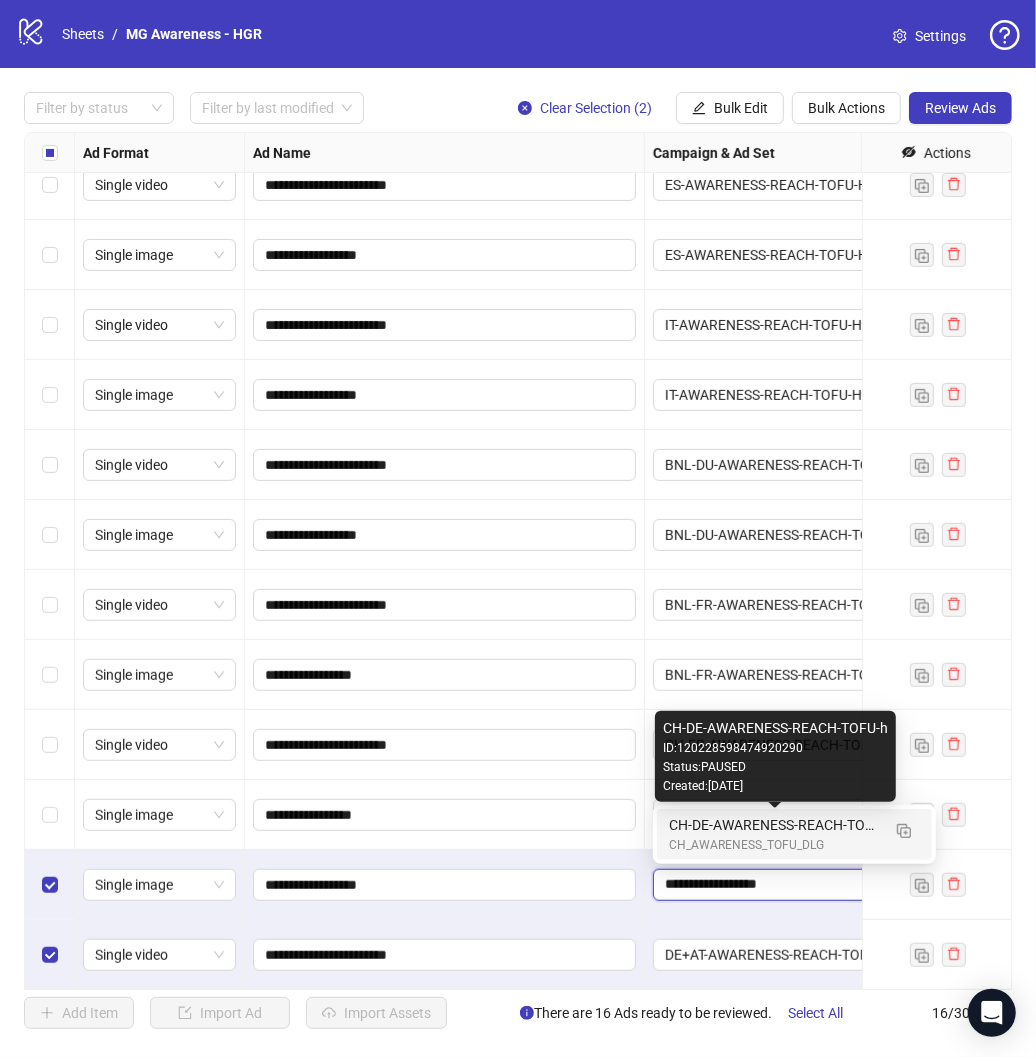click on "CH-DE-AWARENESS-REACH-TOFU-h" at bounding box center [774, 825] 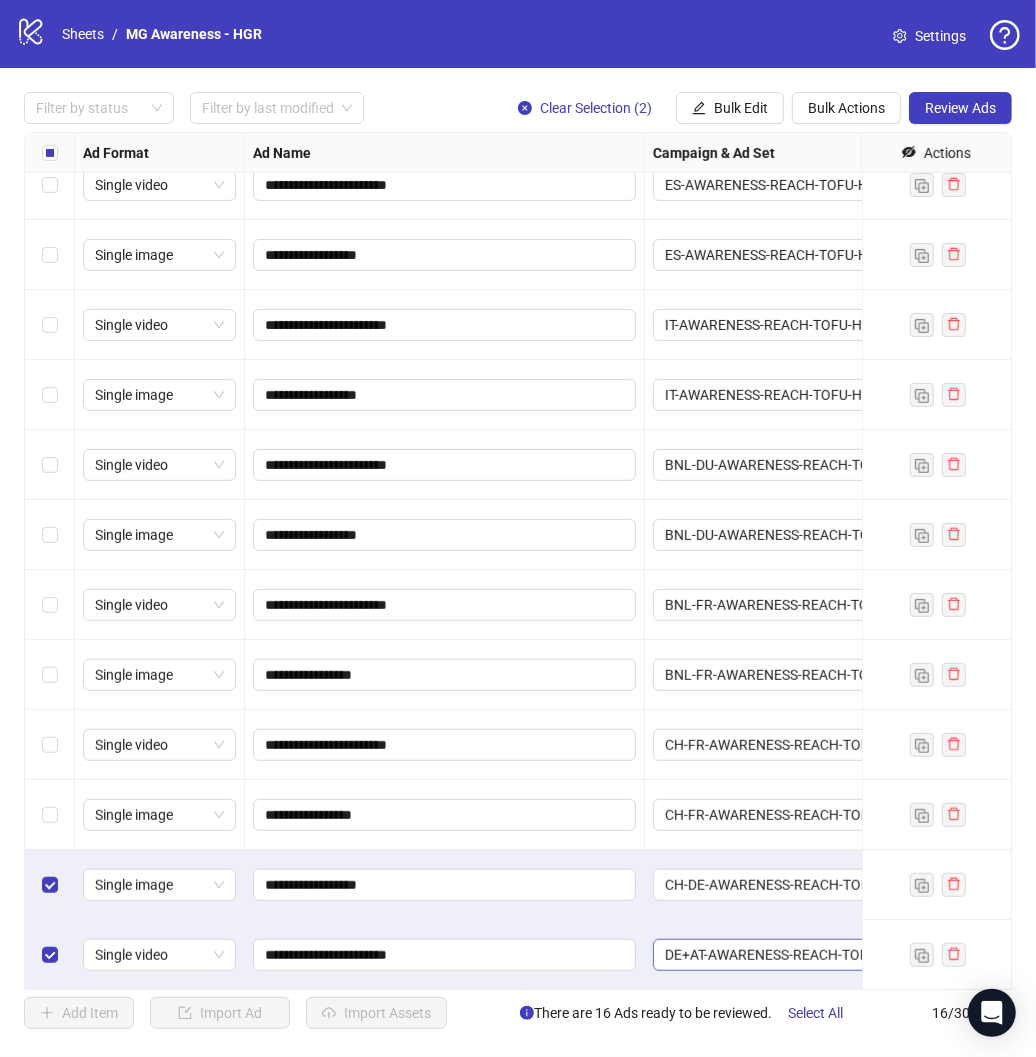 click on "DE+AT-AWARENESS-REACH-TOFU-Hydra global range" at bounding box center (794, 955) 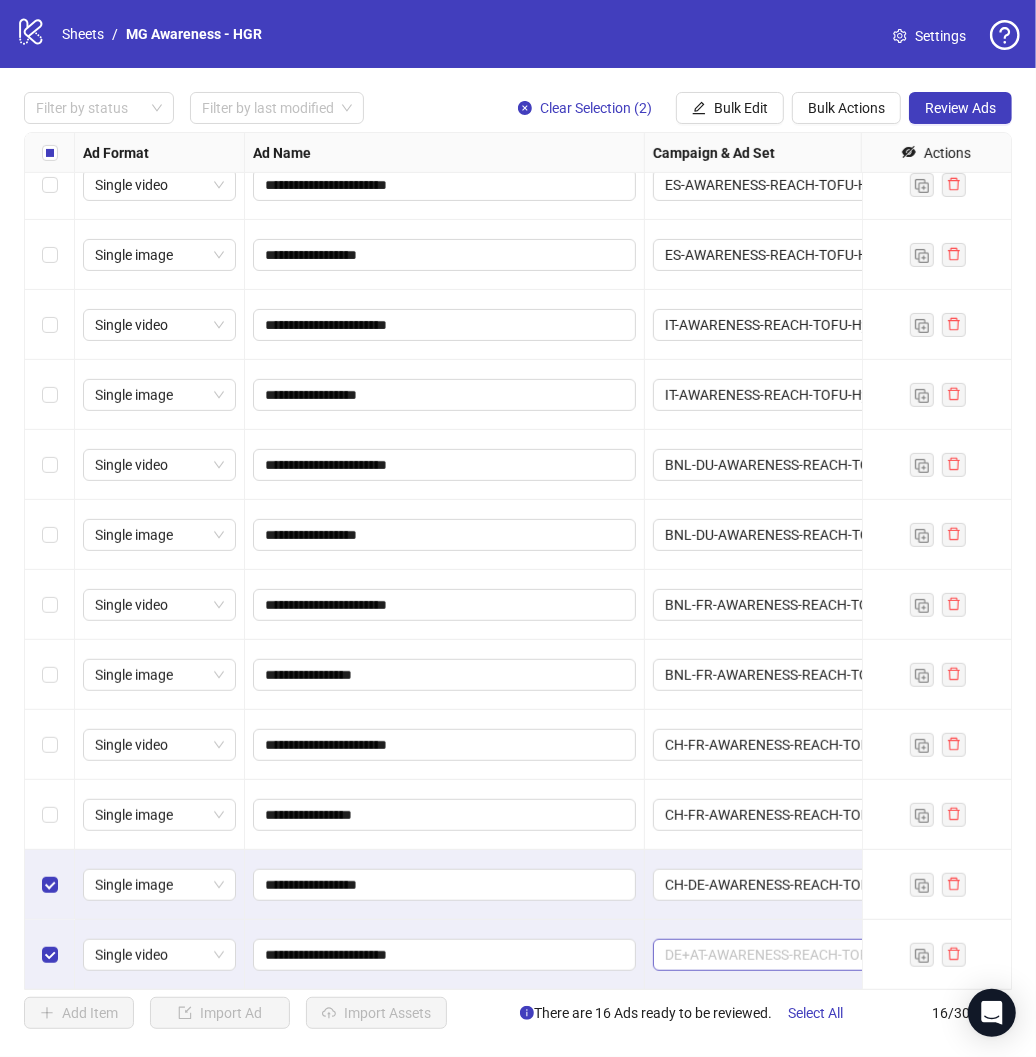 scroll, scrollTop: 1416, scrollLeft: 0, axis: vertical 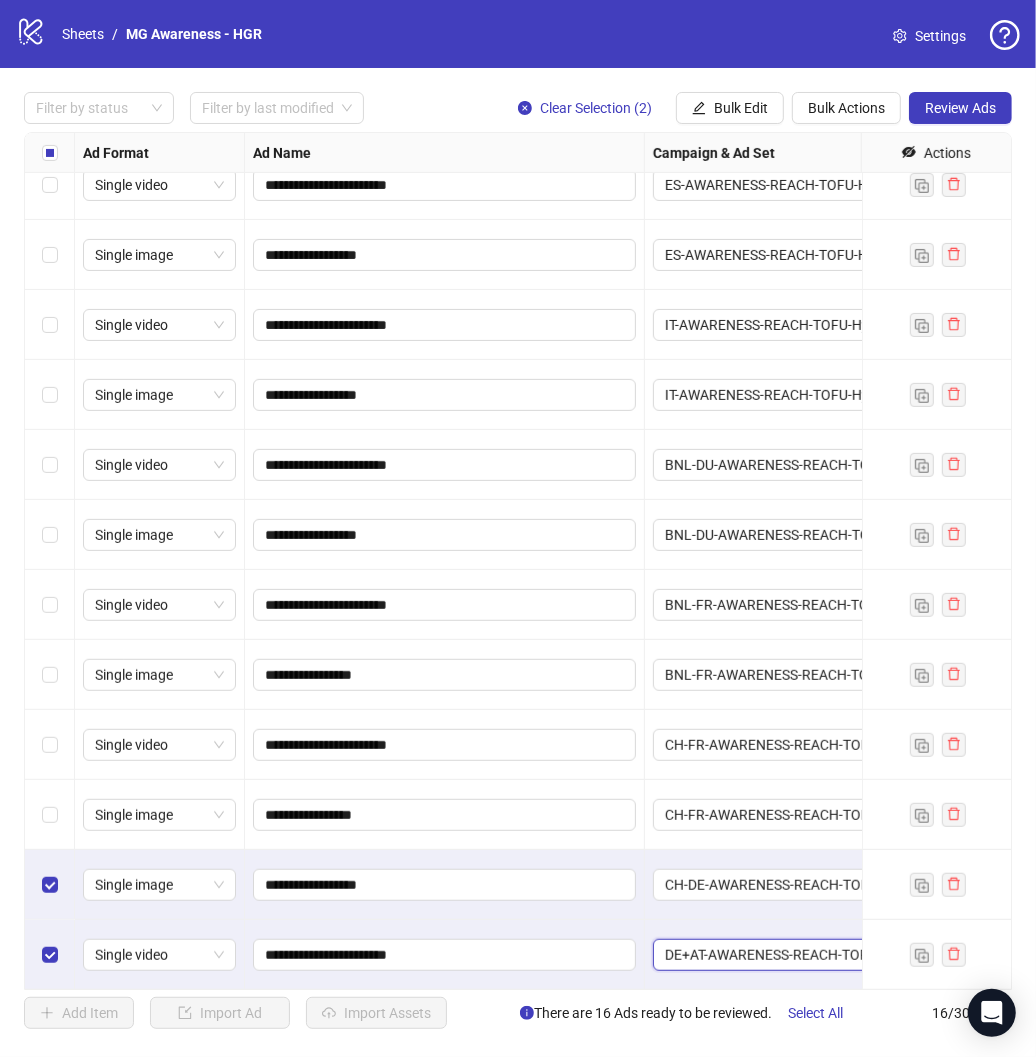 paste on "**********" 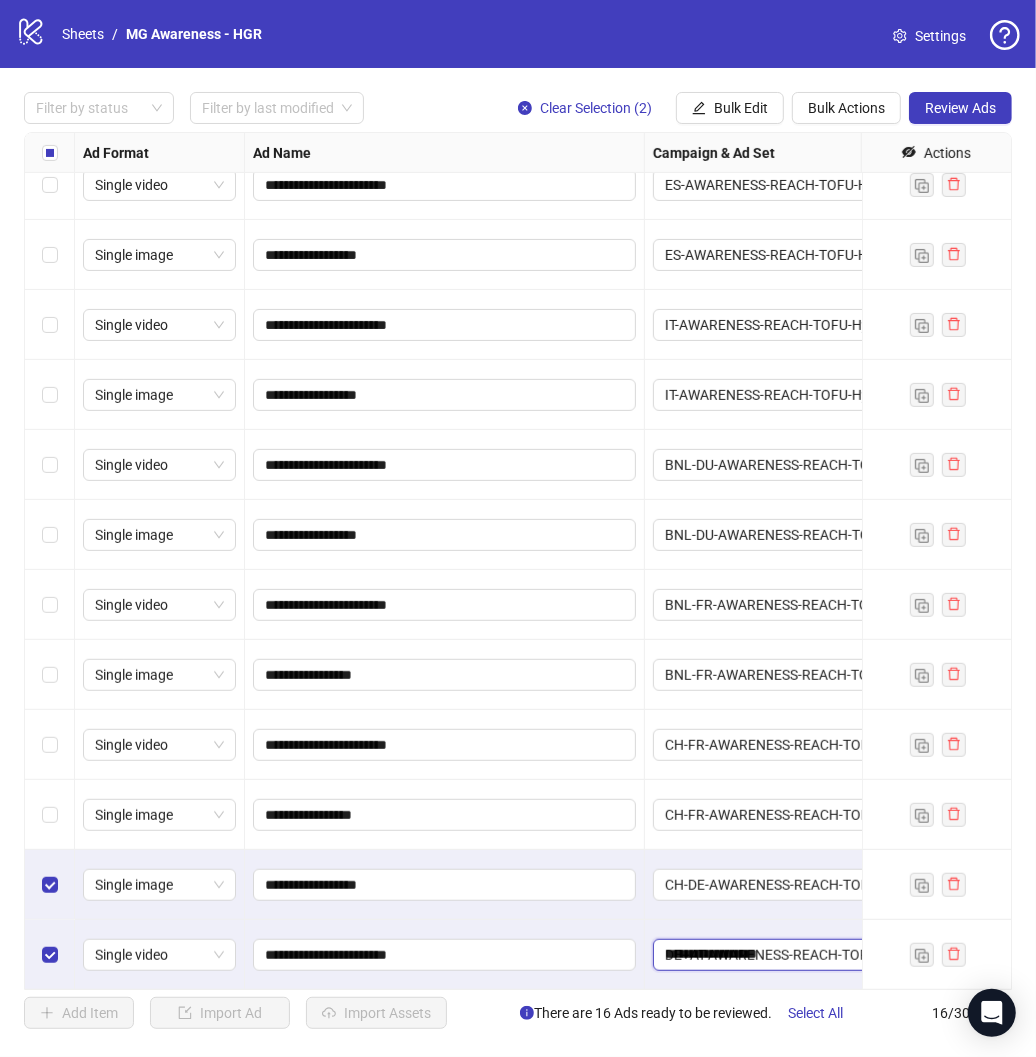 scroll, scrollTop: 0, scrollLeft: 0, axis: both 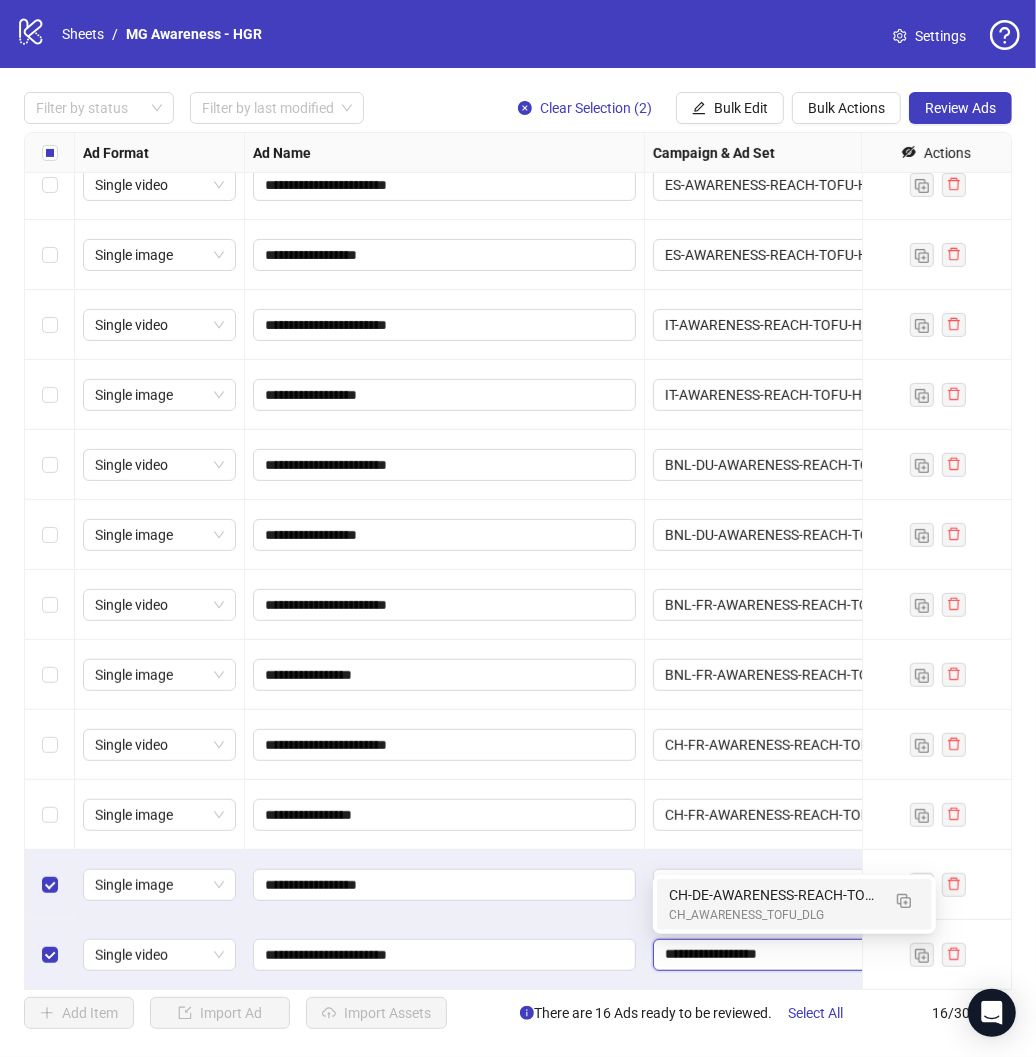 click on "CH-DE-AWARENESS-REACH-TOFU-h" at bounding box center [774, 895] 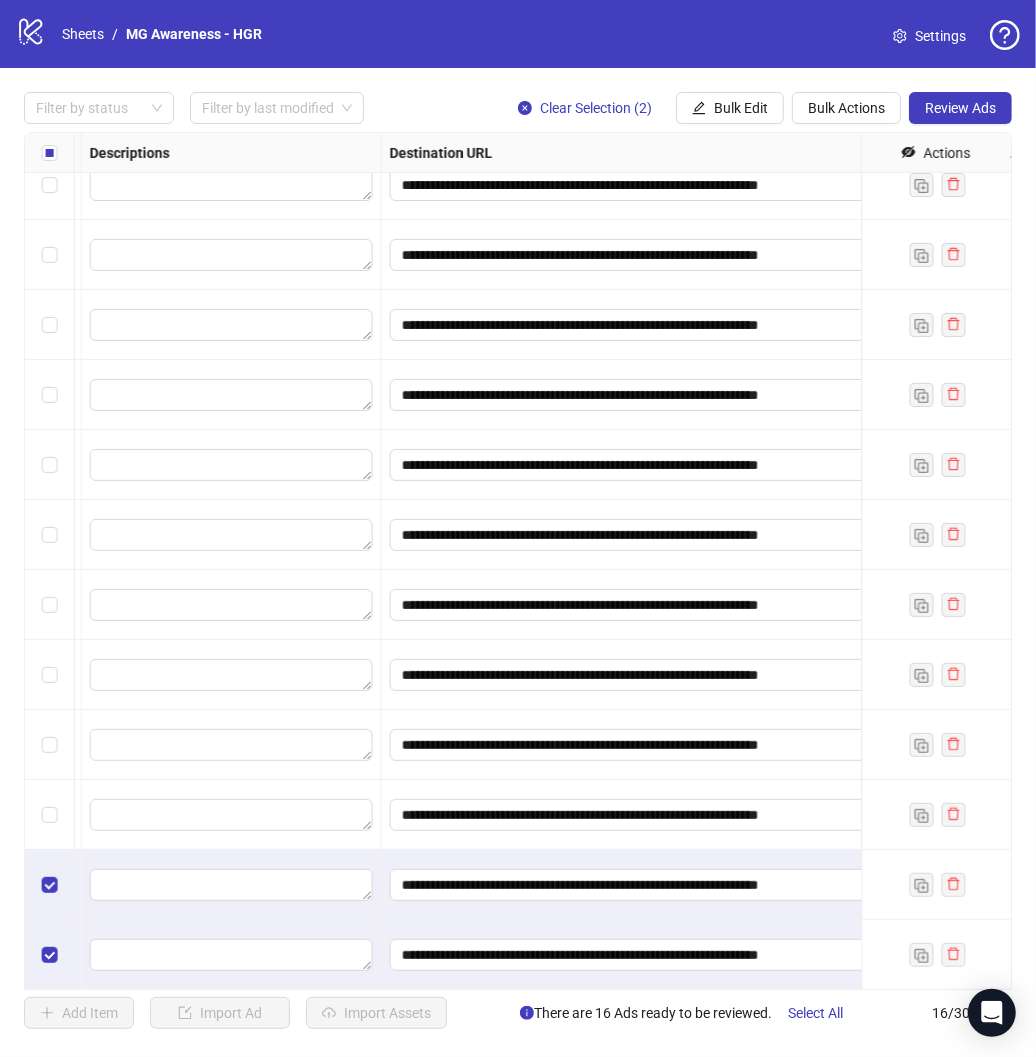 scroll, scrollTop: 303, scrollLeft: 1625, axis: both 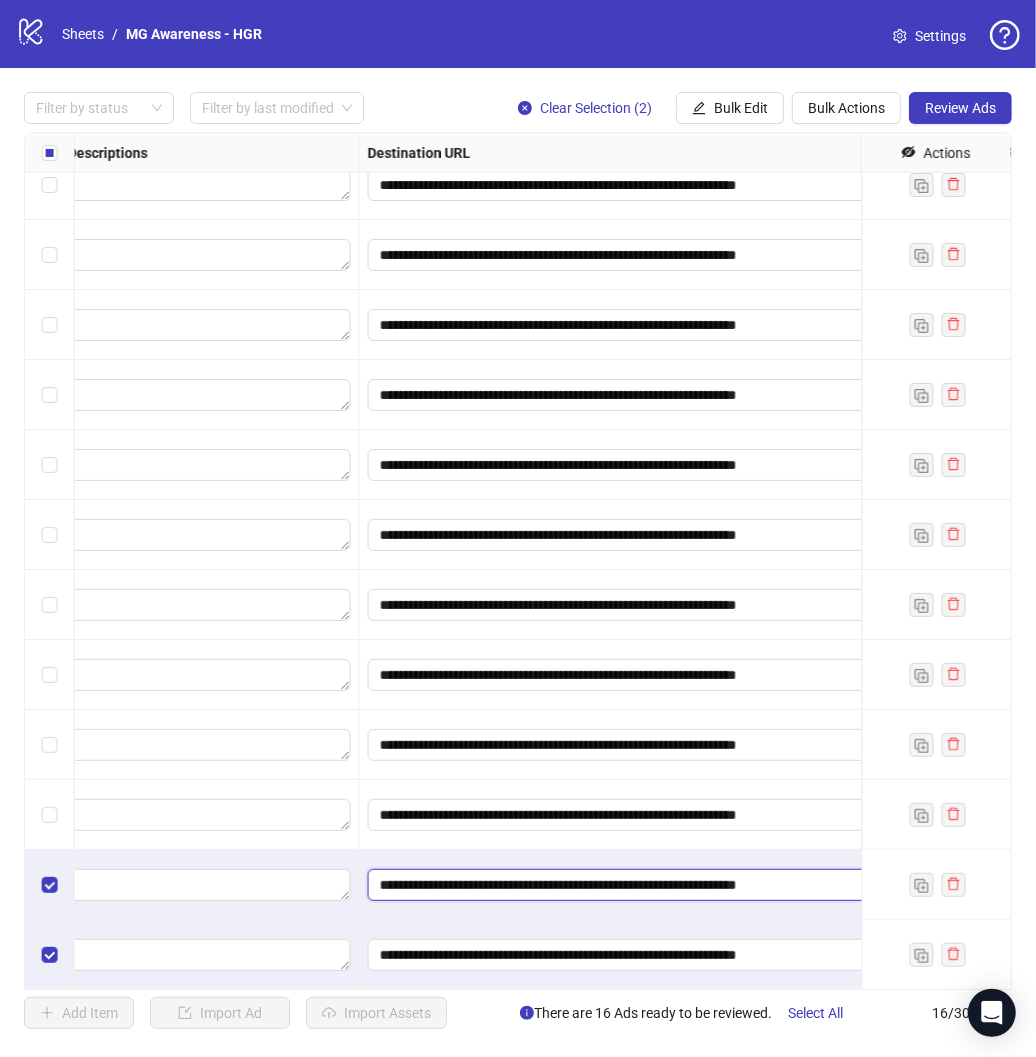 click on "**********" at bounding box center [625, 885] 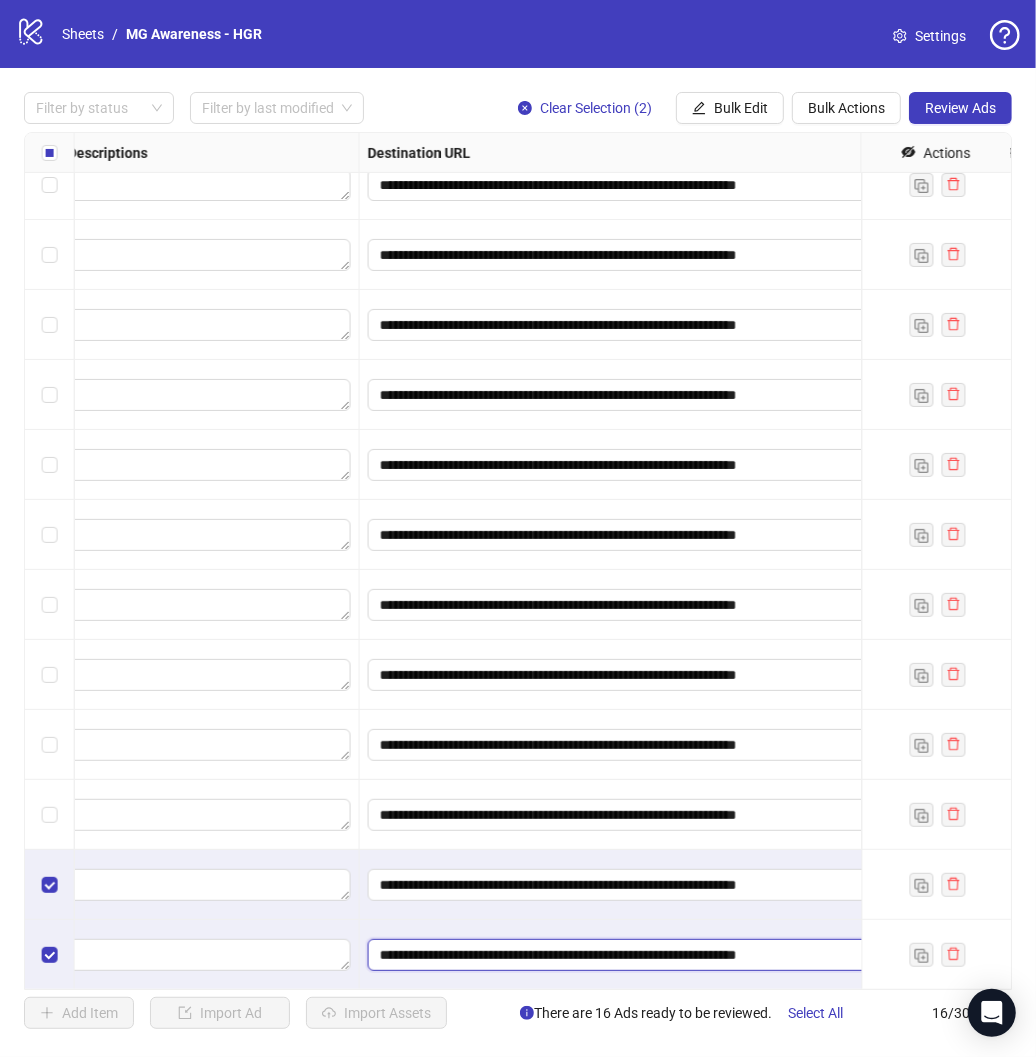 click on "**********" at bounding box center [625, 955] 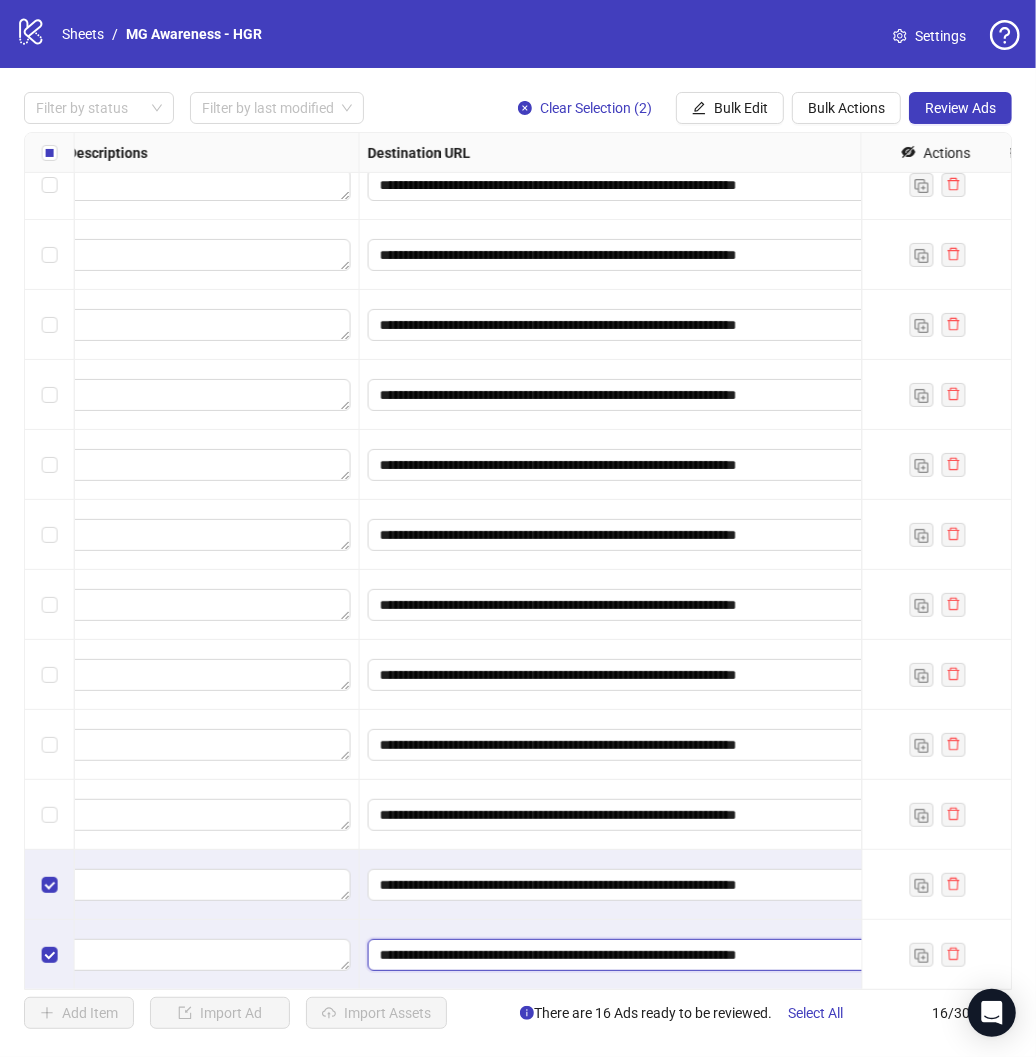 click on "**********" at bounding box center [625, 955] 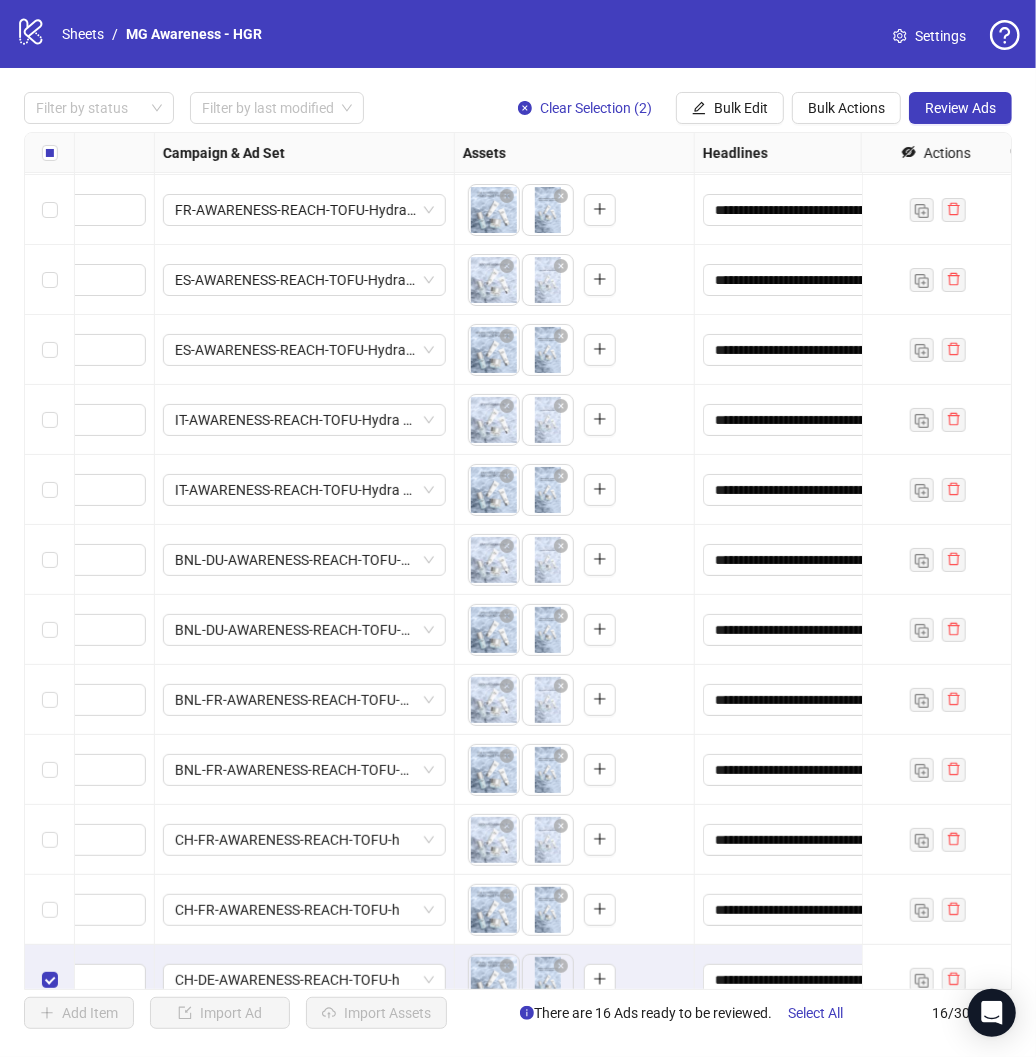 scroll, scrollTop: 303, scrollLeft: 490, axis: both 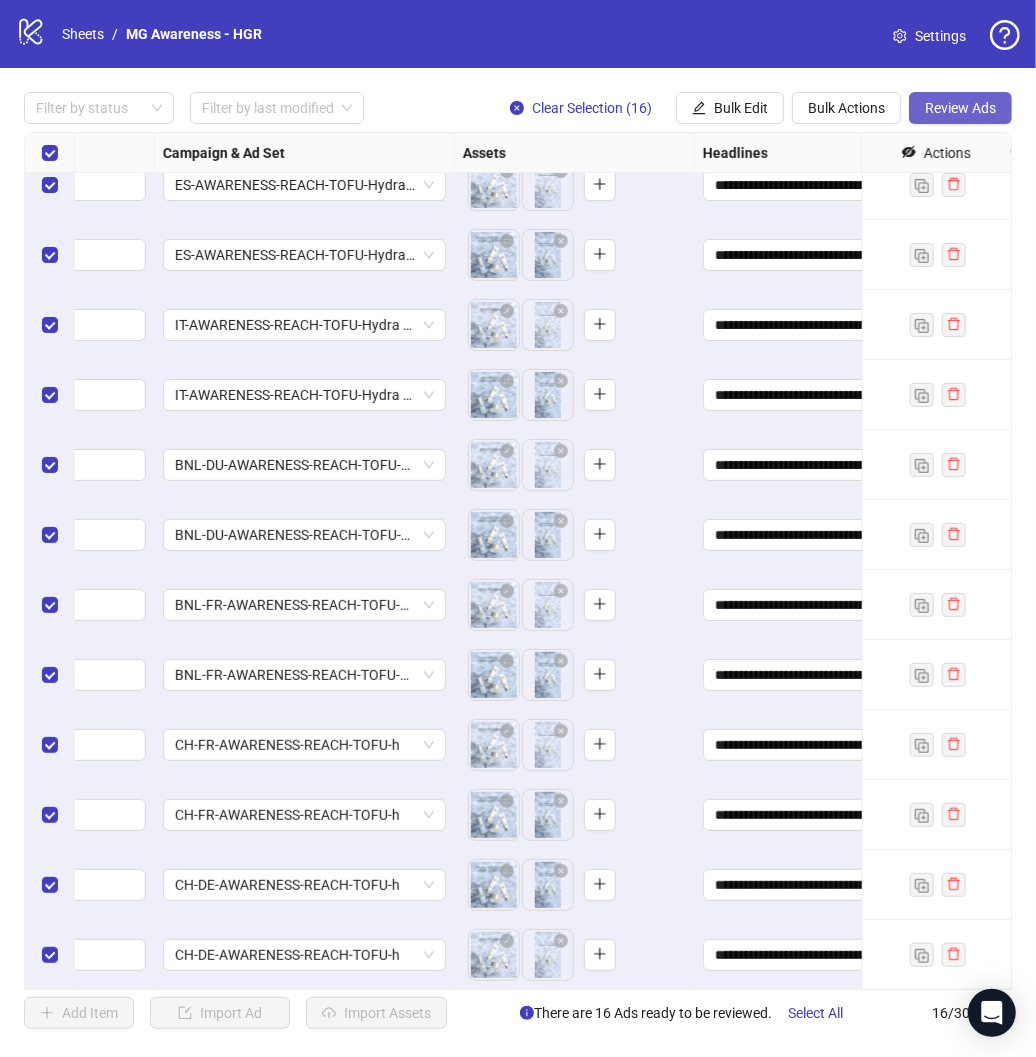 click on "Review Ads" at bounding box center (960, 108) 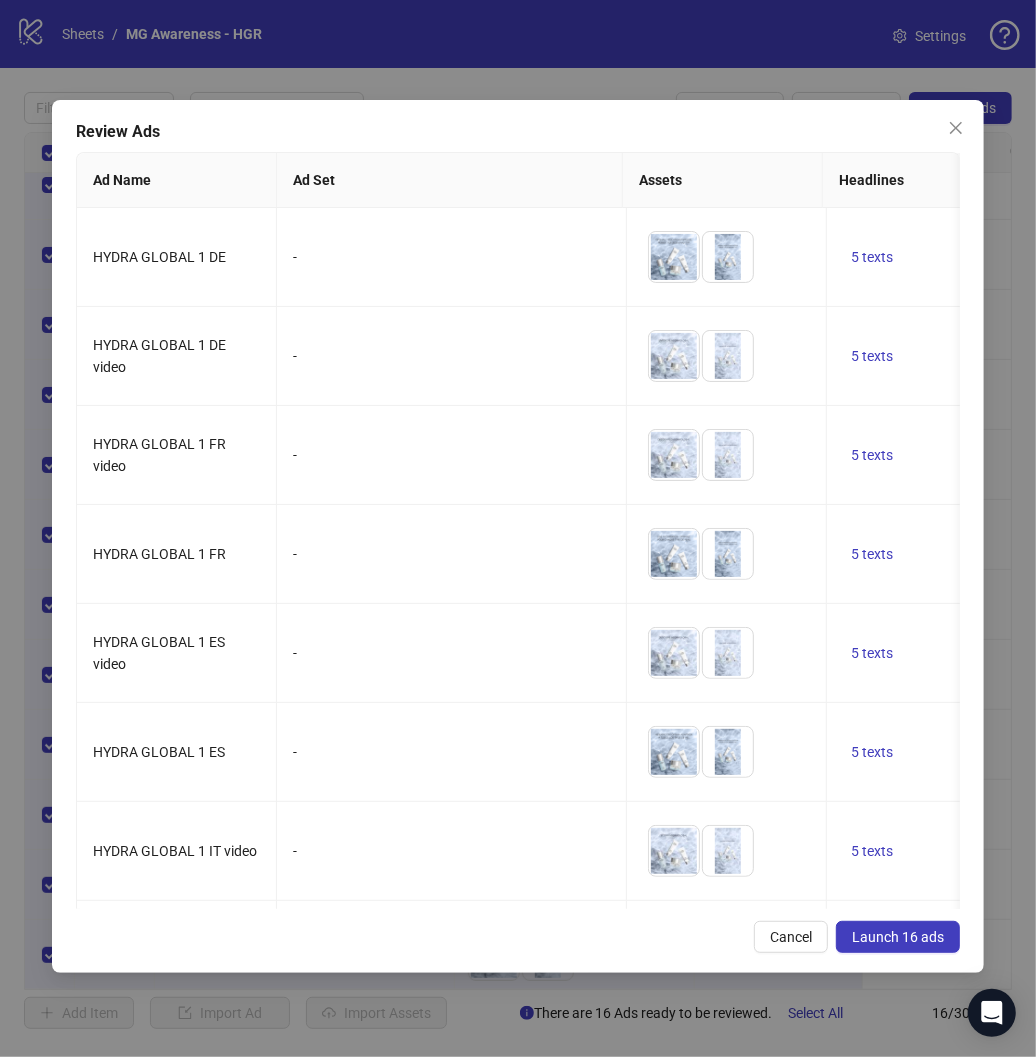 click on "Launch 16 ads" at bounding box center [898, 937] 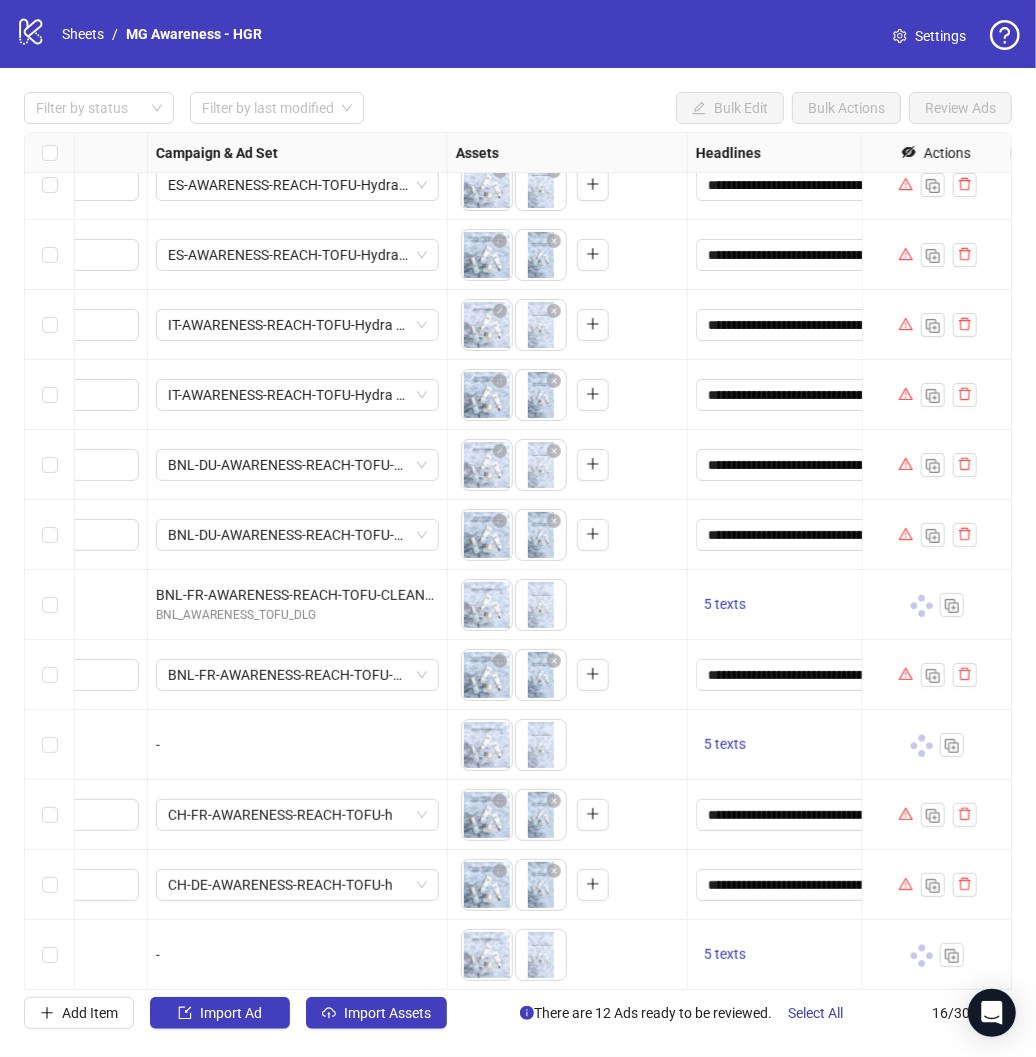 scroll, scrollTop: 0, scrollLeft: 497, axis: horizontal 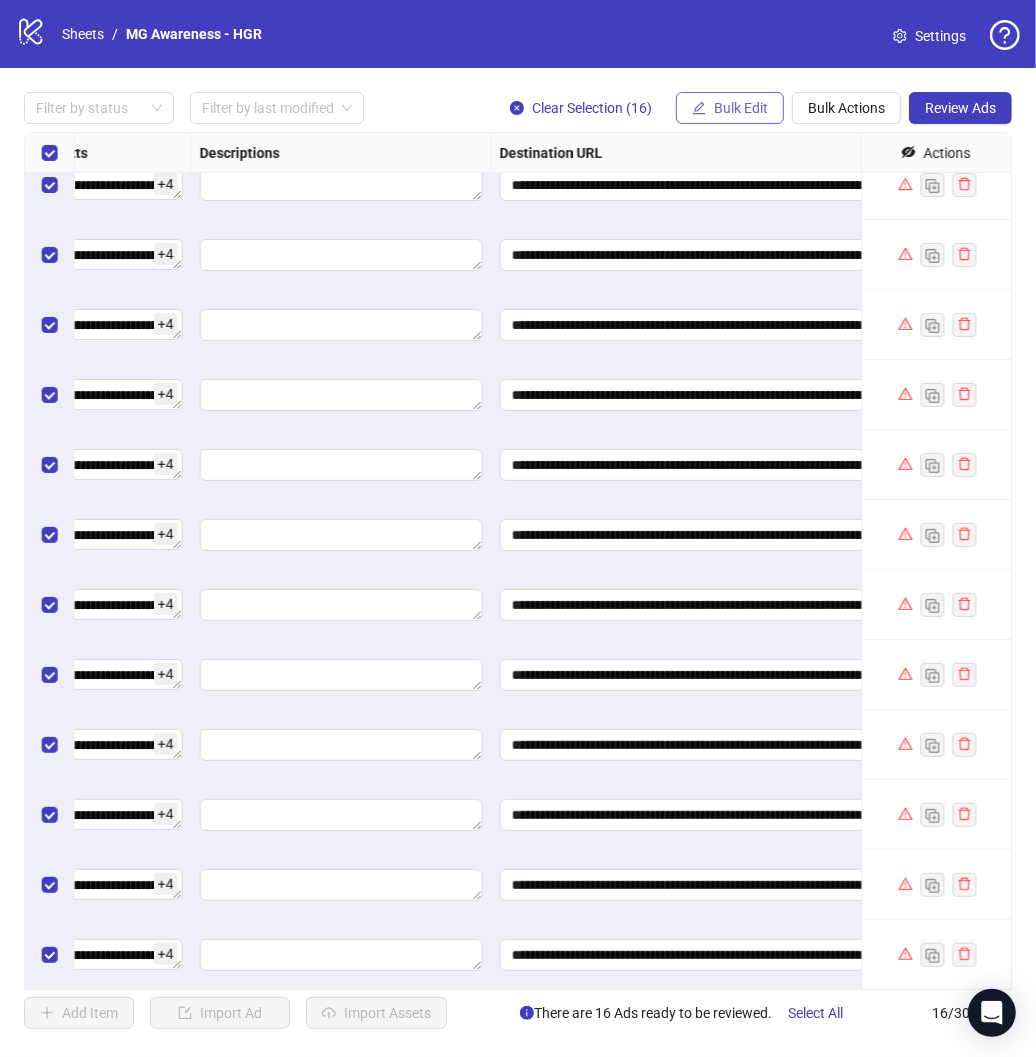 click on "Bulk Edit" at bounding box center [741, 108] 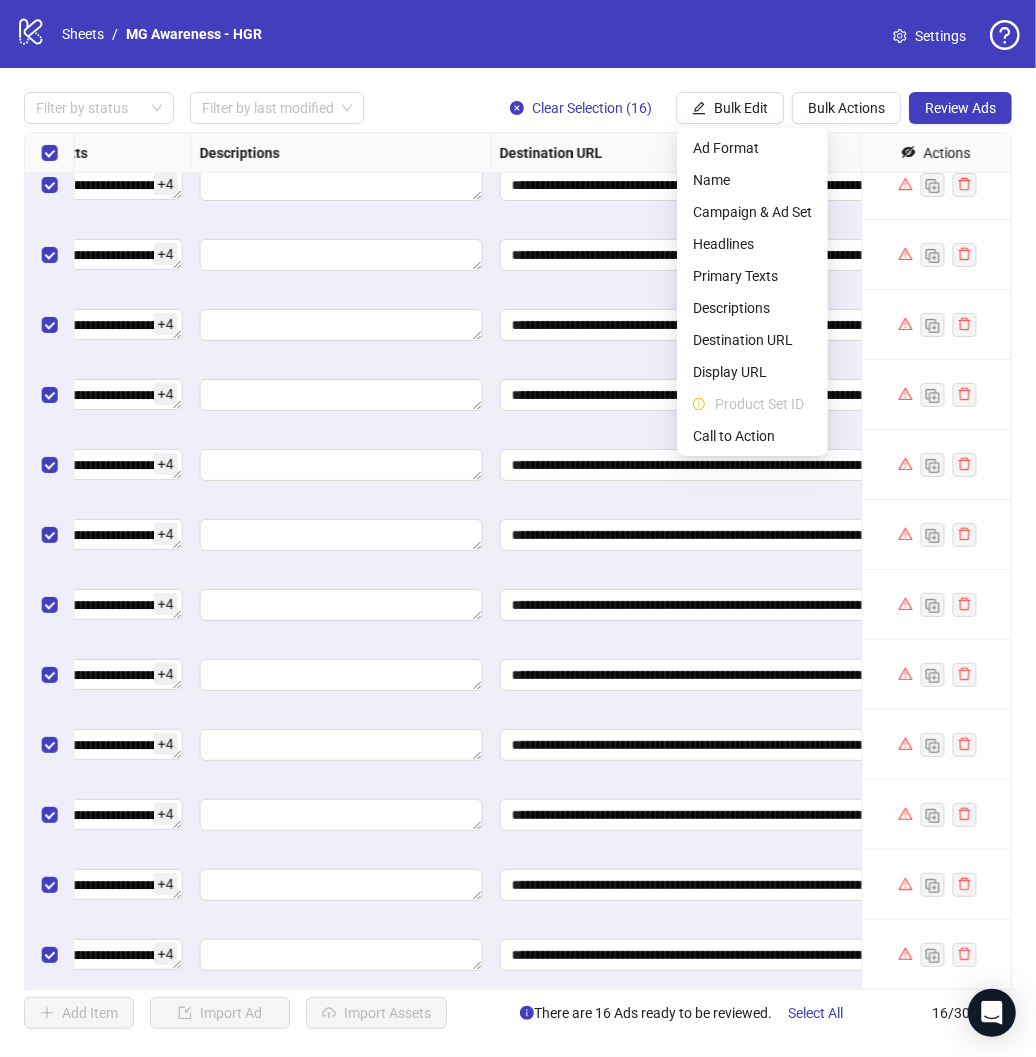 click on "**********" at bounding box center (518, 560) 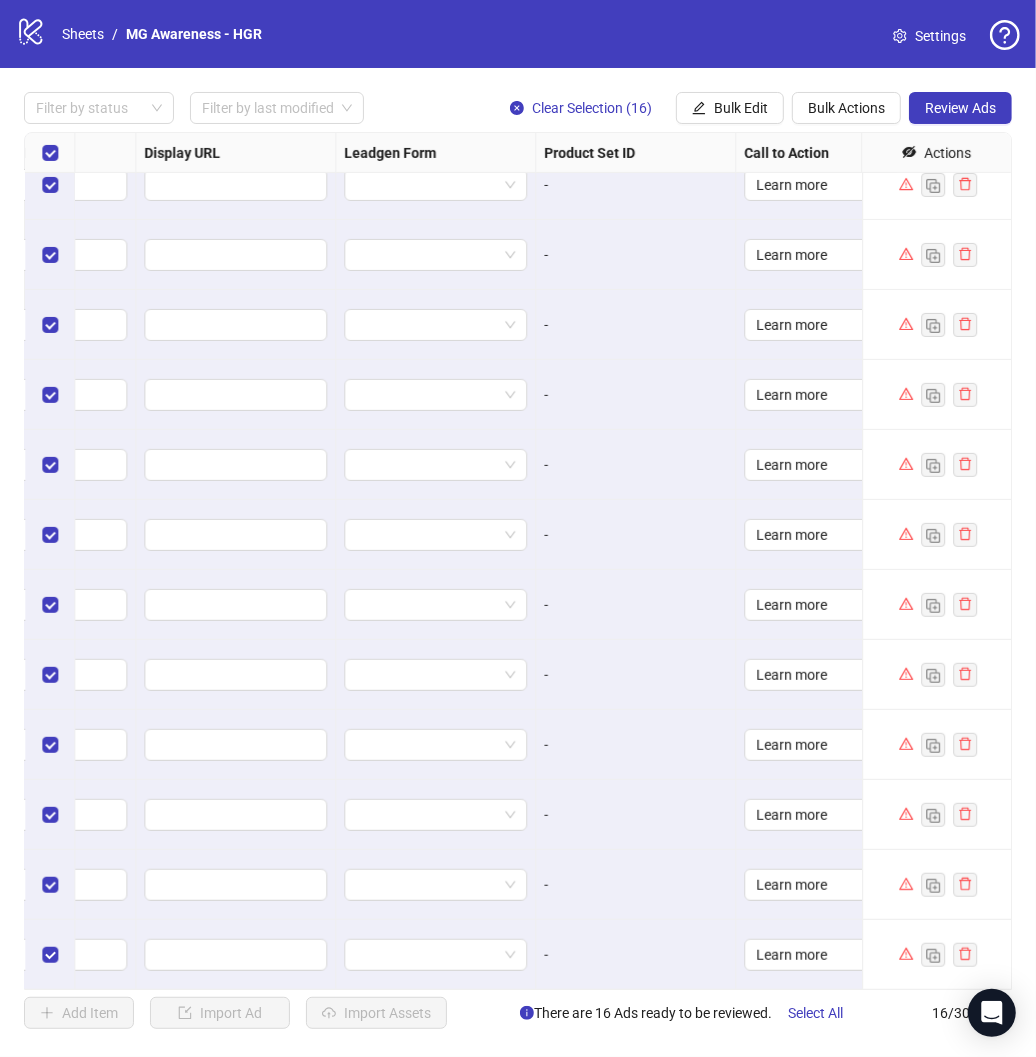 scroll, scrollTop: 303, scrollLeft: 2641, axis: both 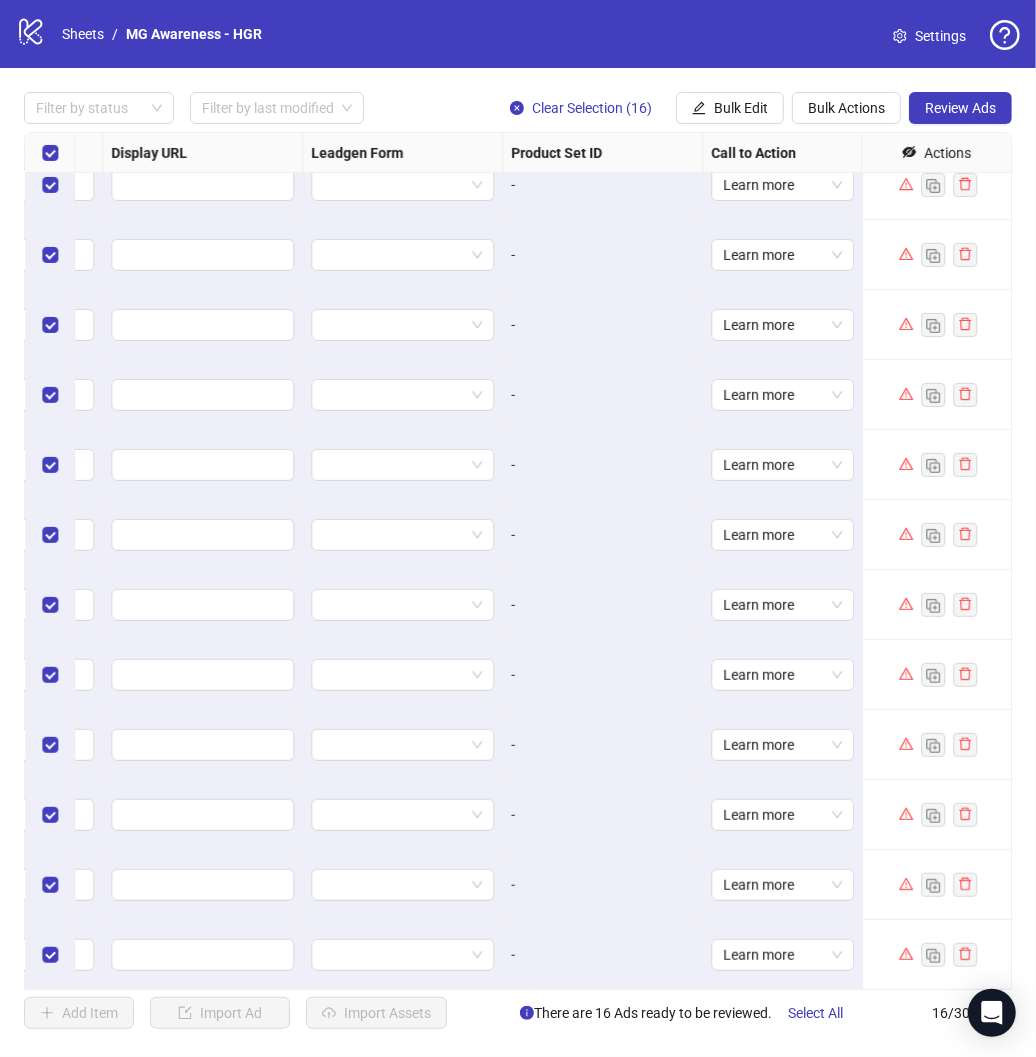 click on "-" at bounding box center (603, 535) 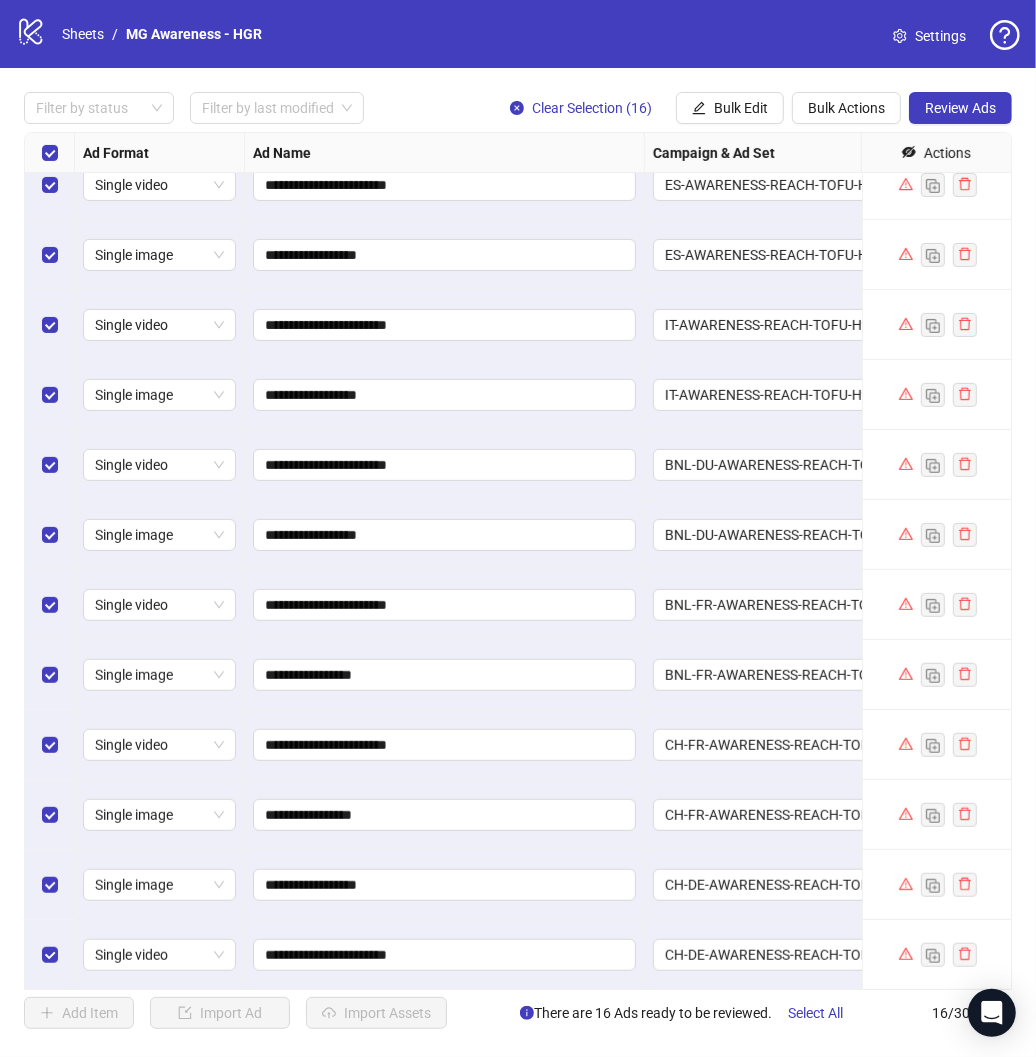 scroll, scrollTop: 0, scrollLeft: 0, axis: both 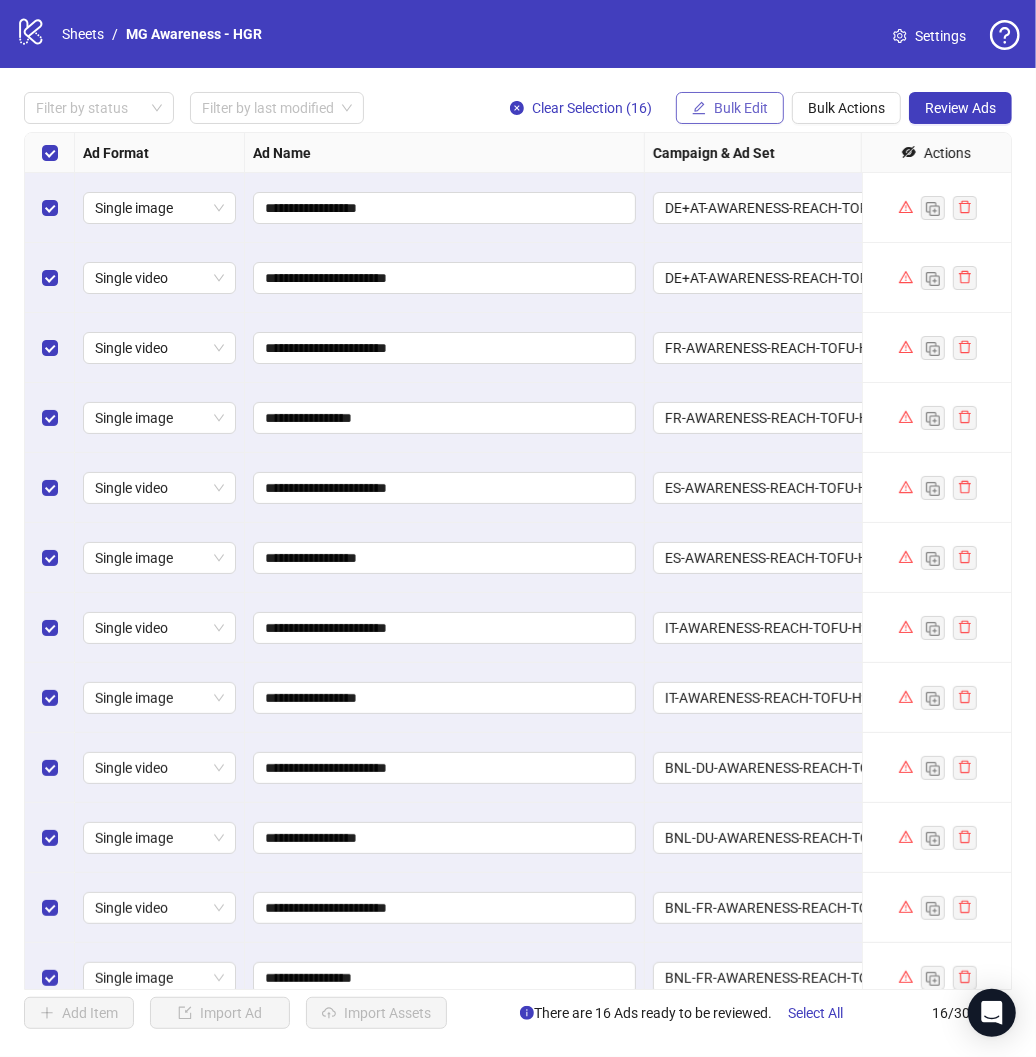 click on "Bulk Edit" at bounding box center [741, 108] 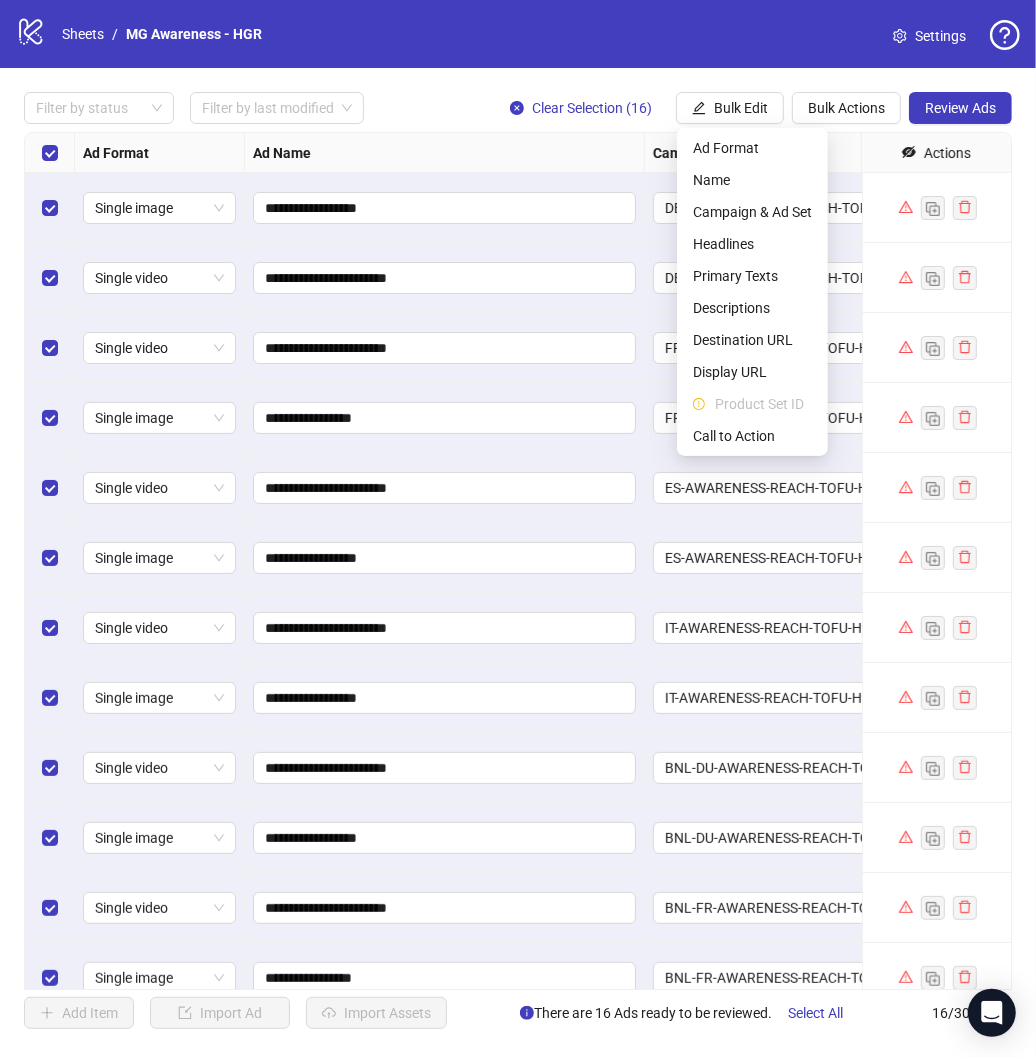 click on "Filter by status Filter by last modified Clear Selection (16) Bulk Edit Bulk Actions Review Ads" at bounding box center [518, 108] 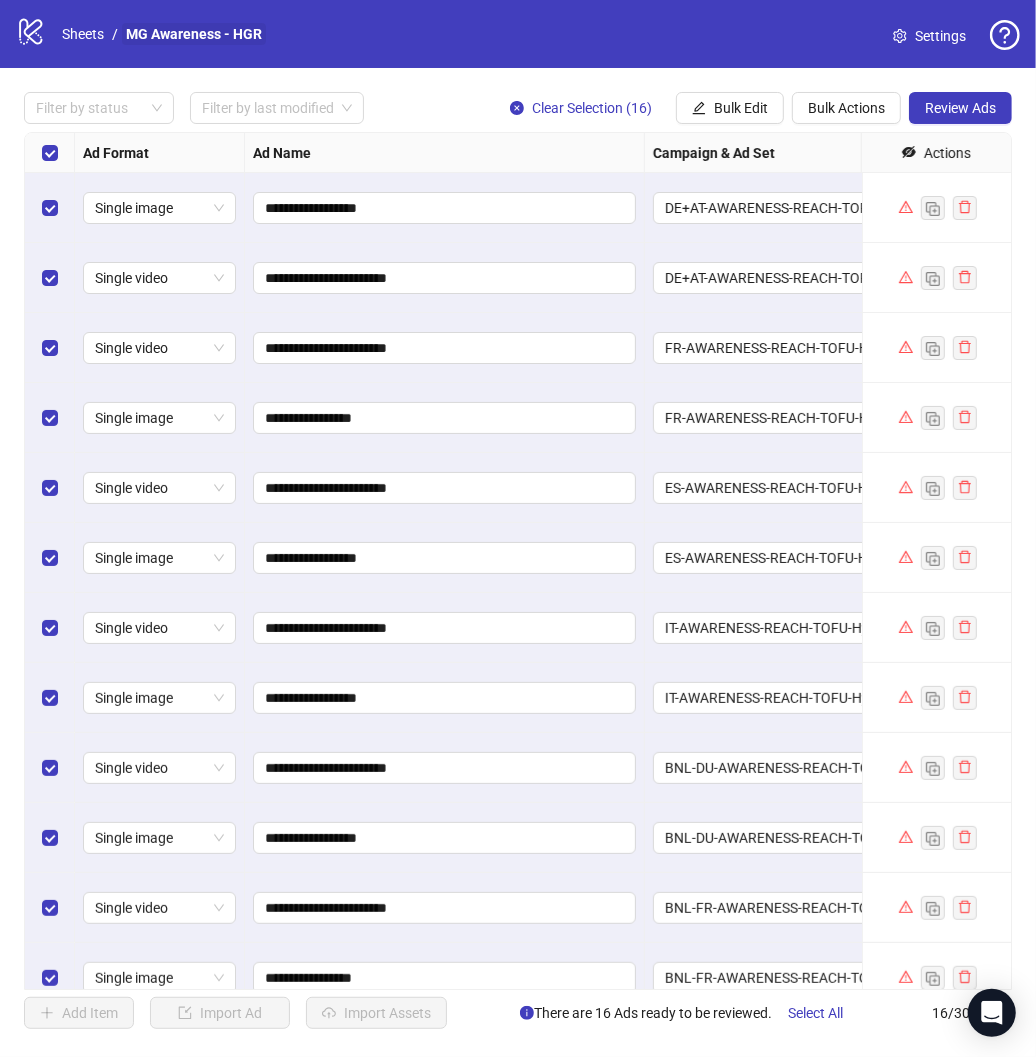 click on "MG Awareness - HGR" at bounding box center (194, 34) 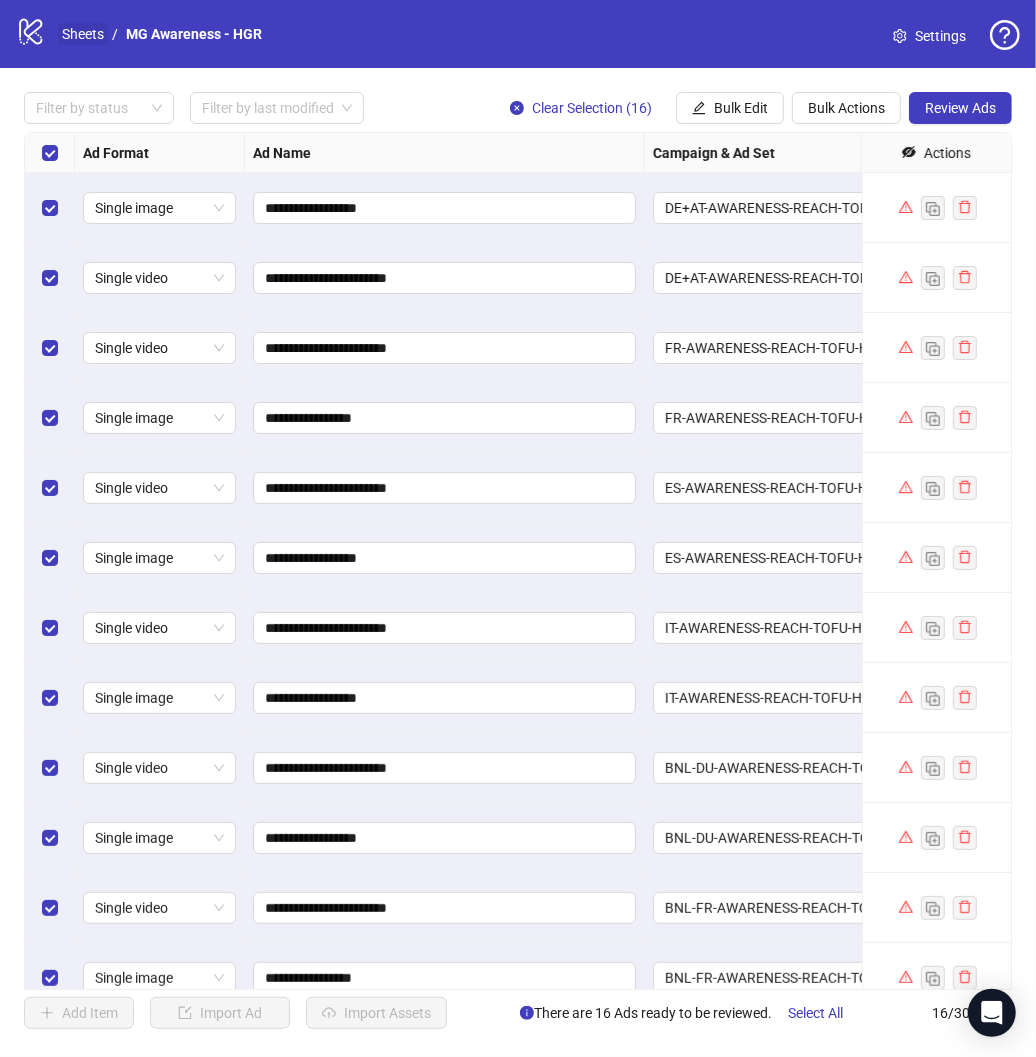 click on "Sheets" at bounding box center [83, 34] 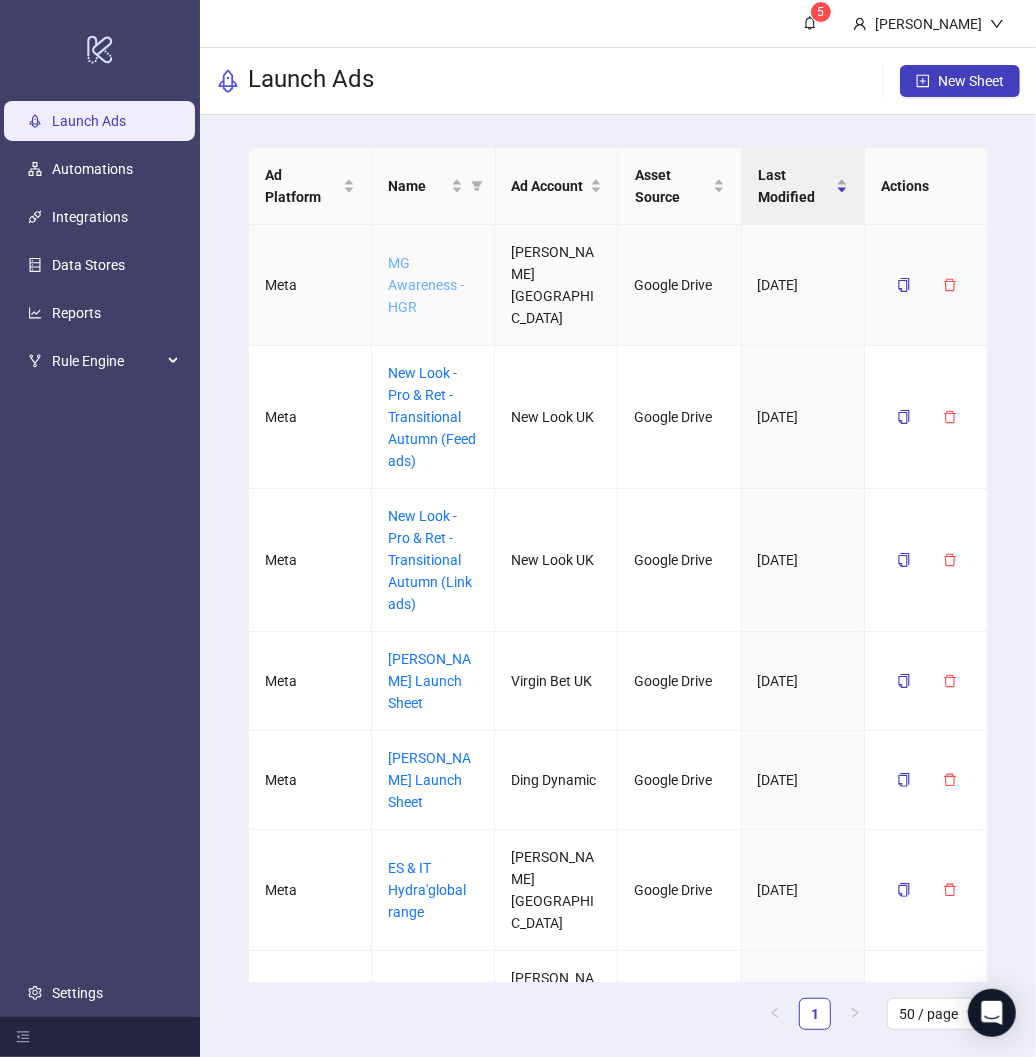 click on "MG Awareness - HGR" at bounding box center (426, 285) 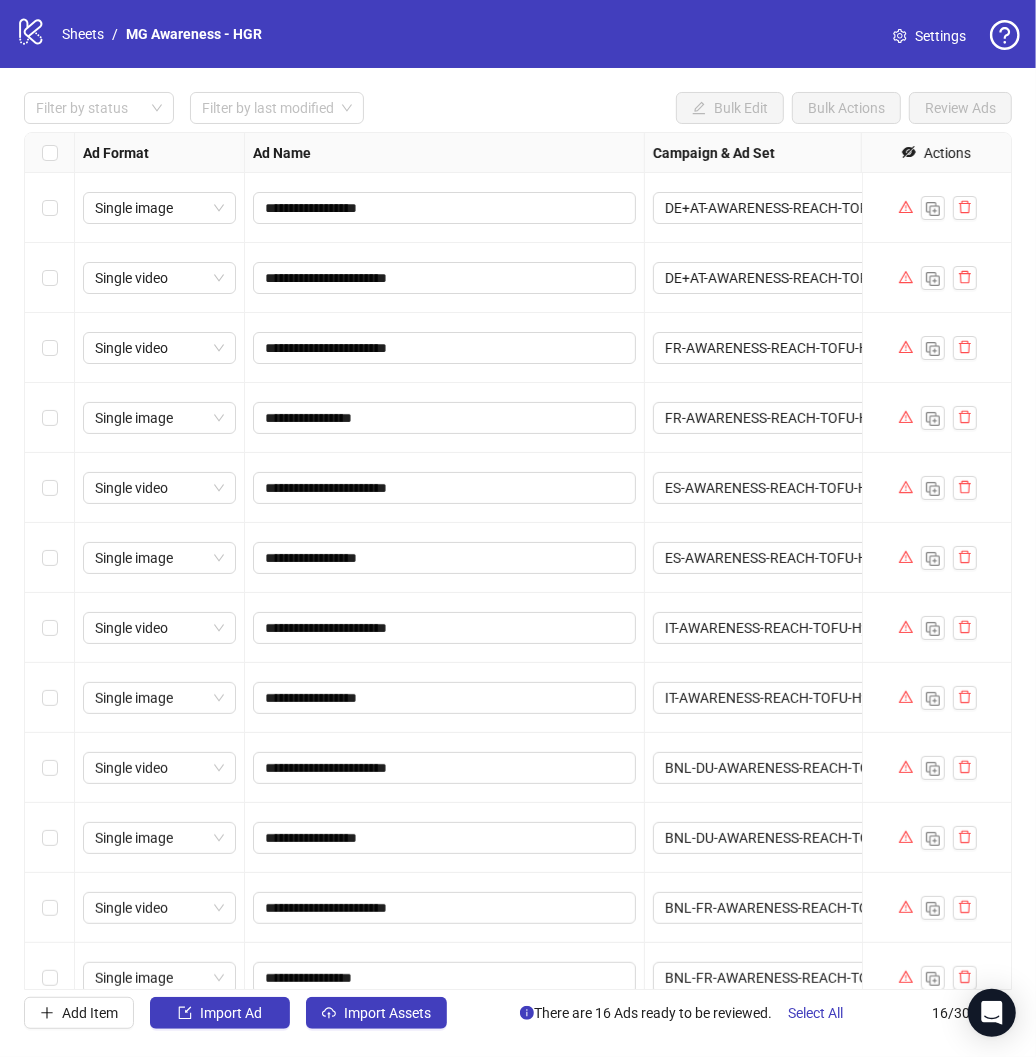 click on "Settings" at bounding box center (940, 36) 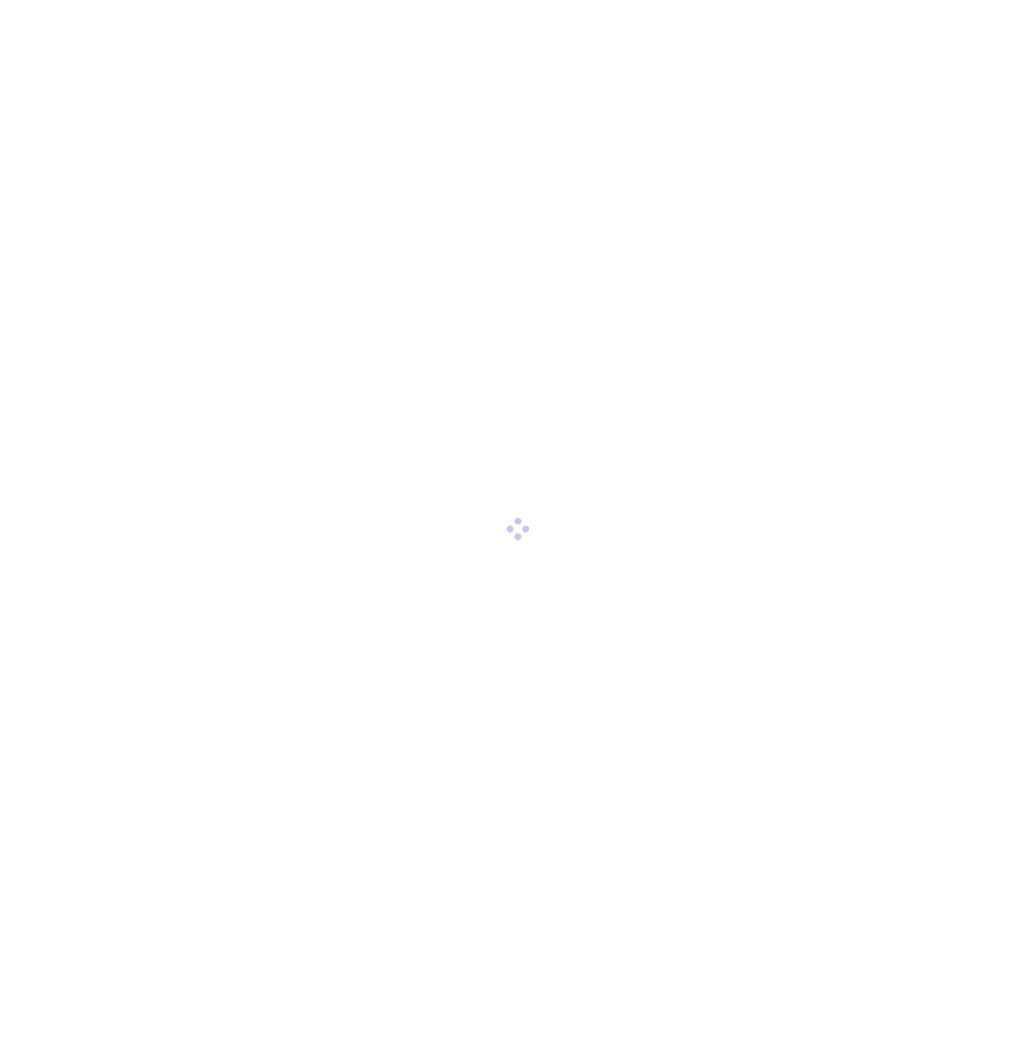 scroll, scrollTop: 0, scrollLeft: 0, axis: both 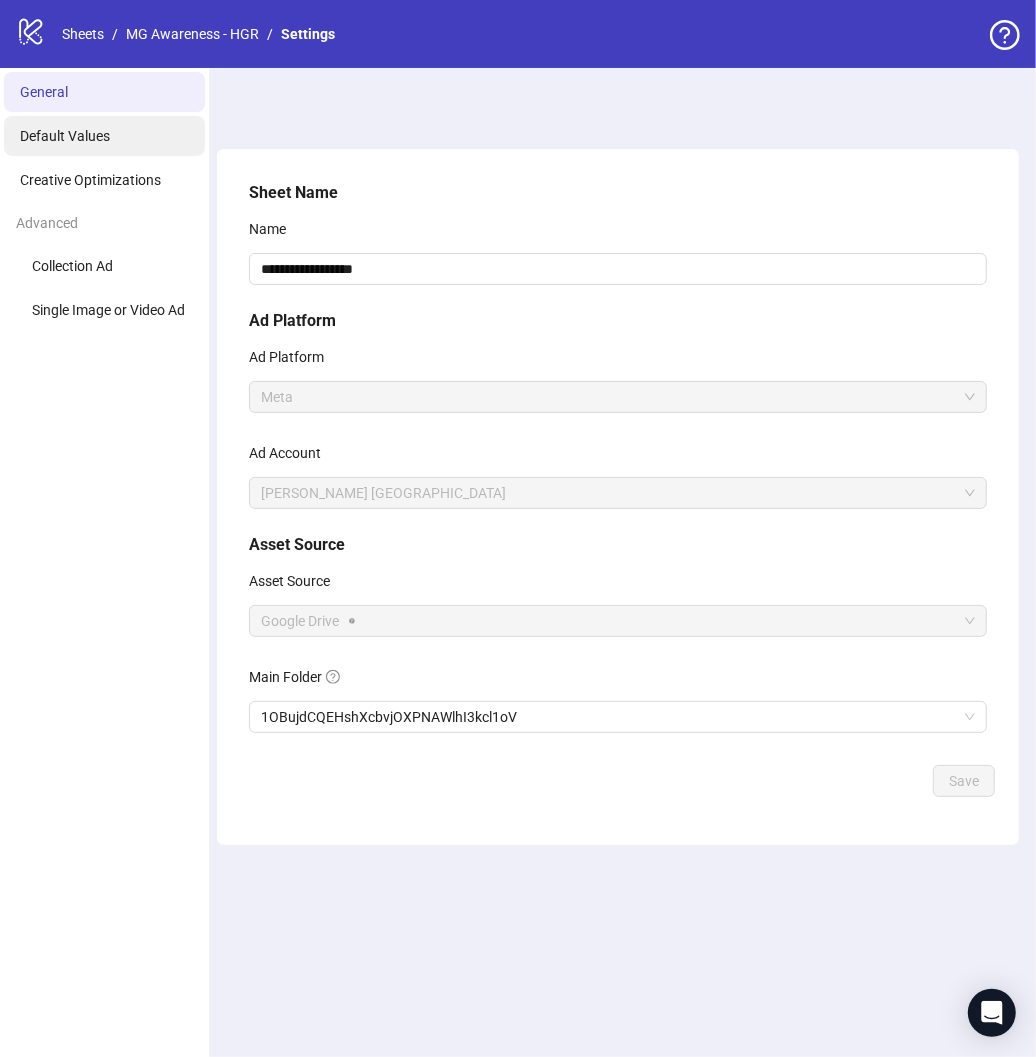 click on "Default Values" at bounding box center [104, 136] 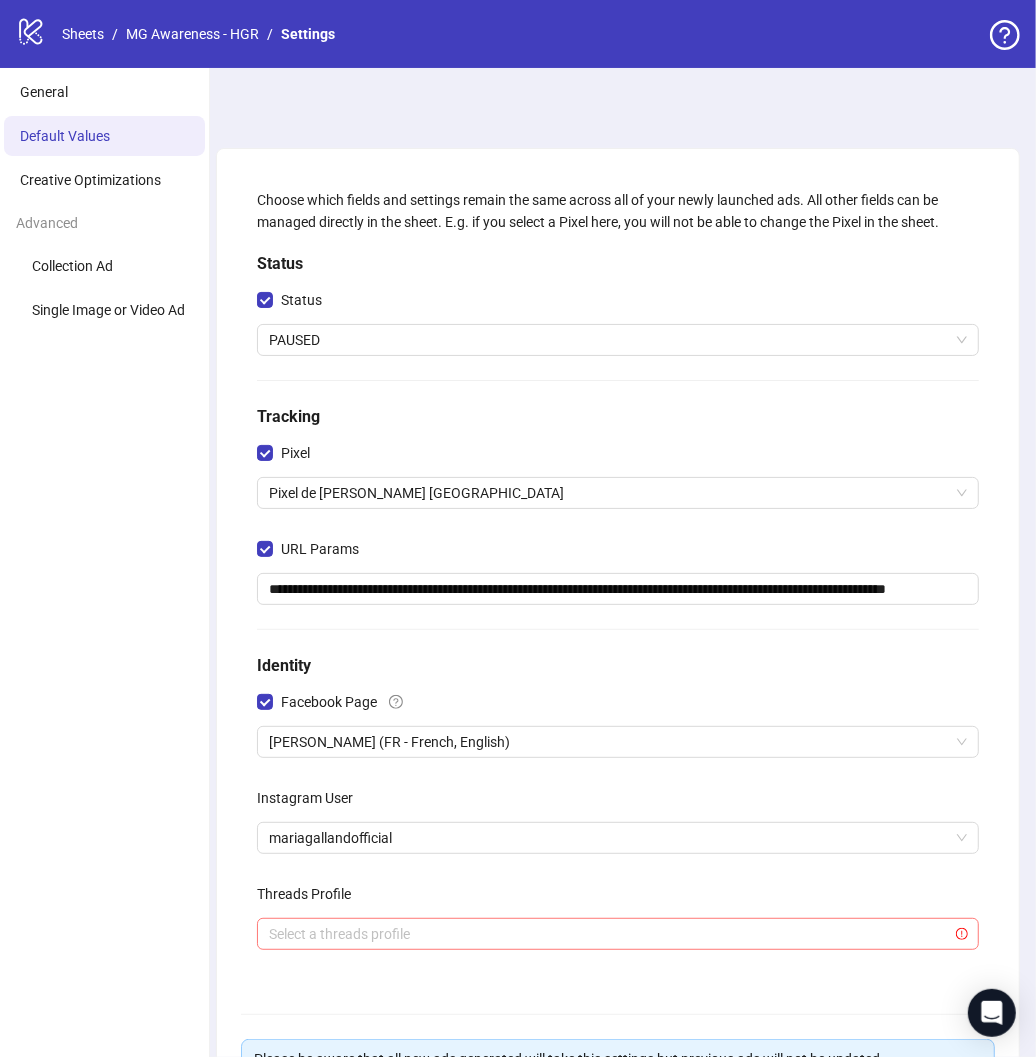 click at bounding box center (609, 934) 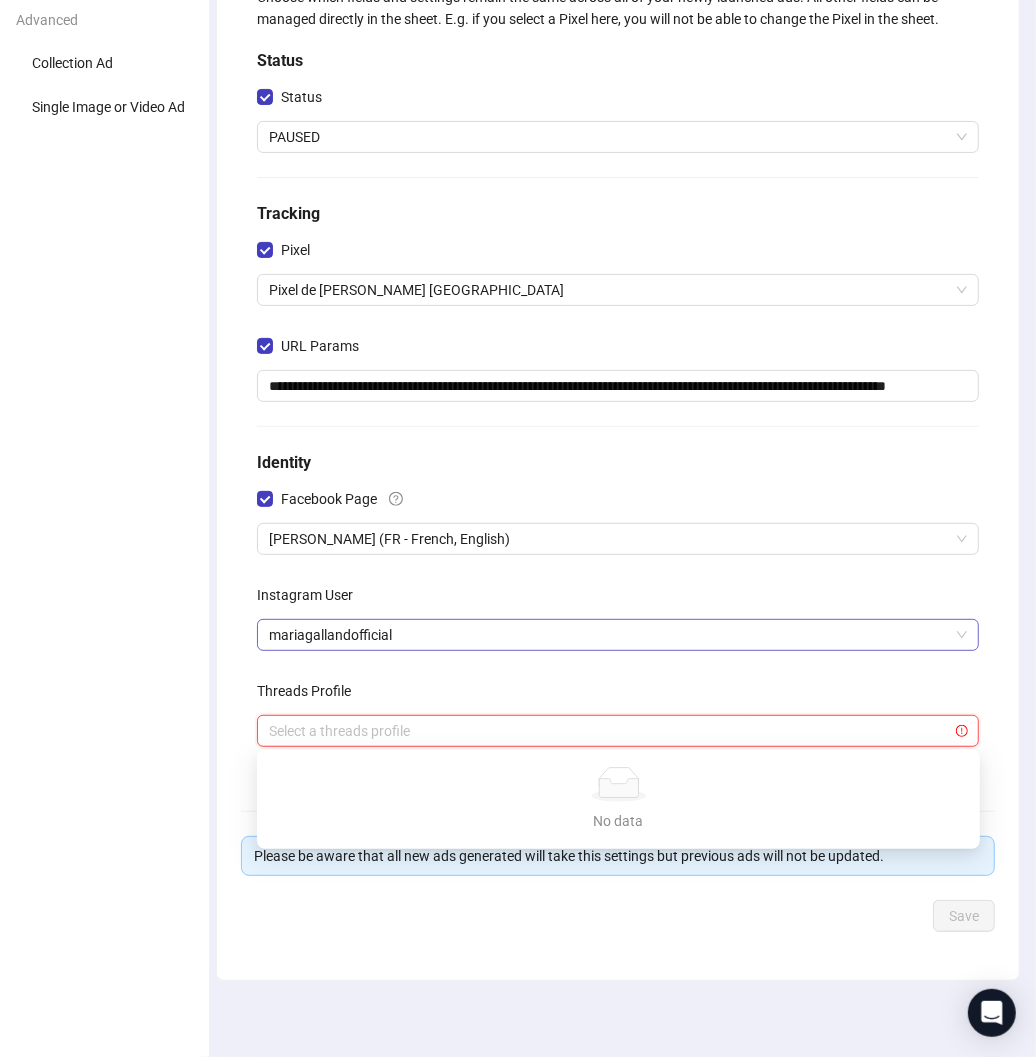 scroll, scrollTop: 204, scrollLeft: 0, axis: vertical 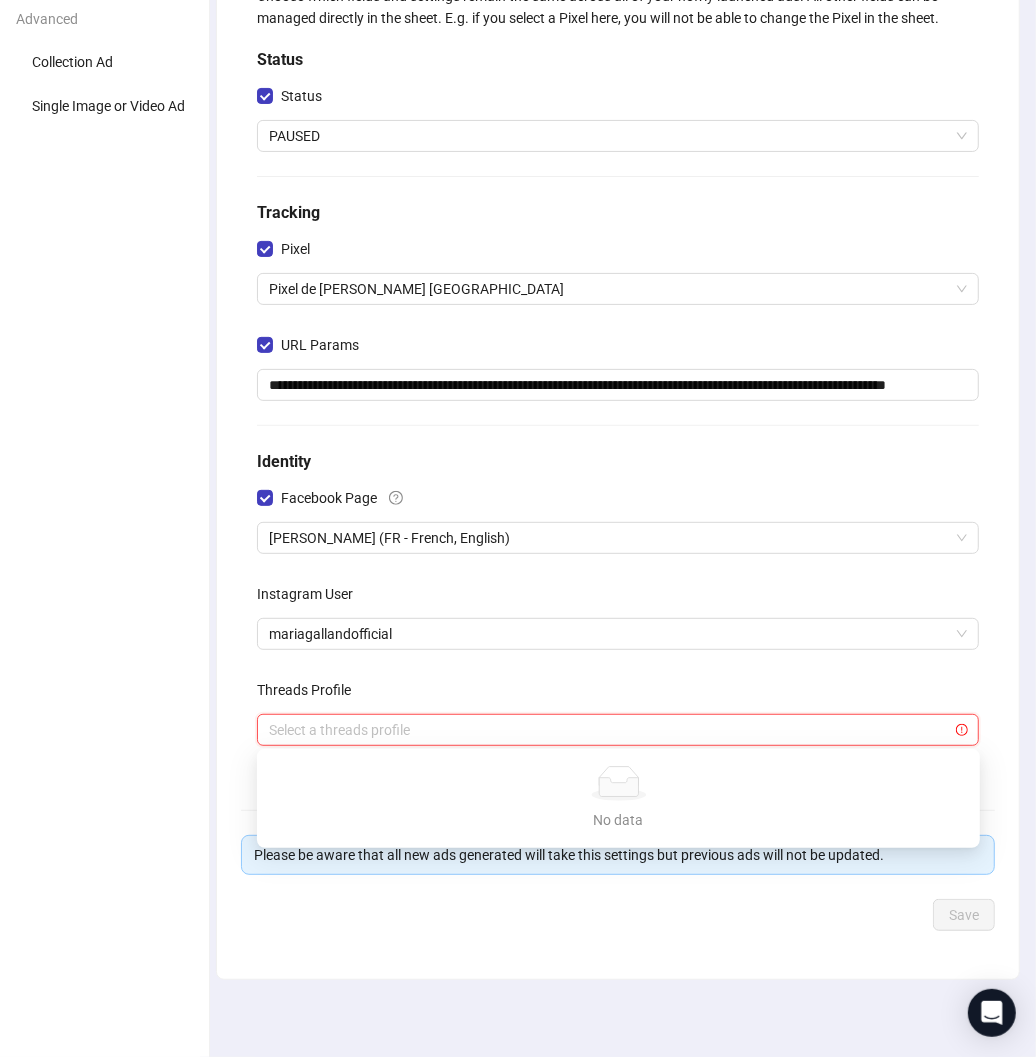 click on "**********" at bounding box center (618, 462) 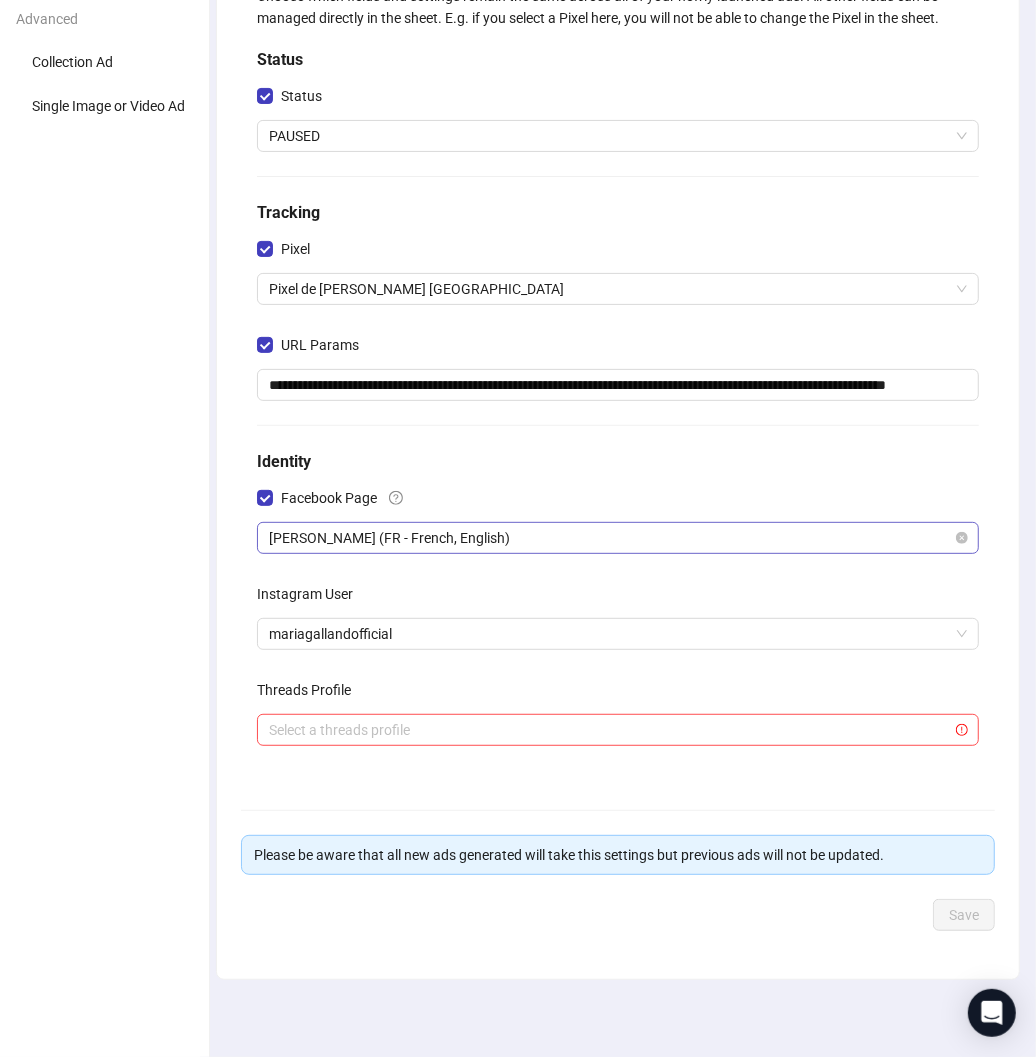 click on "[PERSON_NAME] (FR - French, English)" at bounding box center (618, 538) 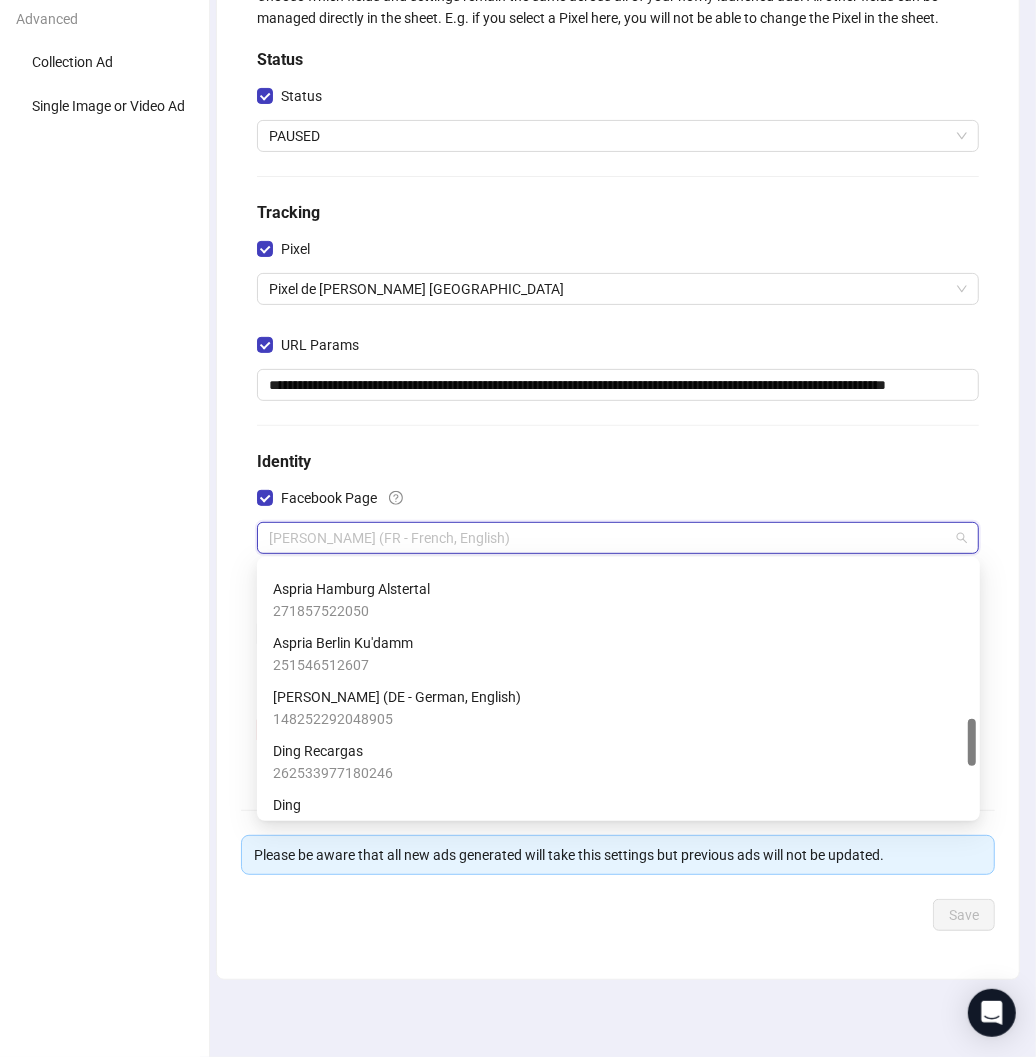 scroll, scrollTop: 868, scrollLeft: 0, axis: vertical 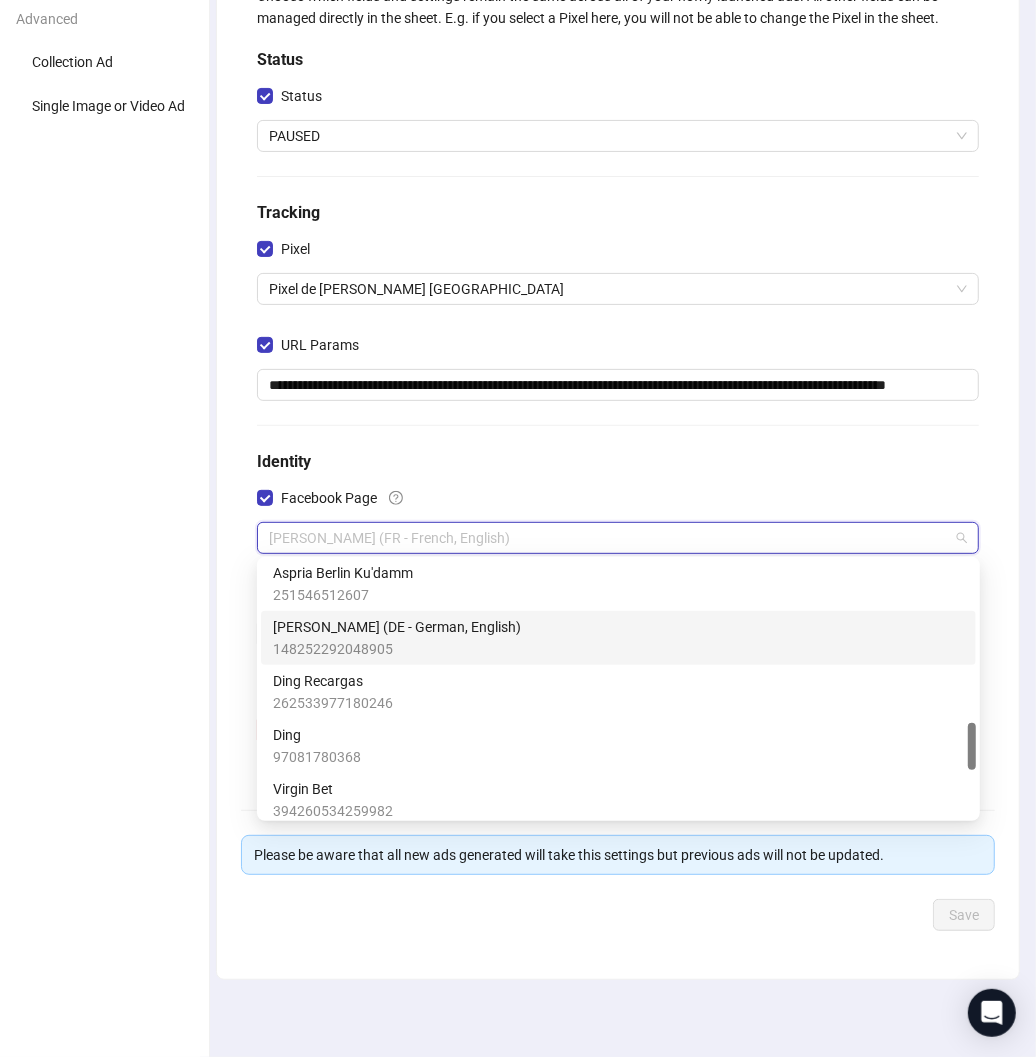 click on "[PERSON_NAME] (DE - German, English)" at bounding box center [397, 627] 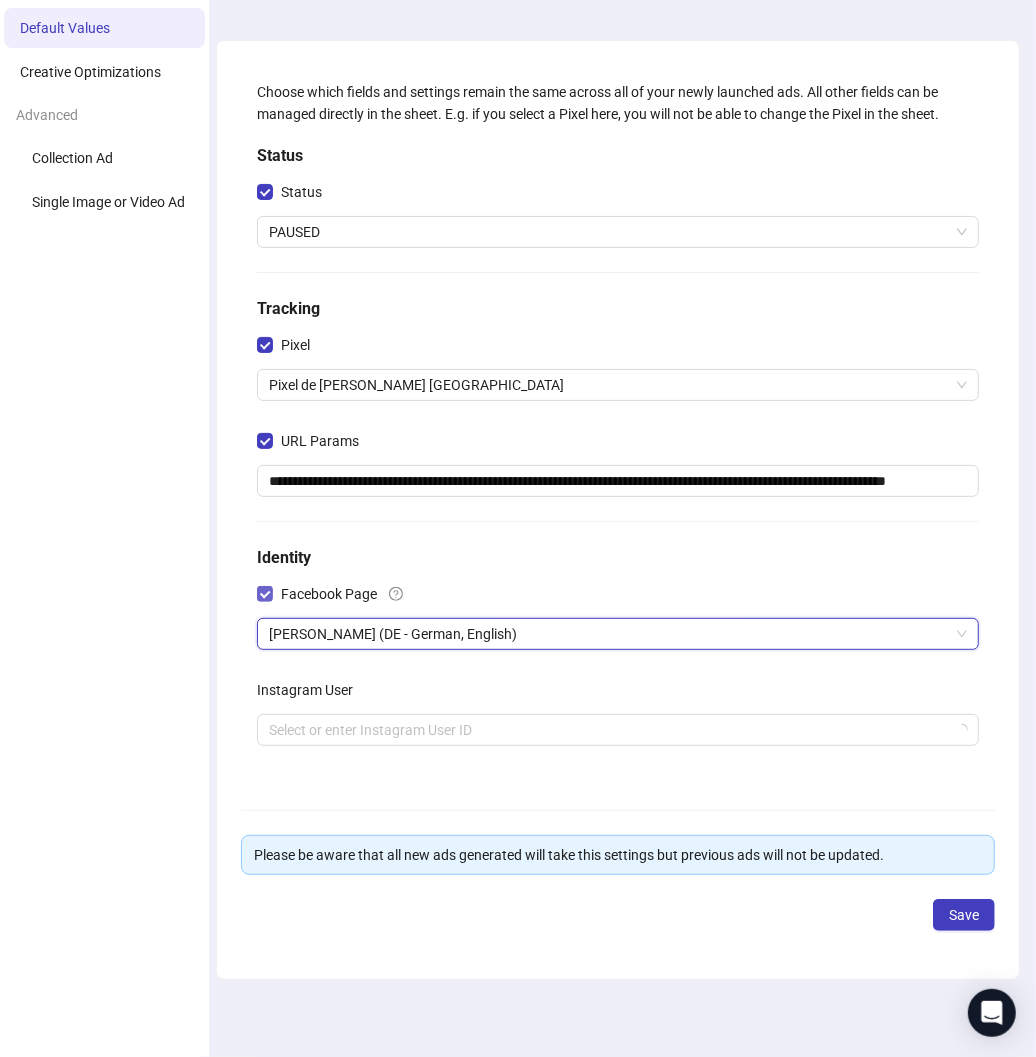 scroll, scrollTop: 0, scrollLeft: 0, axis: both 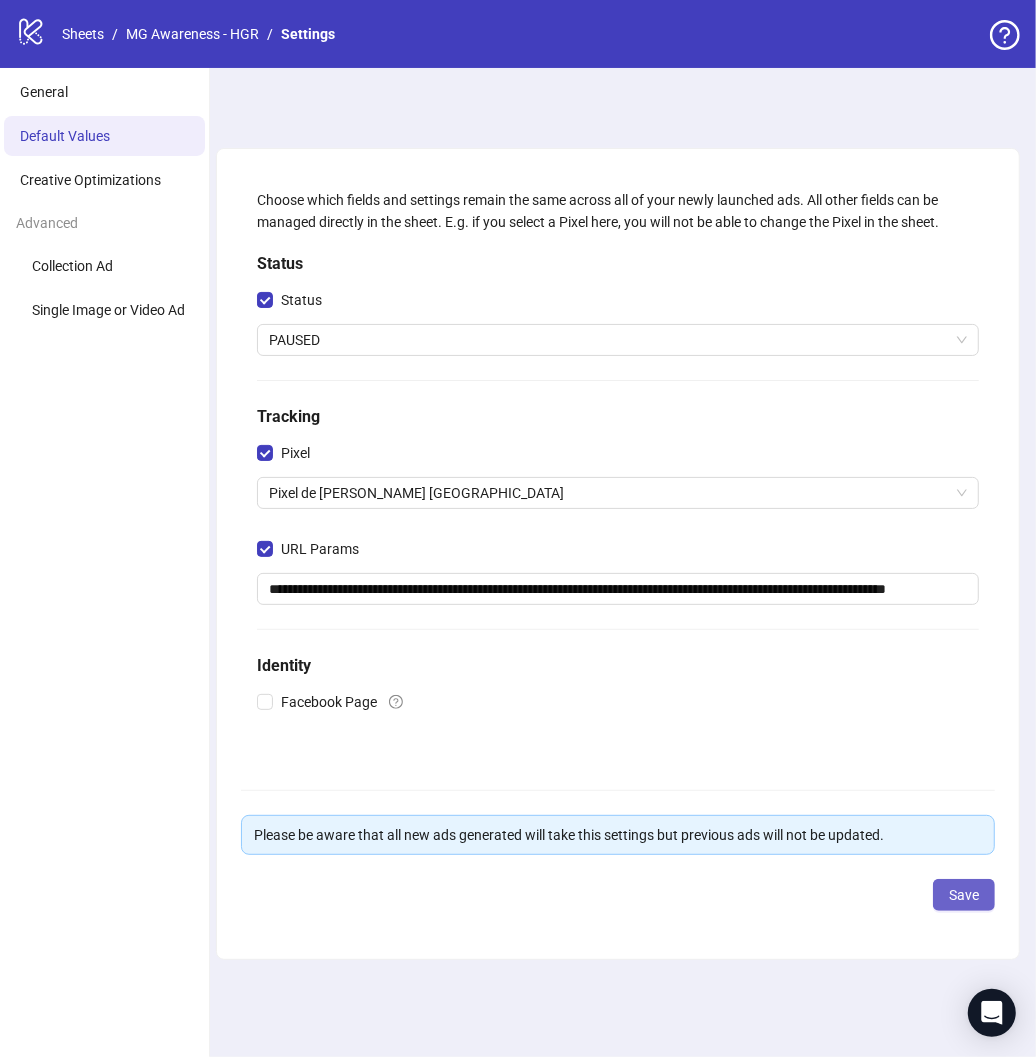 click on "Save" at bounding box center (964, 895) 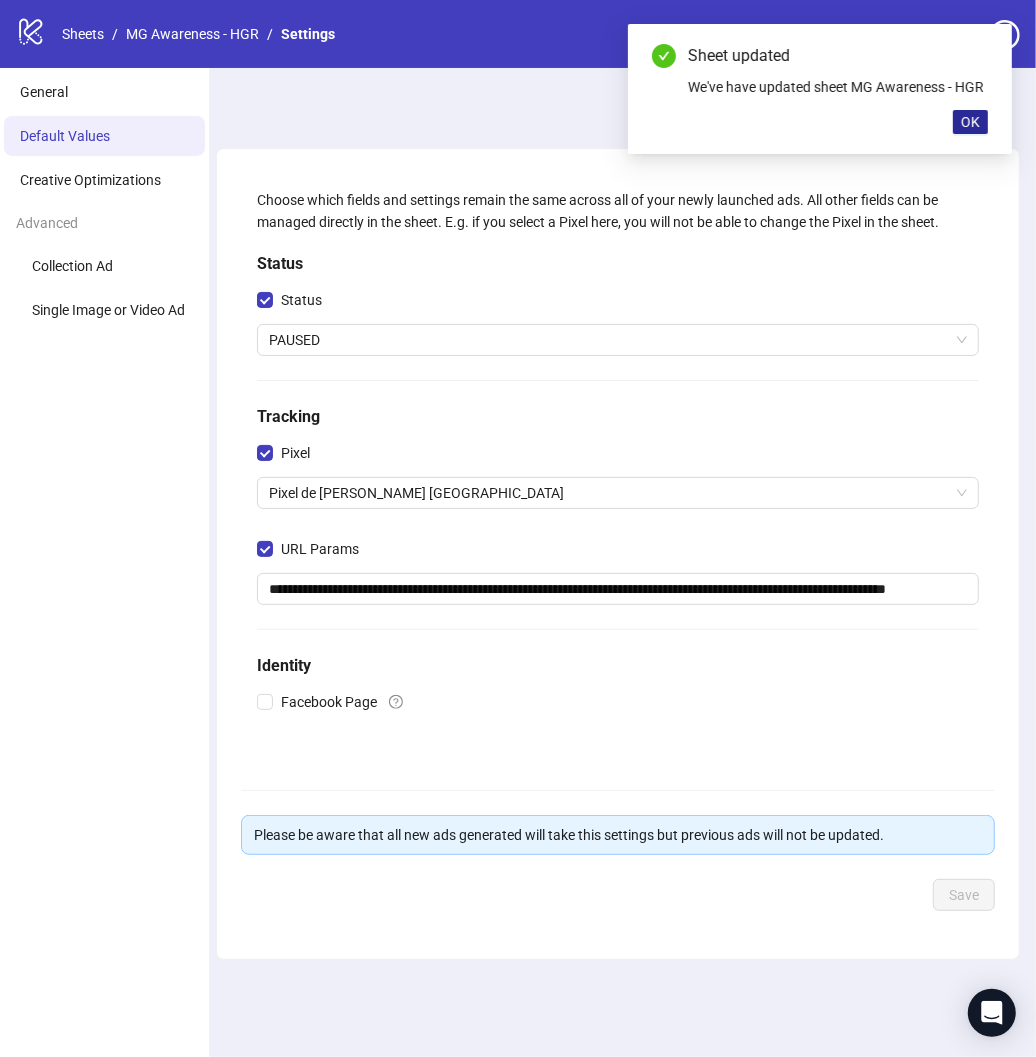click on "OK" at bounding box center [970, 122] 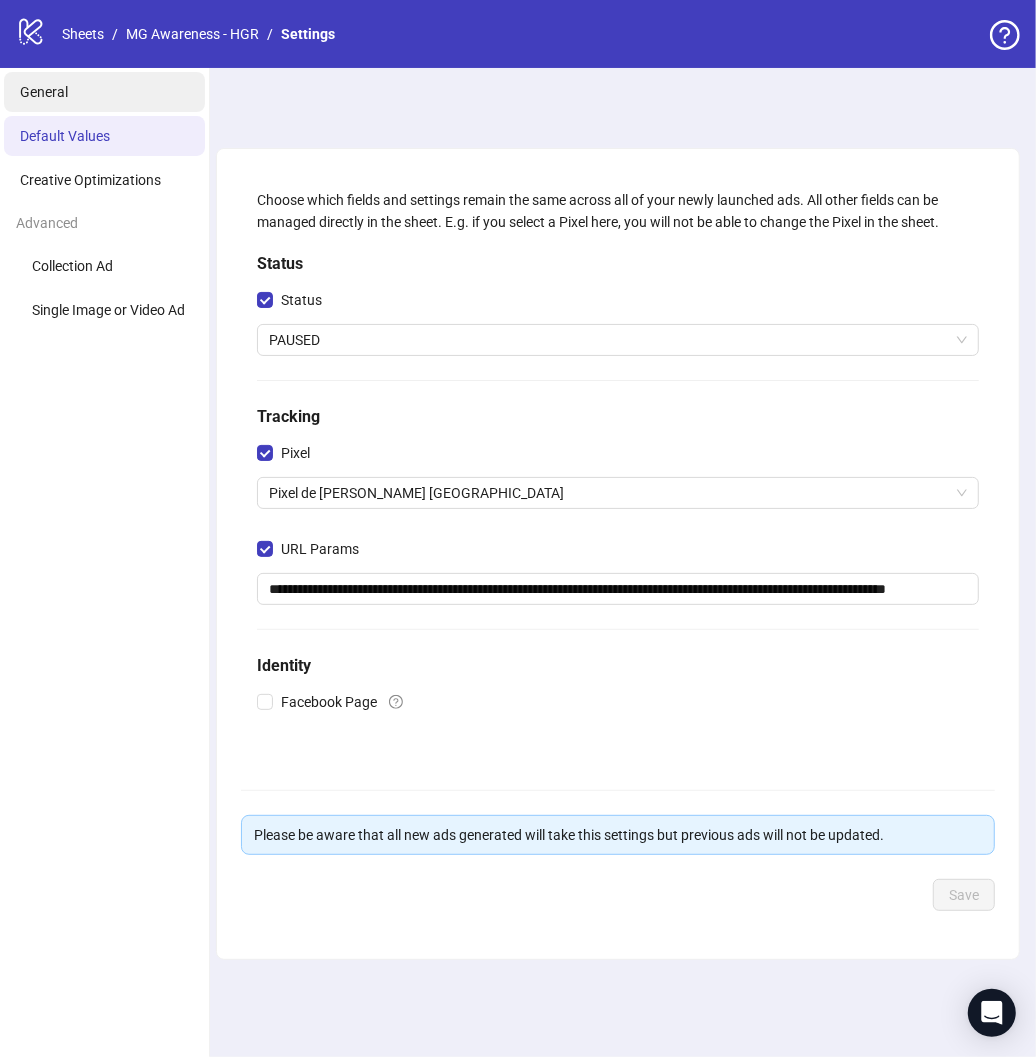 click on "General" at bounding box center [104, 92] 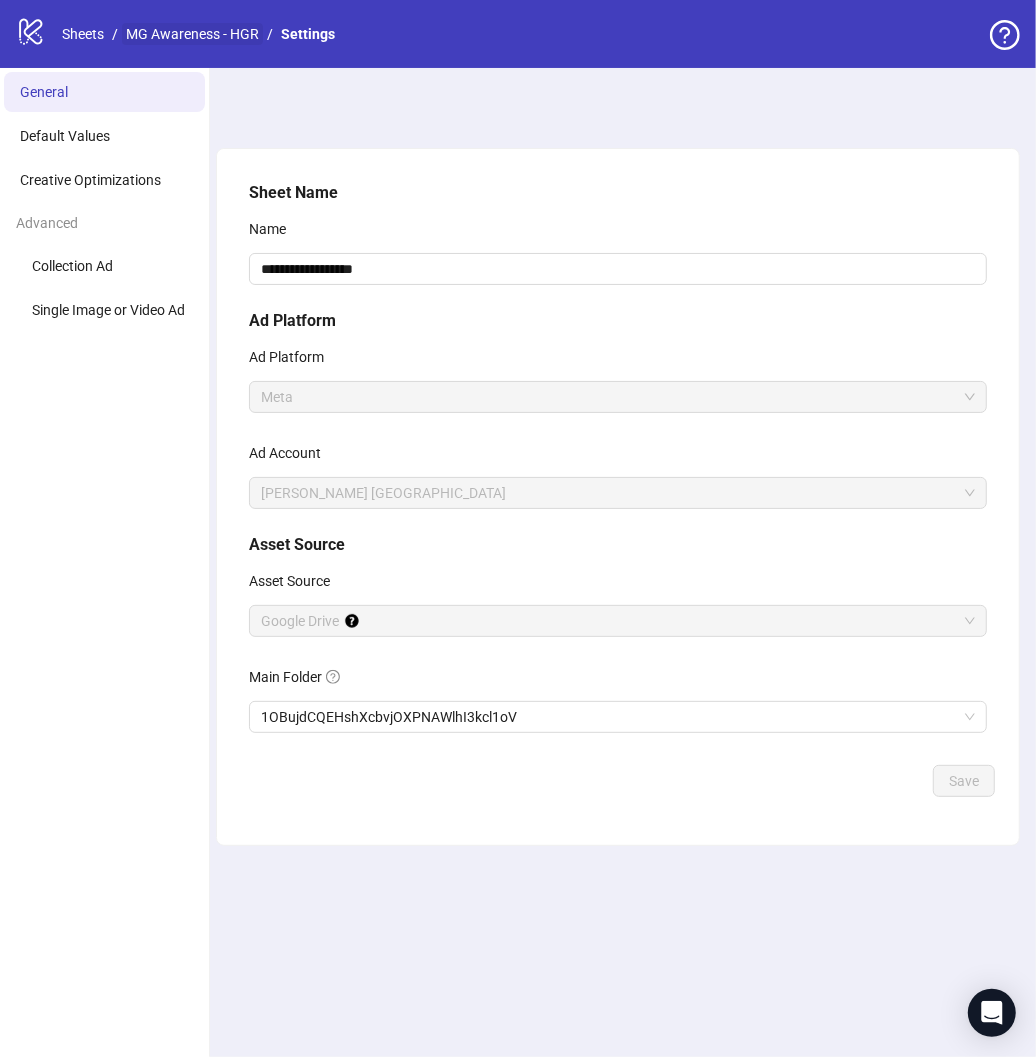 click on "MG Awareness - HGR" at bounding box center [192, 34] 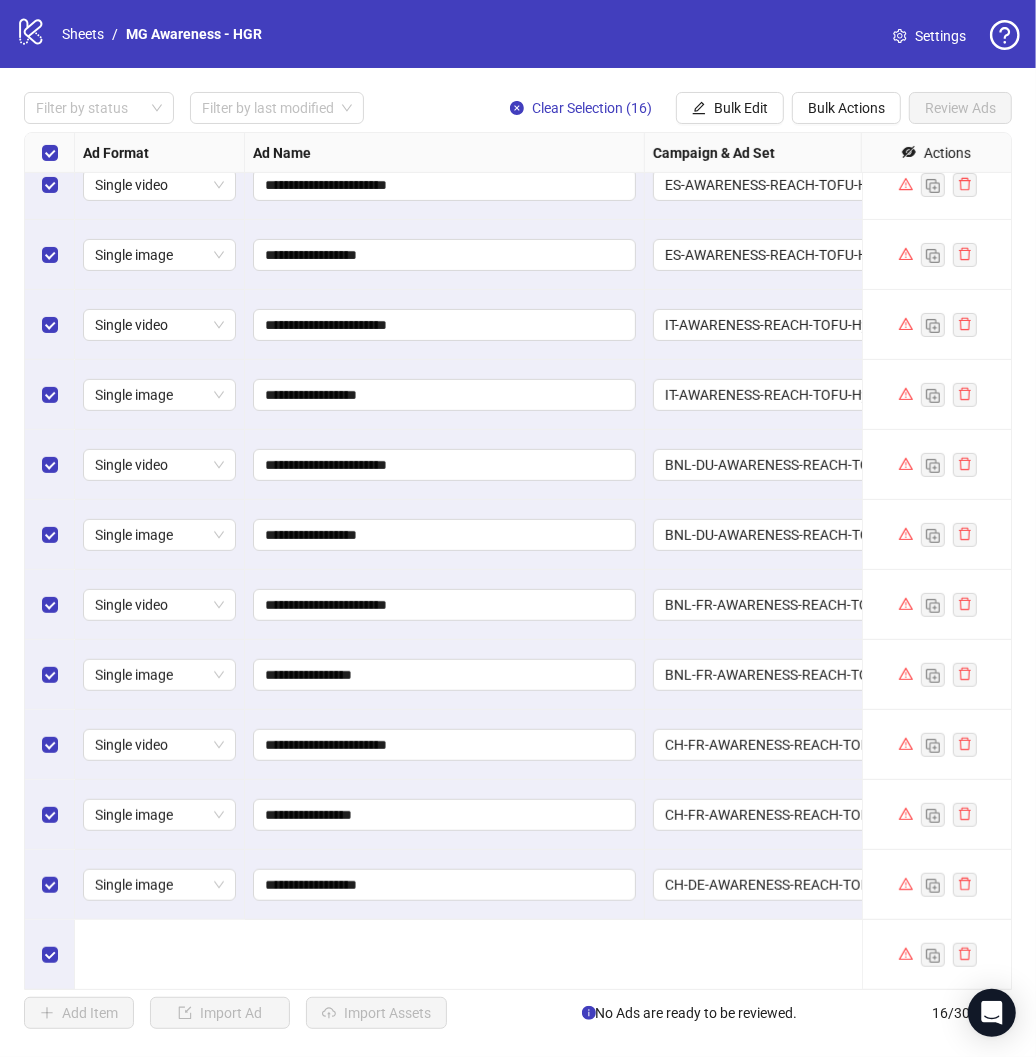 scroll, scrollTop: 0, scrollLeft: 0, axis: both 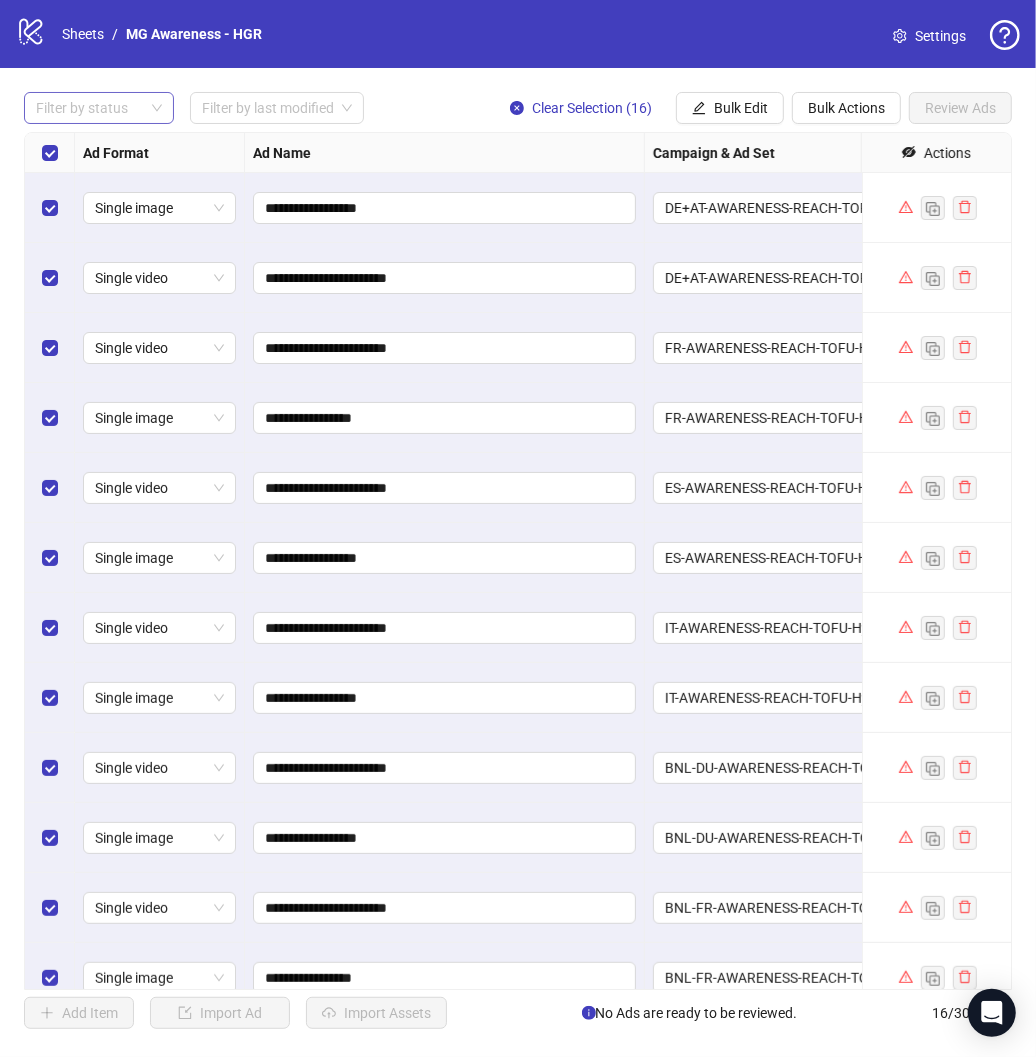 click at bounding box center (88, 108) 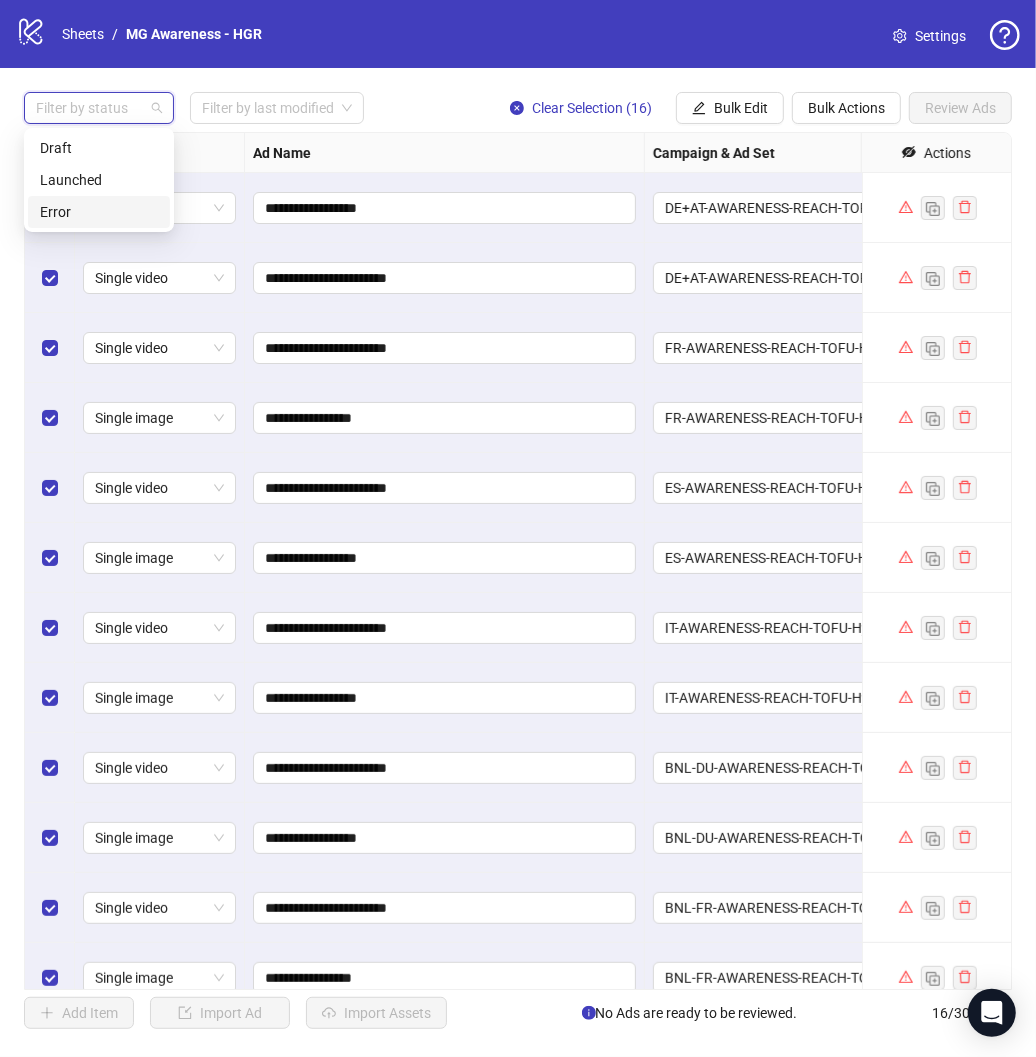 click on "Error" at bounding box center (99, 212) 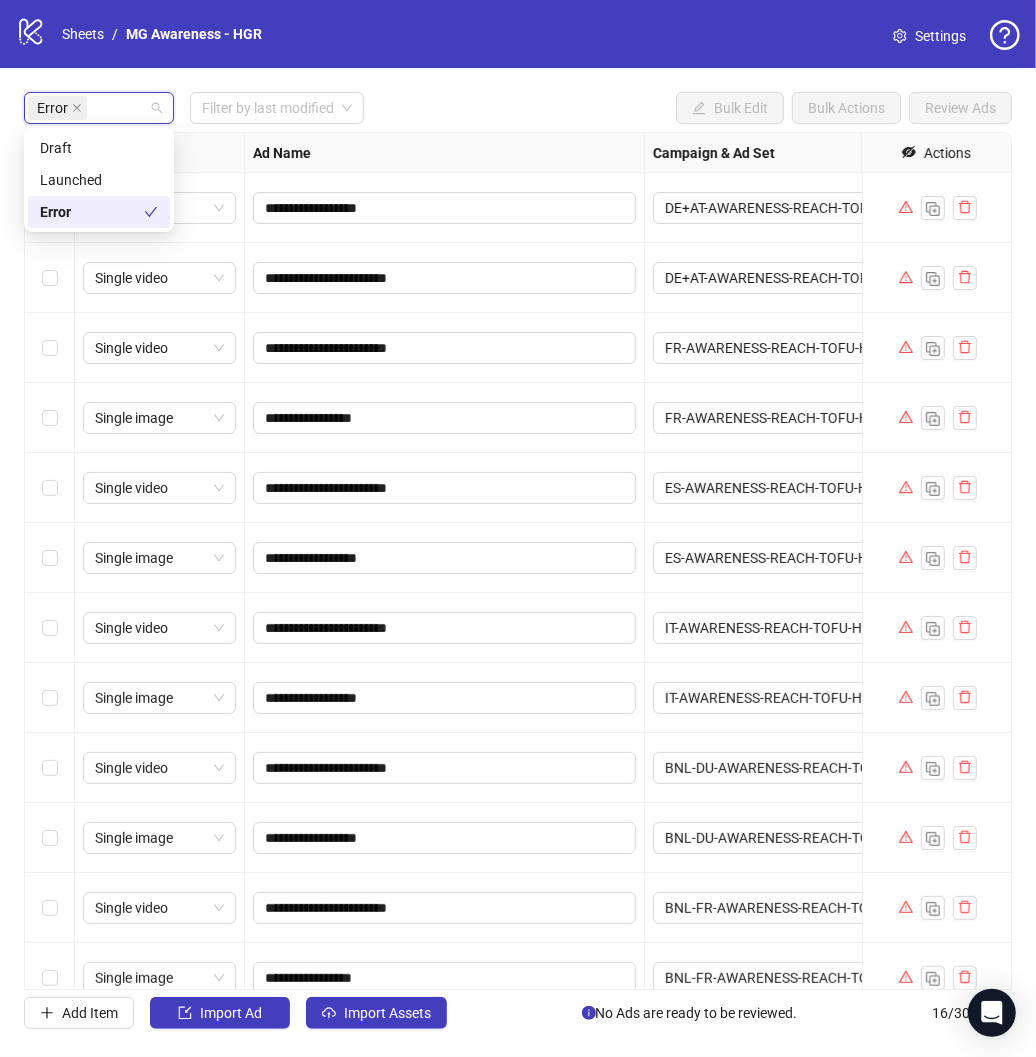 click on "Error" at bounding box center [92, 212] 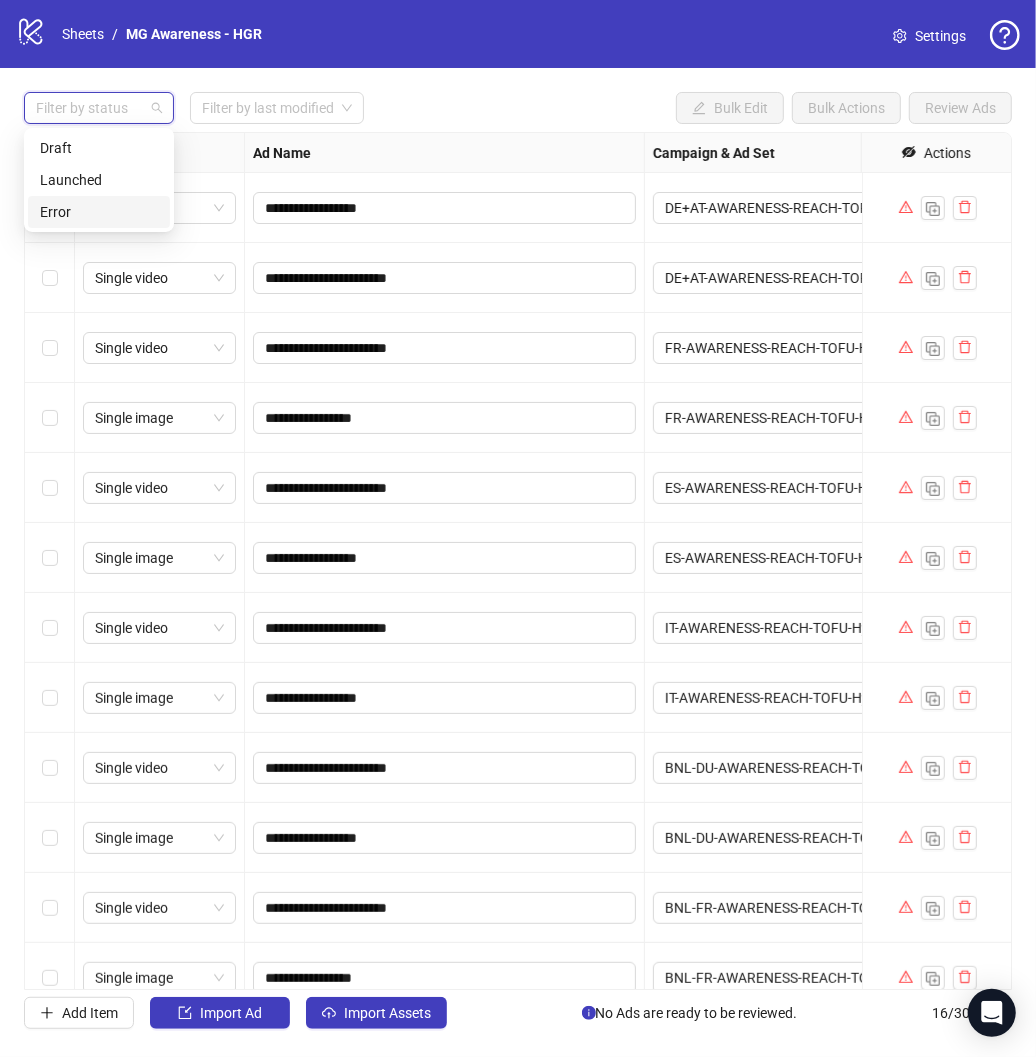 click on "Filter by status Filter by last modified Bulk Edit Bulk Actions Review Ads" at bounding box center (518, 108) 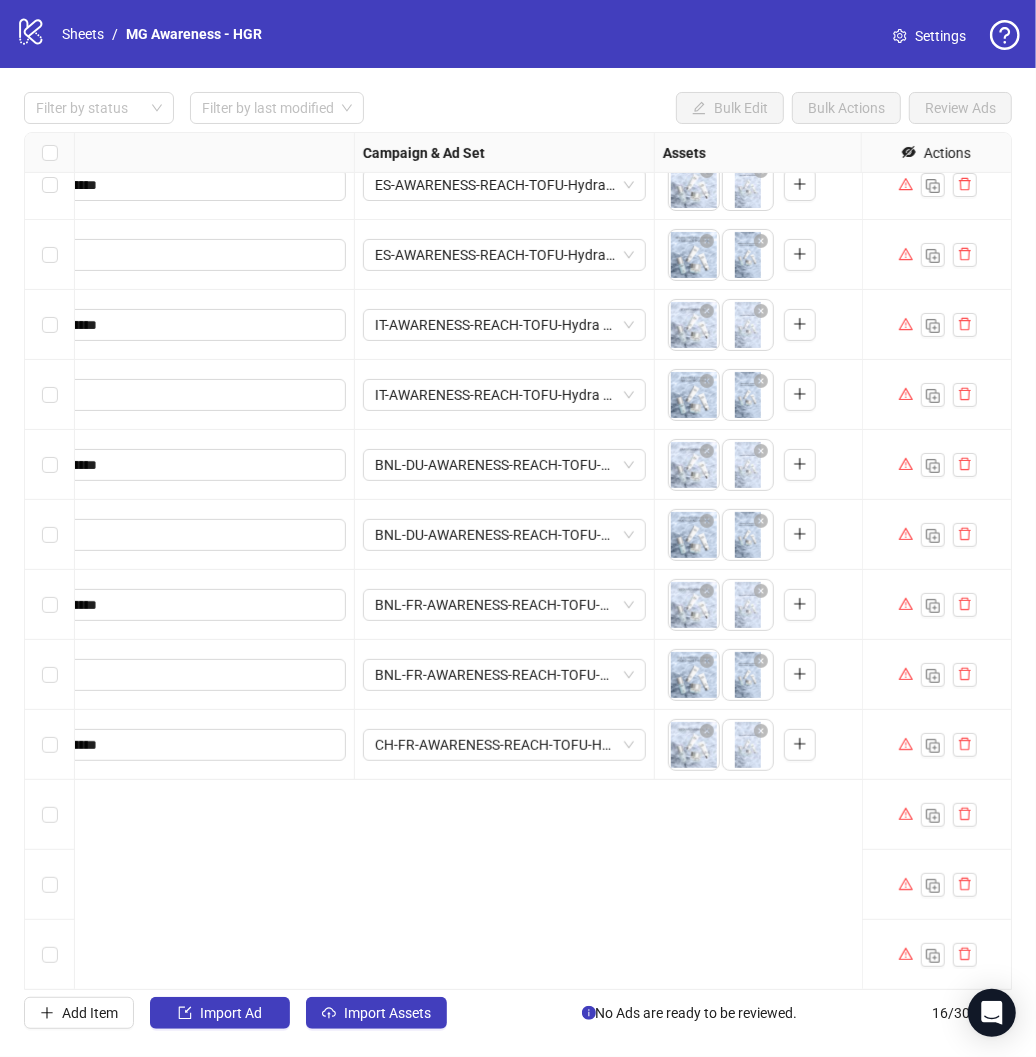 scroll, scrollTop: 0, scrollLeft: 290, axis: horizontal 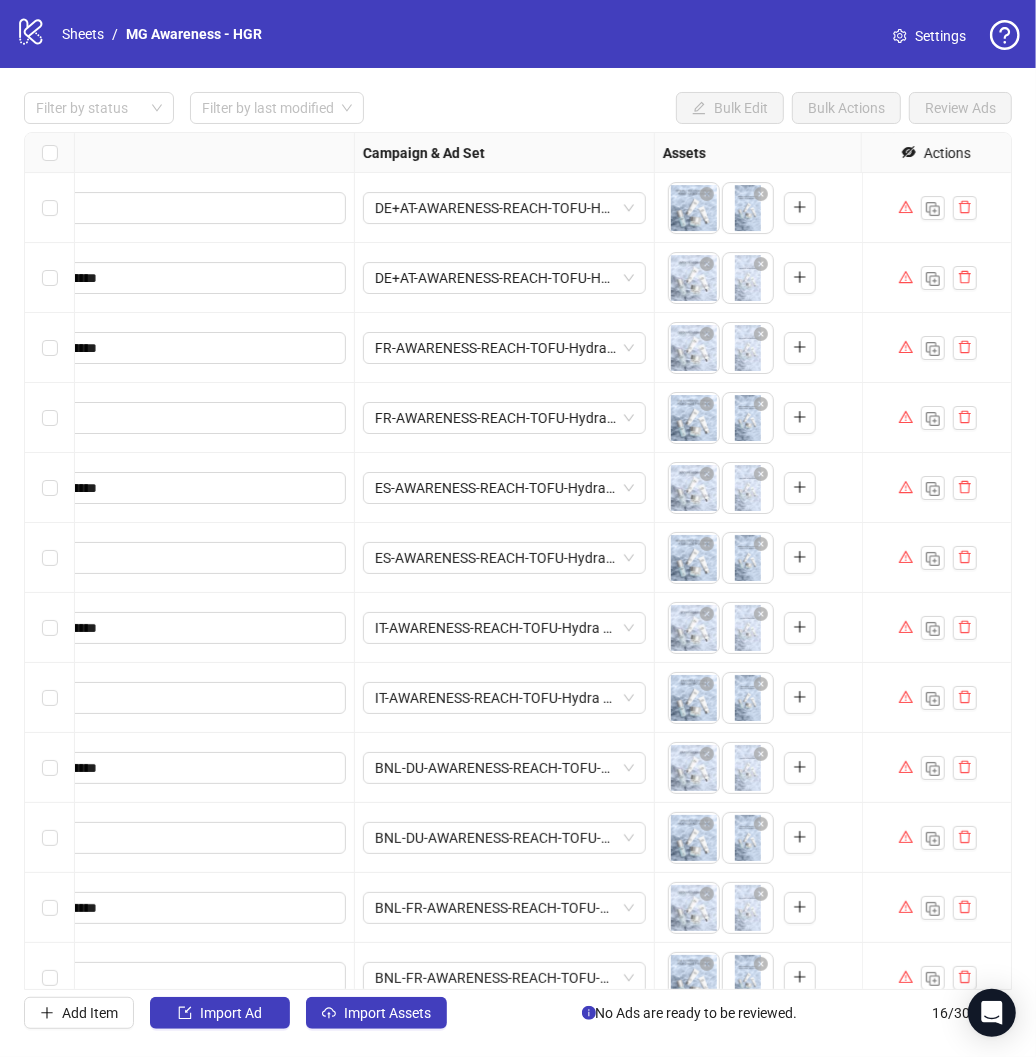 click on "Settings" at bounding box center [929, 36] 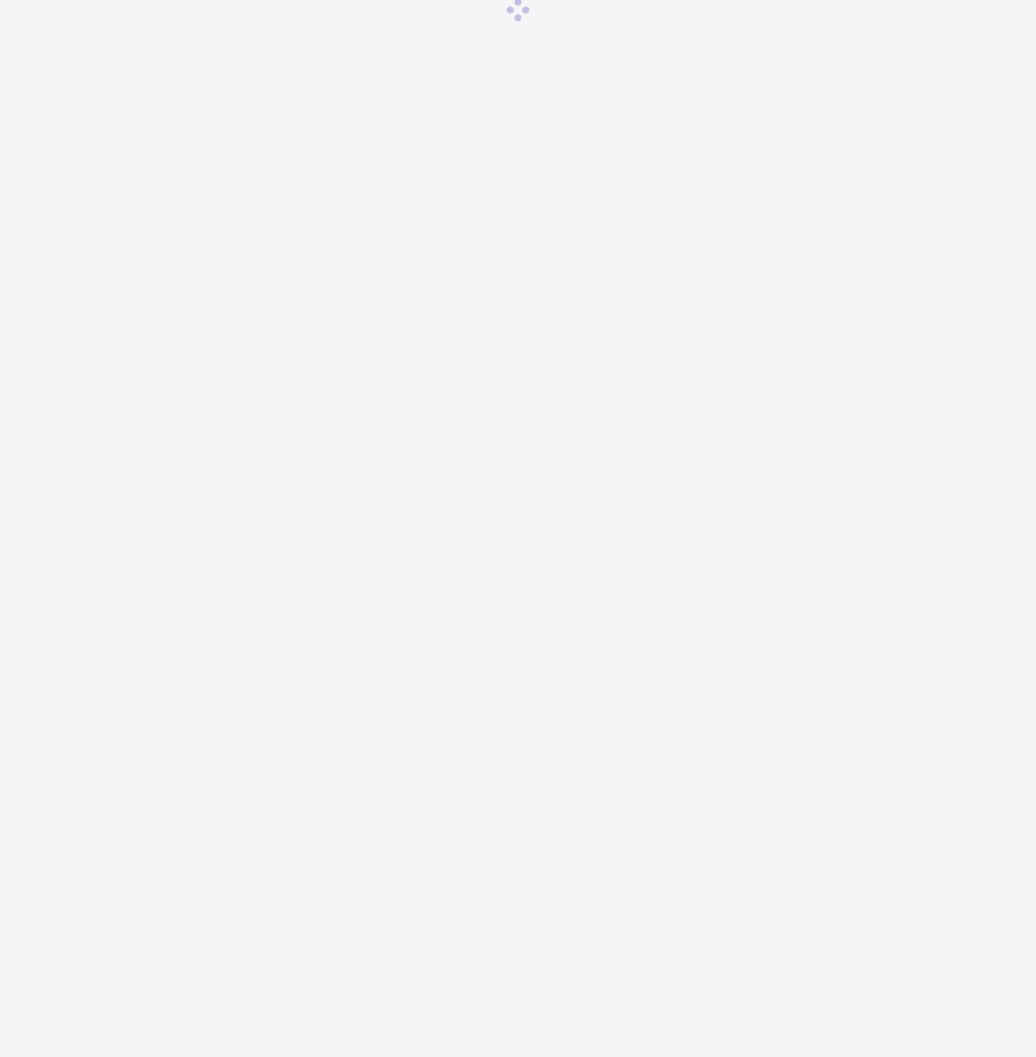 scroll, scrollTop: 0, scrollLeft: 0, axis: both 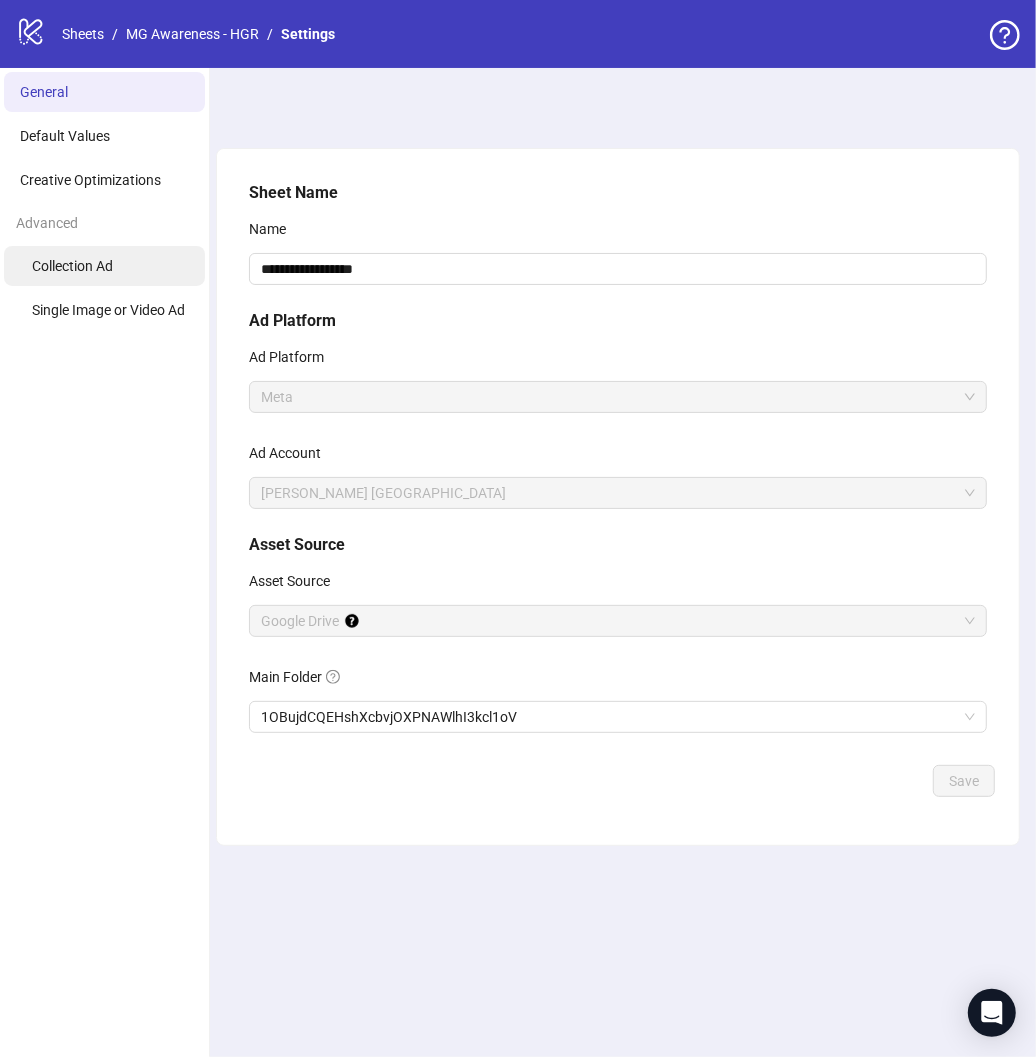 click on "Collection Ad" at bounding box center (72, 266) 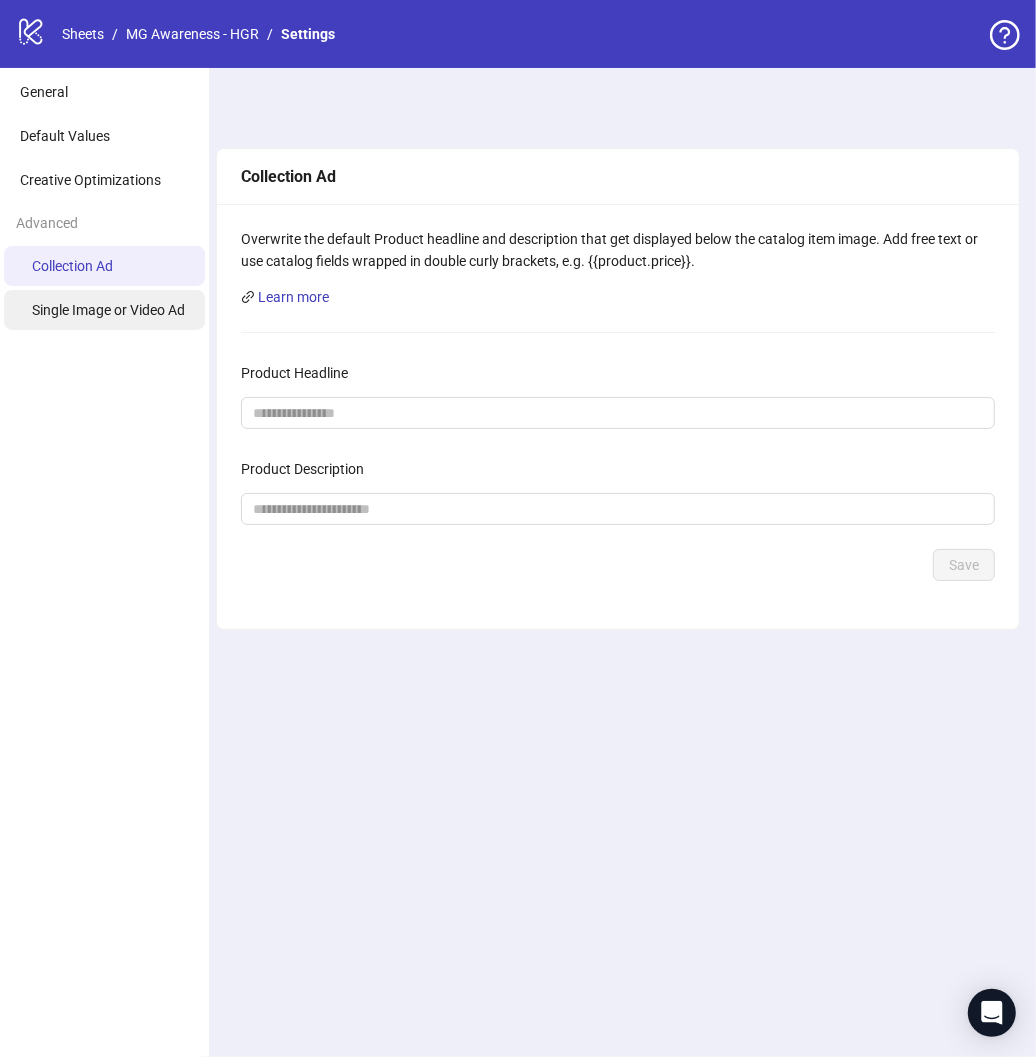 click on "Single Image or Video Ad" at bounding box center (108, 310) 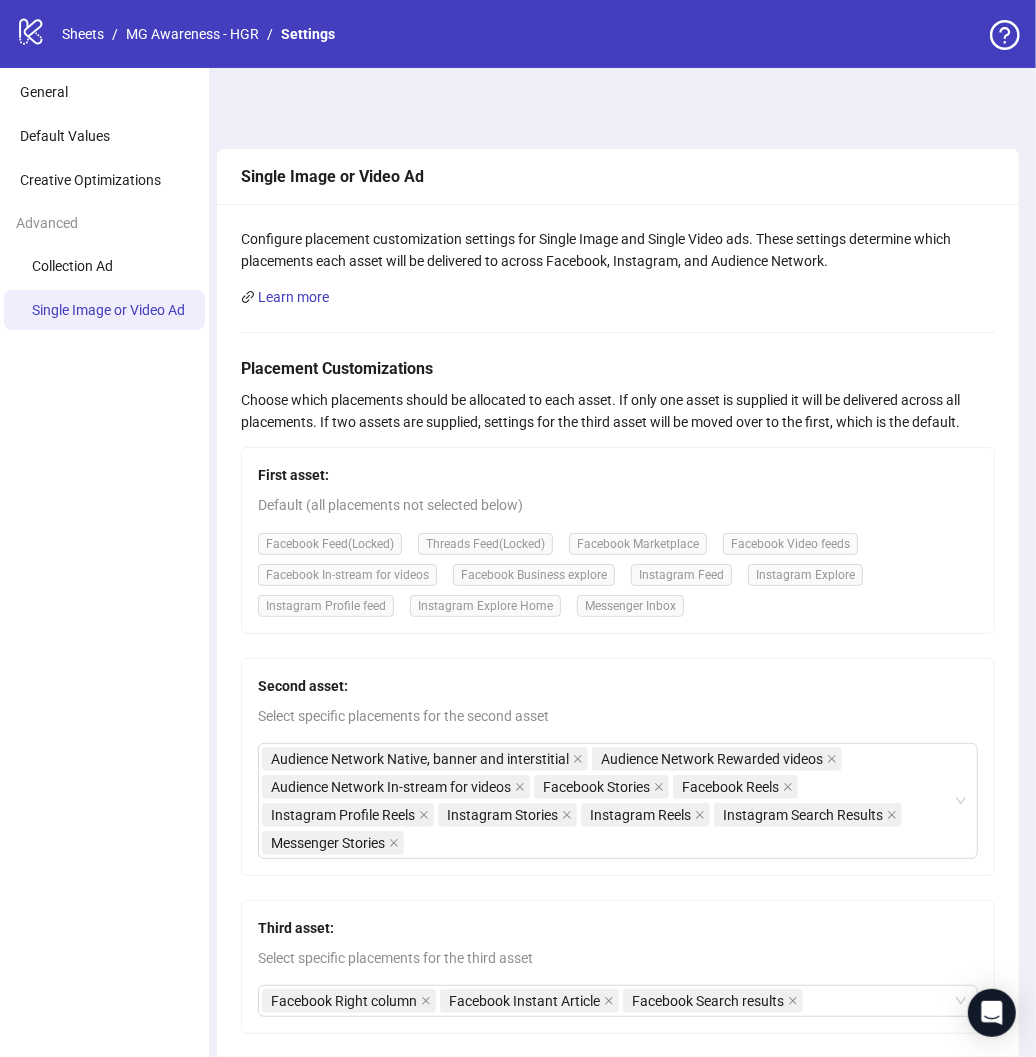 scroll, scrollTop: 235, scrollLeft: 0, axis: vertical 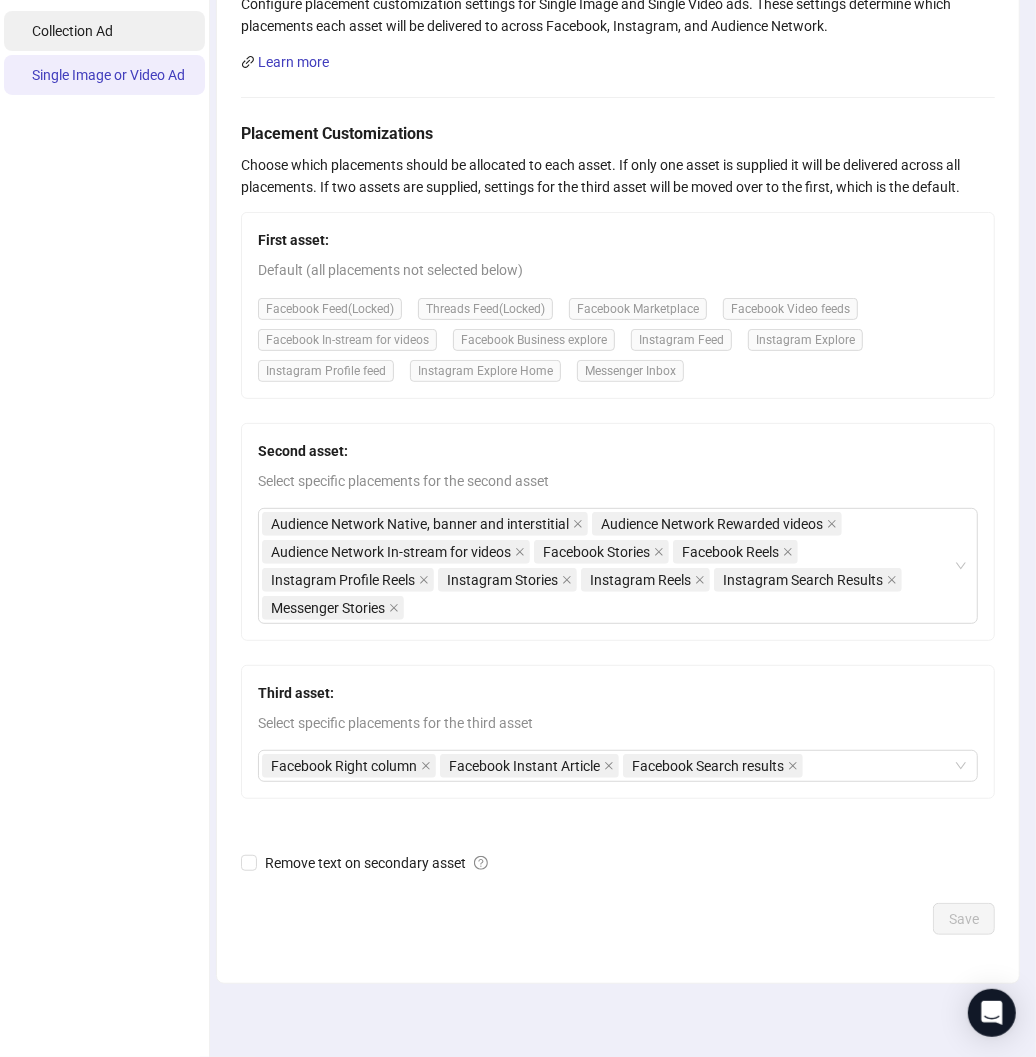 click on "Collection Ad" at bounding box center (104, 31) 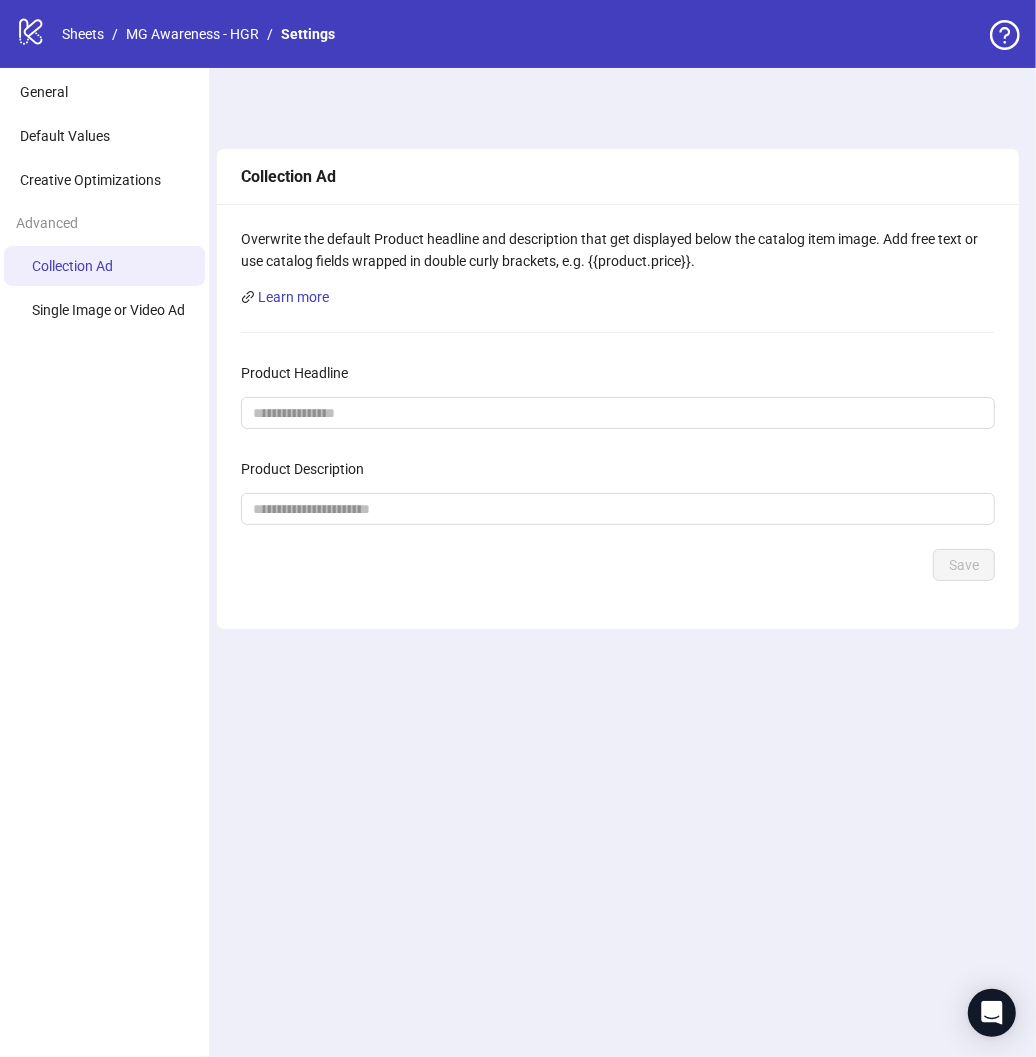 scroll, scrollTop: 0, scrollLeft: 0, axis: both 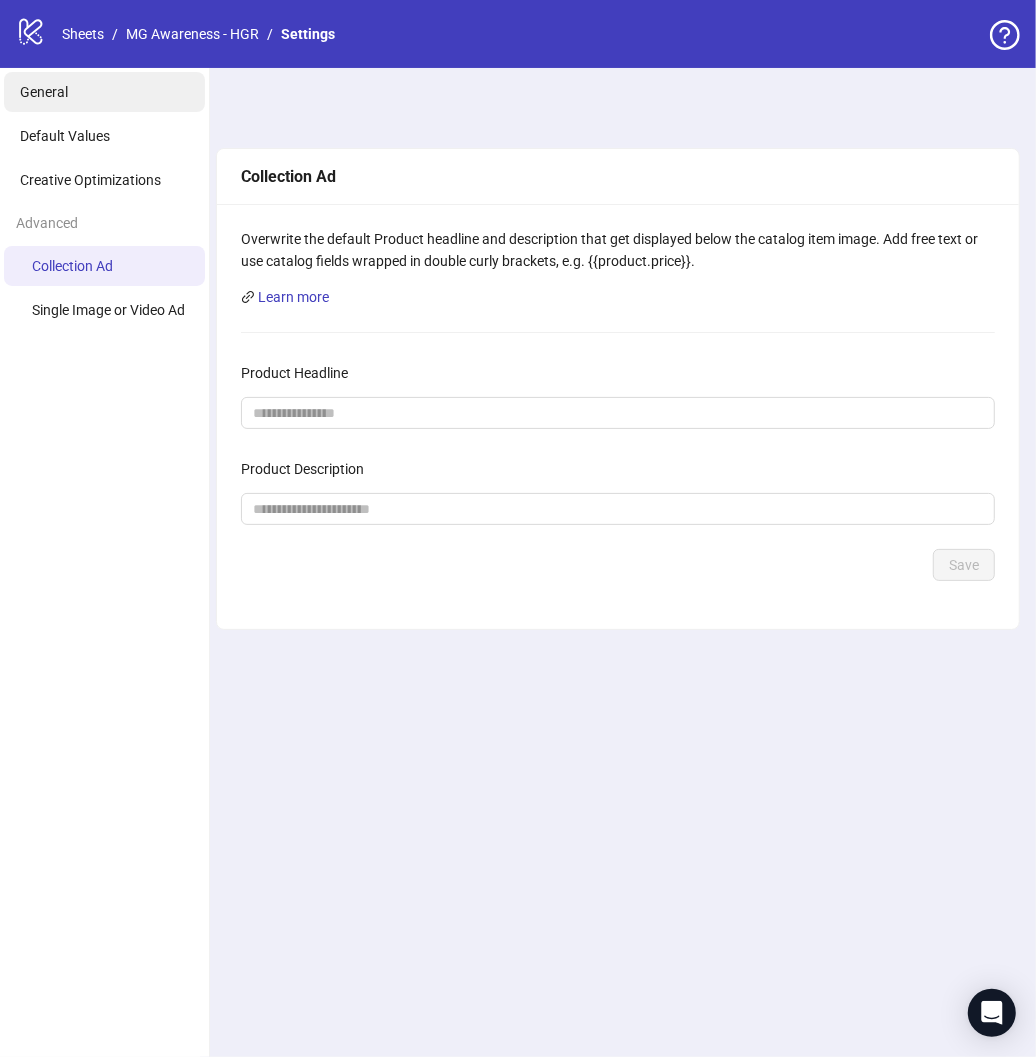 click on "General" at bounding box center (44, 92) 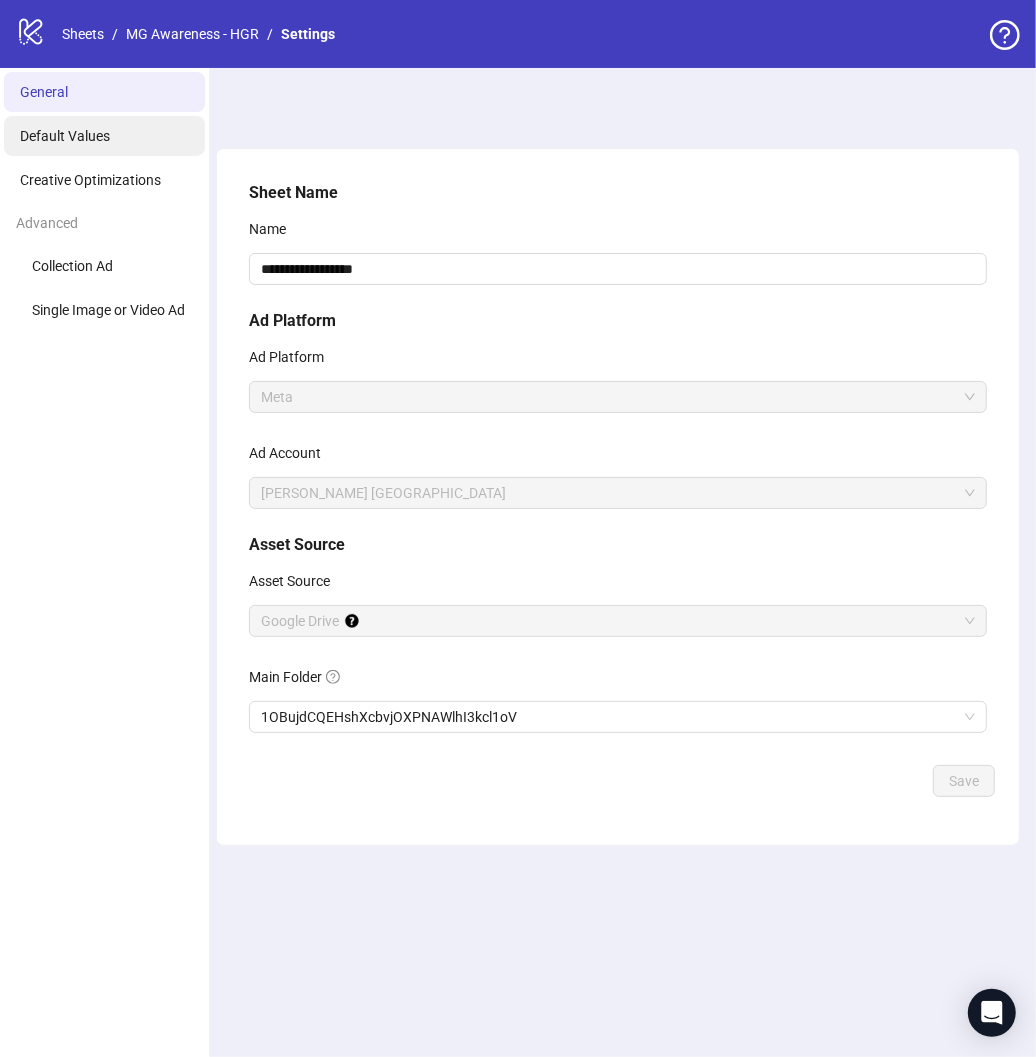 click on "Default Values" at bounding box center [65, 136] 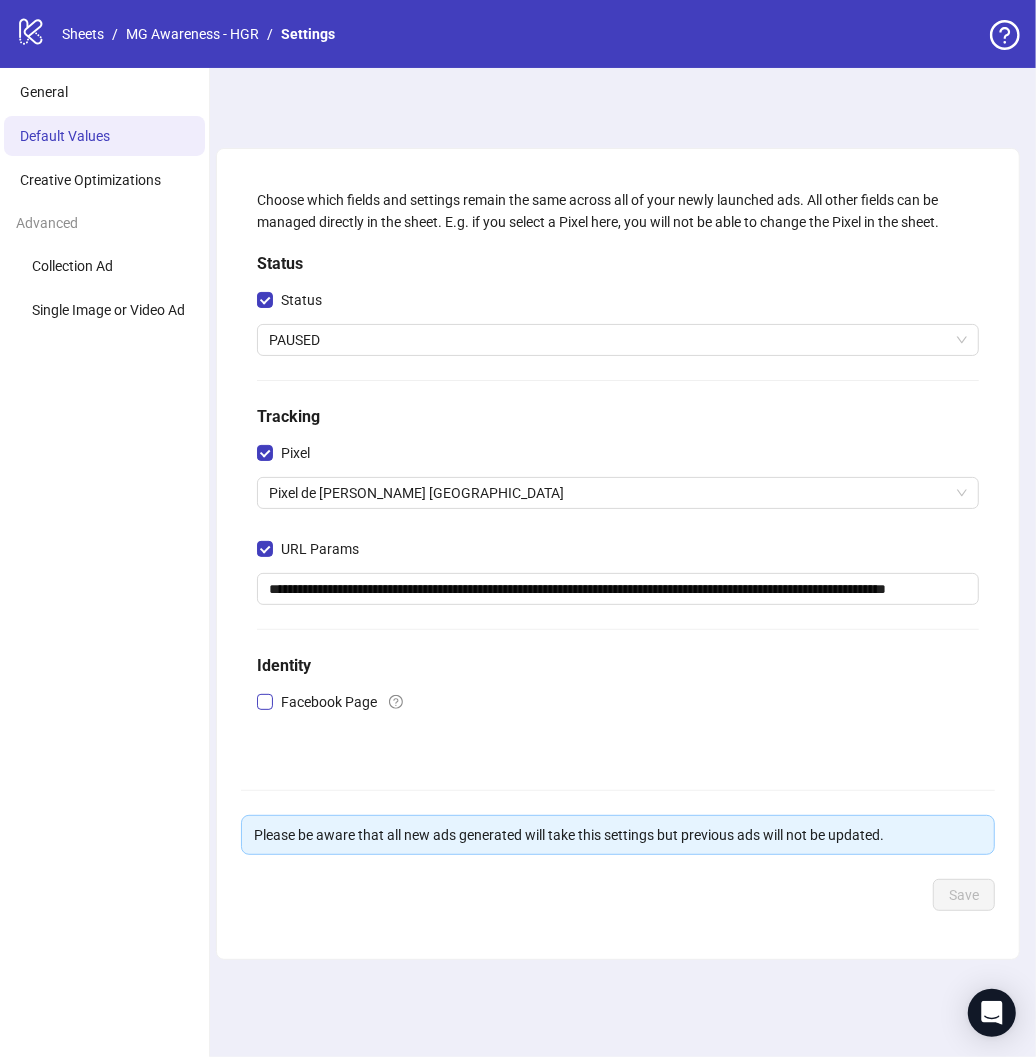click on "Facebook Page" at bounding box center [329, 702] 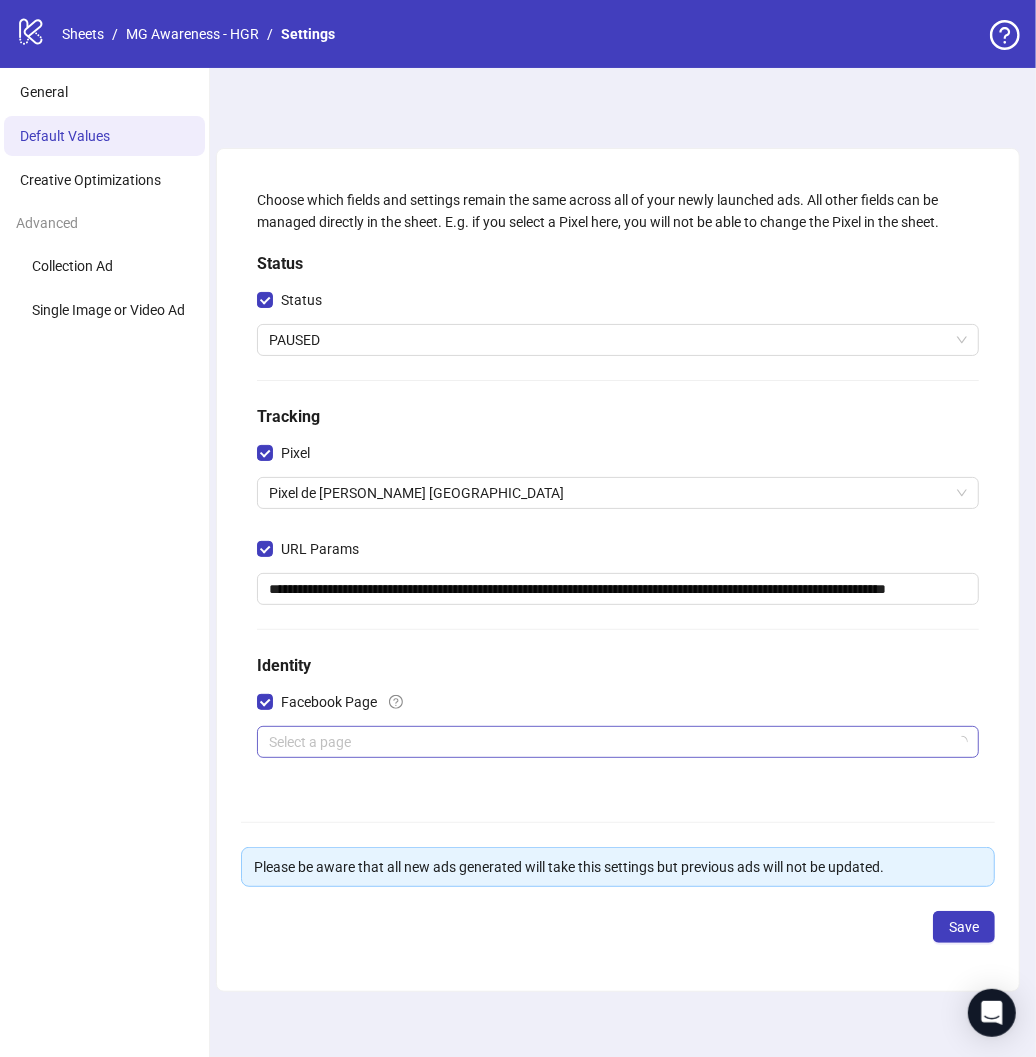 click at bounding box center (609, 742) 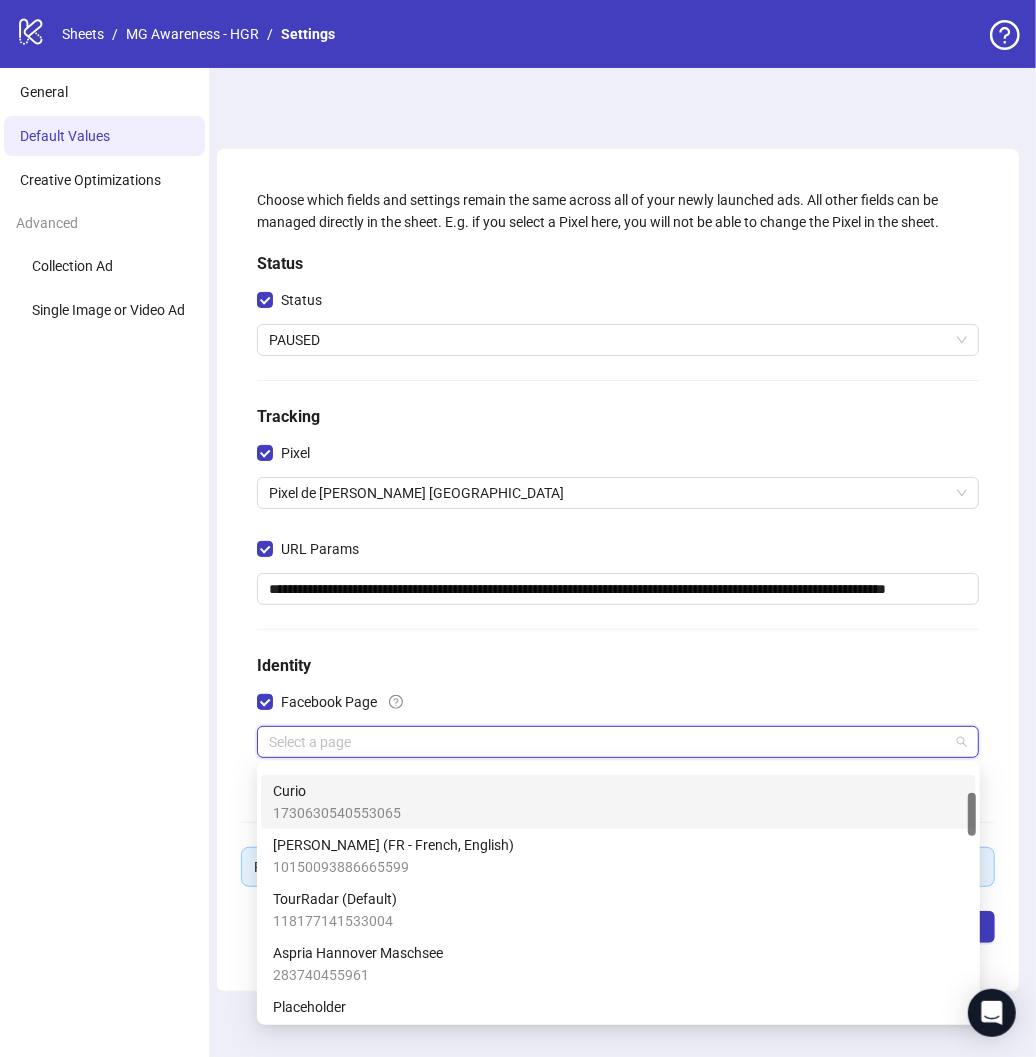 scroll, scrollTop: 166, scrollLeft: 0, axis: vertical 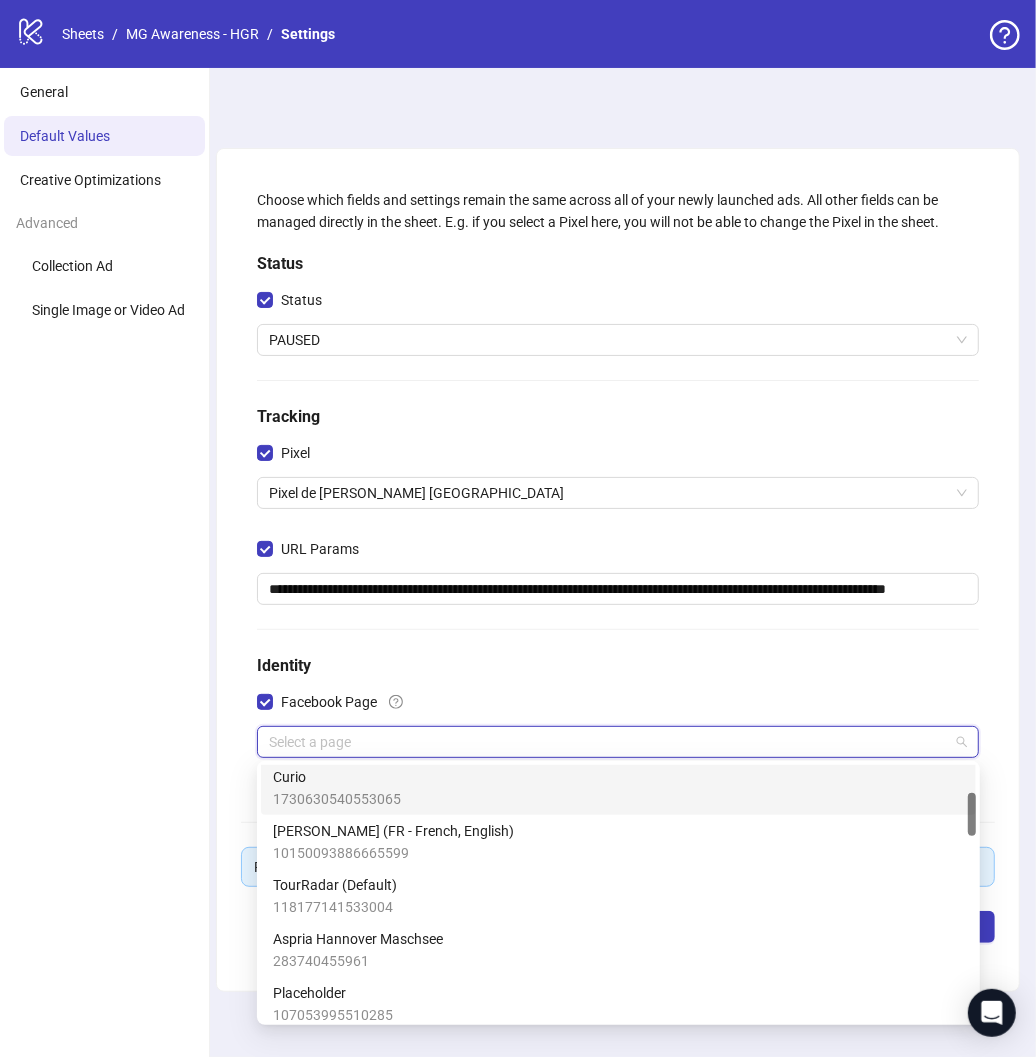 click on "1730630540553065" at bounding box center [337, 799] 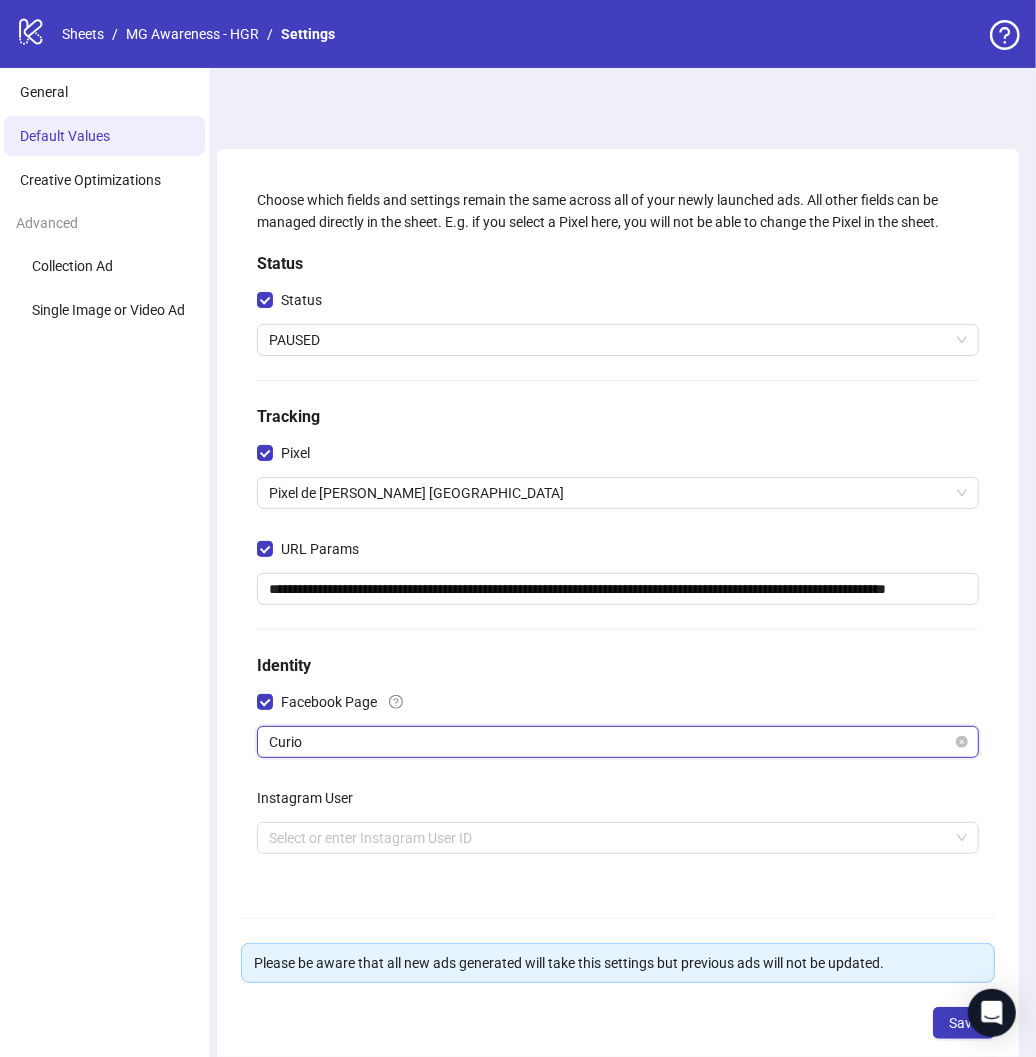 click on "Curio" at bounding box center (618, 742) 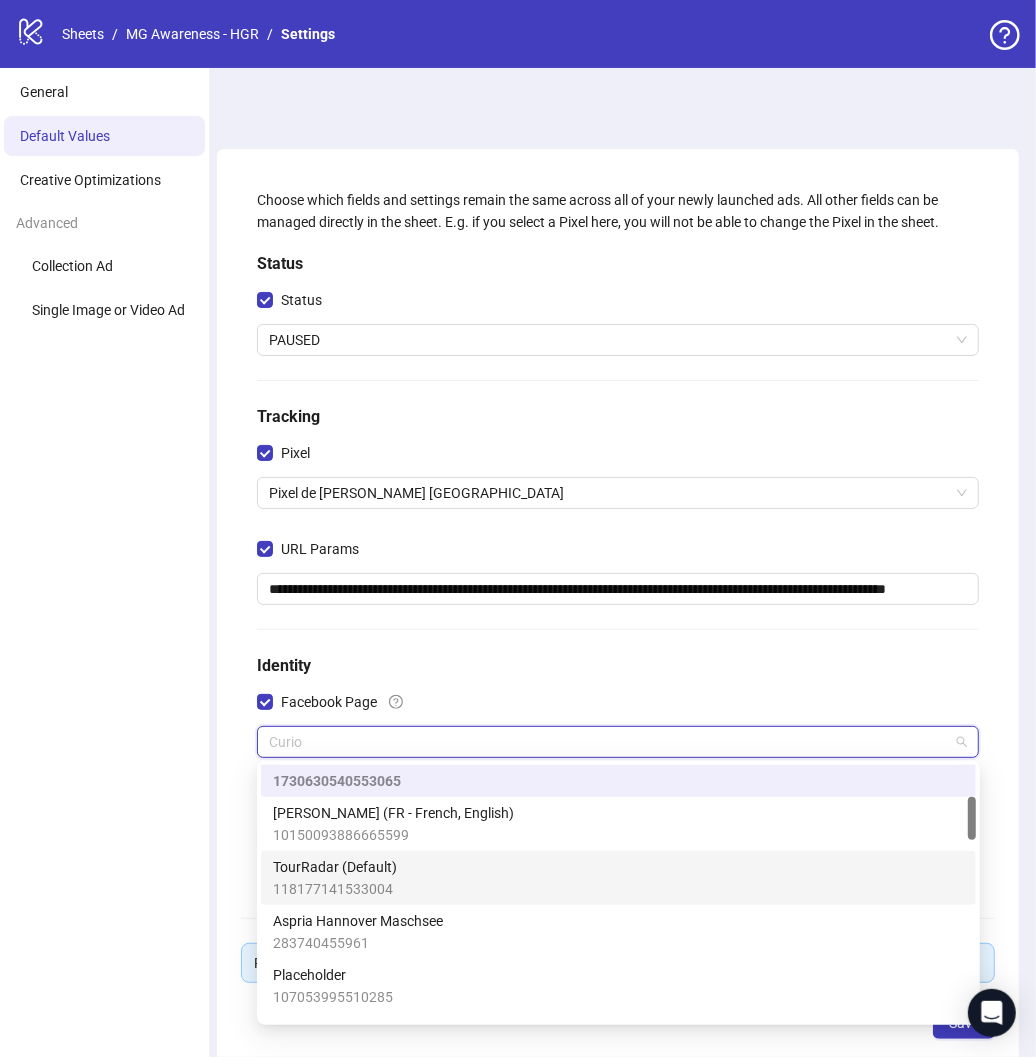 scroll, scrollTop: 188, scrollLeft: 0, axis: vertical 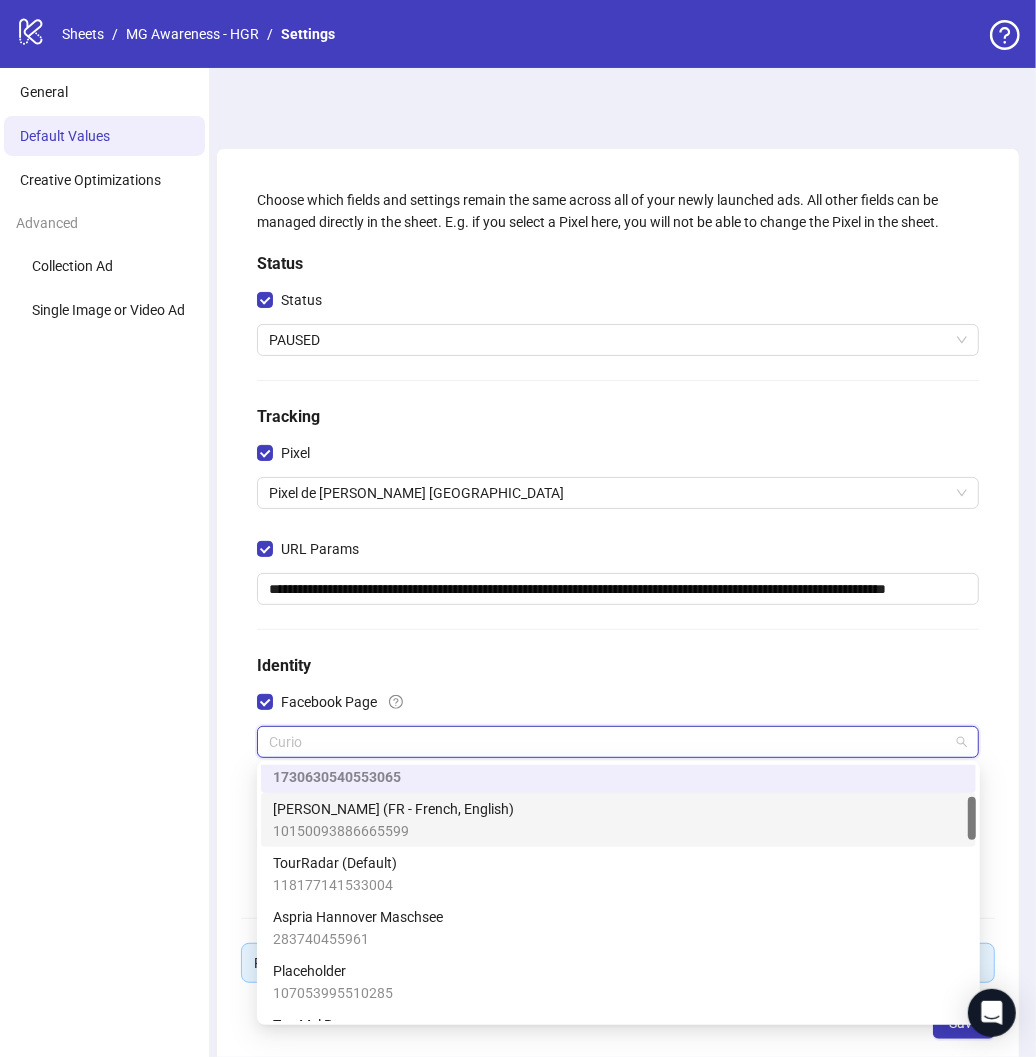 click on "10150093886665599" at bounding box center [393, 831] 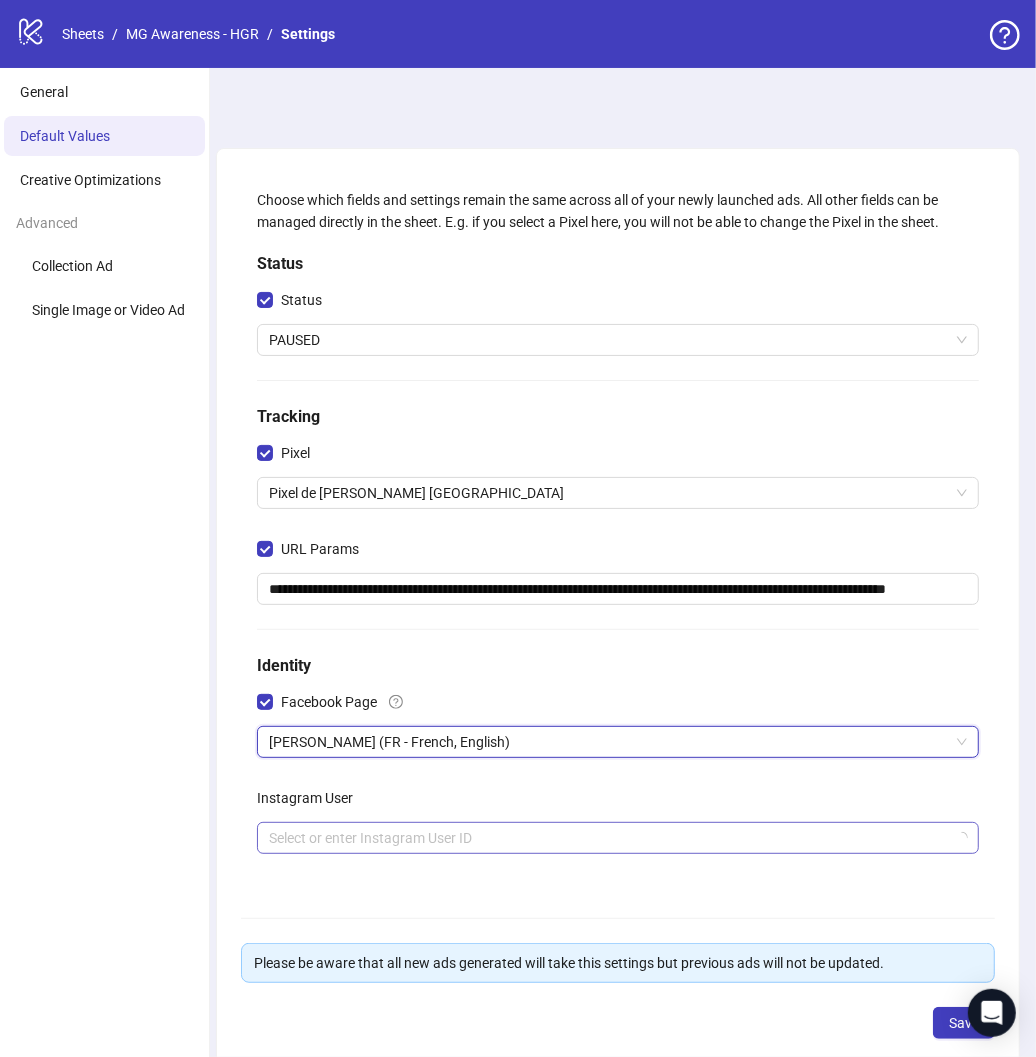 click at bounding box center (609, 838) 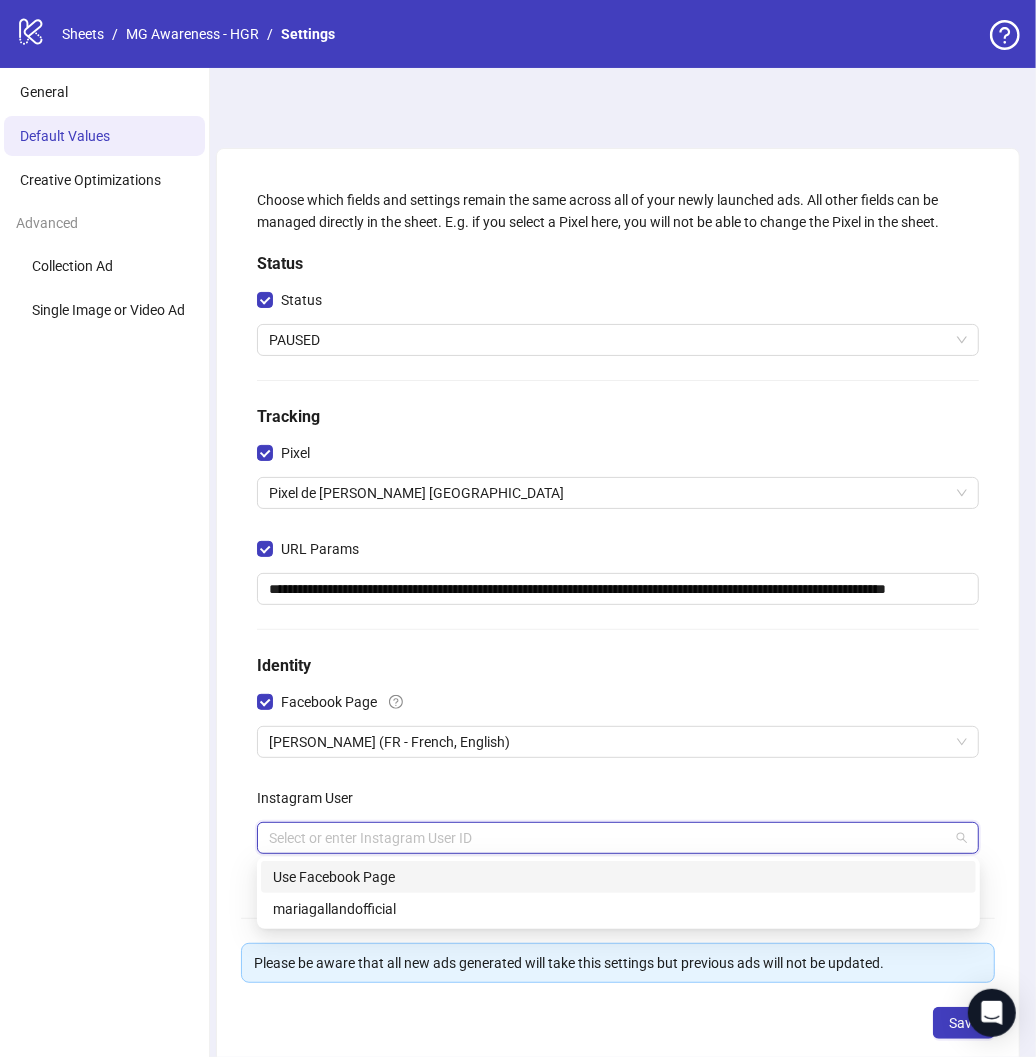 click on "Use Facebook Page" at bounding box center [618, 877] 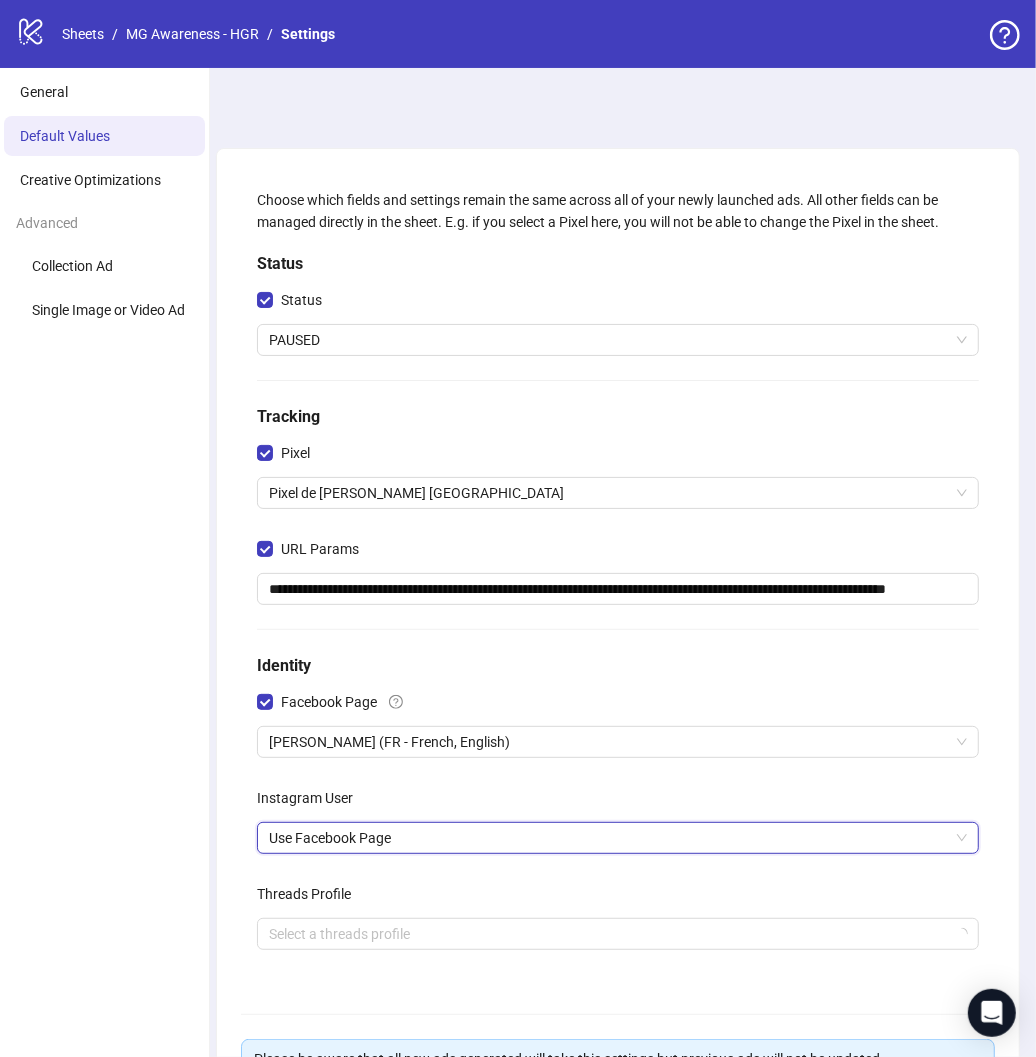 click on "**********" at bounding box center (618, 654) 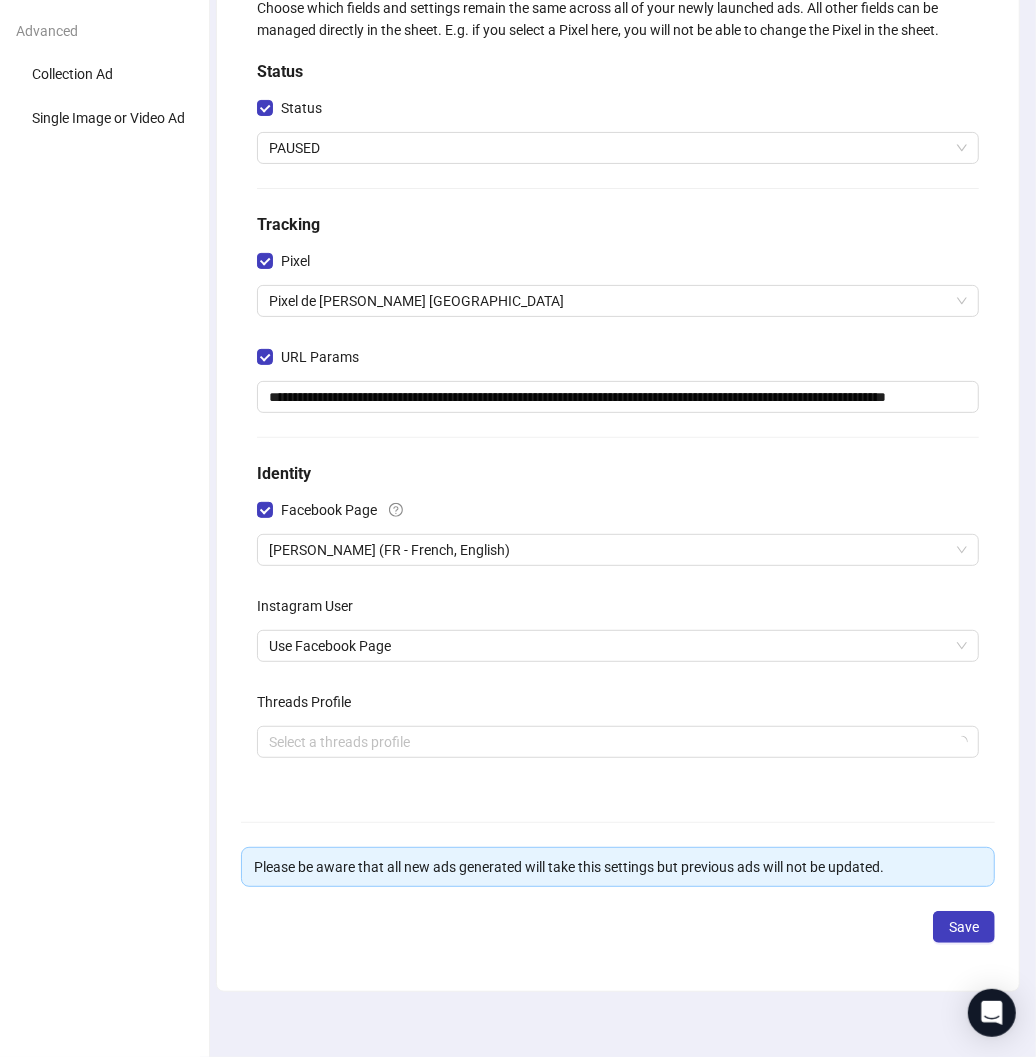 scroll, scrollTop: 204, scrollLeft: 0, axis: vertical 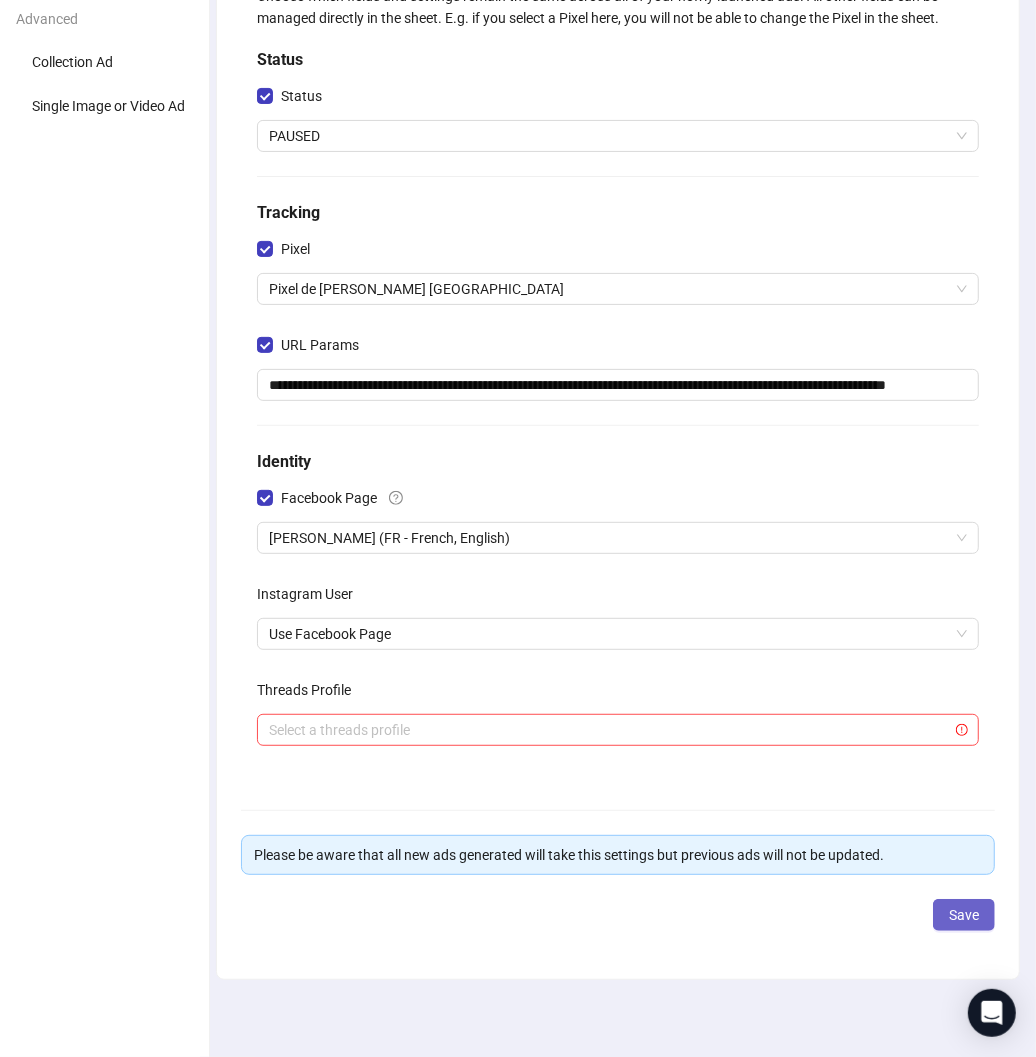 click on "Save" at bounding box center (964, 915) 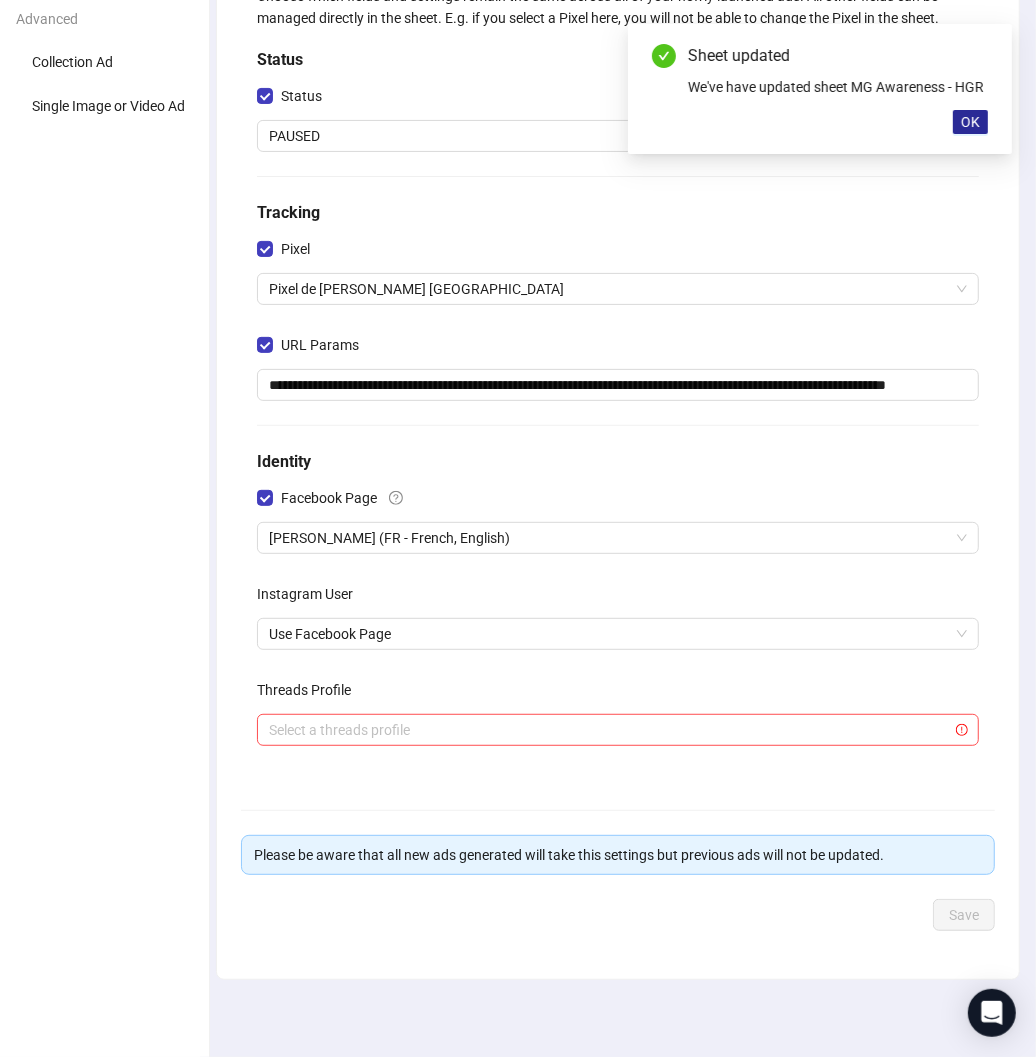 click on "OK" at bounding box center (970, 122) 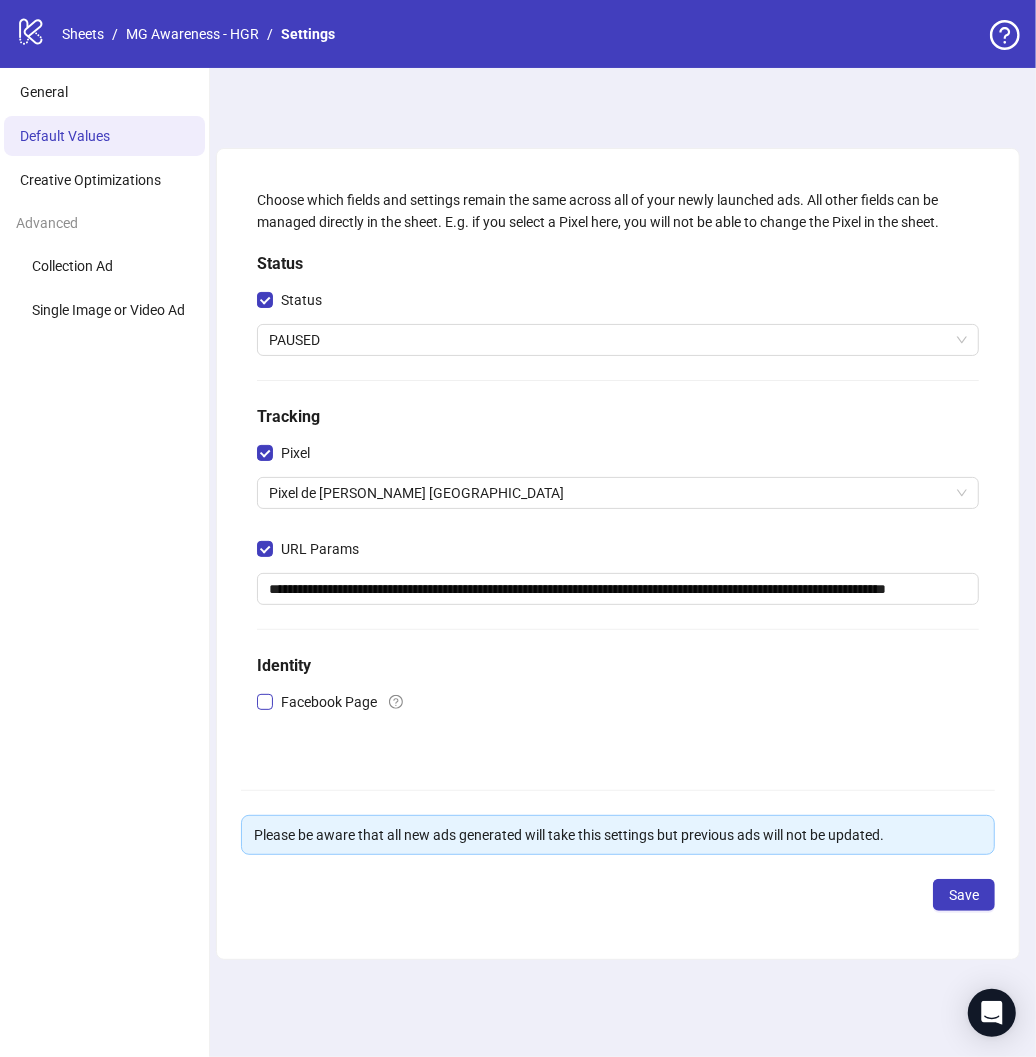scroll, scrollTop: 0, scrollLeft: 0, axis: both 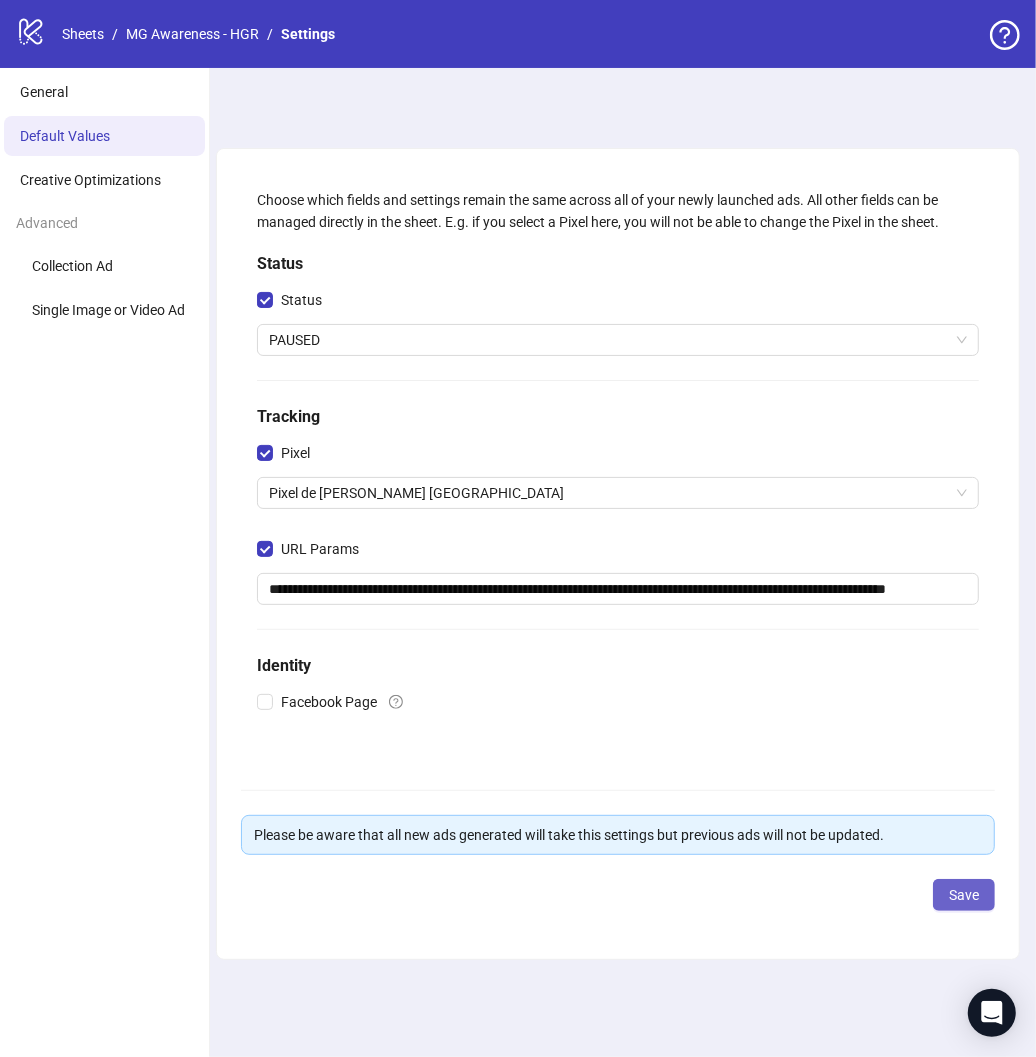 click on "Save" at bounding box center (964, 895) 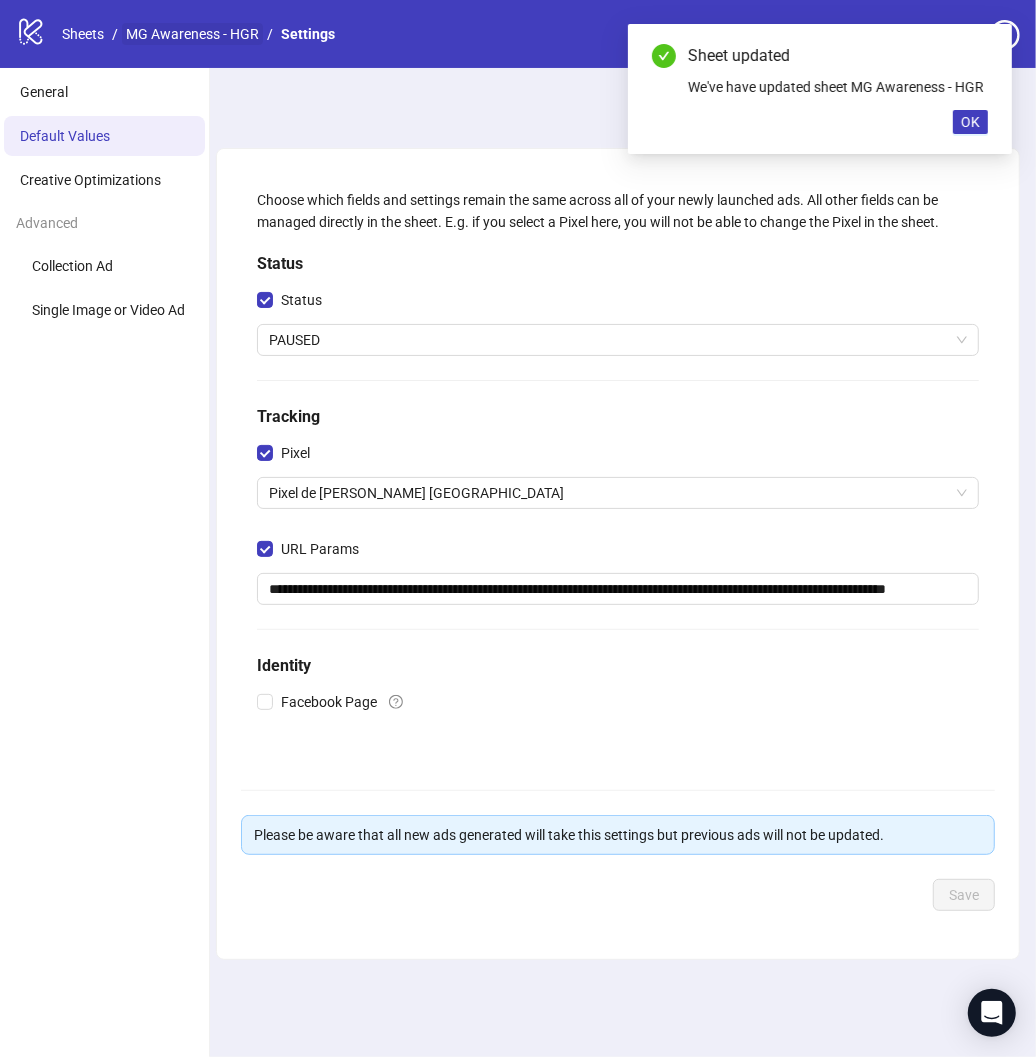 click on "MG Awareness - HGR" at bounding box center [192, 34] 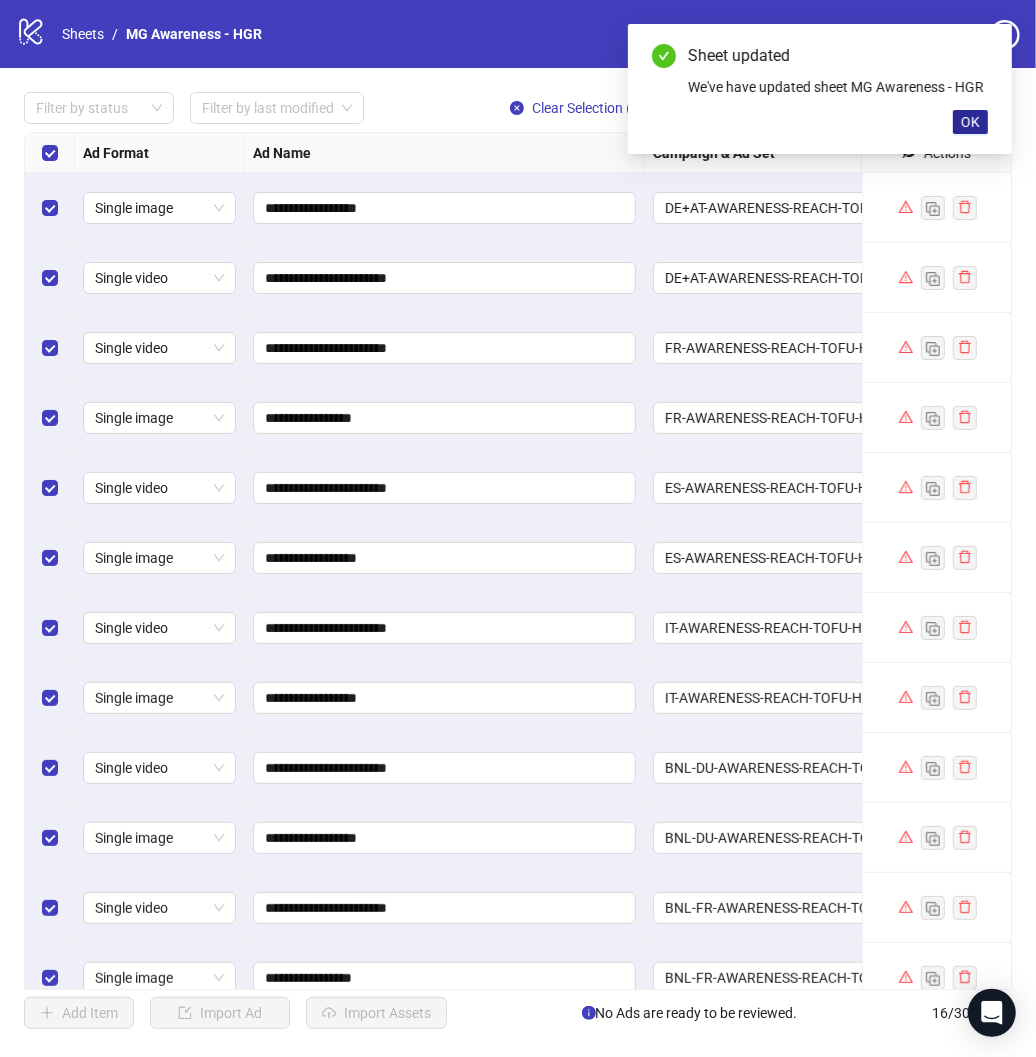 click on "OK" at bounding box center [970, 122] 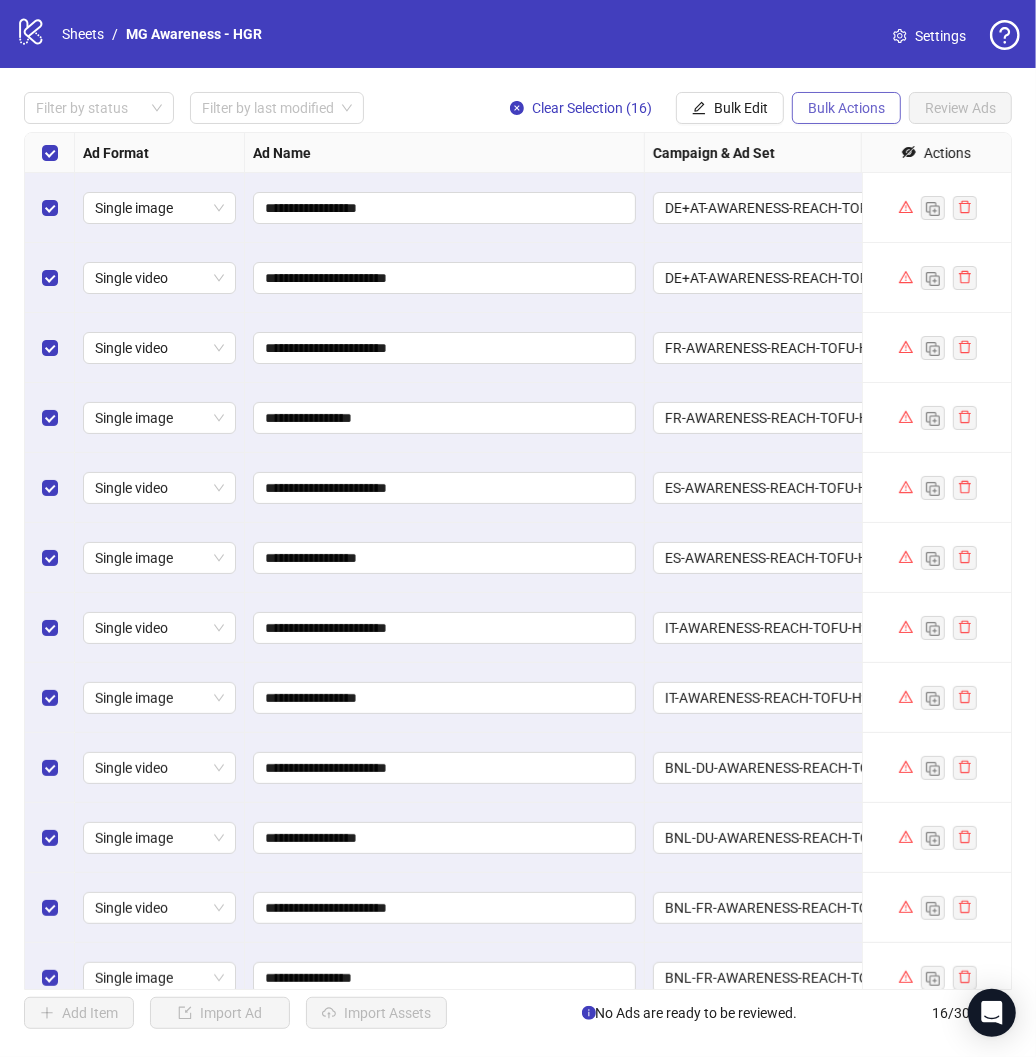 click on "Bulk Actions" at bounding box center [846, 108] 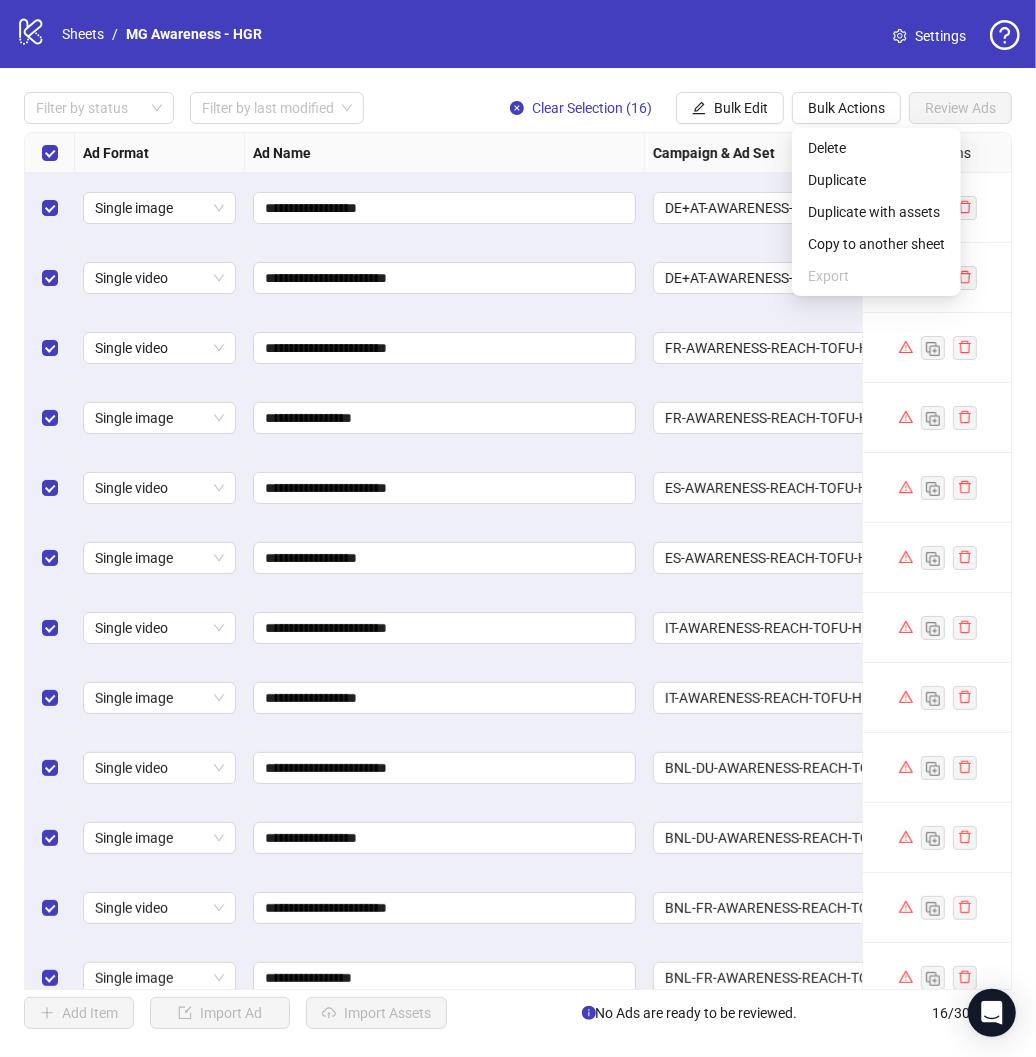 click on "**********" at bounding box center [518, 560] 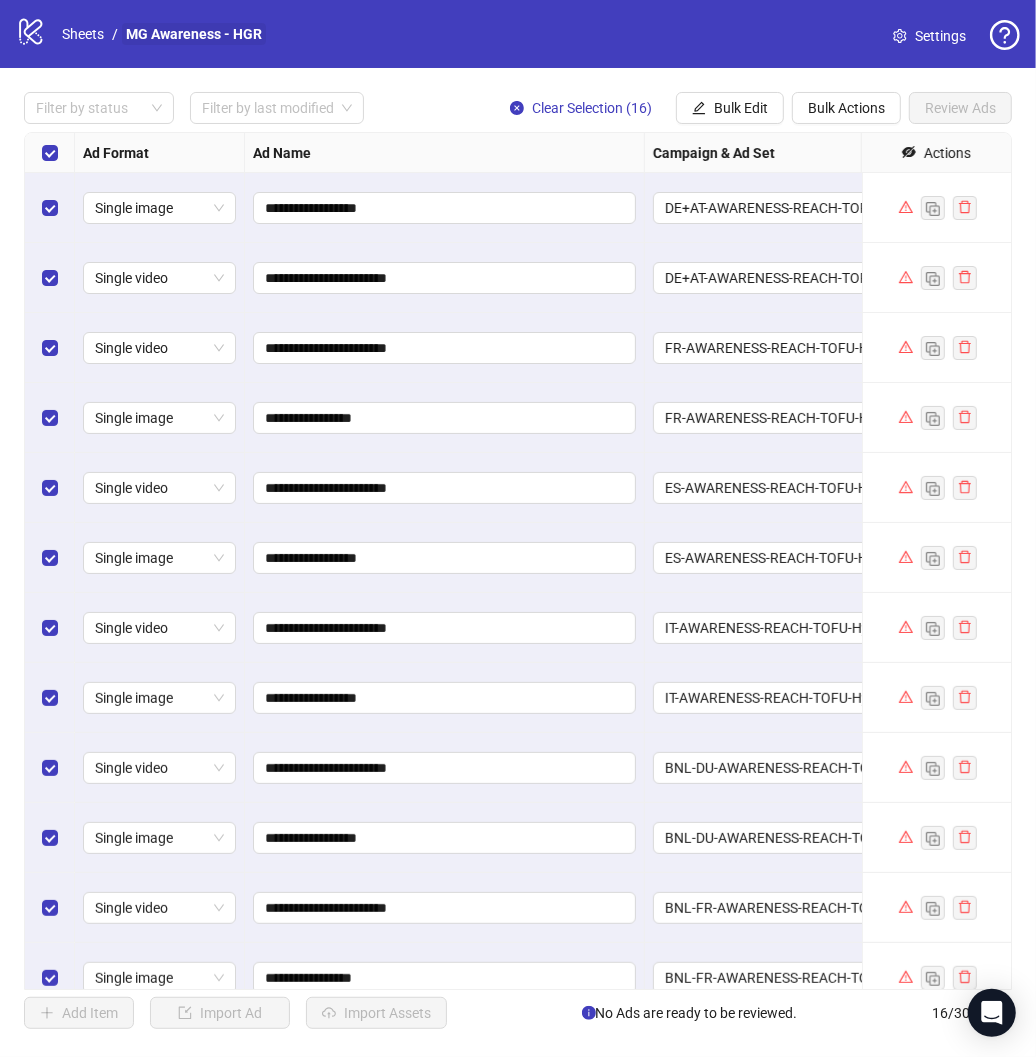 click on "MG Awareness - HGR" at bounding box center [194, 34] 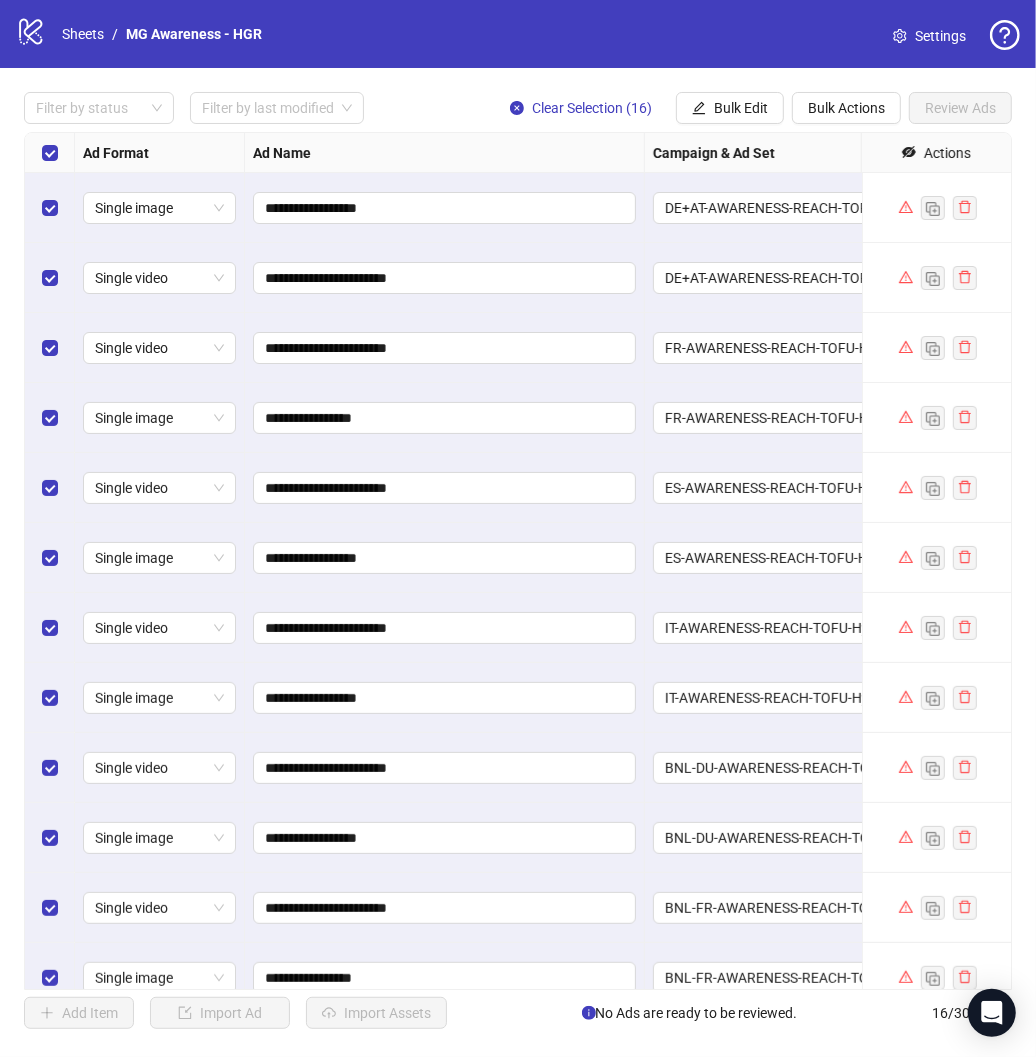 click on "Settings" at bounding box center (940, 36) 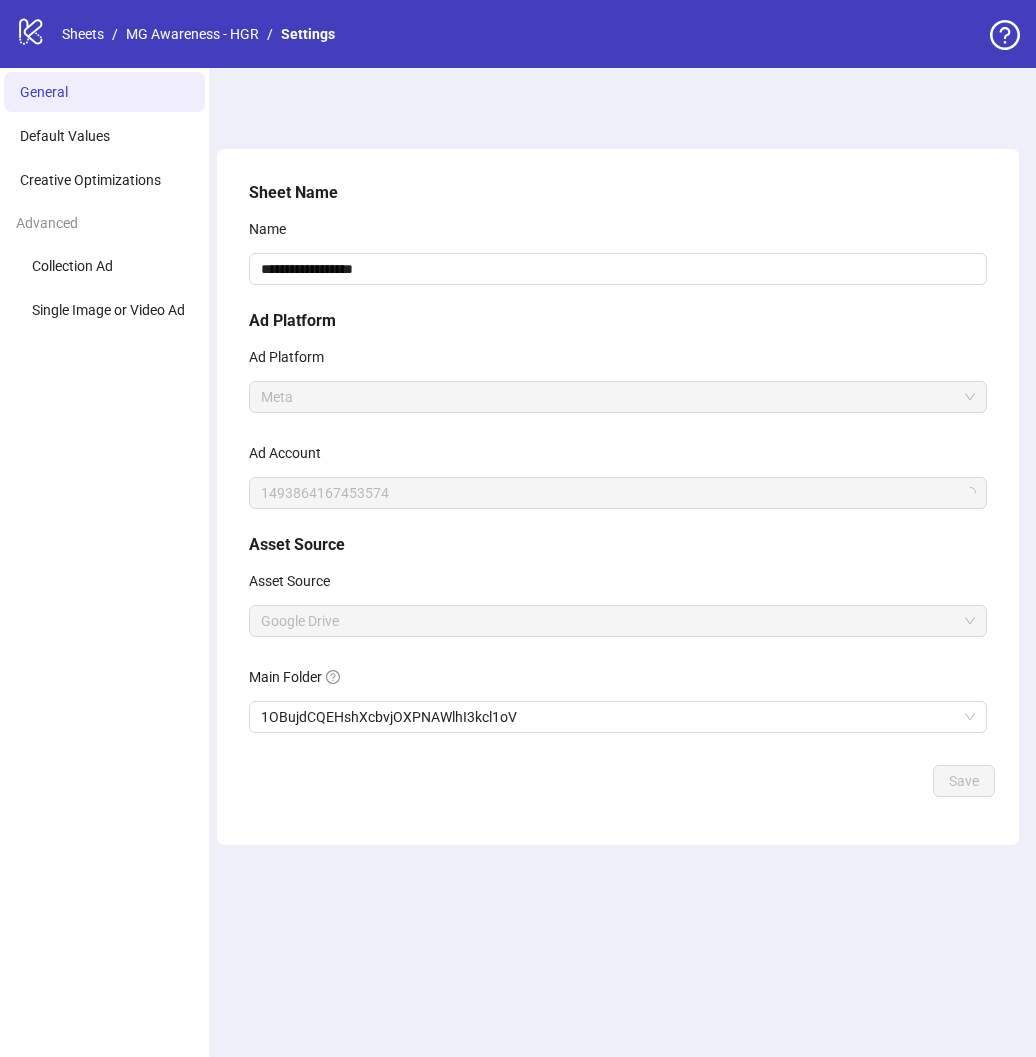 scroll, scrollTop: 0, scrollLeft: 0, axis: both 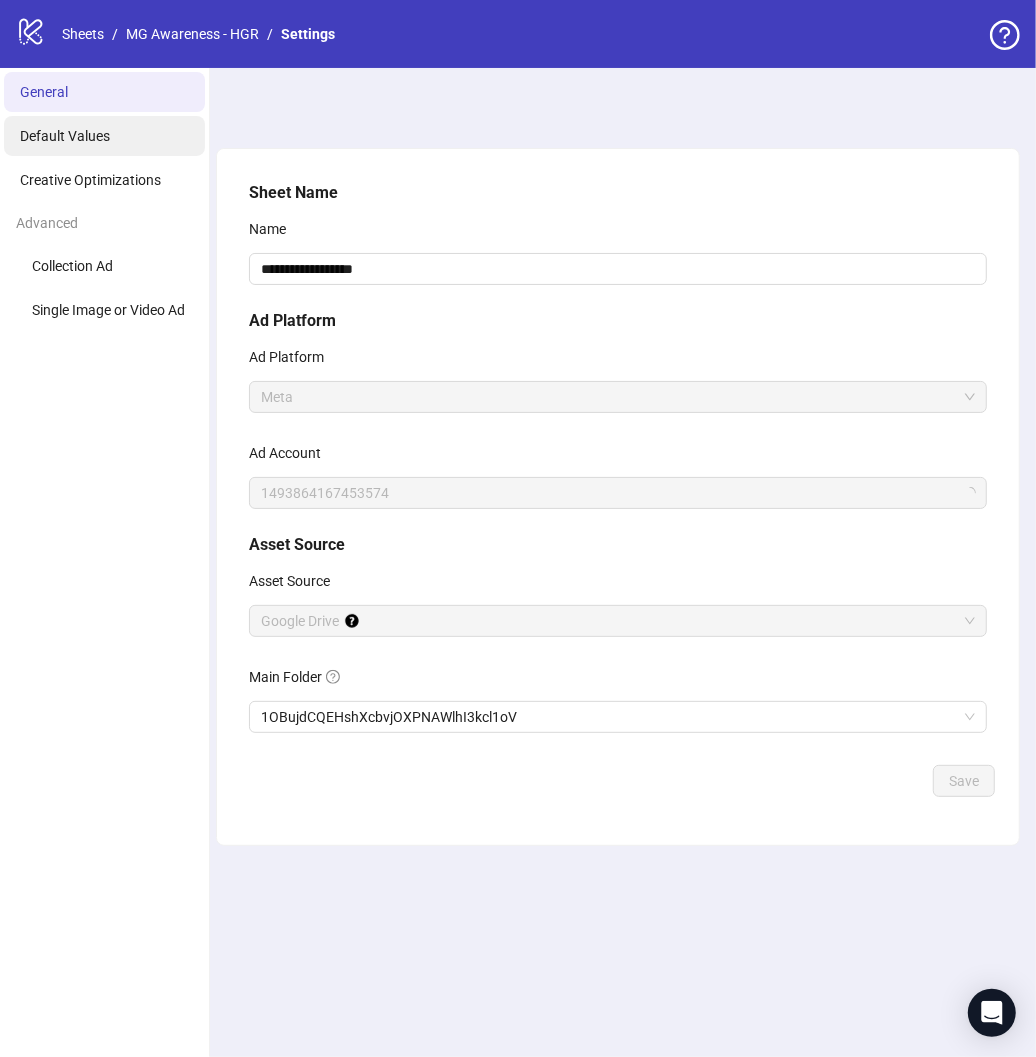 click on "Default Values" at bounding box center (65, 136) 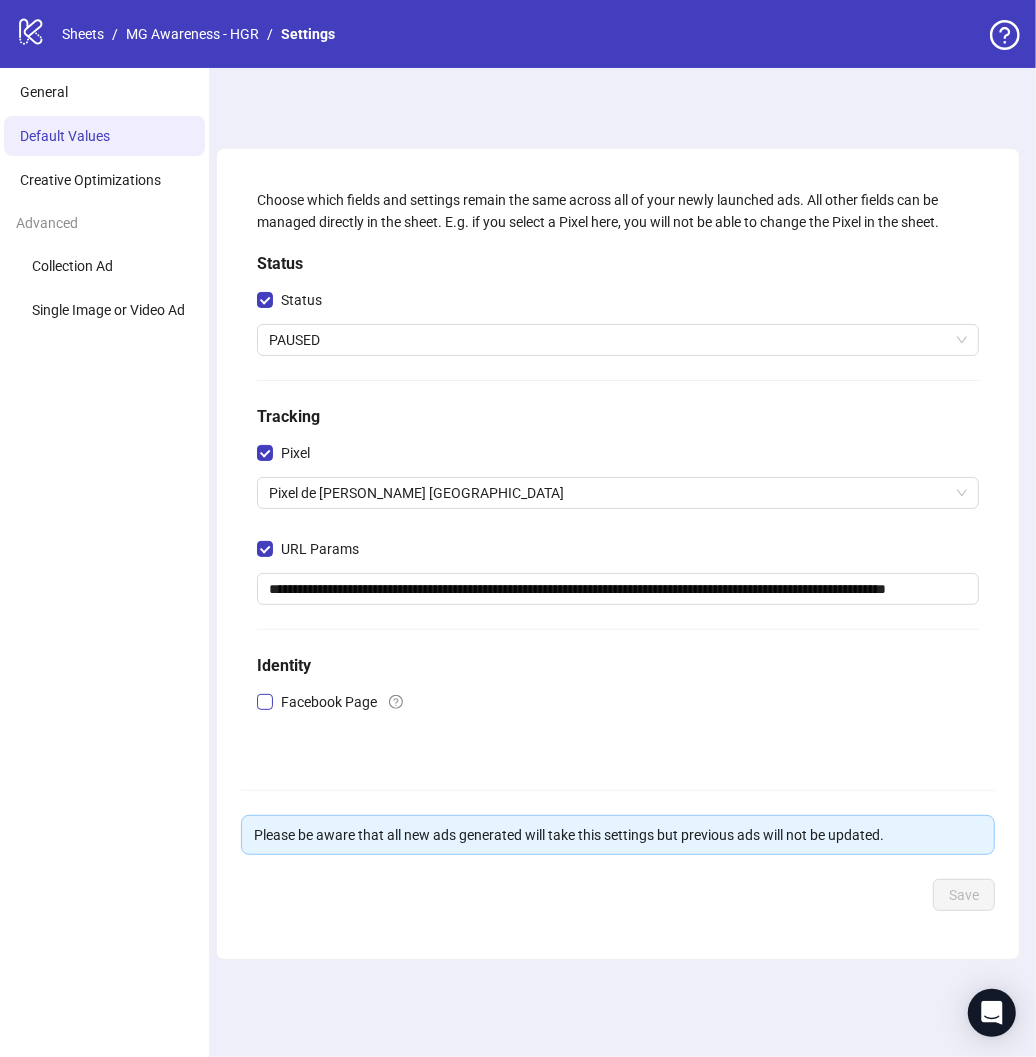 click on "Facebook Page" at bounding box center [329, 702] 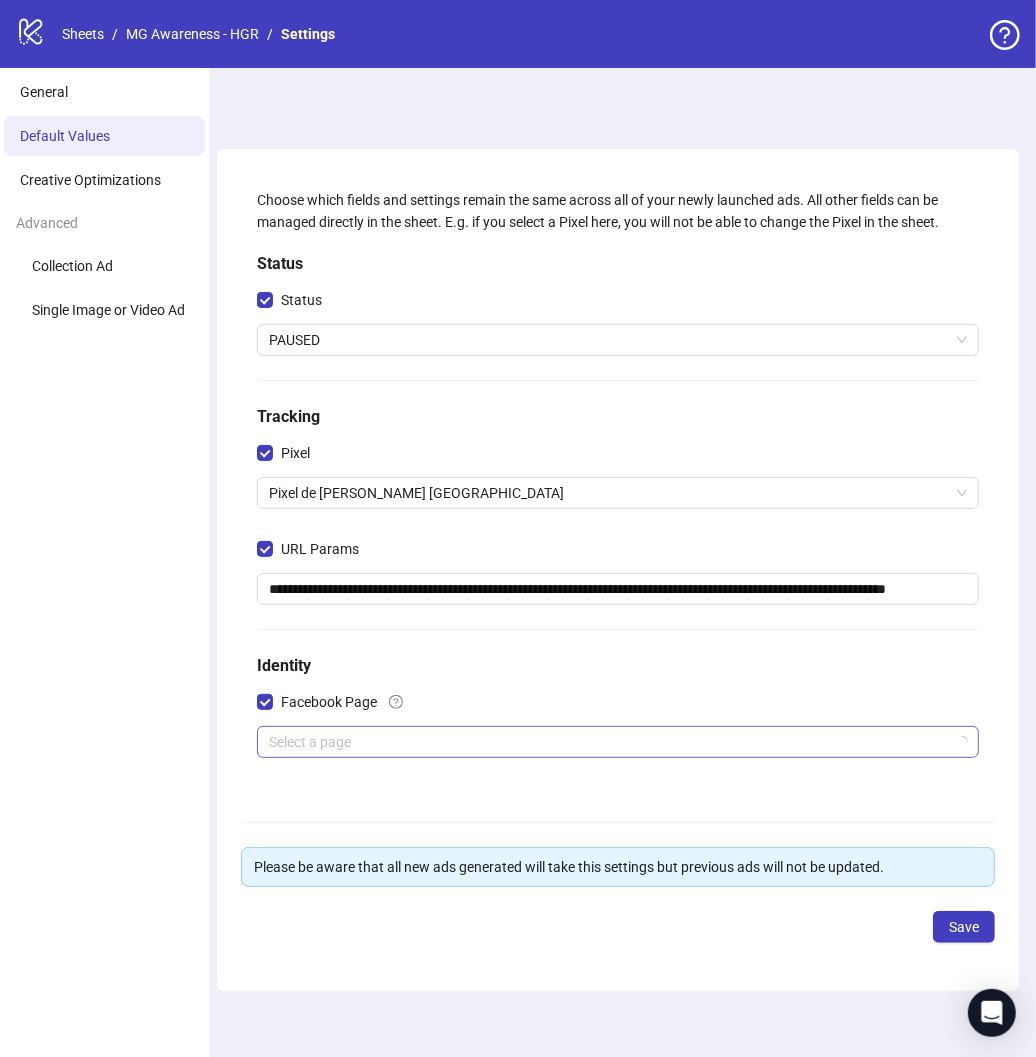 click at bounding box center [609, 742] 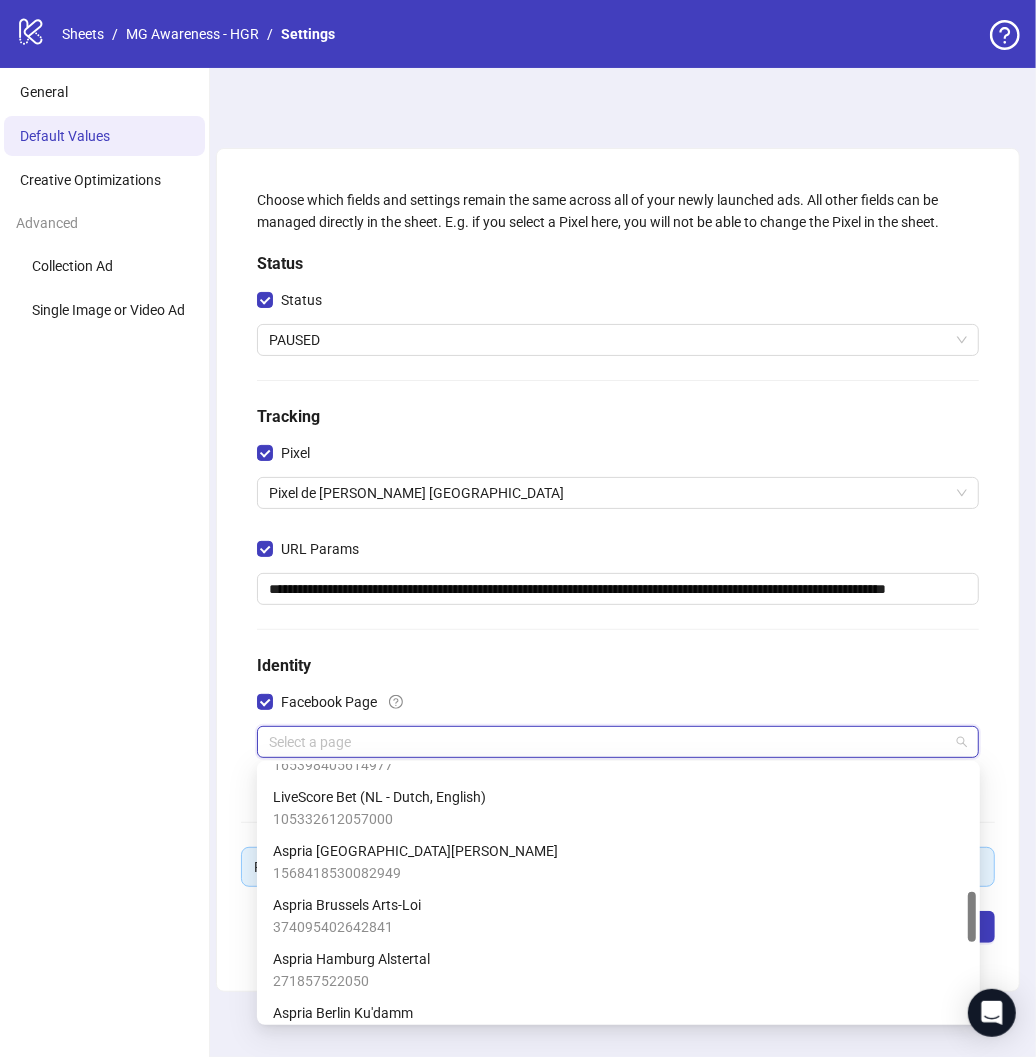 scroll, scrollTop: 640, scrollLeft: 0, axis: vertical 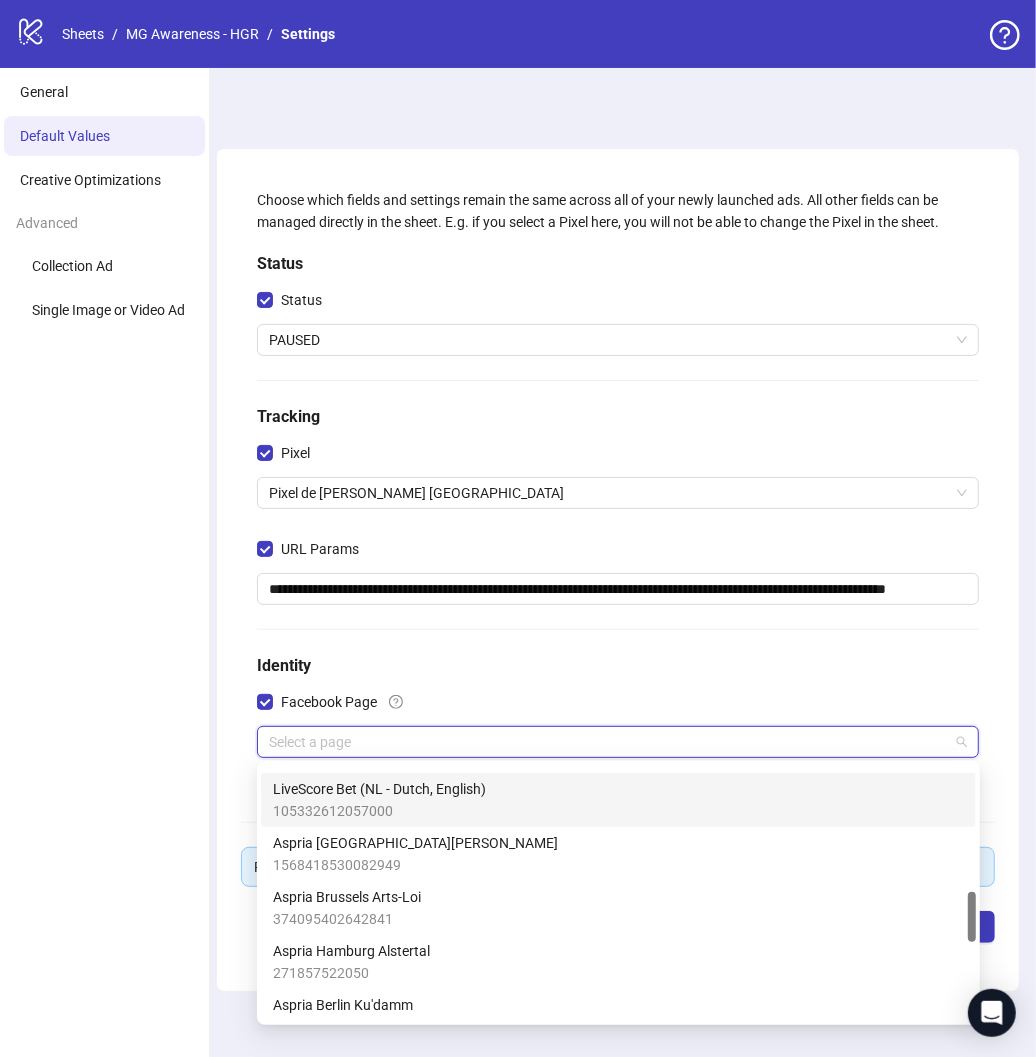 type on "*" 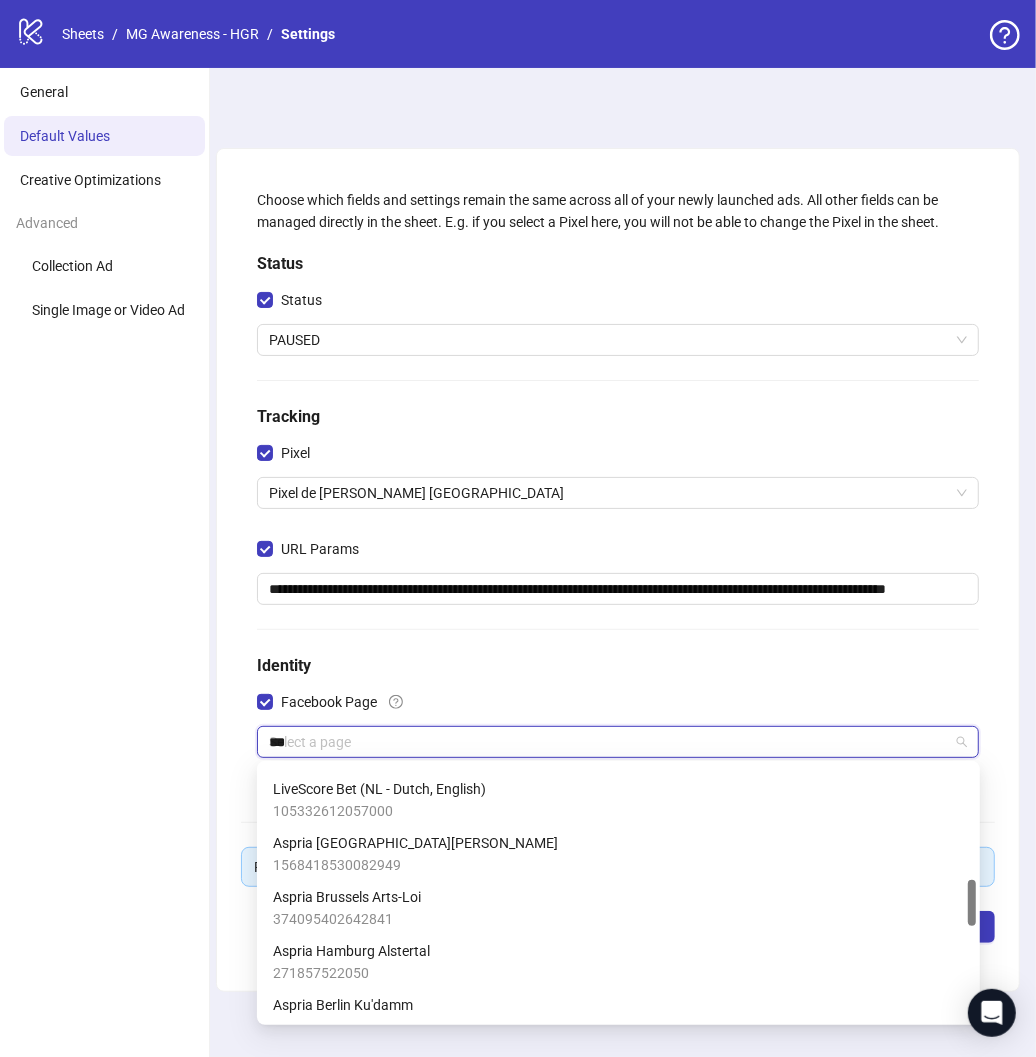 scroll, scrollTop: 0, scrollLeft: 0, axis: both 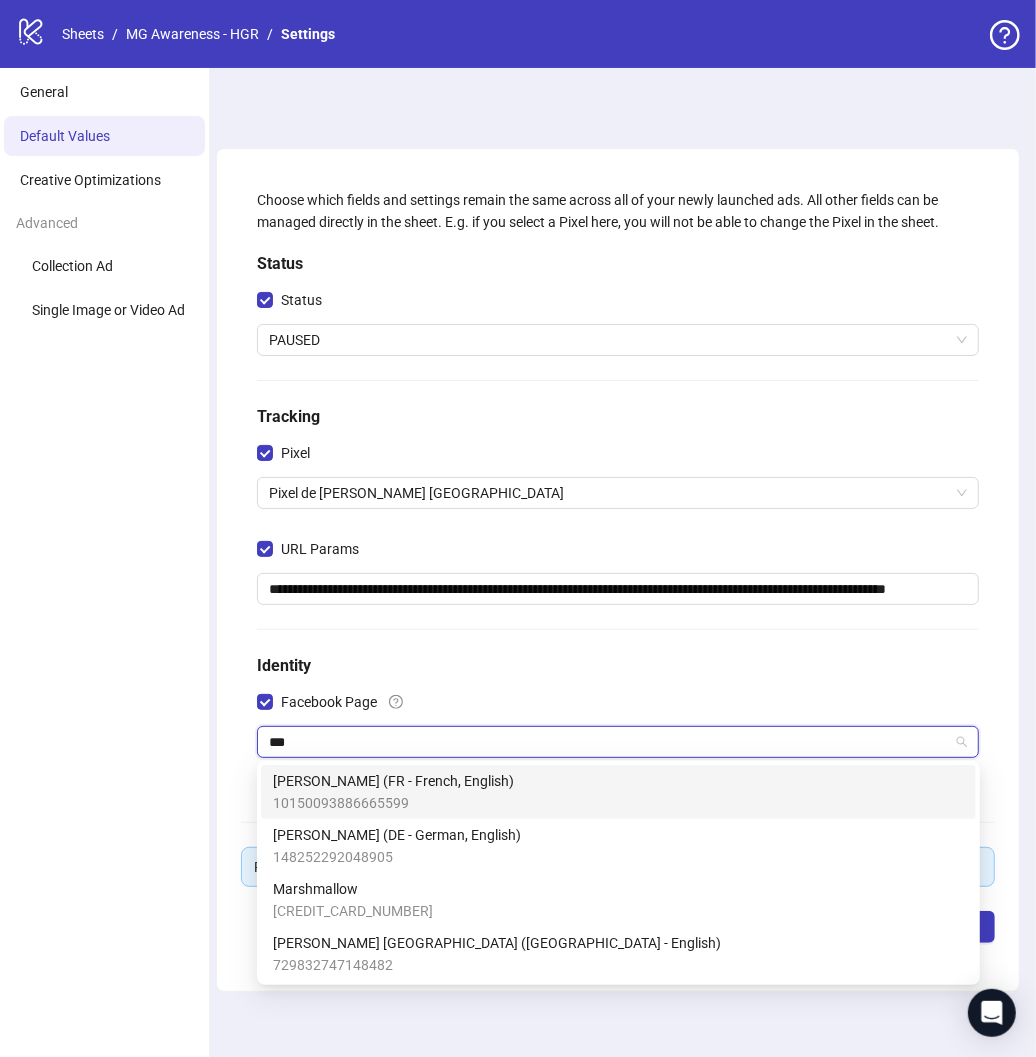 type on "****" 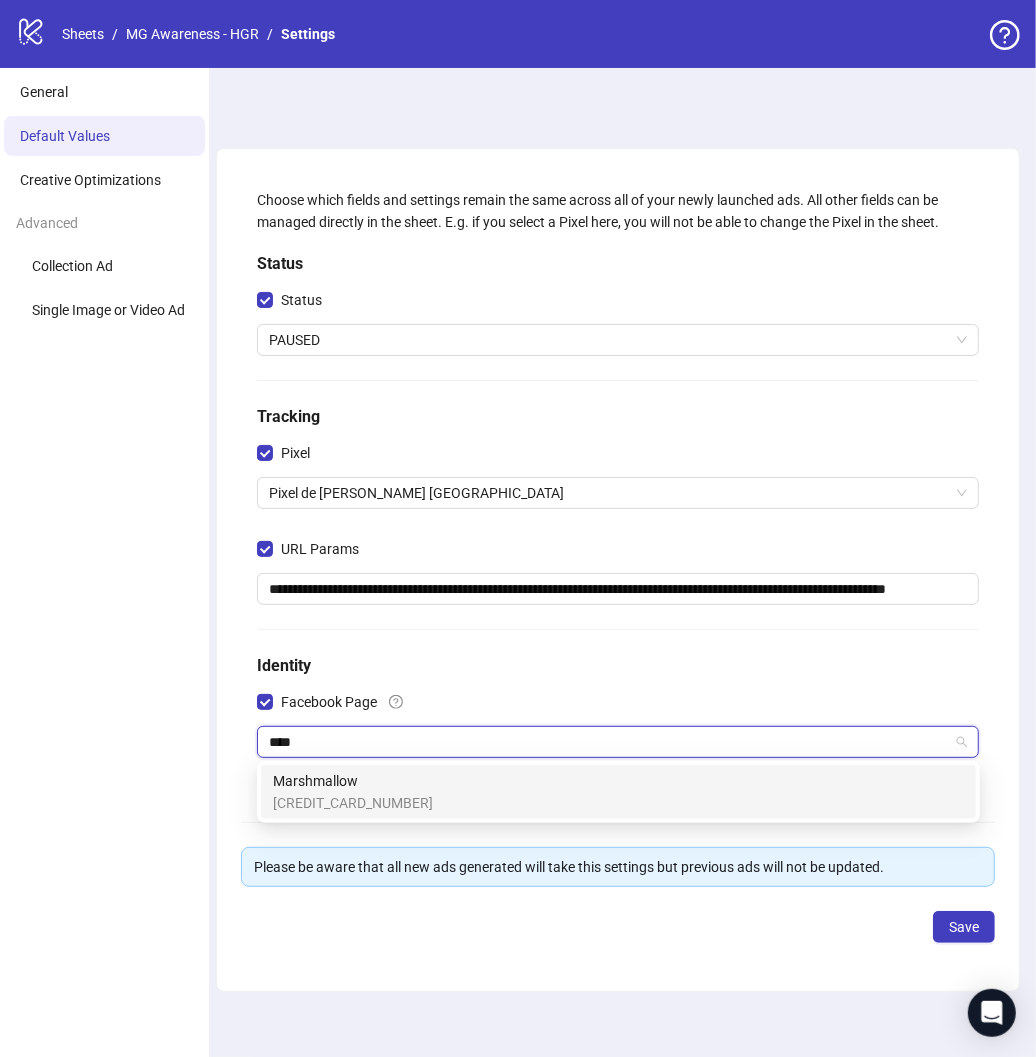 click on "172549443237274" at bounding box center (353, 803) 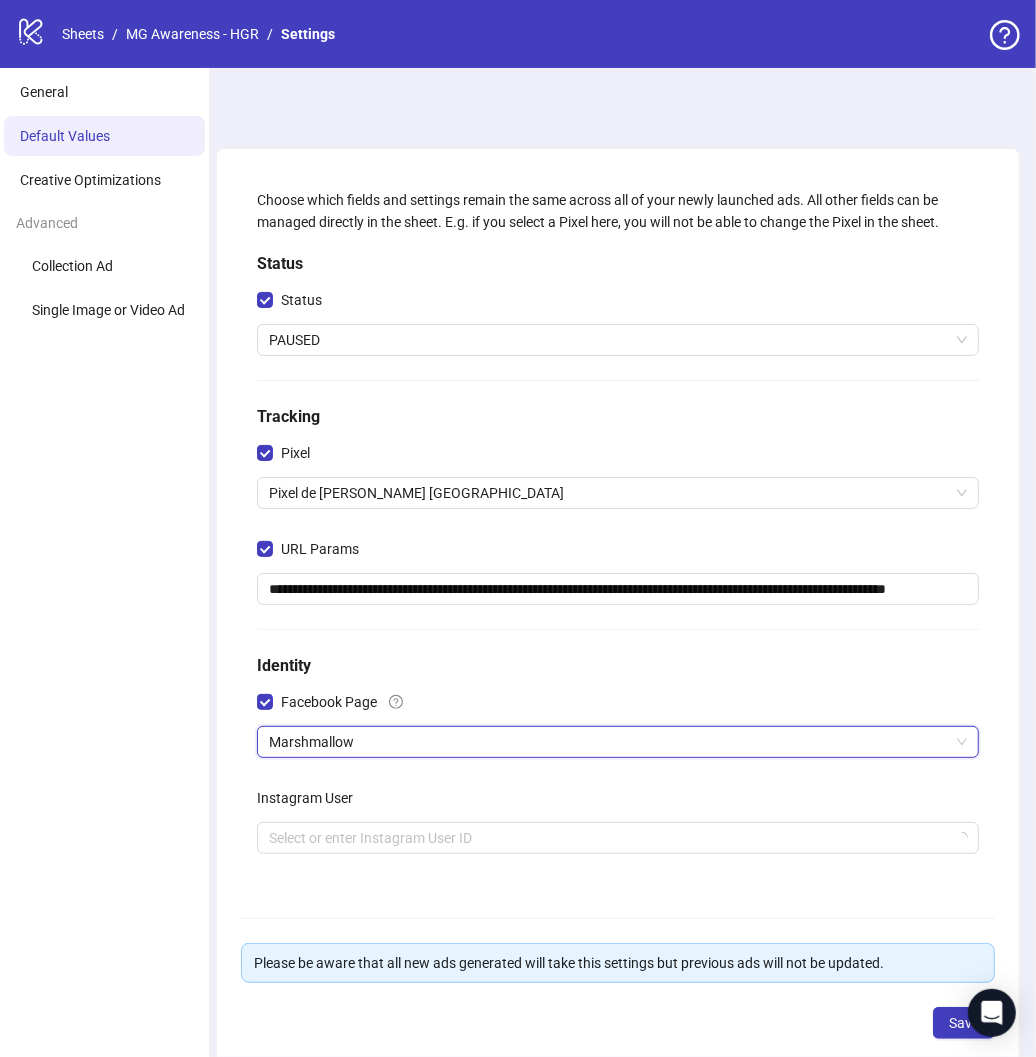 click on "**********" at bounding box center (618, 606) 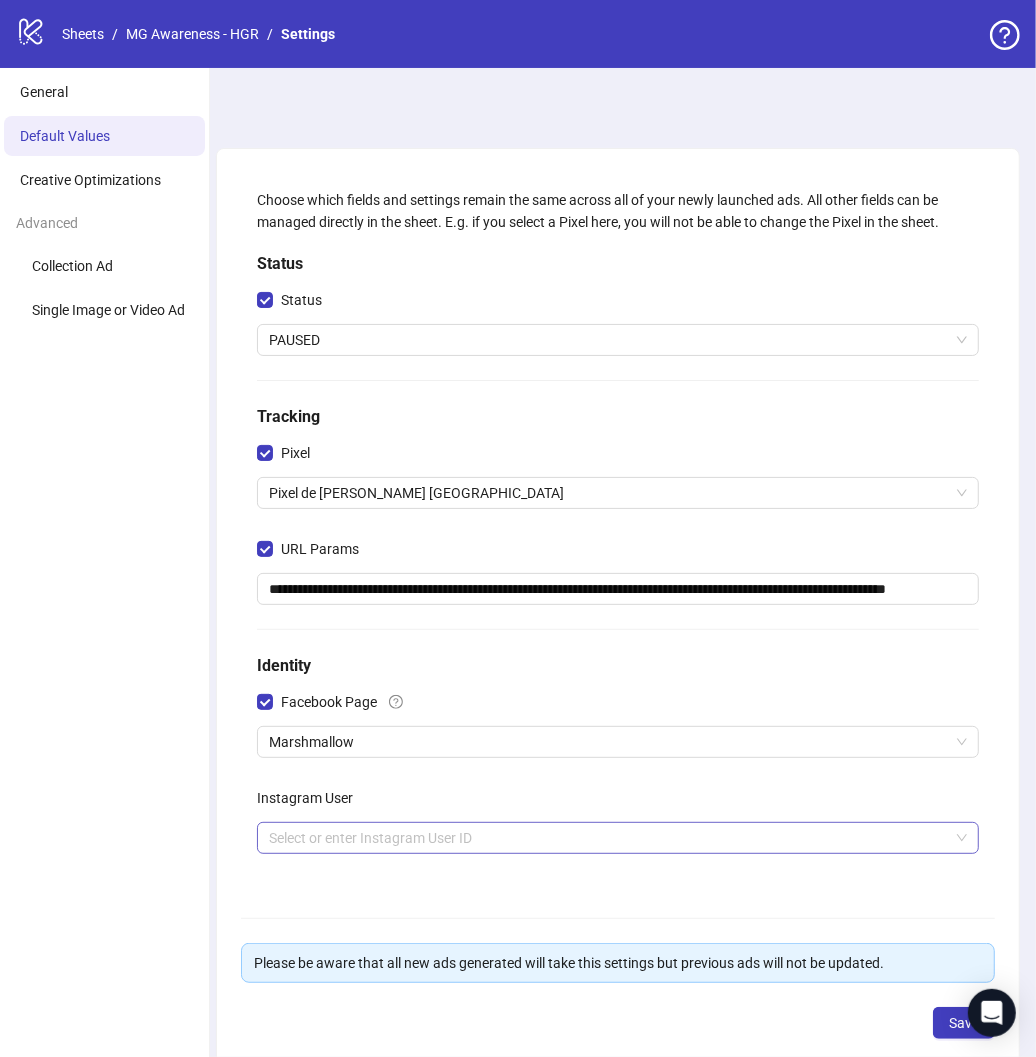 click at bounding box center [609, 838] 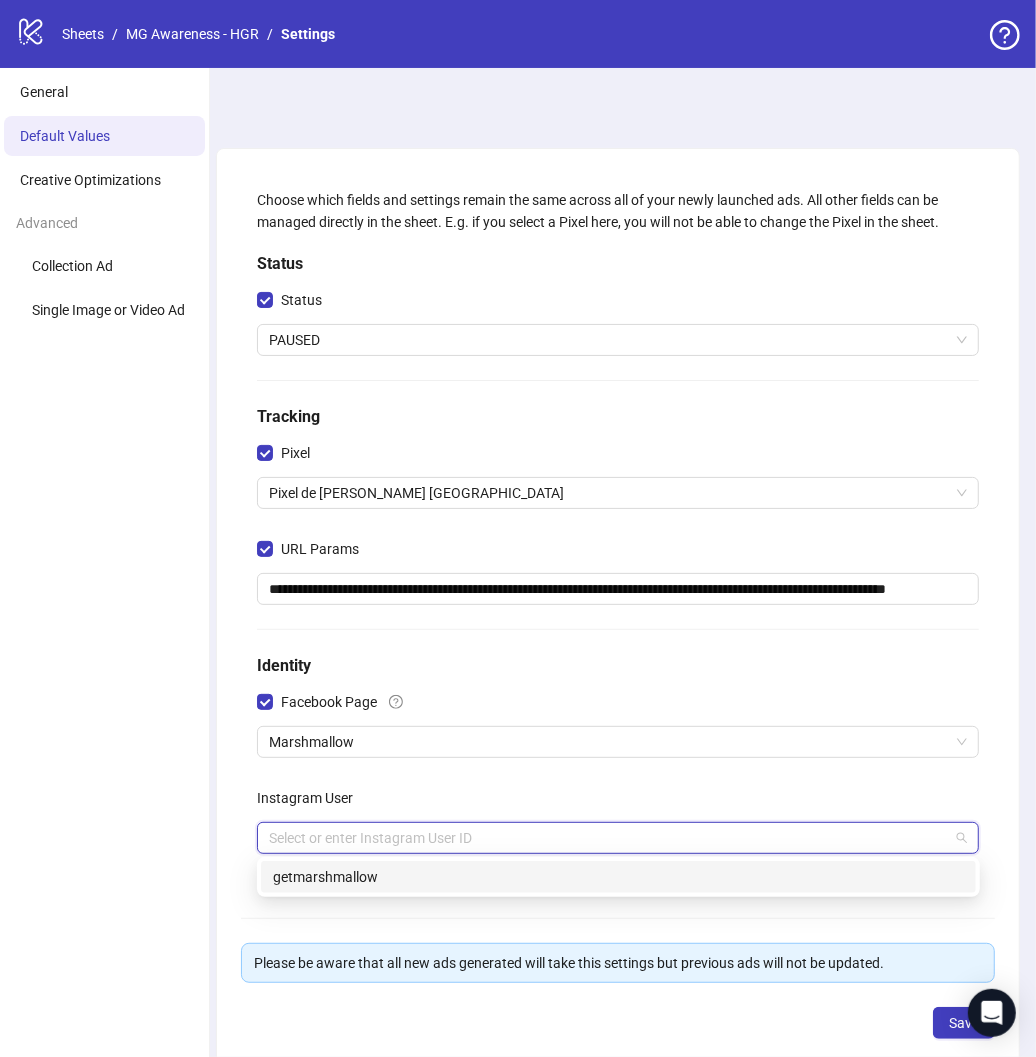 click on "getmarshmallow" at bounding box center [618, 877] 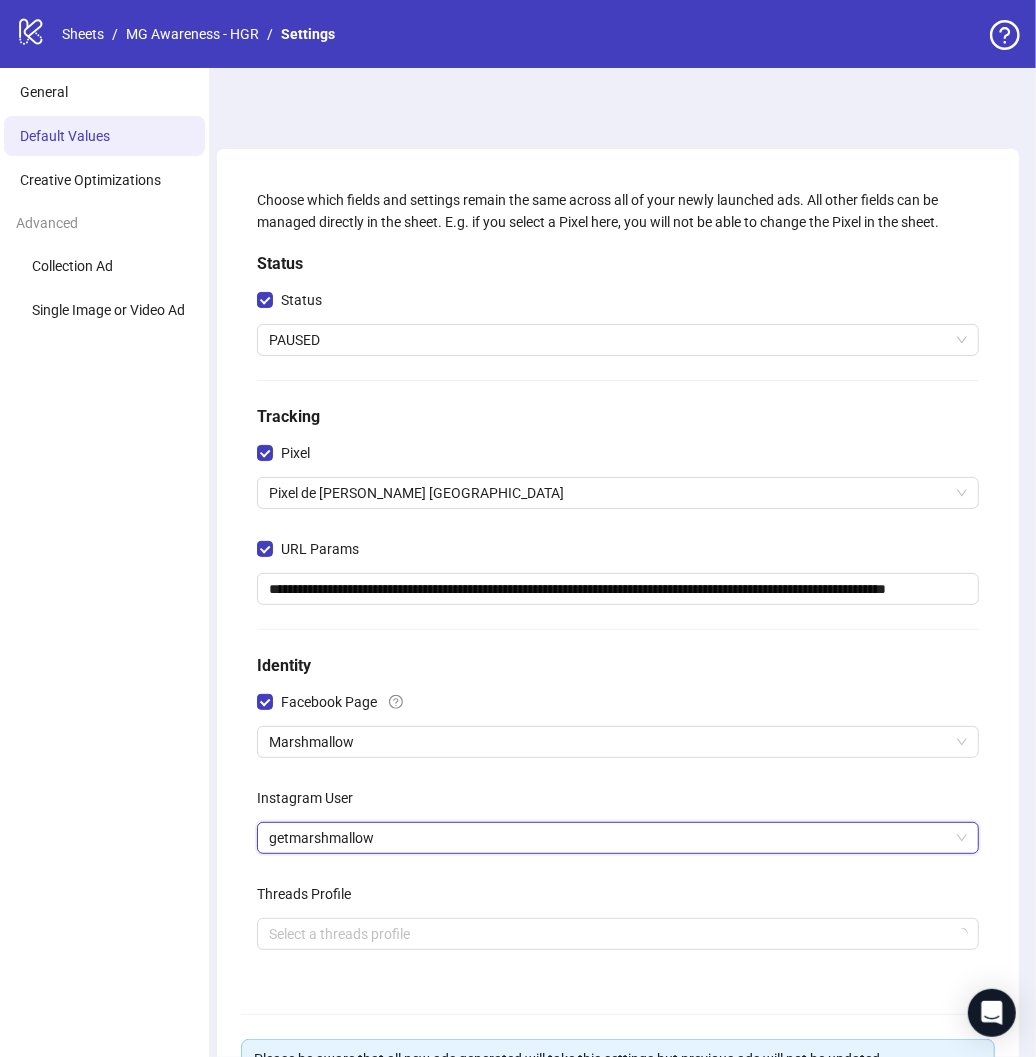click on "**********" at bounding box center (618, 581) 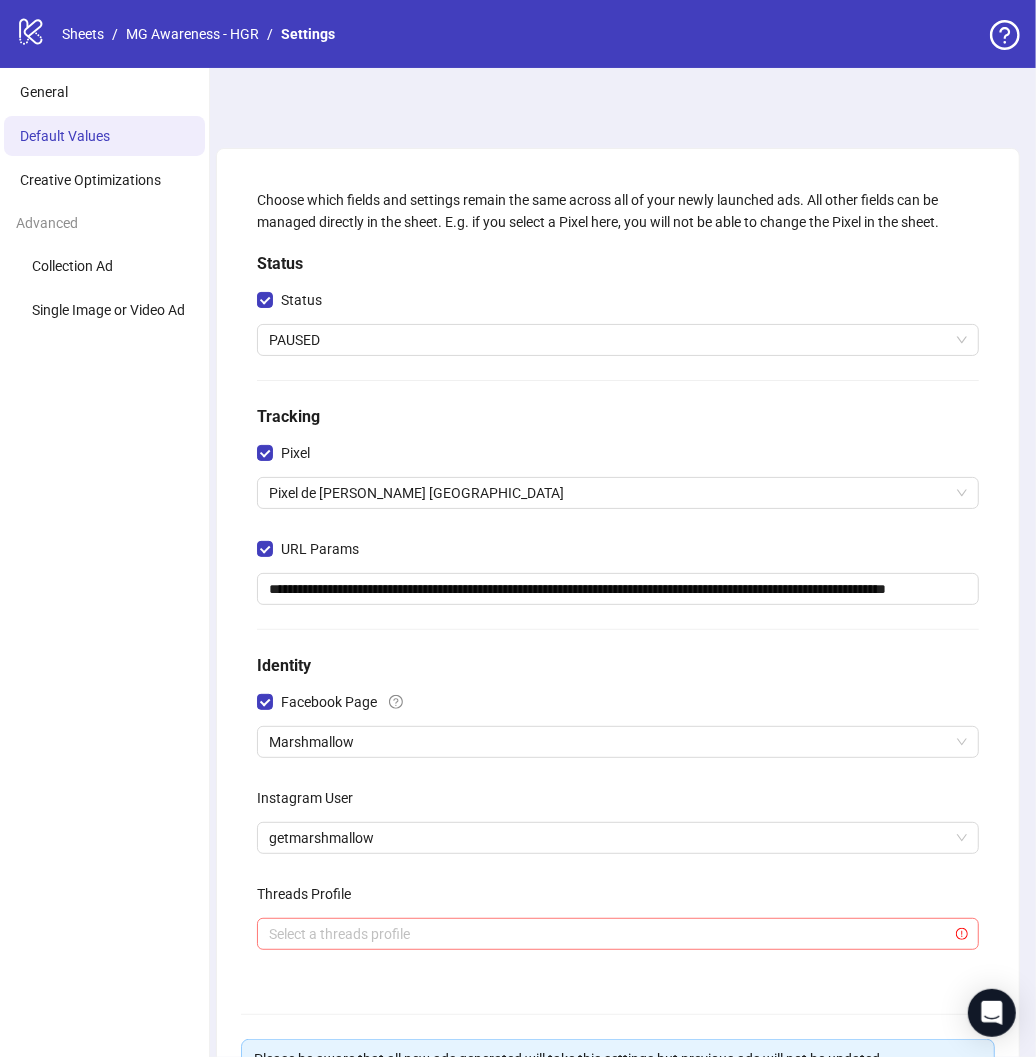 click at bounding box center [609, 934] 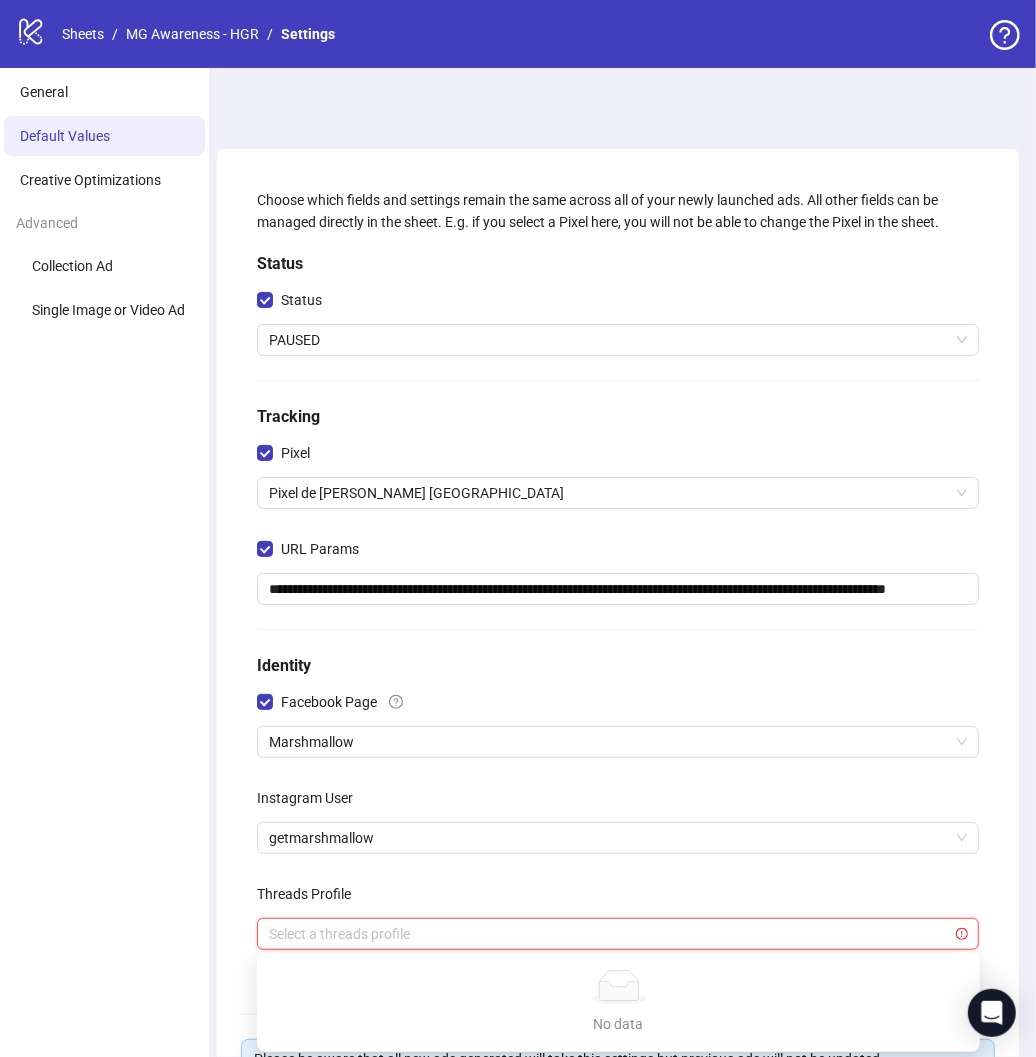 click on "Threads Profile" at bounding box center [618, 898] 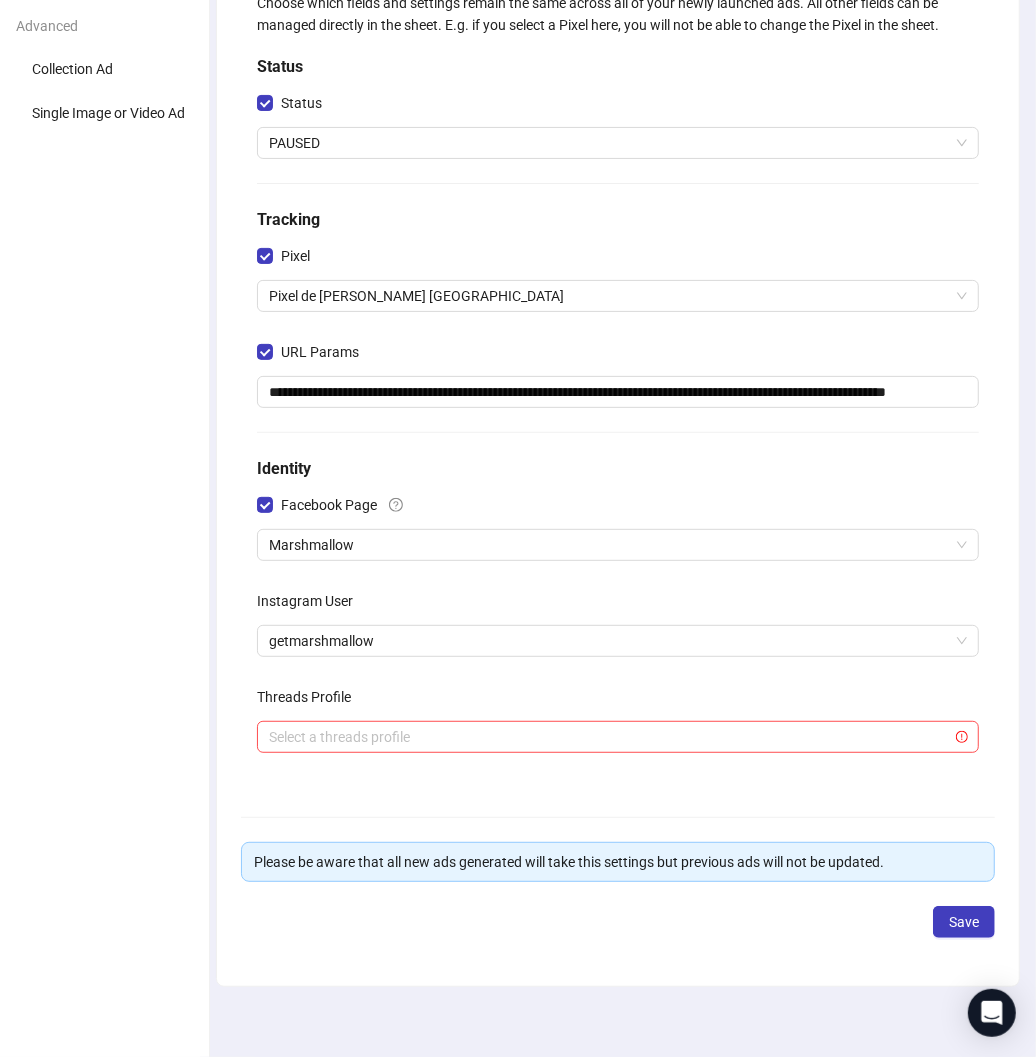 scroll, scrollTop: 204, scrollLeft: 0, axis: vertical 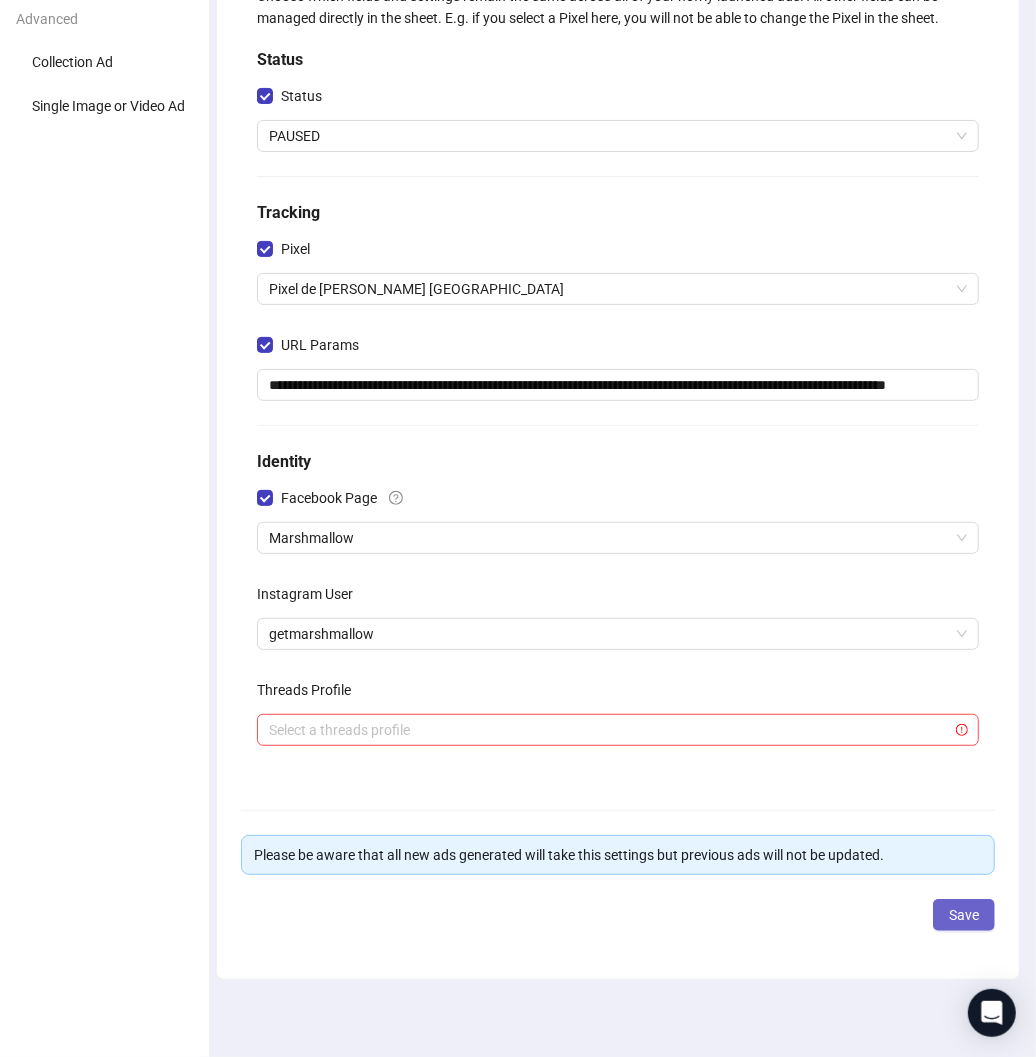 click on "Save" at bounding box center (964, 915) 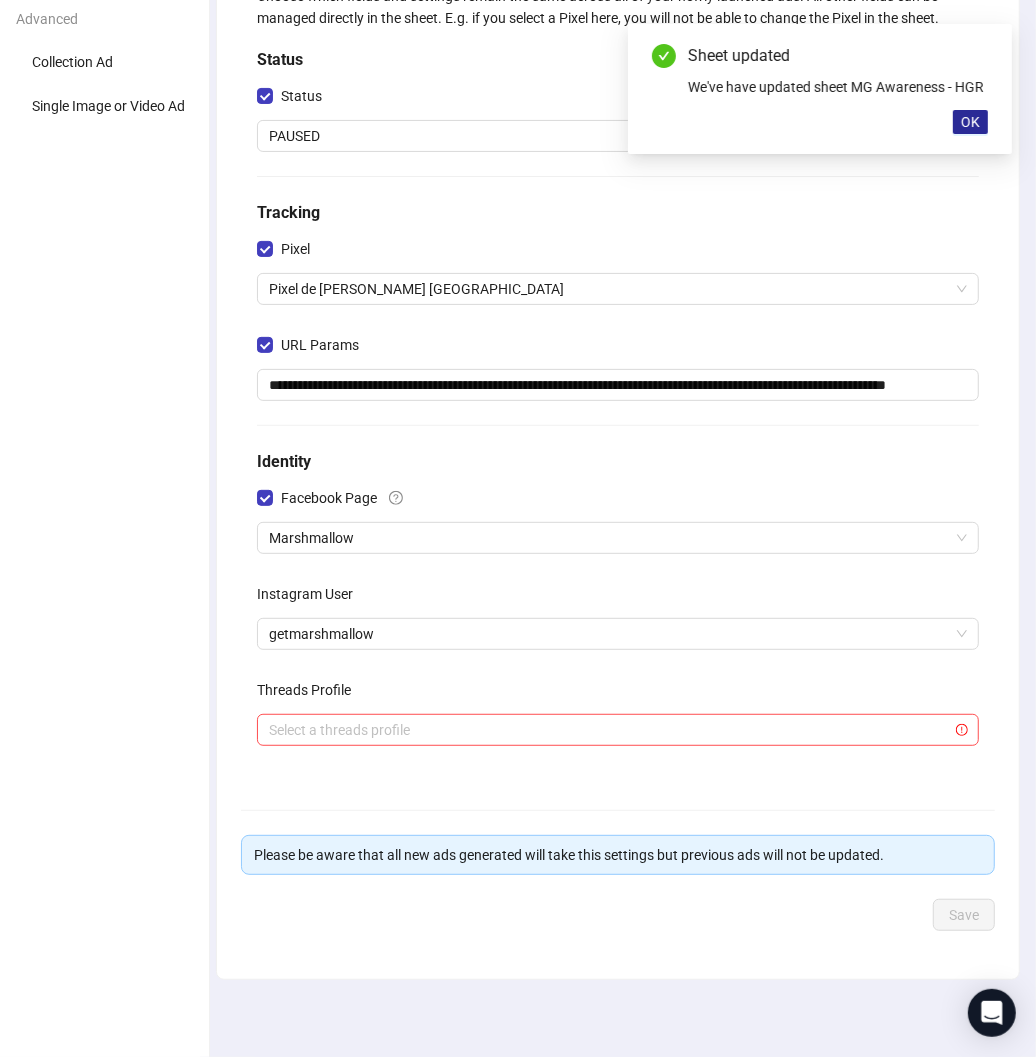 click on "OK" at bounding box center (970, 122) 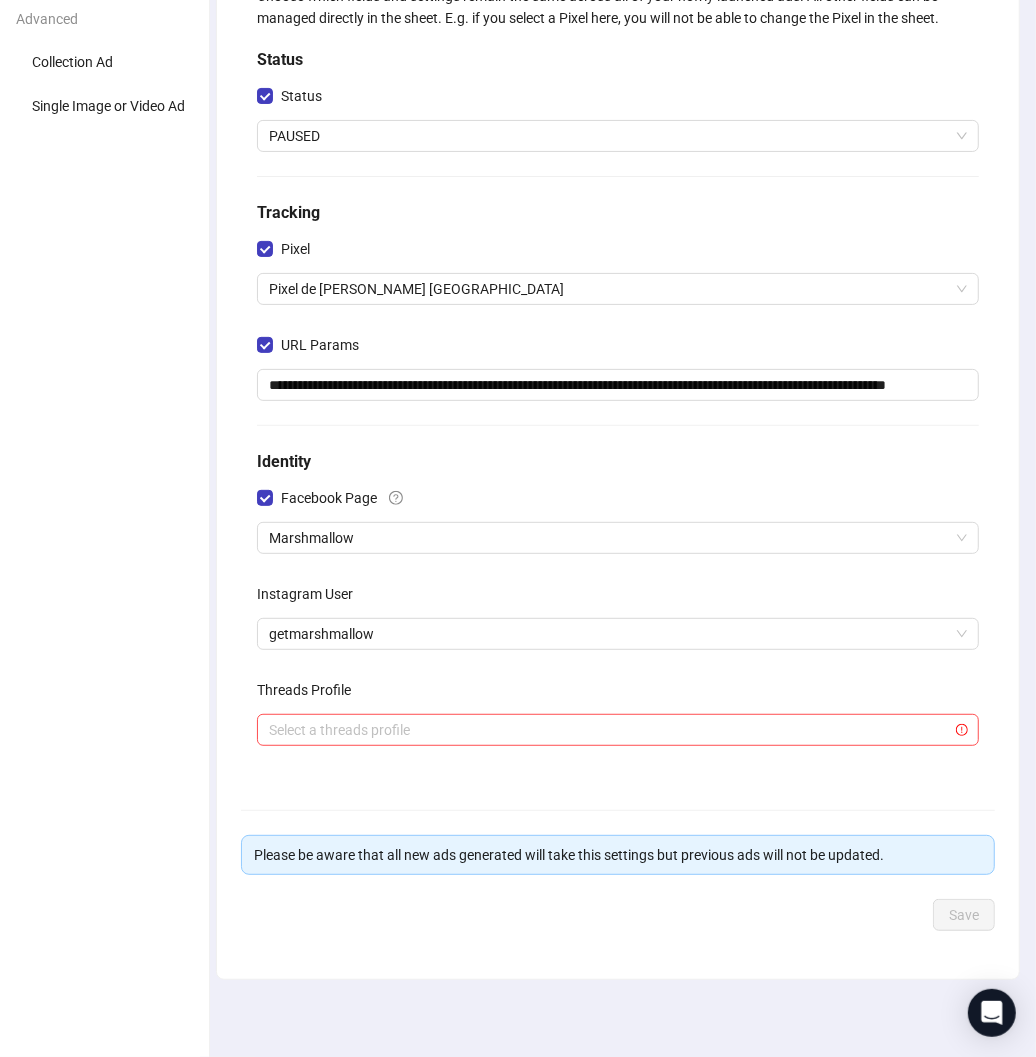 scroll, scrollTop: 0, scrollLeft: 0, axis: both 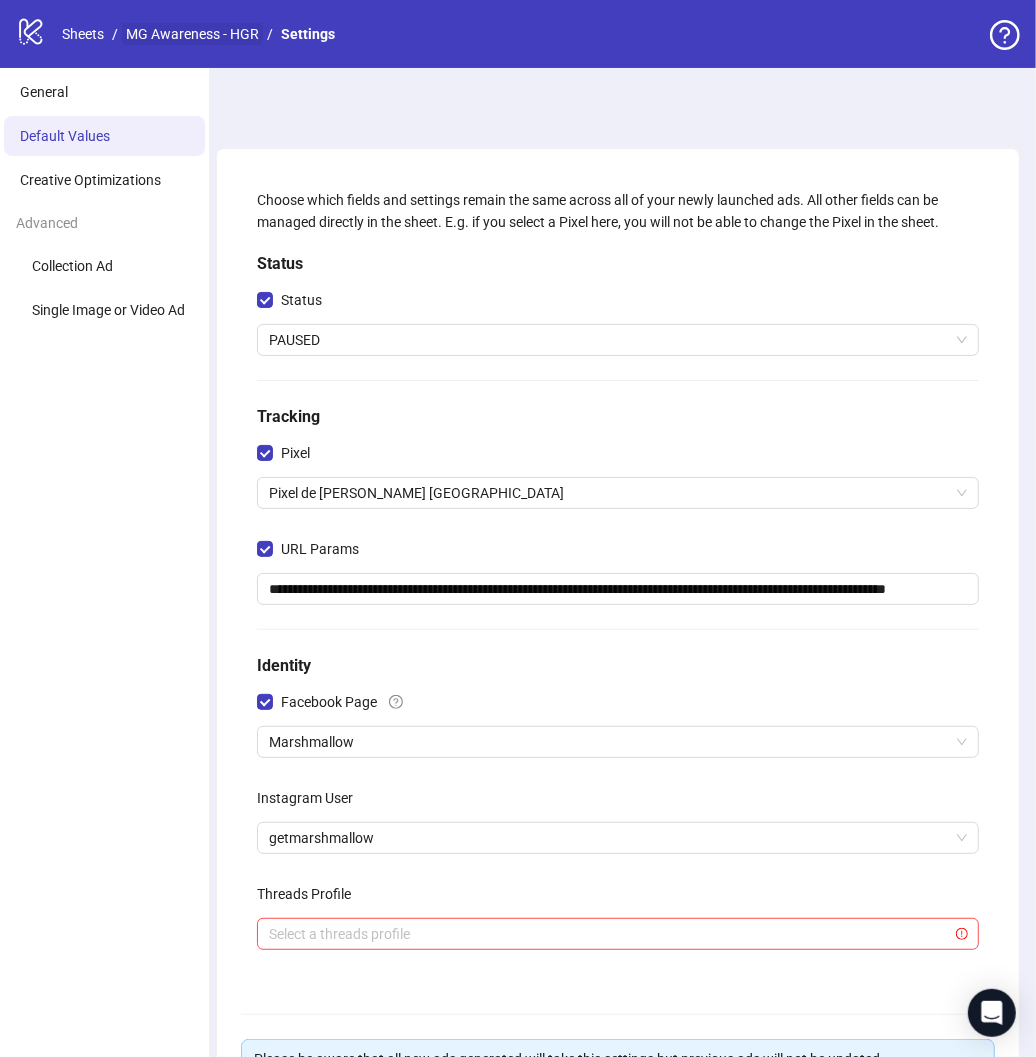click on "MG Awareness - HGR" at bounding box center (192, 34) 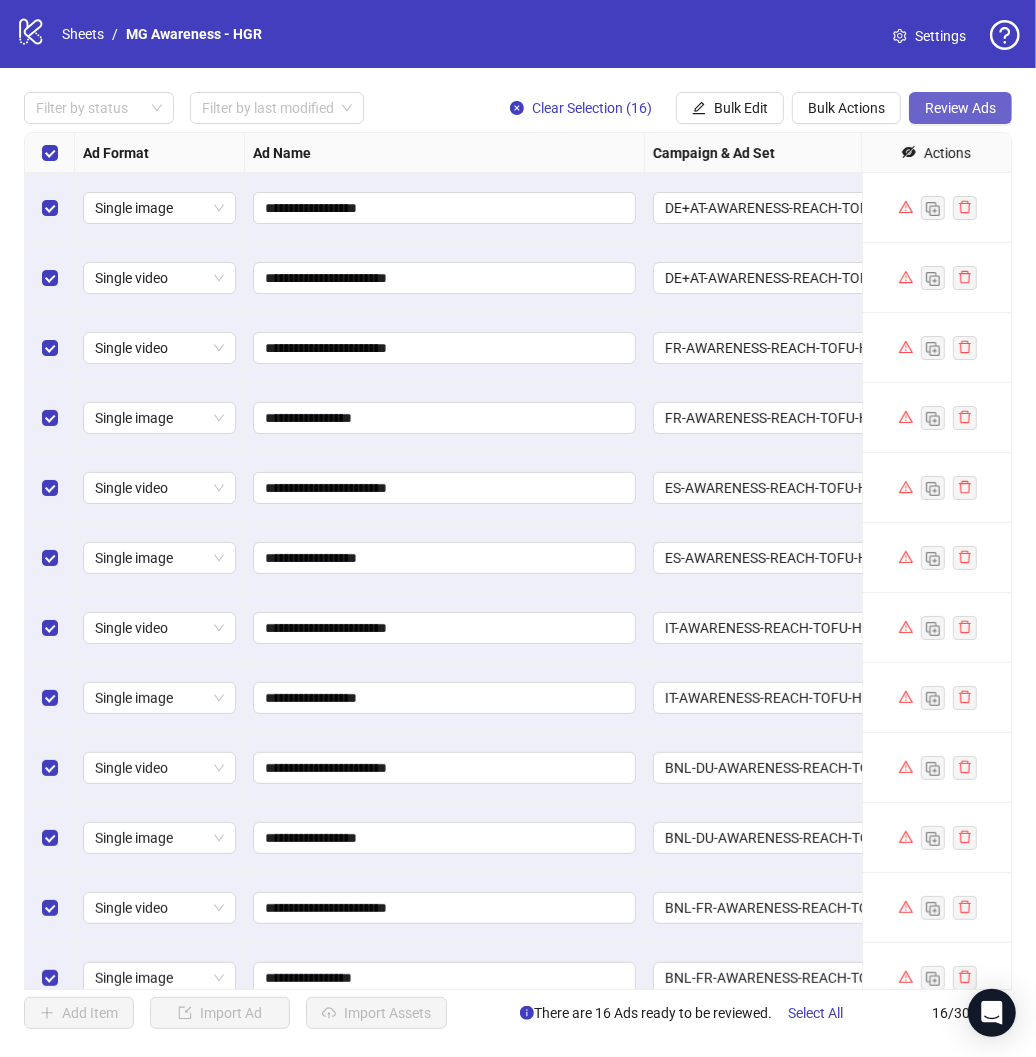 click on "Review Ads" at bounding box center (960, 108) 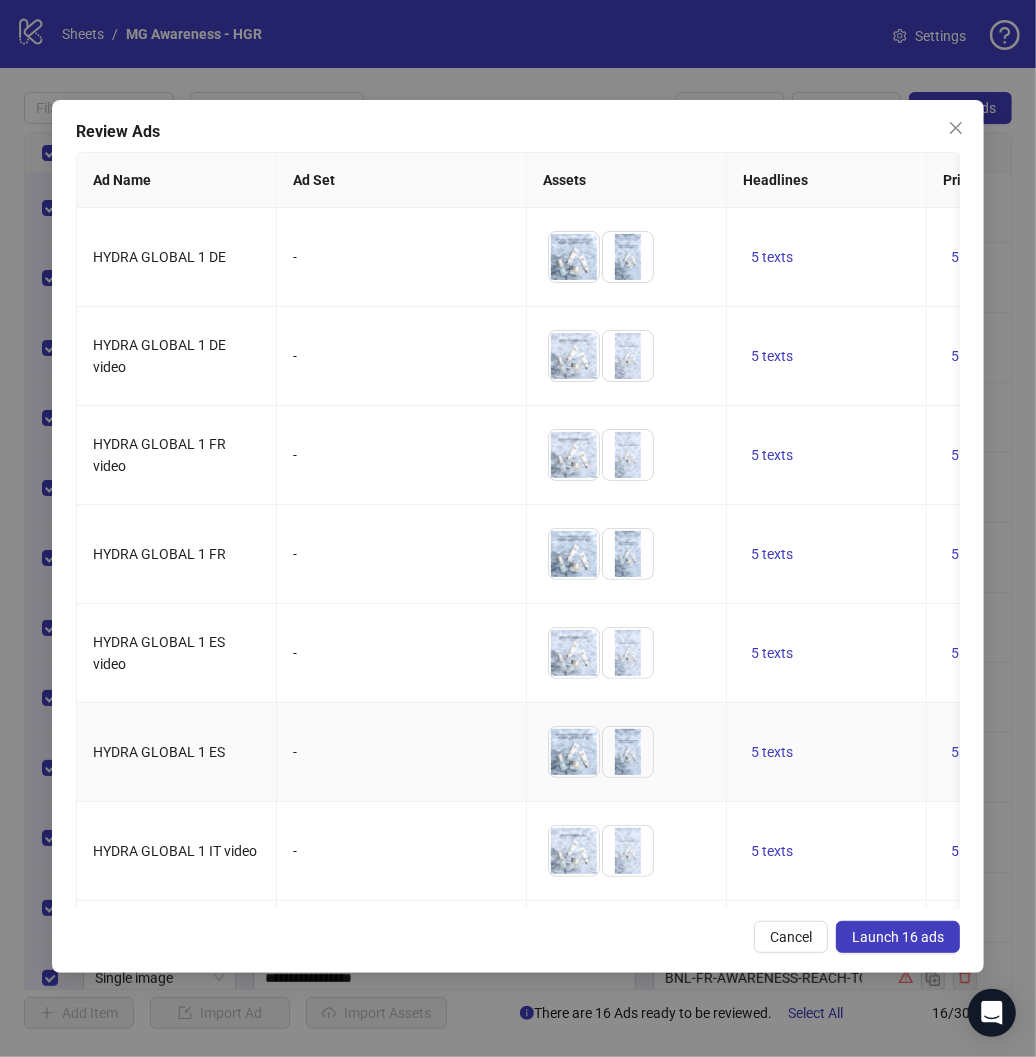 scroll, scrollTop: 0, scrollLeft: 225, axis: horizontal 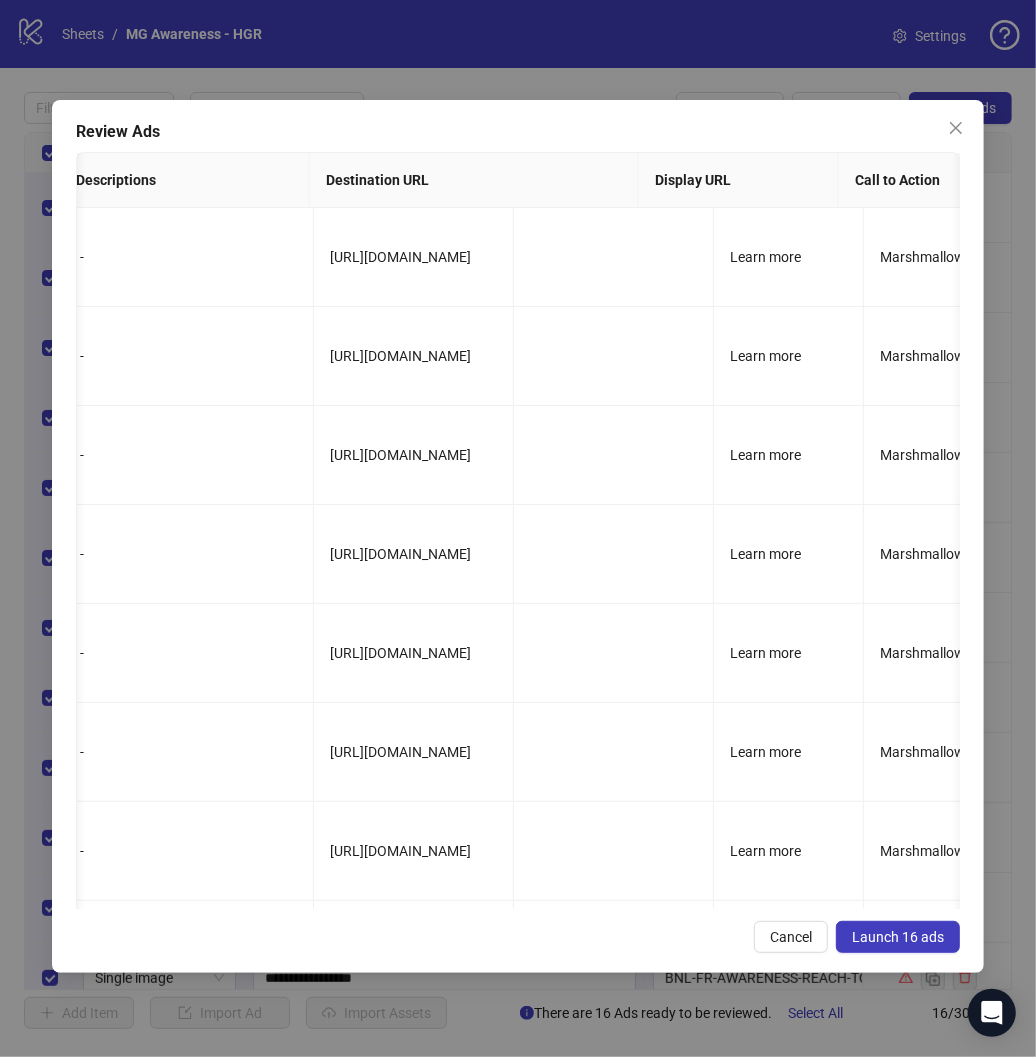 click on "Launch 16 ads" at bounding box center (898, 937) 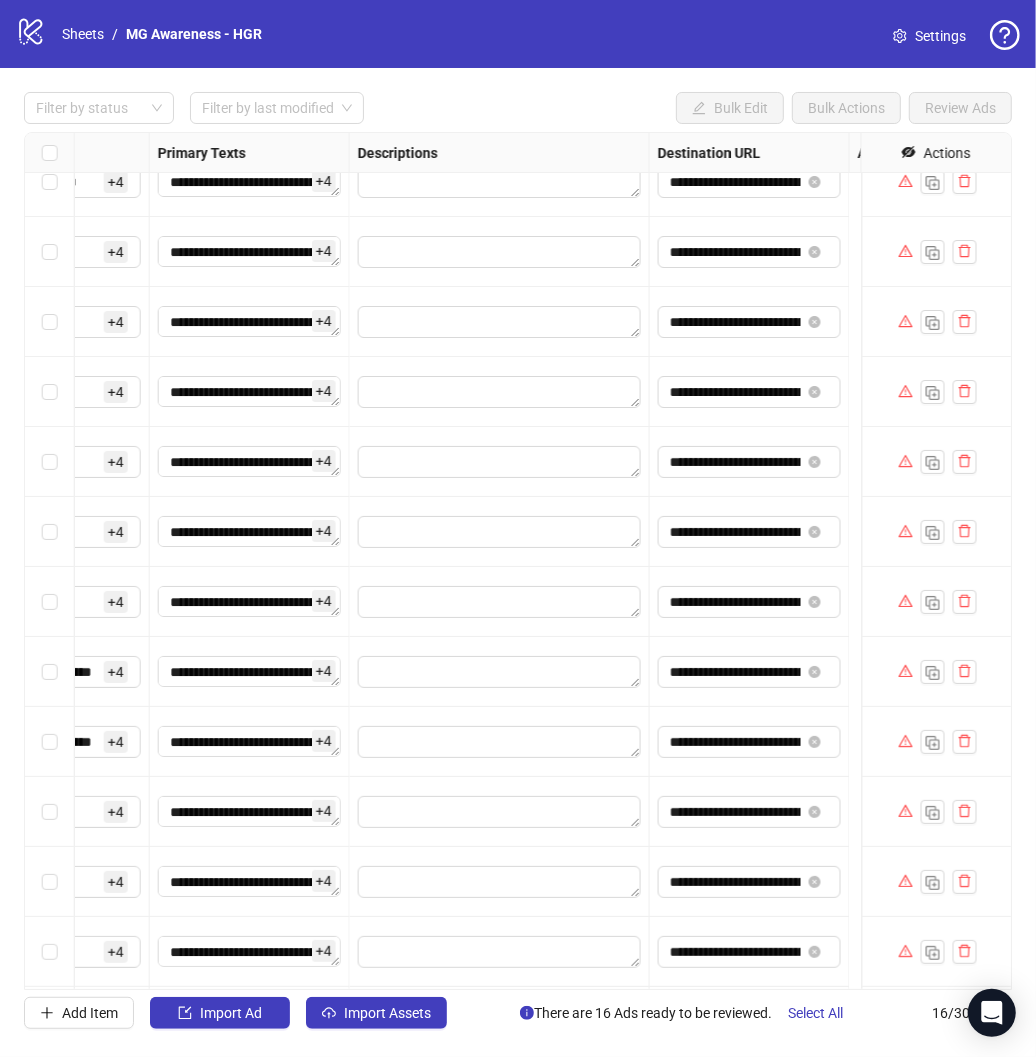 scroll, scrollTop: 96, scrollLeft: 372, axis: both 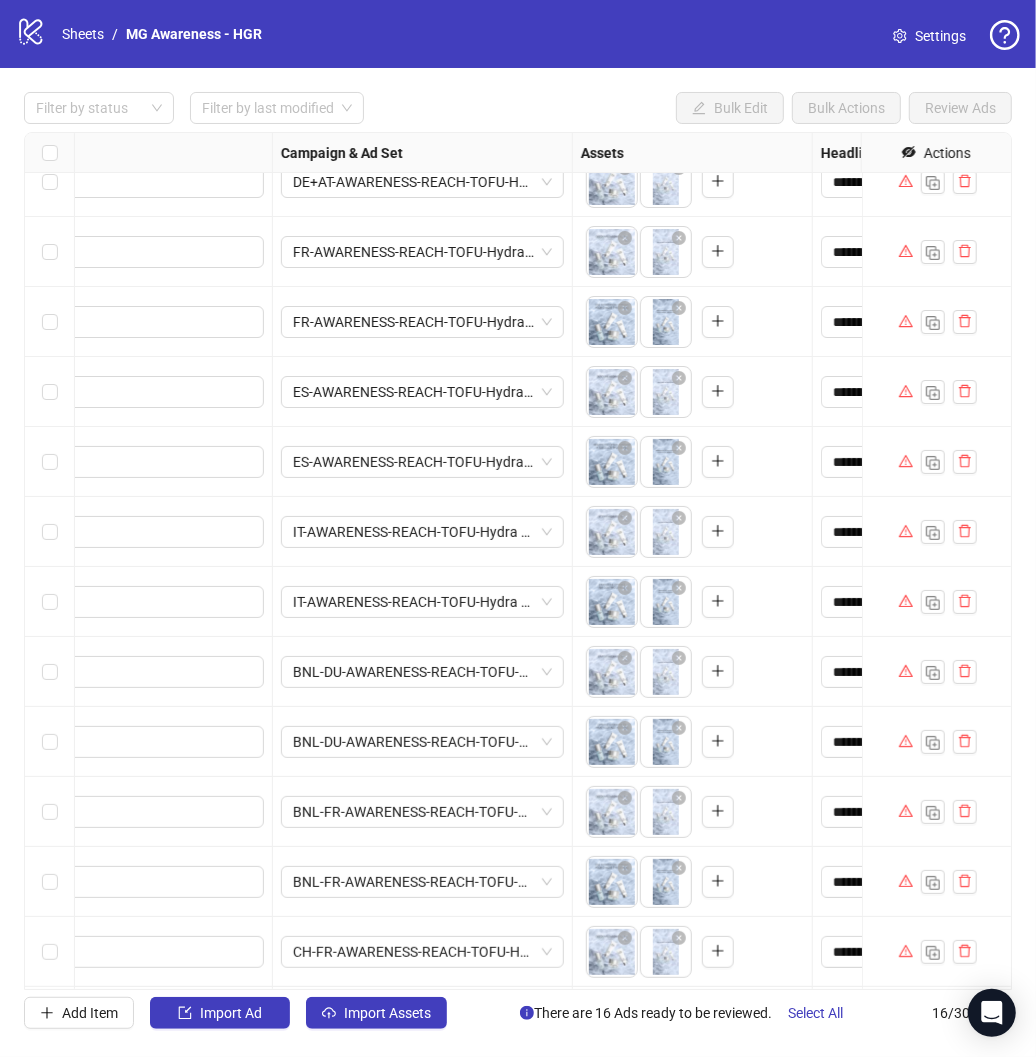click 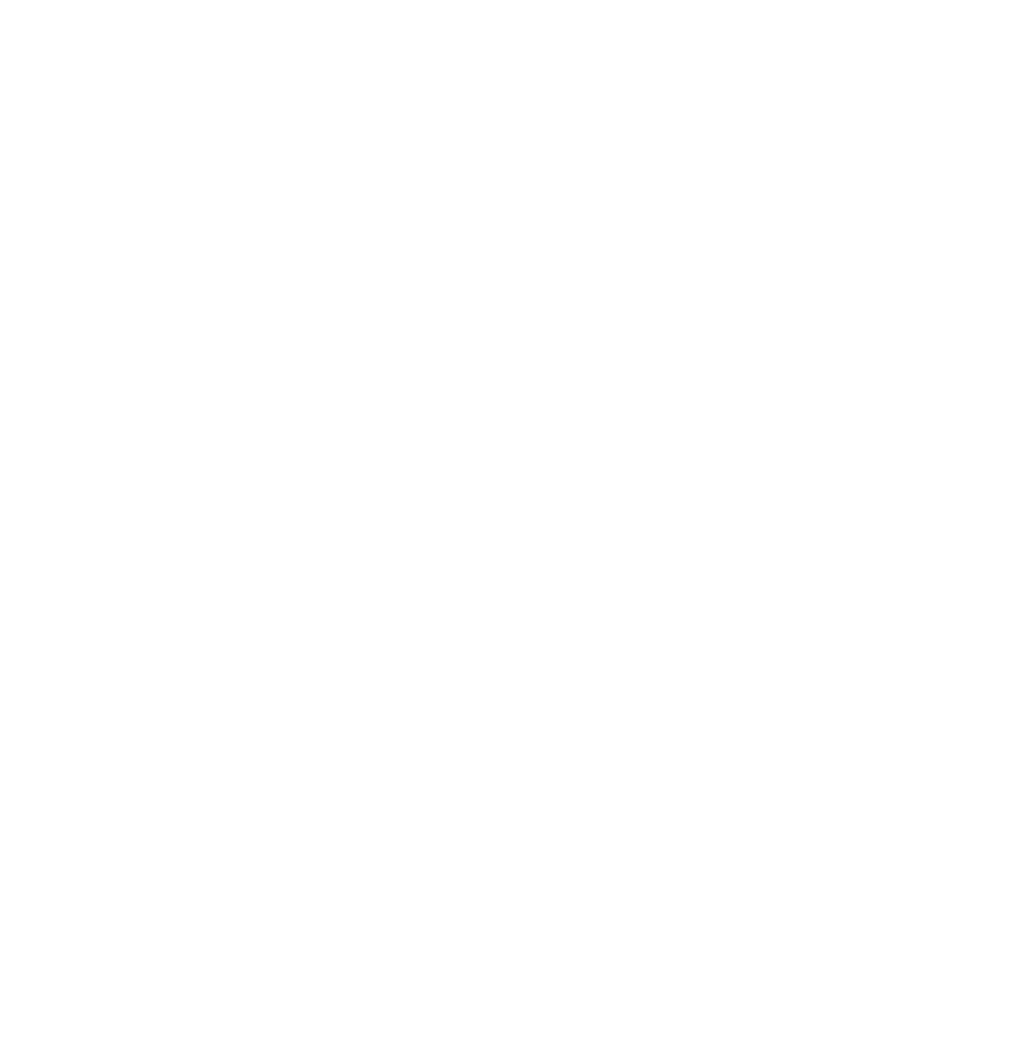 scroll, scrollTop: 0, scrollLeft: 0, axis: both 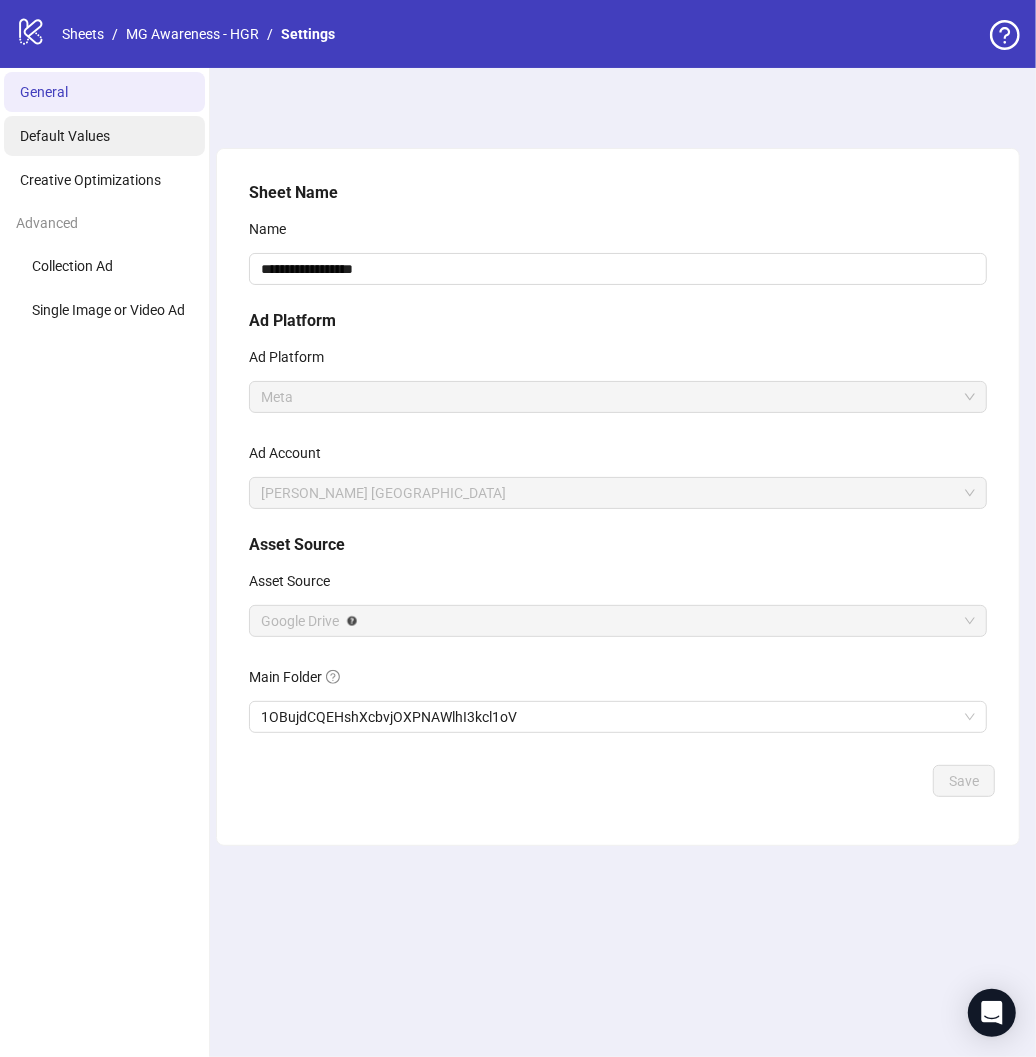click on "Default Values" at bounding box center [65, 136] 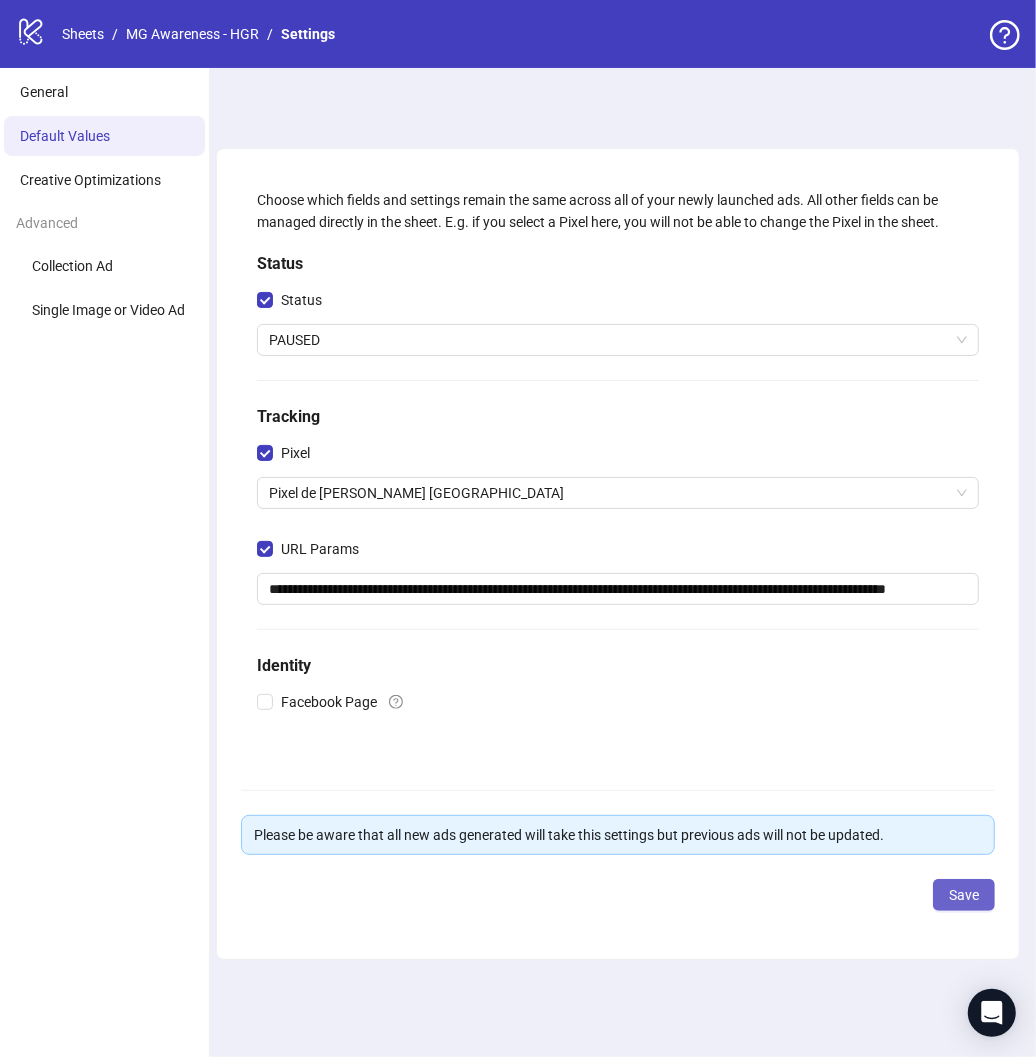 click on "Save" at bounding box center (964, 895) 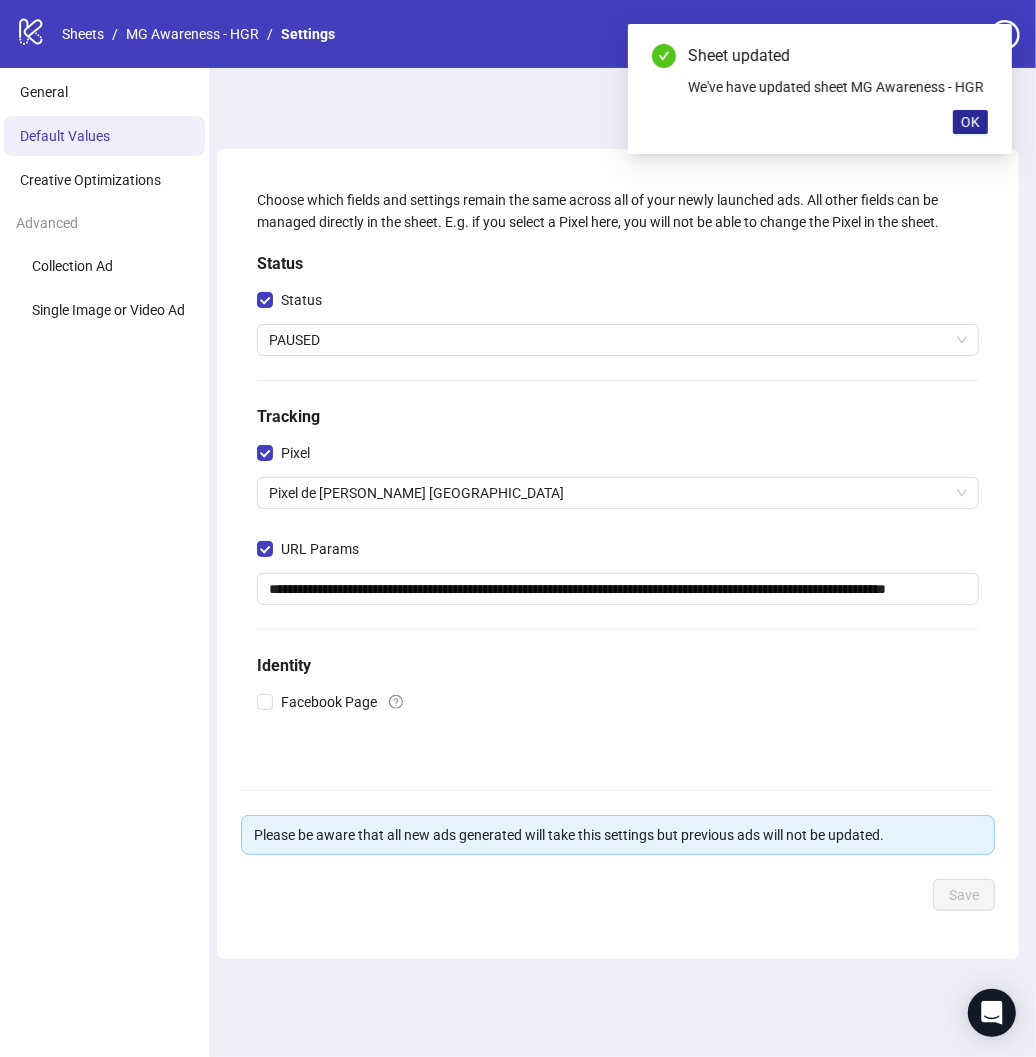 click on "OK" at bounding box center (970, 122) 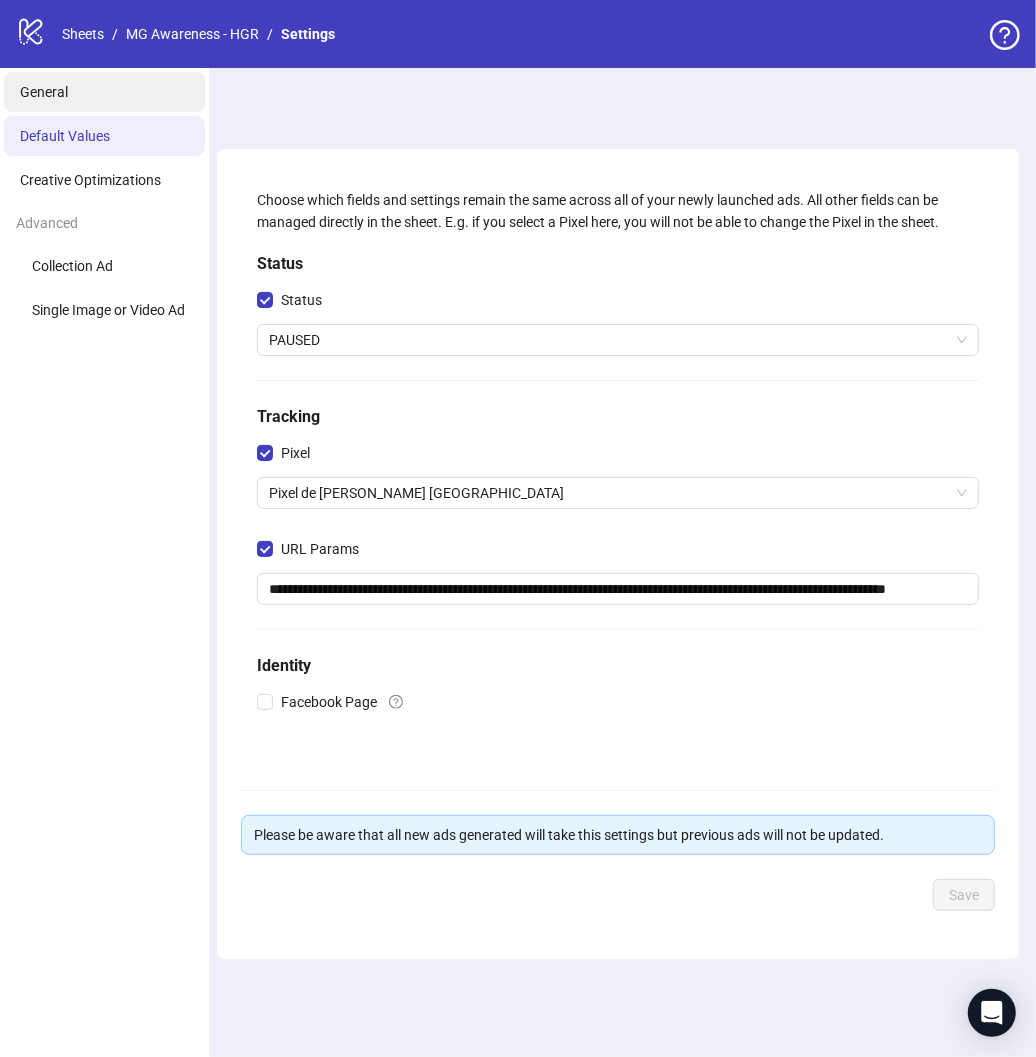 click on "General" at bounding box center [104, 92] 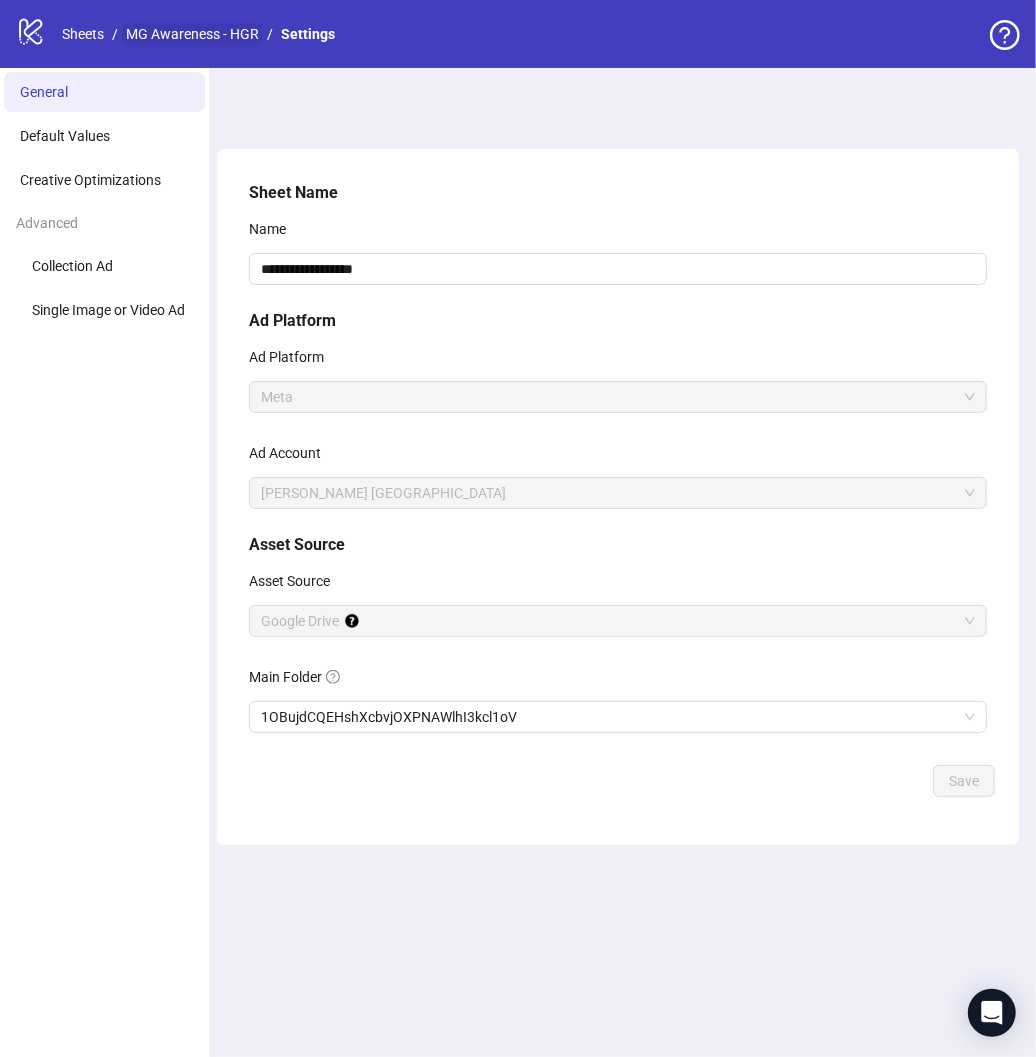 click on "MG Awareness - HGR" at bounding box center (192, 34) 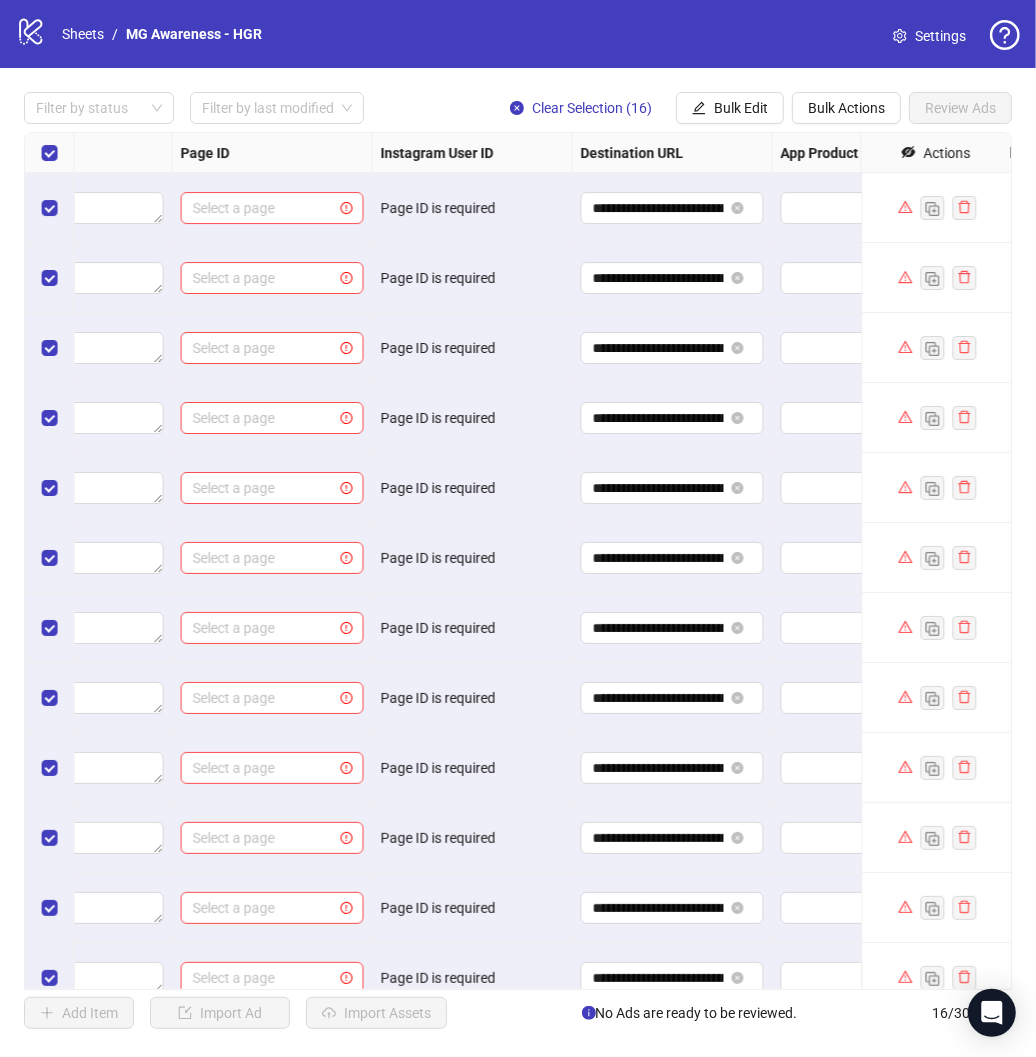 scroll, scrollTop: 0, scrollLeft: 1815, axis: horizontal 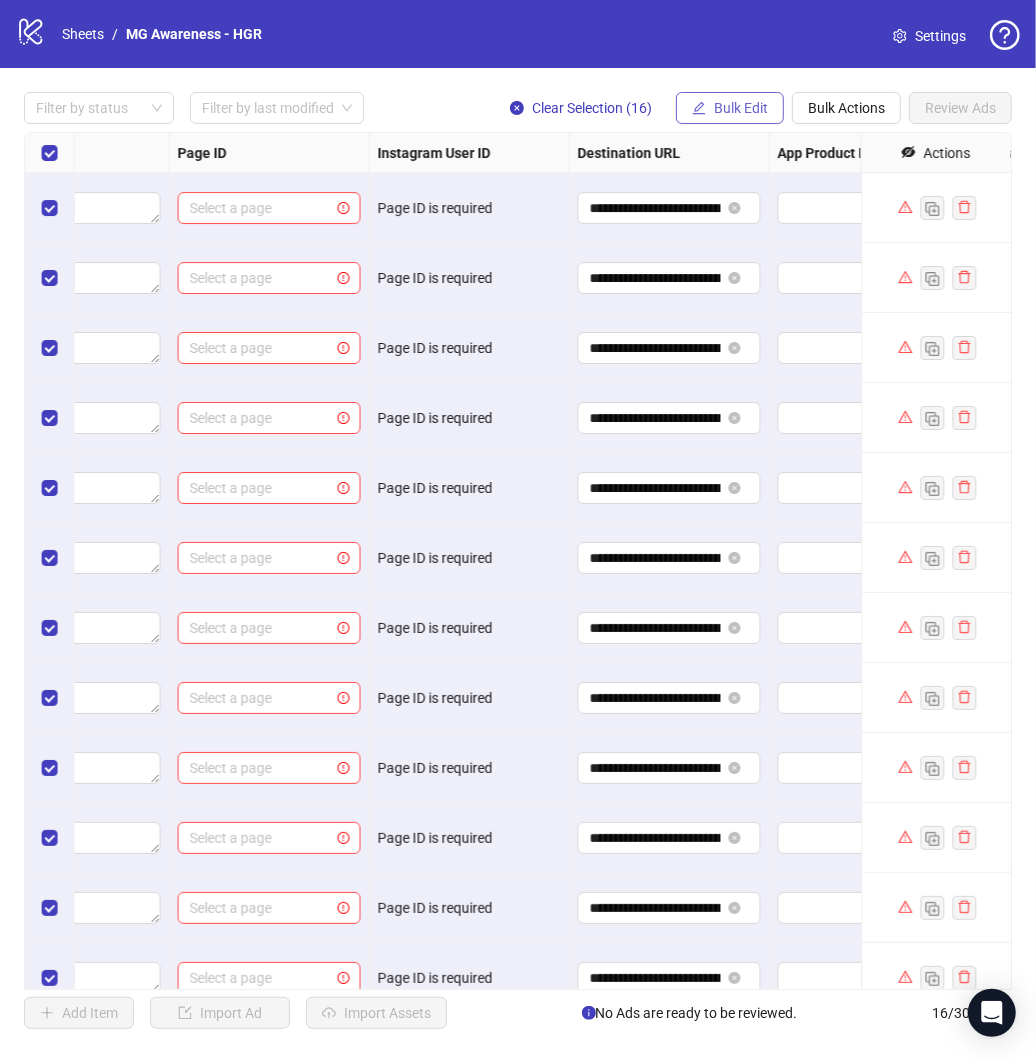 click on "Bulk Edit" at bounding box center (741, 108) 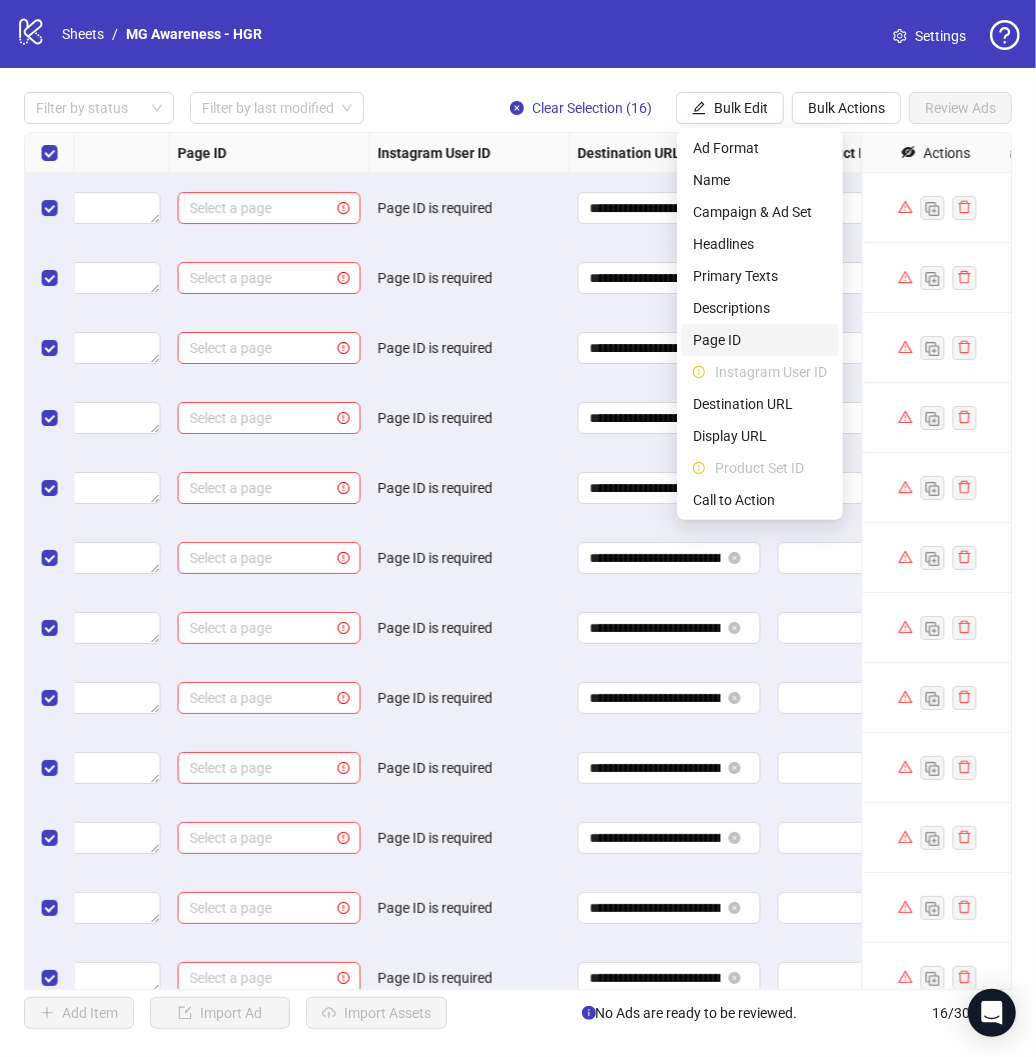 click on "Page ID" at bounding box center (760, 340) 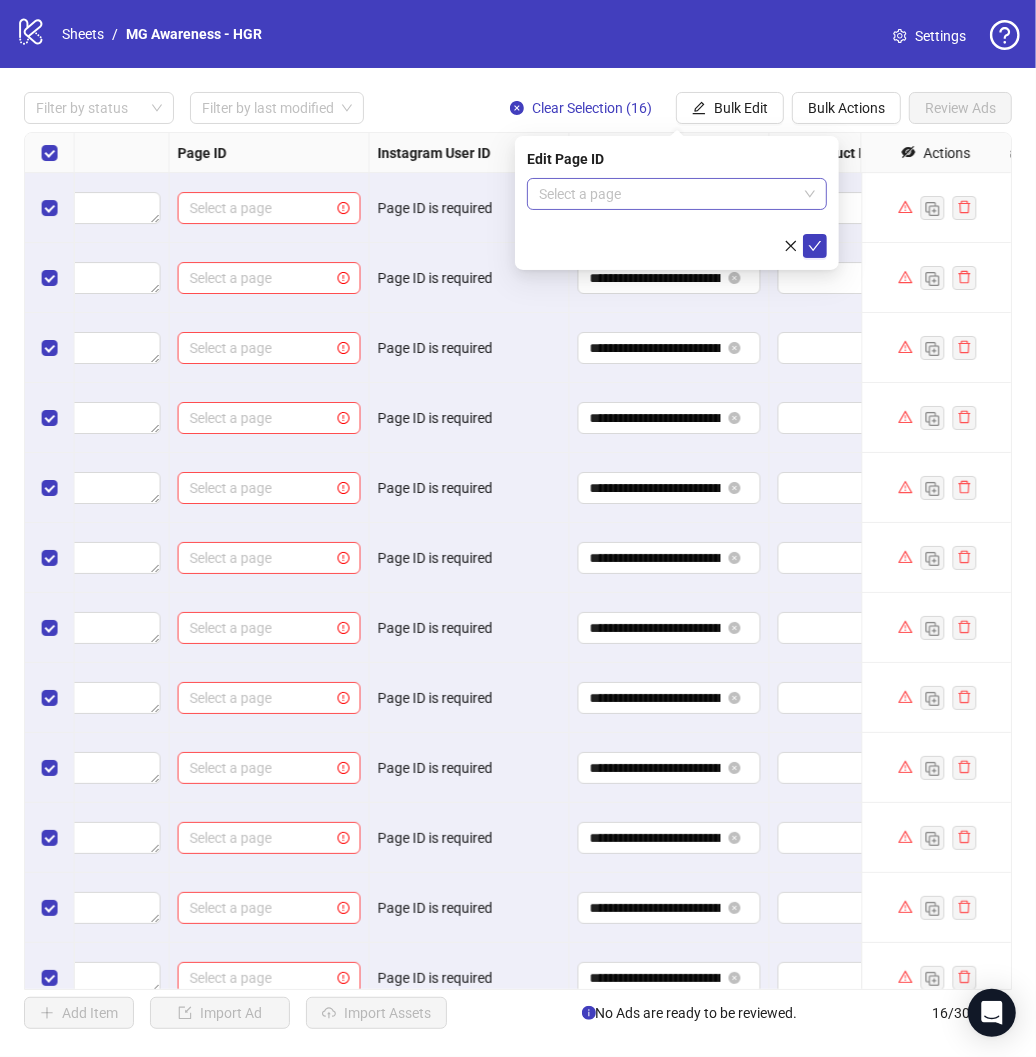 click at bounding box center (668, 194) 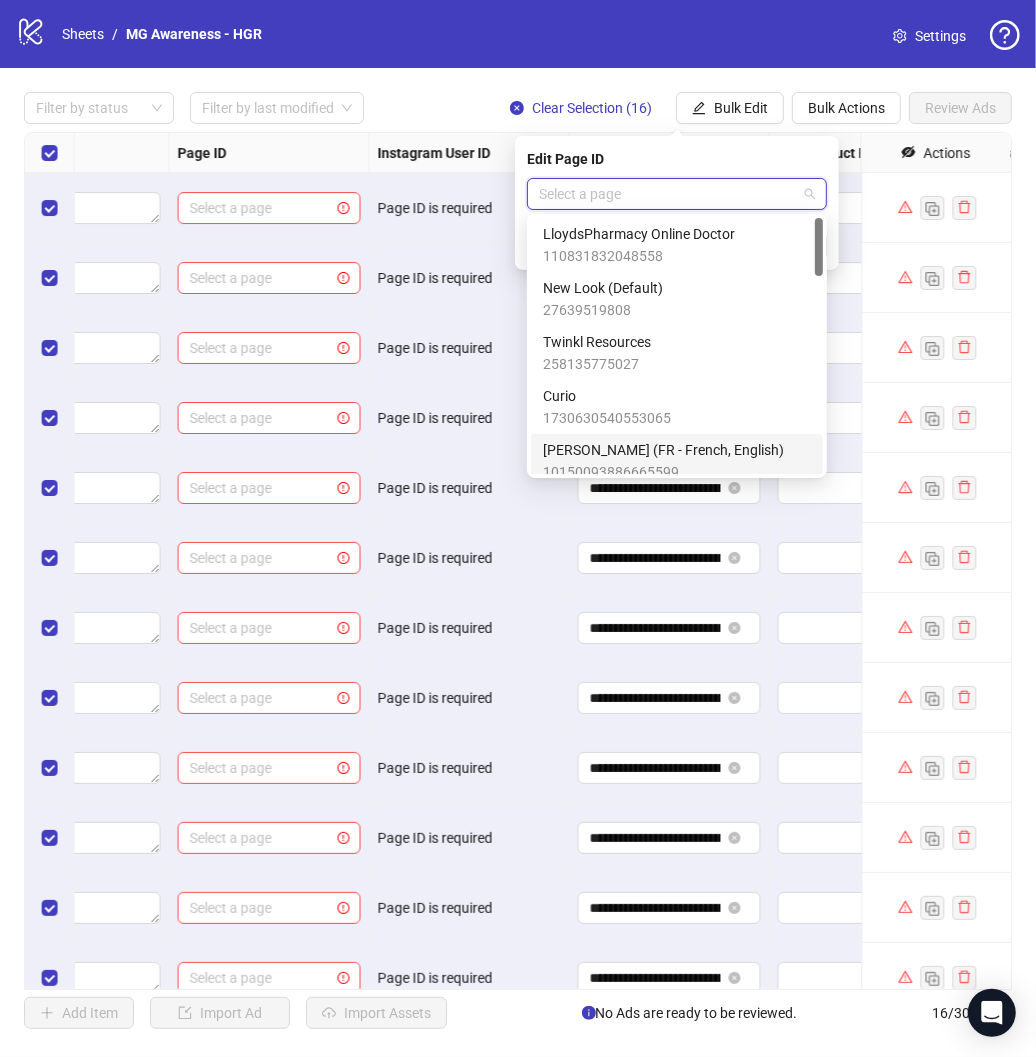 click on "[PERSON_NAME] (FR - French, English)" at bounding box center [663, 450] 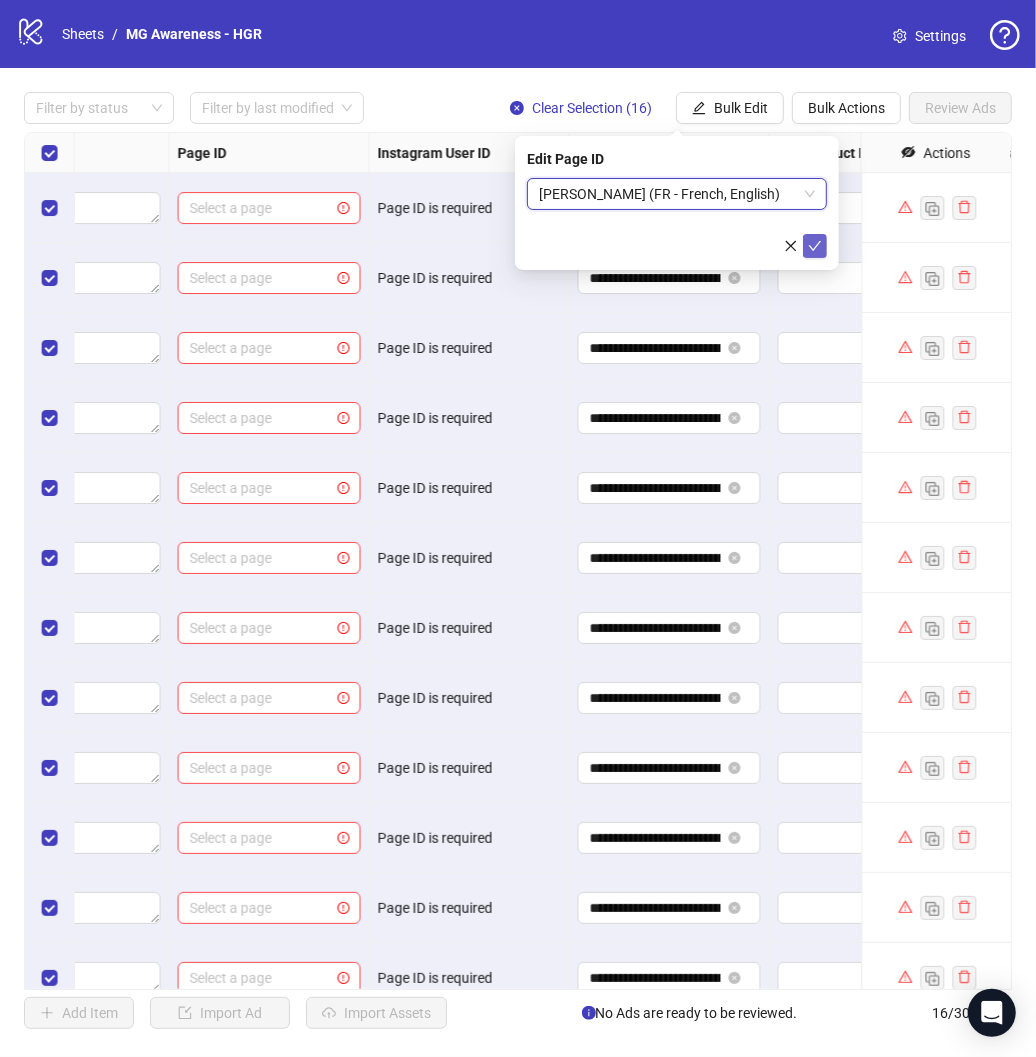 click 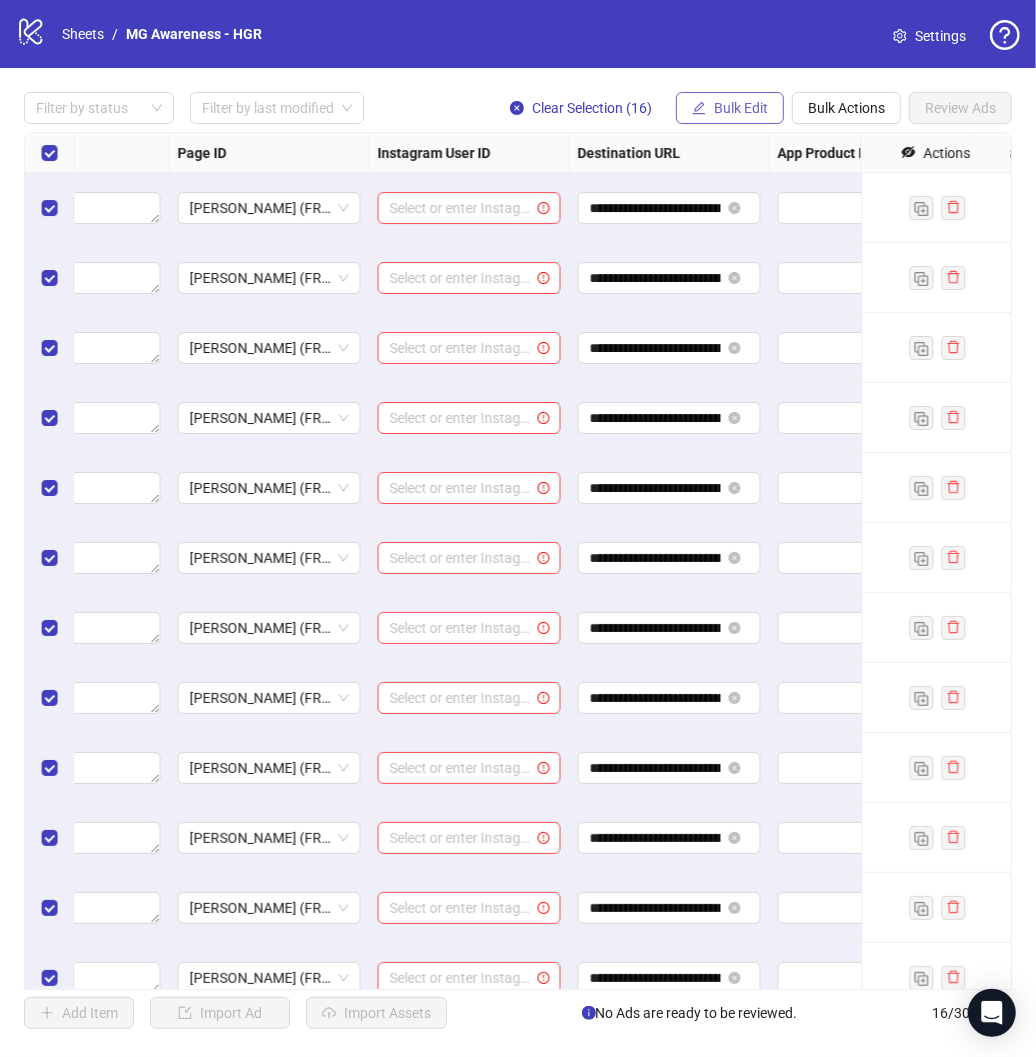 click on "Bulk Edit" at bounding box center (741, 108) 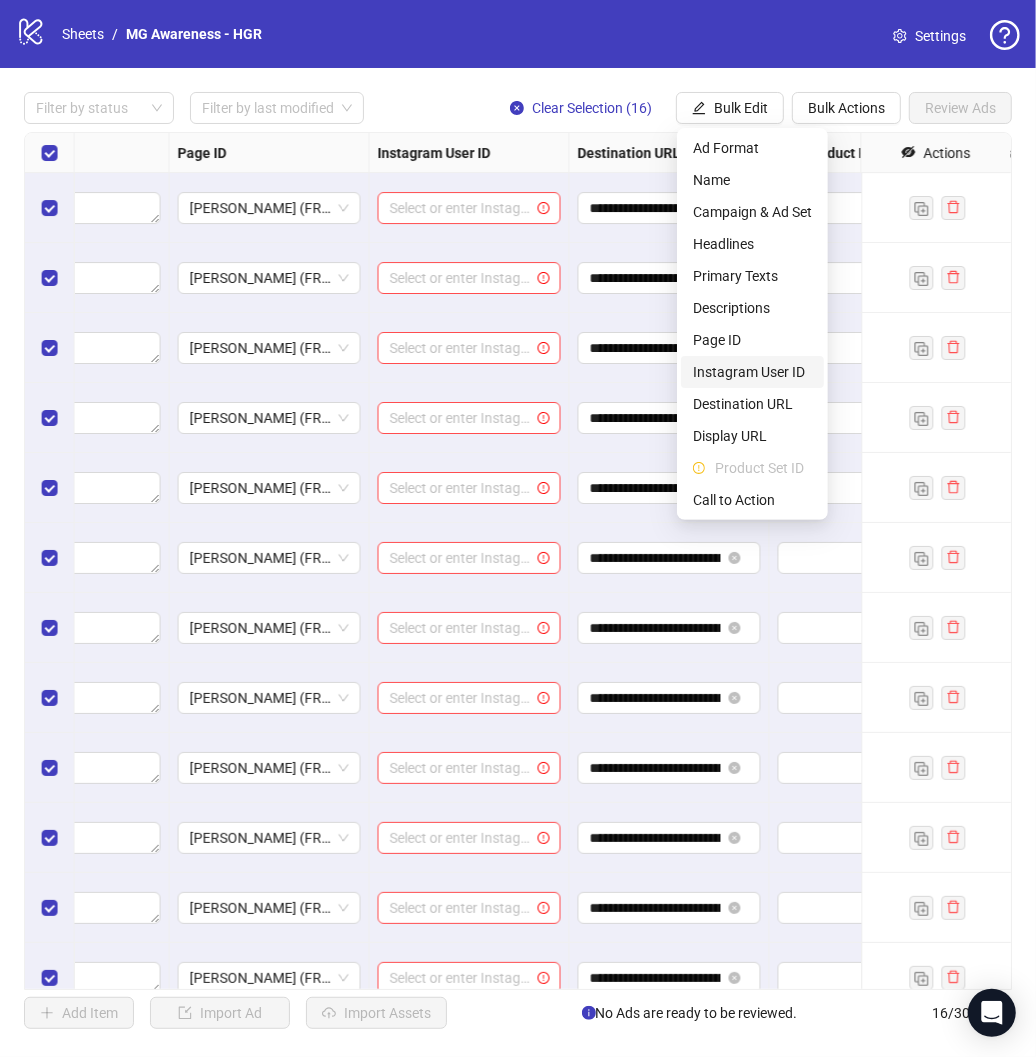 click on "Instagram User ID" at bounding box center [752, 372] 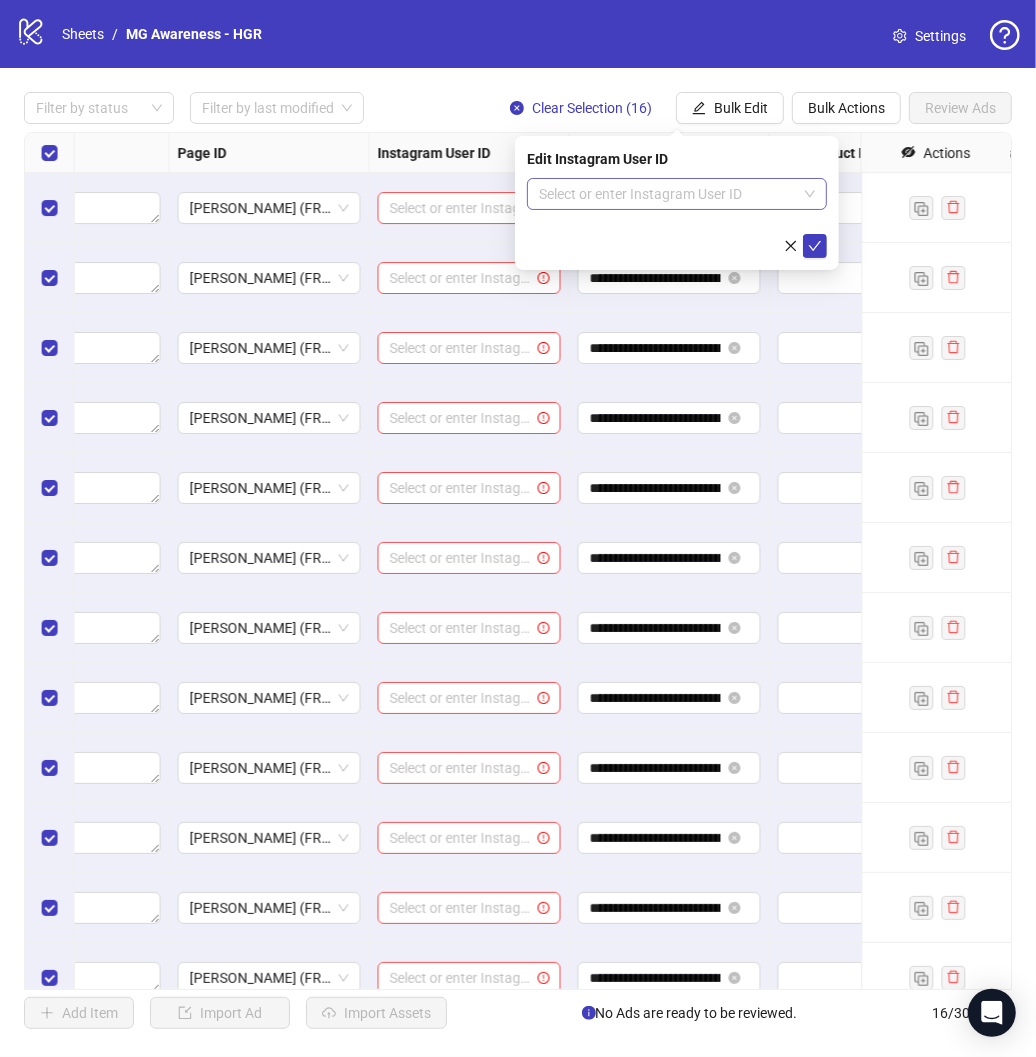 click at bounding box center (668, 194) 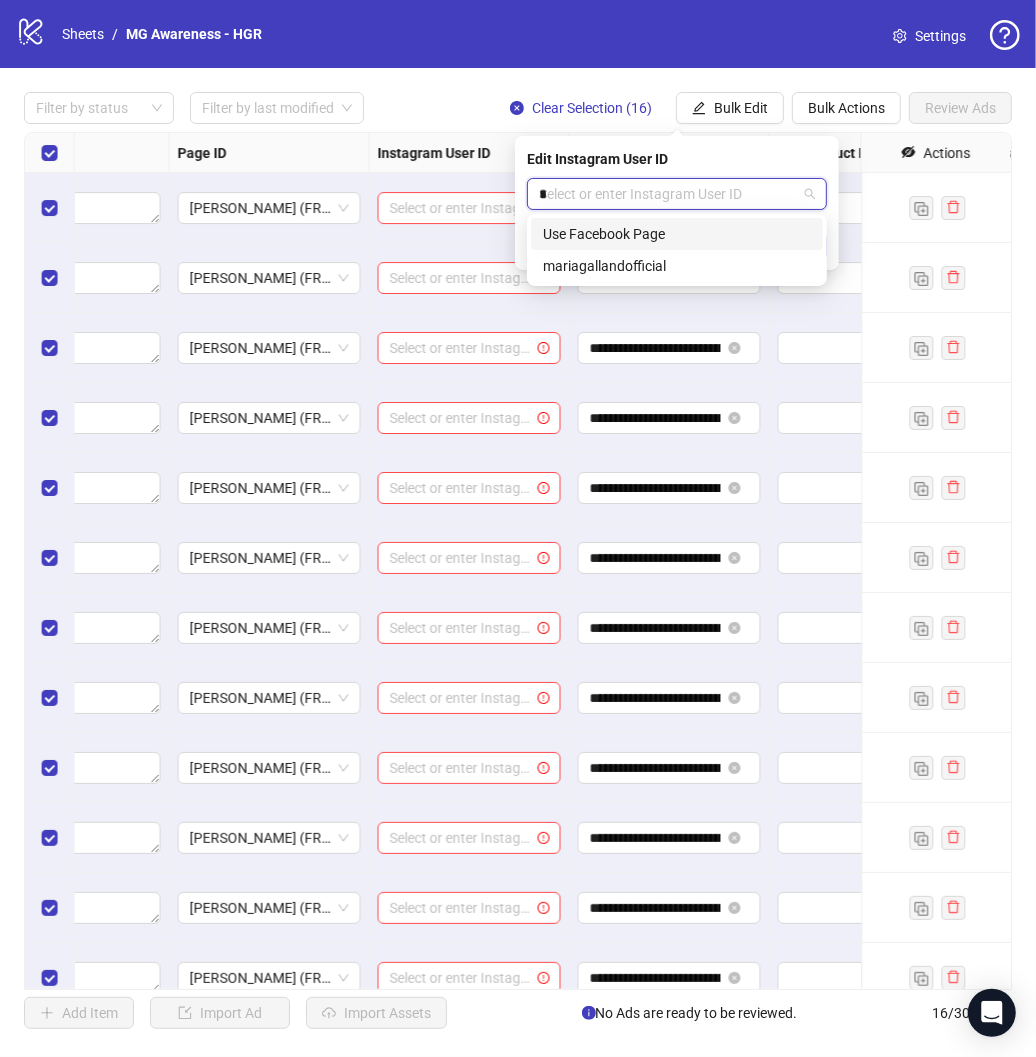 type on "**" 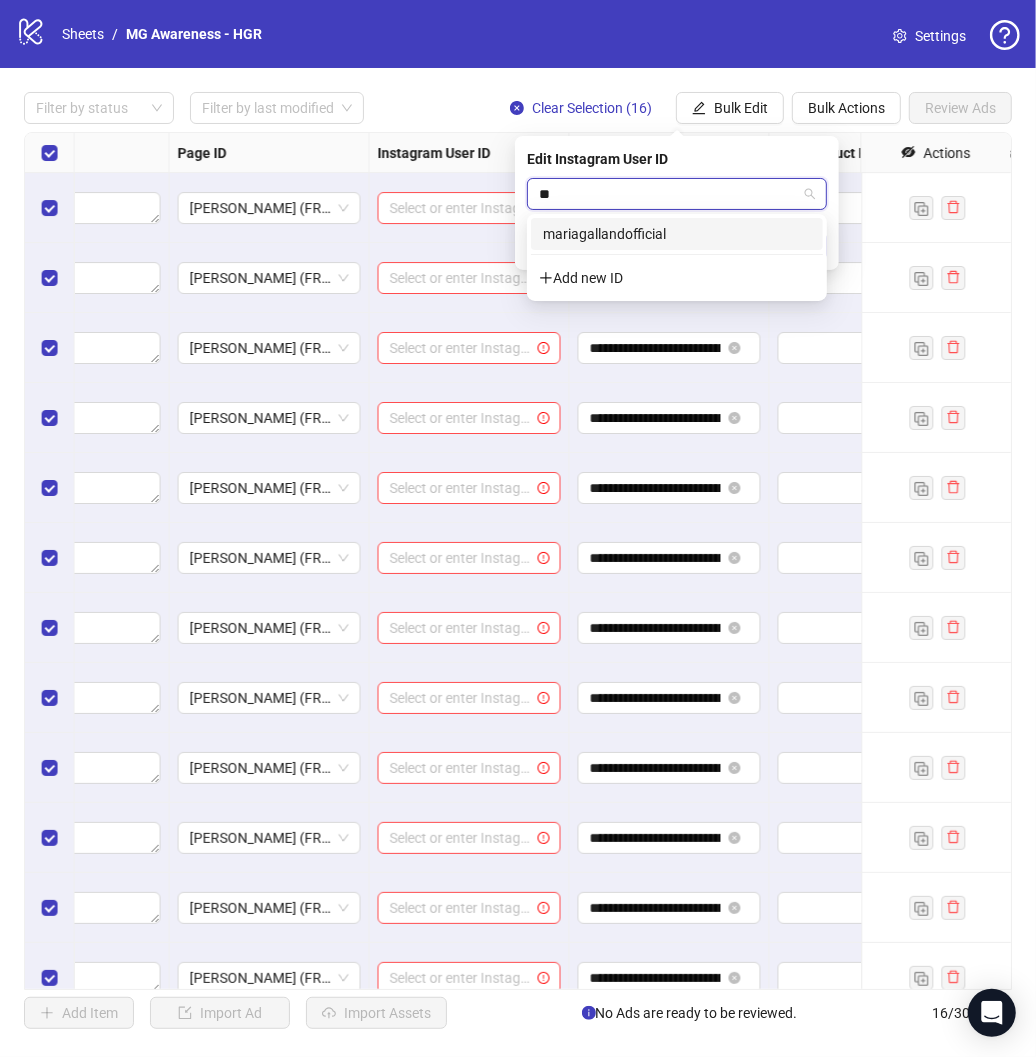 click on "mariagallandofficial" at bounding box center [677, 234] 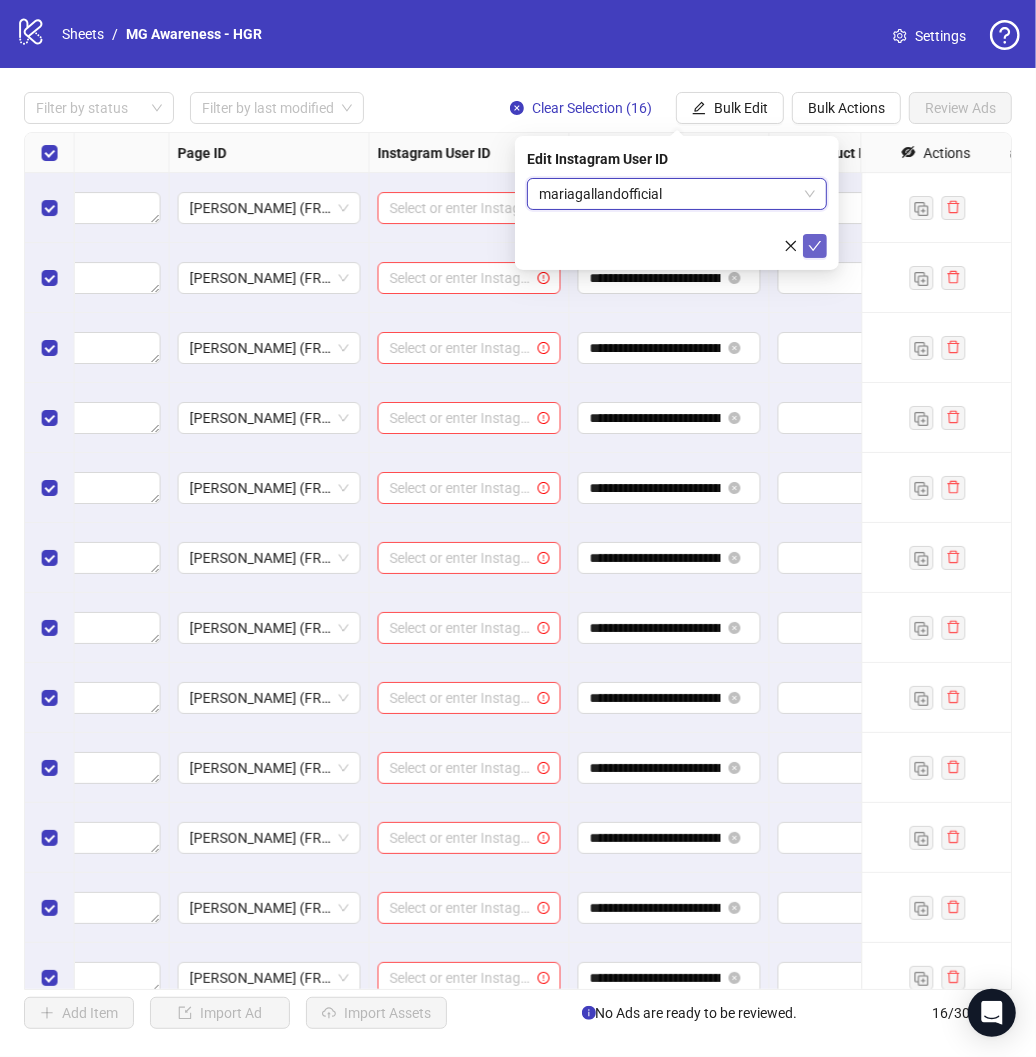 click 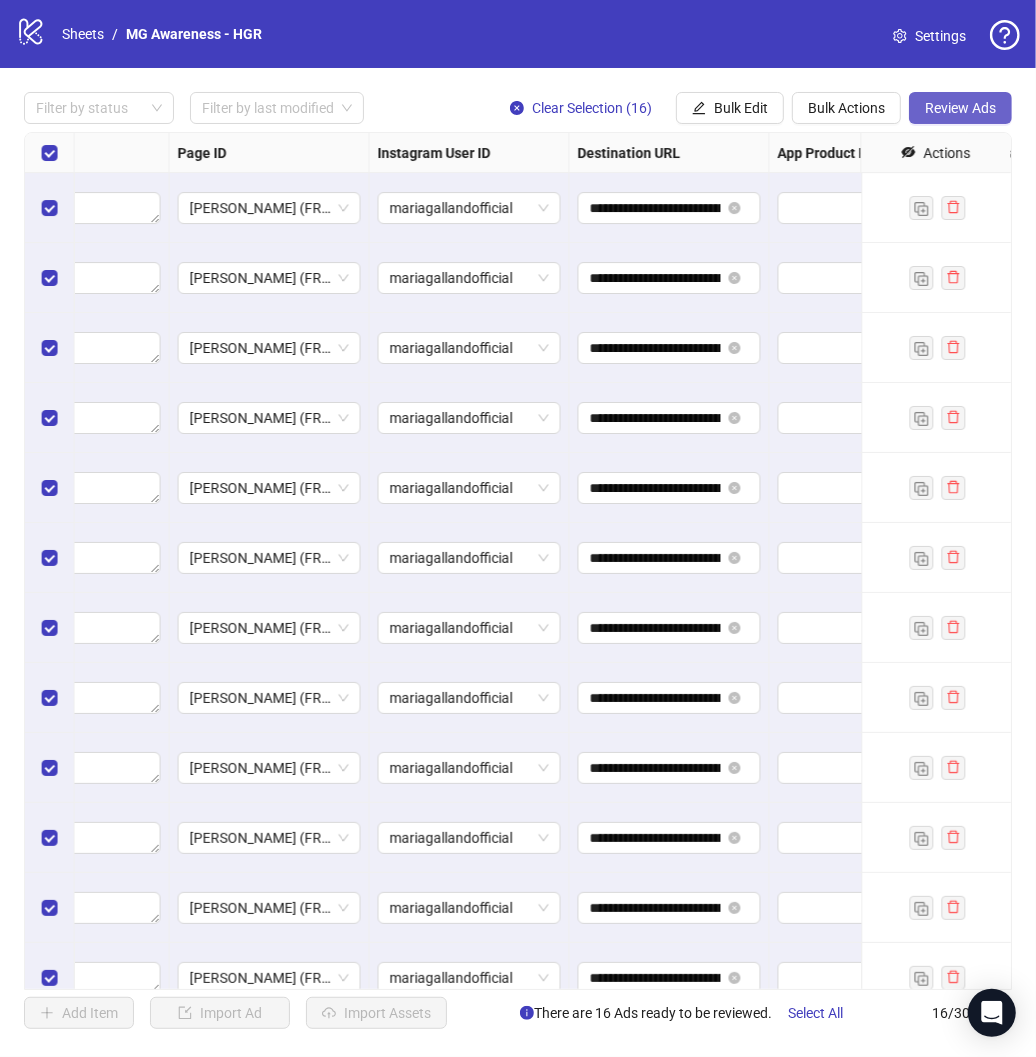 click on "Review Ads" at bounding box center (960, 108) 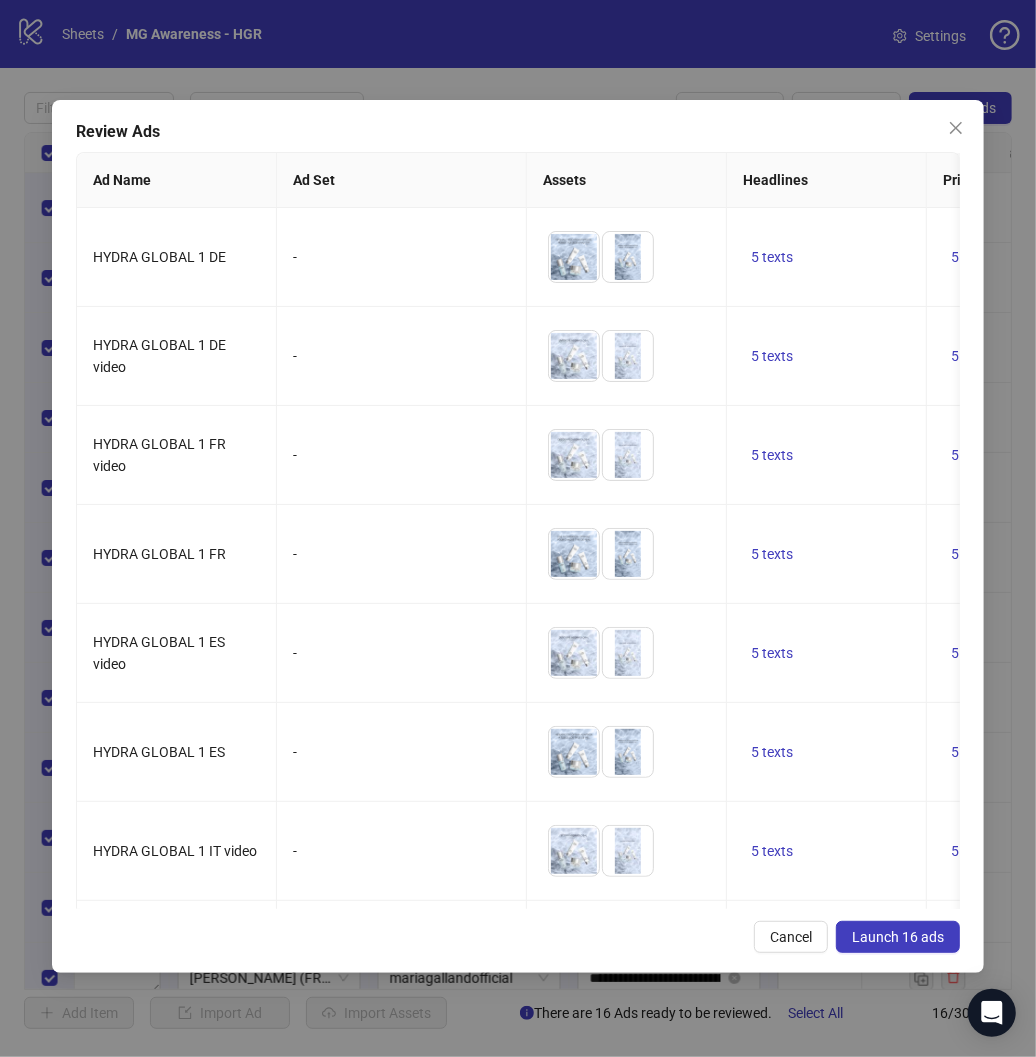 click on "Launch 16 ads" at bounding box center [898, 937] 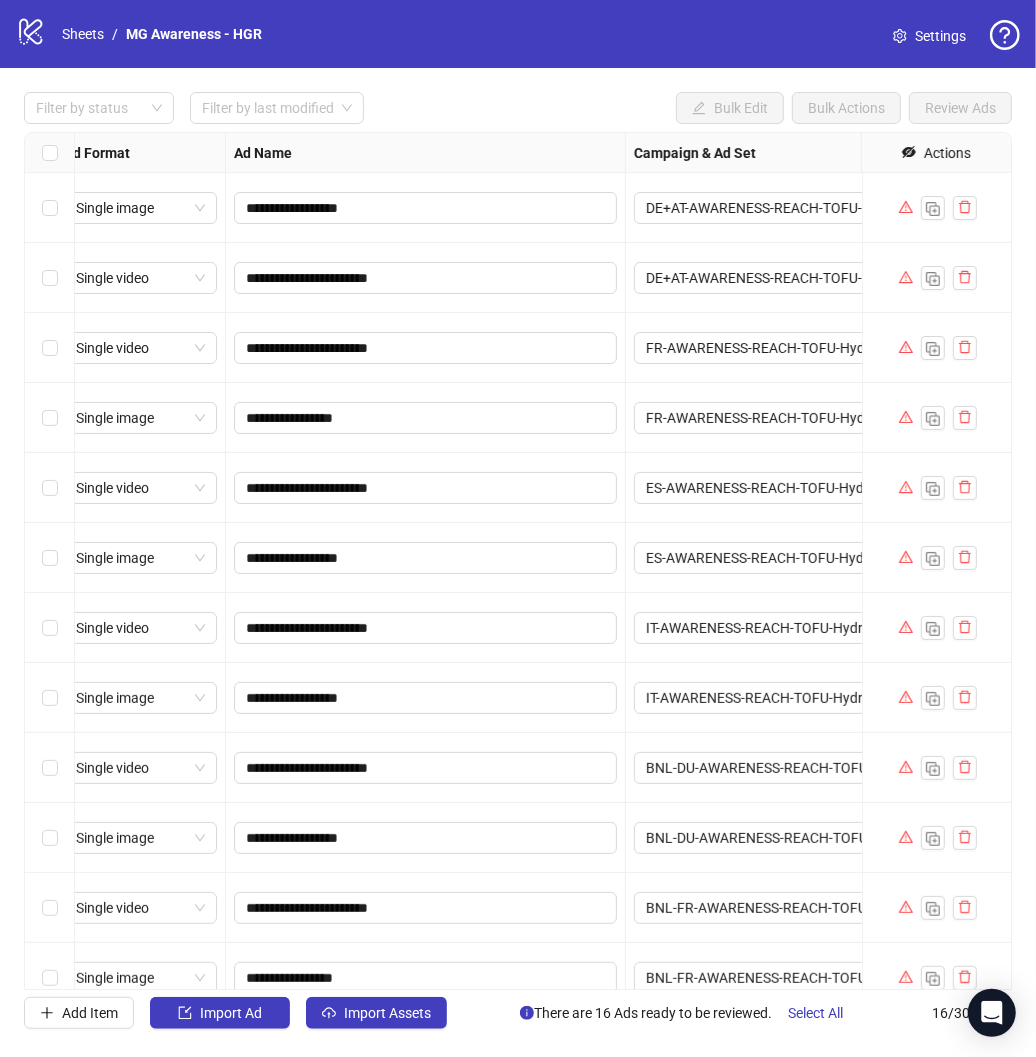 scroll, scrollTop: 0, scrollLeft: 0, axis: both 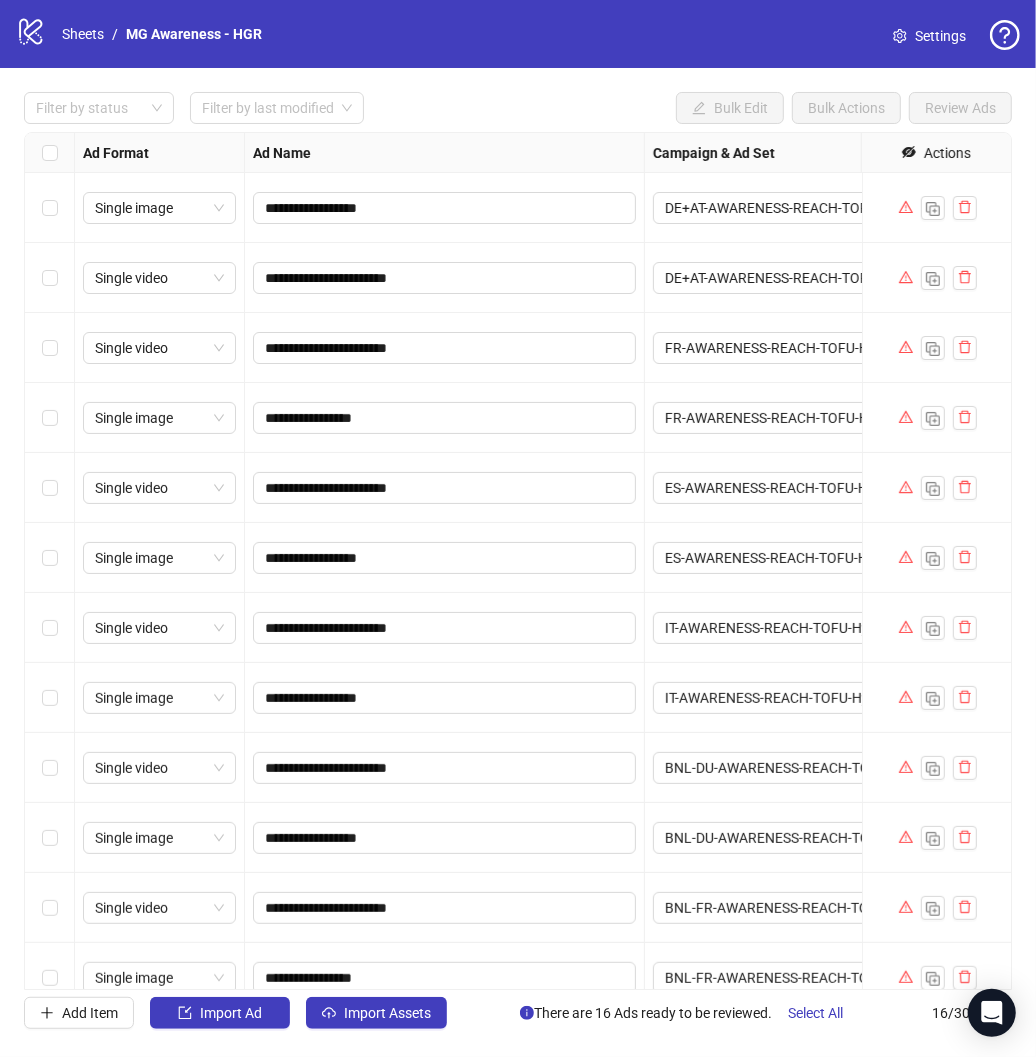 click on "Settings" at bounding box center (929, 36) 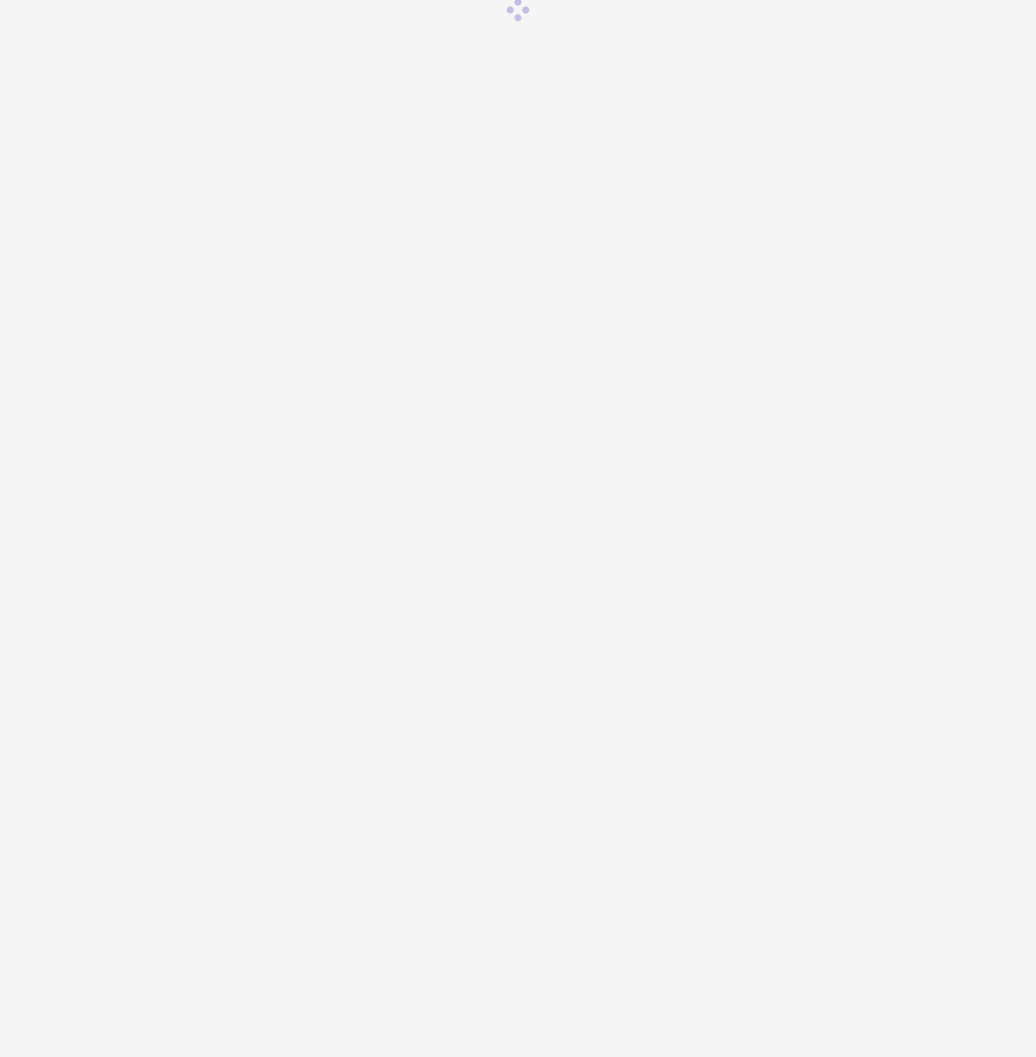 scroll, scrollTop: 0, scrollLeft: 0, axis: both 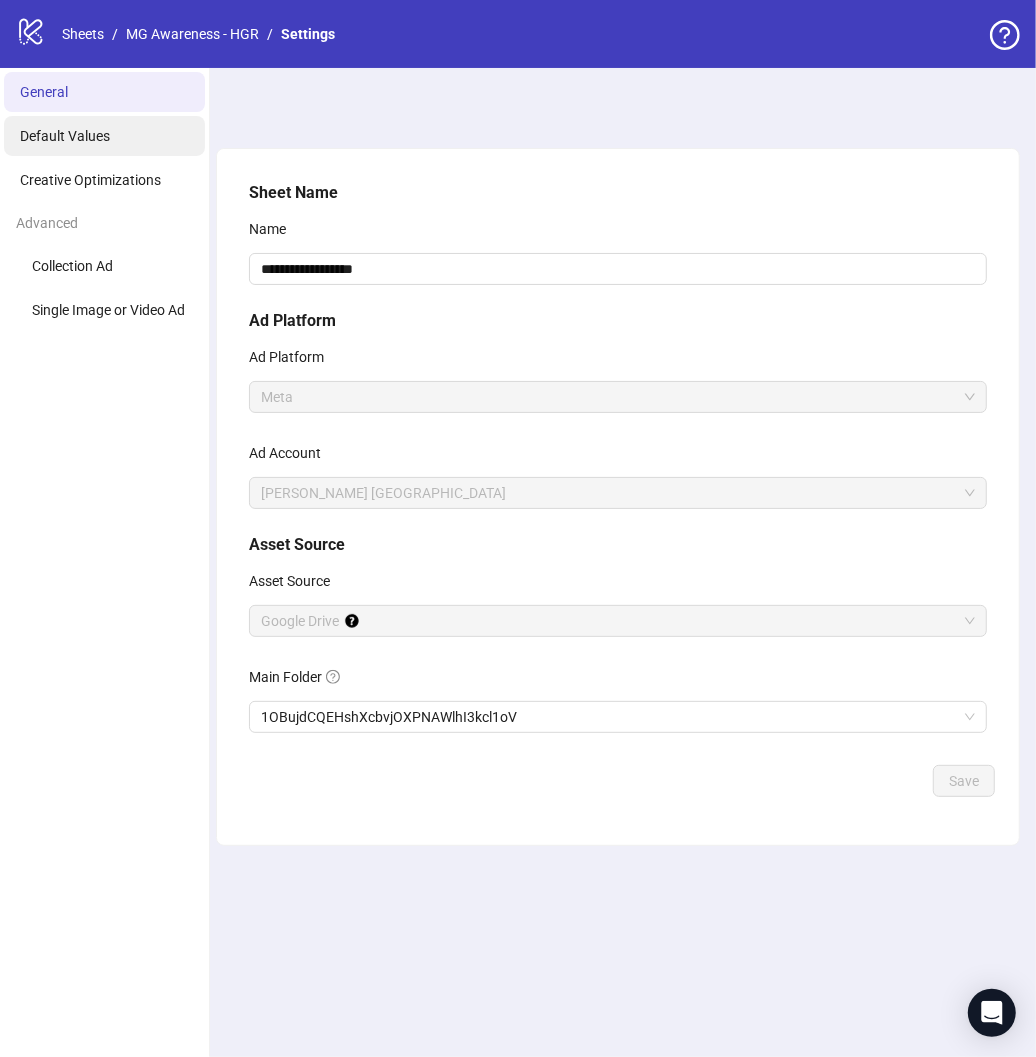 click on "Default Values" at bounding box center (65, 136) 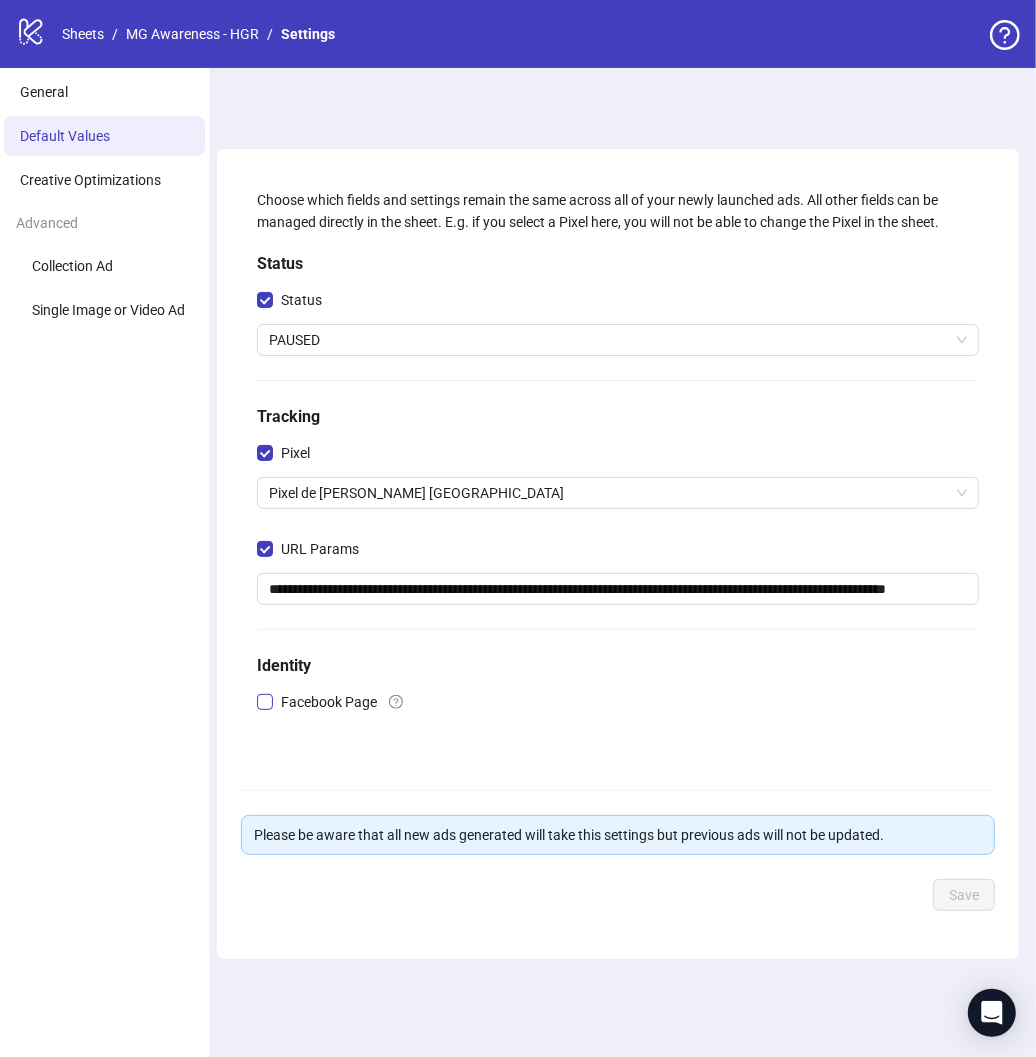 click on "Facebook Page" at bounding box center (329, 702) 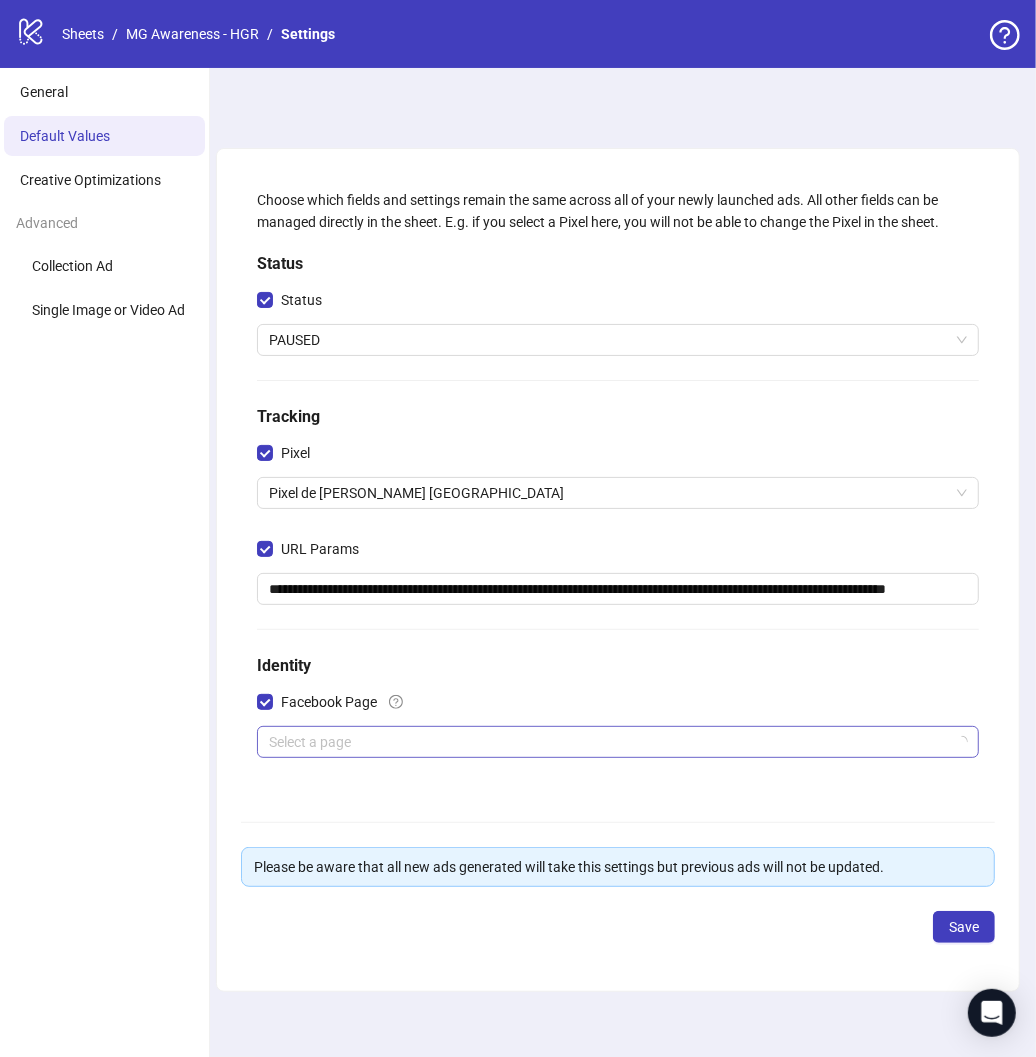 click at bounding box center (609, 742) 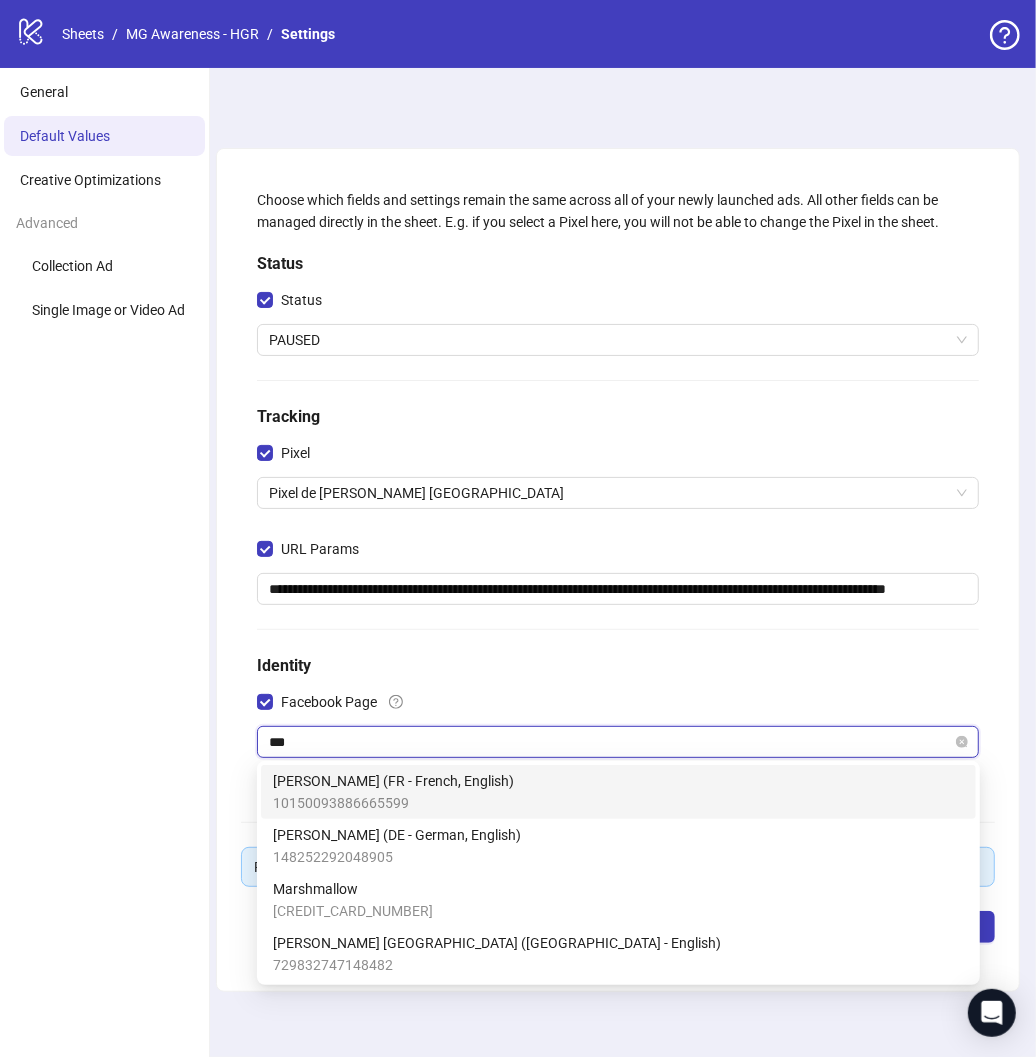 type on "****" 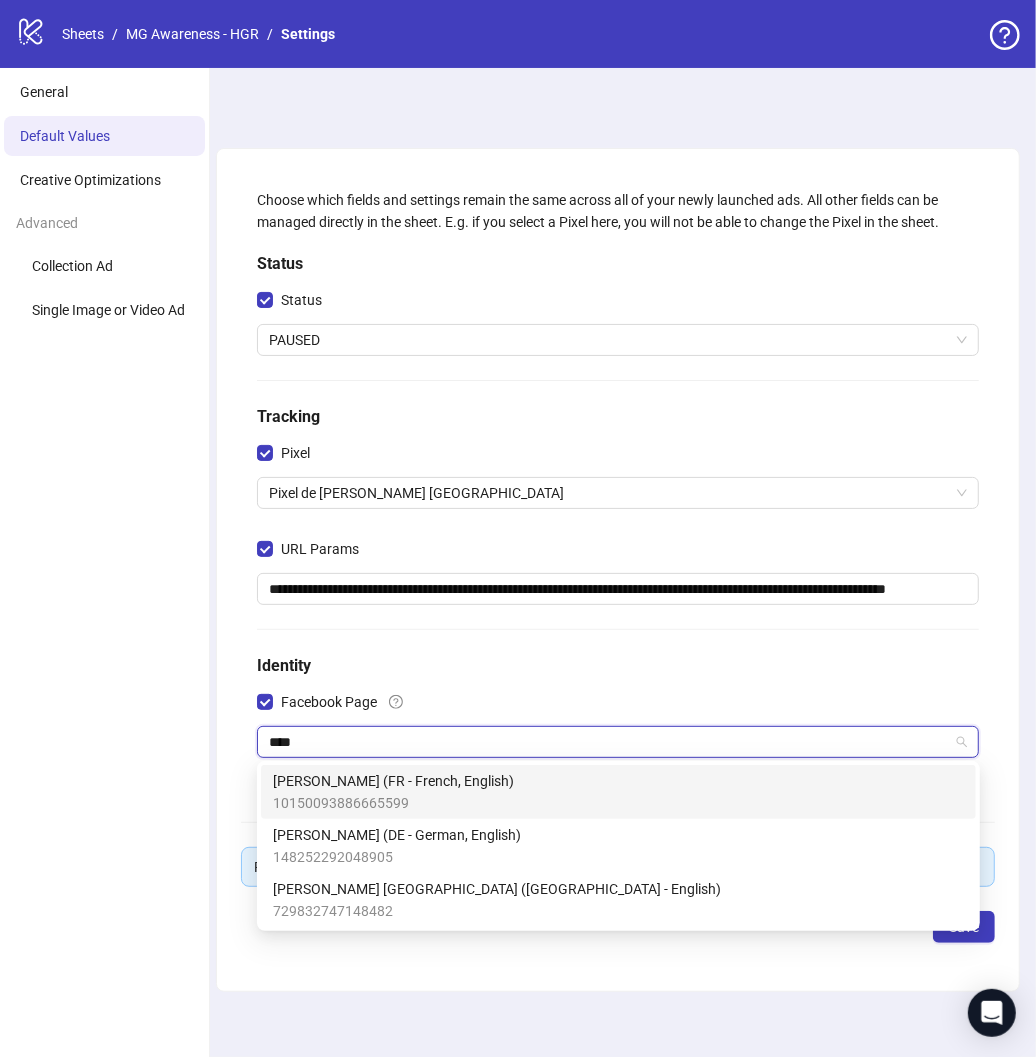 click on "[PERSON_NAME] (FR - French, English)" at bounding box center (393, 781) 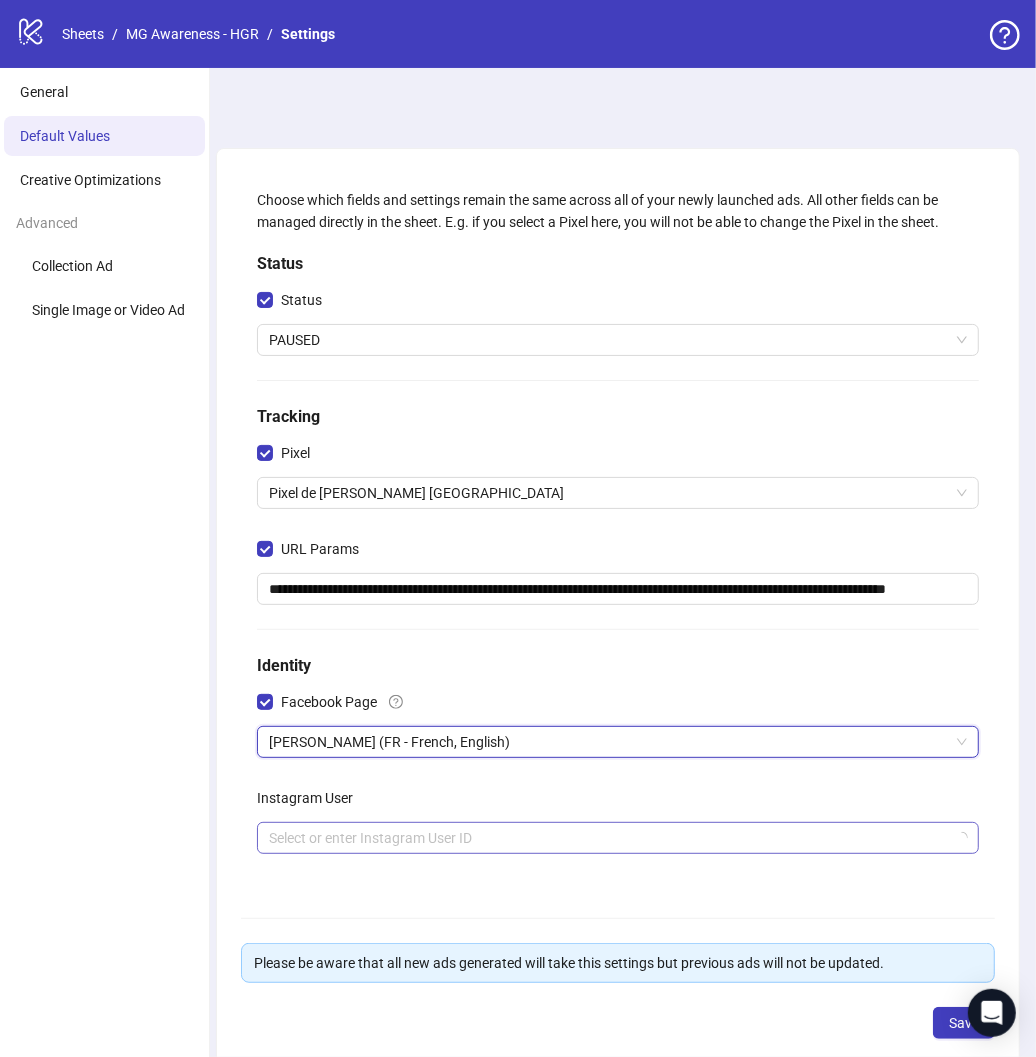 click at bounding box center [609, 838] 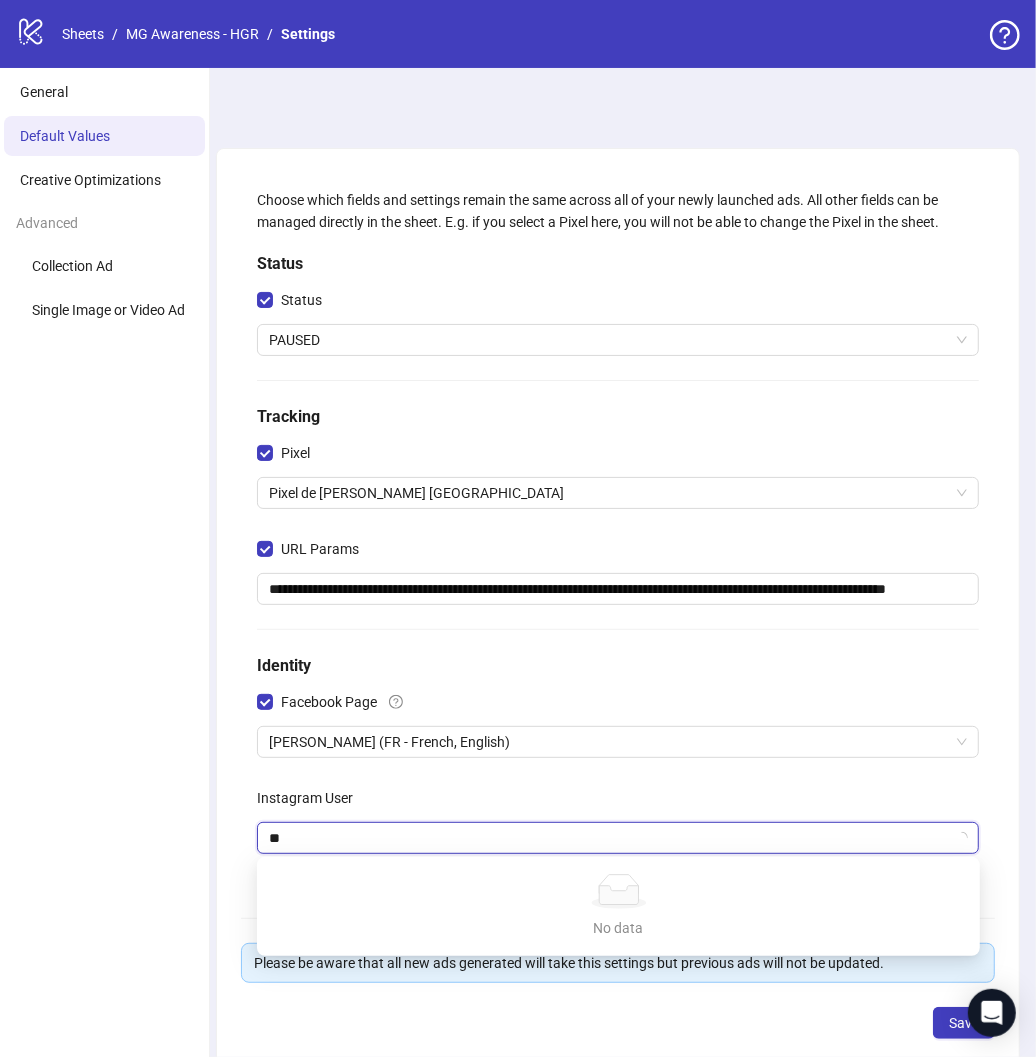 type on "***" 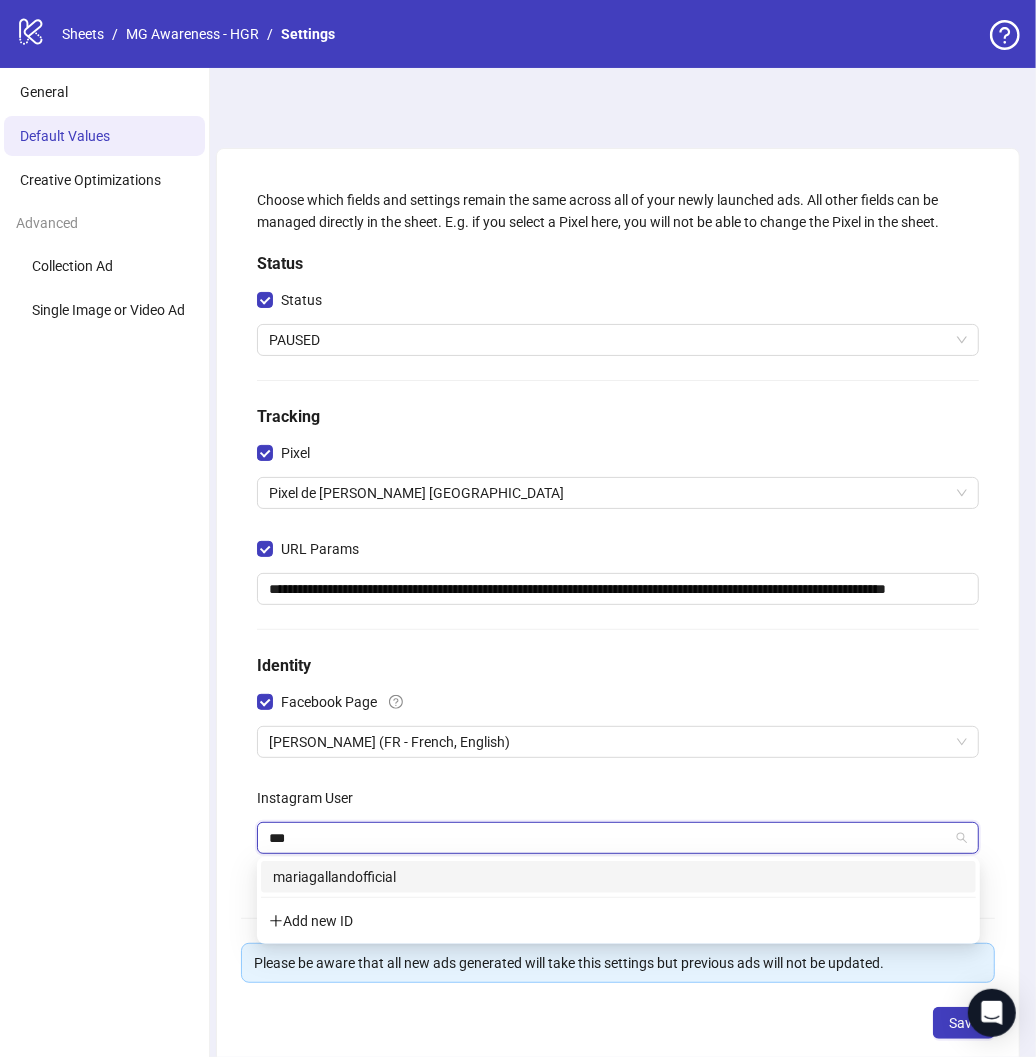 type 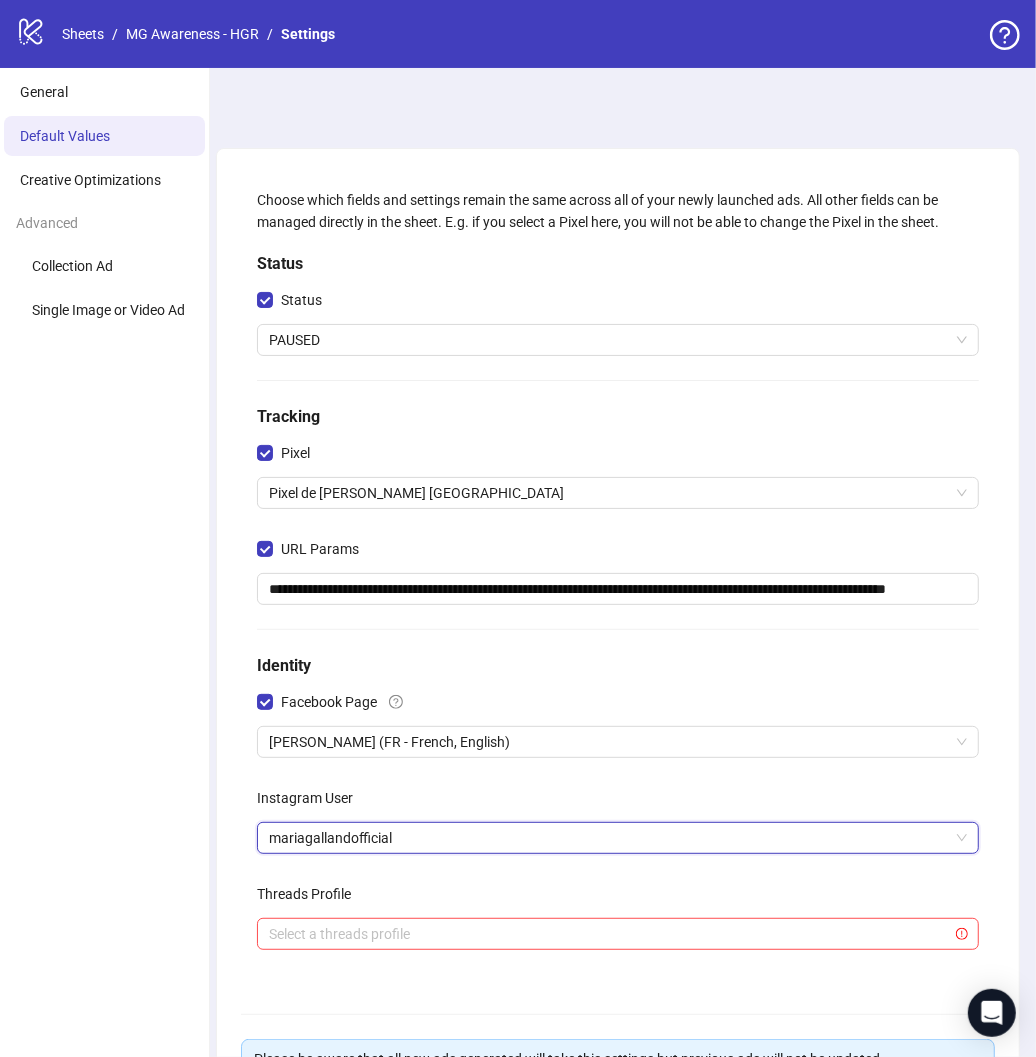 click on "**********" at bounding box center [618, 654] 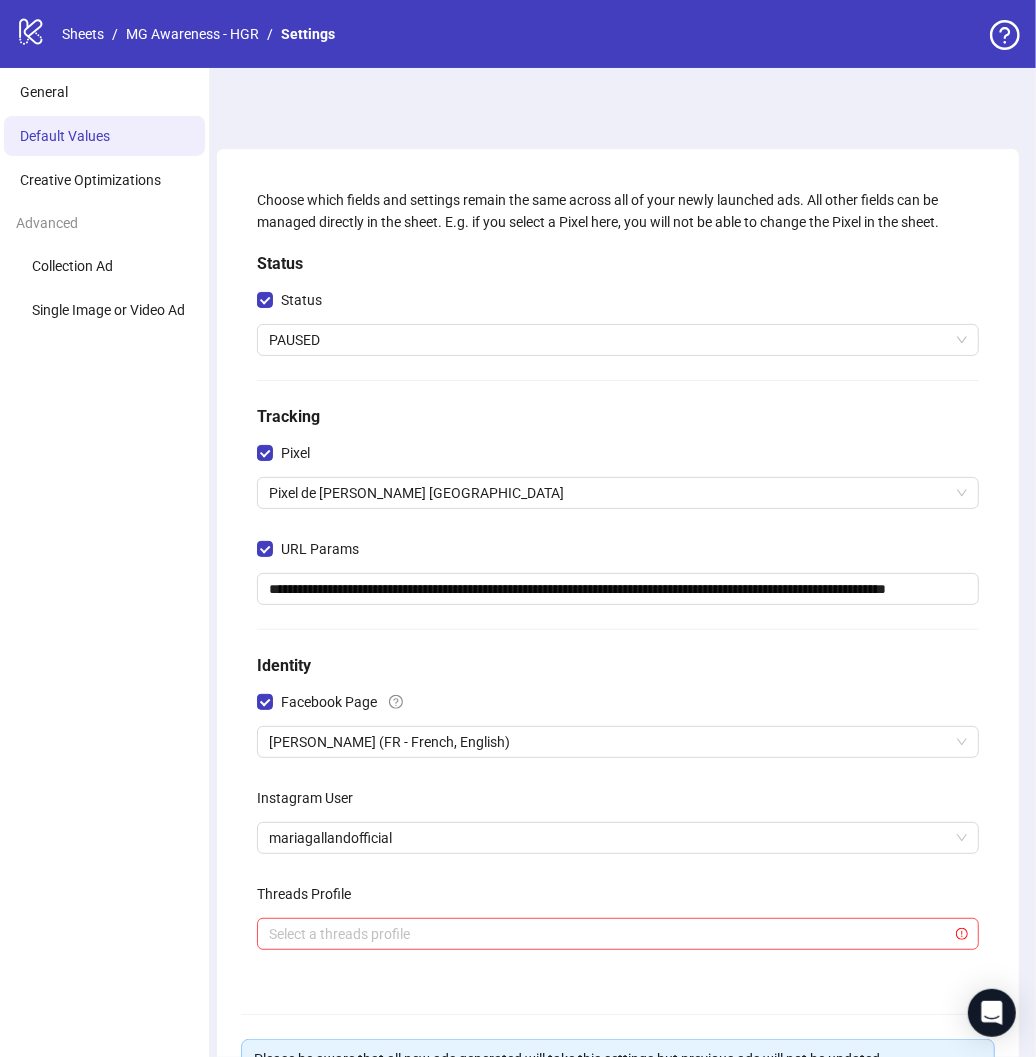 scroll, scrollTop: 204, scrollLeft: 0, axis: vertical 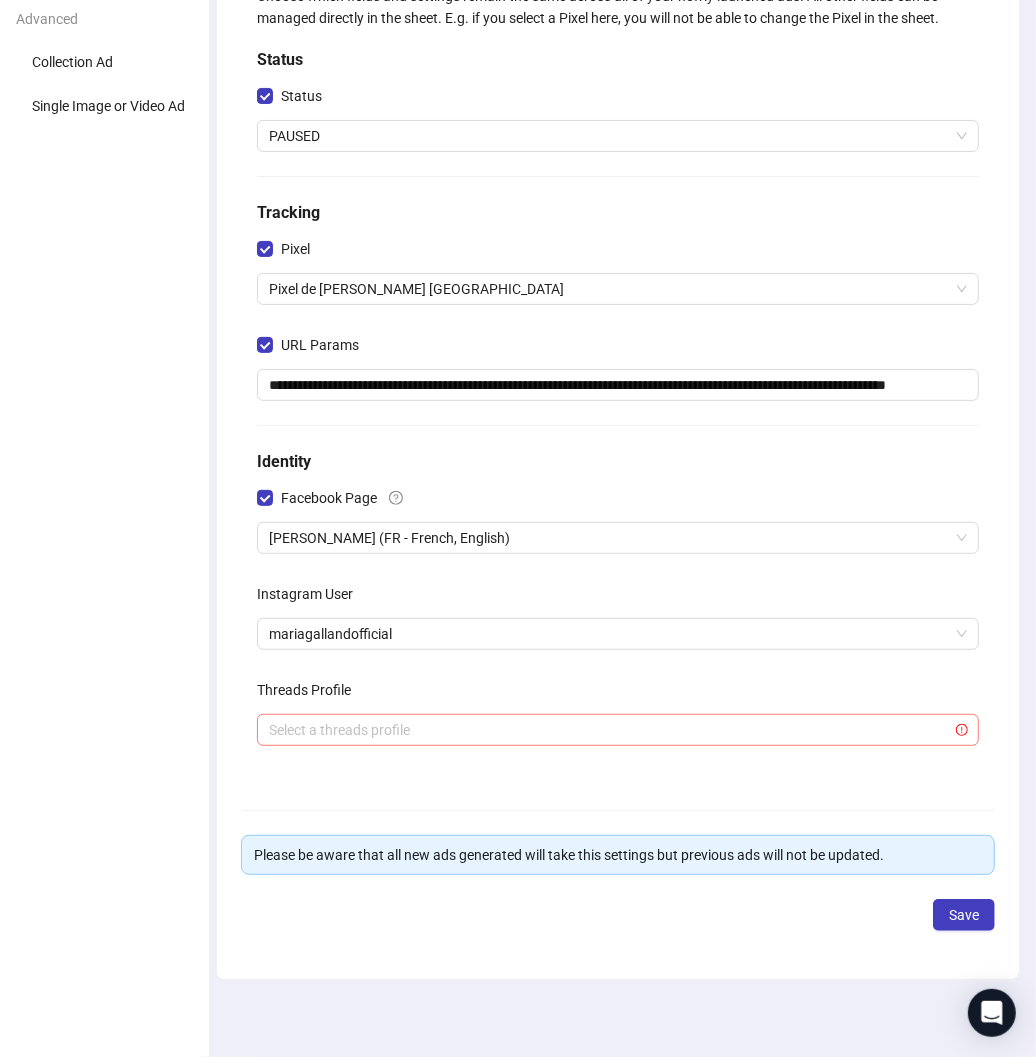 click at bounding box center [609, 730] 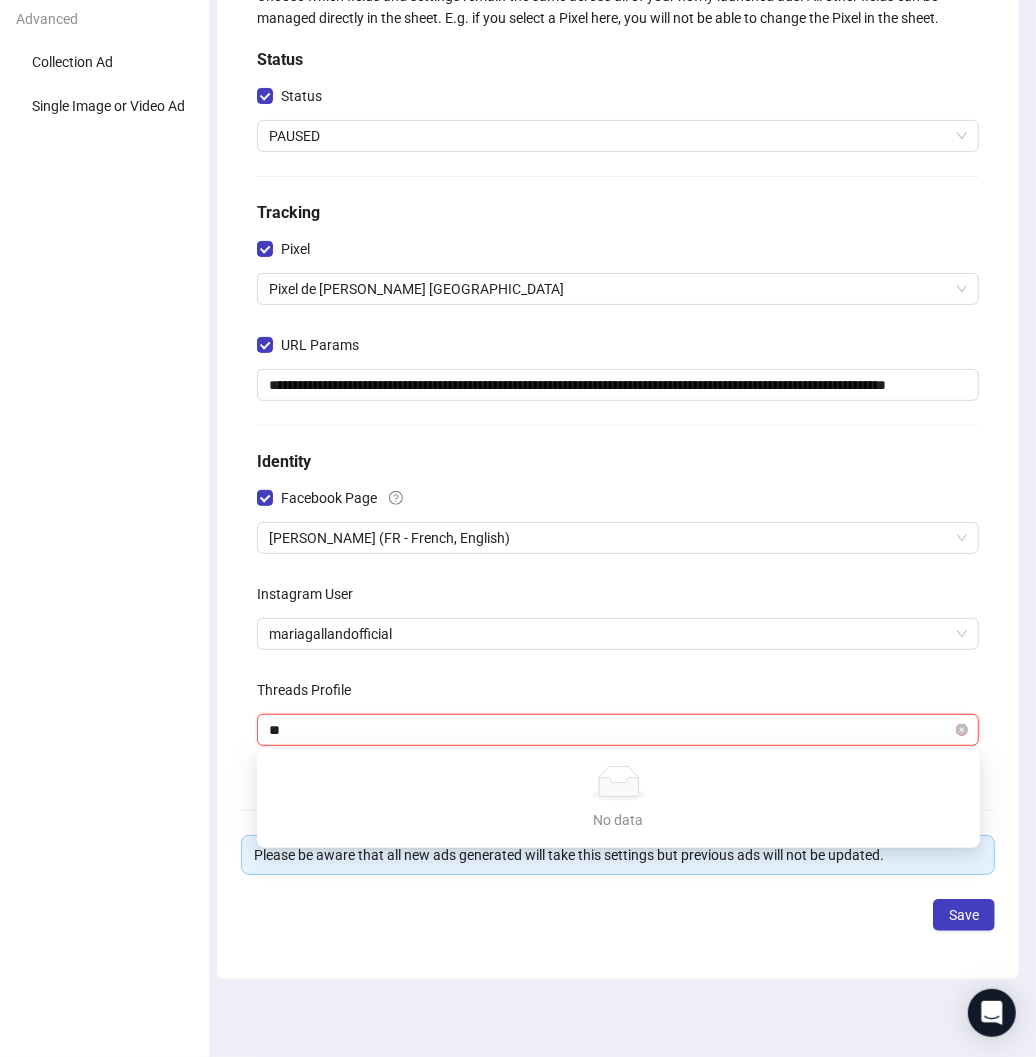type on "*" 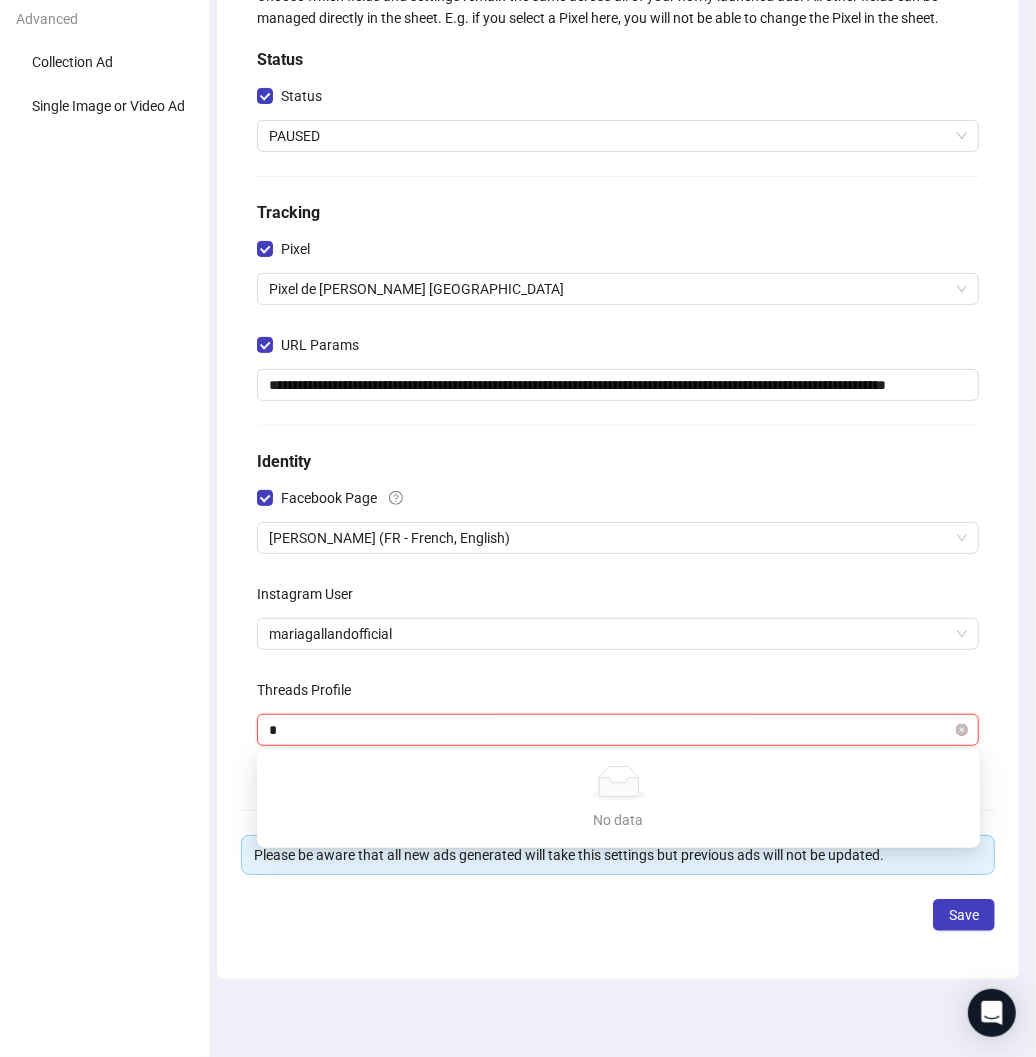 type 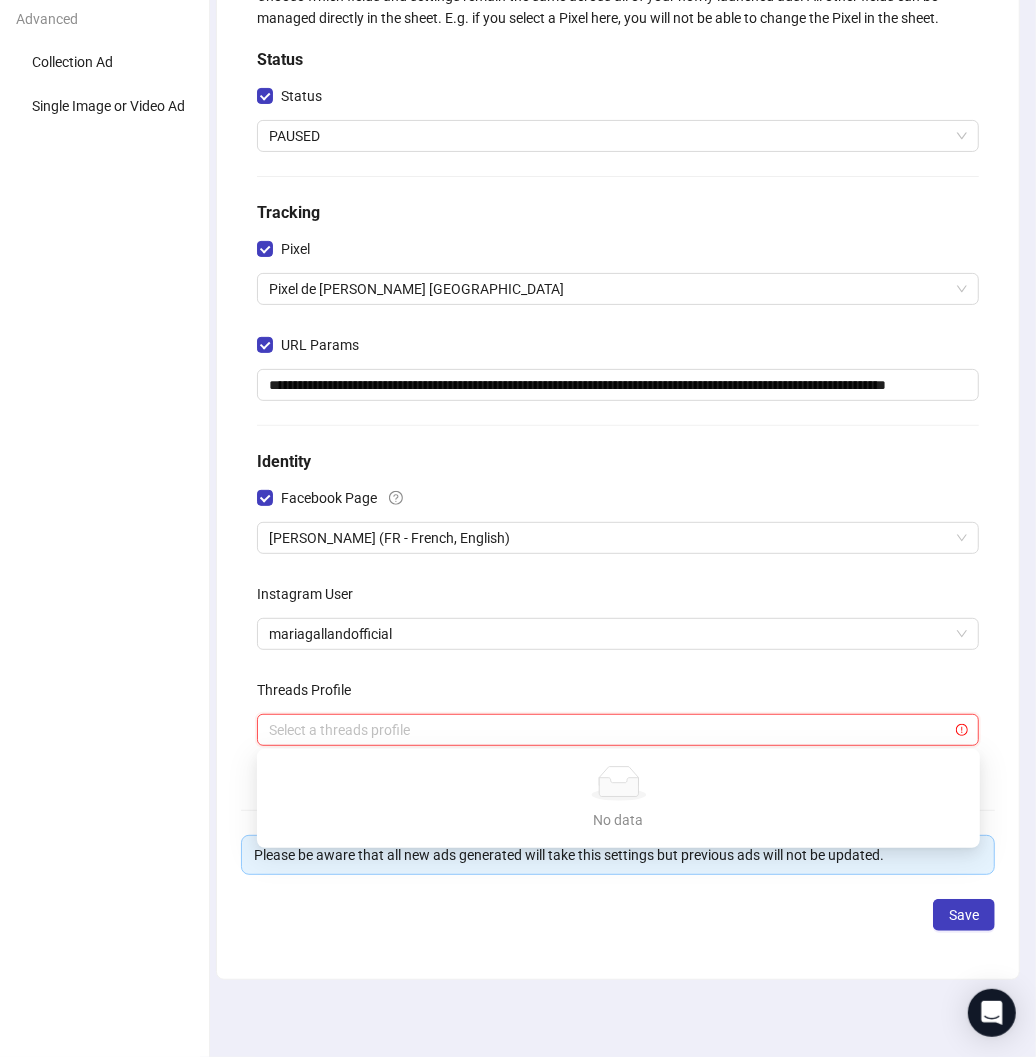 click on "**********" at bounding box center (618, 462) 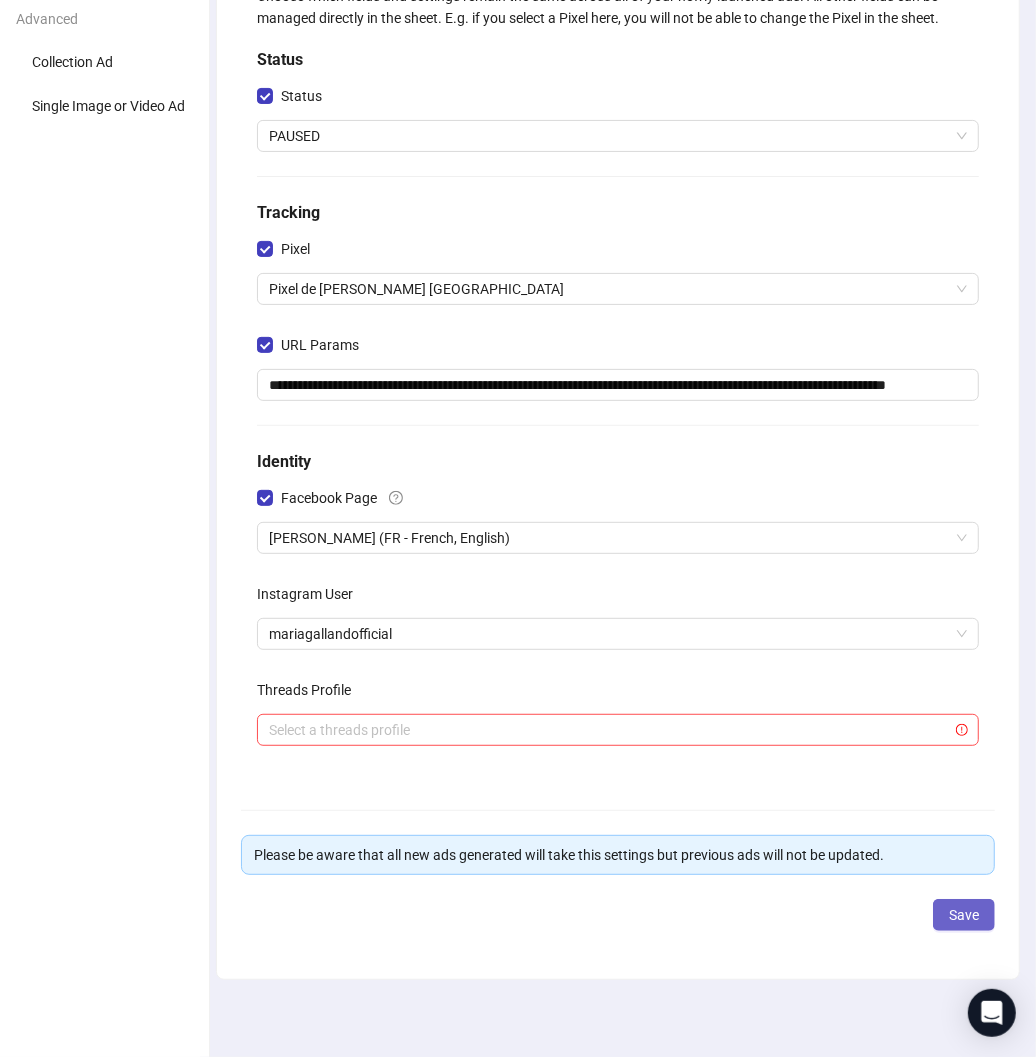 click on "Save" at bounding box center [964, 915] 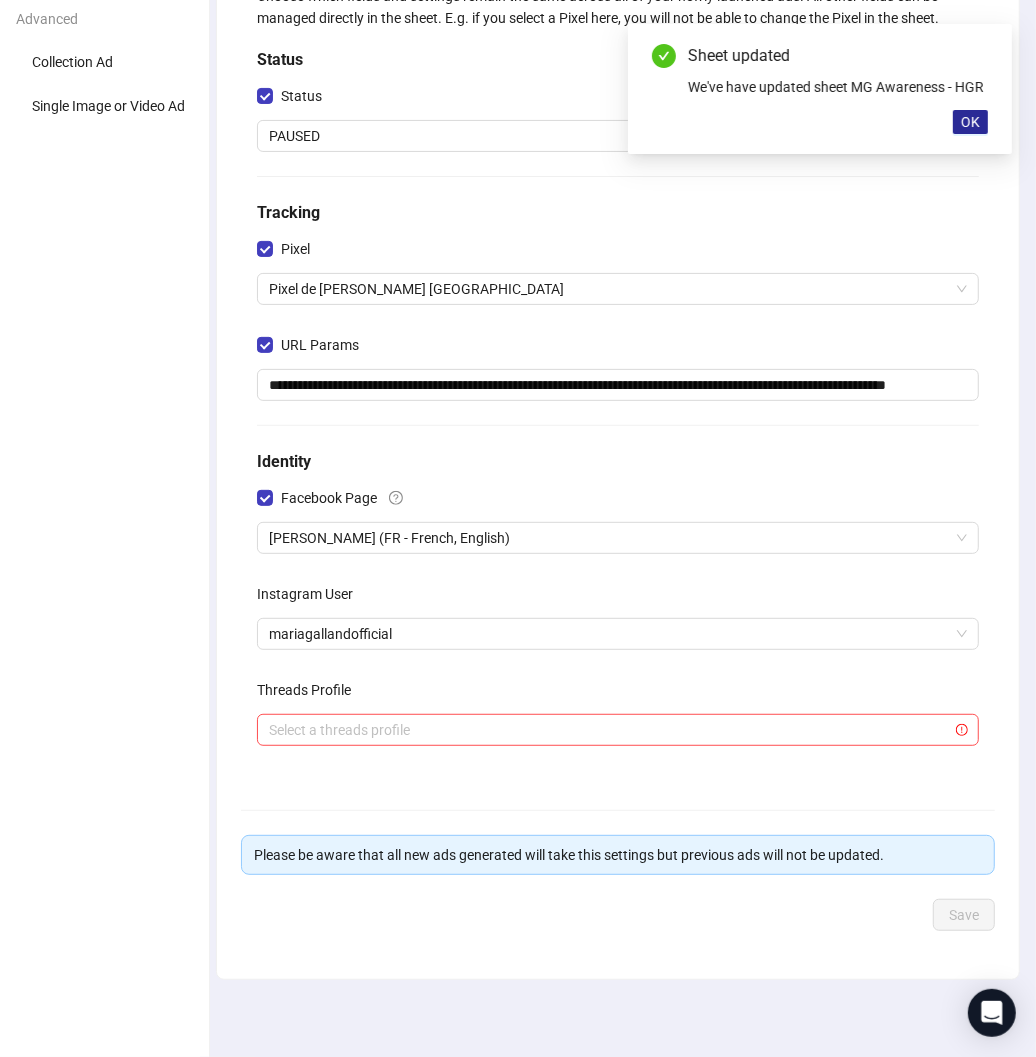 click on "OK" at bounding box center (970, 122) 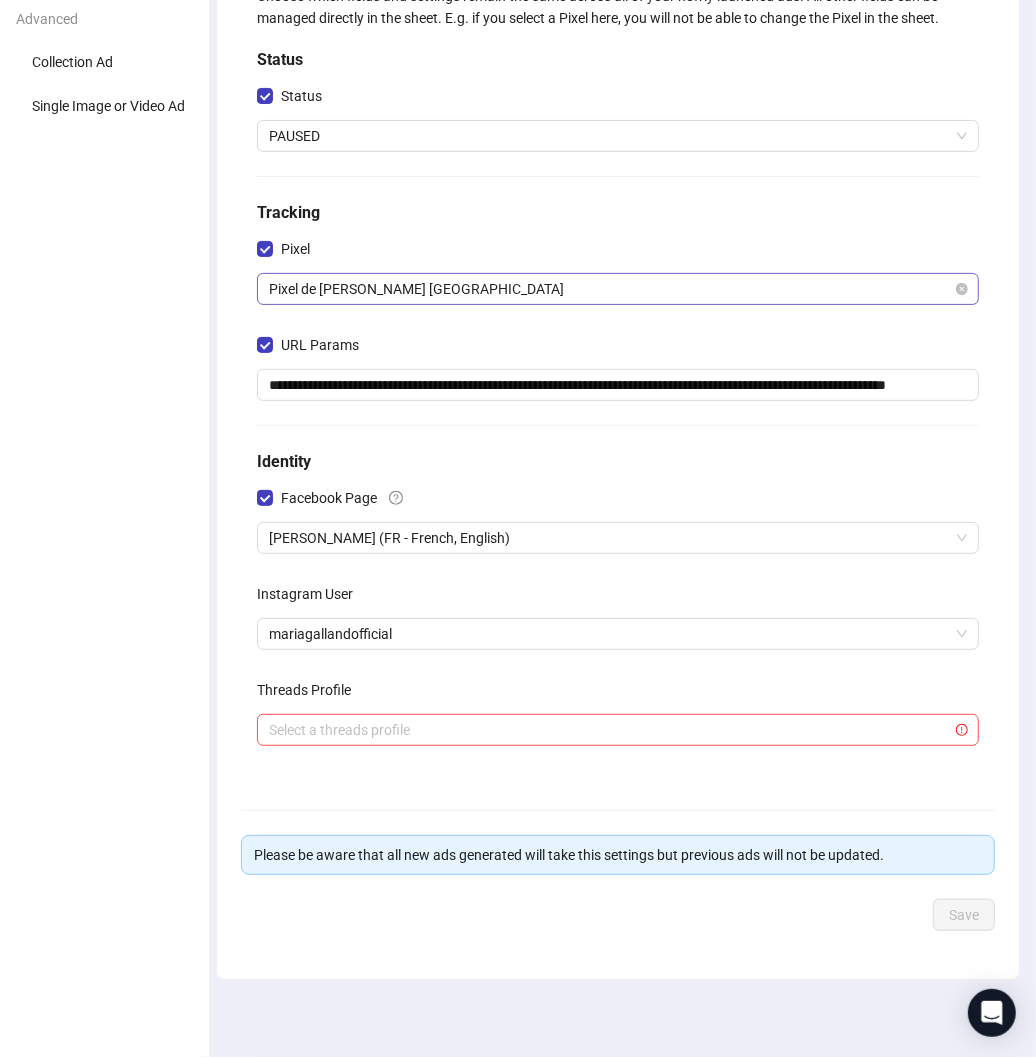scroll, scrollTop: 0, scrollLeft: 0, axis: both 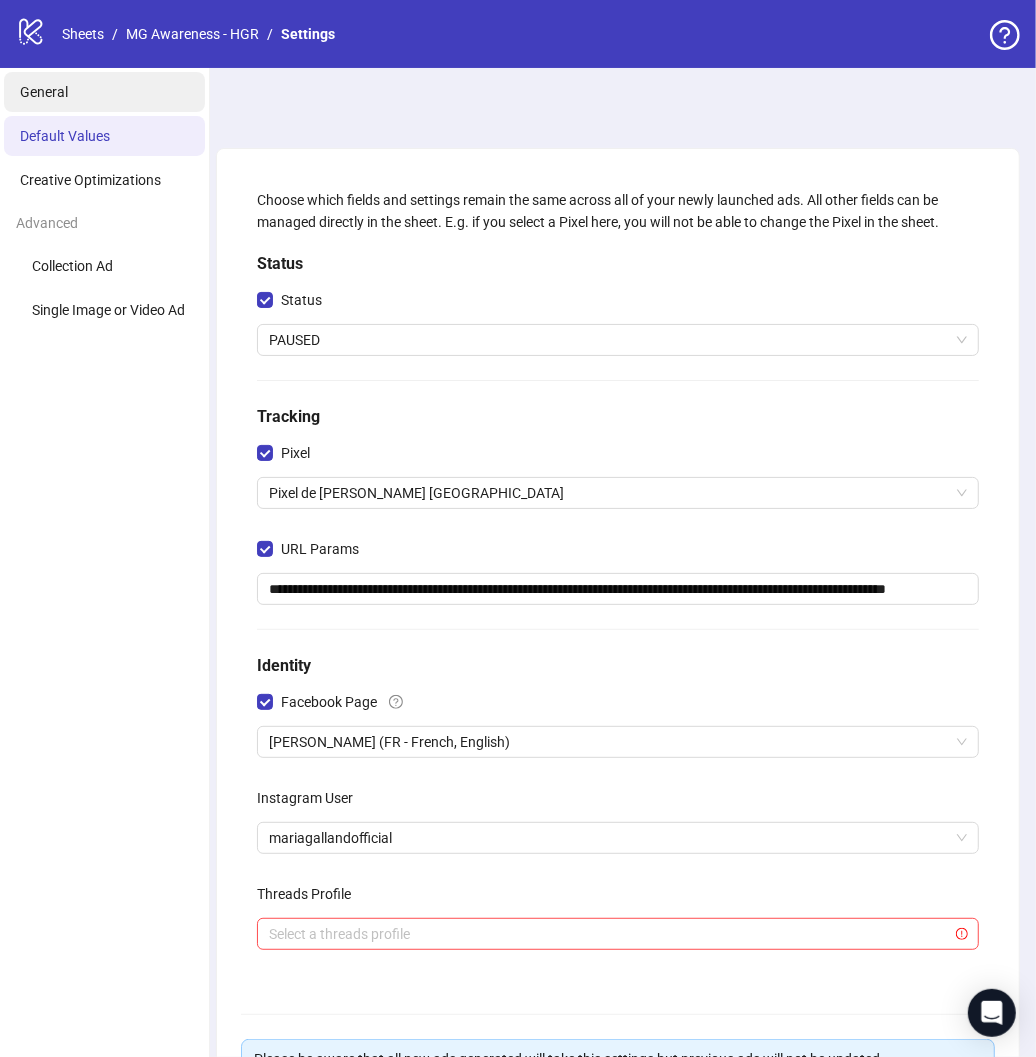 click on "General" at bounding box center (104, 92) 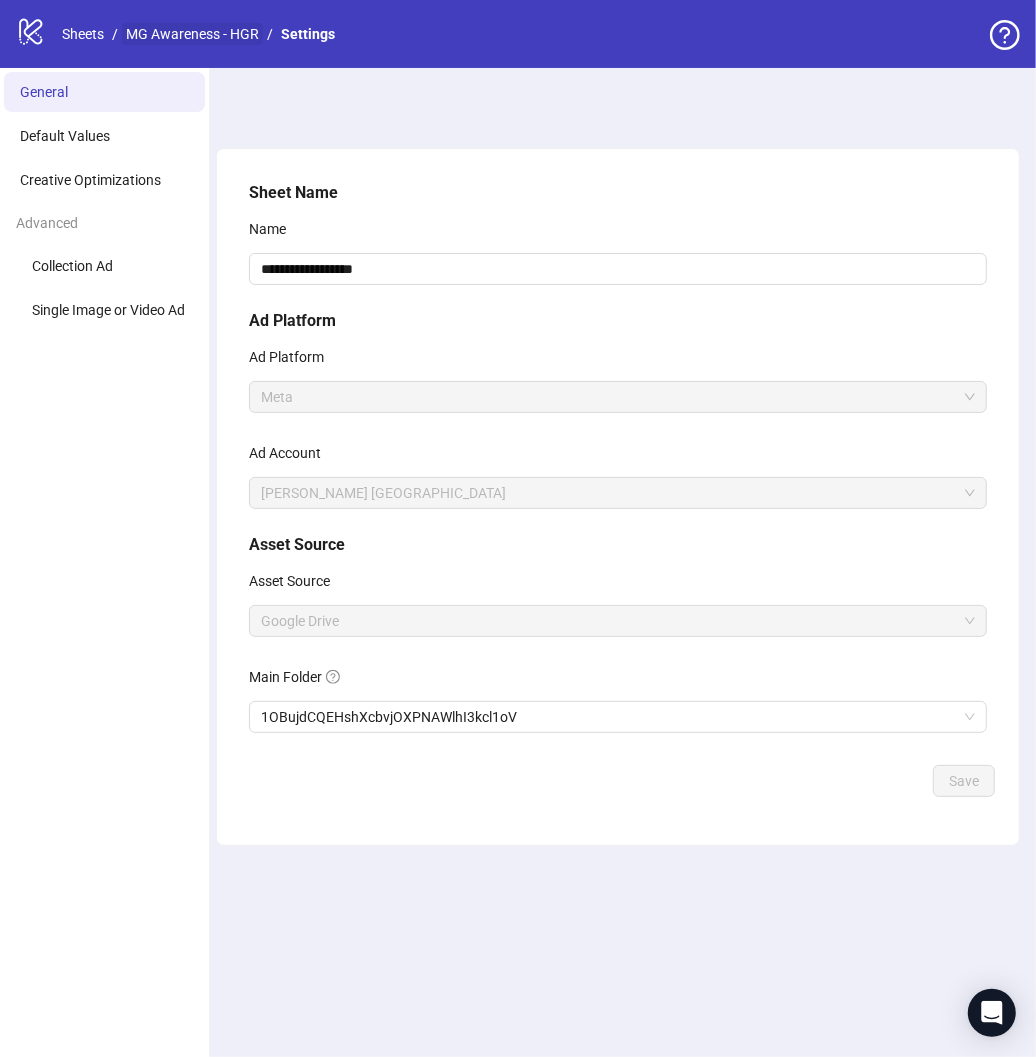 click on "MG Awareness - HGR" at bounding box center [192, 34] 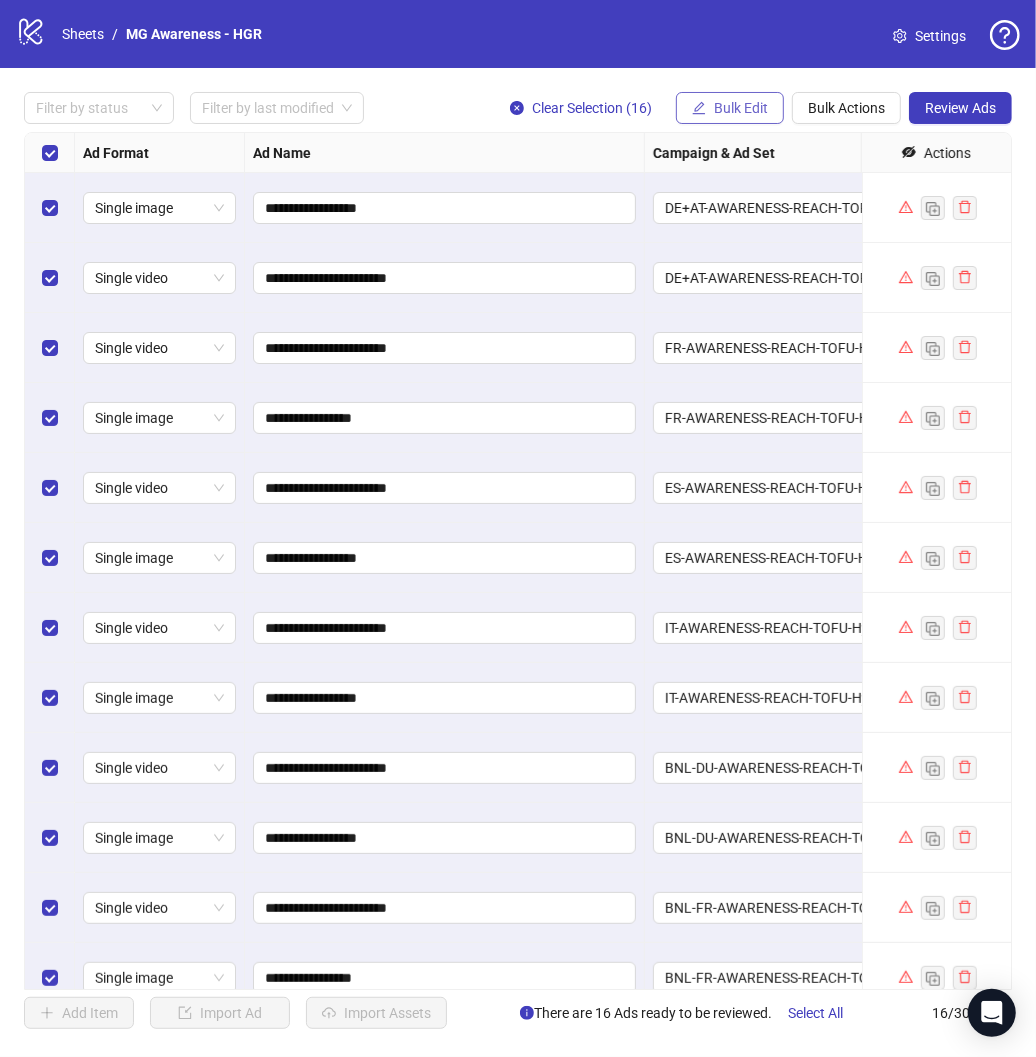 click on "Bulk Edit" at bounding box center [741, 108] 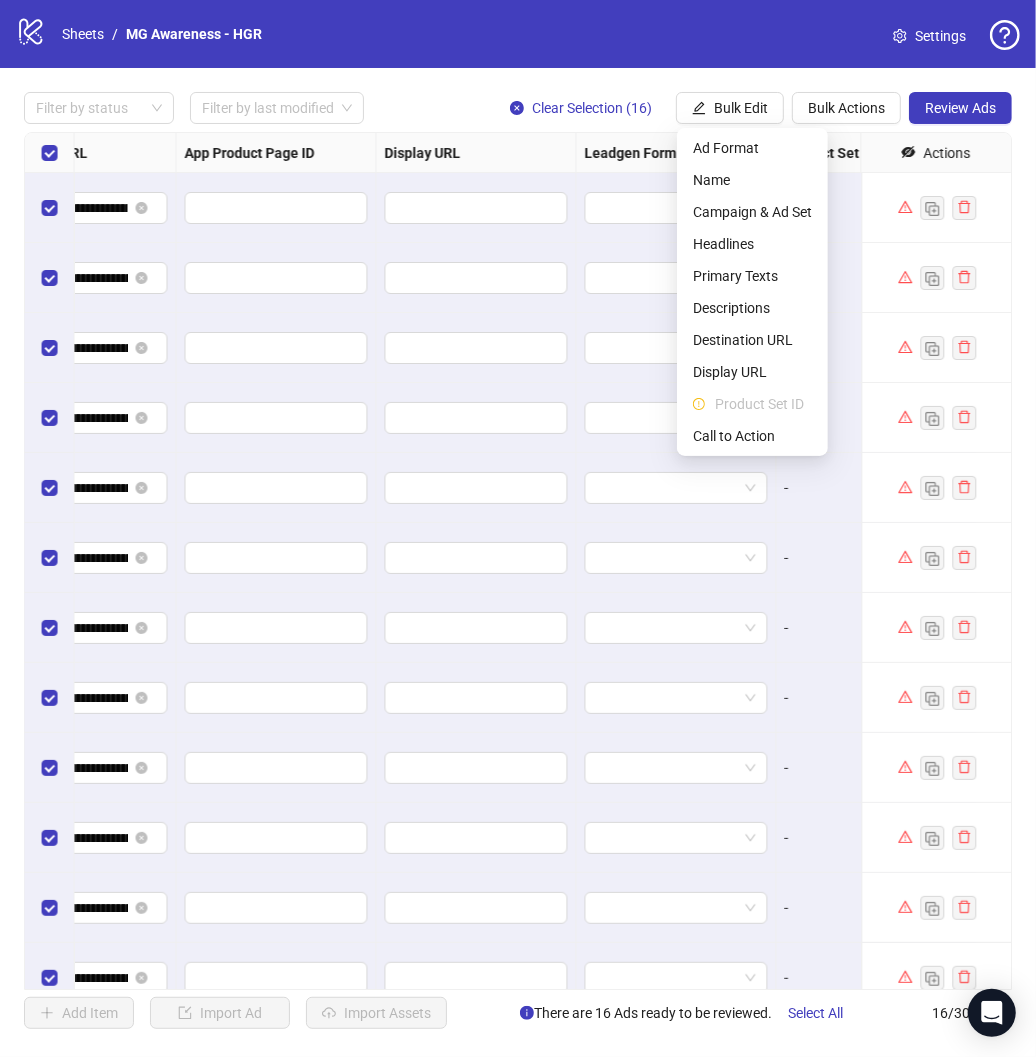 scroll, scrollTop: 0, scrollLeft: 2025, axis: horizontal 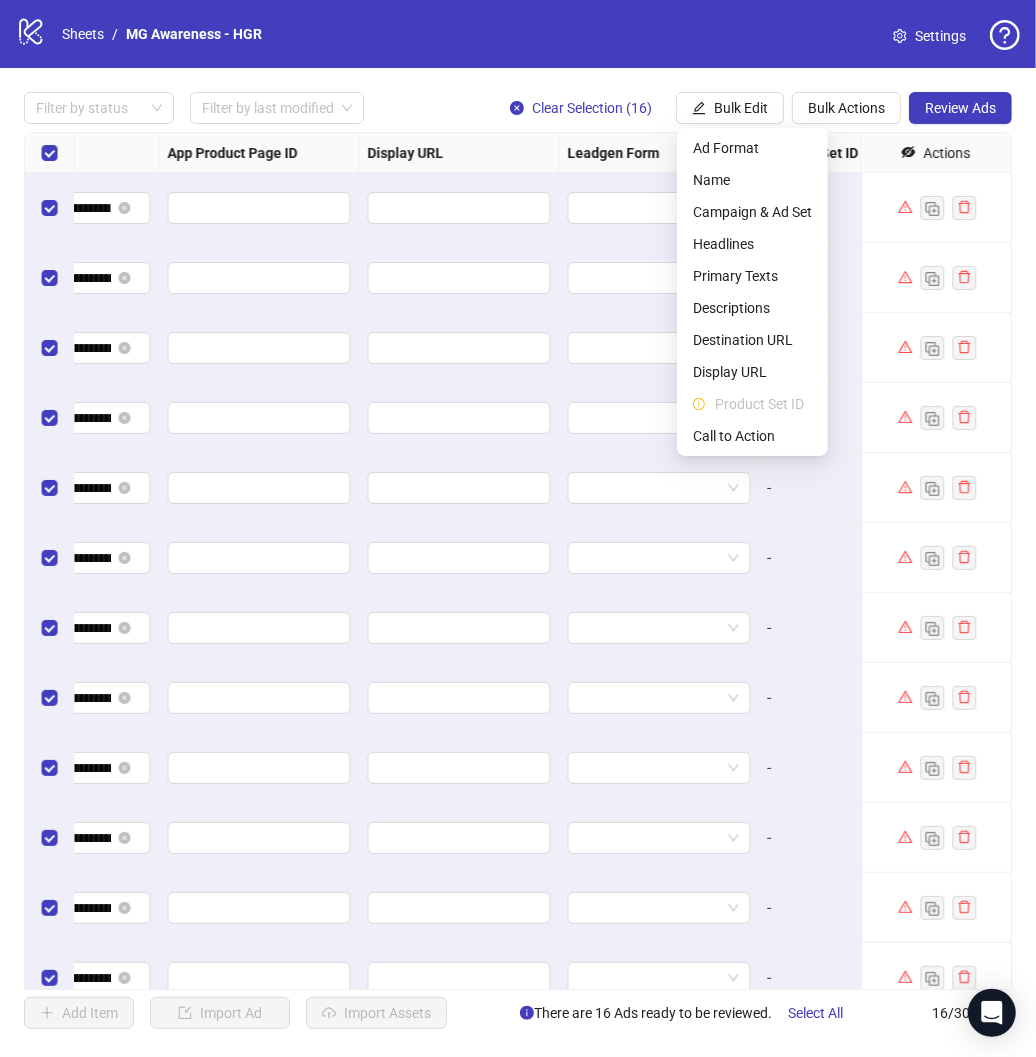 click on "**********" at bounding box center [518, 560] 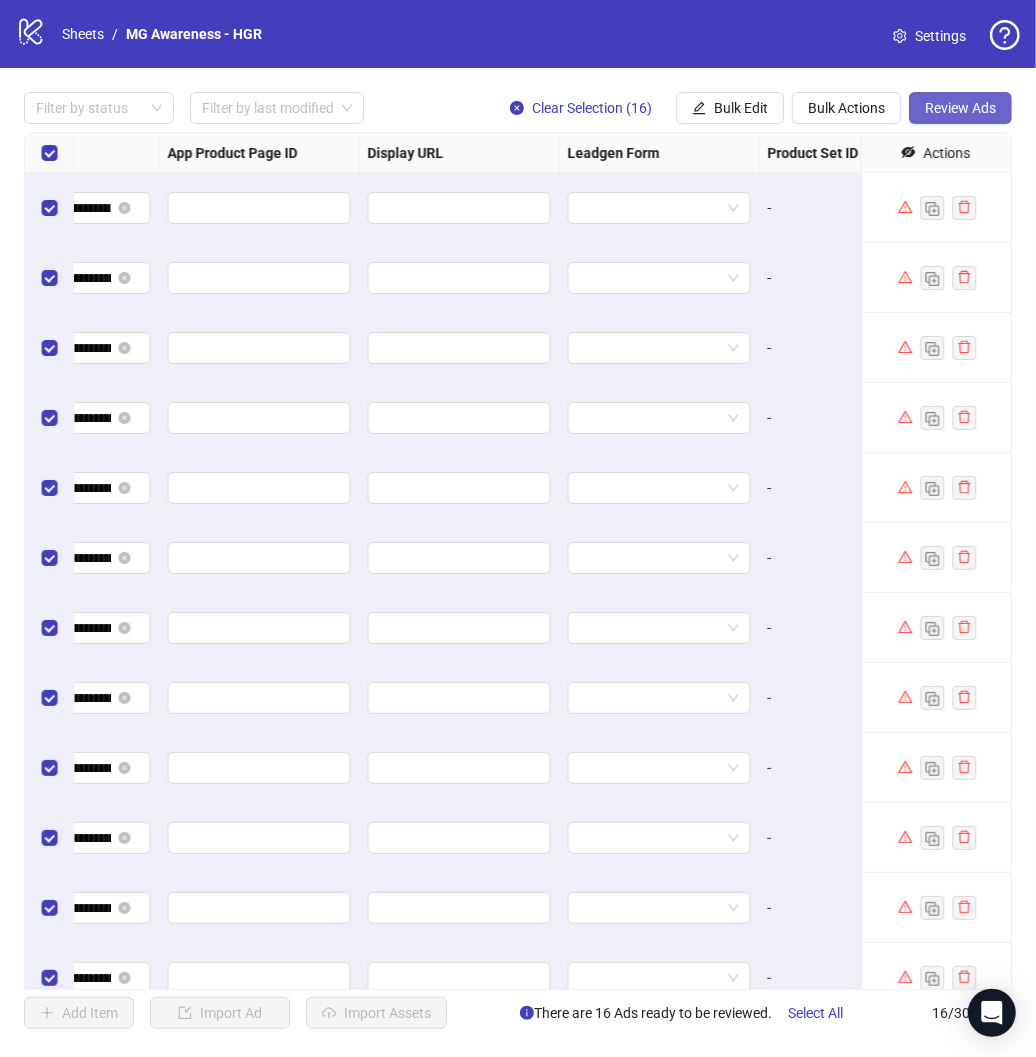 click on "Review Ads" at bounding box center [960, 108] 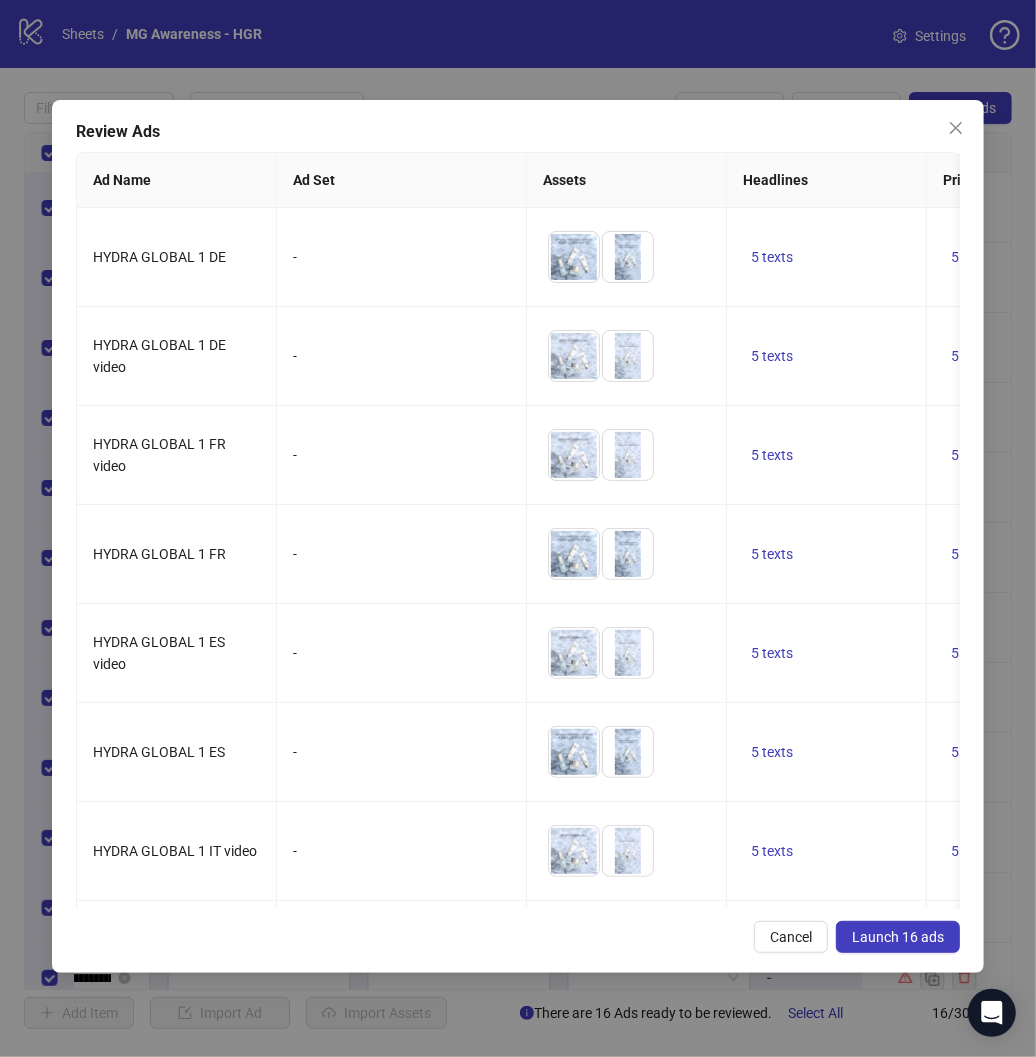 click on "Launch 16 ads" at bounding box center [898, 937] 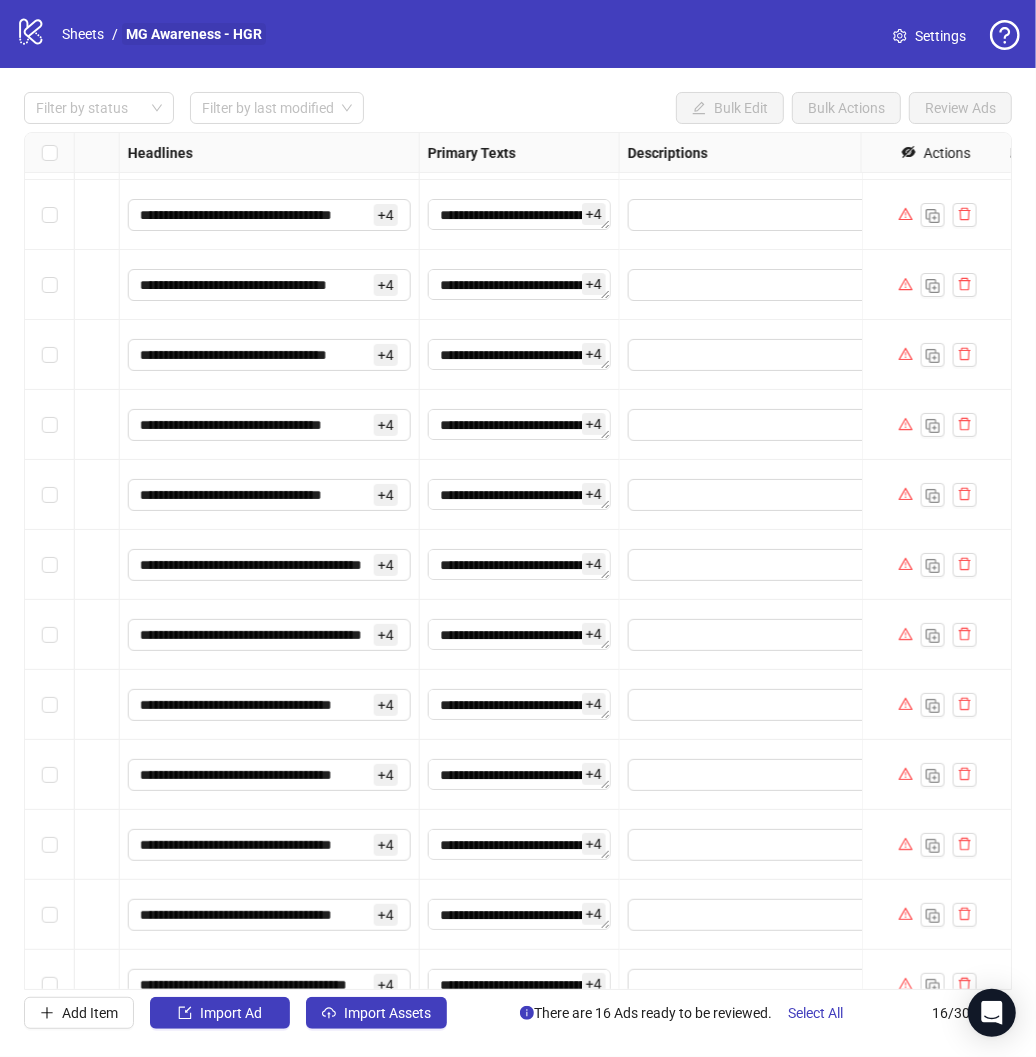 scroll, scrollTop: 303, scrollLeft: 1065, axis: both 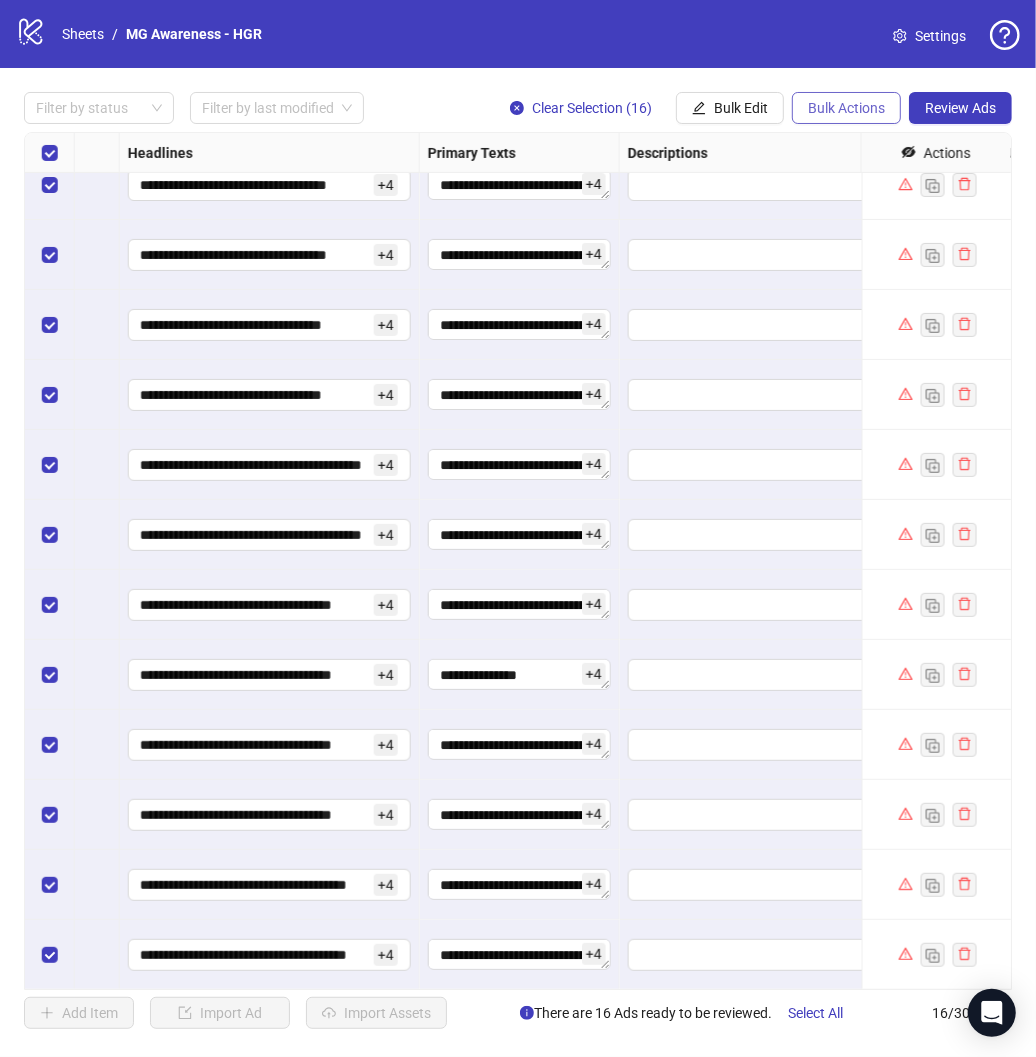 click on "Bulk Actions" at bounding box center (846, 108) 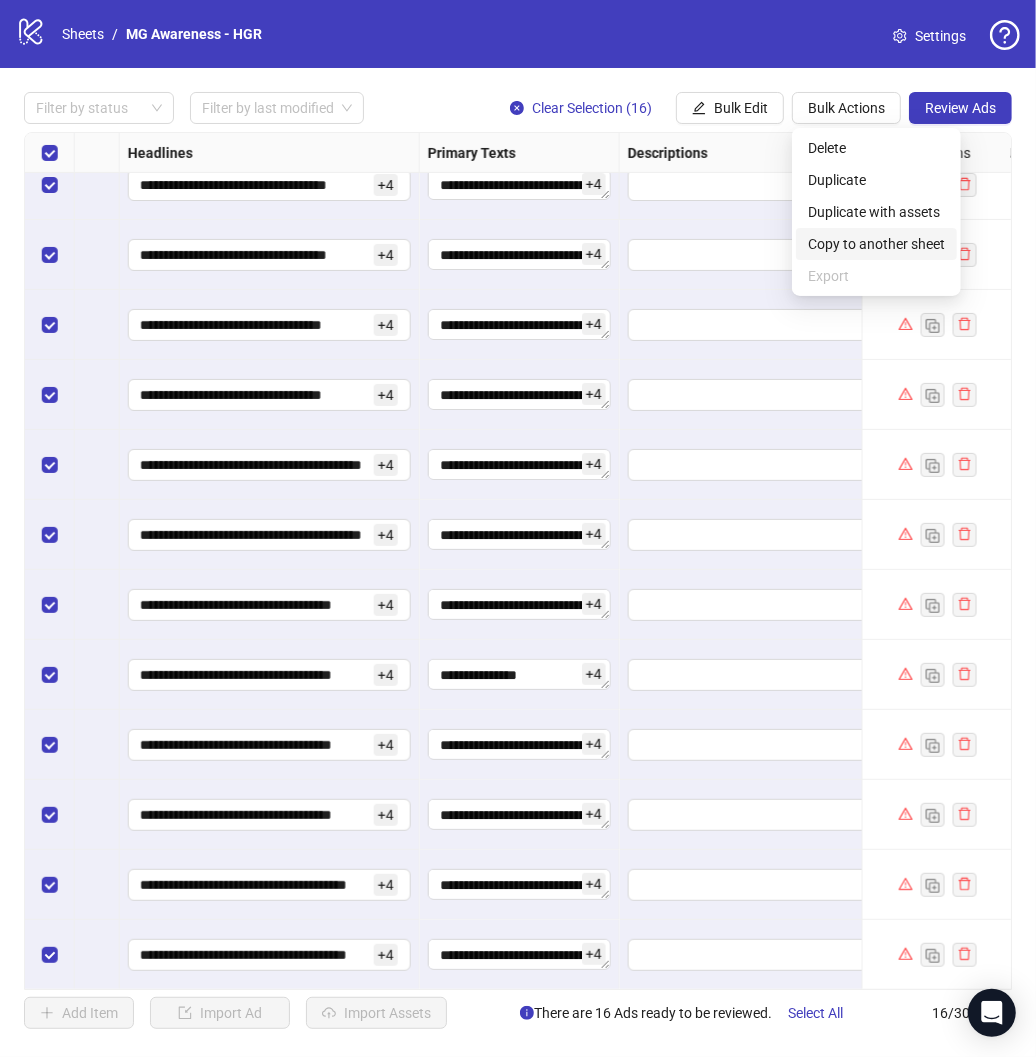 click on "Copy to another sheet" at bounding box center [876, 244] 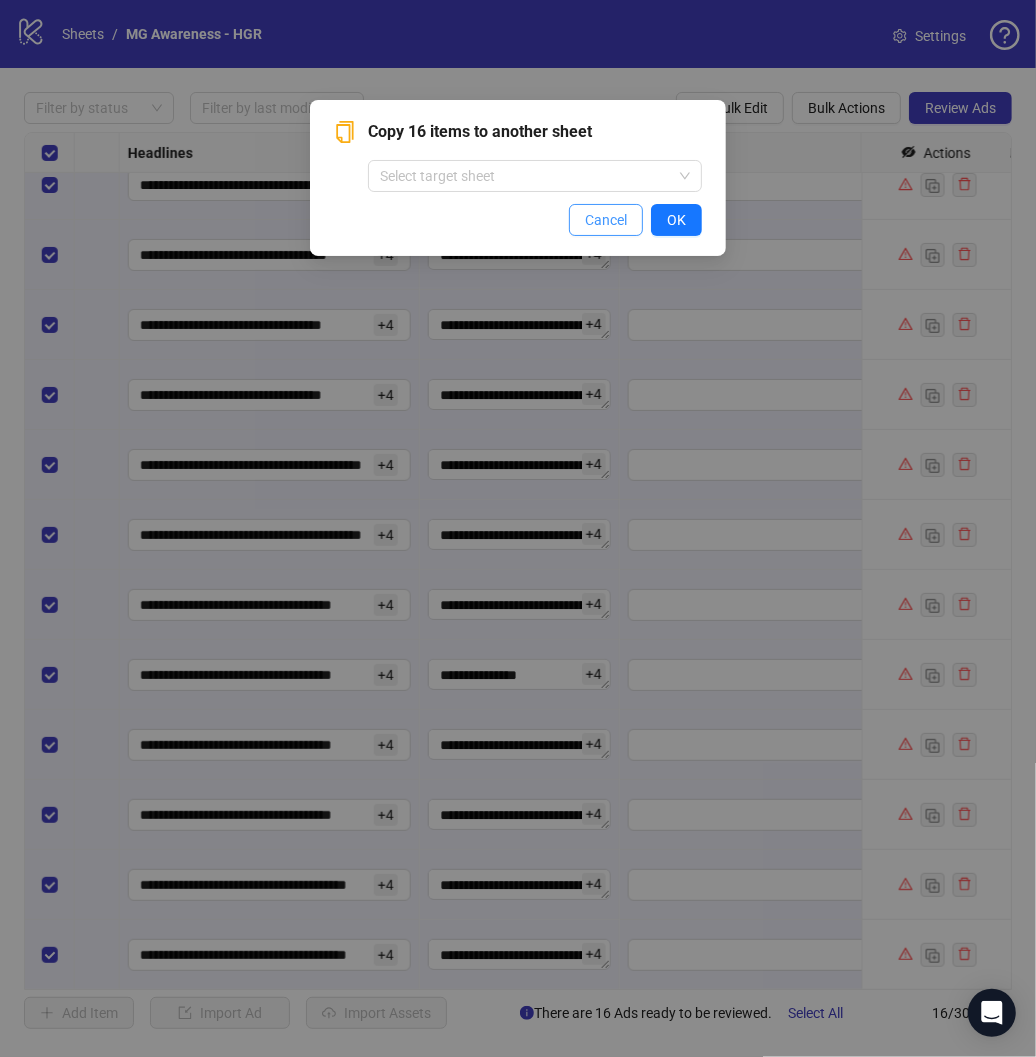 click on "Cancel" at bounding box center [606, 220] 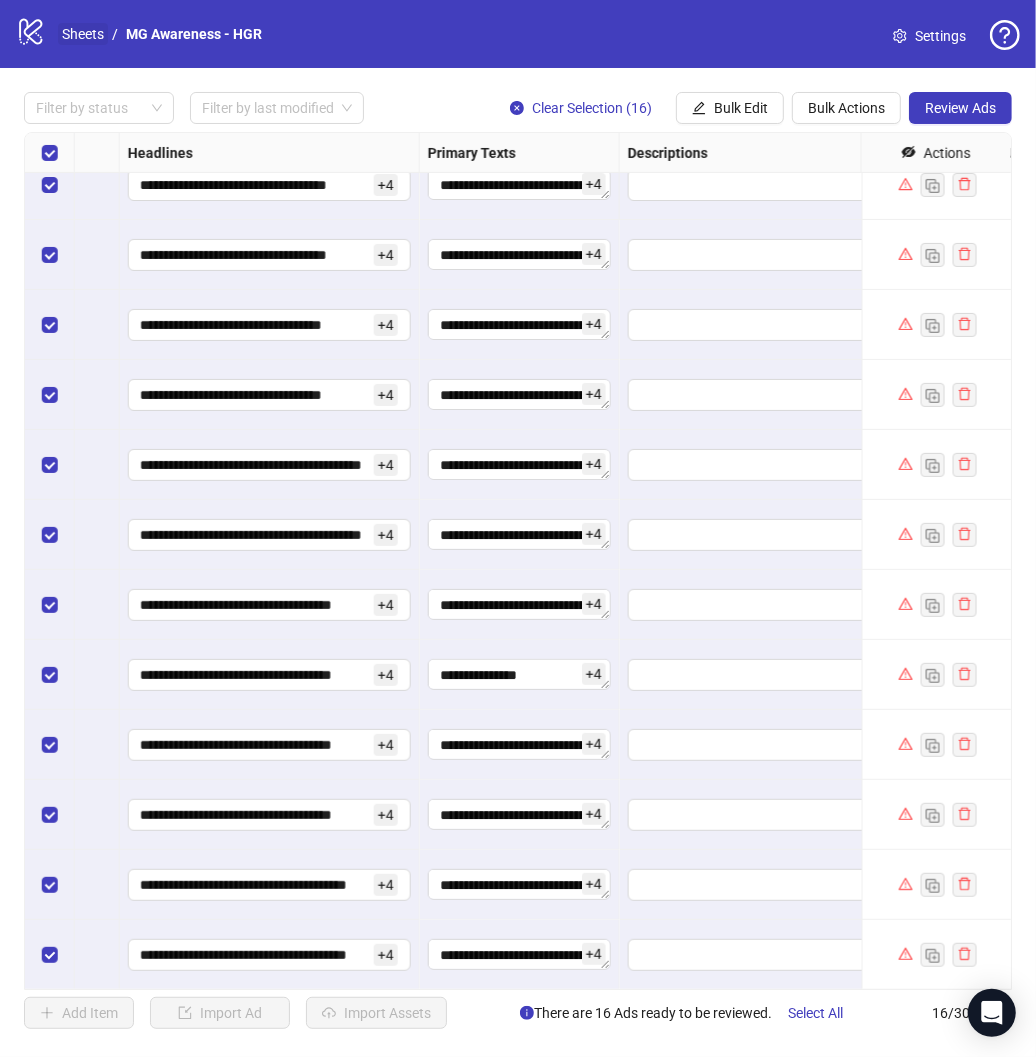 click on "Sheets" at bounding box center (83, 34) 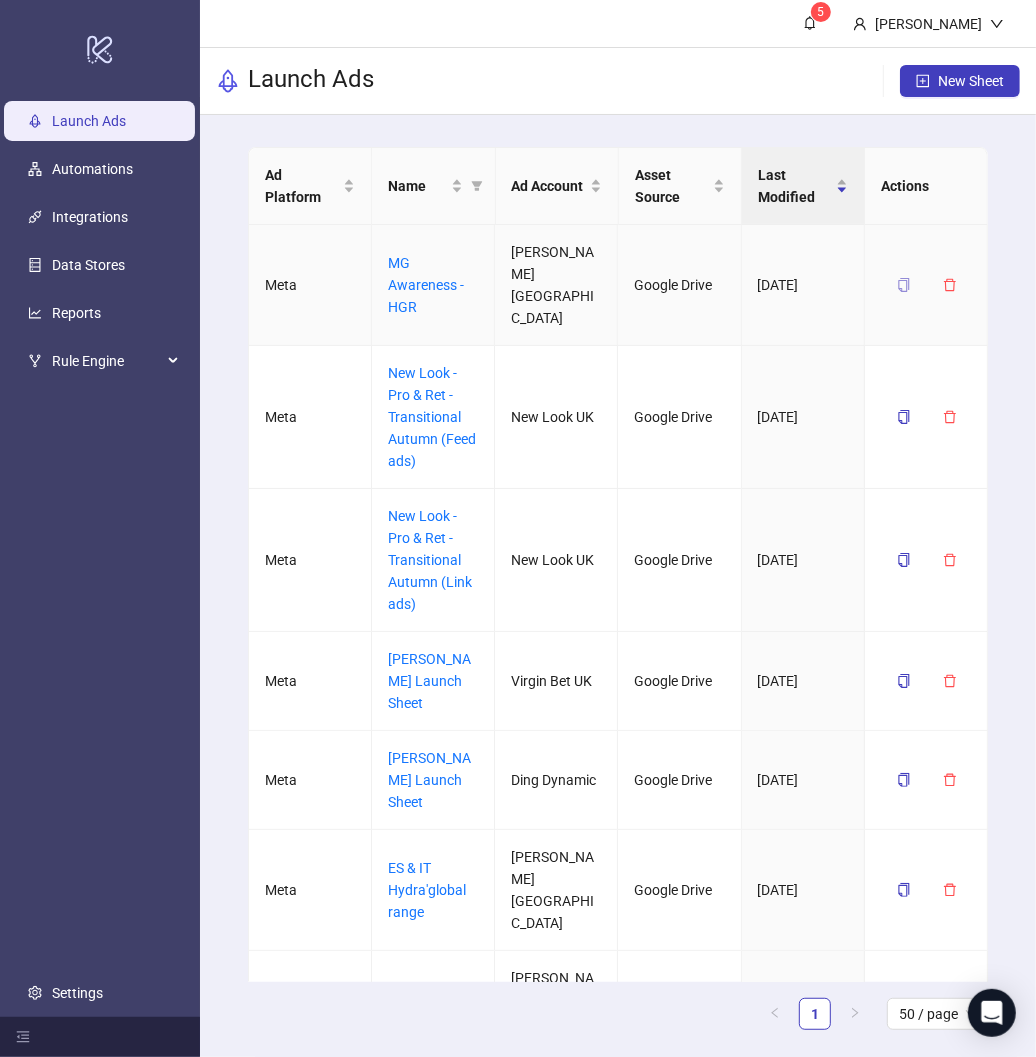 click at bounding box center (904, 285) 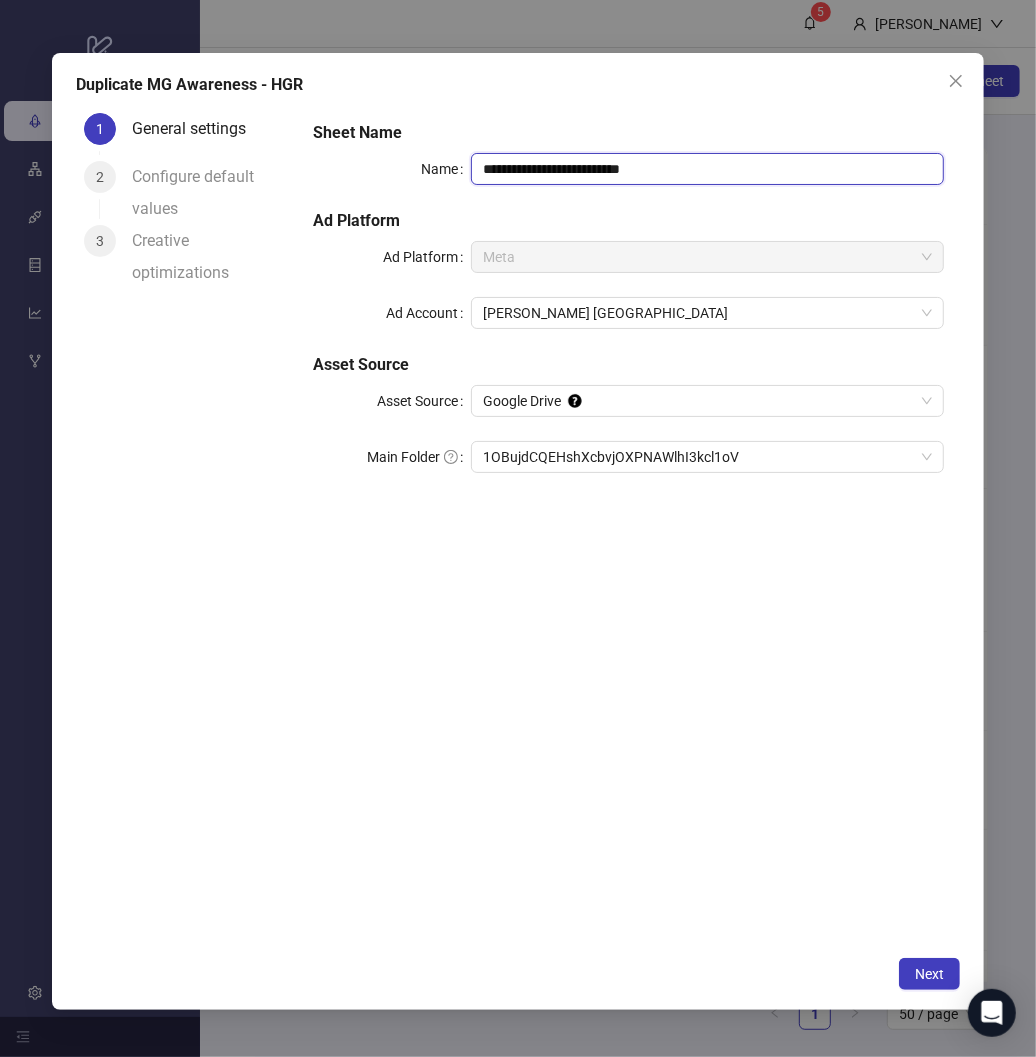 click on "**********" at bounding box center (707, 169) 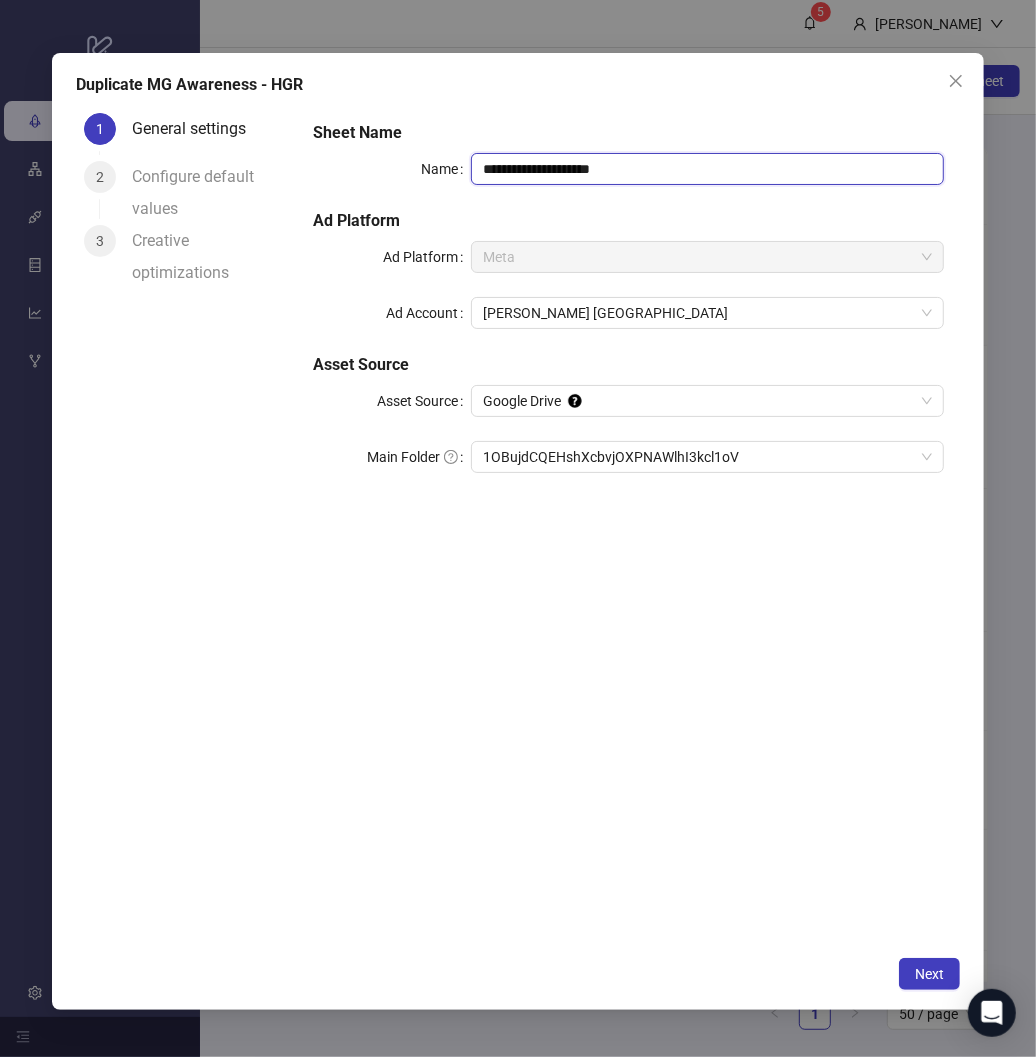 type on "**********" 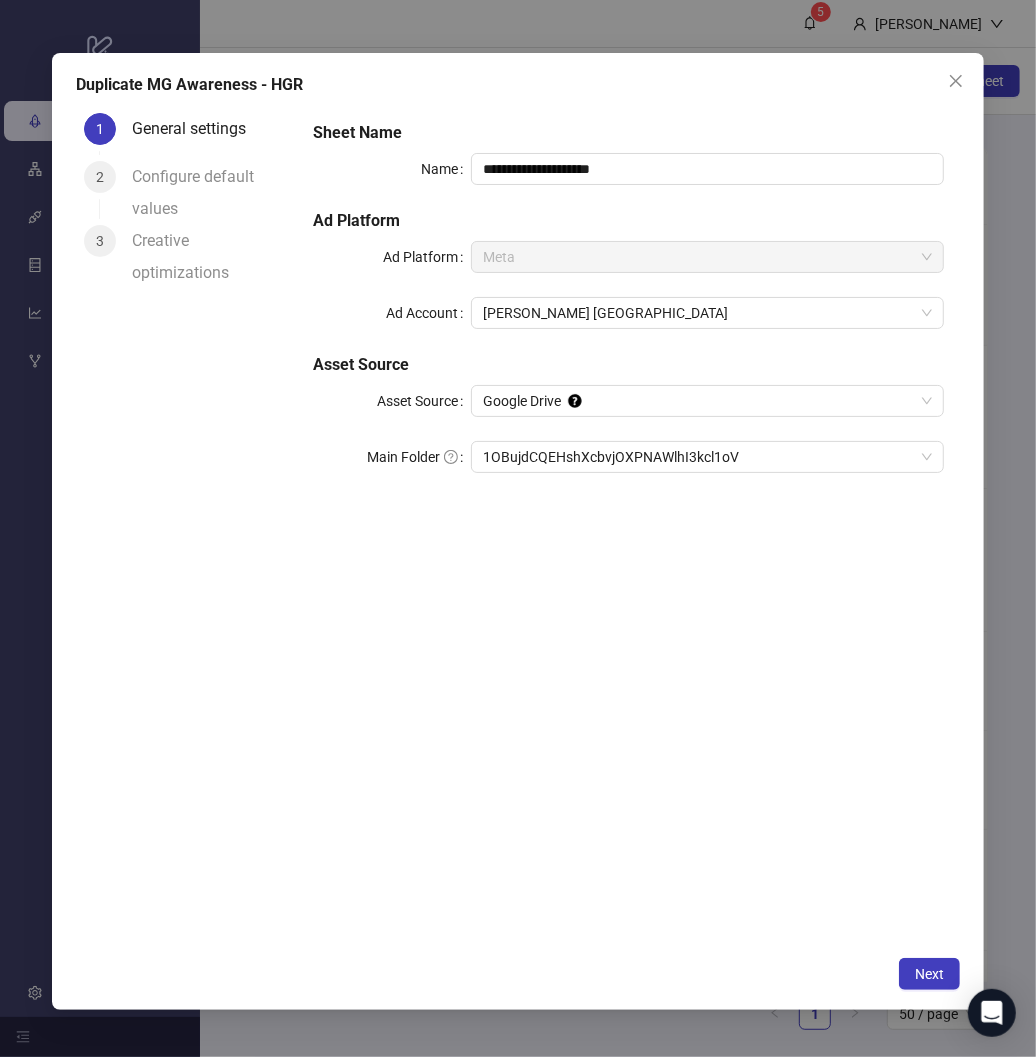click on "**********" at bounding box center [628, 525] 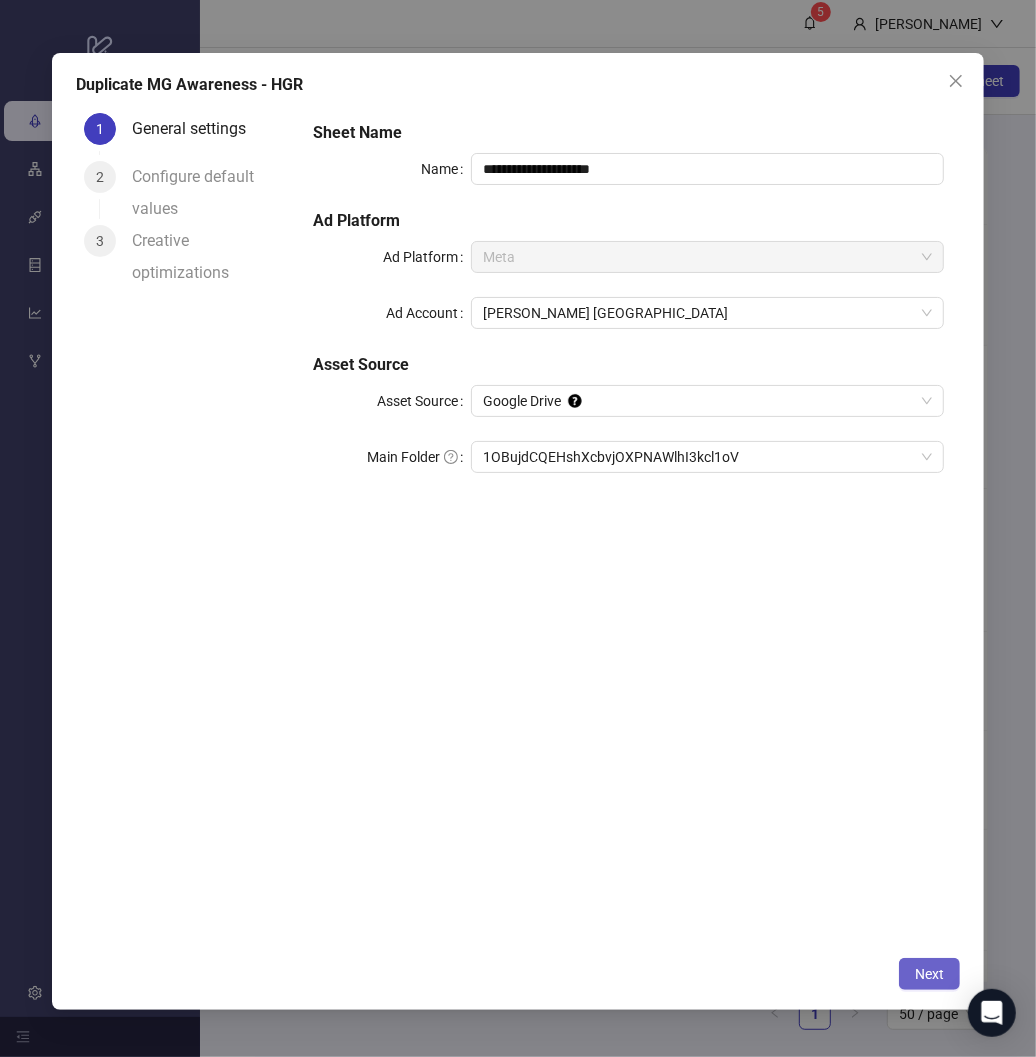 click on "Next" at bounding box center [929, 974] 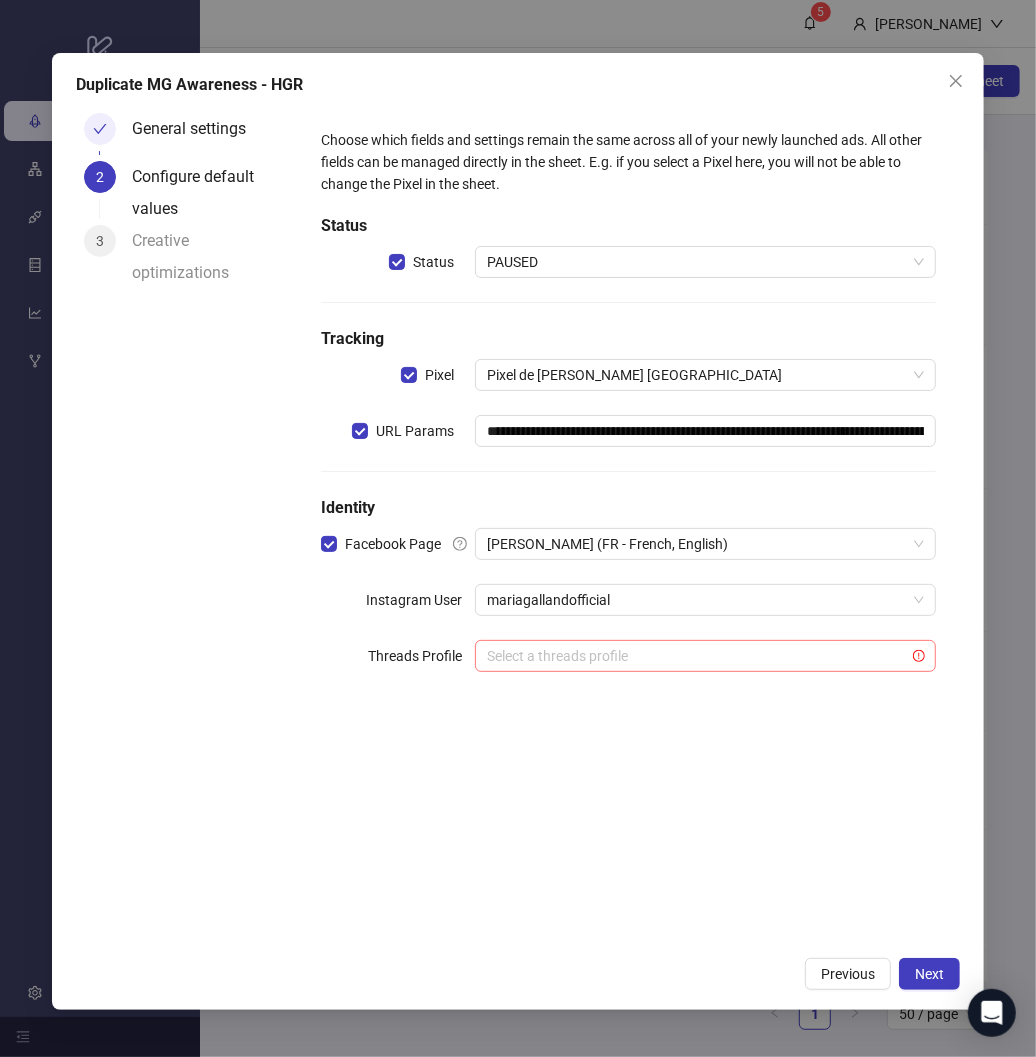 click at bounding box center [696, 656] 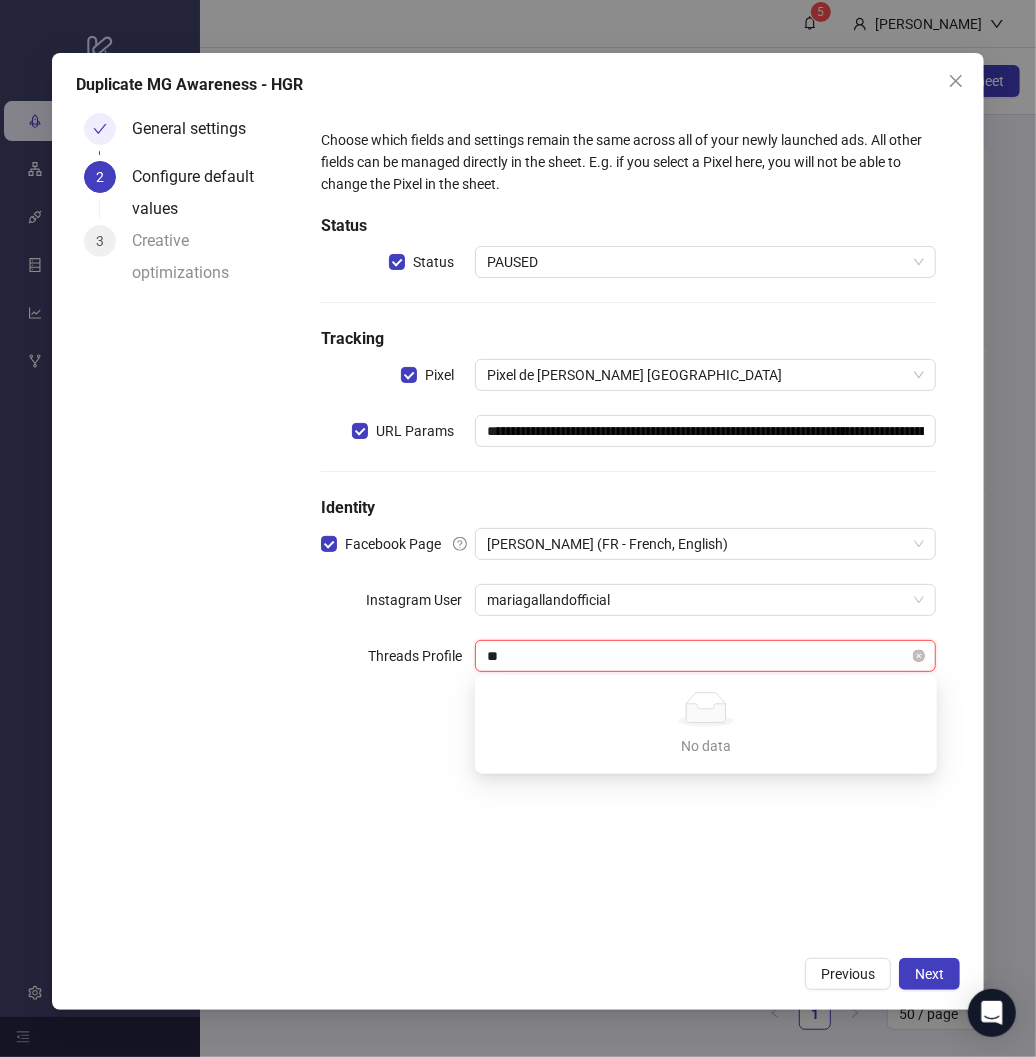 type on "*" 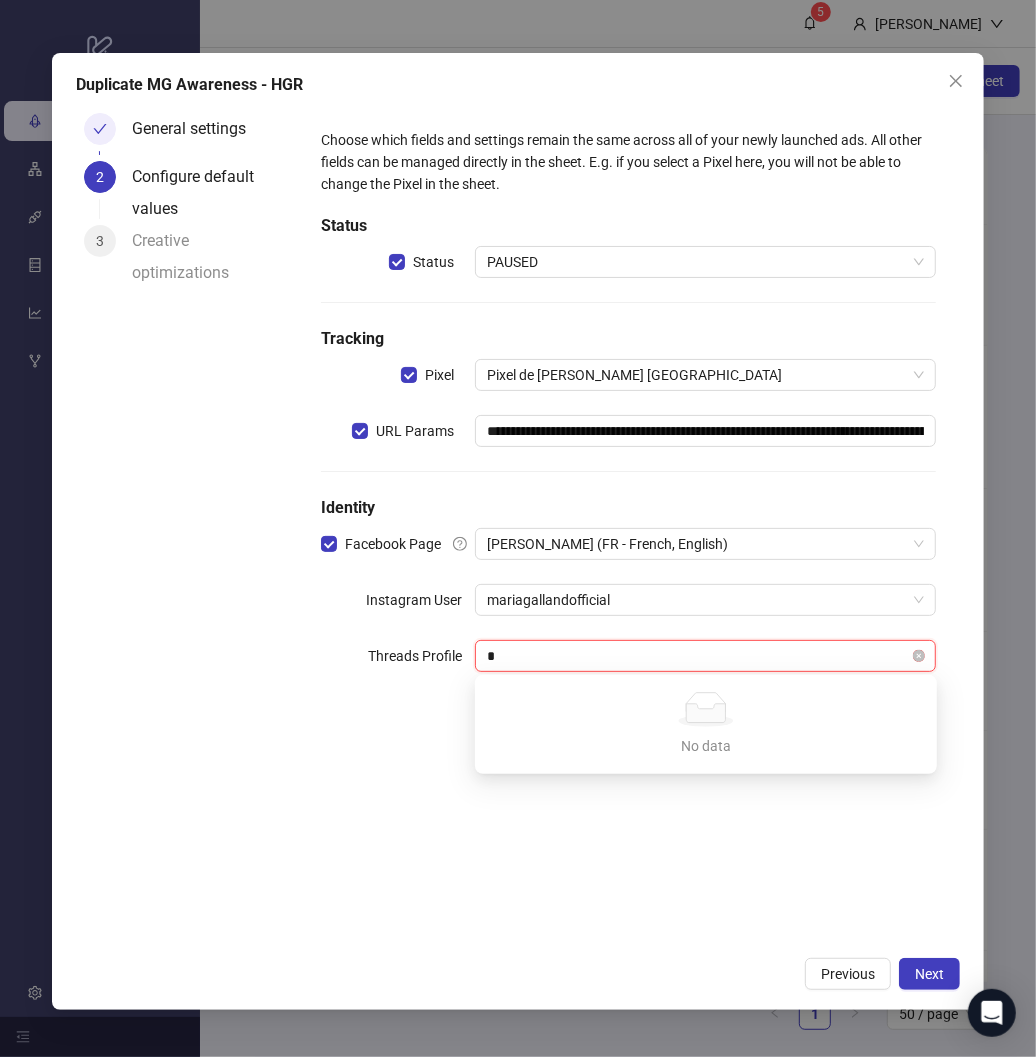type 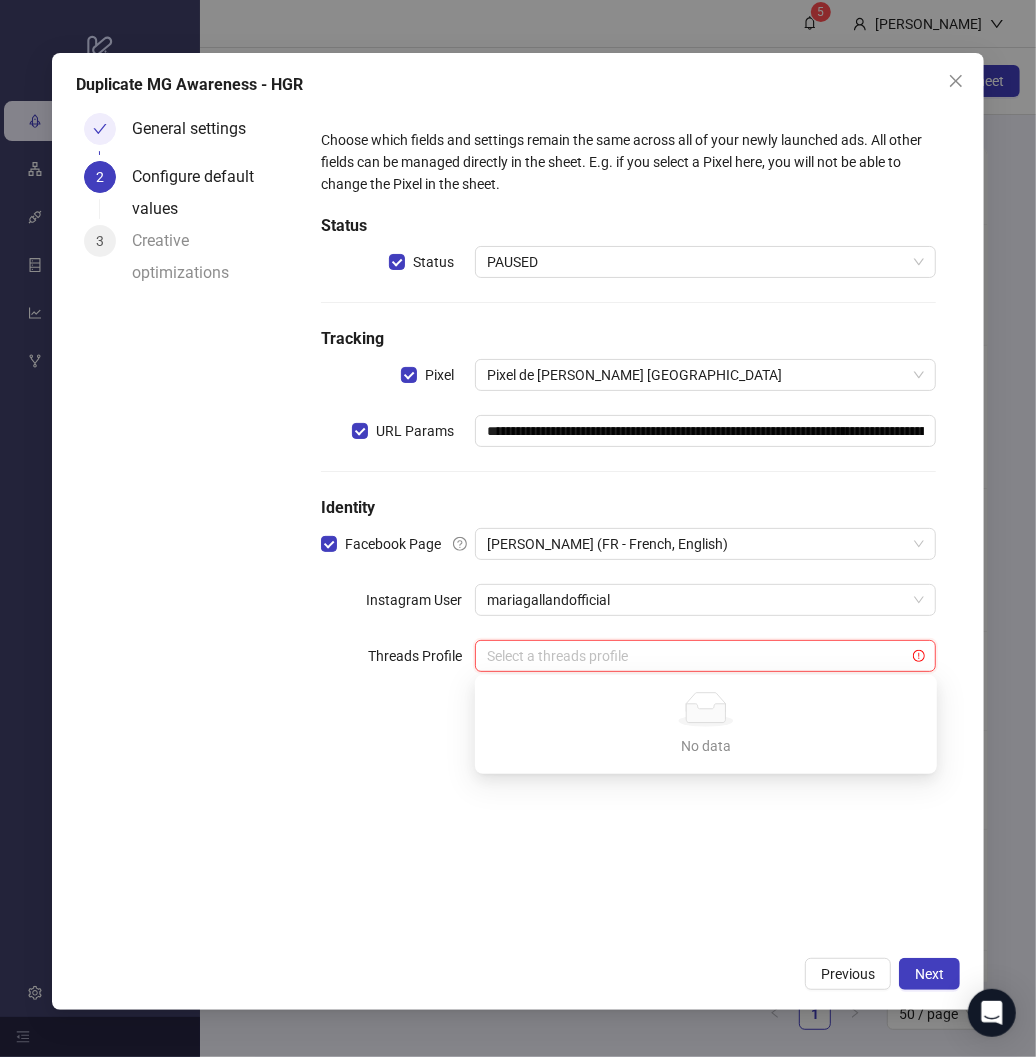 click on "**********" at bounding box center (628, 525) 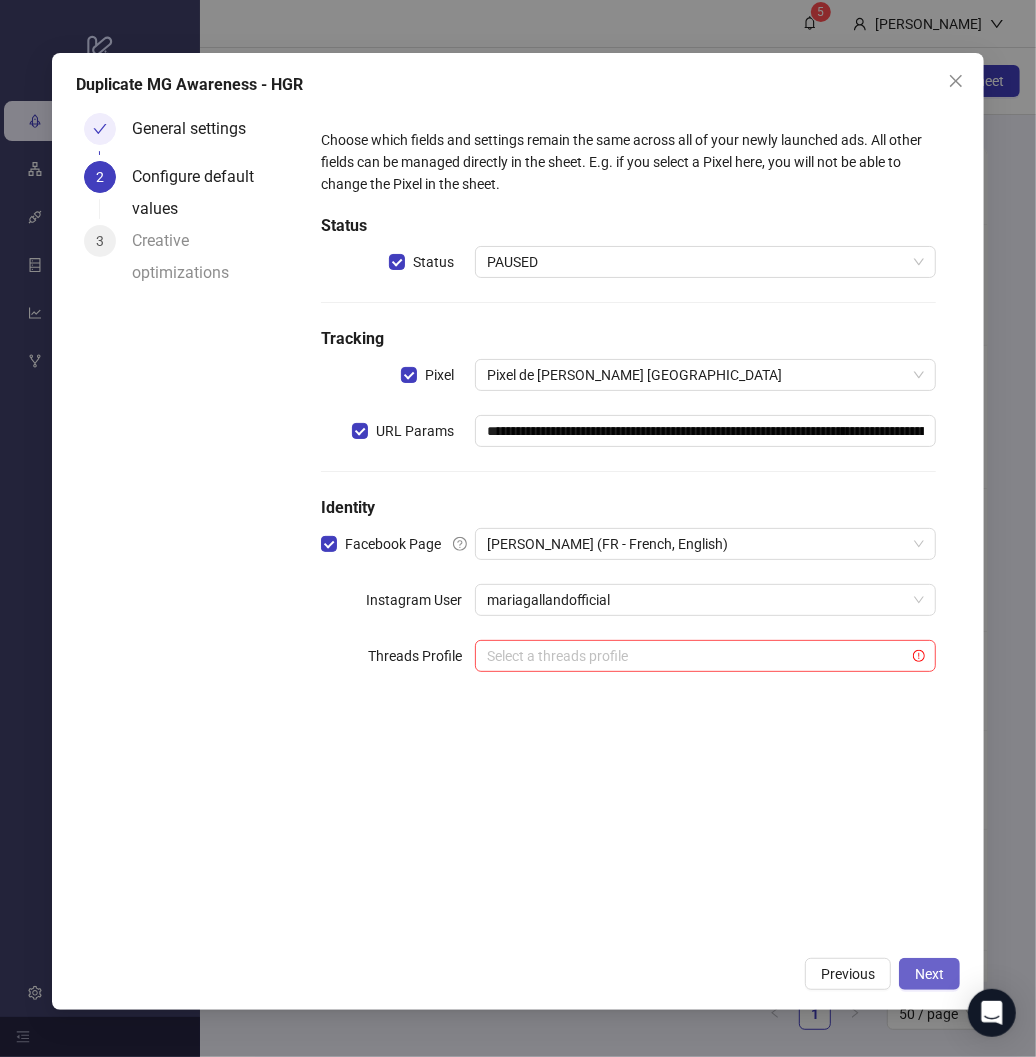 click on "Next" at bounding box center (929, 974) 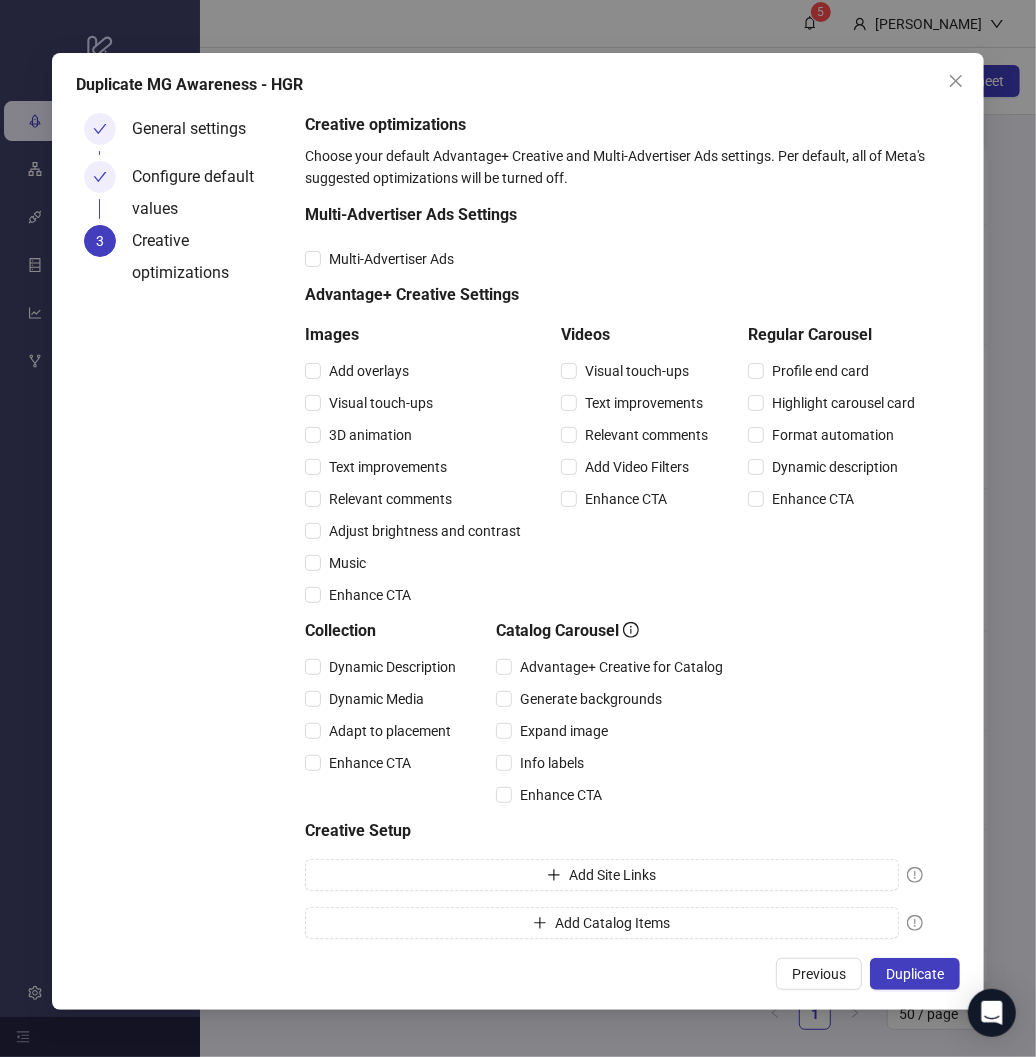 scroll, scrollTop: 7, scrollLeft: 0, axis: vertical 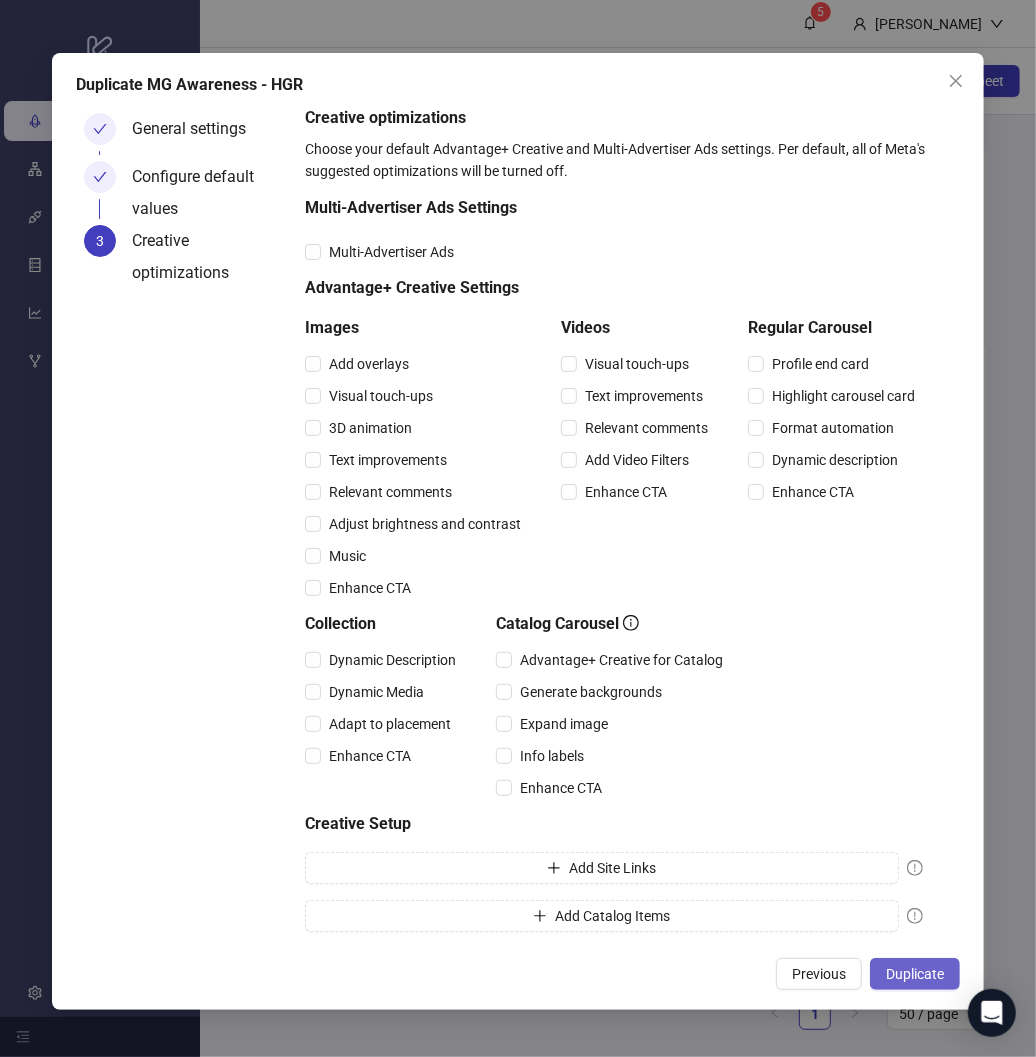 click on "Duplicate" at bounding box center (915, 974) 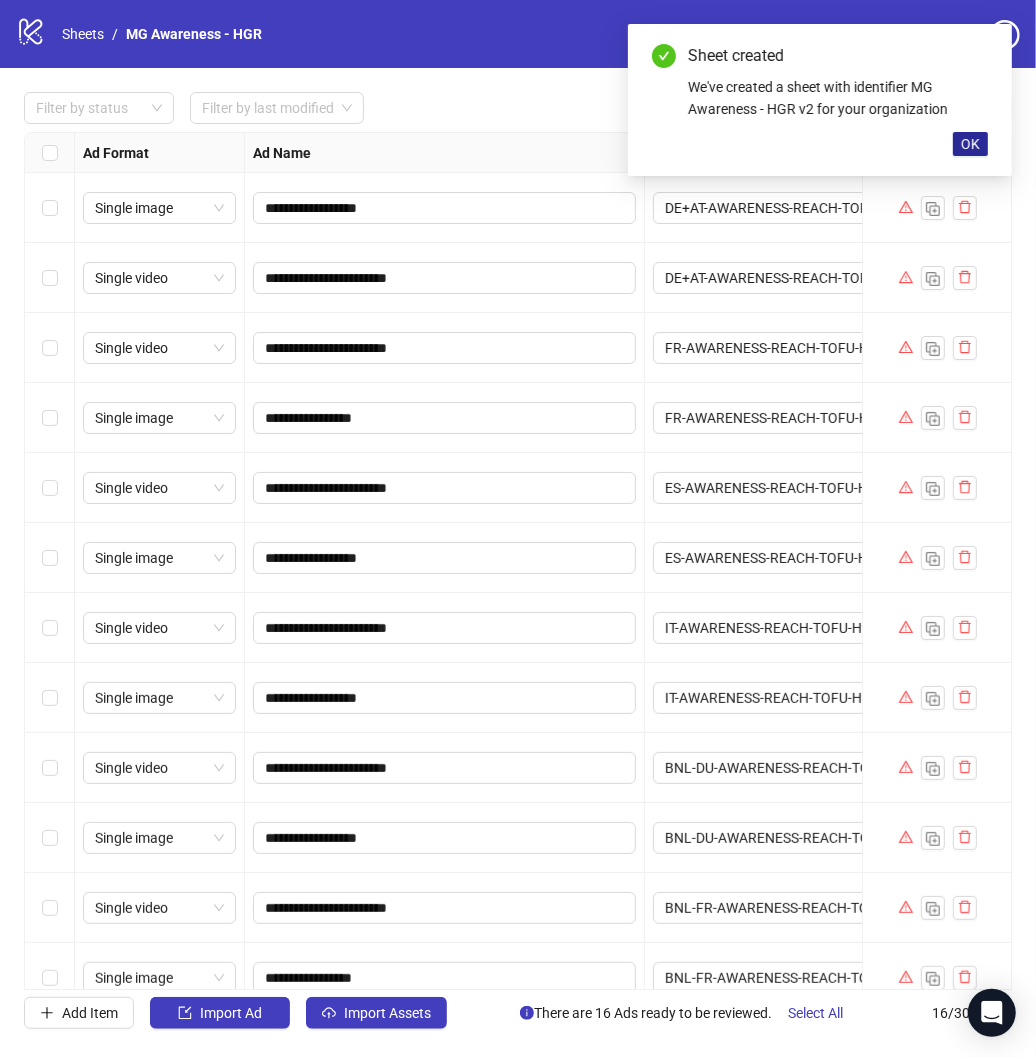 click on "OK" at bounding box center [970, 144] 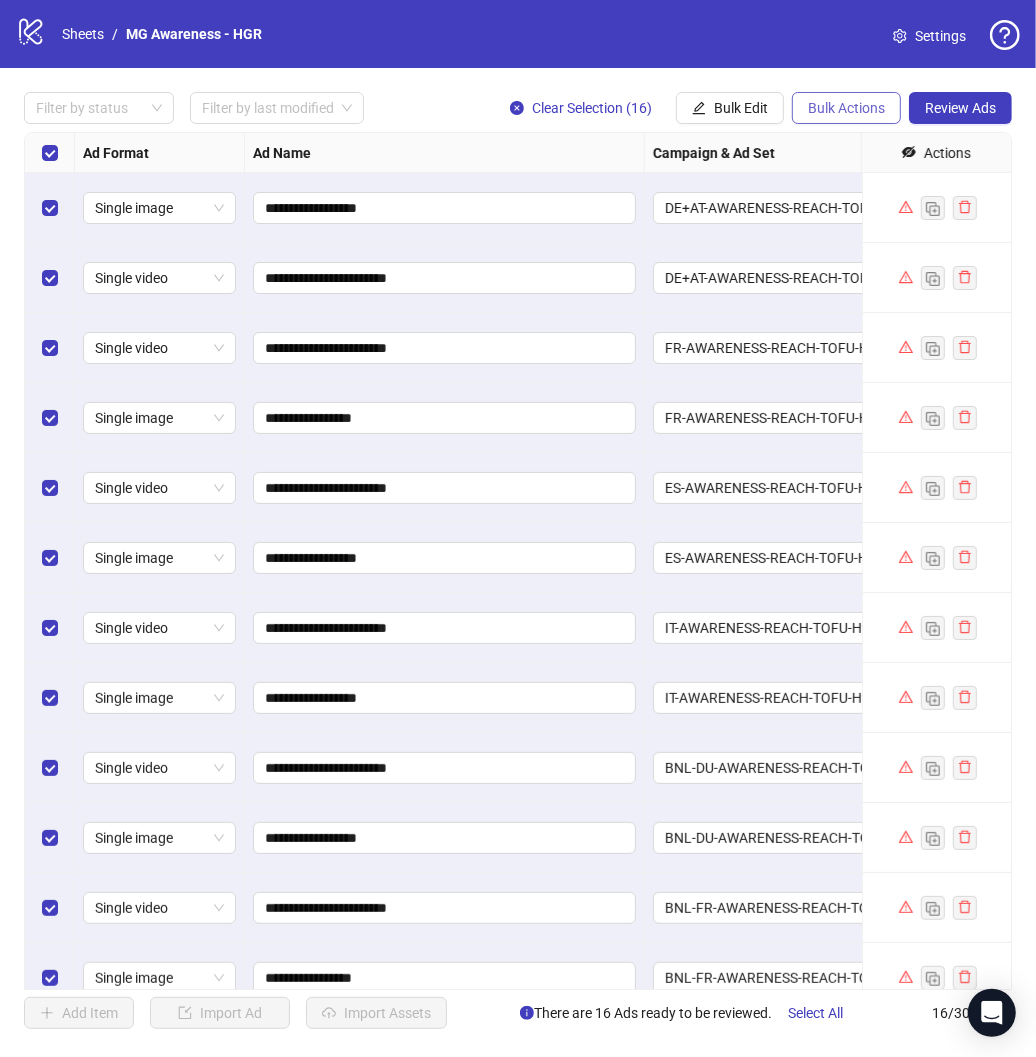 click on "Bulk Actions" at bounding box center (846, 108) 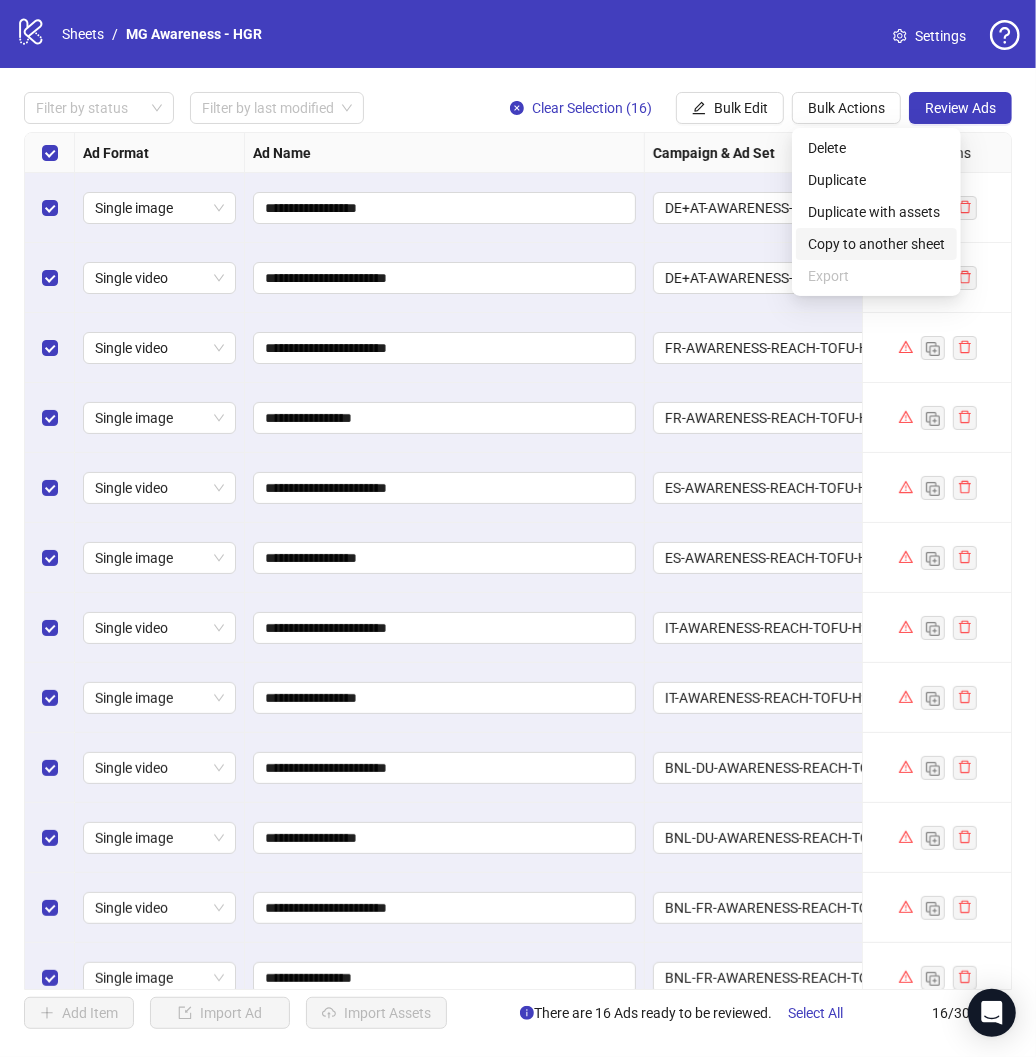 click on "Copy to another sheet" at bounding box center (876, 244) 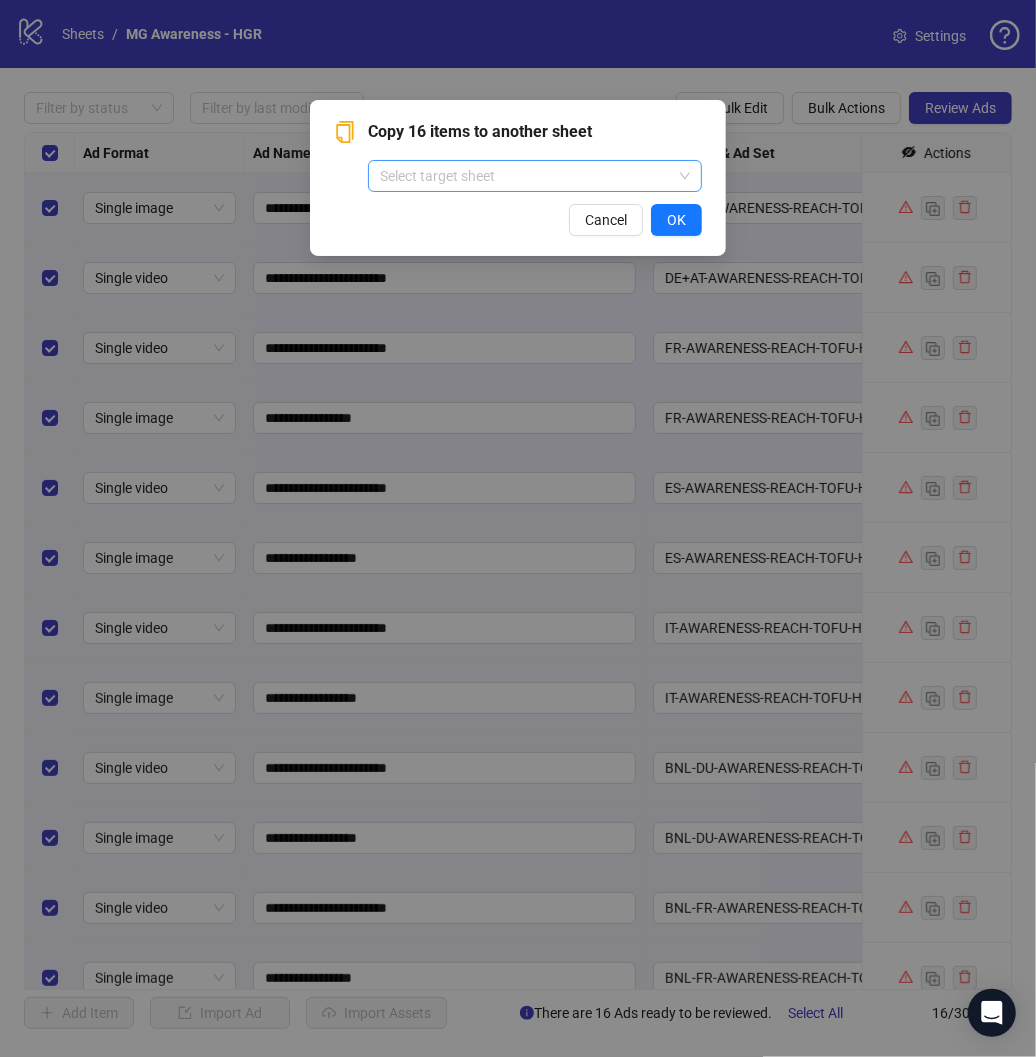 click at bounding box center (526, 176) 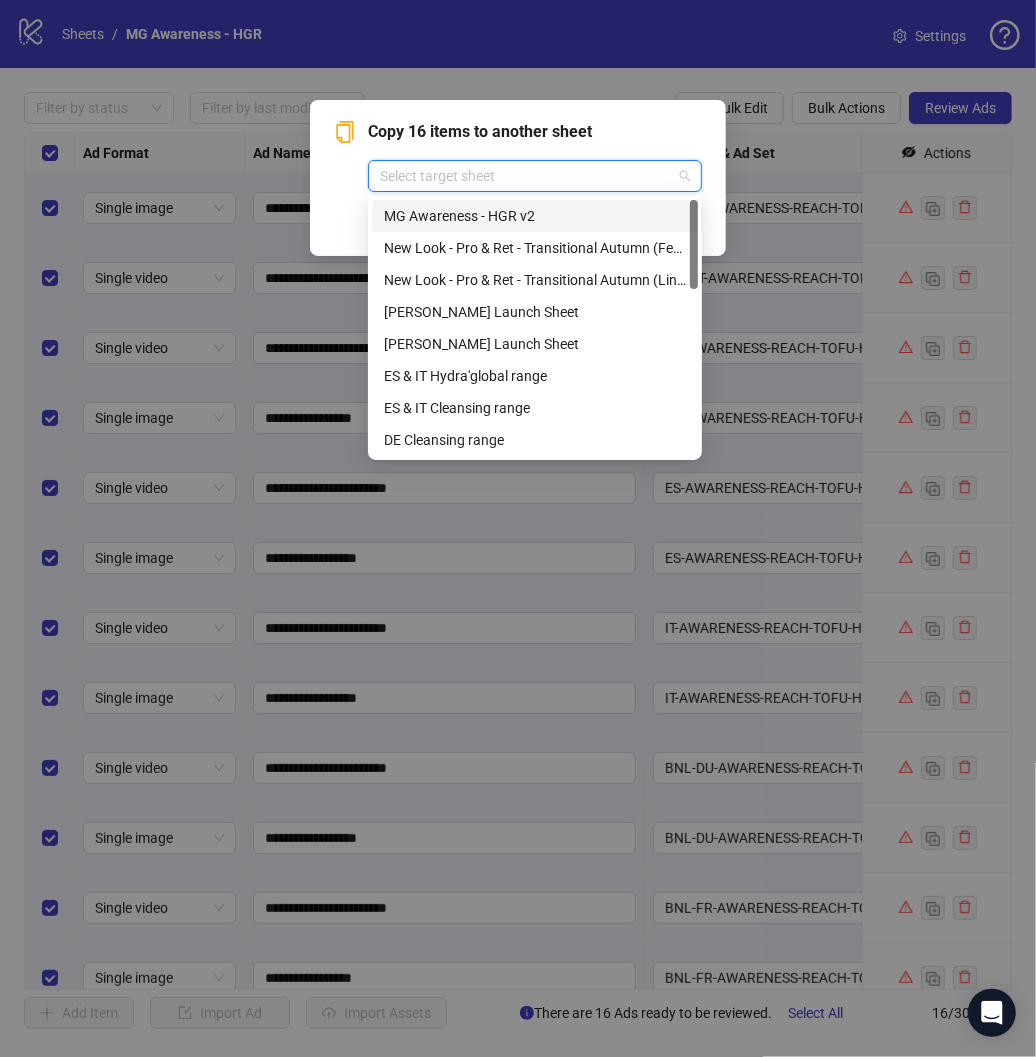 click on "MG Awareness - HGR v2" at bounding box center [535, 216] 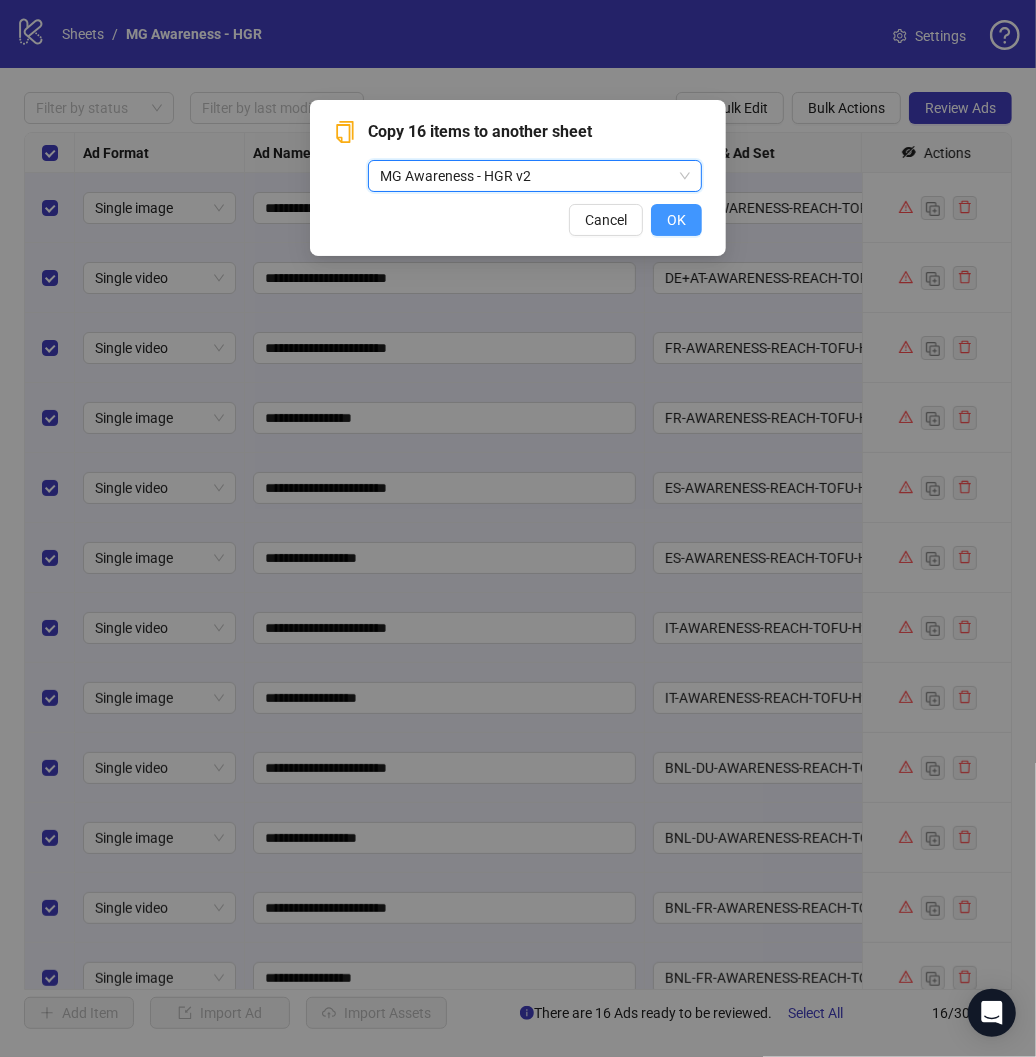 click on "OK" at bounding box center (676, 220) 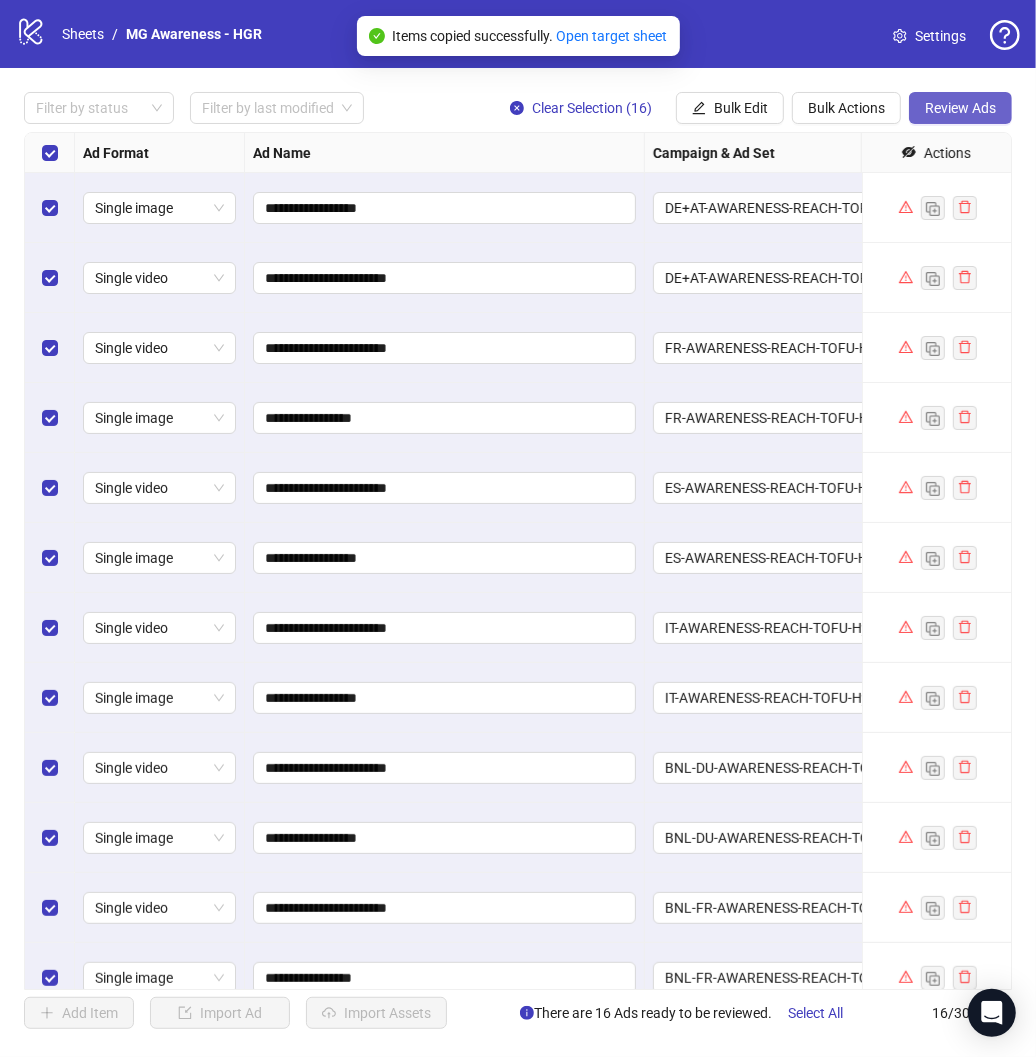 click on "Review Ads" at bounding box center [960, 108] 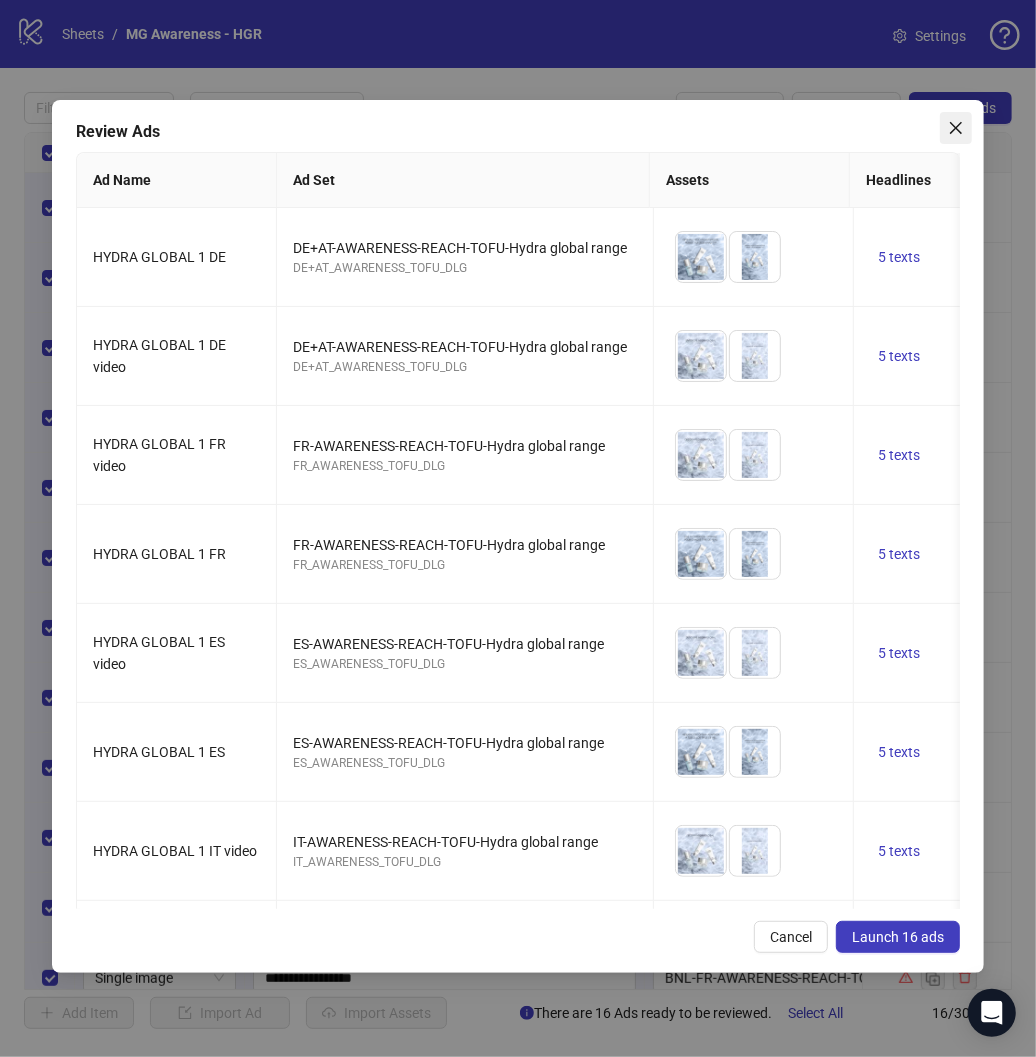 click 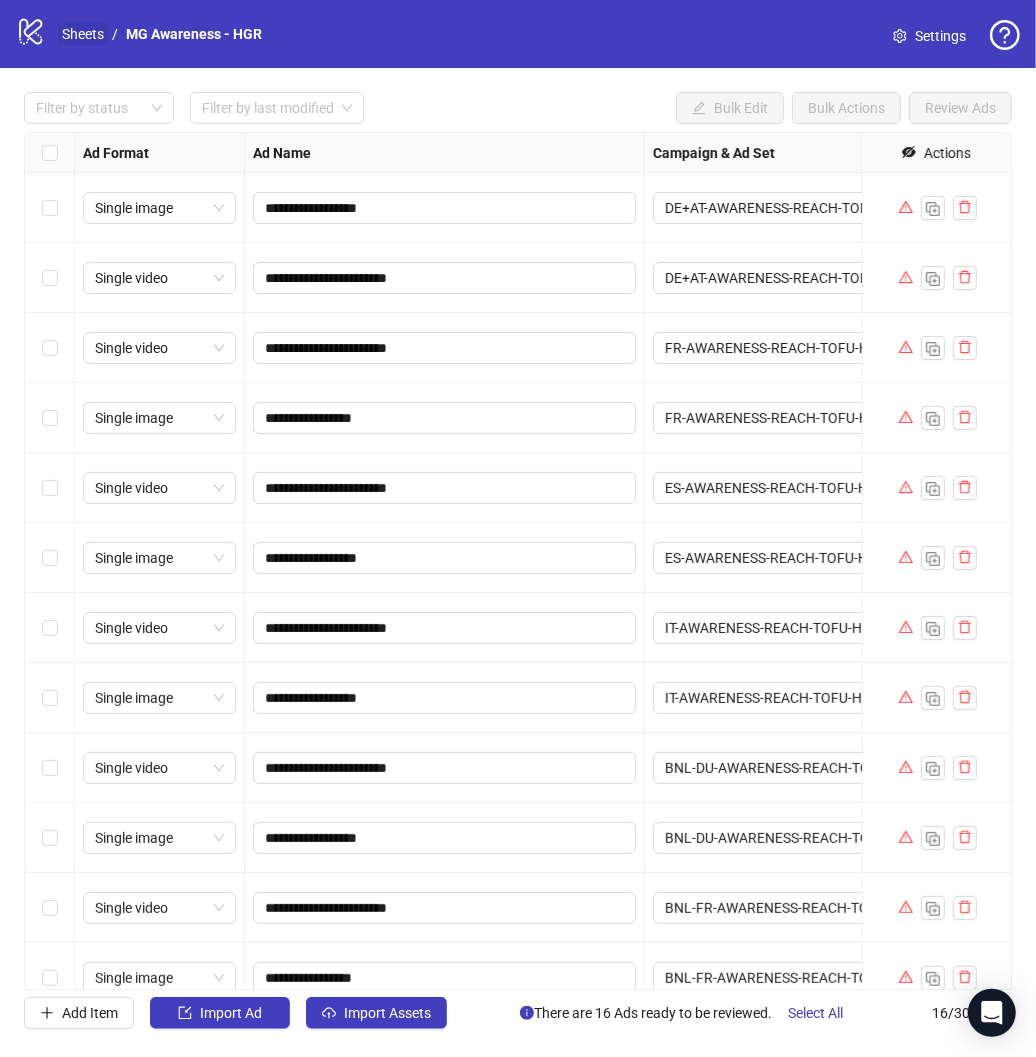click on "Sheets" at bounding box center (83, 34) 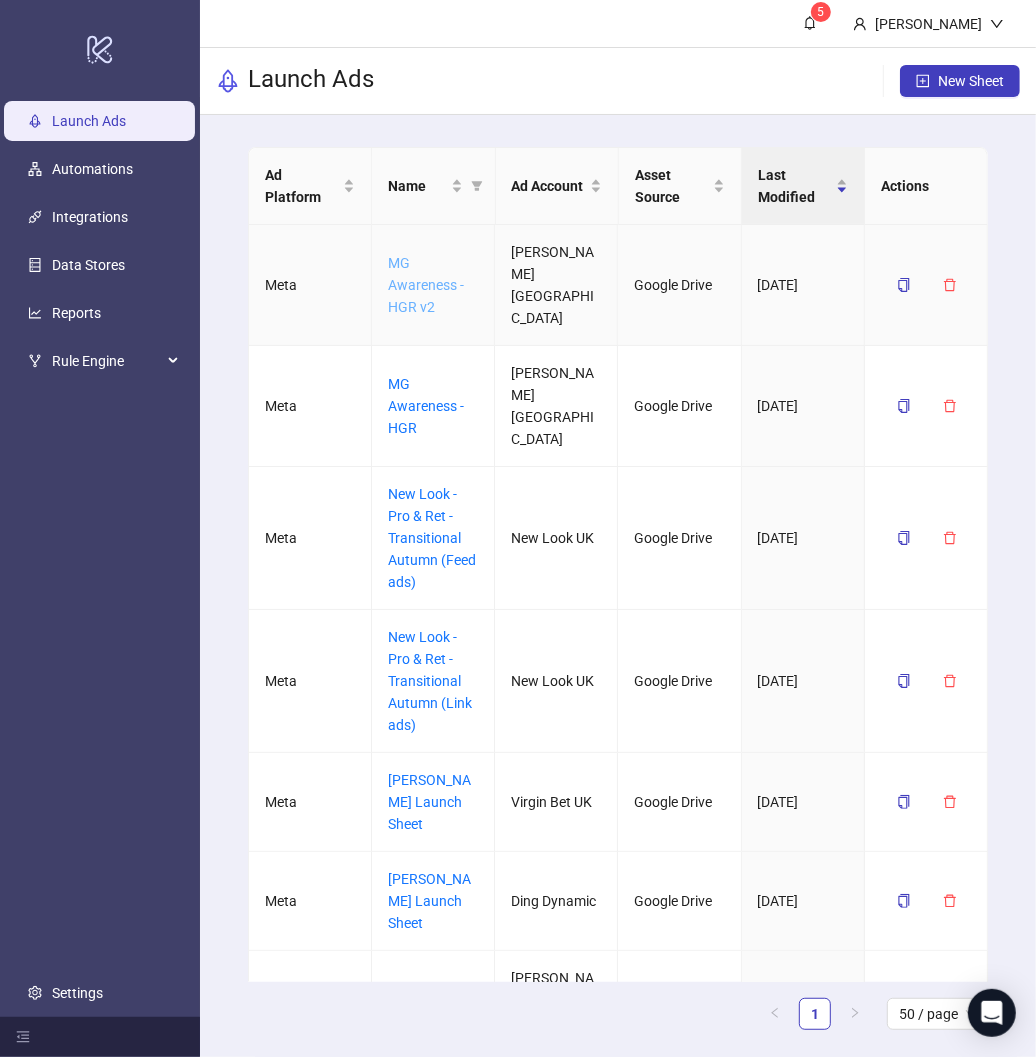click on "MG Awareness - HGR v2" at bounding box center (426, 285) 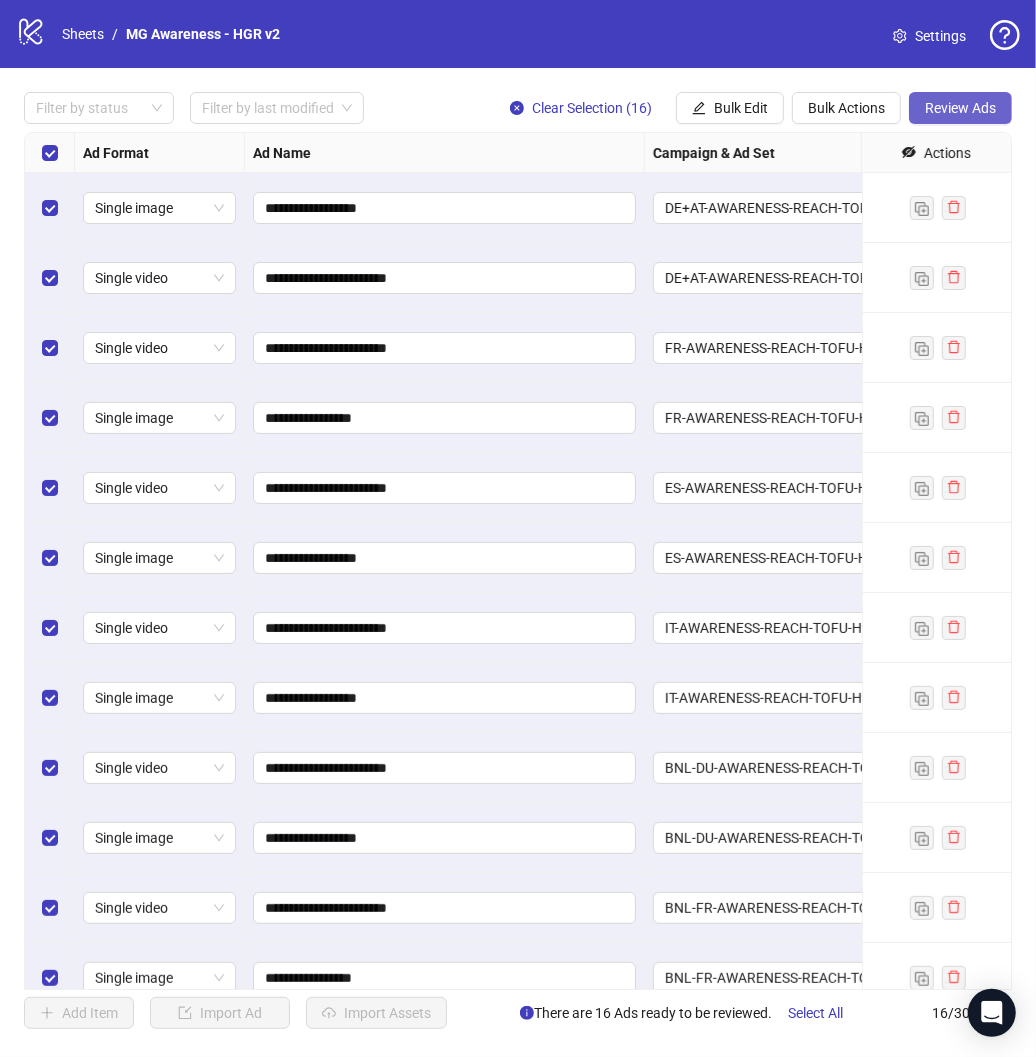 click on "Review Ads" at bounding box center (960, 108) 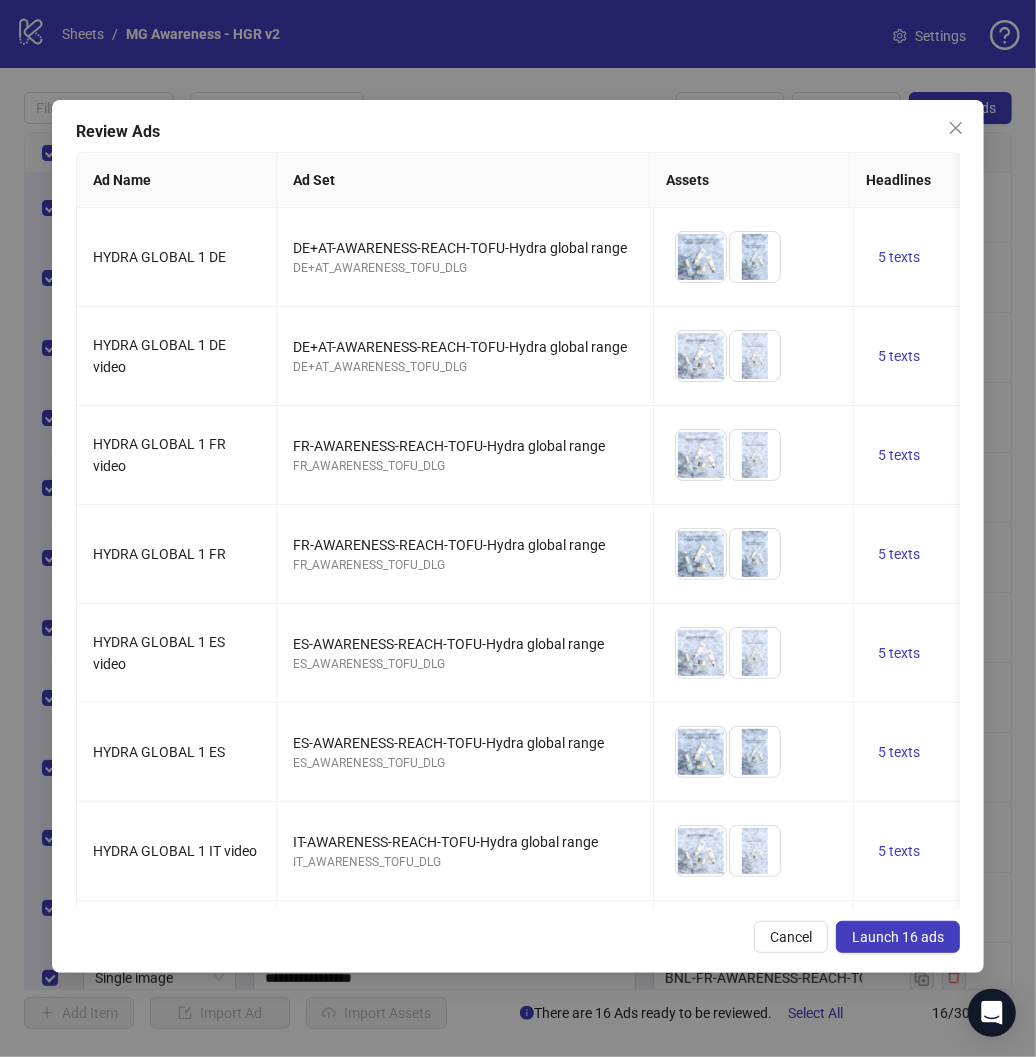 click on "Launch 16 ads" at bounding box center [898, 937] 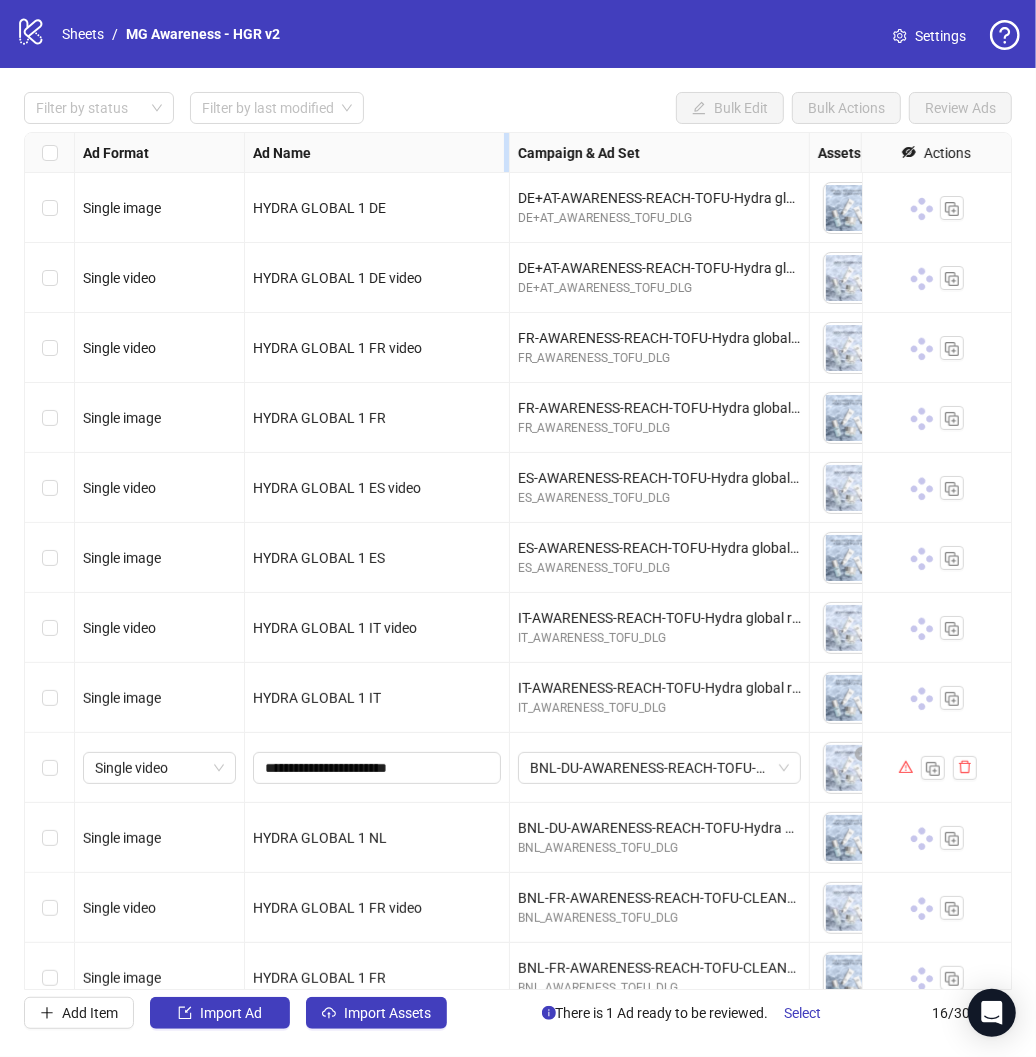drag, startPoint x: 641, startPoint y: 152, endPoint x: 506, endPoint y: 162, distance: 135.36986 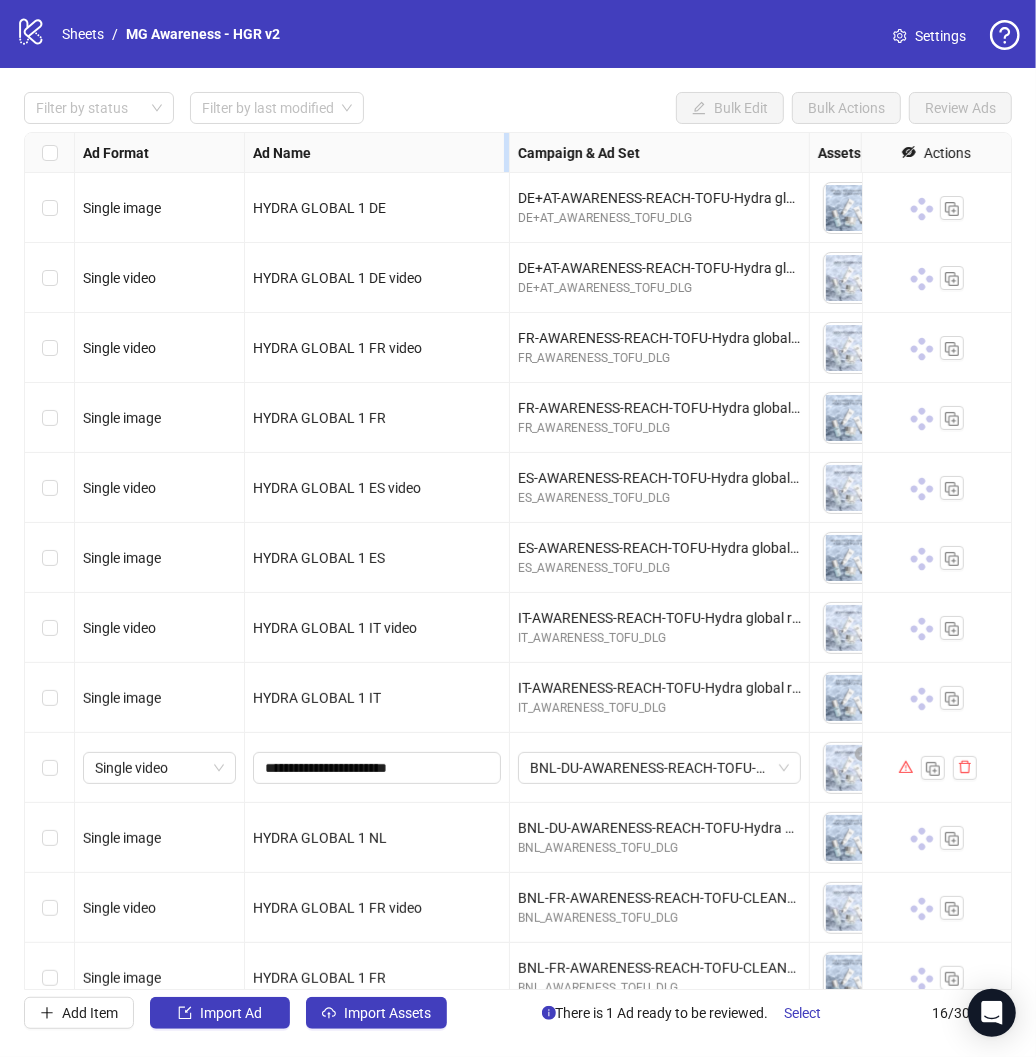 click at bounding box center [506, 152] 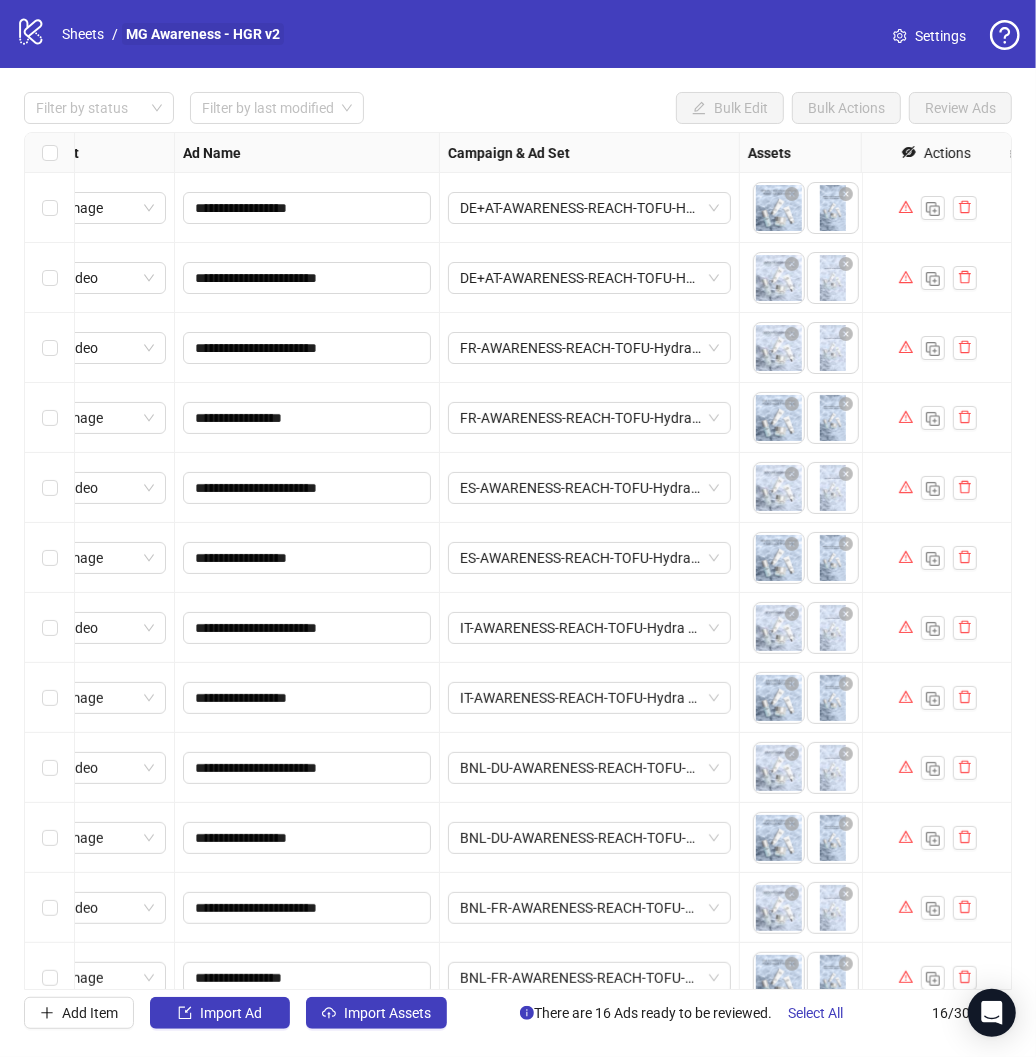 scroll, scrollTop: 0, scrollLeft: 0, axis: both 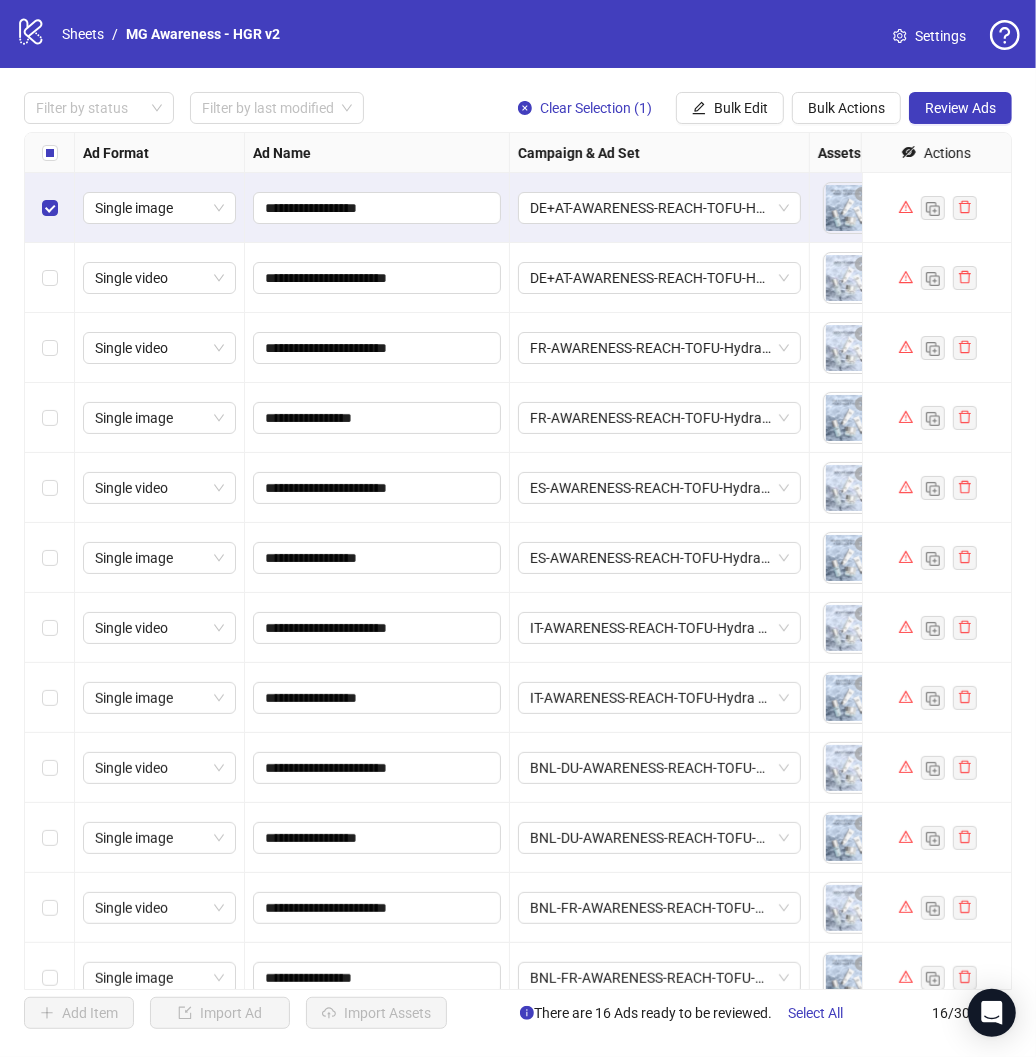 click on "Settings" at bounding box center (940, 36) 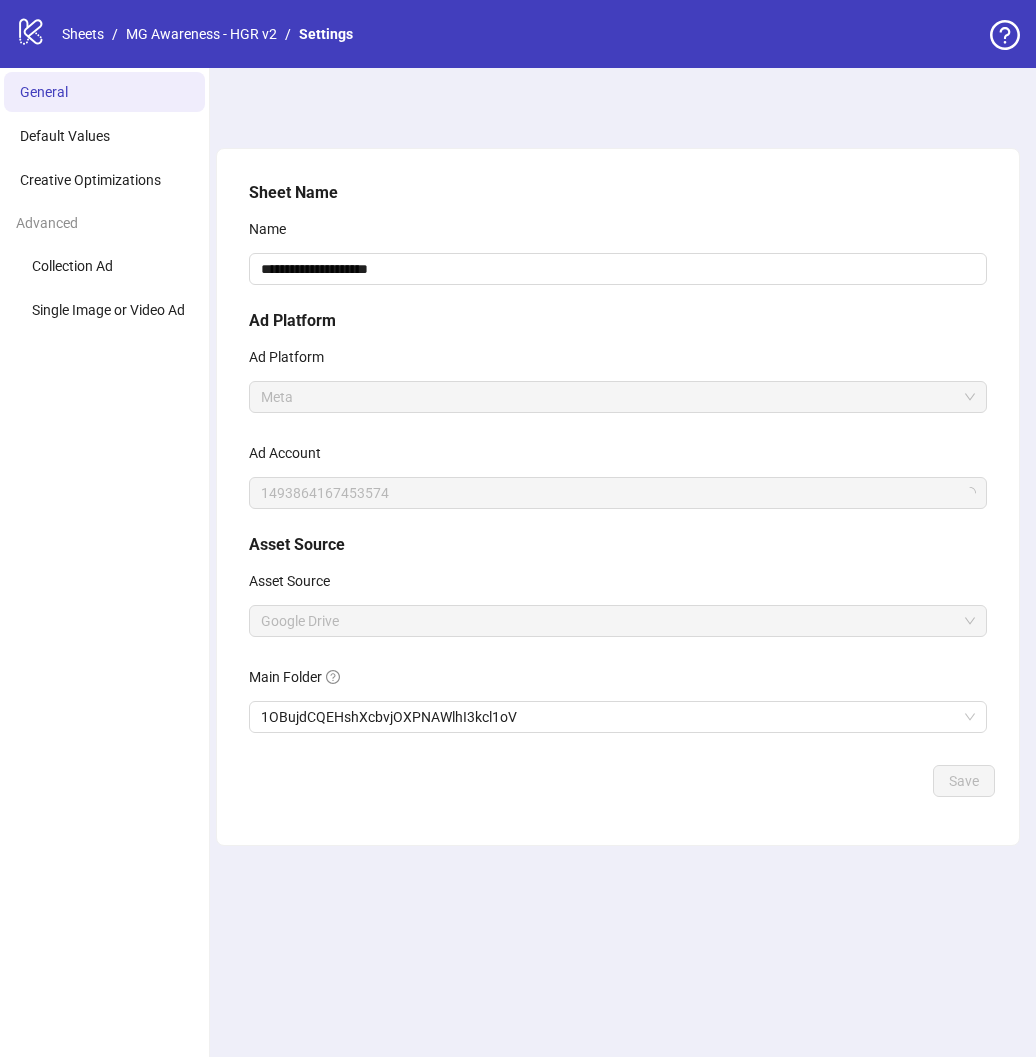 scroll, scrollTop: 0, scrollLeft: 0, axis: both 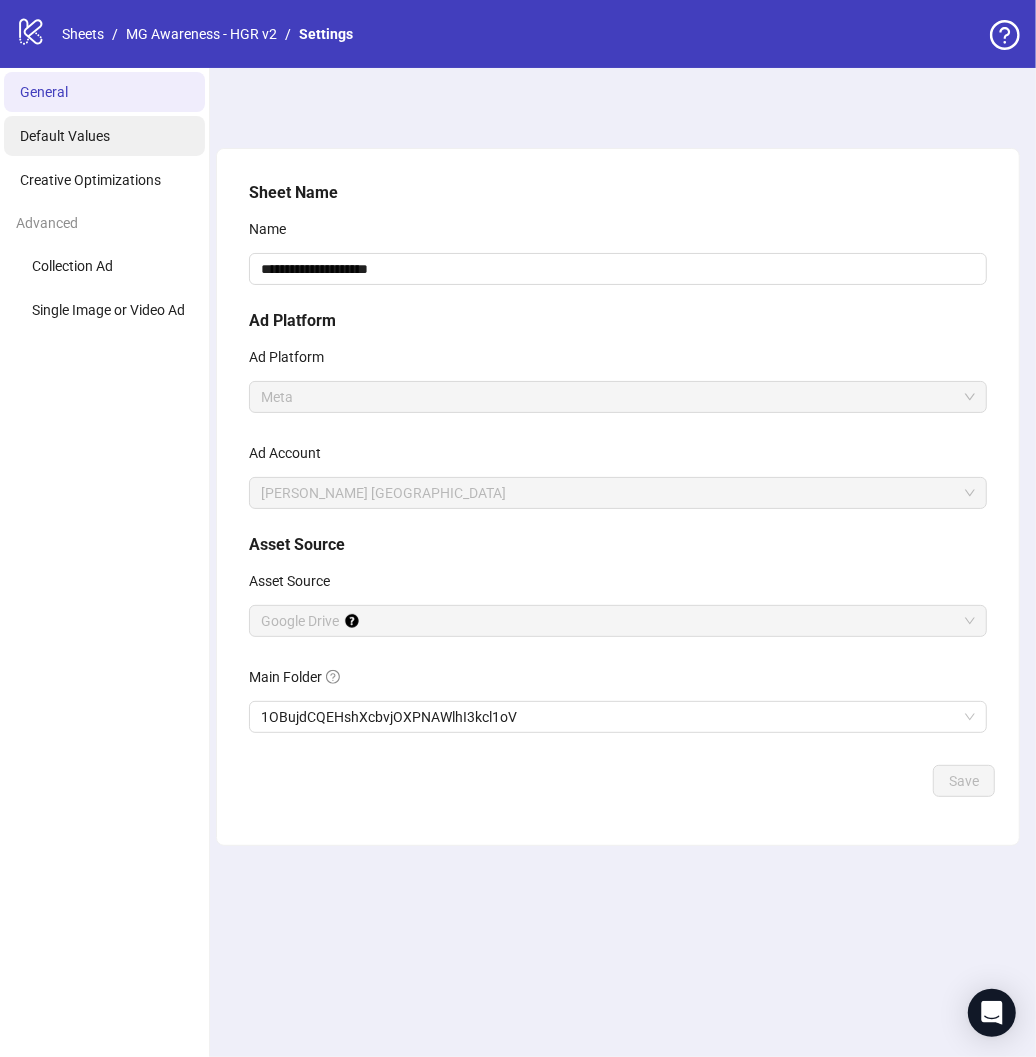 click on "Default Values" at bounding box center (65, 136) 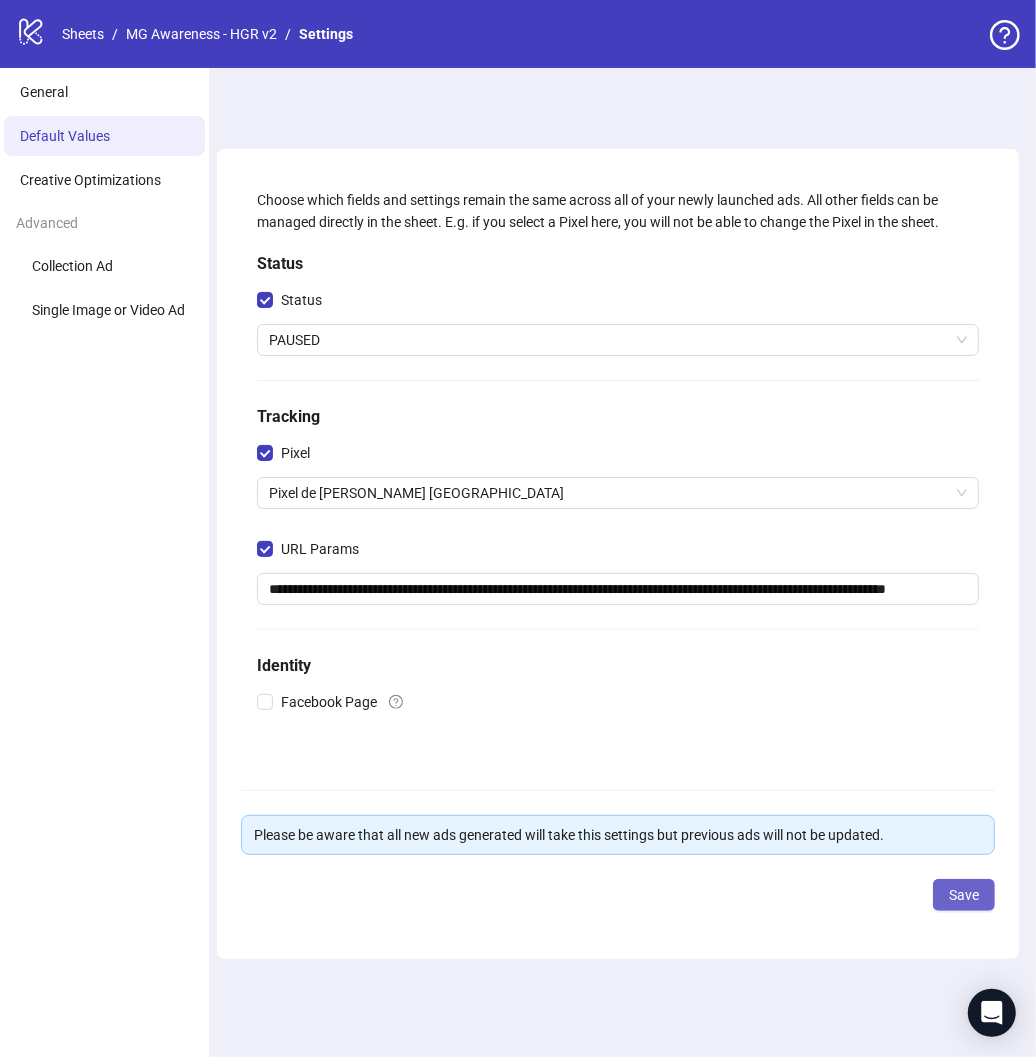 click on "Save" at bounding box center [964, 895] 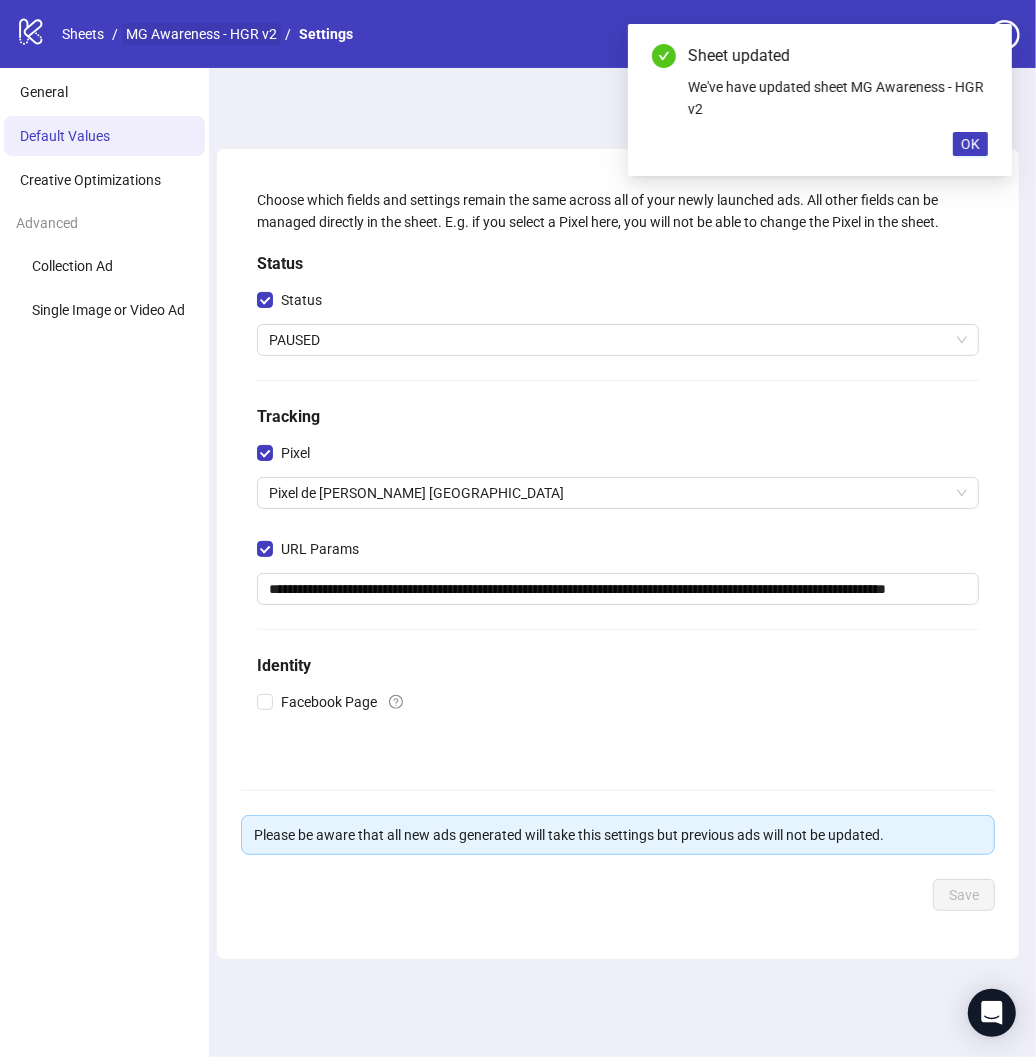 click on "MG Awareness - HGR v2" at bounding box center (201, 34) 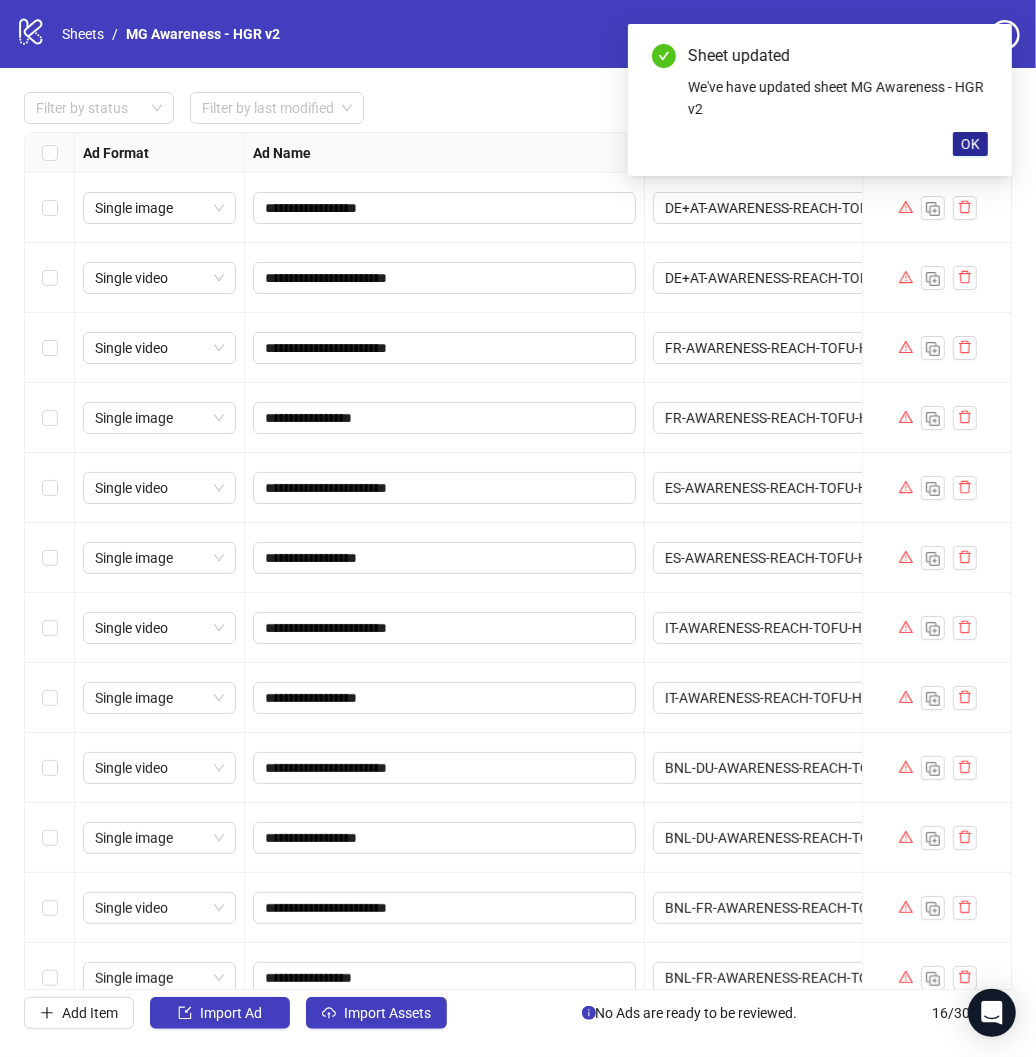 click on "OK" at bounding box center [970, 144] 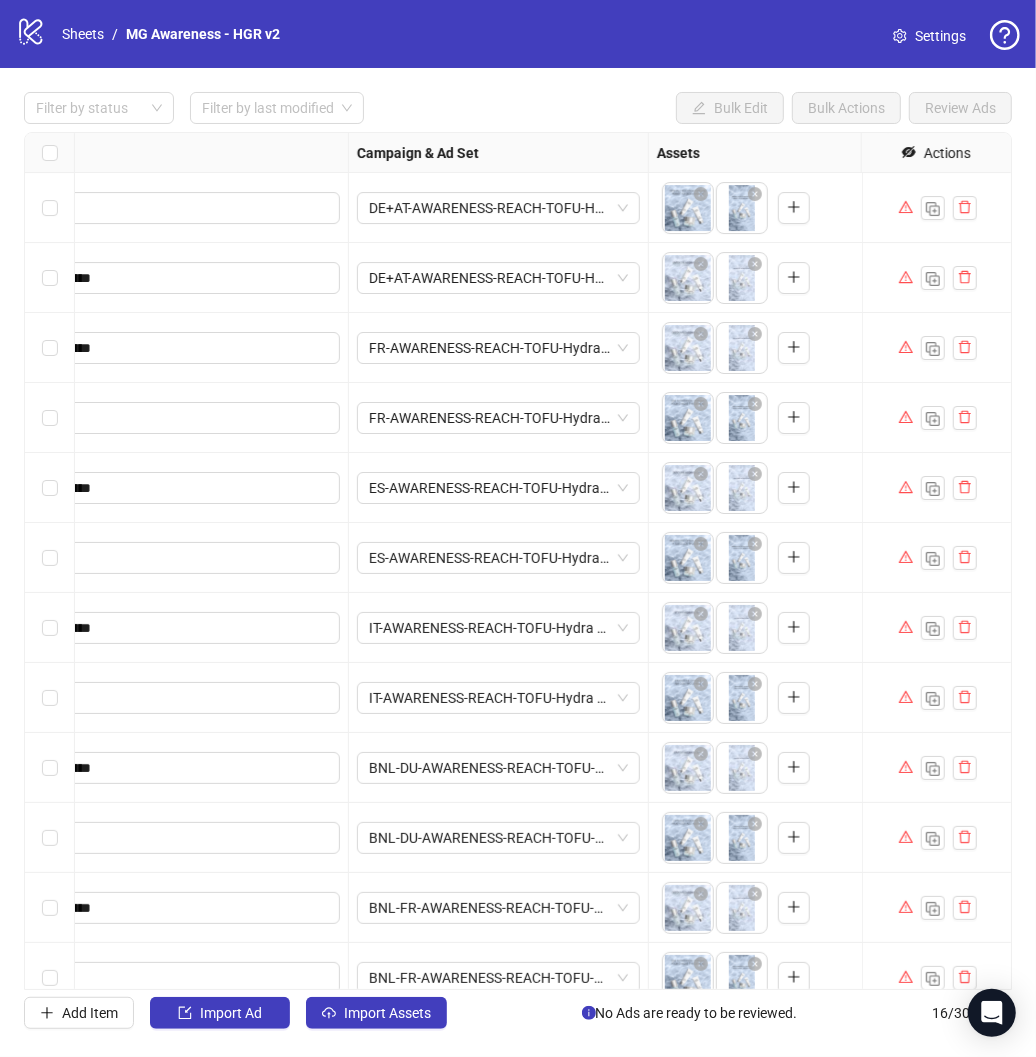 scroll, scrollTop: 0, scrollLeft: 366, axis: horizontal 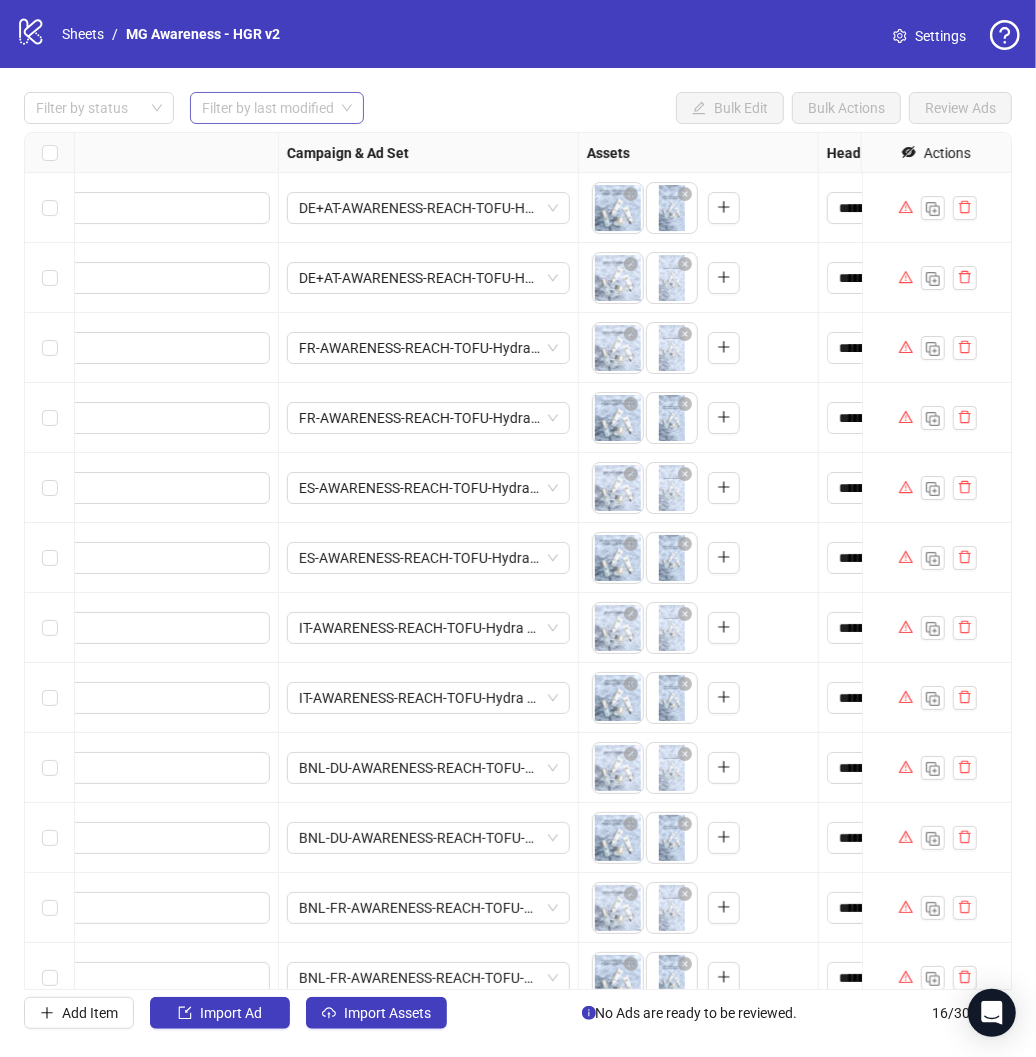 click at bounding box center [268, 108] 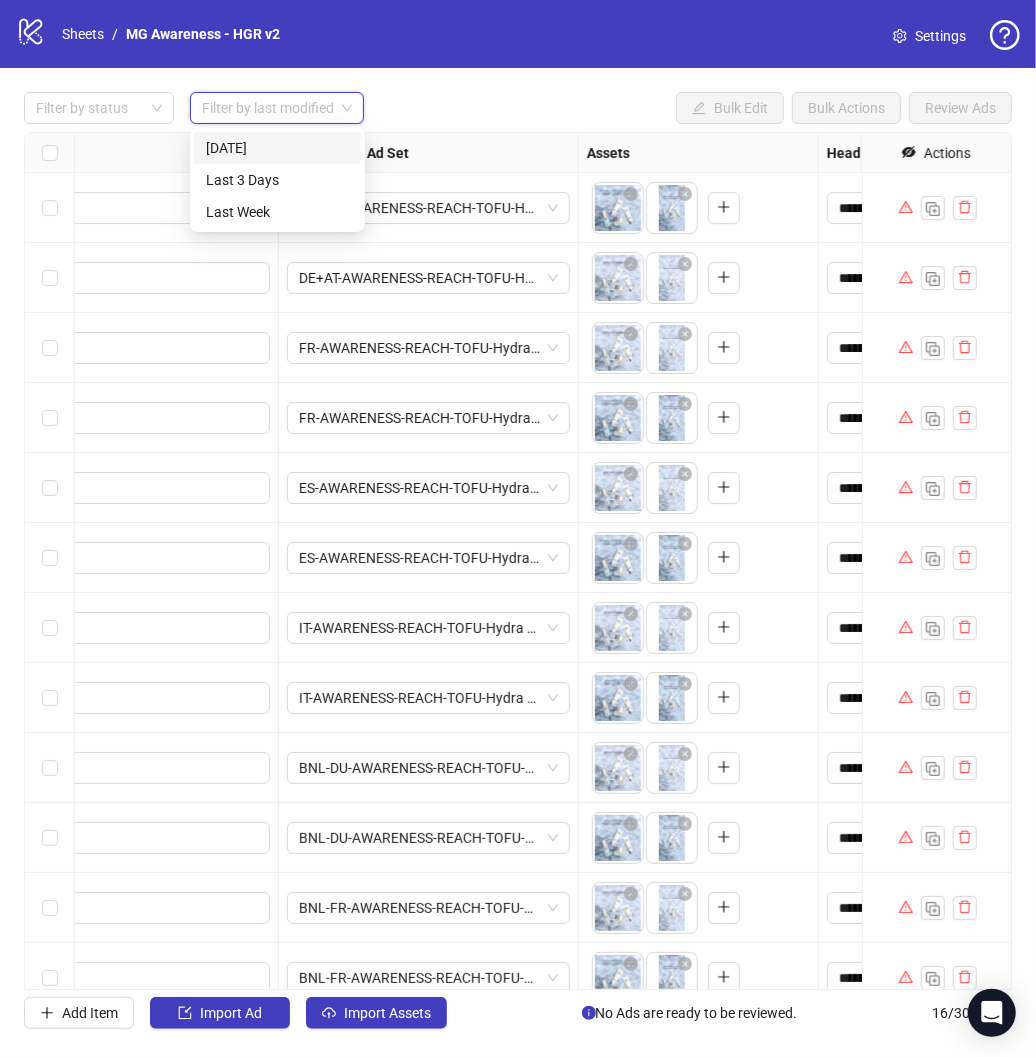 click at bounding box center (268, 108) 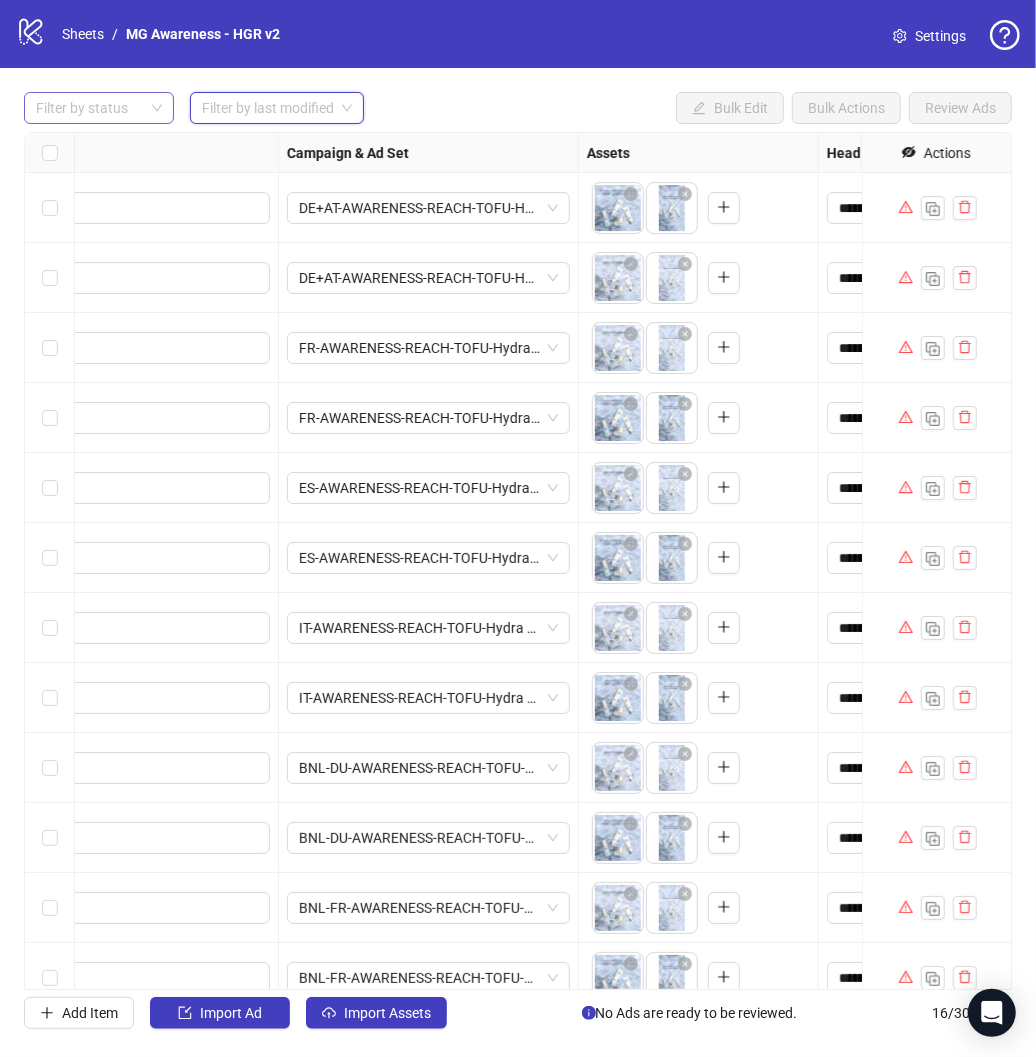 click at bounding box center [88, 108] 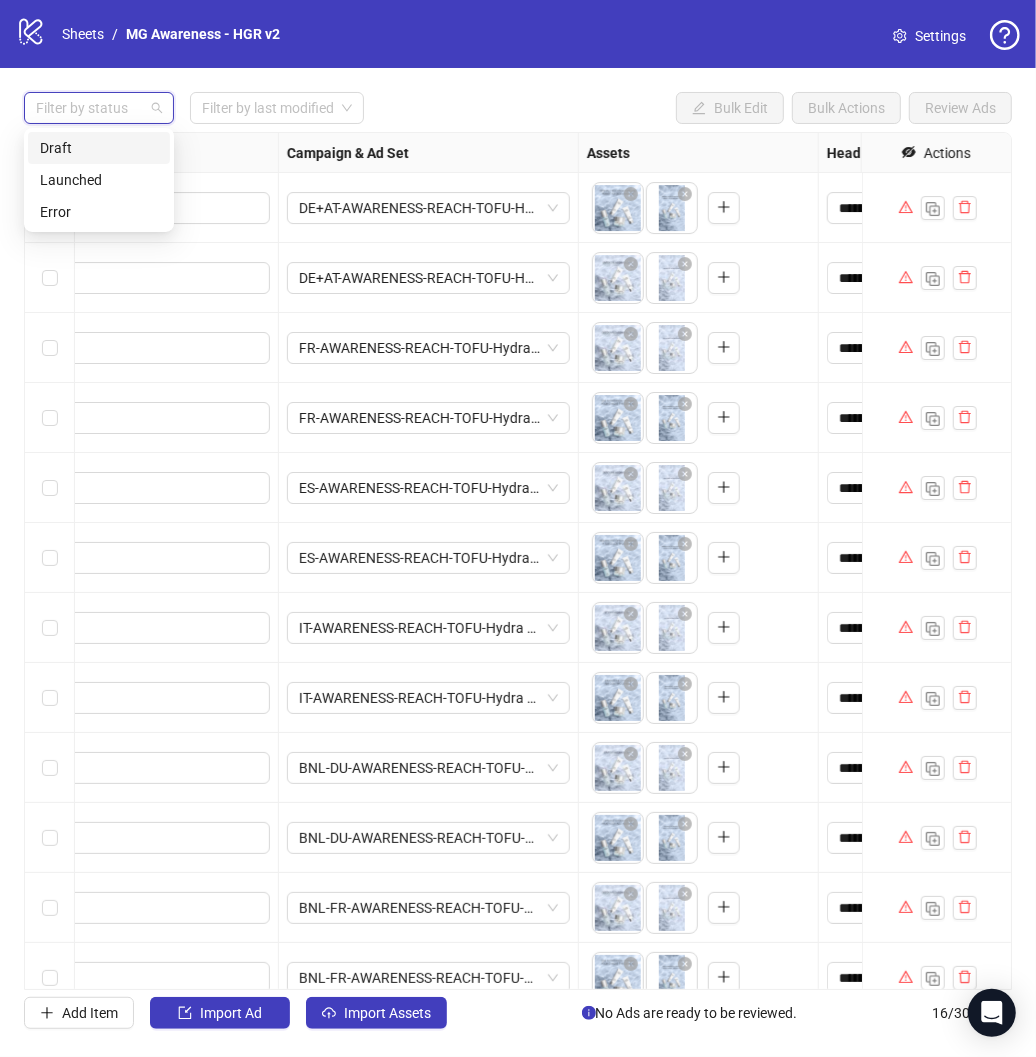 click on "**********" at bounding box center [518, 560] 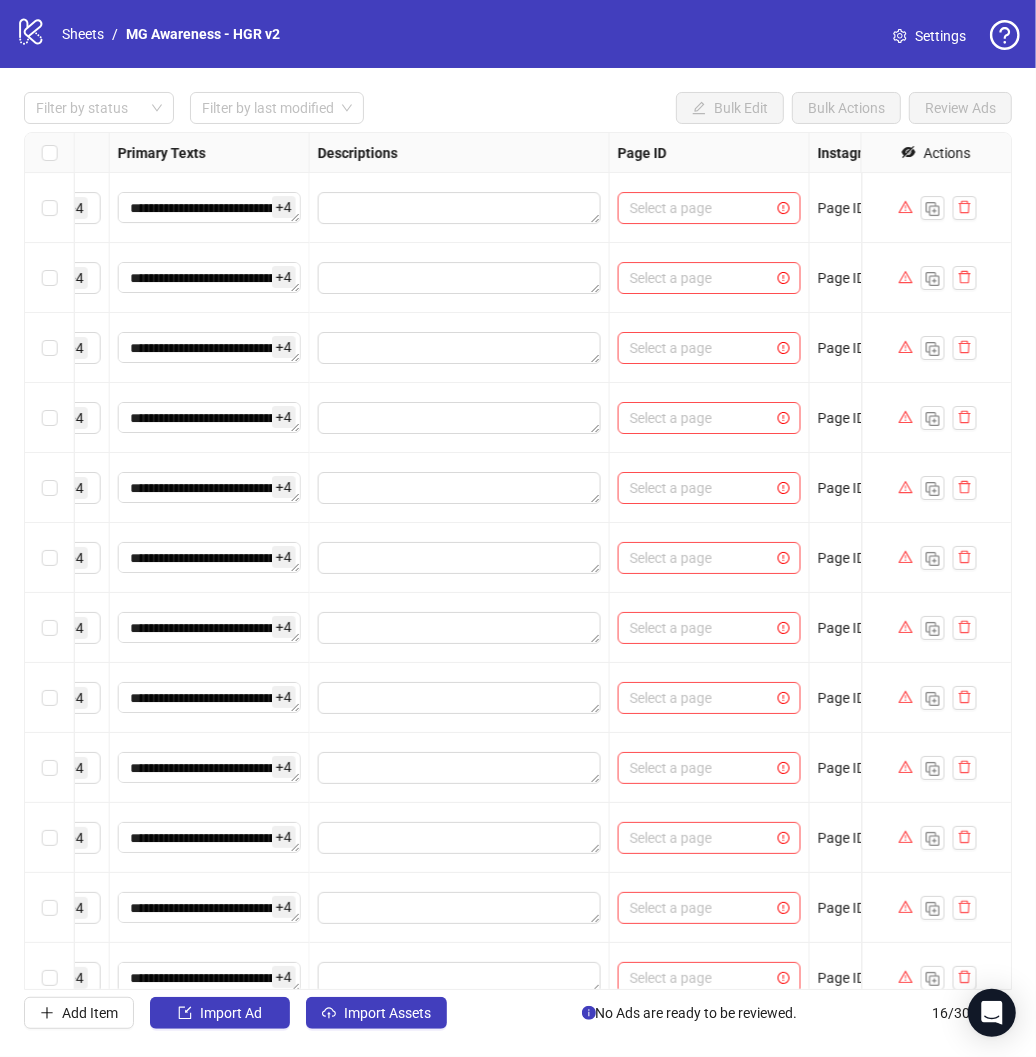 scroll, scrollTop: 0, scrollLeft: 1388, axis: horizontal 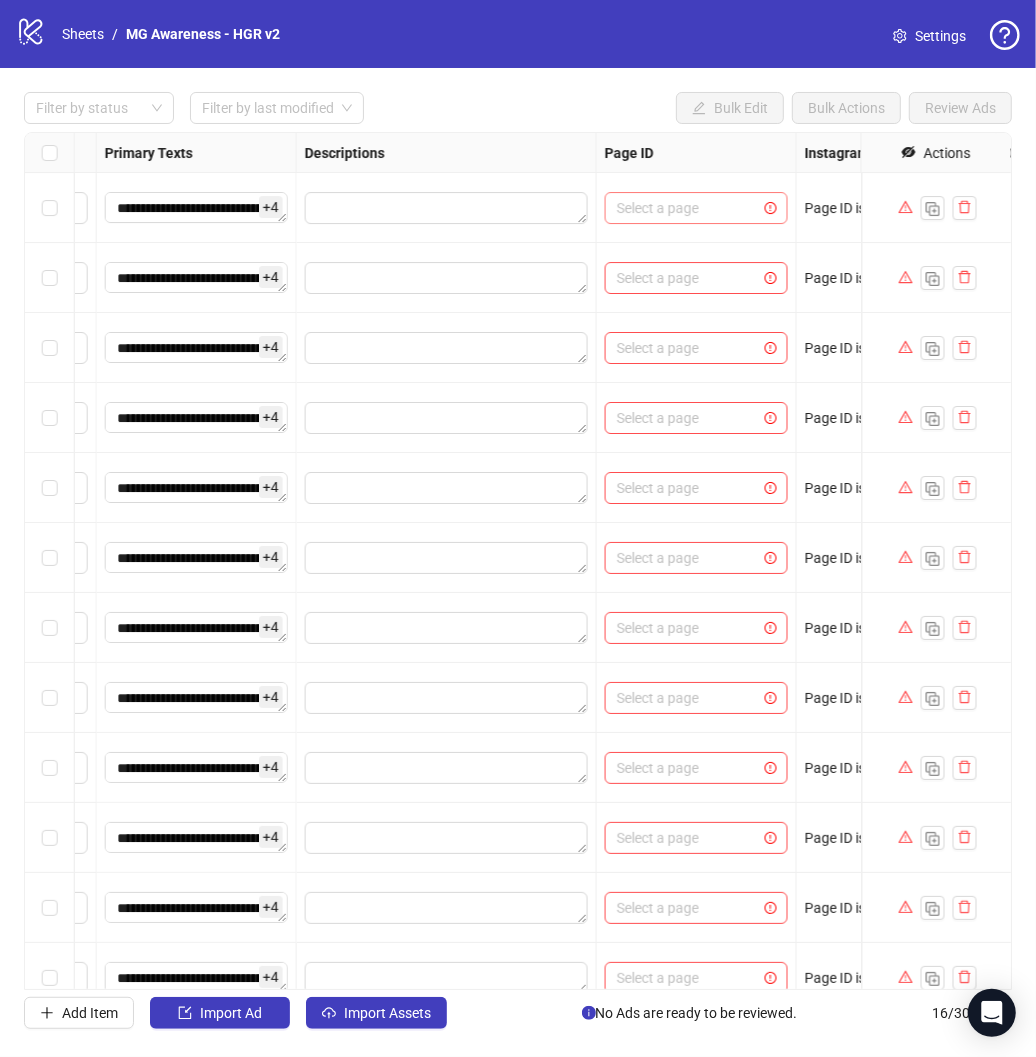 click at bounding box center (687, 208) 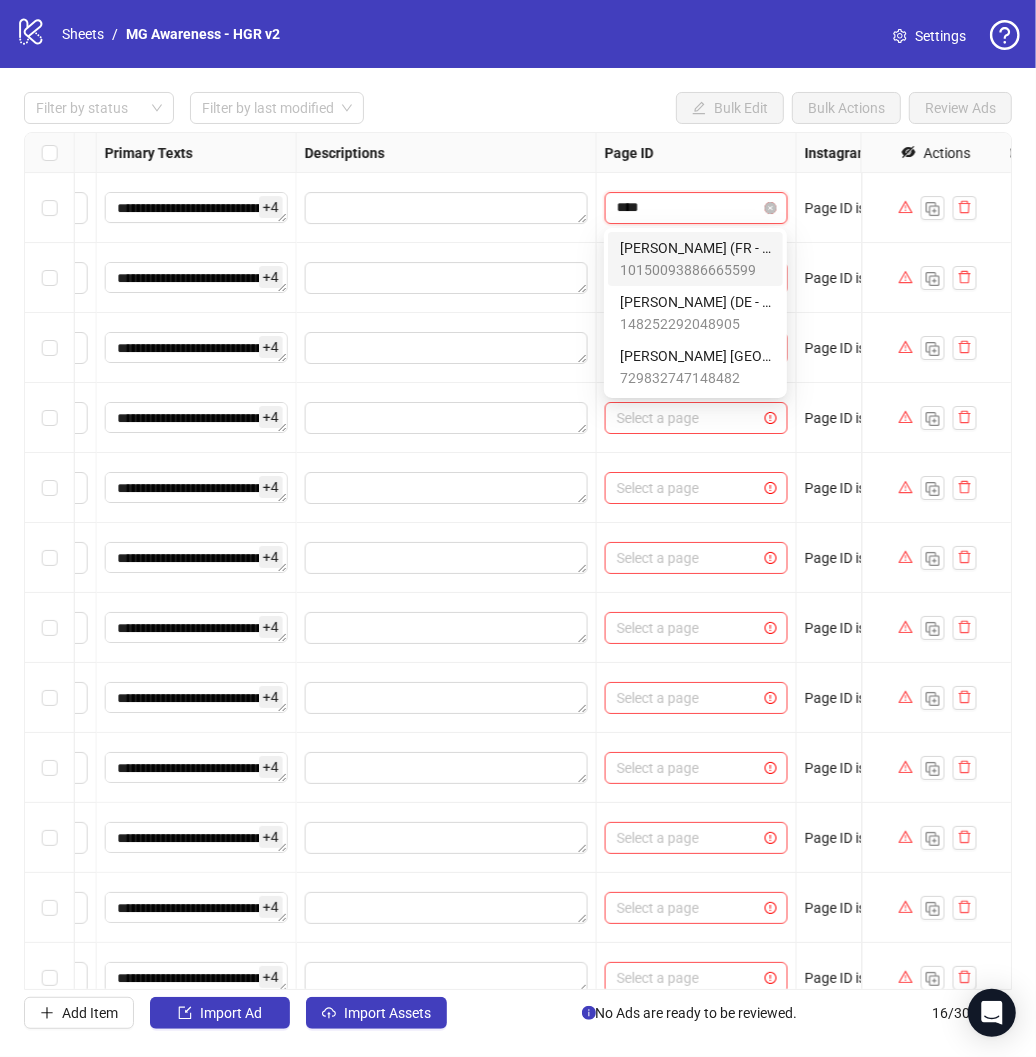type on "*****" 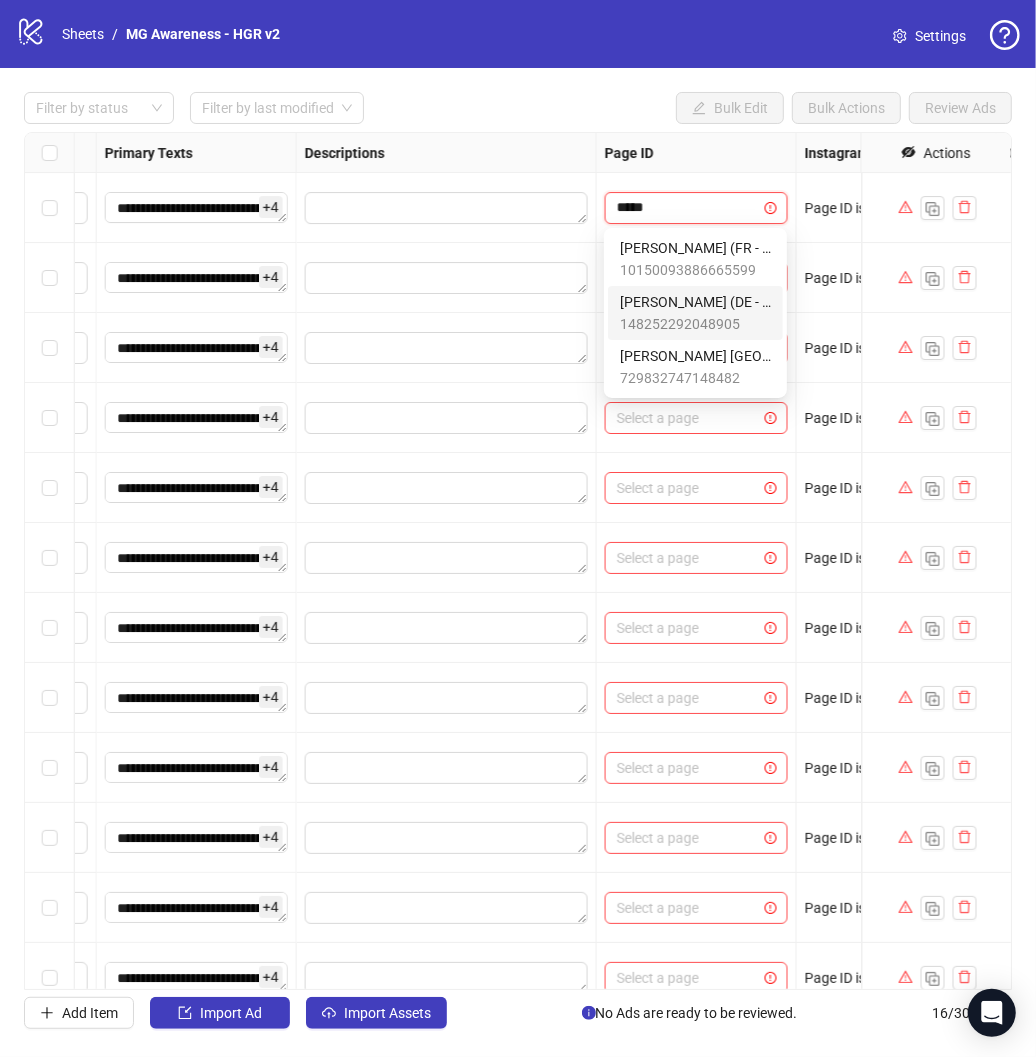 click on "148252292048905" at bounding box center (695, 324) 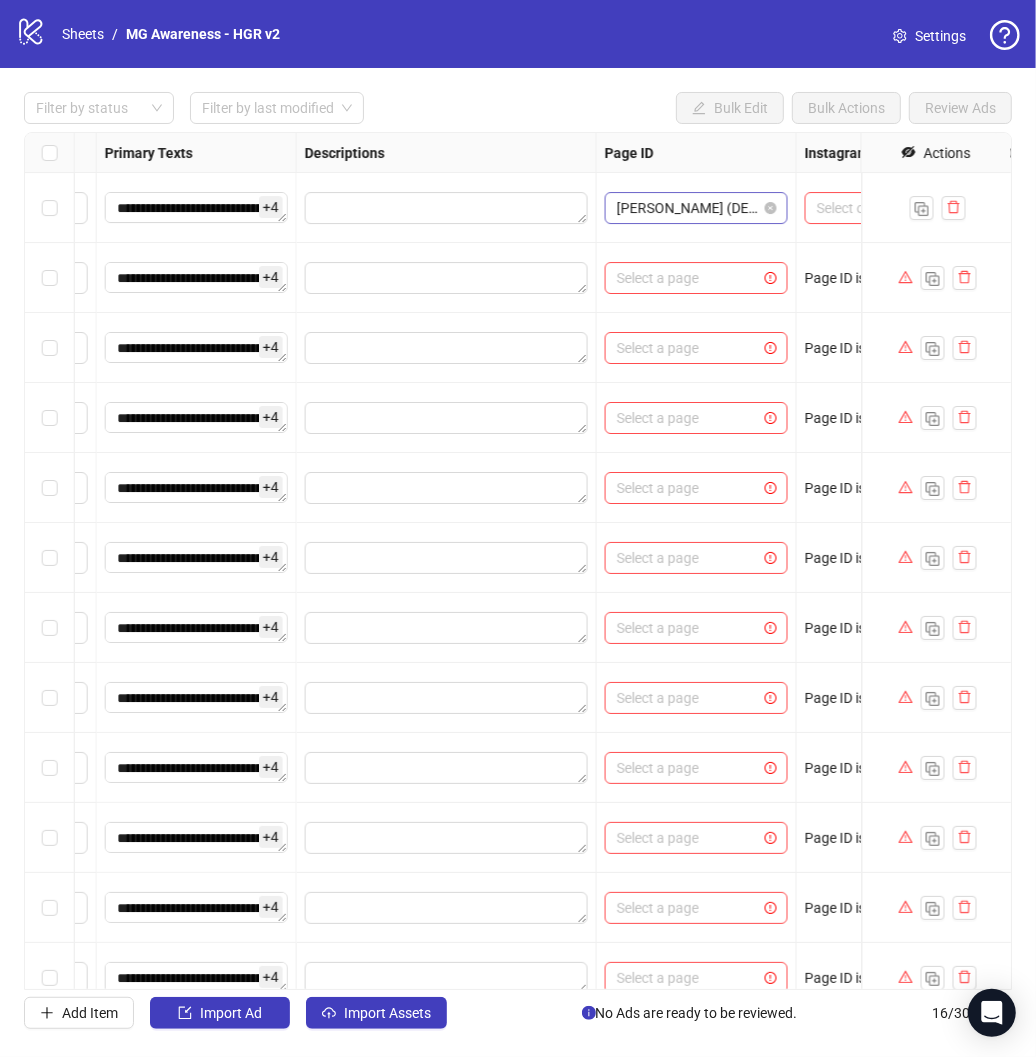 click on "[PERSON_NAME] (DE - German, English)" at bounding box center [696, 208] 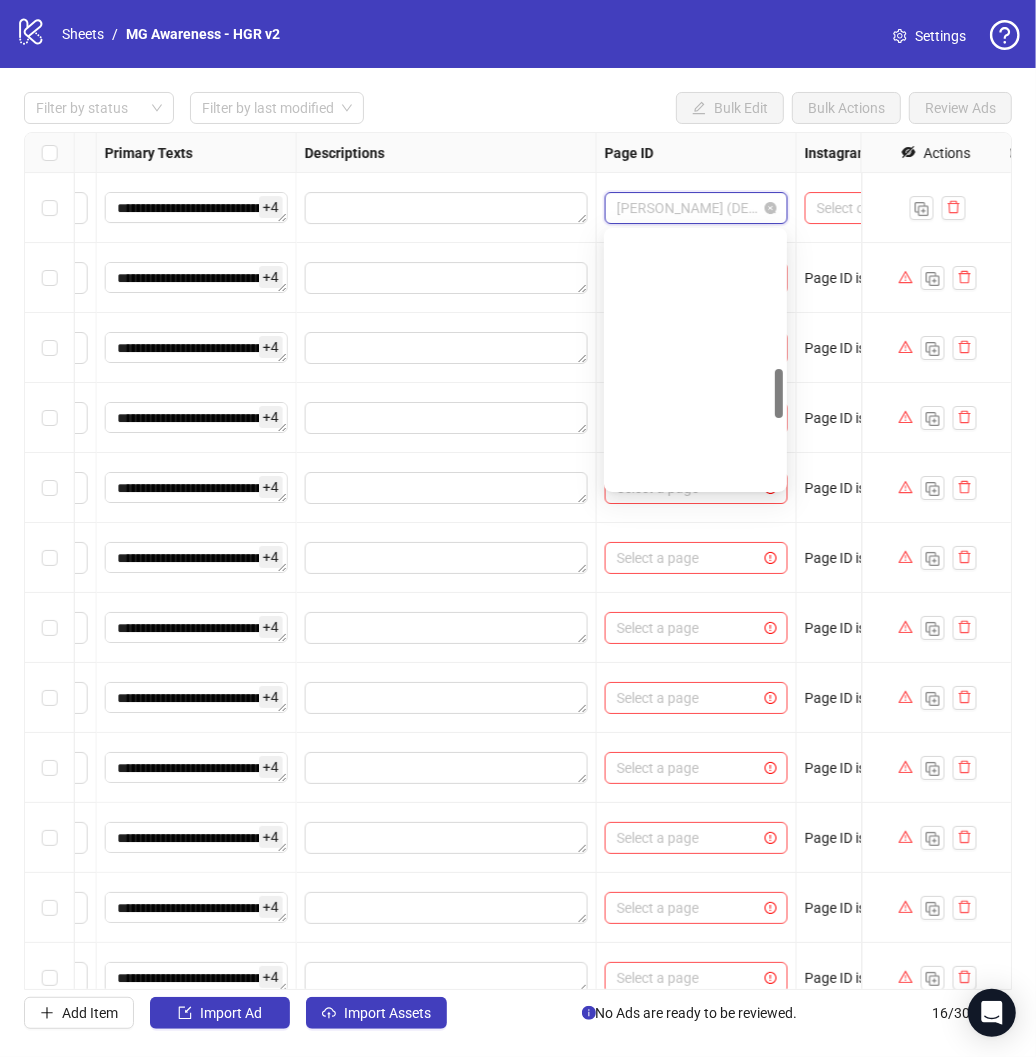scroll, scrollTop: 716, scrollLeft: 0, axis: vertical 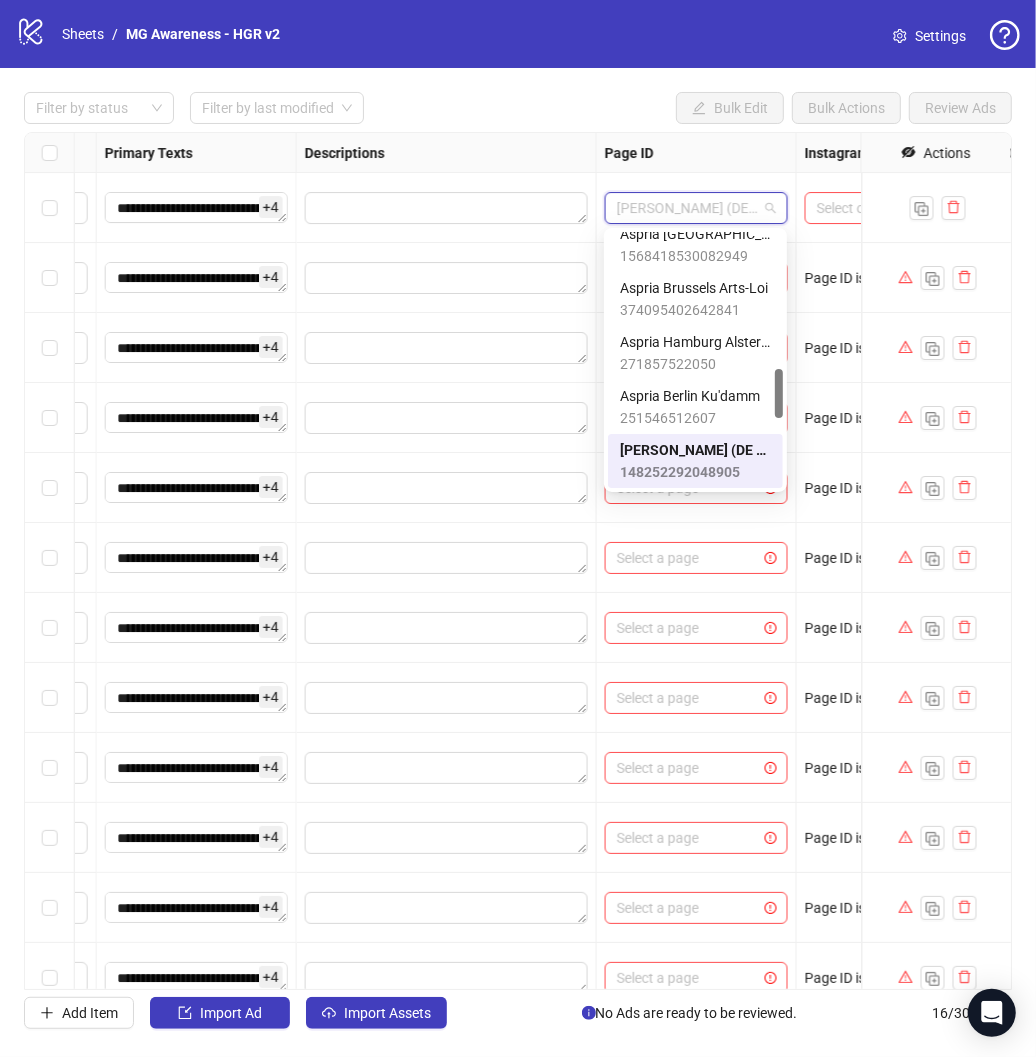 click on "148252292048905" at bounding box center [695, 472] 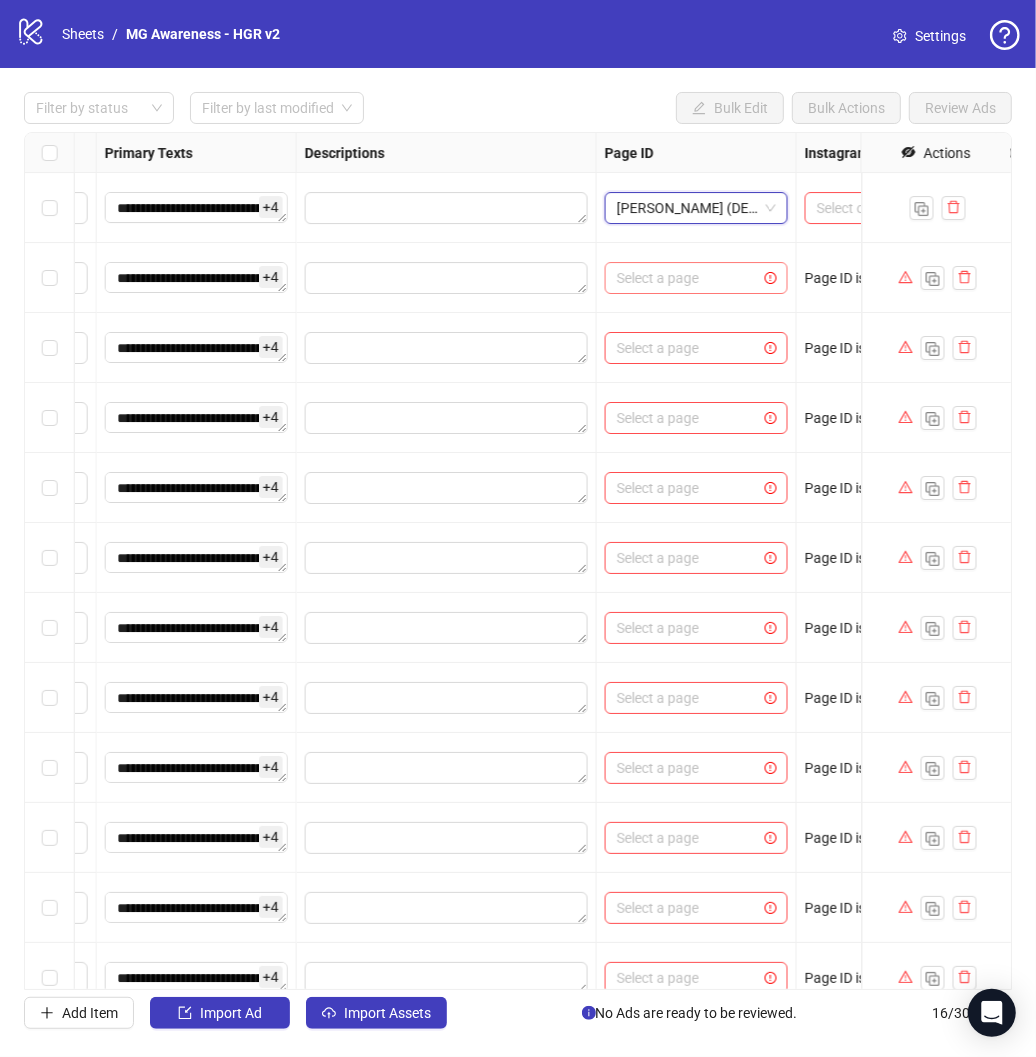 click at bounding box center (687, 278) 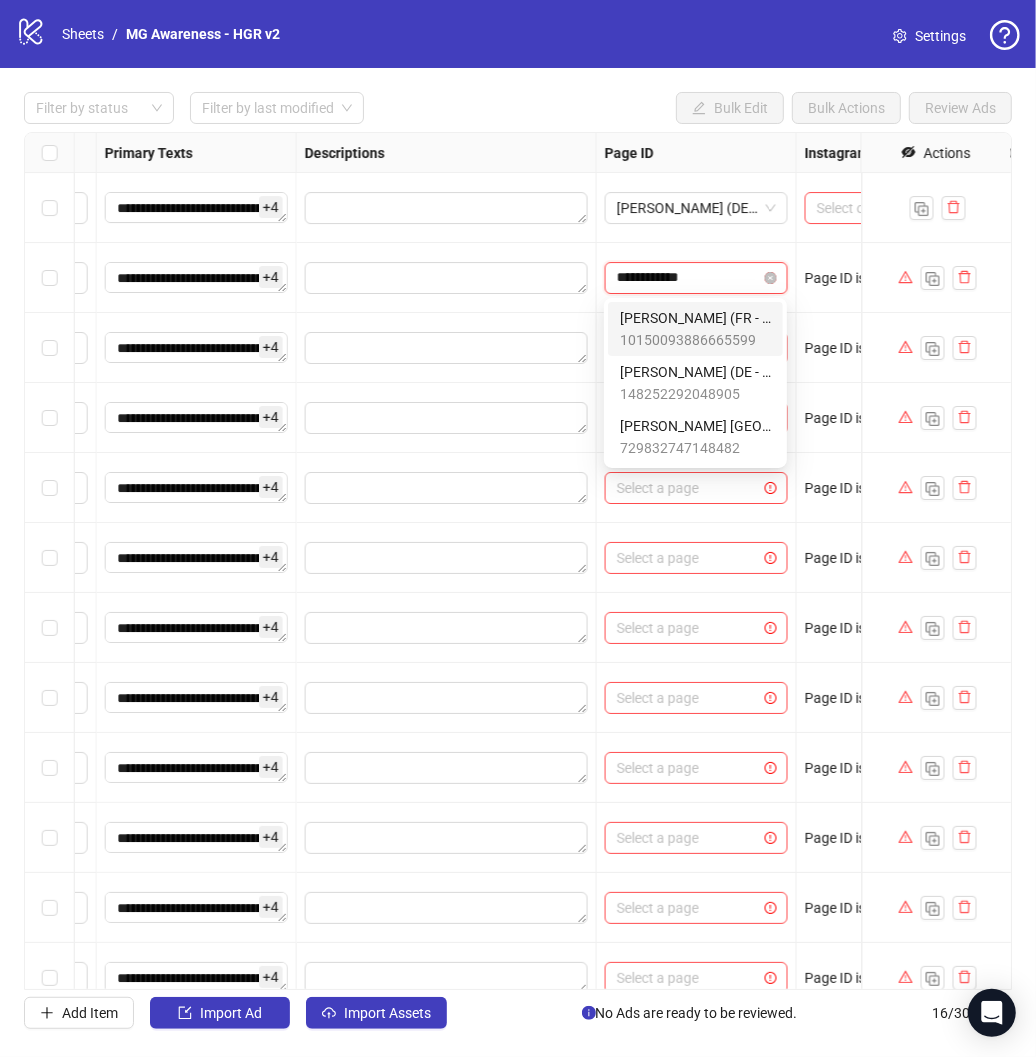 type on "**********" 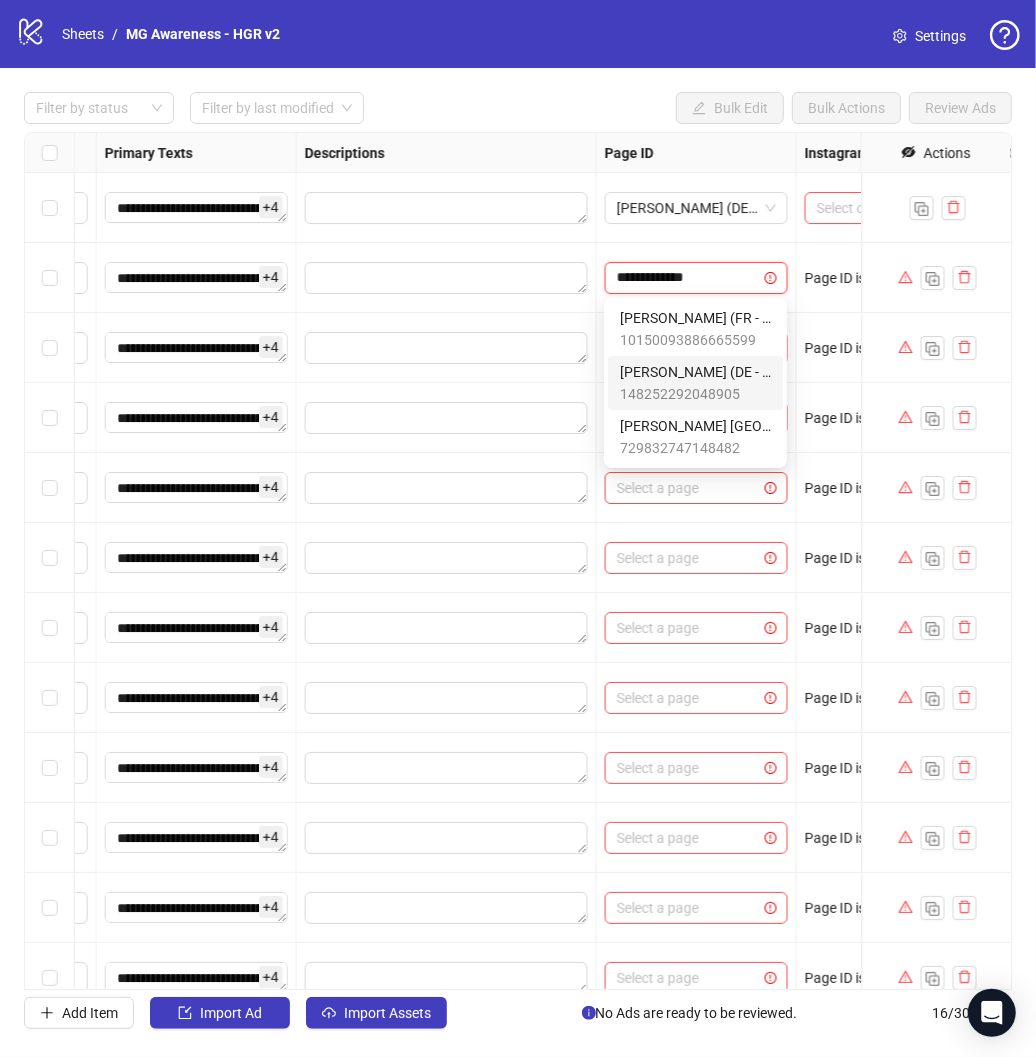 click on "[PERSON_NAME] (DE - German, English)" at bounding box center [695, 372] 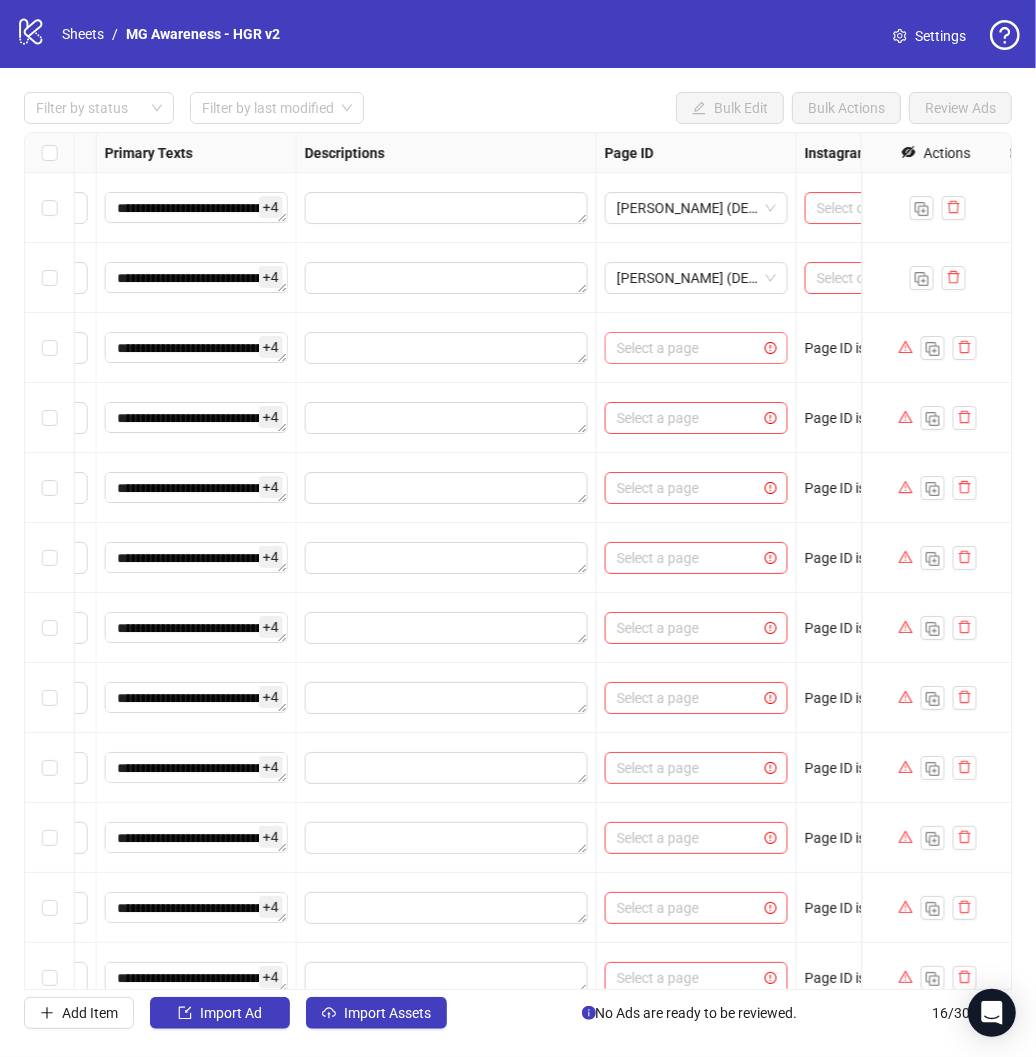 click at bounding box center (687, 348) 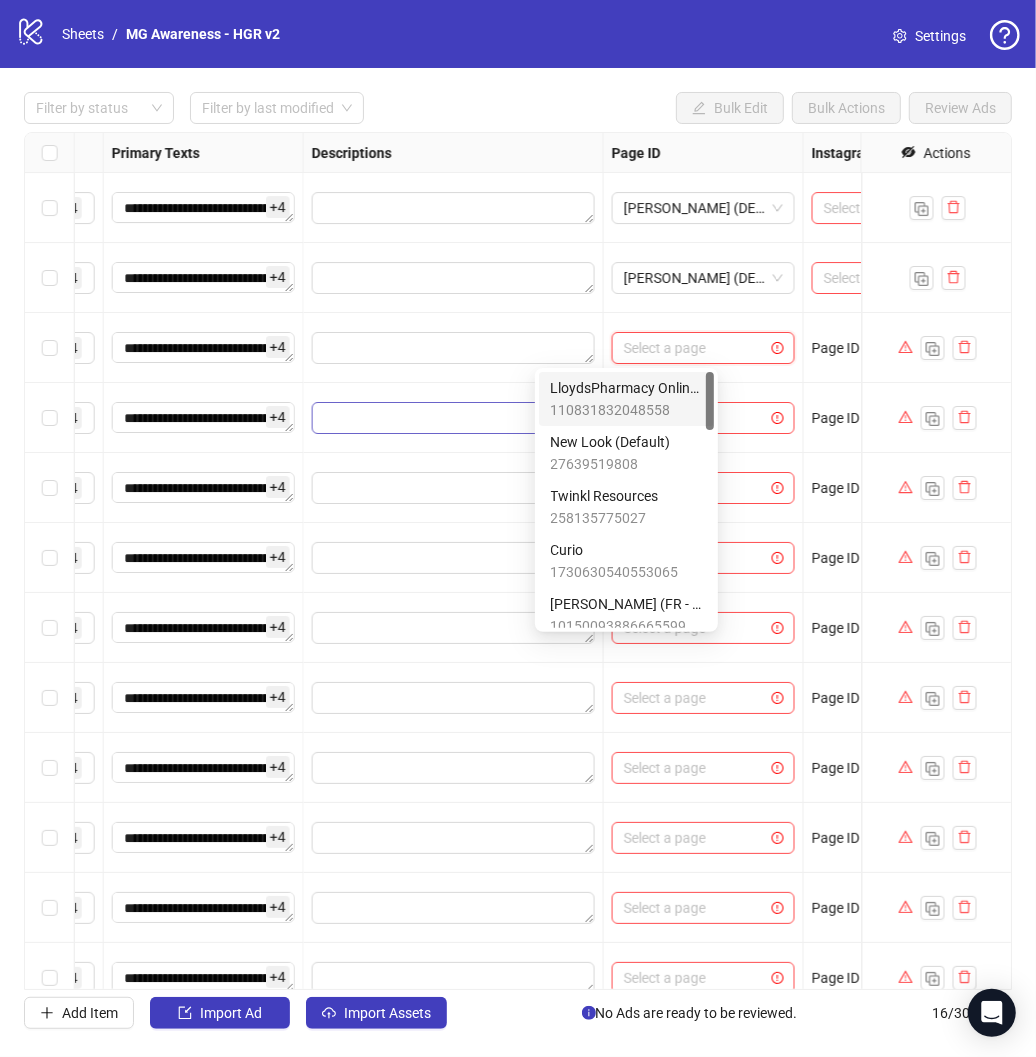 scroll, scrollTop: 0, scrollLeft: 1457, axis: horizontal 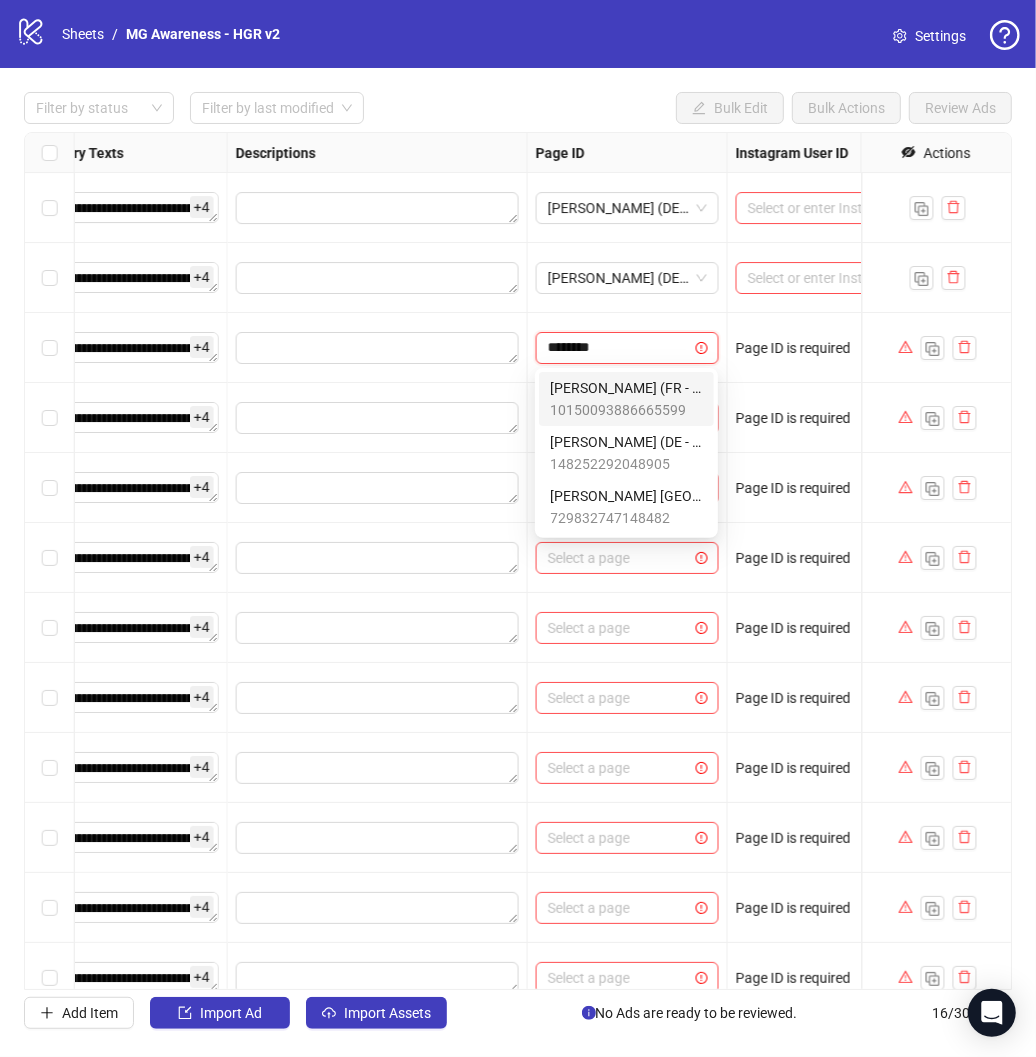 type on "*********" 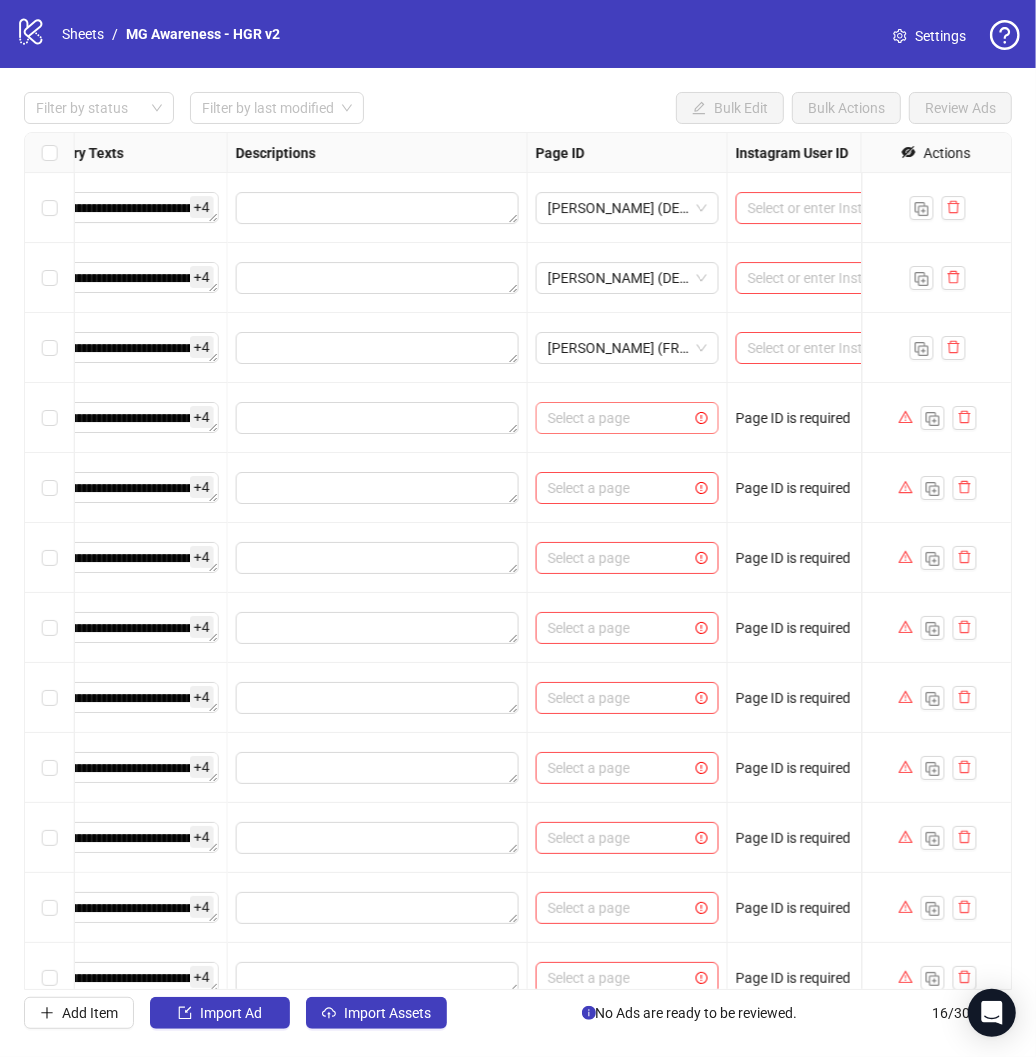 click at bounding box center [618, 418] 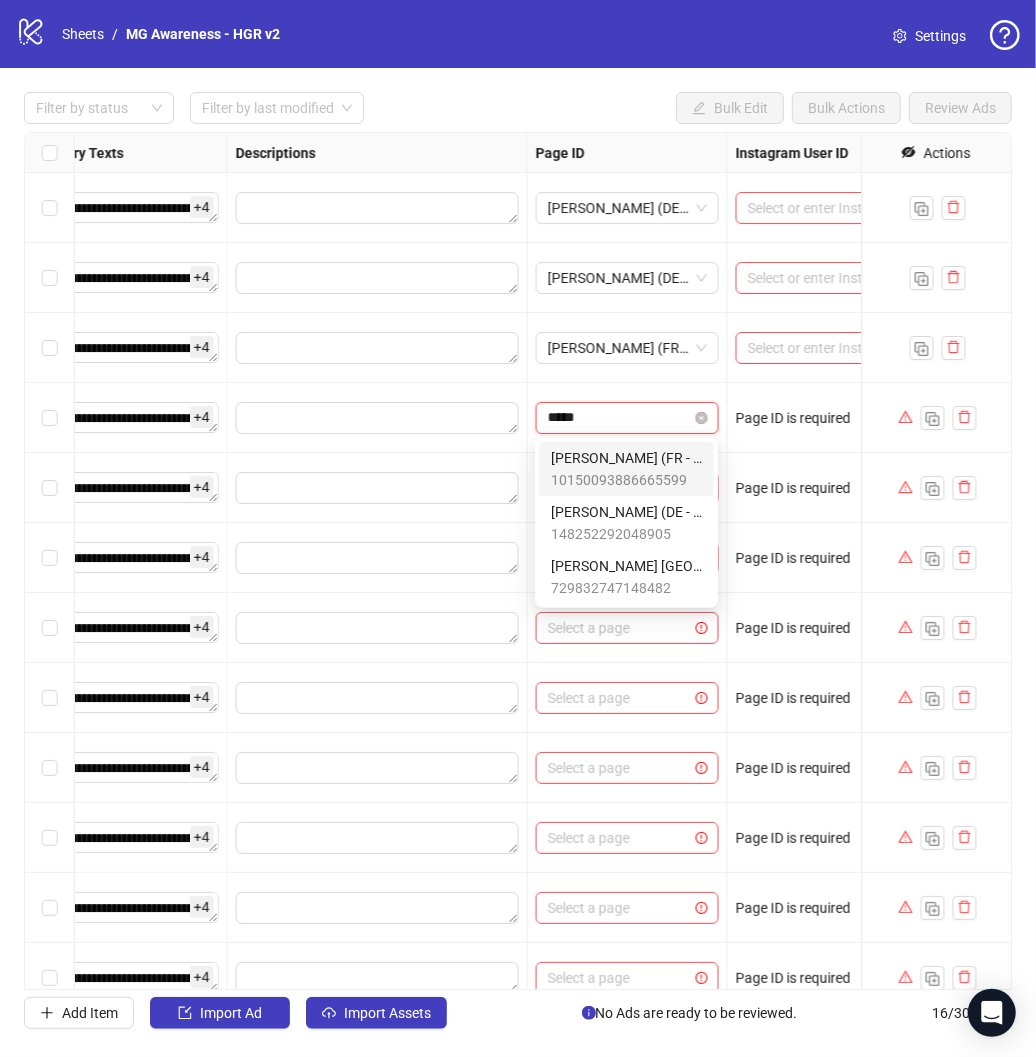 type on "*****" 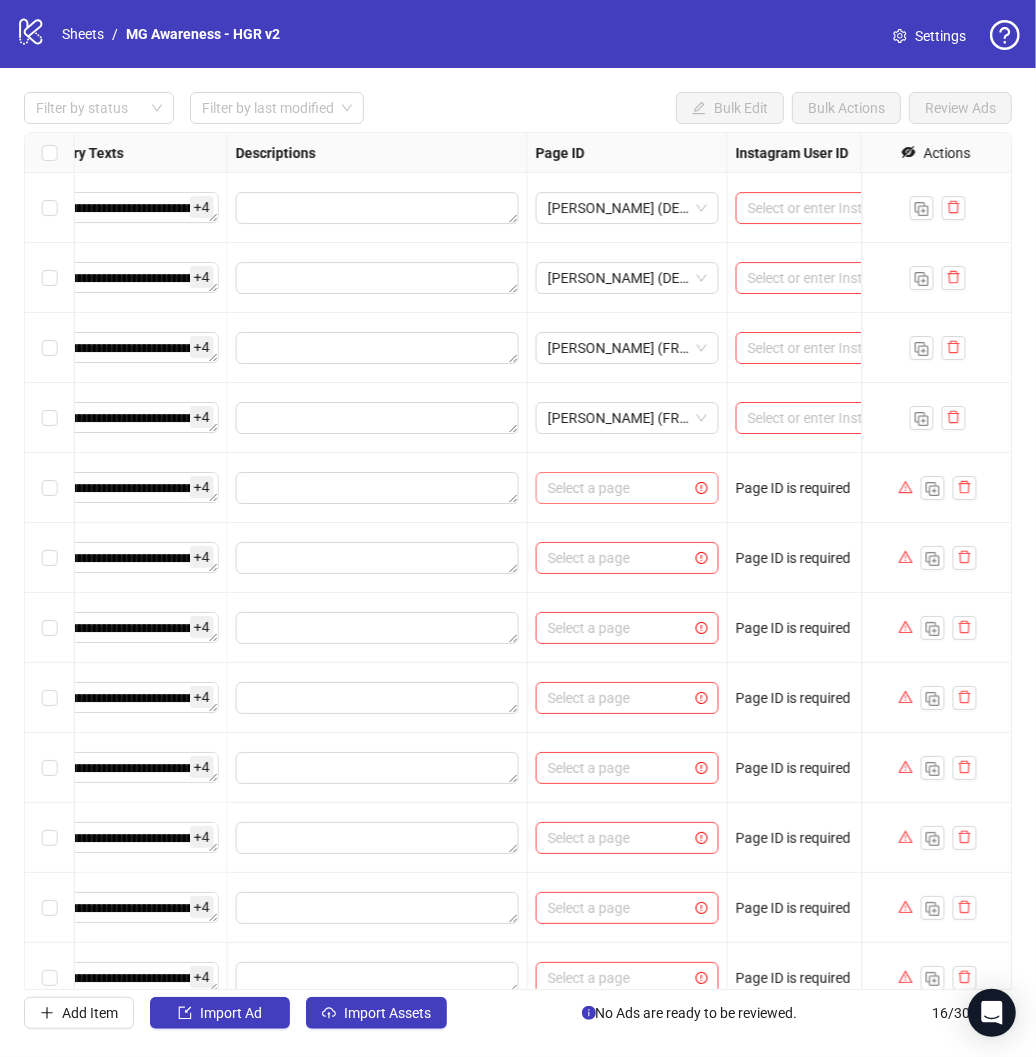 click at bounding box center (618, 488) 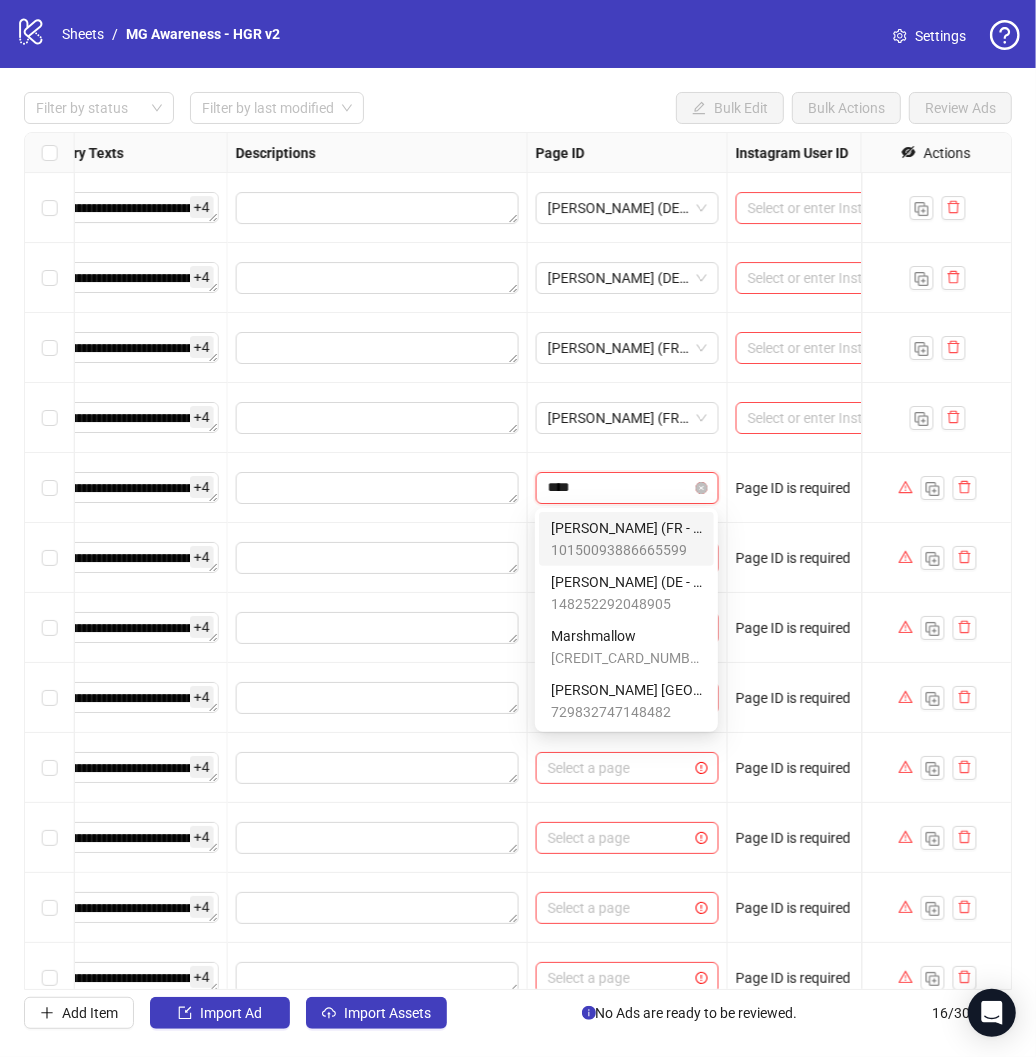 type on "*****" 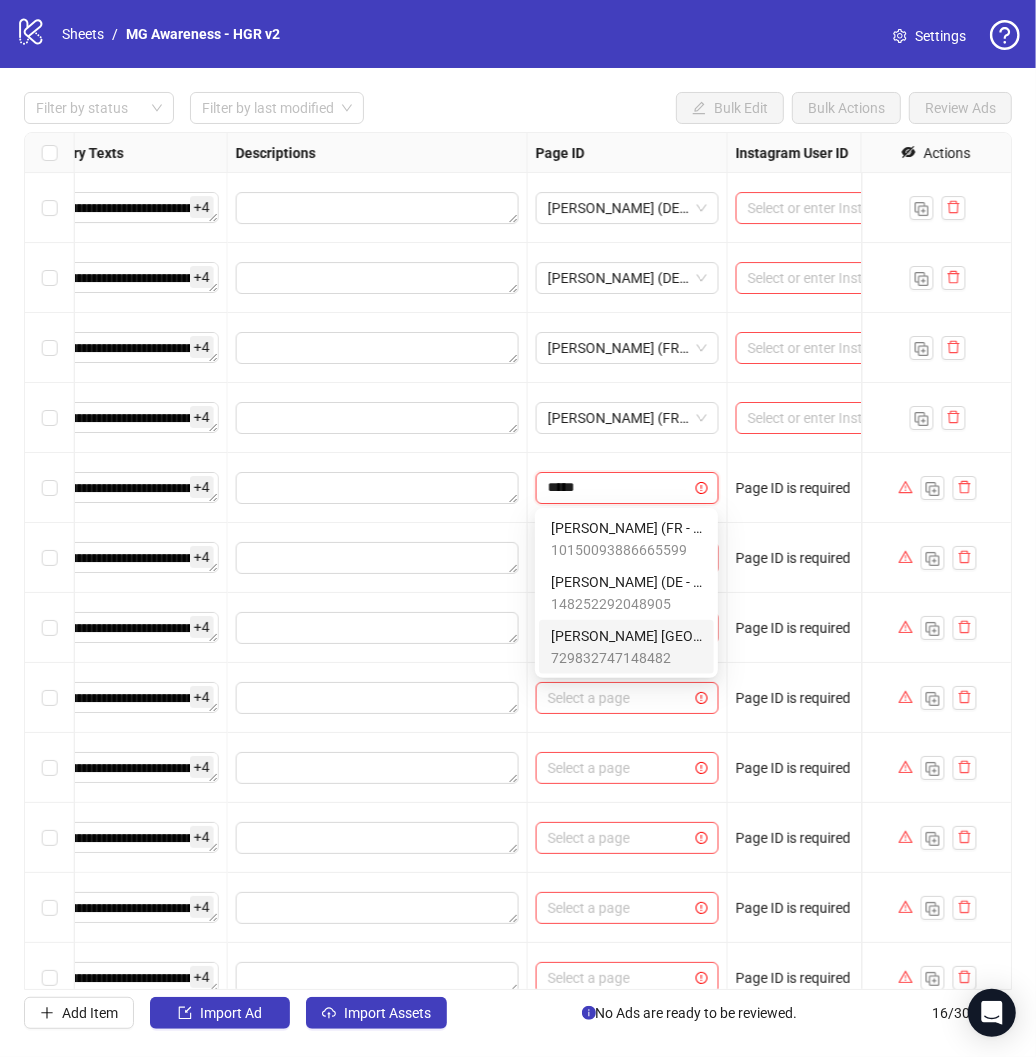 click on "[PERSON_NAME] [GEOGRAPHIC_DATA] ([GEOGRAPHIC_DATA] - English)" at bounding box center (626, 636) 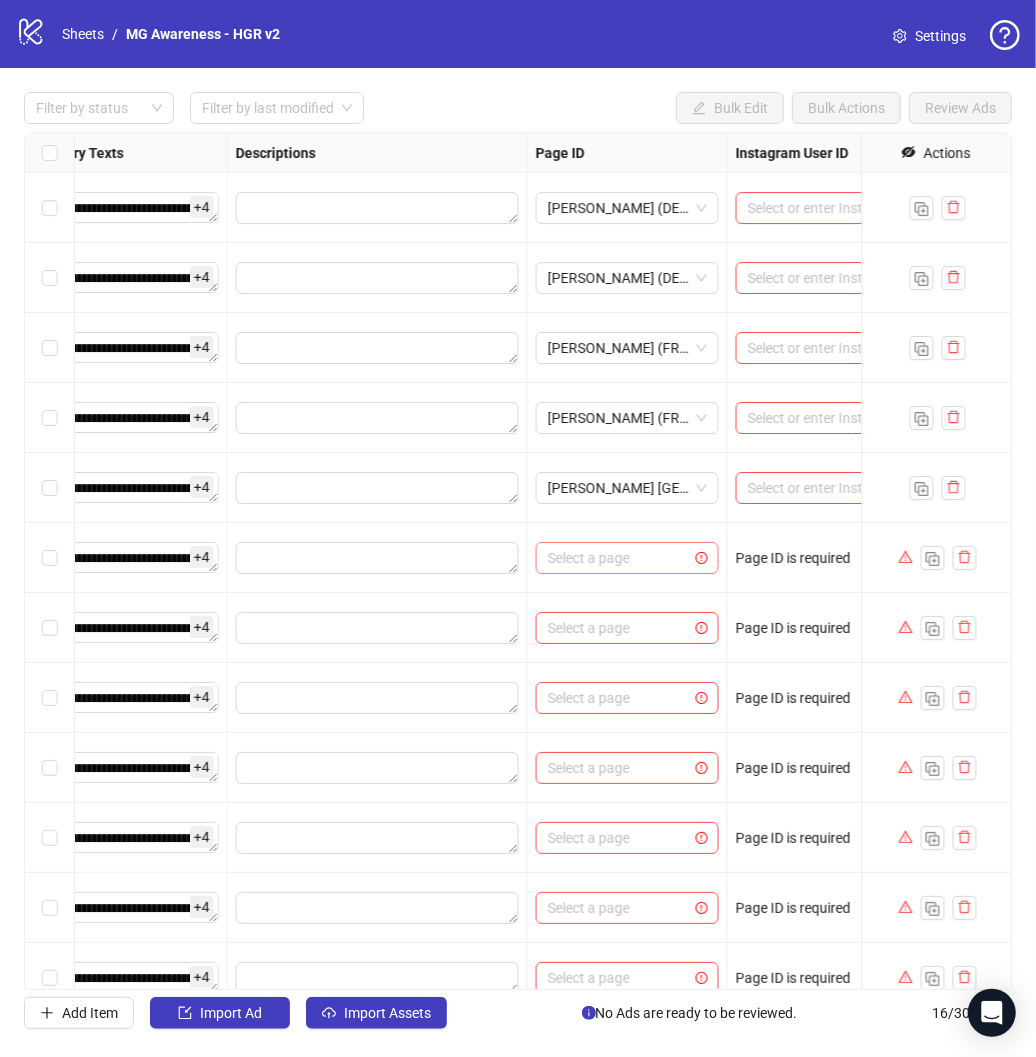 click at bounding box center [618, 558] 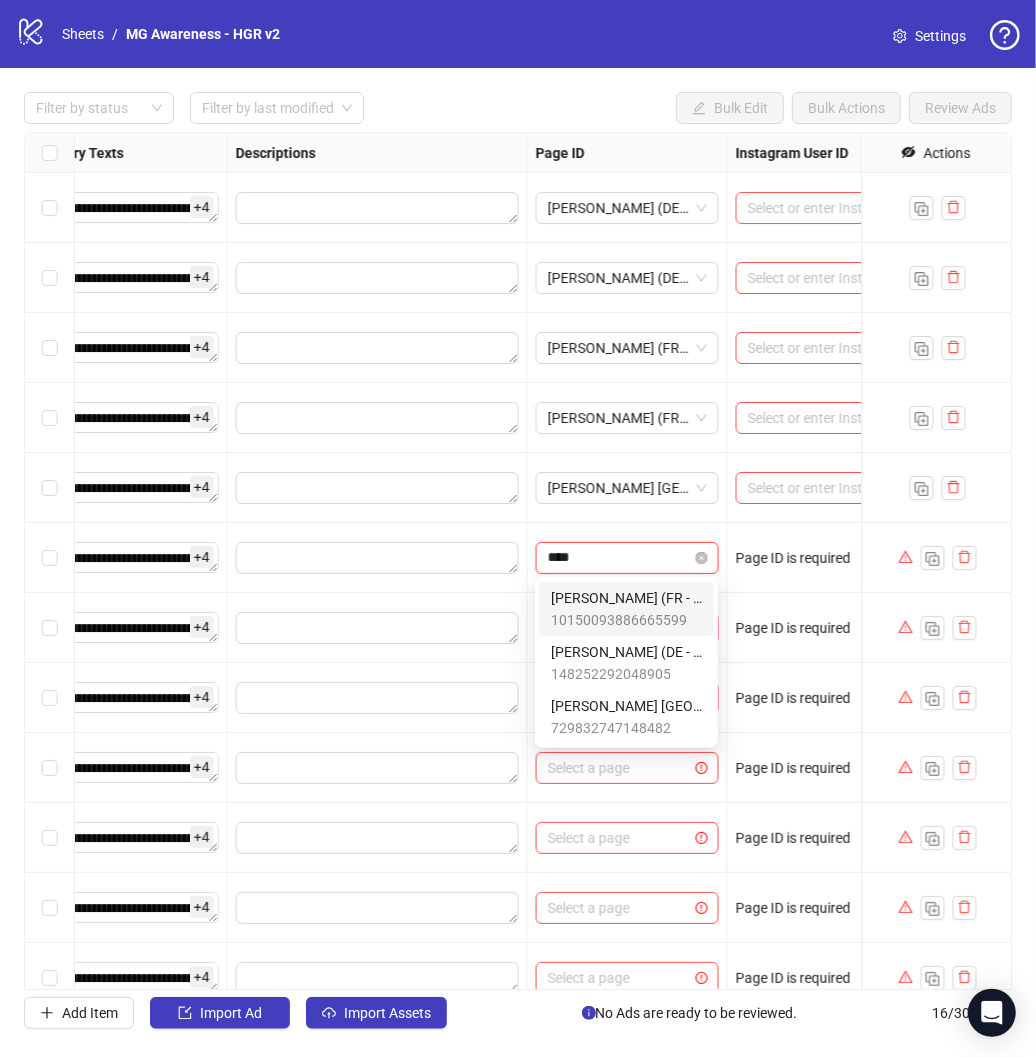 type on "*****" 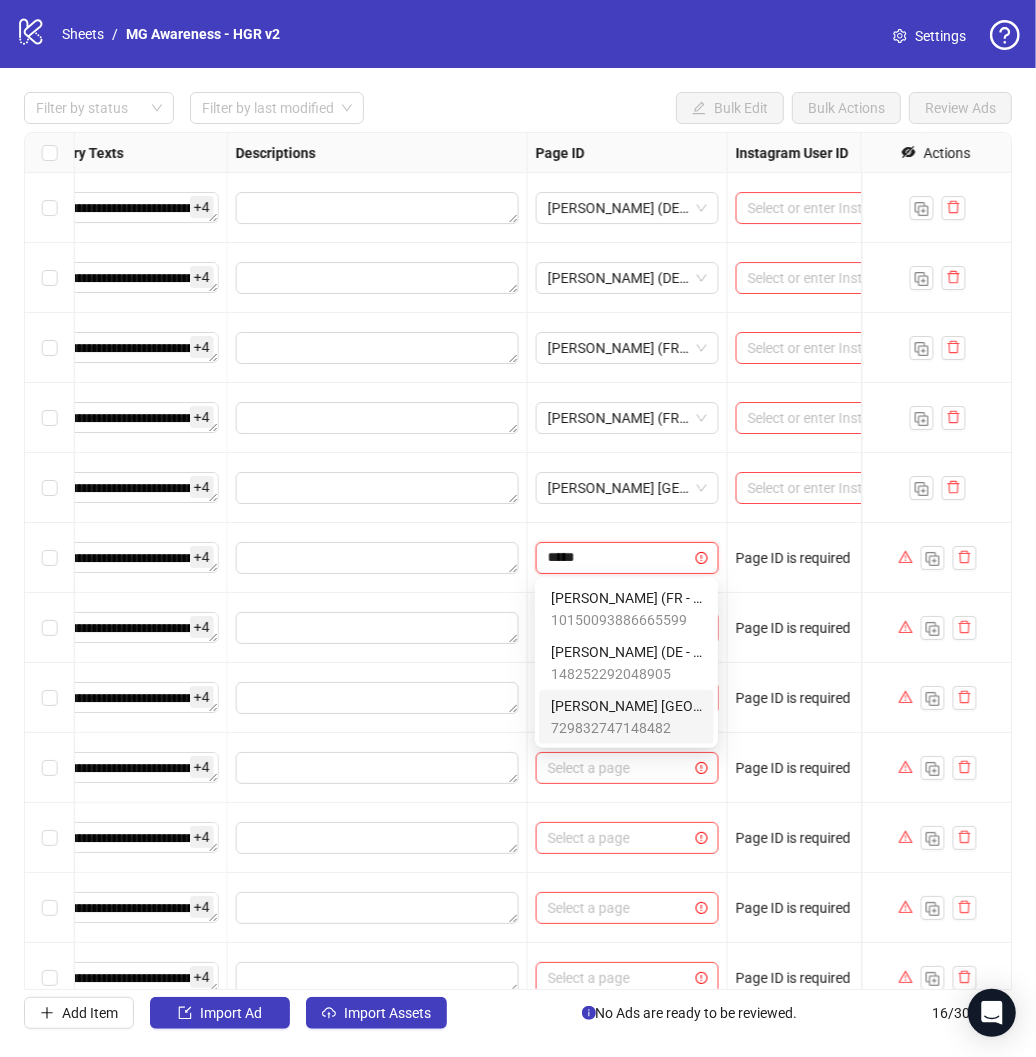 click on "[PERSON_NAME] [GEOGRAPHIC_DATA] ([GEOGRAPHIC_DATA] - English)" at bounding box center [626, 706] 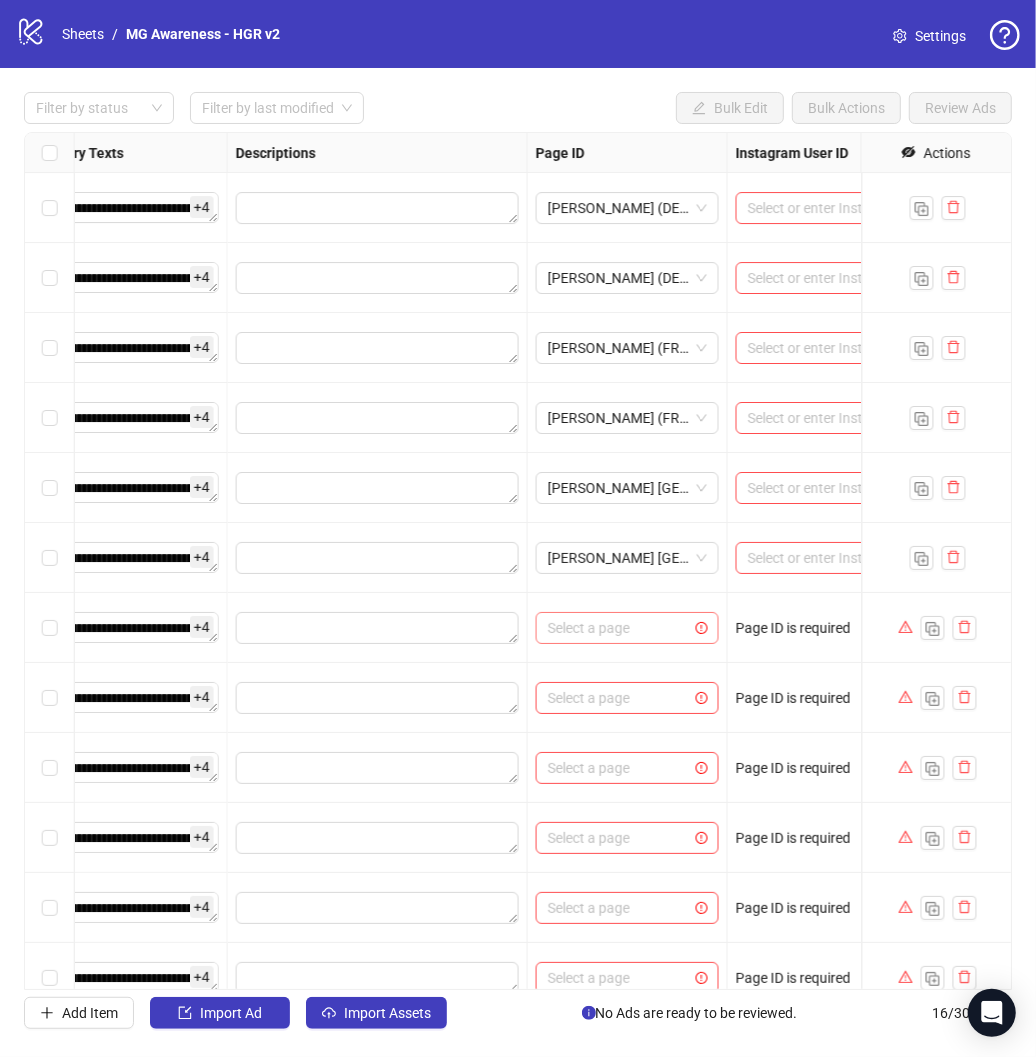 click at bounding box center (618, 628) 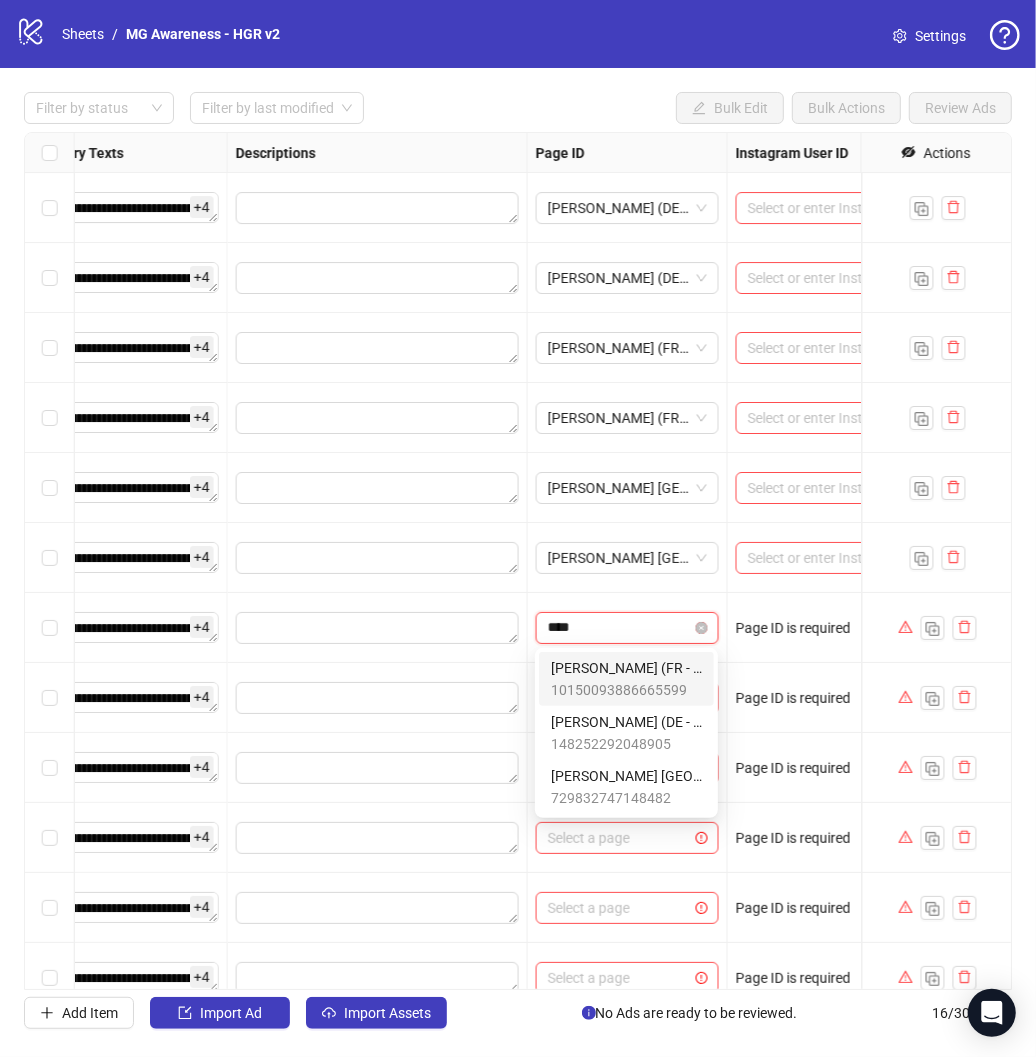 type on "*****" 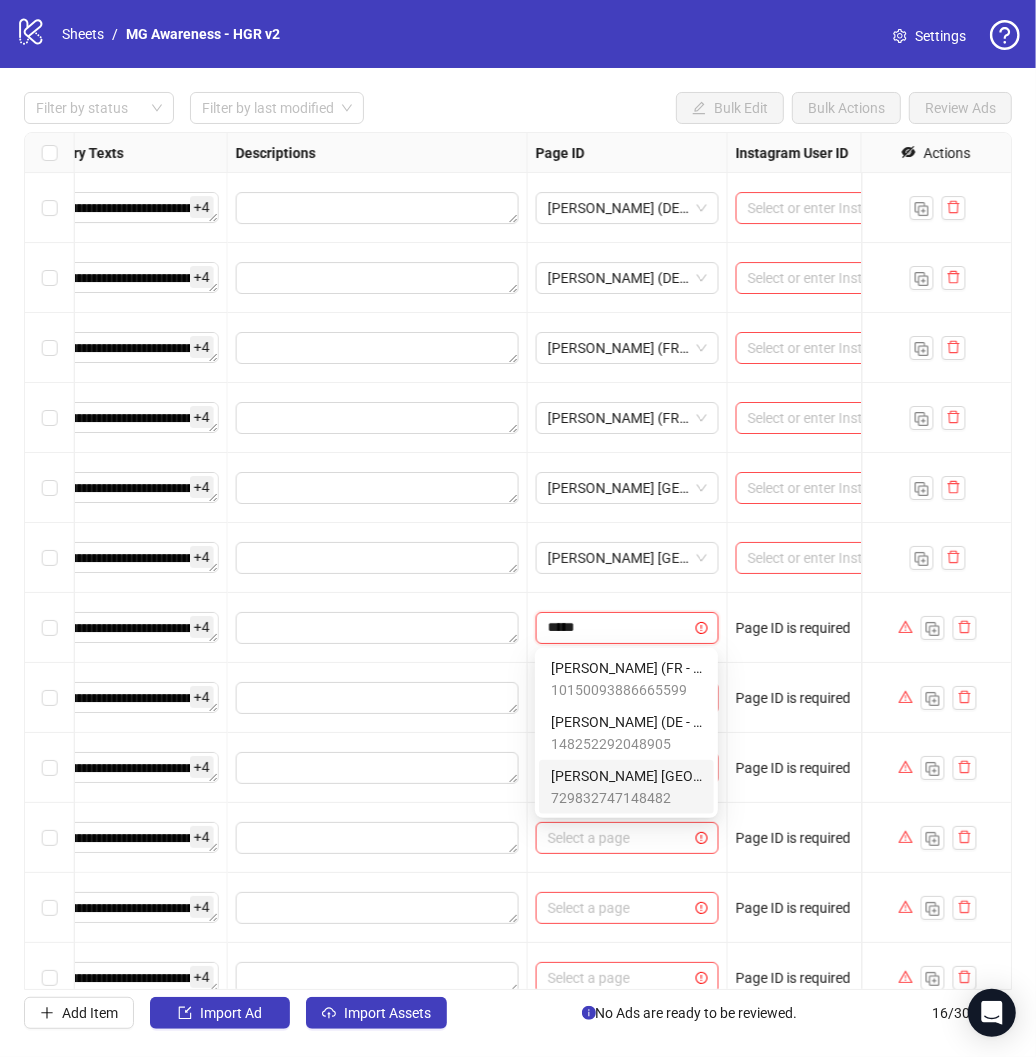 click on "[PERSON_NAME] [GEOGRAPHIC_DATA] ([GEOGRAPHIC_DATA] - English)" at bounding box center (626, 776) 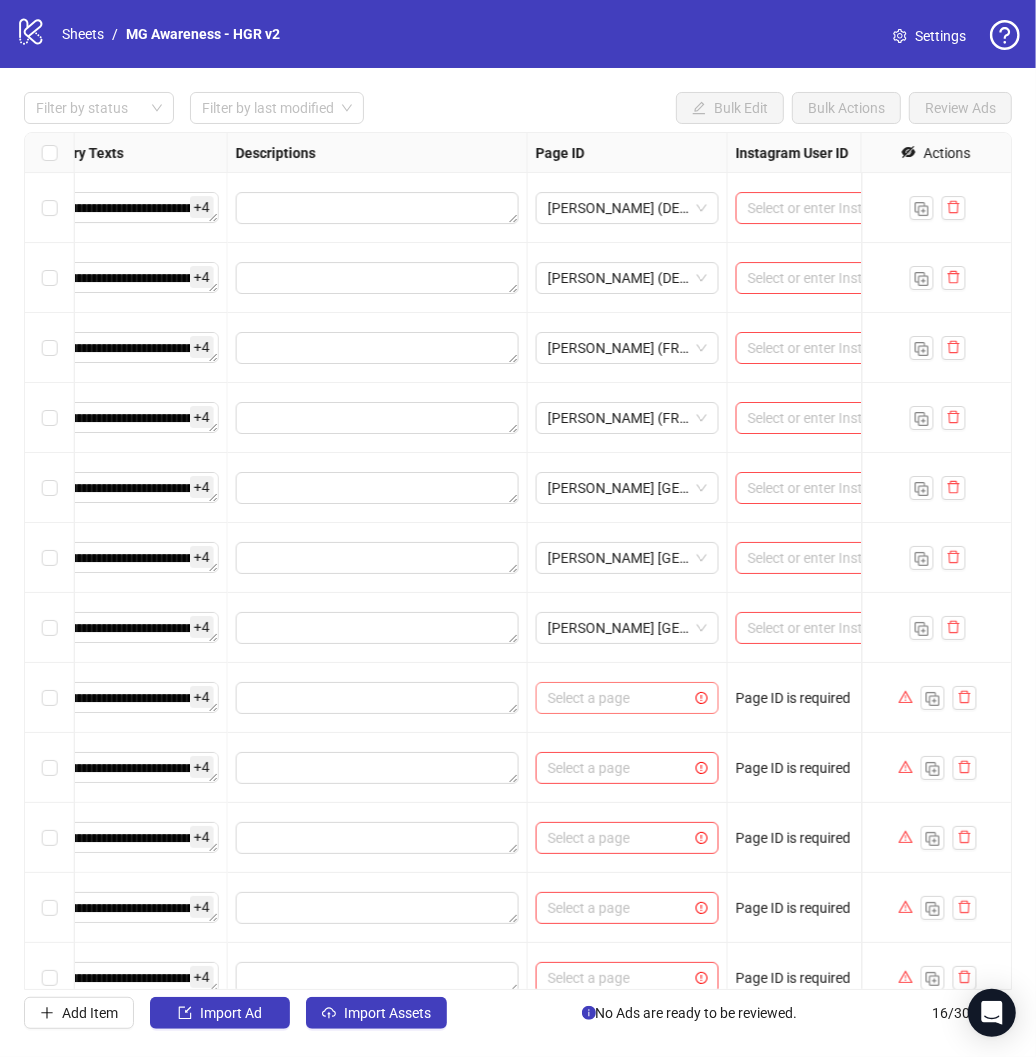 click at bounding box center [618, 698] 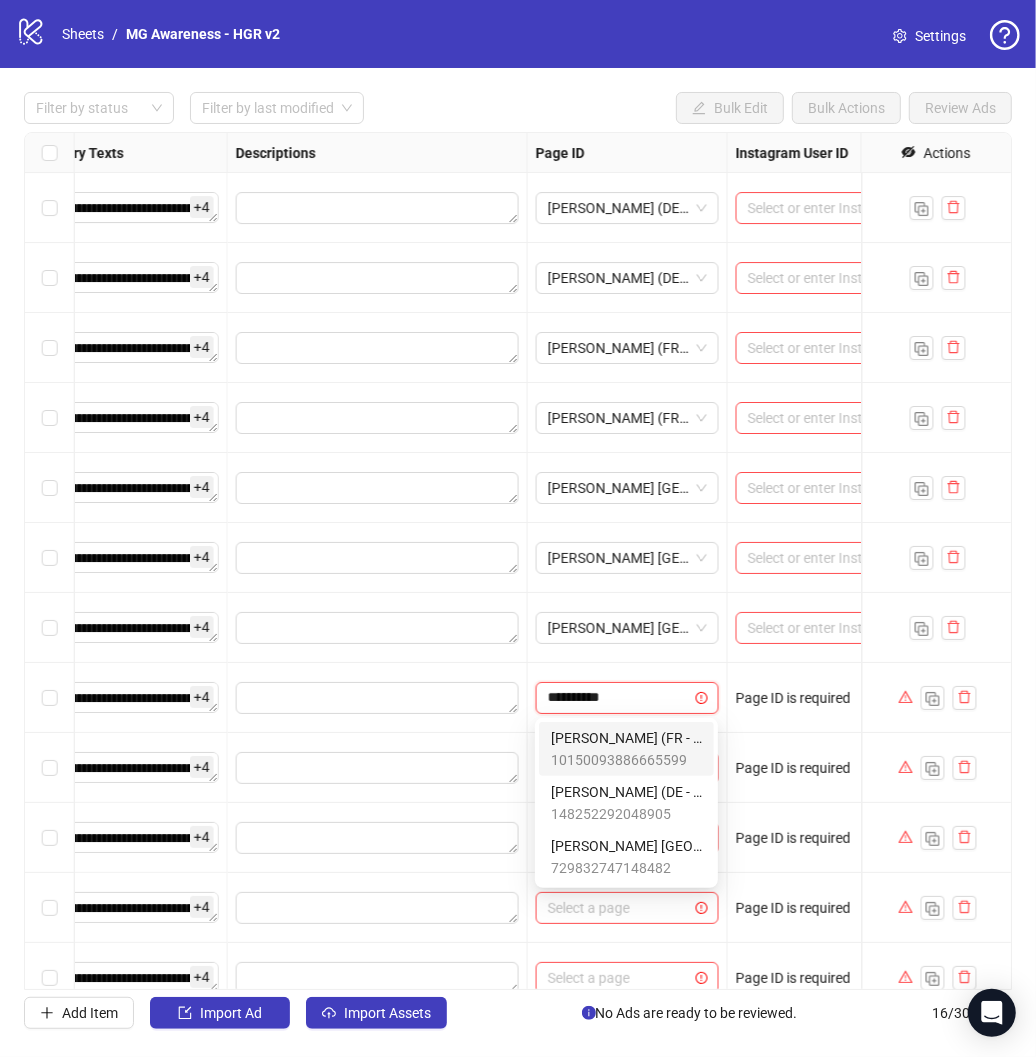 type on "**********" 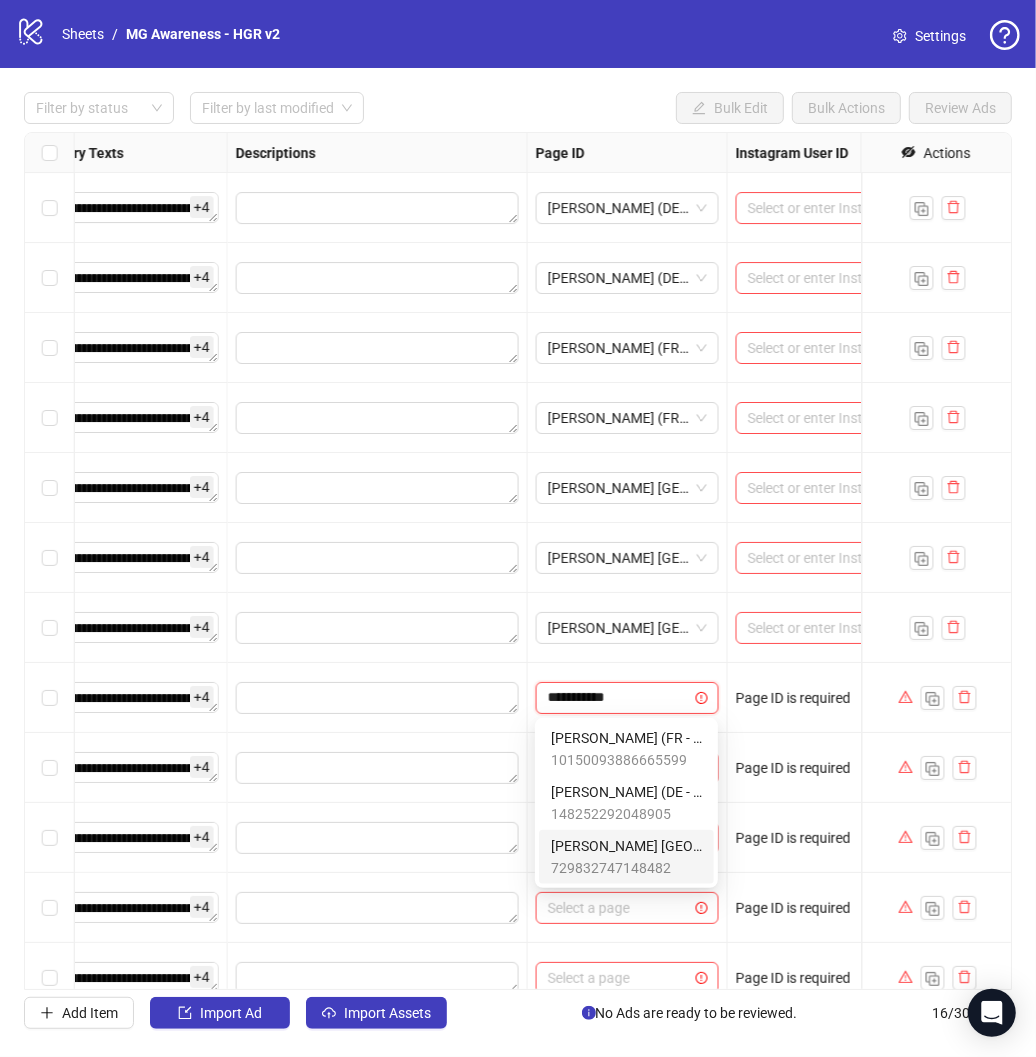 click on "[PERSON_NAME] [GEOGRAPHIC_DATA] ([GEOGRAPHIC_DATA] - English)" at bounding box center [626, 846] 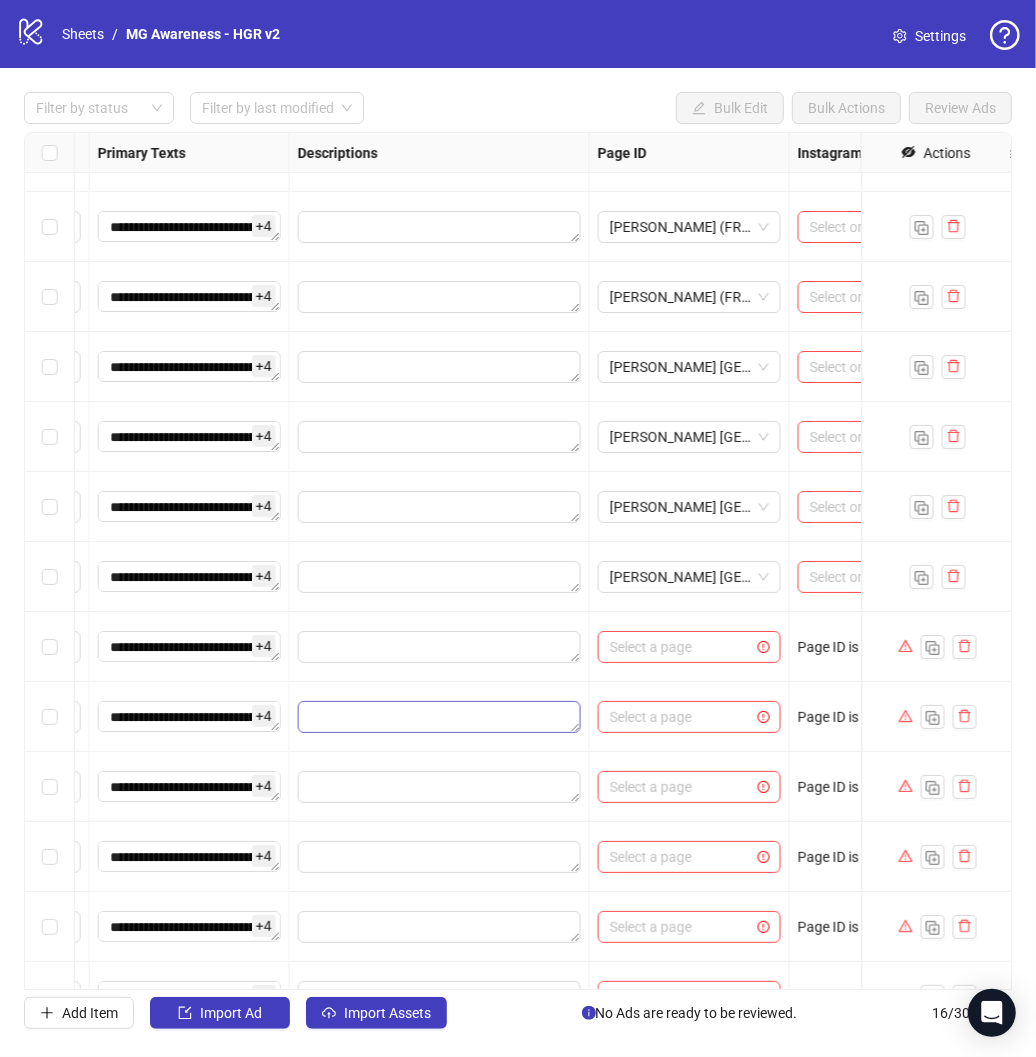 scroll, scrollTop: 122, scrollLeft: 1395, axis: both 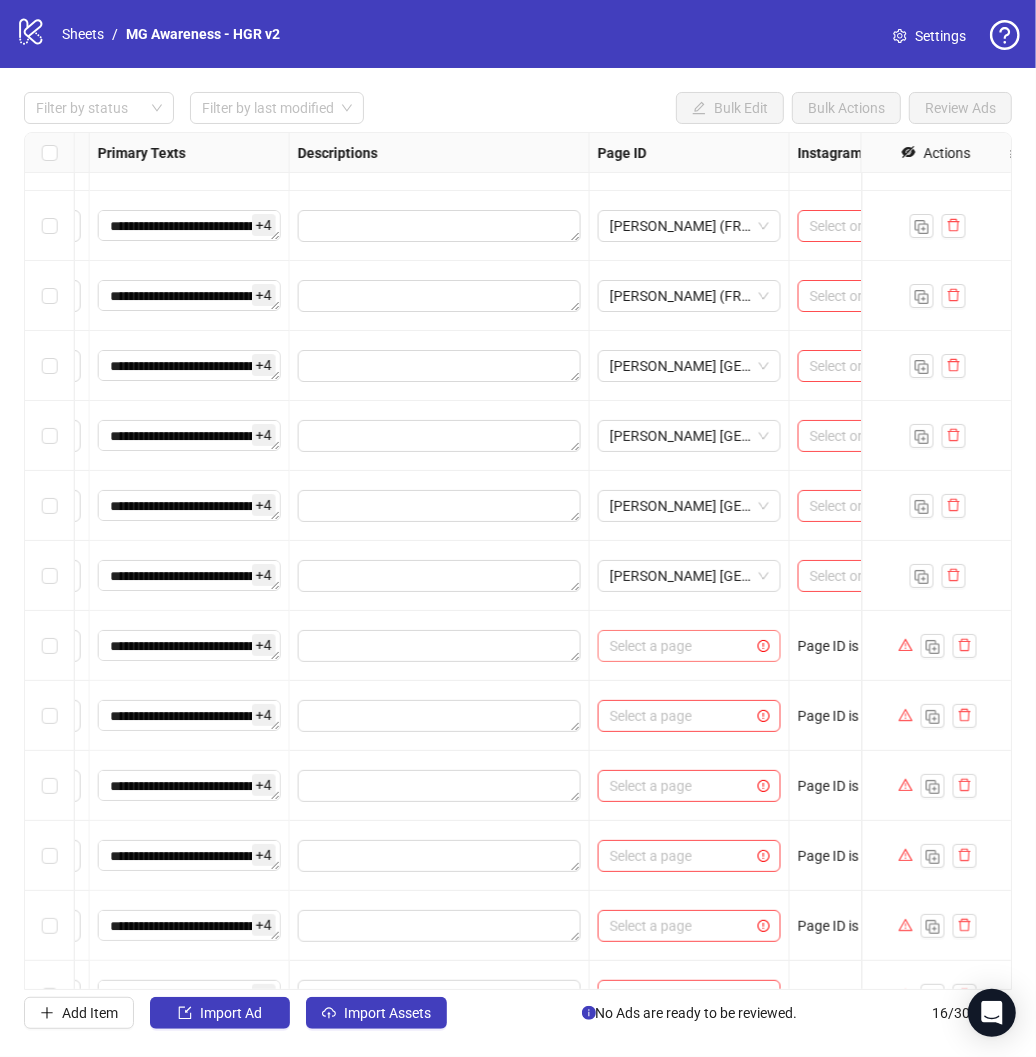 click at bounding box center (680, 646) 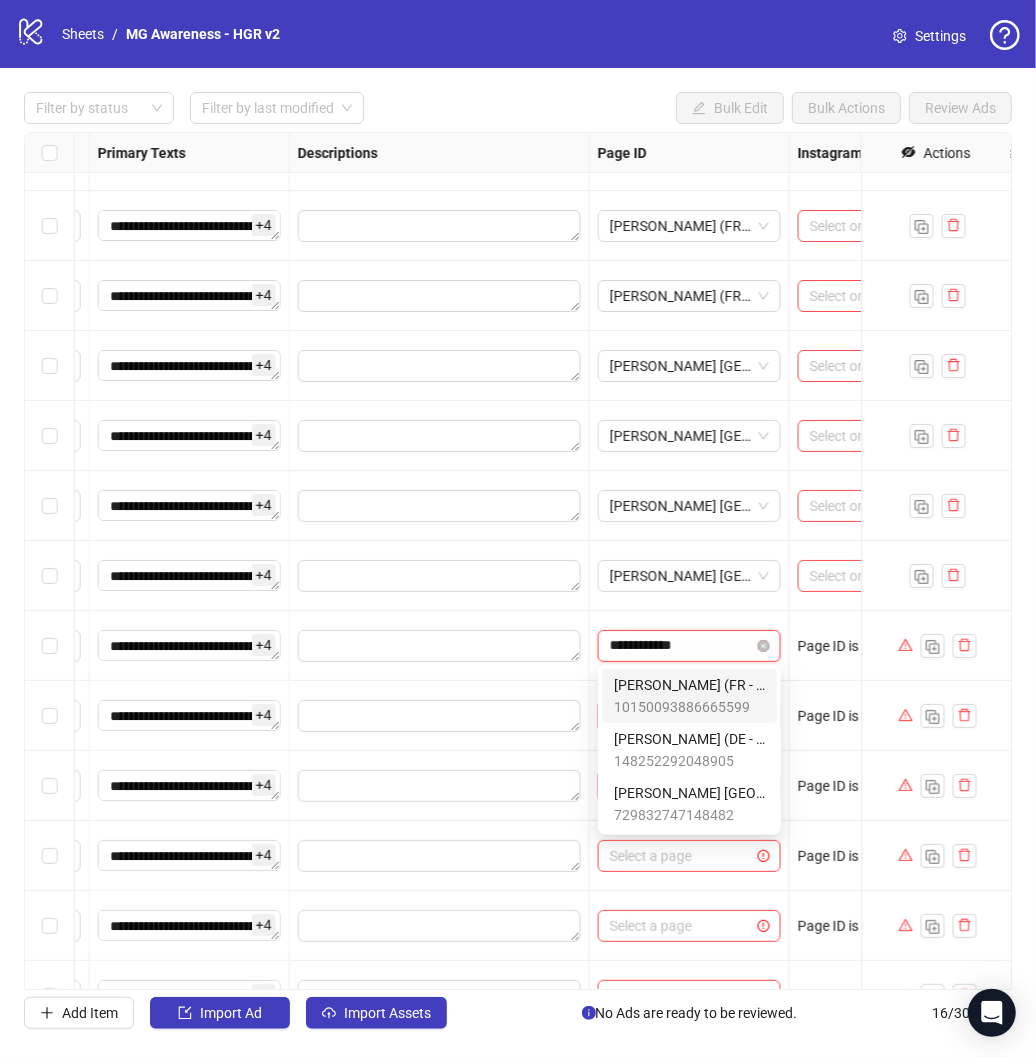 type on "**********" 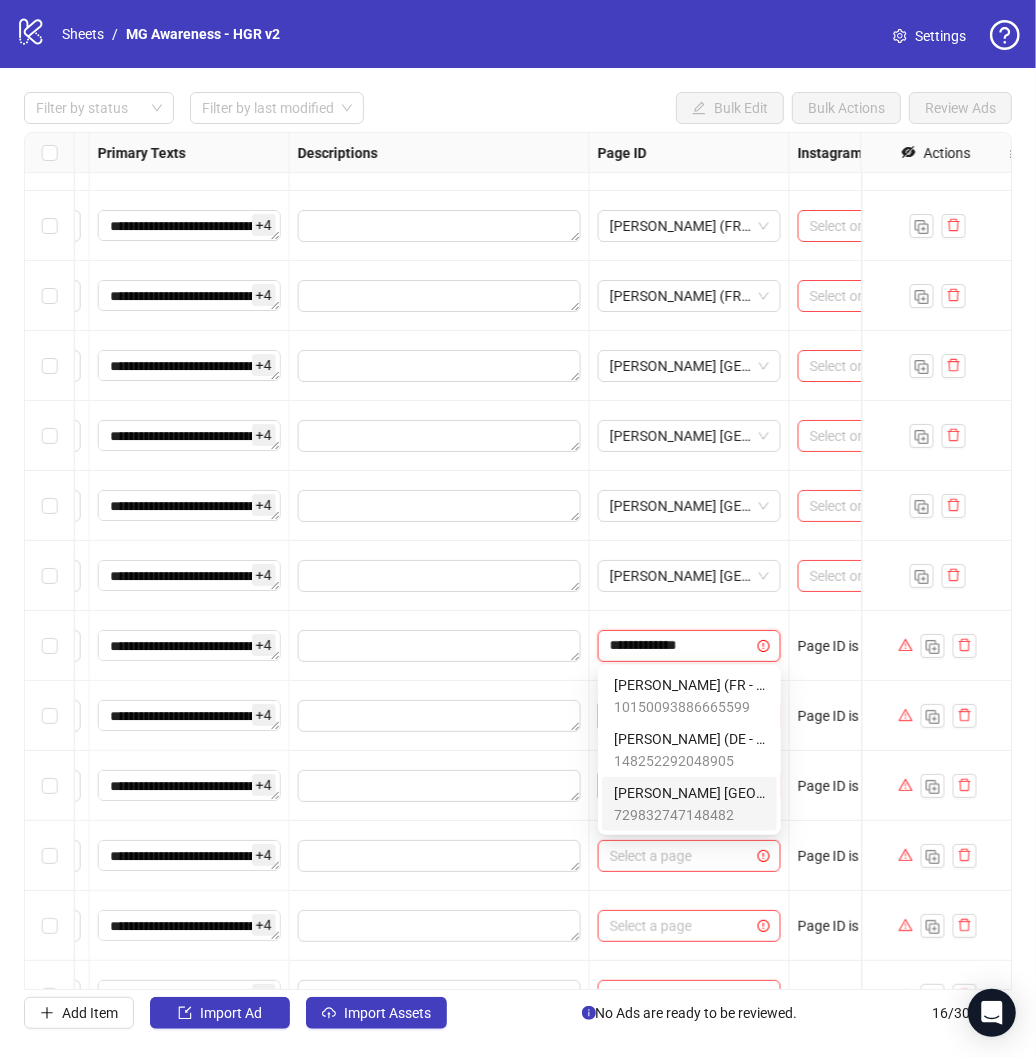 click on "[PERSON_NAME] [GEOGRAPHIC_DATA] ([GEOGRAPHIC_DATA] - English)" at bounding box center (689, 793) 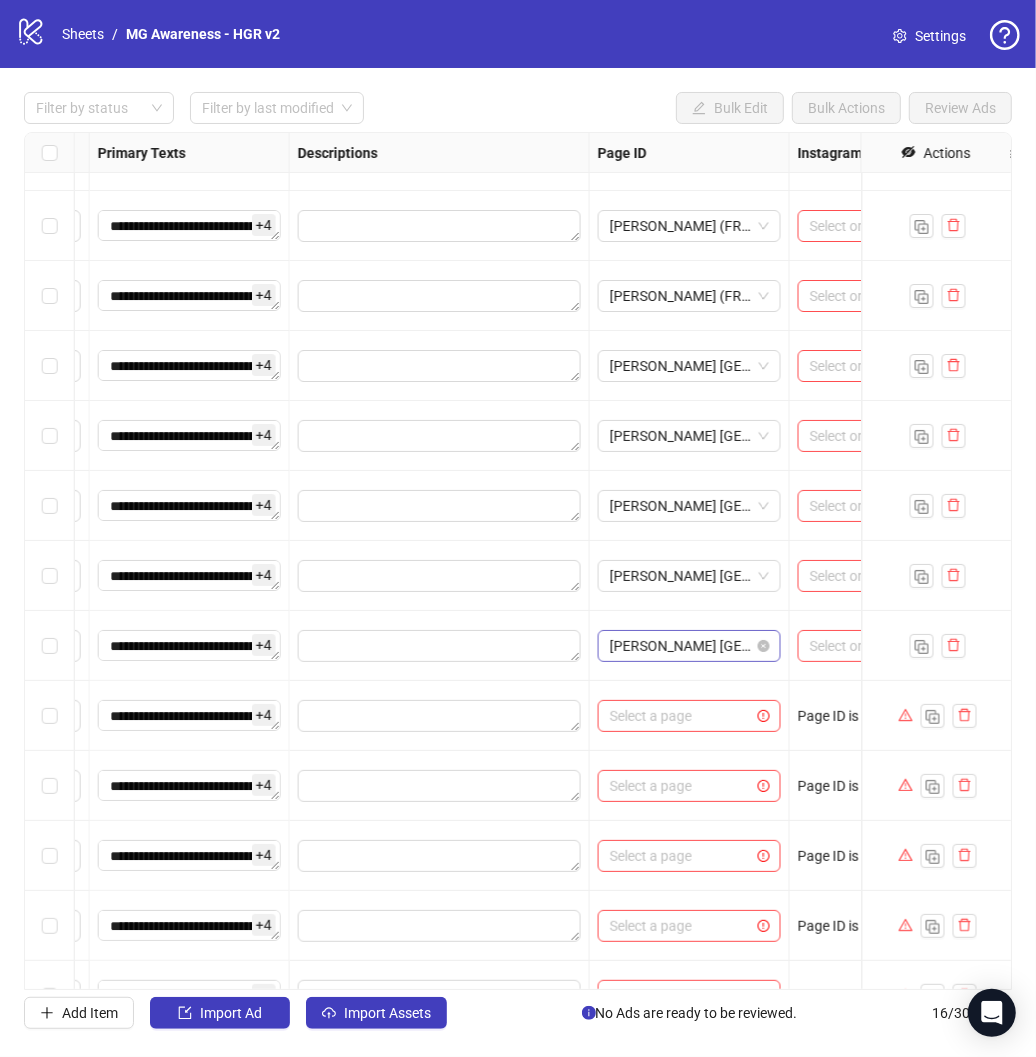 click on "[PERSON_NAME] [GEOGRAPHIC_DATA] ([GEOGRAPHIC_DATA] - English)" at bounding box center (689, 646) 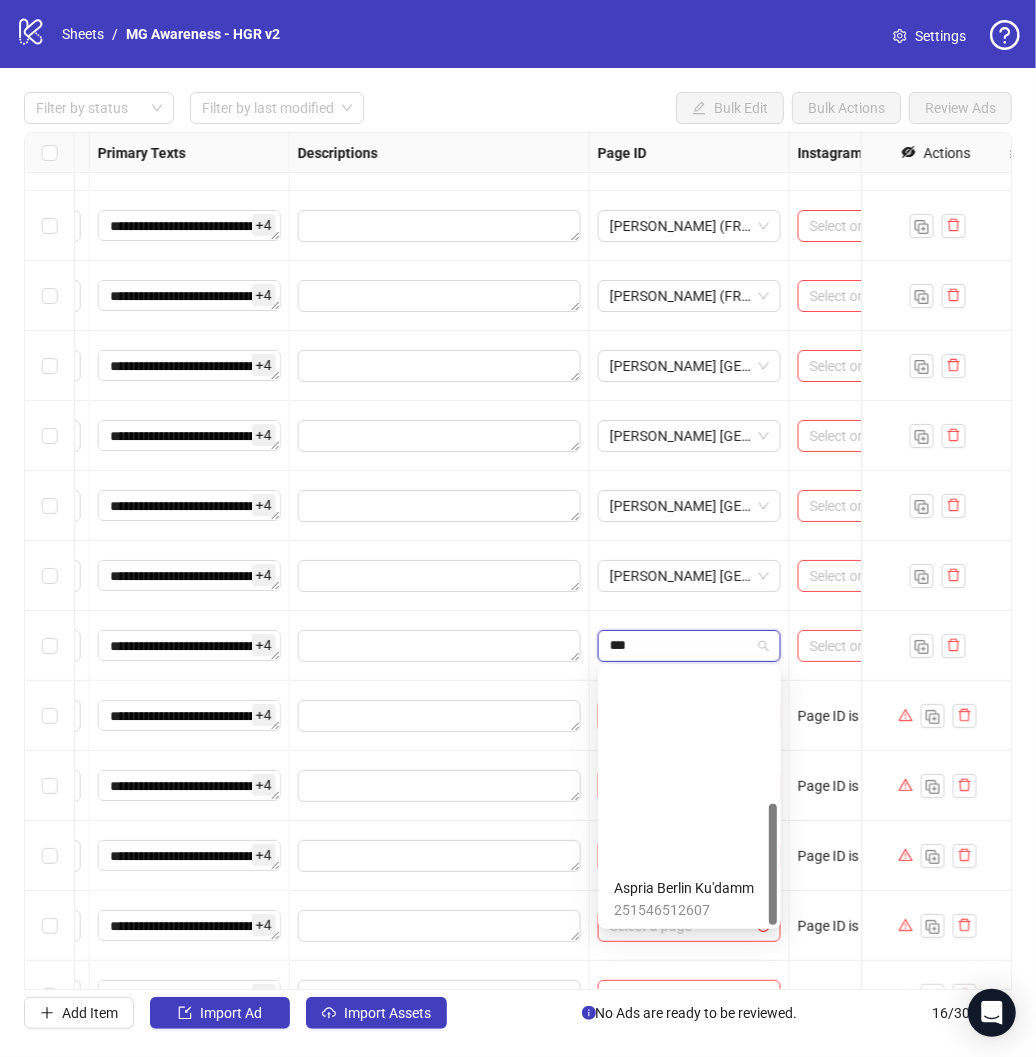 scroll, scrollTop: 0, scrollLeft: 0, axis: both 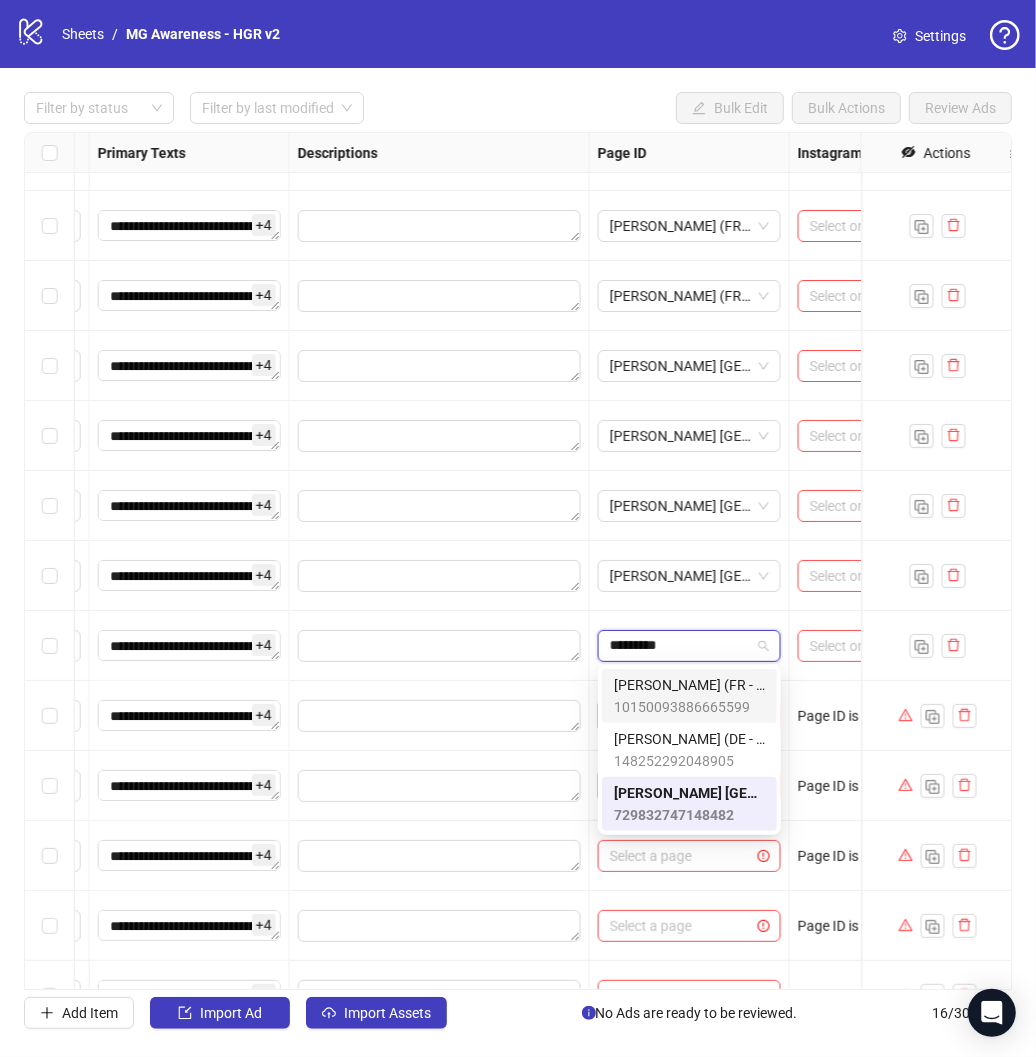 type on "**********" 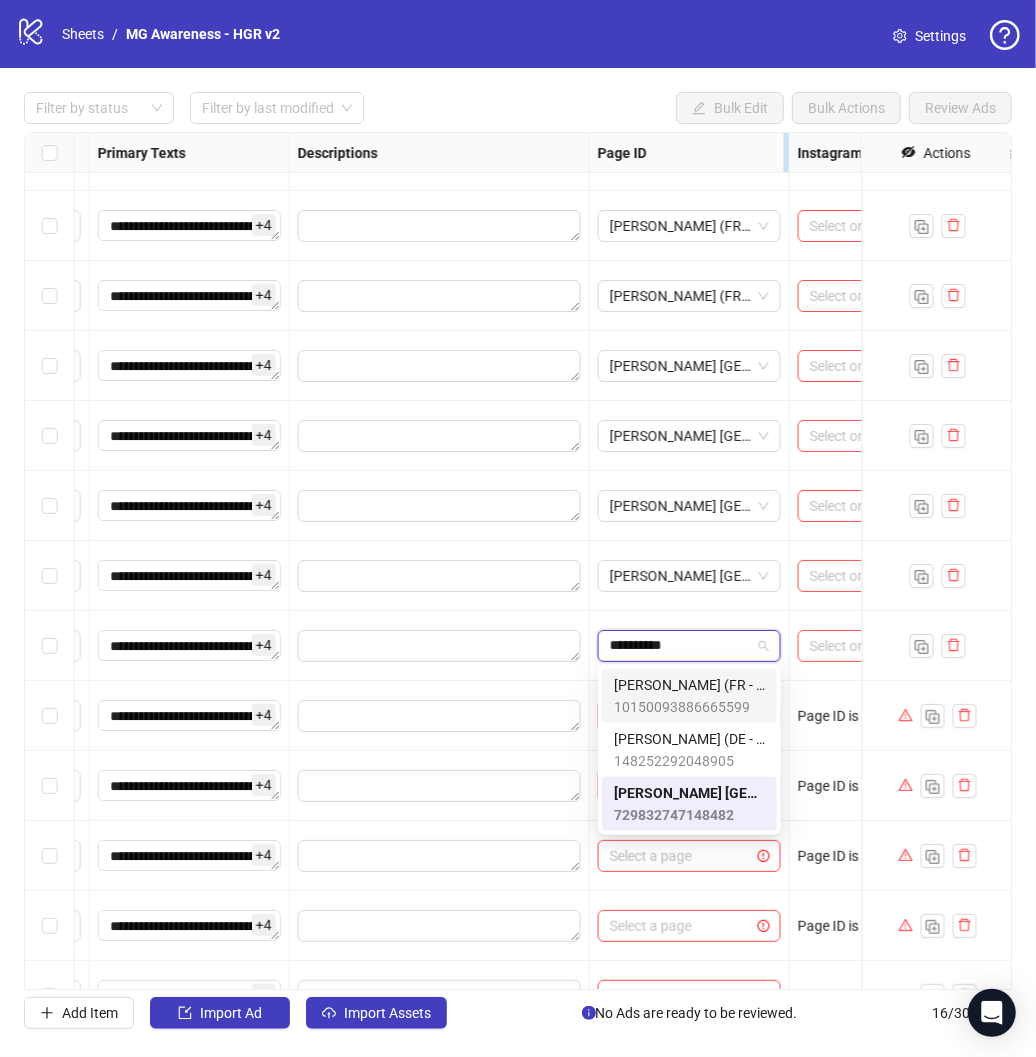 type 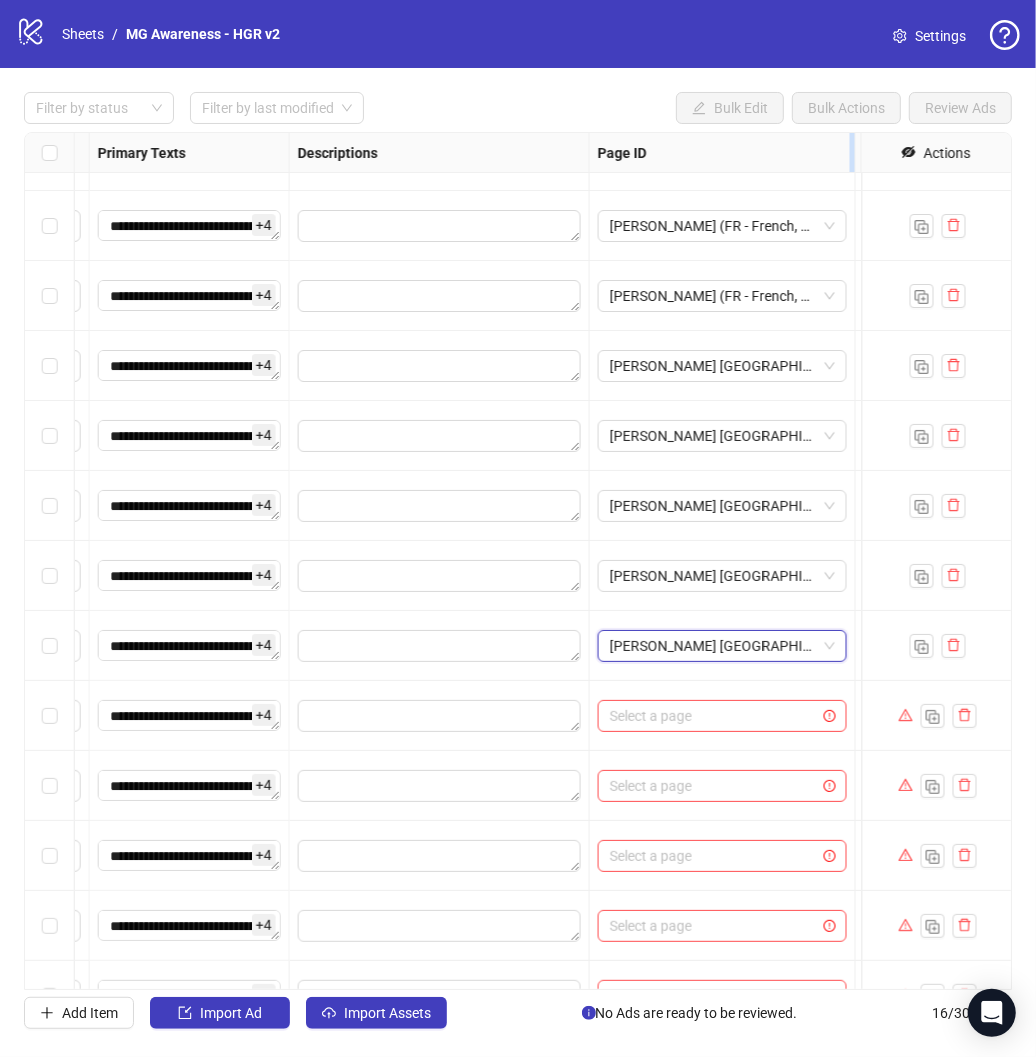 drag, startPoint x: 786, startPoint y: 166, endPoint x: 855, endPoint y: 161, distance: 69.18092 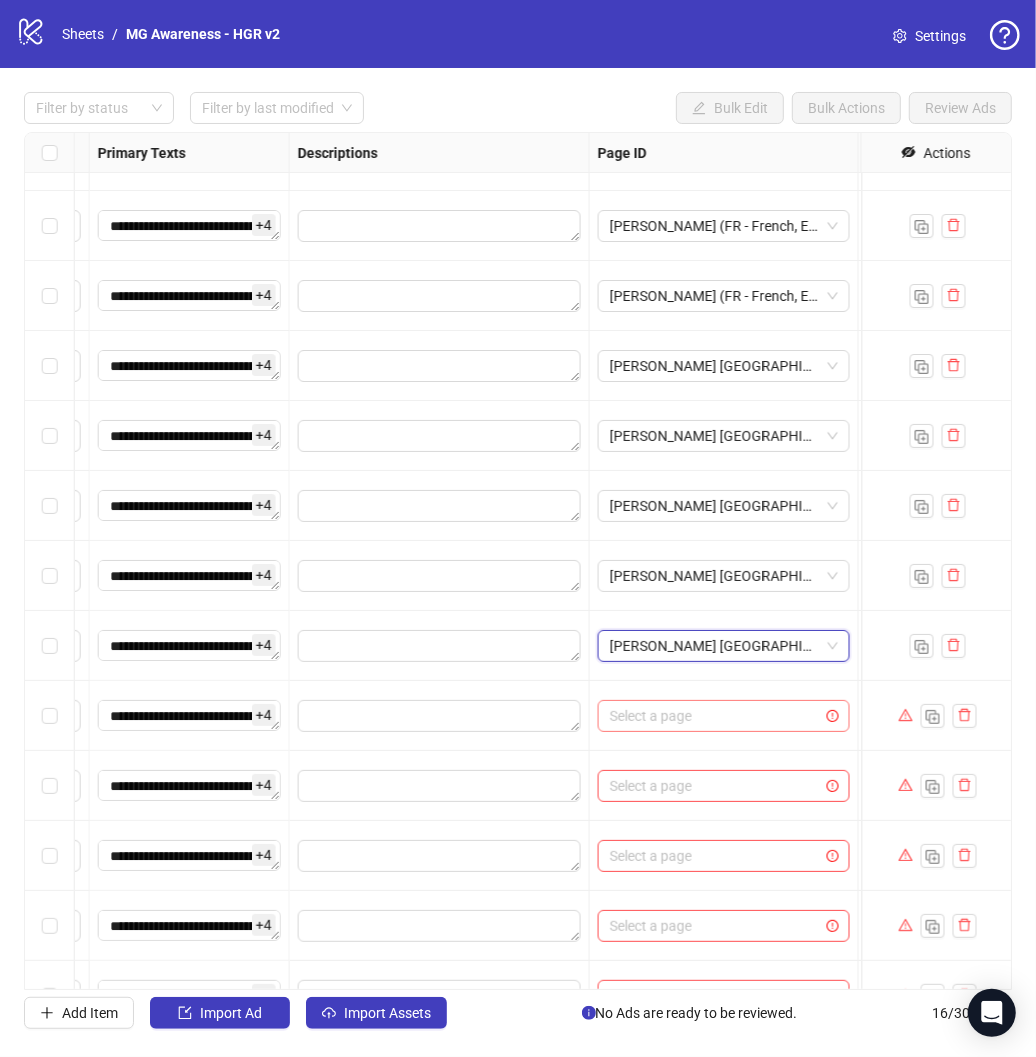 click at bounding box center (715, 716) 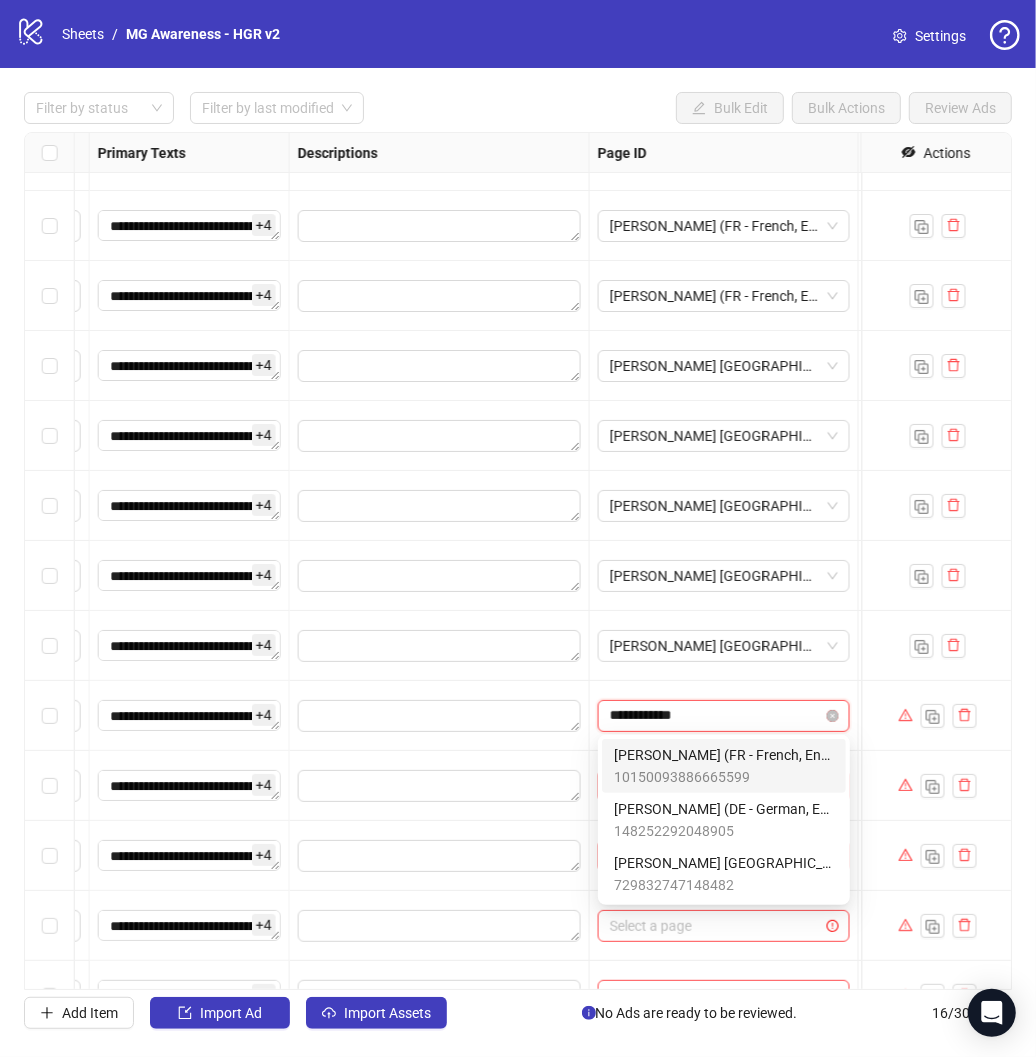 type on "**********" 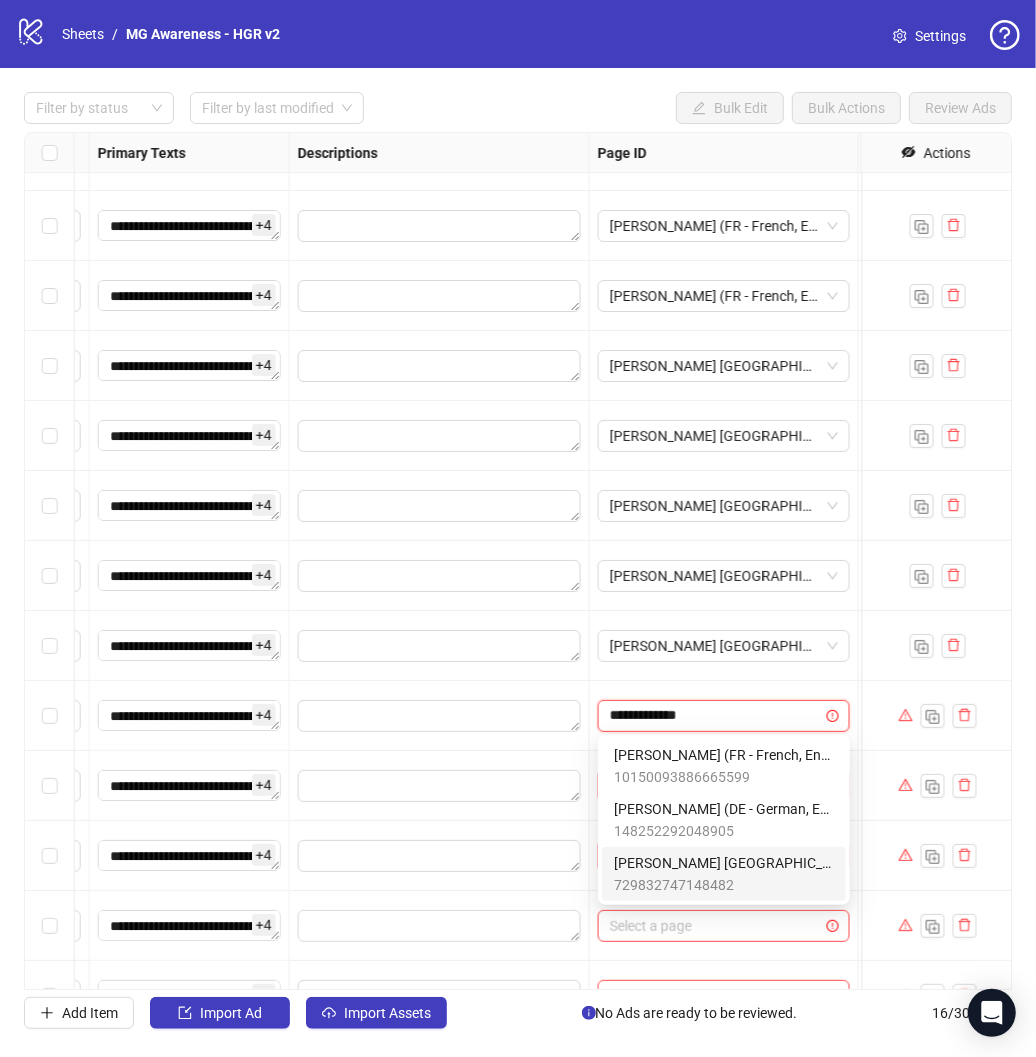 click on "[PERSON_NAME] [GEOGRAPHIC_DATA] ([GEOGRAPHIC_DATA] - English)" at bounding box center [724, 863] 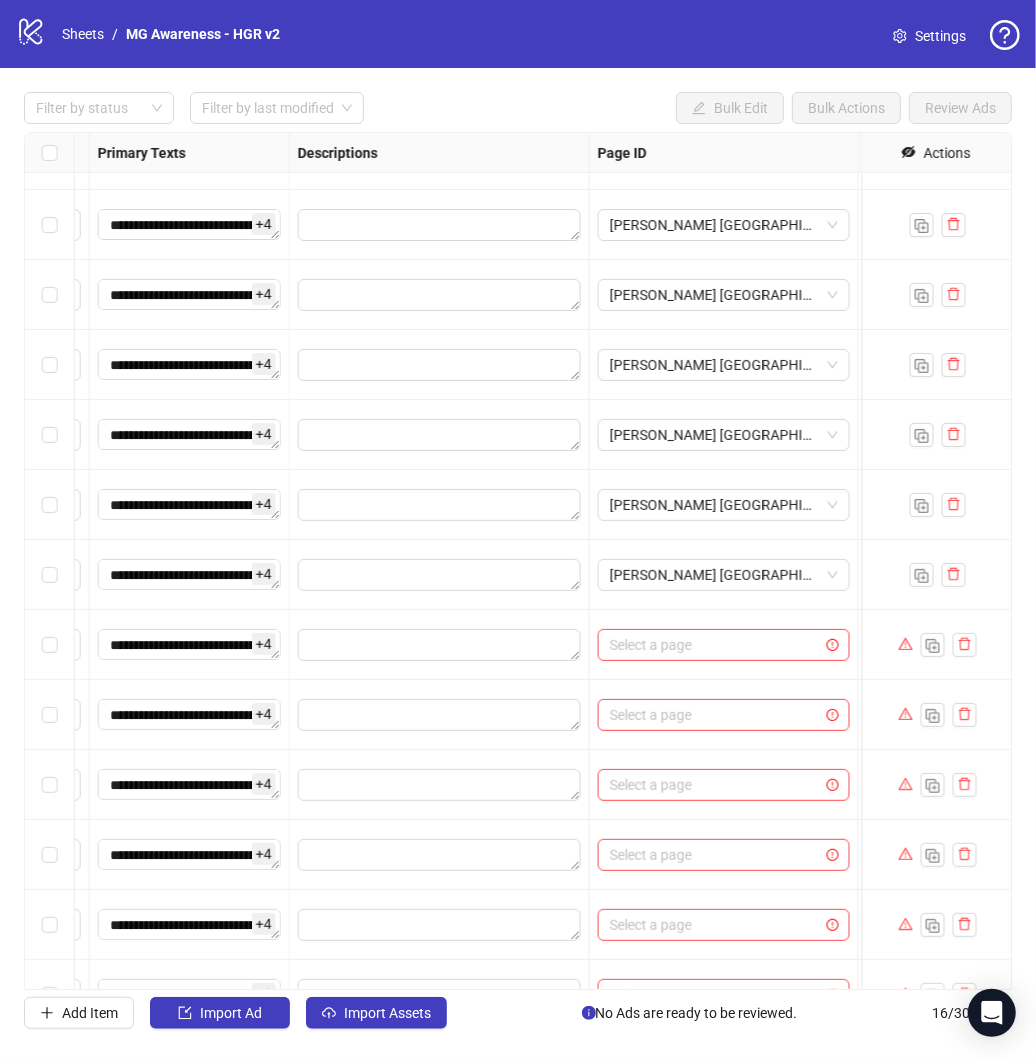 scroll, scrollTop: 266, scrollLeft: 1395, axis: both 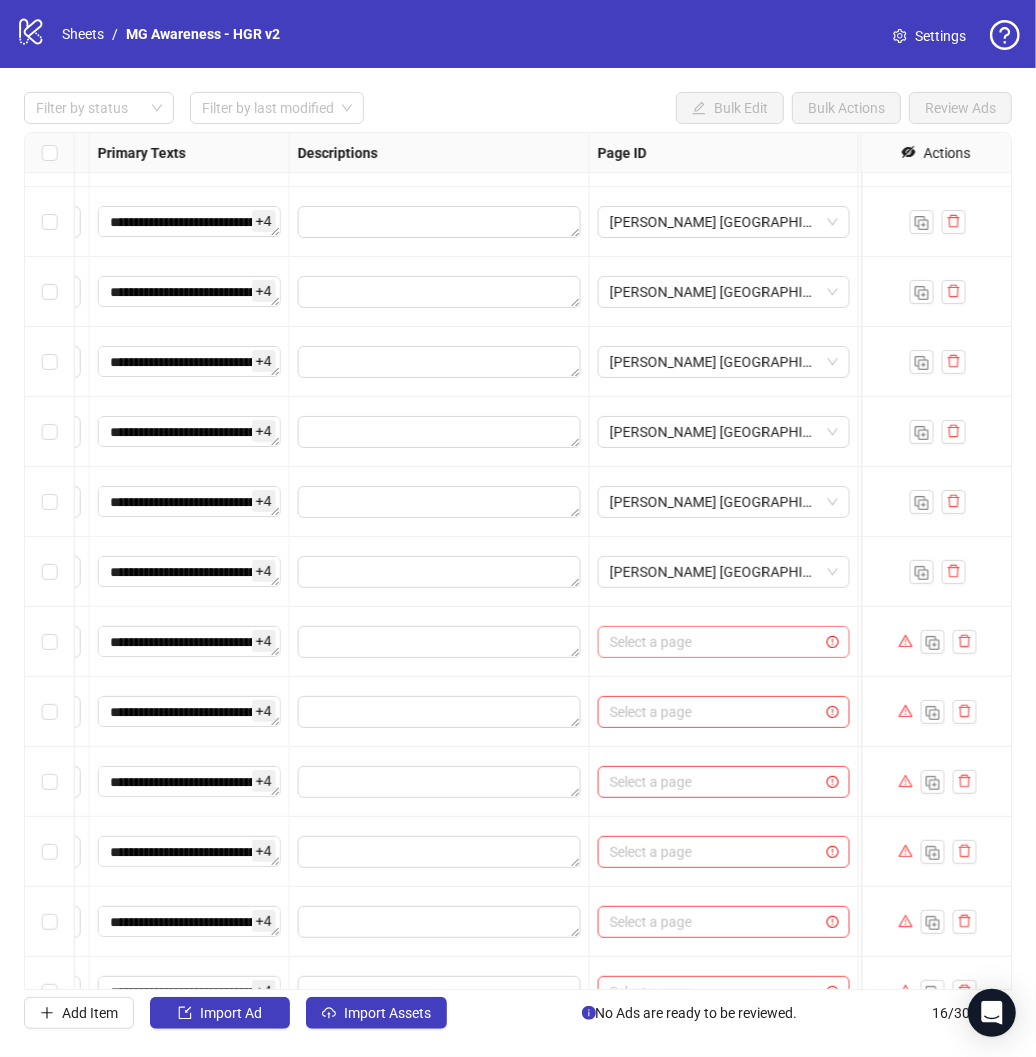 click at bounding box center (715, 642) 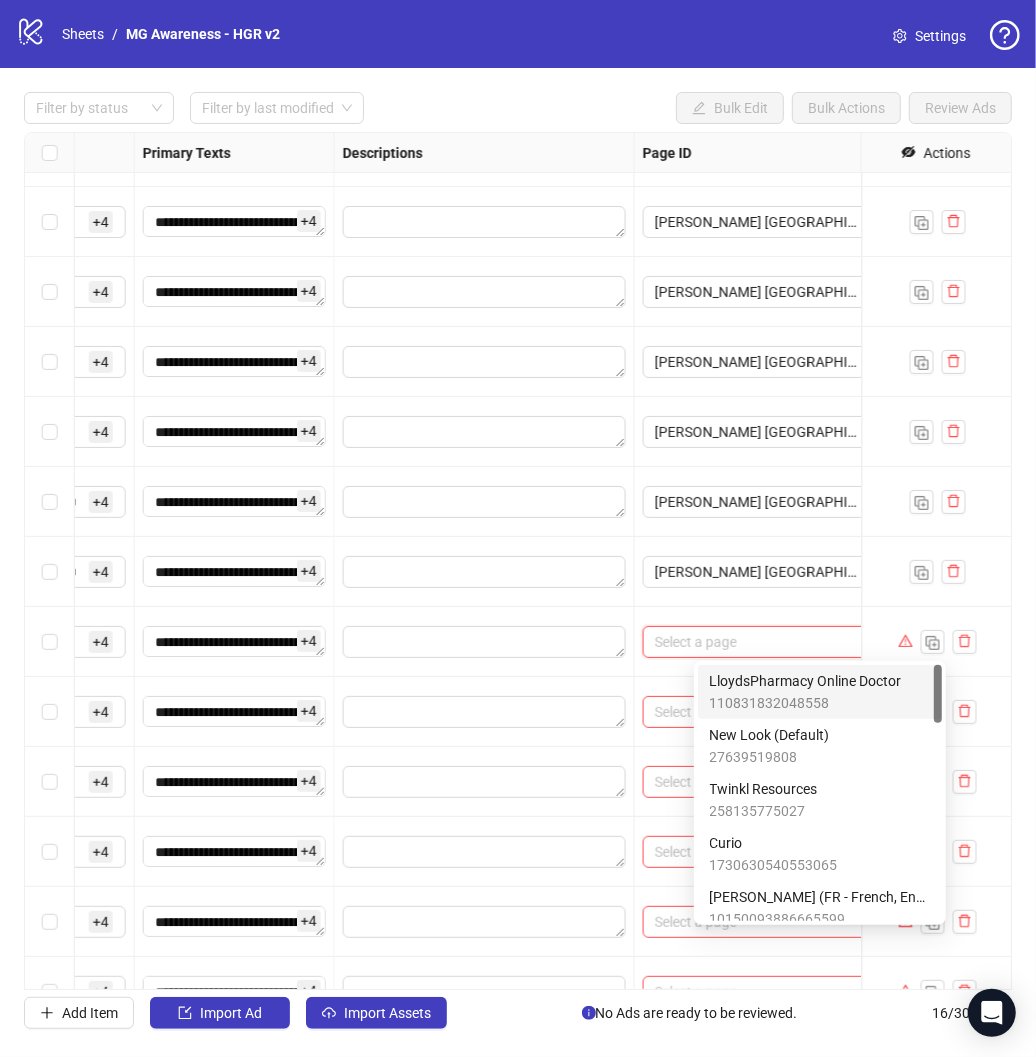scroll, scrollTop: 266, scrollLeft: 1371, axis: both 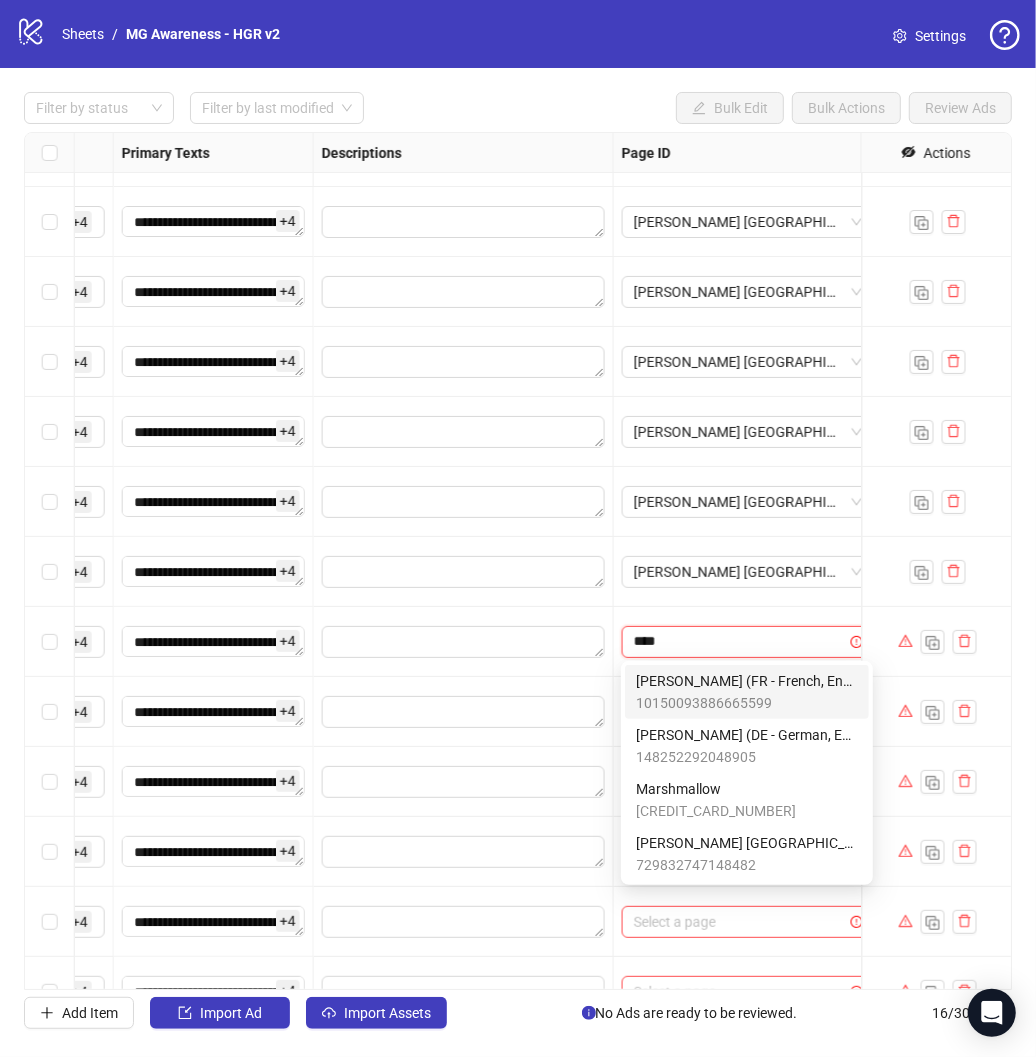 type on "*****" 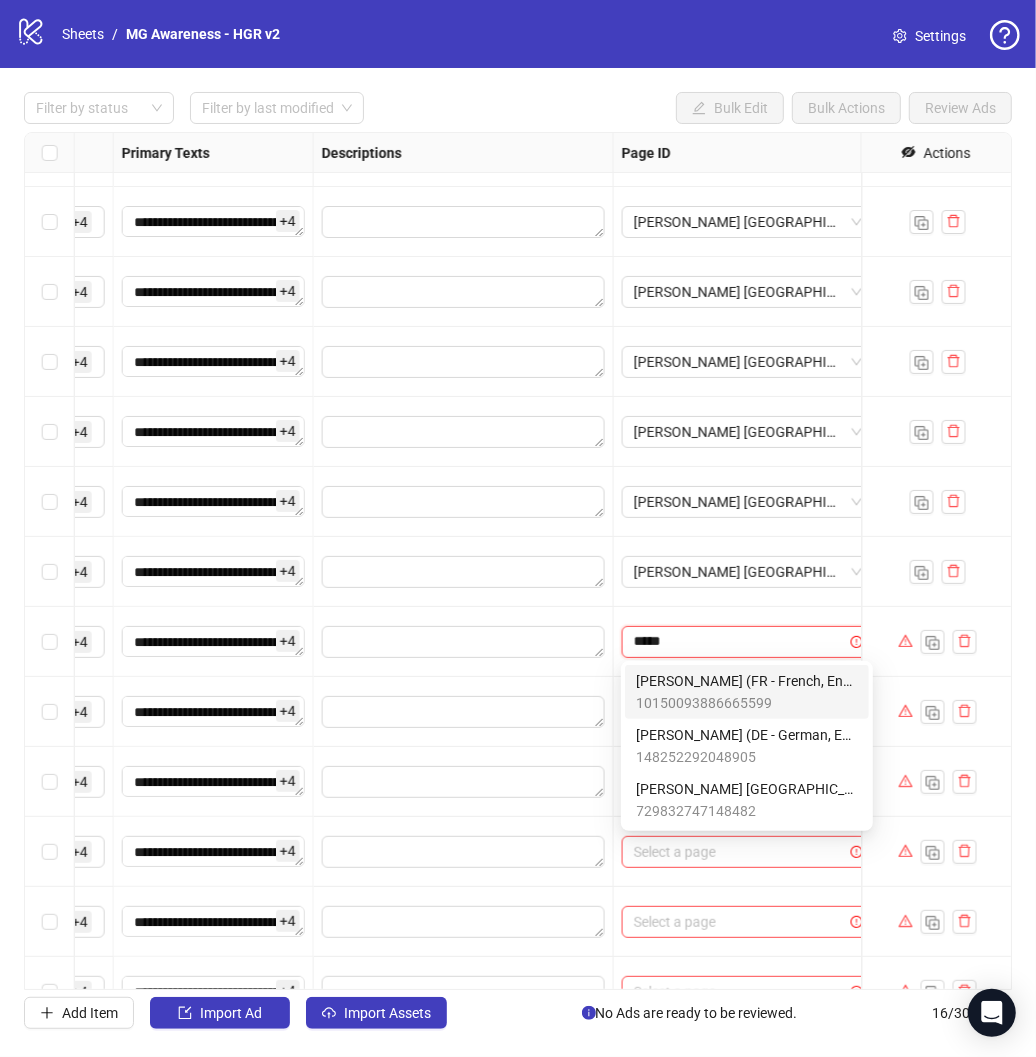click on "10150093886665599" at bounding box center [747, 703] 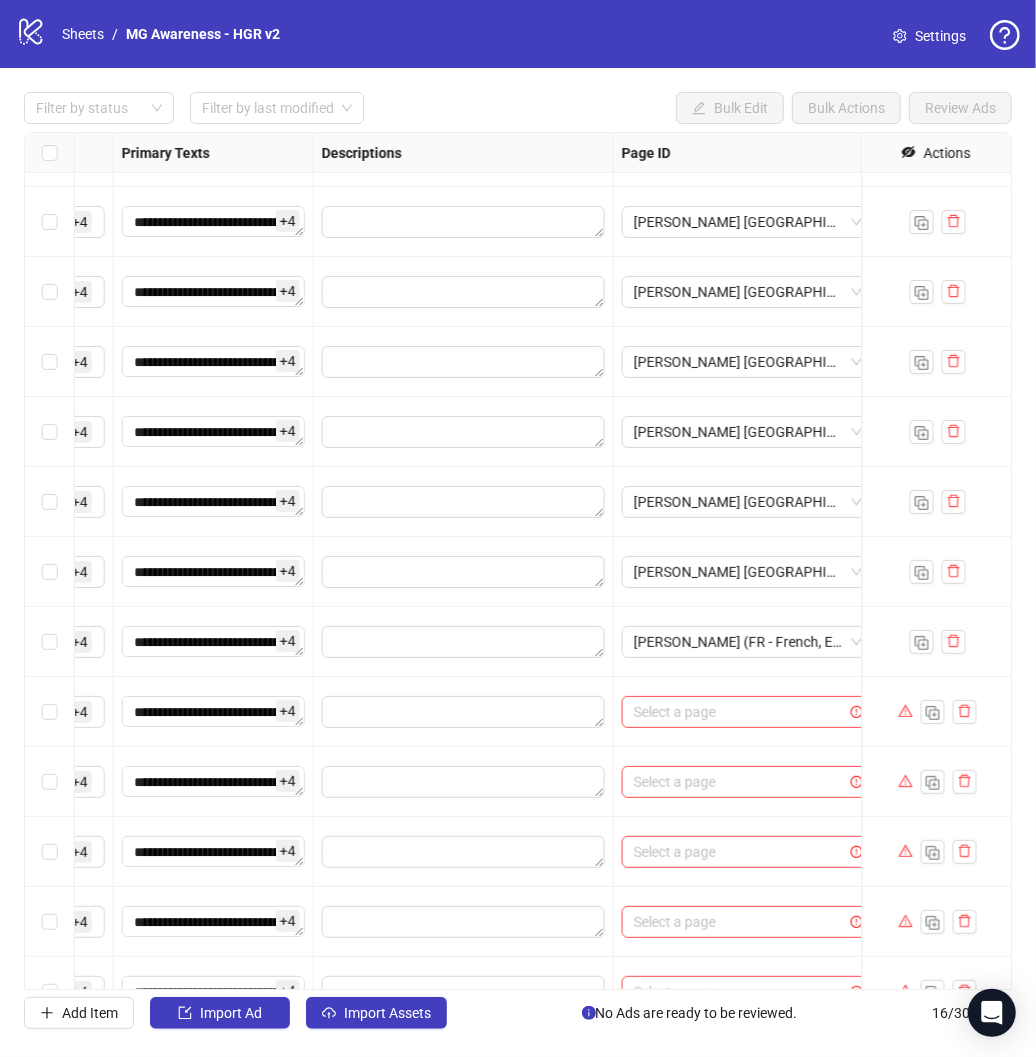 scroll, scrollTop: 266, scrollLeft: 1431, axis: both 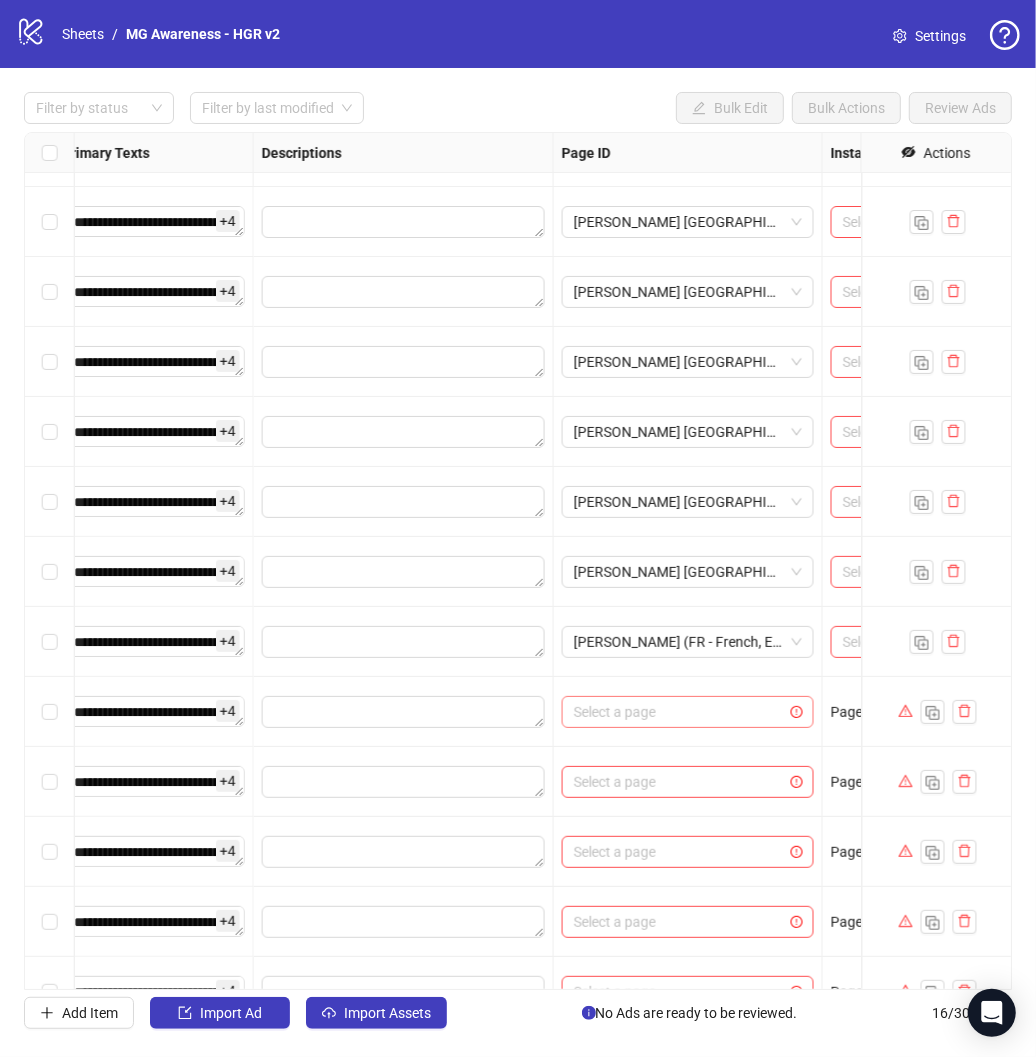 click at bounding box center [679, 712] 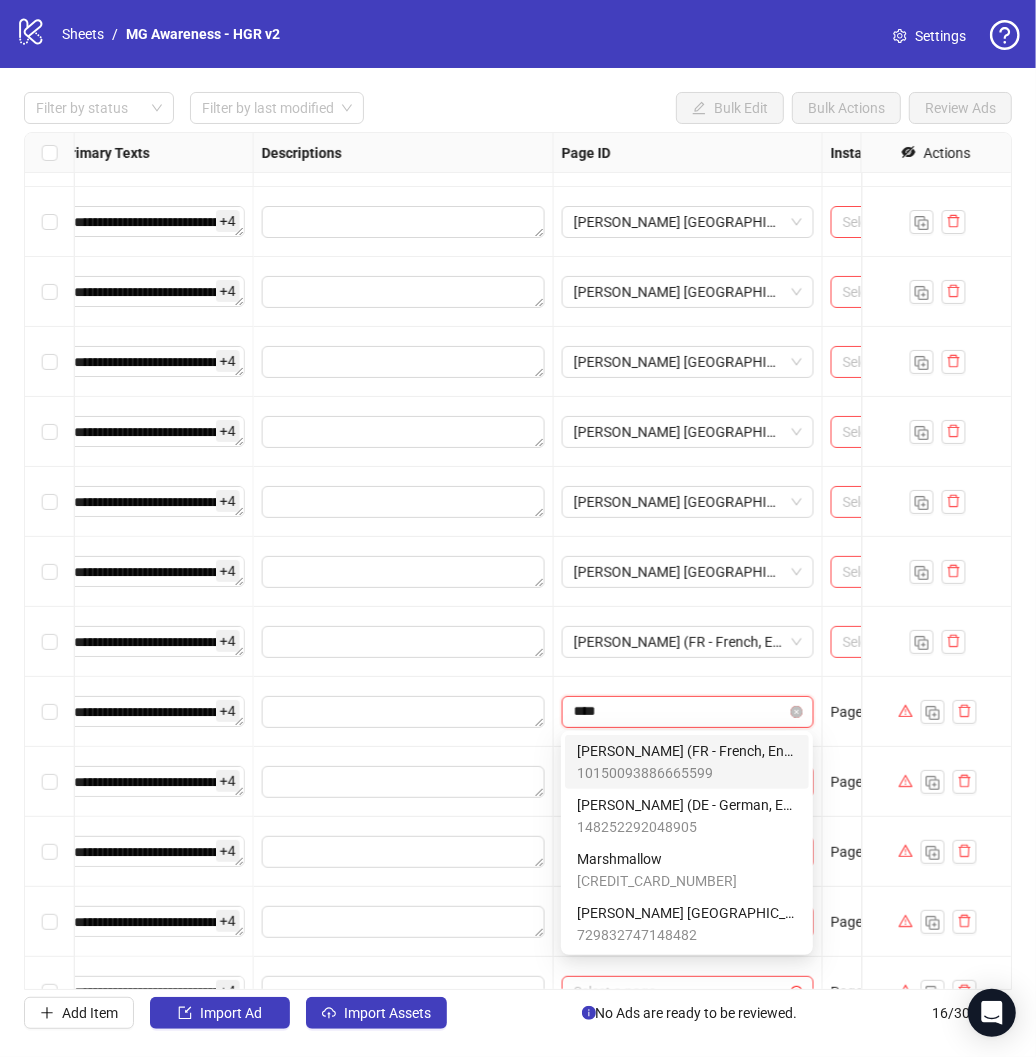 type on "*****" 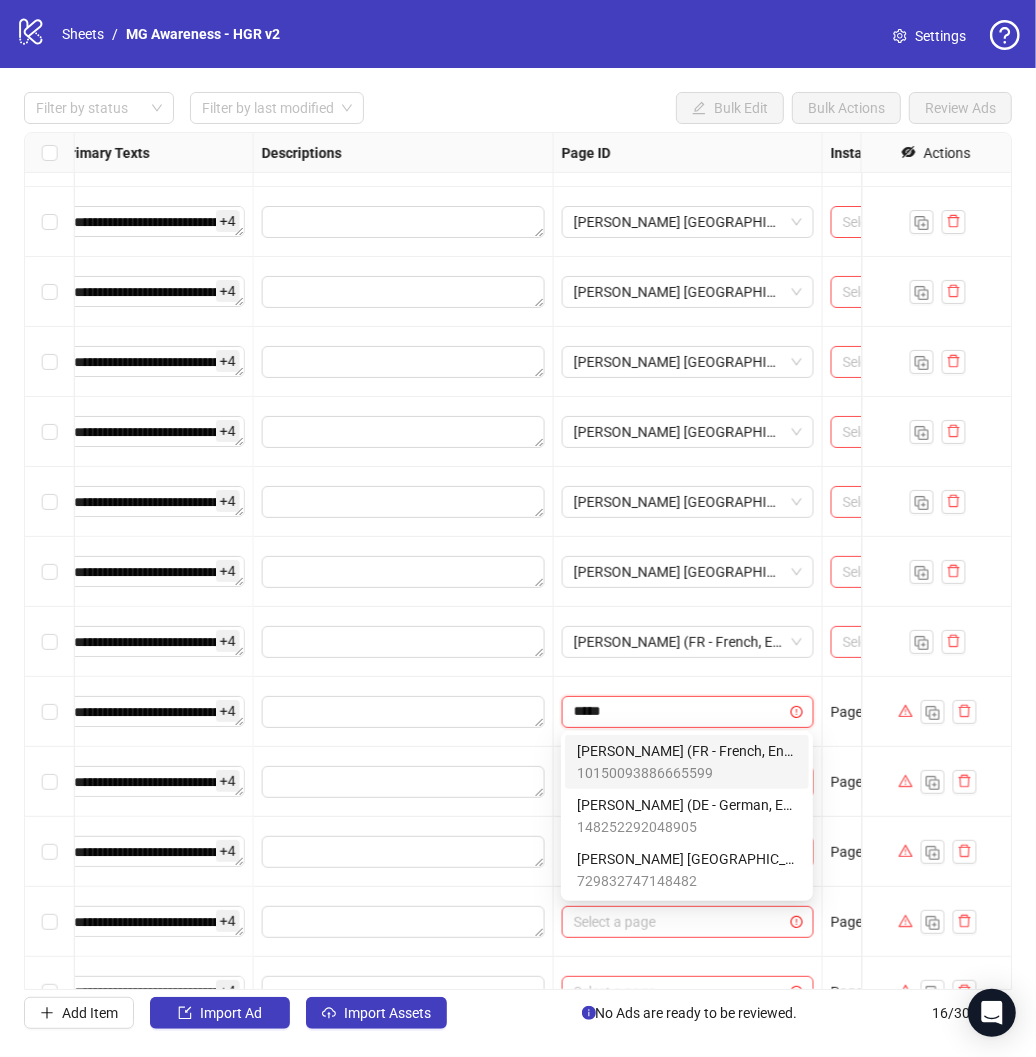click on "[PERSON_NAME] (FR - French, English)" at bounding box center (687, 751) 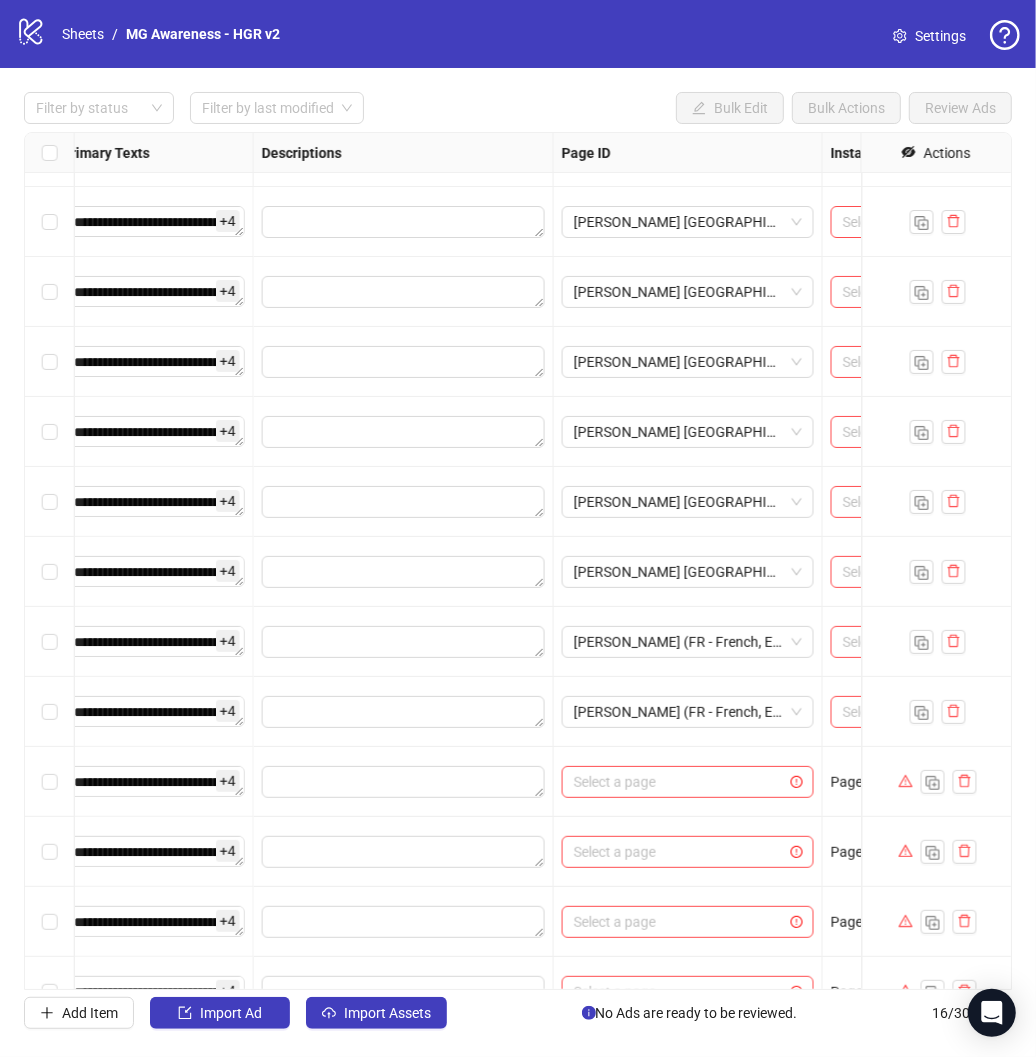 scroll, scrollTop: 303, scrollLeft: 1431, axis: both 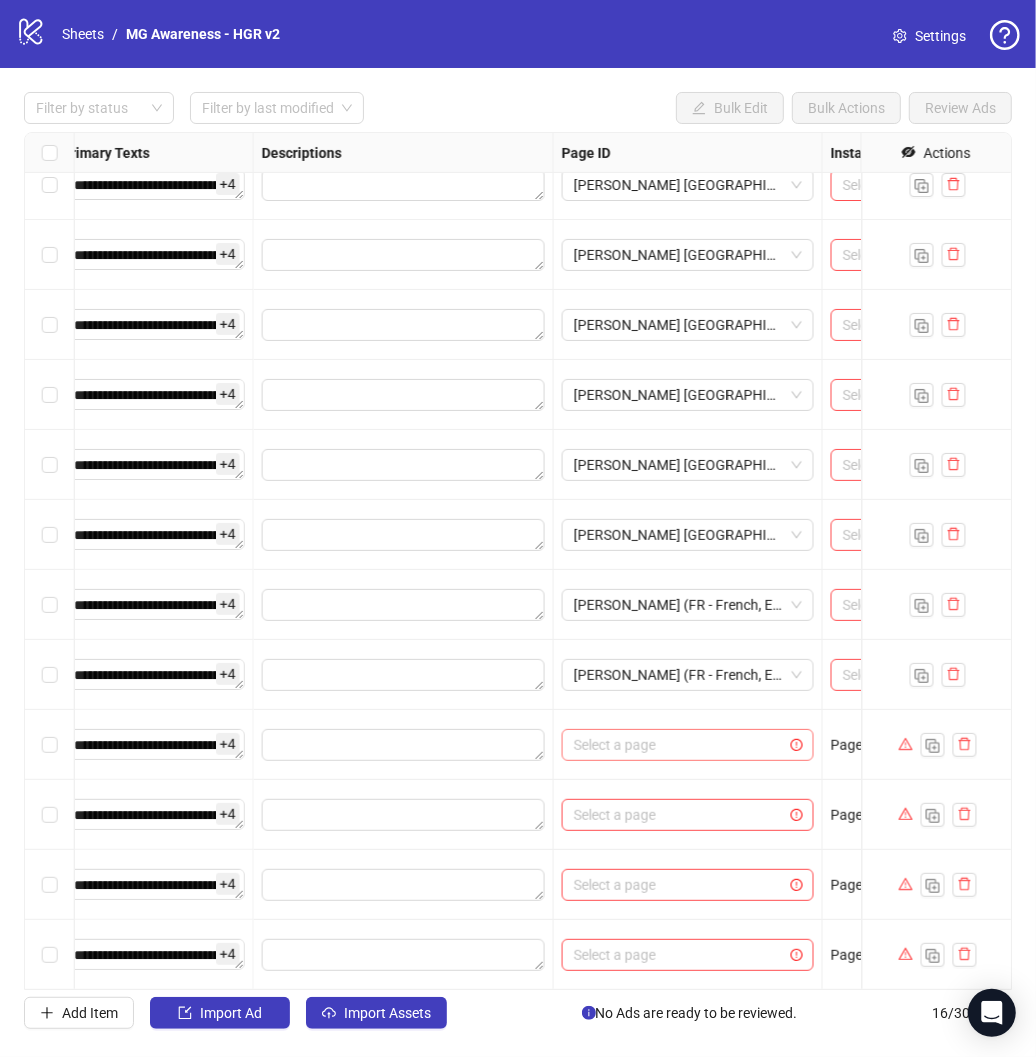 click at bounding box center [679, 745] 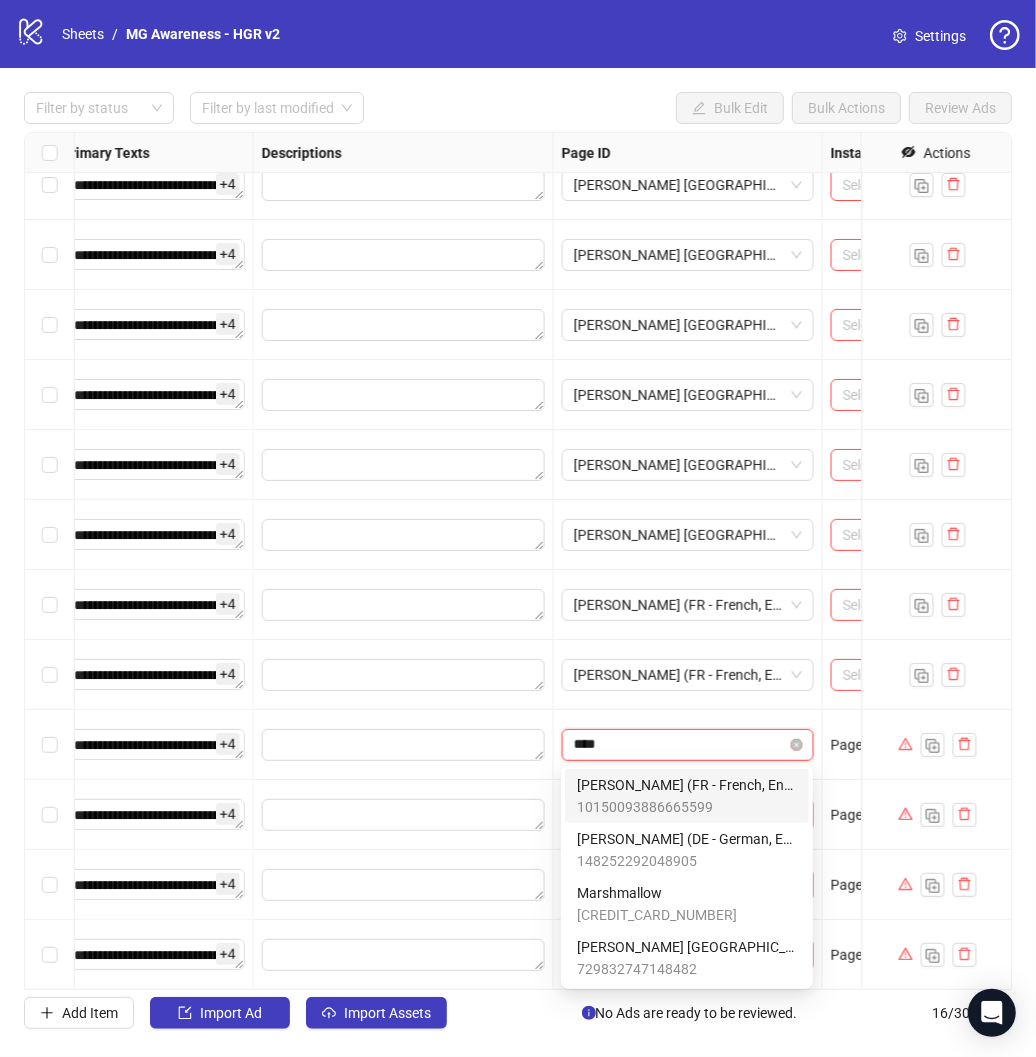 type on "*****" 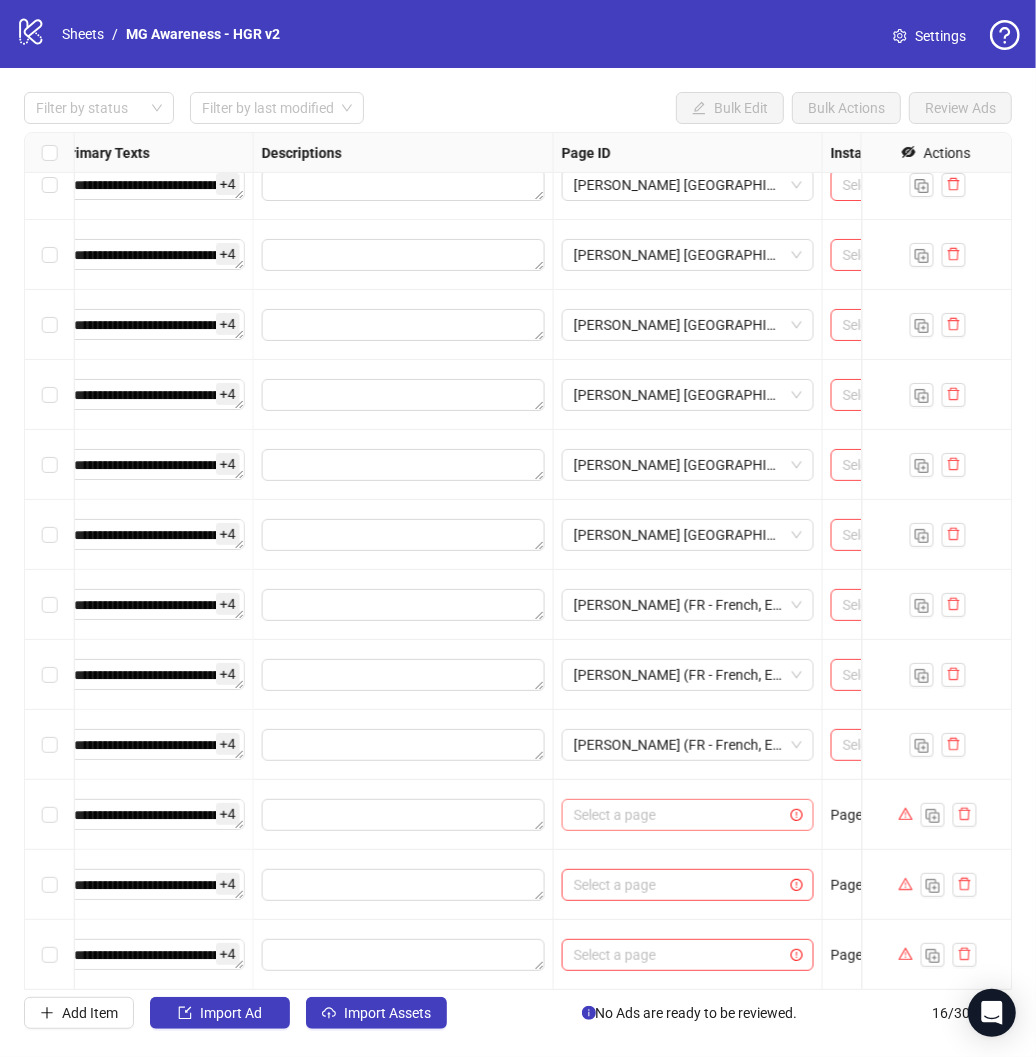 click at bounding box center (679, 815) 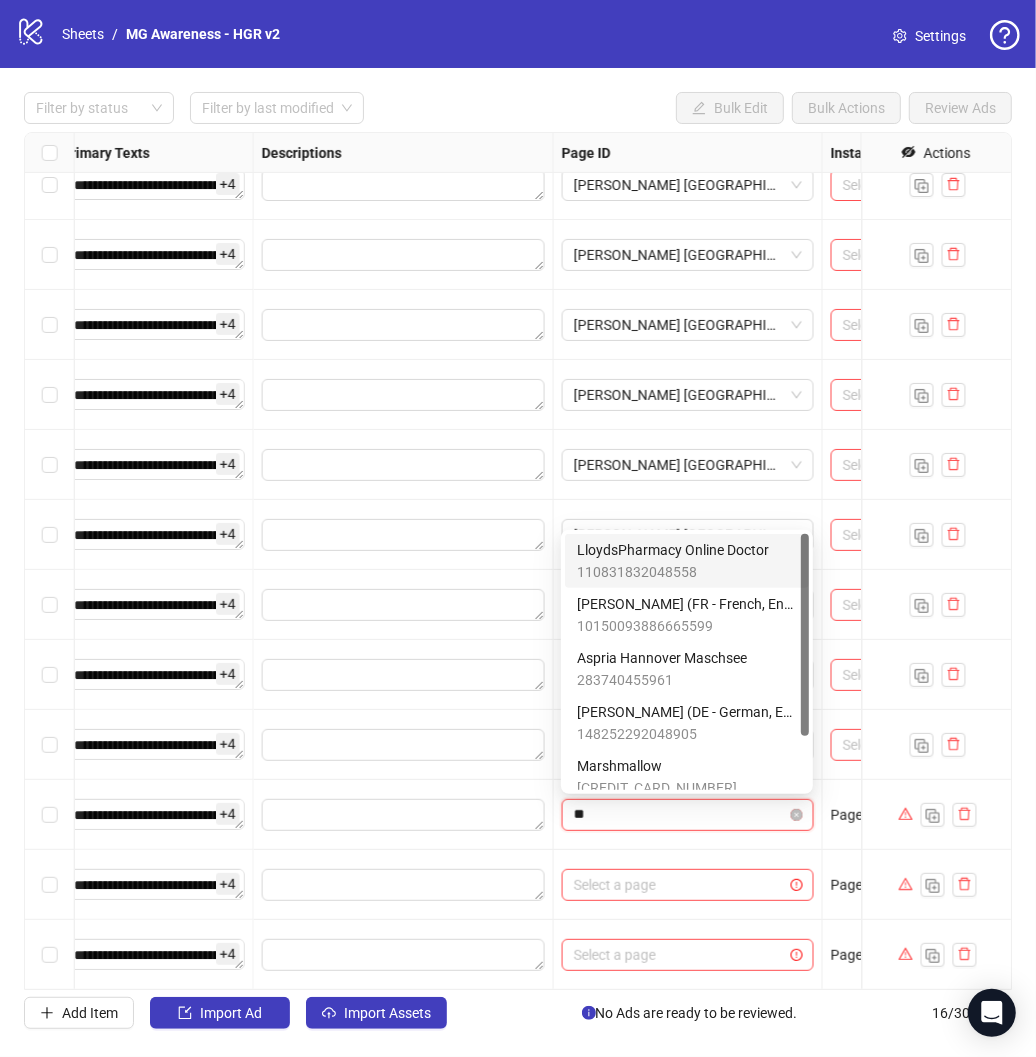 type on "***" 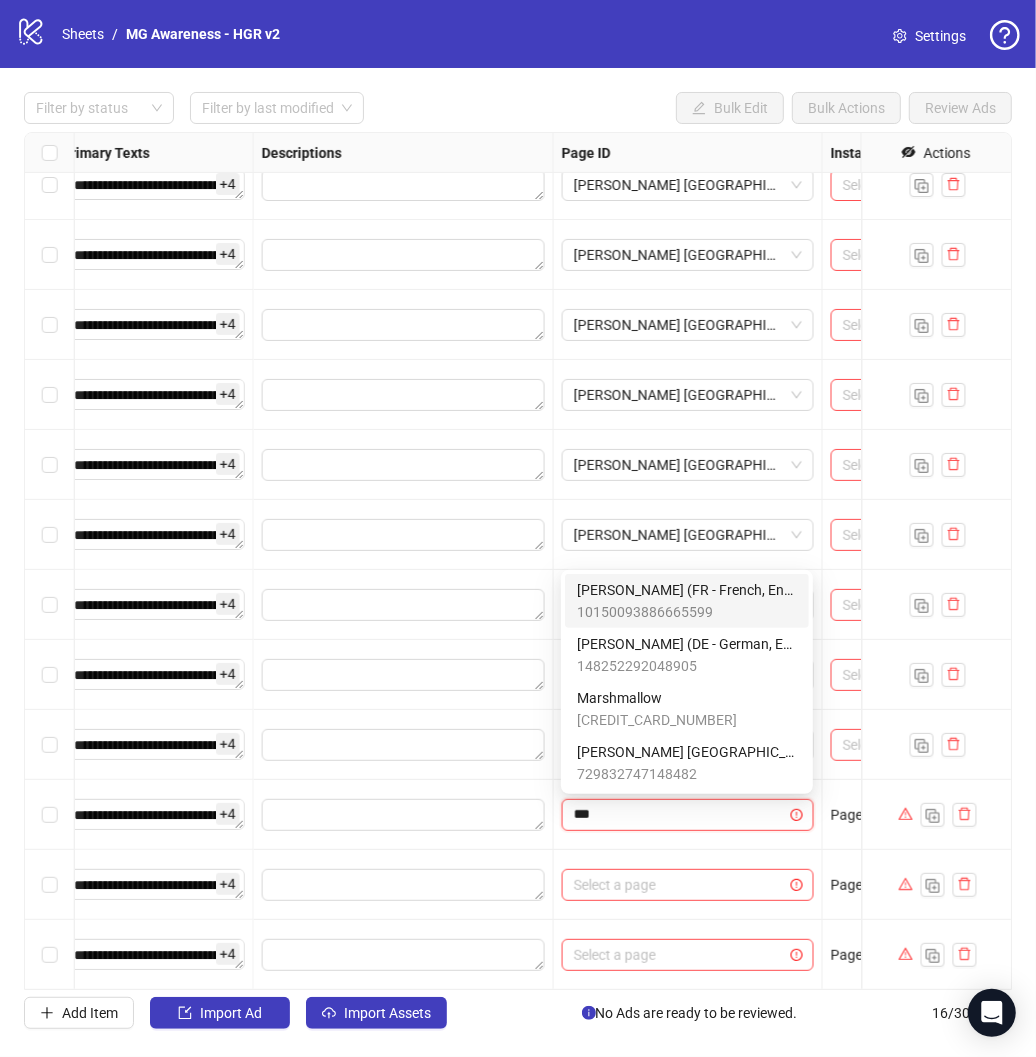 click on "[PERSON_NAME] (FR - French, English)" at bounding box center [687, 590] 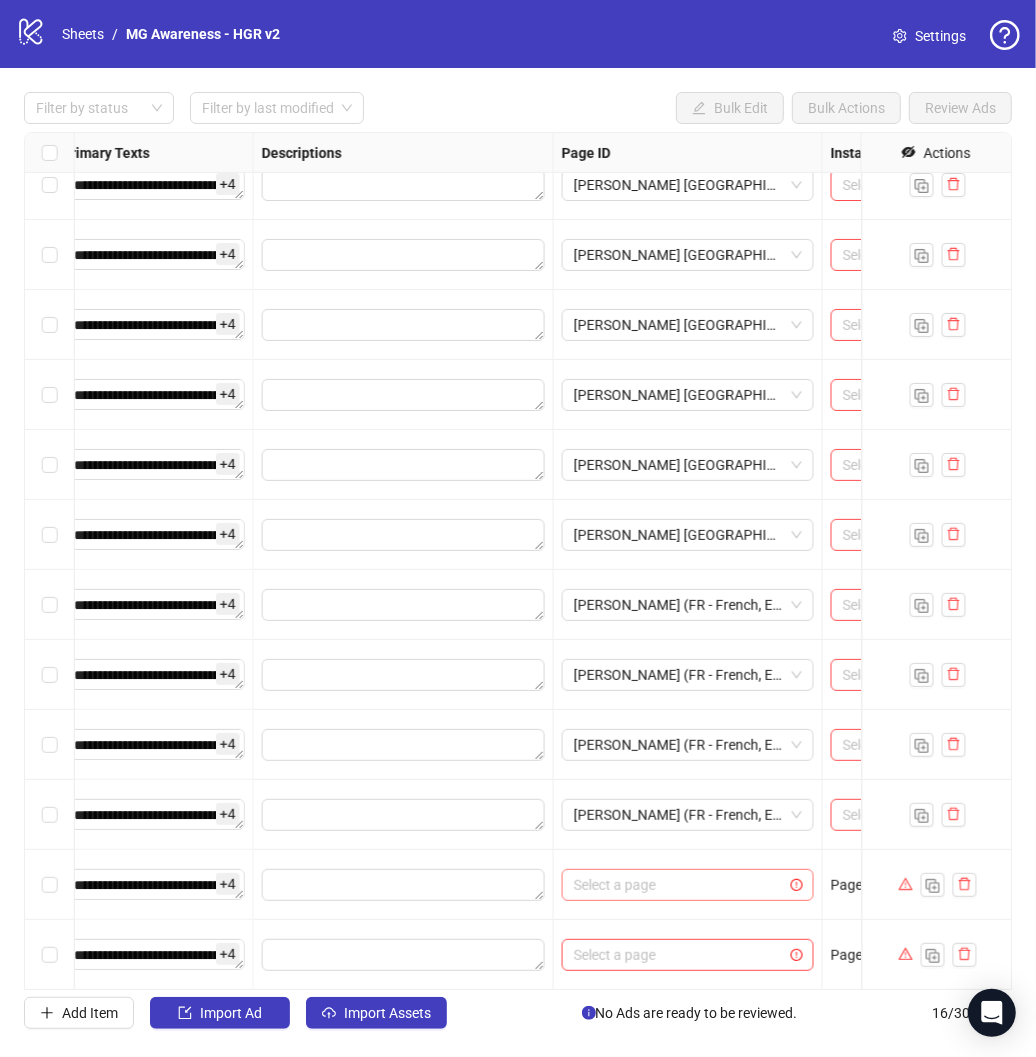click at bounding box center (679, 885) 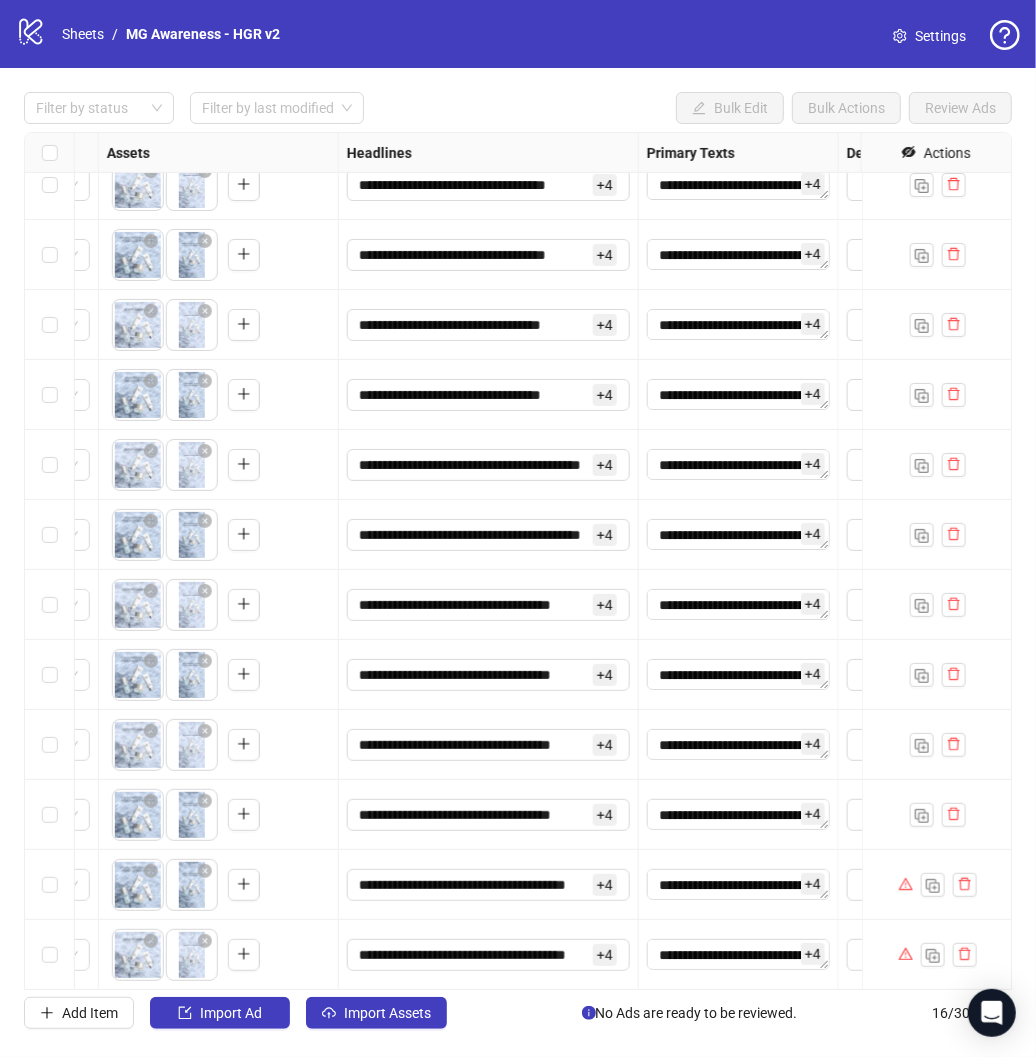 scroll, scrollTop: 303, scrollLeft: 767, axis: both 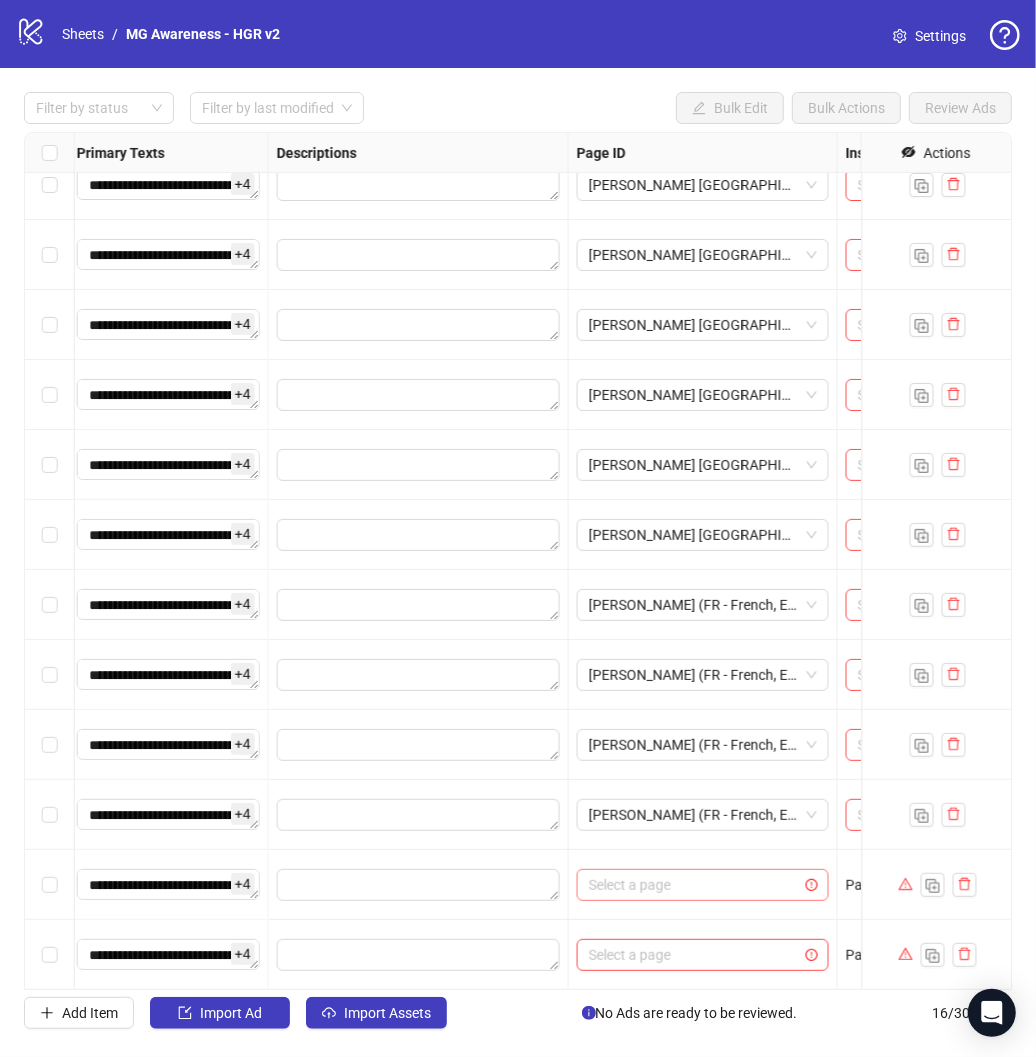 click at bounding box center [694, 885] 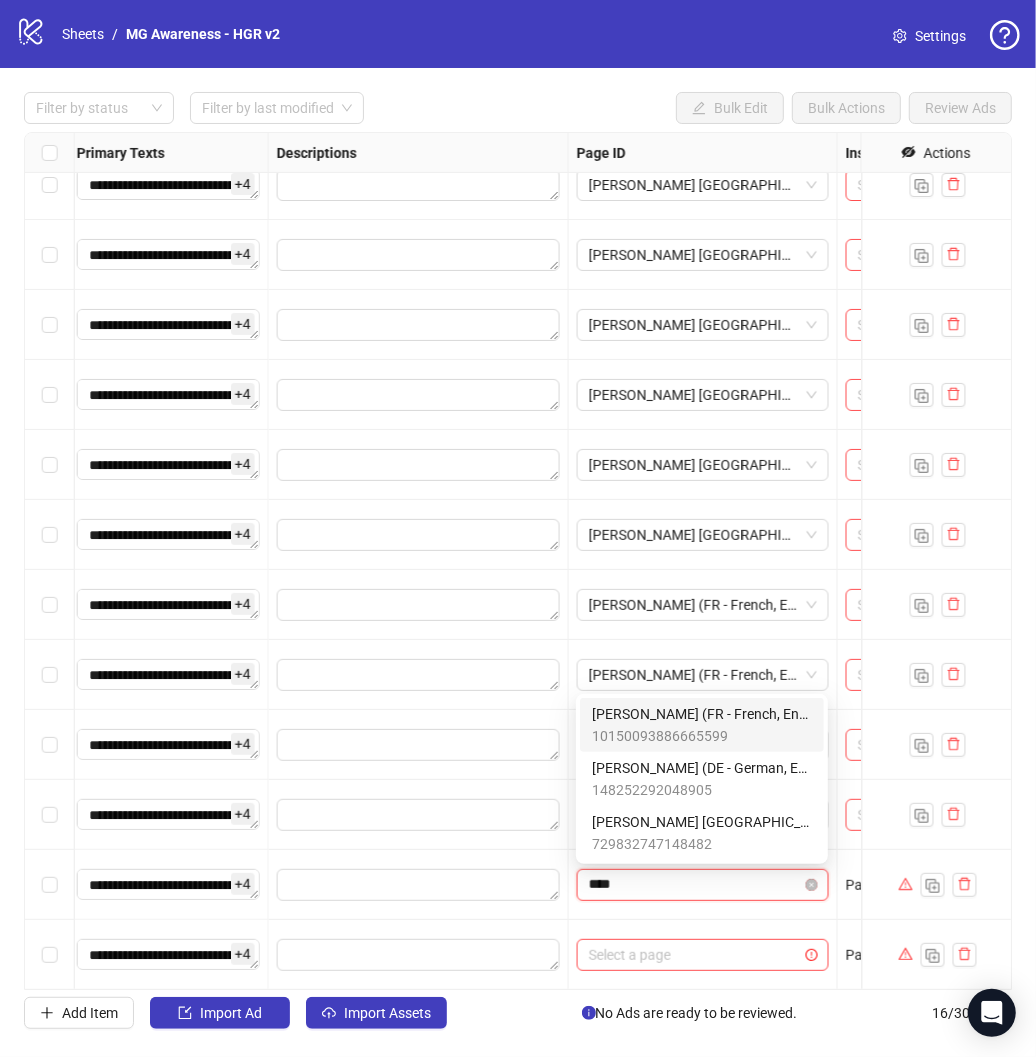 type on "*****" 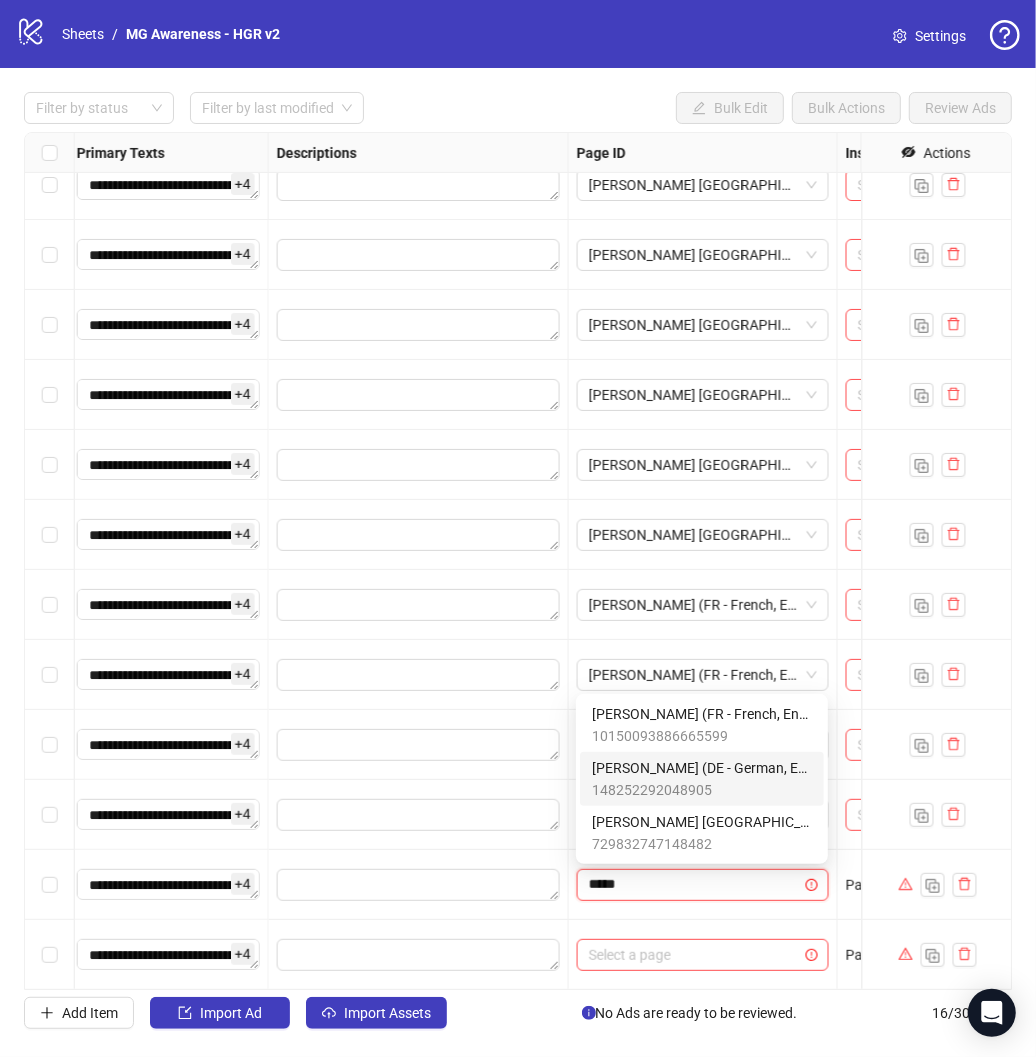 click on "[PERSON_NAME] (DE - German, English)" at bounding box center [702, 768] 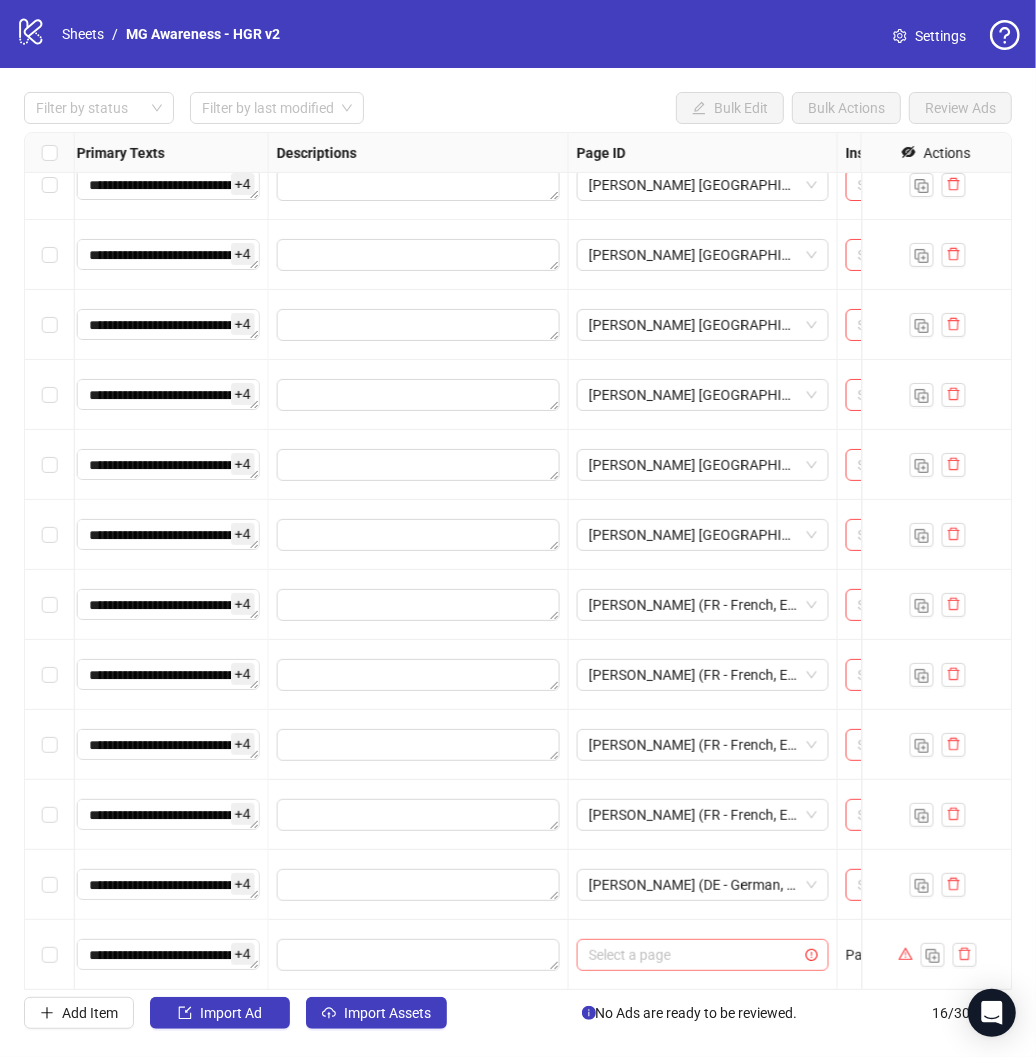 click at bounding box center (694, 955) 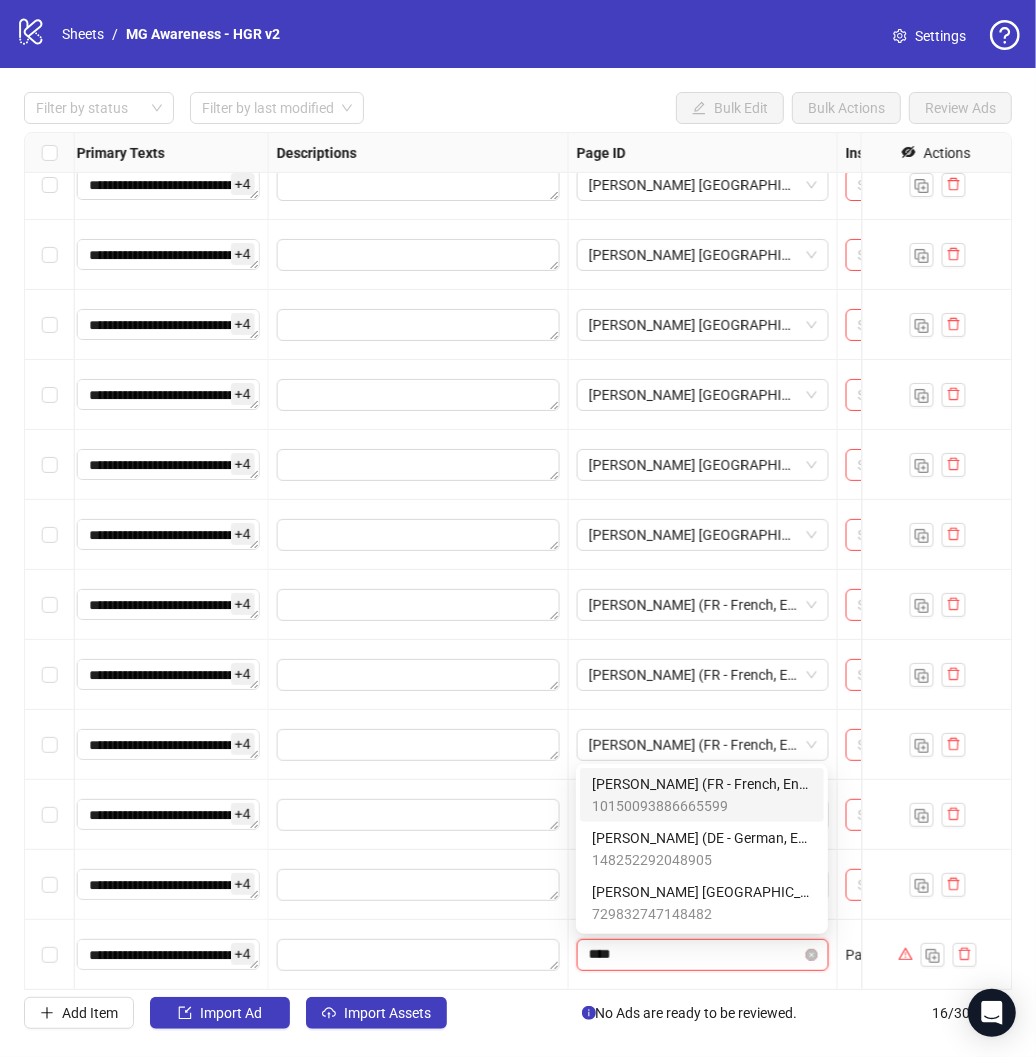 type on "*****" 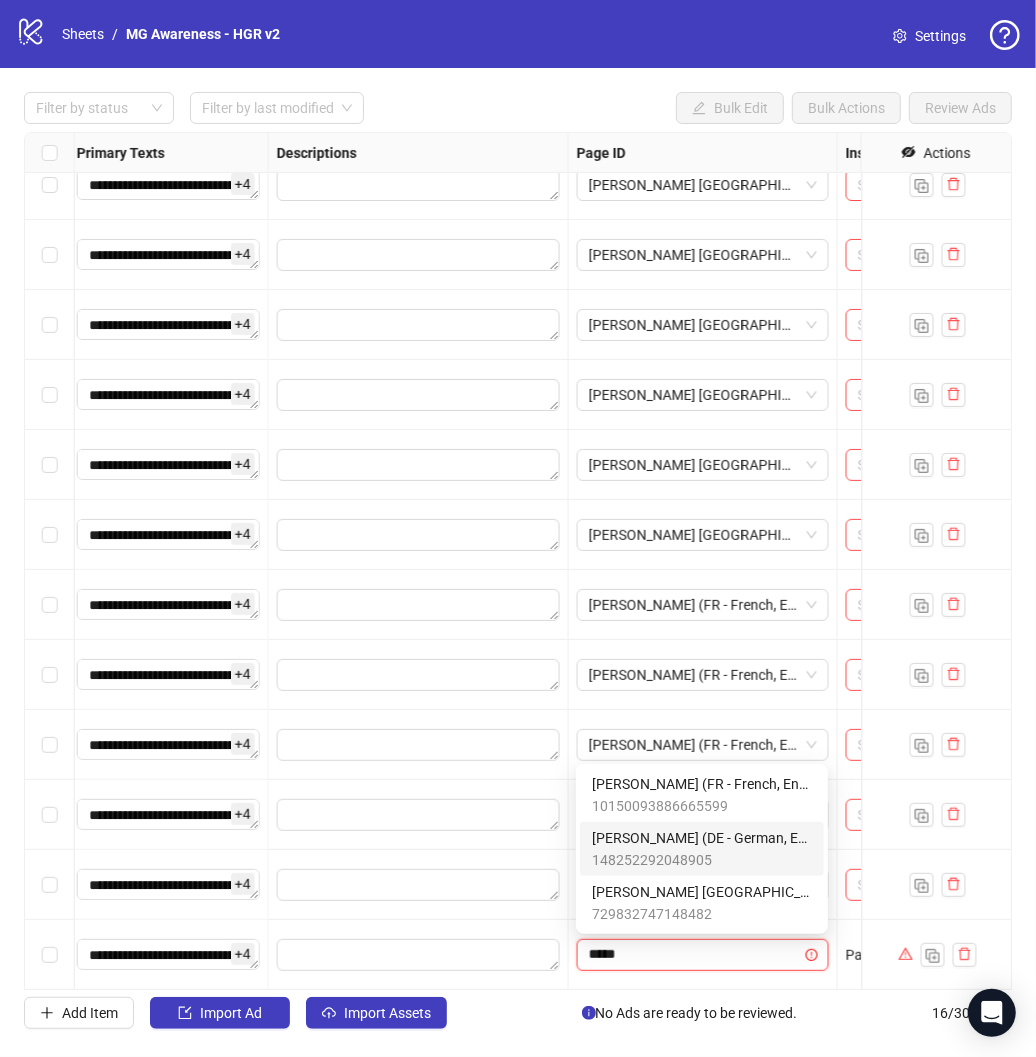 click on "[PERSON_NAME] (DE - German, English)" at bounding box center [702, 838] 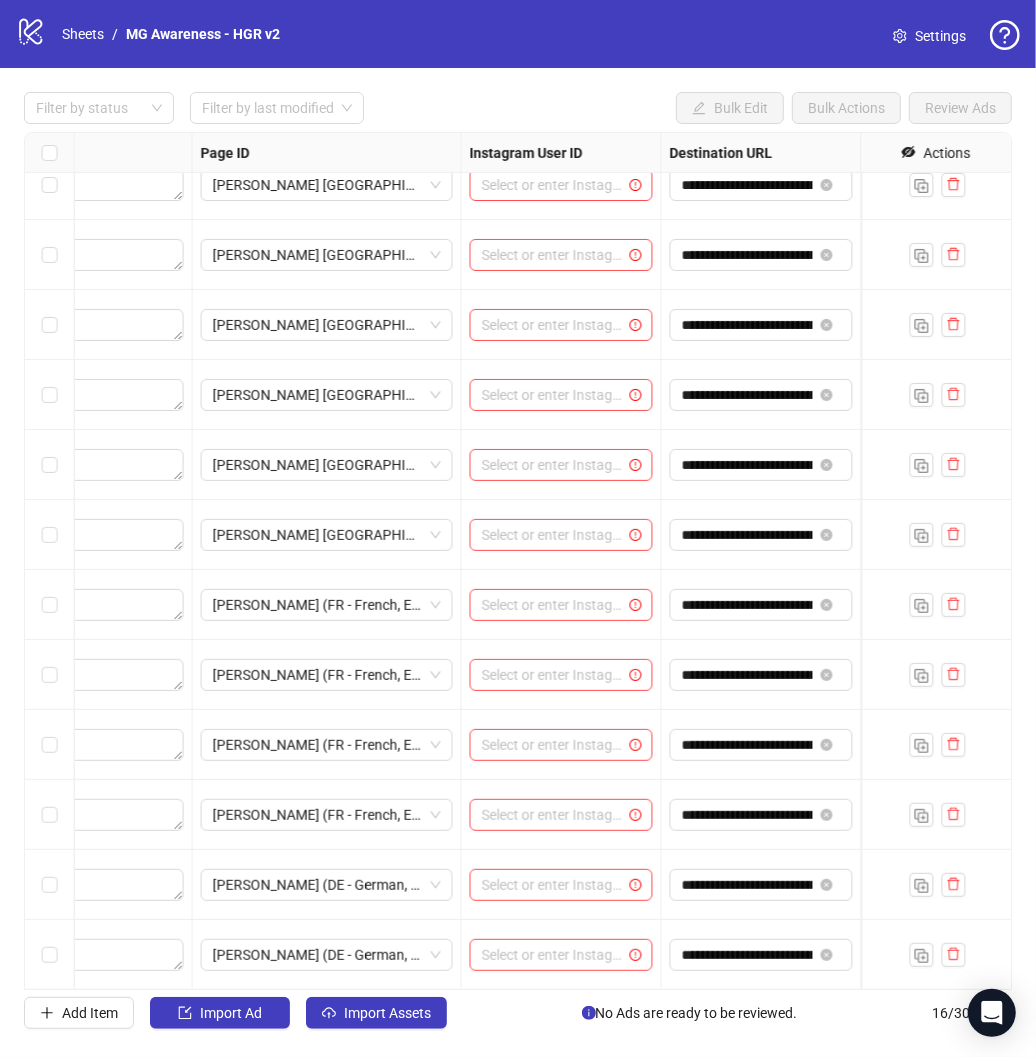 scroll, scrollTop: 0, scrollLeft: 1792, axis: horizontal 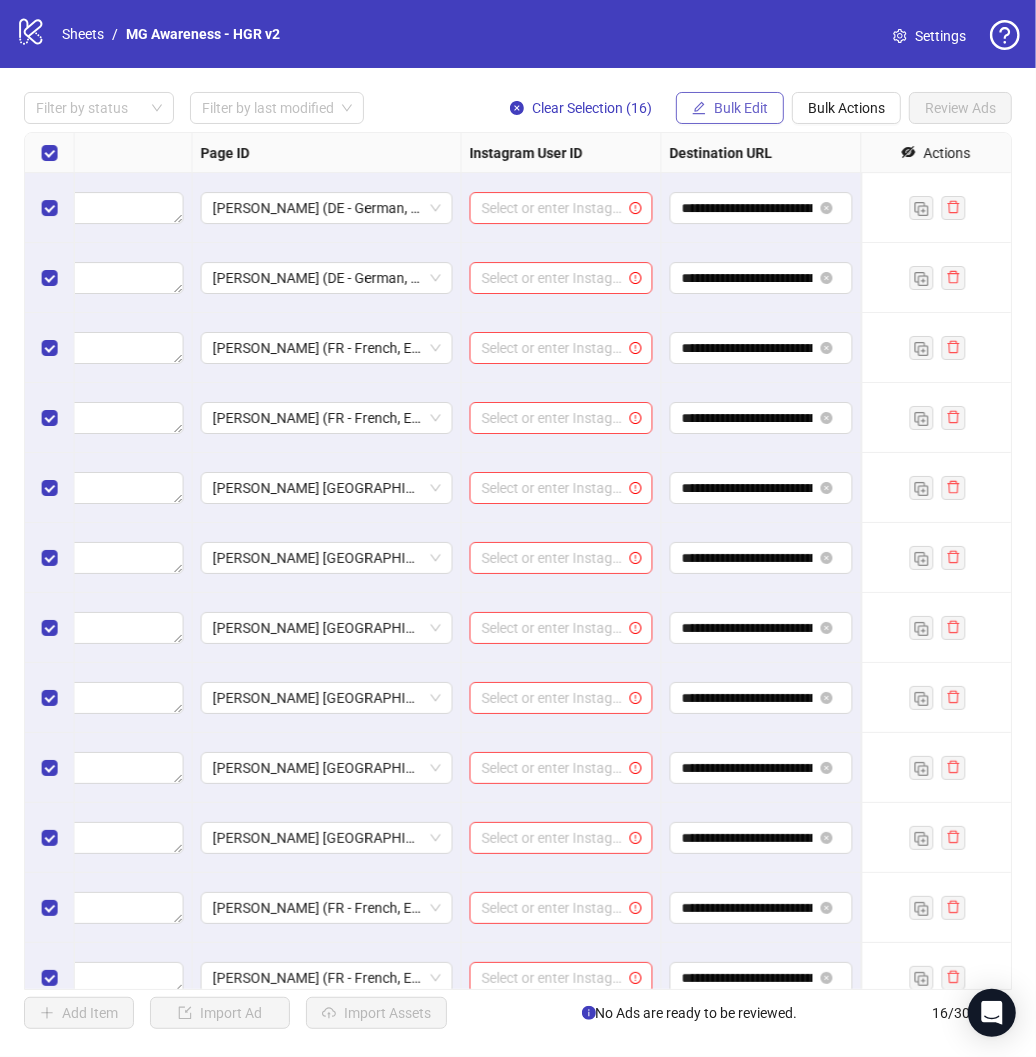 click on "Bulk Edit" at bounding box center [741, 108] 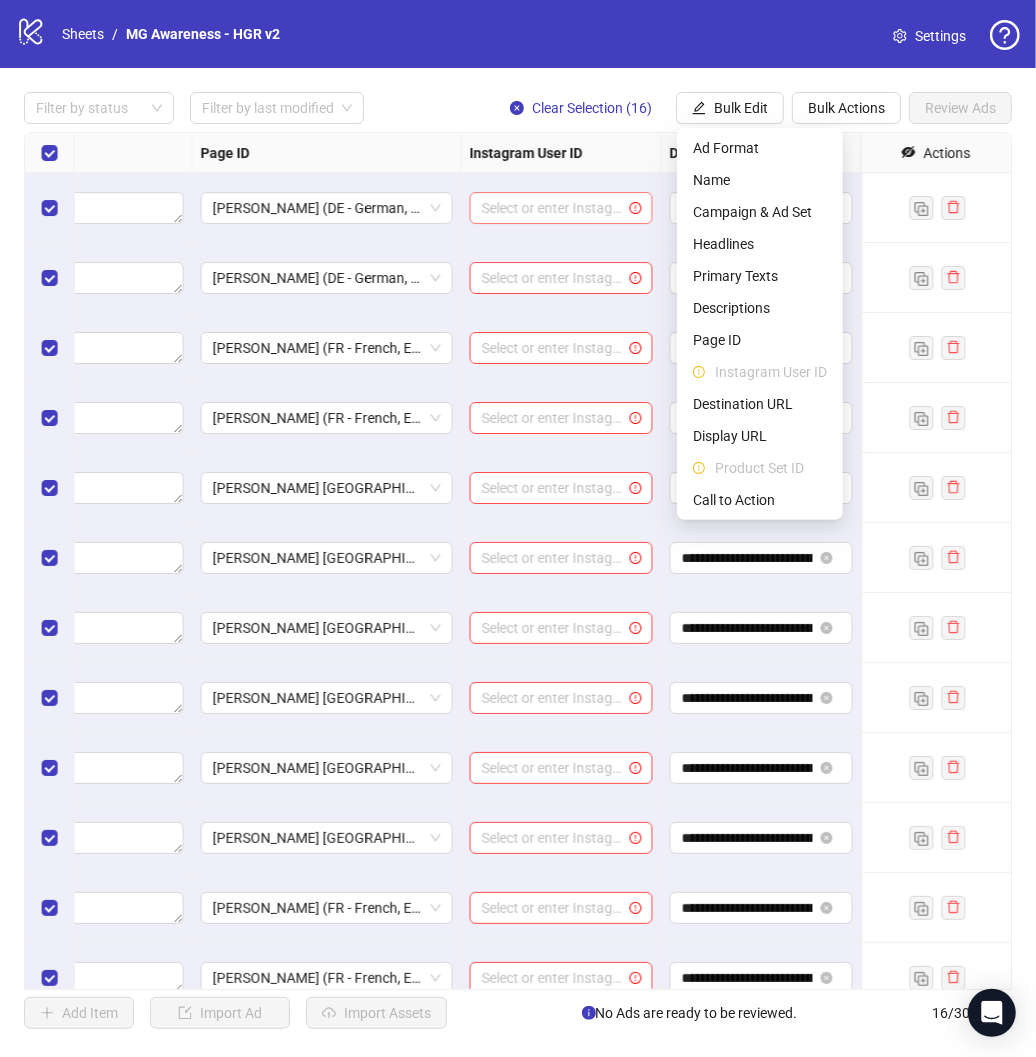 click at bounding box center [552, 208] 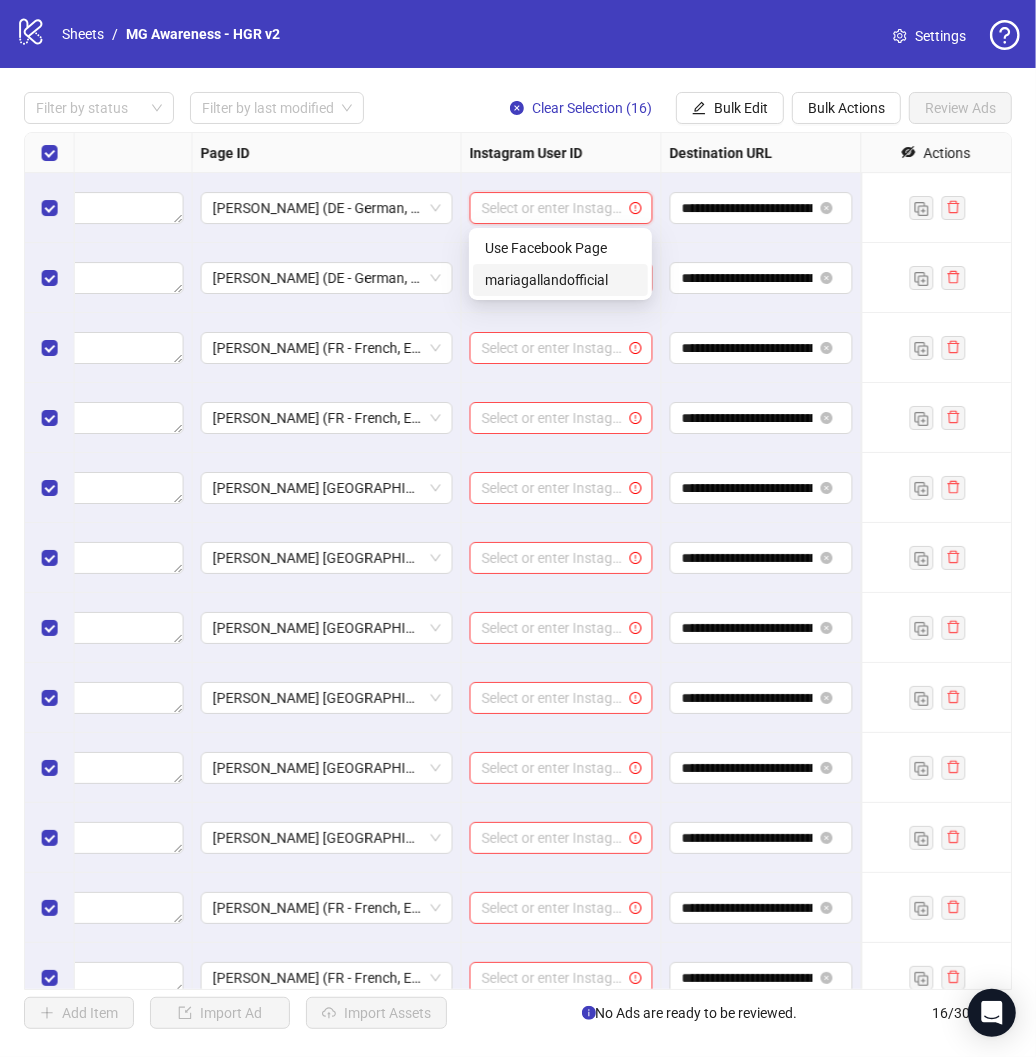 click on "mariagallandofficial" at bounding box center (560, 280) 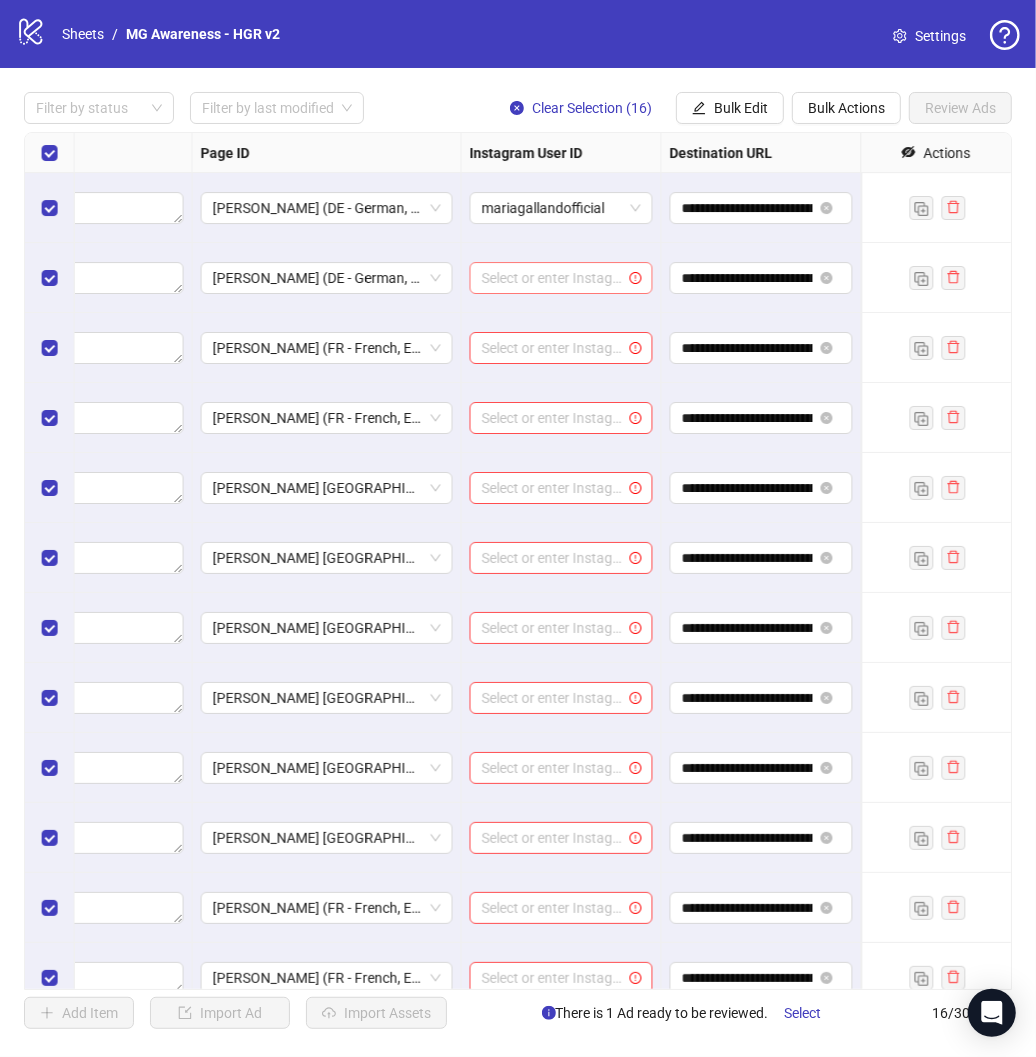click at bounding box center (552, 278) 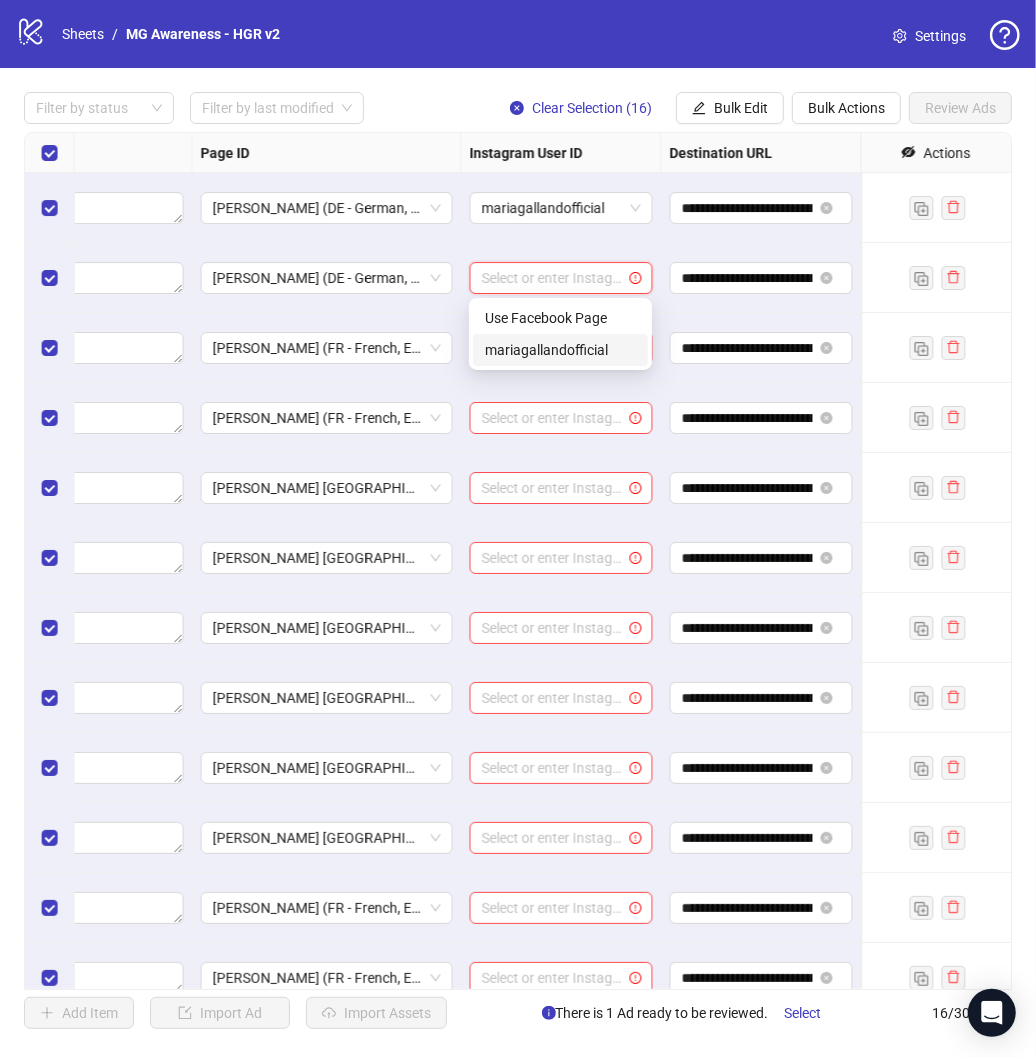 click on "mariagallandofficial" at bounding box center (560, 350) 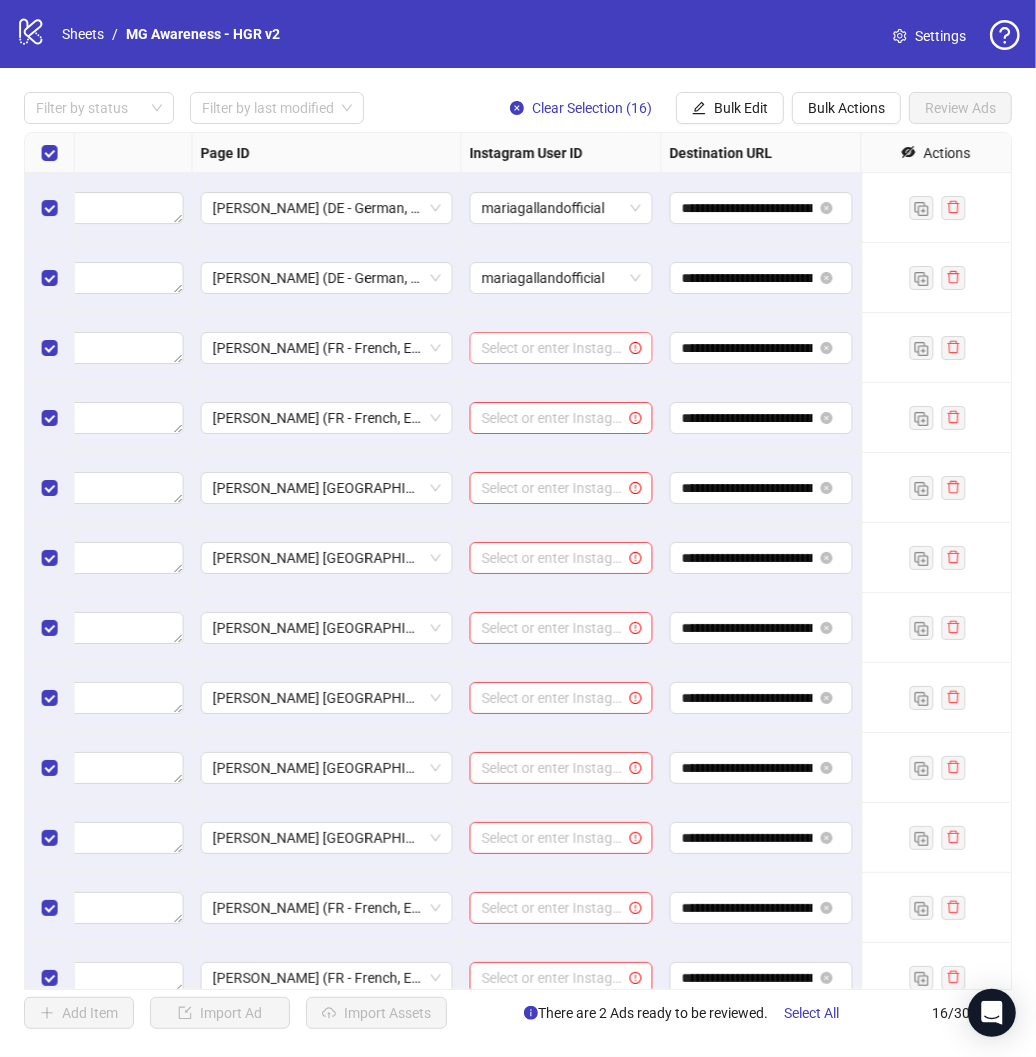 click at bounding box center (552, 348) 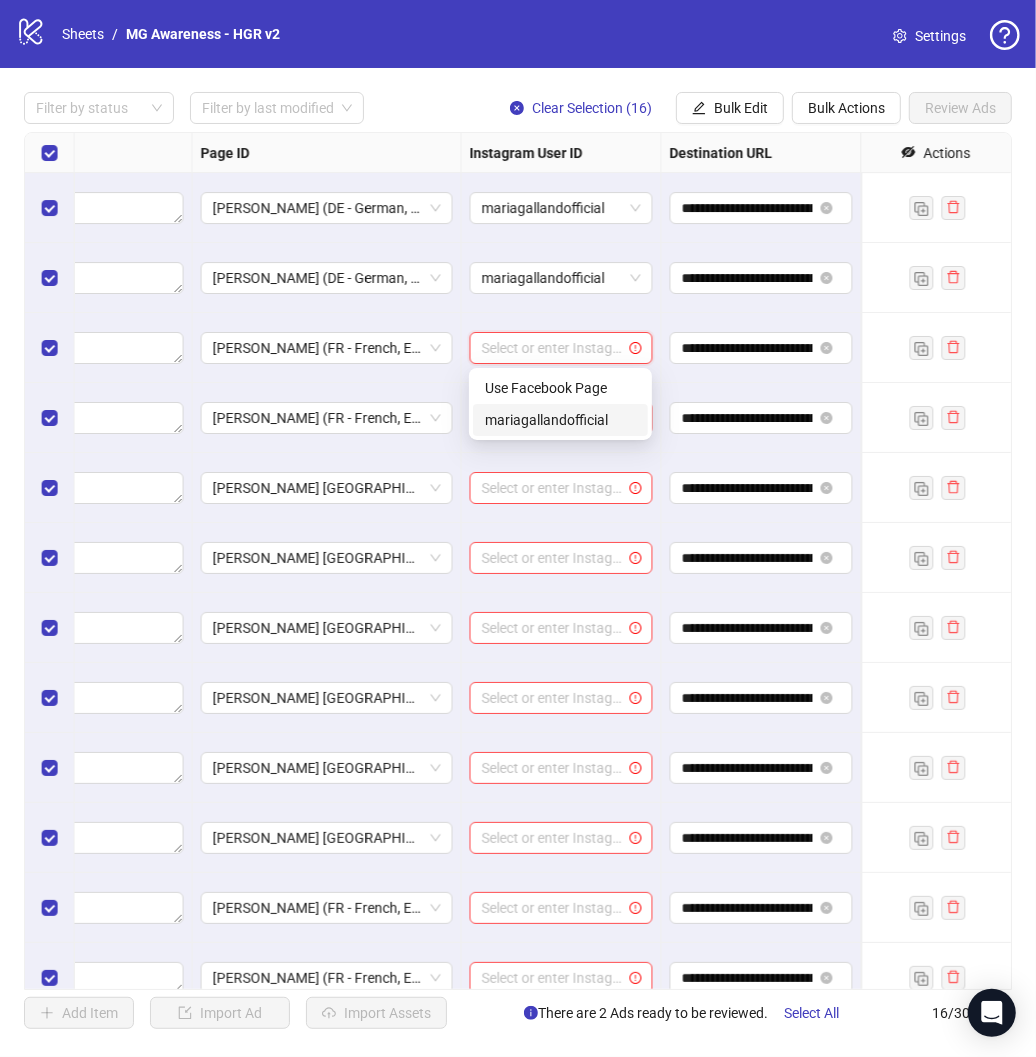 click on "mariagallandofficial" at bounding box center (560, 420) 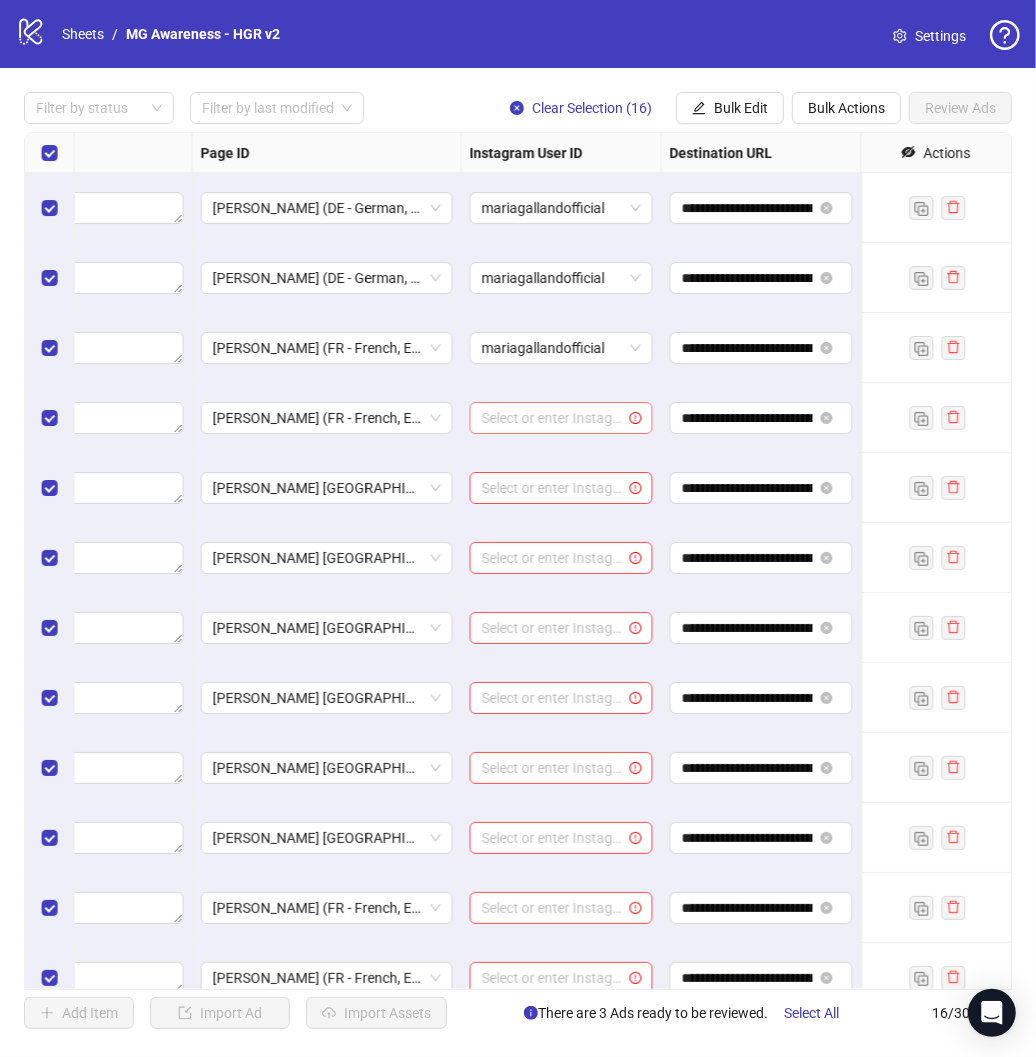 click at bounding box center (552, 418) 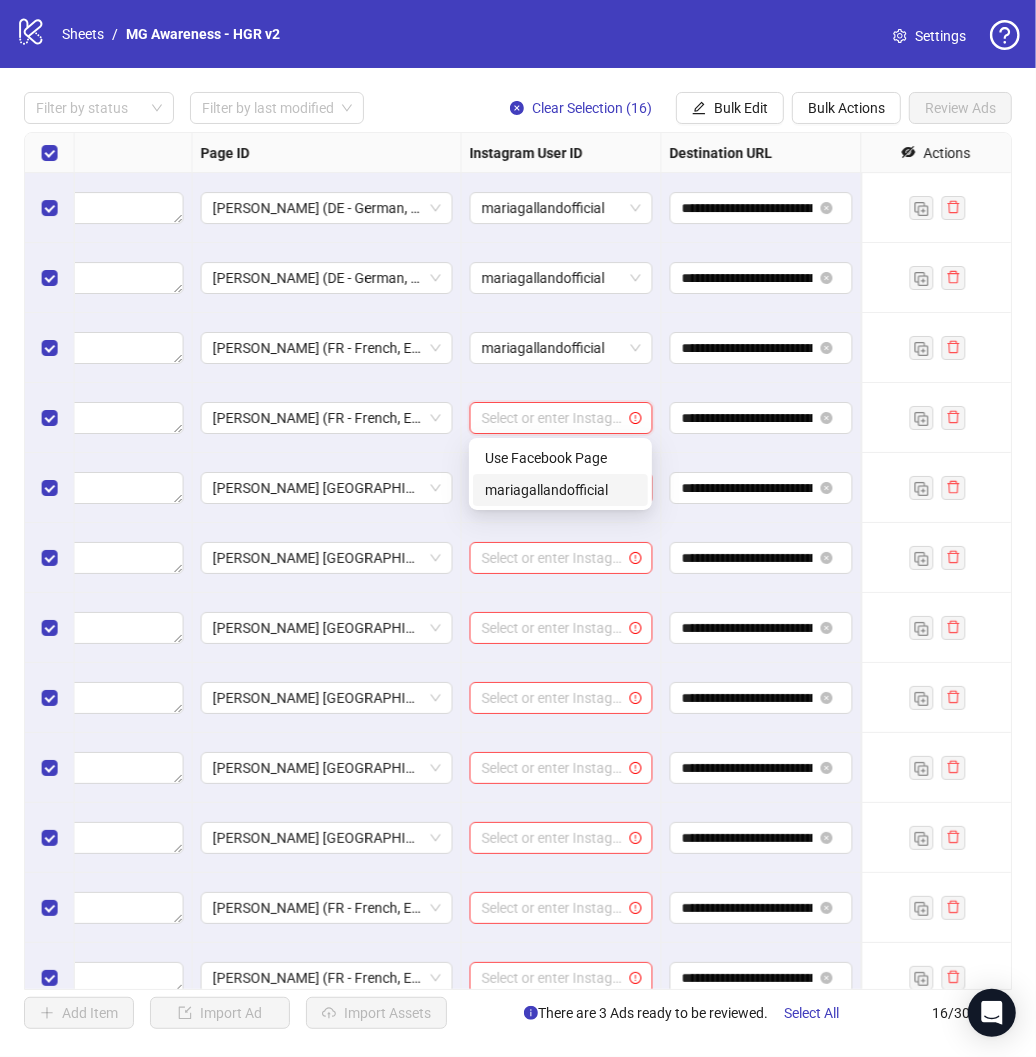 click on "mariagallandofficial" at bounding box center (560, 490) 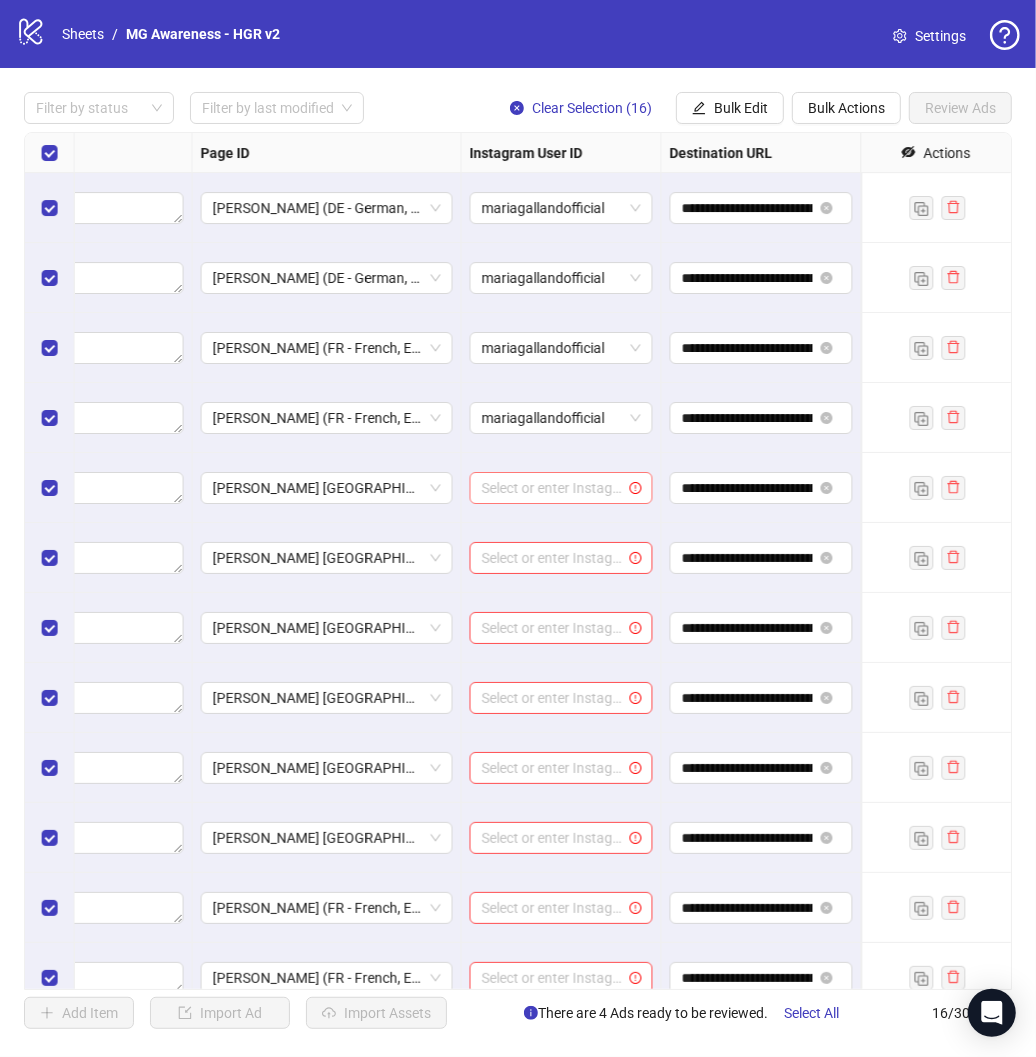 click at bounding box center [552, 488] 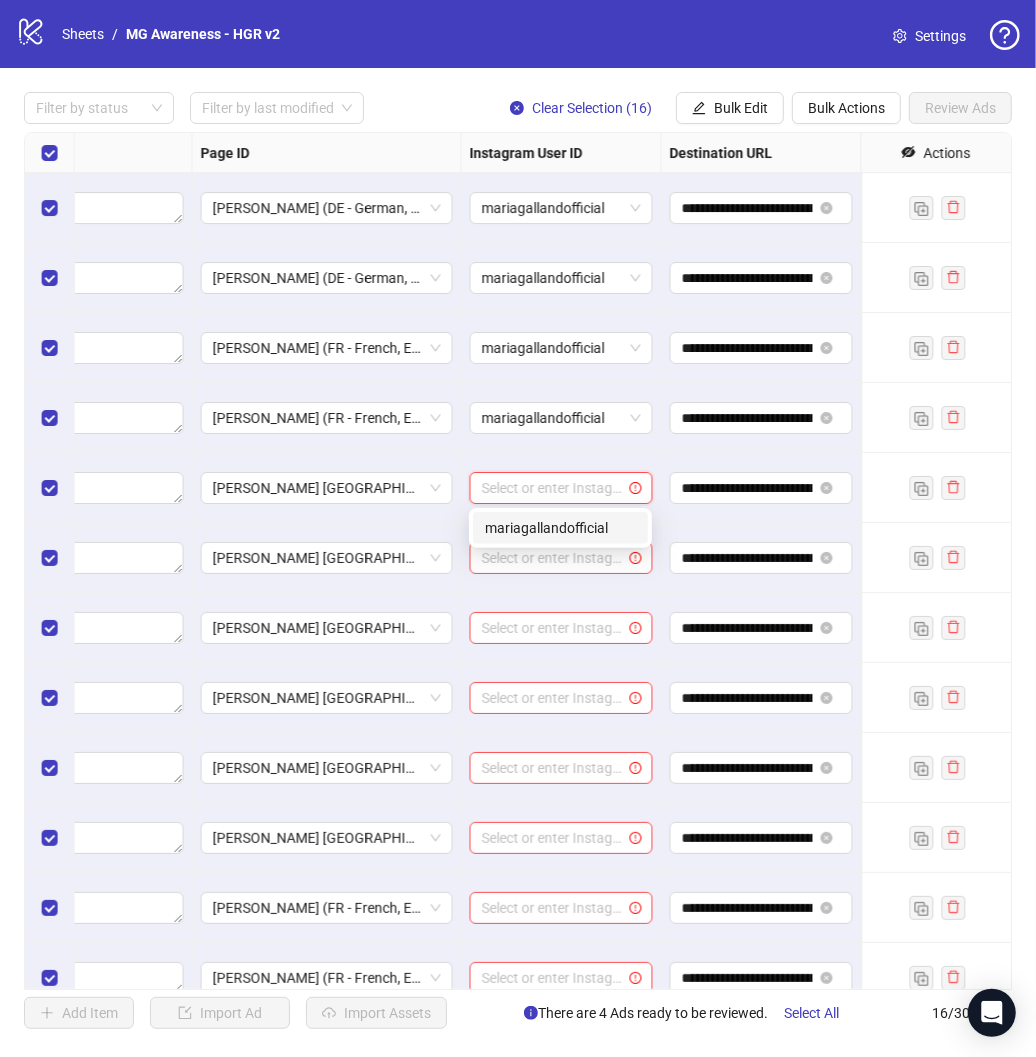 click on "mariagallandofficial" at bounding box center [560, 528] 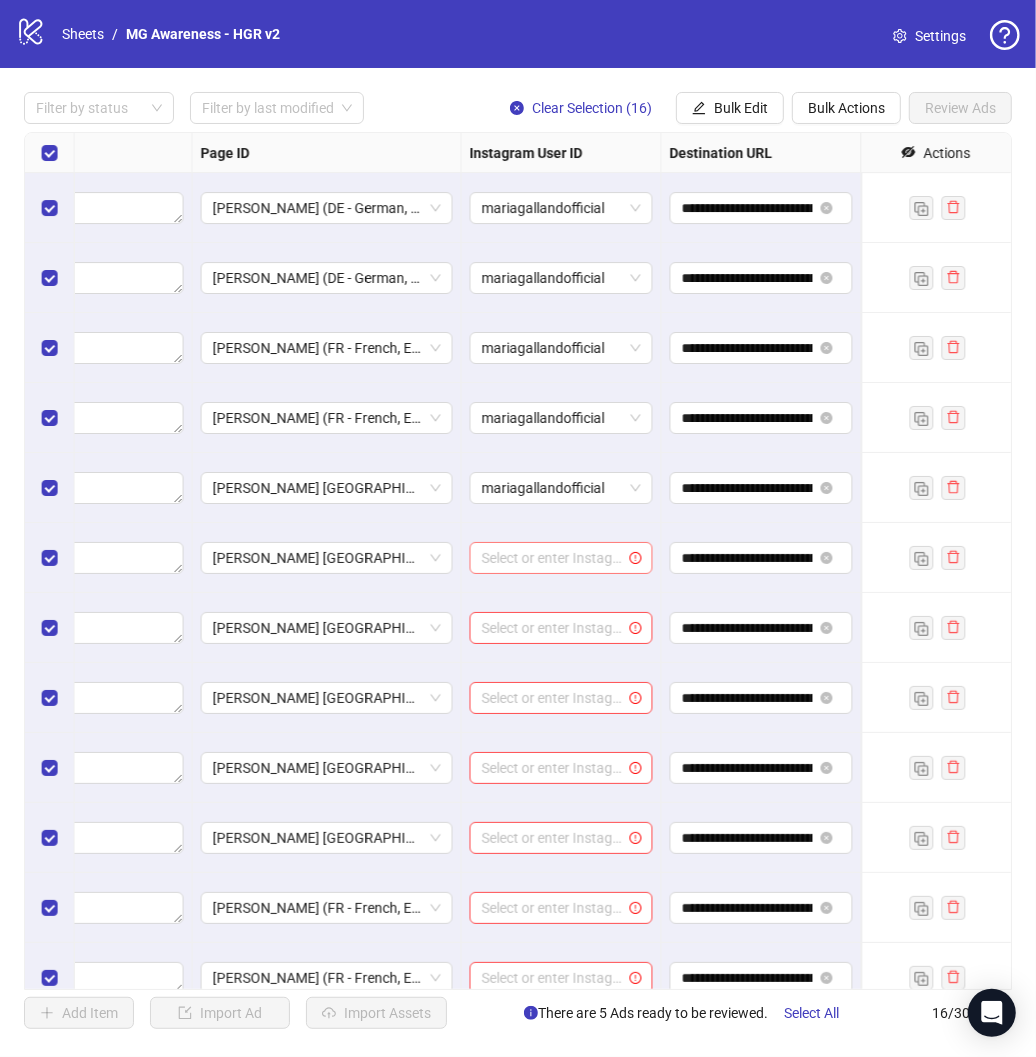 click at bounding box center [552, 558] 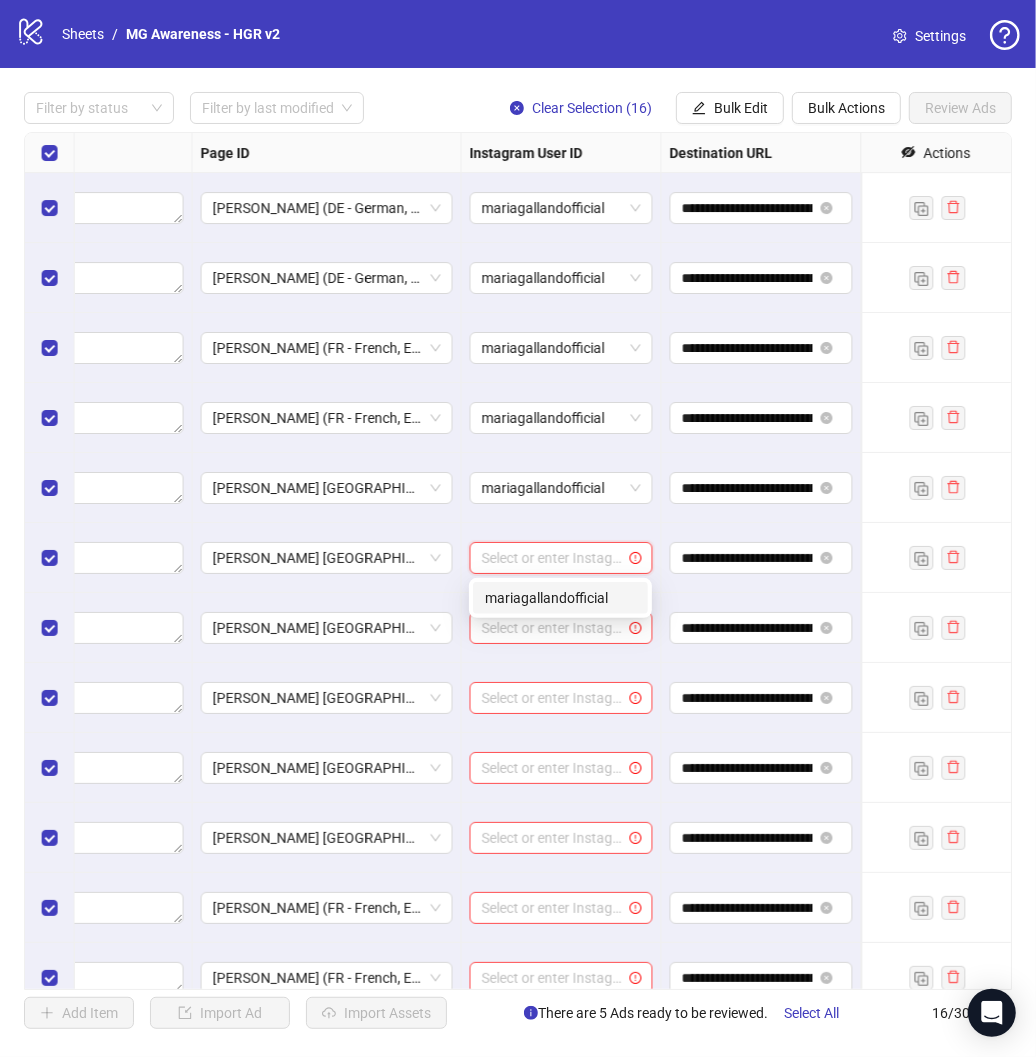 click on "mariagallandofficial" at bounding box center (560, 598) 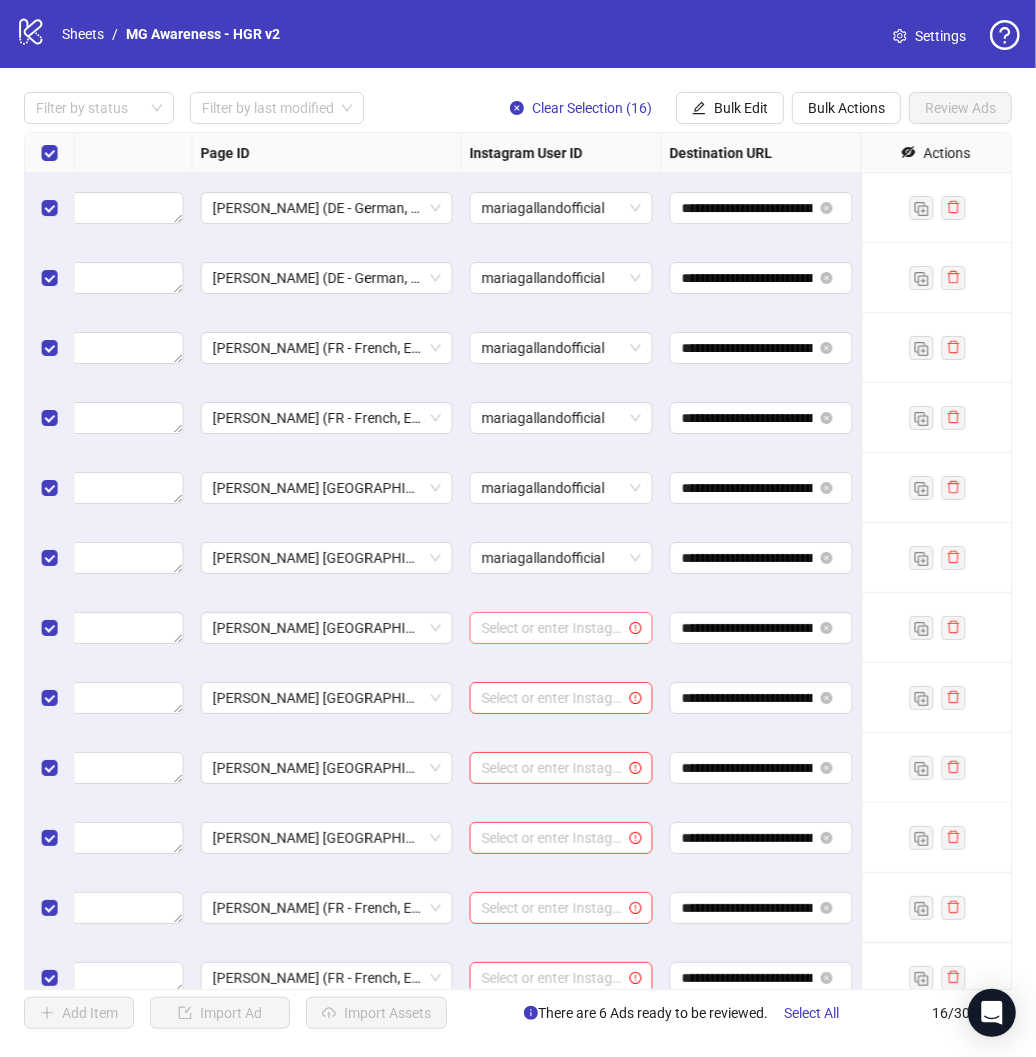 click at bounding box center (552, 628) 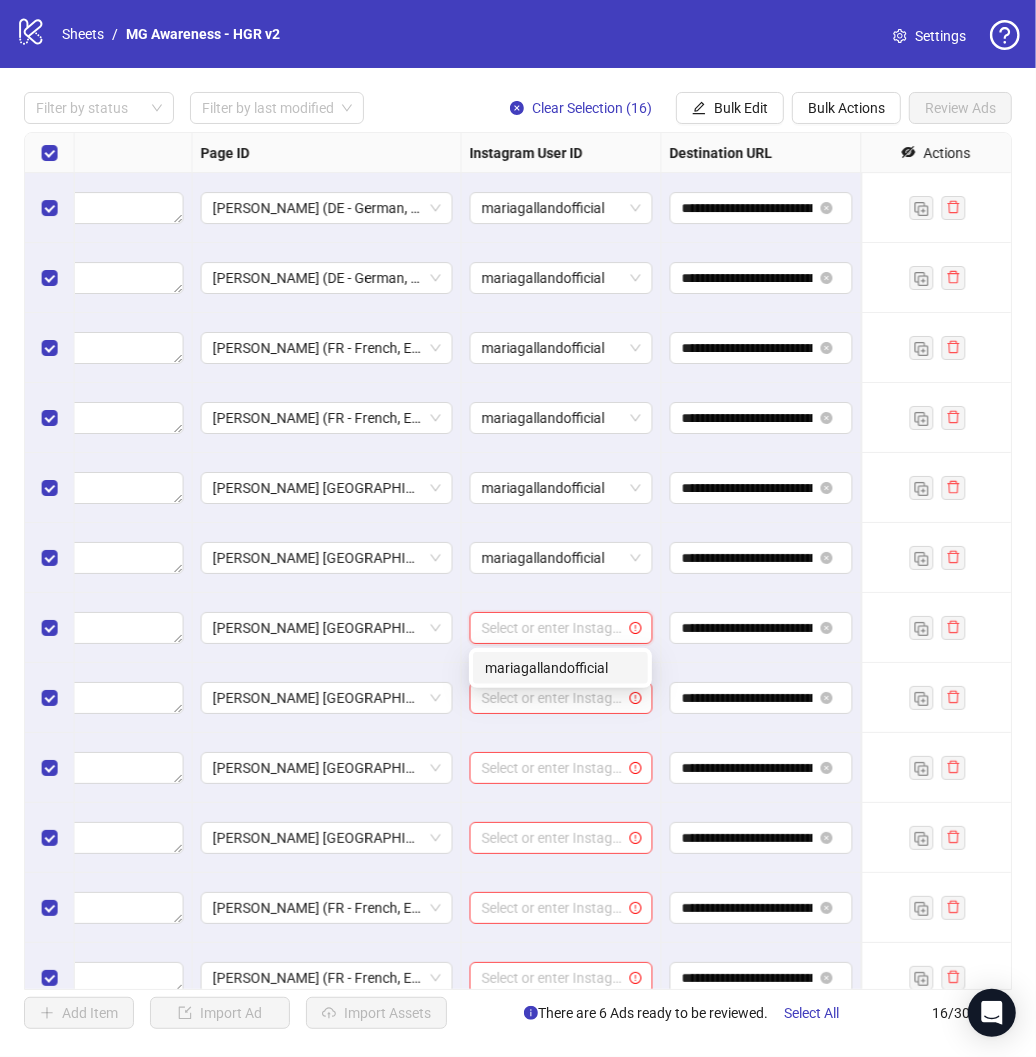 click on "mariagallandofficial" at bounding box center [560, 668] 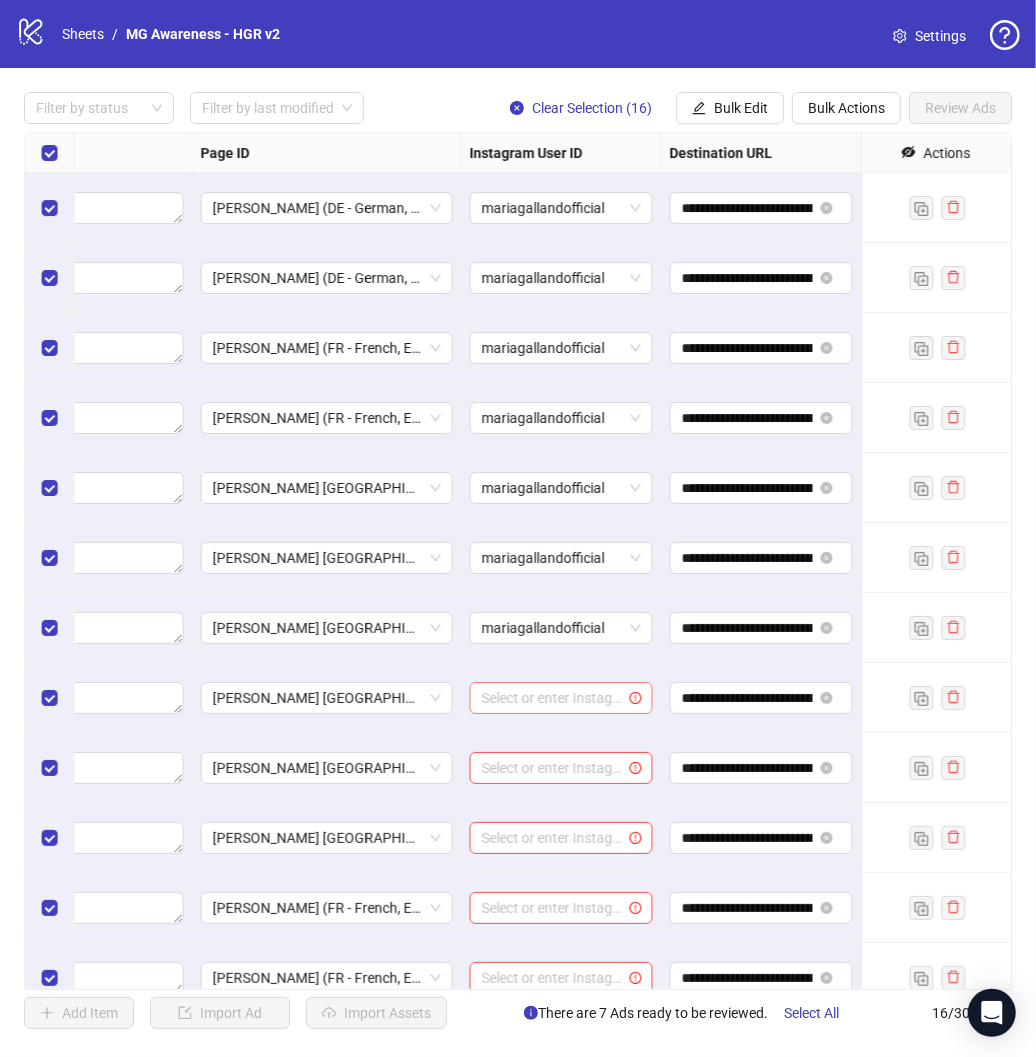 click at bounding box center (552, 698) 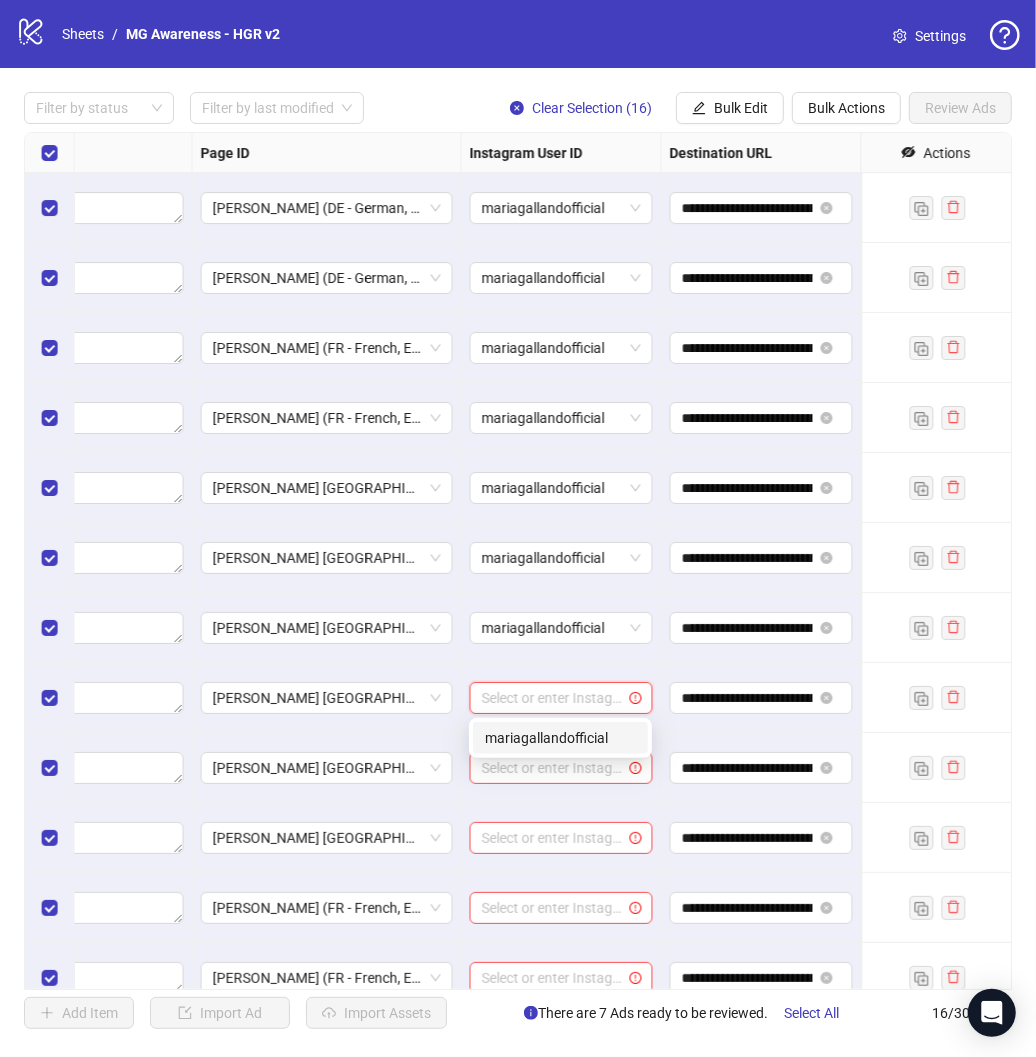 click on "mariagallandofficial" at bounding box center (560, 738) 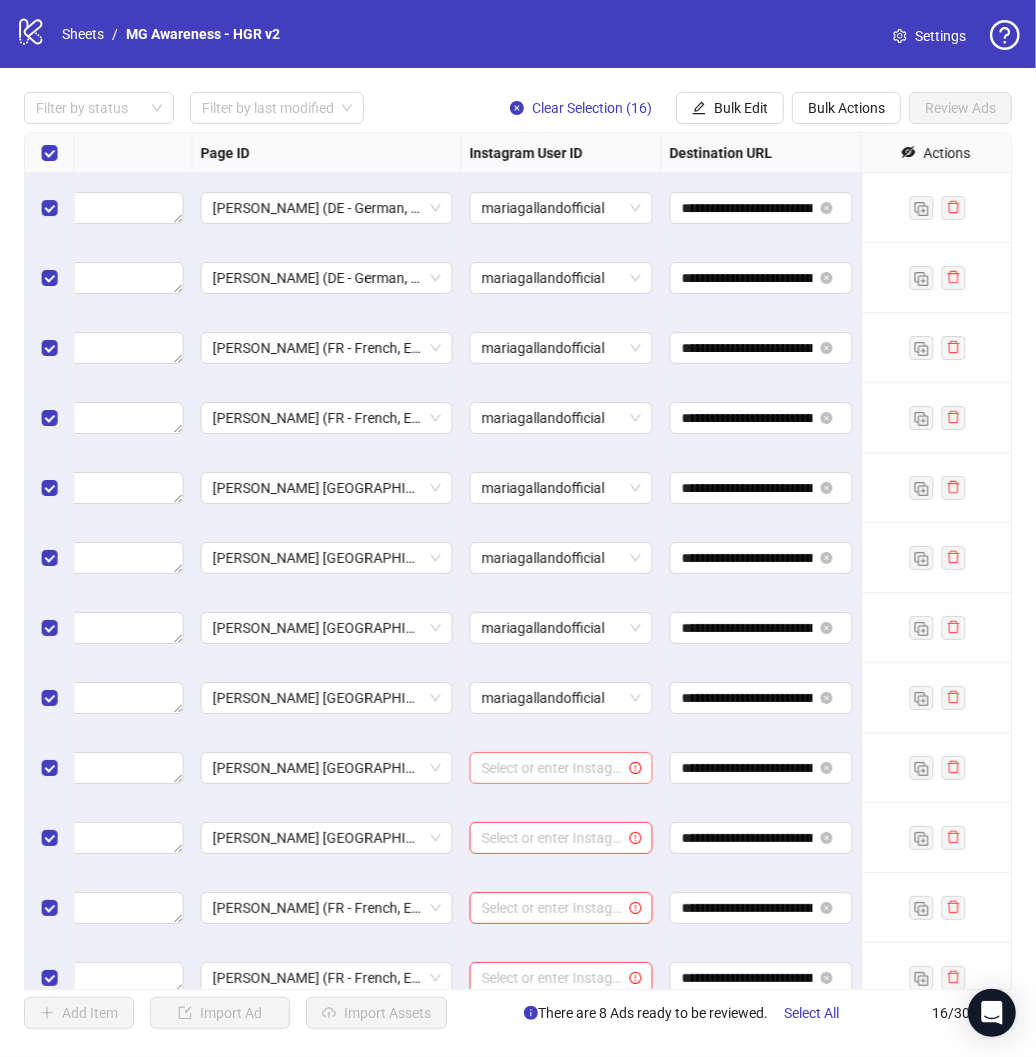 click at bounding box center (552, 768) 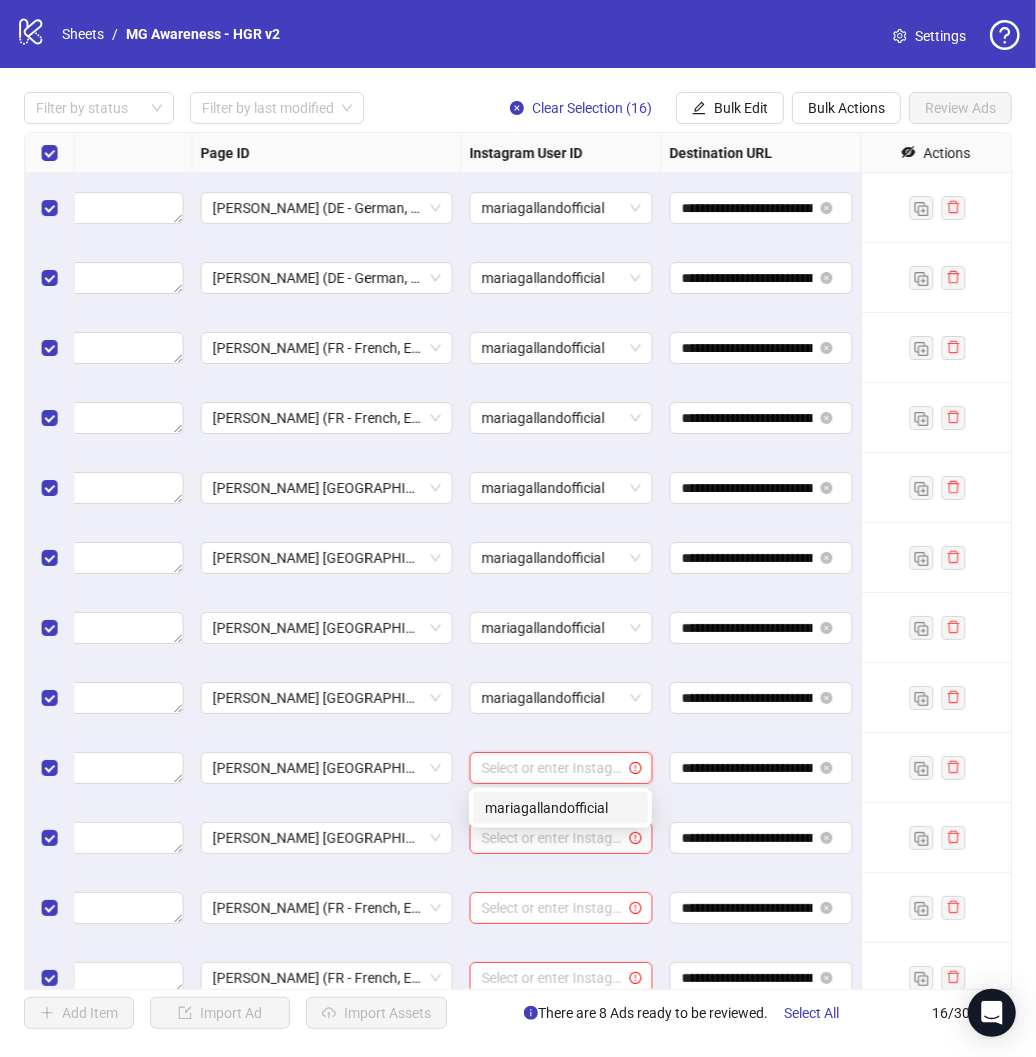 click on "mariagallandofficial" at bounding box center (560, 808) 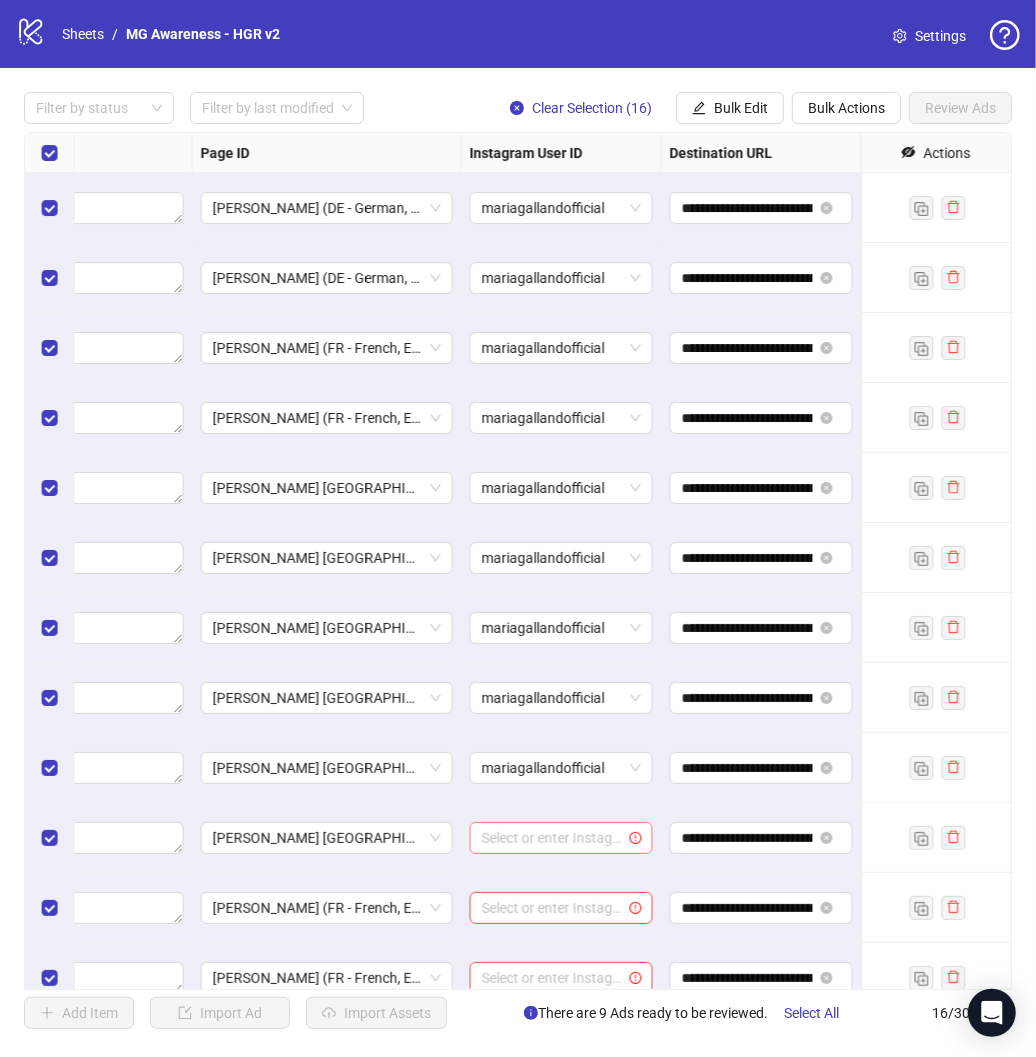 click at bounding box center (552, 838) 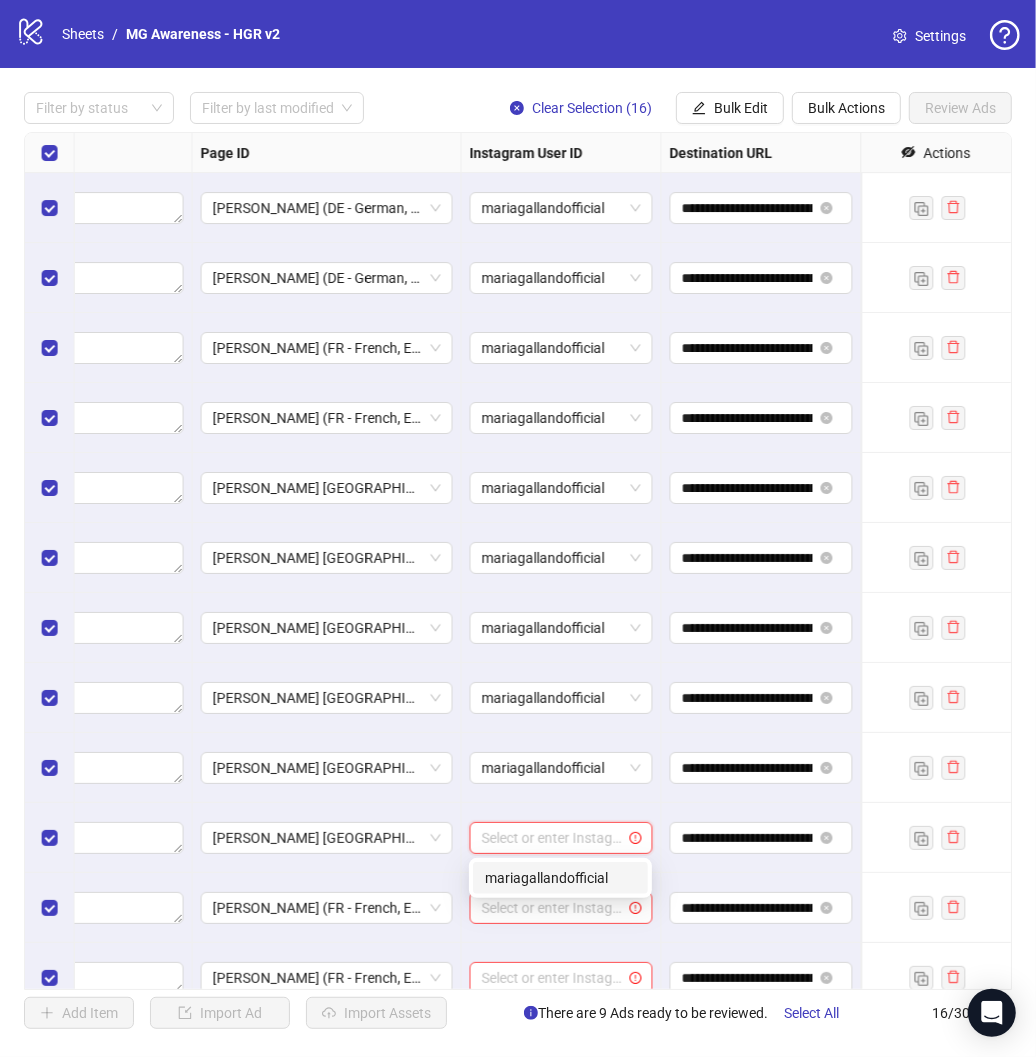 click on "mariagallandofficial" at bounding box center [560, 878] 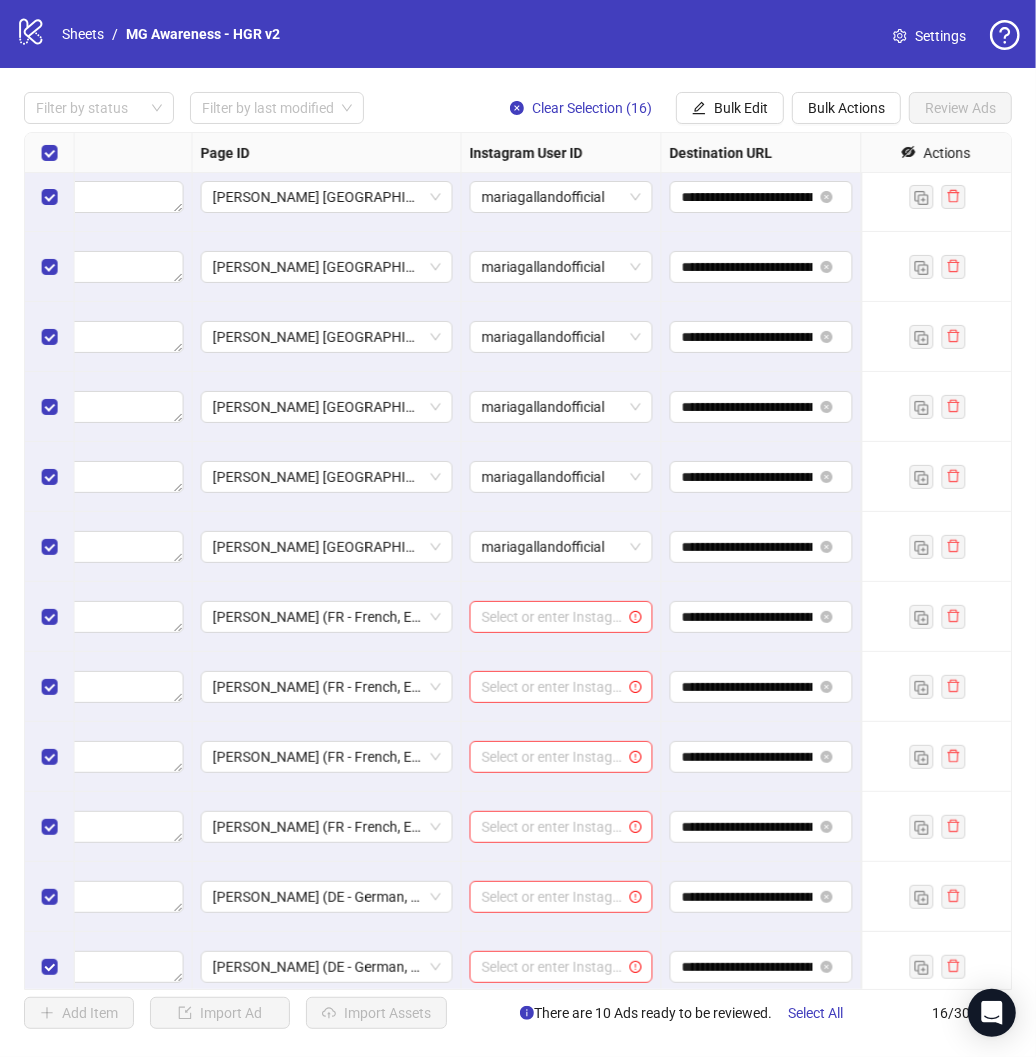 scroll, scrollTop: 303, scrollLeft: 1792, axis: both 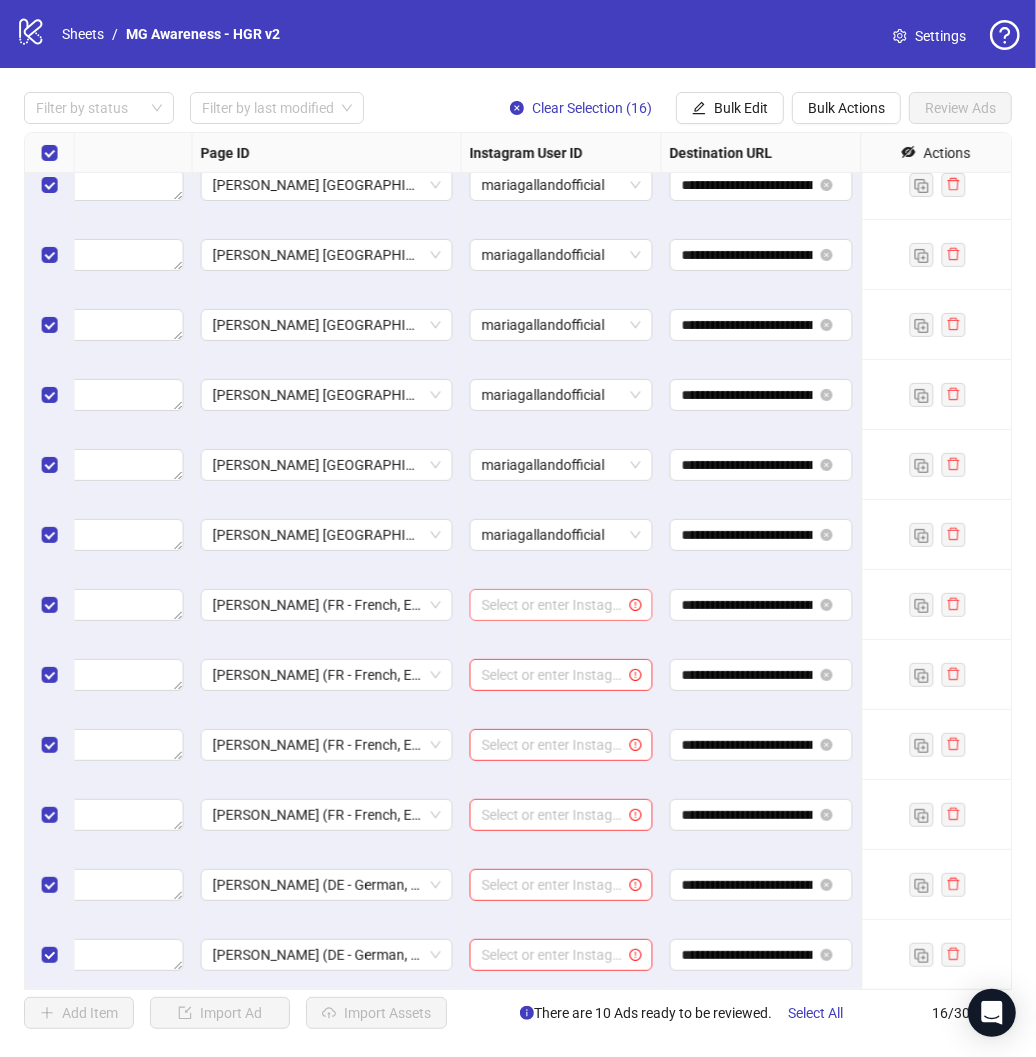 click at bounding box center [552, 605] 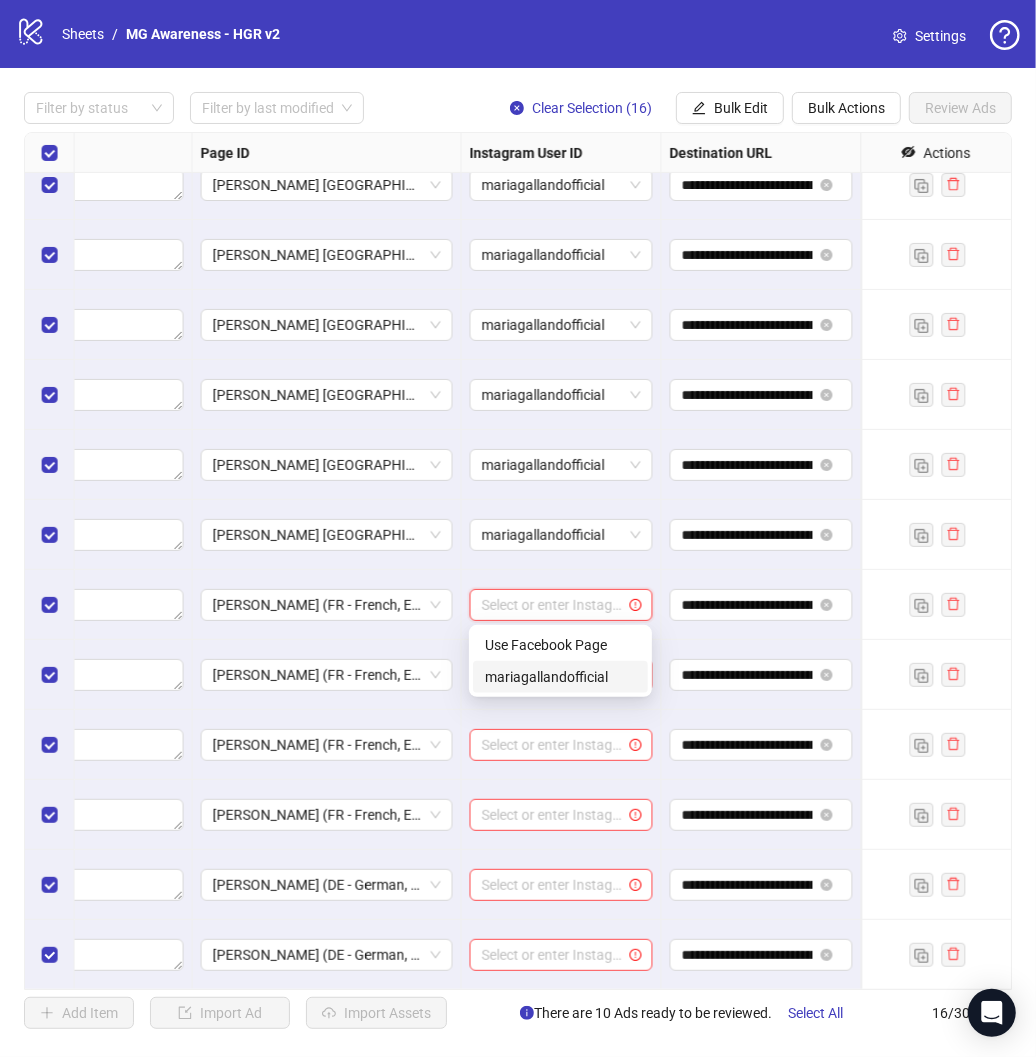 click on "mariagallandofficial" at bounding box center (560, 677) 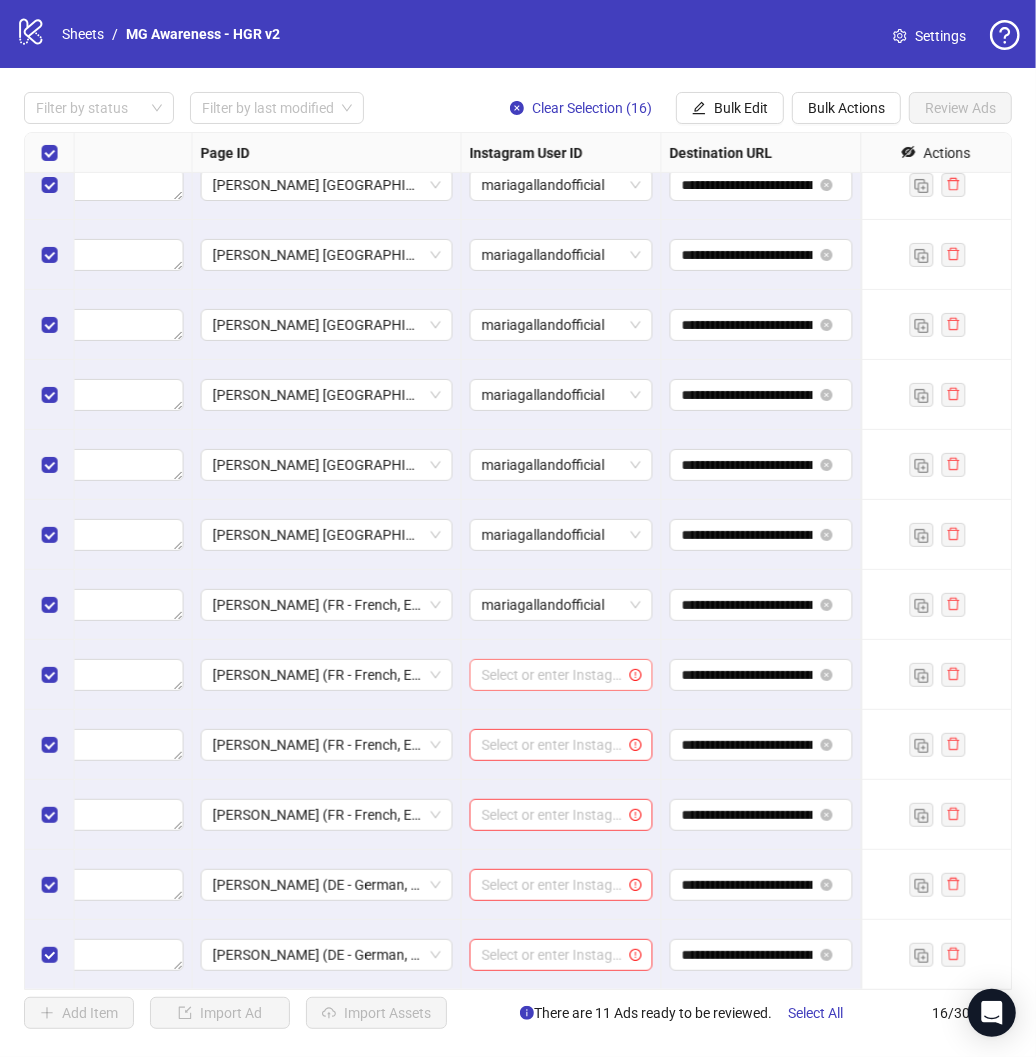 click at bounding box center [552, 675] 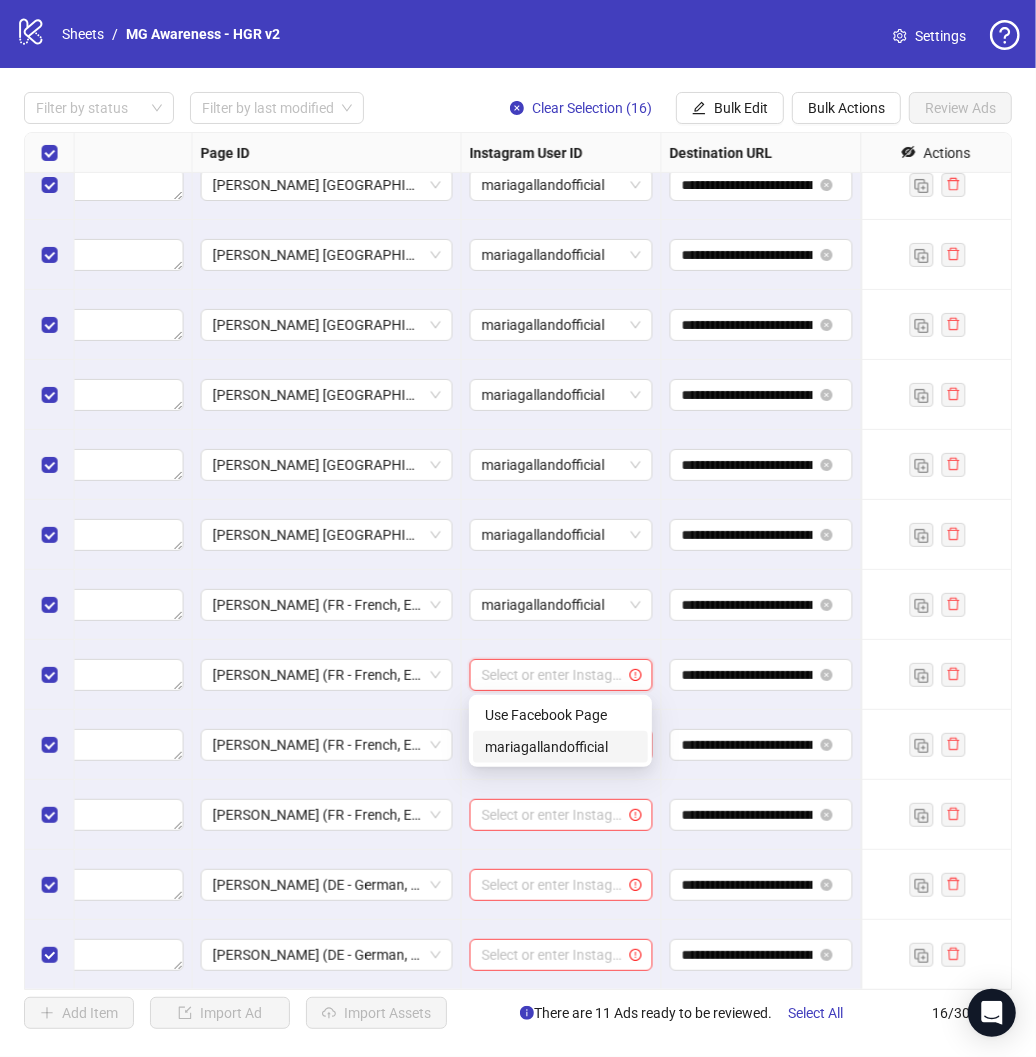 click on "mariagallandofficial" at bounding box center [560, 747] 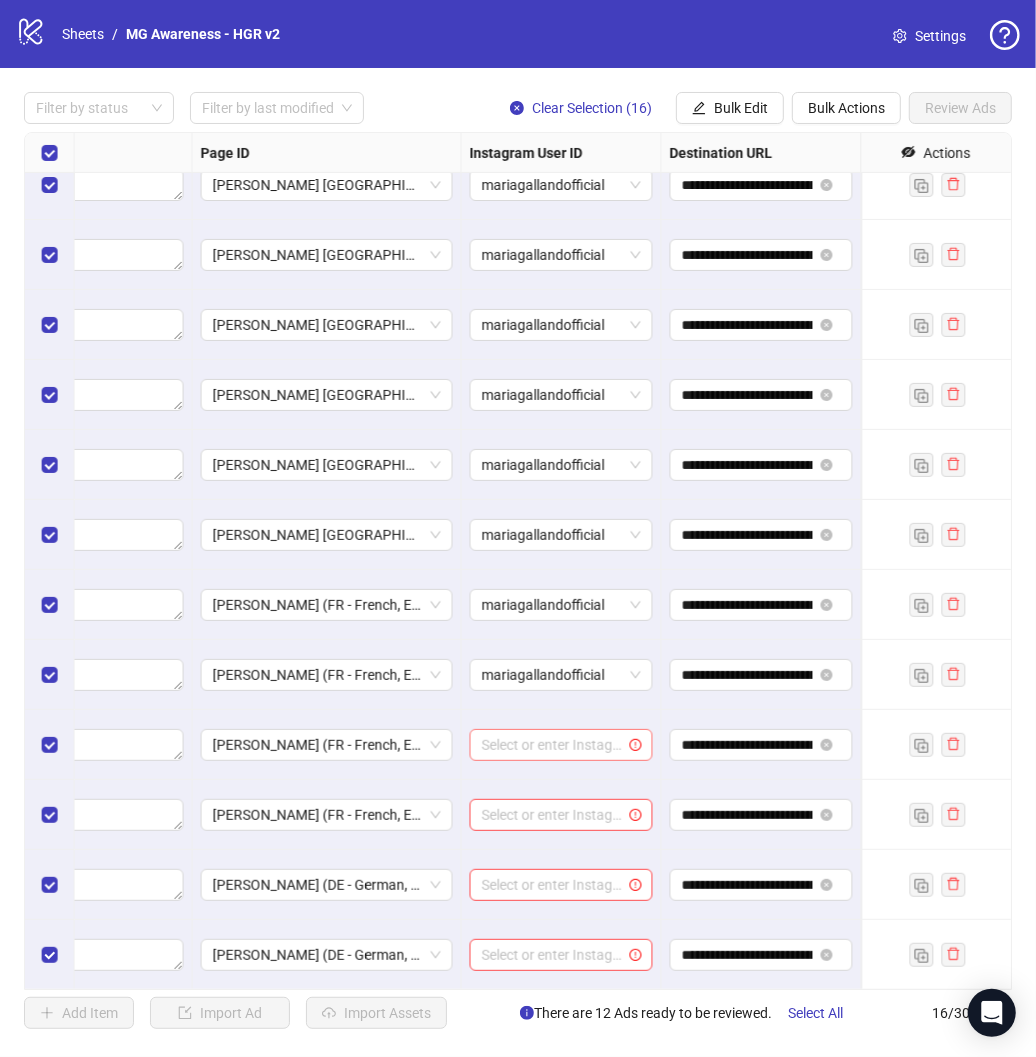 click at bounding box center [552, 745] 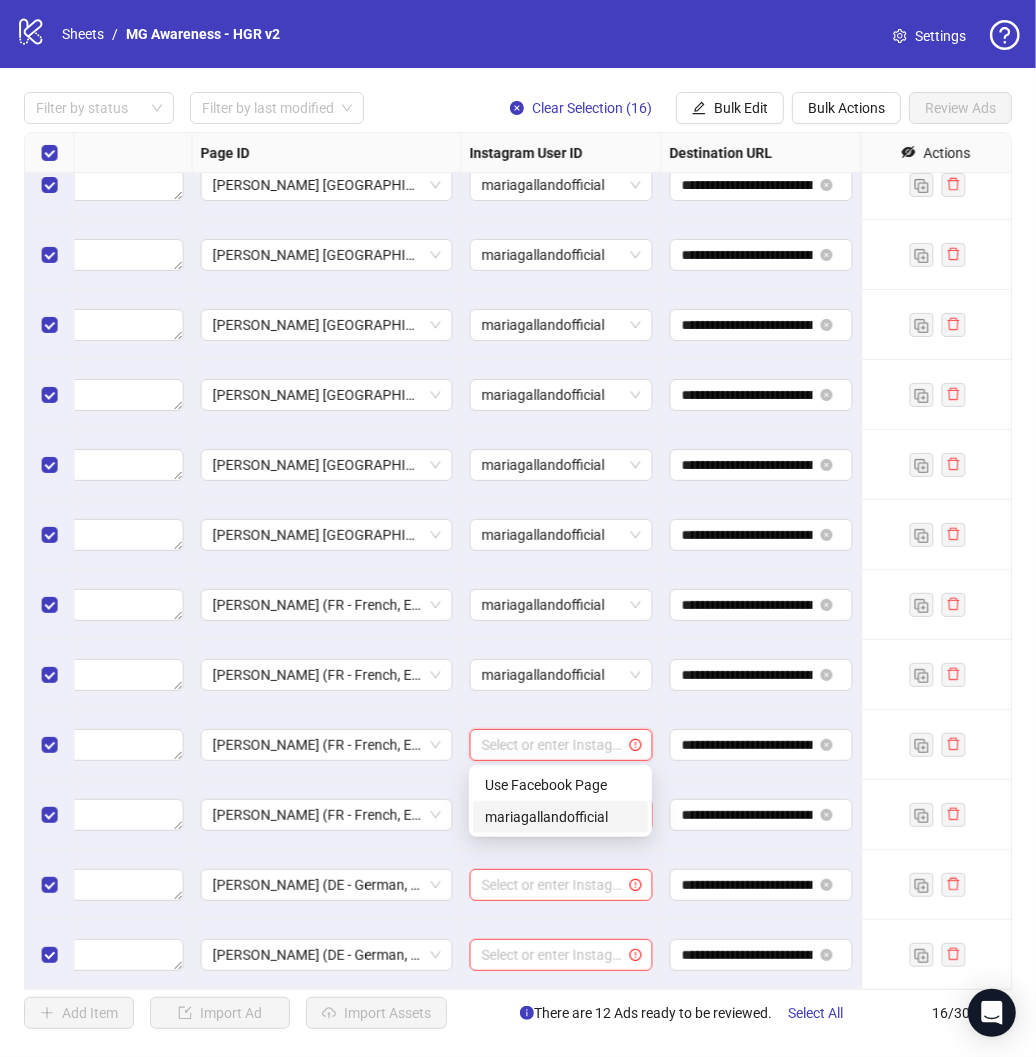 click on "mariagallandofficial" at bounding box center [560, 817] 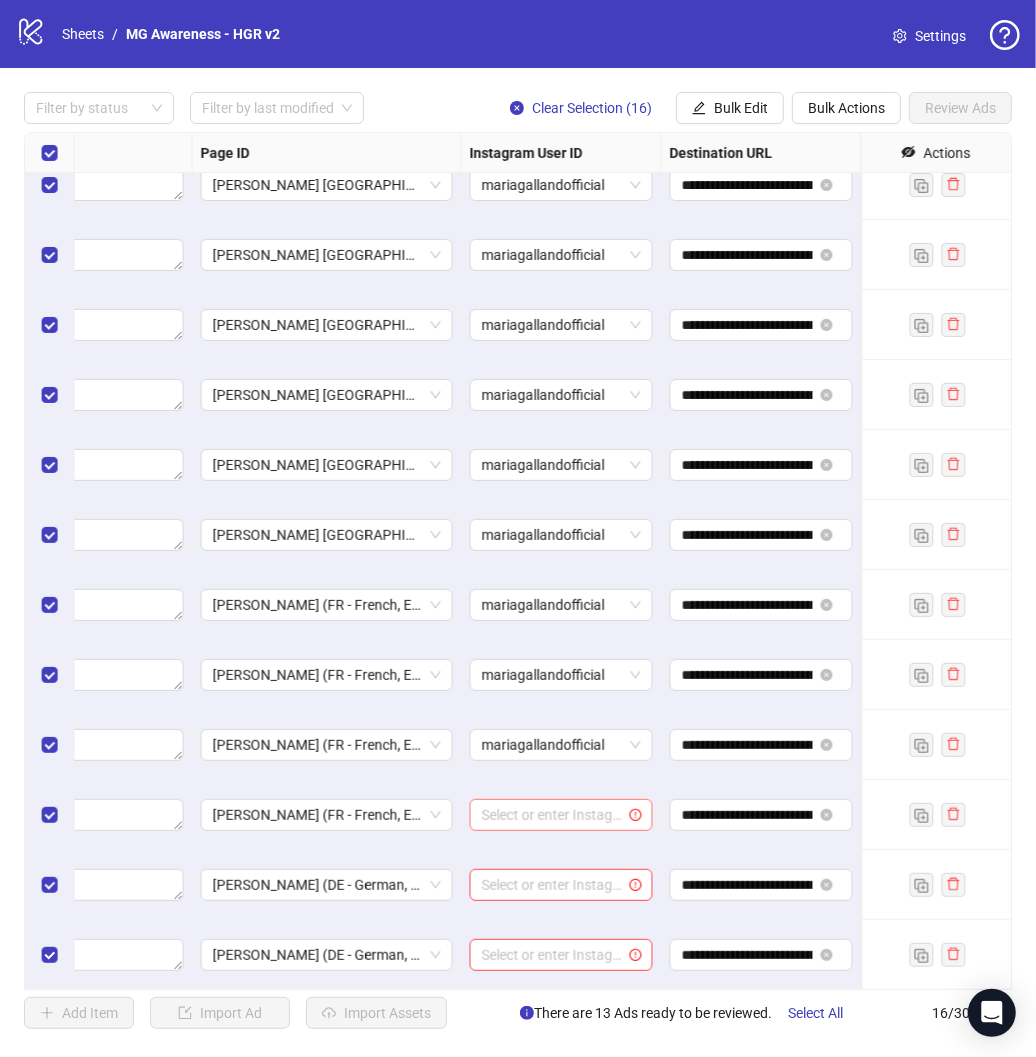 click at bounding box center (552, 815) 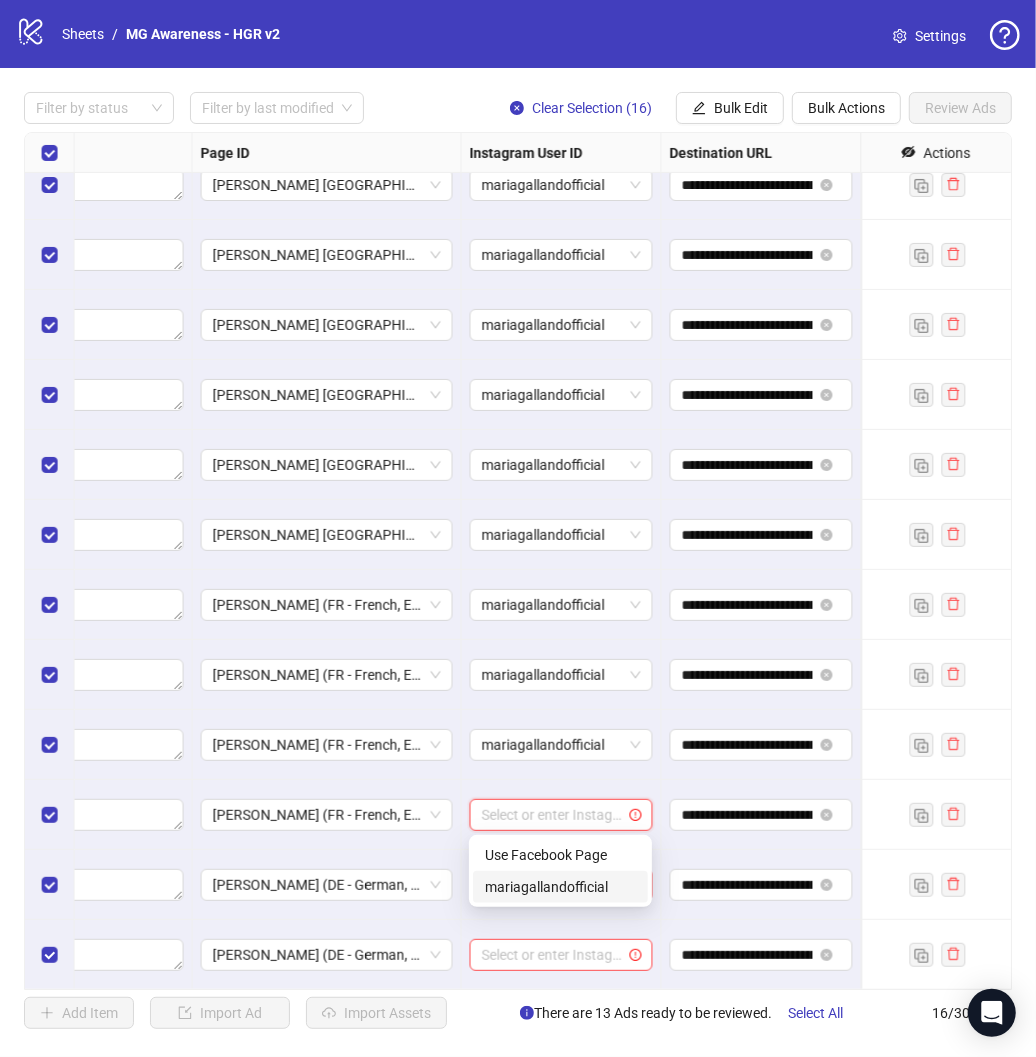 click on "mariagallandofficial" at bounding box center (560, 887) 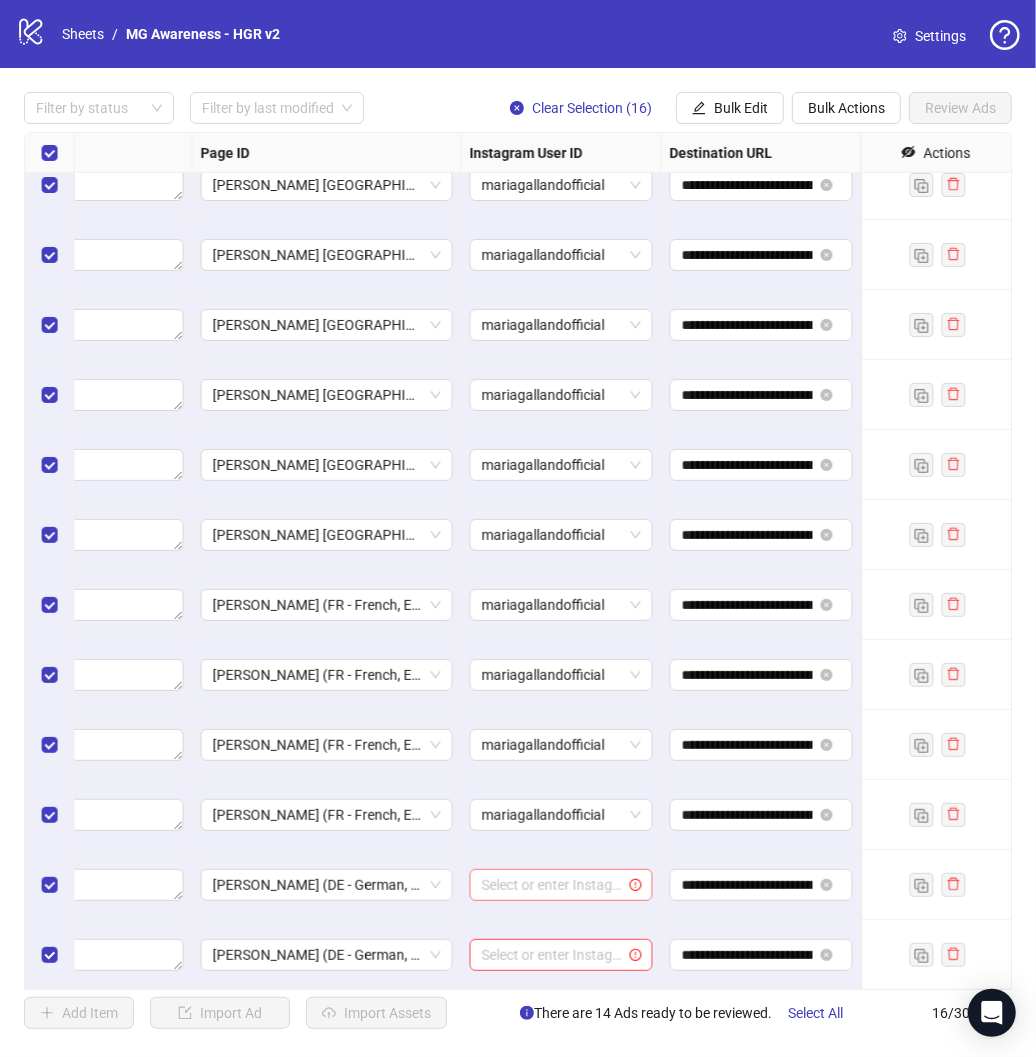 click at bounding box center [552, 885] 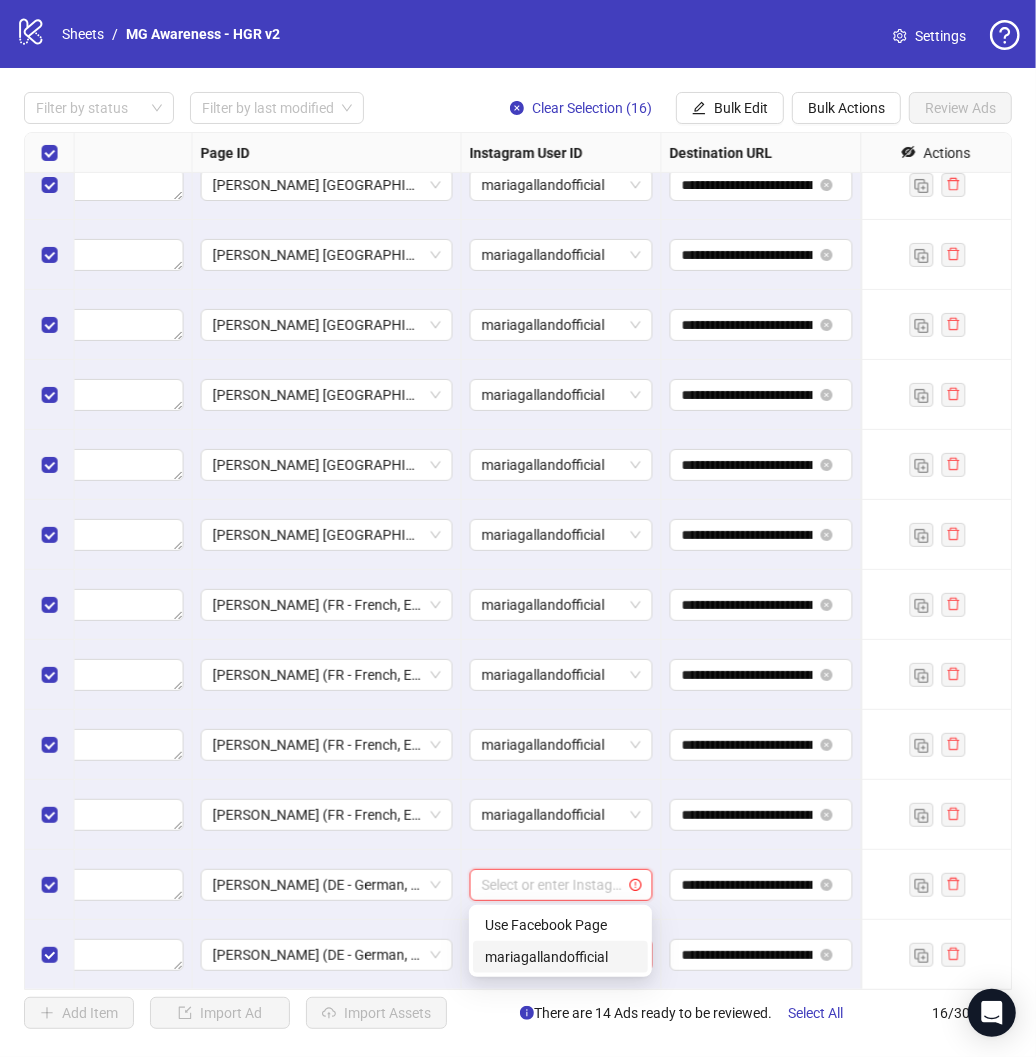 click on "mariagallandofficial" at bounding box center (560, 957) 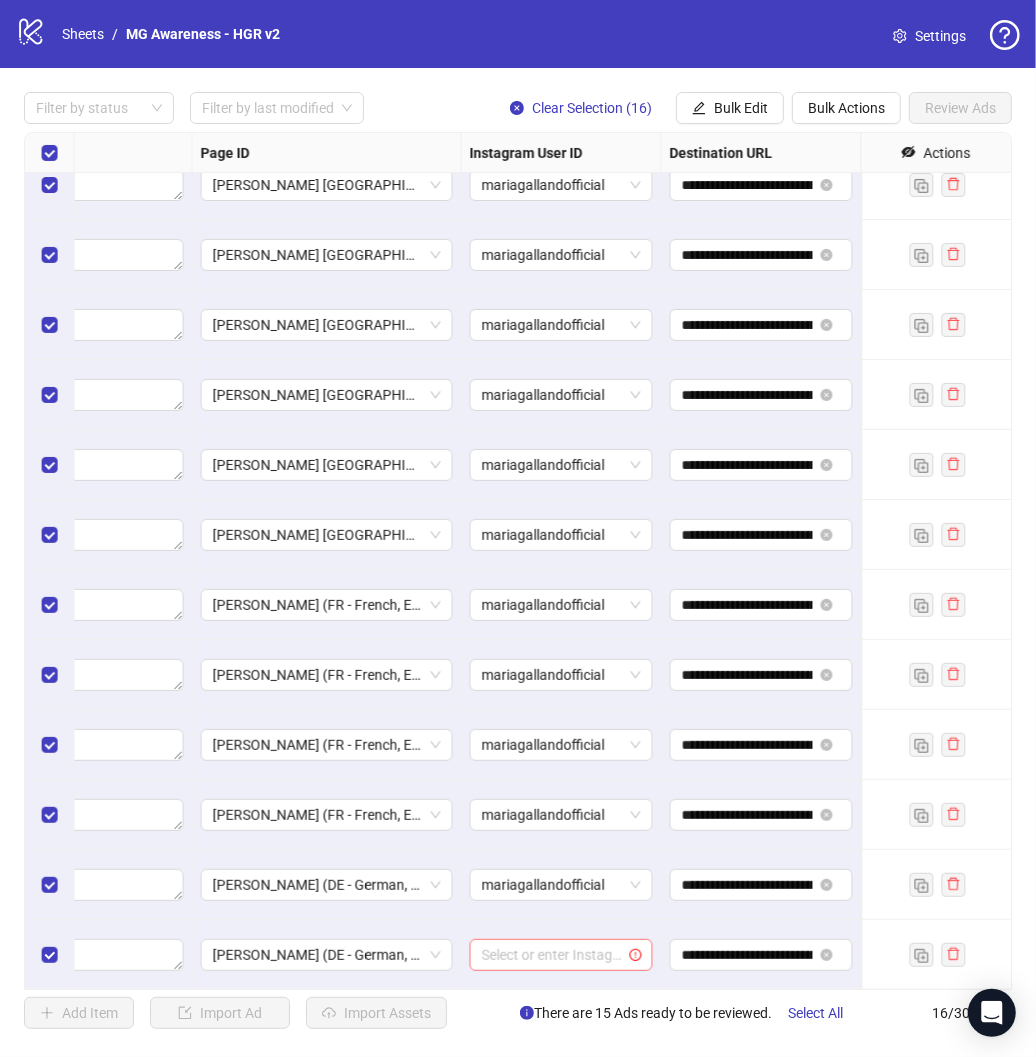 click at bounding box center (552, 955) 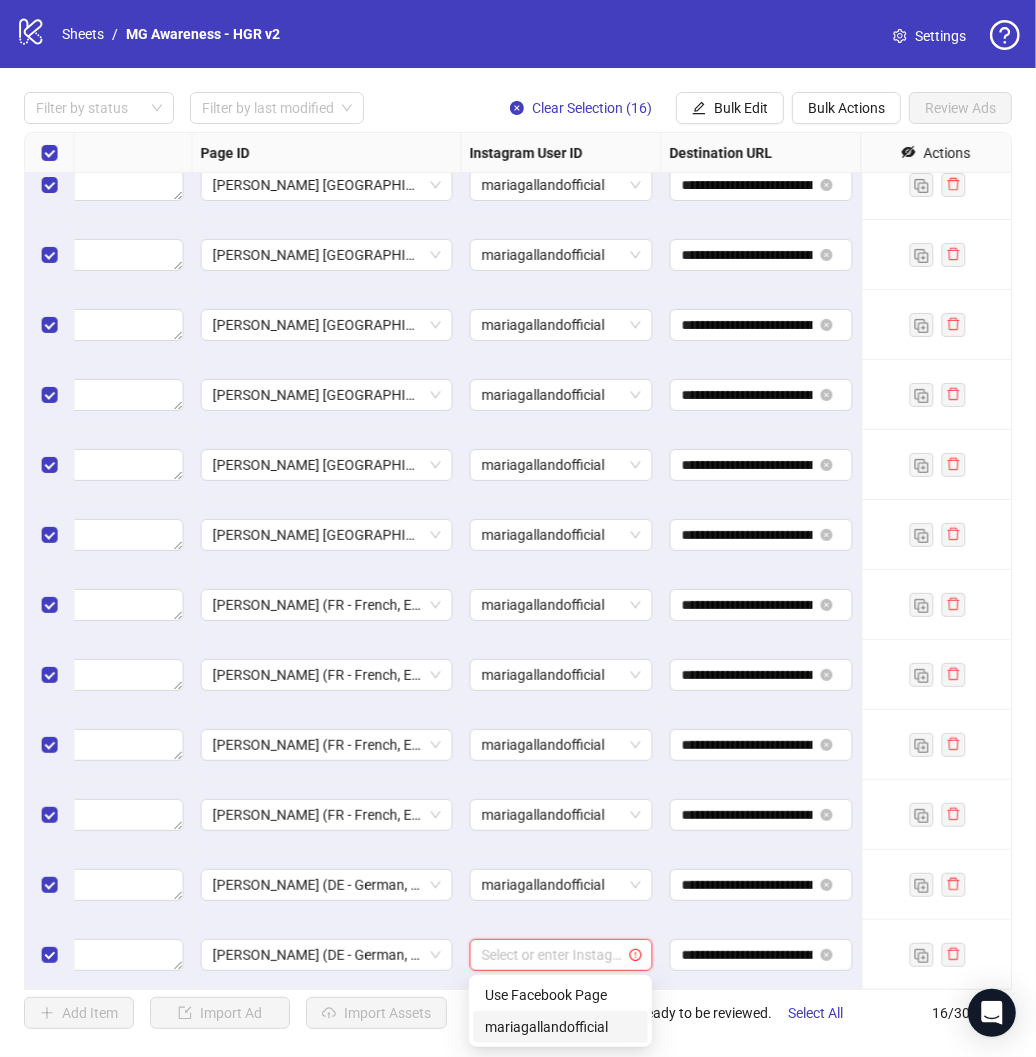click on "mariagallandofficial" at bounding box center [560, 1027] 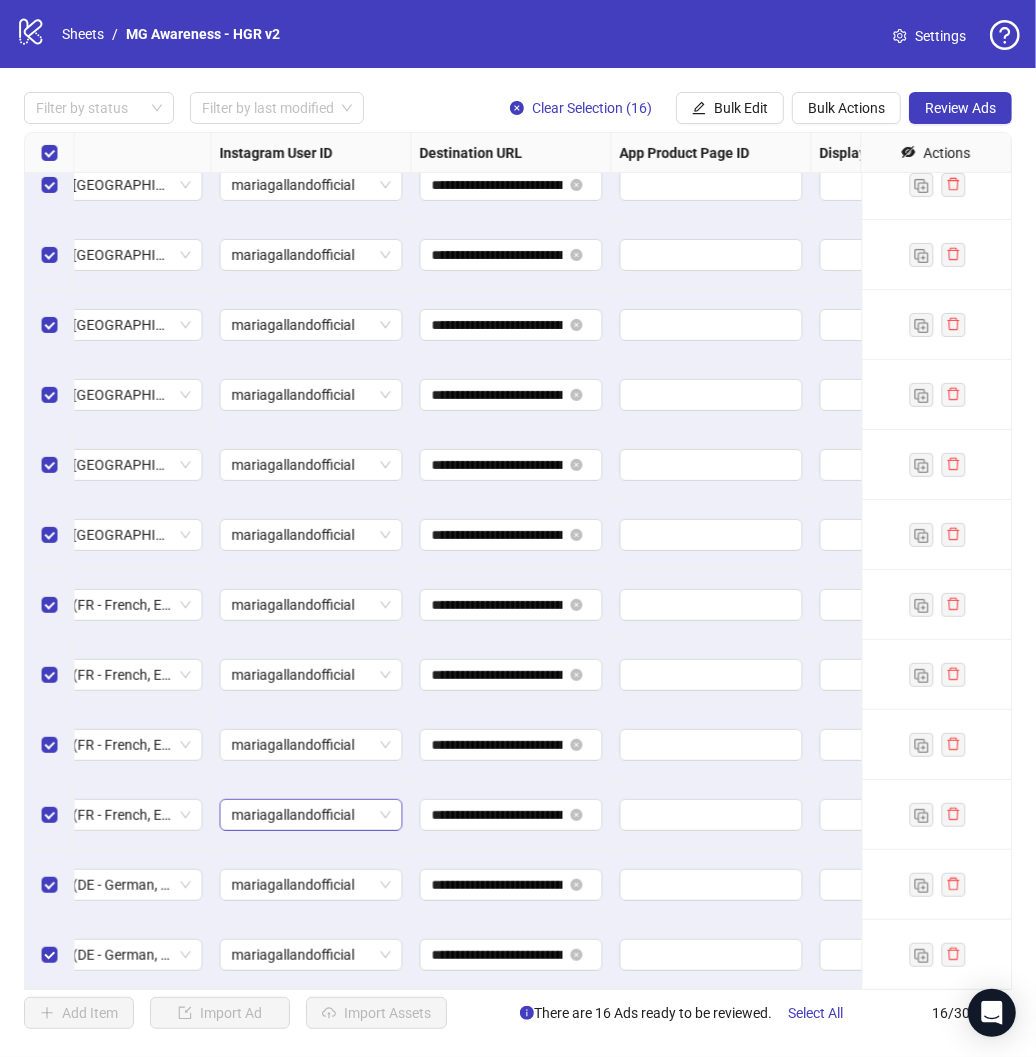 scroll, scrollTop: 303, scrollLeft: 2123, axis: both 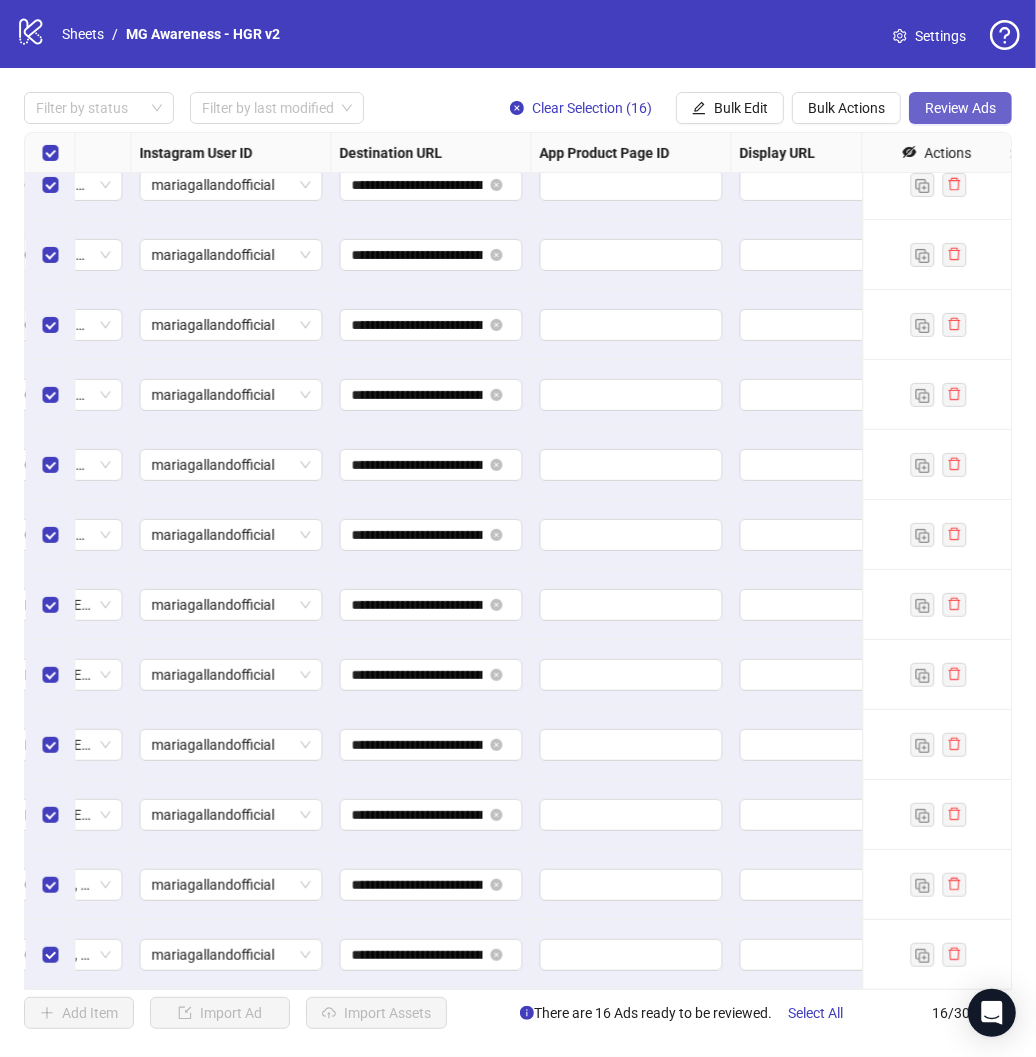 click on "Review Ads" at bounding box center (960, 108) 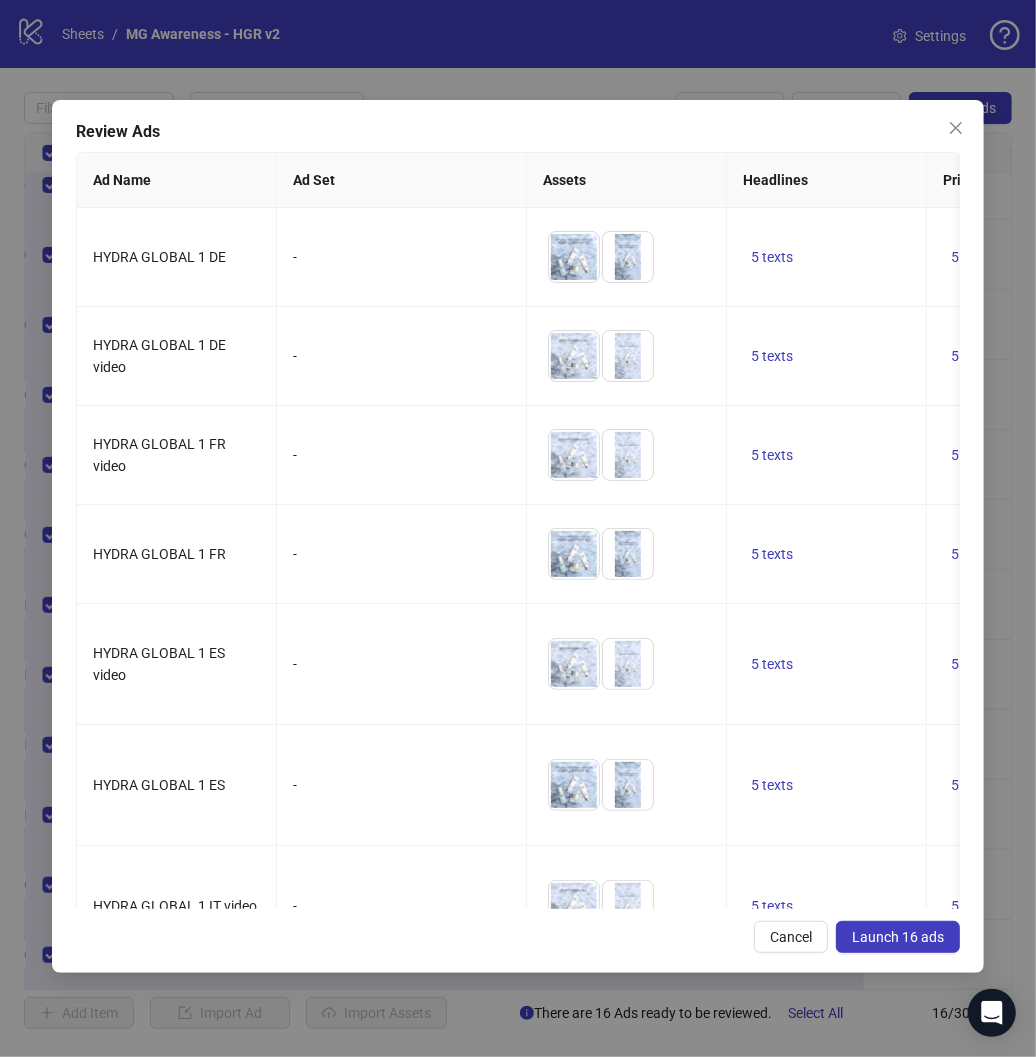 click on "Launch 16 ads" at bounding box center (898, 937) 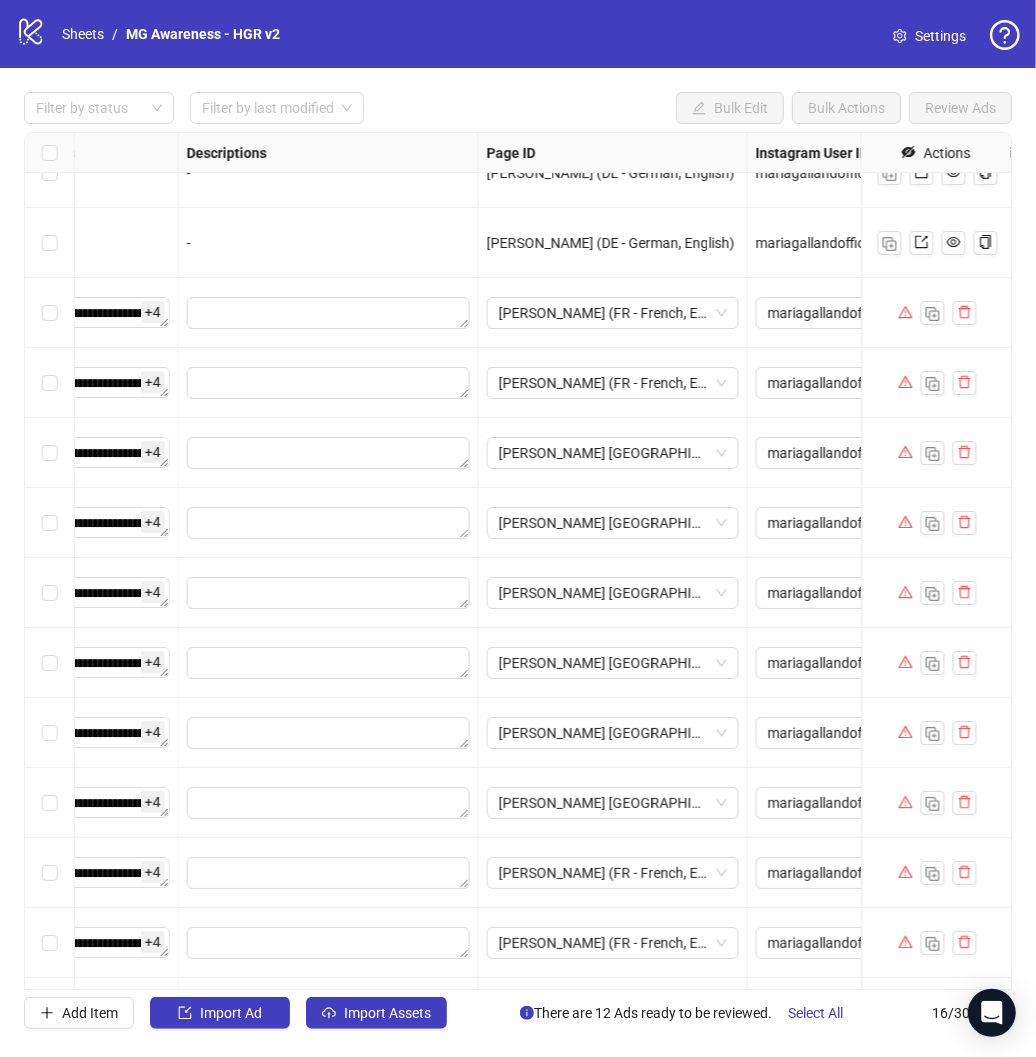 scroll, scrollTop: 35, scrollLeft: 1570, axis: both 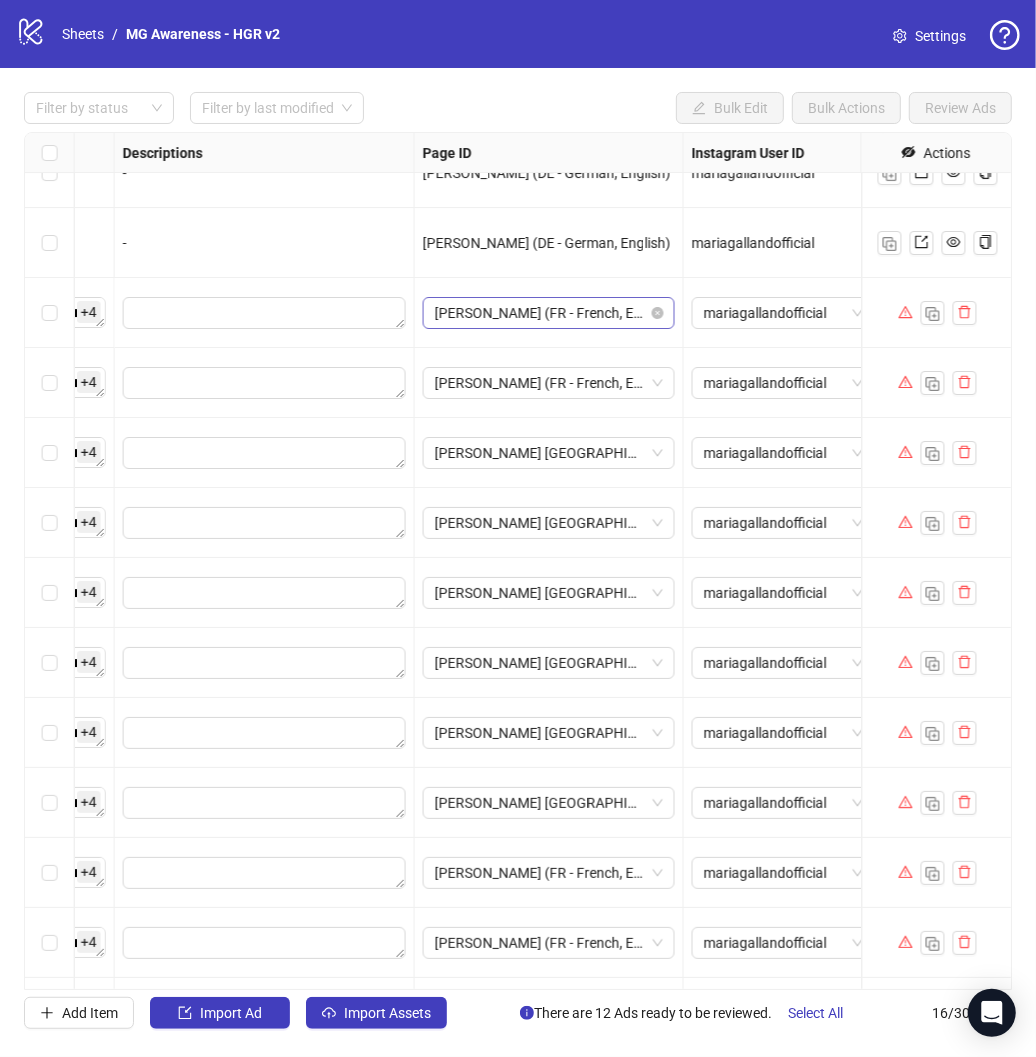 click on "[PERSON_NAME] (FR - French, English)" at bounding box center [549, 313] 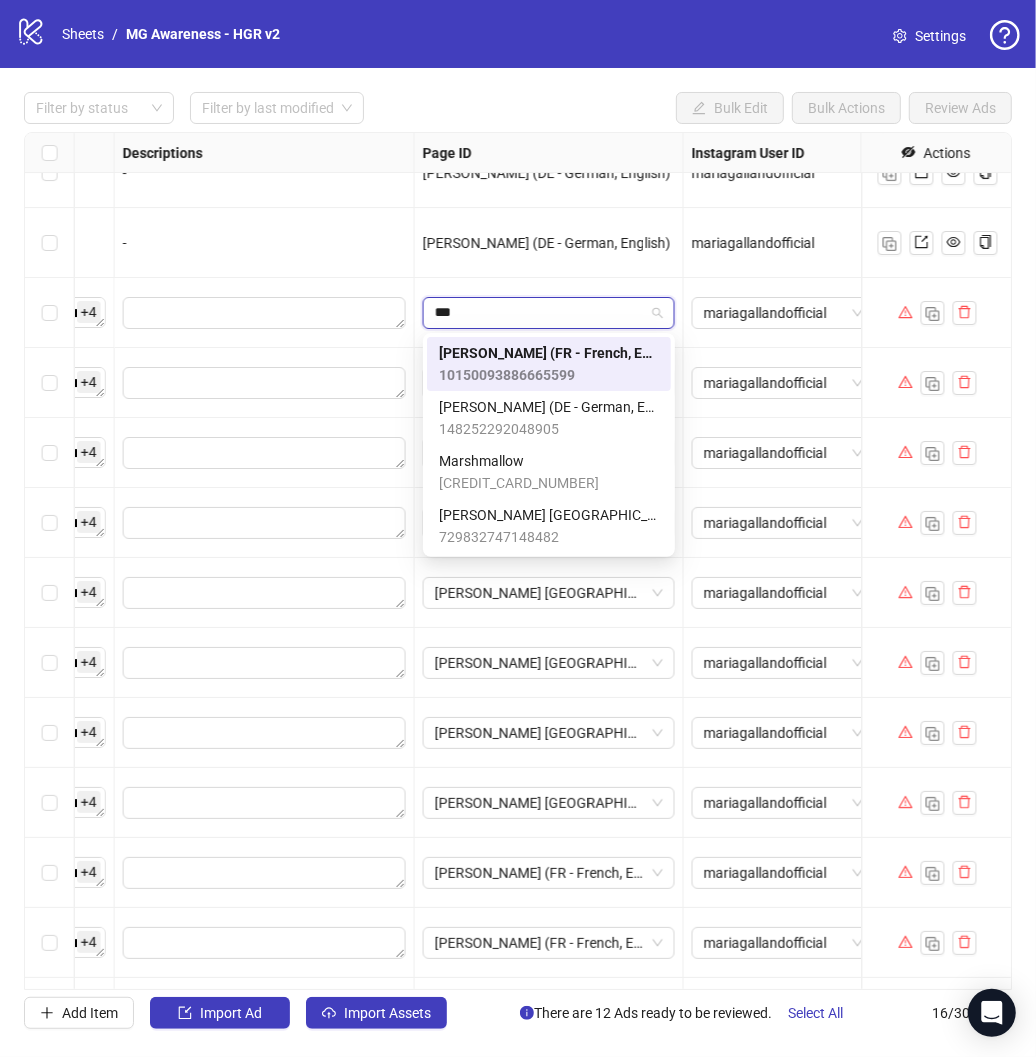 scroll, scrollTop: 0, scrollLeft: 0, axis: both 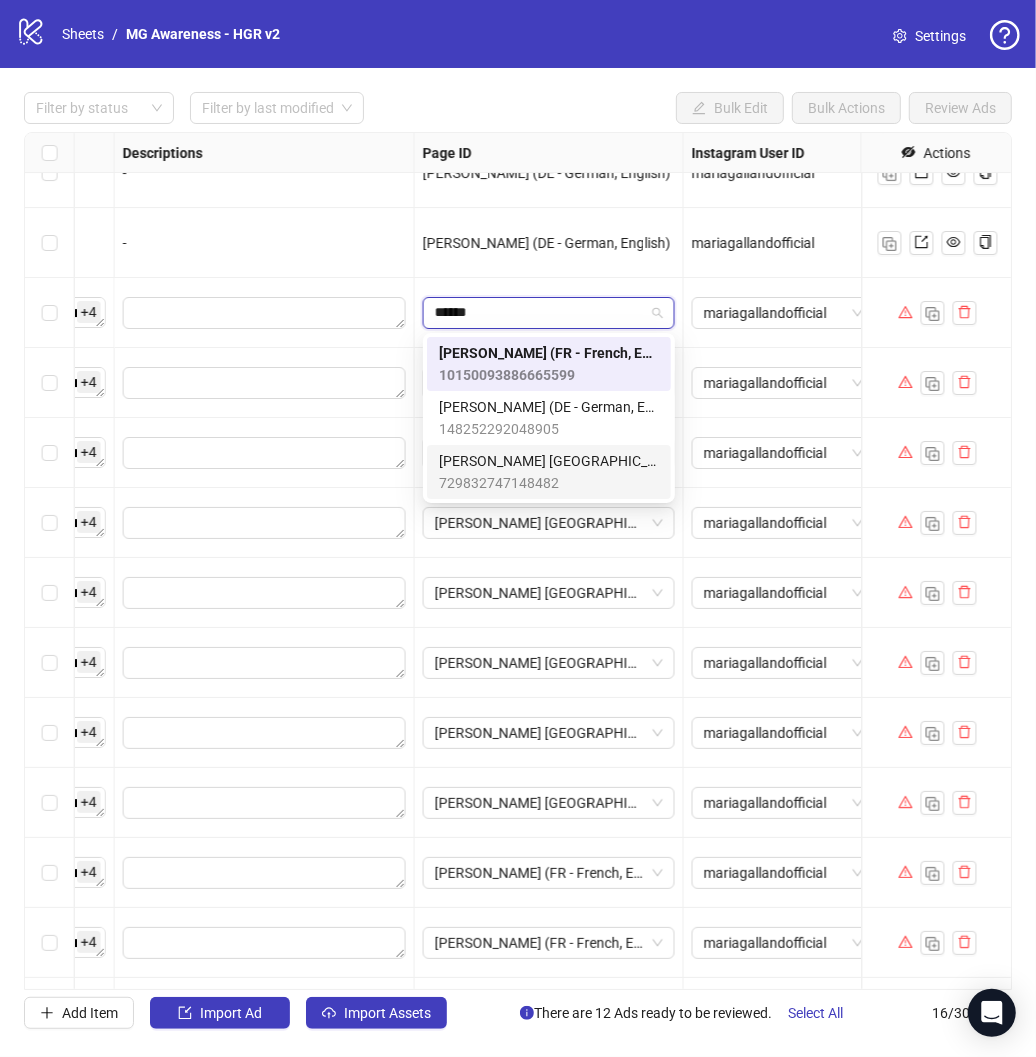 type on "*****" 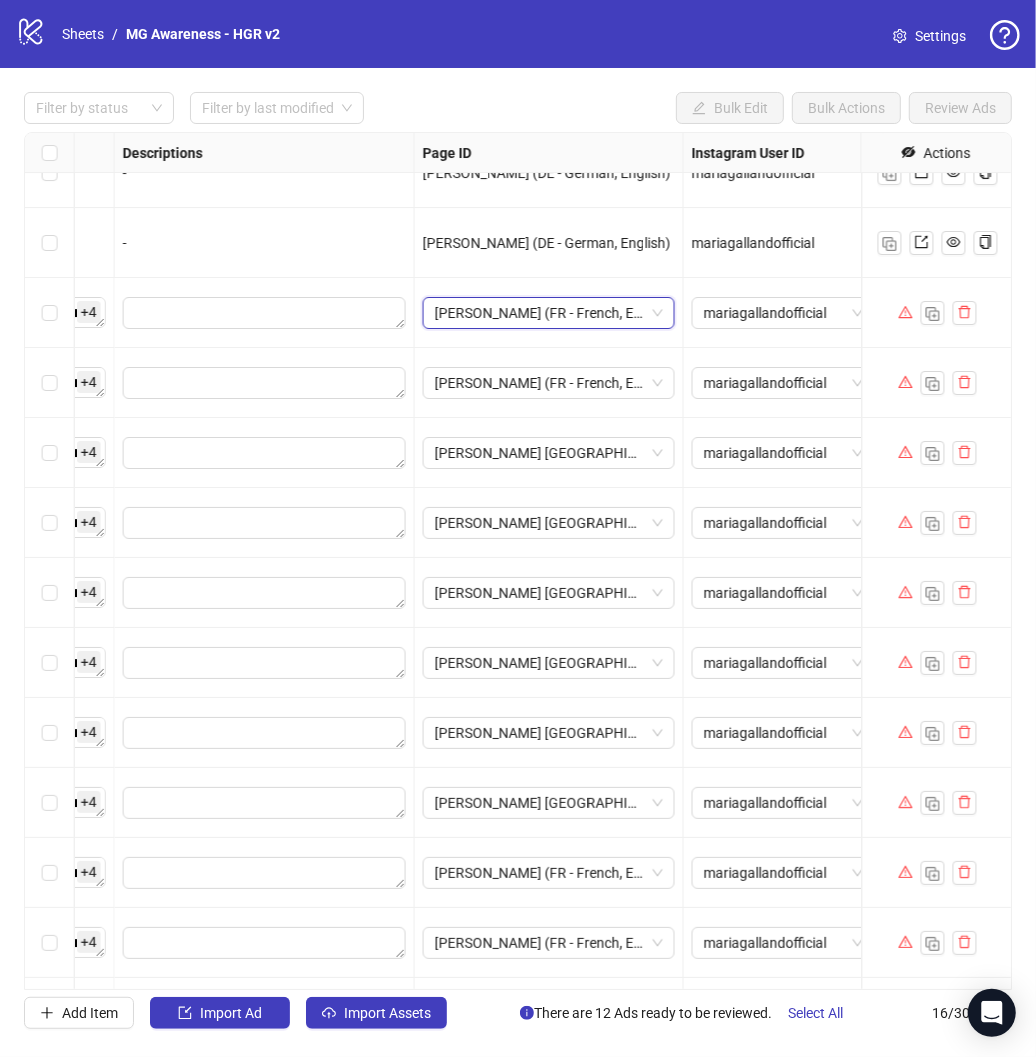 scroll, scrollTop: 0, scrollLeft: 1570, axis: horizontal 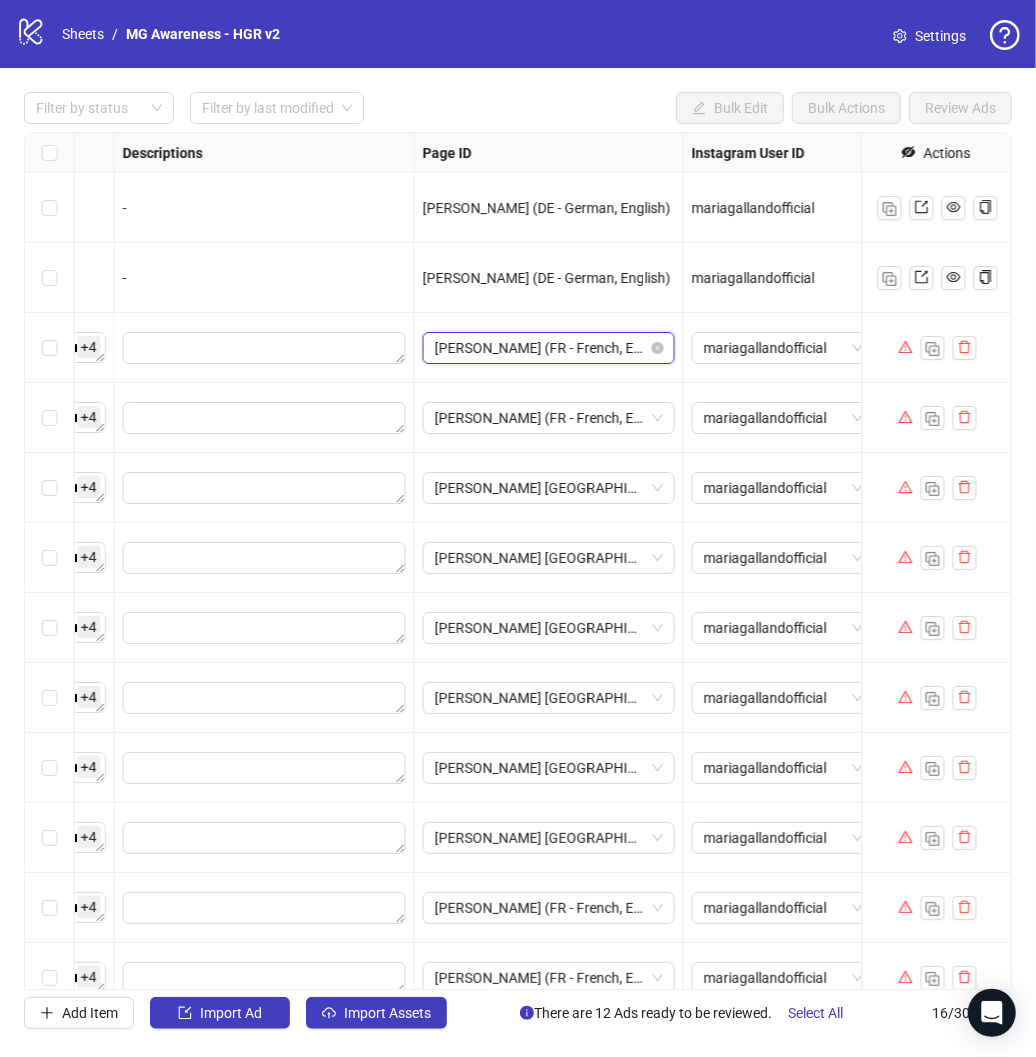 click on "[PERSON_NAME] (FR - French, English)" at bounding box center (549, 348) 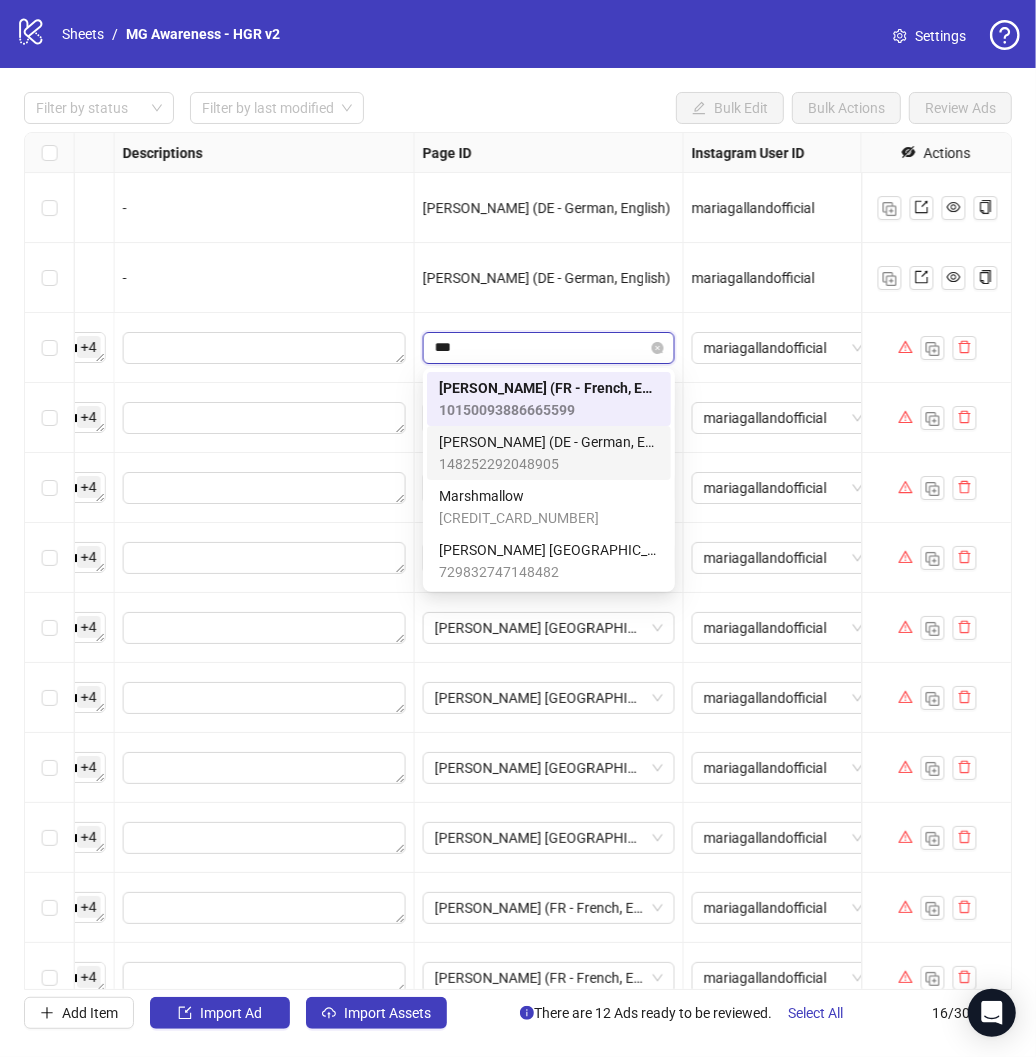 scroll, scrollTop: 0, scrollLeft: 0, axis: both 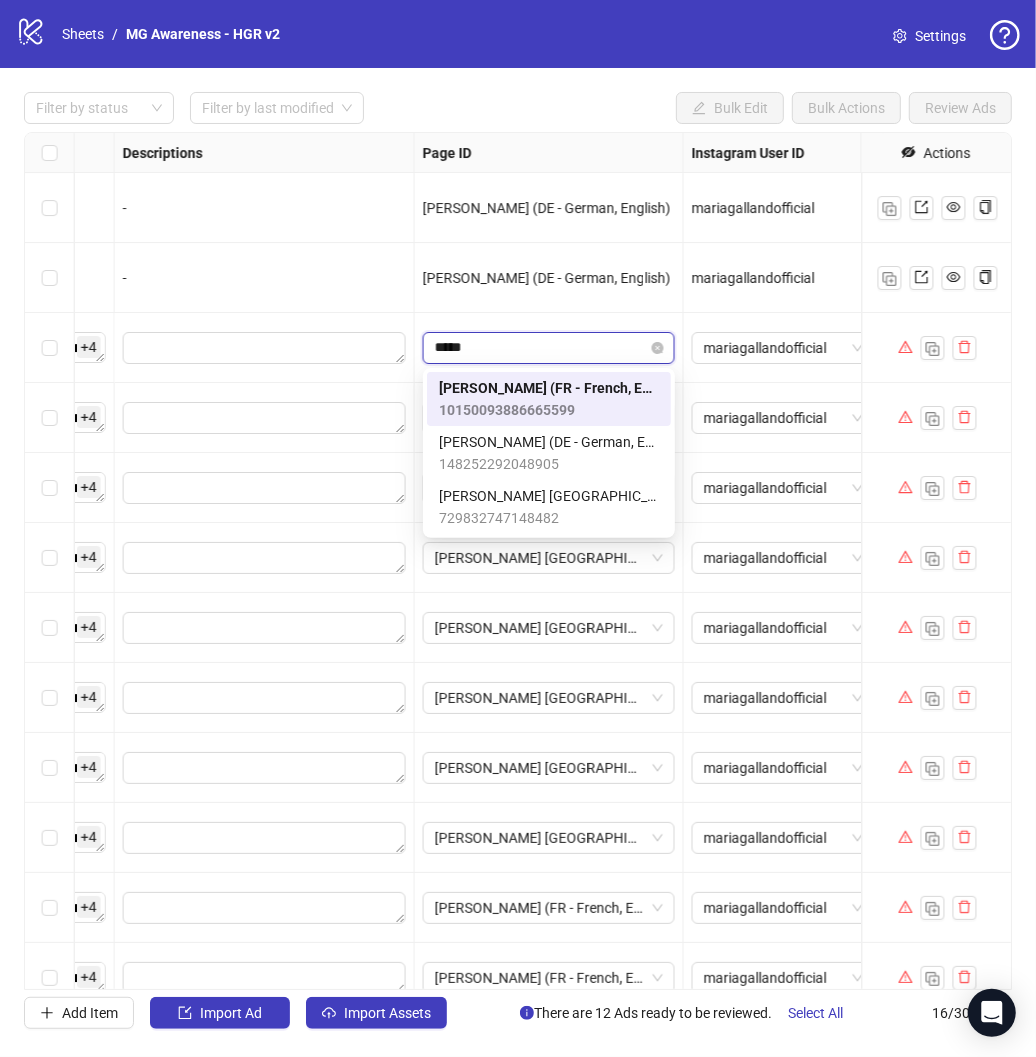 type on "*****" 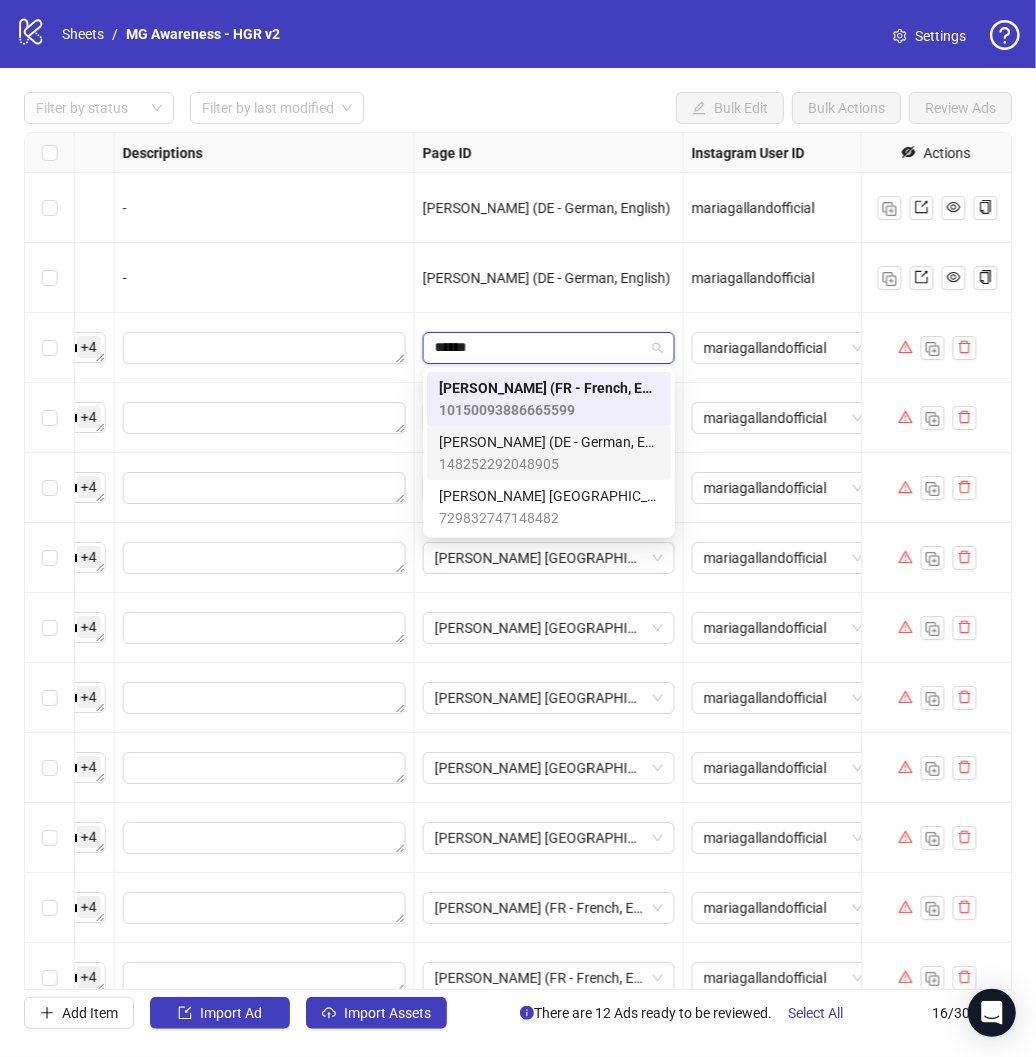 click on "148252292048905" at bounding box center (549, 464) 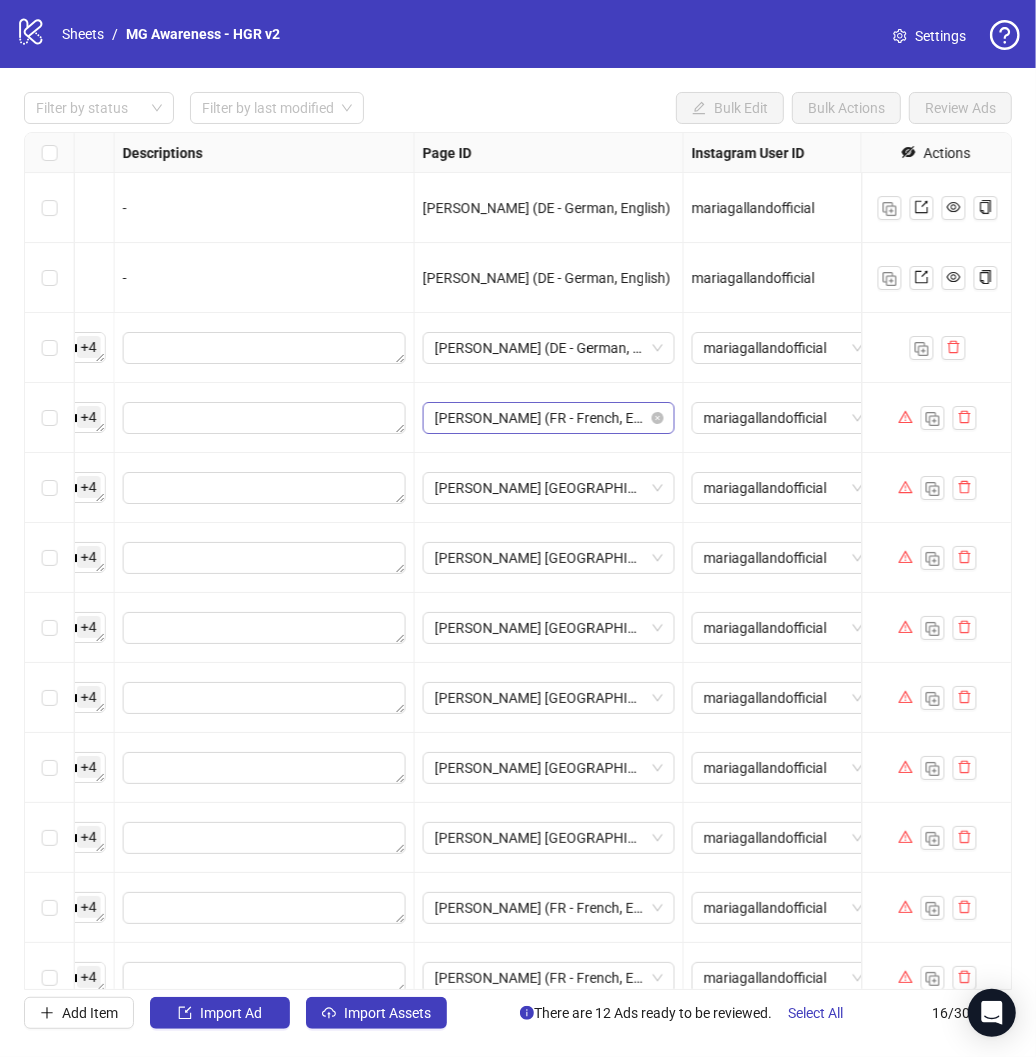 click on "[PERSON_NAME] (FR - French, English)" at bounding box center [549, 418] 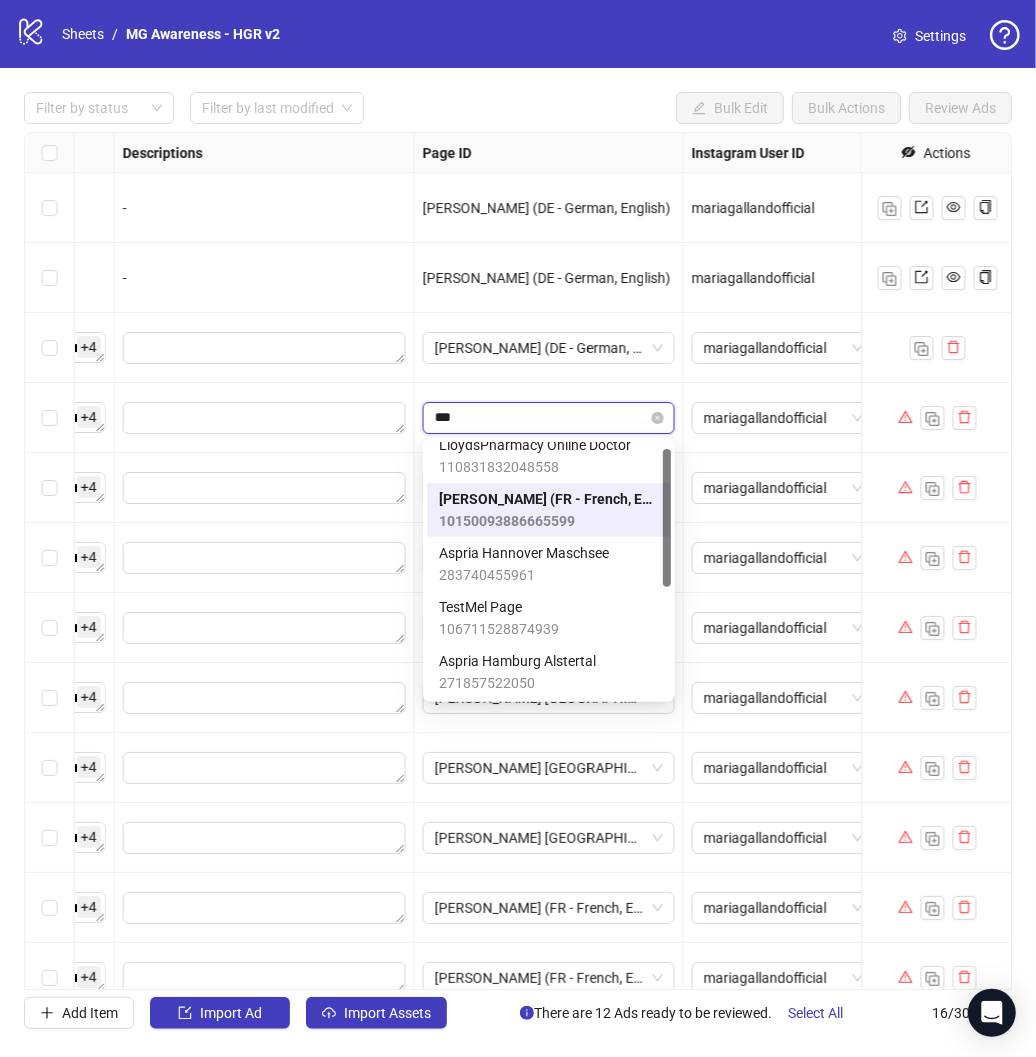 scroll, scrollTop: 0, scrollLeft: 0, axis: both 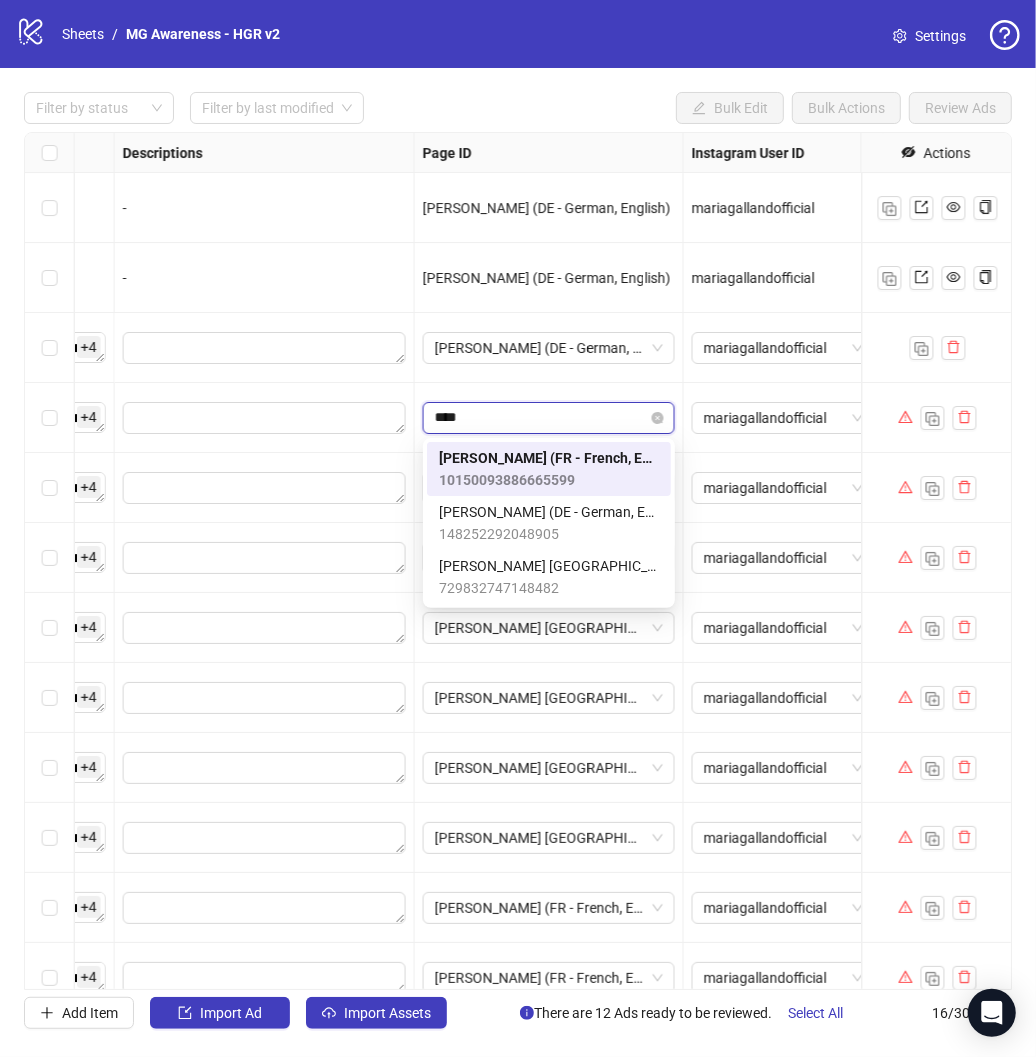 type on "*****" 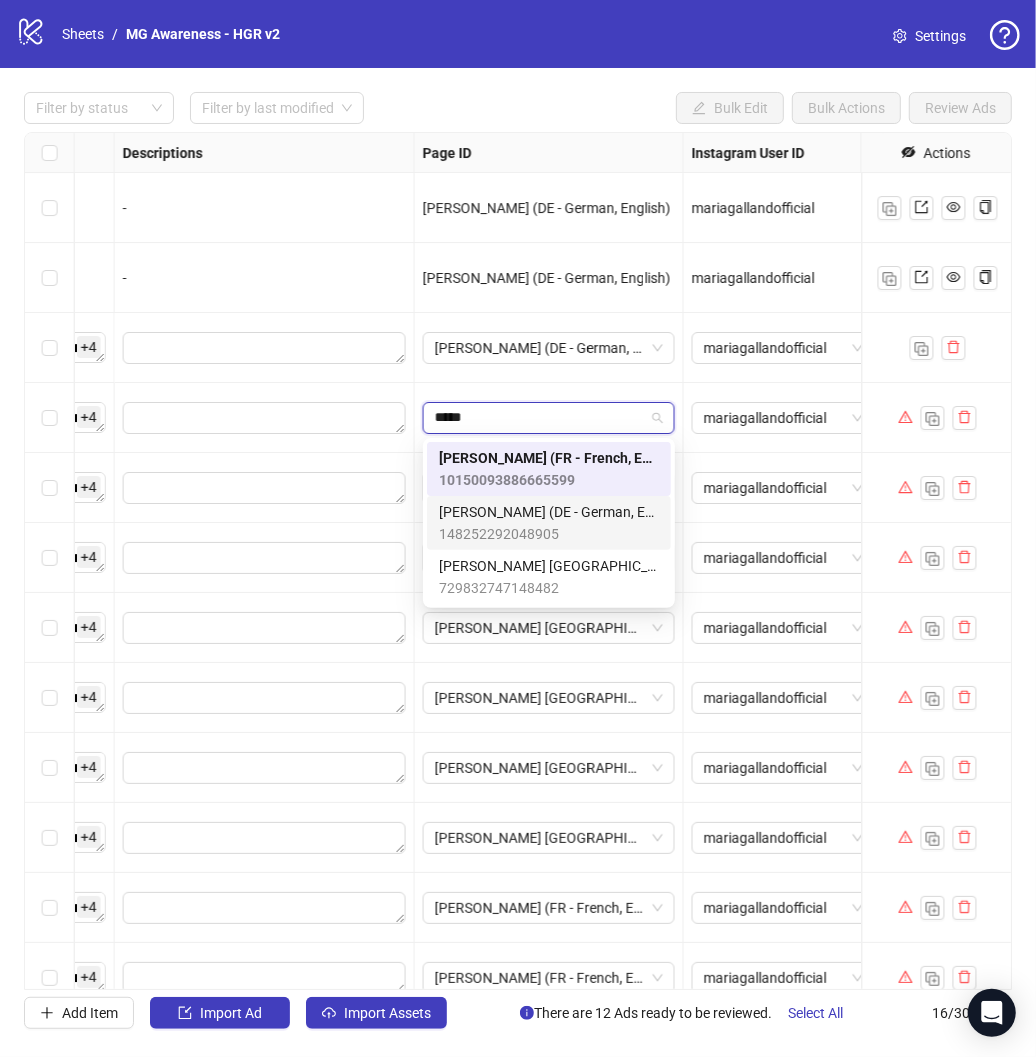 click on "[PERSON_NAME] (DE - German, English)" at bounding box center [549, 512] 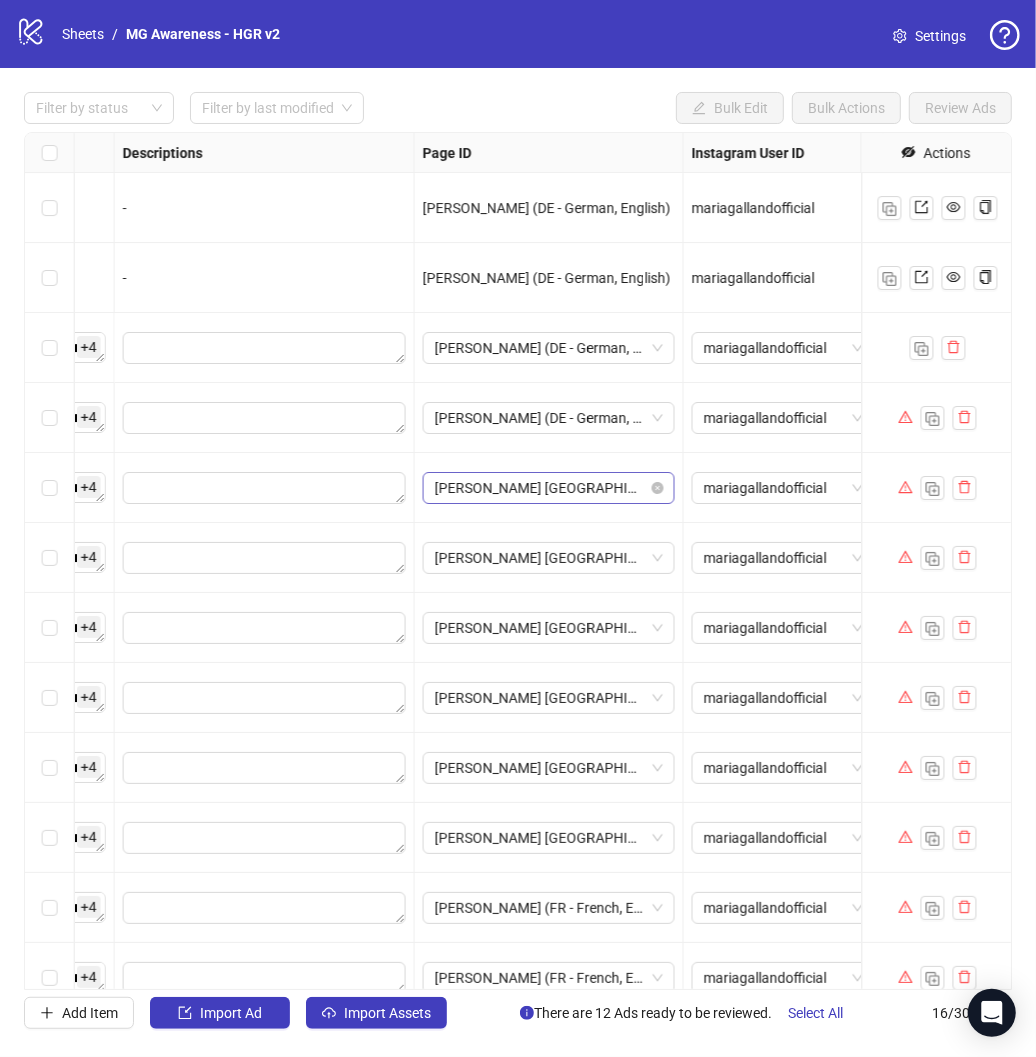 click on "[PERSON_NAME] [GEOGRAPHIC_DATA] ([GEOGRAPHIC_DATA] - English)" at bounding box center (549, 488) 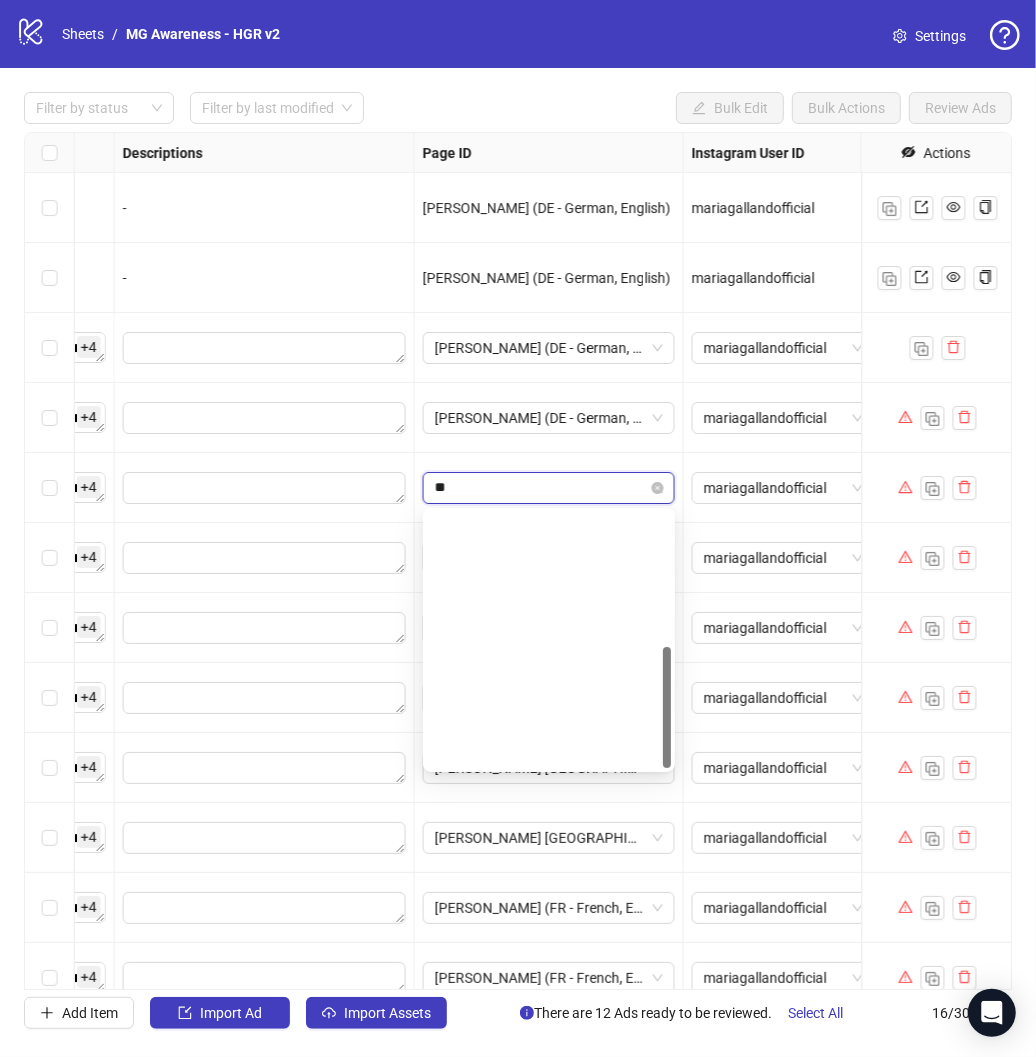 scroll, scrollTop: 0, scrollLeft: 0, axis: both 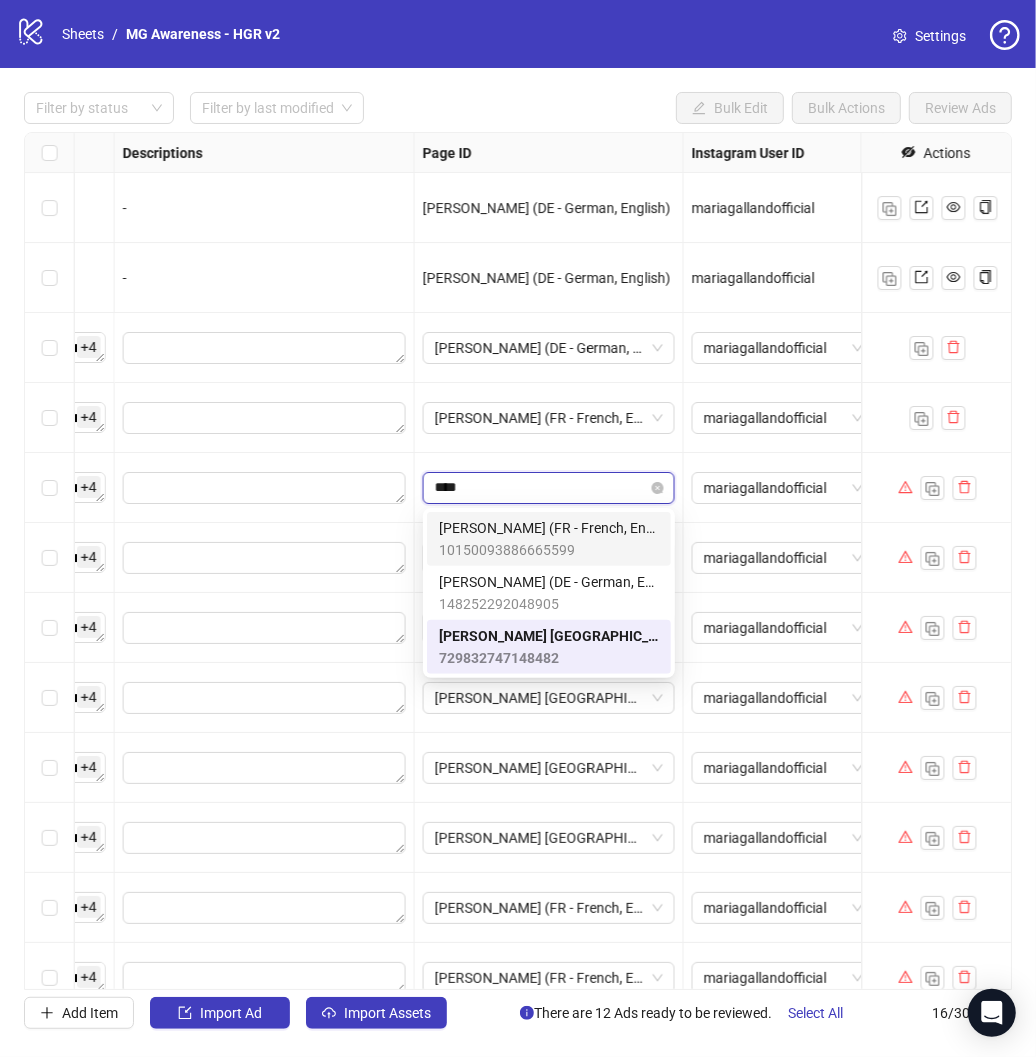 type on "*****" 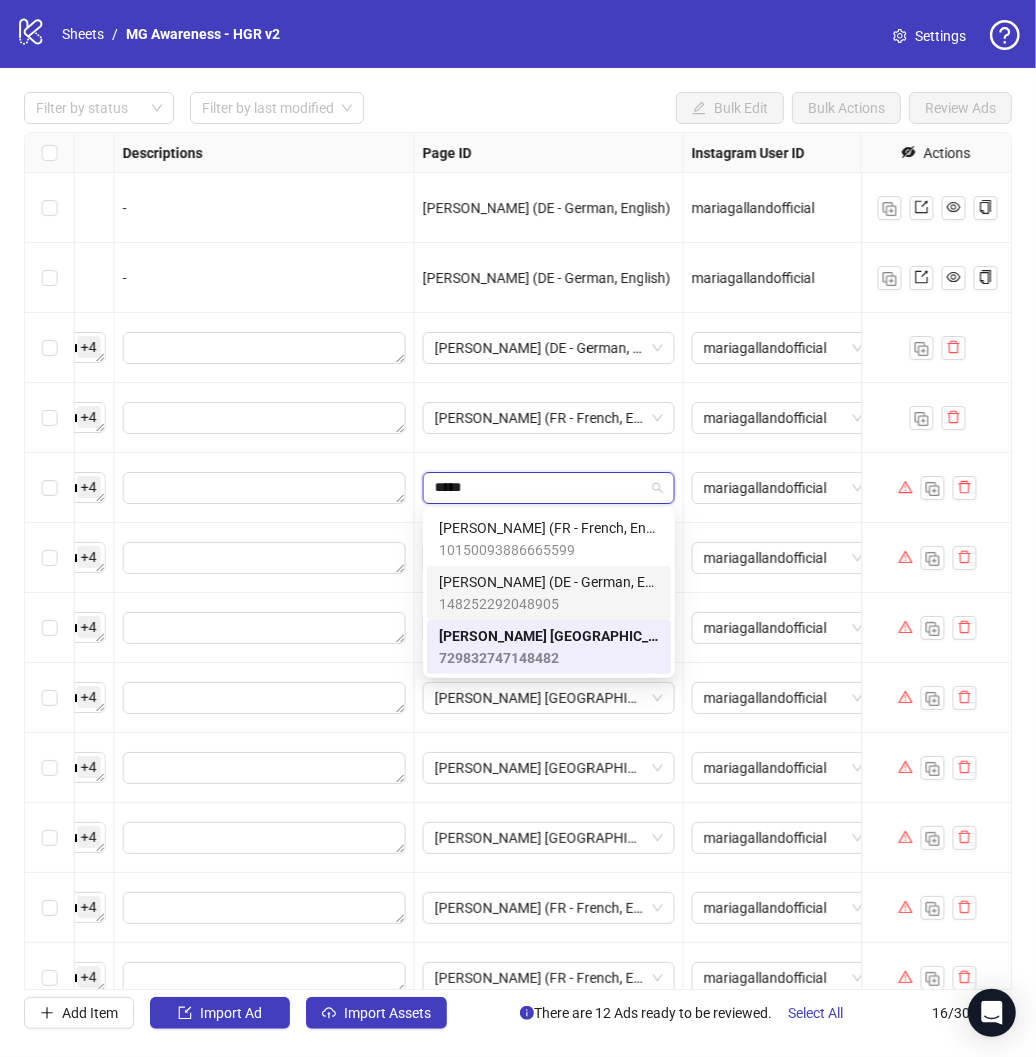 click on "148252292048905" at bounding box center (549, 604) 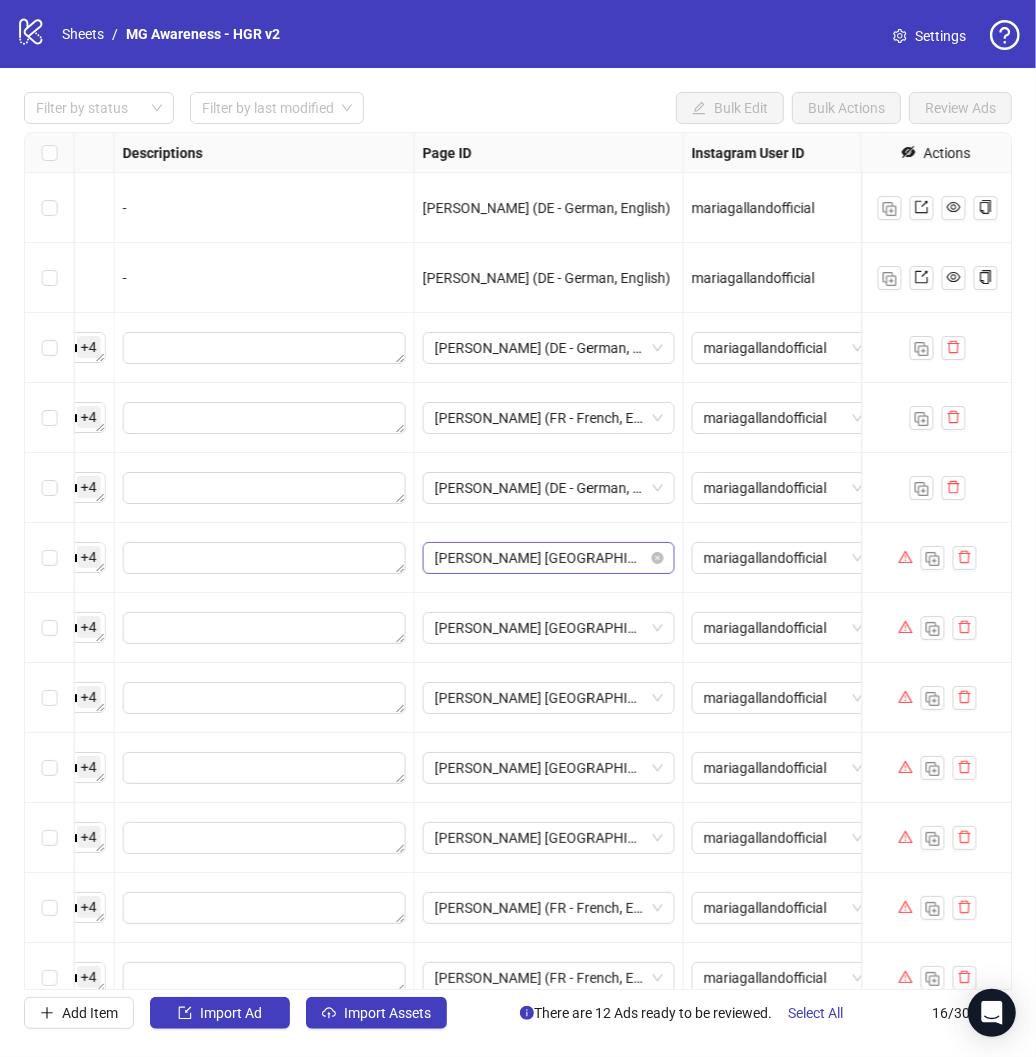 click on "[PERSON_NAME] [GEOGRAPHIC_DATA] ([GEOGRAPHIC_DATA] - English)" at bounding box center (549, 558) 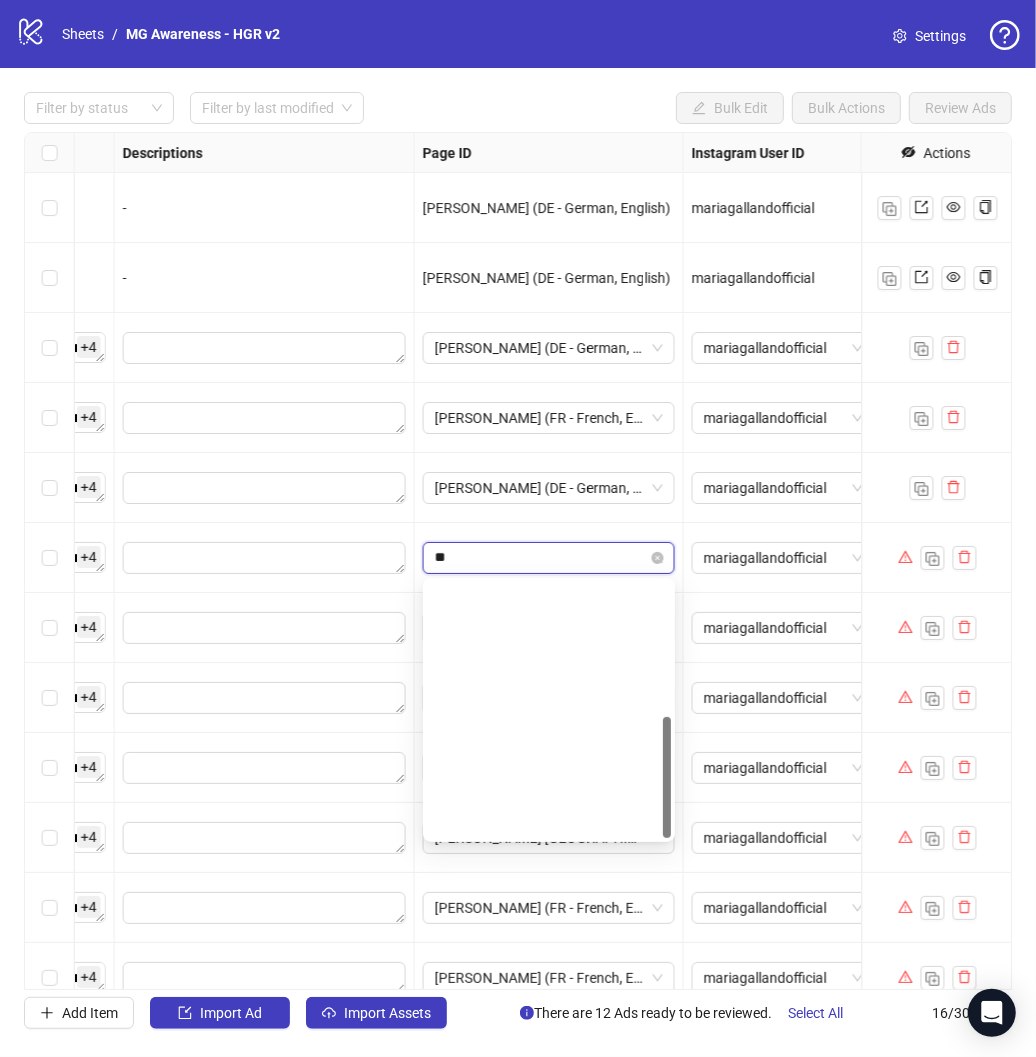 scroll, scrollTop: 0, scrollLeft: 0, axis: both 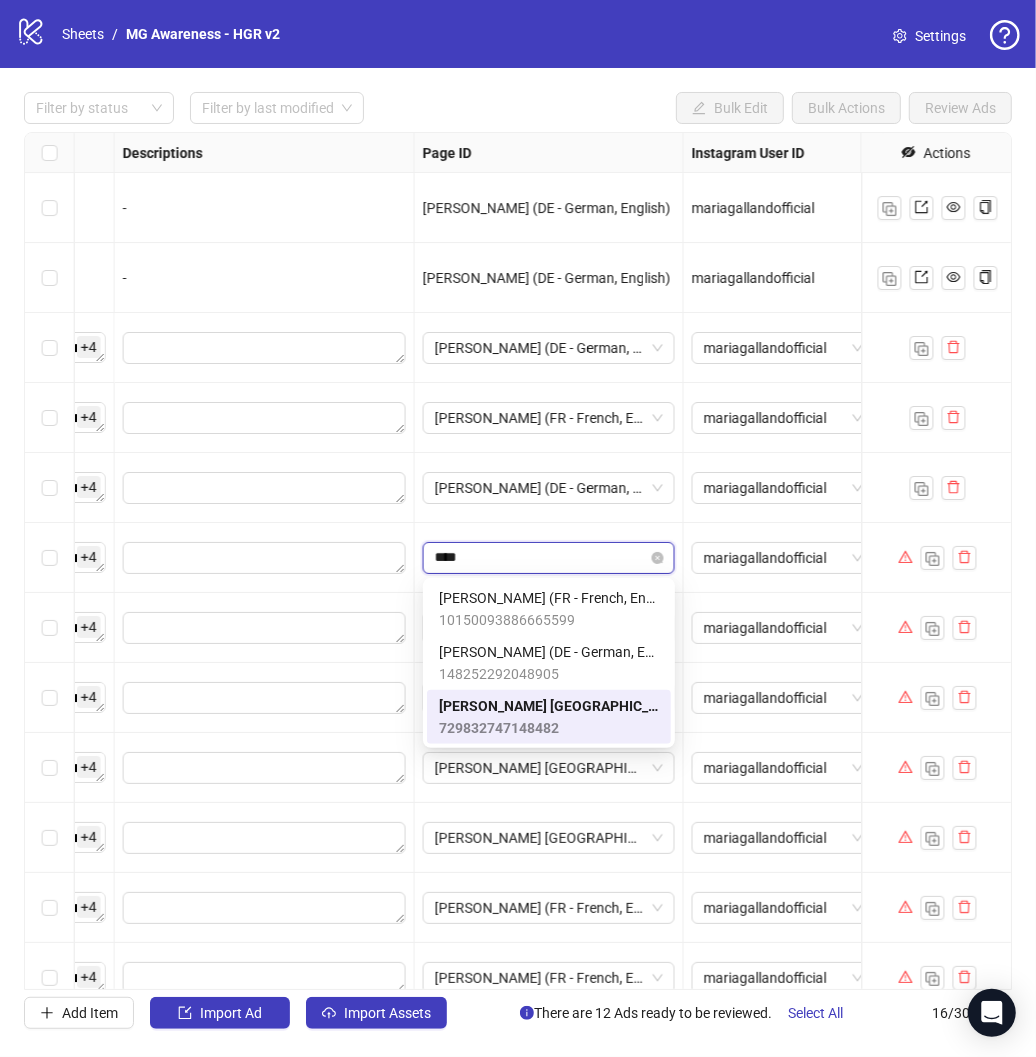 type on "*****" 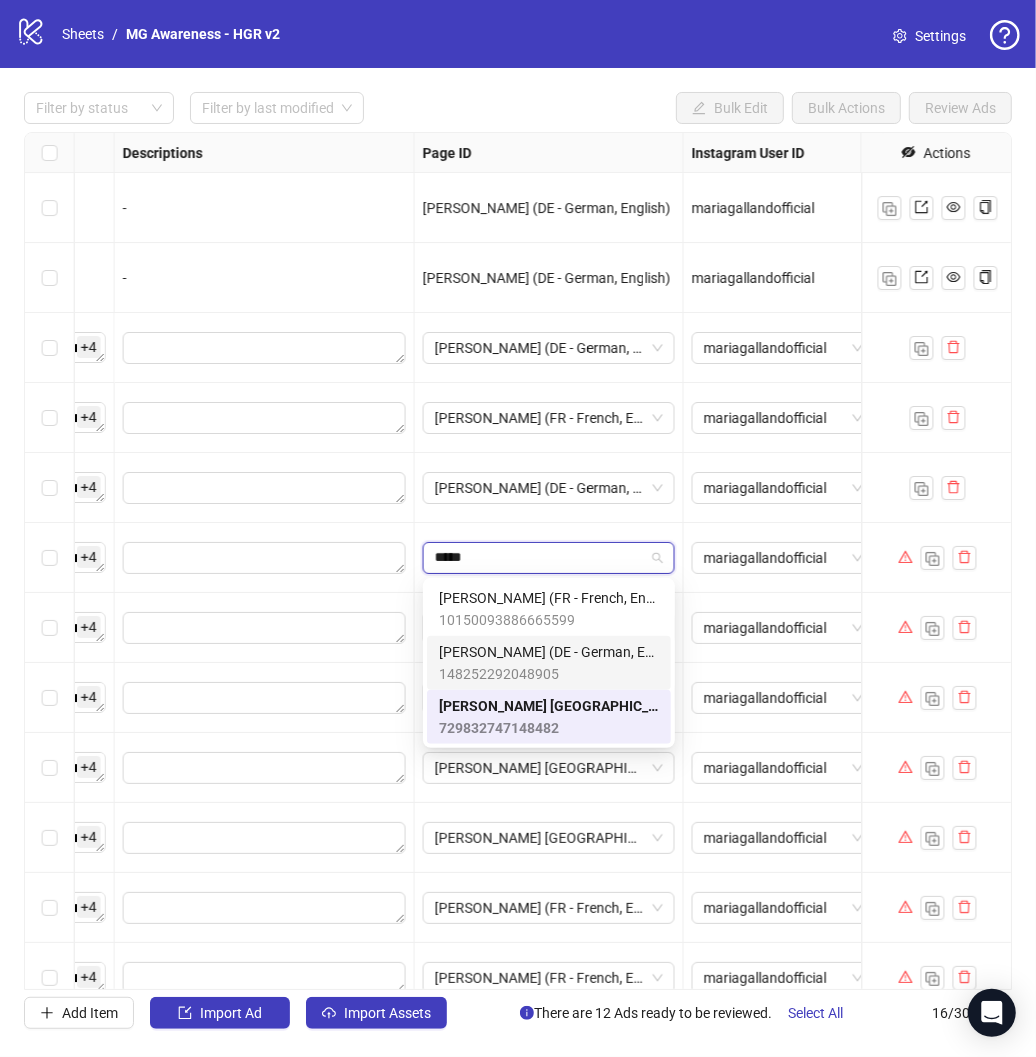 click on "148252292048905" at bounding box center [549, 674] 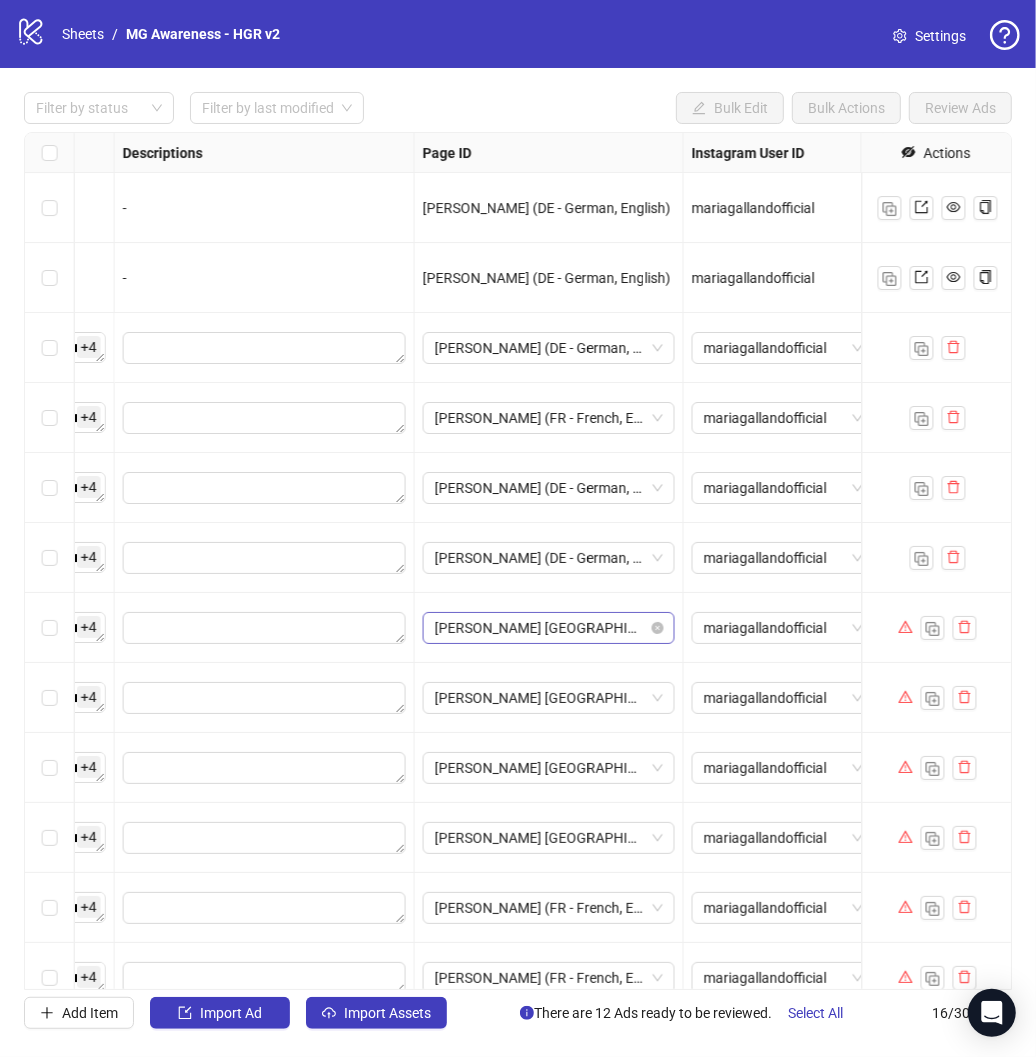 click on "[PERSON_NAME] [GEOGRAPHIC_DATA] ([GEOGRAPHIC_DATA] - English)" at bounding box center (549, 628) 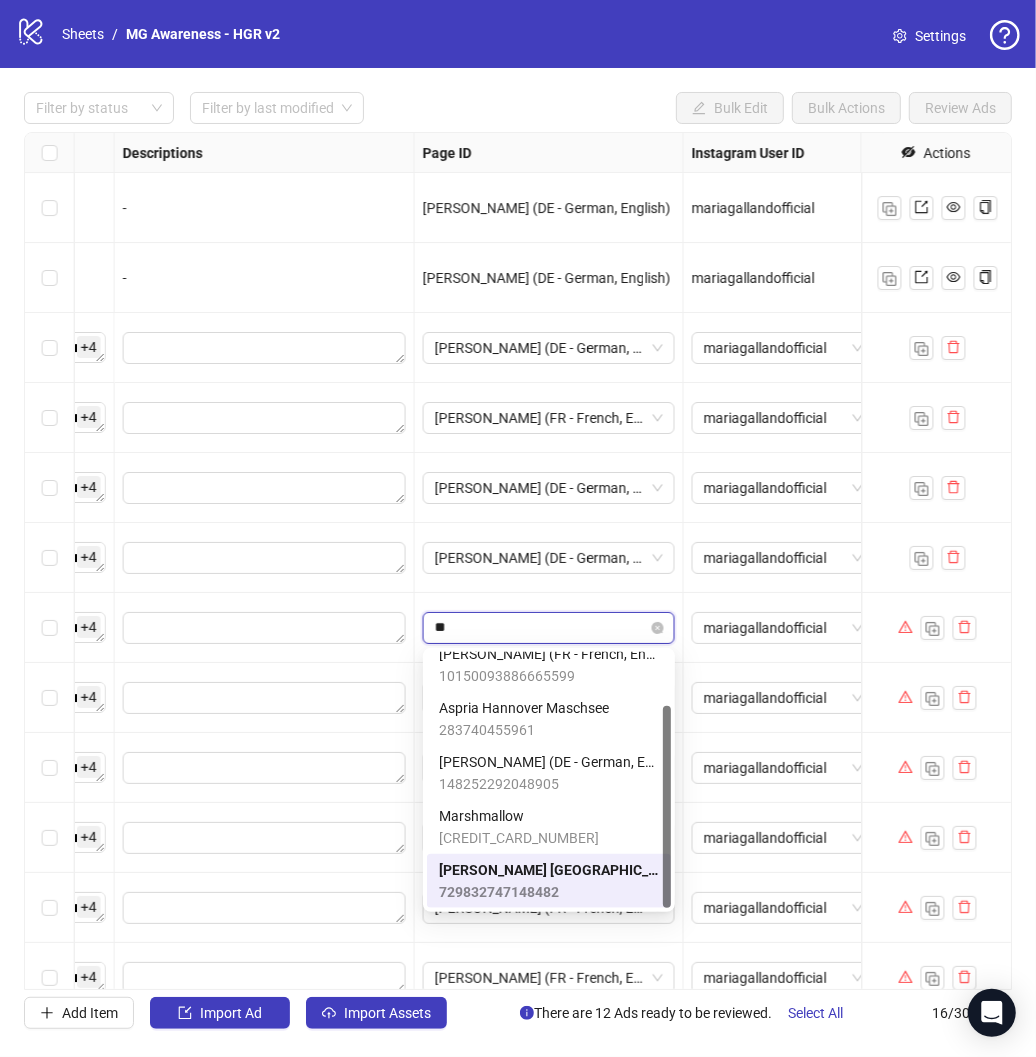 scroll, scrollTop: 67, scrollLeft: 0, axis: vertical 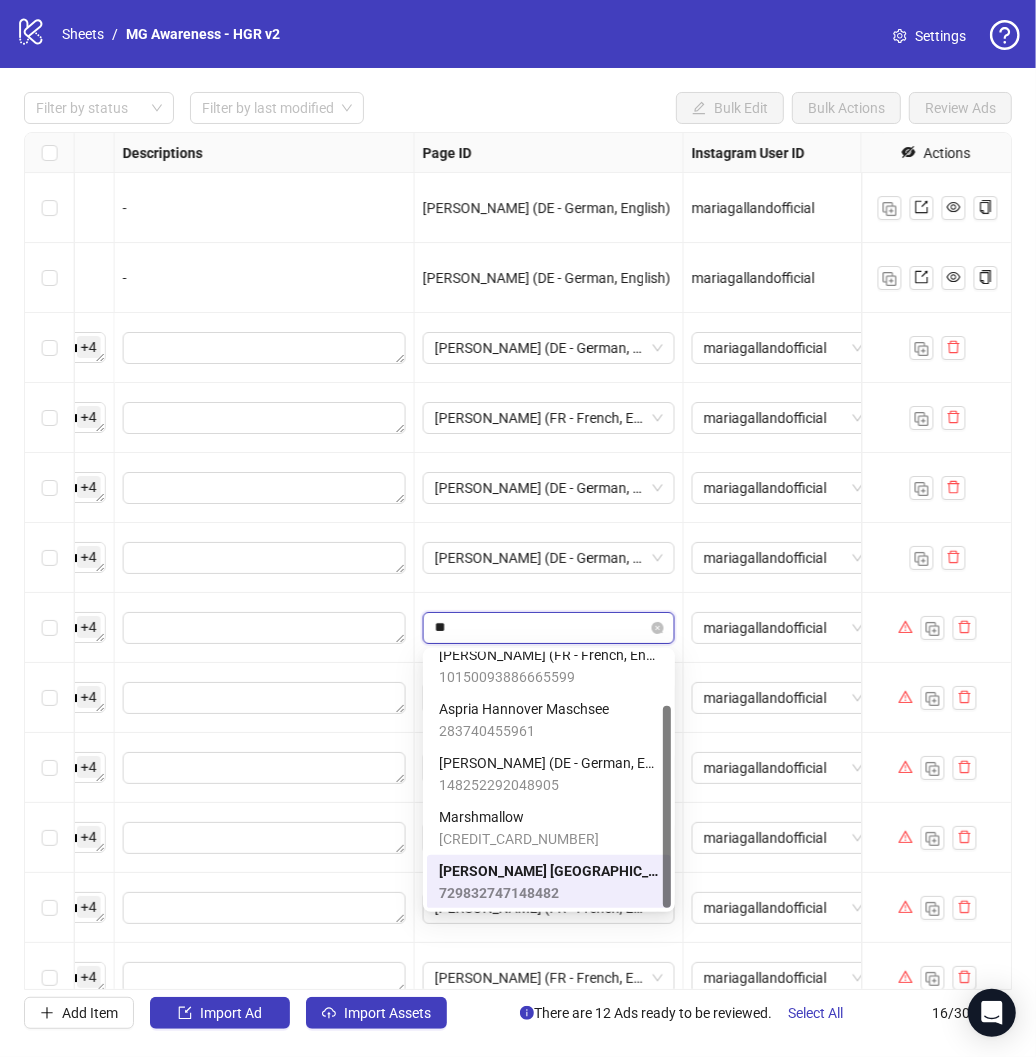 type on "***" 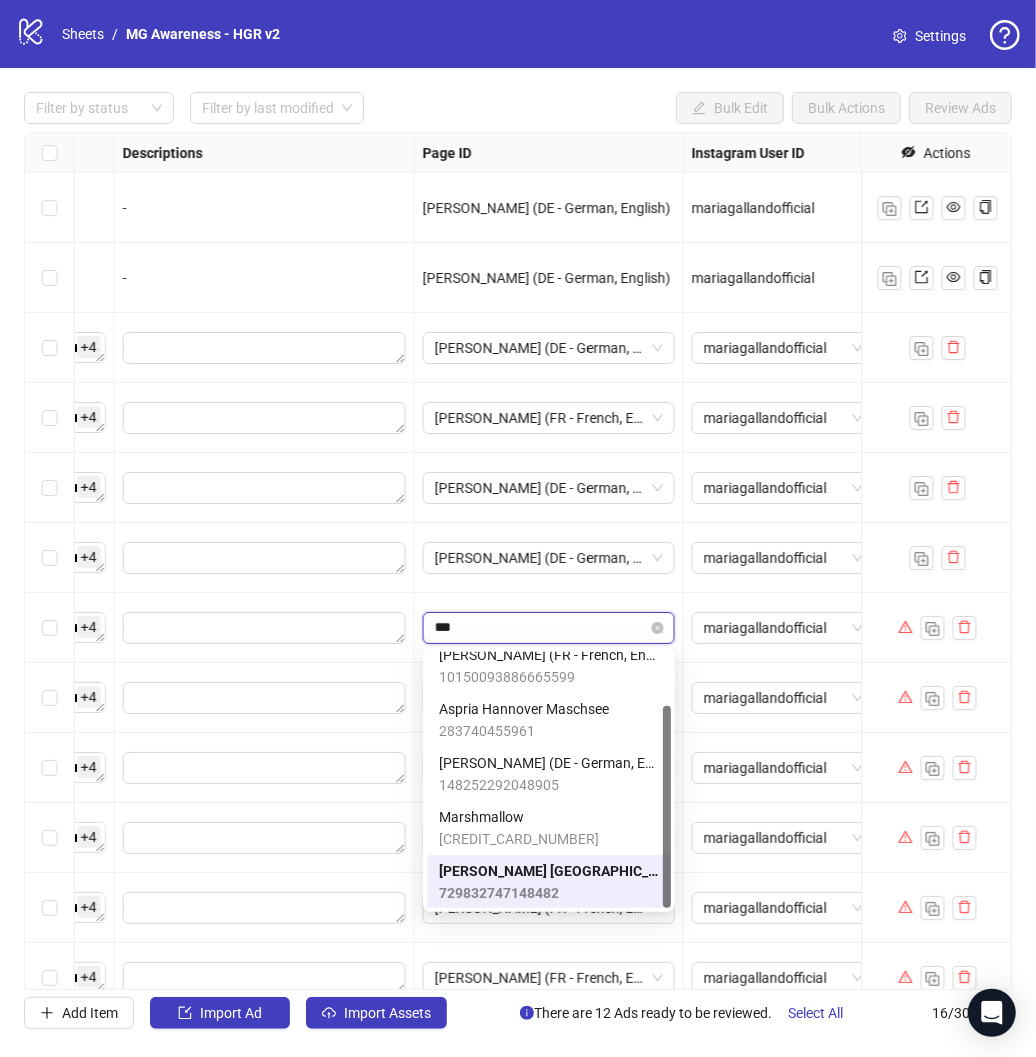 scroll, scrollTop: 0, scrollLeft: 0, axis: both 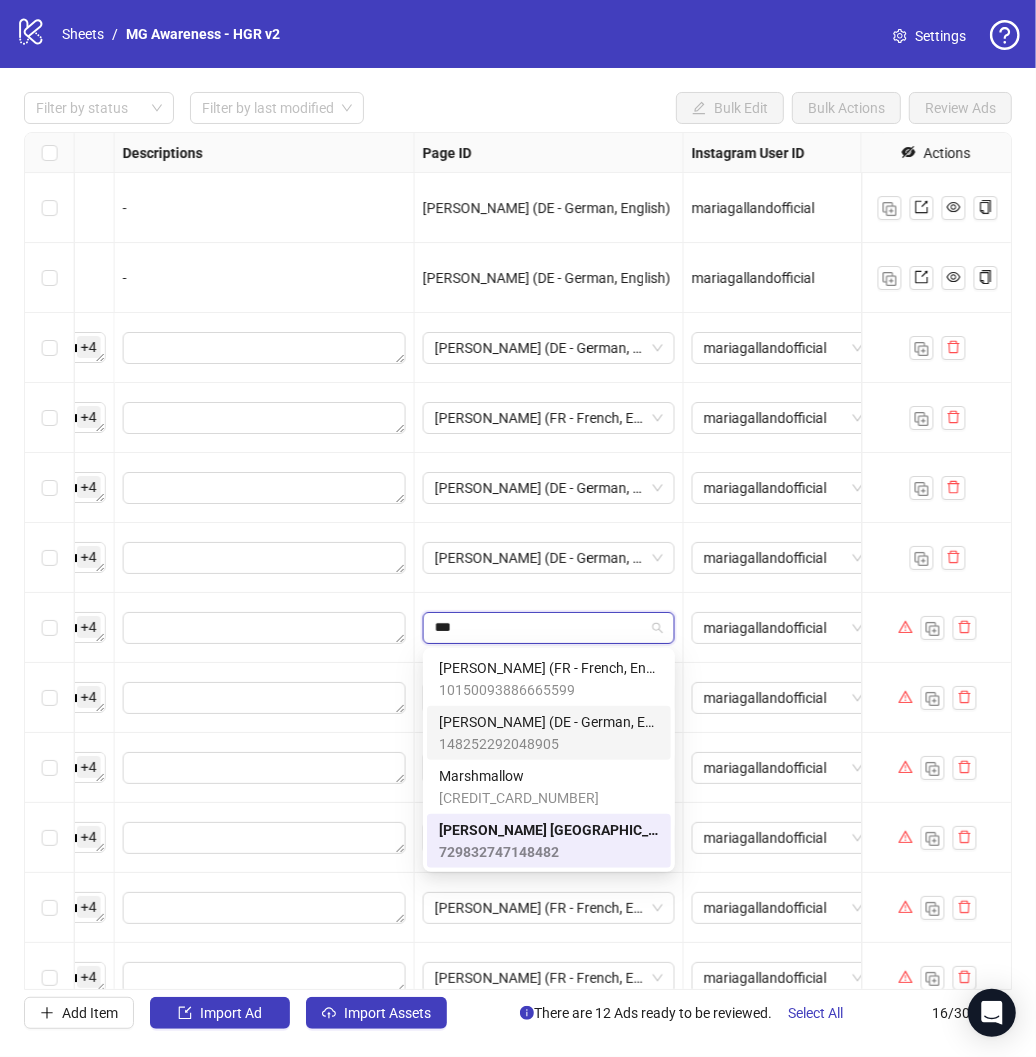click on "[PERSON_NAME] (DE - German, English)" at bounding box center (549, 722) 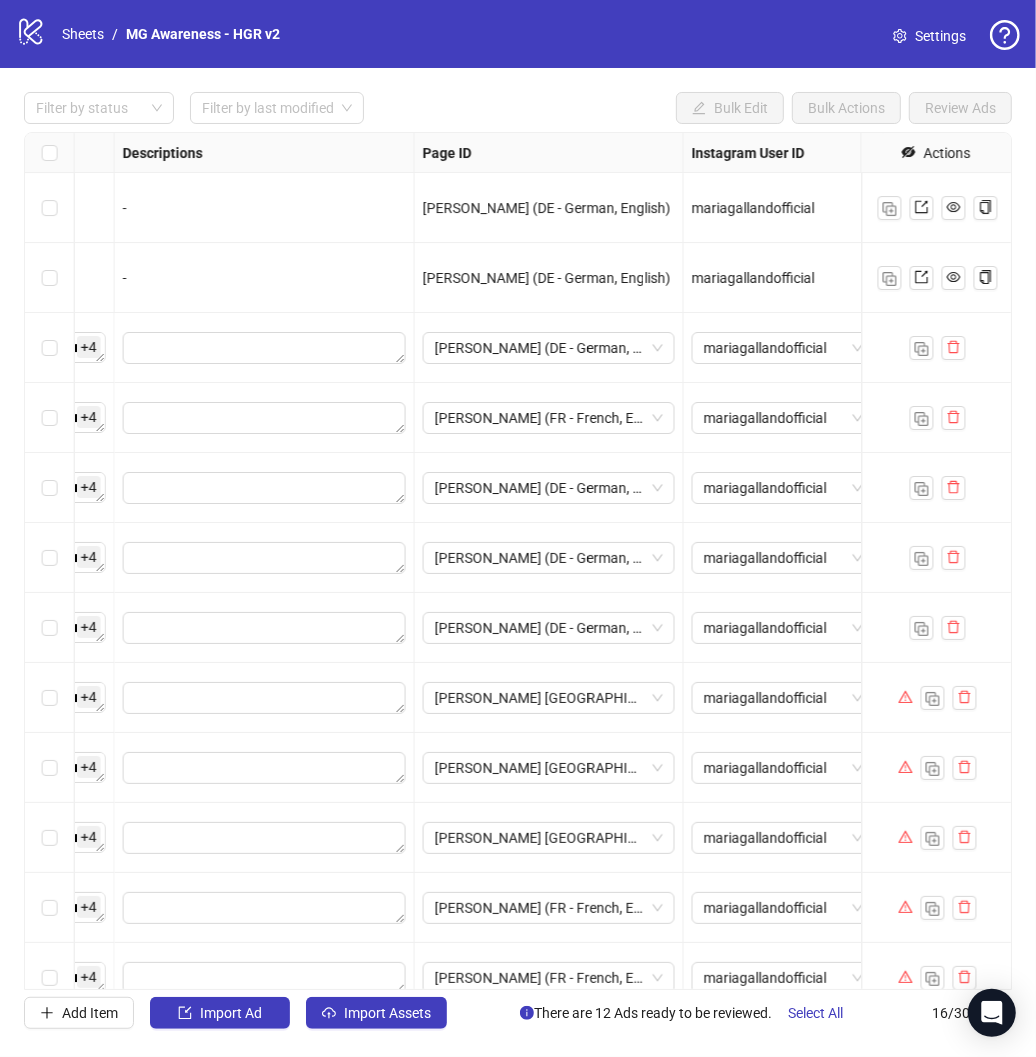 scroll, scrollTop: 200, scrollLeft: 1570, axis: both 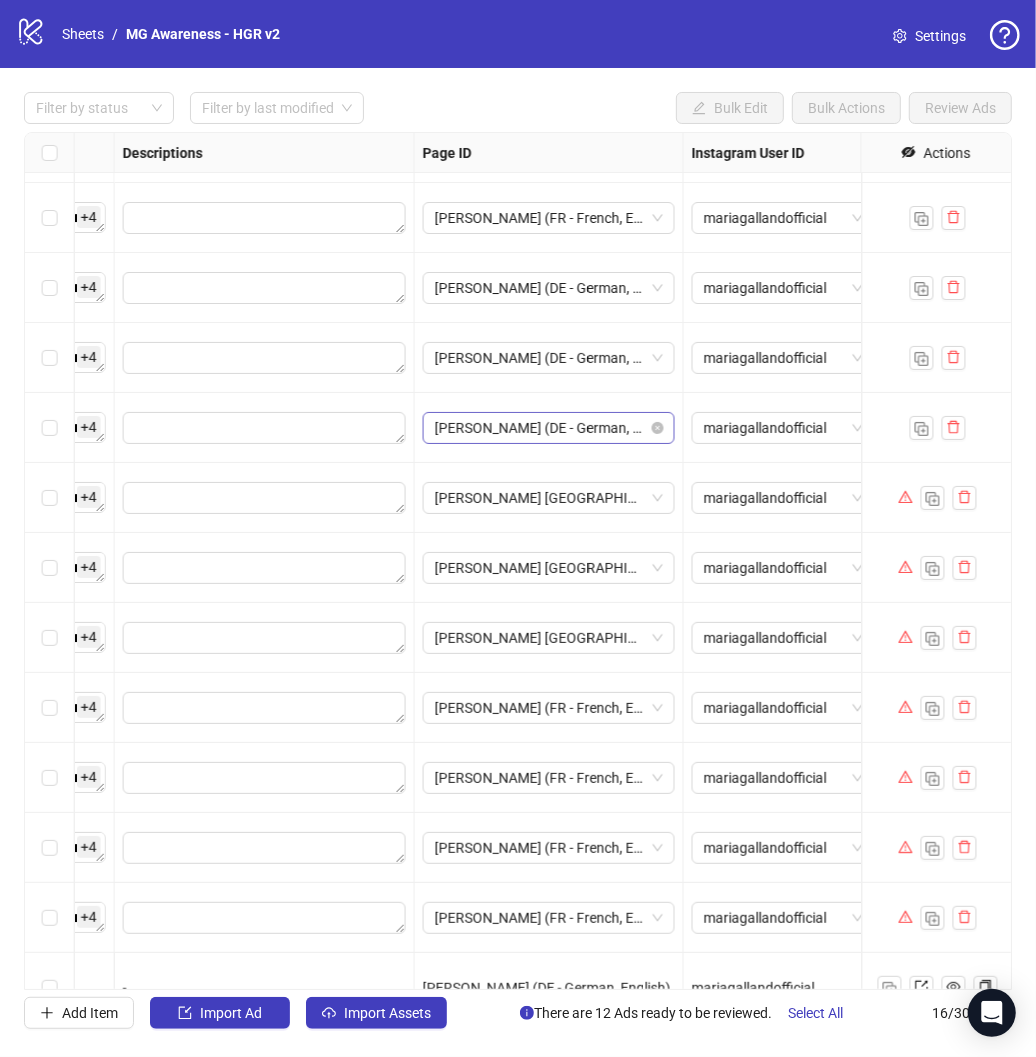click on "[PERSON_NAME] (DE - German, English)" at bounding box center [549, 428] 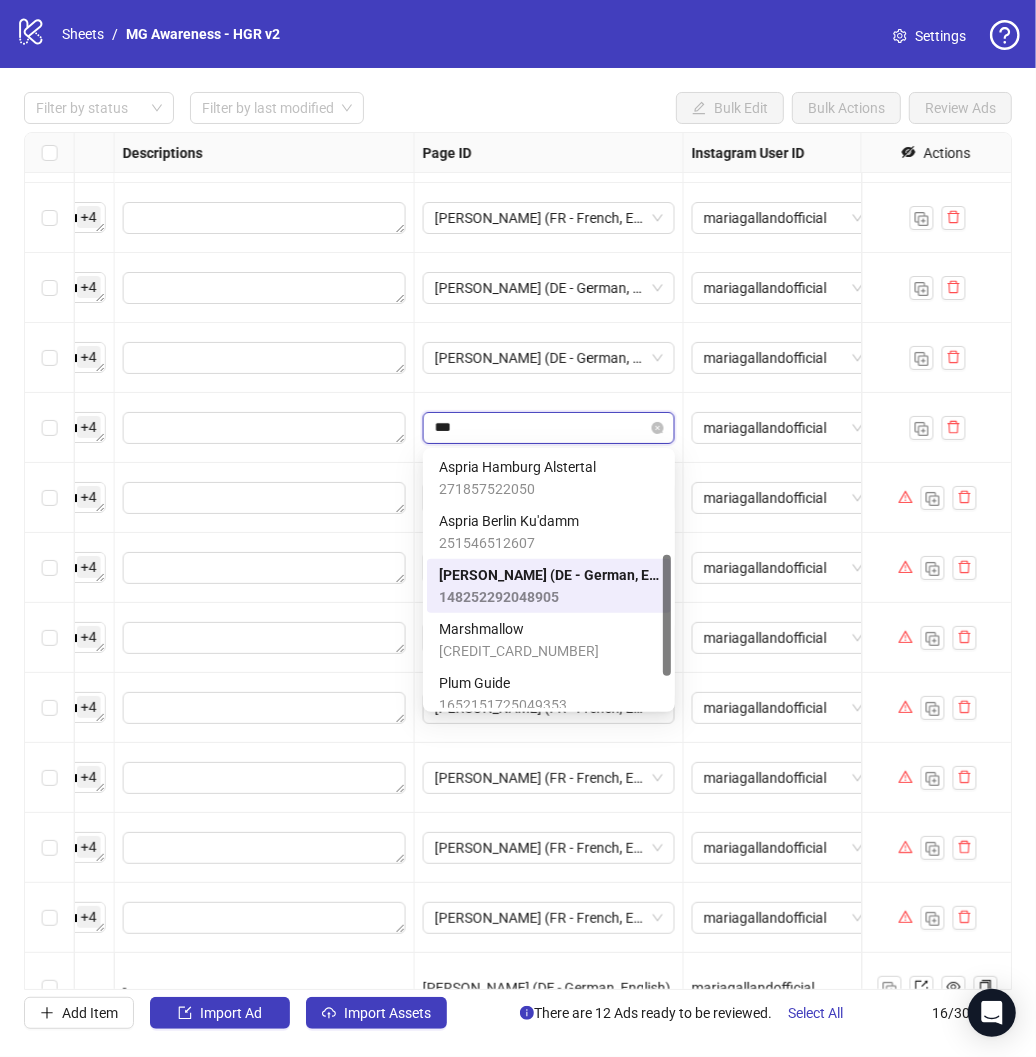 scroll, scrollTop: 0, scrollLeft: 0, axis: both 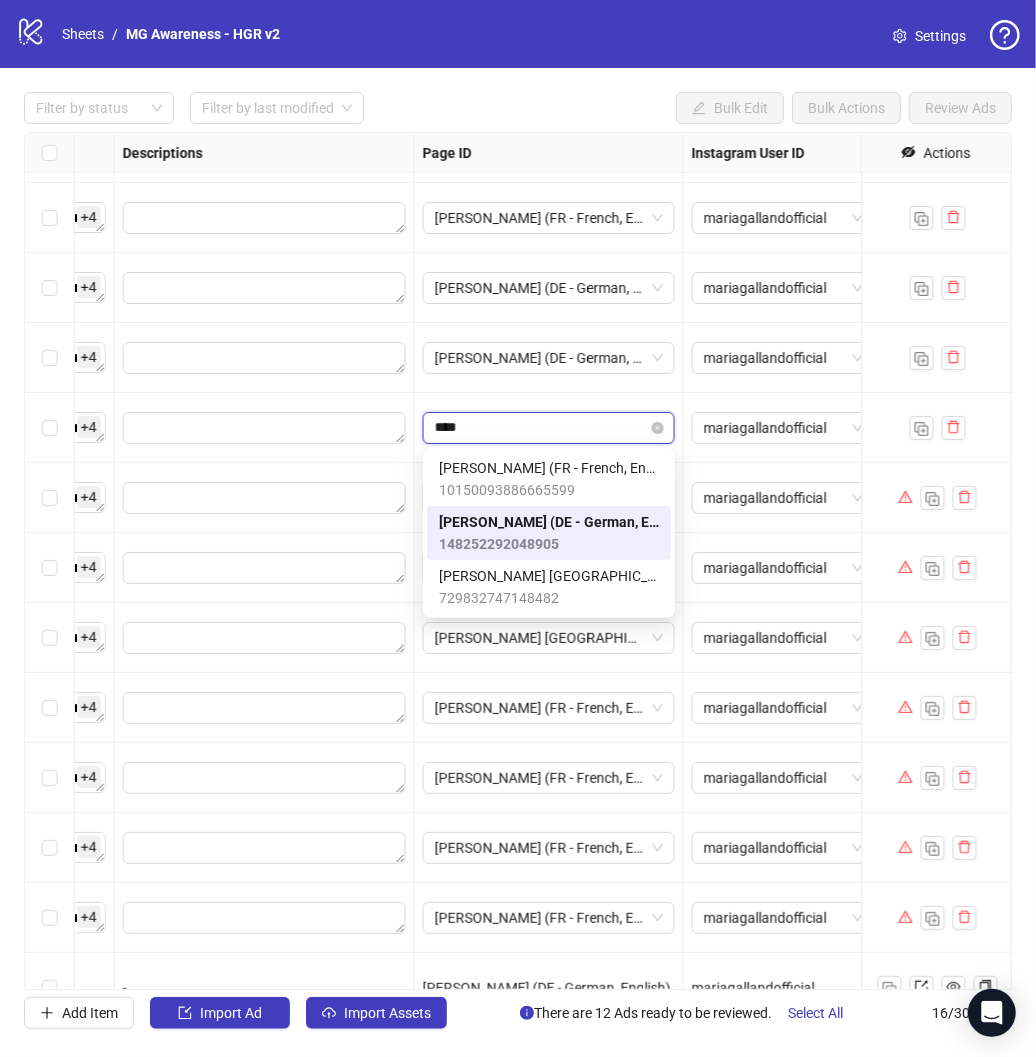 type on "*****" 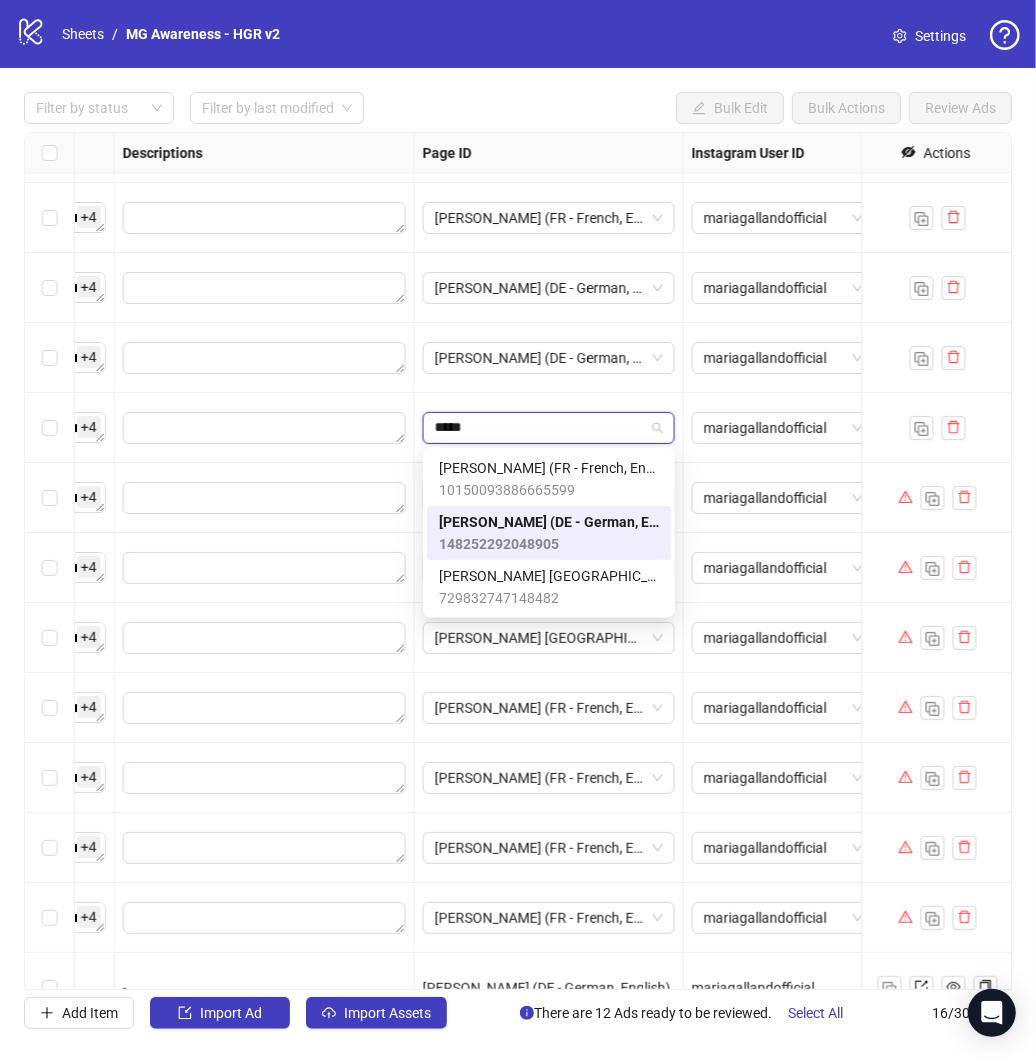 click on "[PERSON_NAME] (DE - German, English)" at bounding box center [549, 522] 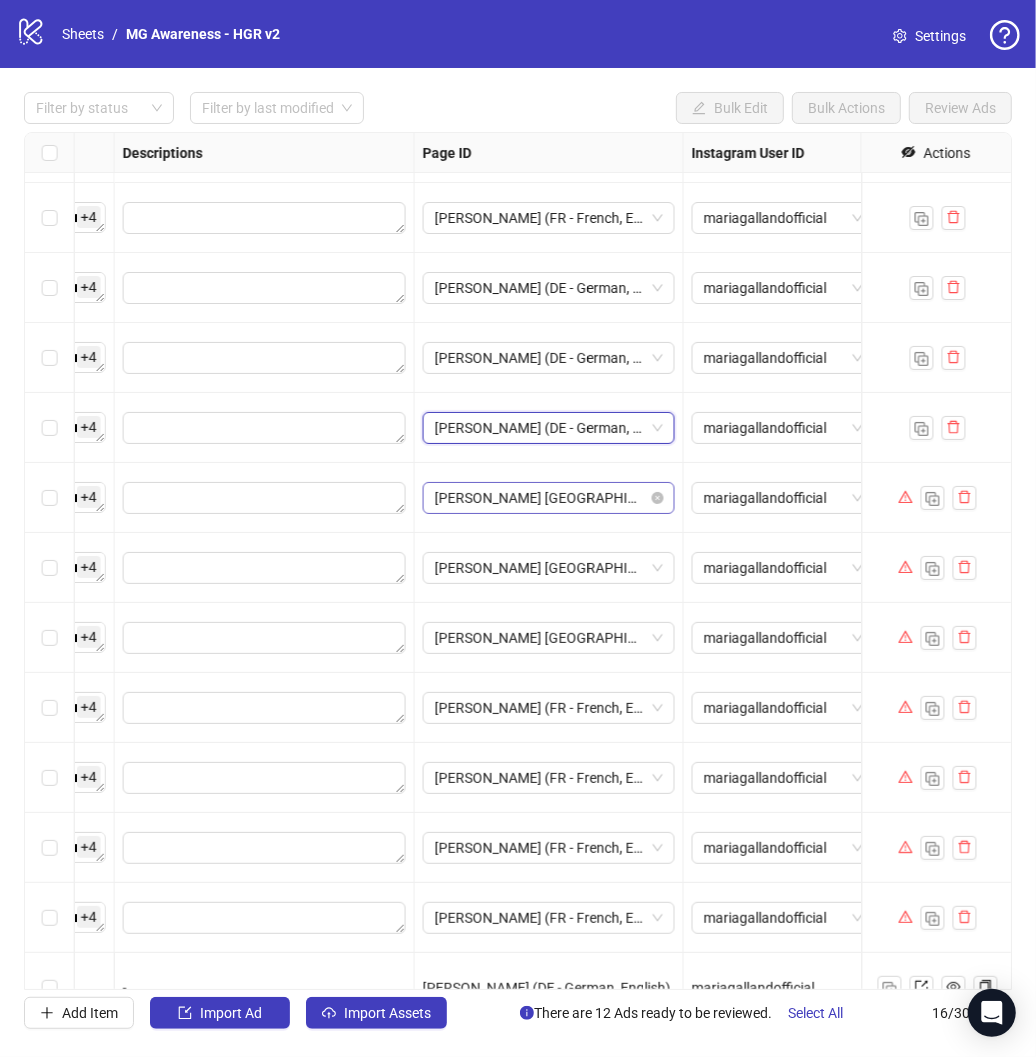 click on "[PERSON_NAME] [GEOGRAPHIC_DATA] ([GEOGRAPHIC_DATA] - English)" at bounding box center [549, 498] 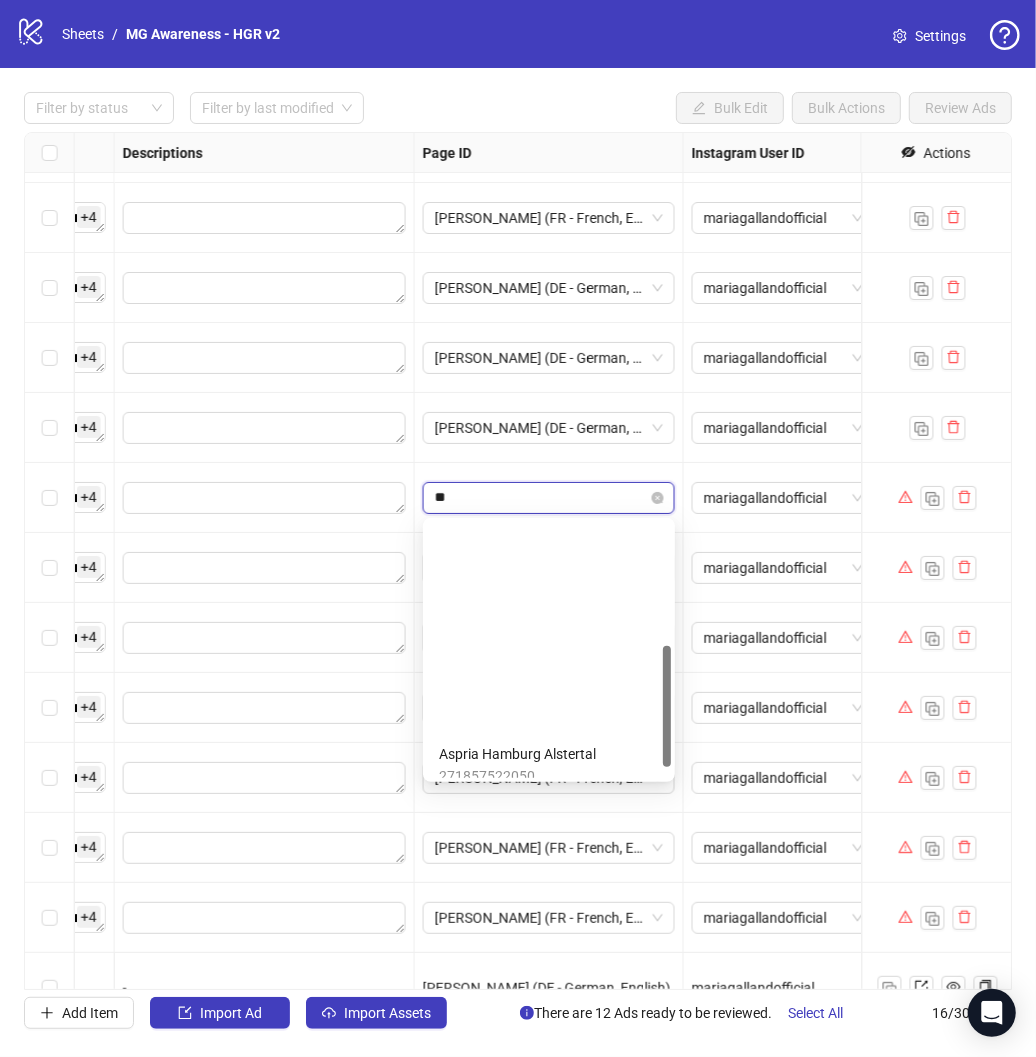 scroll, scrollTop: 0, scrollLeft: 0, axis: both 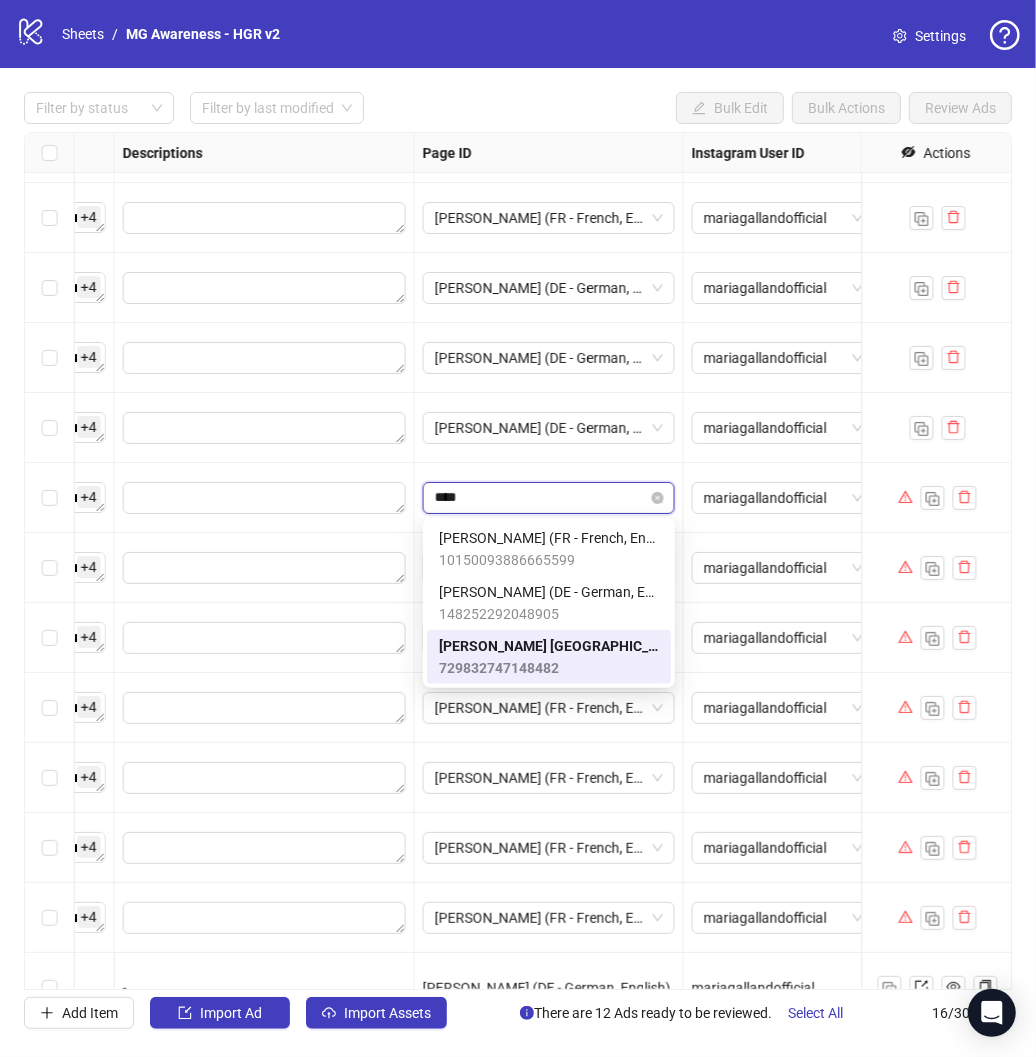 type on "*****" 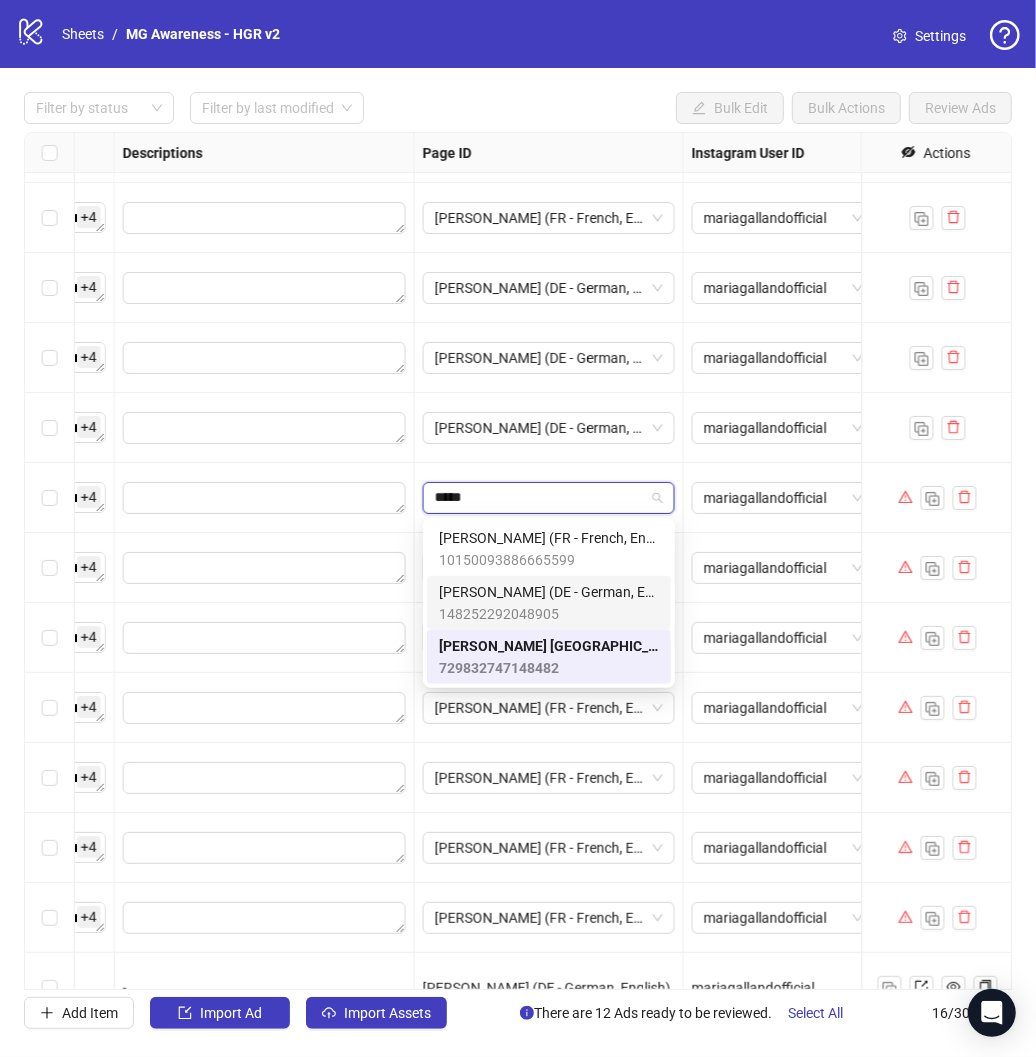 click on "[PERSON_NAME] (DE - German, English)" at bounding box center [549, 592] 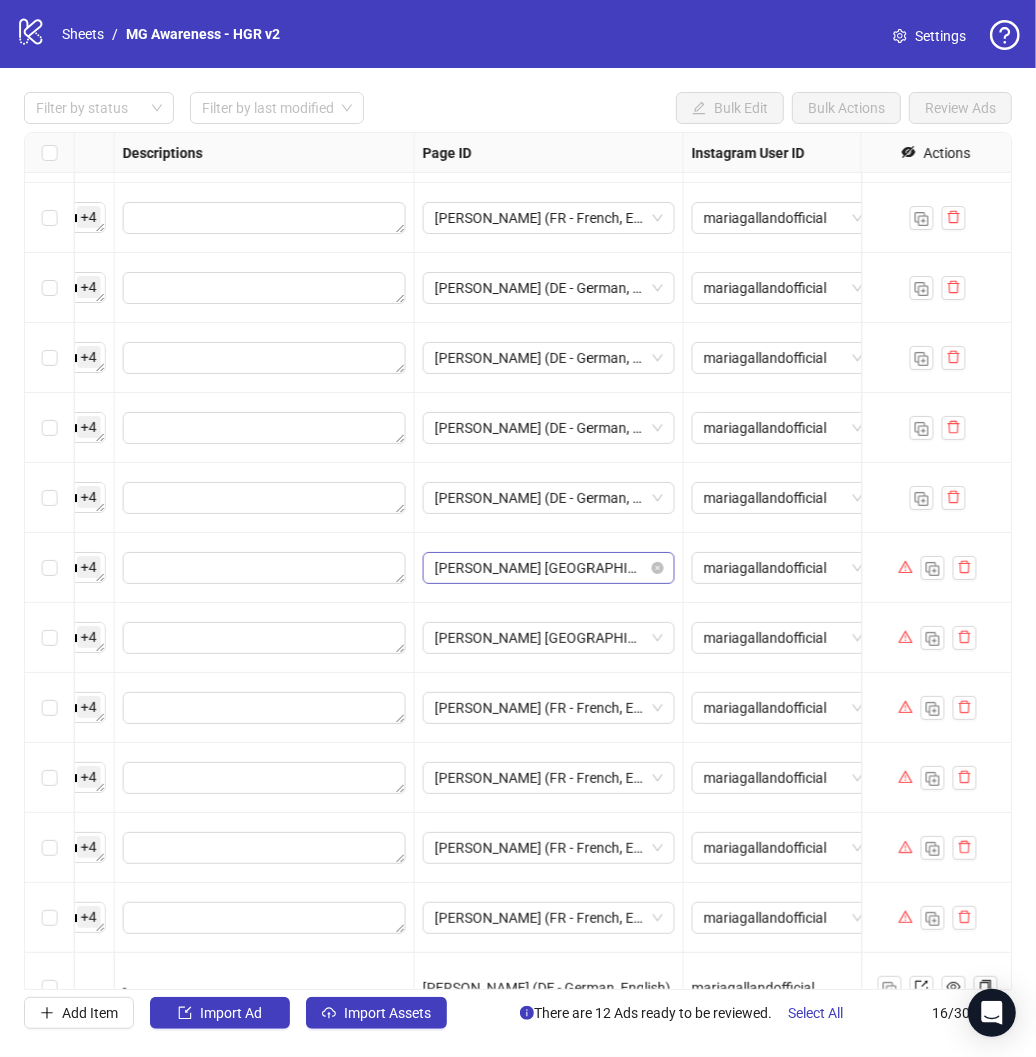 click on "[PERSON_NAME] [GEOGRAPHIC_DATA] ([GEOGRAPHIC_DATA] - English)" at bounding box center (549, 568) 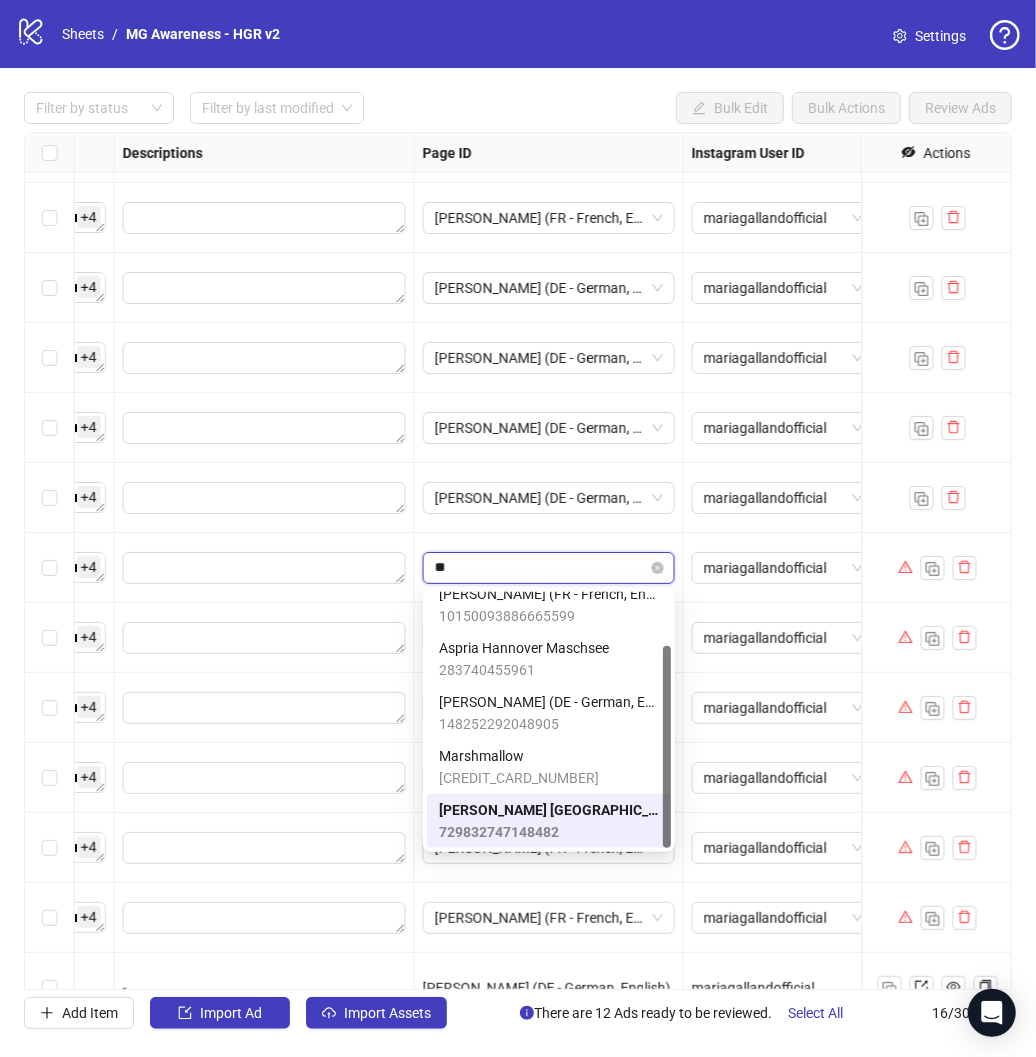 scroll, scrollTop: 0, scrollLeft: 0, axis: both 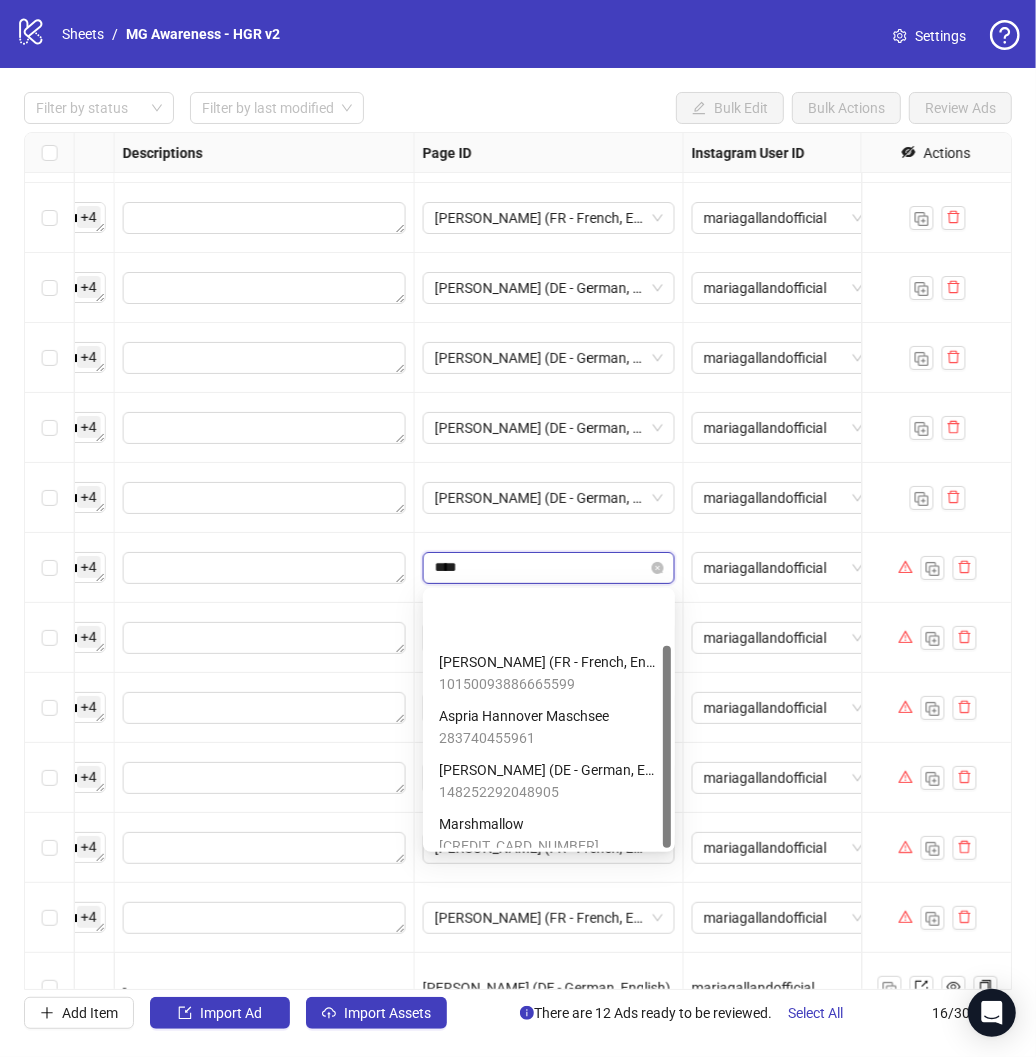 type on "*****" 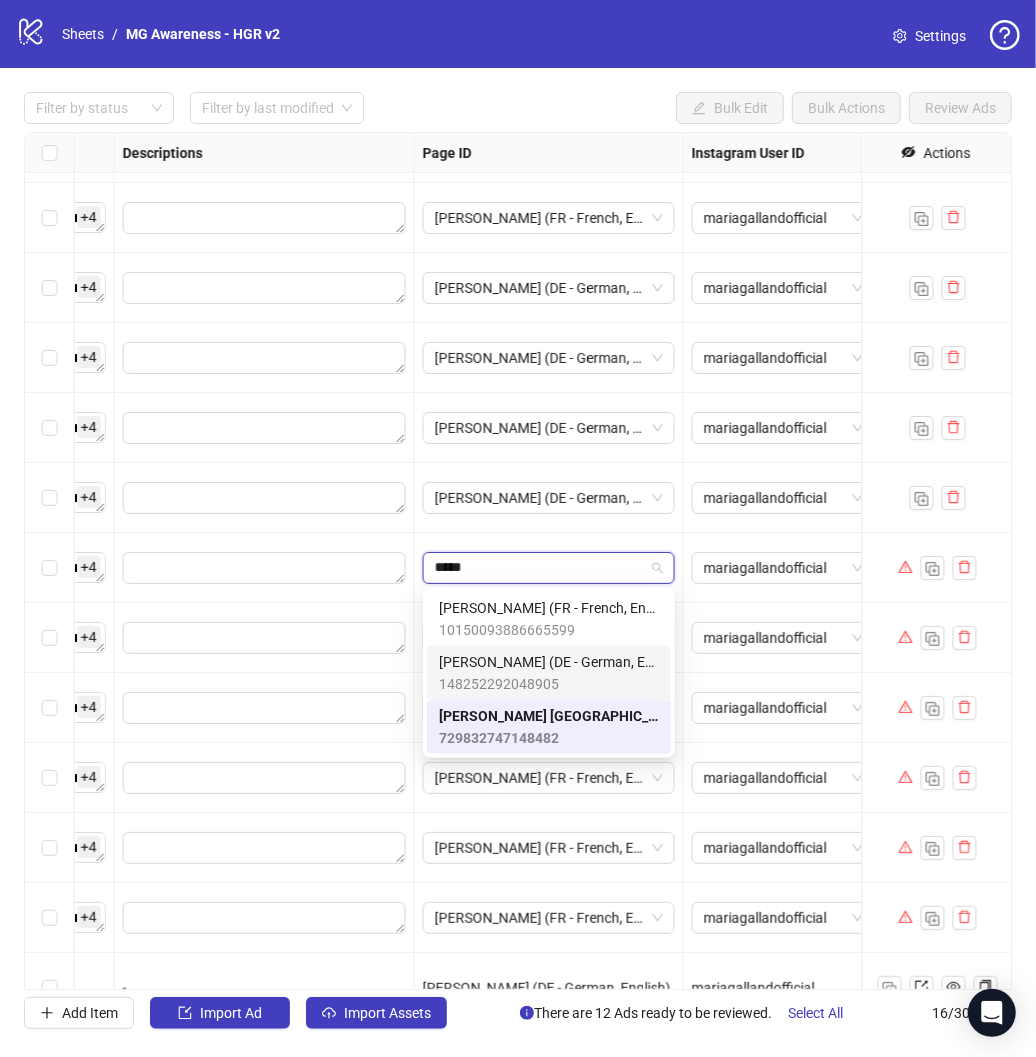click on "[PERSON_NAME] (DE - German, English)" at bounding box center (549, 662) 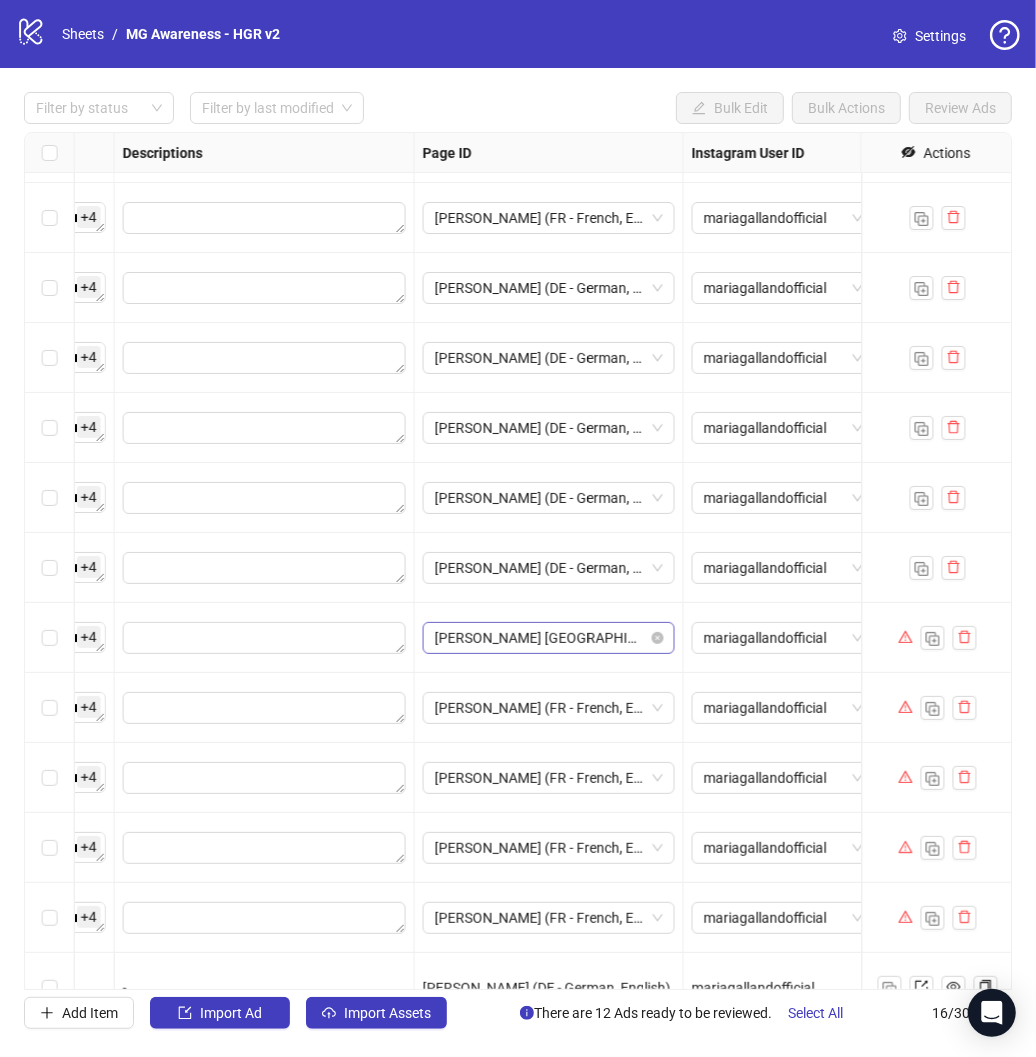 click on "[PERSON_NAME] [GEOGRAPHIC_DATA] ([GEOGRAPHIC_DATA] - English)" at bounding box center [549, 638] 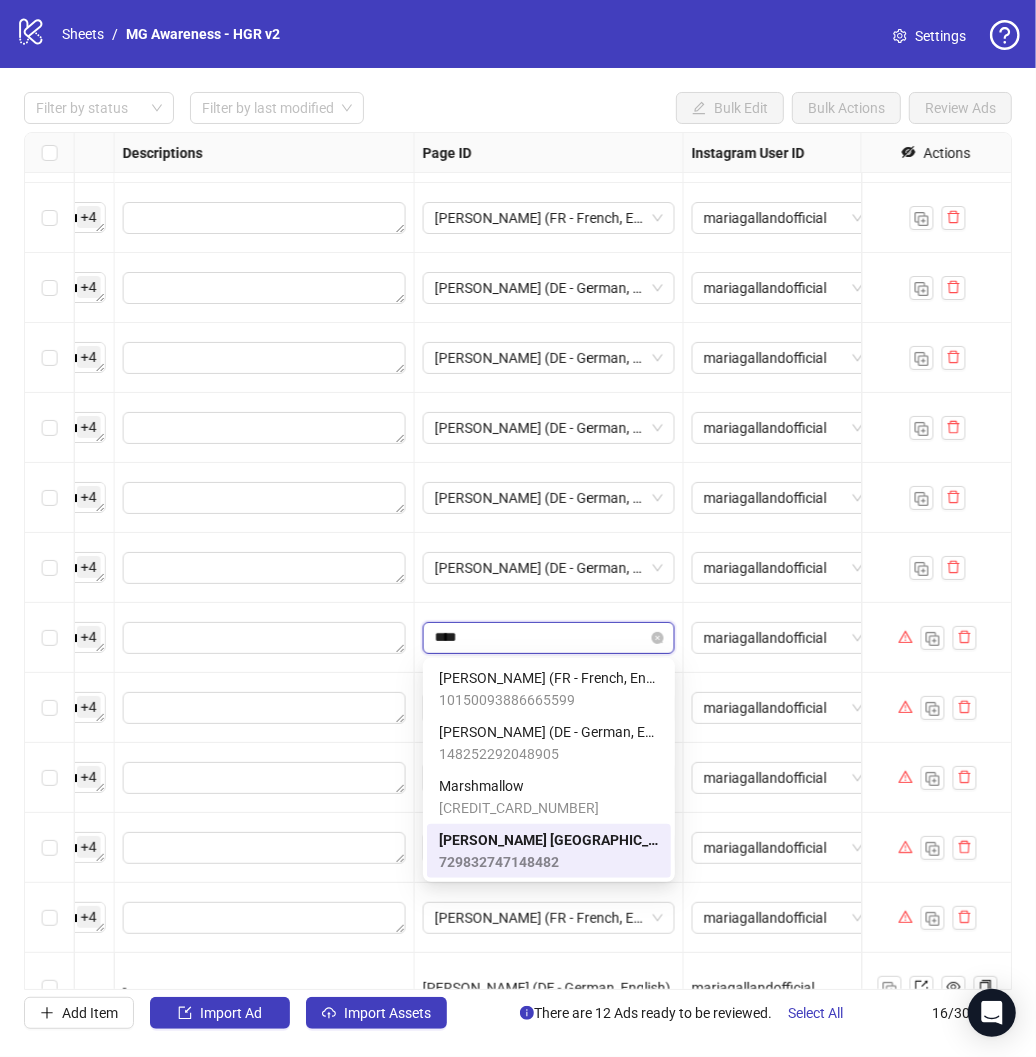scroll, scrollTop: 0, scrollLeft: 0, axis: both 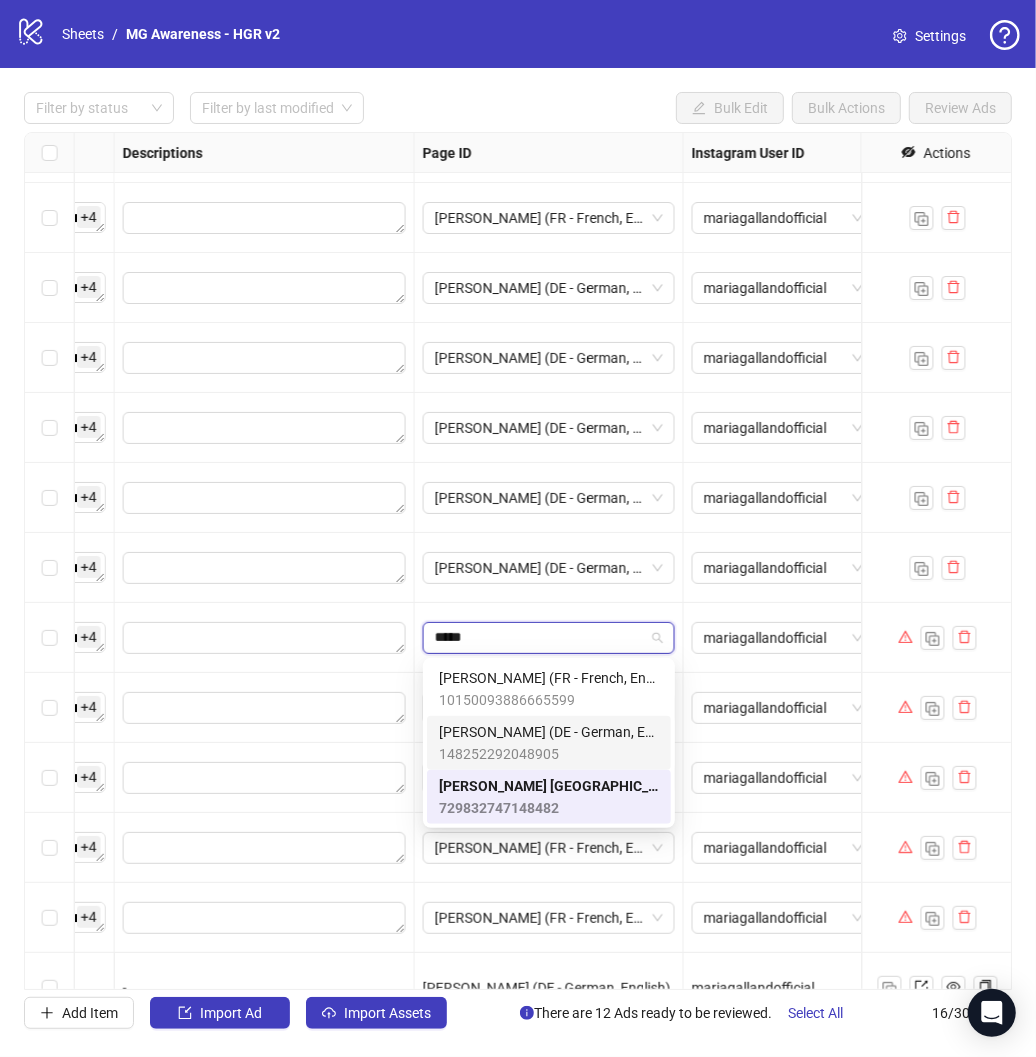 click on "[PERSON_NAME] (DE - German, English)" at bounding box center [549, 732] 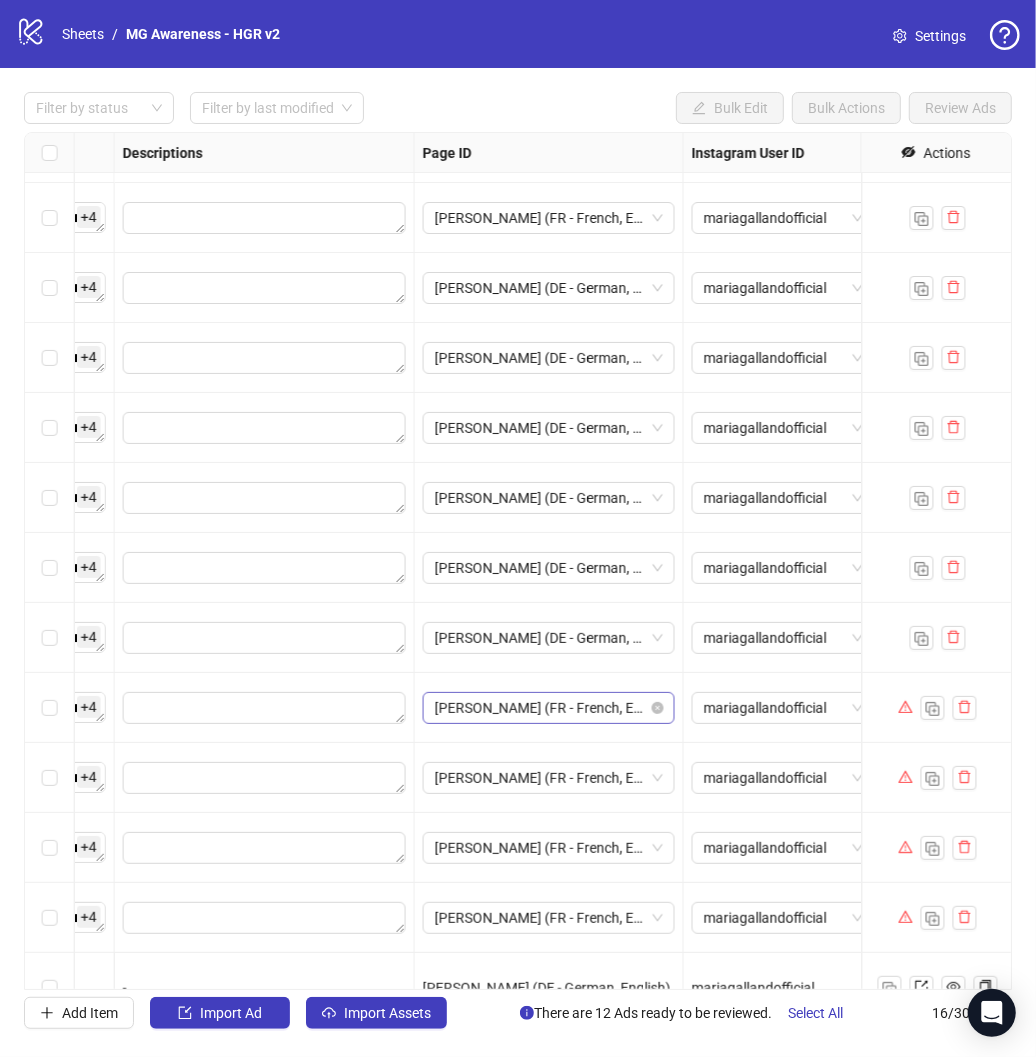 click on "[PERSON_NAME] (FR - French, English)" at bounding box center (549, 708) 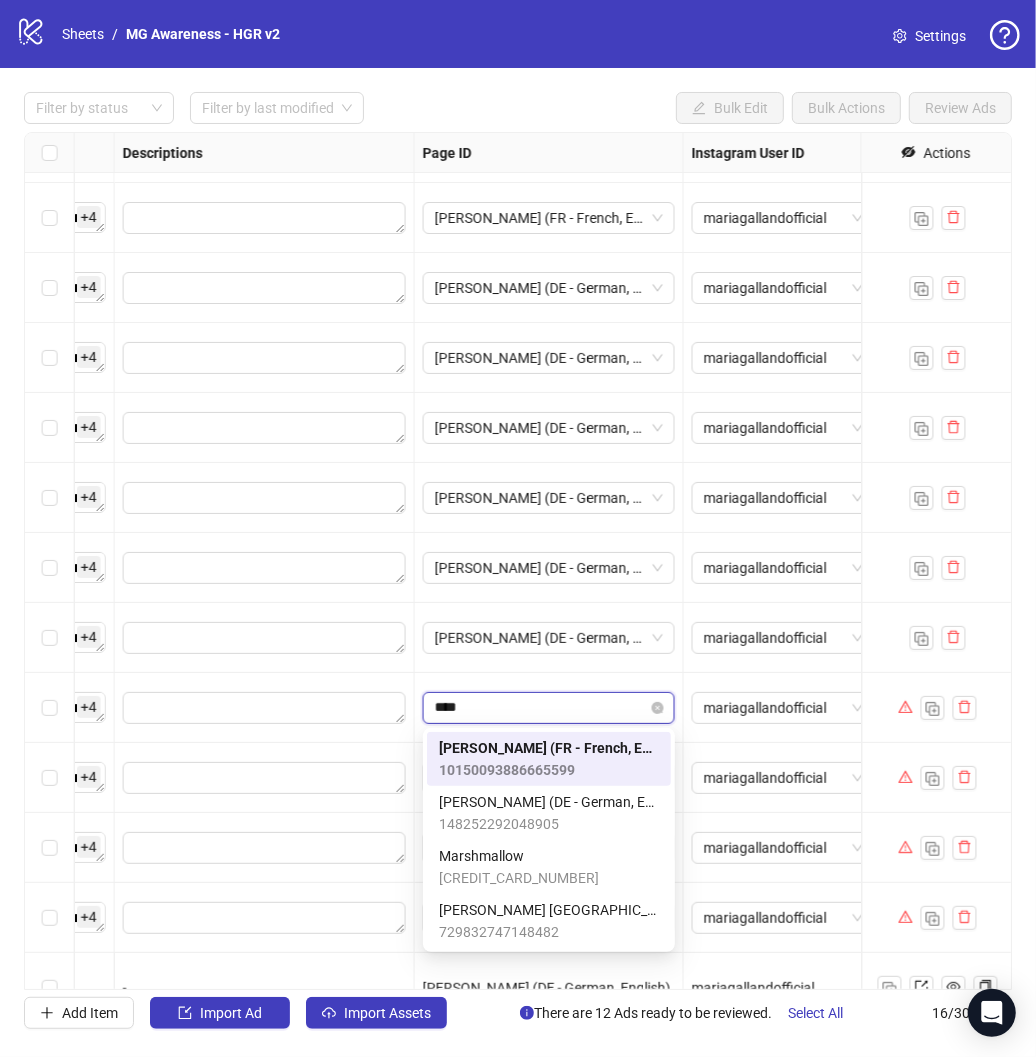 scroll, scrollTop: 0, scrollLeft: 0, axis: both 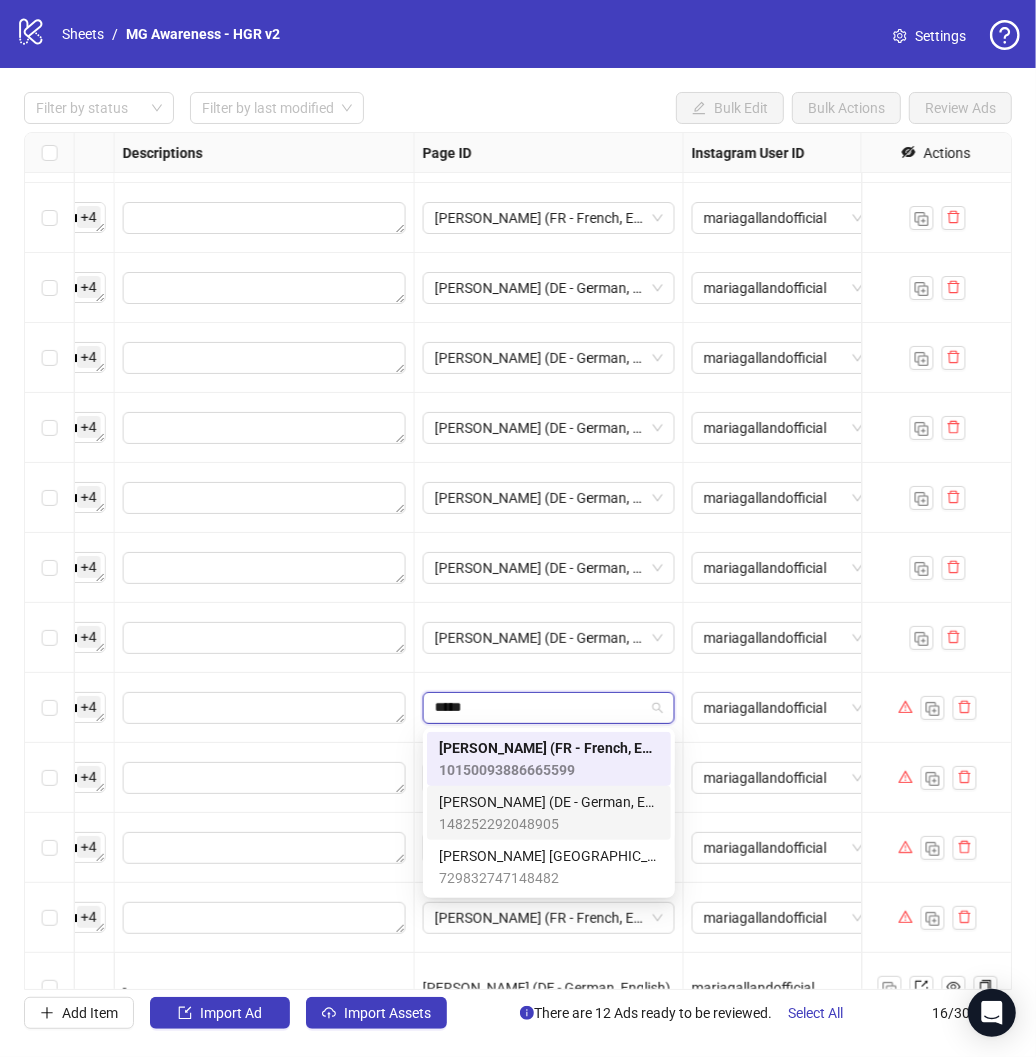 click on "148252292048905" at bounding box center [549, 824] 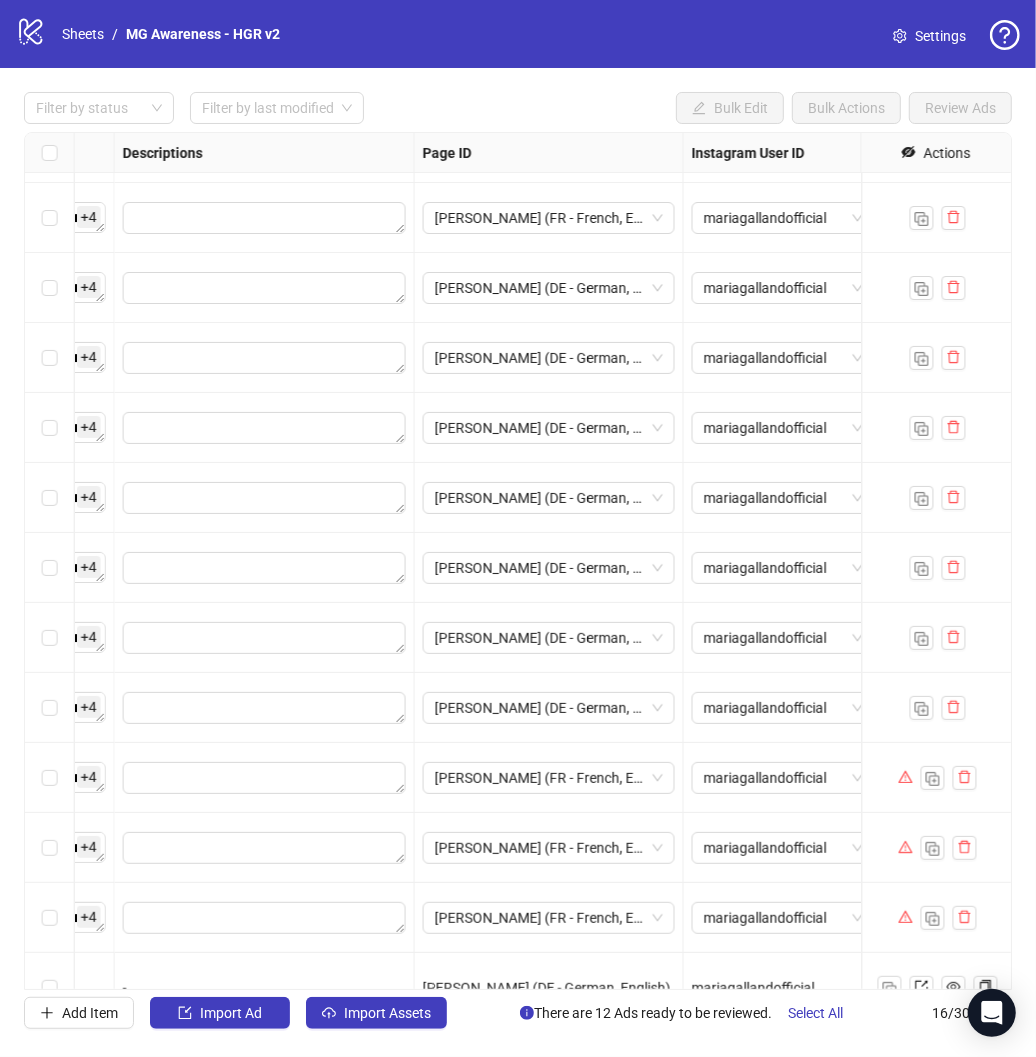 scroll, scrollTop: 303, scrollLeft: 1570, axis: both 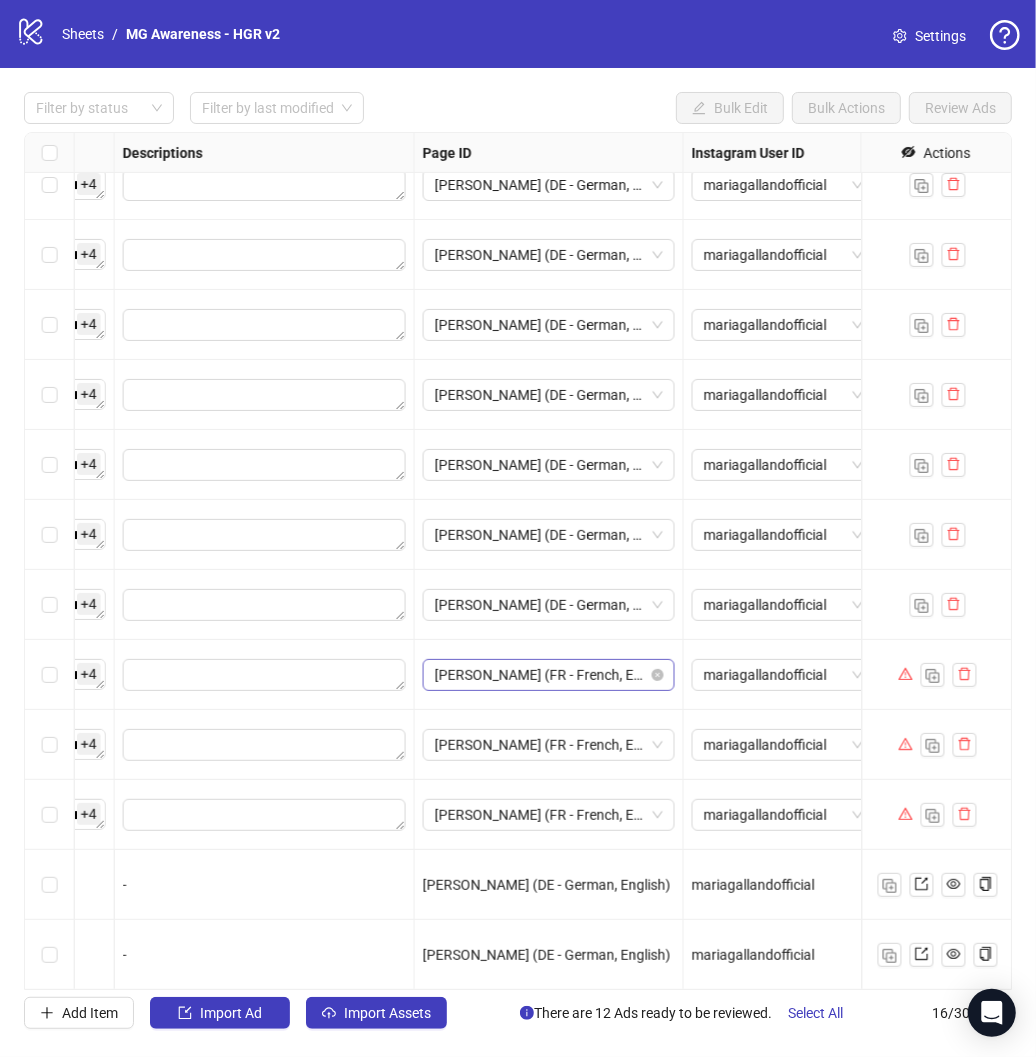 click on "[PERSON_NAME] (FR - French, English)" at bounding box center (549, 675) 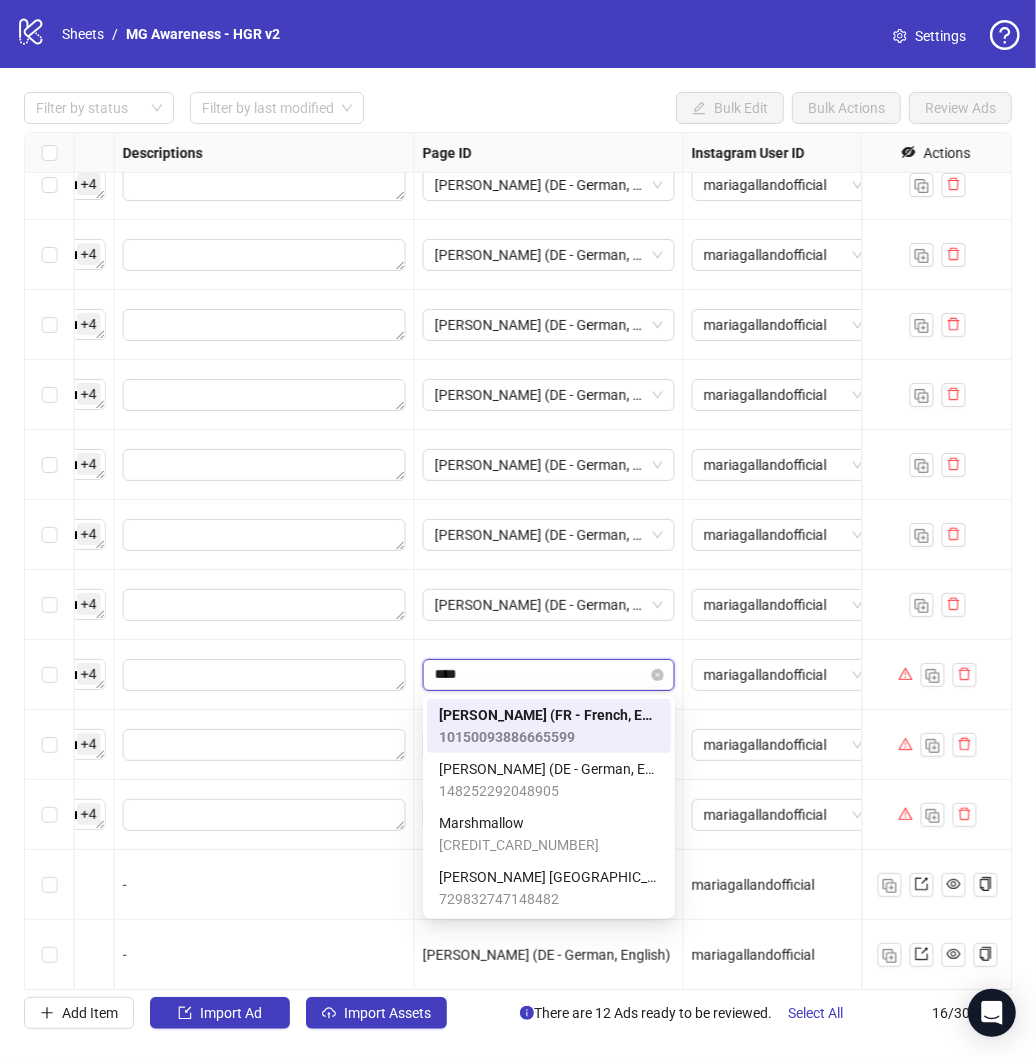 scroll, scrollTop: 0, scrollLeft: 0, axis: both 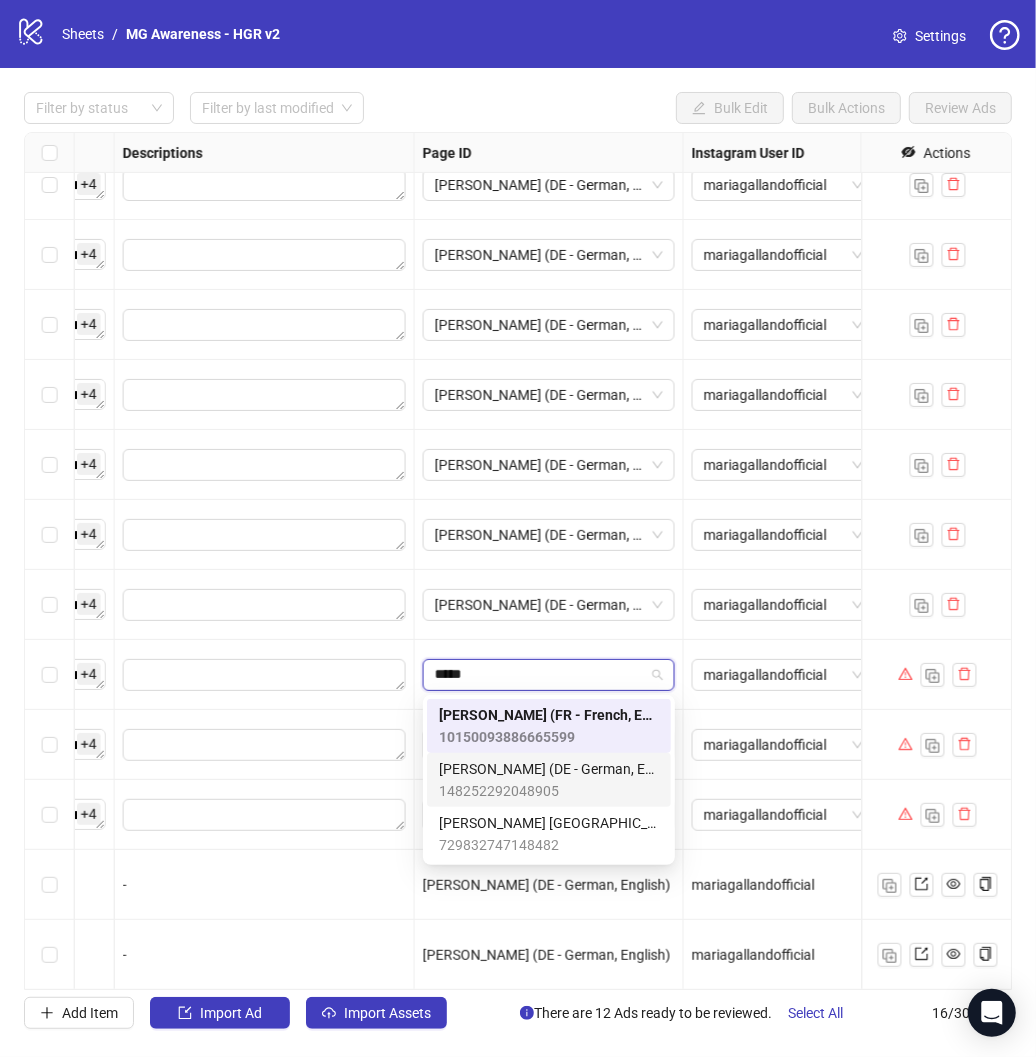 click on "[PERSON_NAME] (DE - German, English)" at bounding box center (549, 769) 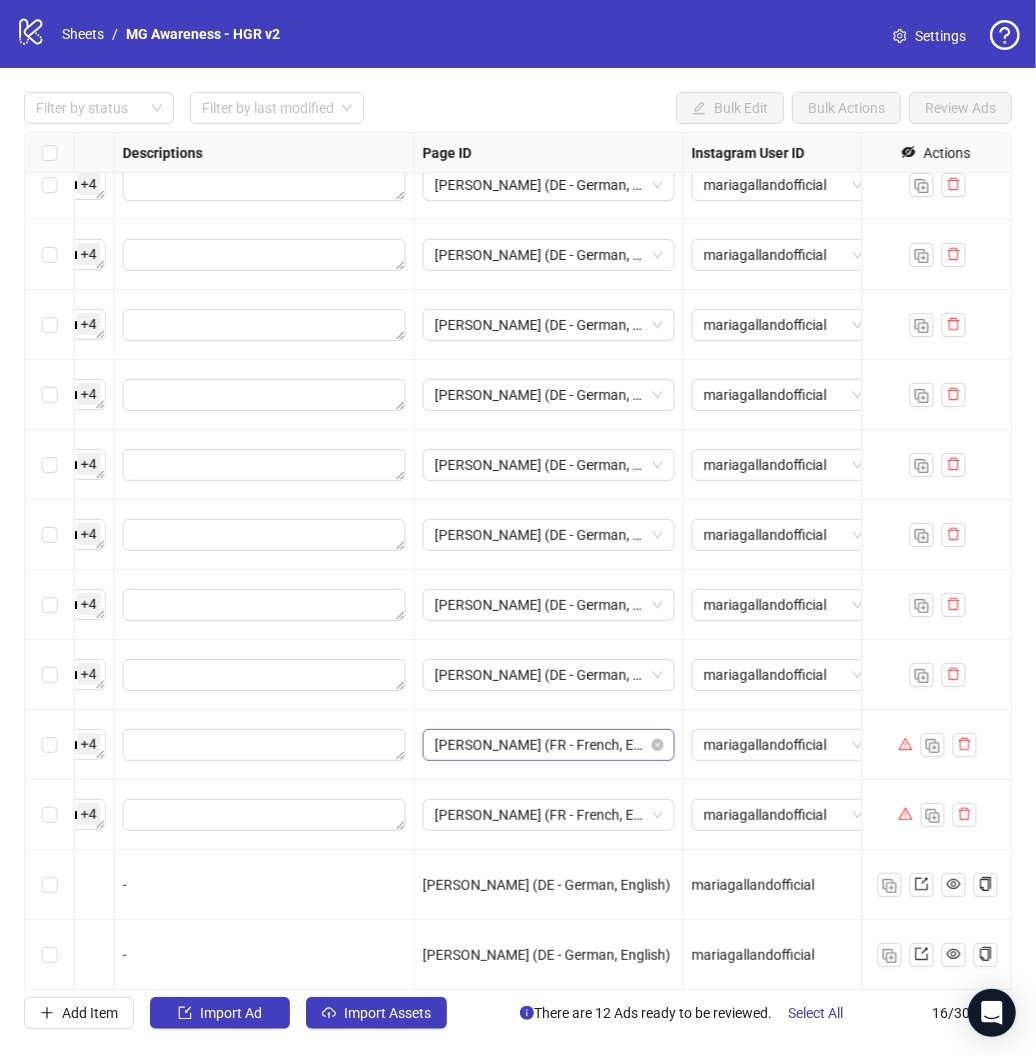 click on "[PERSON_NAME] (FR - French, English)" at bounding box center [549, 745] 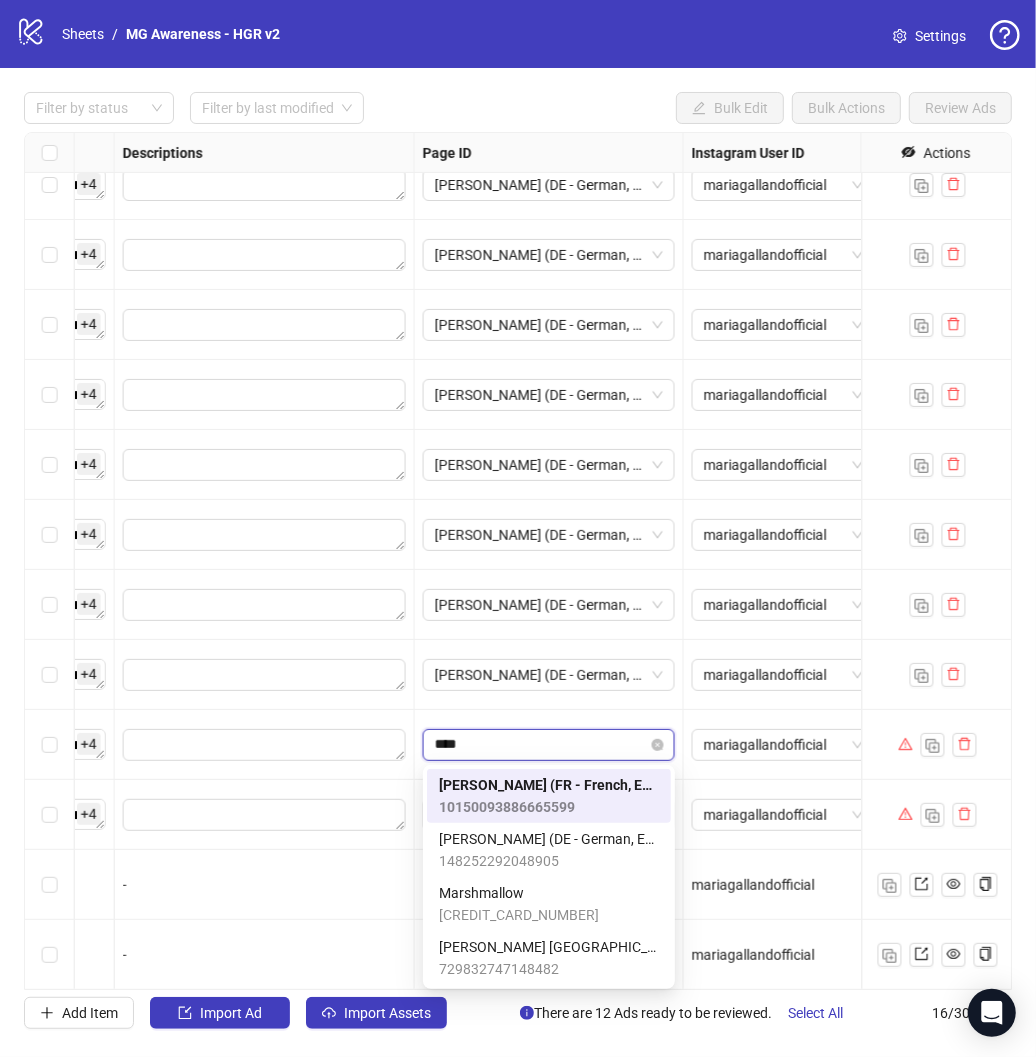scroll, scrollTop: 0, scrollLeft: 0, axis: both 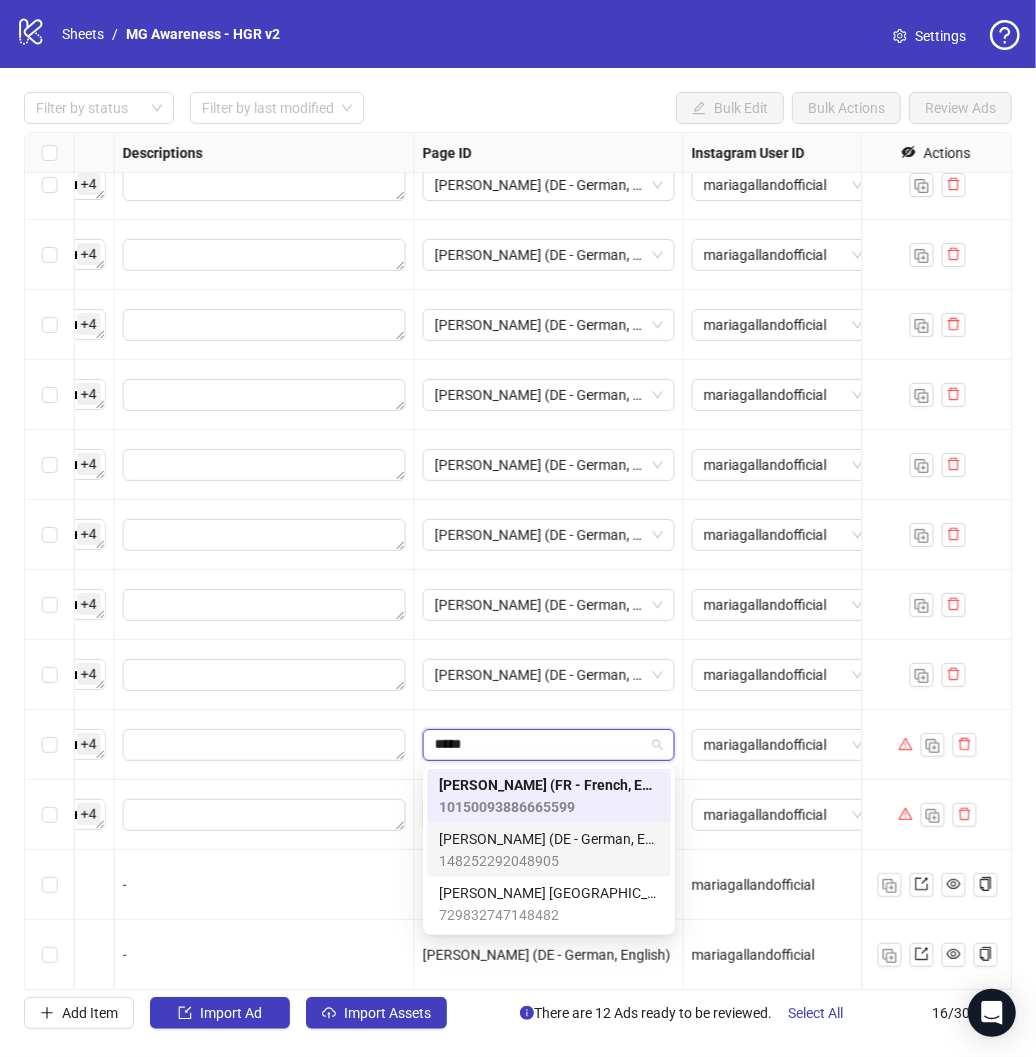 click on "[PERSON_NAME] (DE - German, English)" at bounding box center [549, 839] 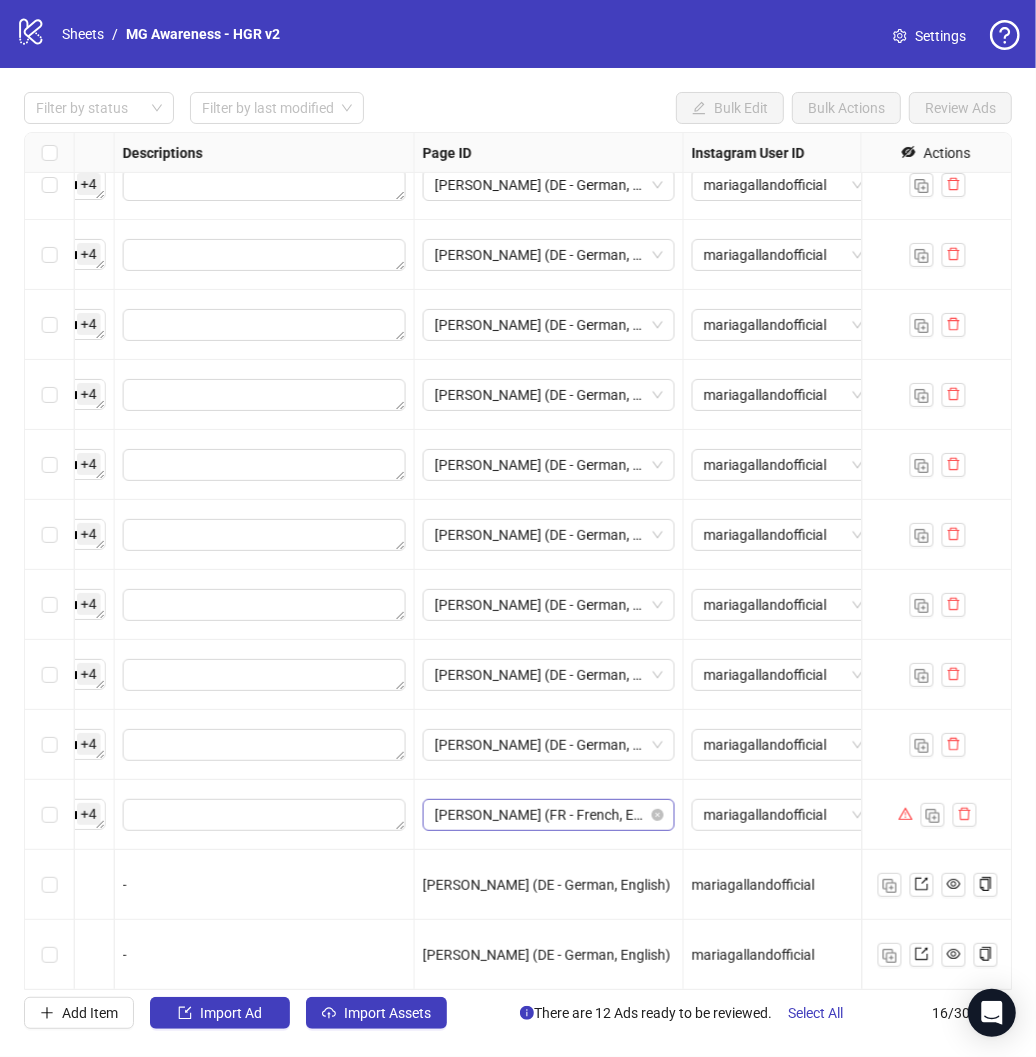 click on "[PERSON_NAME] (FR - French, English)" at bounding box center (549, 815) 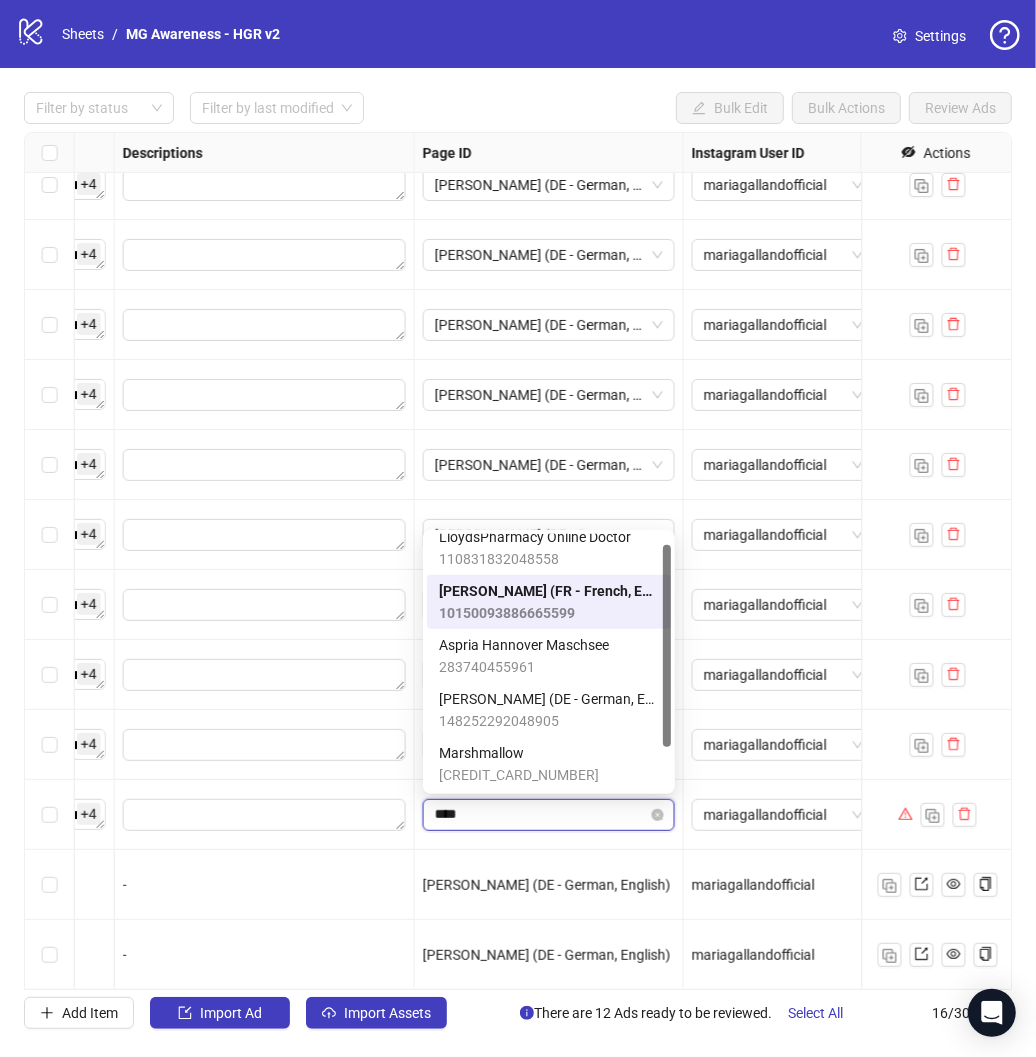 scroll, scrollTop: 0, scrollLeft: 0, axis: both 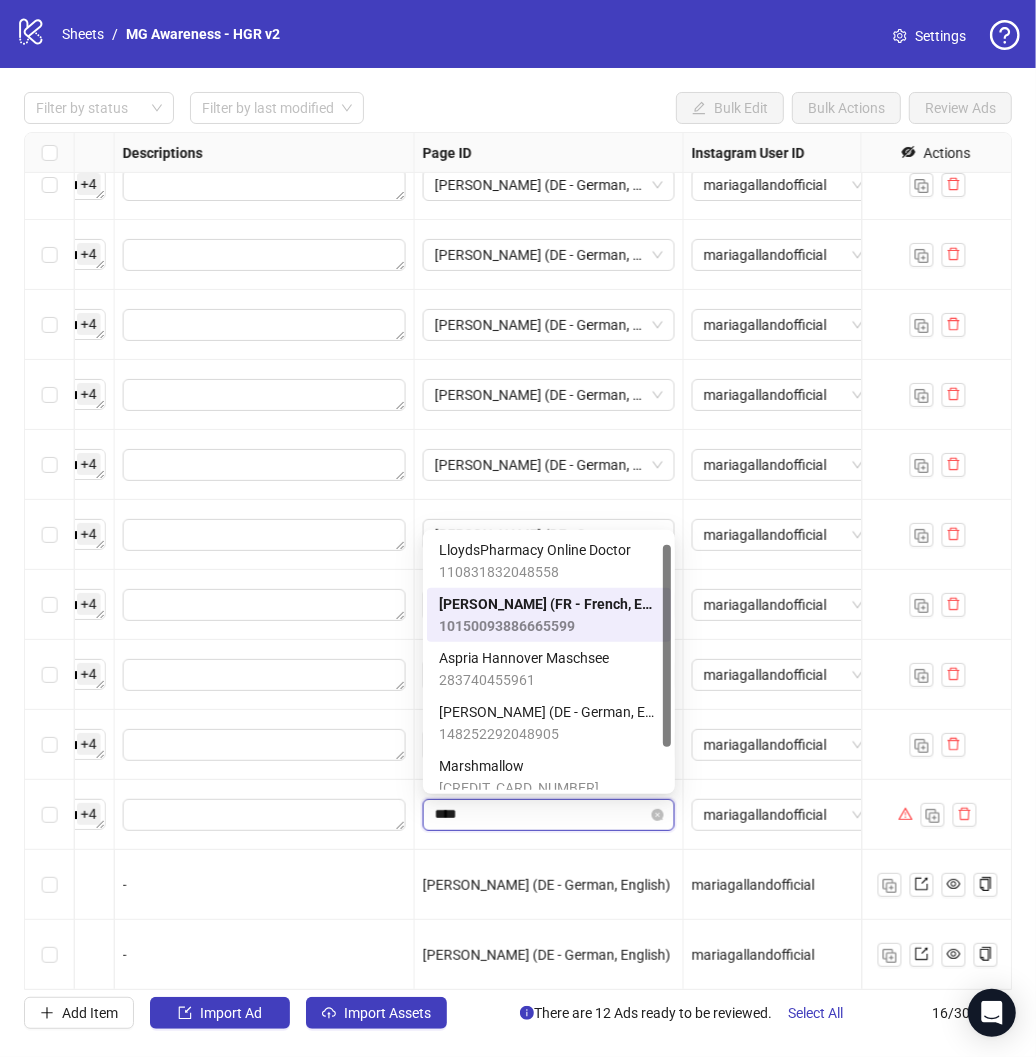 type on "*****" 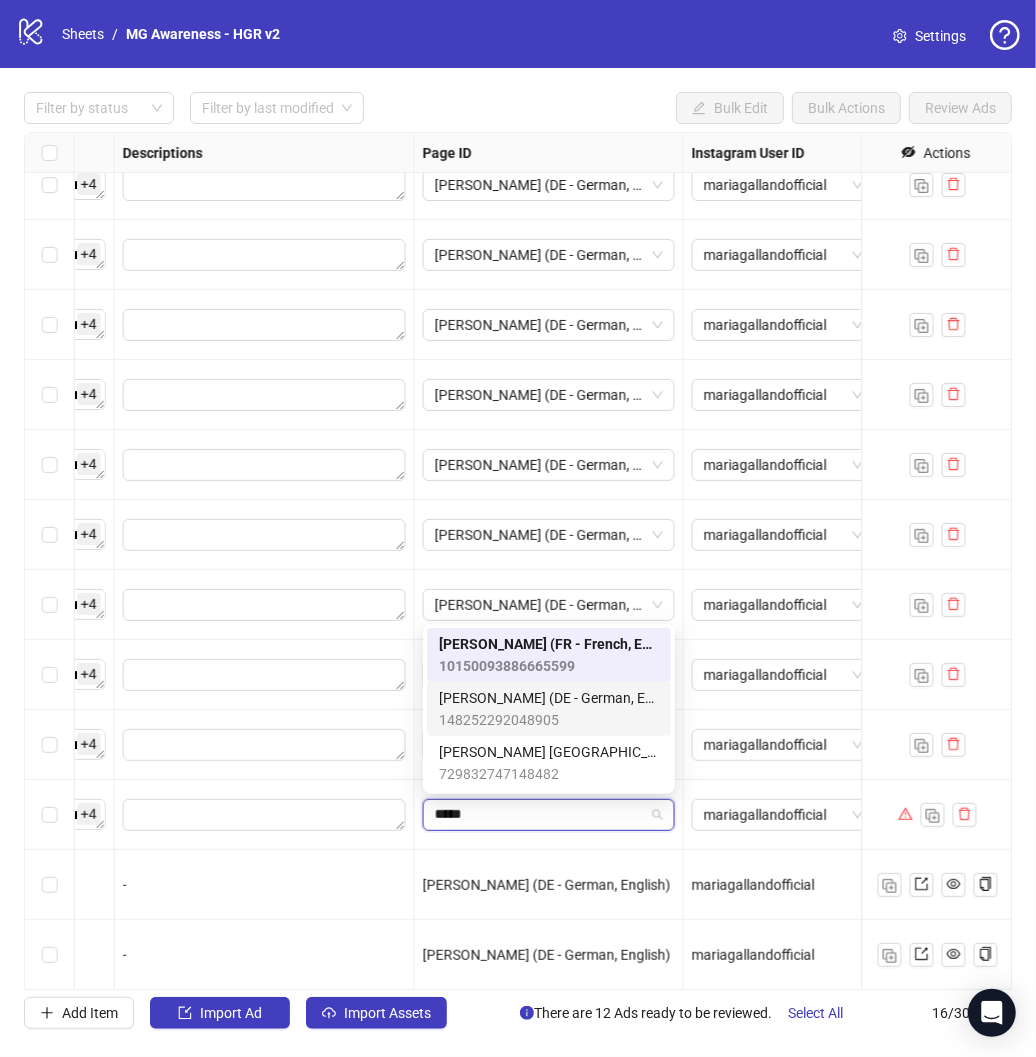click on "[PERSON_NAME] (DE - German, English)" at bounding box center (549, 698) 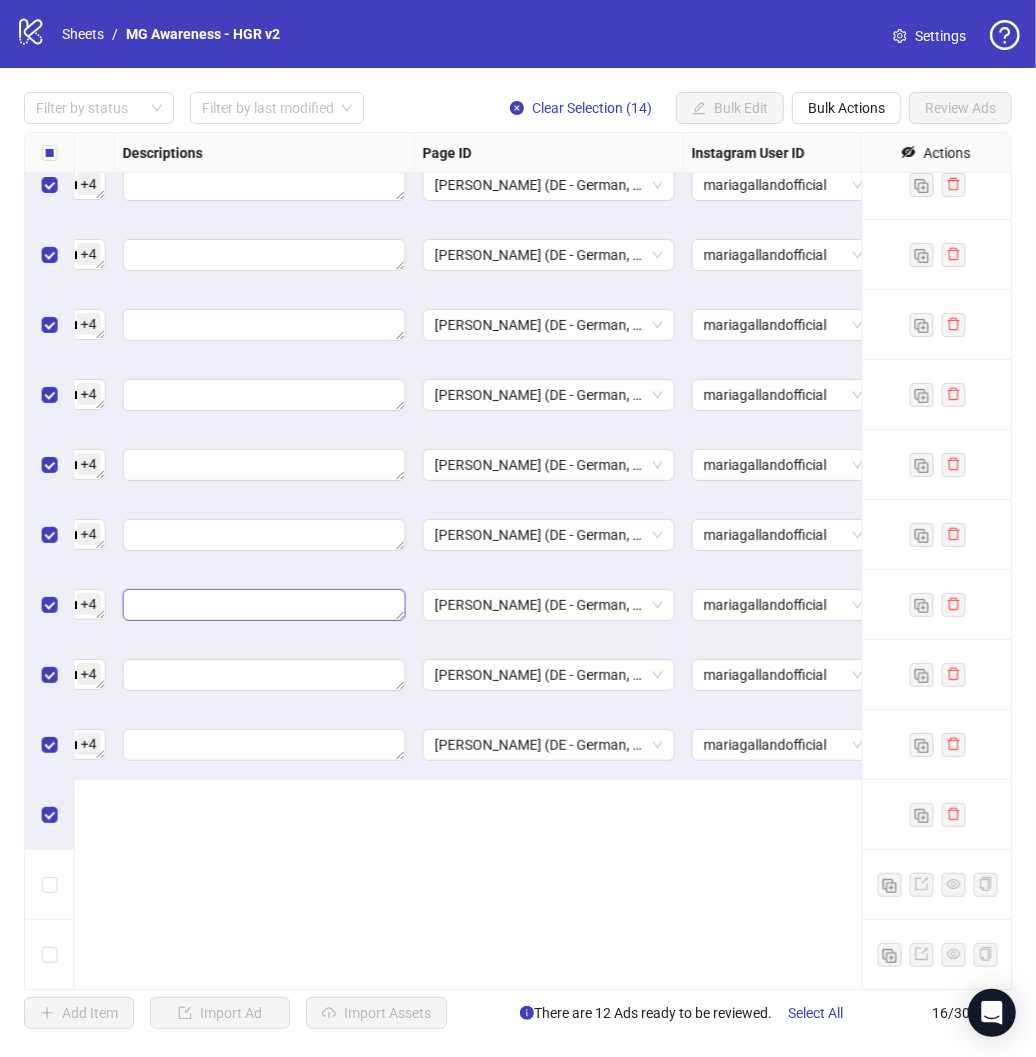 scroll, scrollTop: 0, scrollLeft: 1570, axis: horizontal 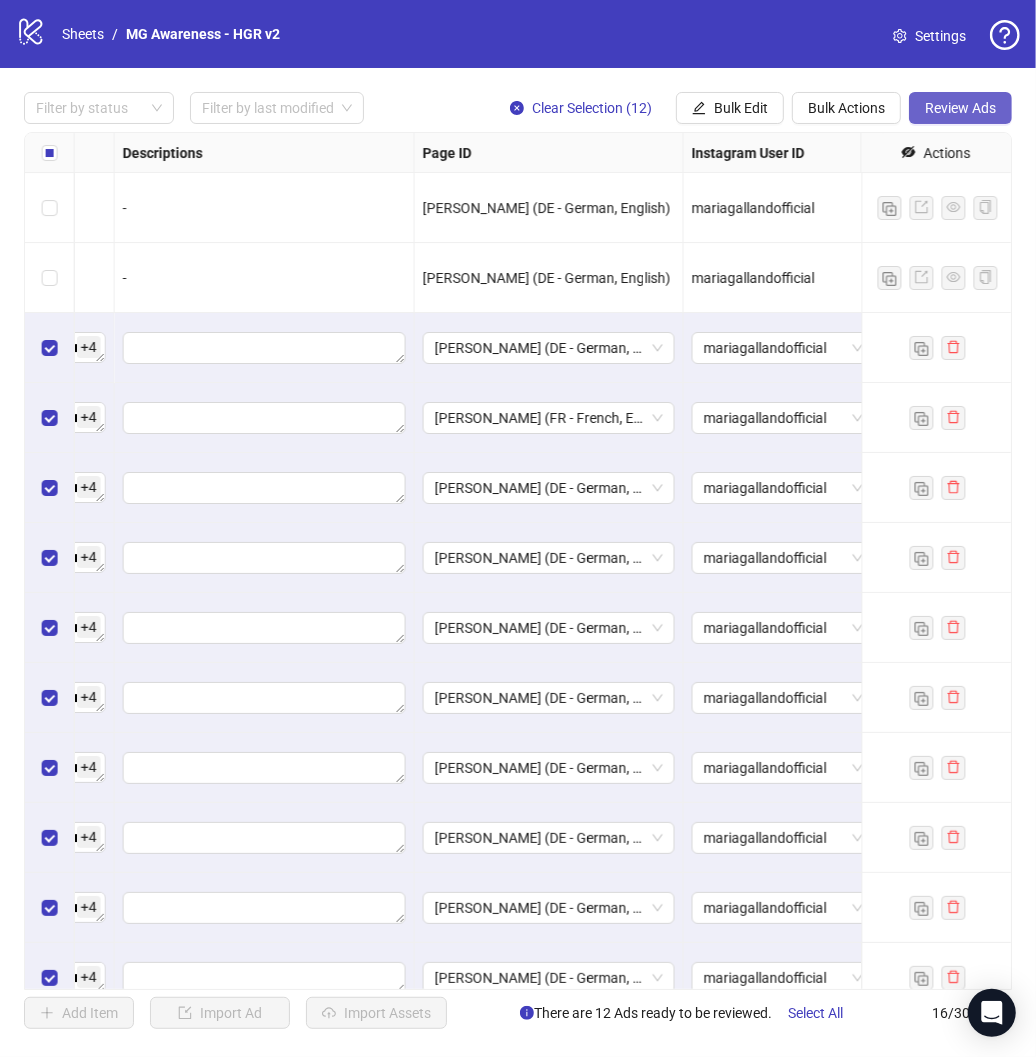 click on "Review Ads" at bounding box center (960, 108) 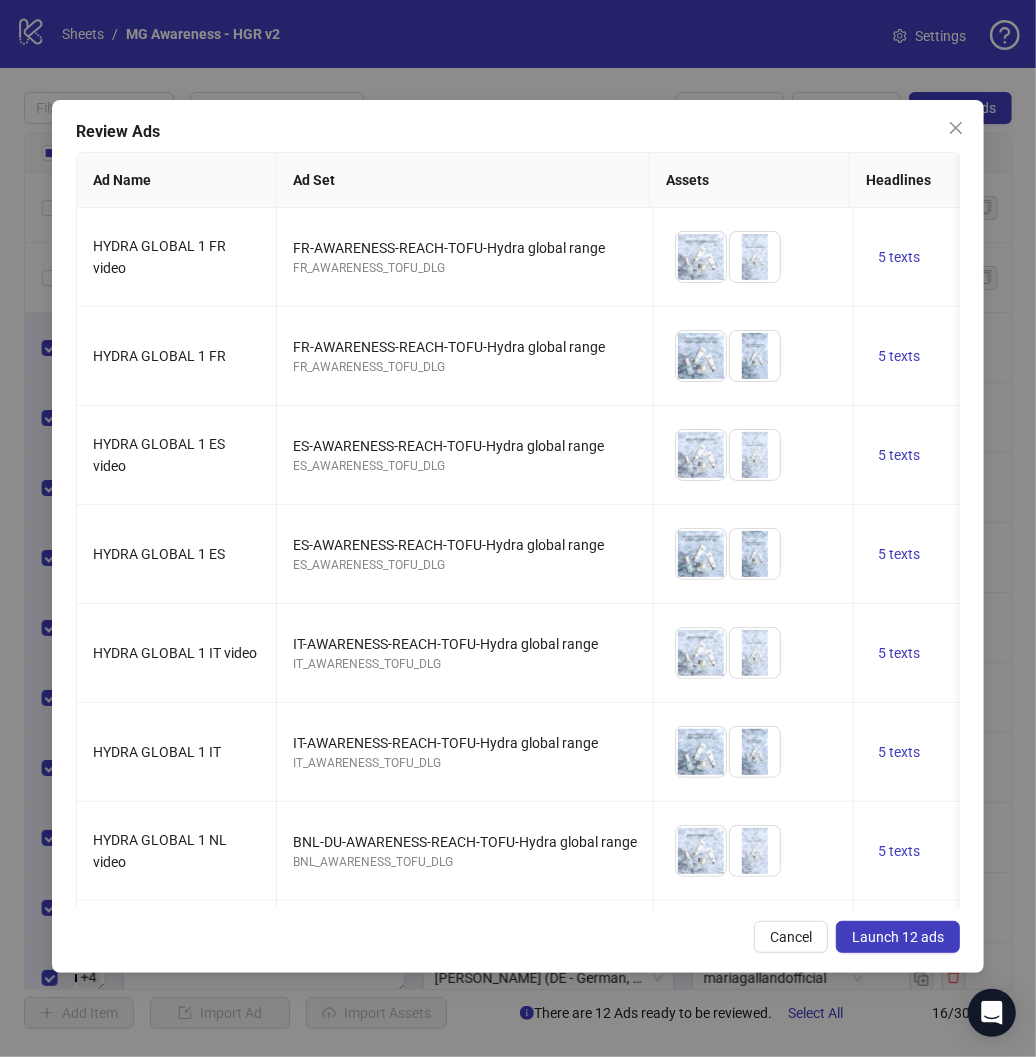click on "Launch 12 ads" at bounding box center (898, 937) 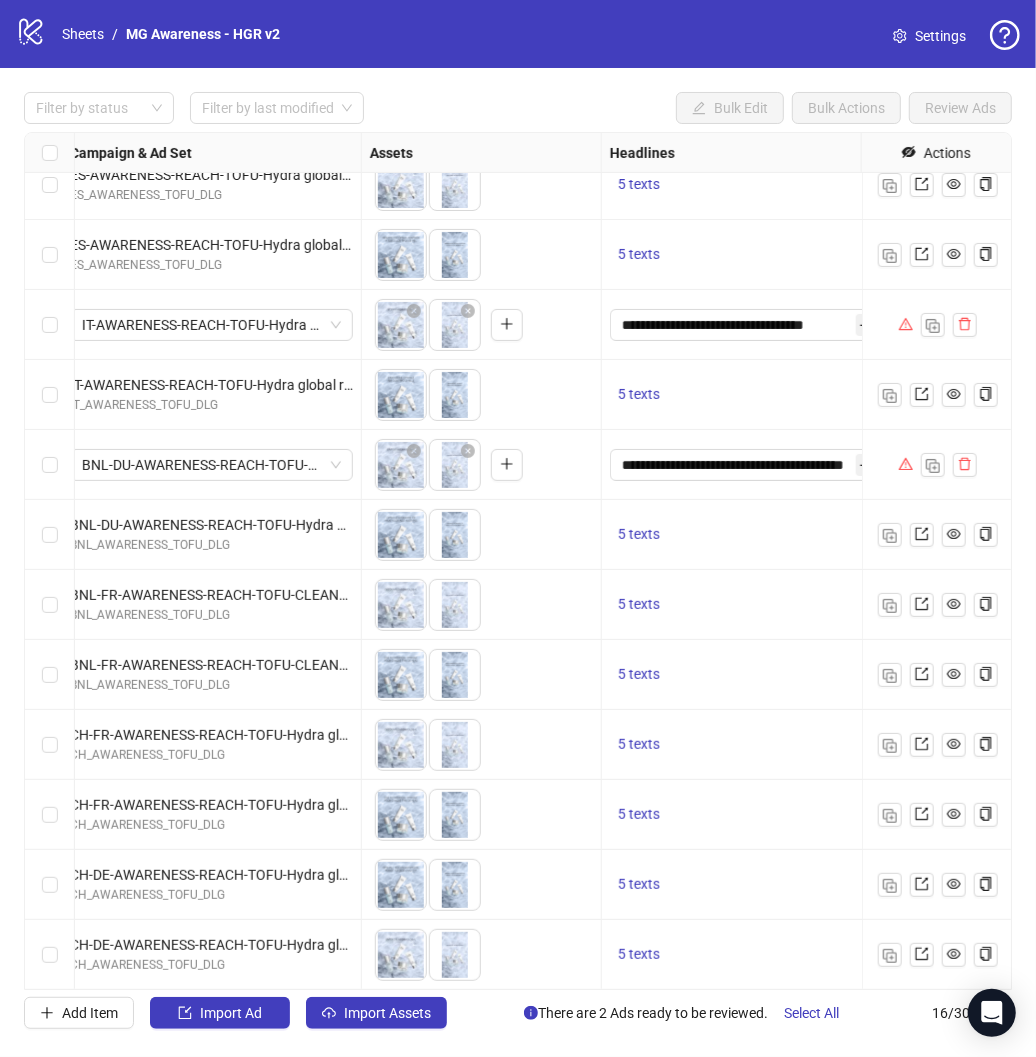 scroll, scrollTop: 303, scrollLeft: 562, axis: both 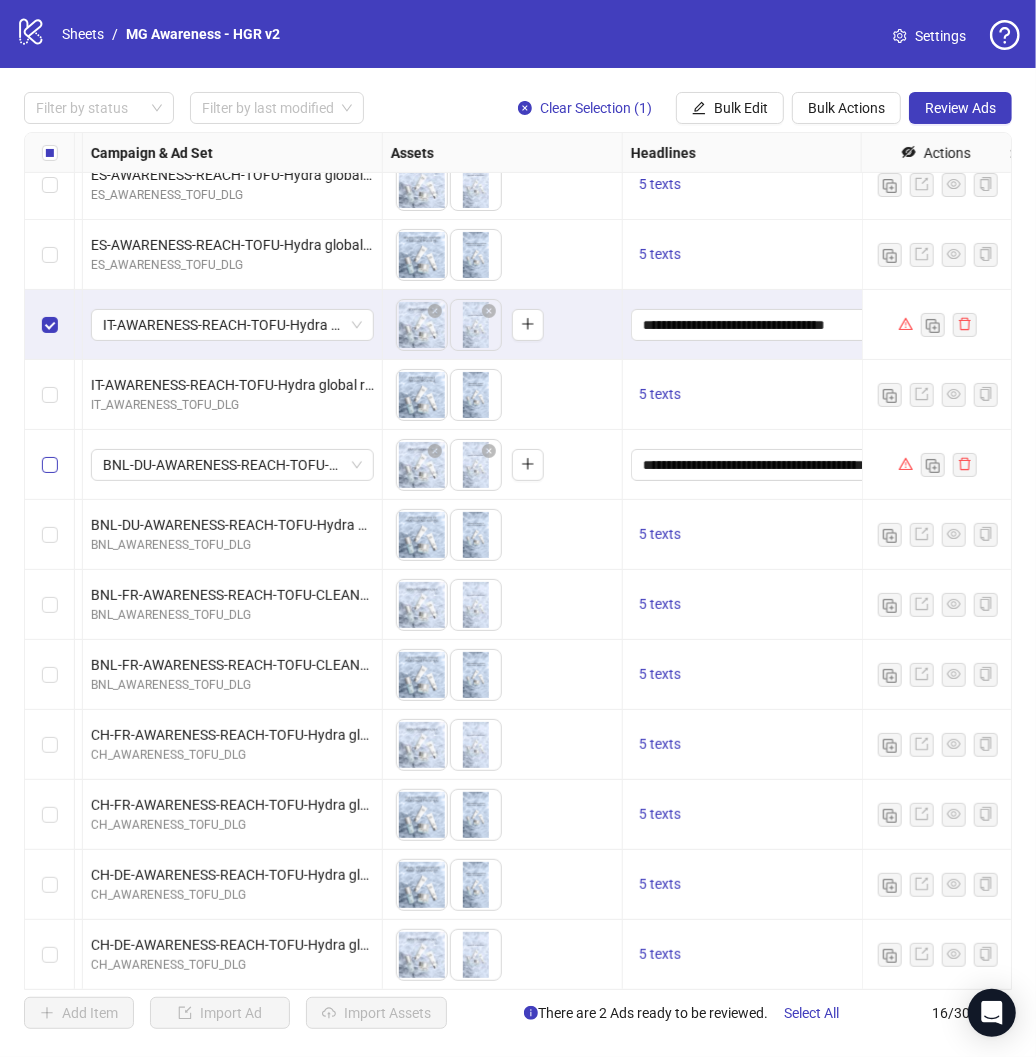 click at bounding box center (50, 465) 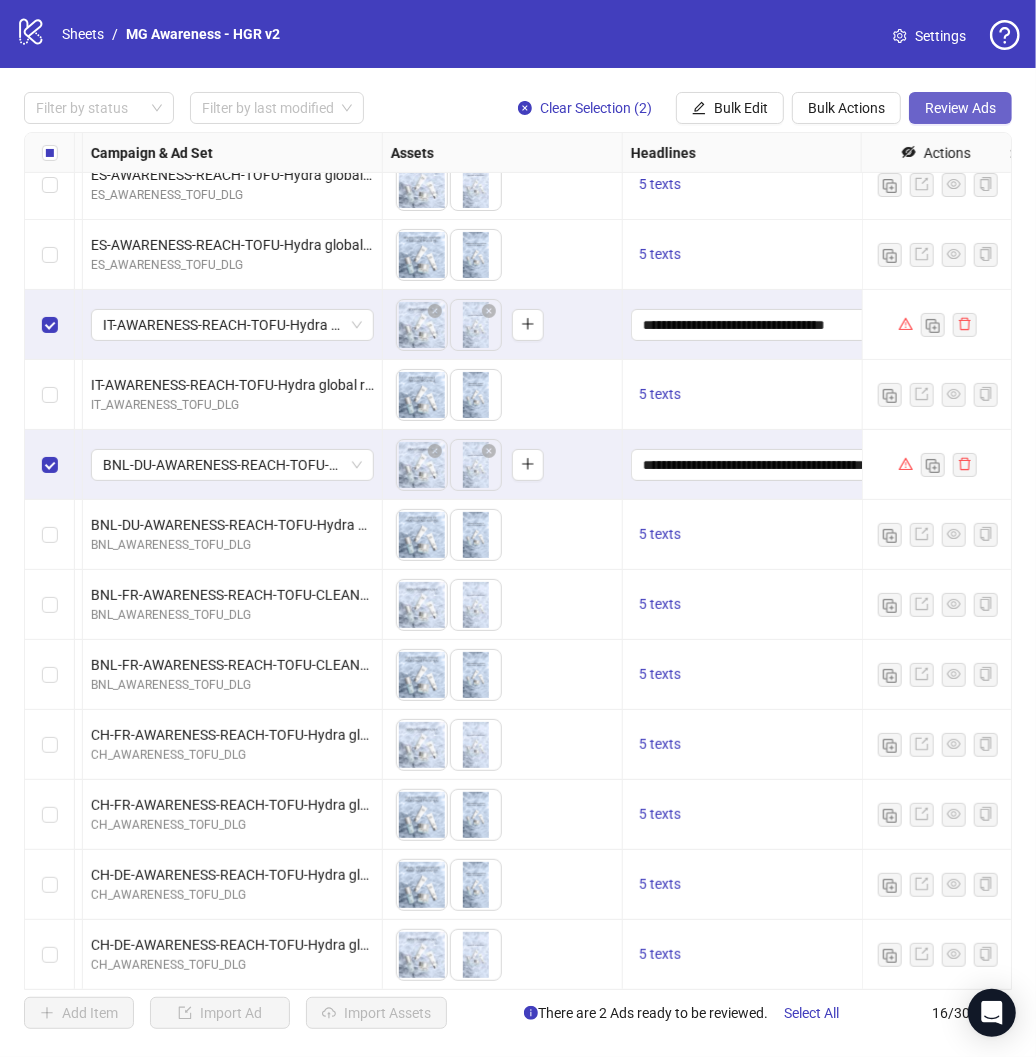 click on "Review Ads" at bounding box center [960, 108] 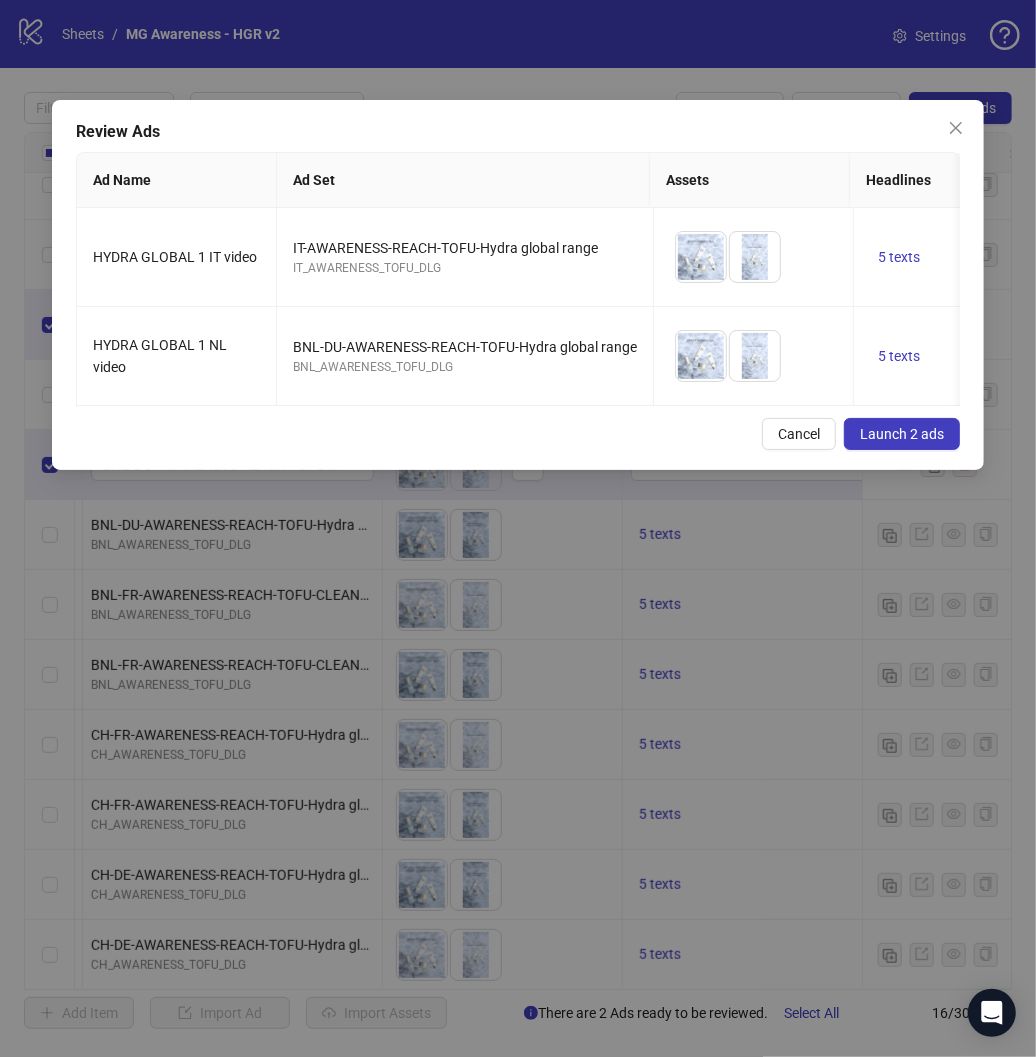 click on "Launch 2 ads" at bounding box center (902, 434) 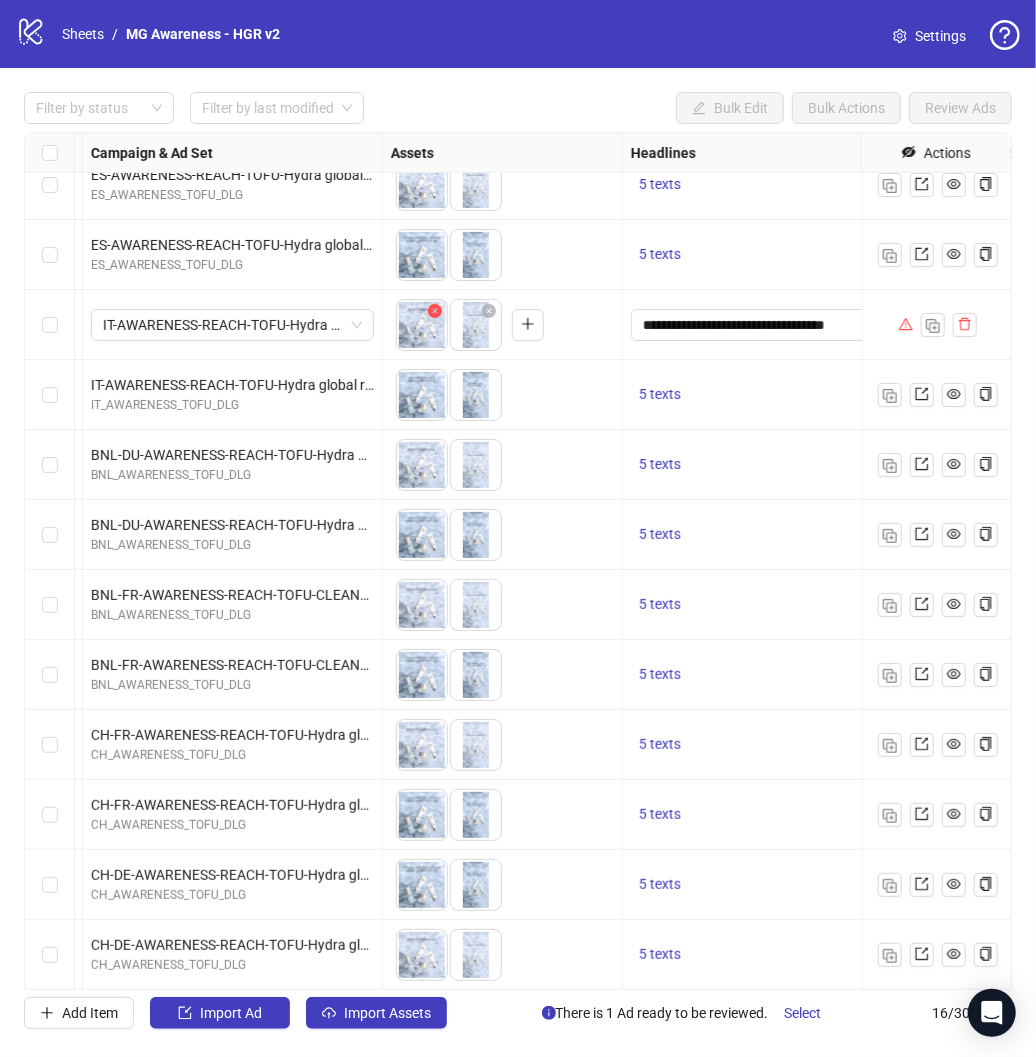 click 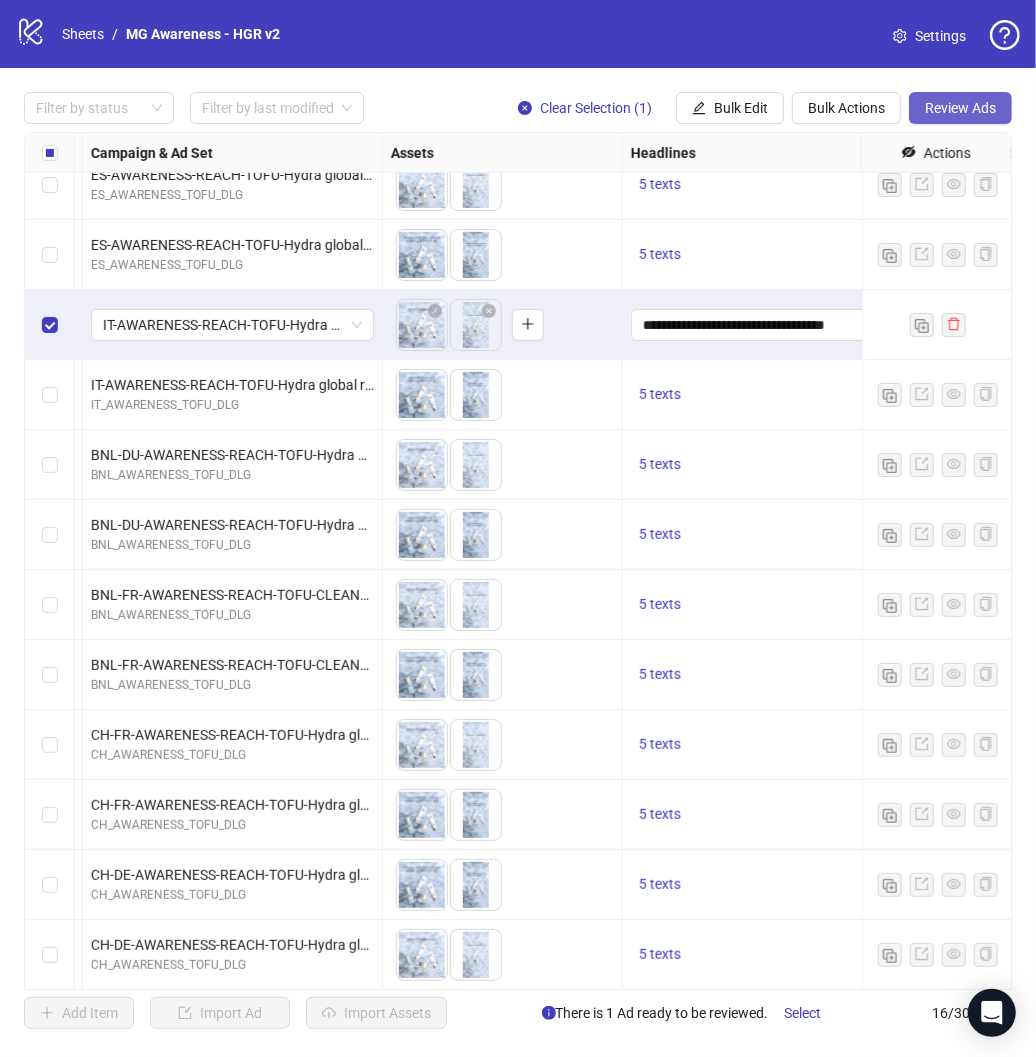 click on "Review Ads" at bounding box center (960, 108) 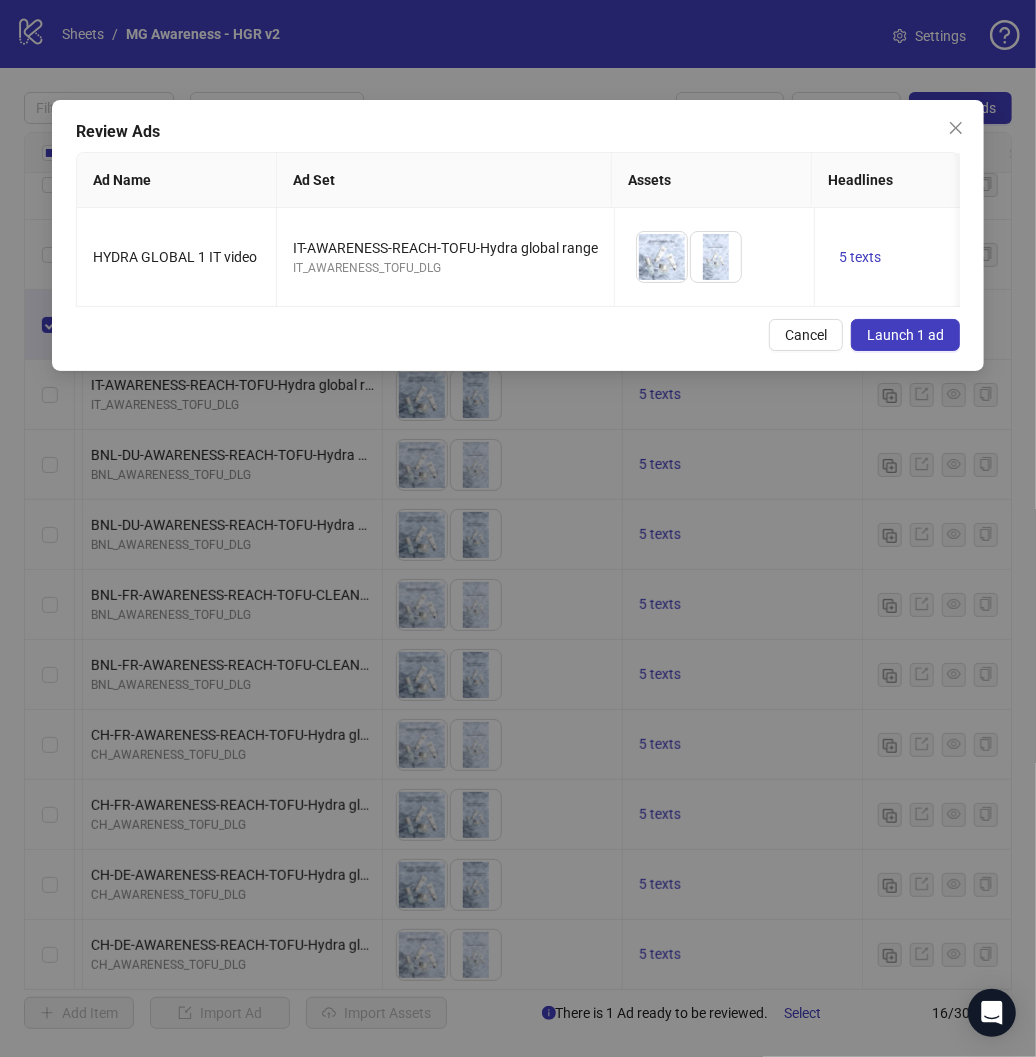 click on "Launch 1 ad" at bounding box center [905, 335] 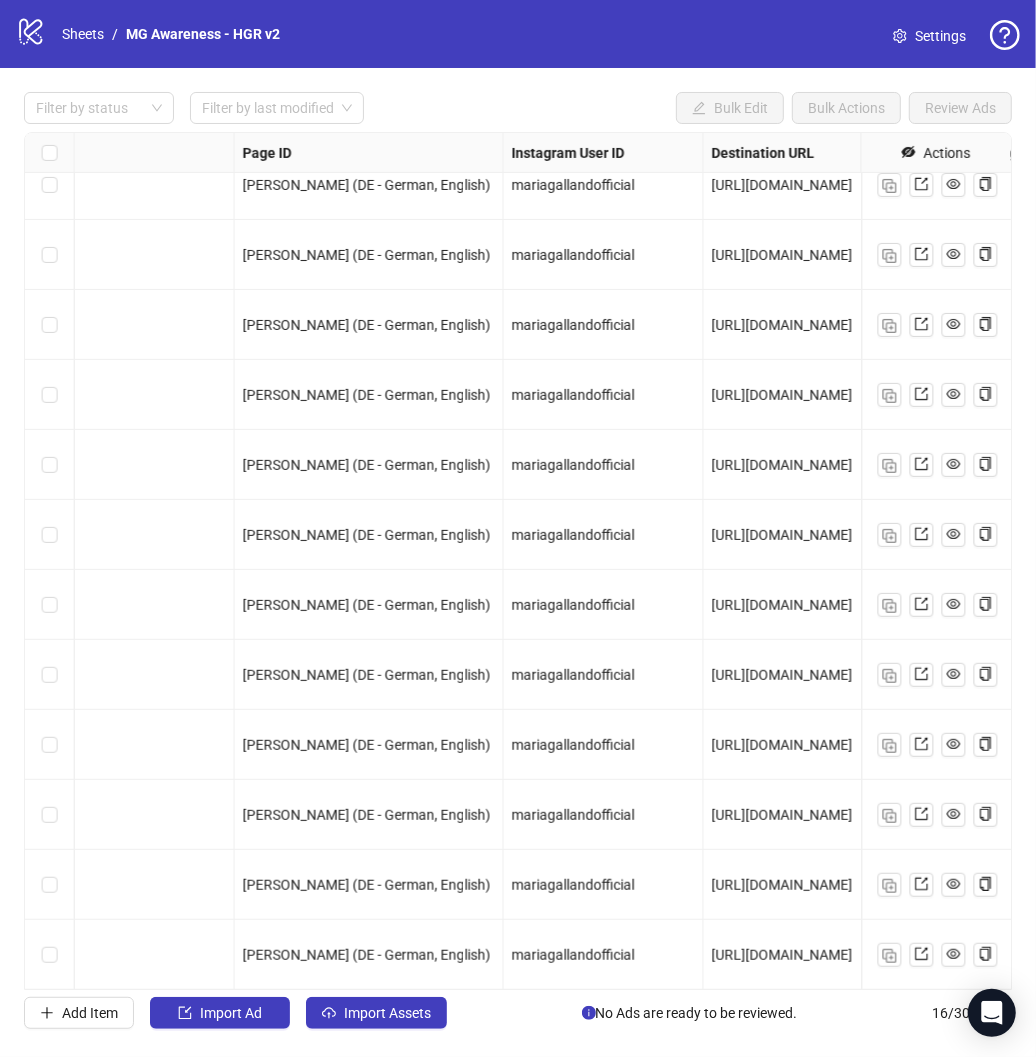 scroll, scrollTop: 303, scrollLeft: 1263, axis: both 